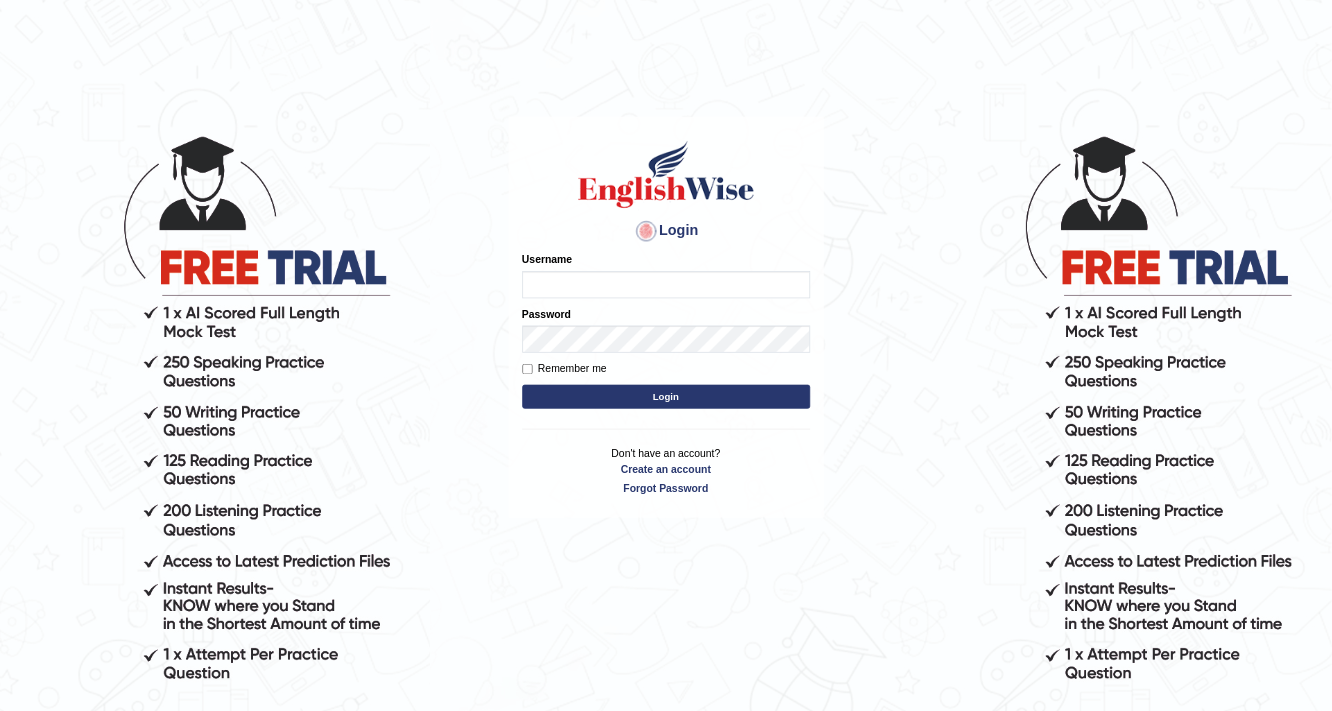 scroll, scrollTop: 0, scrollLeft: 0, axis: both 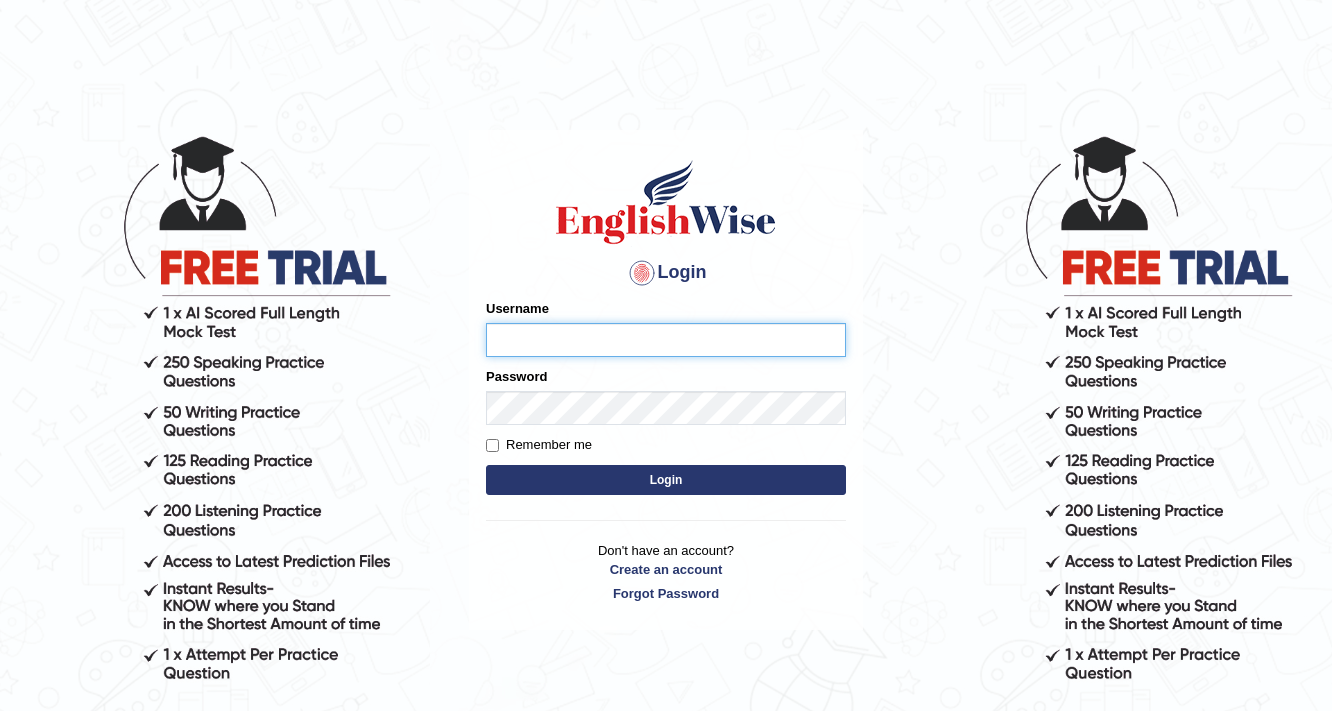 click on "Username" at bounding box center [666, 340] 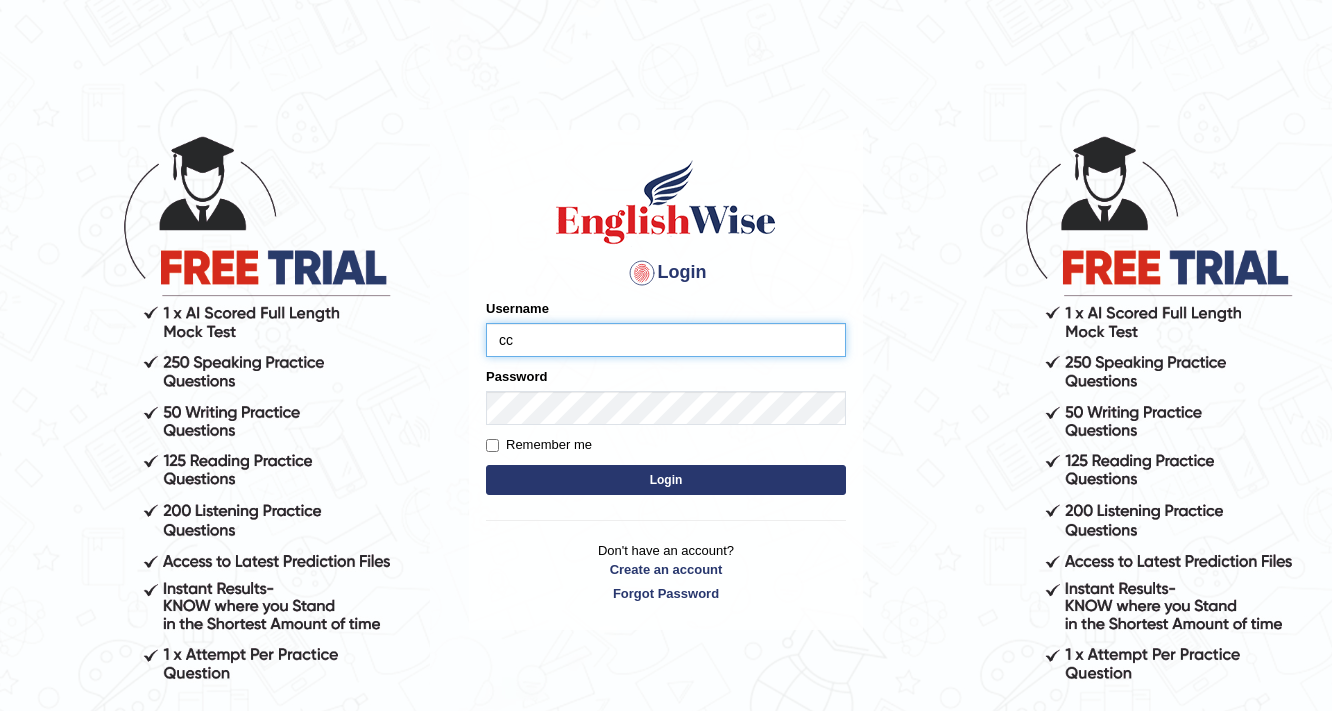 type on "c" 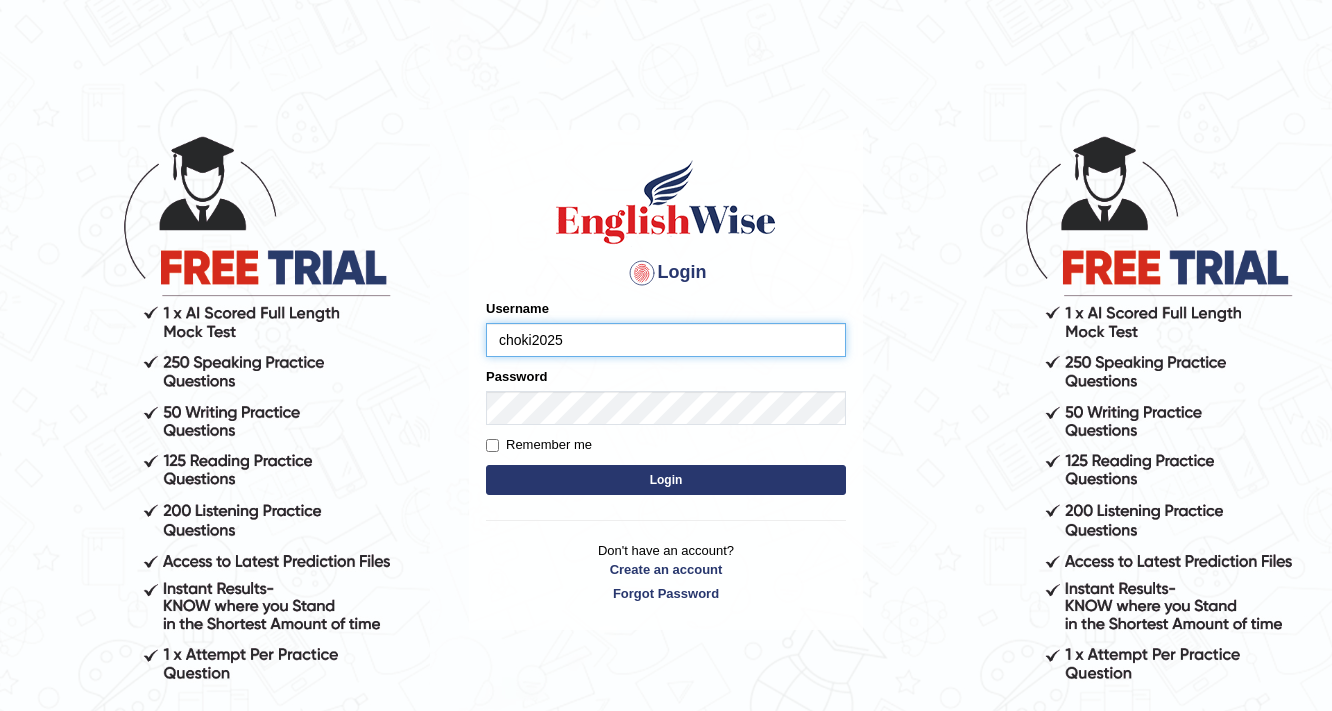 type on "choki2025" 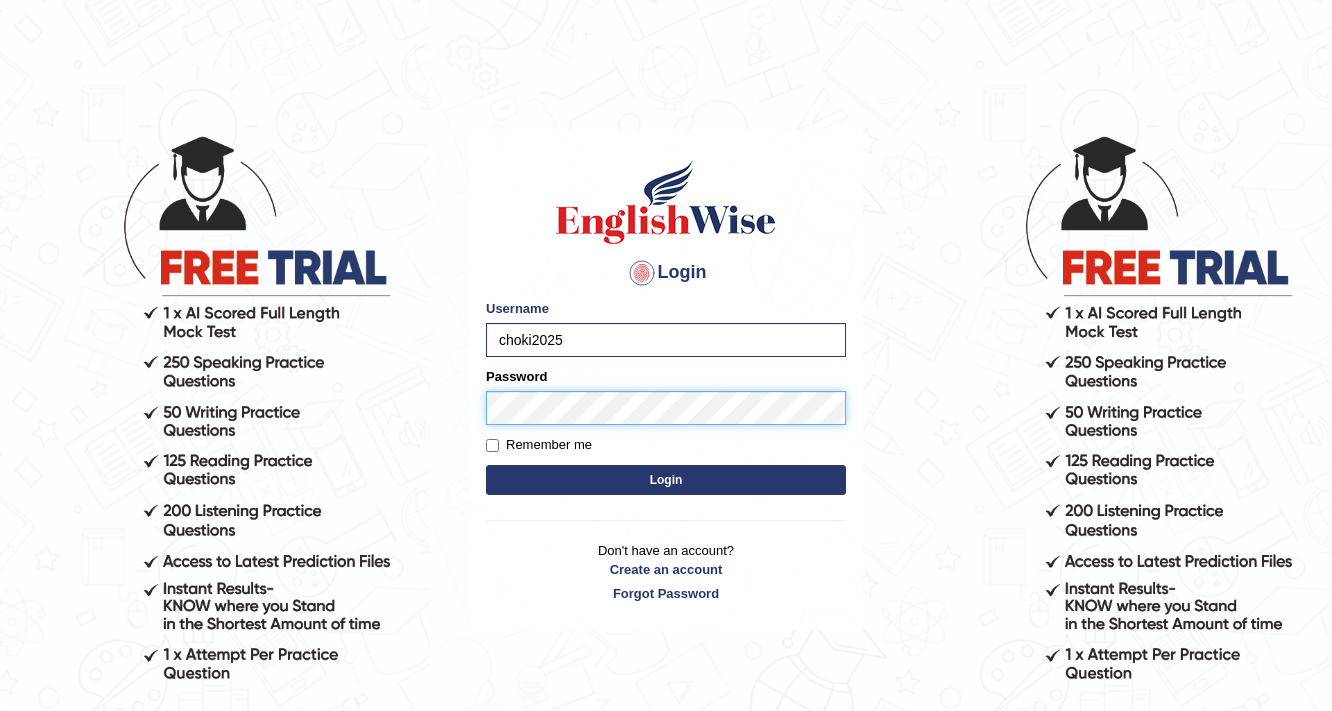click on "Login" at bounding box center (666, 480) 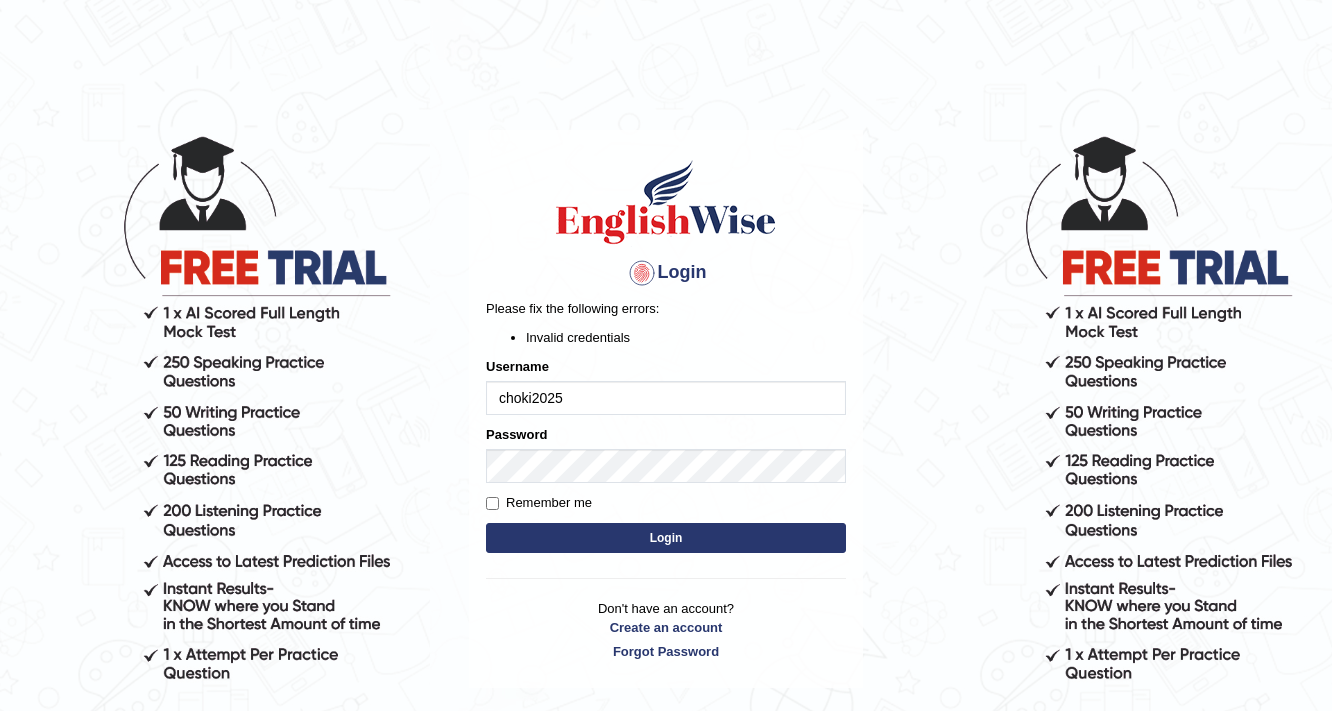 scroll, scrollTop: 0, scrollLeft: 0, axis: both 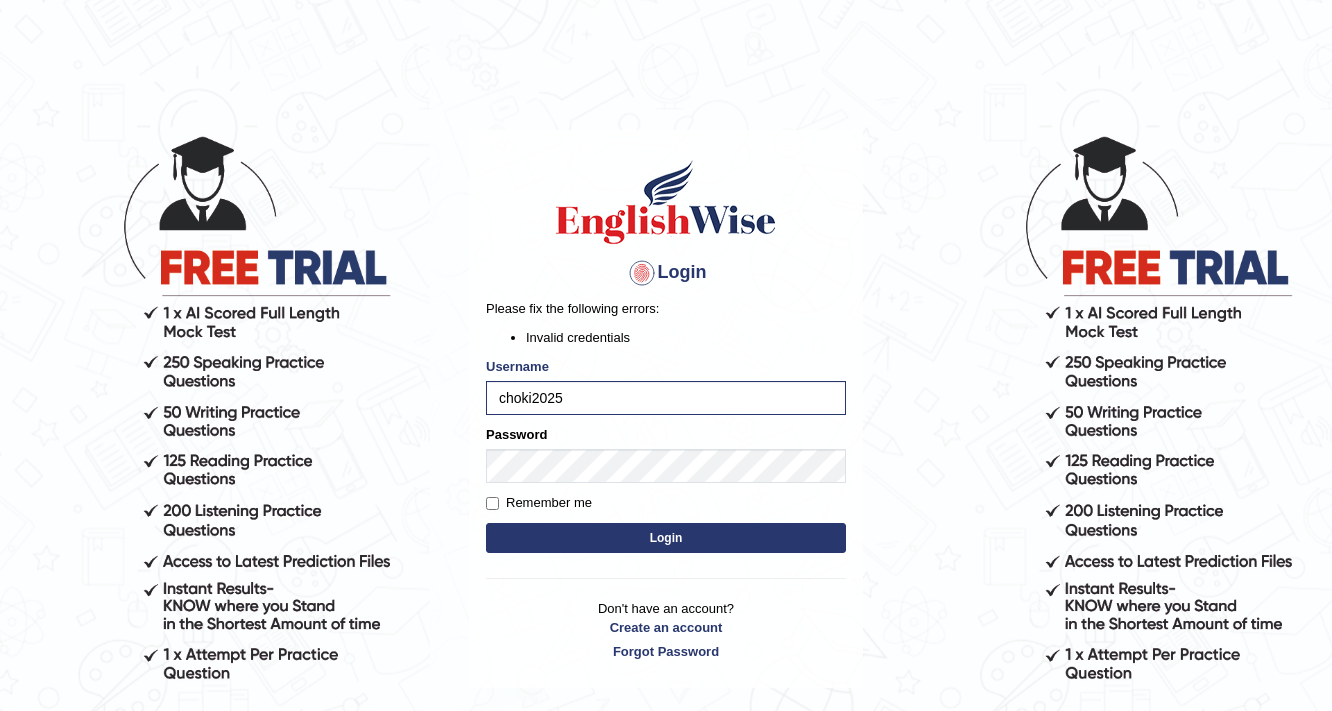click on "Login" at bounding box center [666, 538] 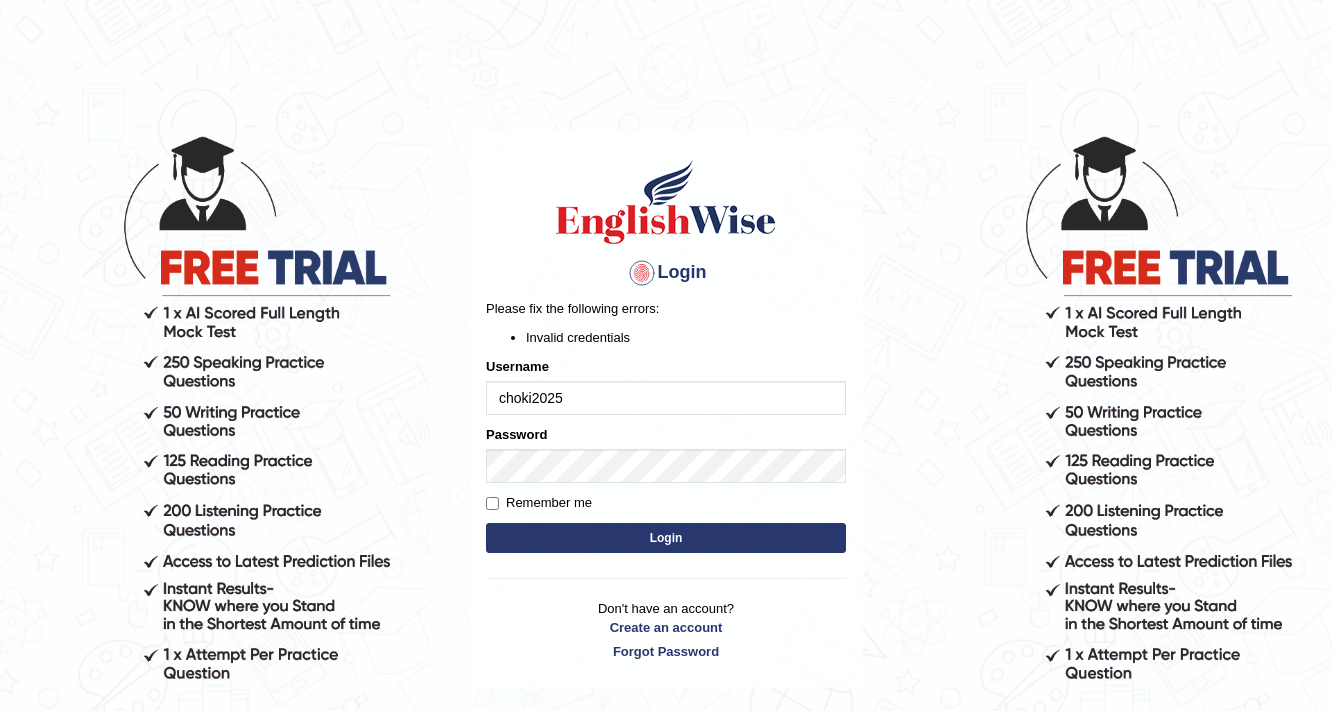 scroll, scrollTop: 0, scrollLeft: 0, axis: both 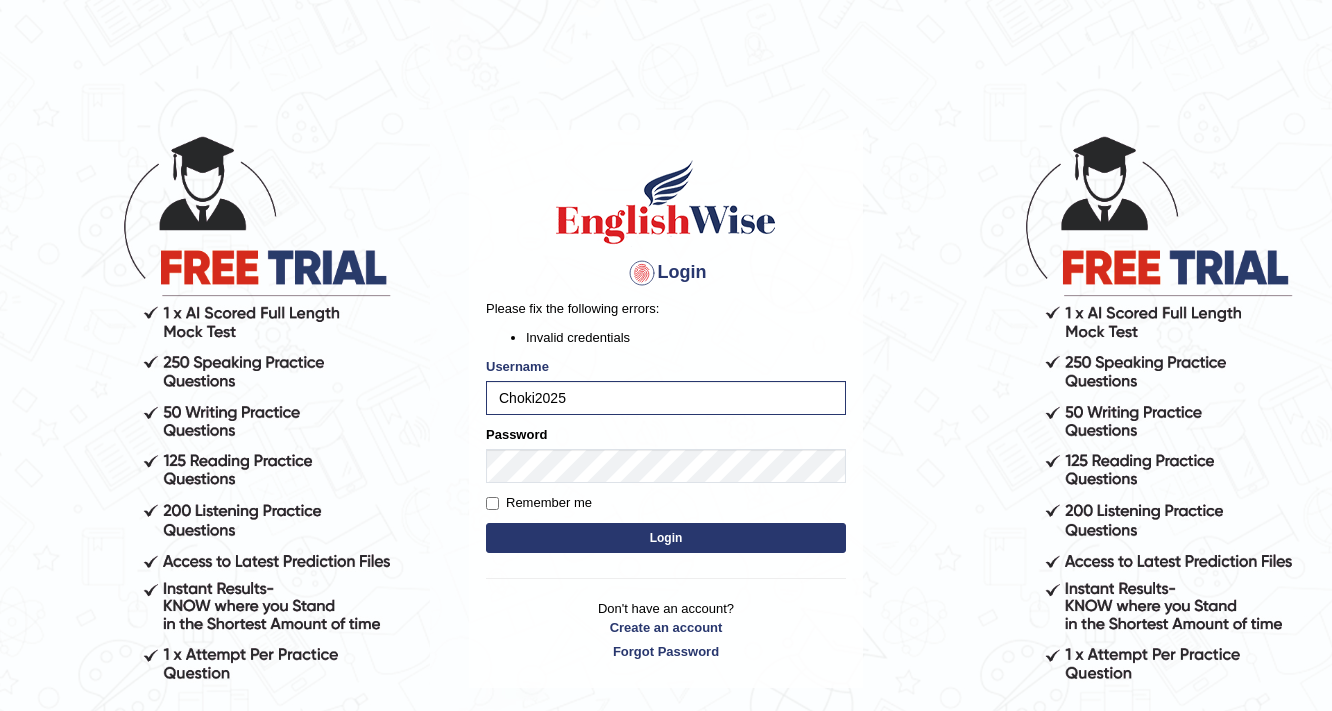click on "Login" at bounding box center [666, 538] 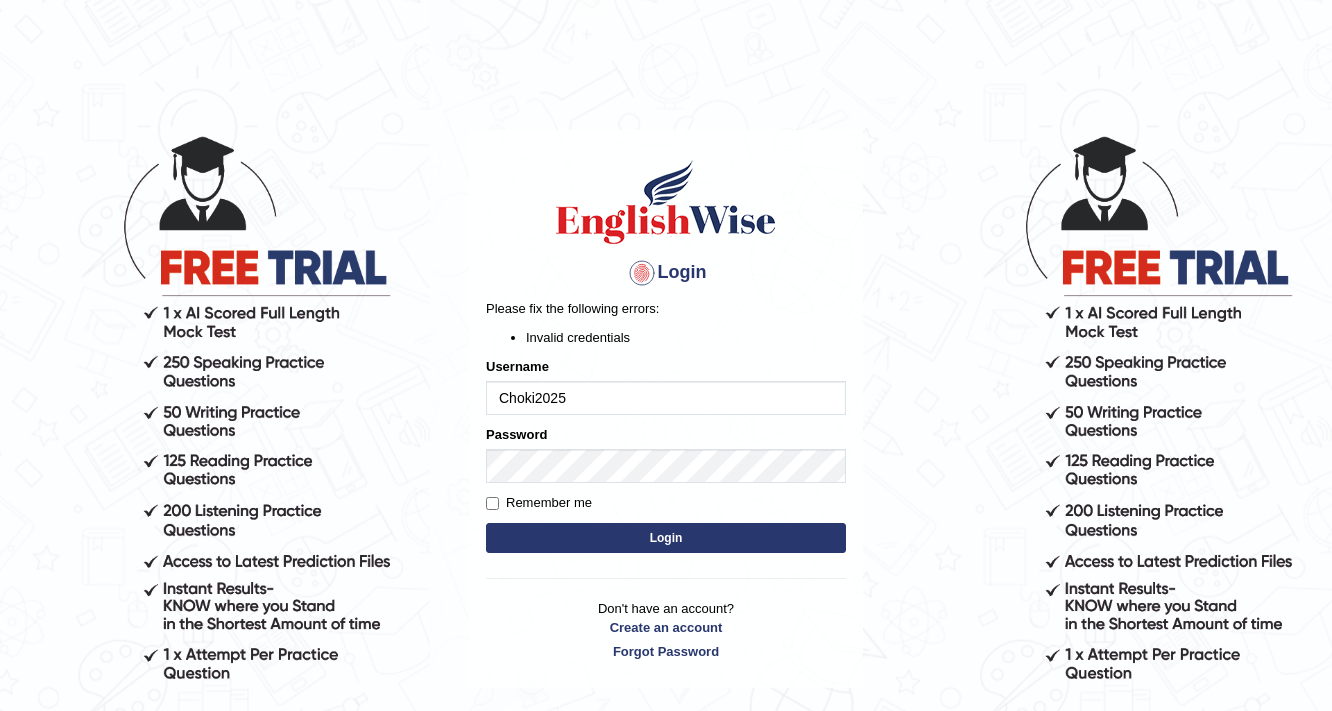 scroll, scrollTop: 0, scrollLeft: 0, axis: both 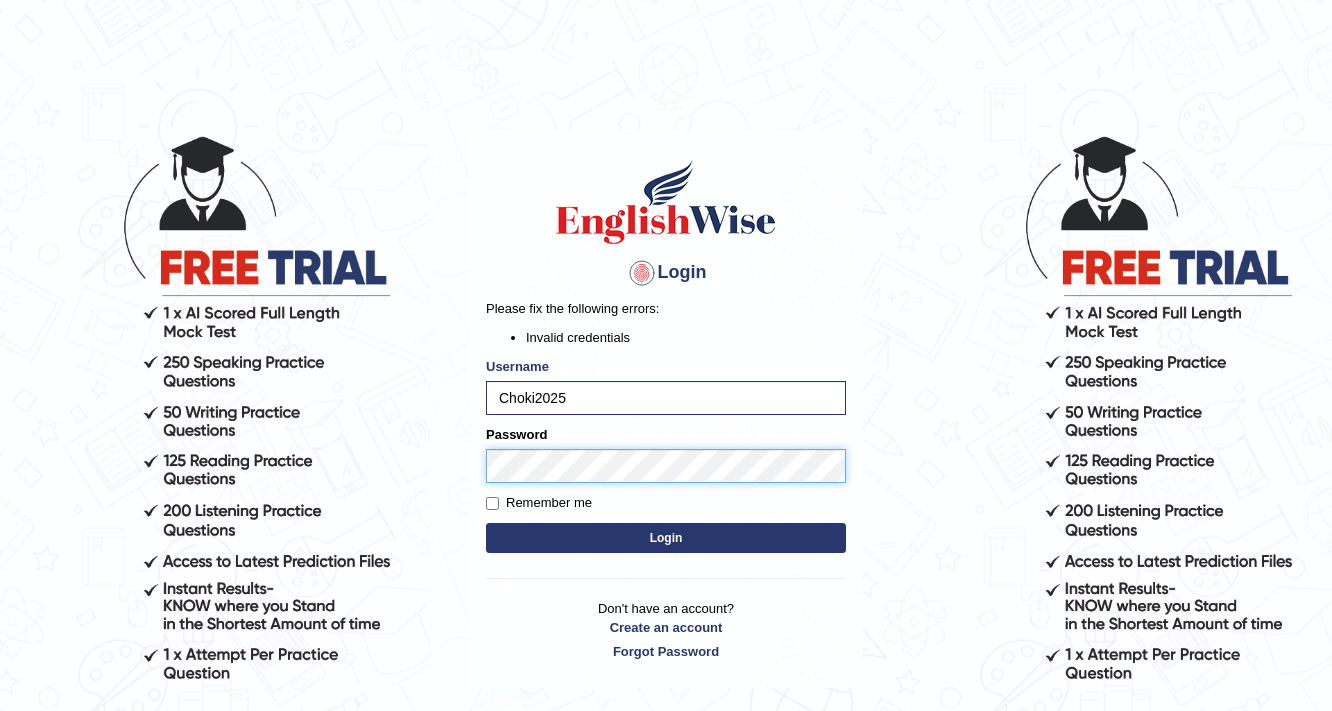 click on "Login" at bounding box center (666, 538) 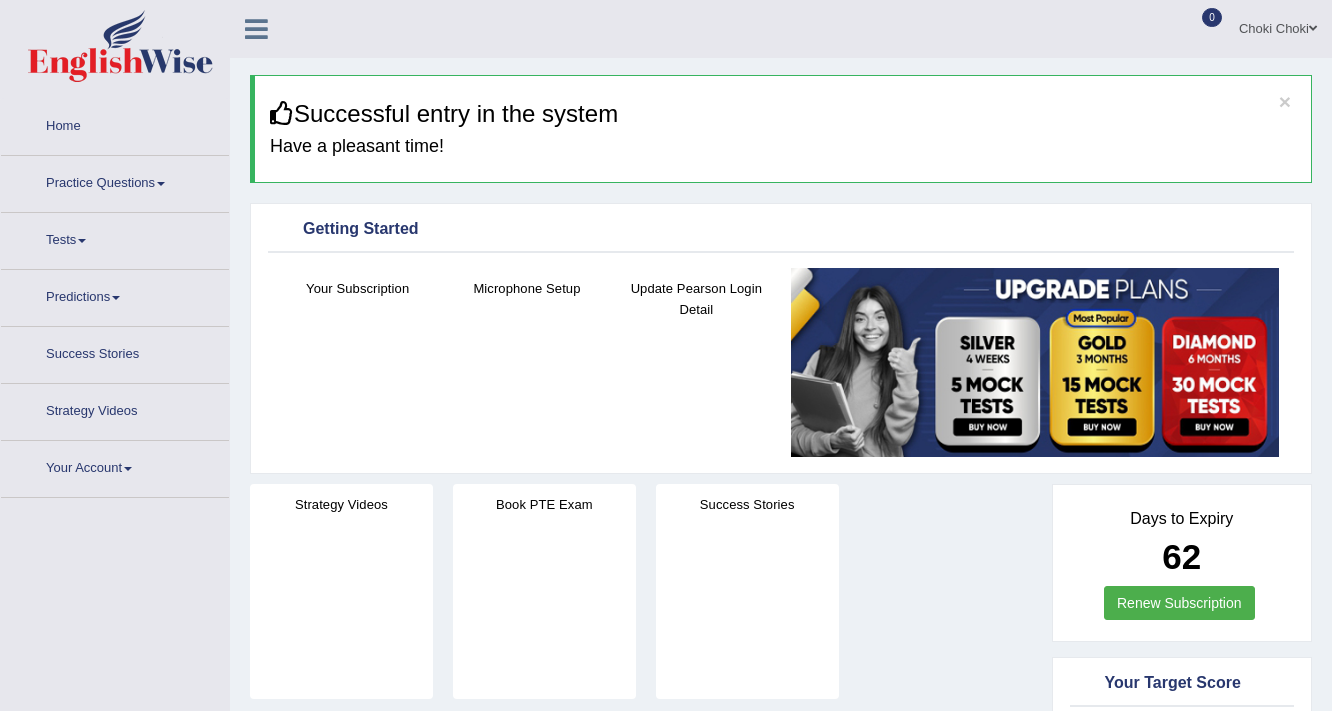 scroll, scrollTop: 0, scrollLeft: 0, axis: both 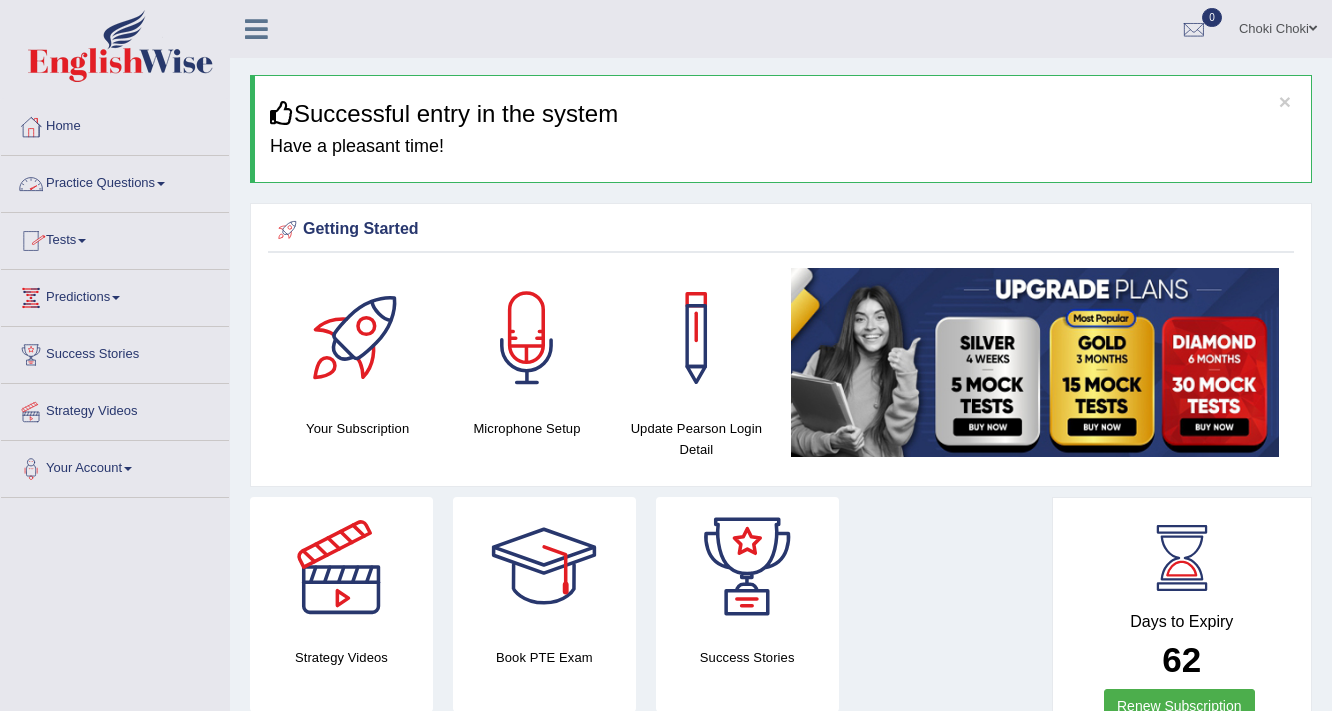 click at bounding box center [161, 184] 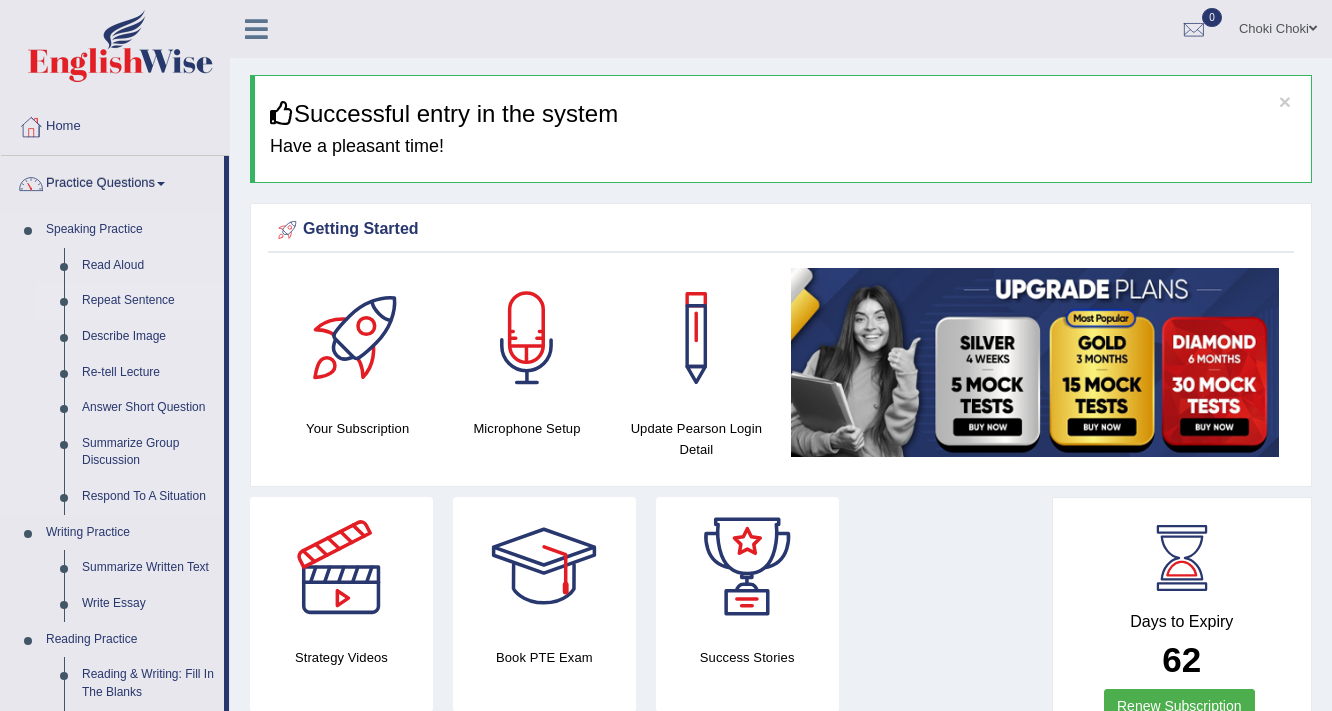 click on "Repeat Sentence" at bounding box center (148, 301) 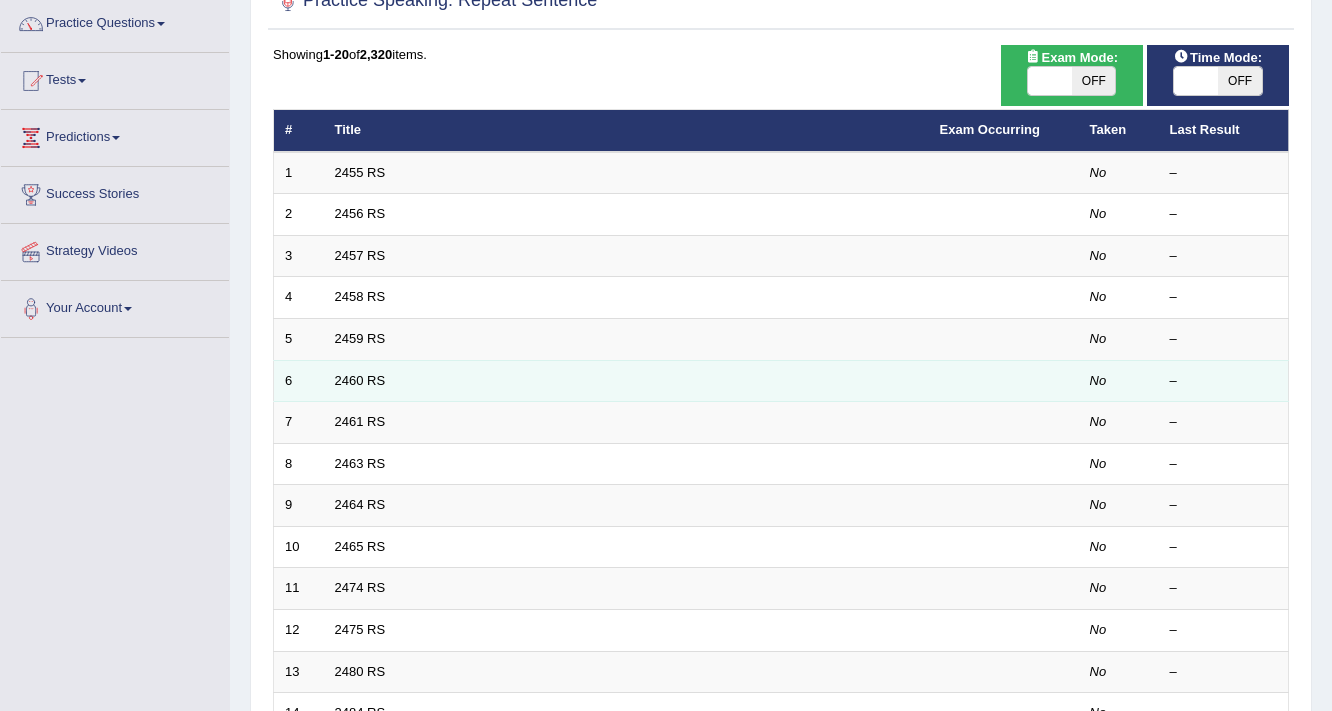 scroll, scrollTop: 160, scrollLeft: 0, axis: vertical 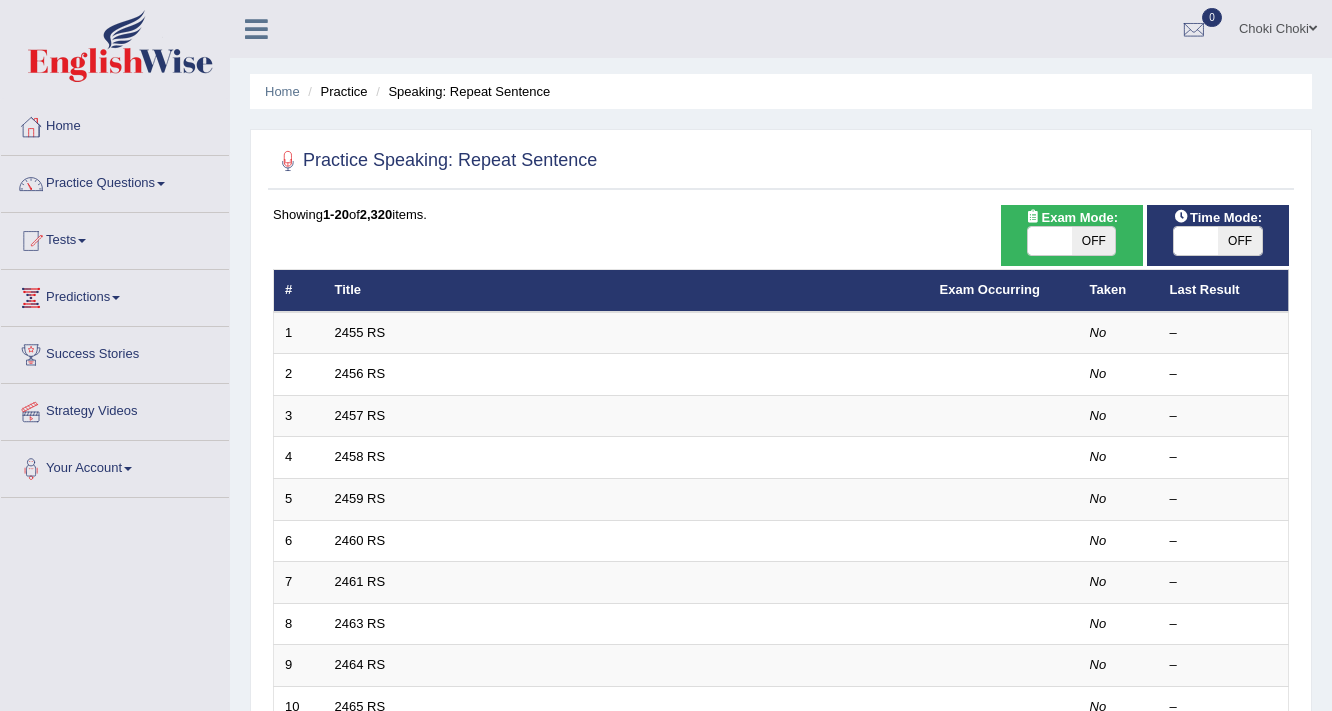 click on "Practice Questions" at bounding box center [115, 181] 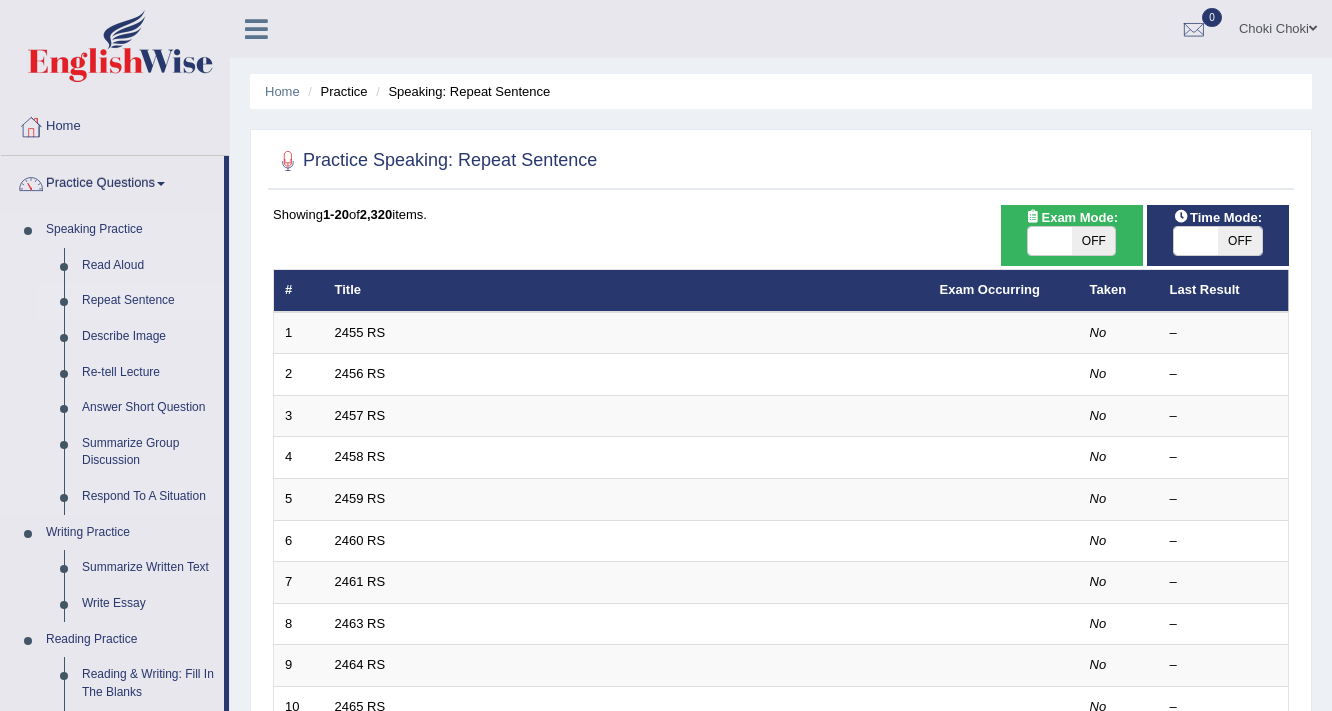 click on "Repeat Sentence" at bounding box center [148, 301] 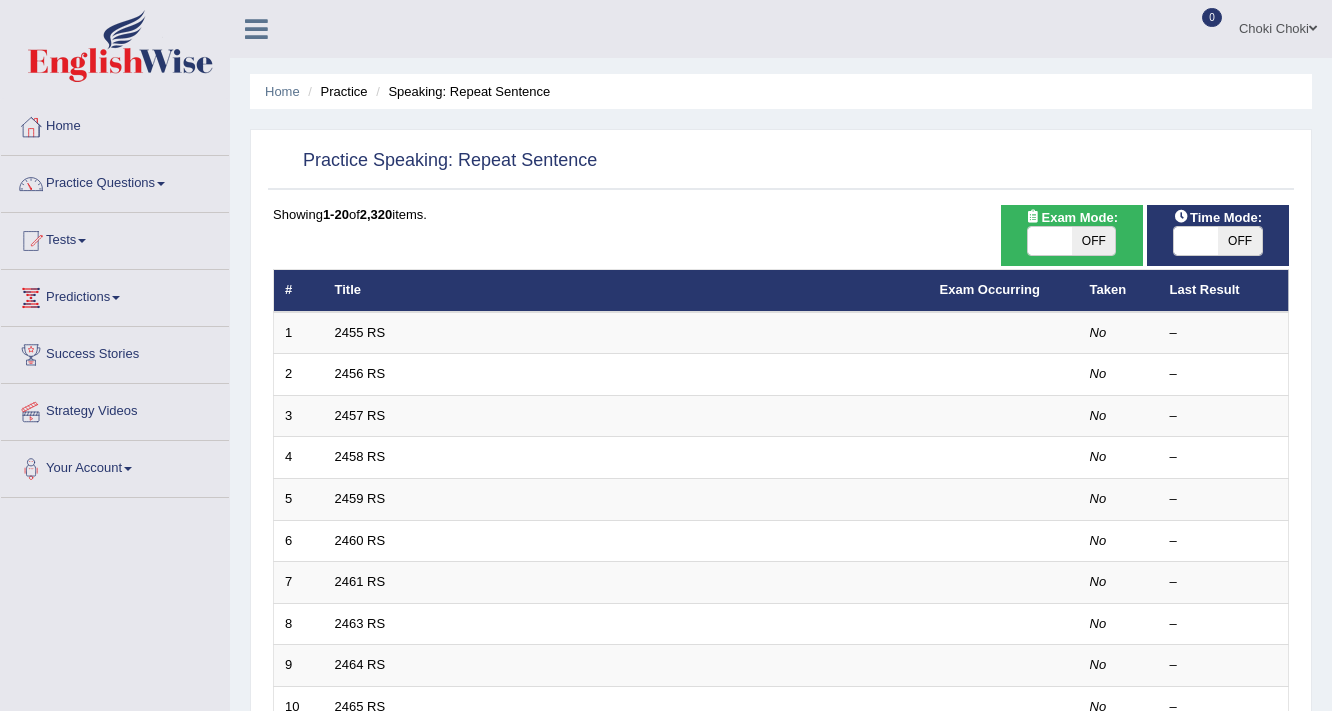 scroll, scrollTop: 0, scrollLeft: 0, axis: both 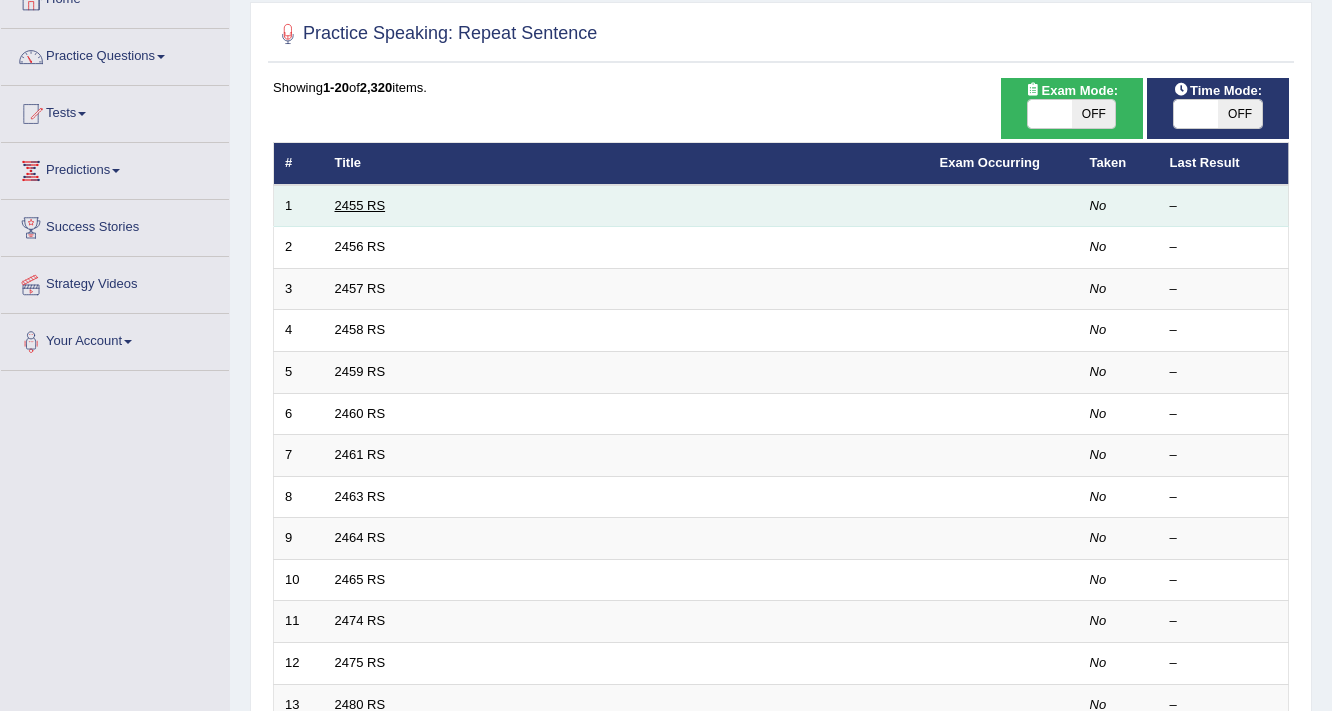 click on "2455 RS" at bounding box center (360, 205) 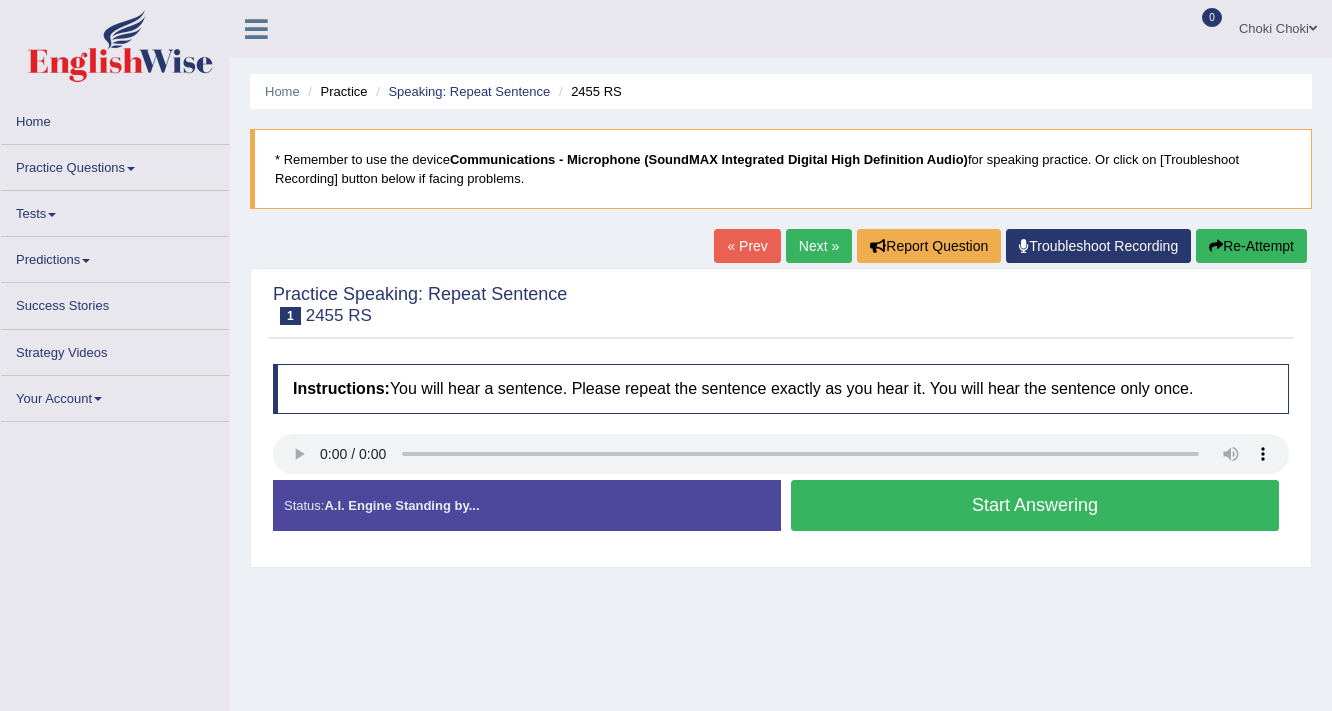 scroll, scrollTop: 0, scrollLeft: 0, axis: both 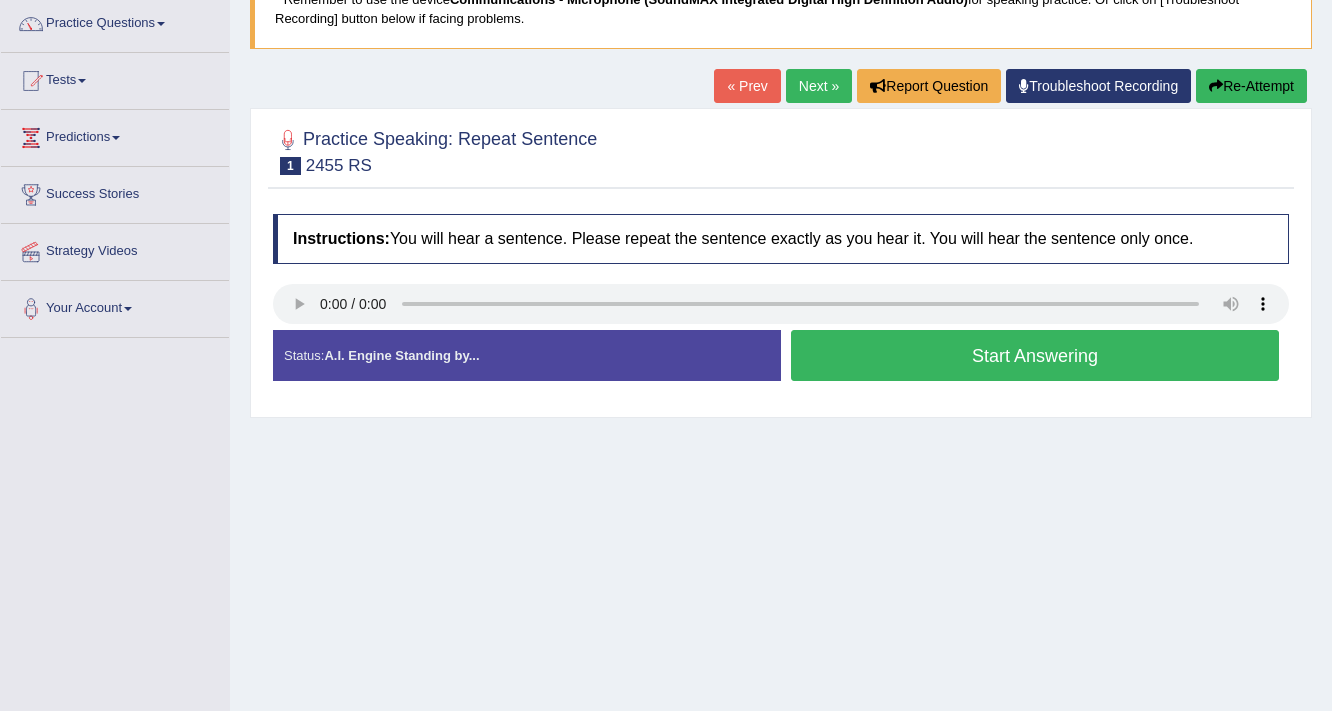 click on "Start Answering" at bounding box center (1035, 355) 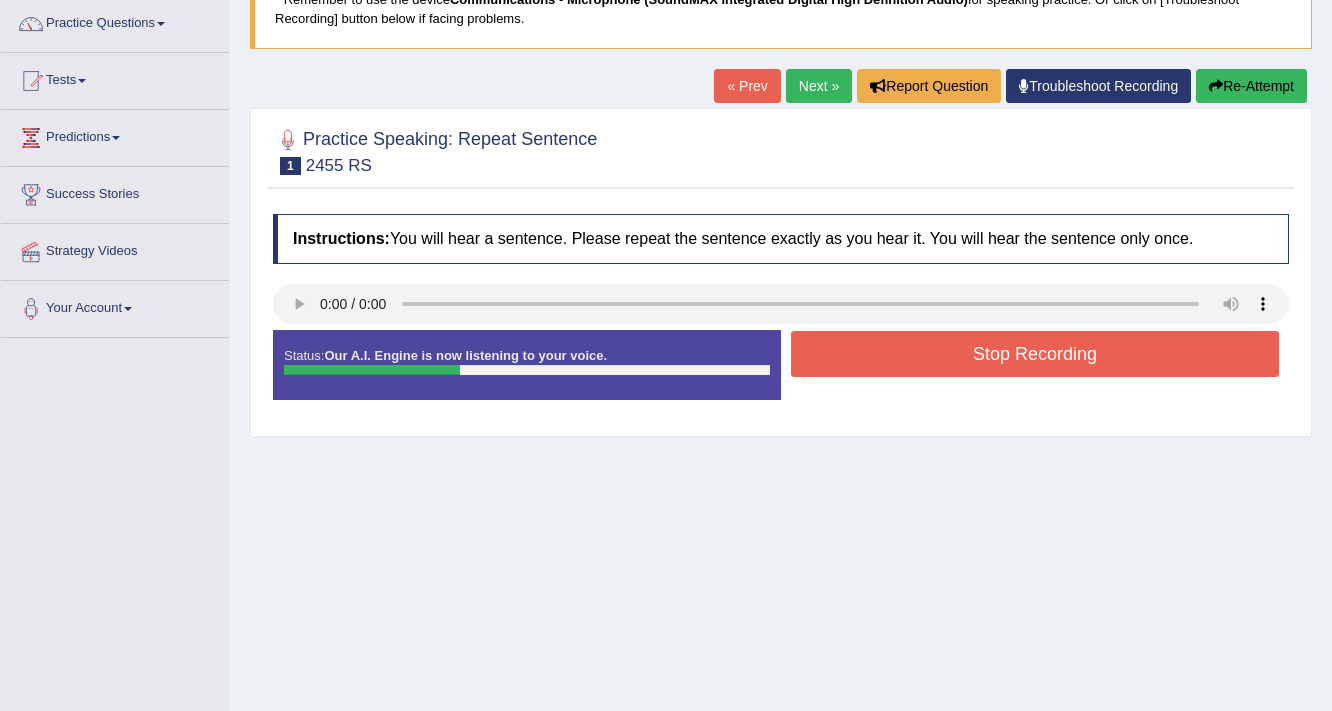 click on "Stop Recording" at bounding box center (1035, 354) 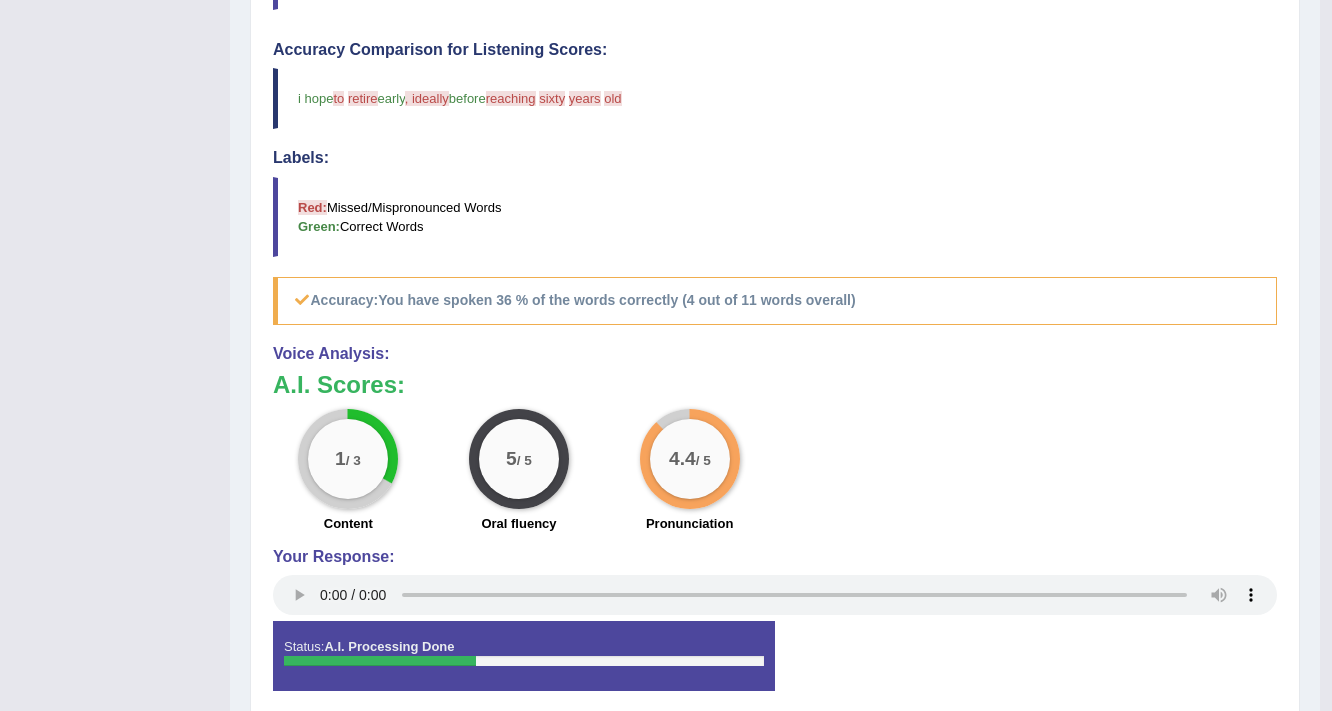 scroll, scrollTop: 640, scrollLeft: 0, axis: vertical 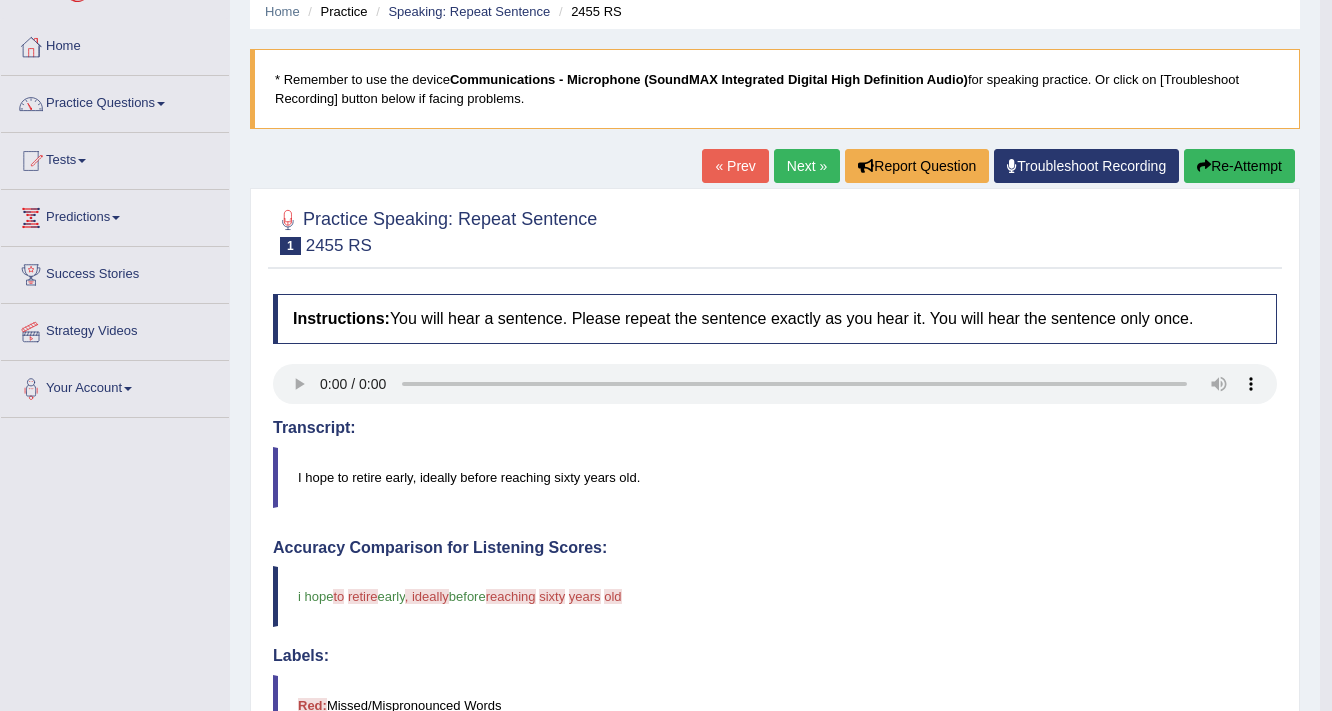 click on "Re-Attempt" at bounding box center [1239, 166] 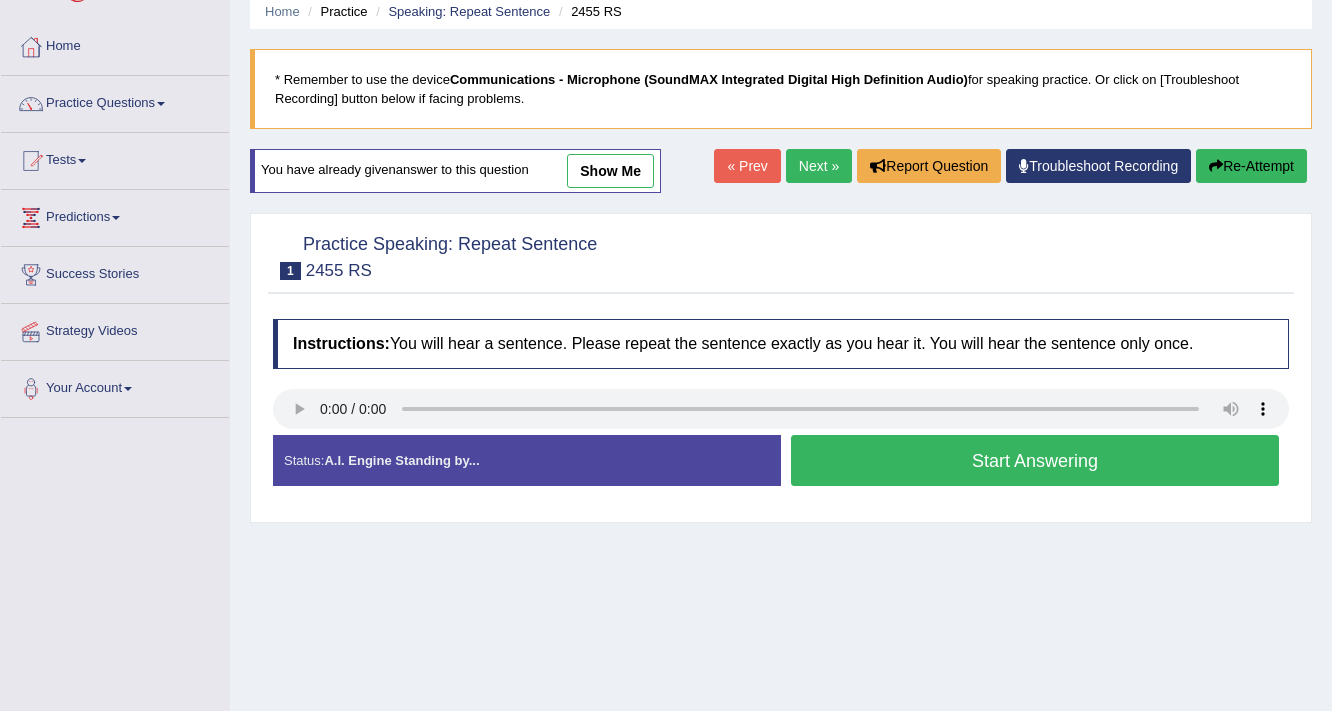 scroll, scrollTop: 0, scrollLeft: 0, axis: both 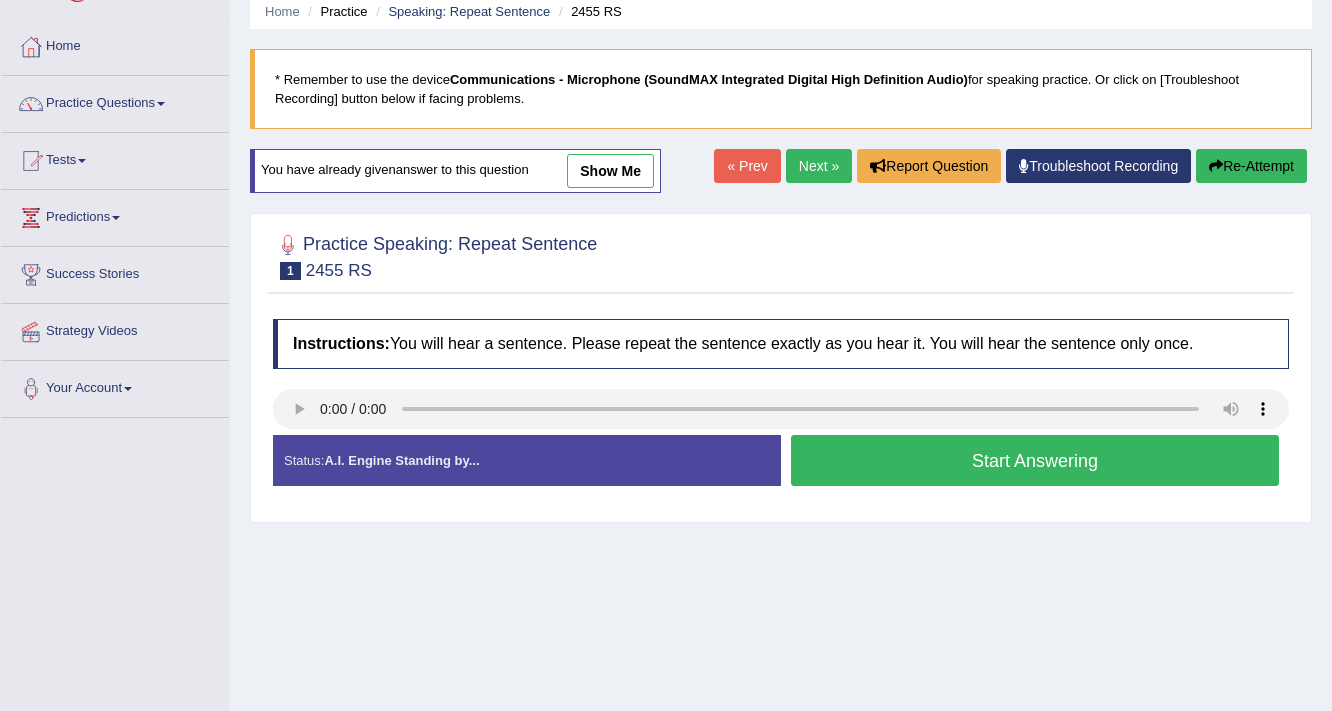 click on "Start Answering" at bounding box center (1035, 460) 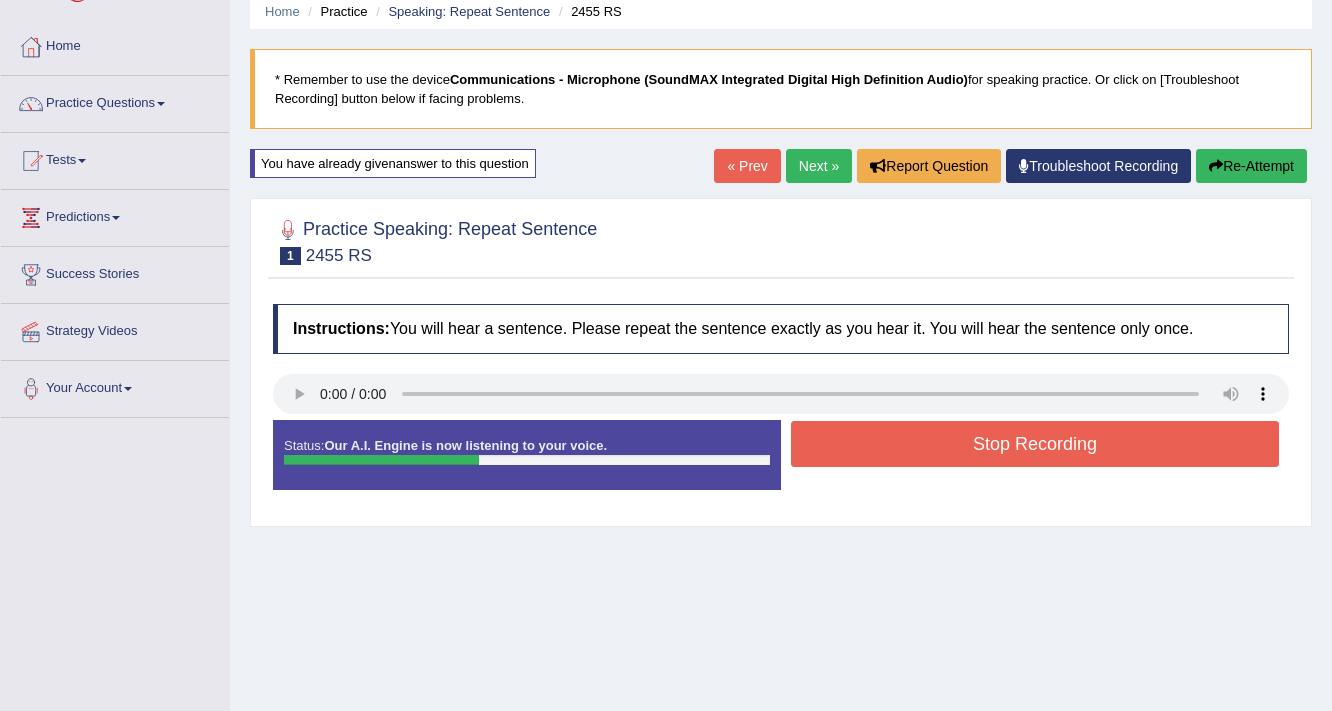 click on "Stop Recording" at bounding box center (1035, 444) 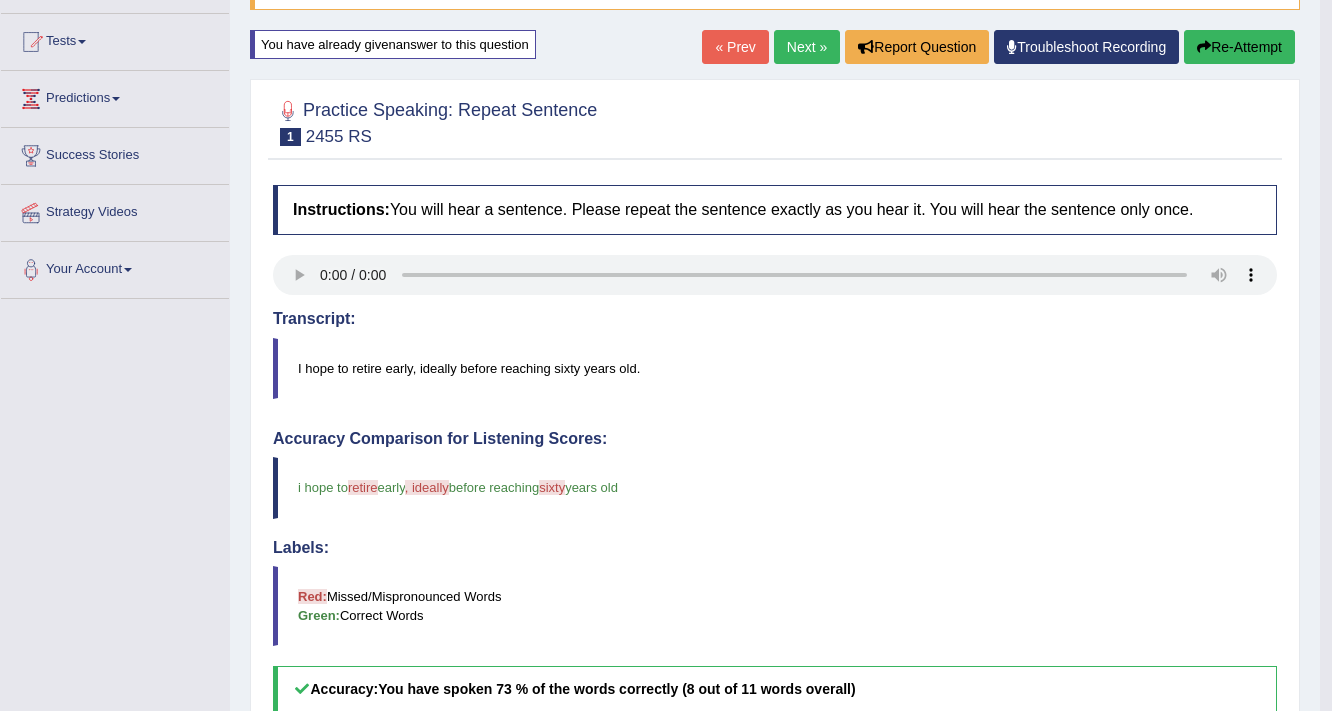 scroll, scrollTop: 160, scrollLeft: 0, axis: vertical 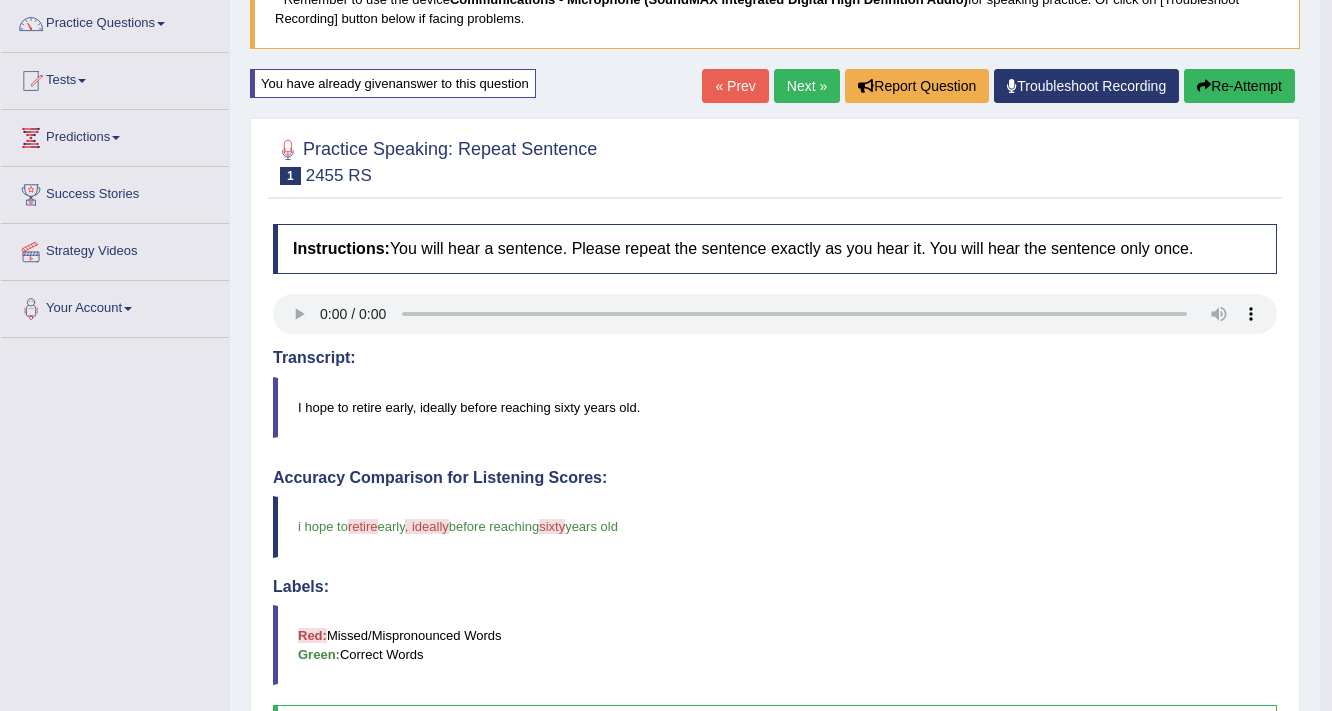 click on "Re-Attempt" at bounding box center [1239, 86] 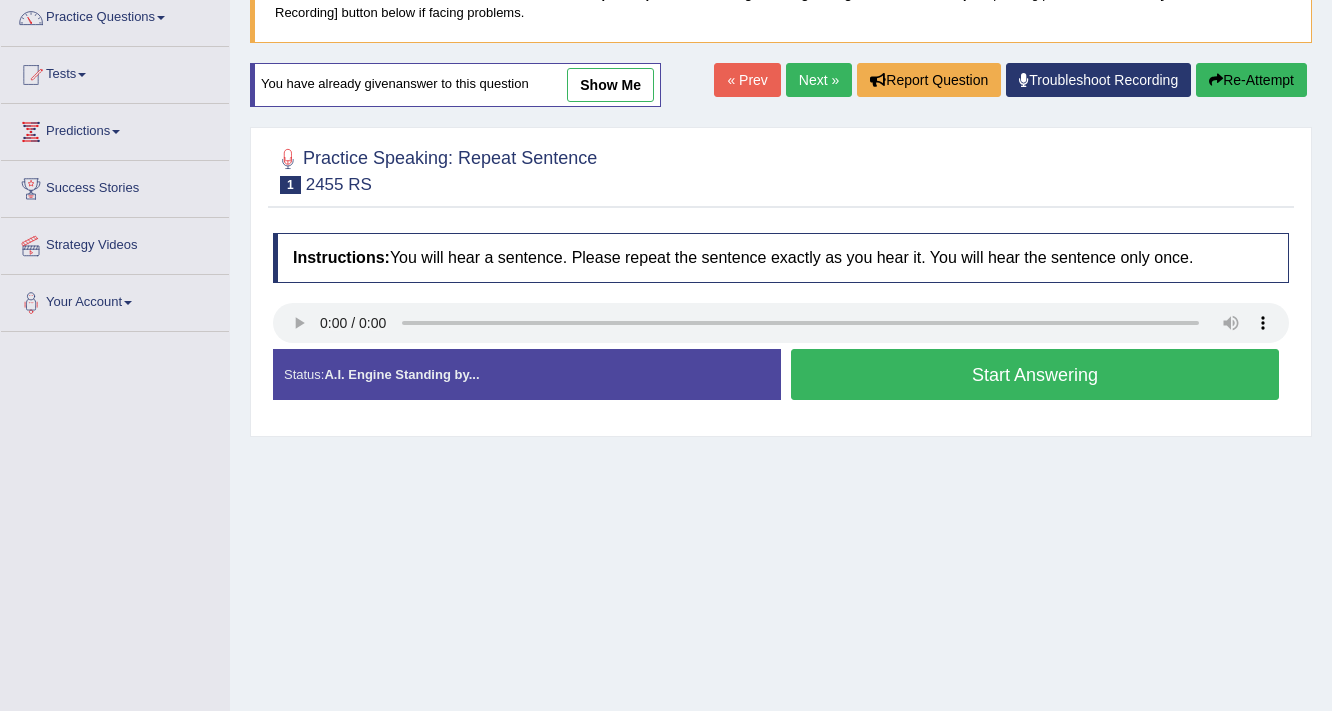 scroll, scrollTop: 166, scrollLeft: 0, axis: vertical 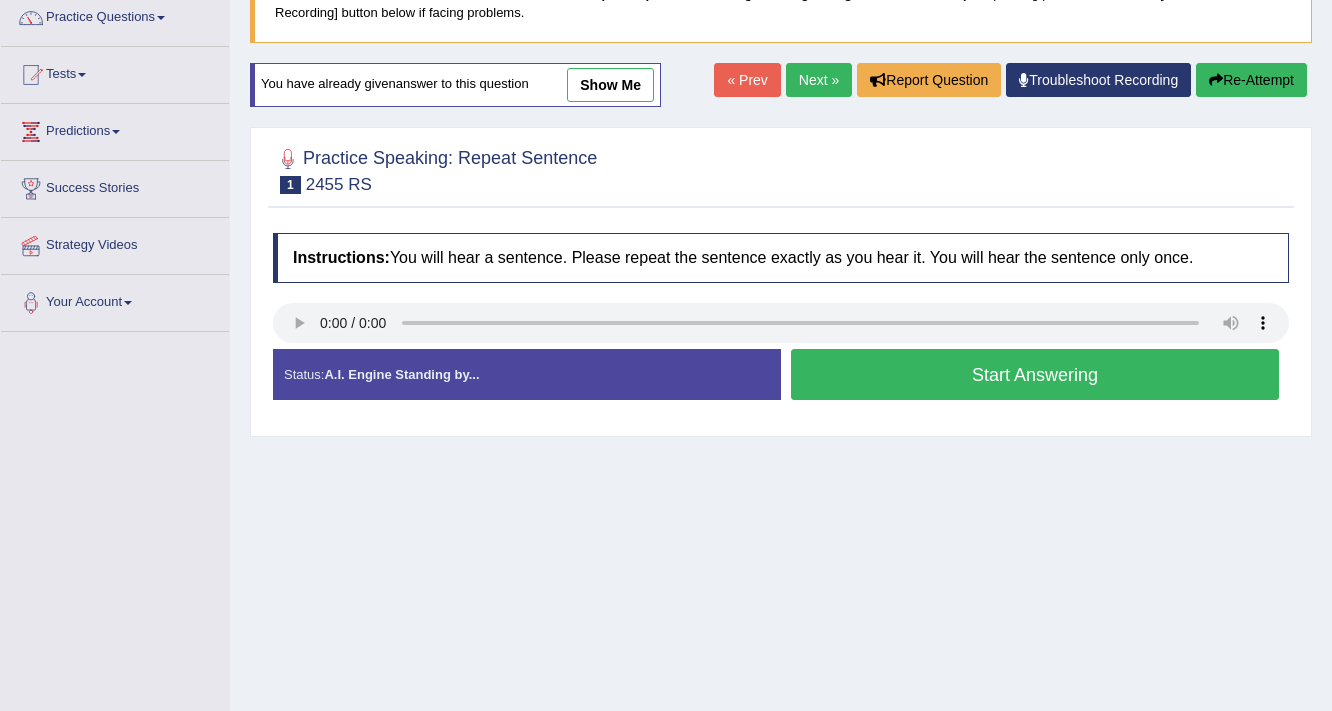 click on "Start Answering" at bounding box center [1035, 374] 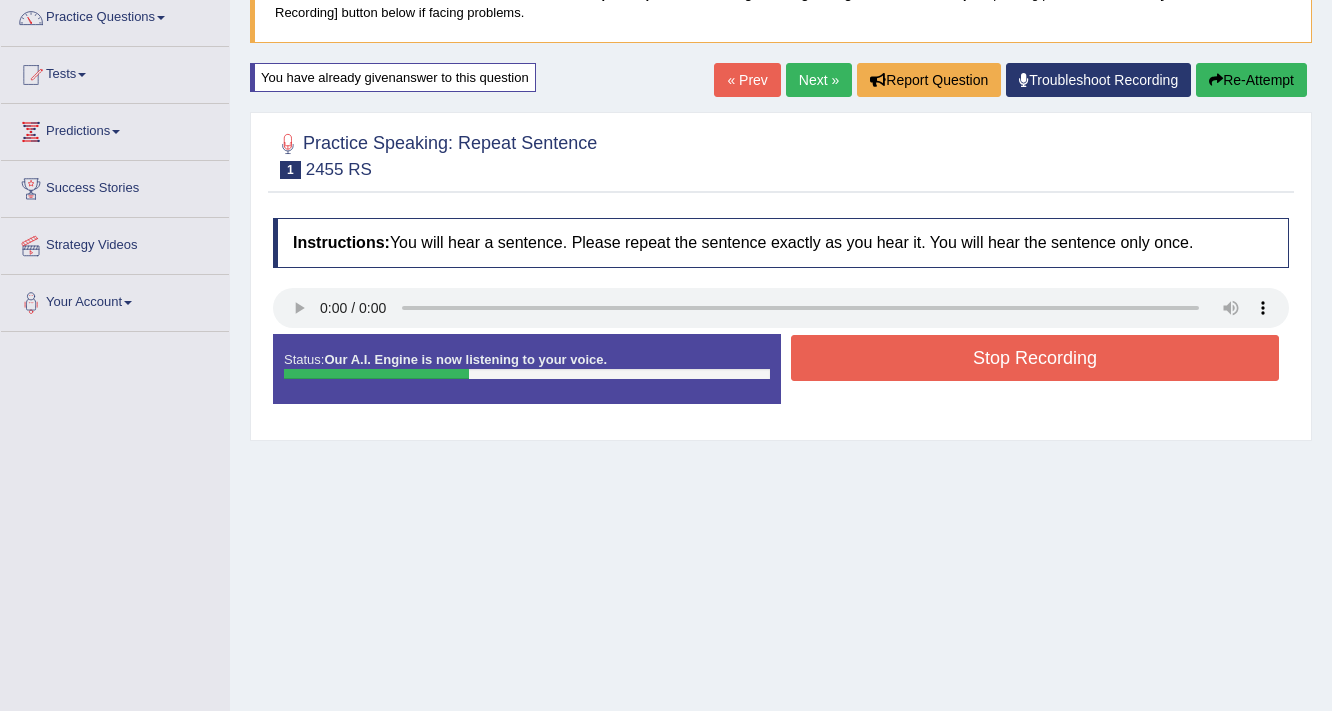 click on "Stop Recording" at bounding box center [1035, 358] 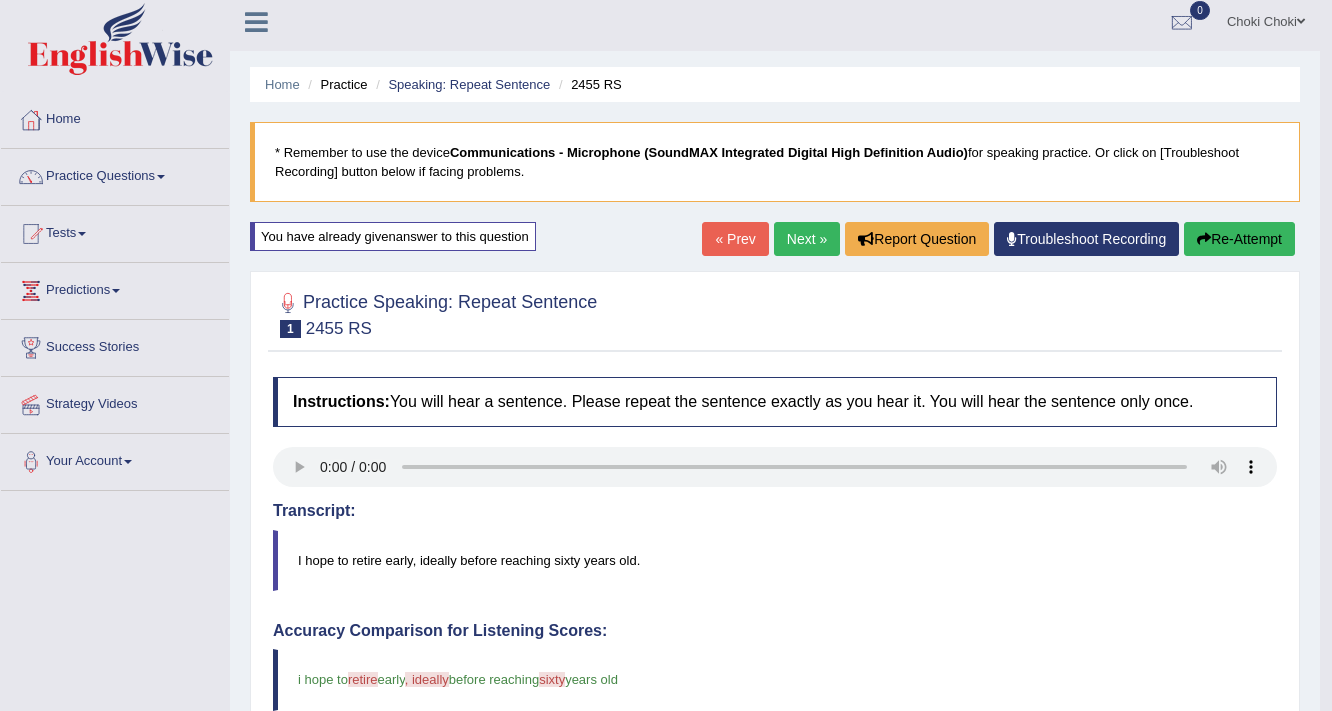 scroll, scrollTop: 0, scrollLeft: 0, axis: both 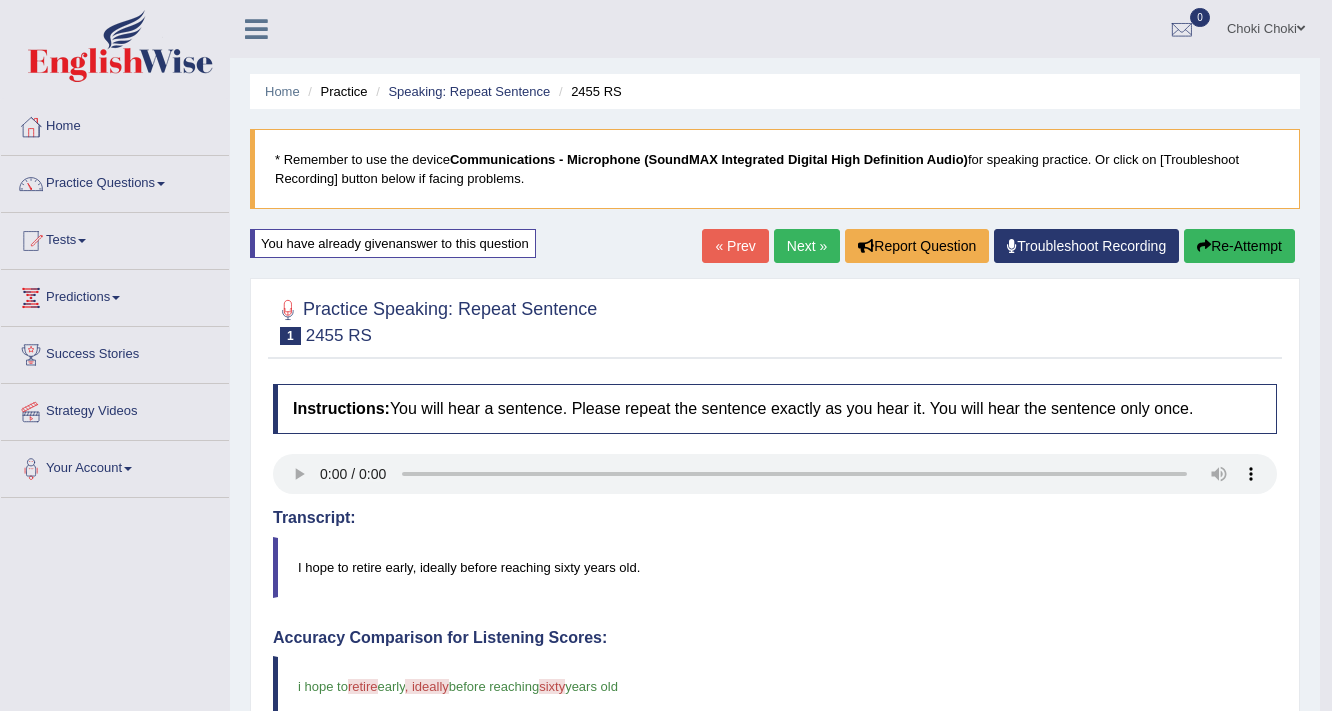 click on "Next »" at bounding box center [807, 246] 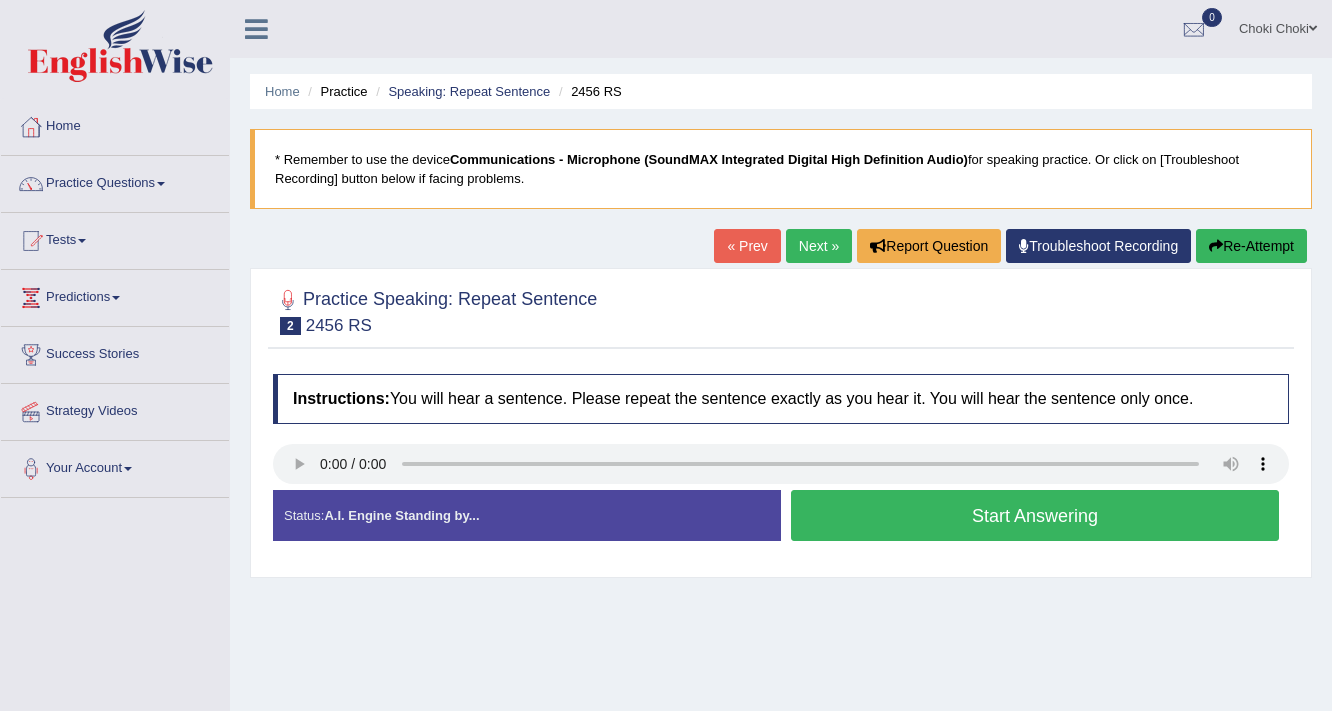 scroll, scrollTop: 0, scrollLeft: 0, axis: both 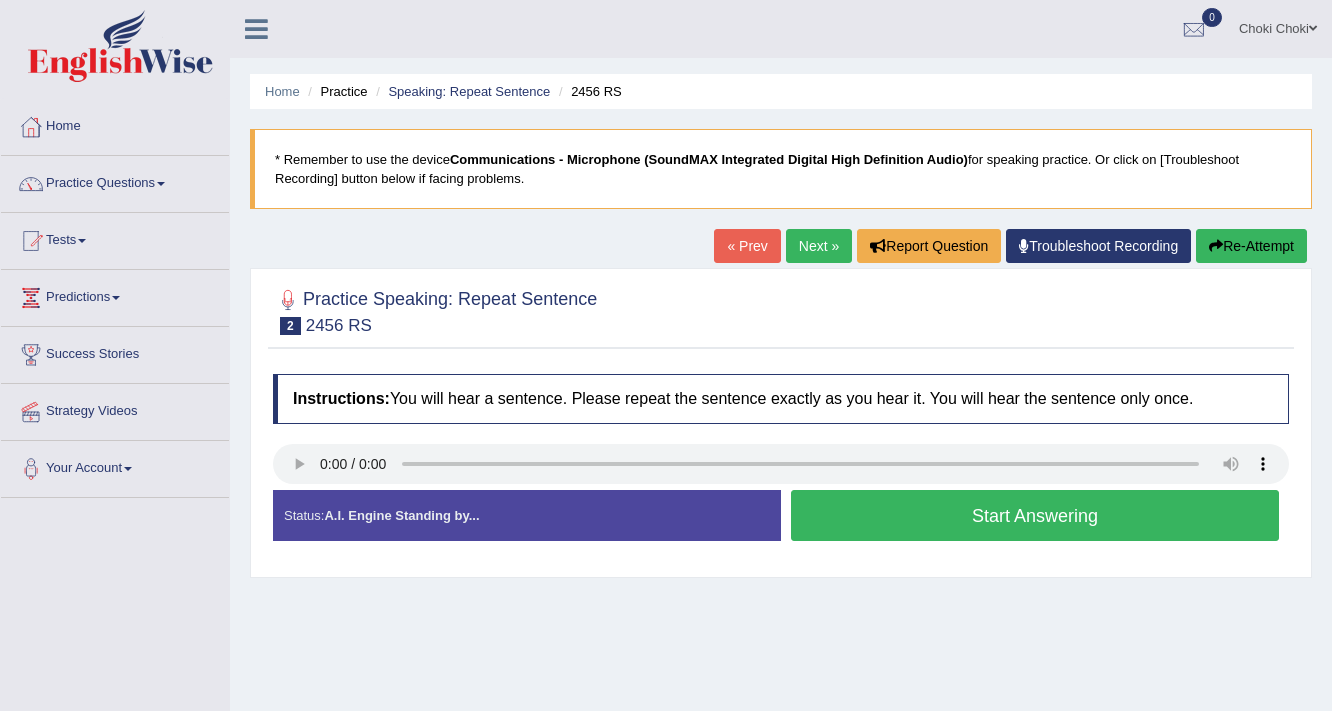 click on "Start Answering" at bounding box center [1035, 515] 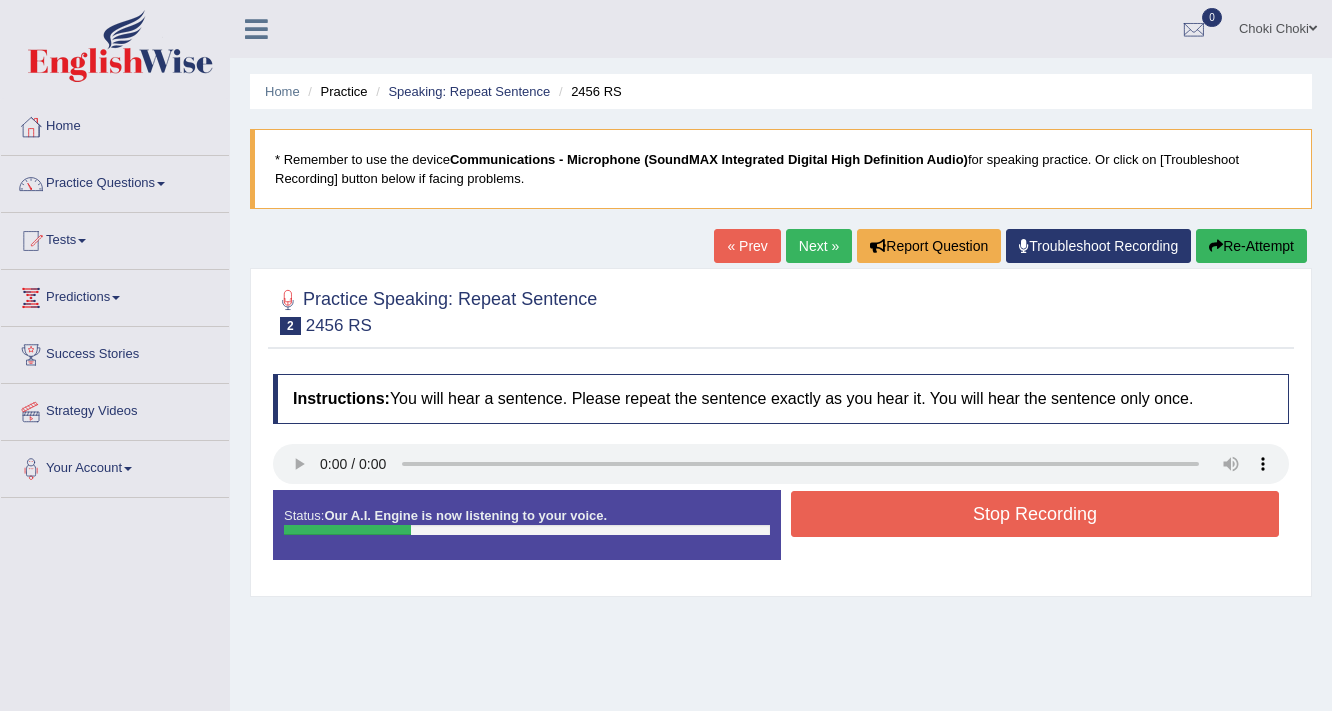 click on "Stop Recording" at bounding box center (1035, 514) 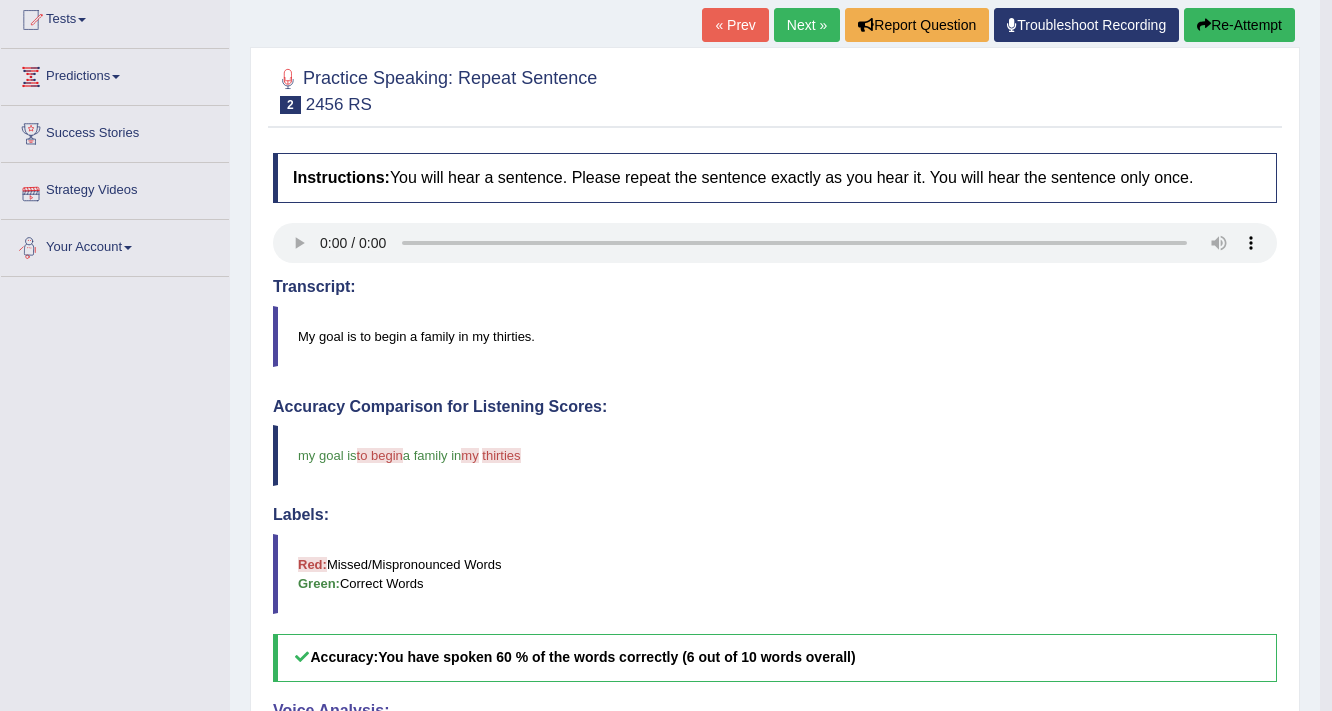 scroll, scrollTop: 160, scrollLeft: 0, axis: vertical 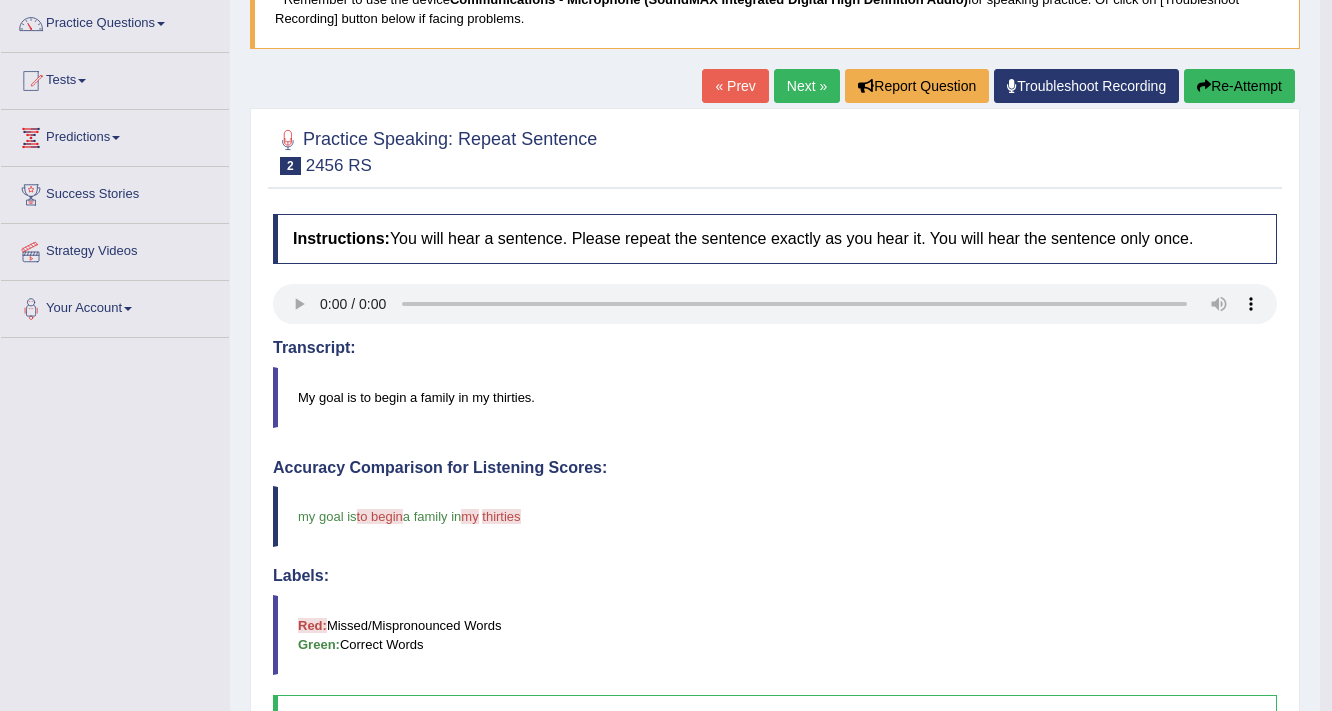 click on "Re-Attempt" at bounding box center [1239, 86] 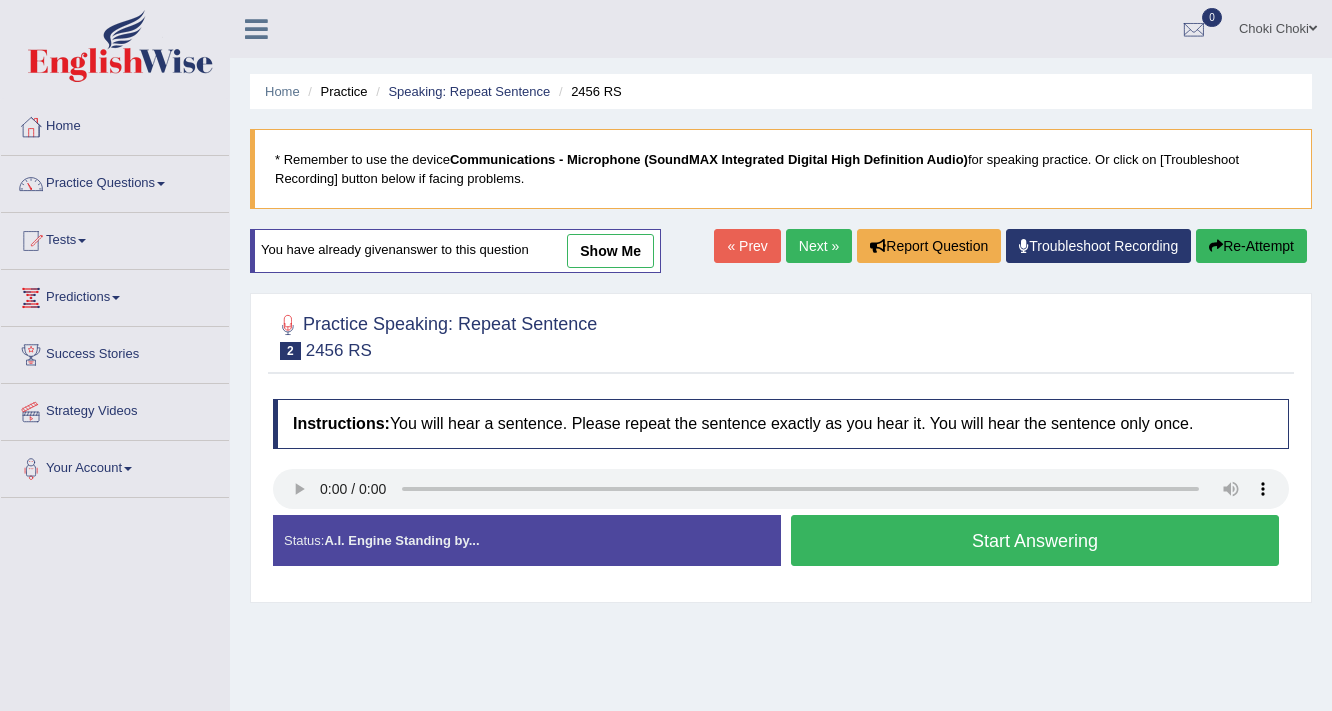 scroll, scrollTop: 166, scrollLeft: 0, axis: vertical 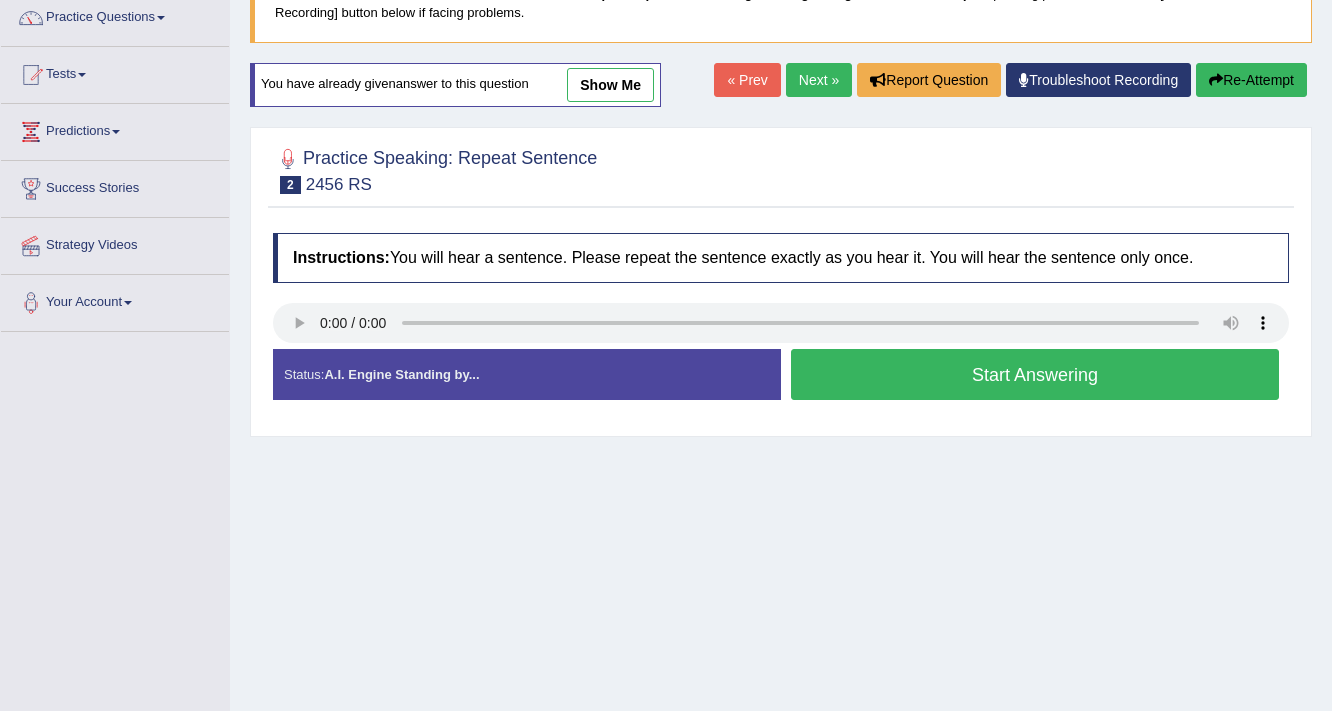 click on "Start Answering" at bounding box center [1035, 374] 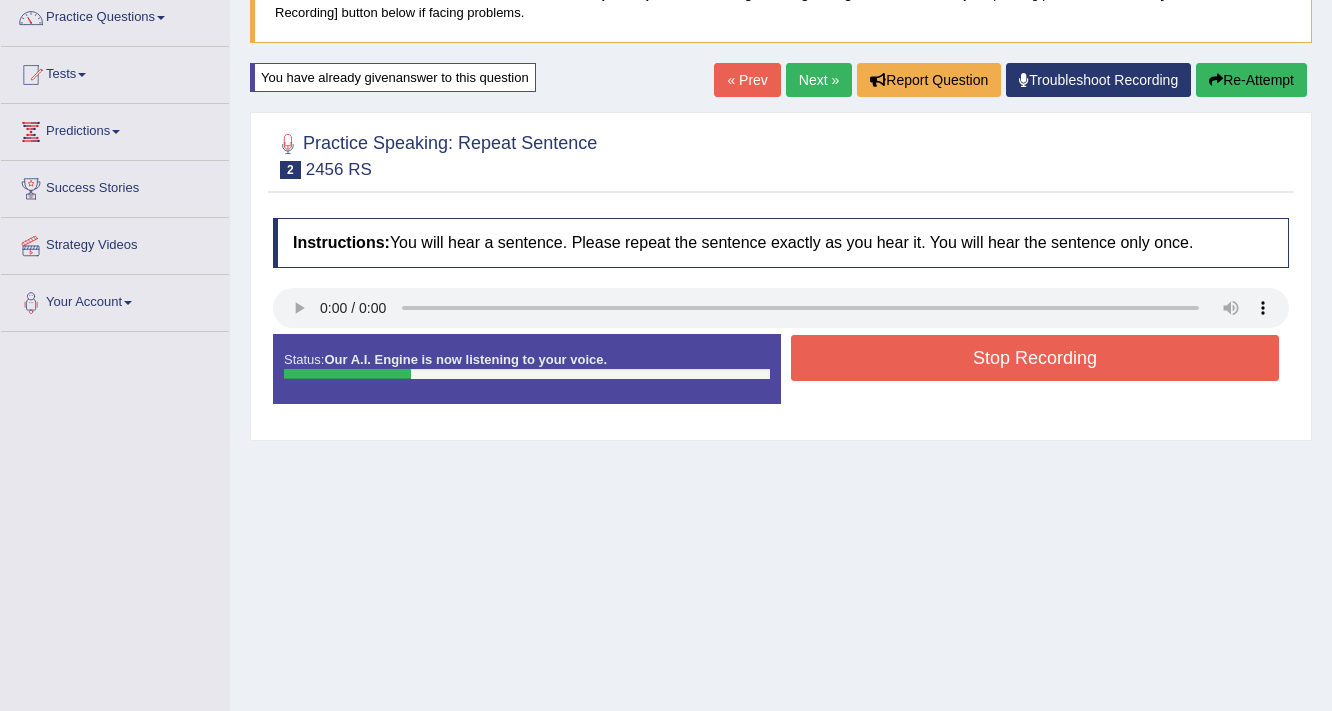 click on "Stop Recording" at bounding box center (1035, 358) 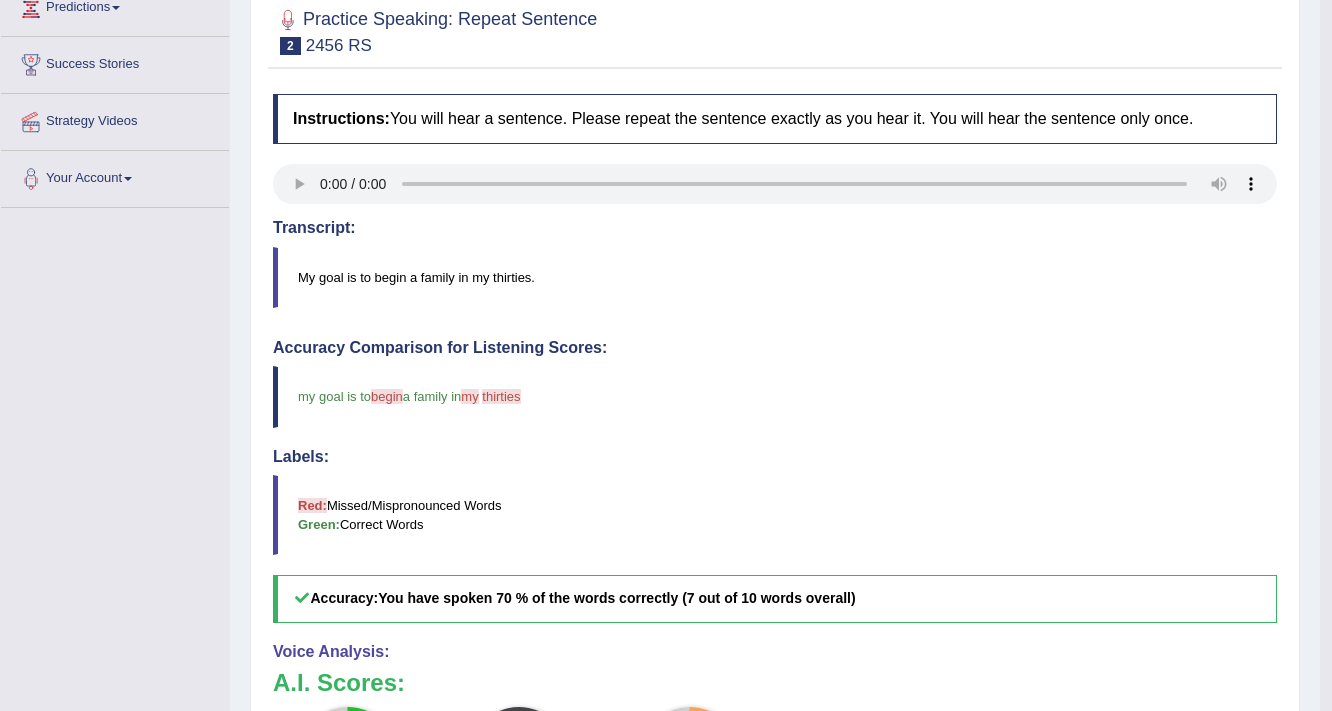 scroll, scrollTop: 166, scrollLeft: 0, axis: vertical 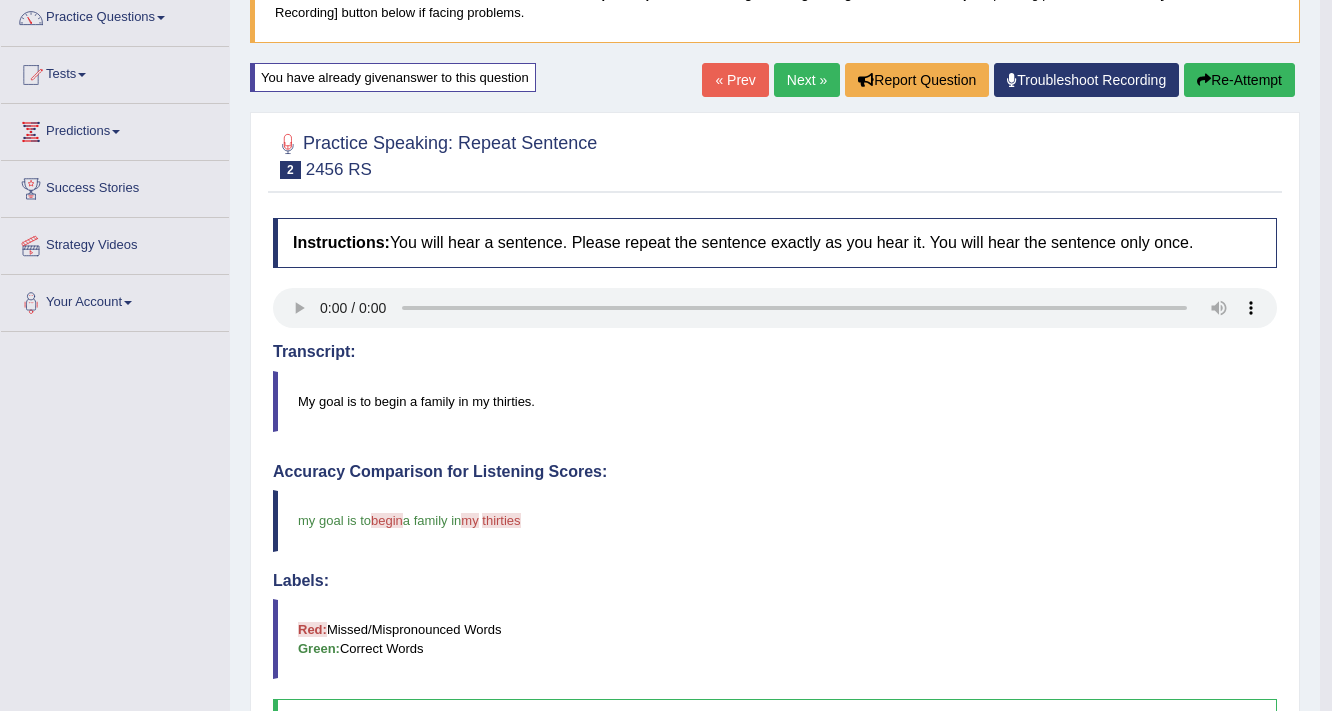 click on "Next »" at bounding box center (807, 80) 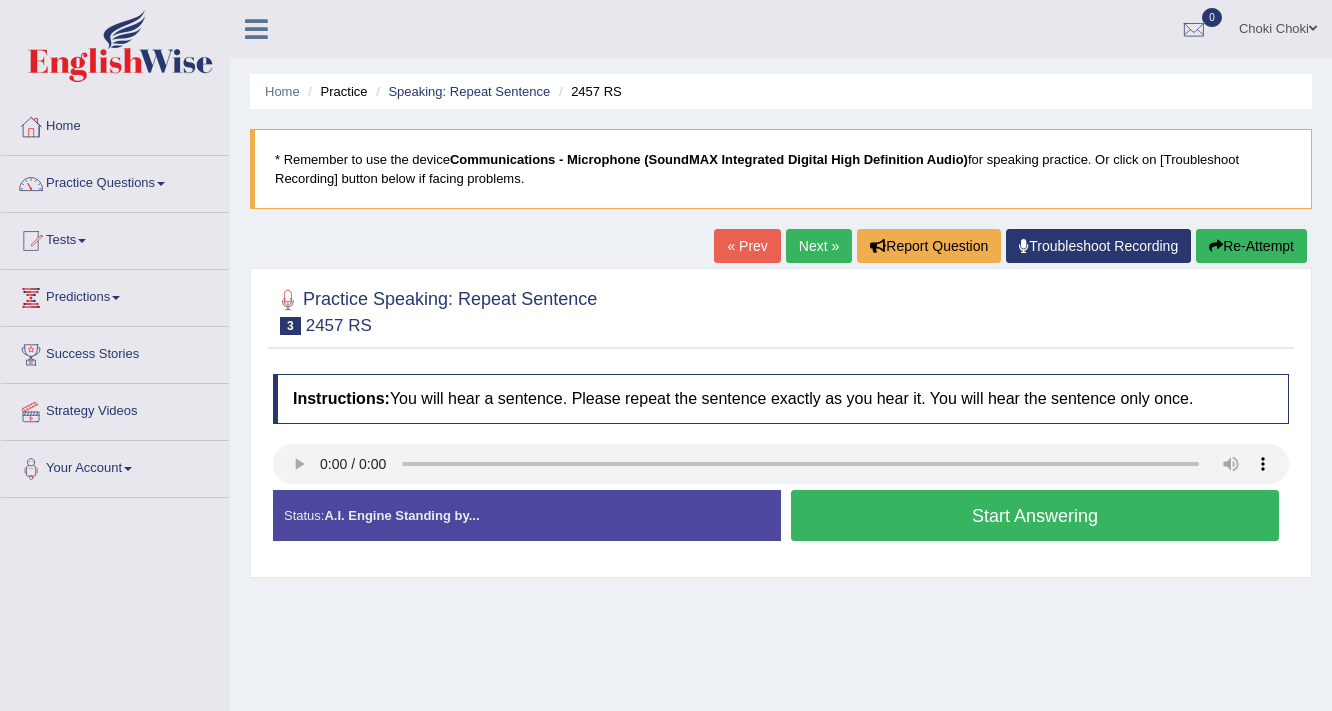 scroll, scrollTop: 0, scrollLeft: 0, axis: both 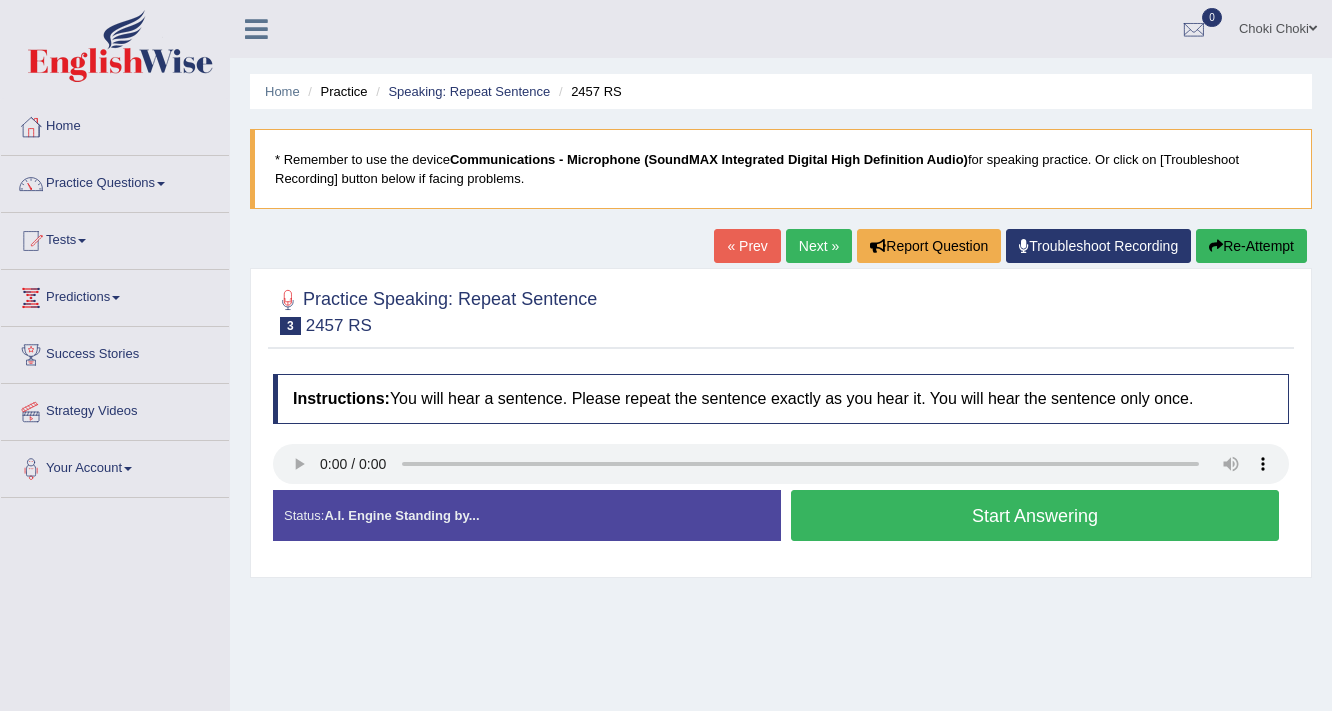 click on "Start Answering" at bounding box center [1035, 515] 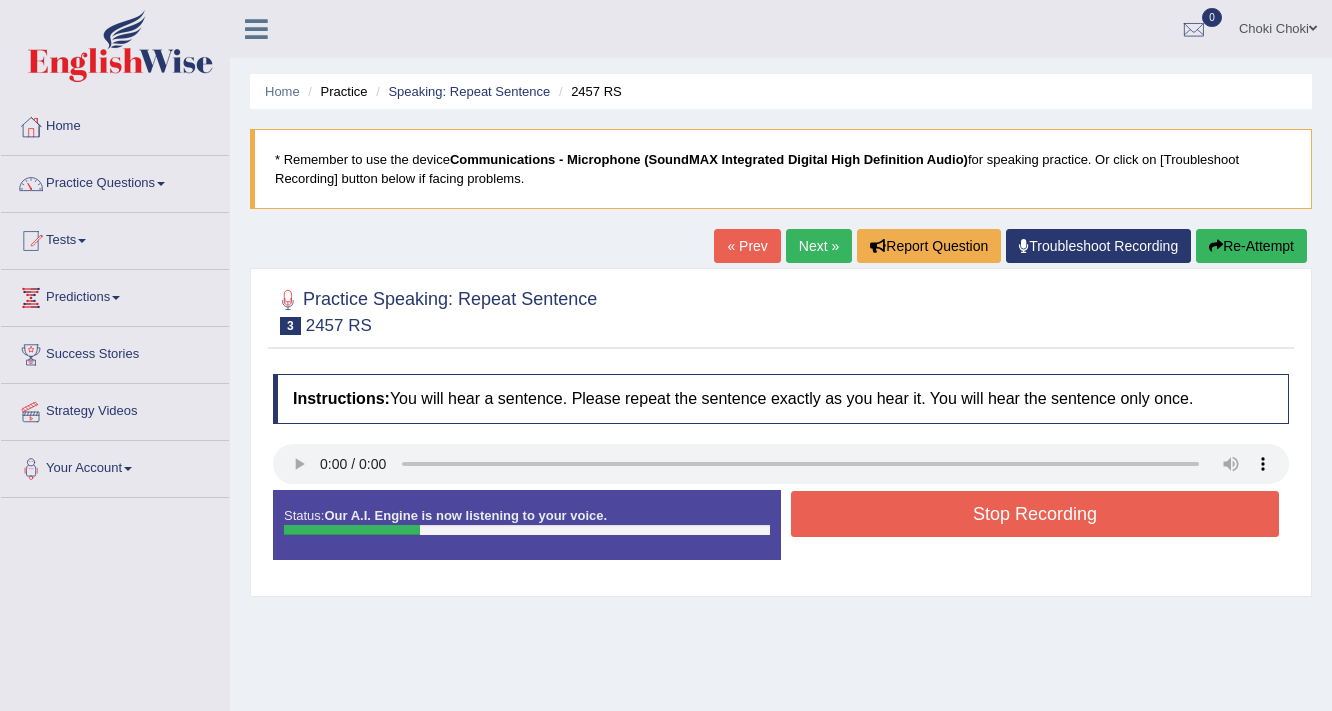 click on "Stop Recording" at bounding box center [1035, 514] 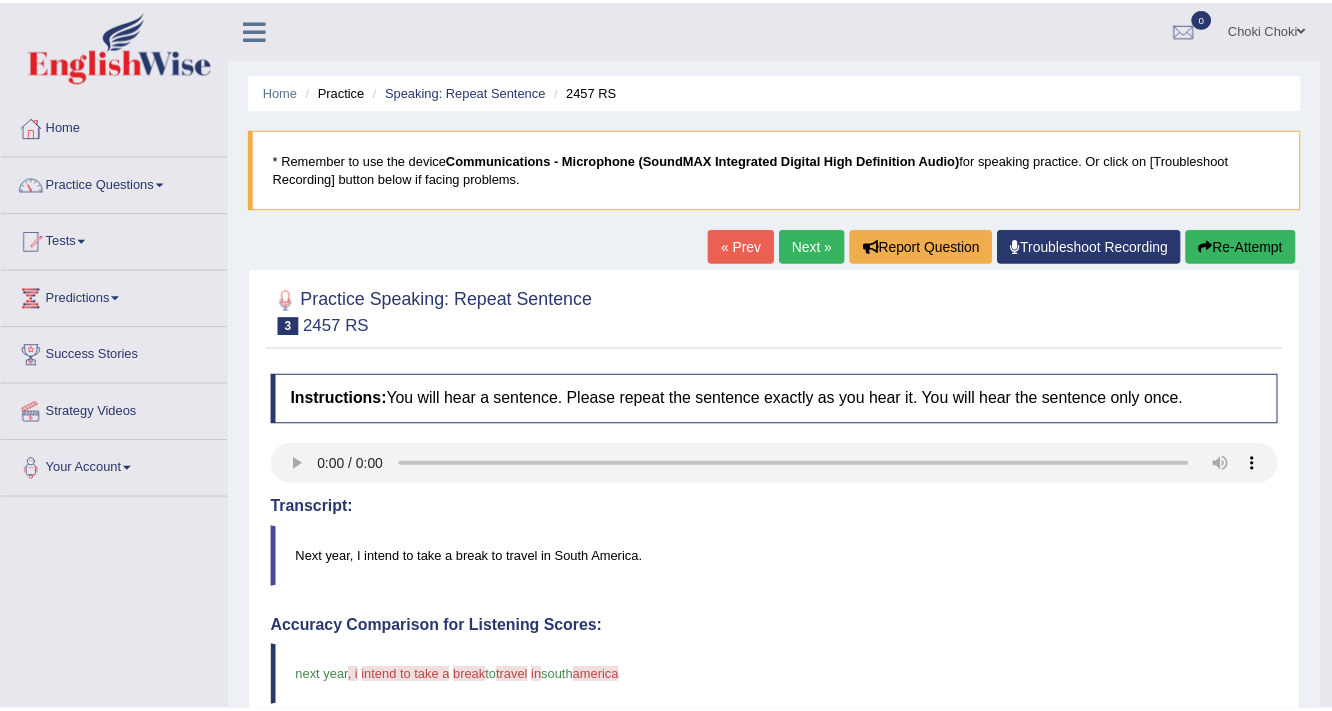 scroll, scrollTop: 0, scrollLeft: 0, axis: both 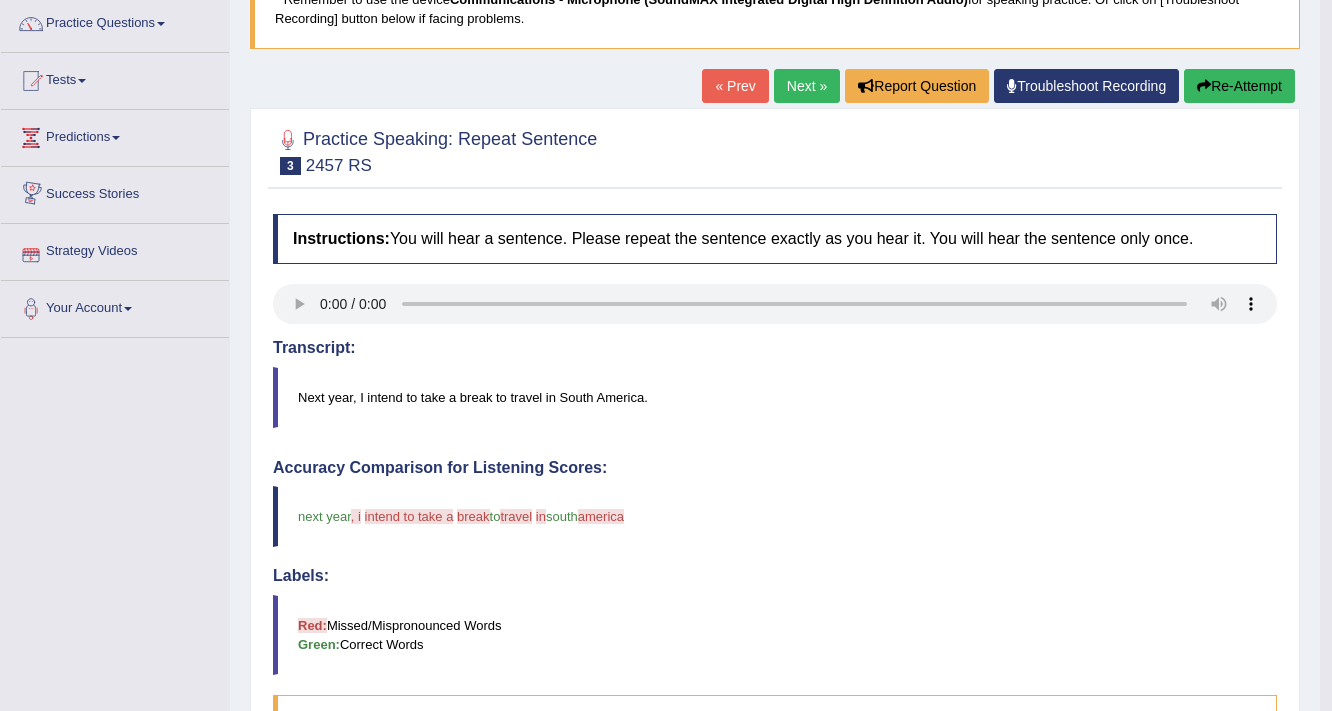 click on "Re-Attempt" at bounding box center [1239, 86] 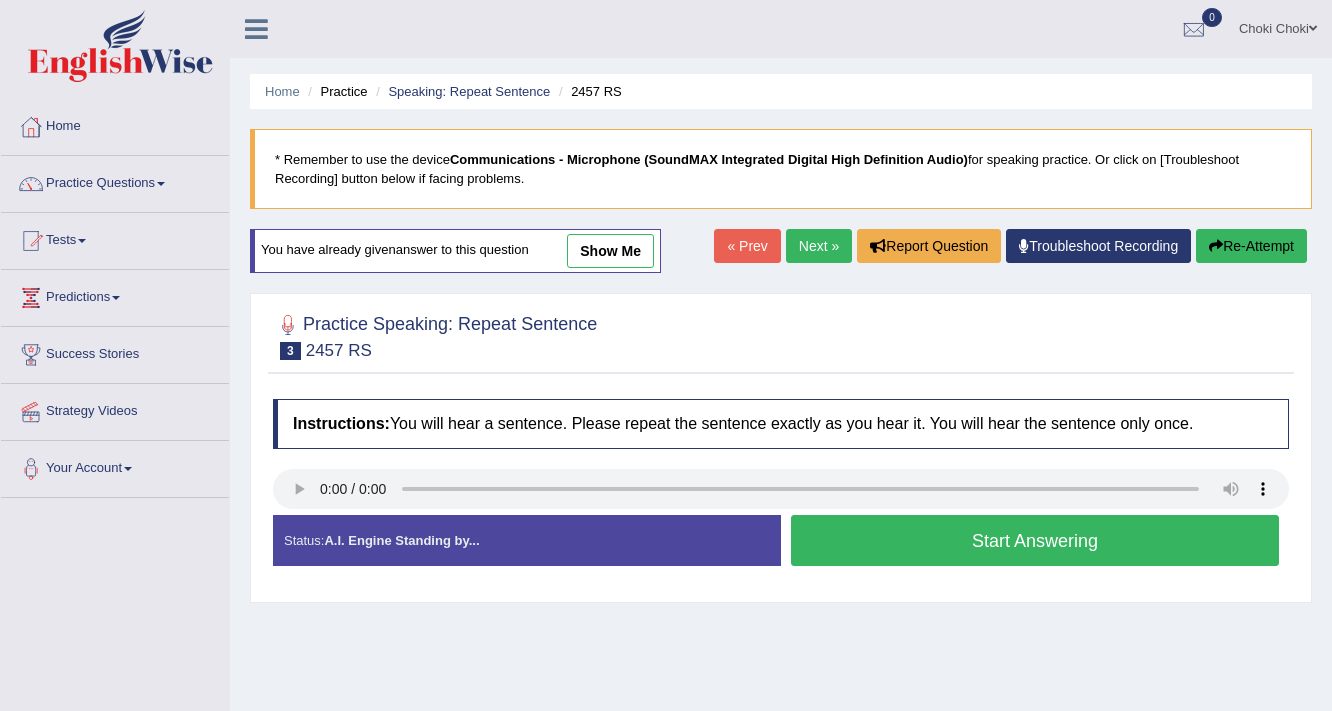 scroll, scrollTop: 166, scrollLeft: 0, axis: vertical 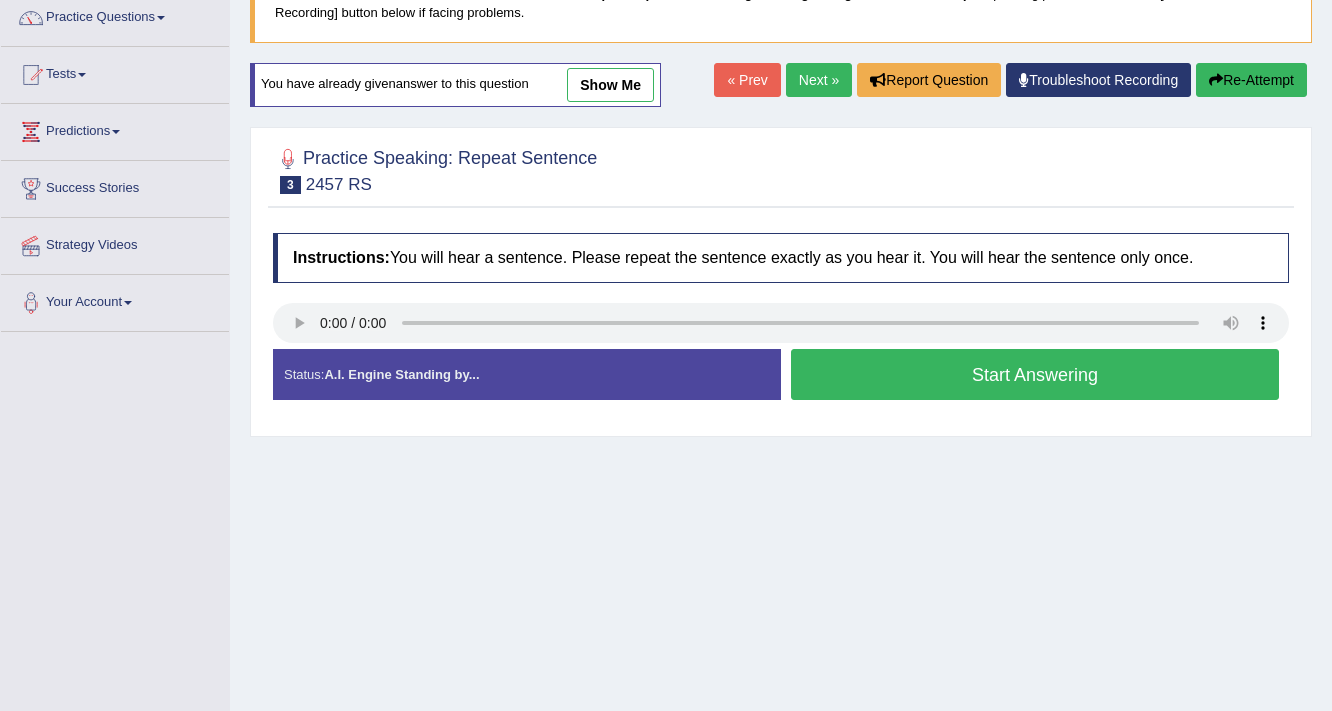 click on "Start Answering" at bounding box center [1035, 374] 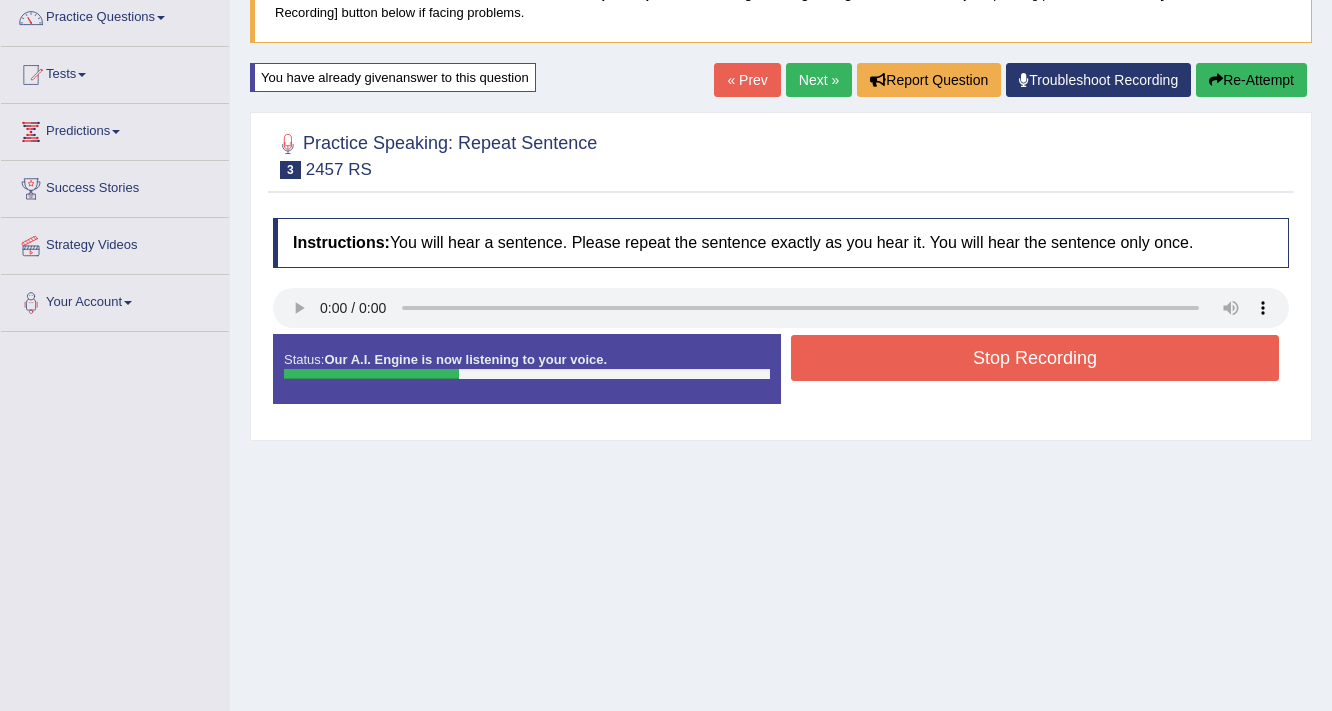 click on "Stop Recording" at bounding box center [1035, 358] 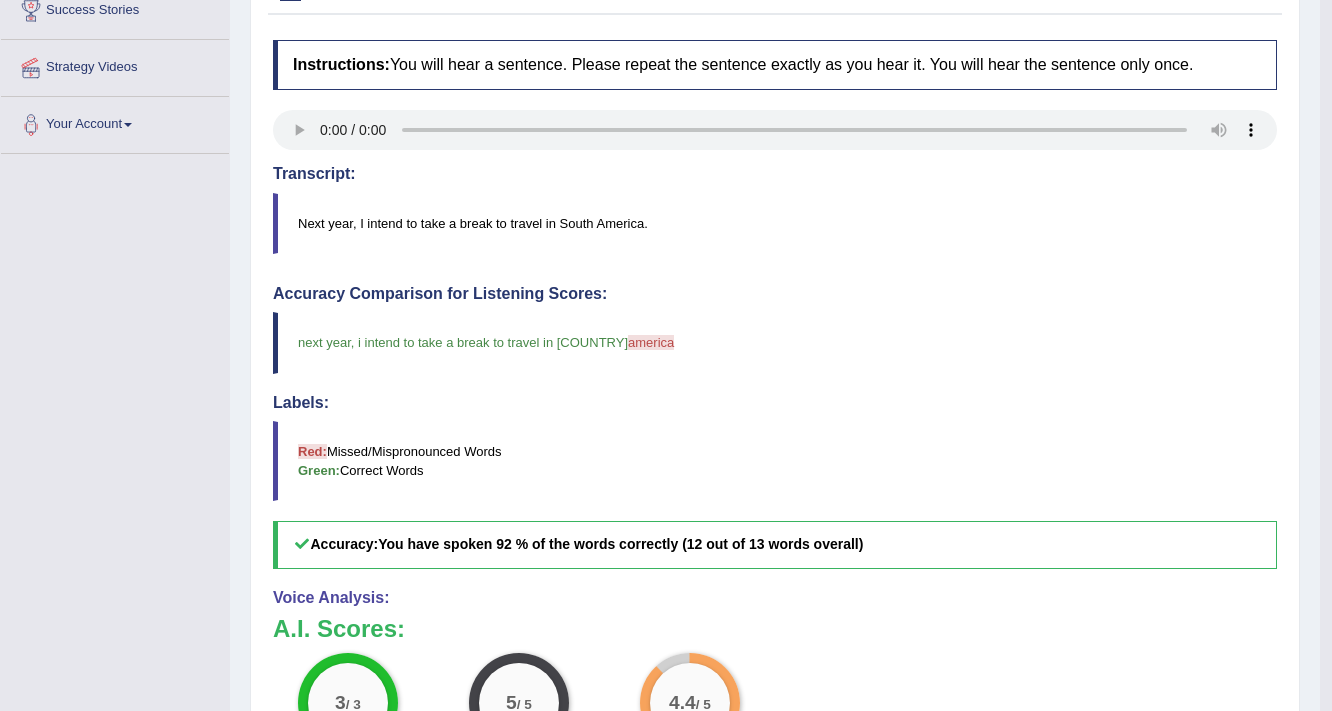 scroll, scrollTop: 486, scrollLeft: 0, axis: vertical 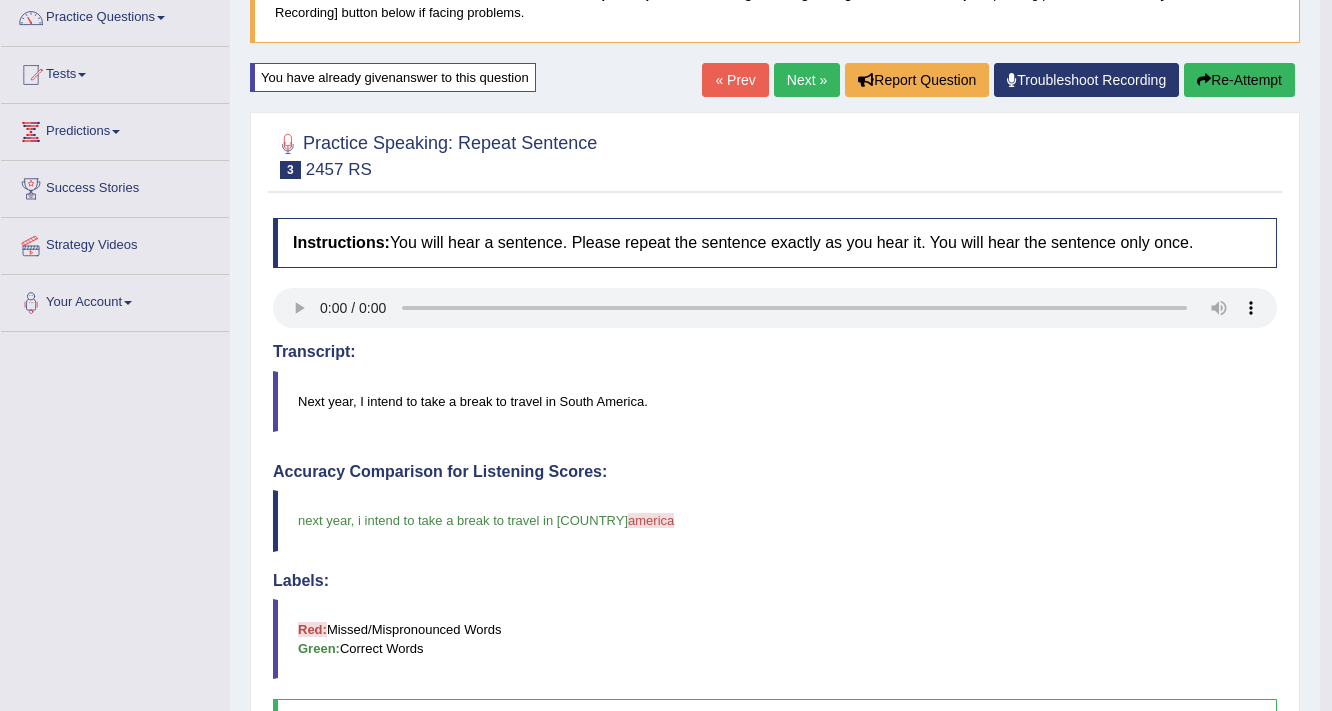 click on "Next »" at bounding box center [807, 80] 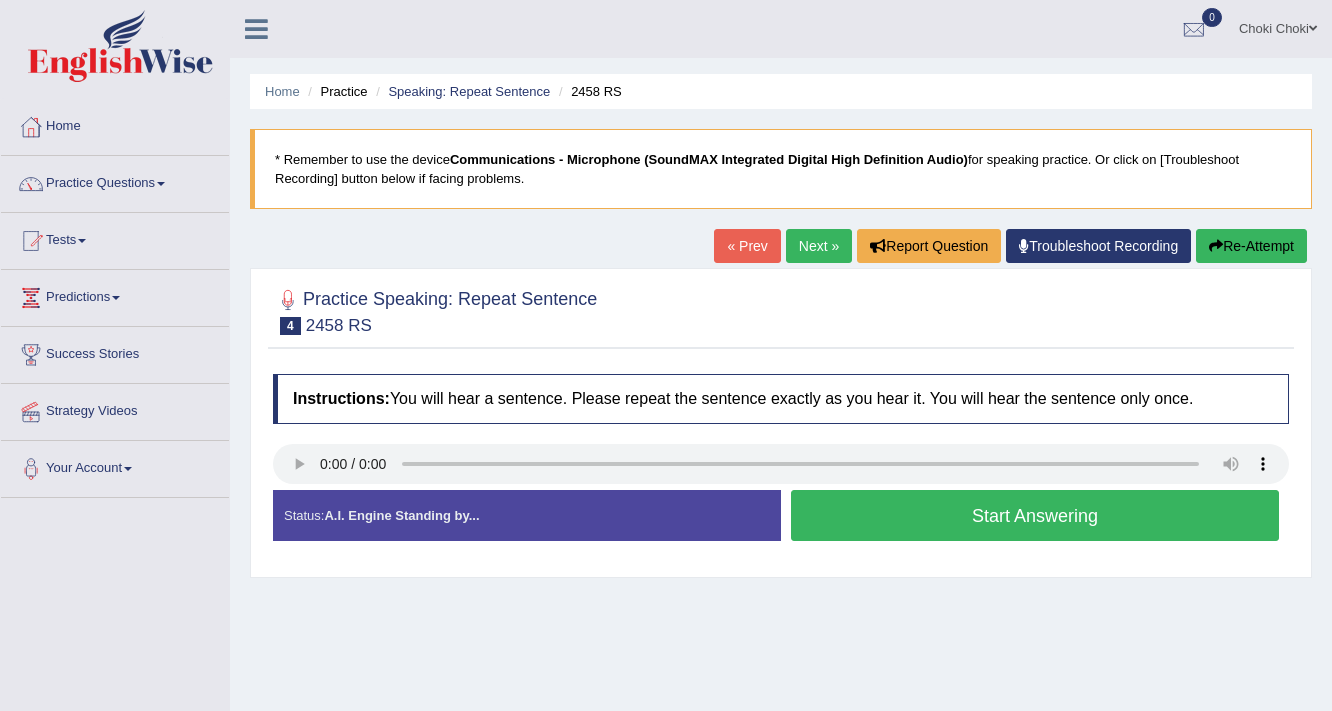 scroll, scrollTop: 0, scrollLeft: 0, axis: both 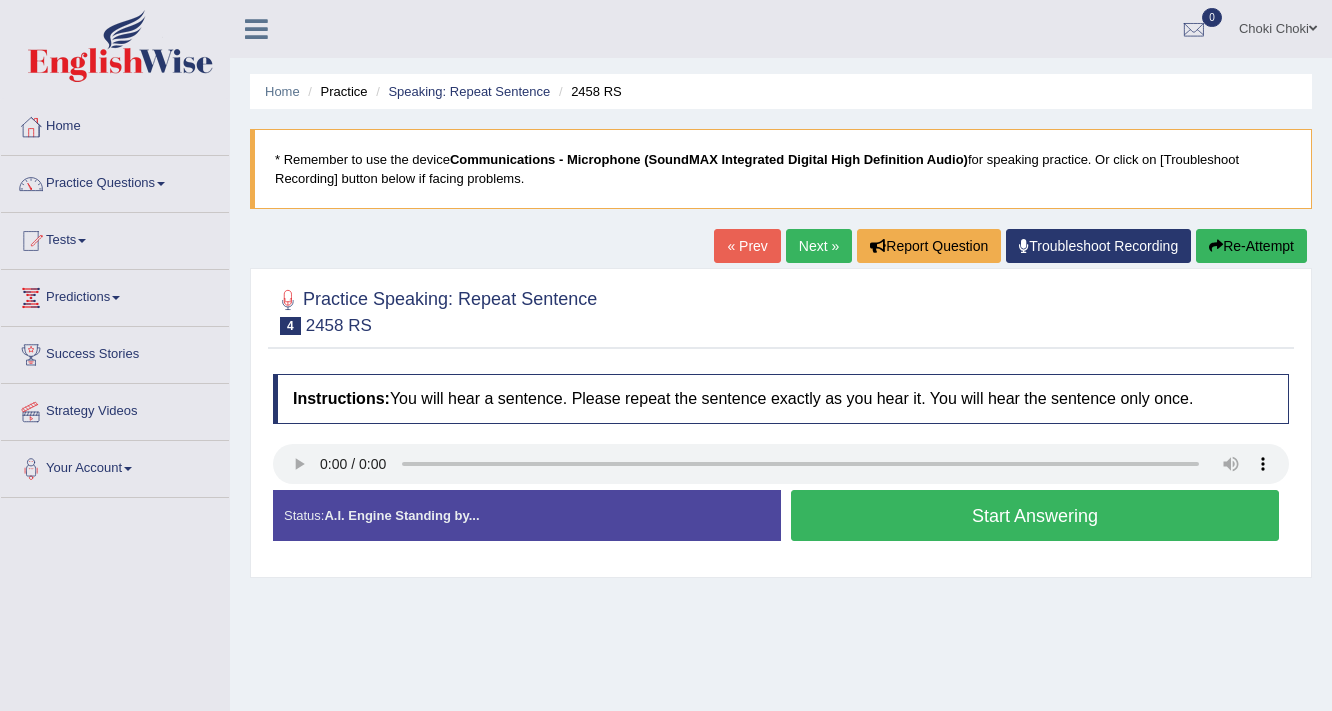 click on "Start Answering" at bounding box center (1035, 515) 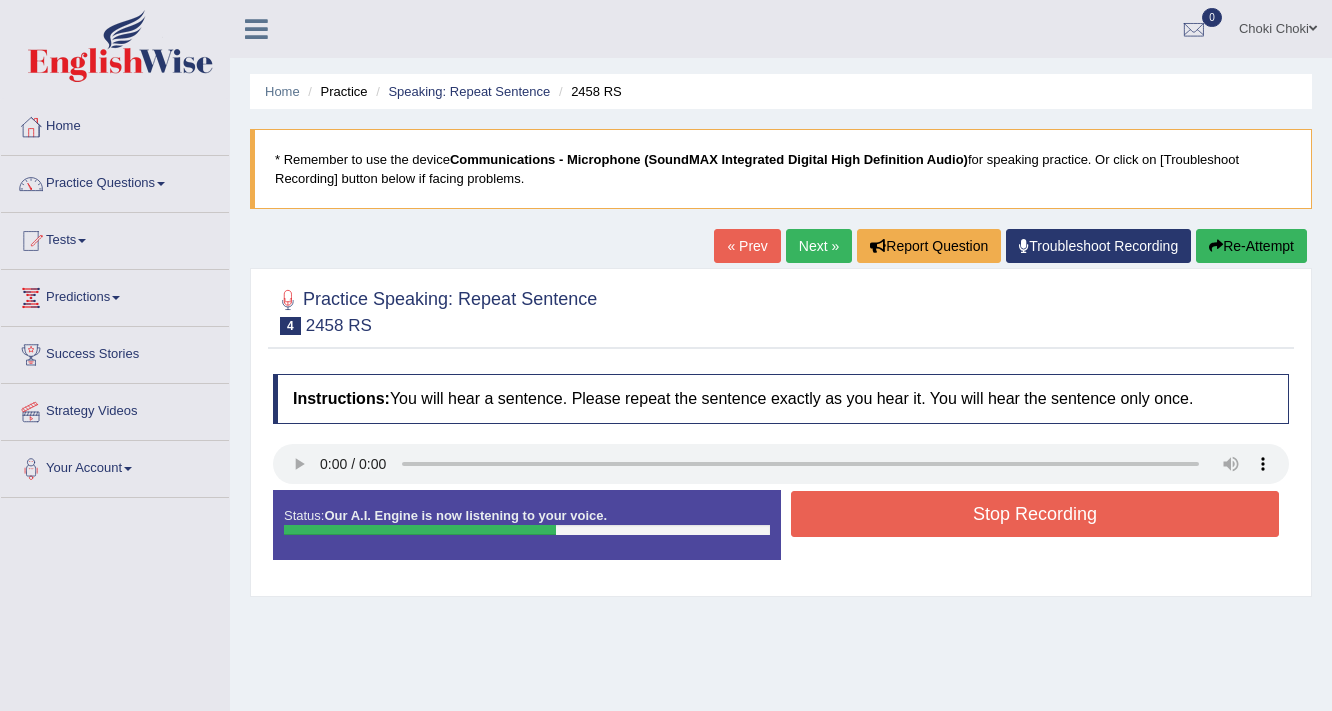 click on "Stop Recording" at bounding box center [1035, 514] 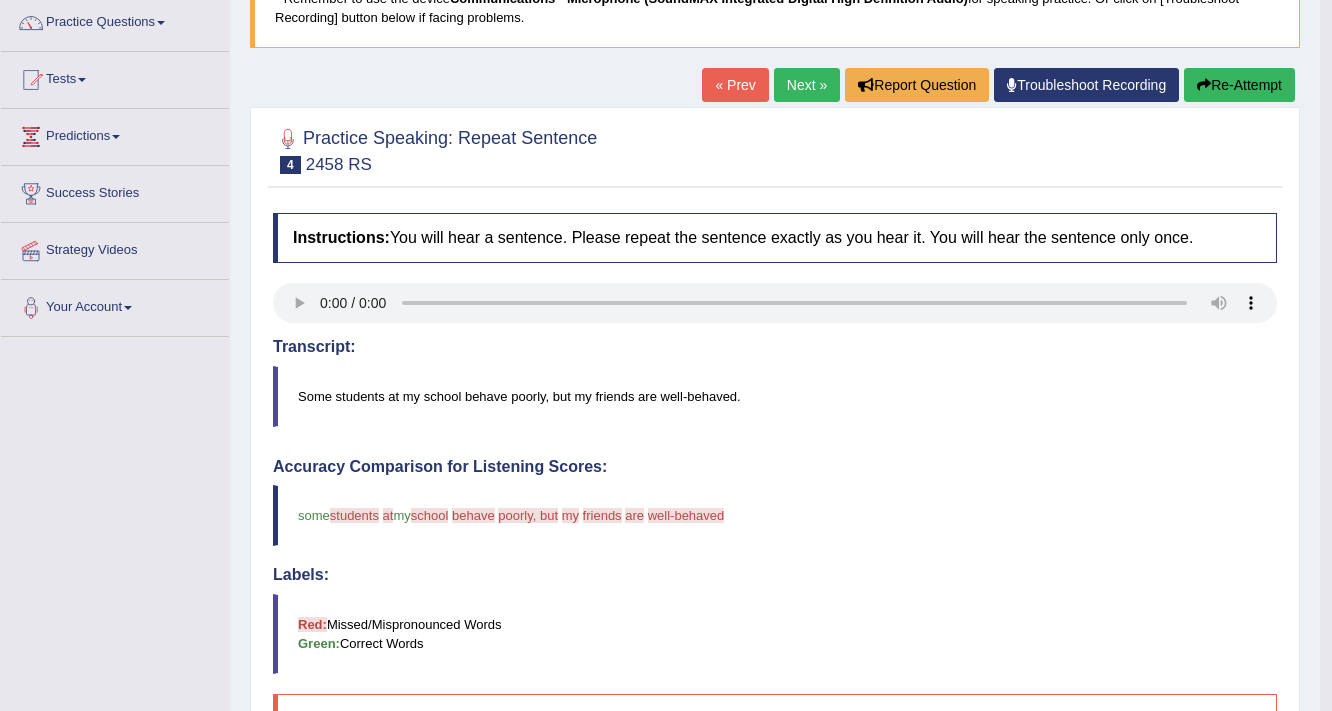 scroll, scrollTop: 160, scrollLeft: 0, axis: vertical 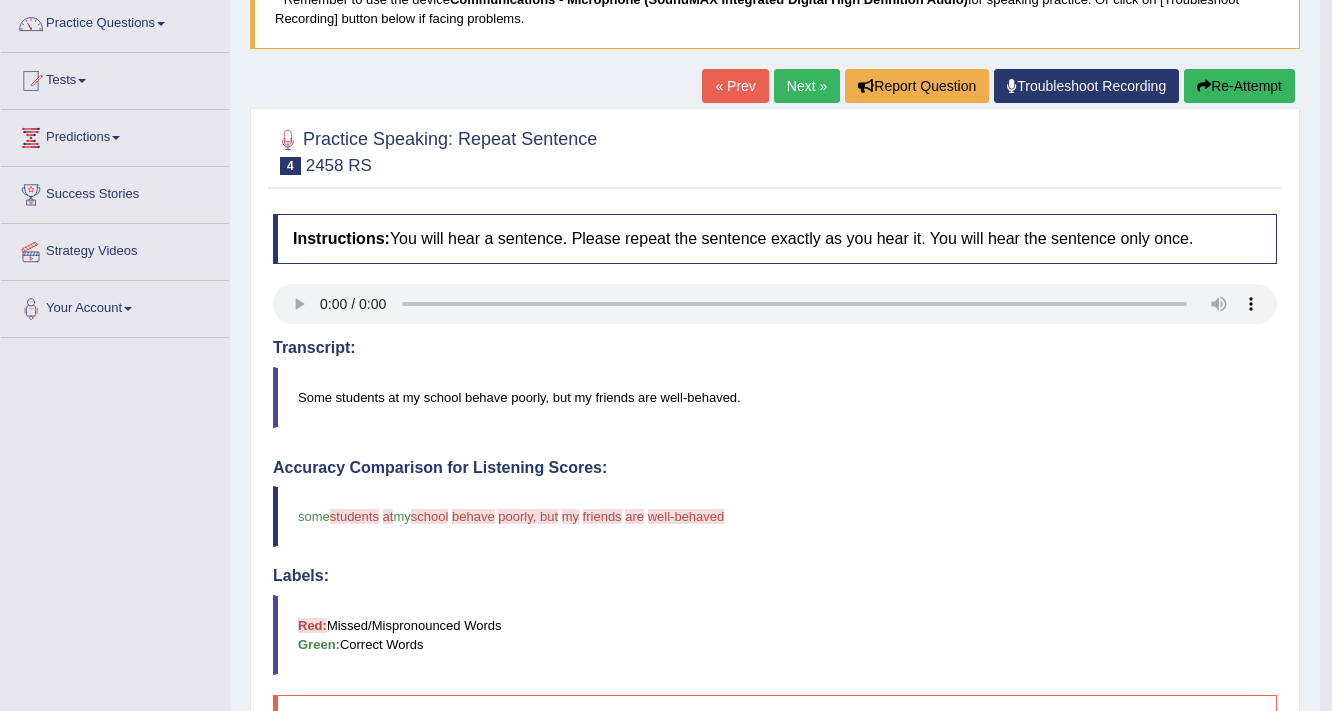 click on "Re-Attempt" at bounding box center (1239, 86) 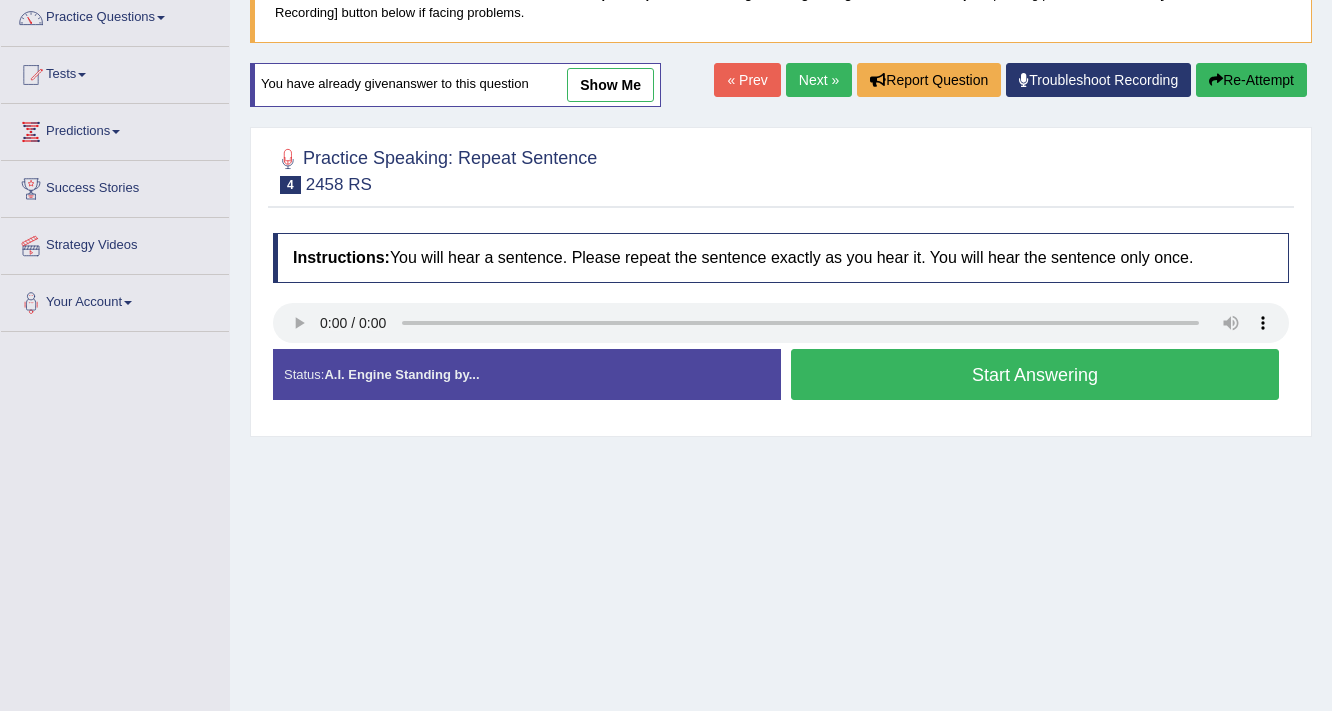 scroll, scrollTop: 166, scrollLeft: 0, axis: vertical 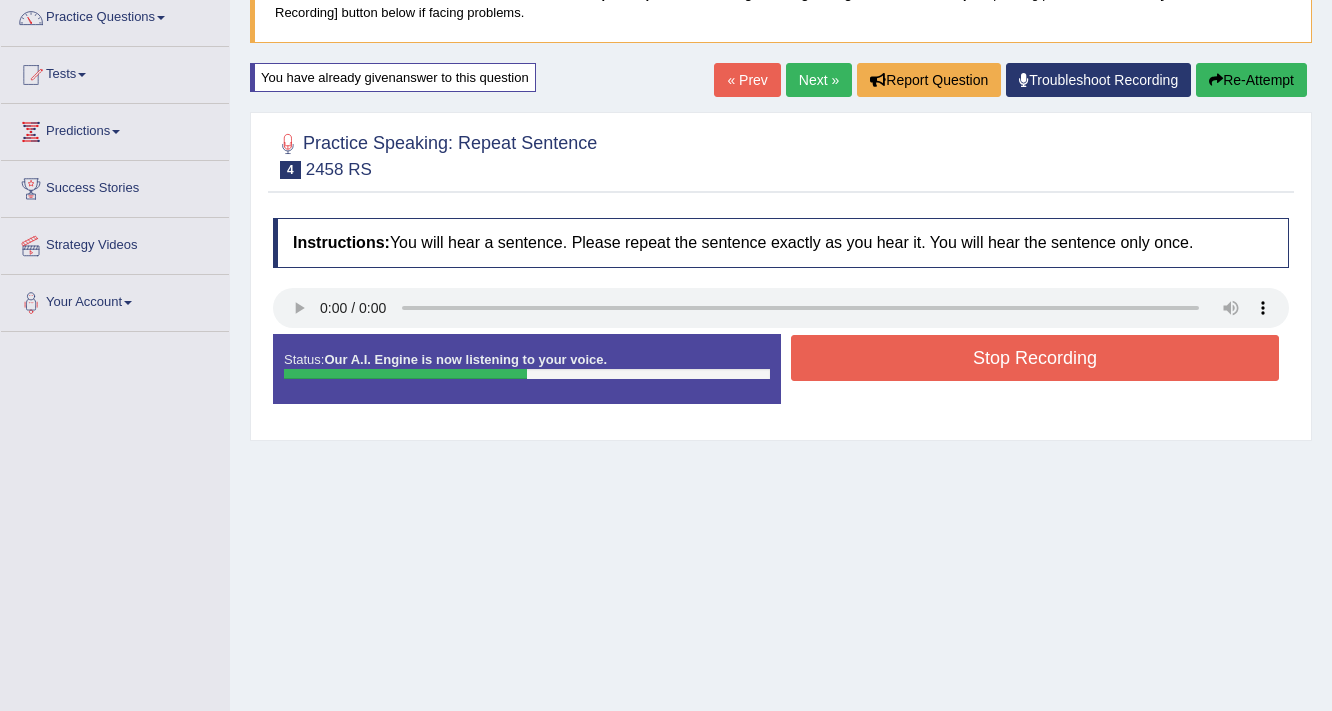 click on "Stop Recording" at bounding box center [1035, 358] 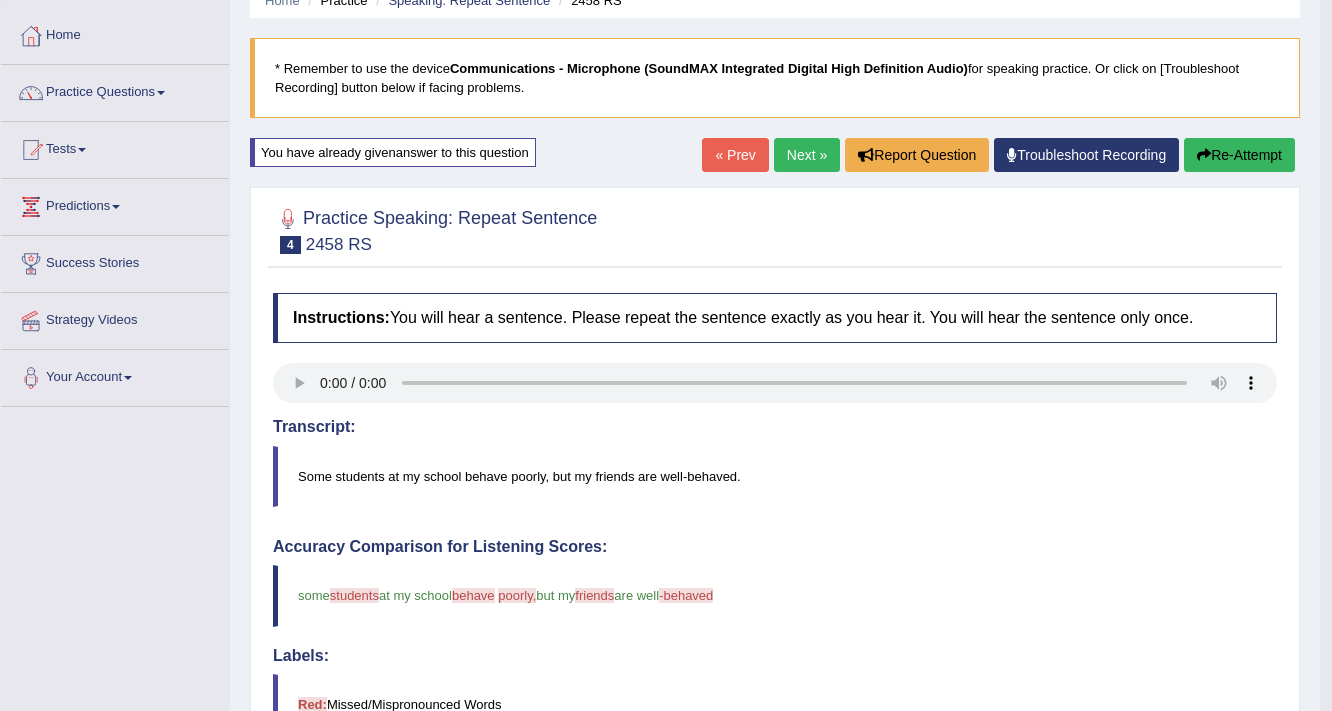 scroll, scrollTop: 86, scrollLeft: 0, axis: vertical 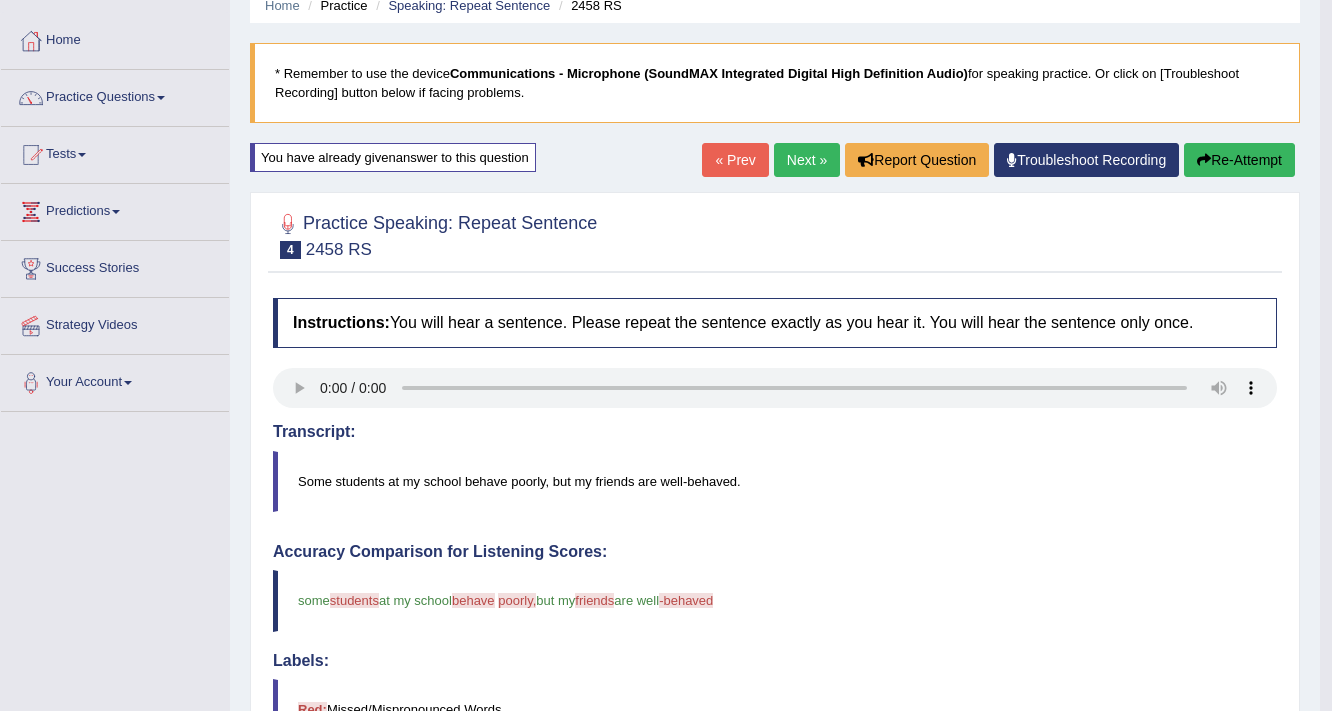 click on "Re-Attempt" at bounding box center [1239, 160] 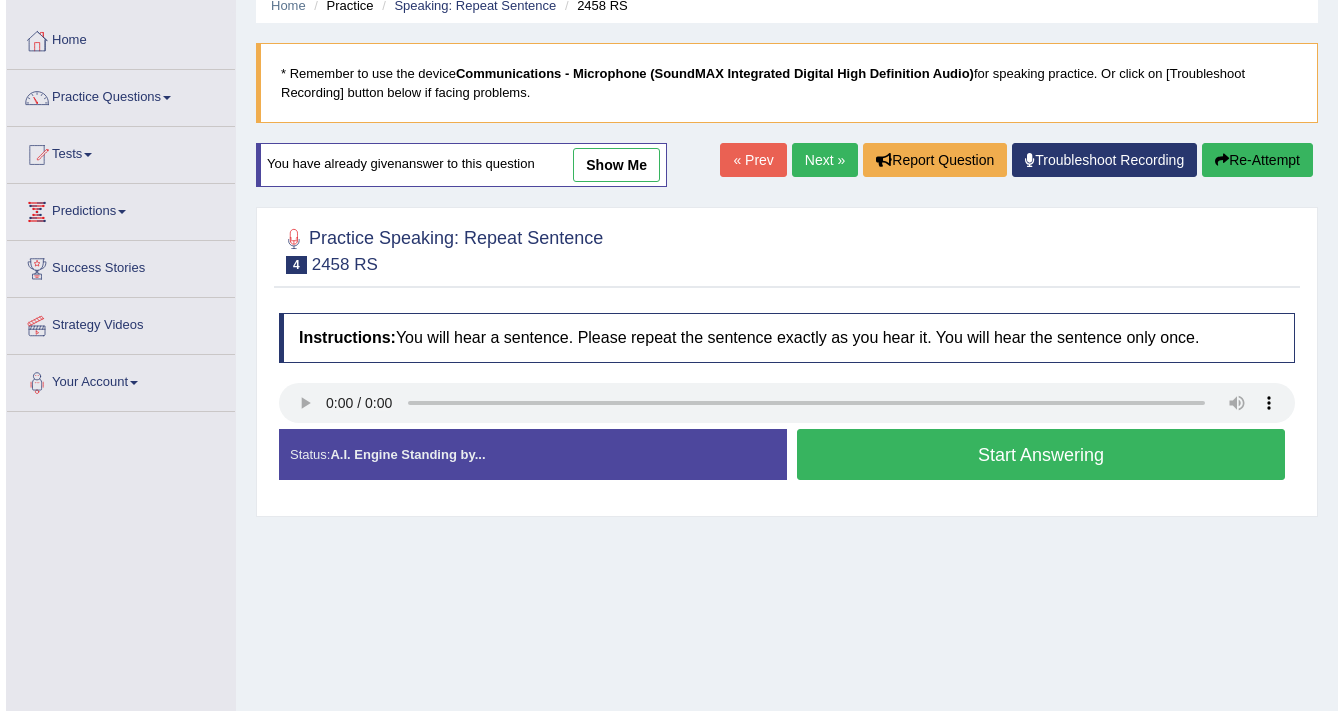 scroll, scrollTop: 0, scrollLeft: 0, axis: both 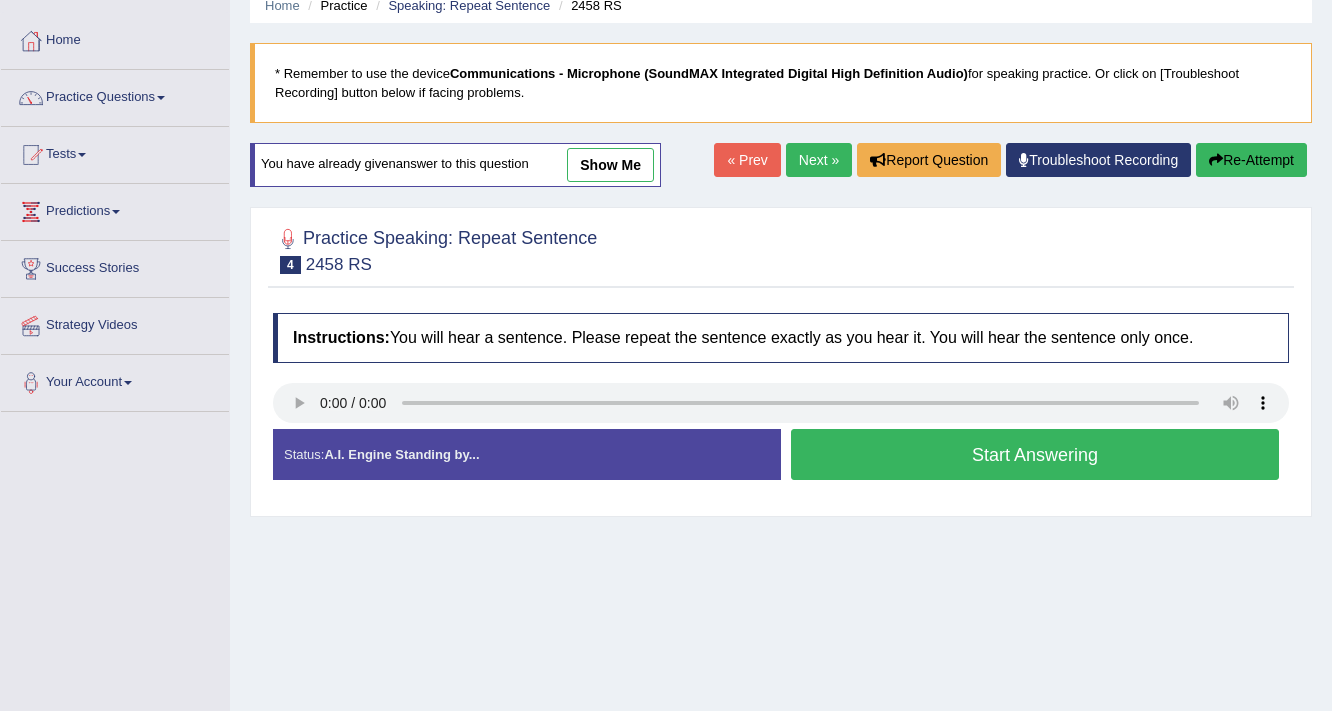 click on "Start Answering" at bounding box center (1035, 454) 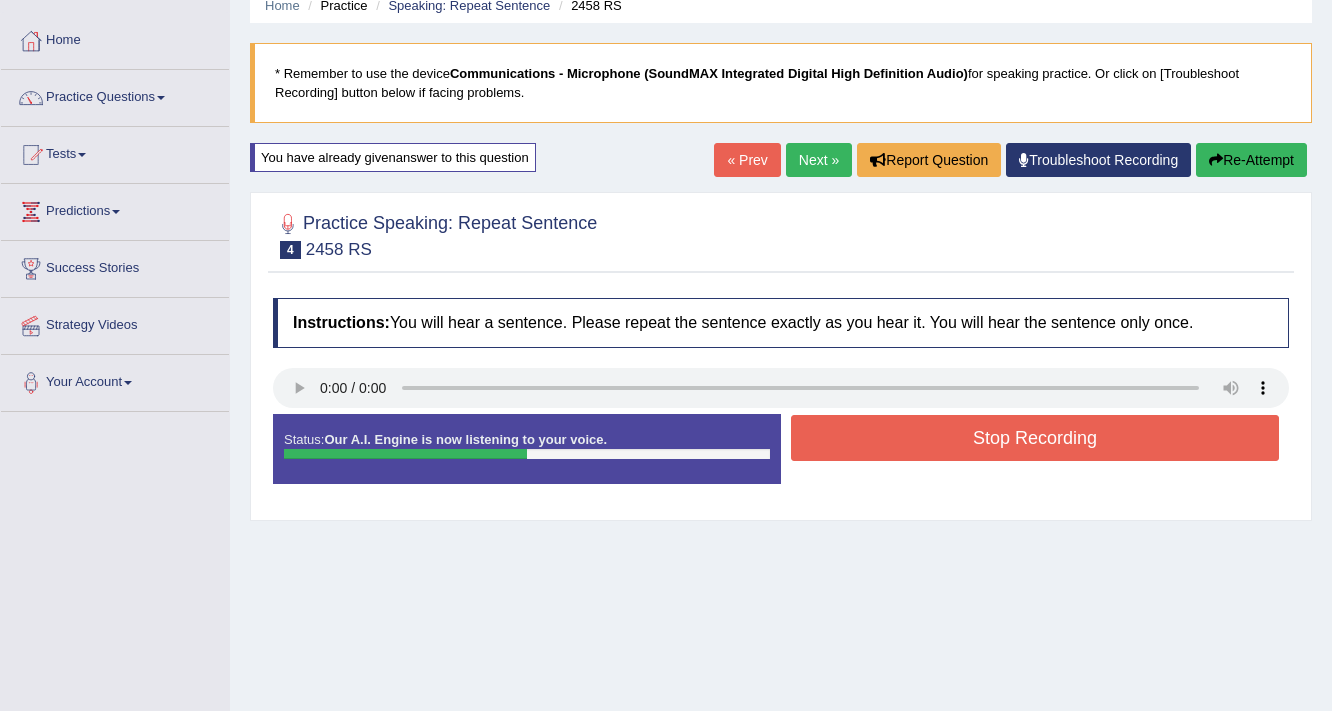click on "Stop Recording" at bounding box center (1035, 438) 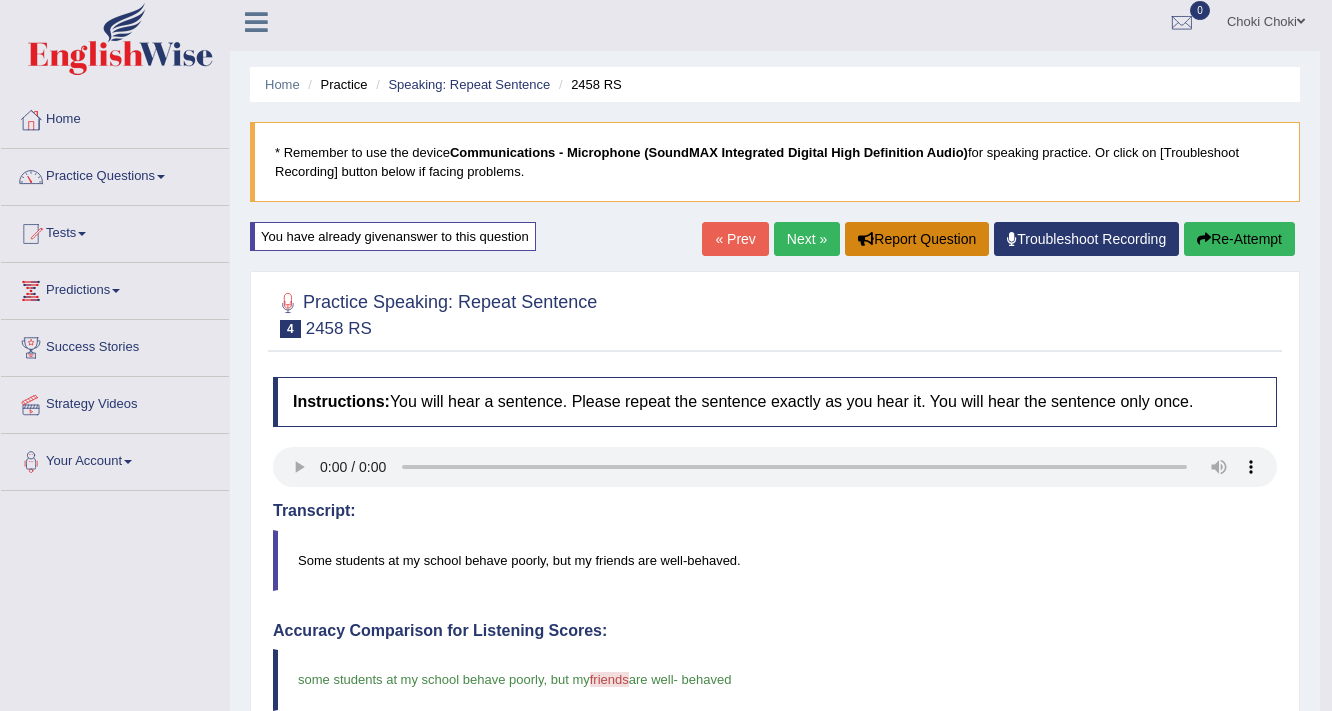 scroll, scrollTop: 6, scrollLeft: 0, axis: vertical 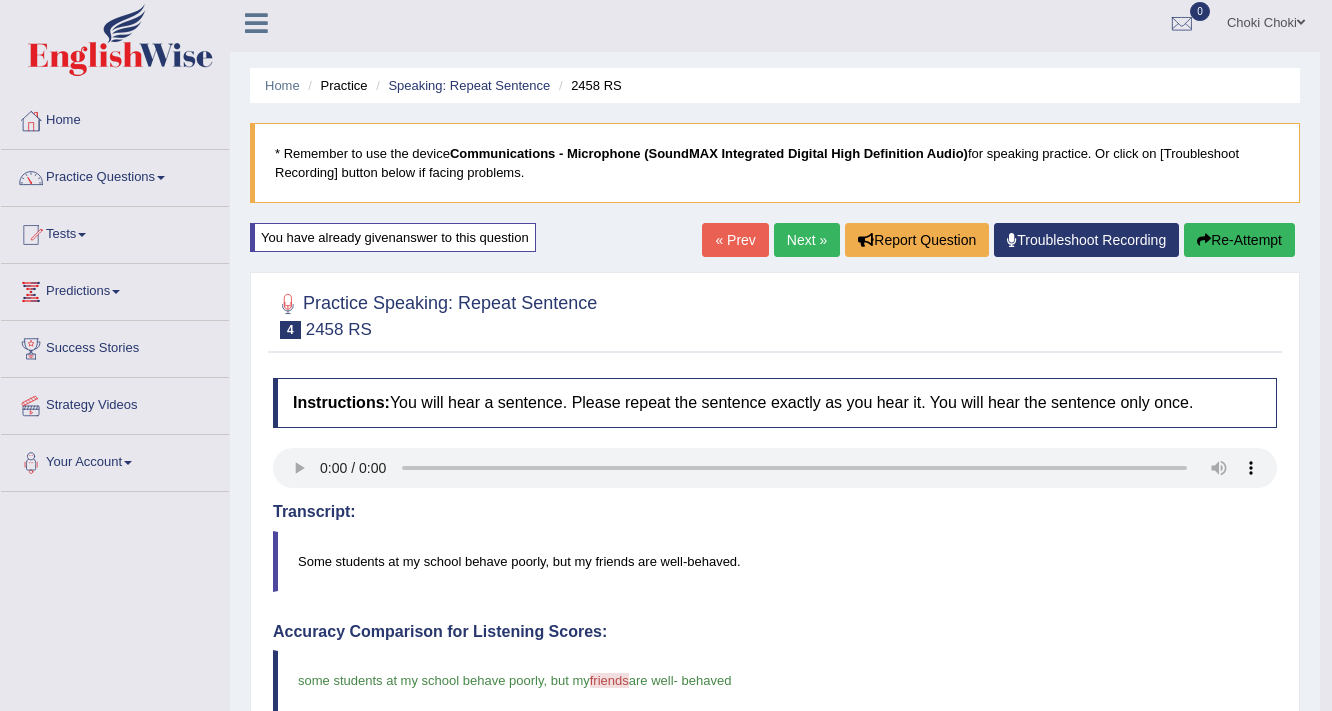 click on "Next »" at bounding box center [807, 240] 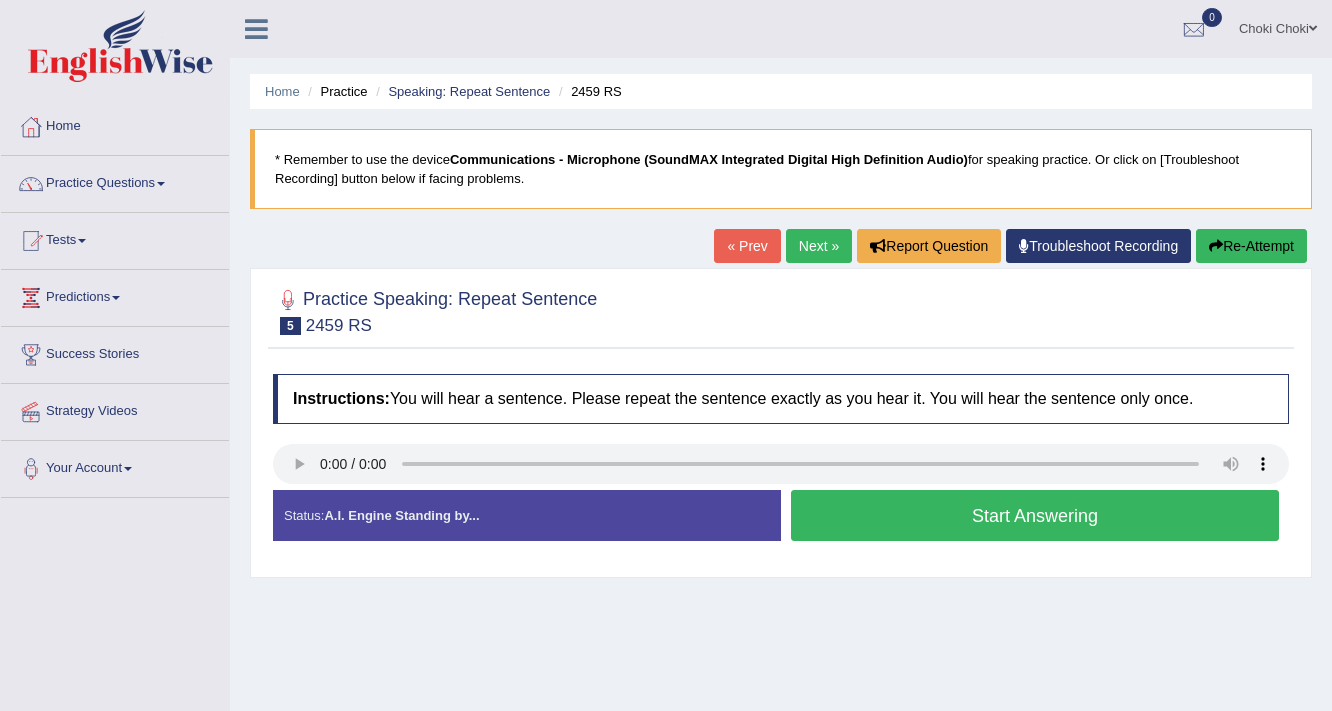 scroll, scrollTop: 0, scrollLeft: 0, axis: both 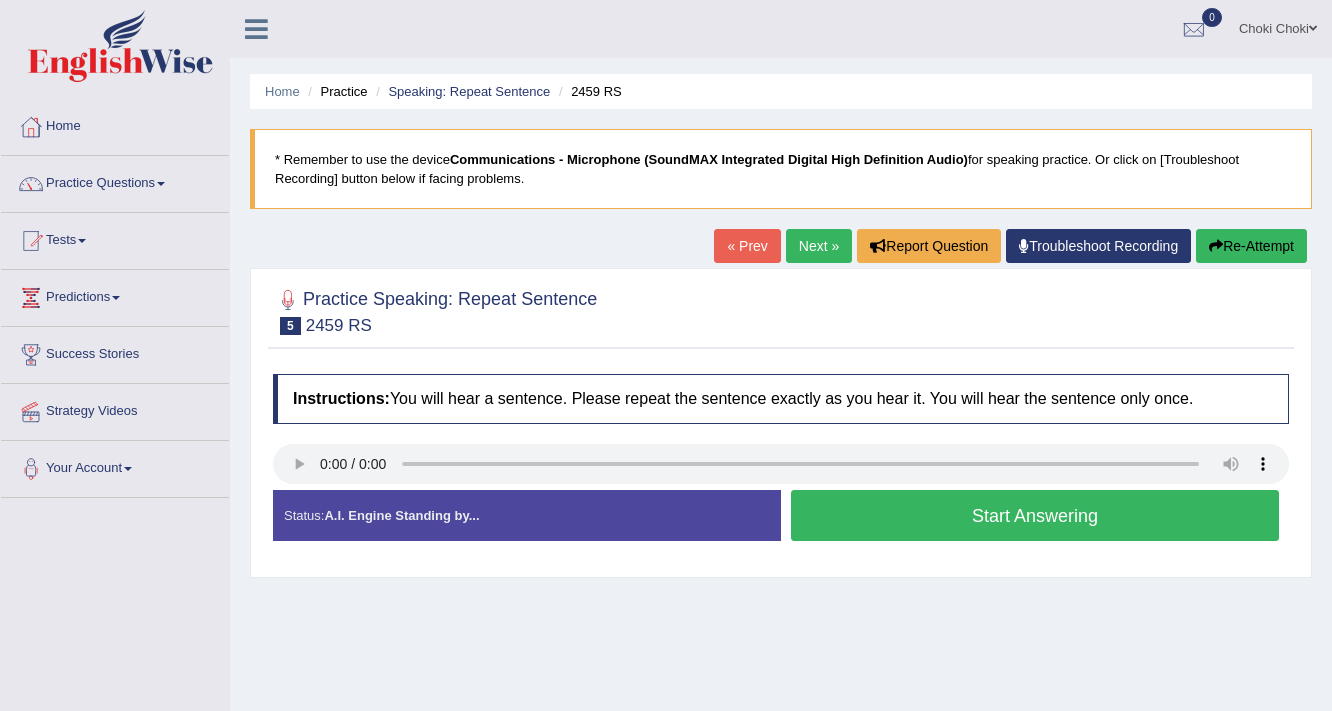 click on "Start Answering" at bounding box center (1035, 515) 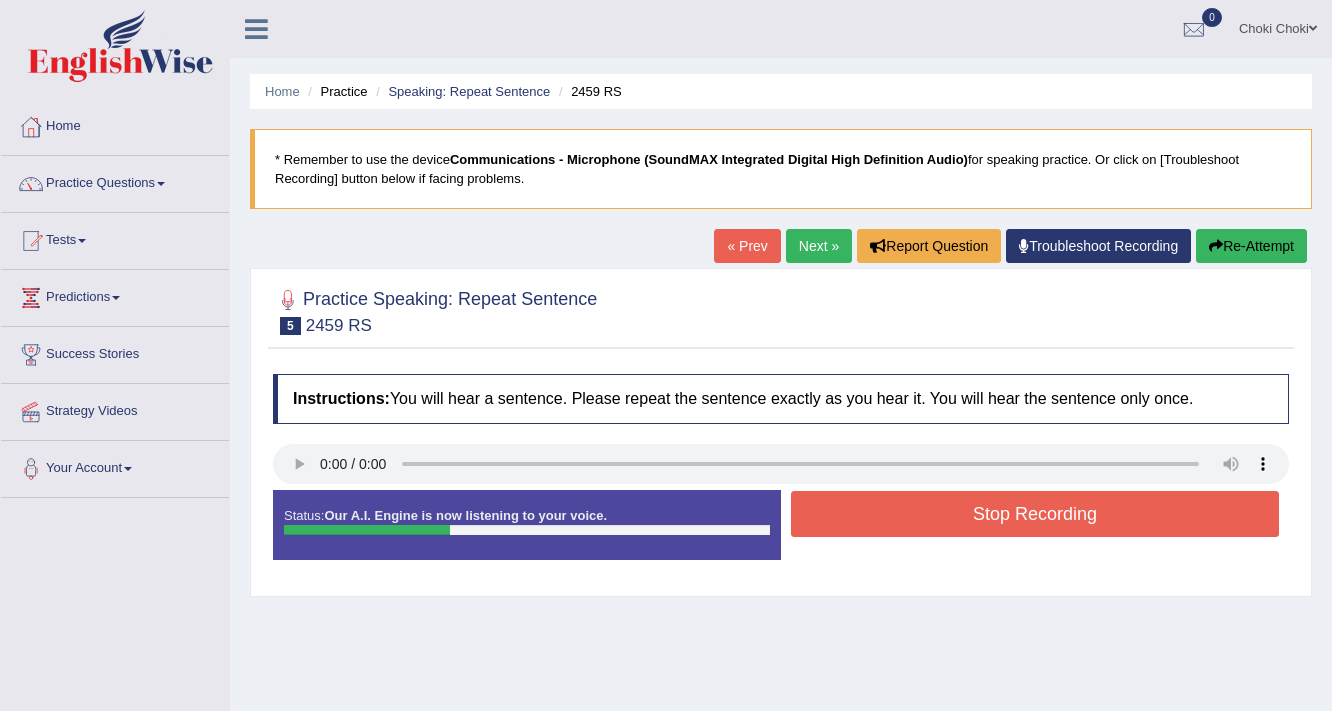 click on "Stop Recording" at bounding box center (1035, 514) 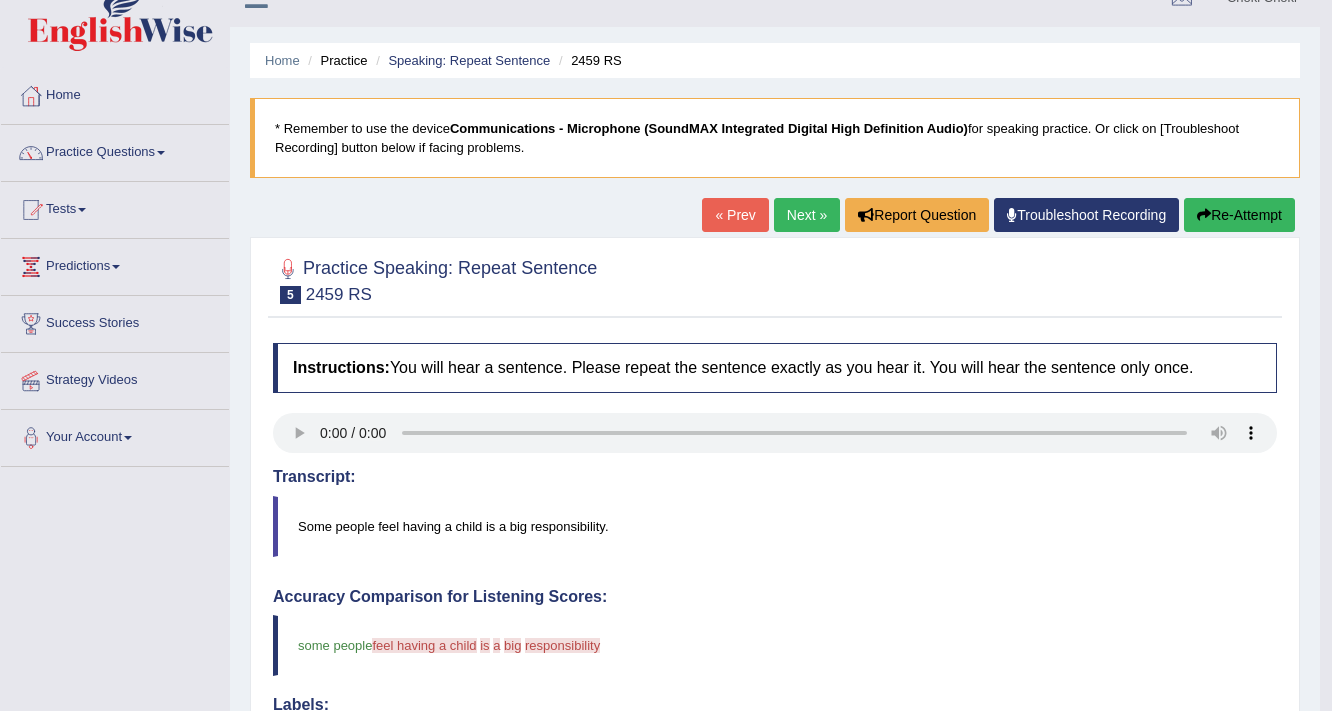scroll, scrollTop: 0, scrollLeft: 0, axis: both 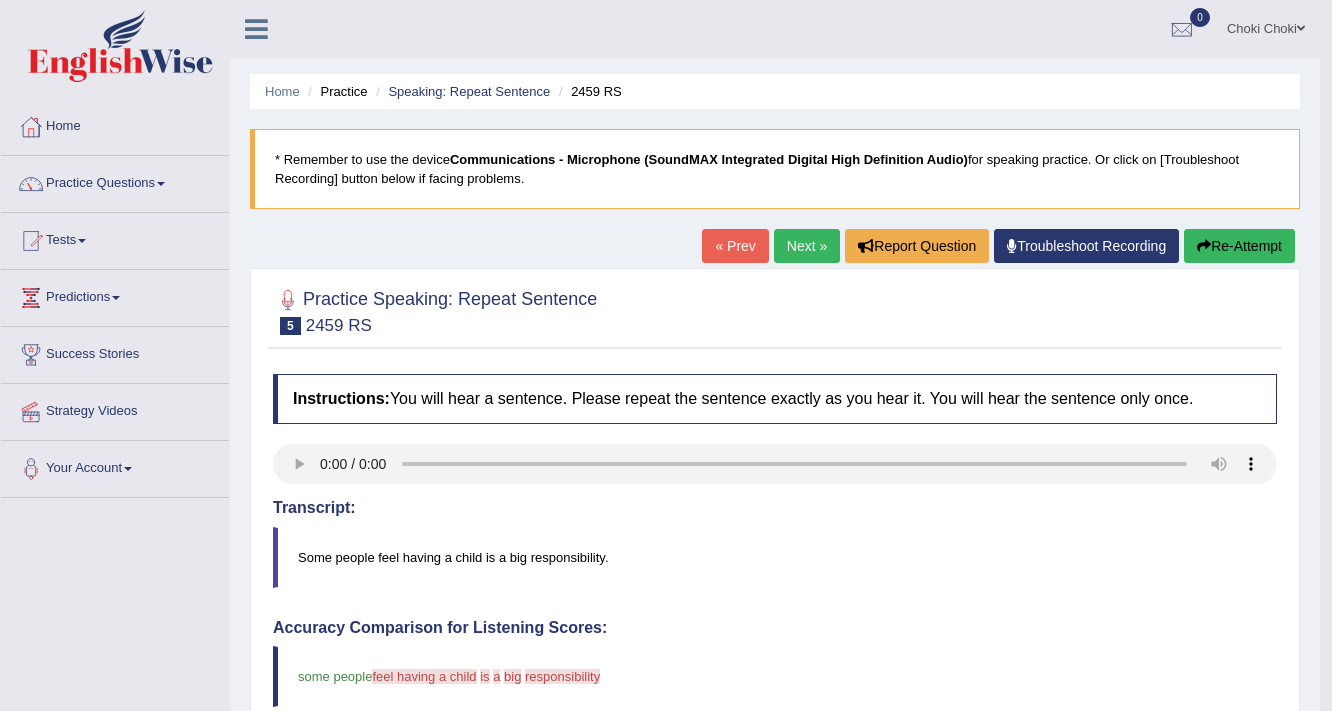click on "Re-Attempt" at bounding box center (1239, 246) 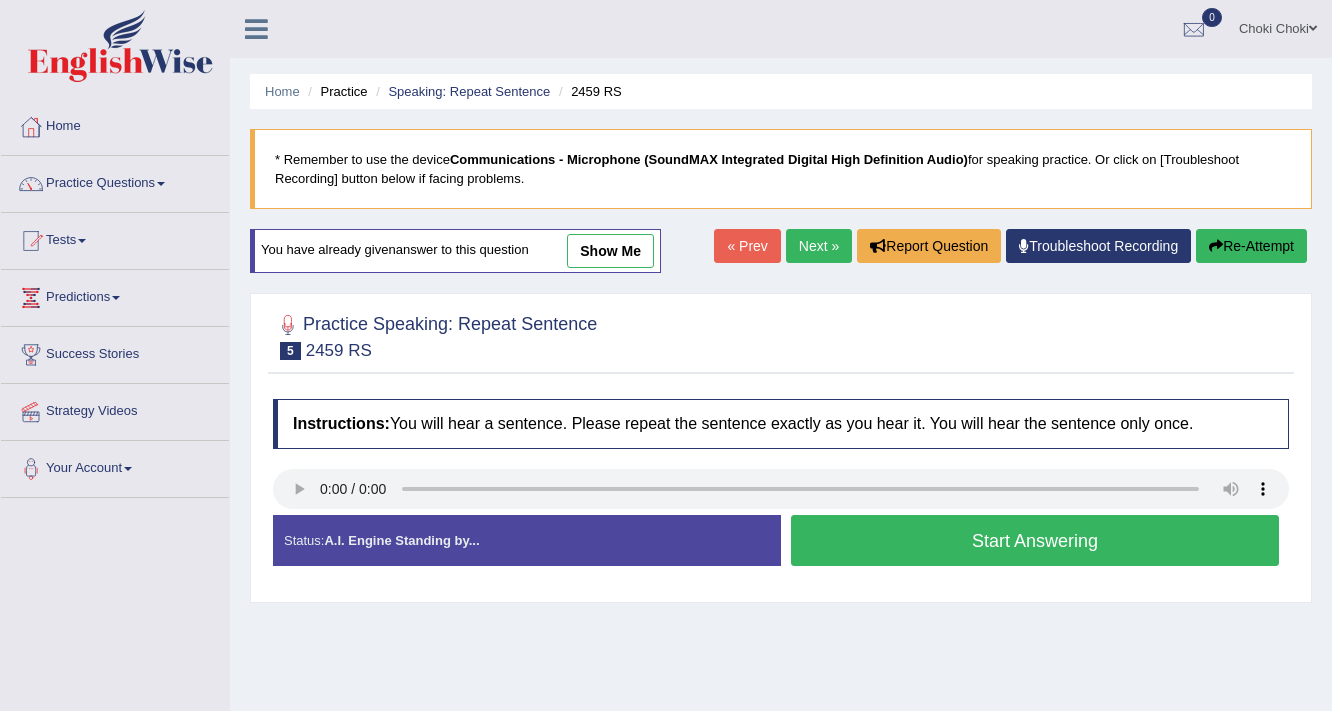scroll, scrollTop: 0, scrollLeft: 0, axis: both 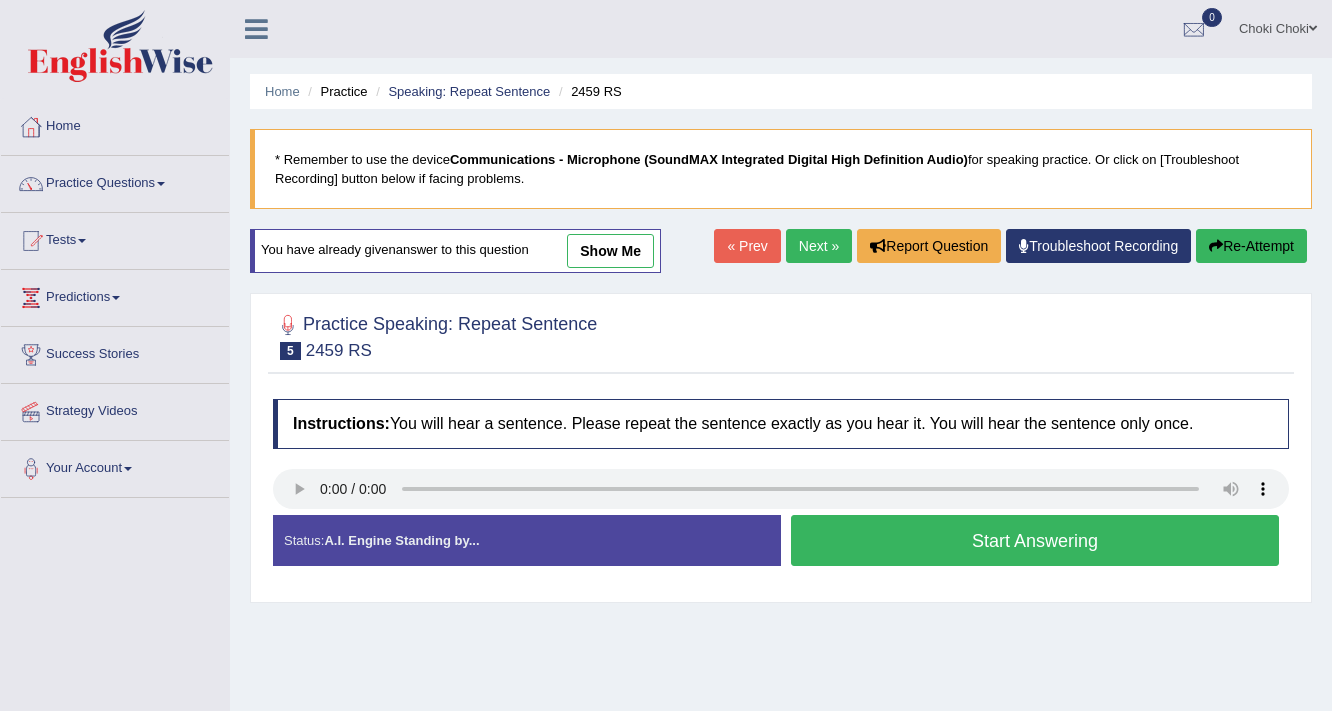 click on "Start Answering" at bounding box center [1035, 540] 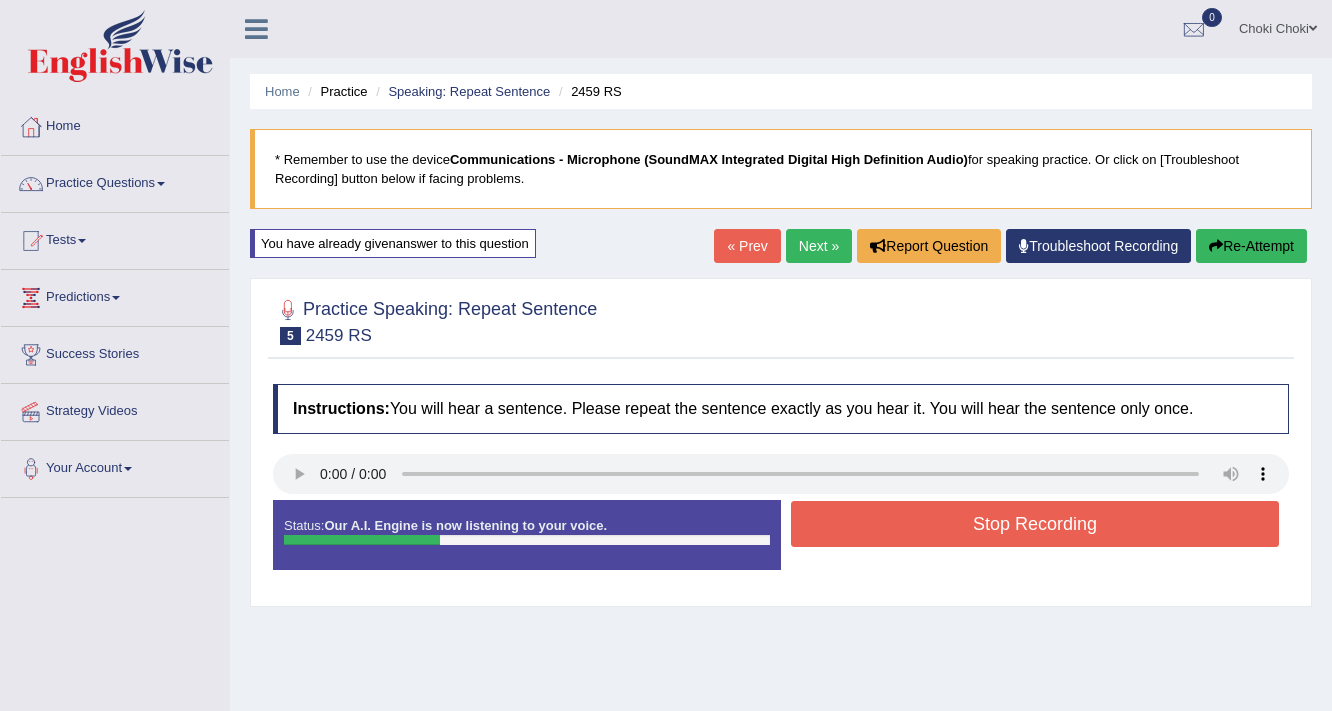 click on "Stop Recording" at bounding box center (1035, 524) 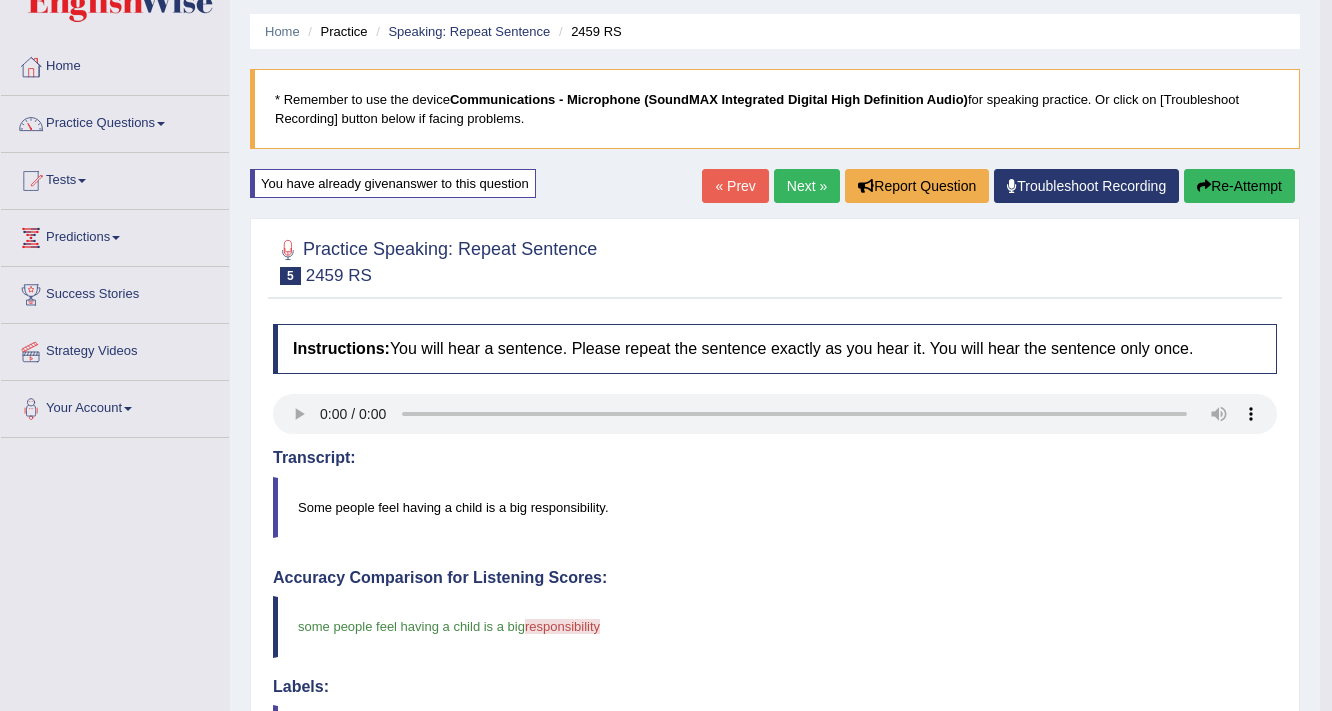 scroll, scrollTop: 0, scrollLeft: 0, axis: both 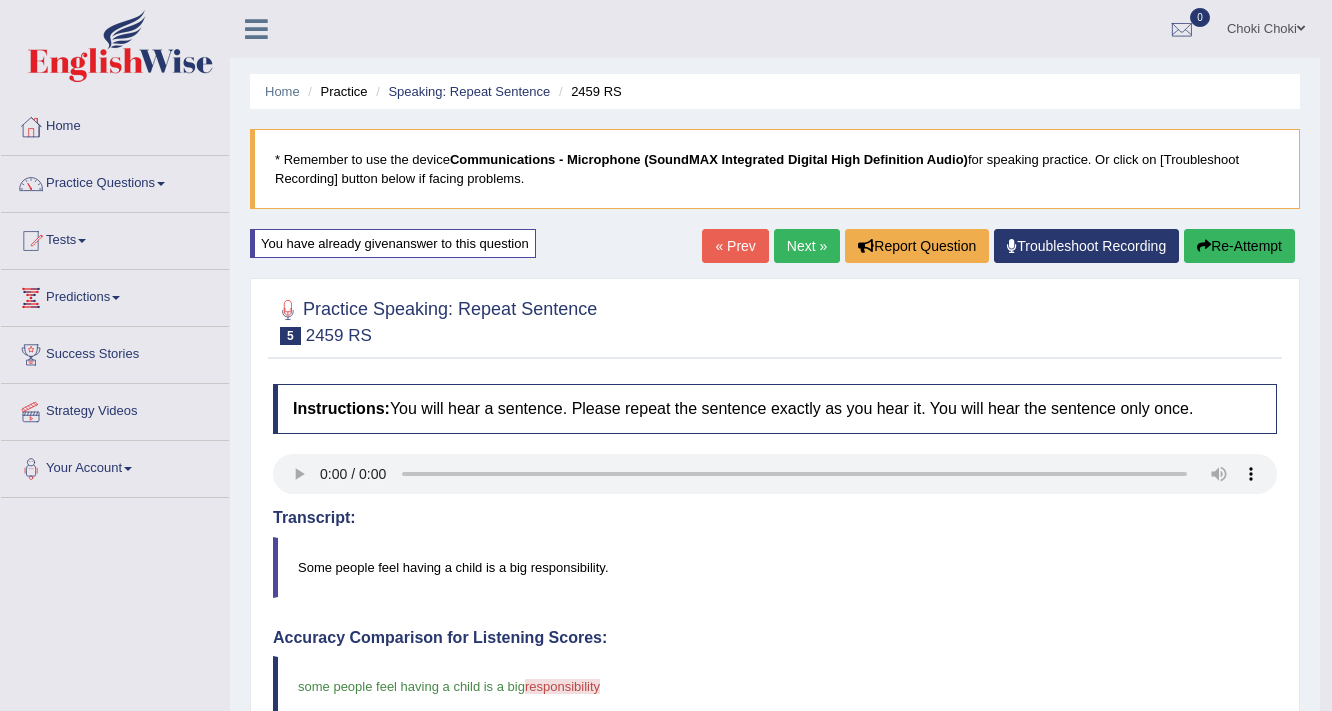 click on "Re-Attempt" at bounding box center (1239, 246) 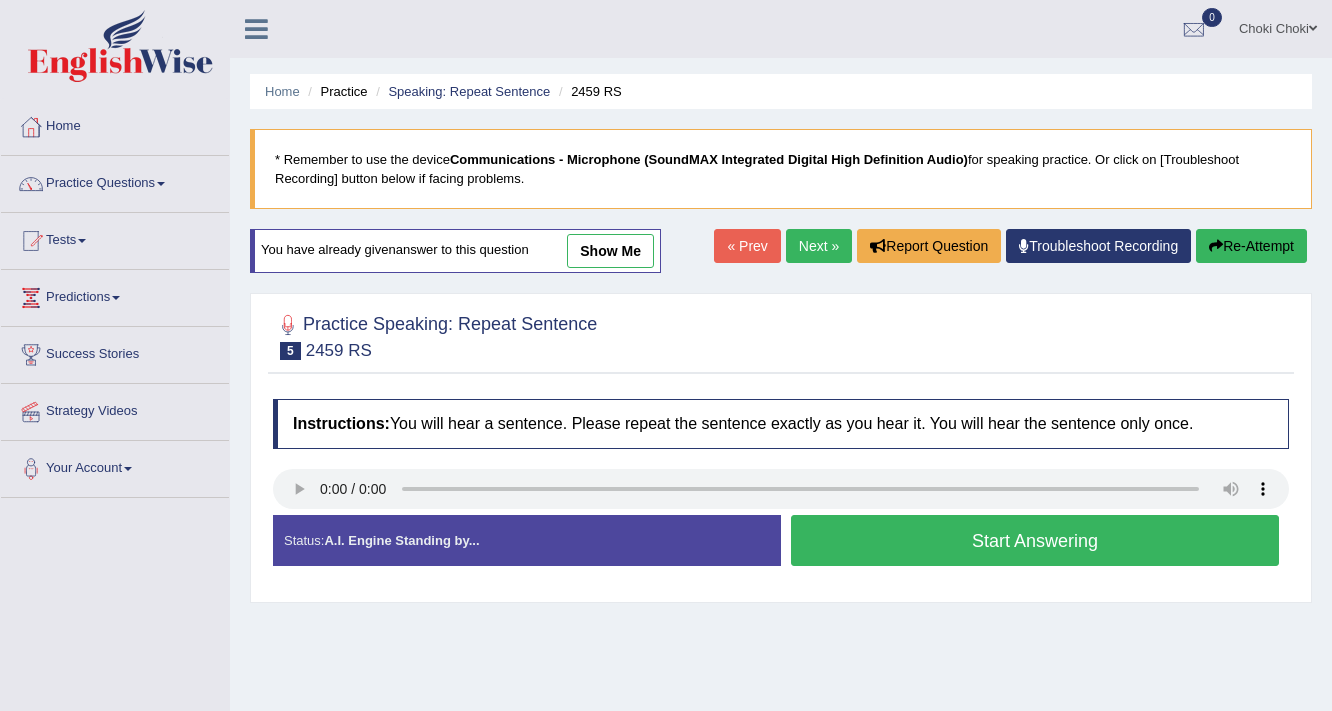 scroll, scrollTop: 0, scrollLeft: 0, axis: both 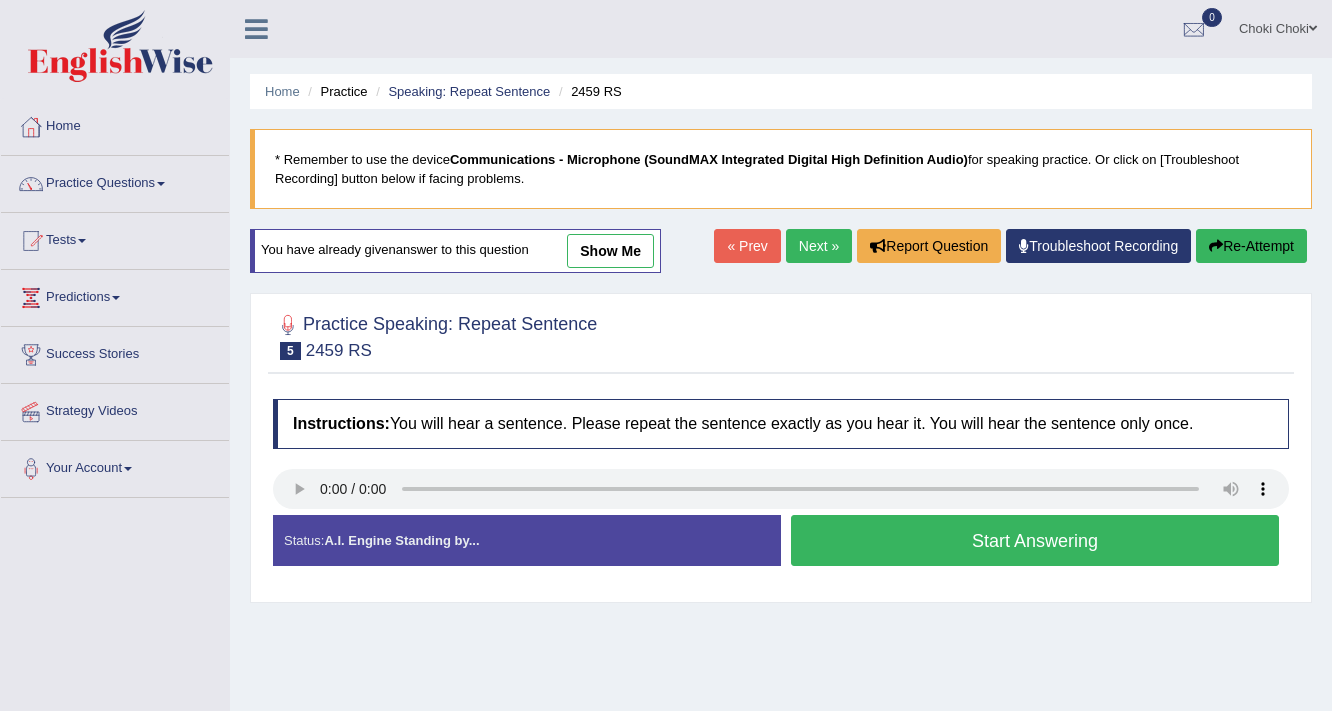 click on "Start Answering" at bounding box center (1035, 540) 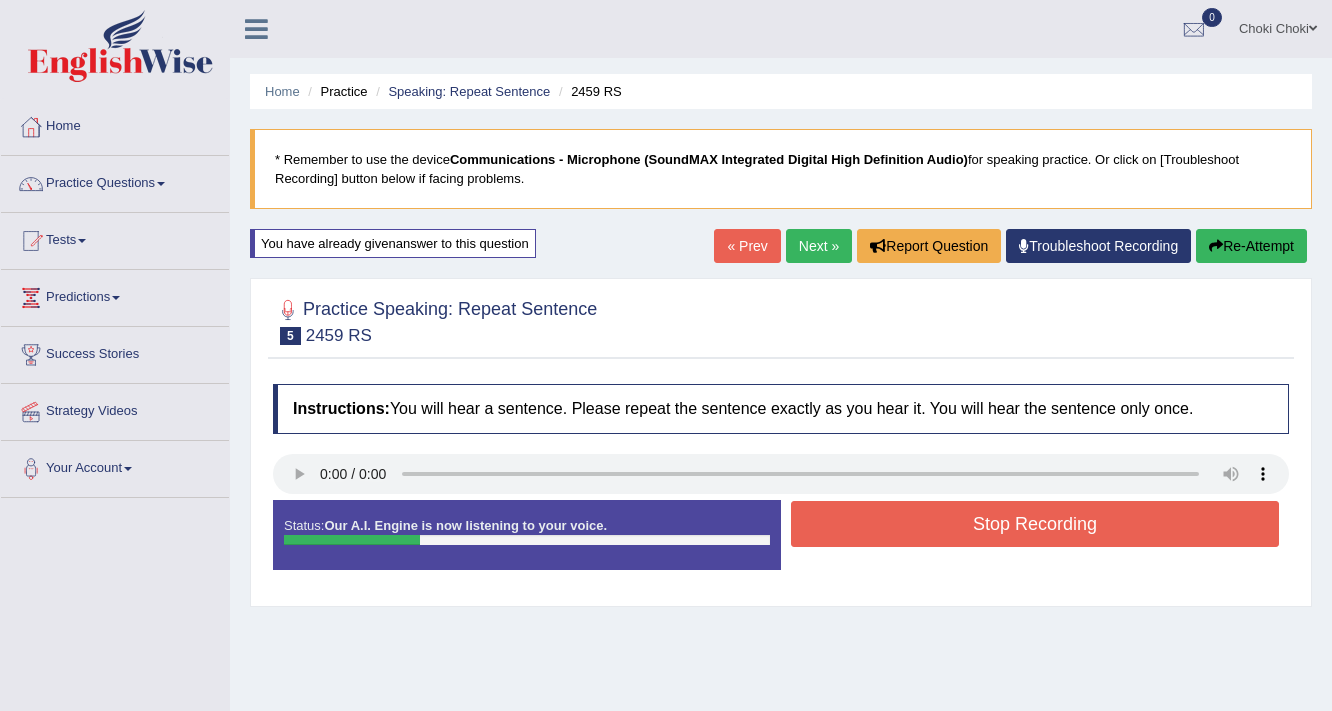 click on "Stop Recording" at bounding box center [1035, 524] 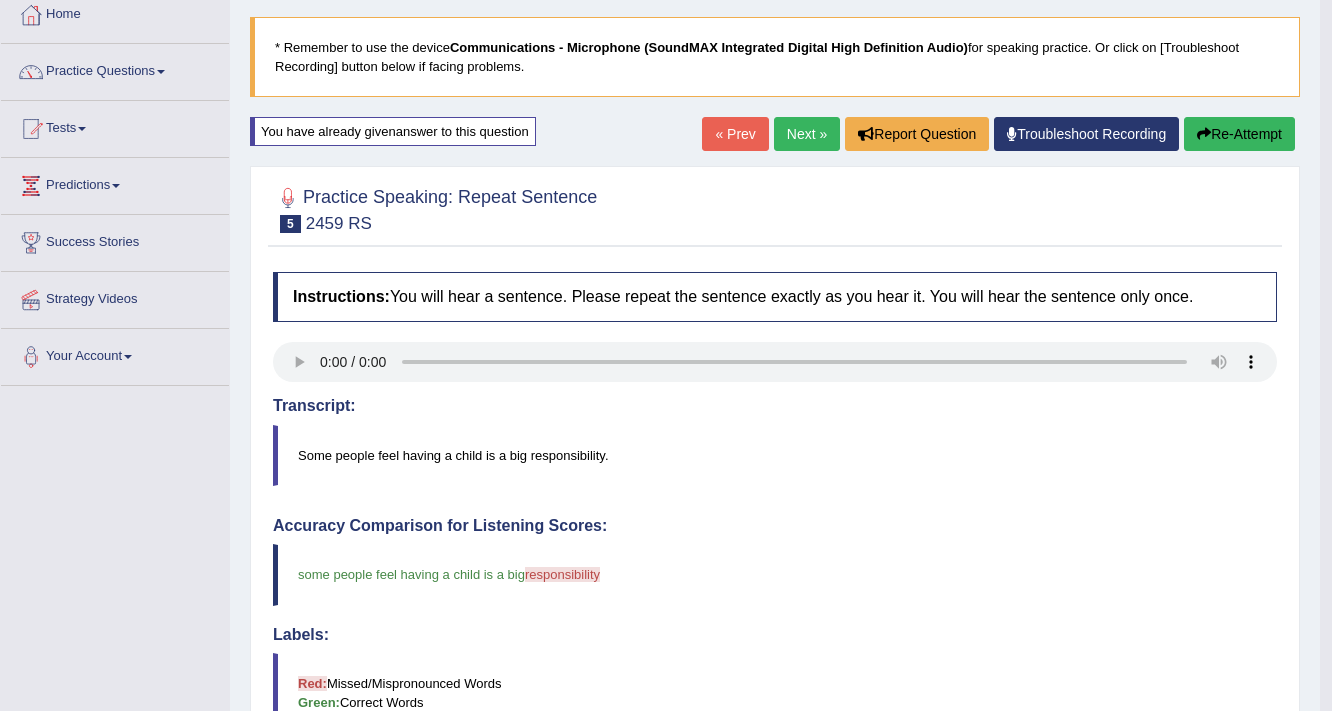 scroll, scrollTop: 80, scrollLeft: 0, axis: vertical 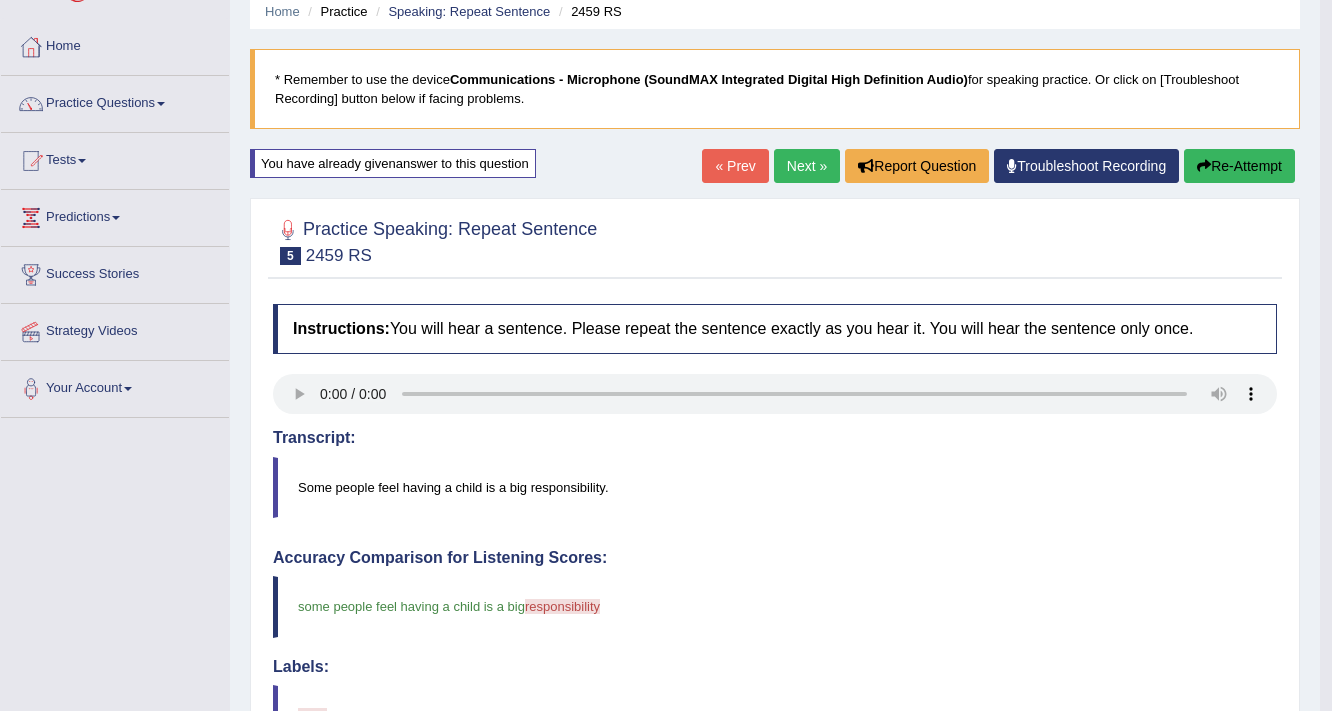 click on "Re-Attempt" at bounding box center [1239, 166] 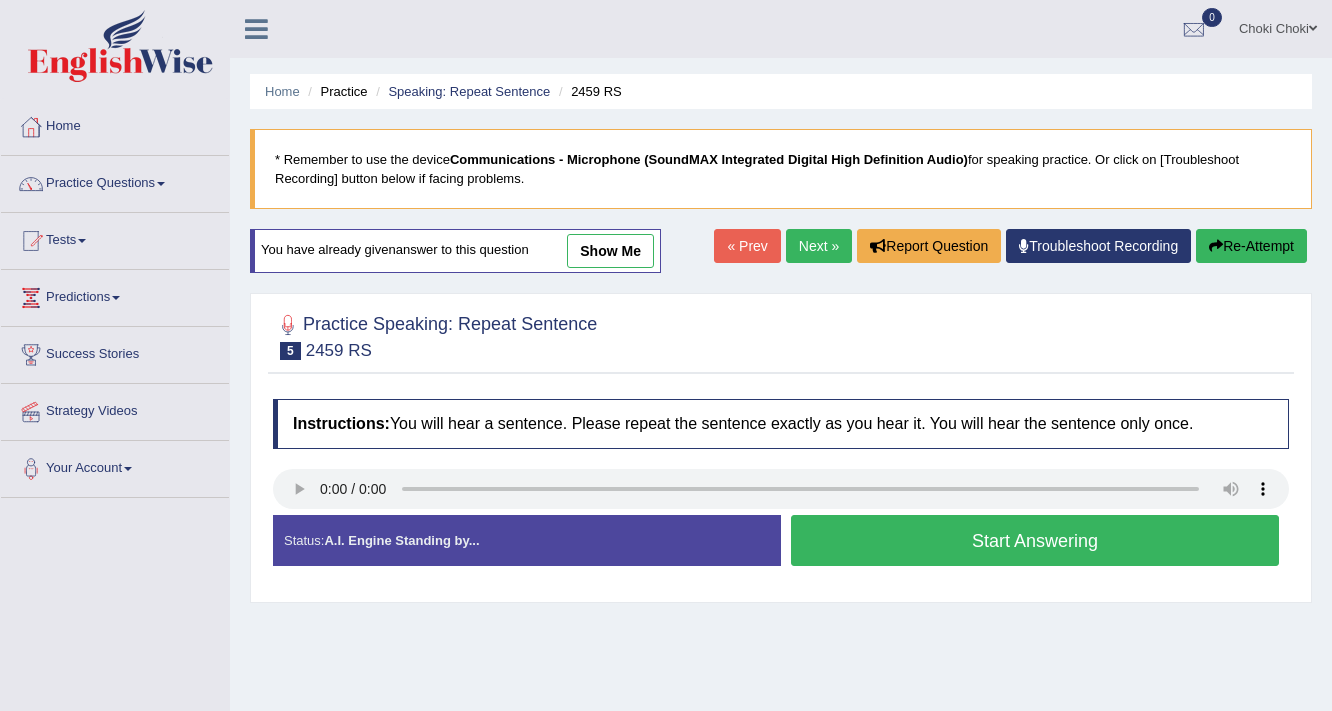 scroll, scrollTop: 80, scrollLeft: 0, axis: vertical 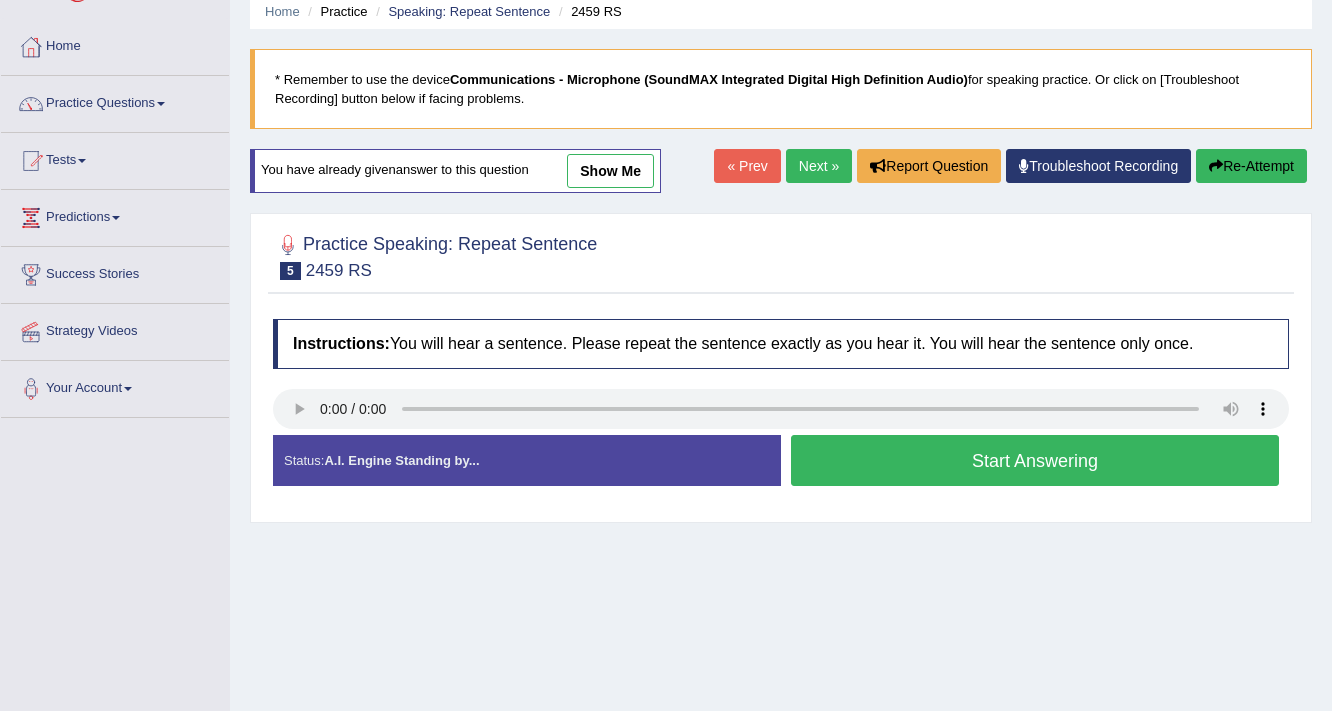 click on "Start Answering" at bounding box center [1035, 460] 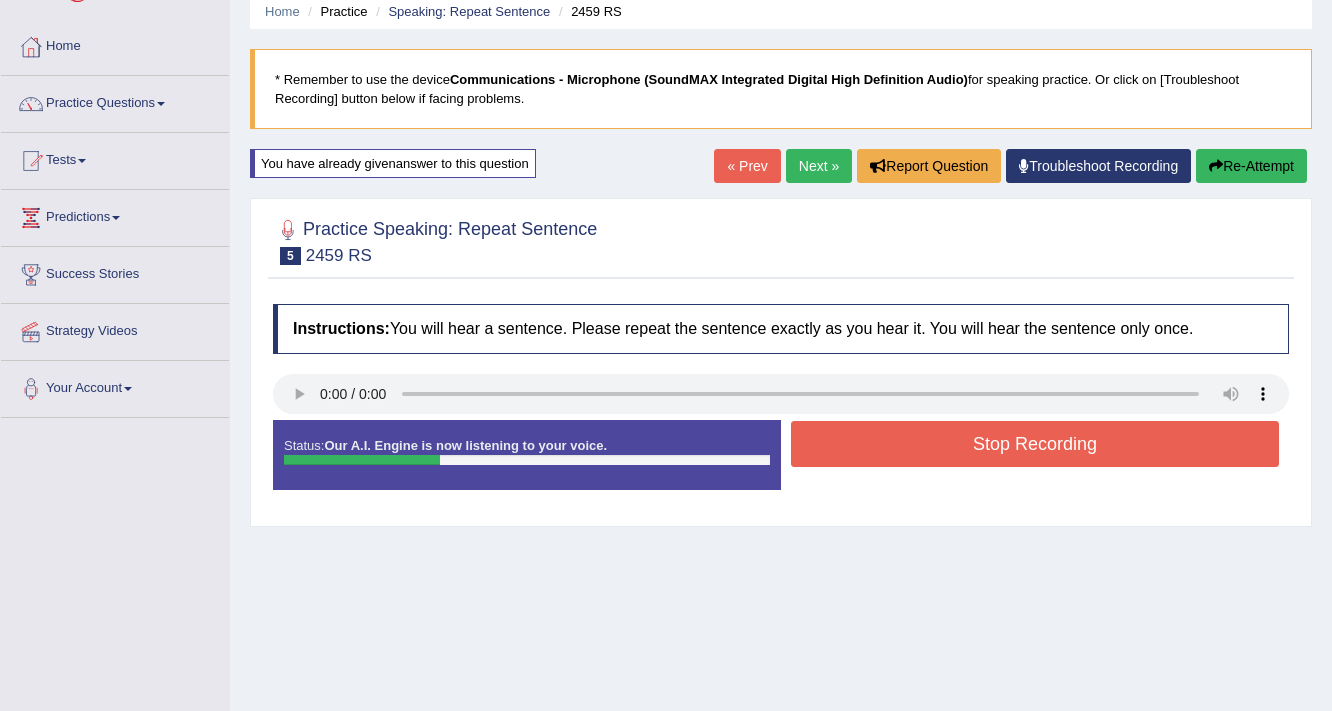 click on "Stop Recording" at bounding box center [1035, 444] 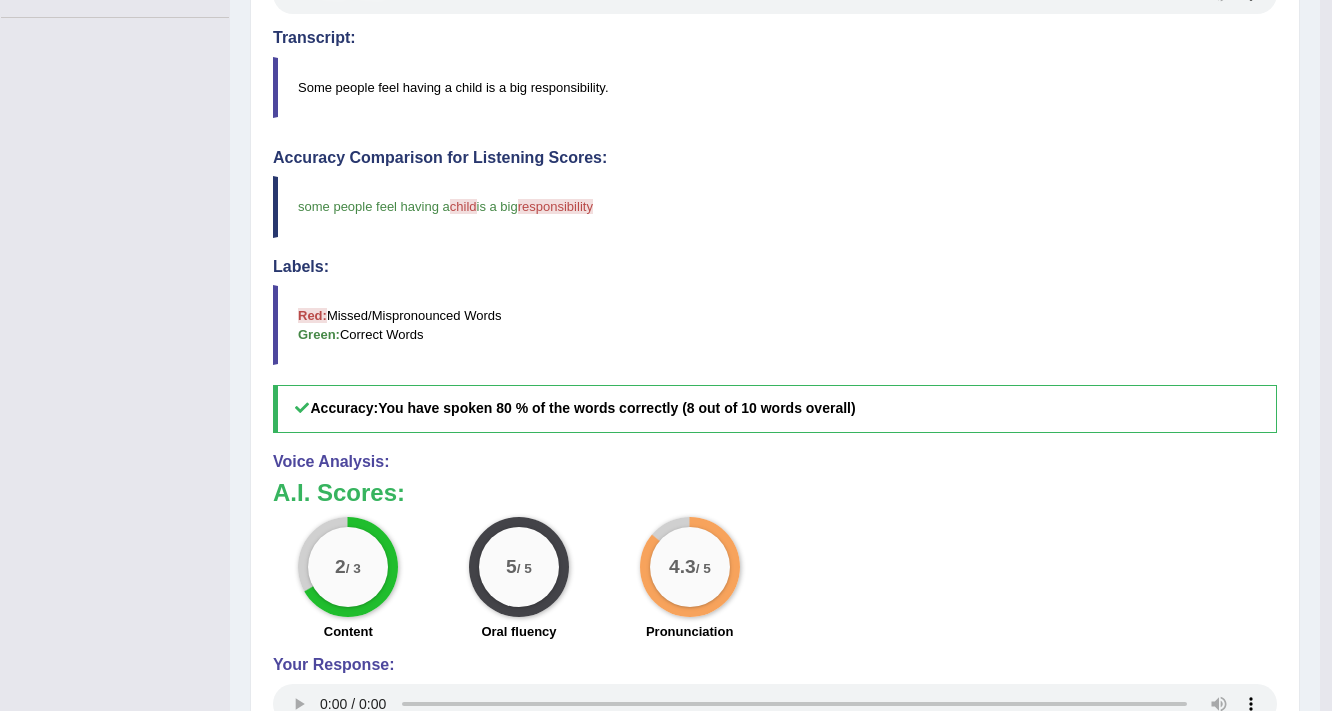 scroll, scrollTop: 240, scrollLeft: 0, axis: vertical 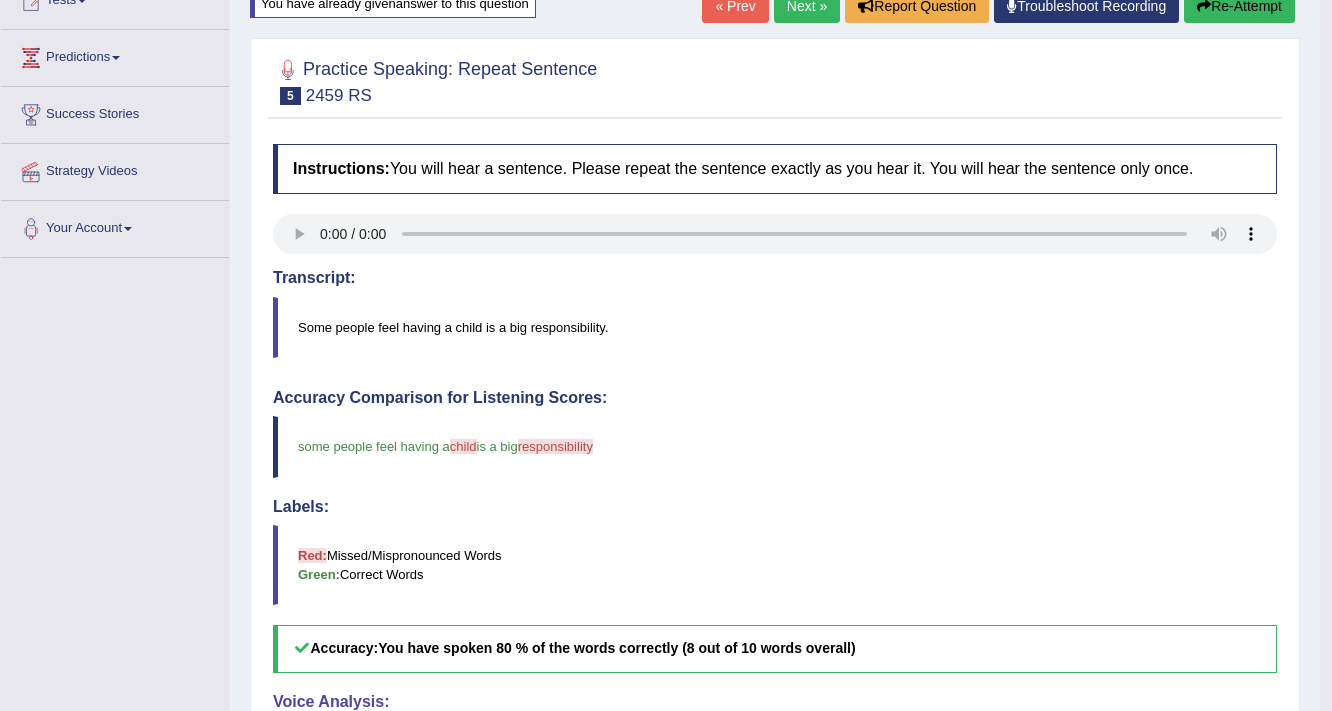 click on "Re-Attempt" at bounding box center (1239, 6) 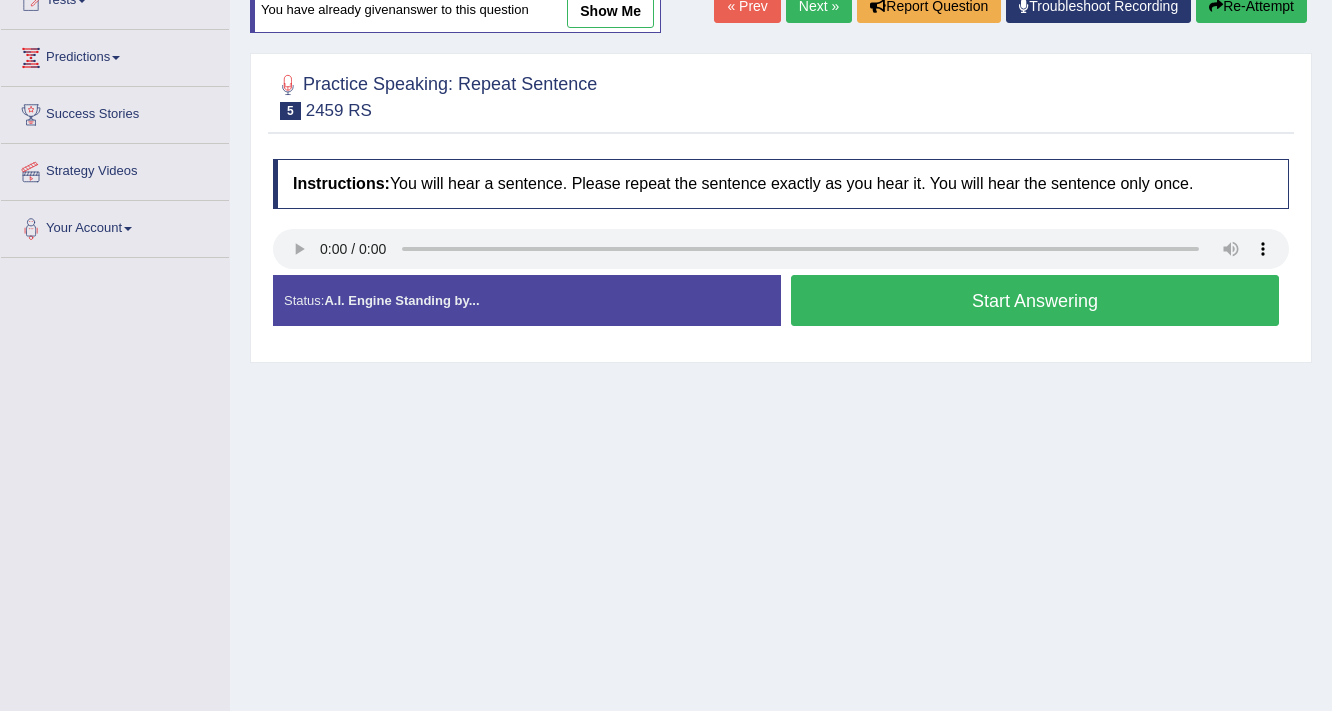 scroll, scrollTop: 240, scrollLeft: 0, axis: vertical 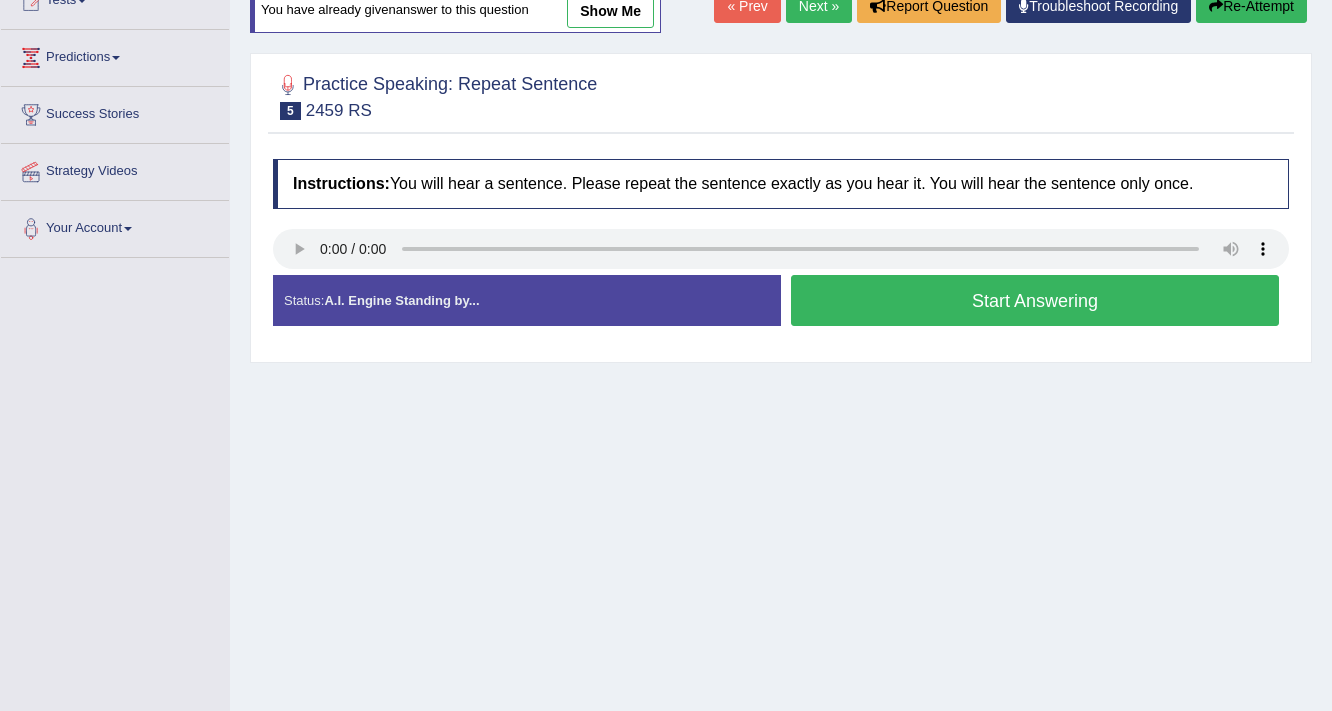 click on "Start Answering" at bounding box center (1035, 300) 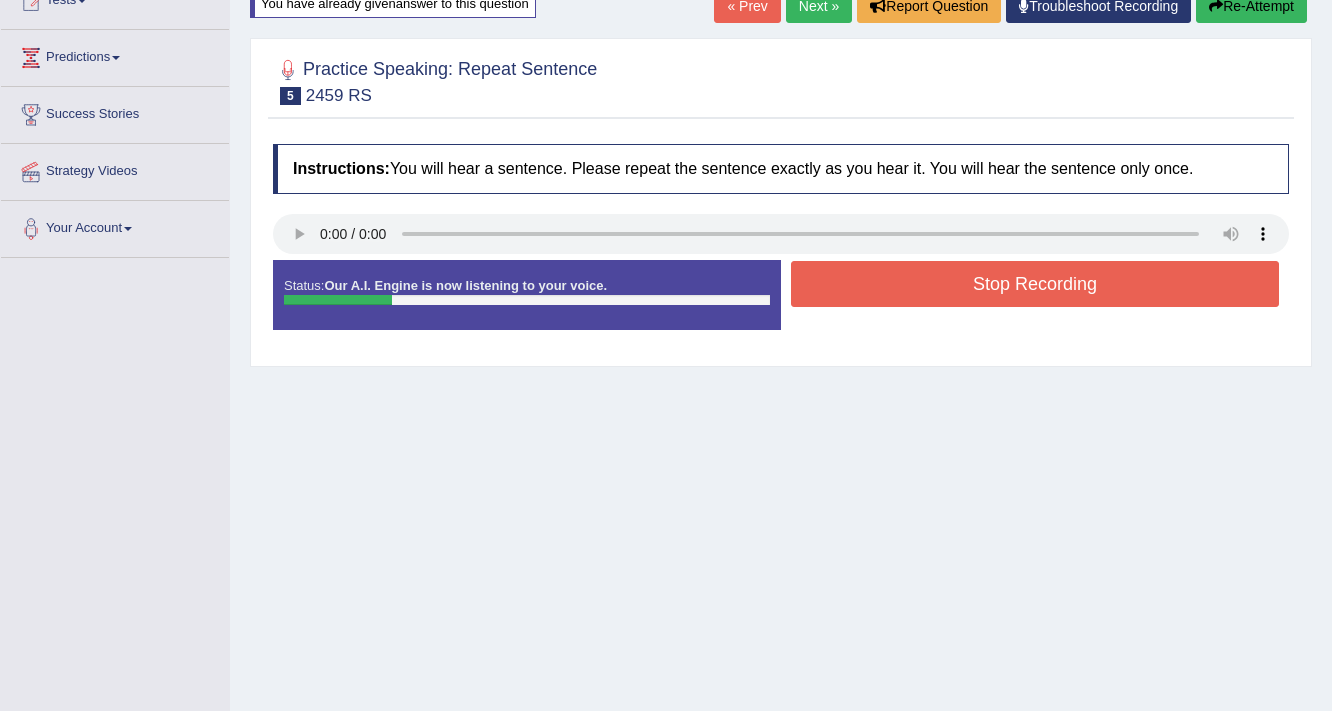 click on "Stop Recording" at bounding box center [1035, 284] 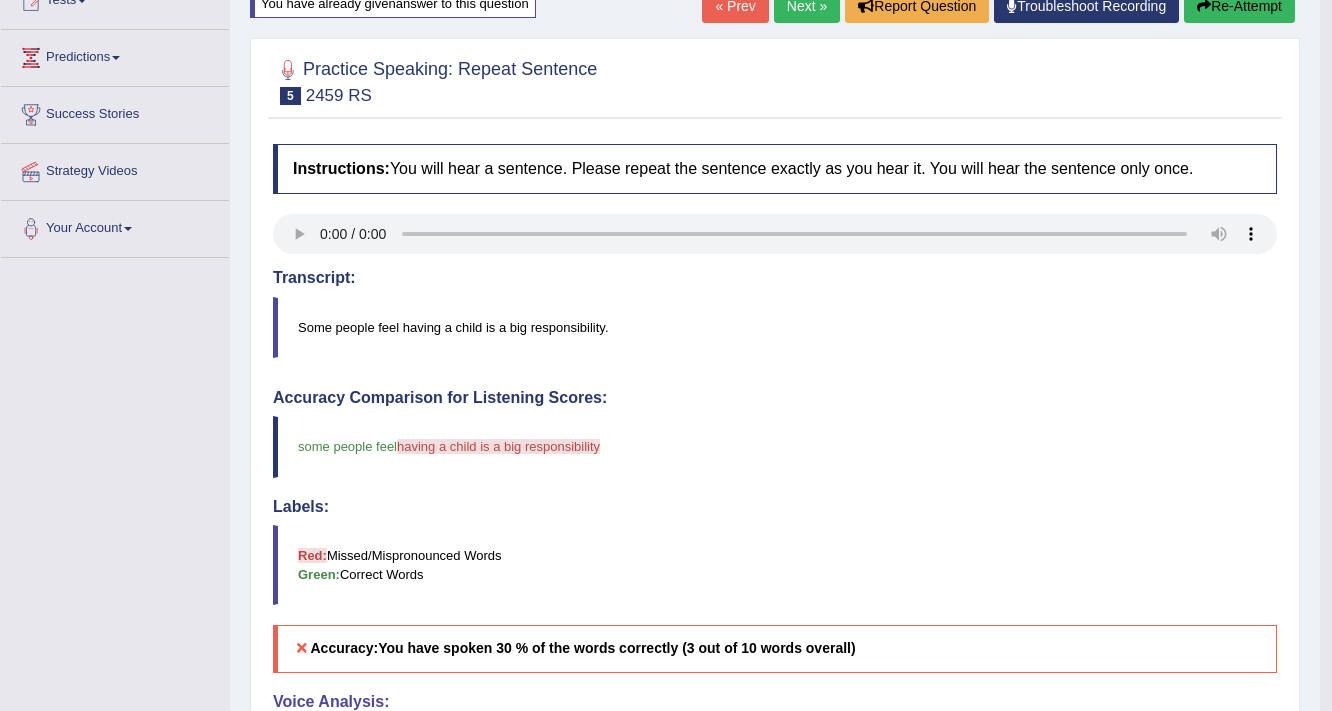 click on "Re-Attempt" at bounding box center (1239, 6) 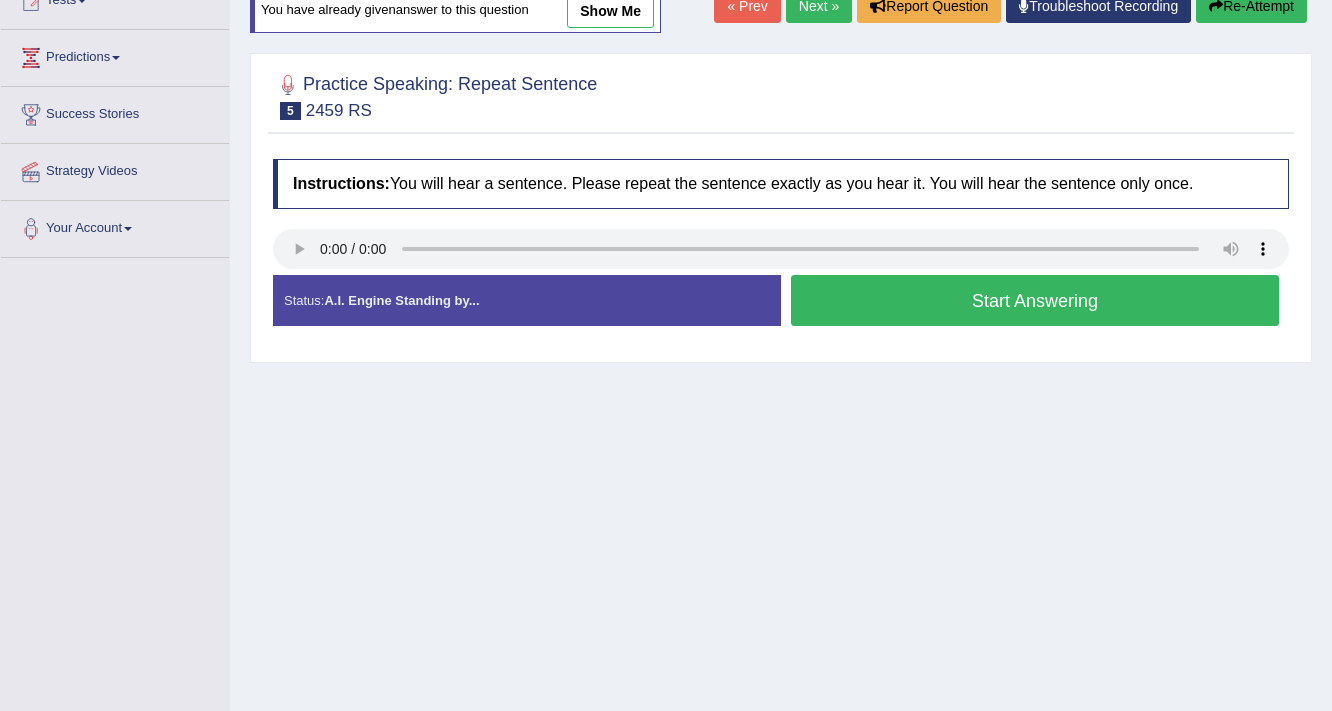 scroll, scrollTop: 240, scrollLeft: 0, axis: vertical 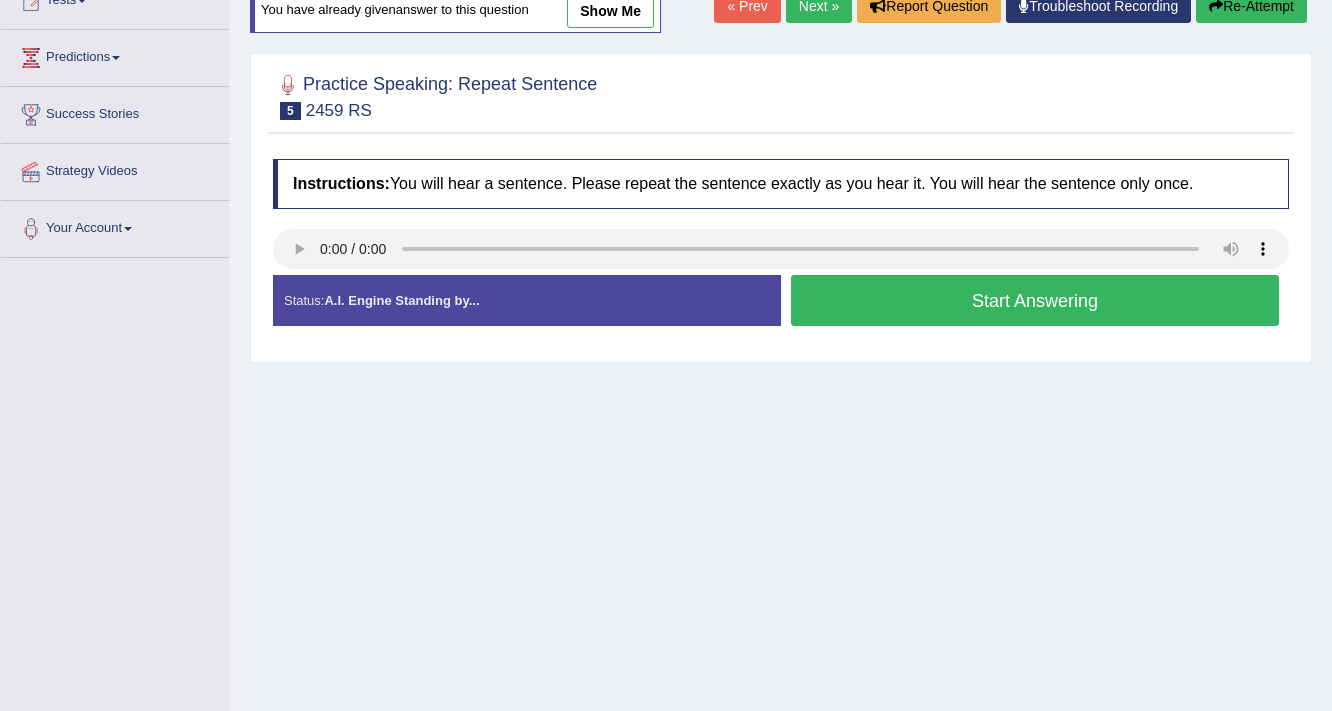 click on "Start Answering" at bounding box center (1035, 300) 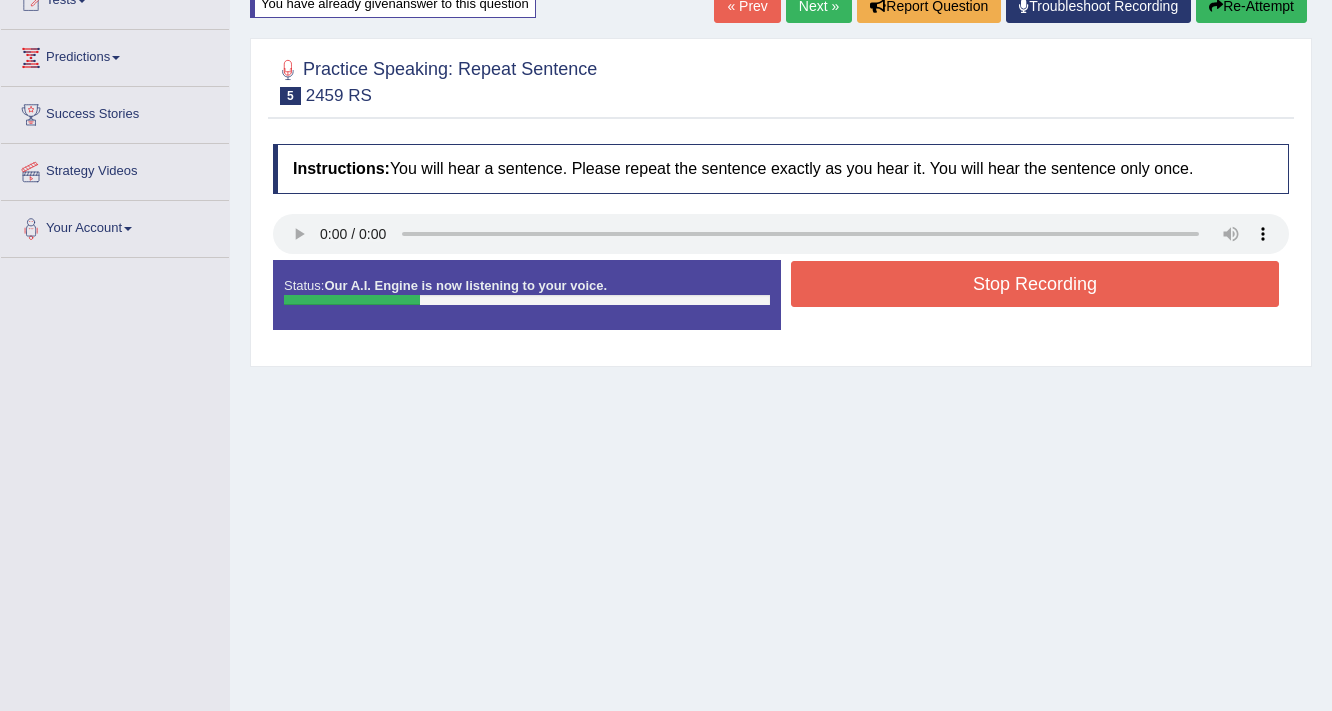 click on "Stop Recording" at bounding box center [1035, 284] 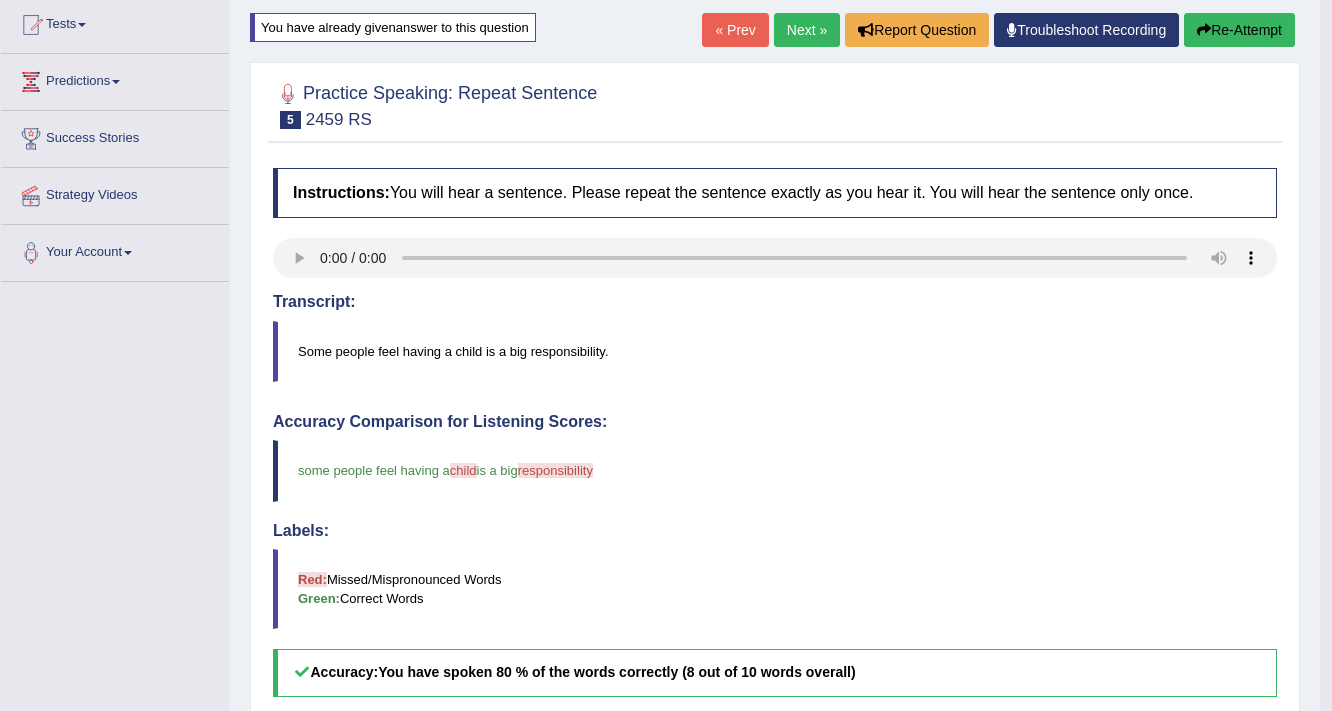 scroll, scrollTop: 160, scrollLeft: 0, axis: vertical 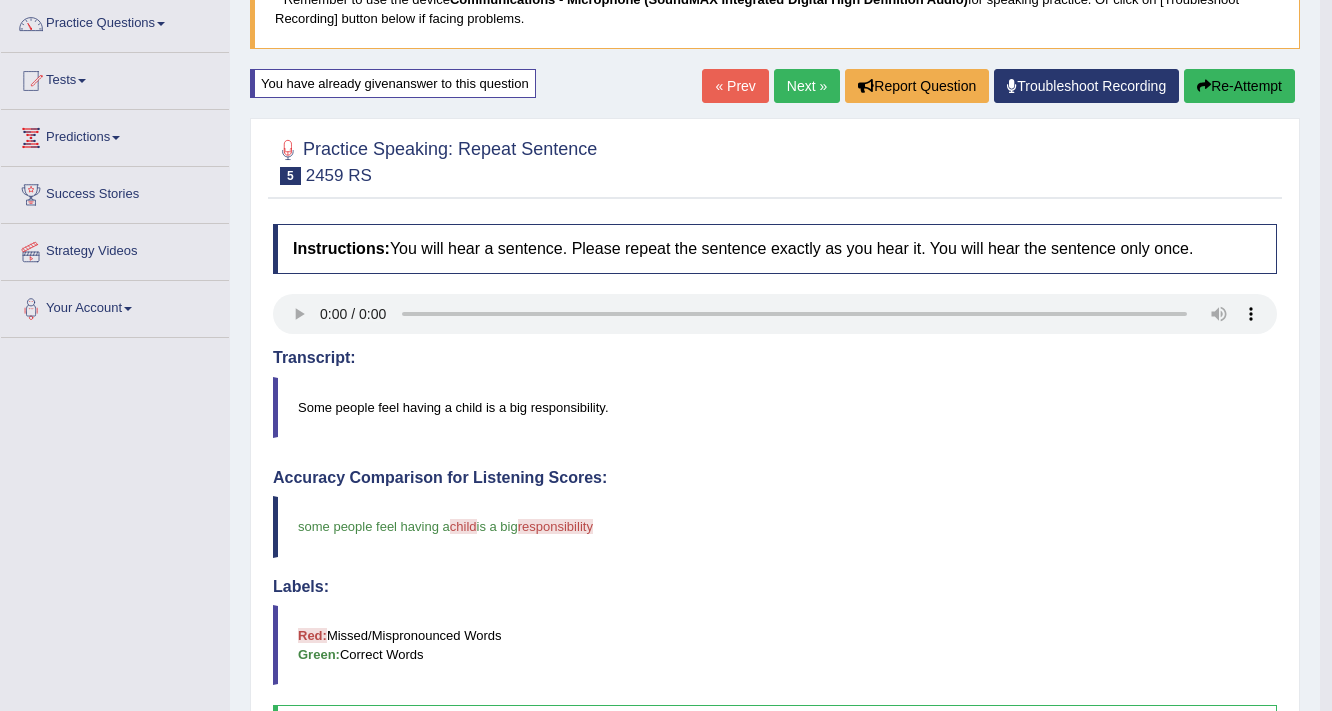 click on "Re-Attempt" at bounding box center (1239, 86) 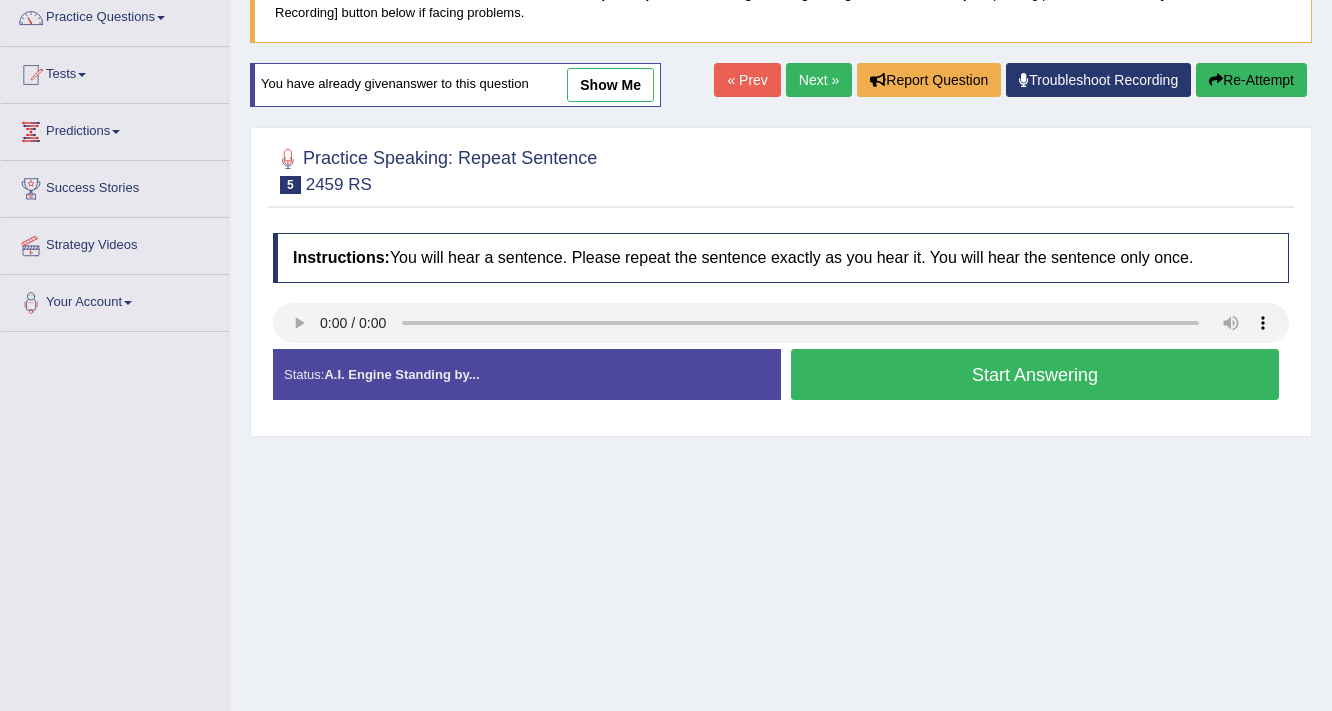 scroll, scrollTop: 166, scrollLeft: 0, axis: vertical 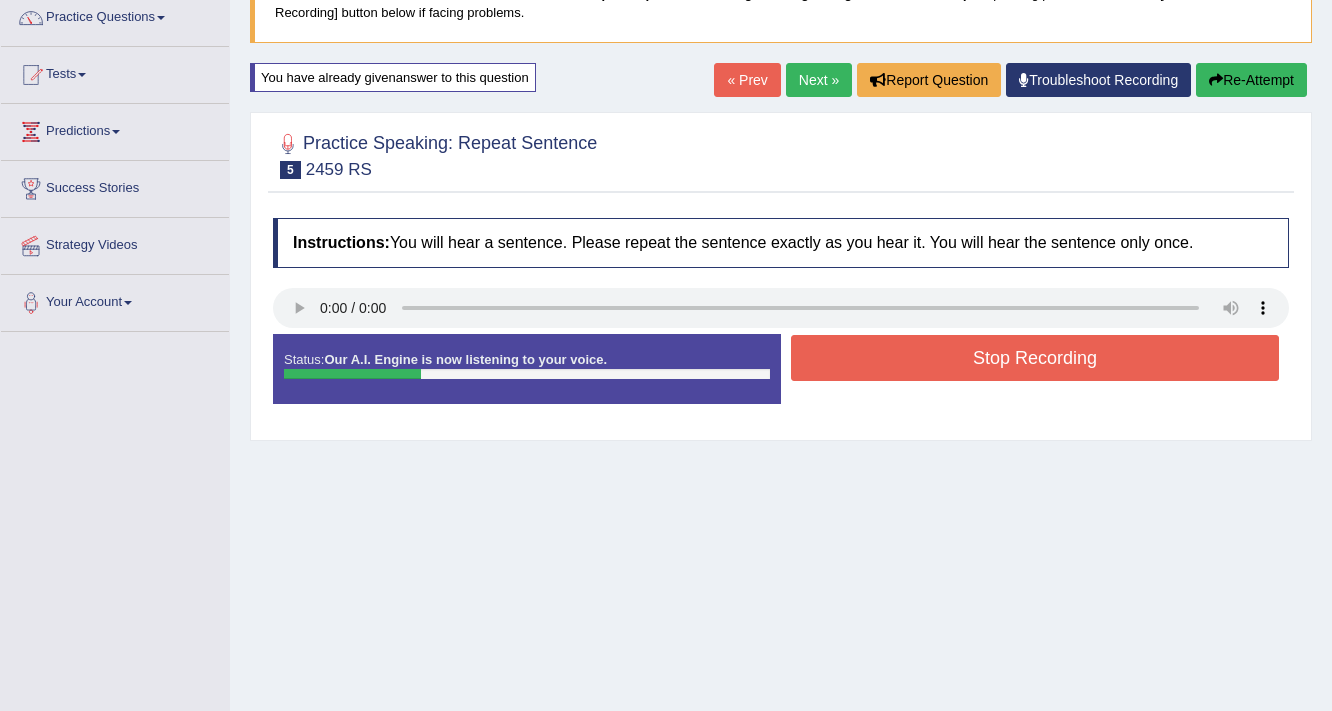 click on "Stop Recording" at bounding box center [1035, 358] 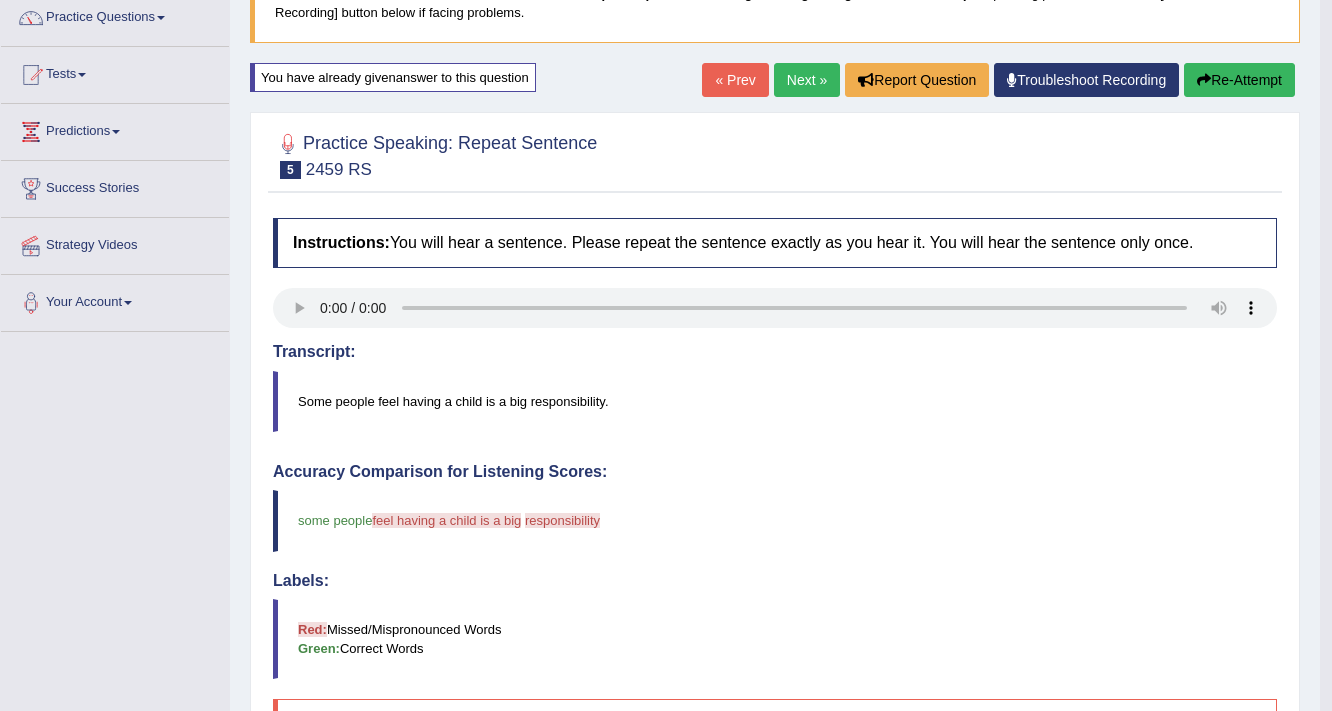 click on "Re-Attempt" at bounding box center [1239, 80] 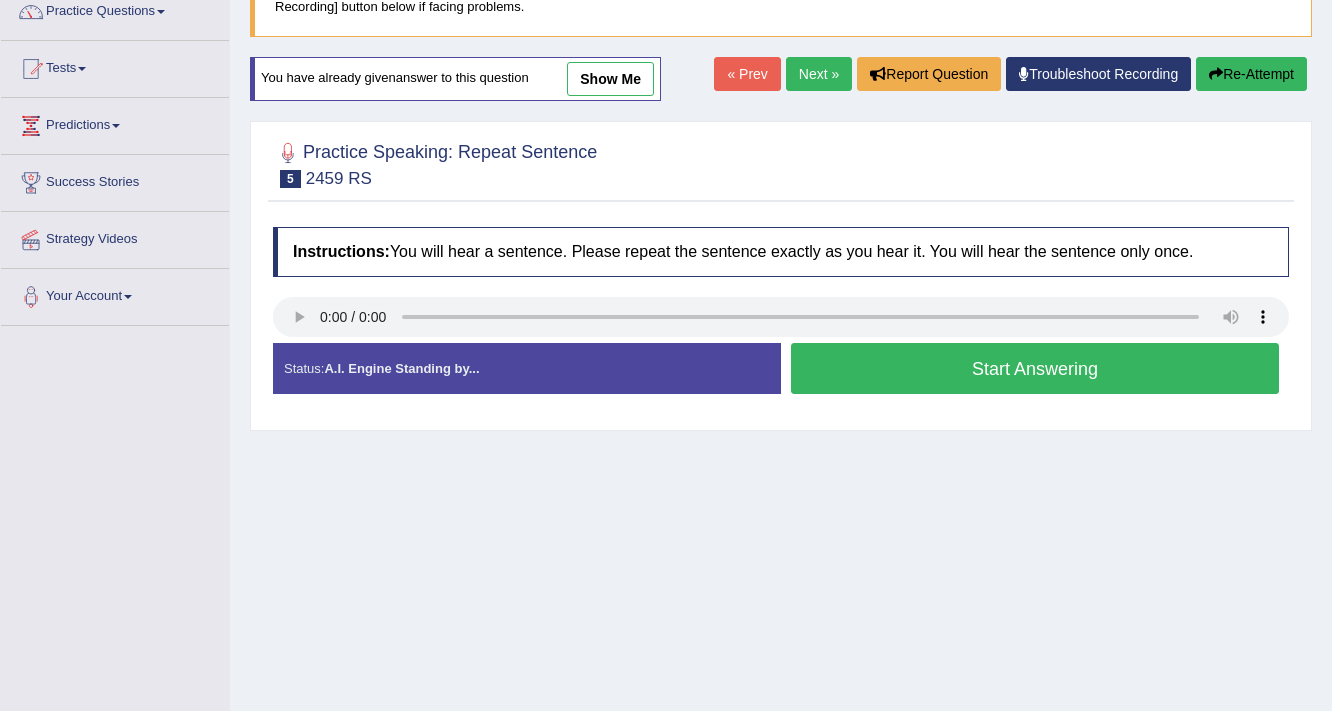 scroll, scrollTop: 172, scrollLeft: 0, axis: vertical 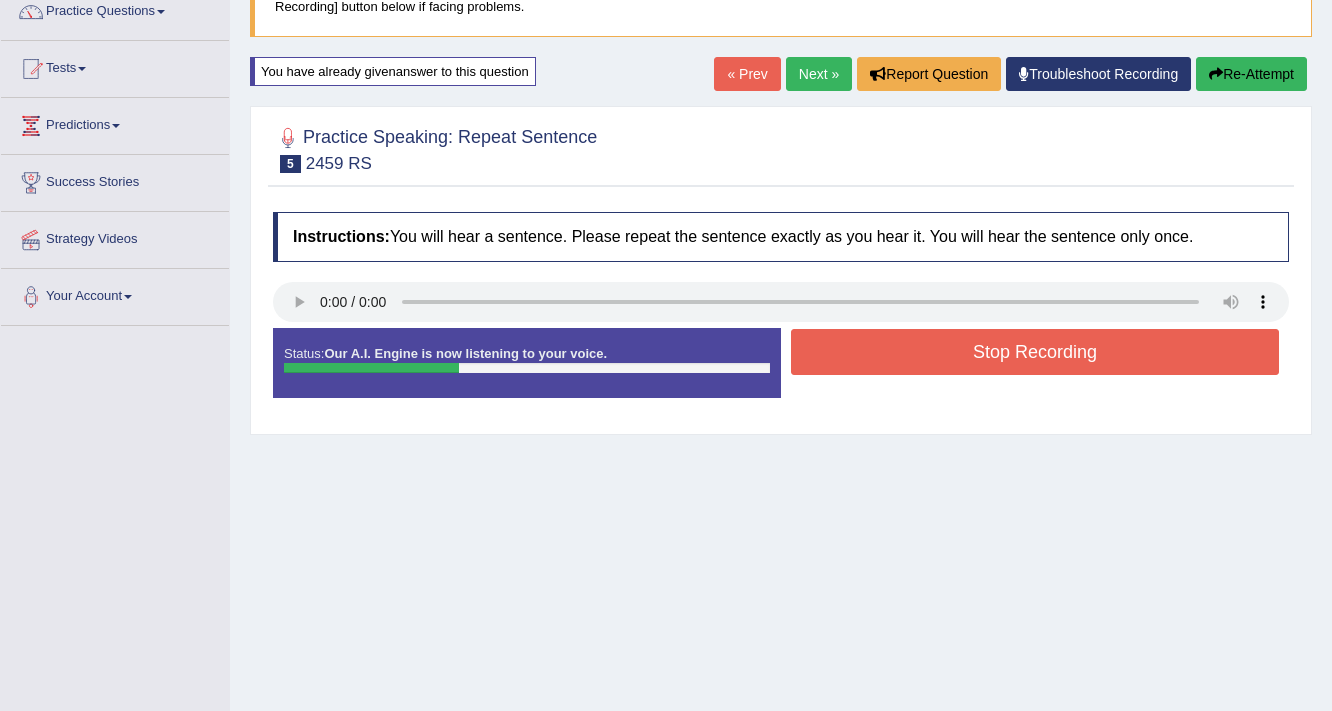 click on "Stop Recording" at bounding box center (1035, 354) 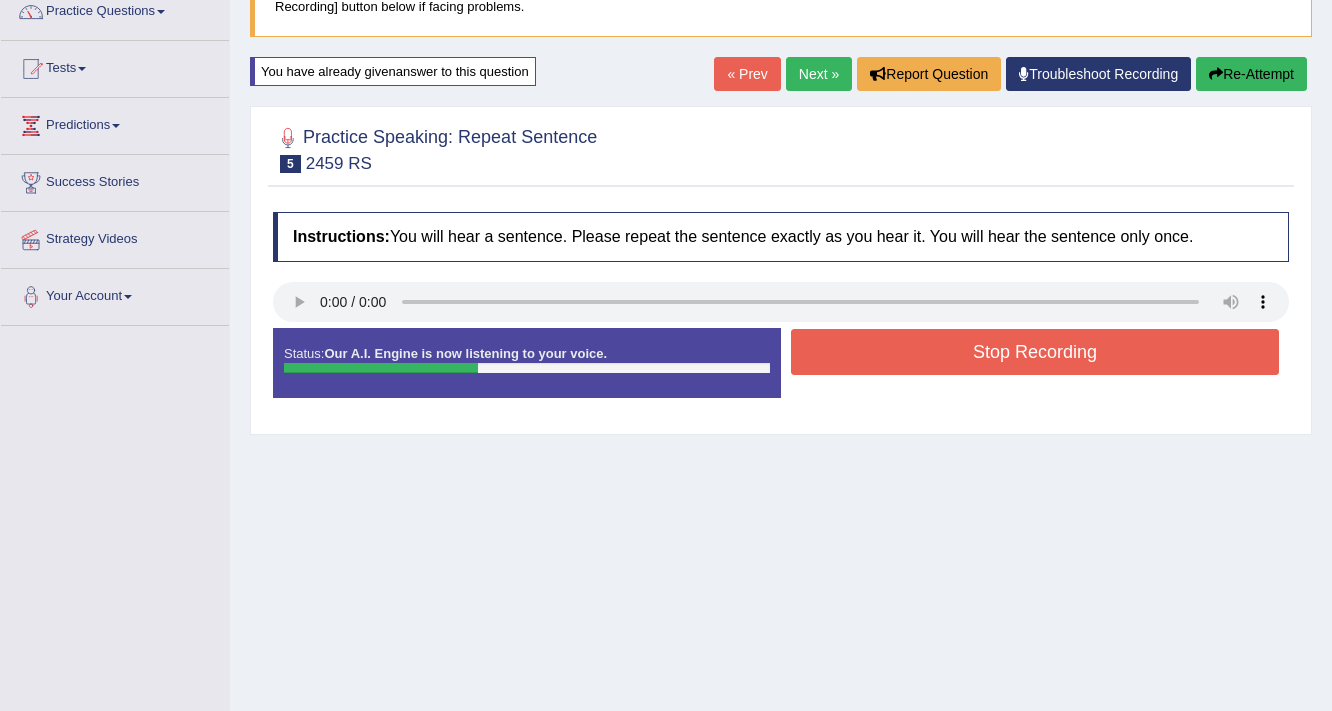 click on "Stop Recording" at bounding box center (1035, 352) 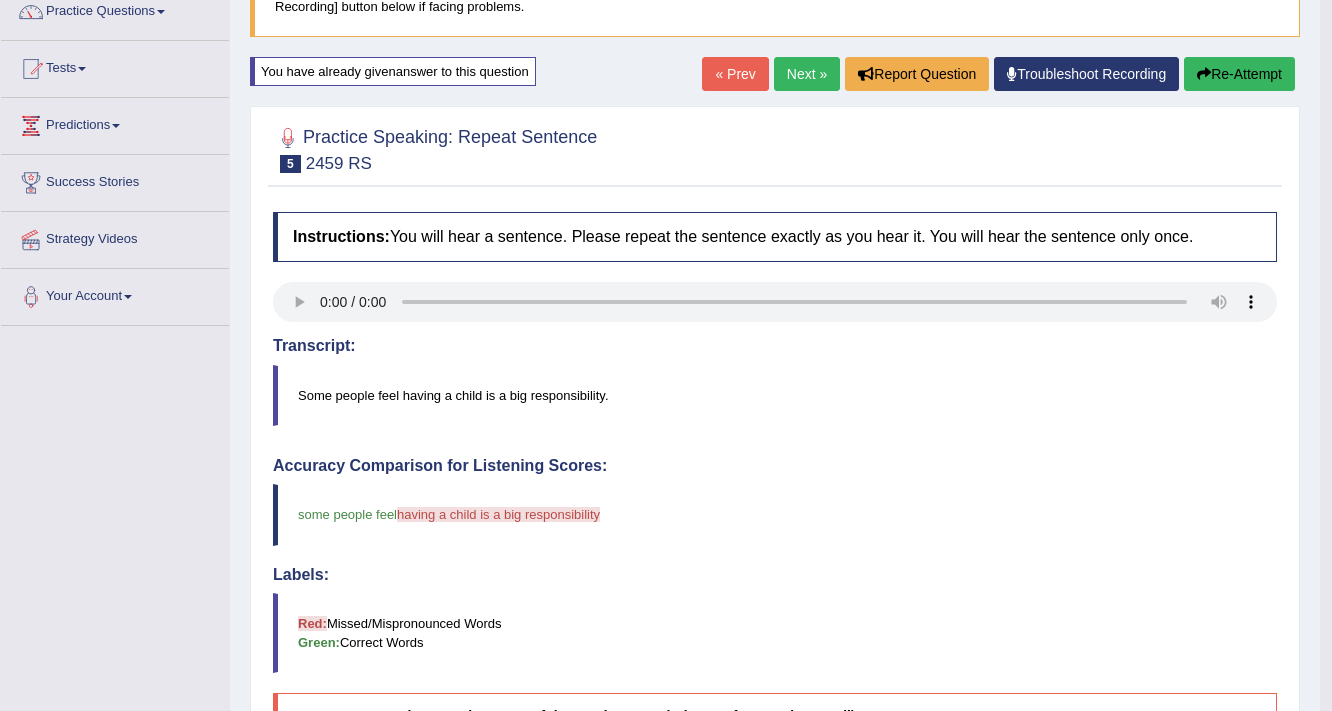 click on "Re-Attempt" at bounding box center [1239, 74] 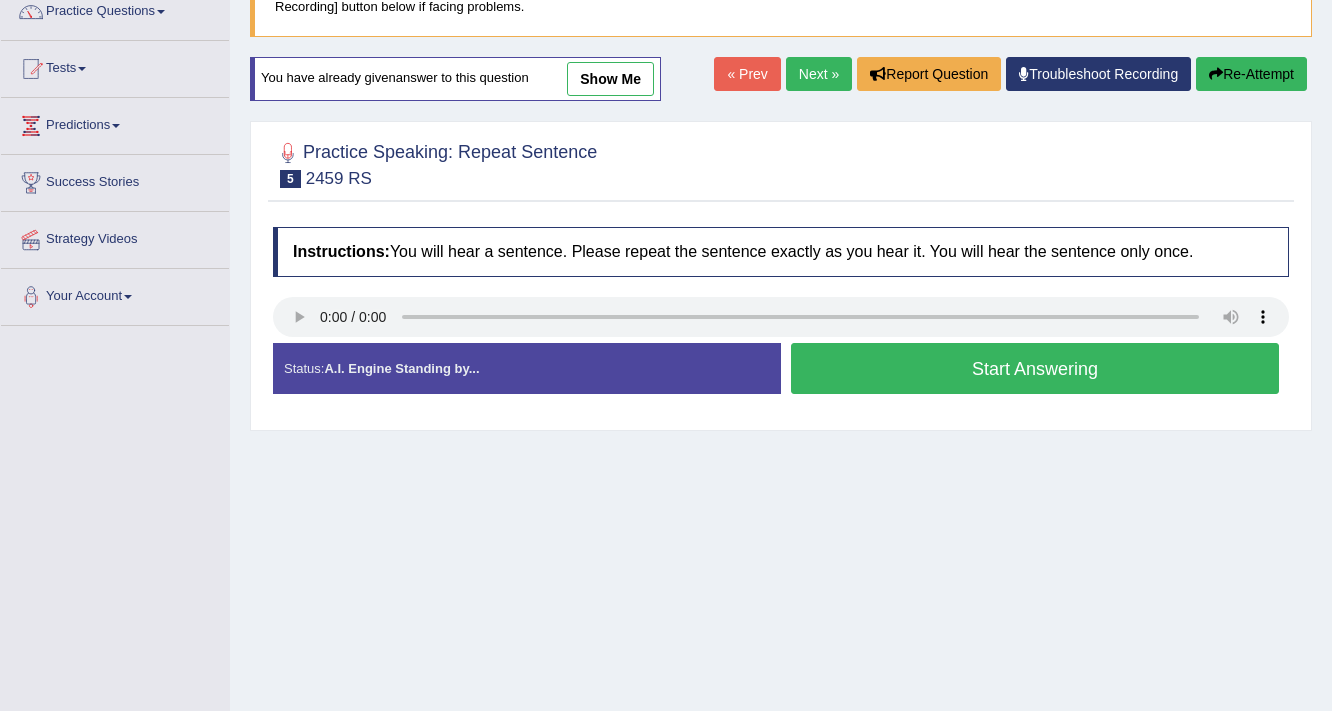 scroll, scrollTop: 172, scrollLeft: 0, axis: vertical 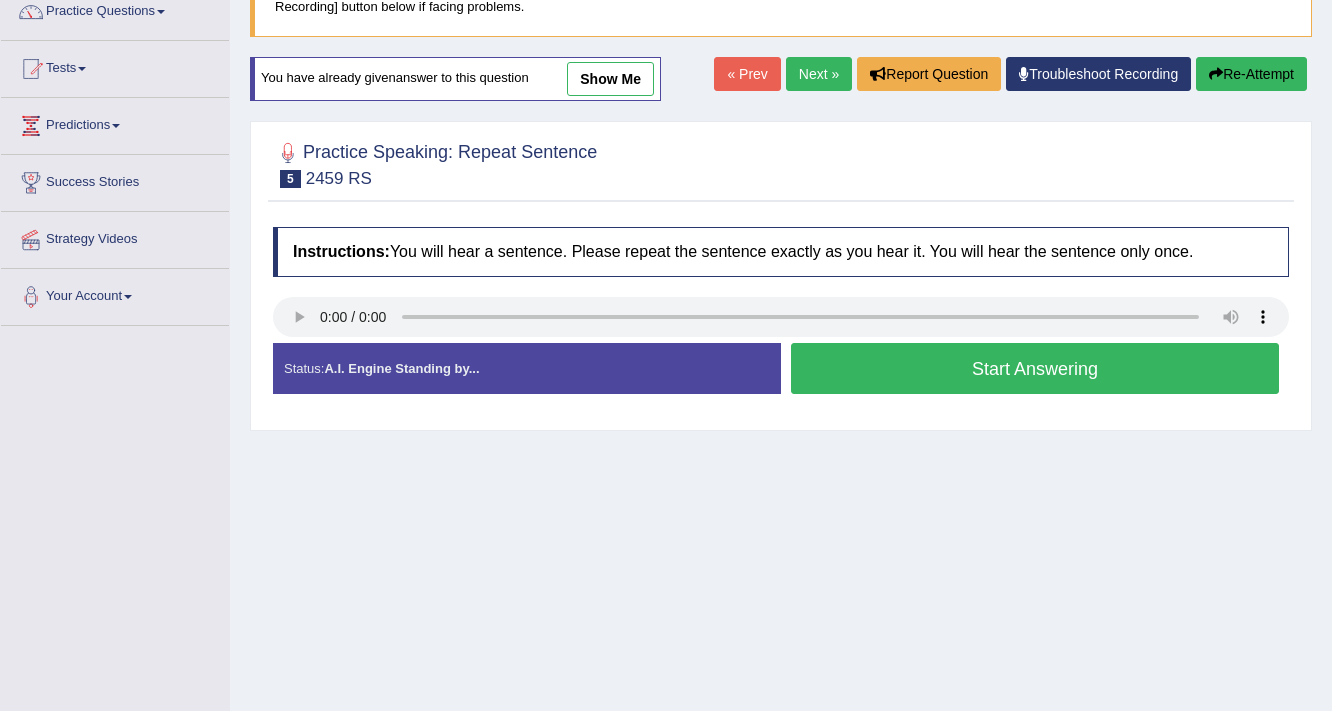 click on "Start Answering" at bounding box center (1035, 368) 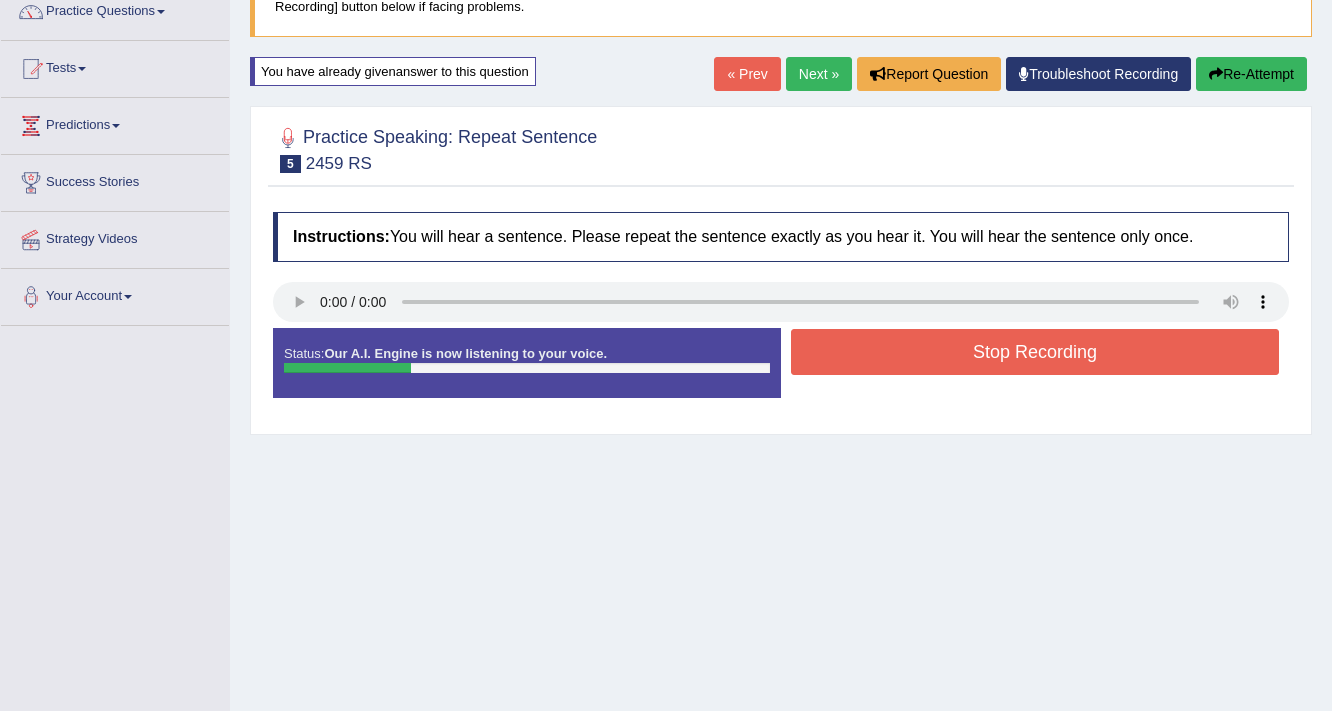 click on "Stop Recording" at bounding box center (1035, 352) 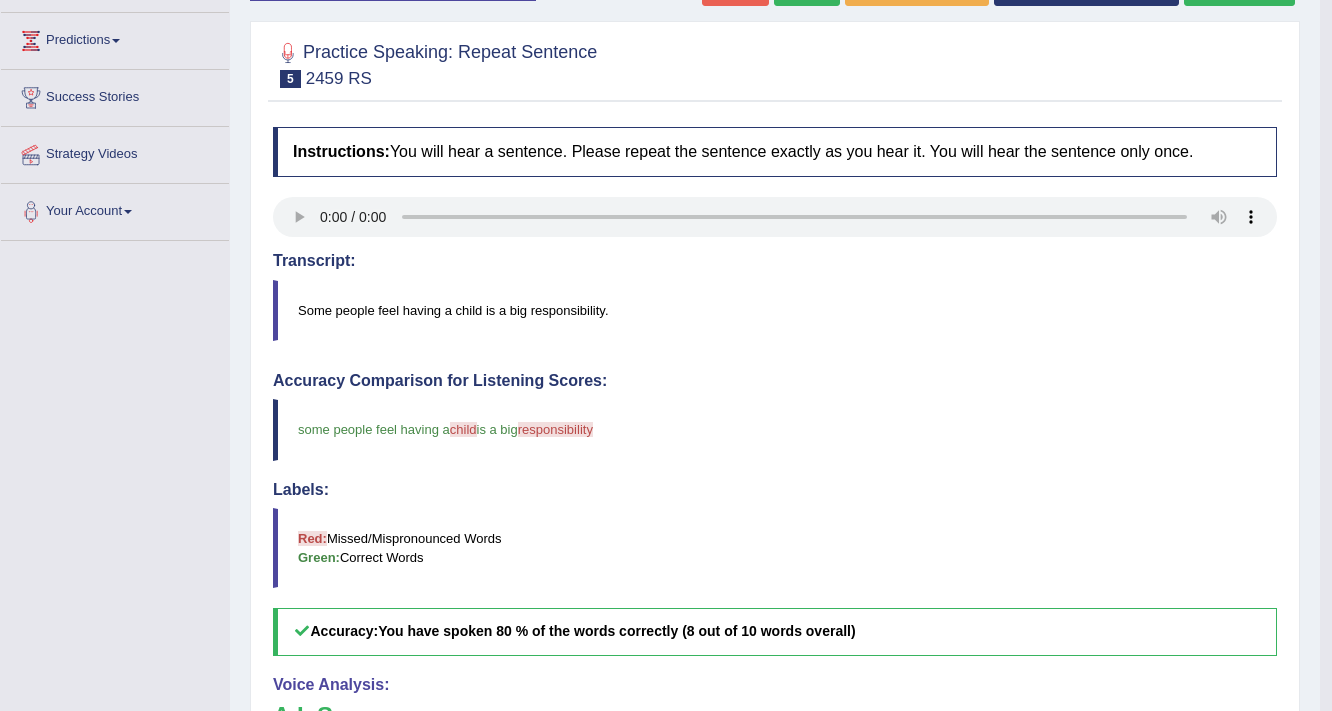 scroll, scrollTop: 172, scrollLeft: 0, axis: vertical 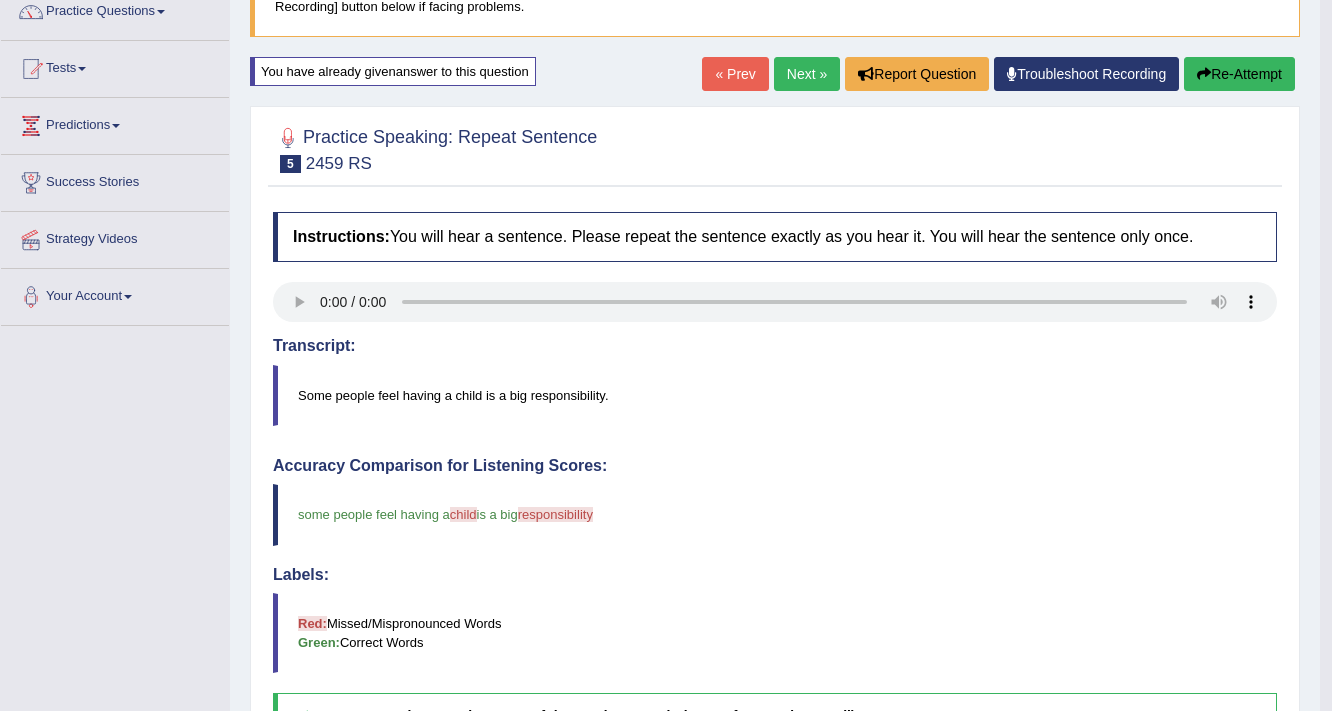 click on "Re-Attempt" at bounding box center [1239, 74] 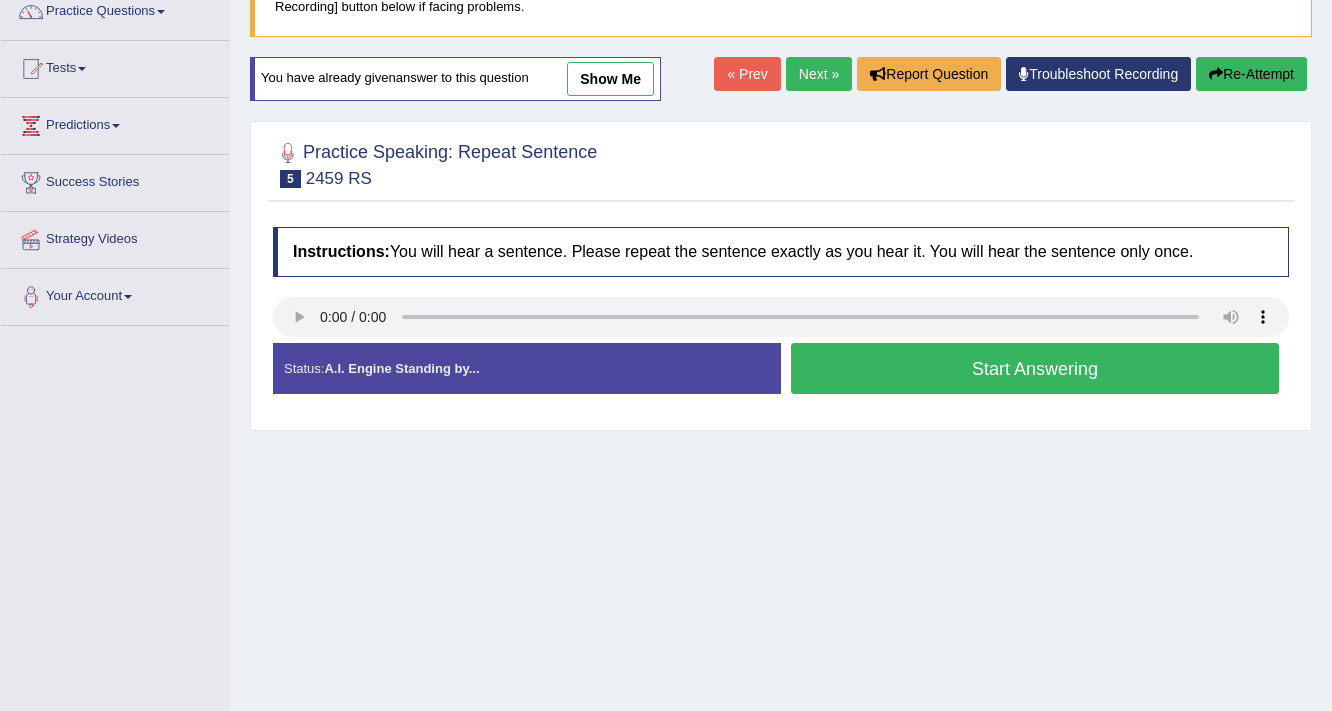 scroll, scrollTop: 172, scrollLeft: 0, axis: vertical 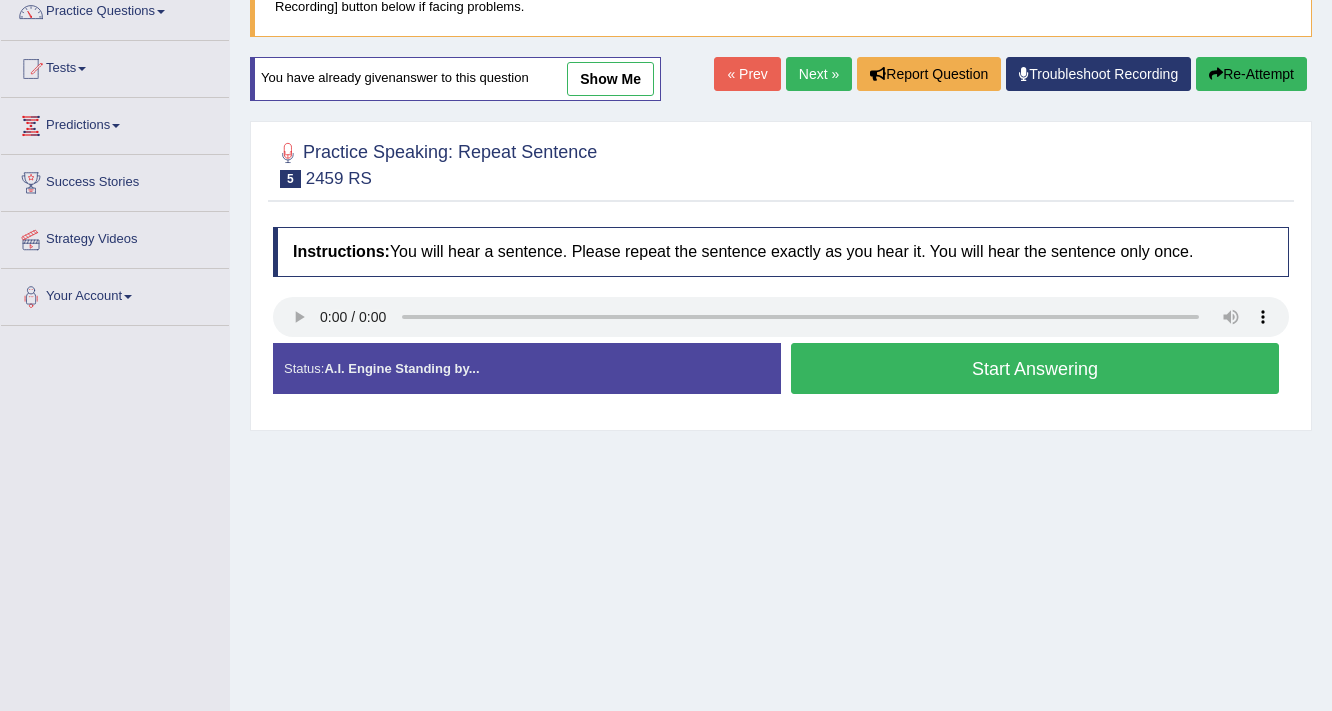 click on "Start Answering" at bounding box center (1035, 368) 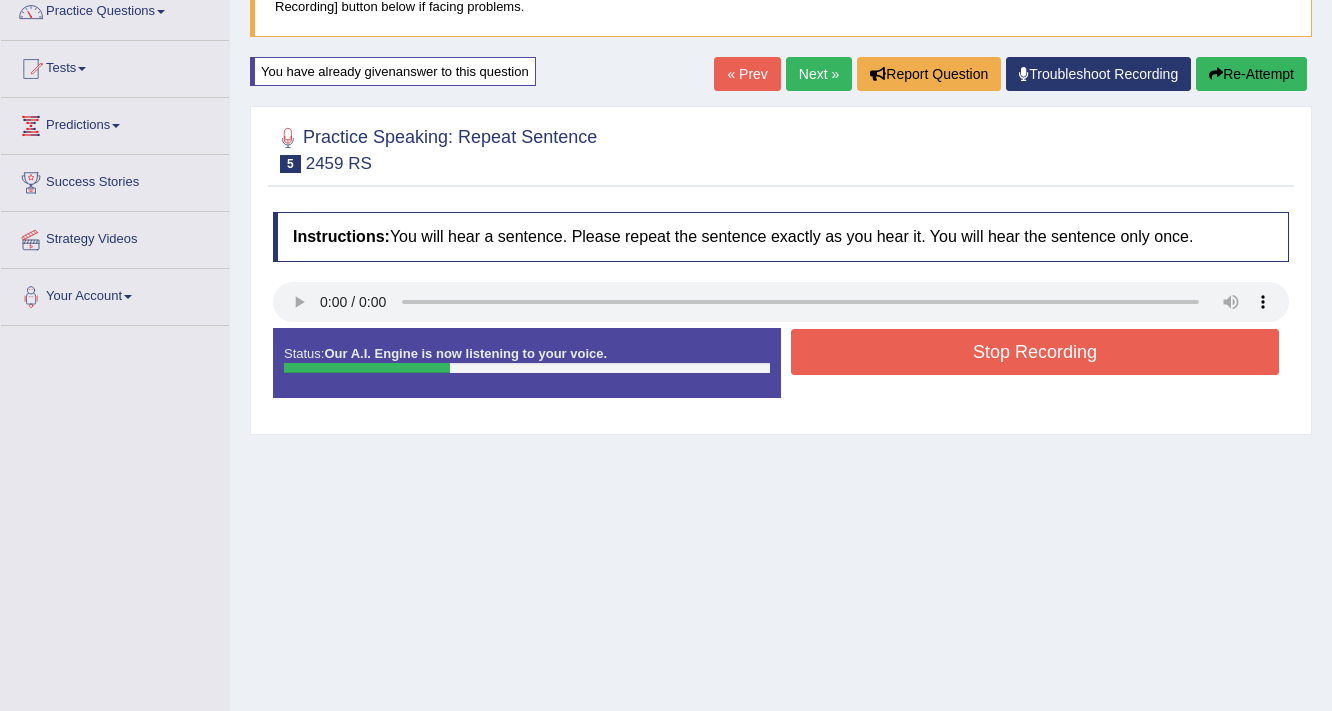 click on "Stop Recording" at bounding box center (1035, 352) 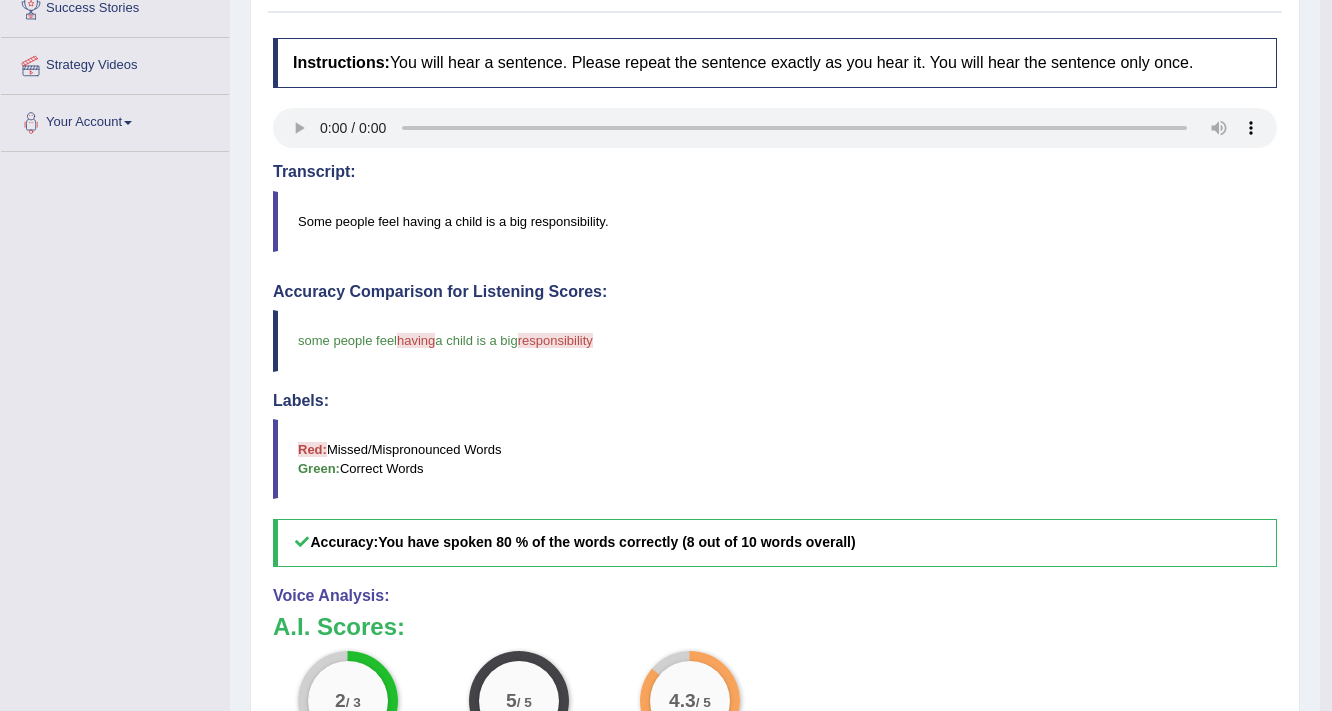 scroll, scrollTop: 92, scrollLeft: 0, axis: vertical 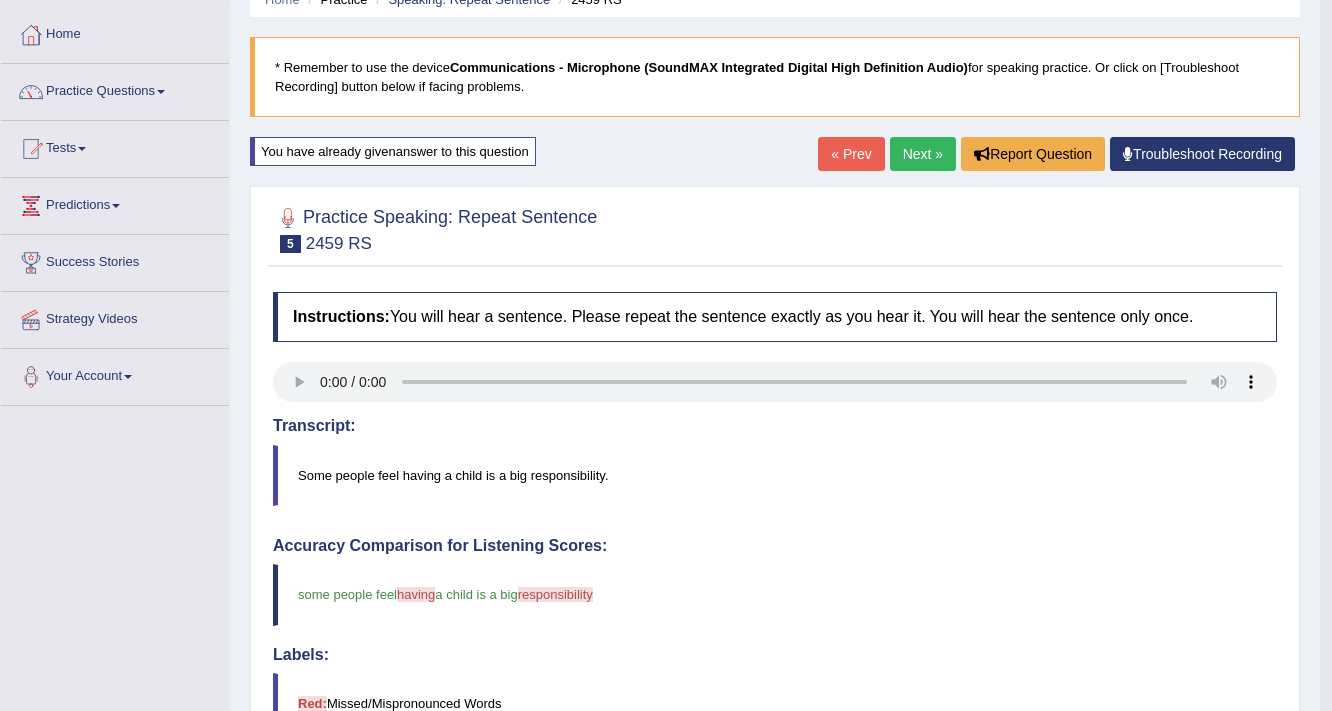 click on "Next »" at bounding box center (923, 154) 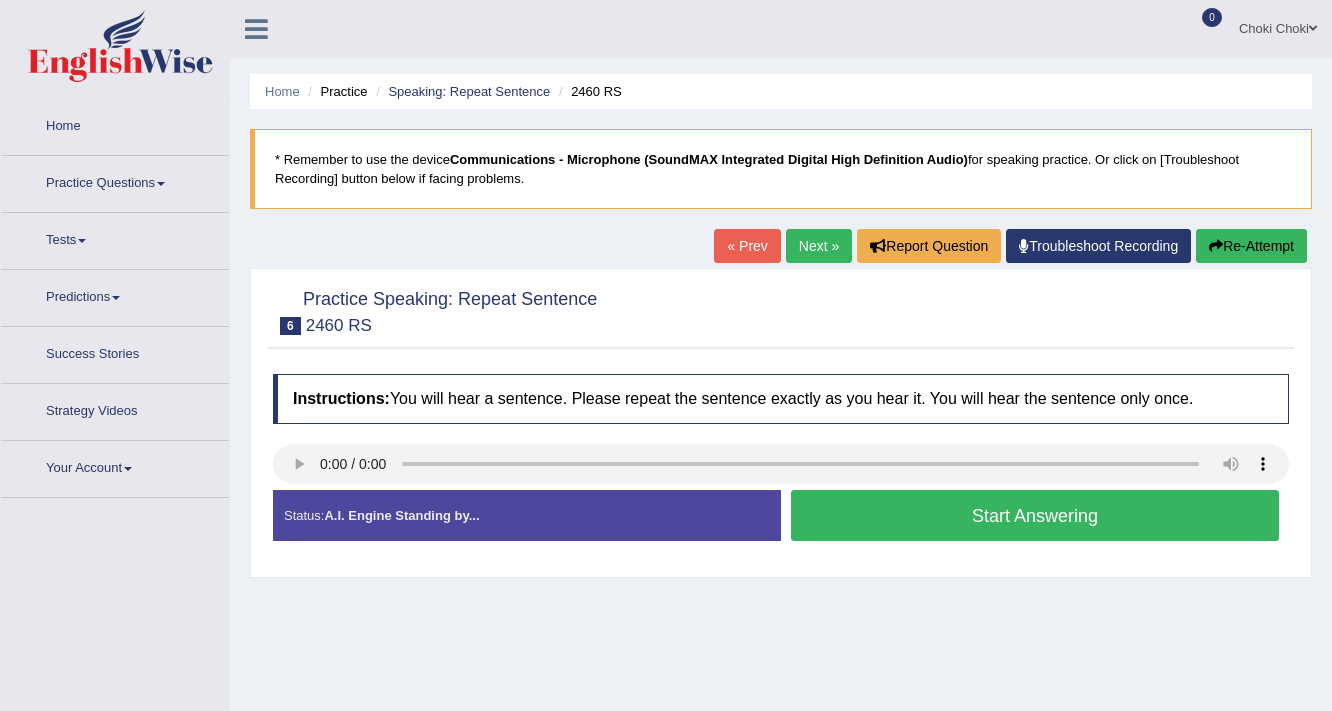 scroll, scrollTop: 0, scrollLeft: 0, axis: both 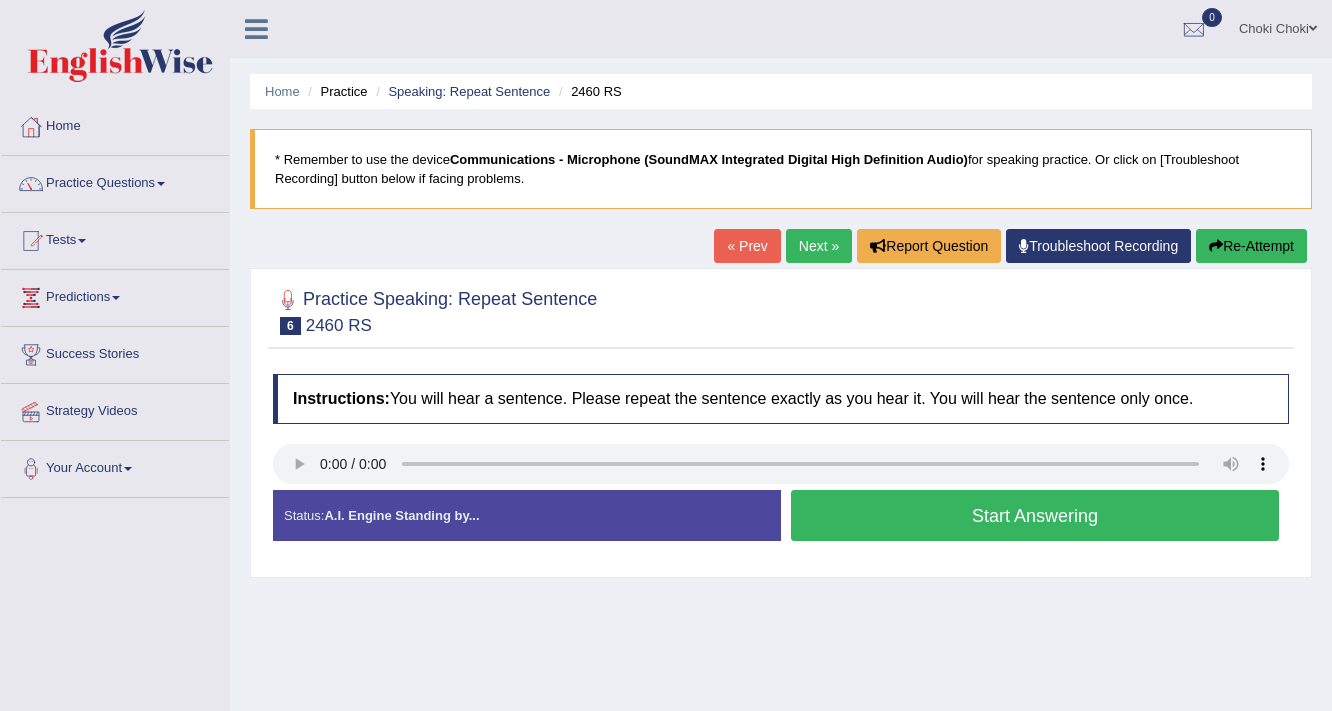click on "Start Answering" at bounding box center (1035, 515) 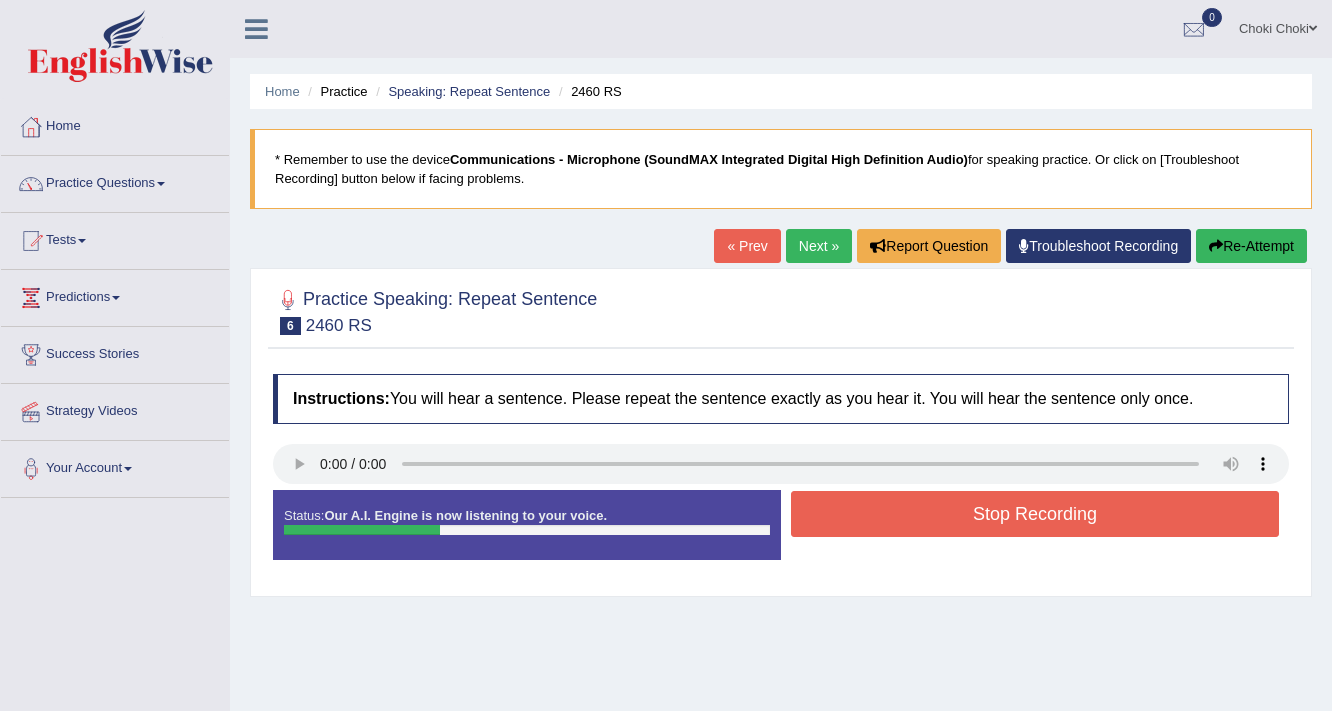 click on "Stop Recording" at bounding box center [1035, 514] 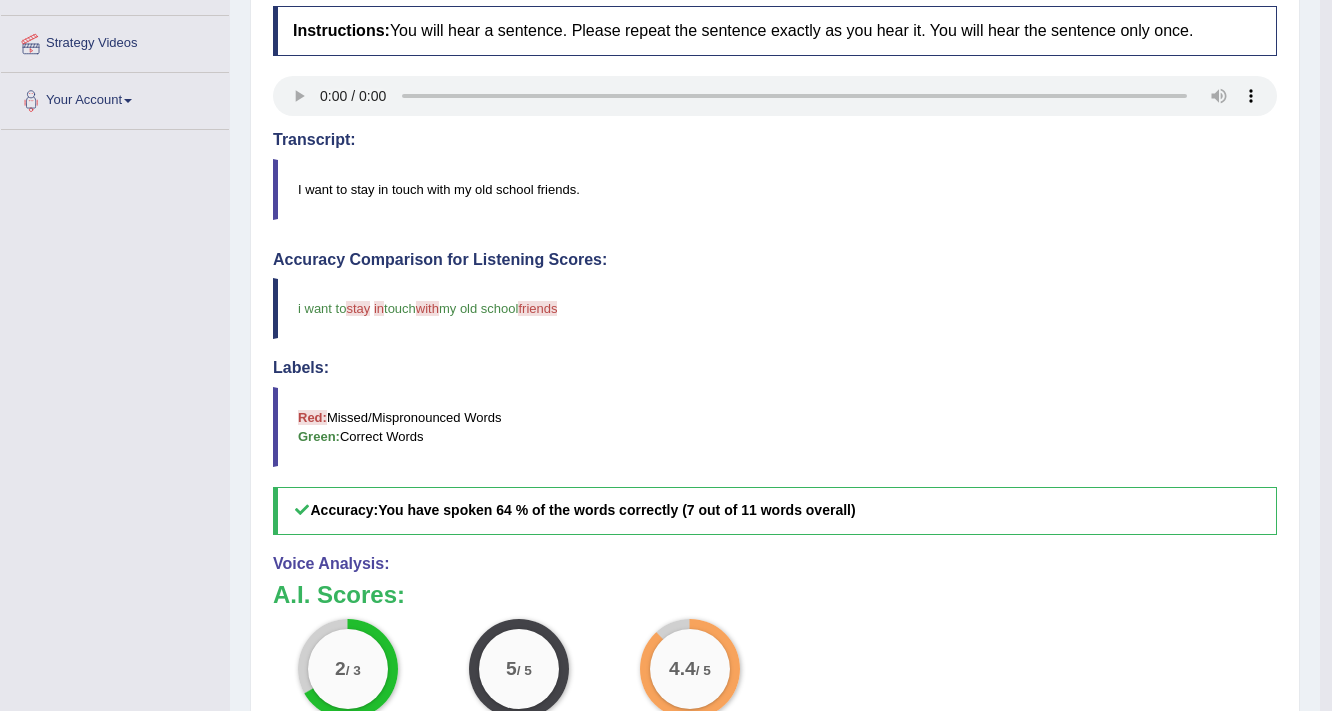 scroll, scrollTop: 240, scrollLeft: 0, axis: vertical 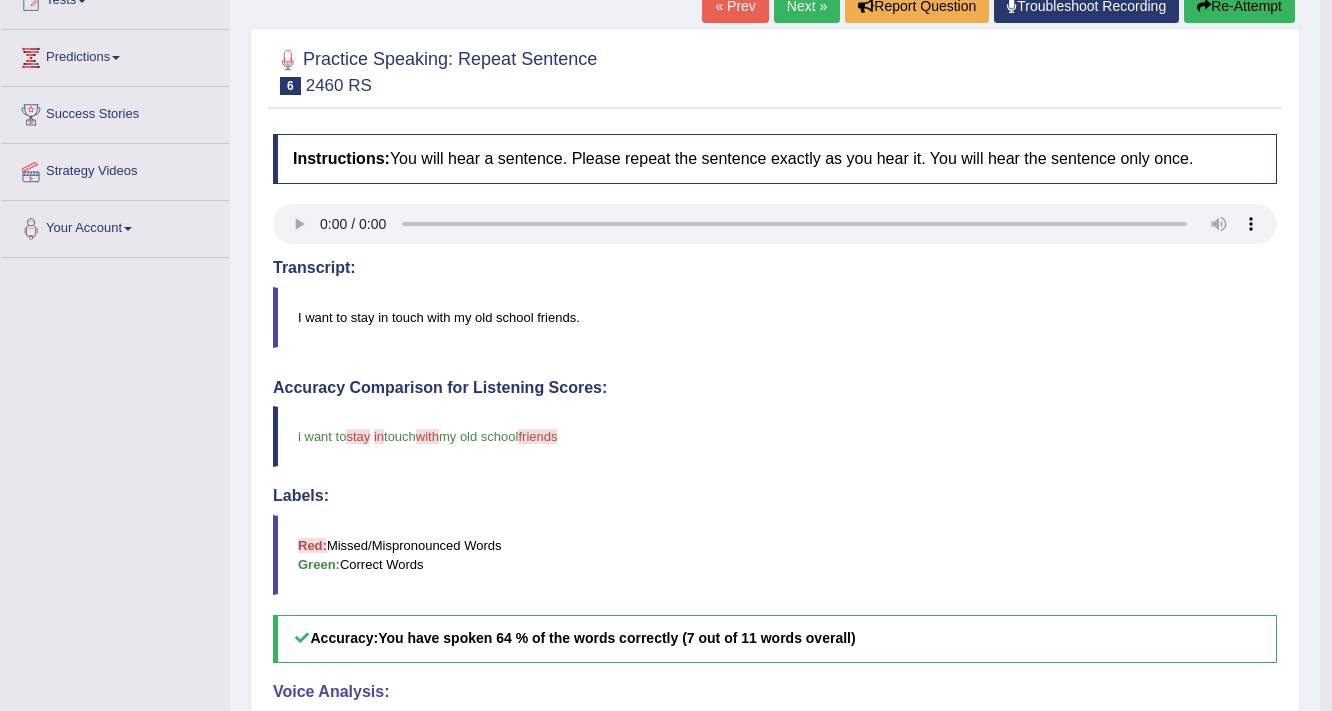click on "Re-Attempt" at bounding box center (1239, 6) 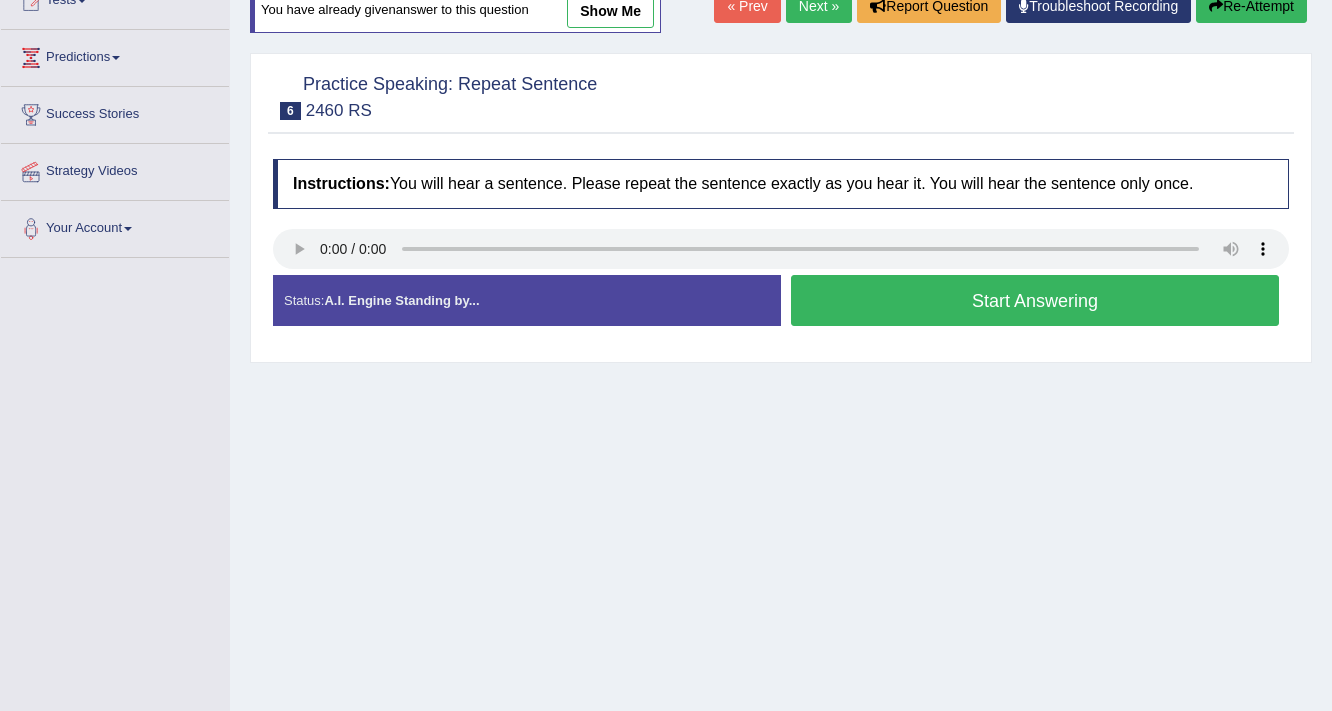 scroll, scrollTop: 240, scrollLeft: 0, axis: vertical 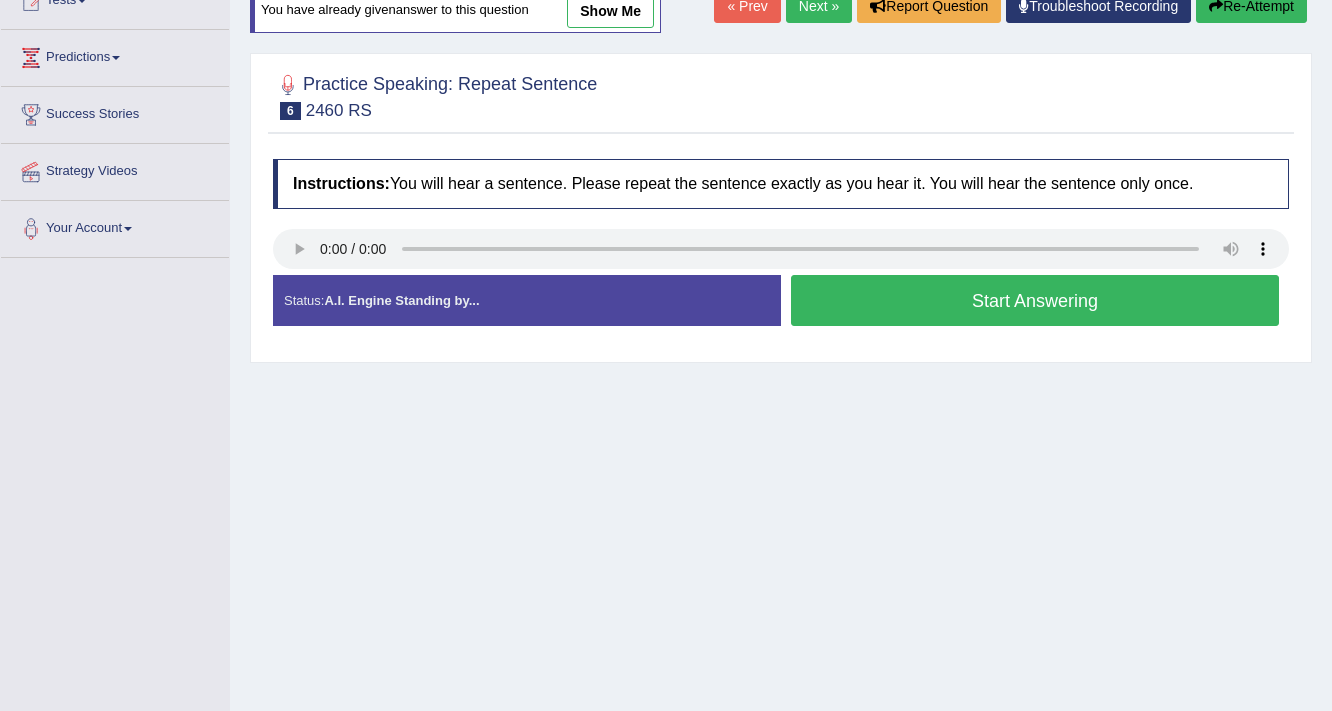 click on "Start Answering" at bounding box center (1035, 300) 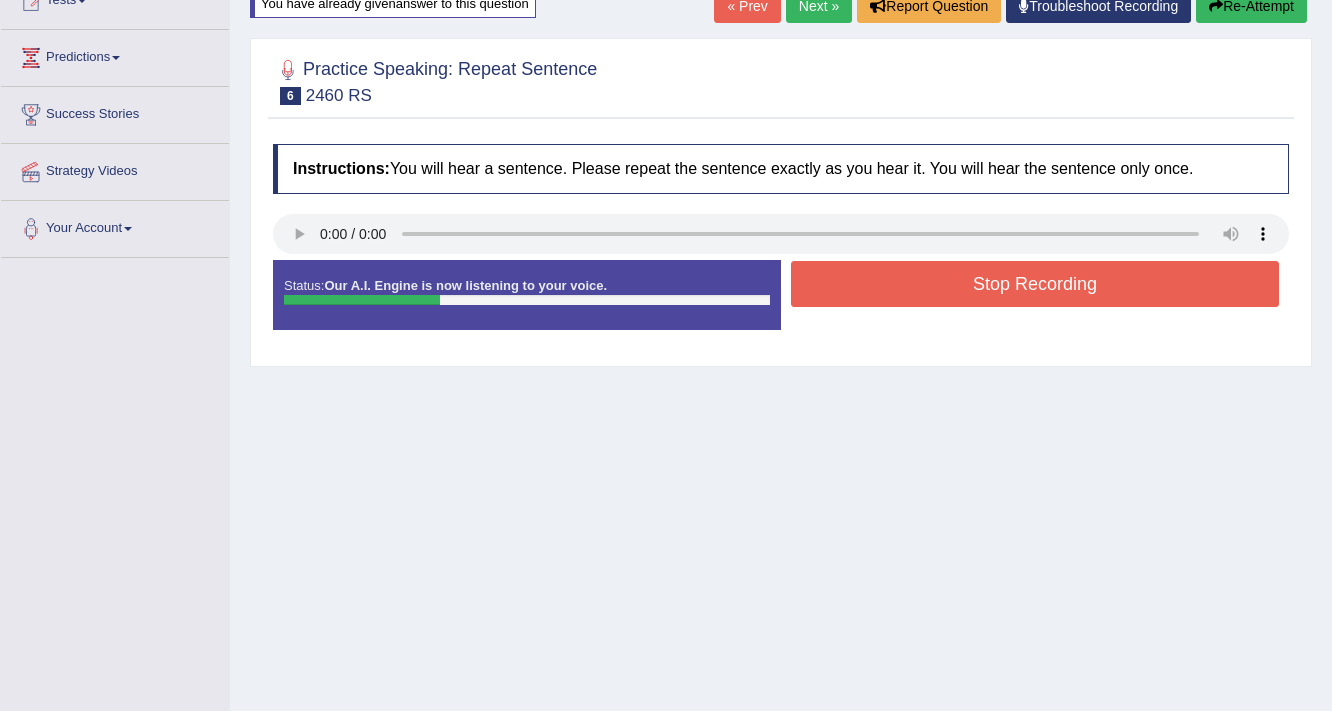 click on "Stop Recording" at bounding box center (1035, 286) 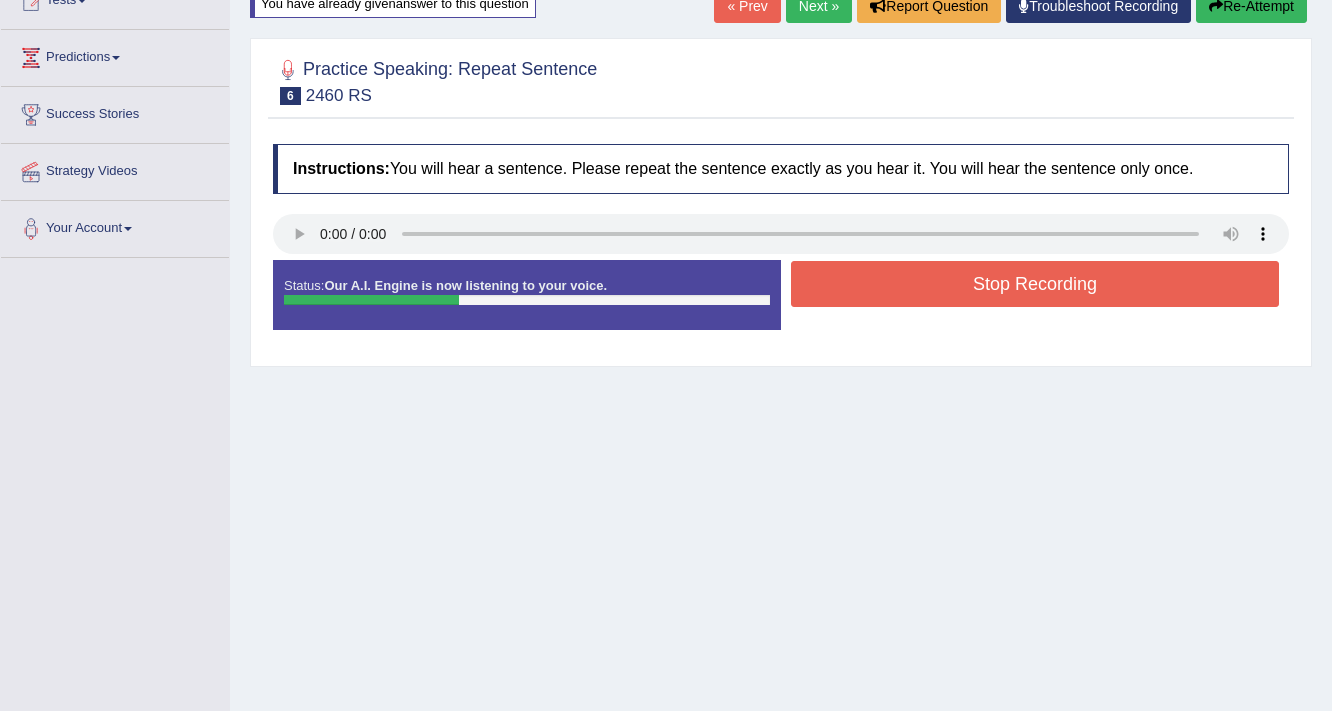 click on "Stop Recording" at bounding box center (1035, 284) 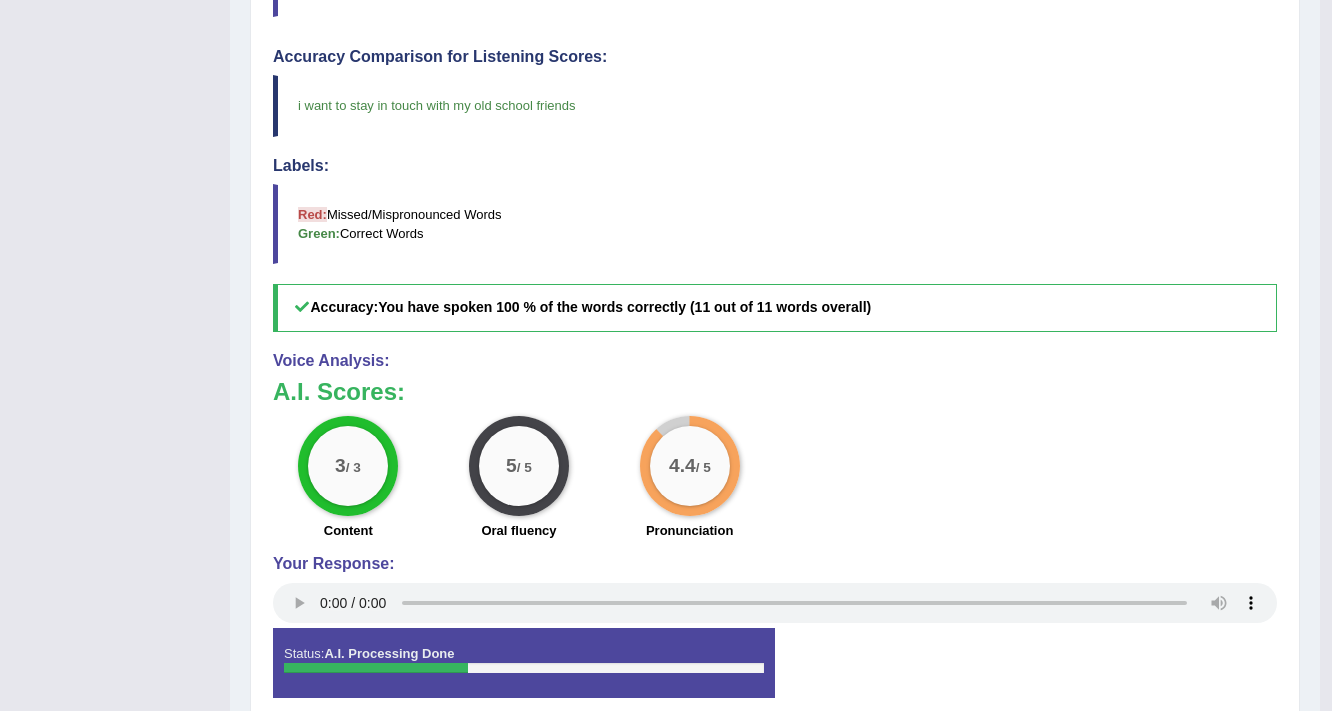 scroll, scrollTop: 667, scrollLeft: 0, axis: vertical 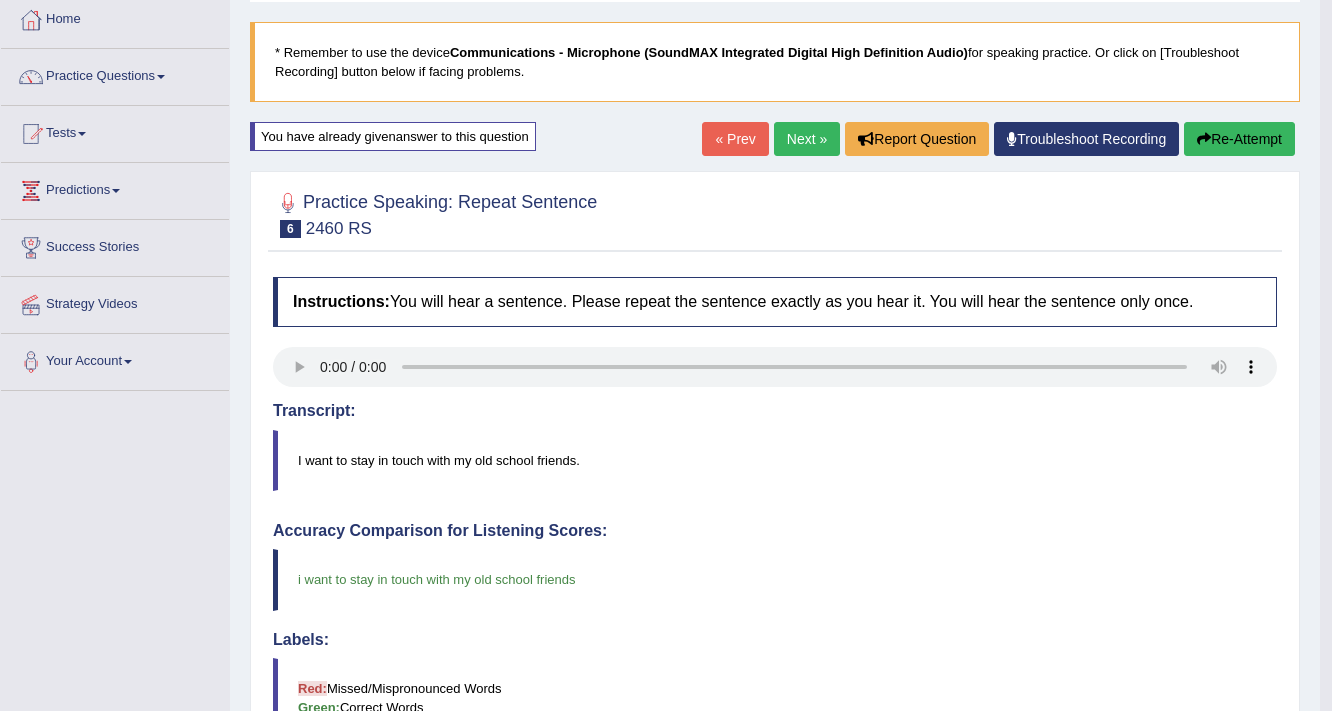 click on "Next »" at bounding box center (807, 139) 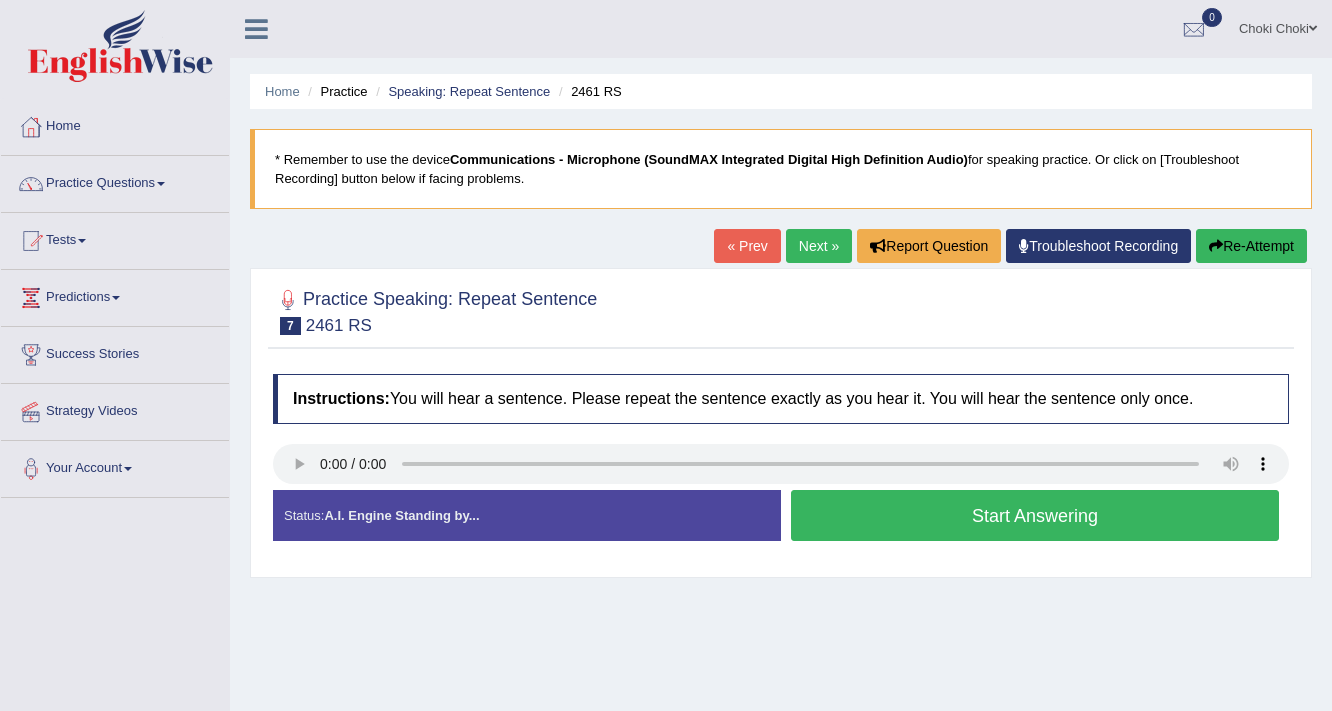 scroll, scrollTop: 0, scrollLeft: 0, axis: both 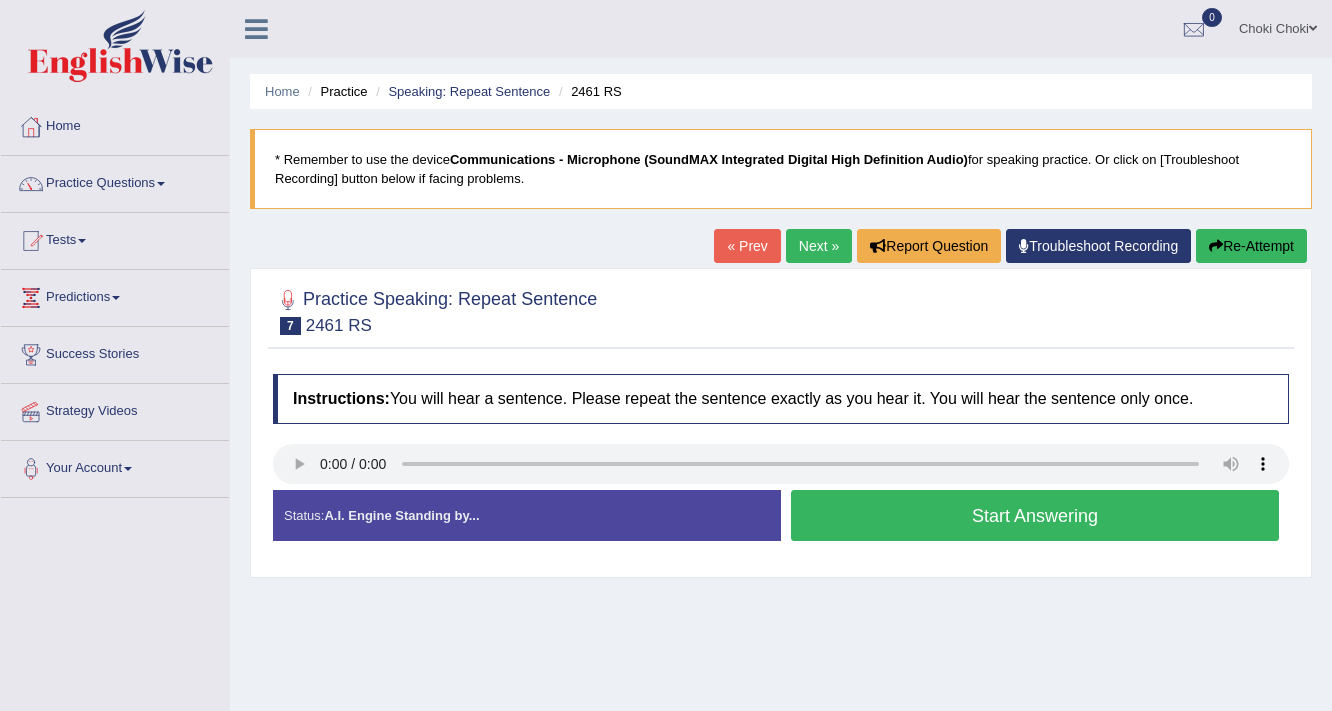 click on "Start Answering" at bounding box center (1035, 515) 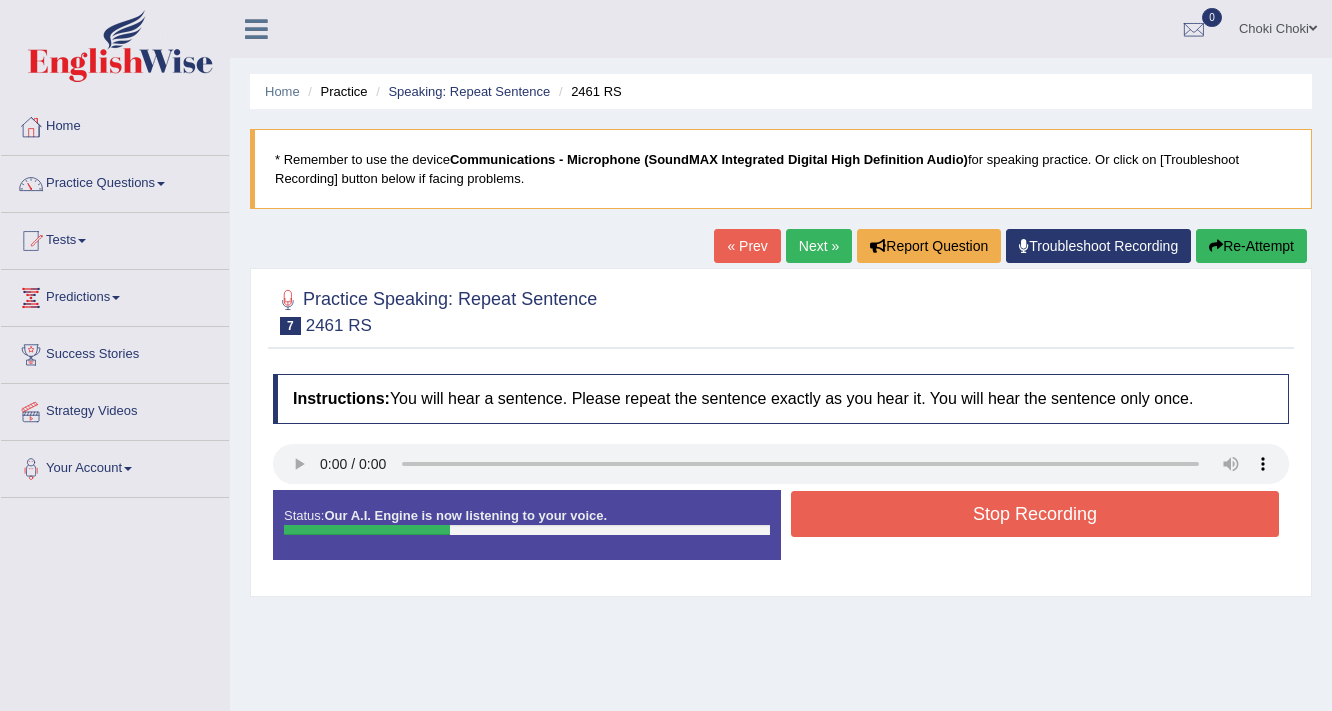 click on "Stop Recording" at bounding box center (1035, 514) 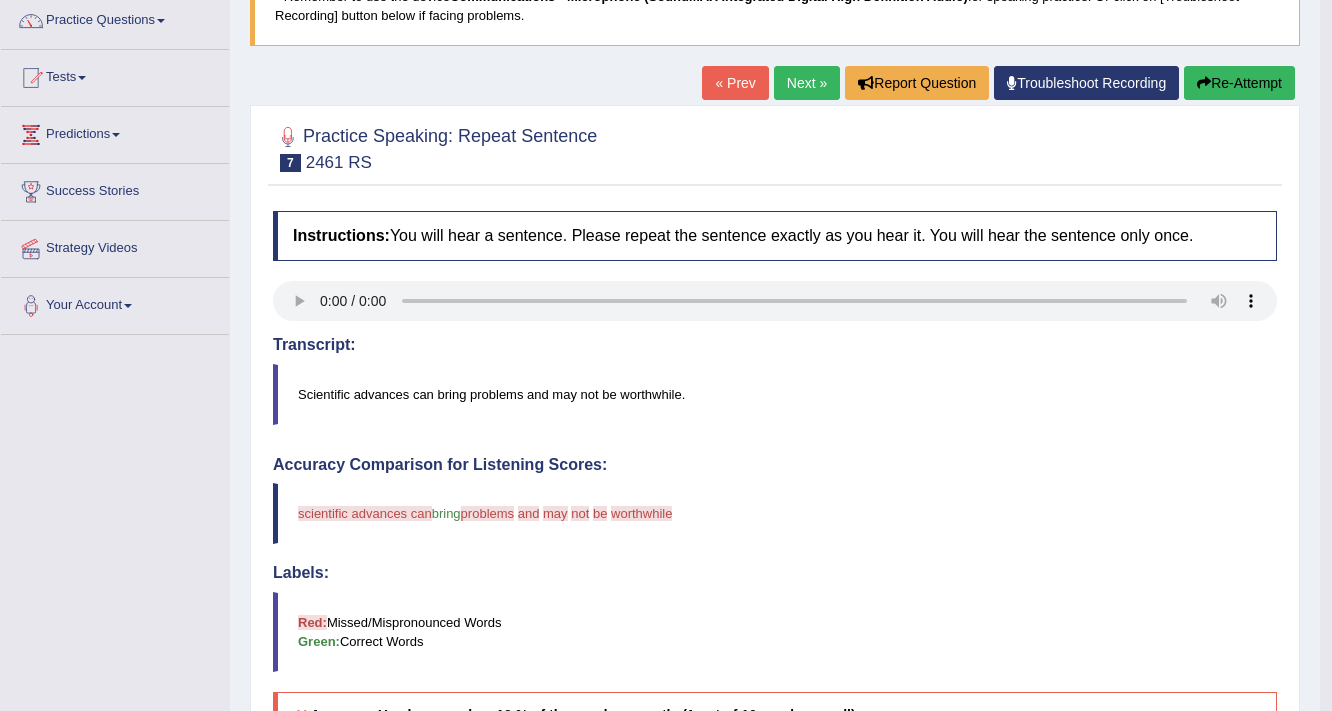 scroll, scrollTop: 160, scrollLeft: 0, axis: vertical 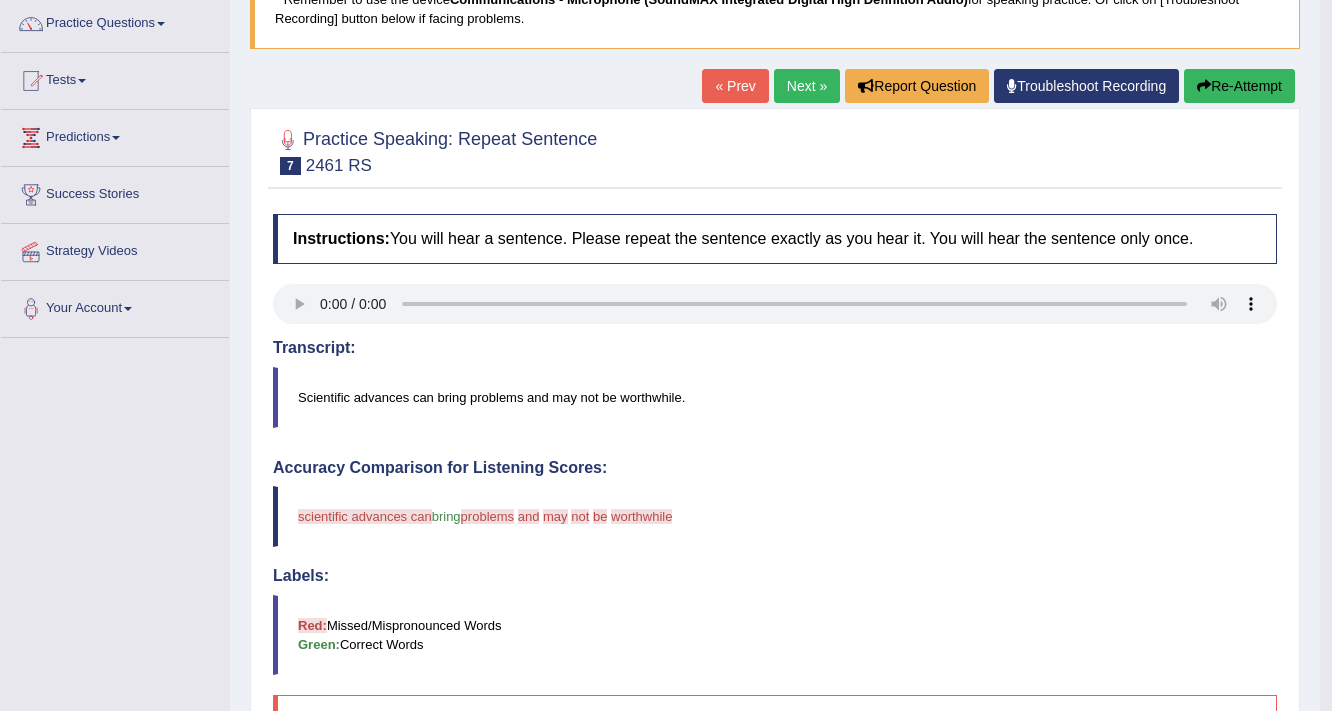 drag, startPoint x: 1254, startPoint y: 92, endPoint x: 1253, endPoint y: 108, distance: 16.03122 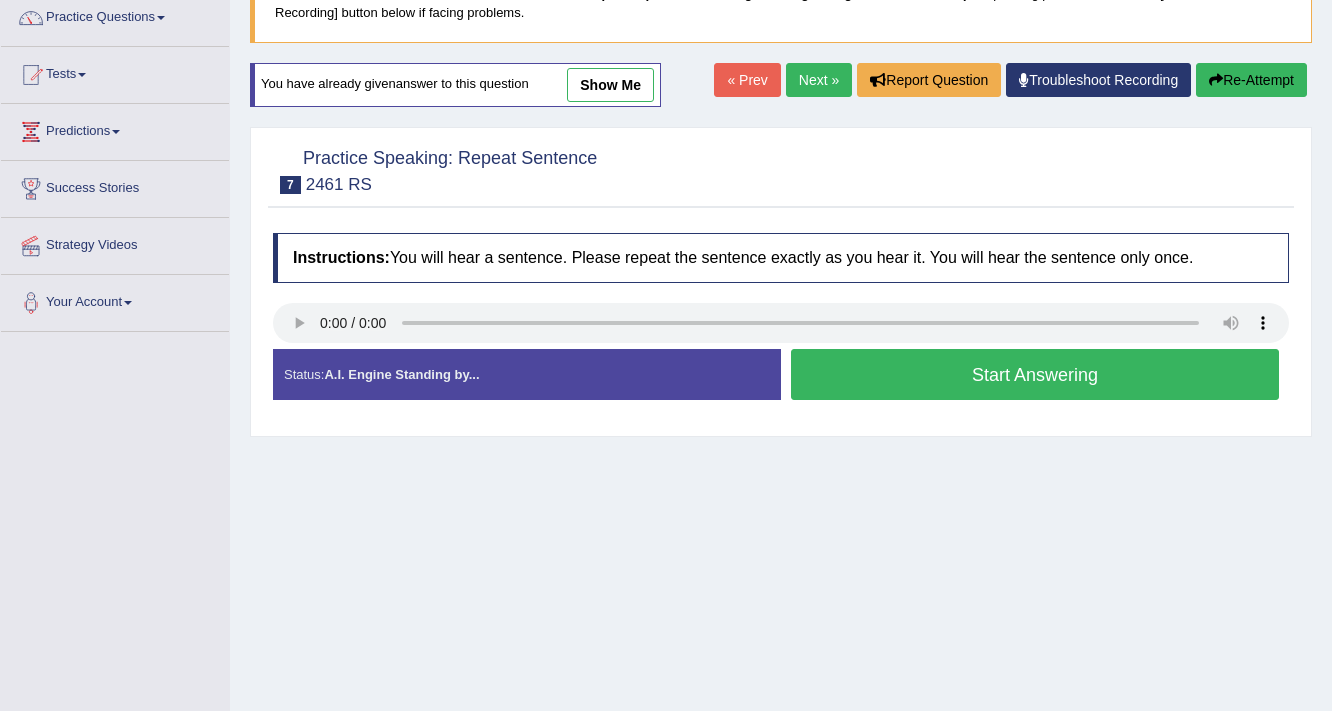 scroll, scrollTop: 166, scrollLeft: 0, axis: vertical 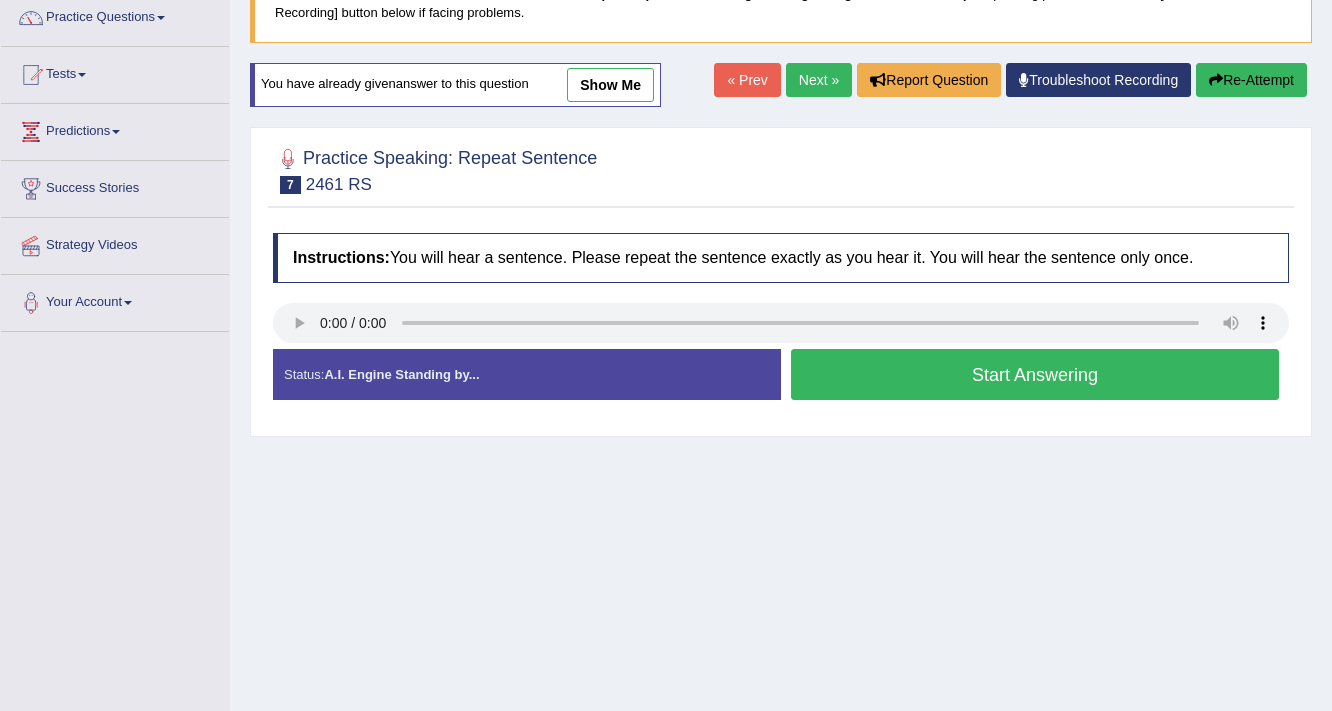 click on "Start Answering" at bounding box center [1035, 374] 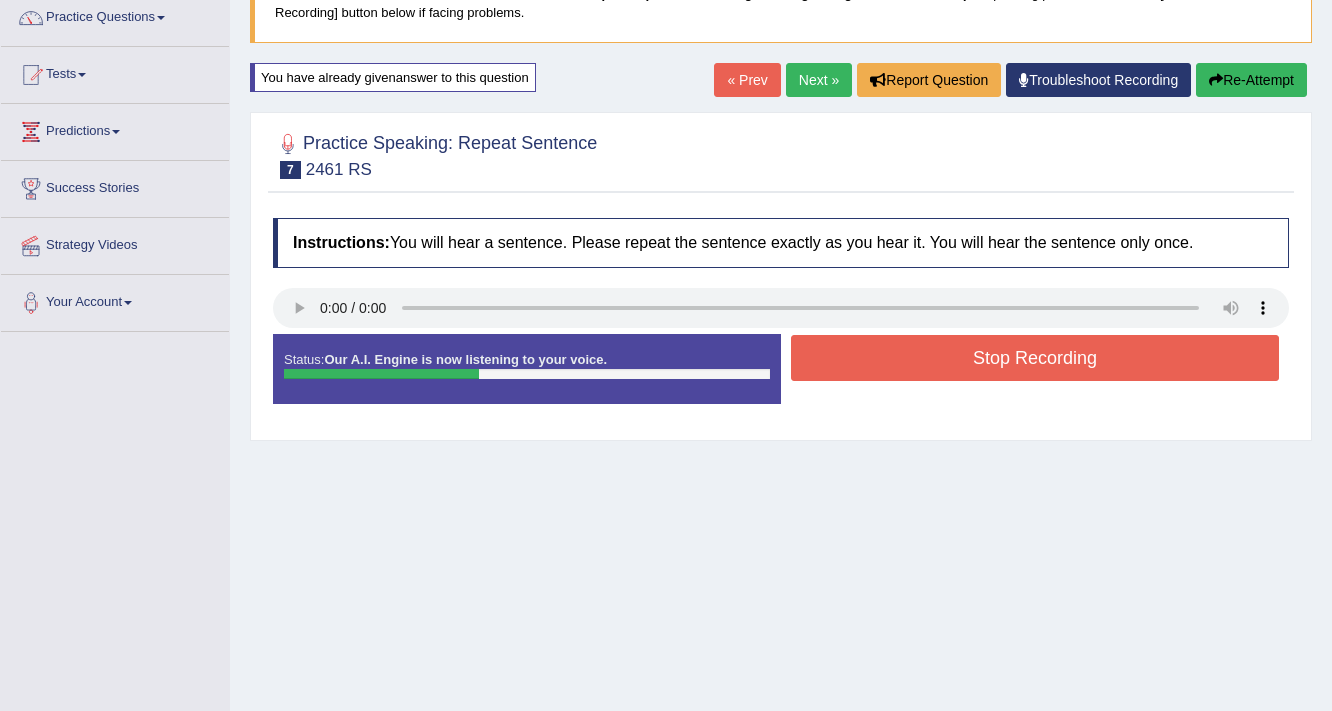 click on "Stop Recording" at bounding box center (1035, 358) 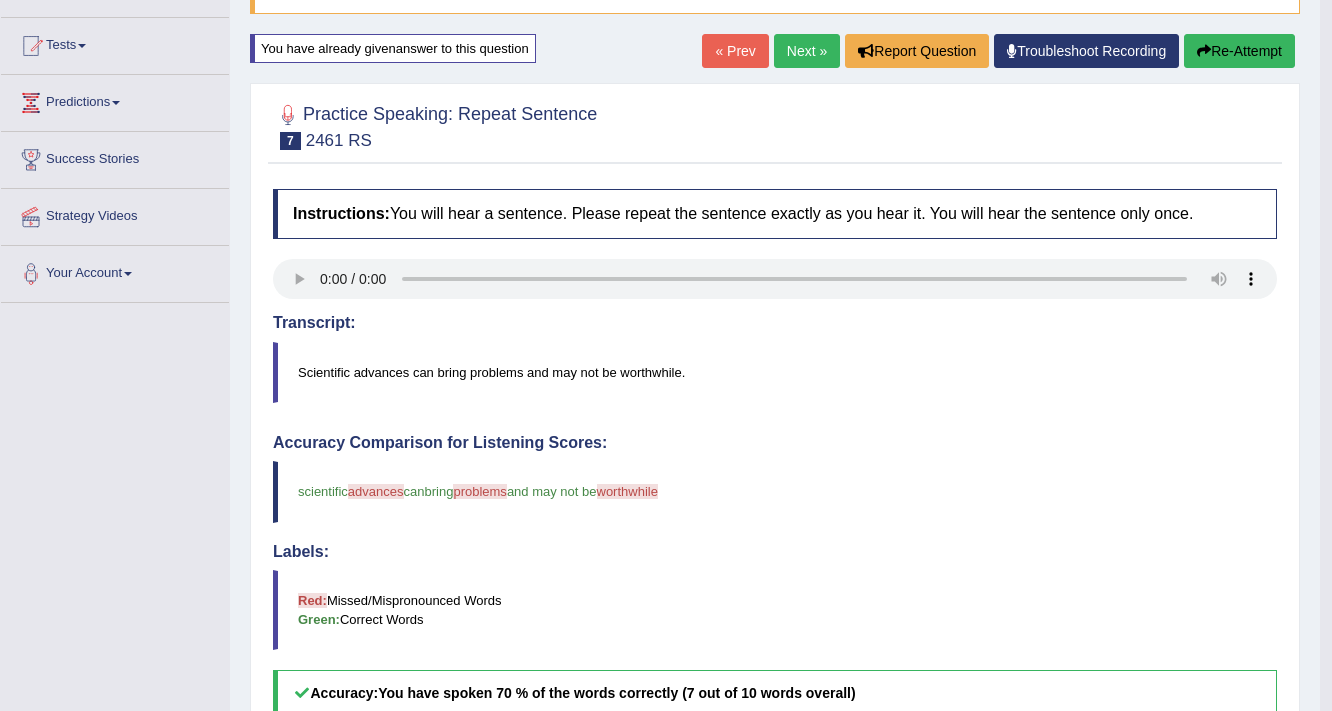 scroll, scrollTop: 166, scrollLeft: 0, axis: vertical 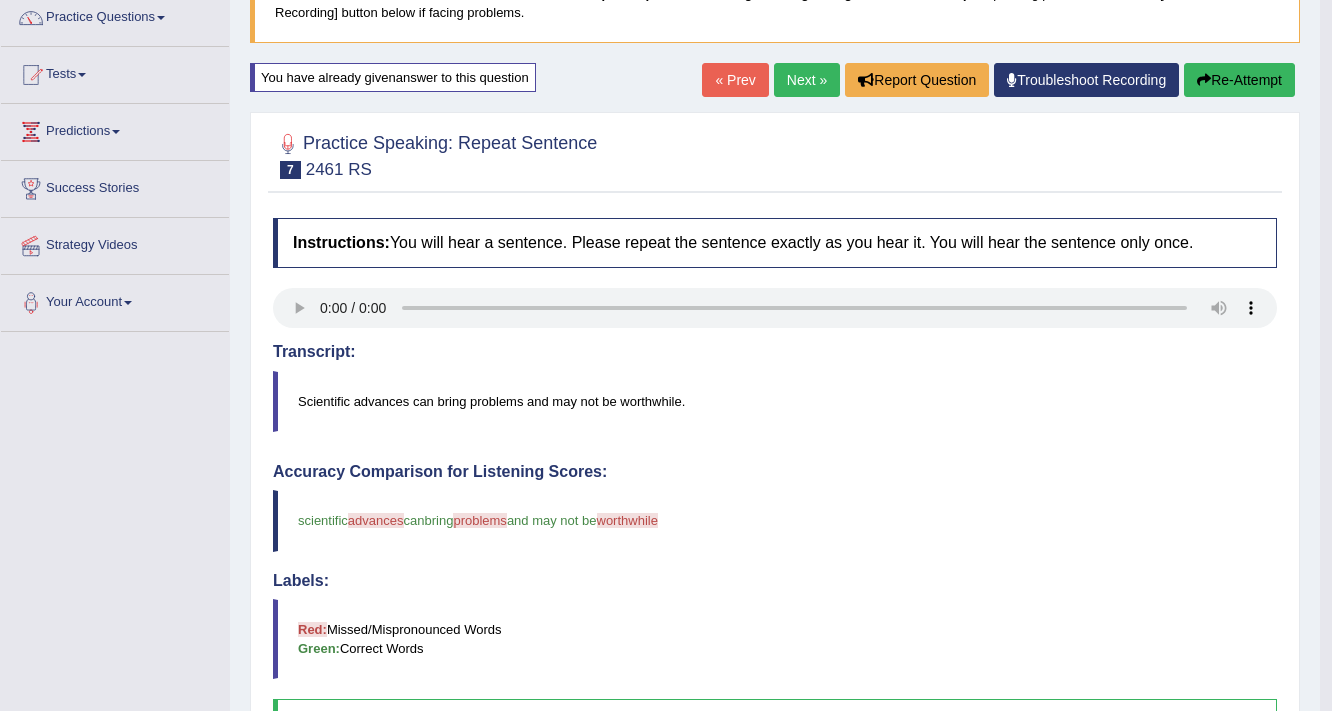 click on "Re-Attempt" at bounding box center [1239, 80] 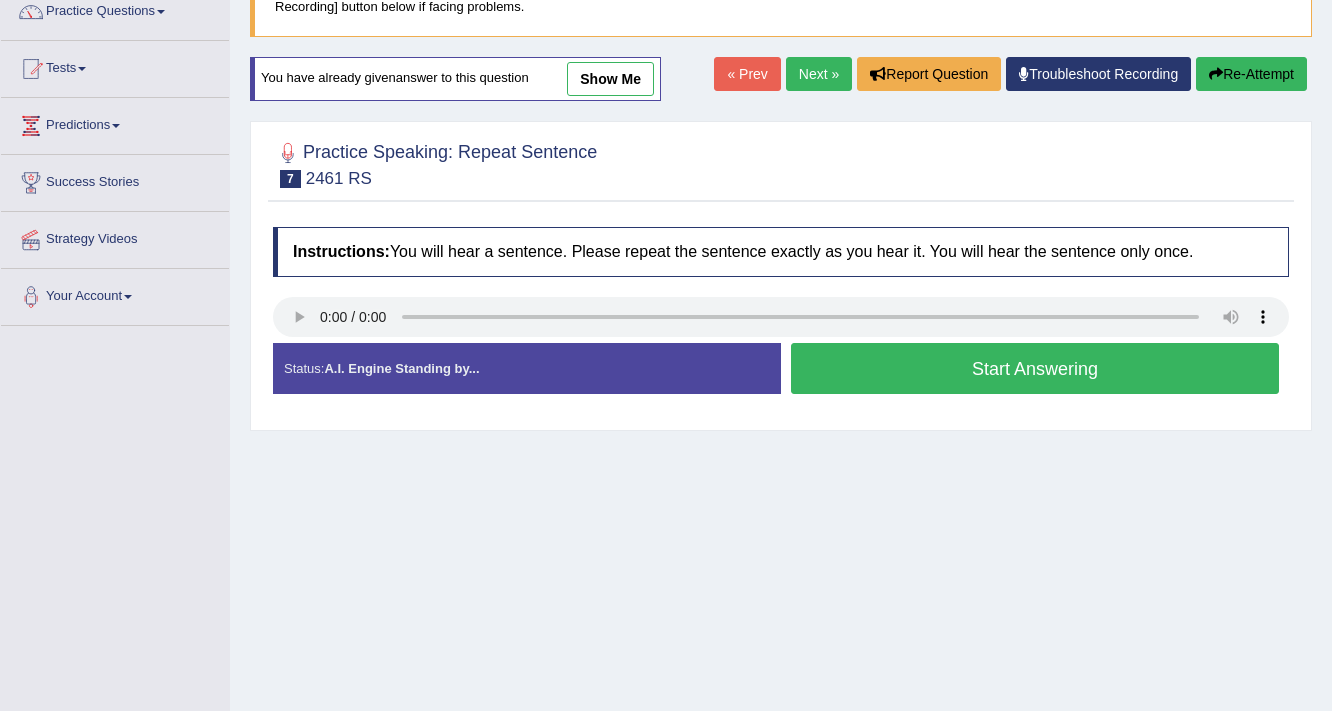 scroll, scrollTop: 172, scrollLeft: 0, axis: vertical 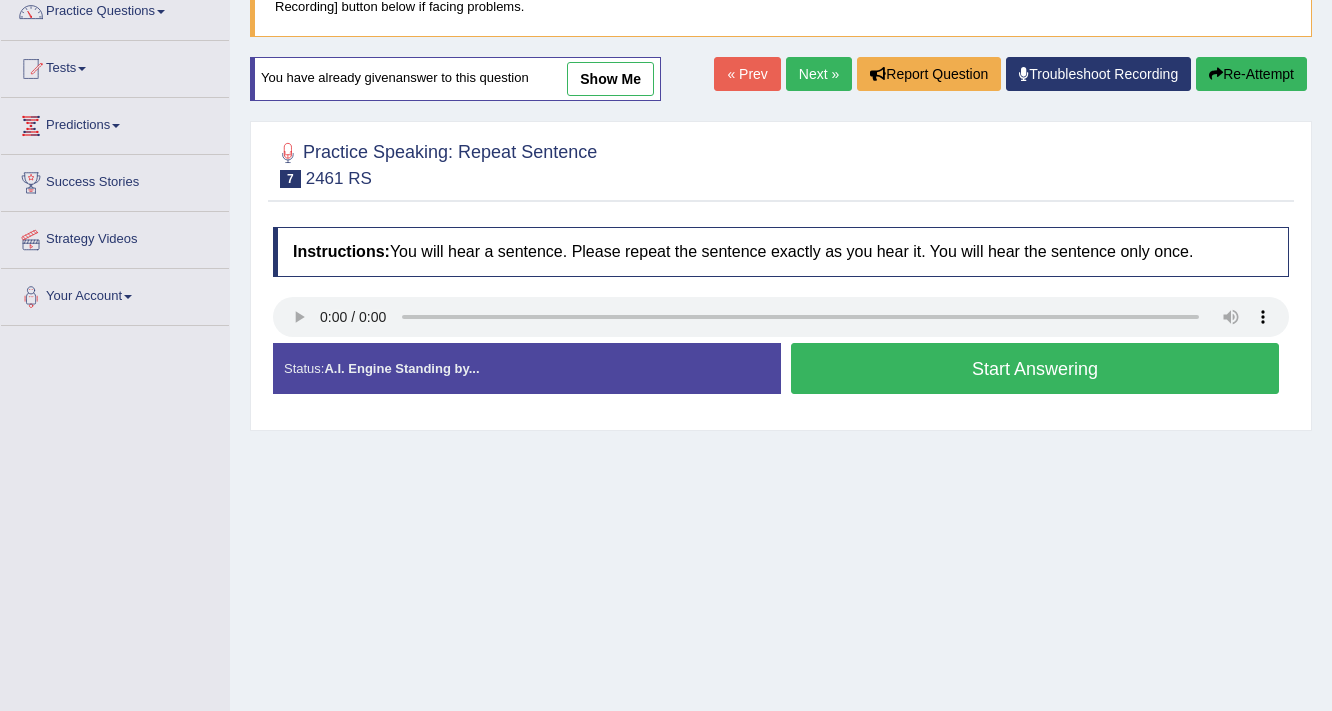 click on "Start Answering" at bounding box center [1035, 368] 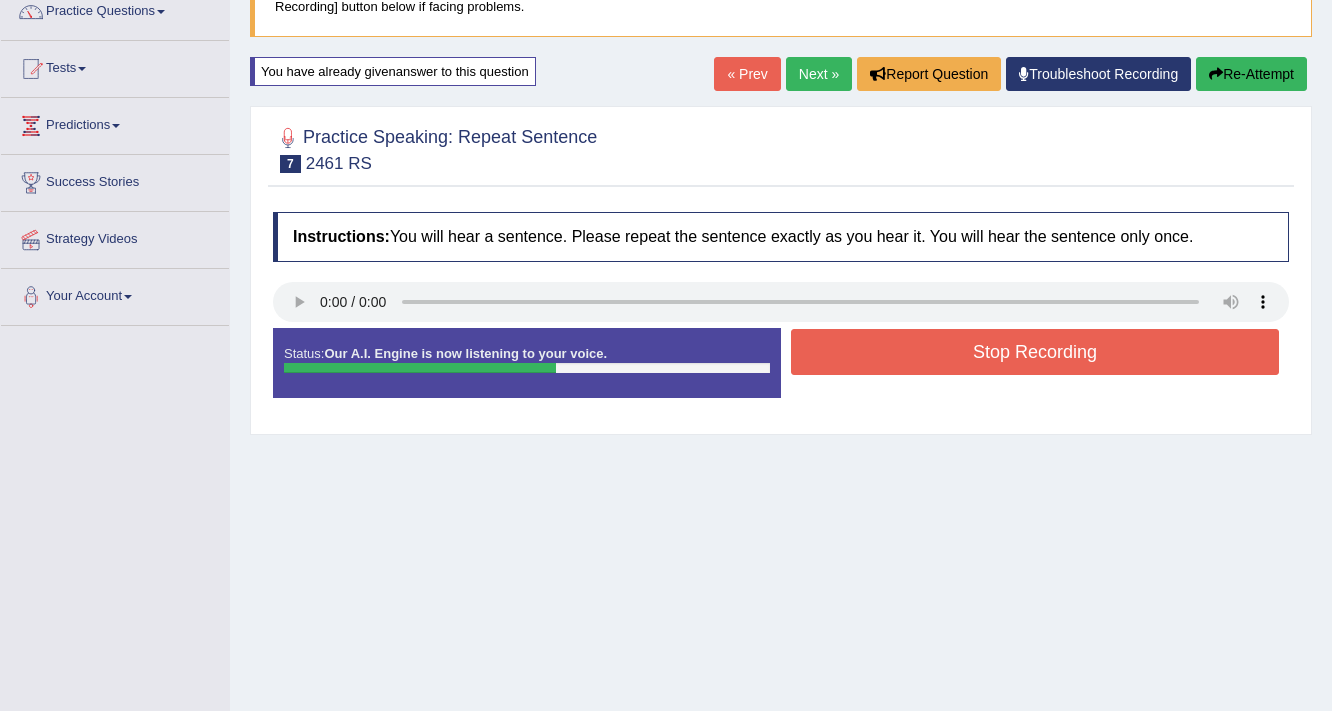 click on "Stop Recording" at bounding box center (1035, 352) 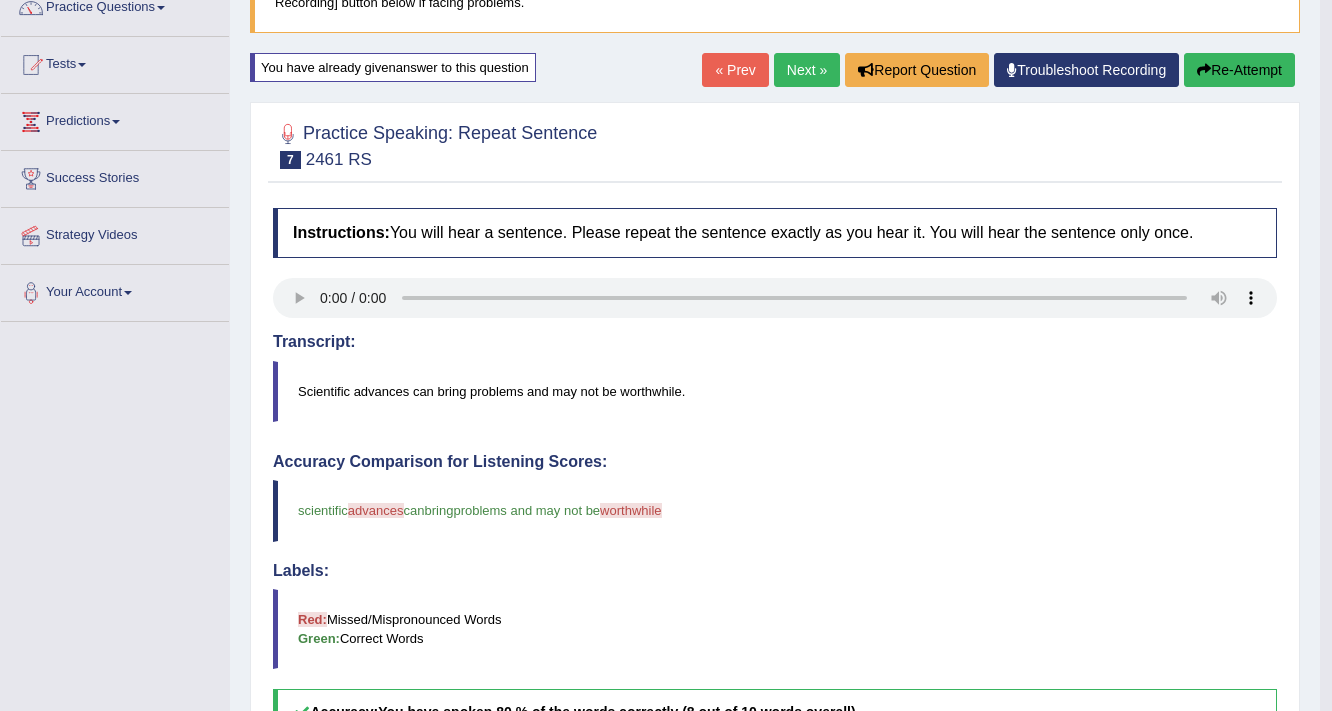scroll, scrollTop: 172, scrollLeft: 0, axis: vertical 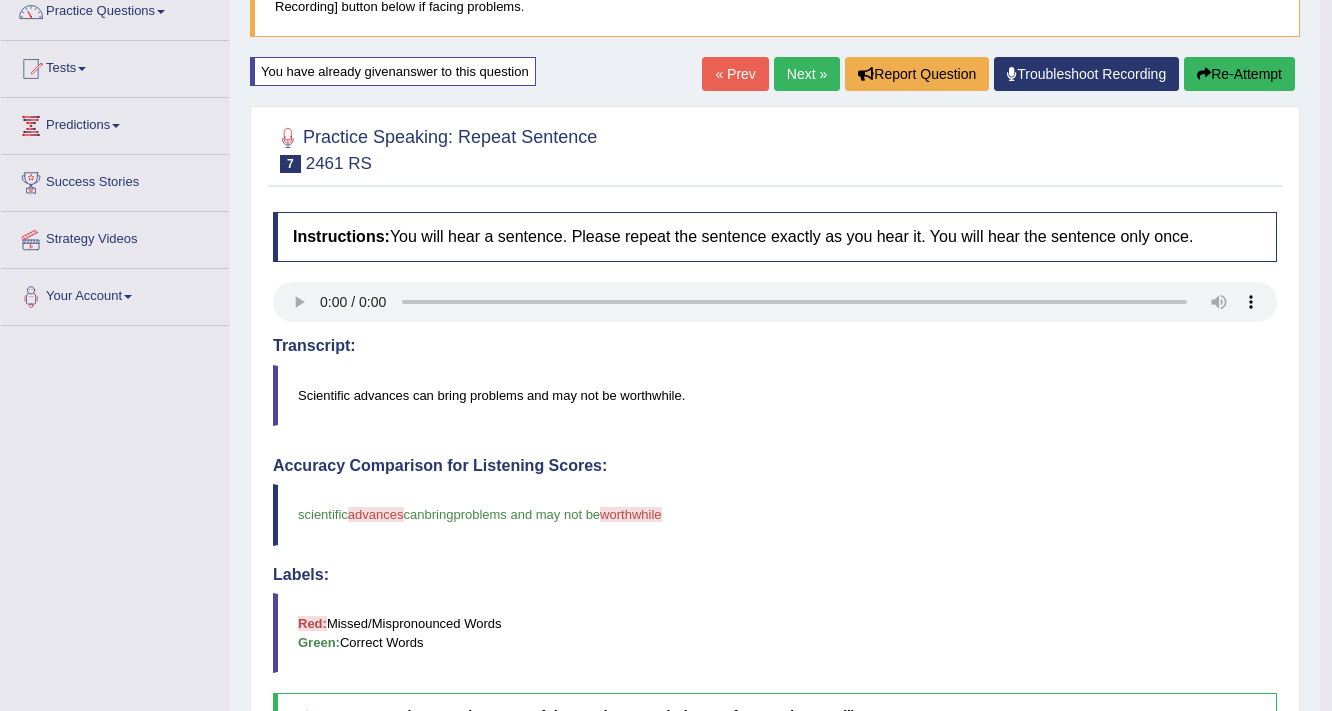 click on "Re-Attempt" at bounding box center [1239, 74] 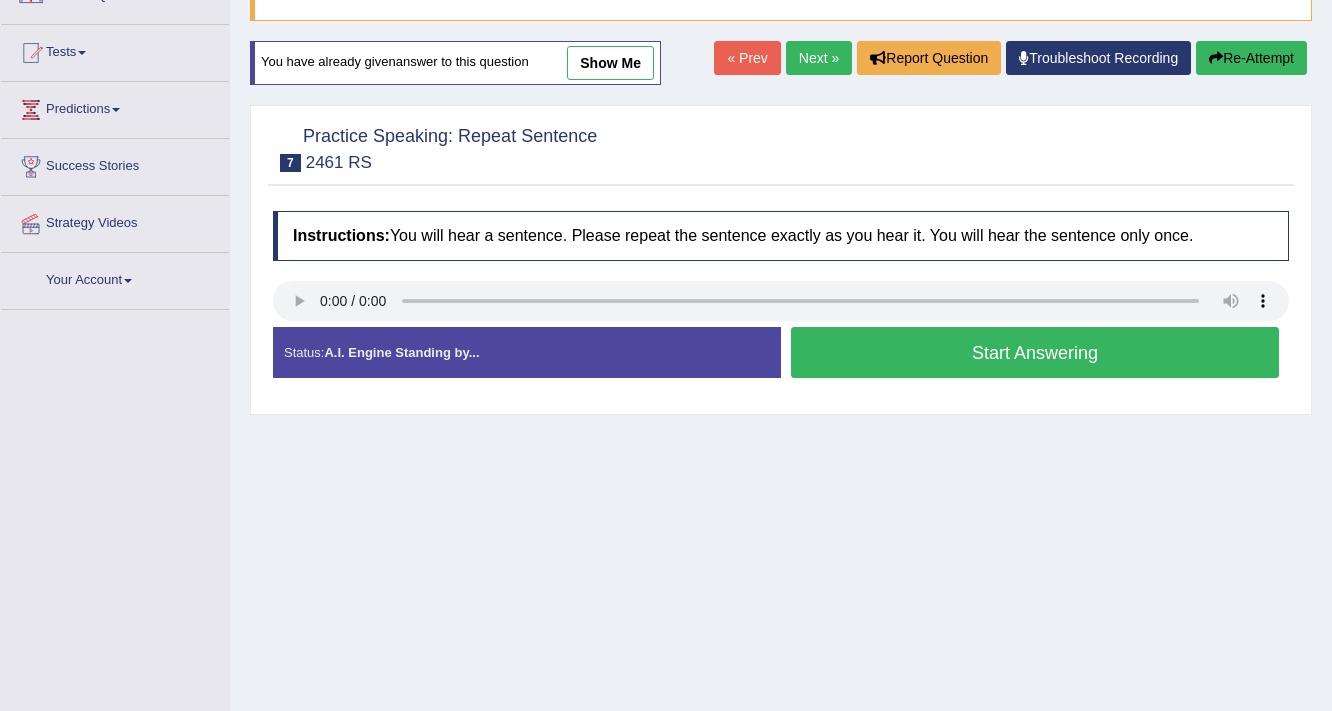 scroll, scrollTop: 172, scrollLeft: 0, axis: vertical 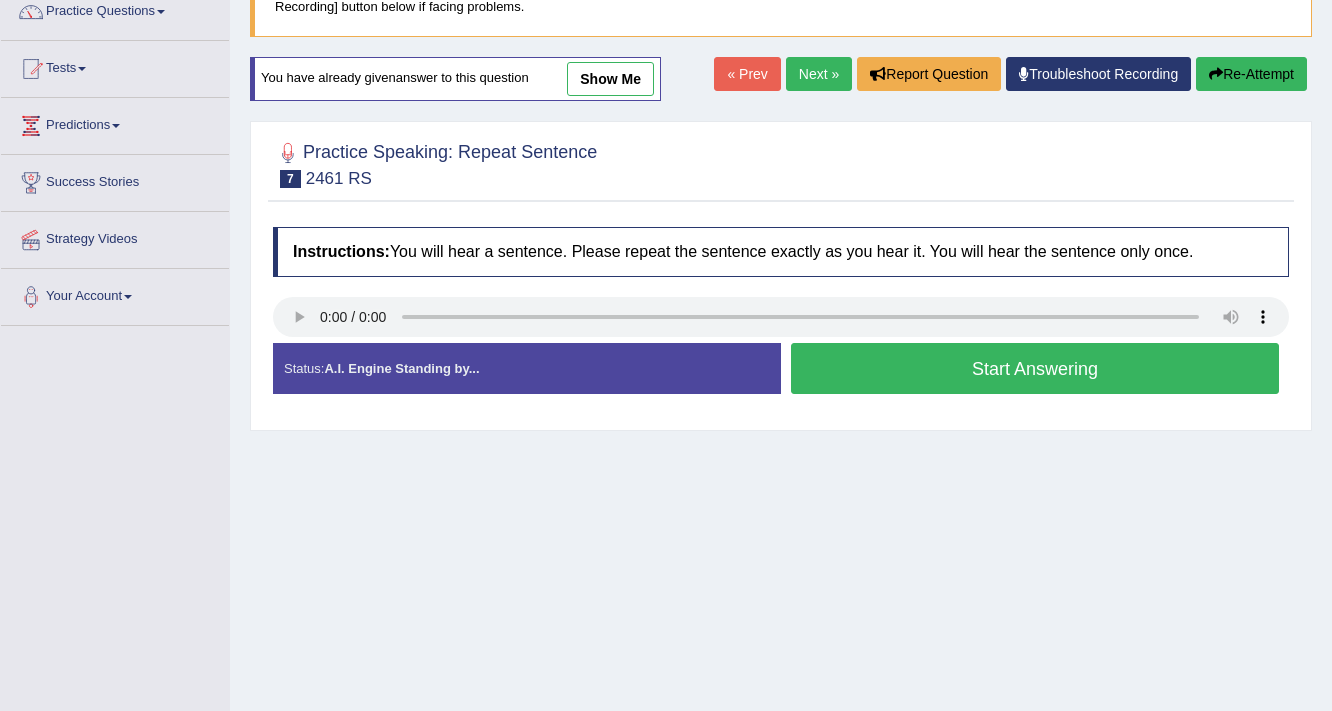 click on "Start Answering" at bounding box center (1035, 368) 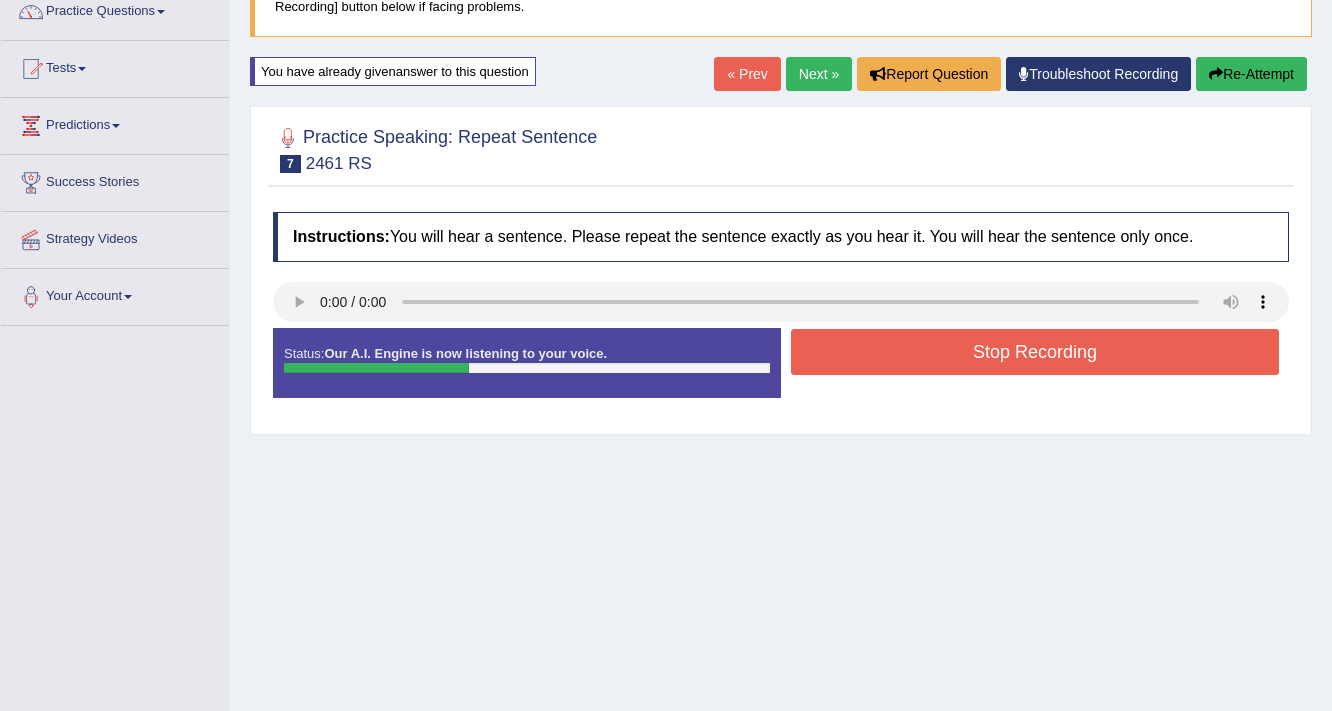click on "Stop Recording" at bounding box center [1035, 352] 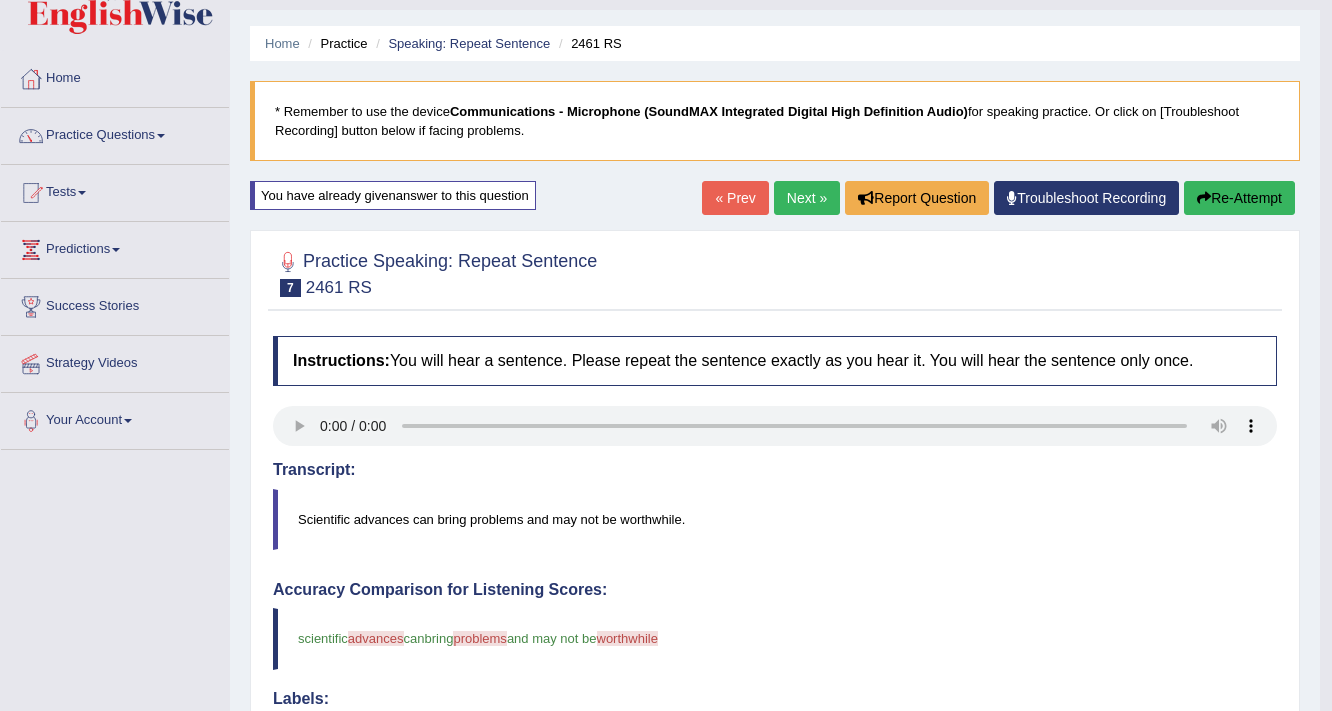 scroll, scrollTop: 12, scrollLeft: 0, axis: vertical 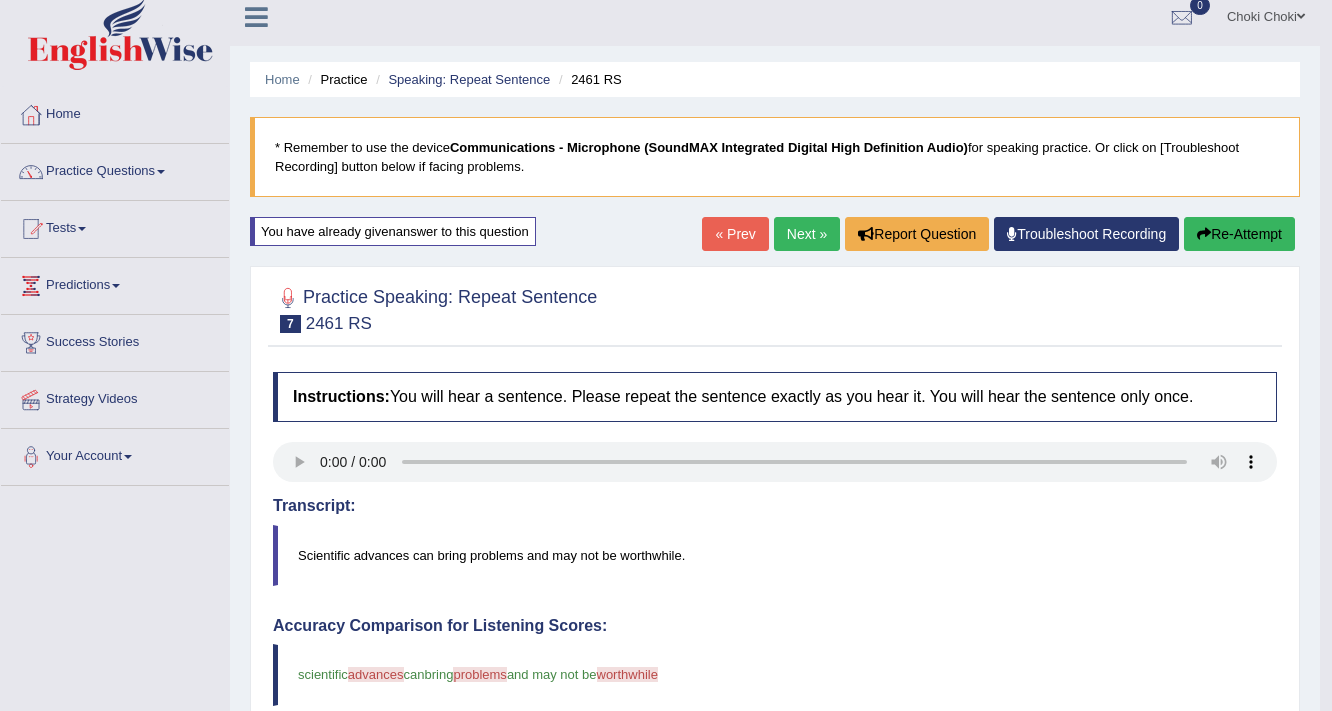 click on "Next »" at bounding box center (807, 234) 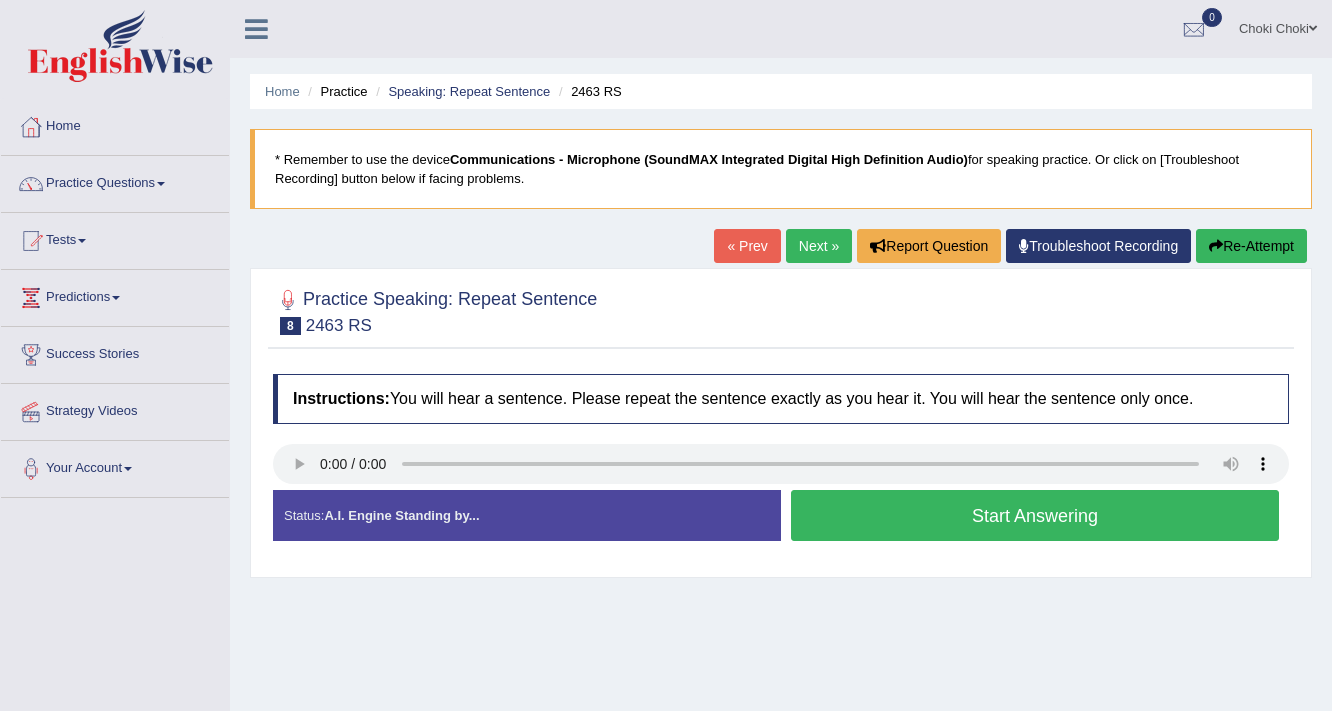scroll, scrollTop: 0, scrollLeft: 0, axis: both 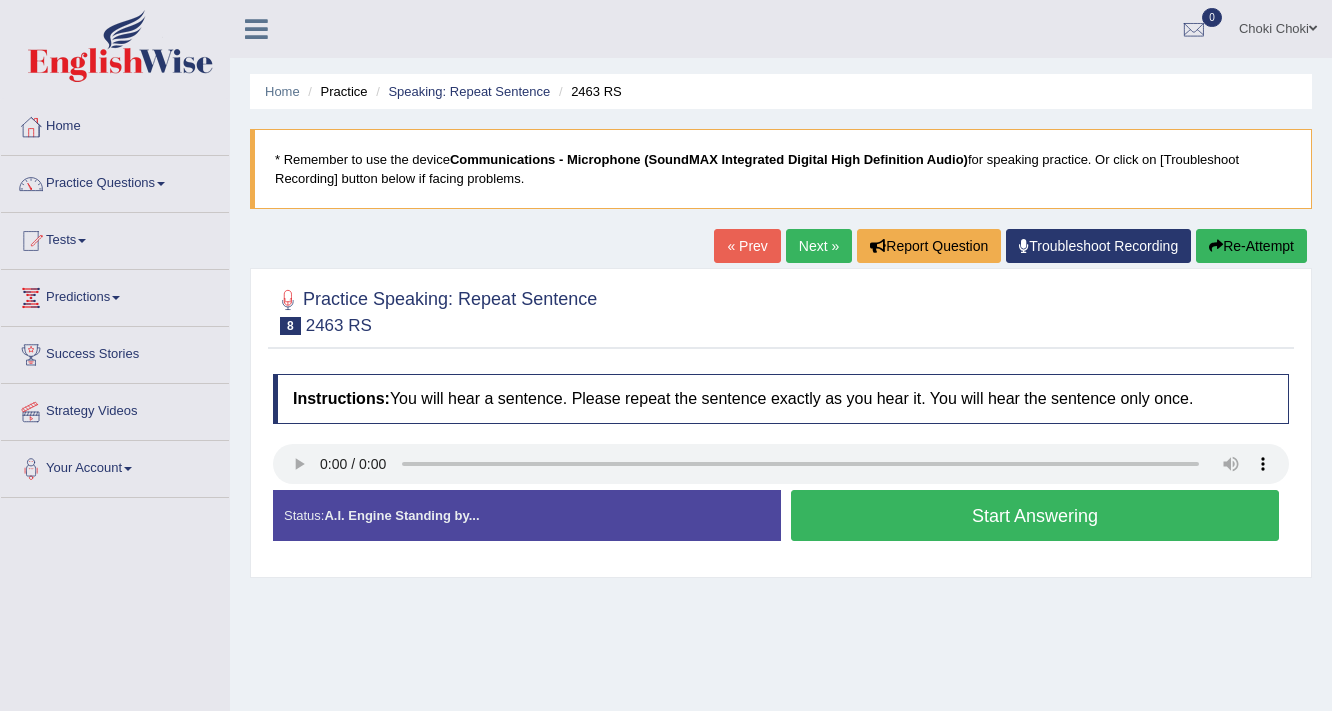 click on "Start Answering" at bounding box center (1035, 515) 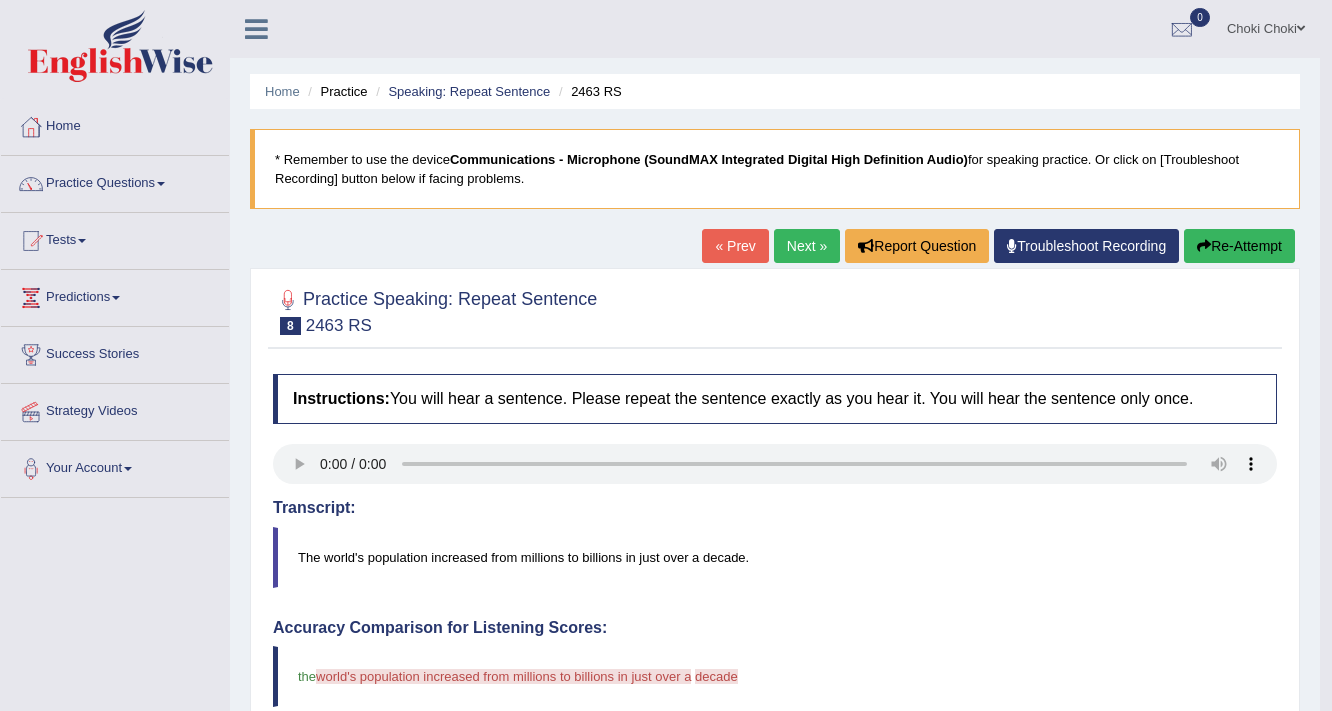 click on "Re-Attempt" at bounding box center [1239, 246] 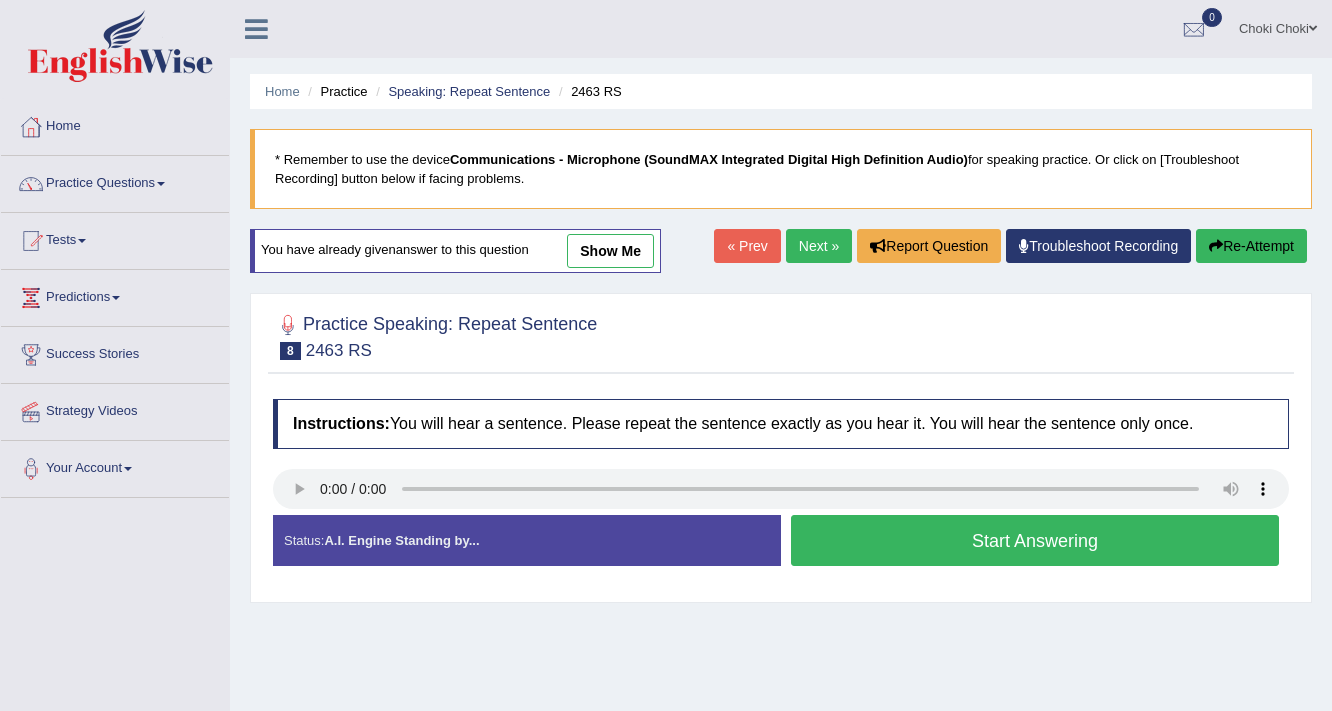 scroll, scrollTop: 0, scrollLeft: 0, axis: both 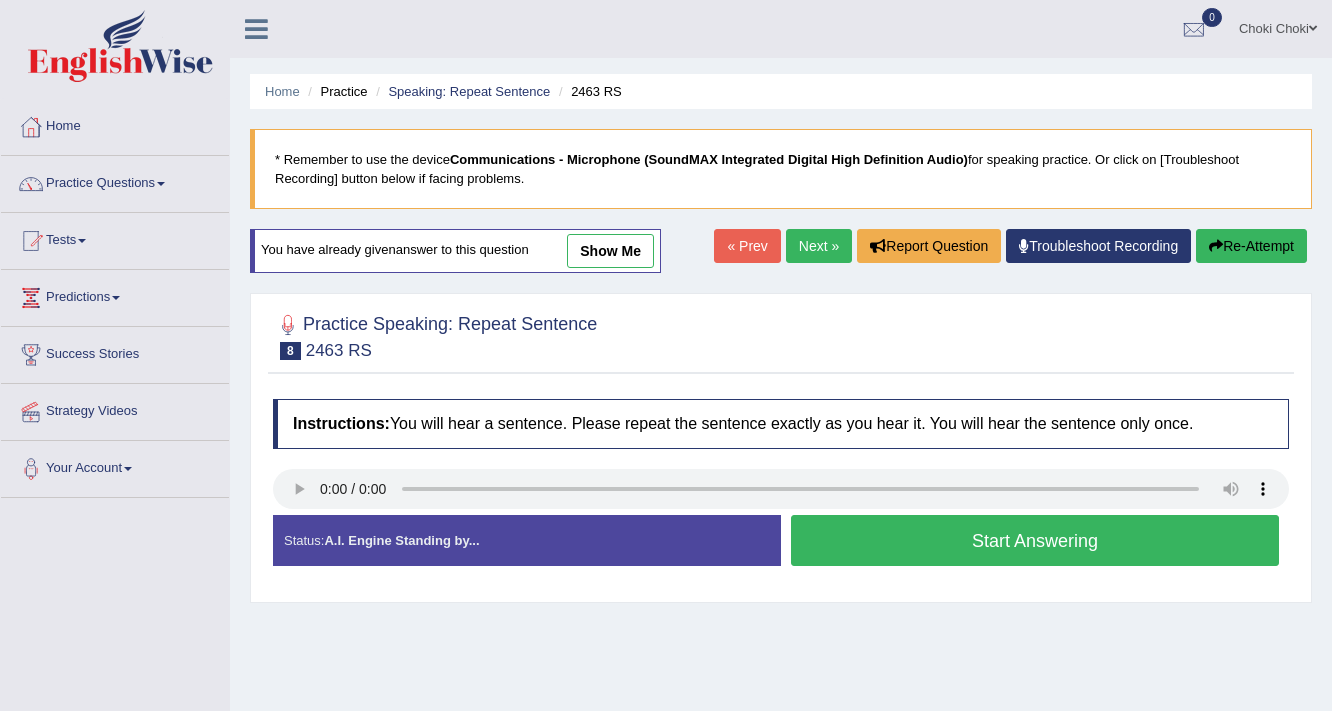 click on "Start Answering" at bounding box center (1035, 540) 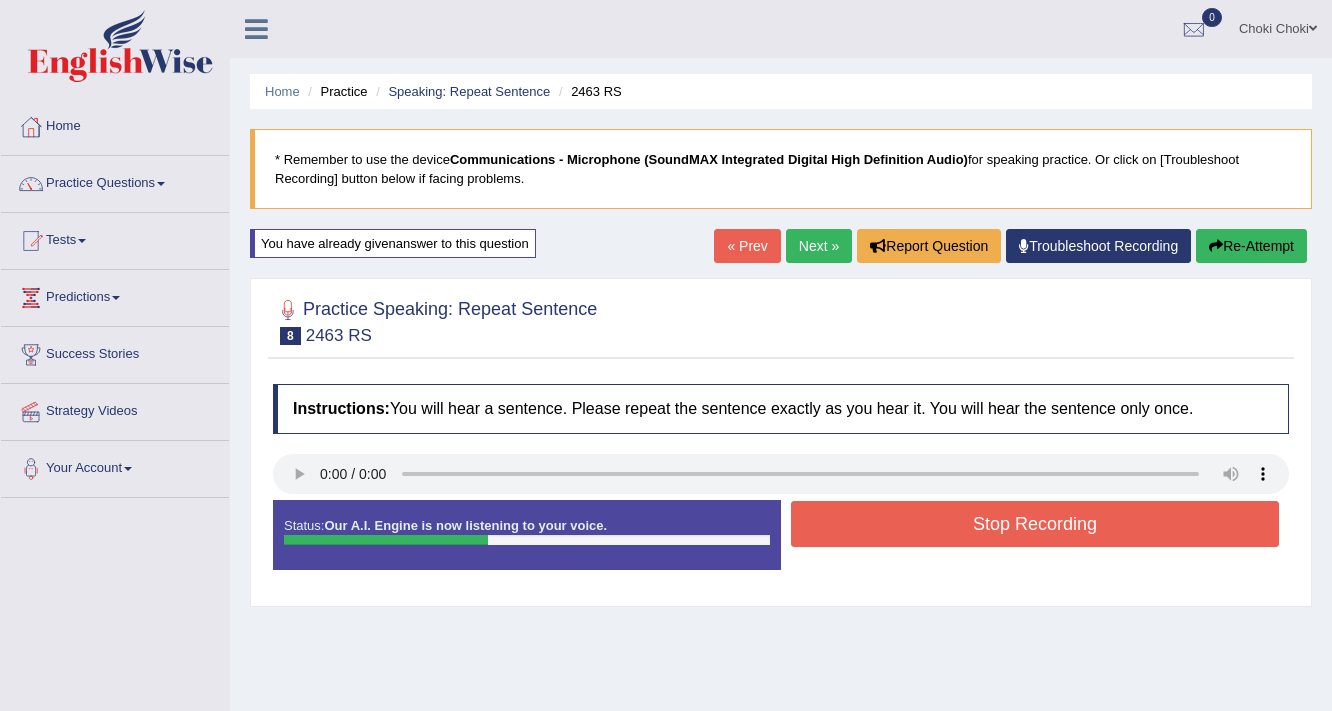 click on "Stop Recording" at bounding box center (1035, 524) 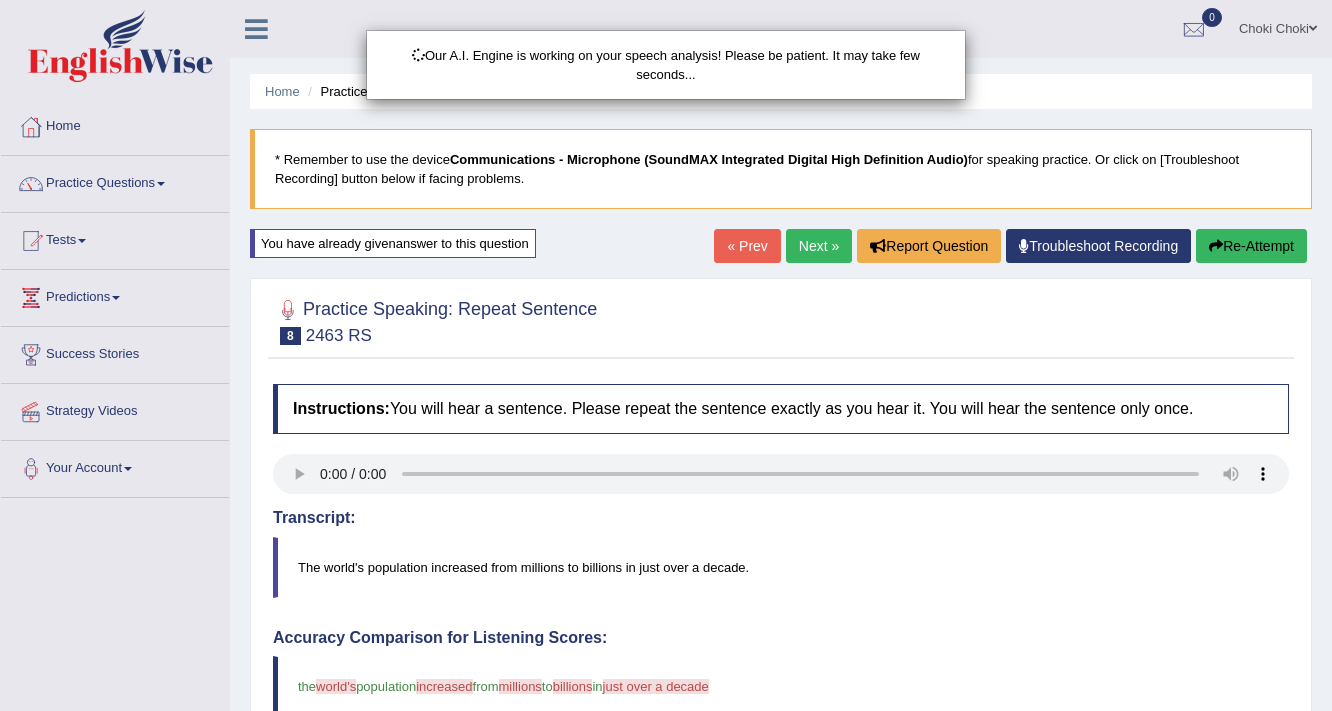 scroll, scrollTop: 0, scrollLeft: 0, axis: both 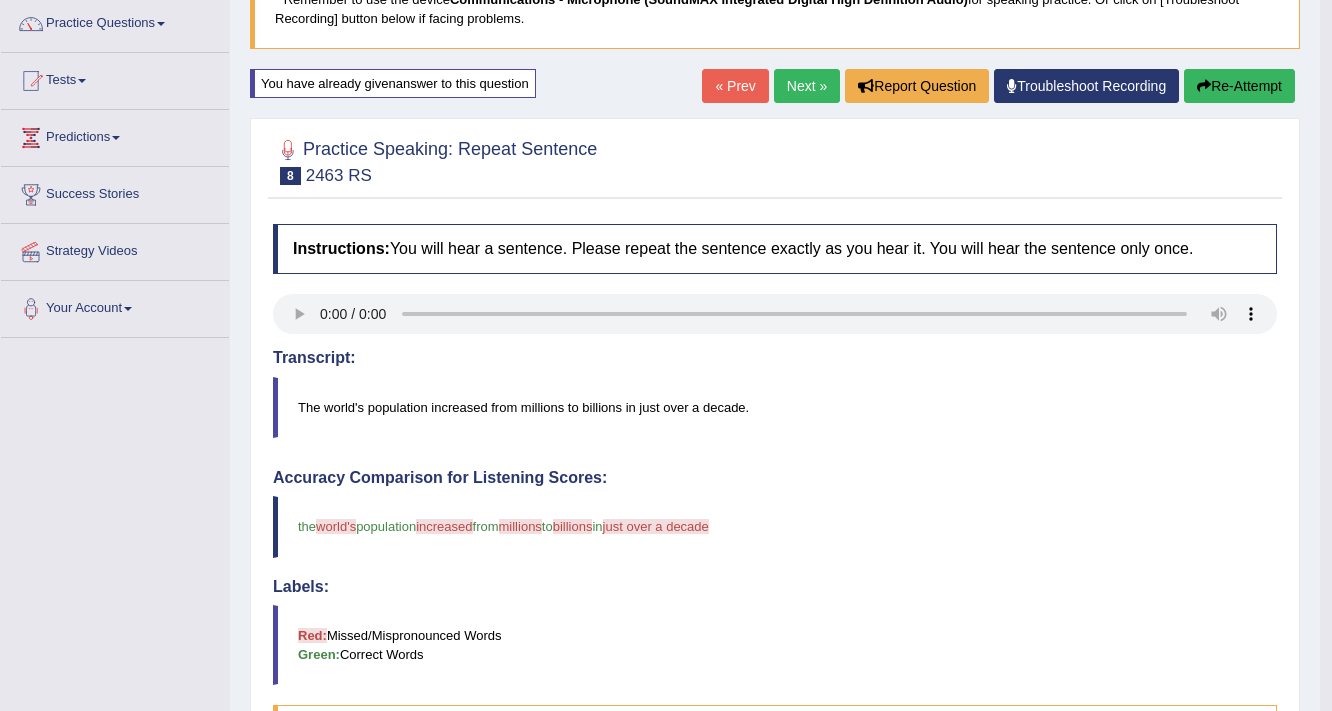 click on "Re-Attempt" at bounding box center (1239, 86) 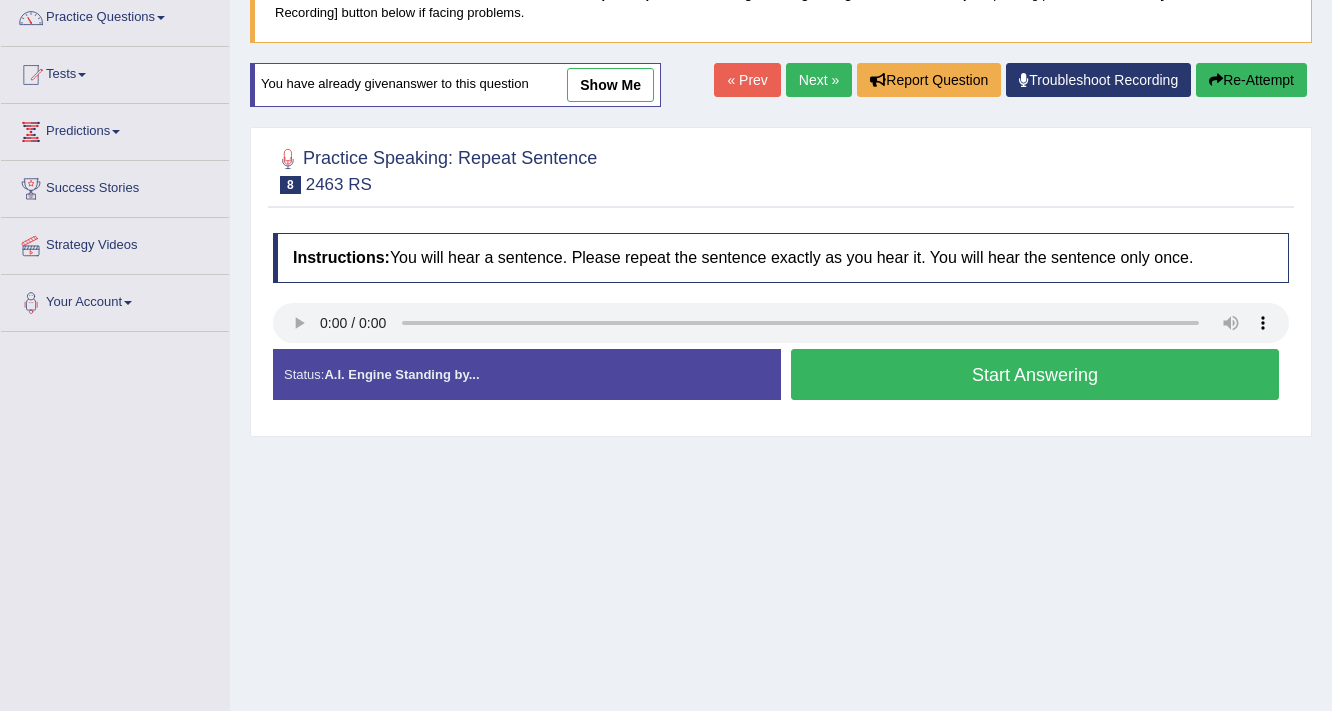 scroll, scrollTop: 0, scrollLeft: 0, axis: both 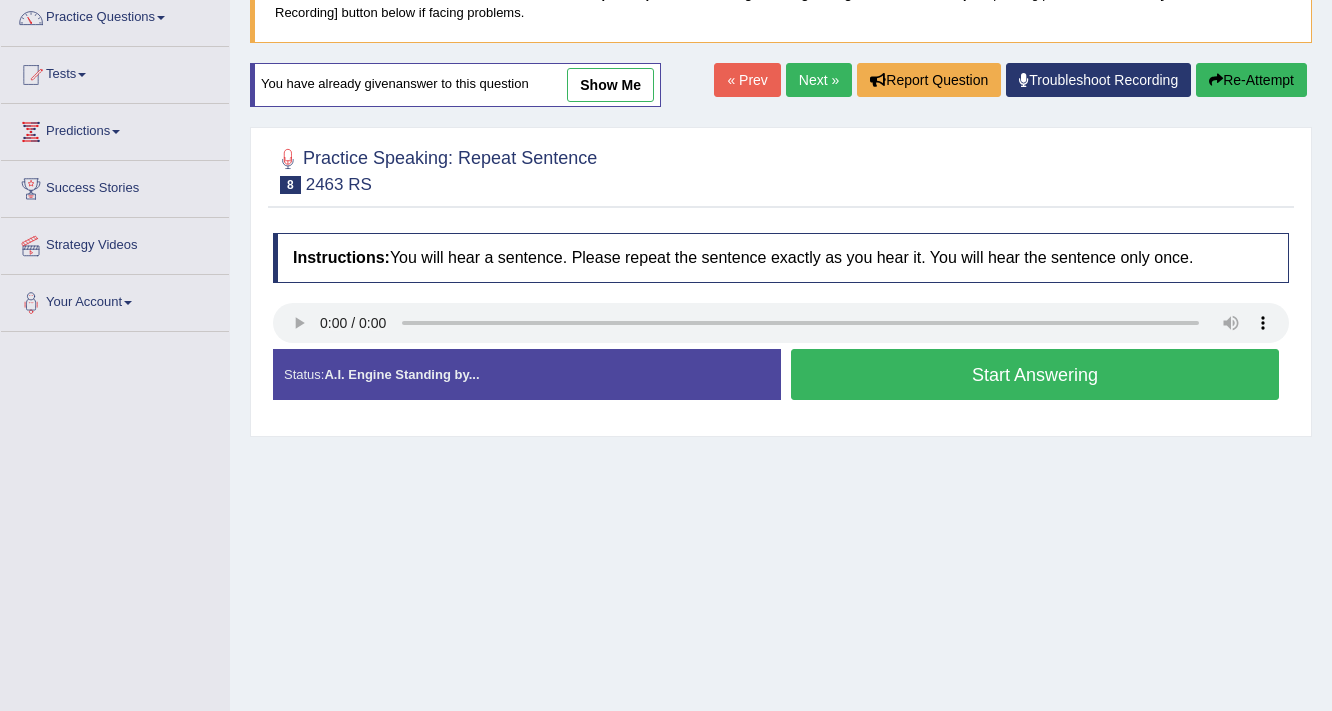 click on "Start Answering" at bounding box center (1035, 374) 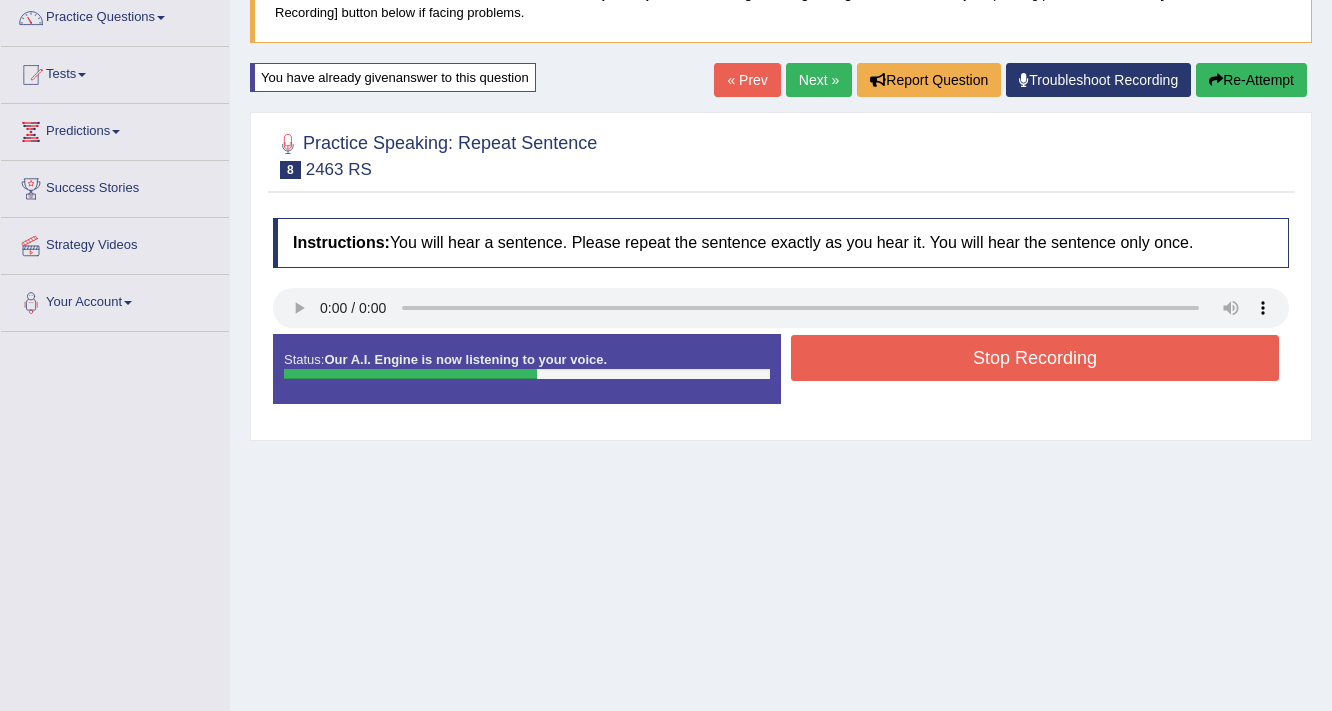 click on "Stop Recording" at bounding box center [1035, 358] 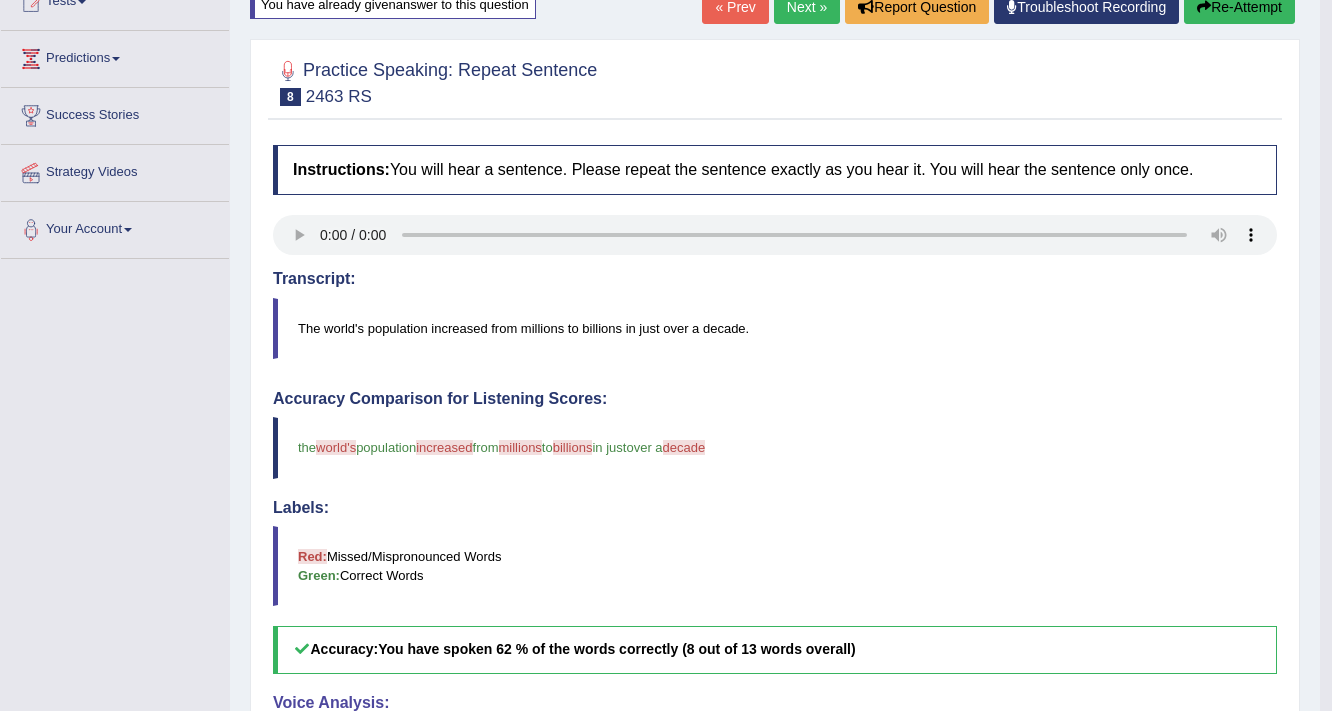 scroll, scrollTop: 6, scrollLeft: 0, axis: vertical 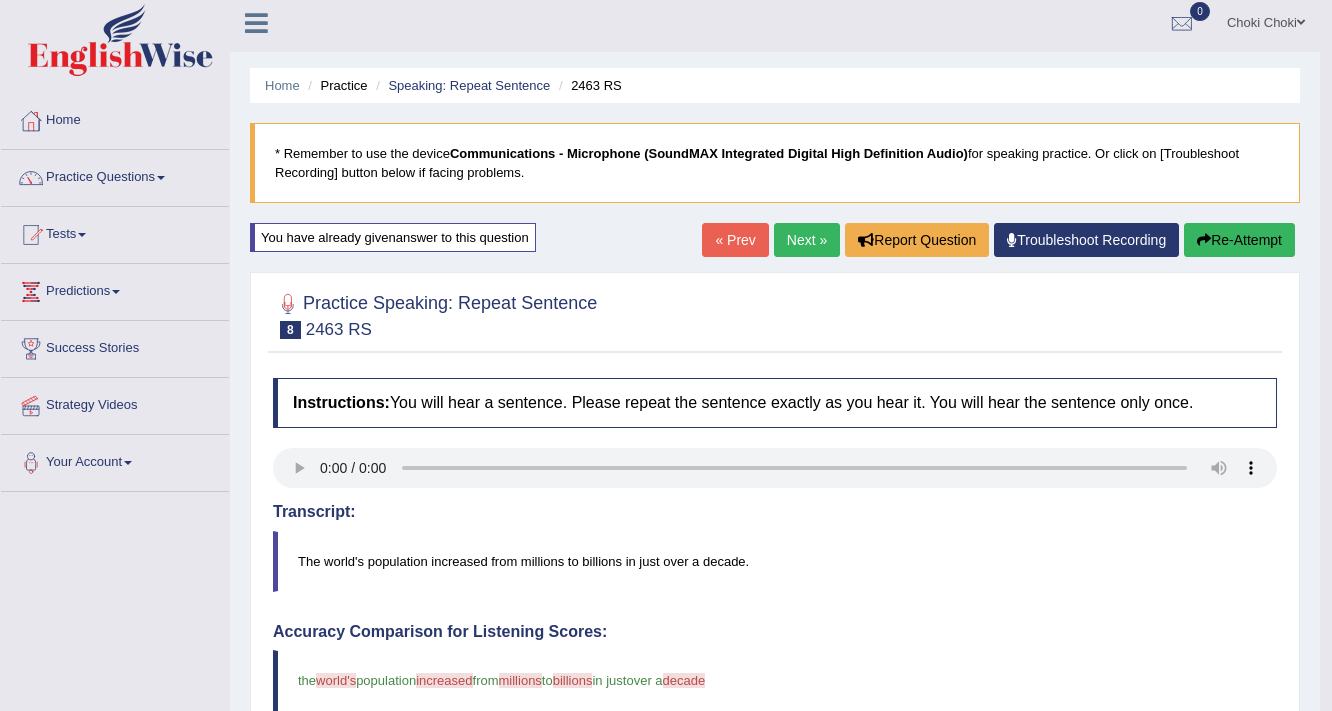 click on "Next »" at bounding box center (807, 240) 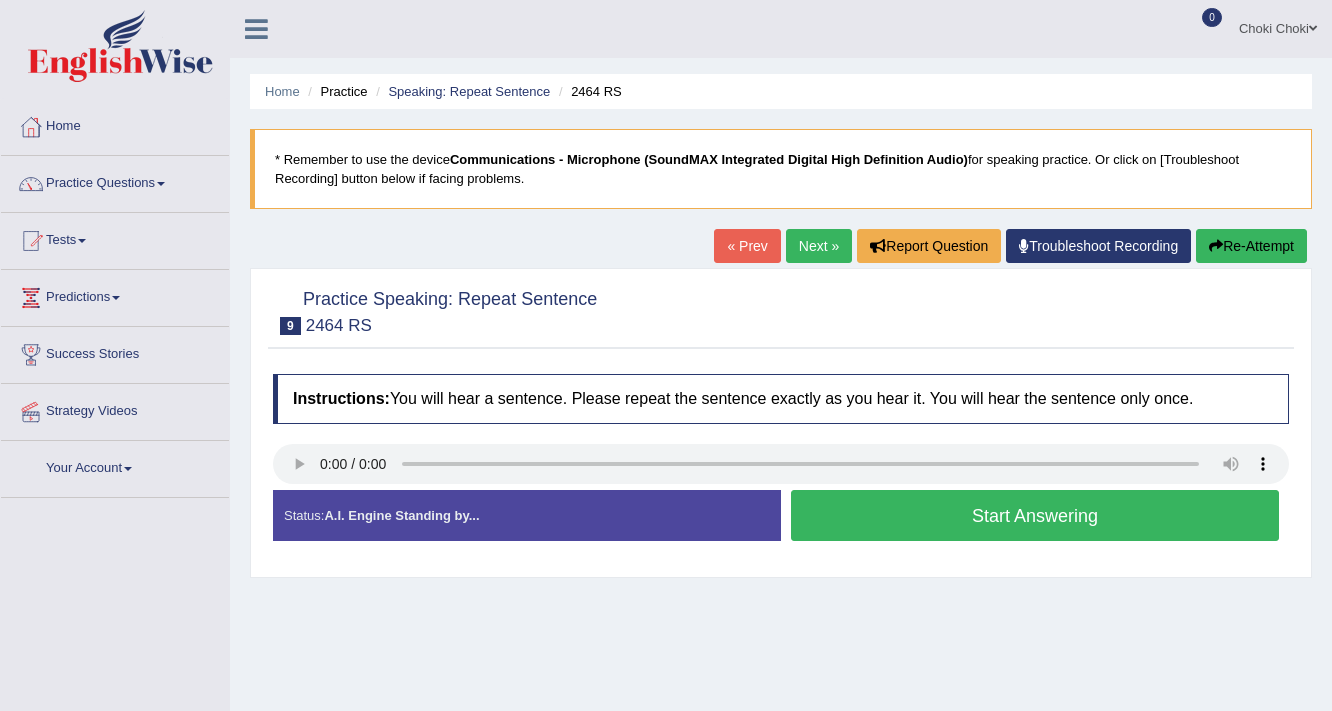 scroll, scrollTop: 0, scrollLeft: 0, axis: both 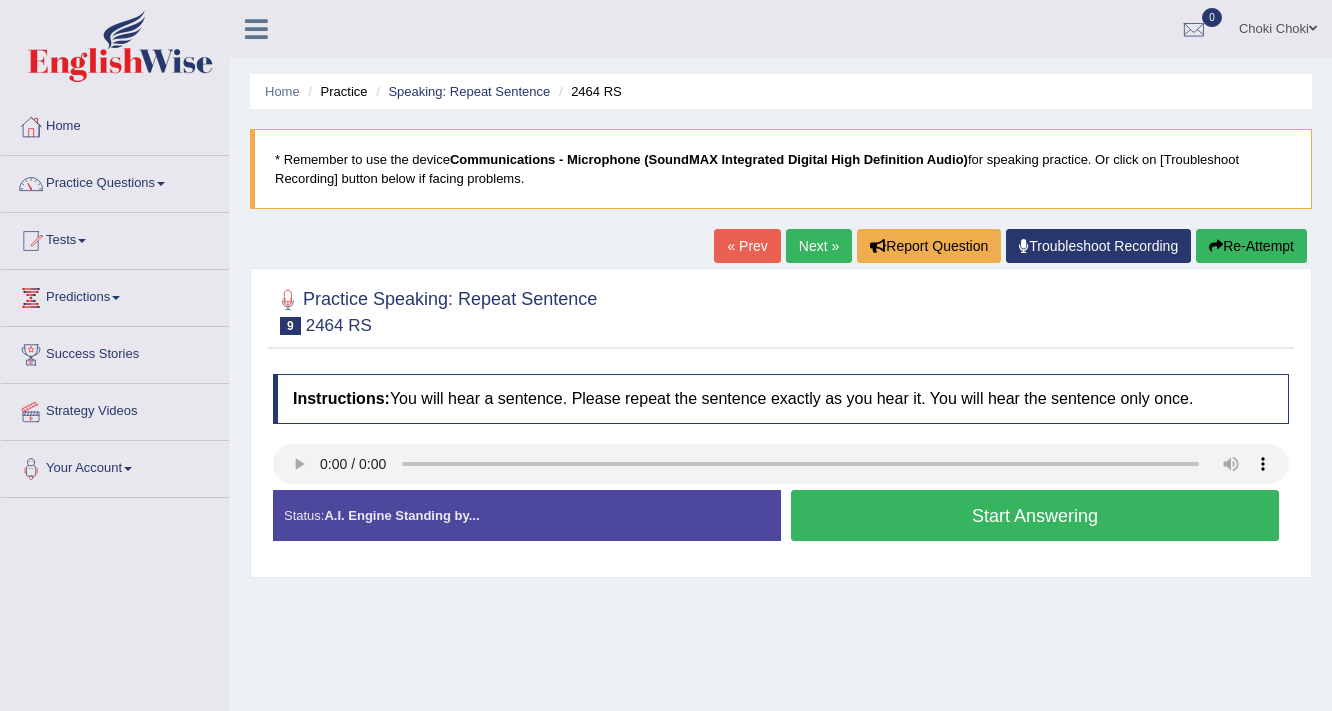 click on "Start Answering" at bounding box center (1035, 515) 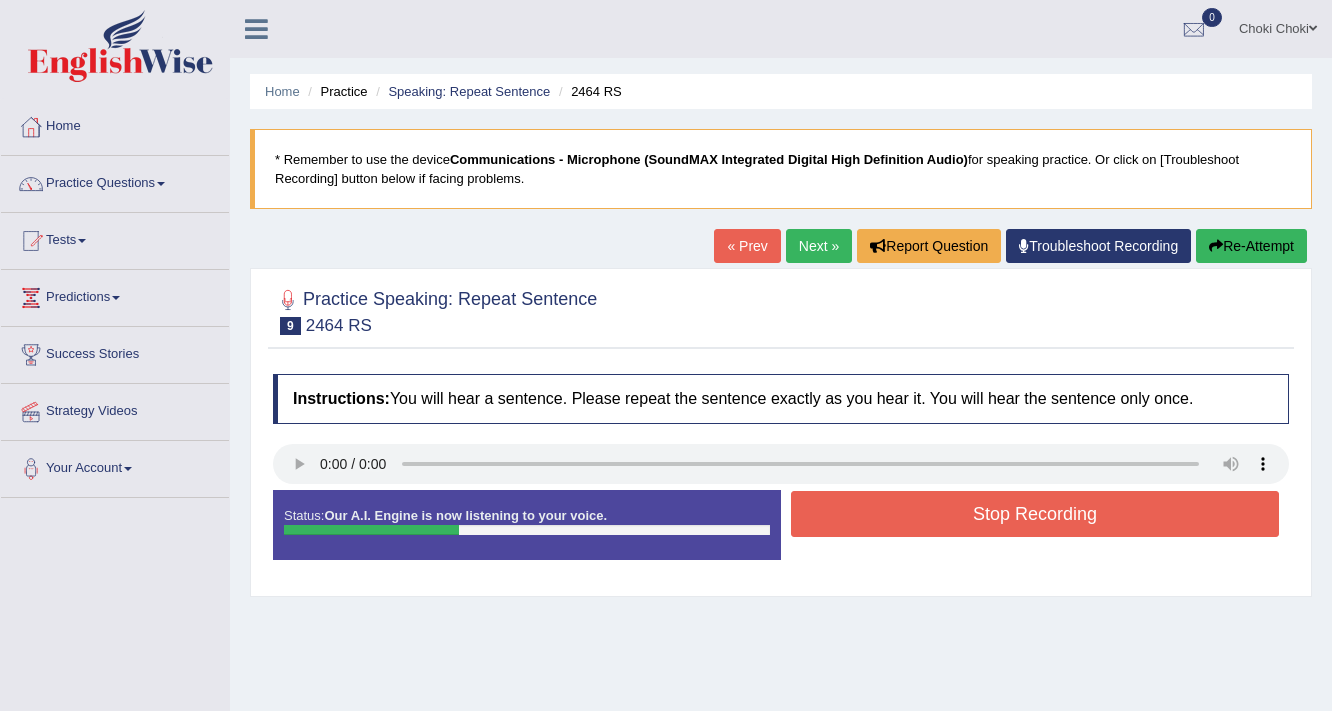 click on "Stop Recording" at bounding box center [1035, 514] 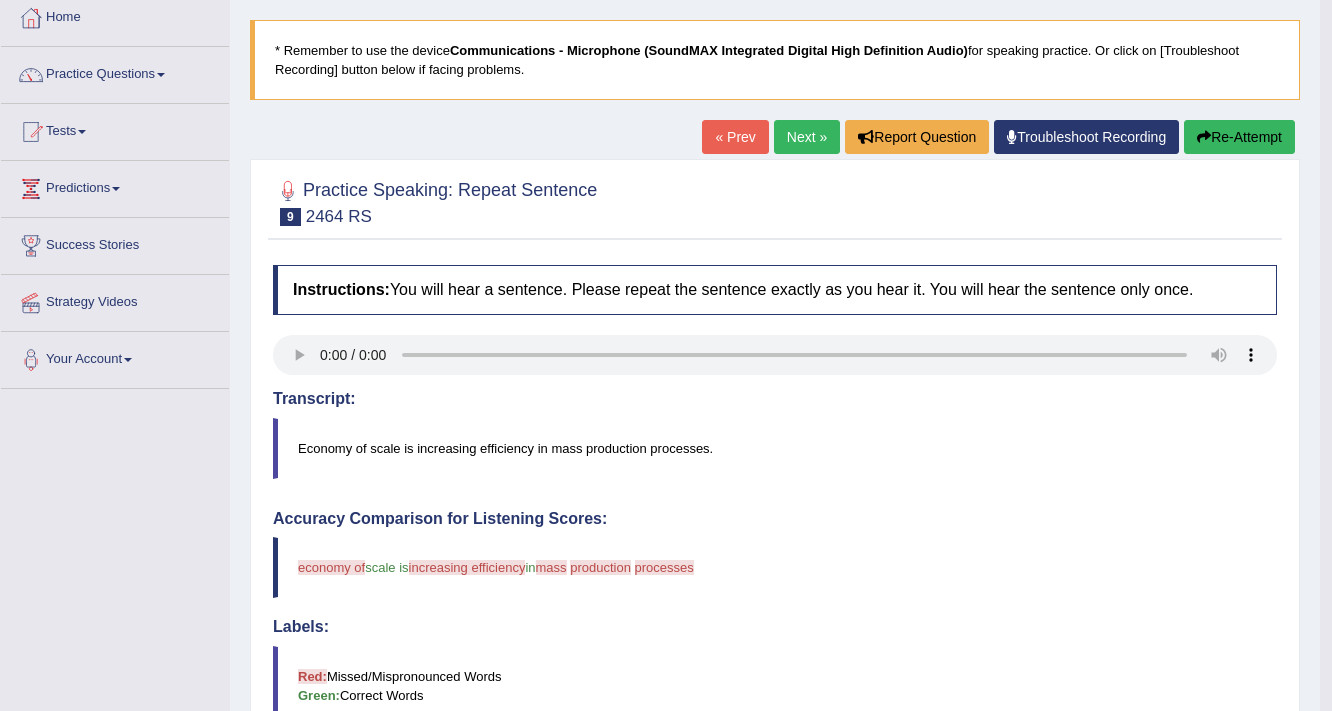 scroll, scrollTop: 80, scrollLeft: 0, axis: vertical 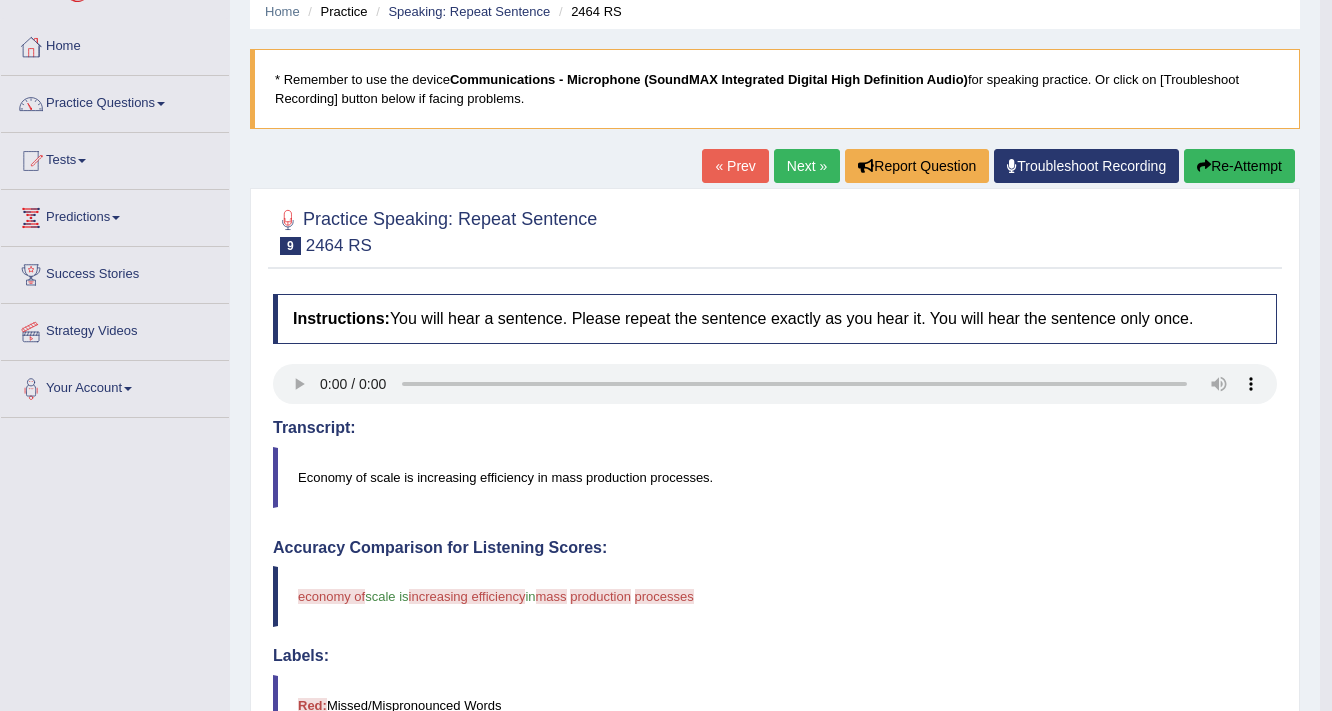 click on "Re-Attempt" at bounding box center (1239, 166) 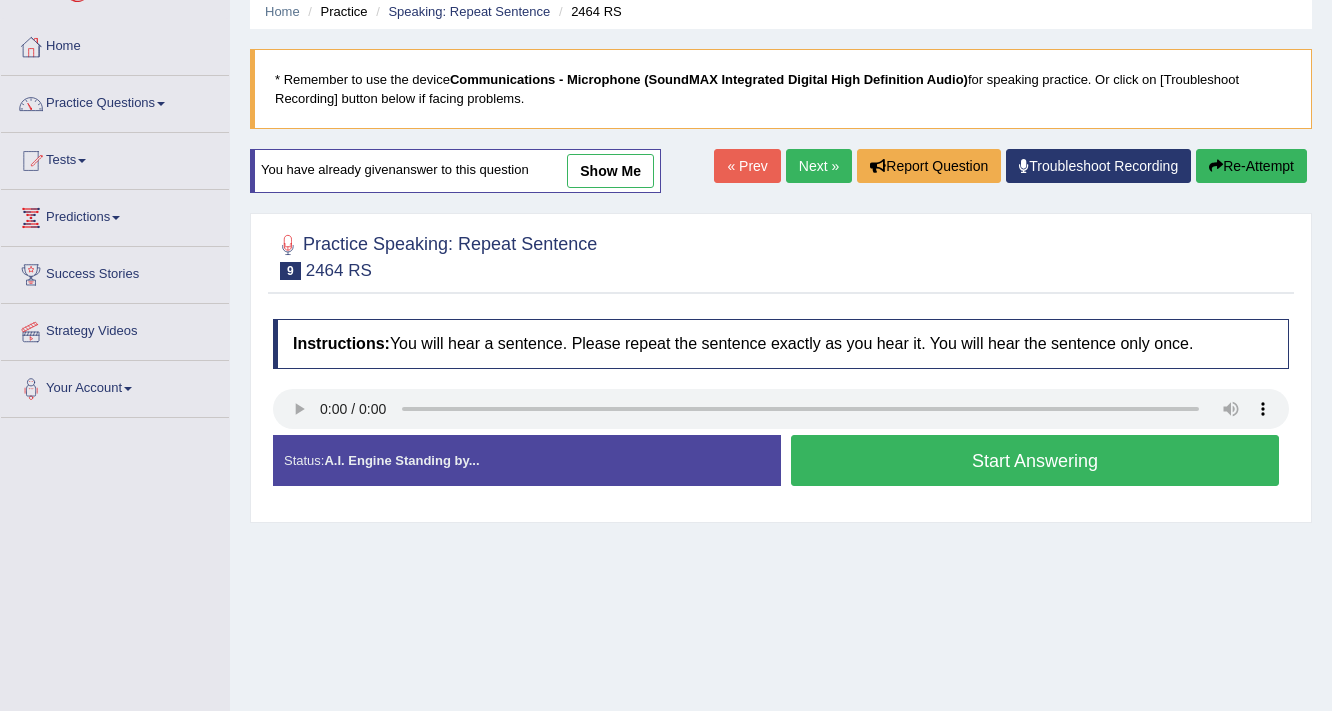 scroll, scrollTop: 80, scrollLeft: 0, axis: vertical 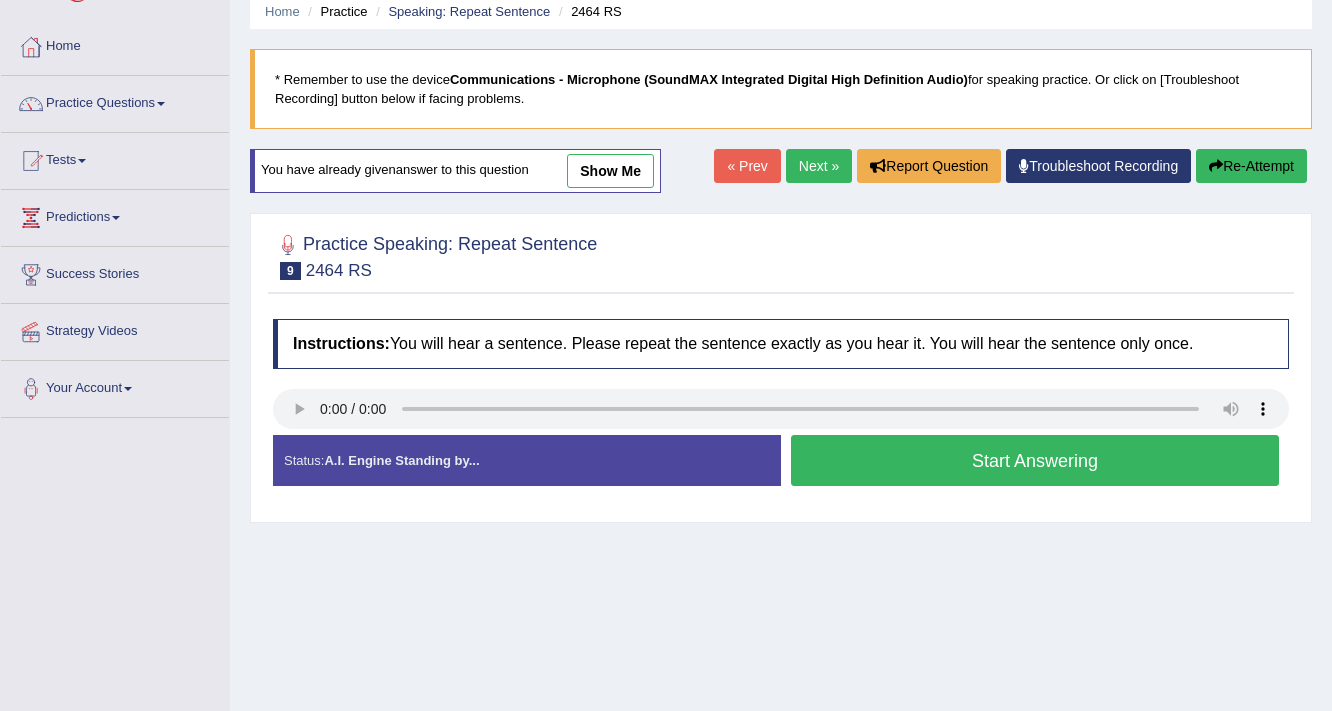 click on "Start Answering" at bounding box center (1035, 460) 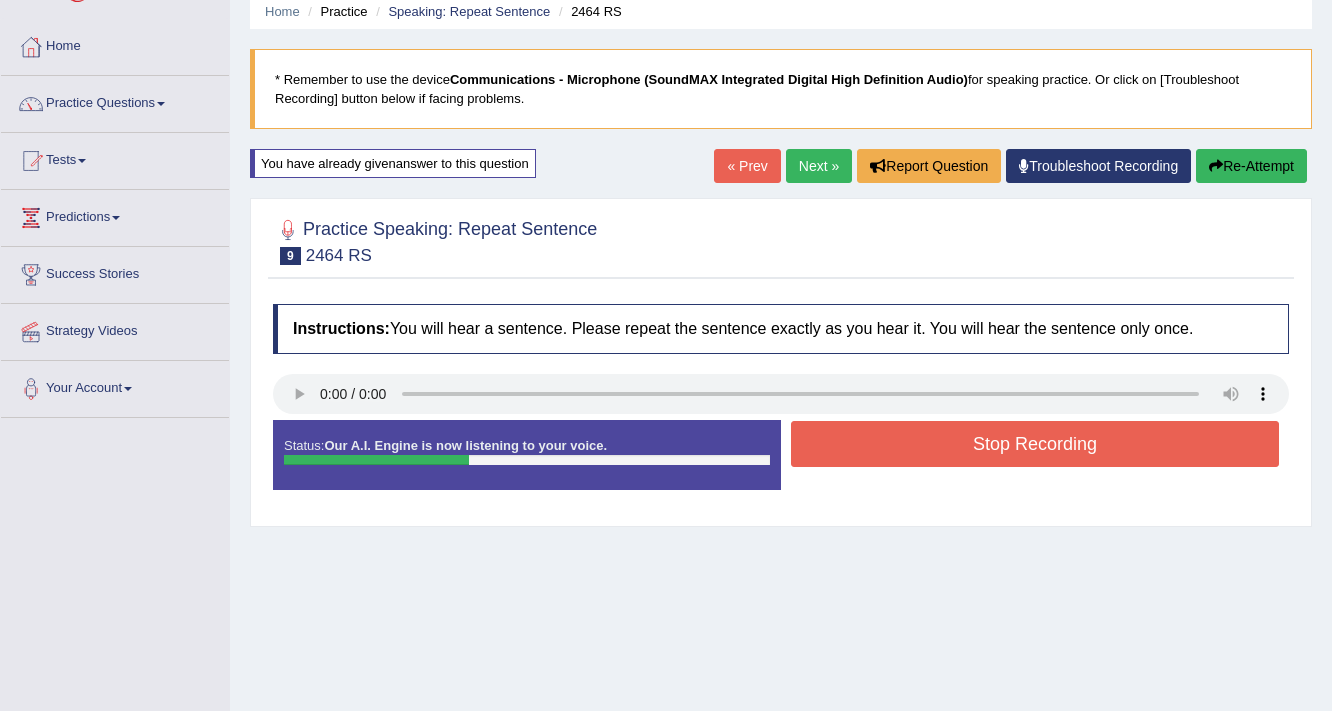 click on "Stop Recording" at bounding box center [1035, 444] 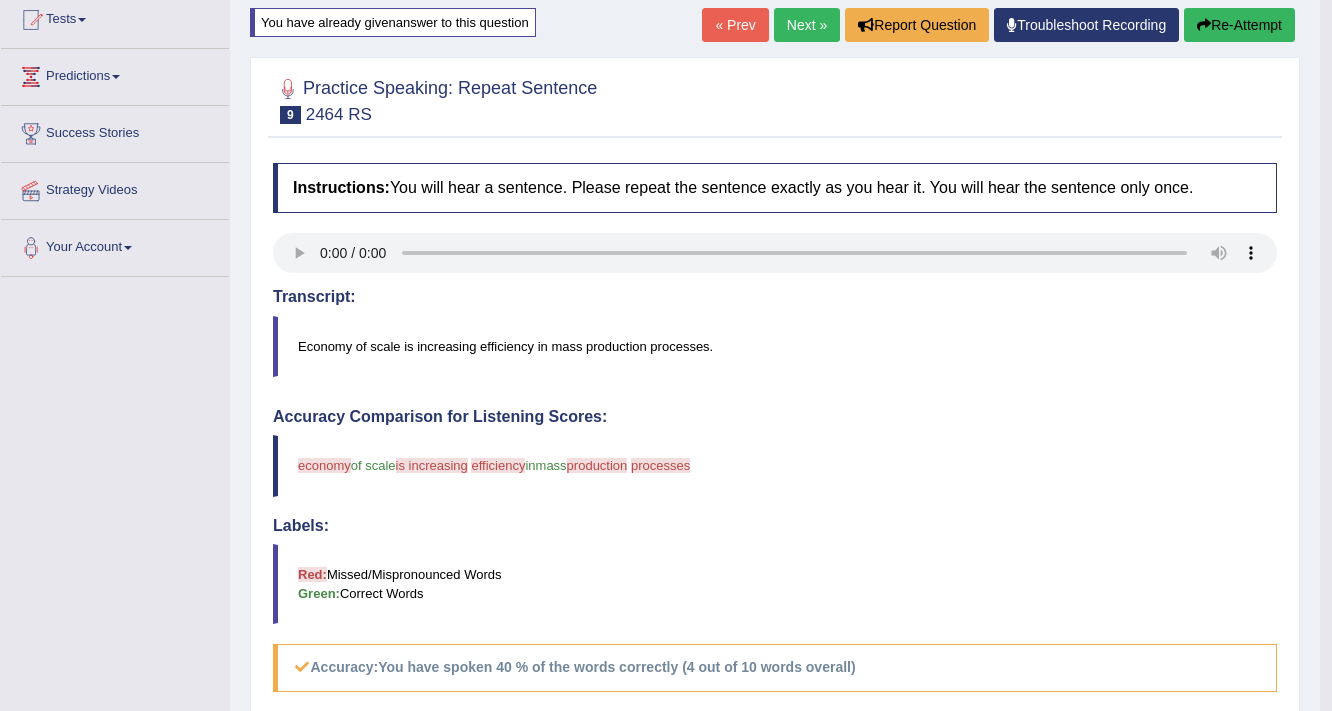 scroll, scrollTop: 0, scrollLeft: 0, axis: both 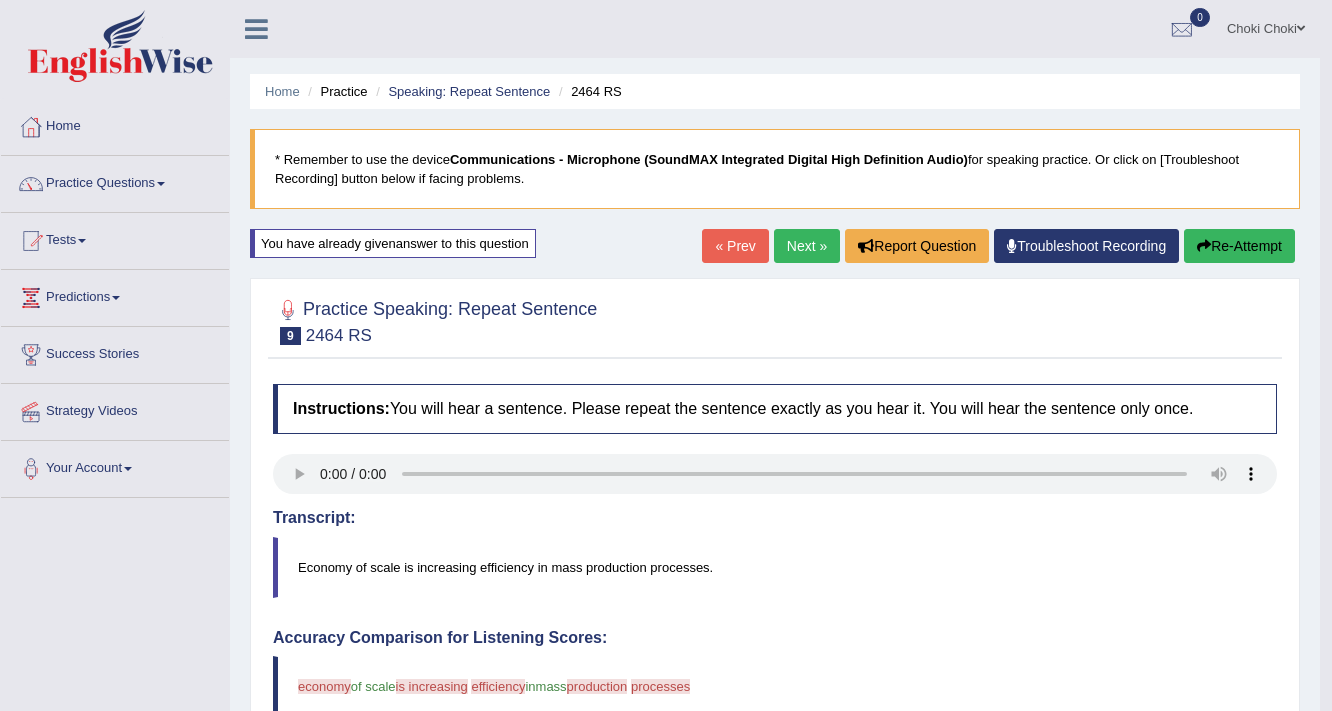 click on "Re-Attempt" at bounding box center [1239, 246] 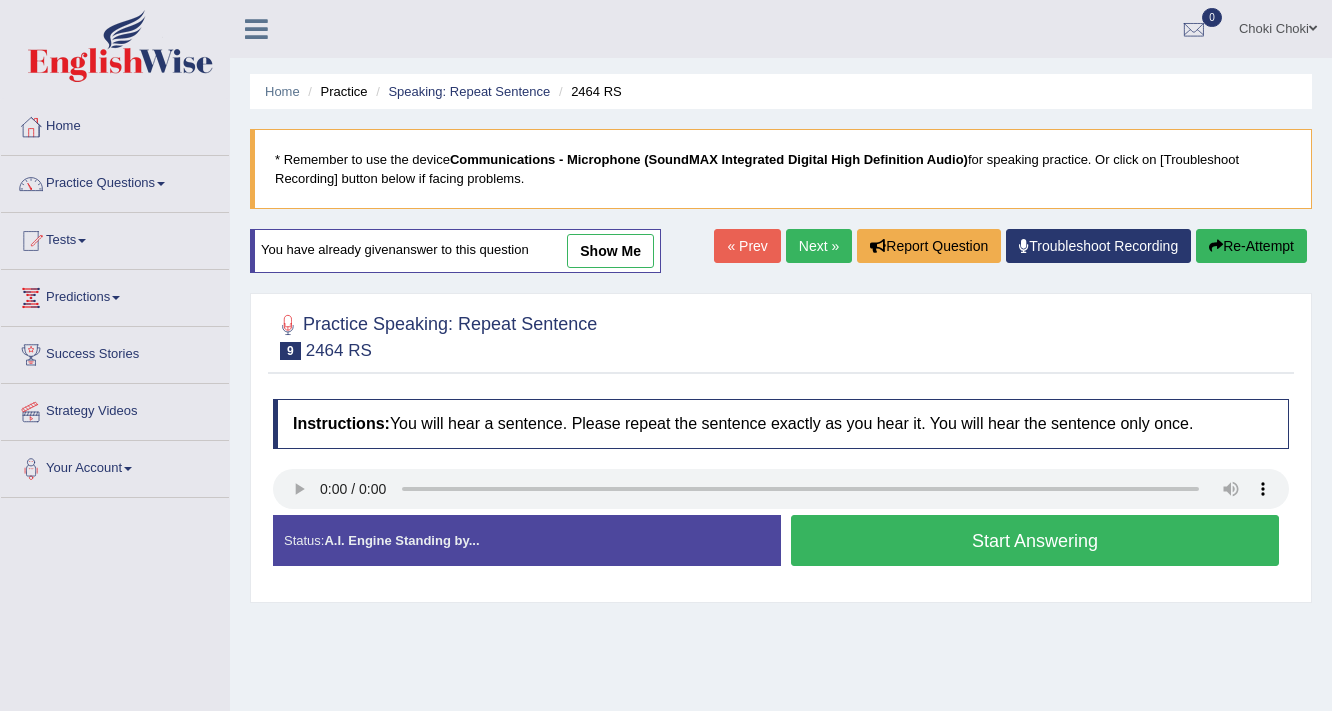 scroll, scrollTop: 0, scrollLeft: 0, axis: both 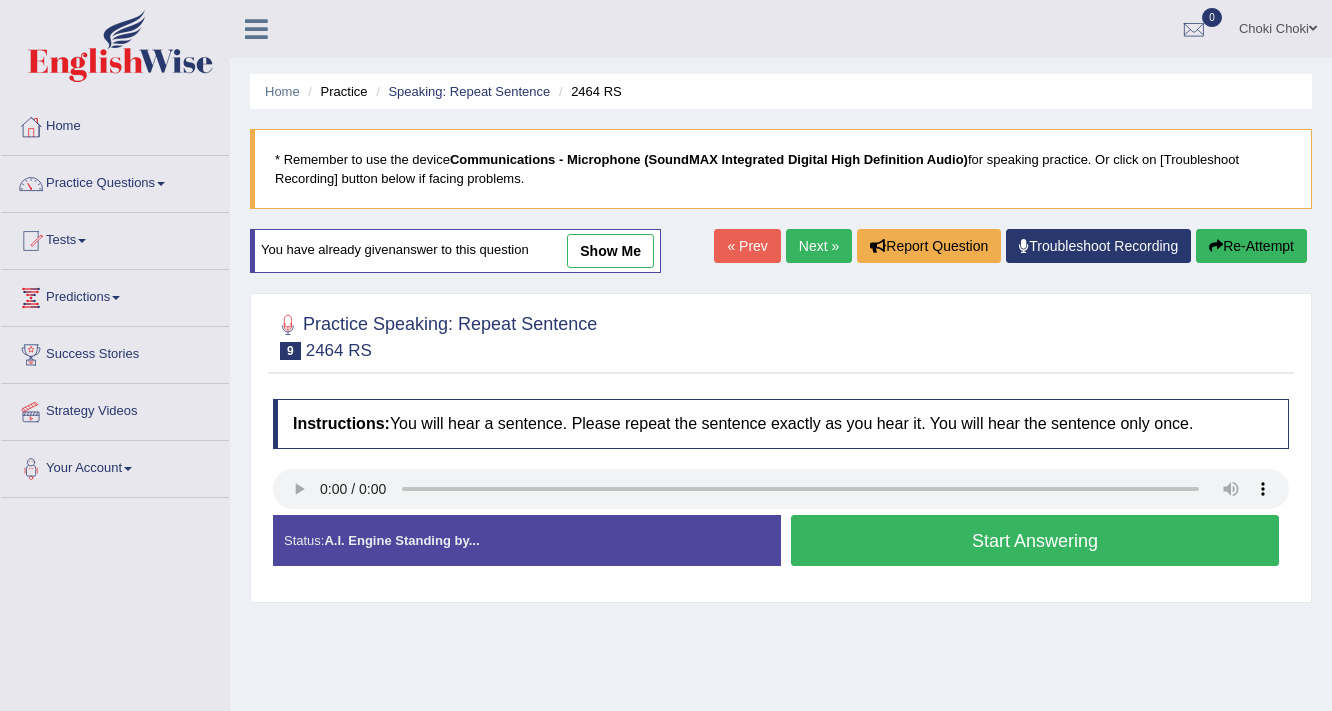 click on "Start Answering" at bounding box center (1035, 540) 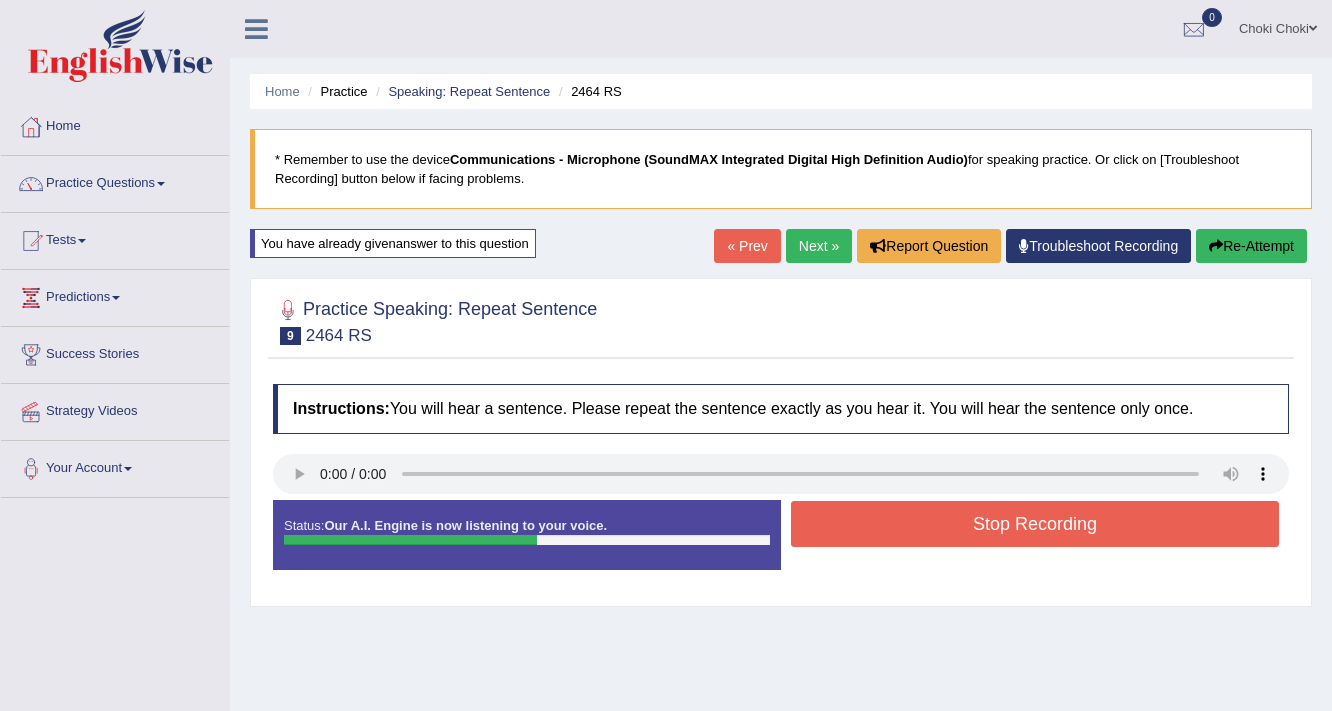 click on "Stop Recording" at bounding box center [1035, 524] 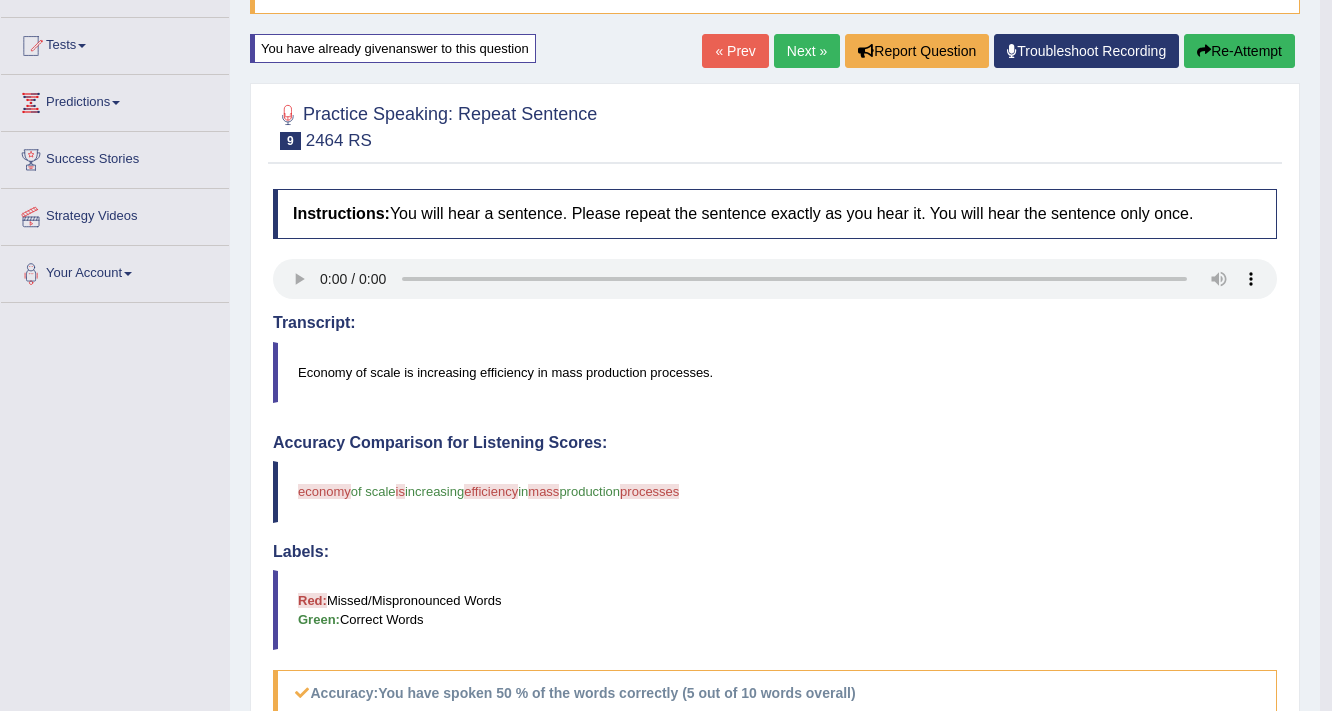 scroll, scrollTop: 160, scrollLeft: 0, axis: vertical 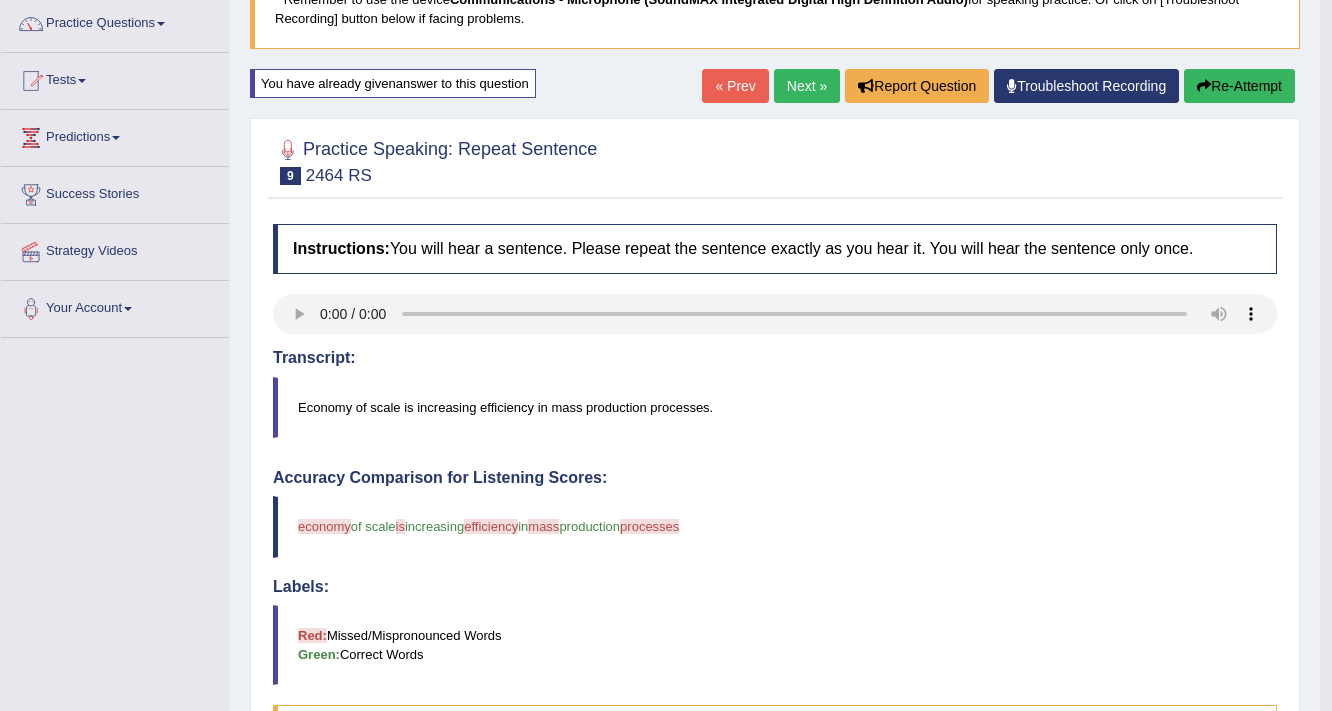 click on "Next »" at bounding box center [807, 86] 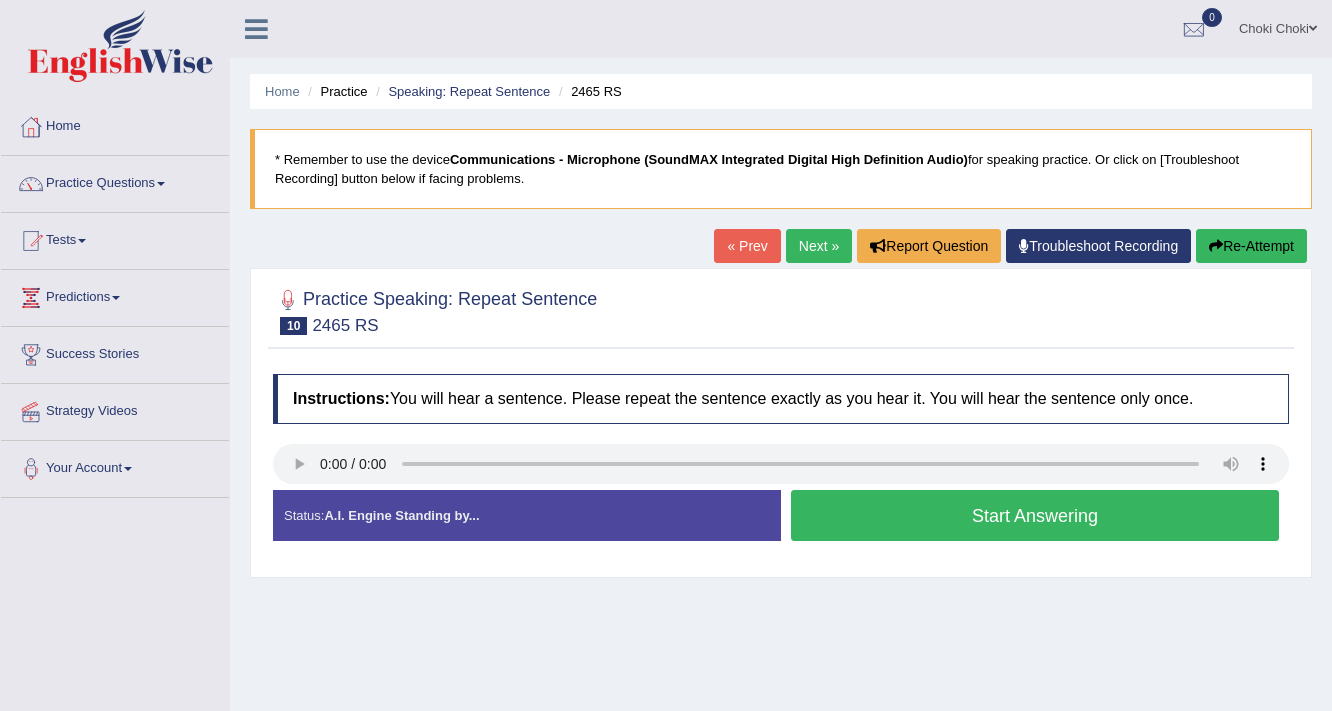 scroll, scrollTop: 0, scrollLeft: 0, axis: both 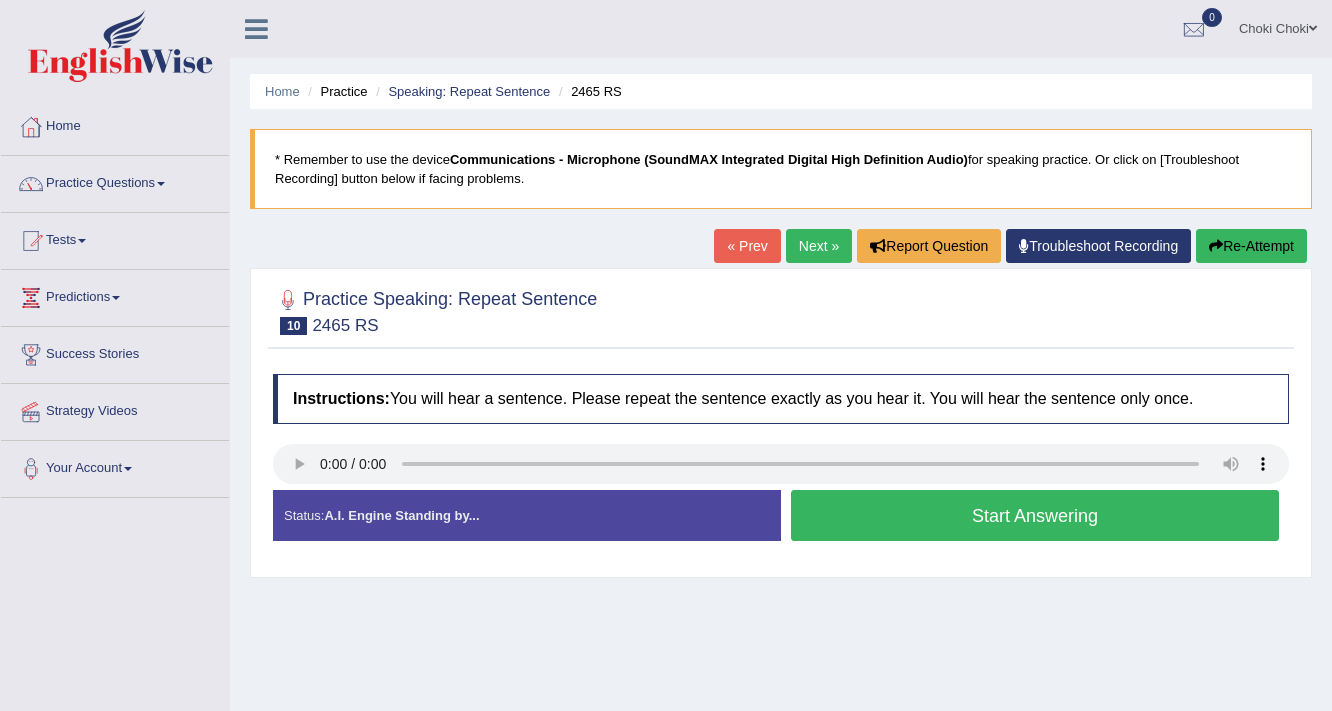 click on "Start Answering" at bounding box center (1035, 515) 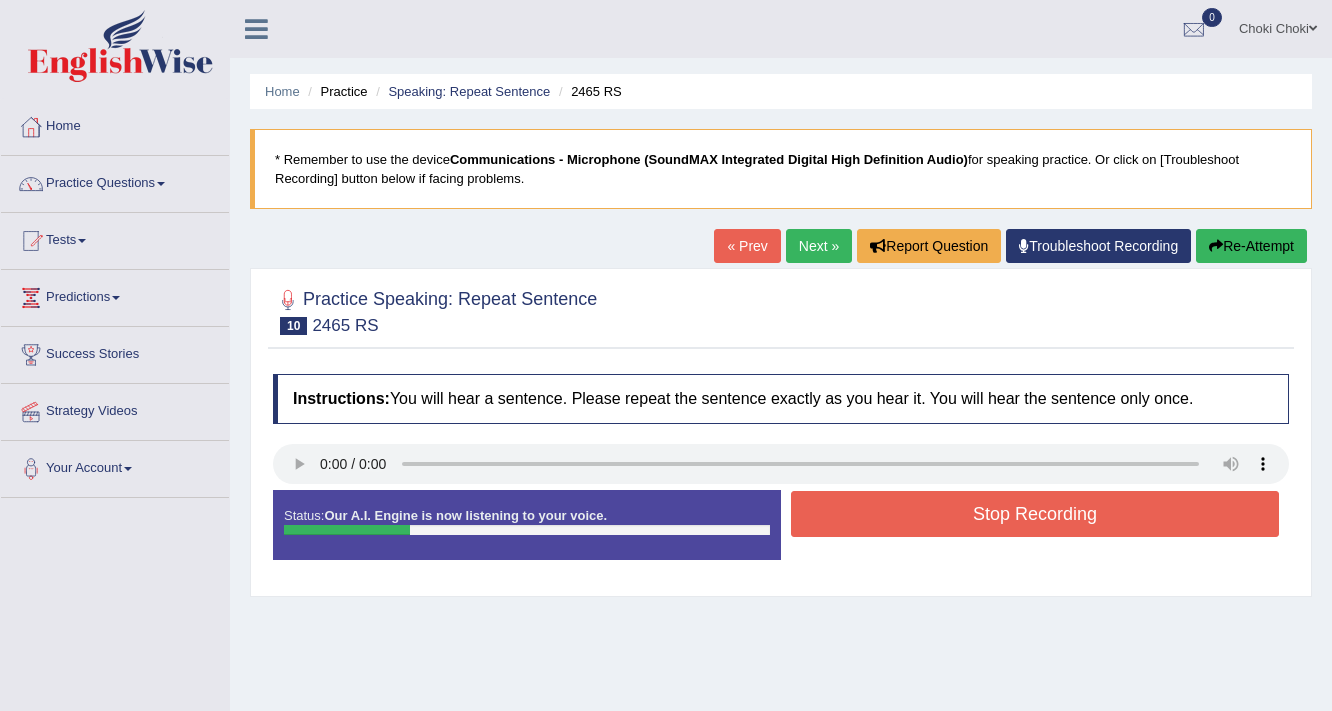 click on "Stop Recording" at bounding box center [1035, 514] 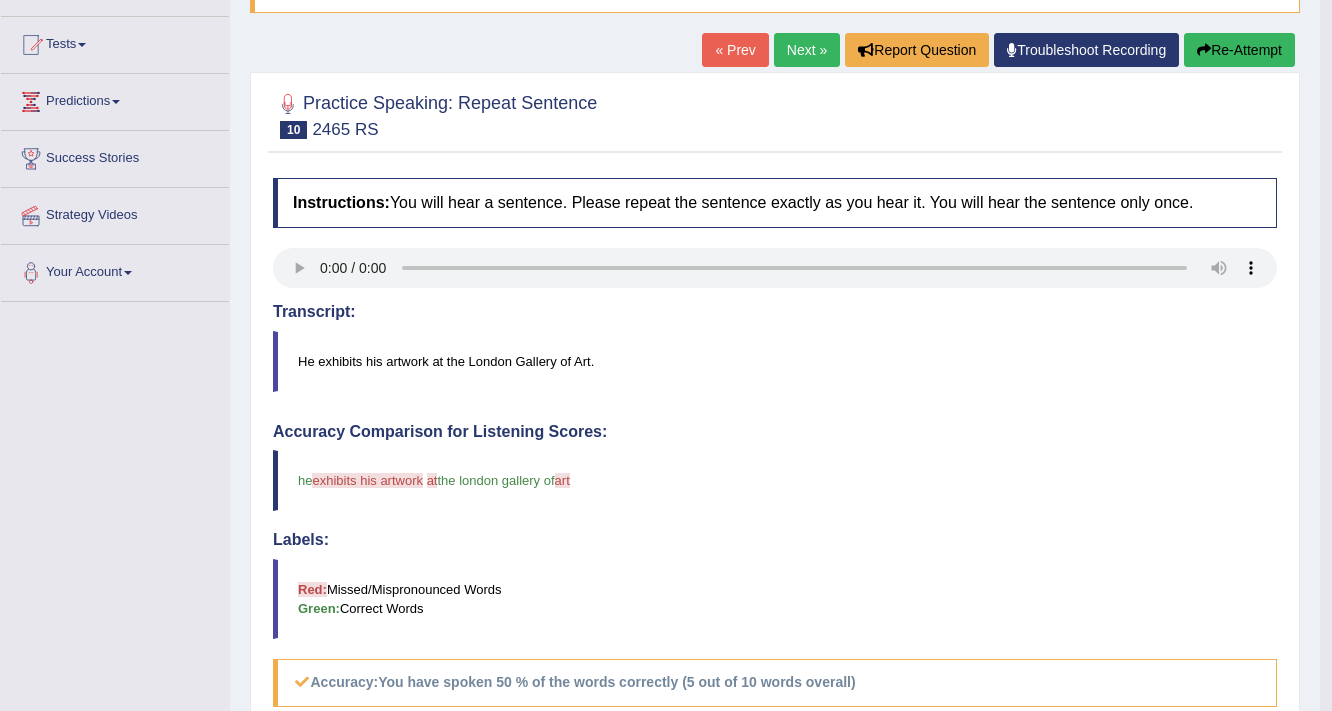 scroll, scrollTop: 80, scrollLeft: 0, axis: vertical 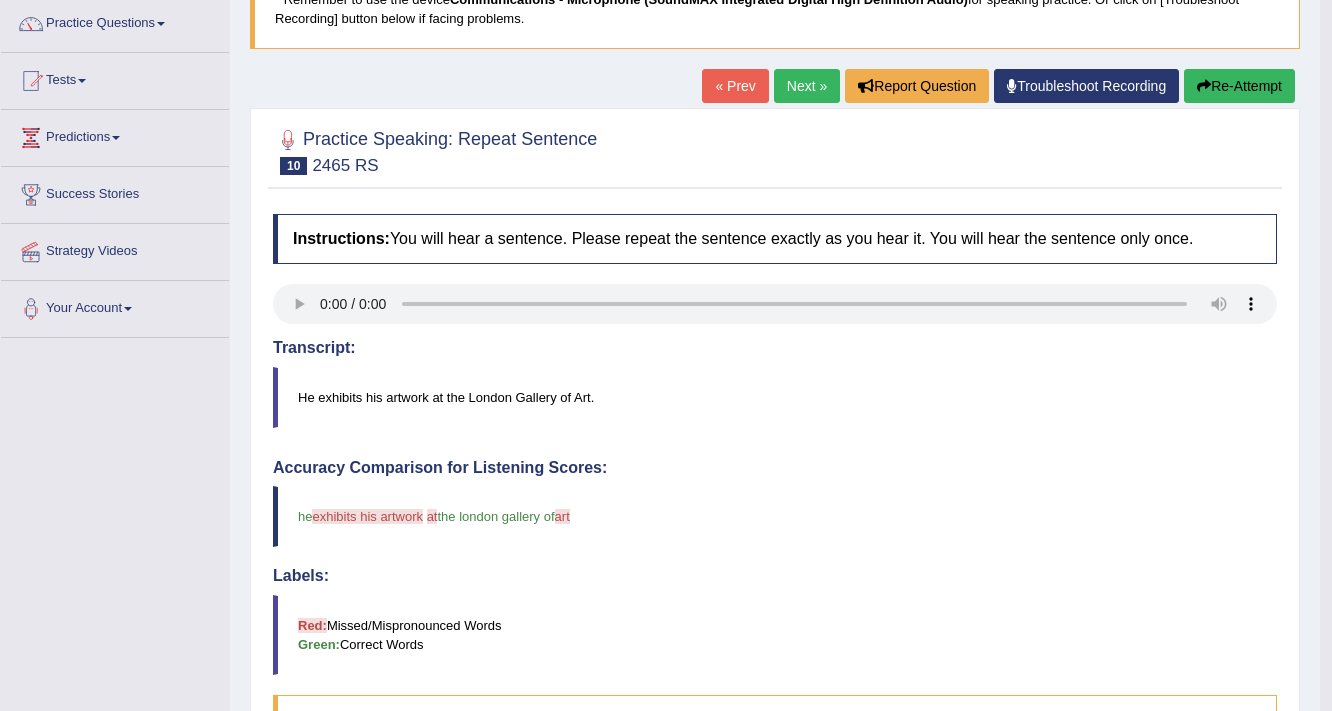 click on "Re-Attempt" at bounding box center [1239, 86] 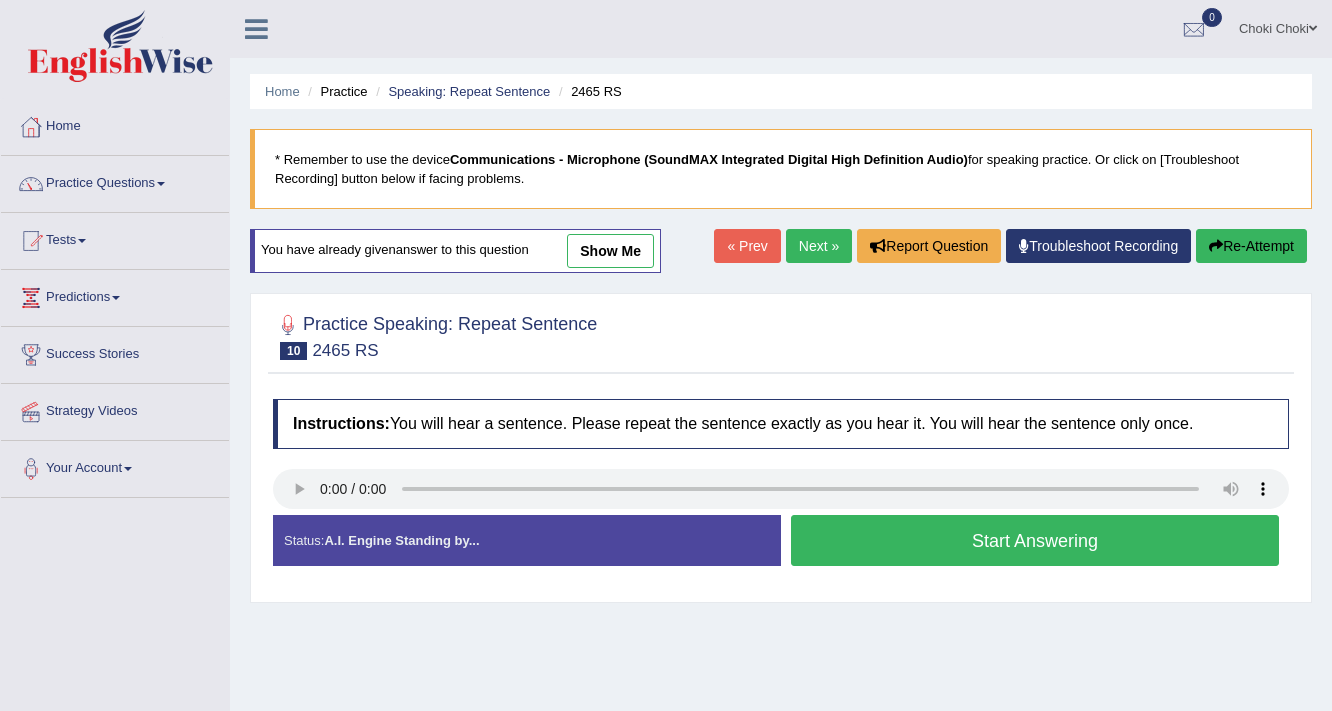 scroll, scrollTop: 166, scrollLeft: 0, axis: vertical 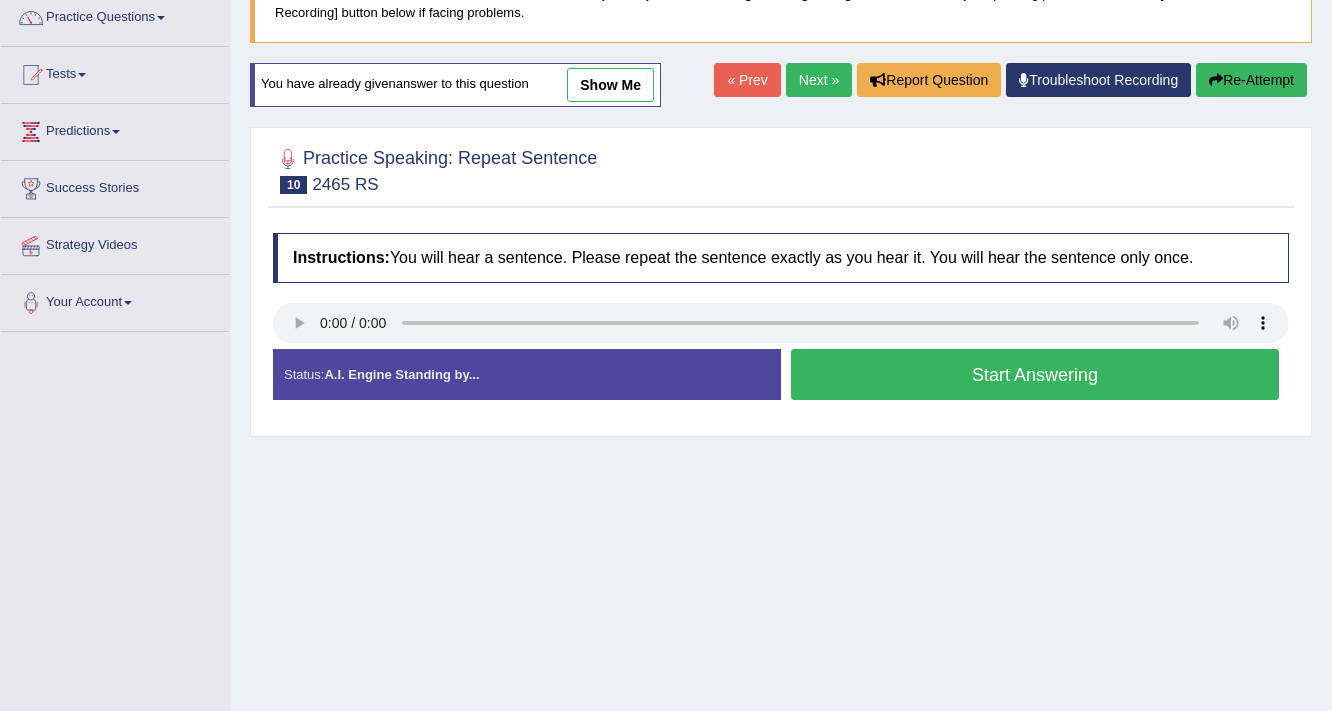 click on "Start Answering" at bounding box center (1035, 374) 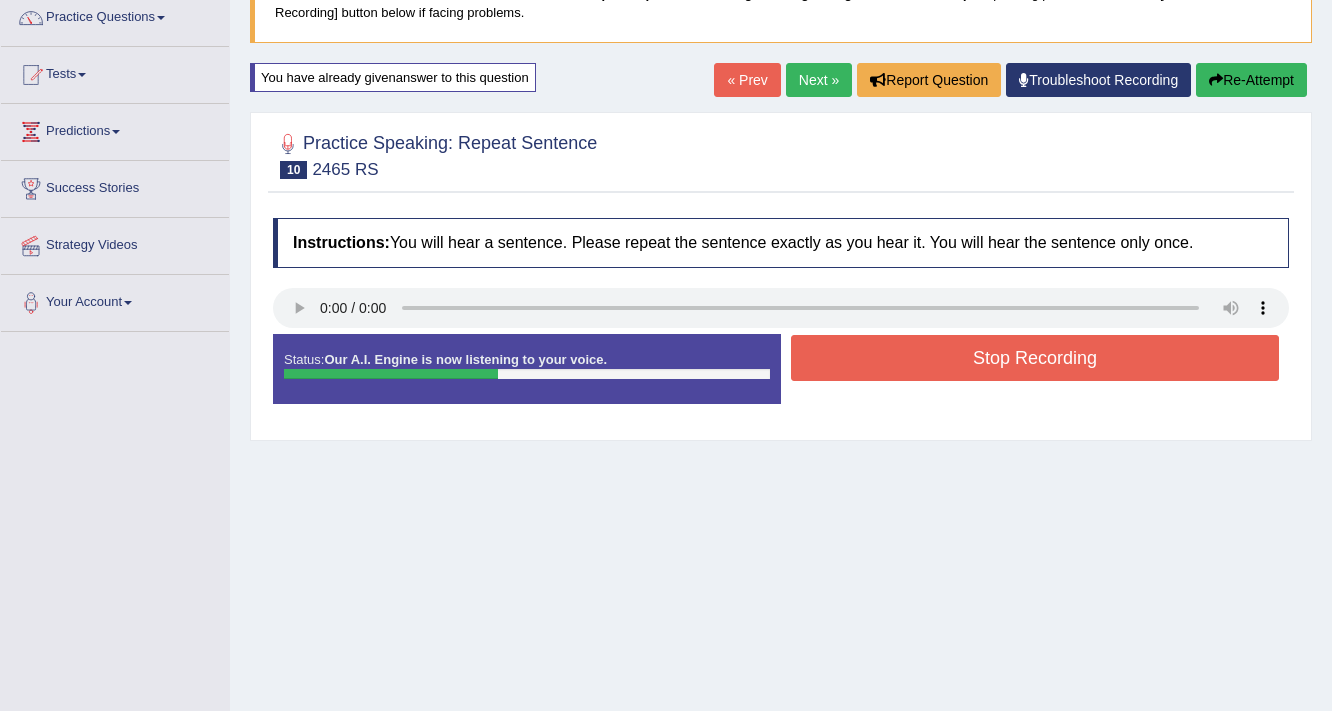 click on "Stop Recording" at bounding box center (1035, 358) 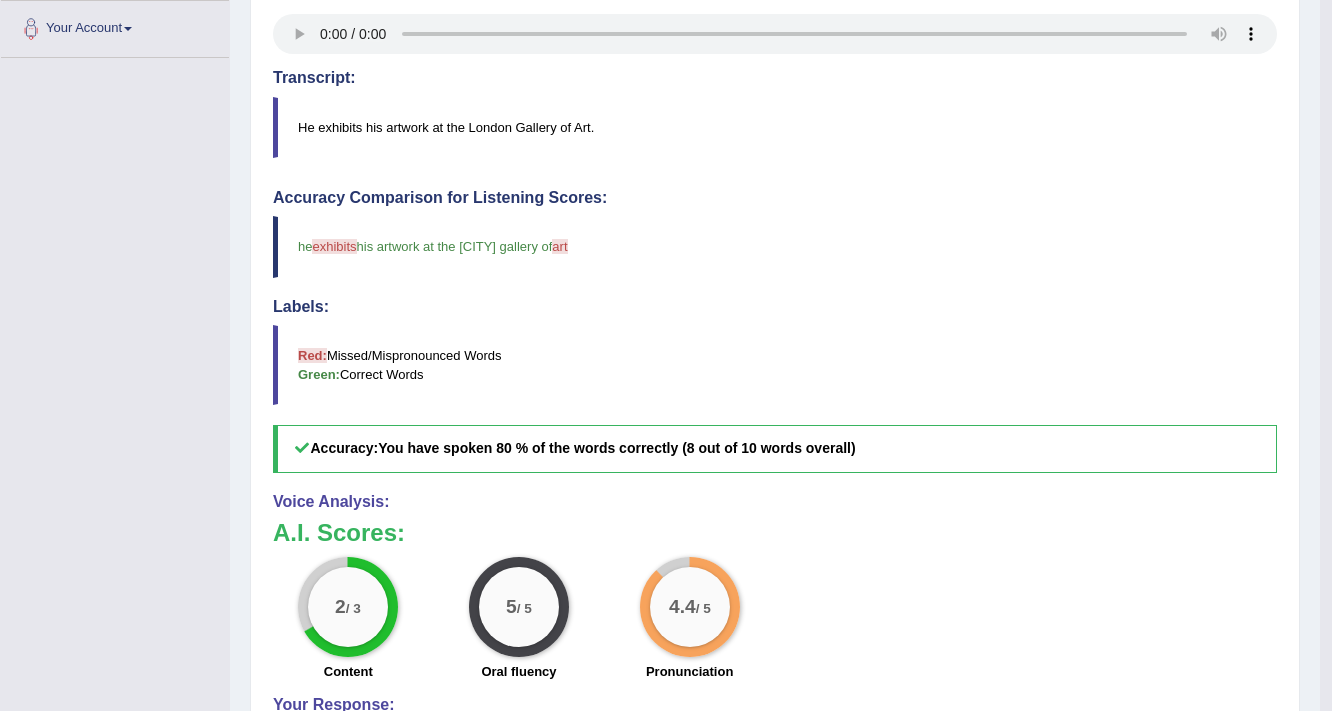 scroll, scrollTop: 86, scrollLeft: 0, axis: vertical 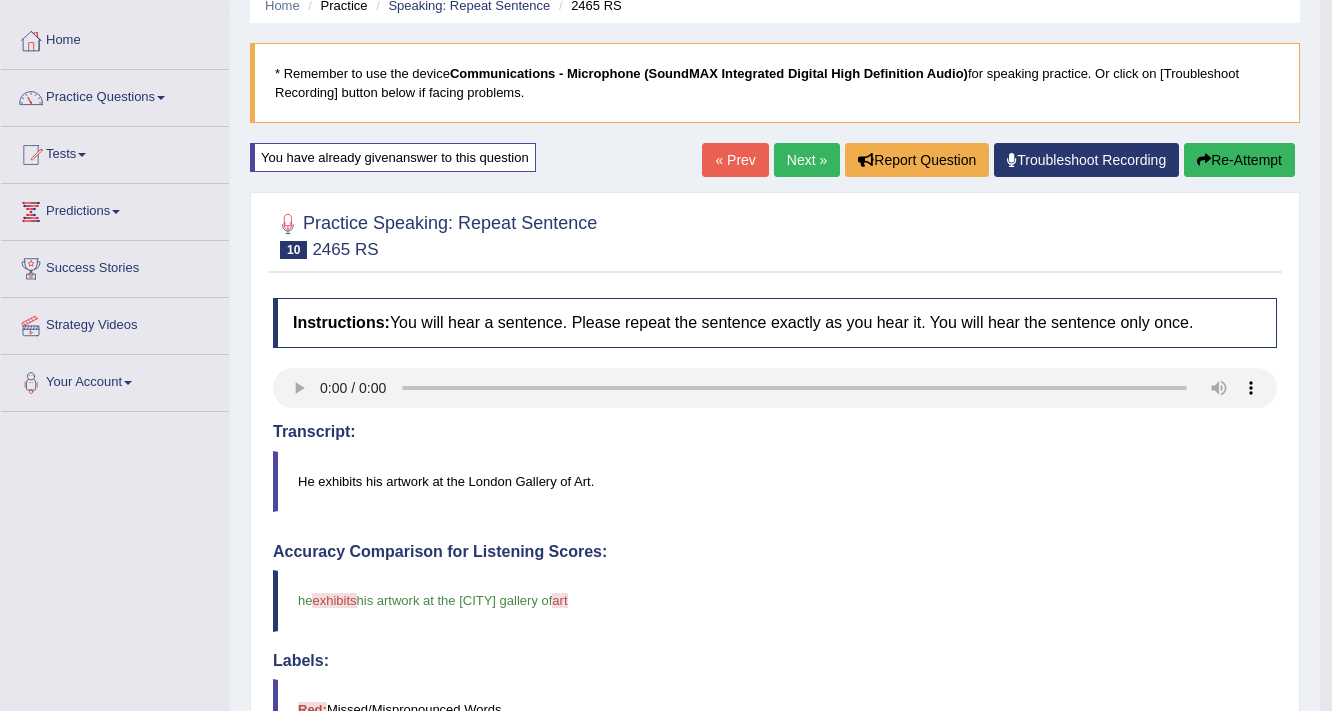 click on "Next »" at bounding box center [807, 160] 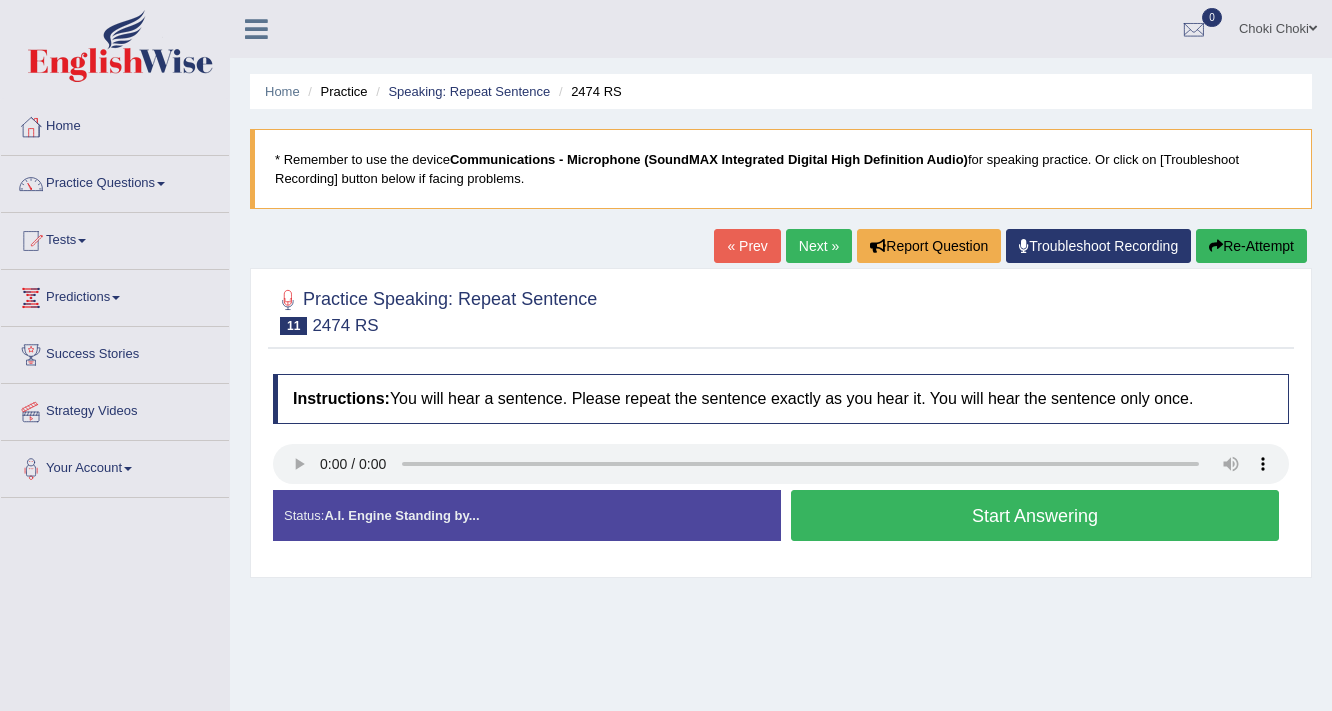 scroll, scrollTop: 0, scrollLeft: 0, axis: both 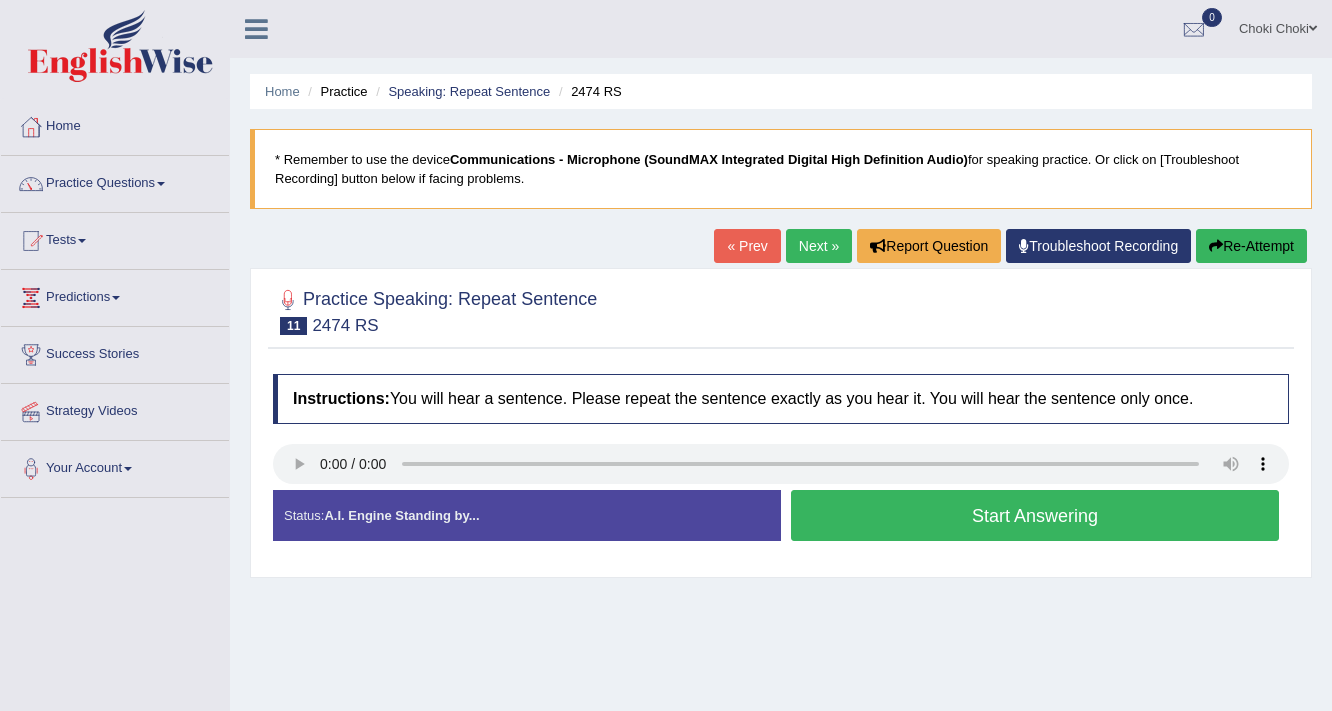 click on "Start Answering" at bounding box center [1035, 515] 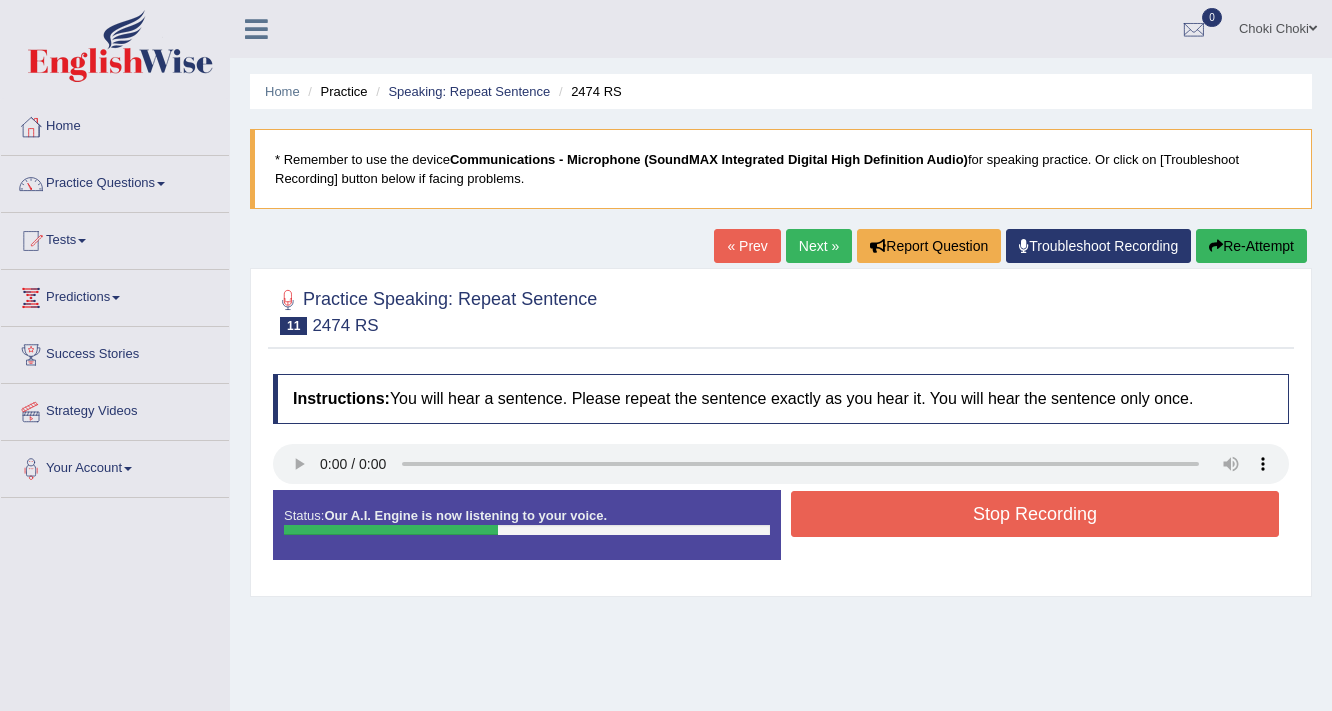 click on "Stop Recording" at bounding box center [1035, 514] 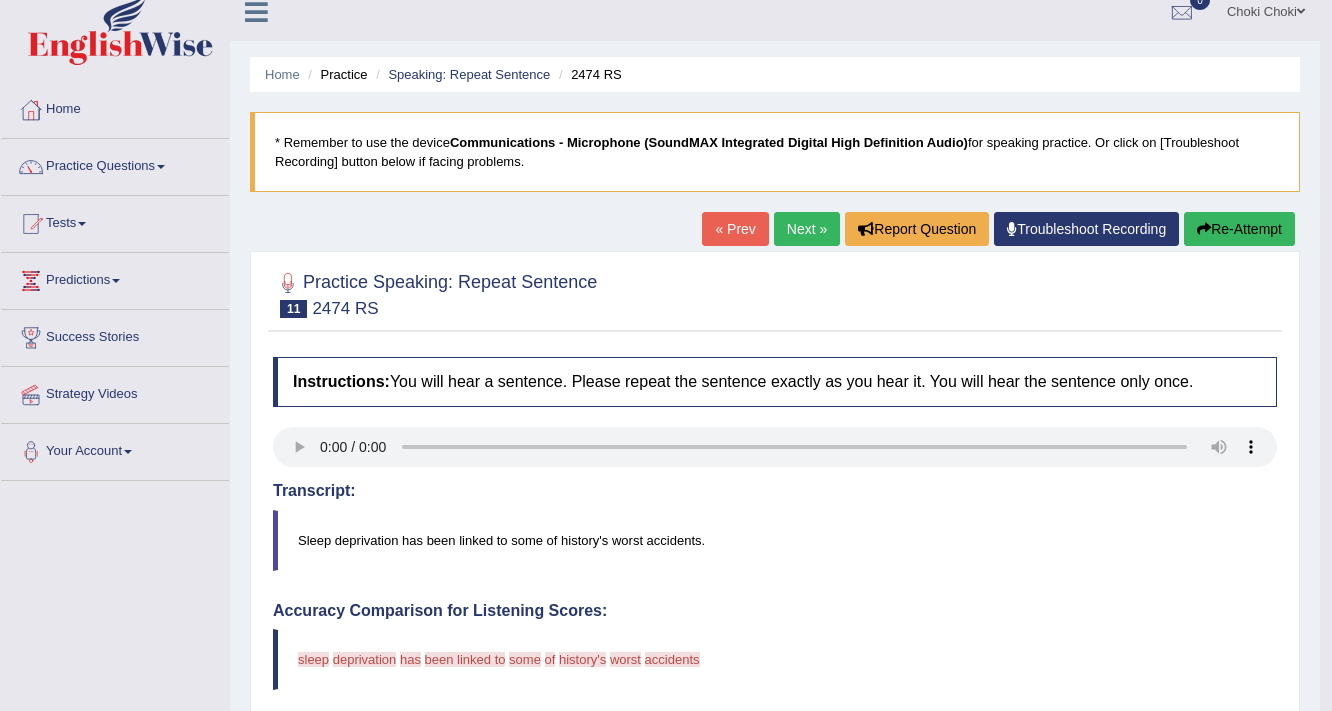 scroll, scrollTop: 0, scrollLeft: 0, axis: both 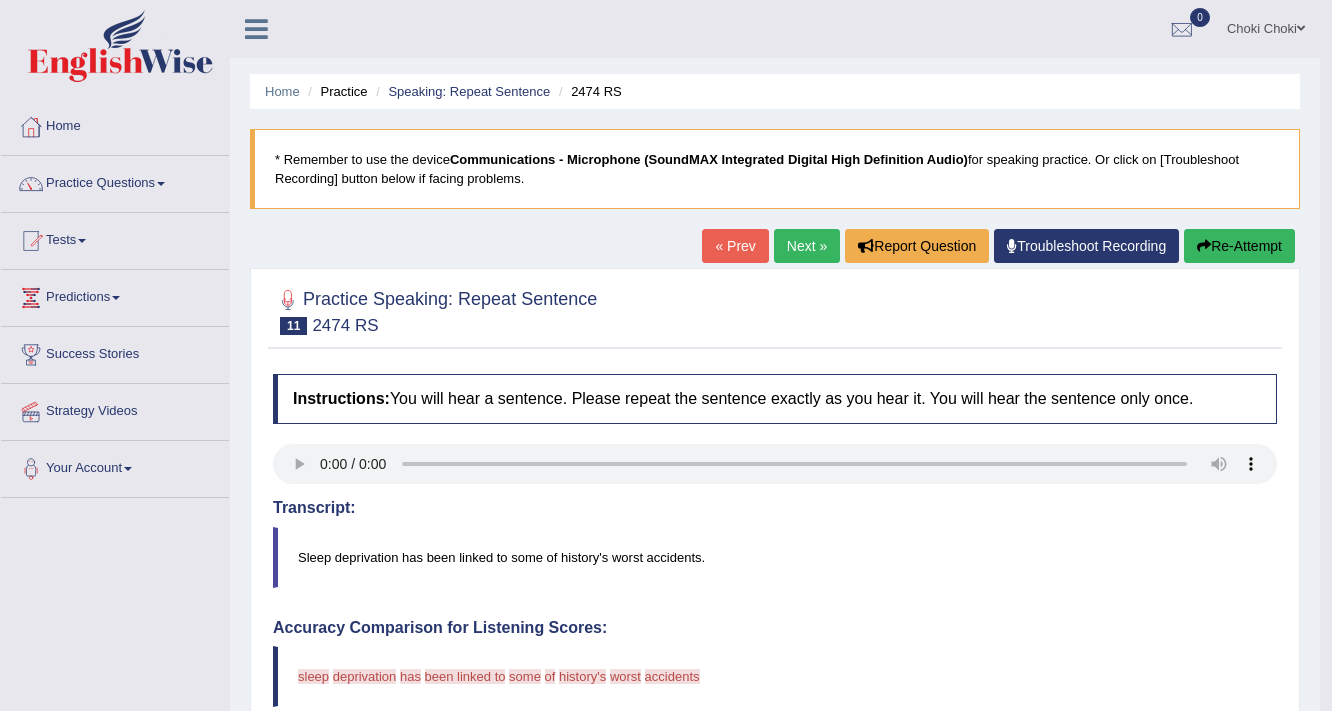 click on "Re-Attempt" at bounding box center (1239, 246) 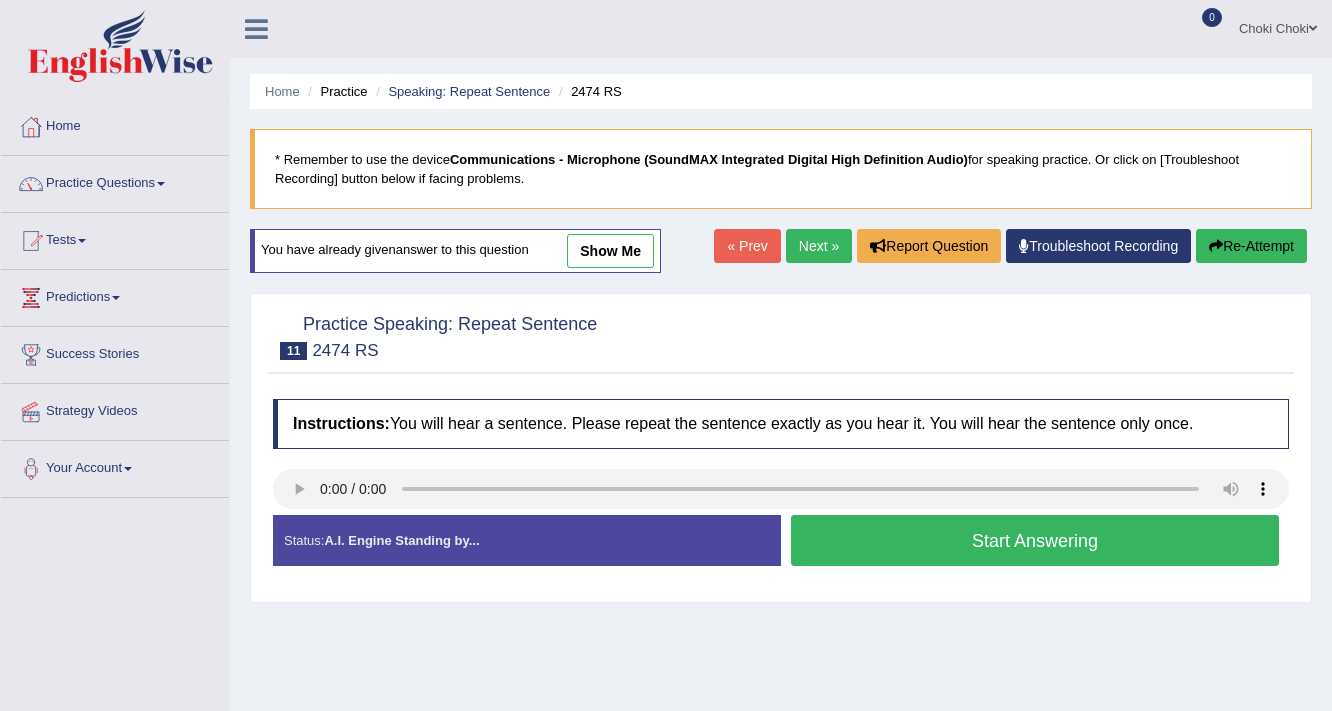 scroll, scrollTop: 0, scrollLeft: 0, axis: both 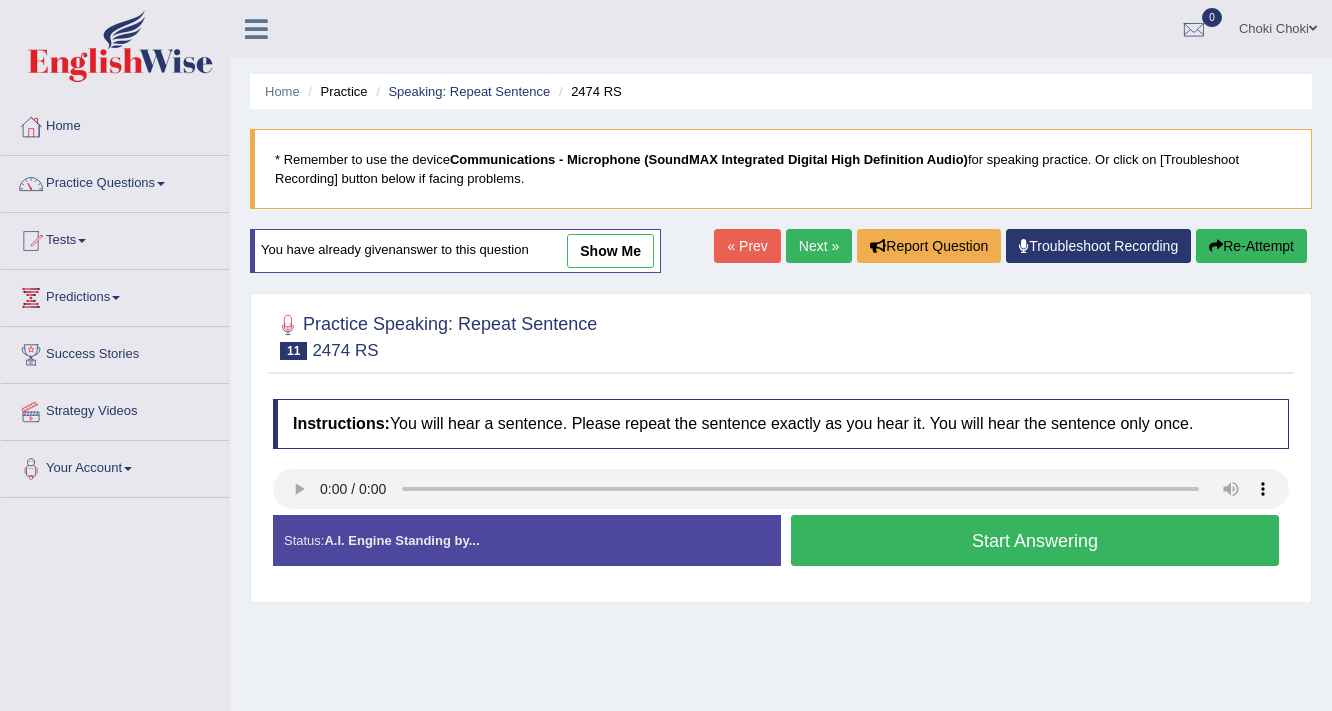 click on "Start Answering" at bounding box center (1035, 540) 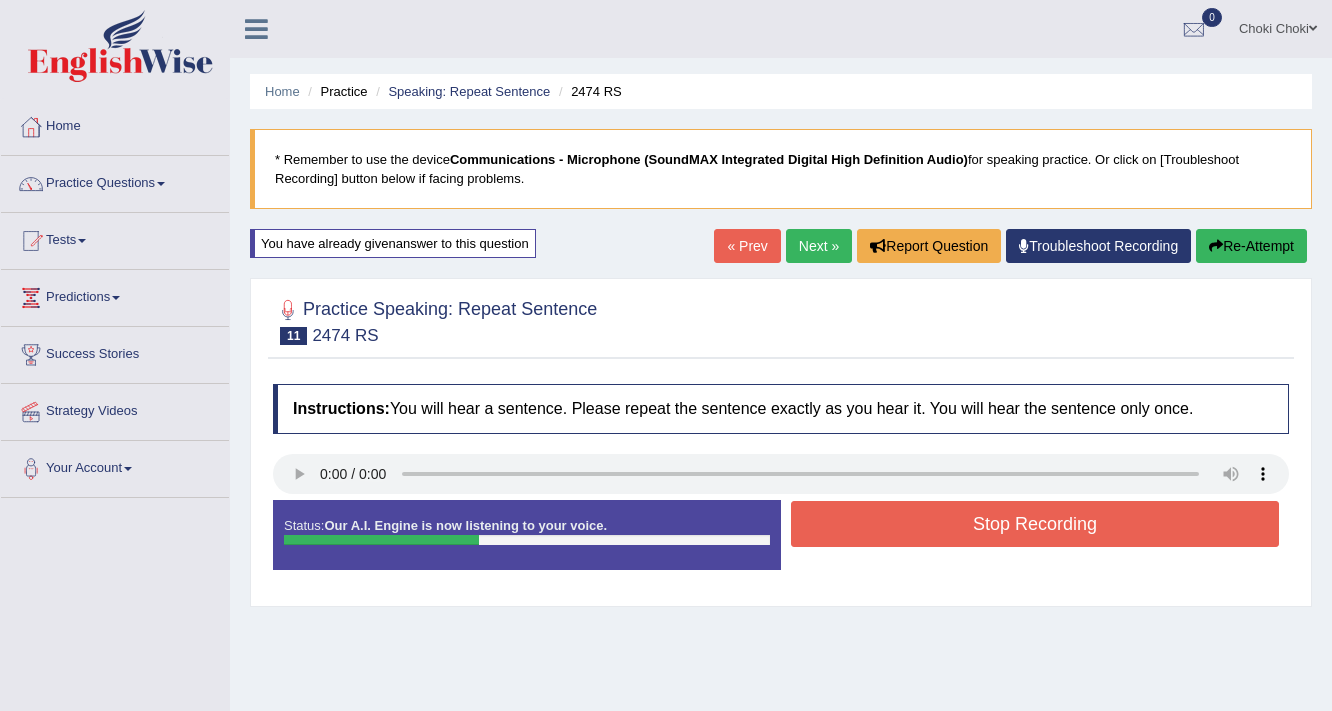 click on "Stop Recording" at bounding box center [1035, 524] 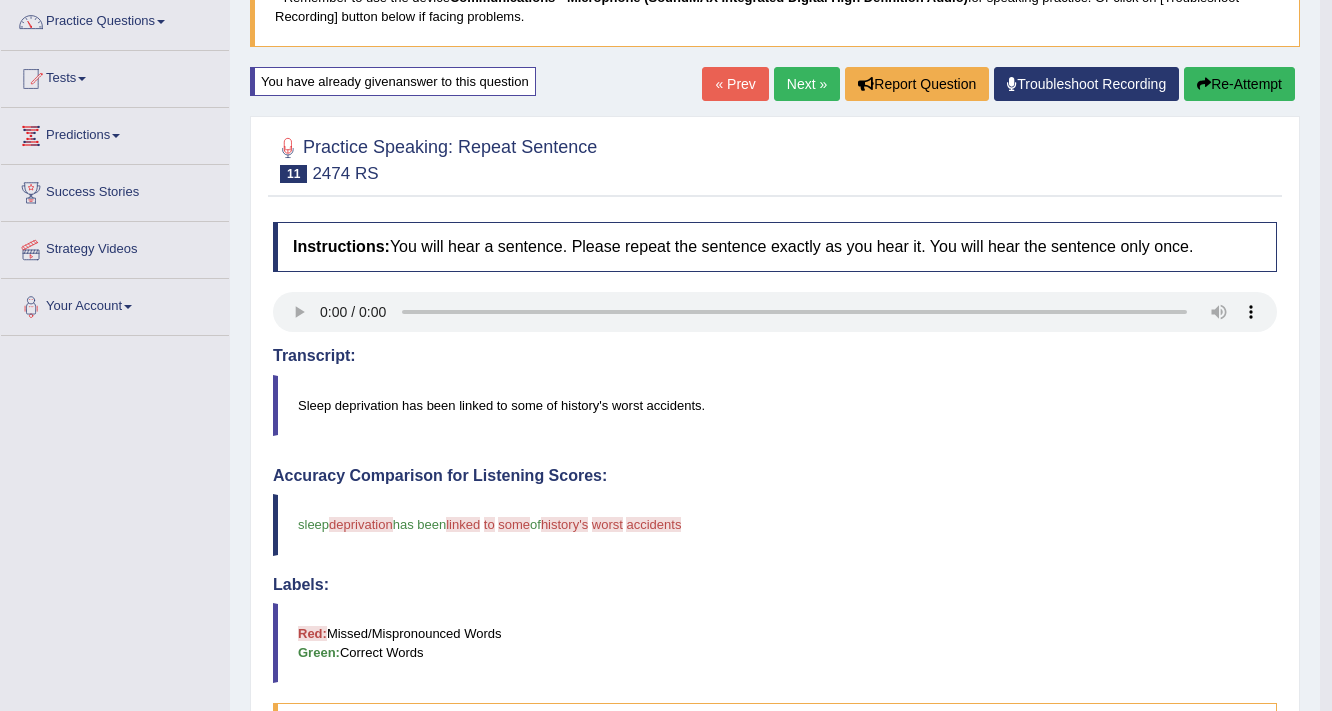 scroll, scrollTop: 0, scrollLeft: 0, axis: both 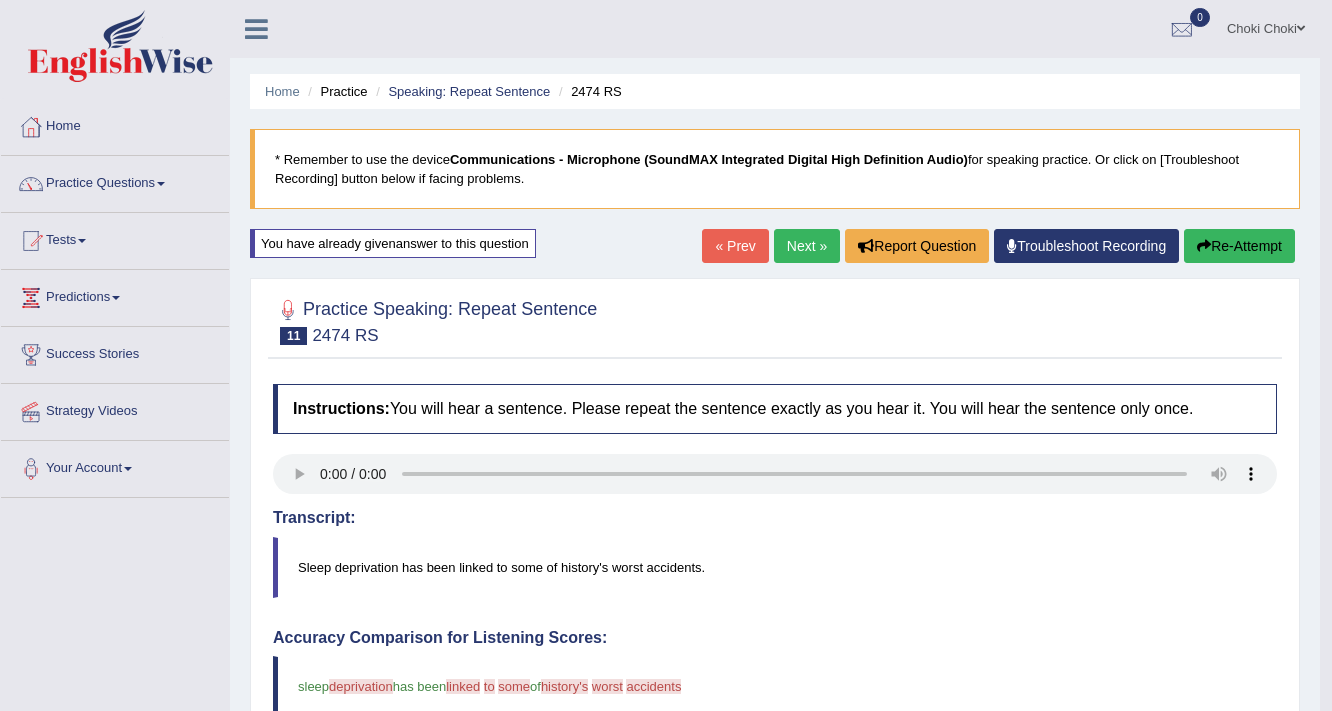 click on "Next »" at bounding box center [807, 246] 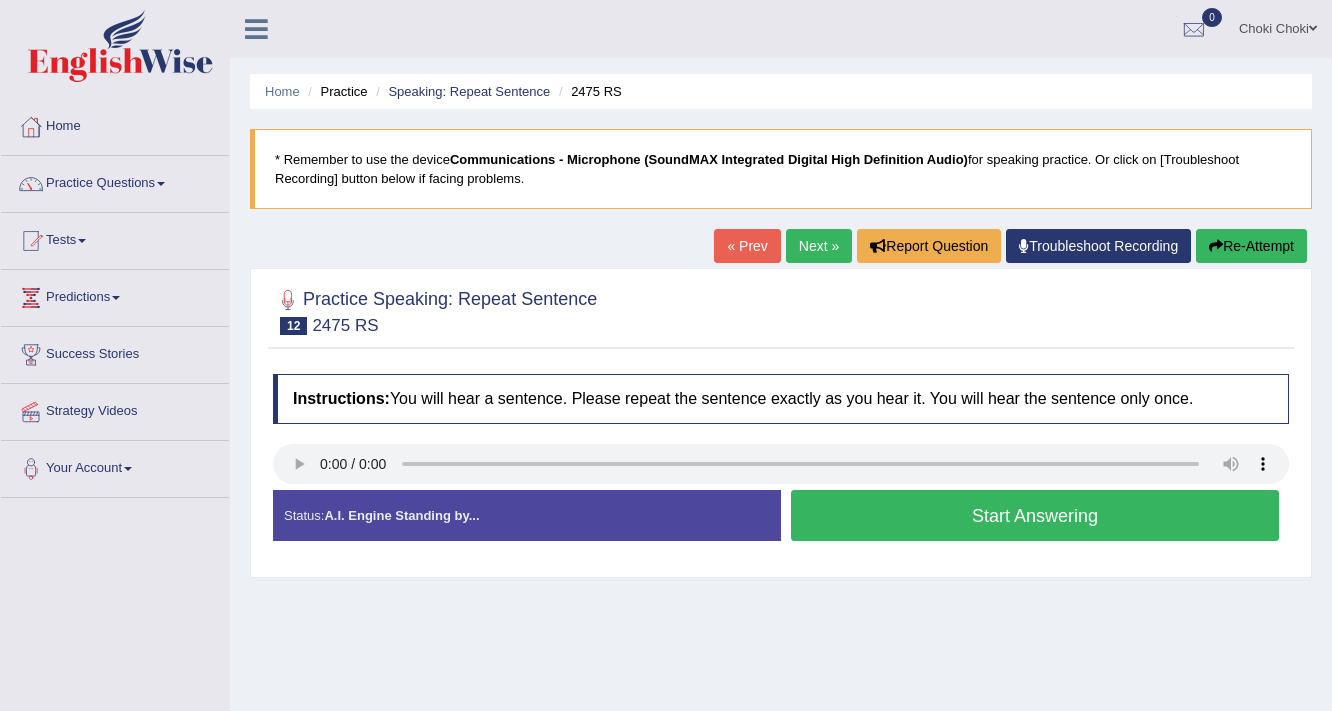scroll, scrollTop: 0, scrollLeft: 0, axis: both 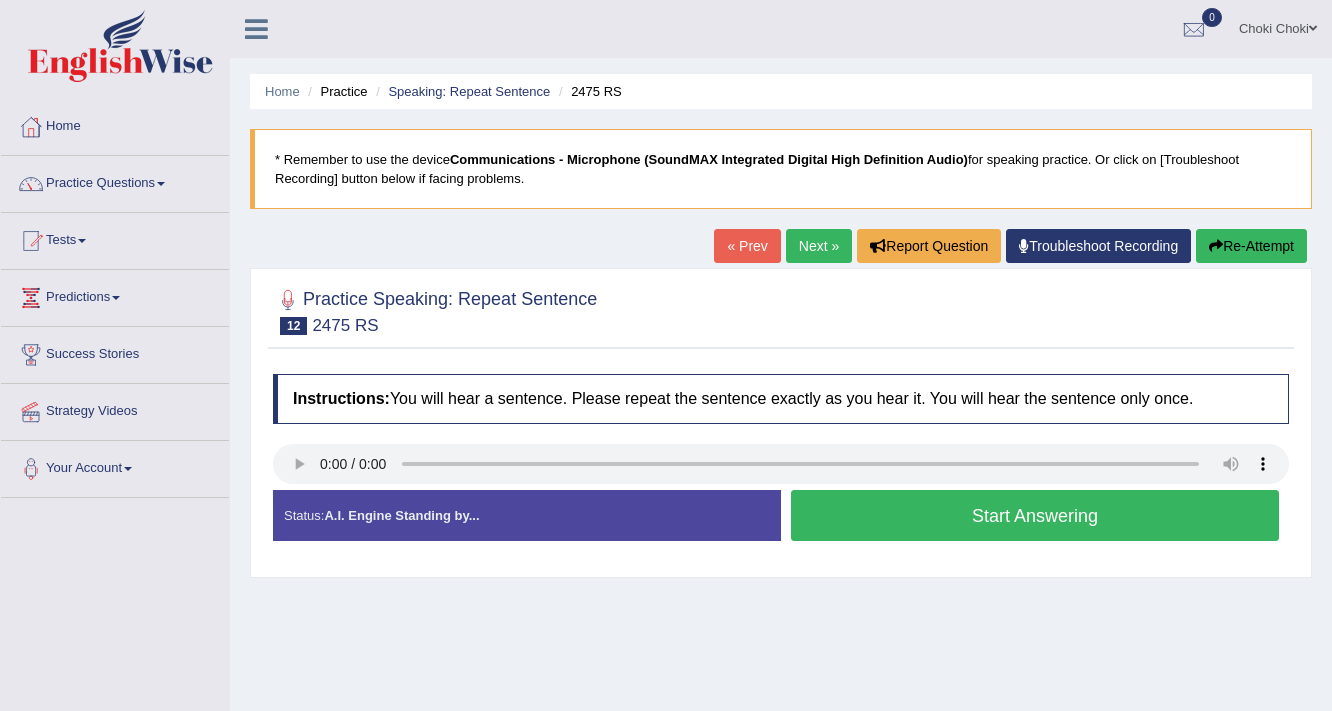 click on "Start Answering" at bounding box center (1035, 515) 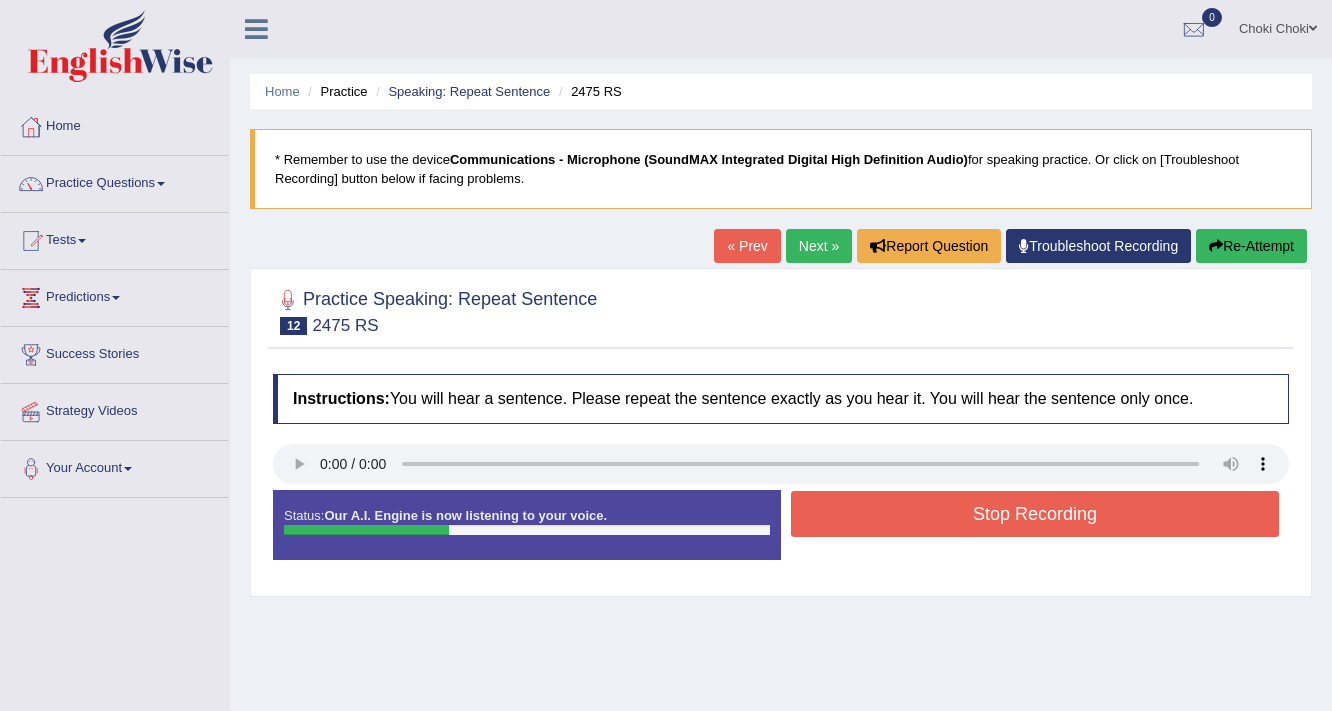 click on "Stop Recording" at bounding box center [1035, 514] 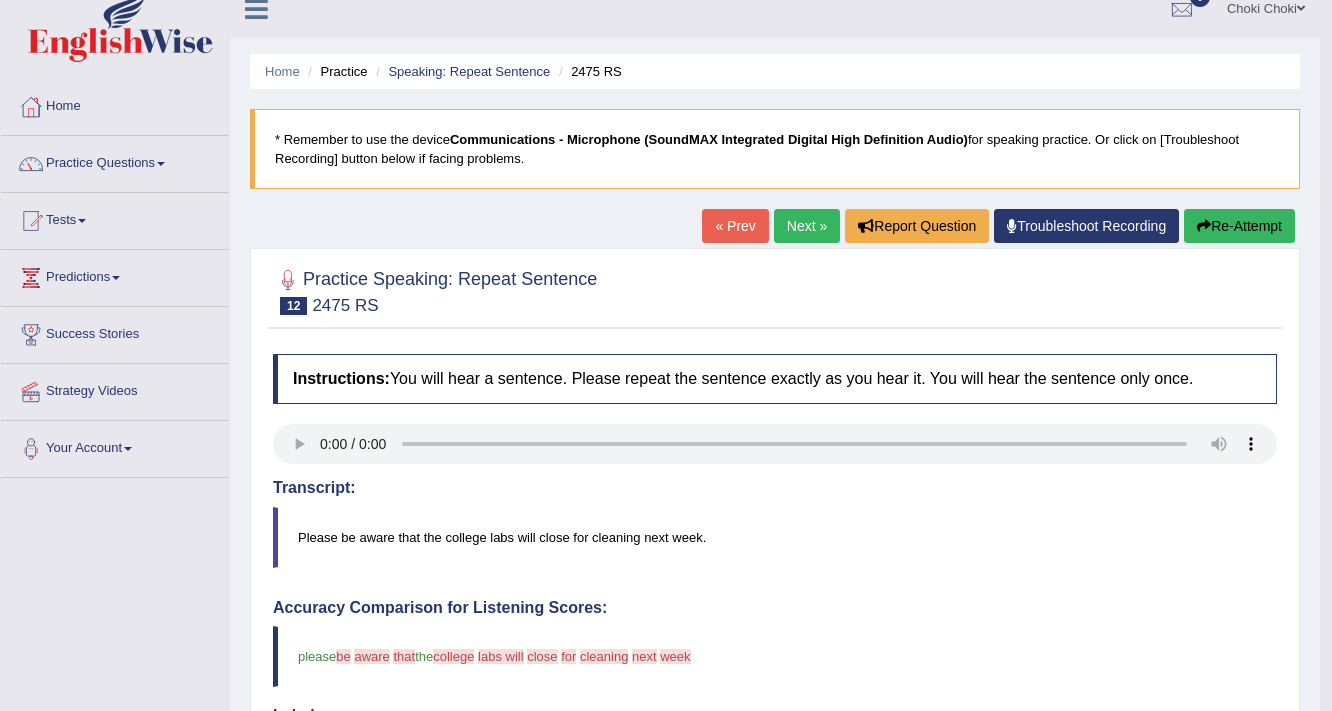 scroll, scrollTop: 0, scrollLeft: 0, axis: both 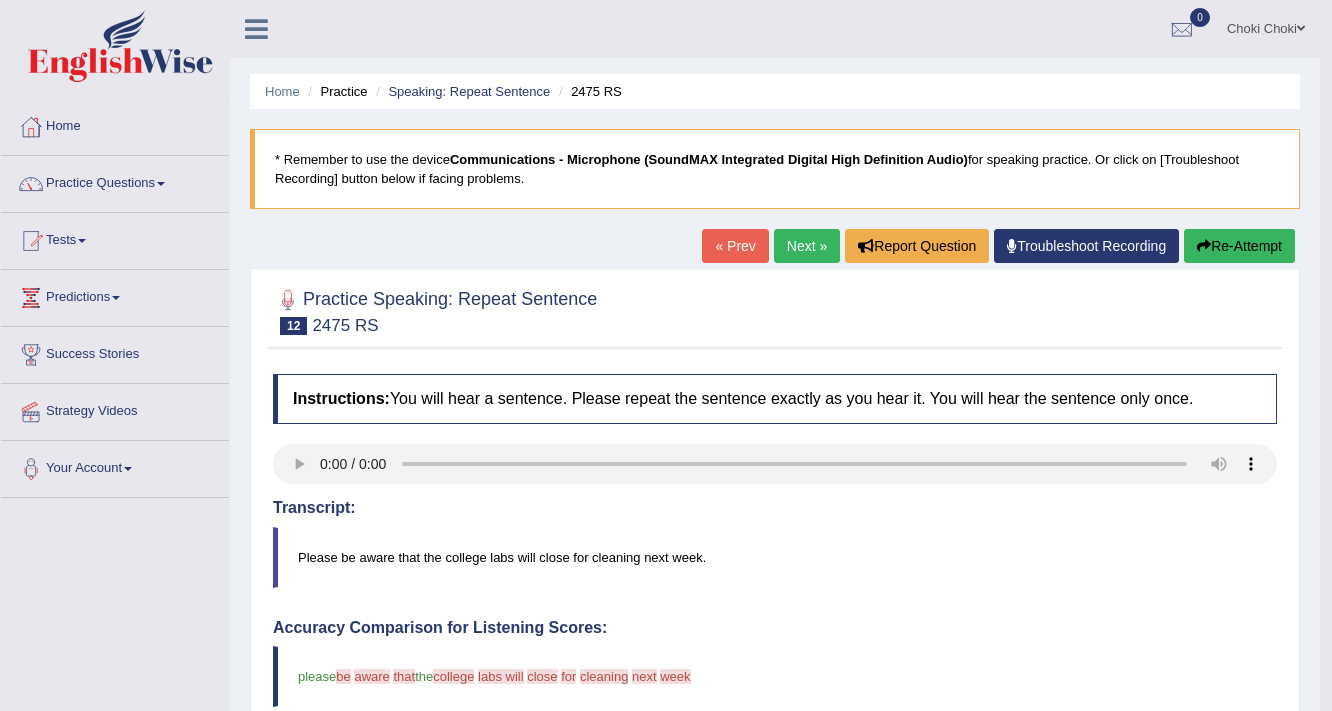 click on "Re-Attempt" at bounding box center [1239, 246] 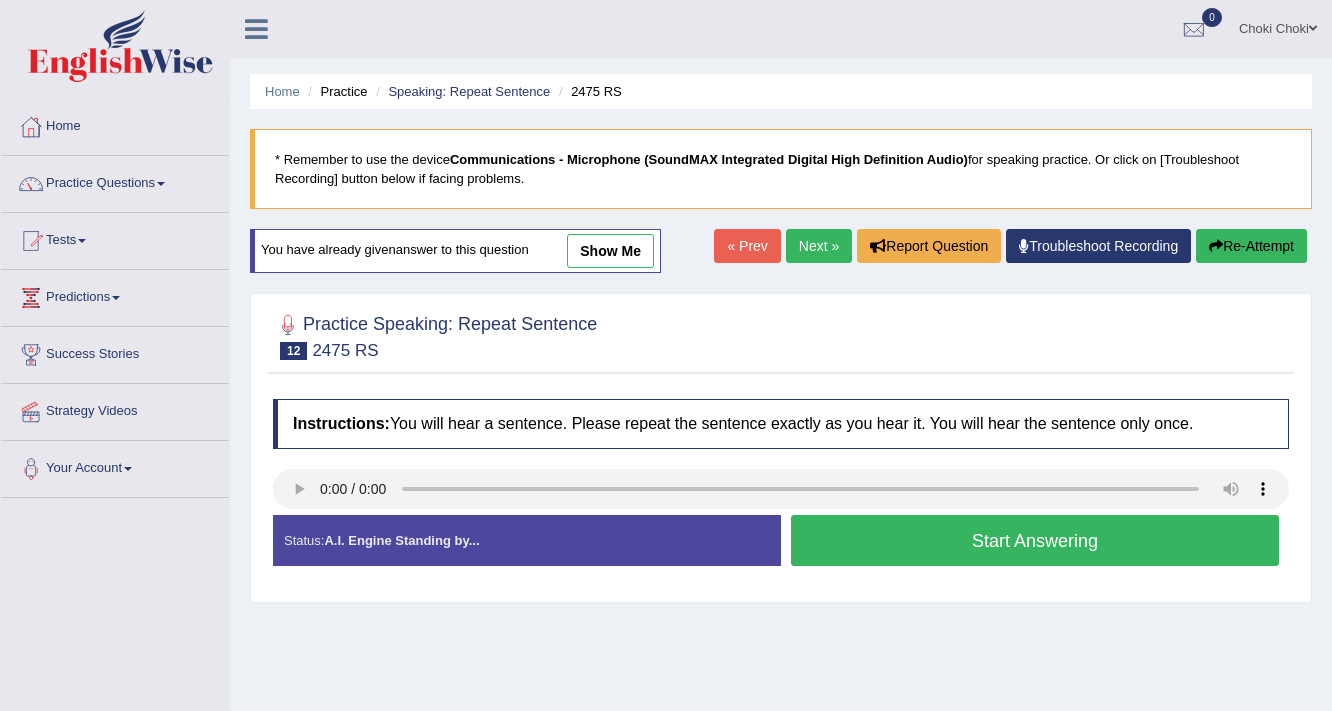 scroll, scrollTop: 0, scrollLeft: 0, axis: both 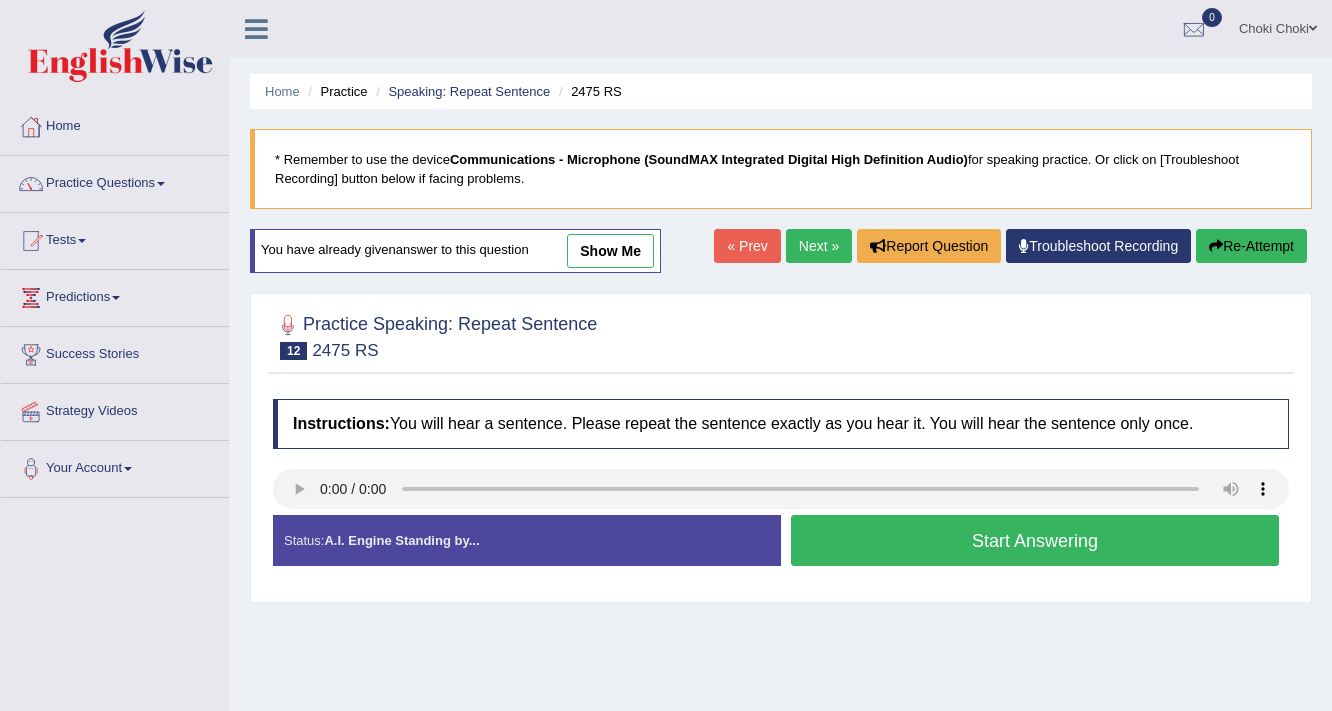 click on "Start Answering" at bounding box center [1035, 540] 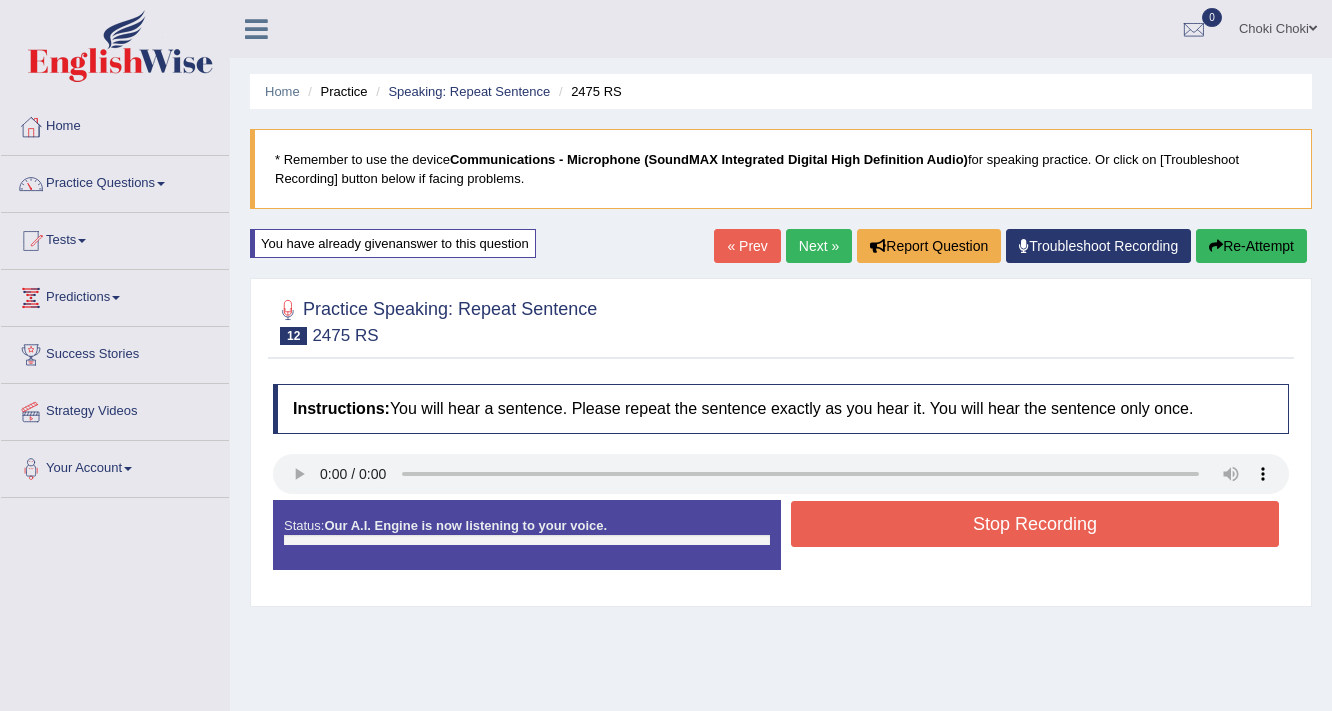 click on "Stop Recording" at bounding box center (1035, 526) 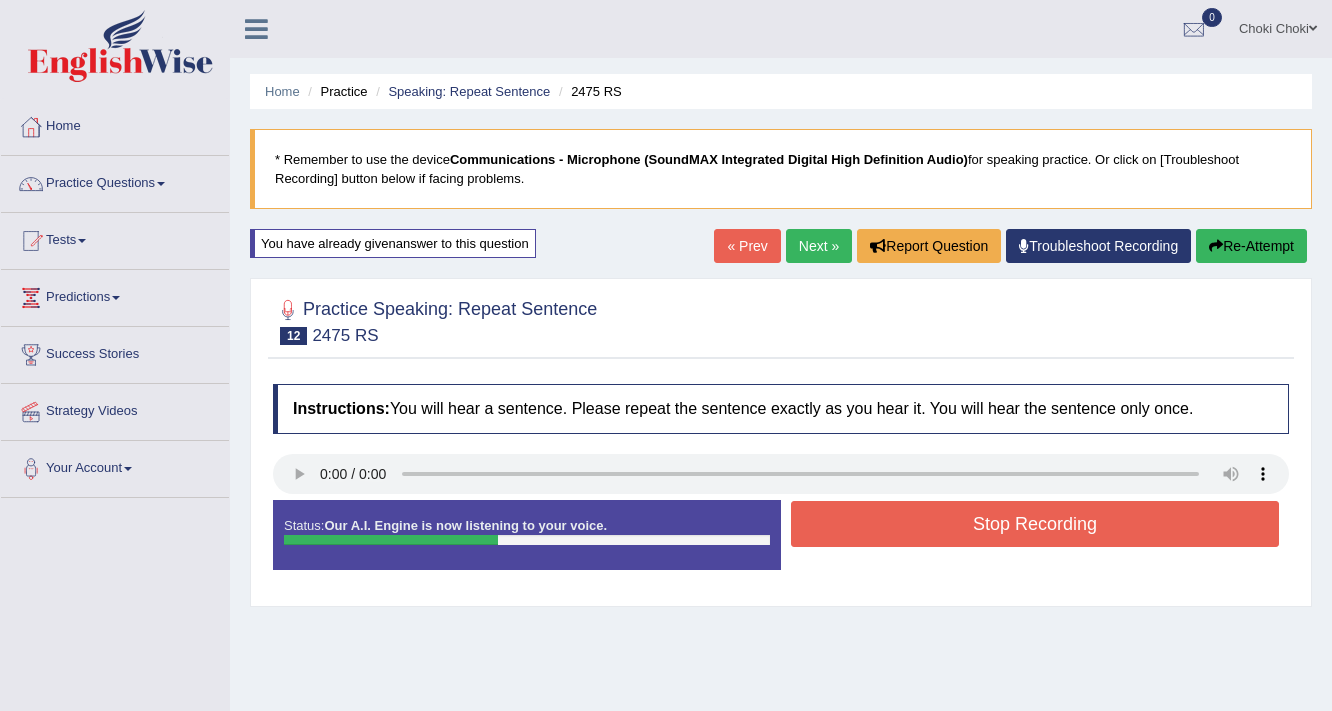 click on "Stop Recording" at bounding box center (1035, 524) 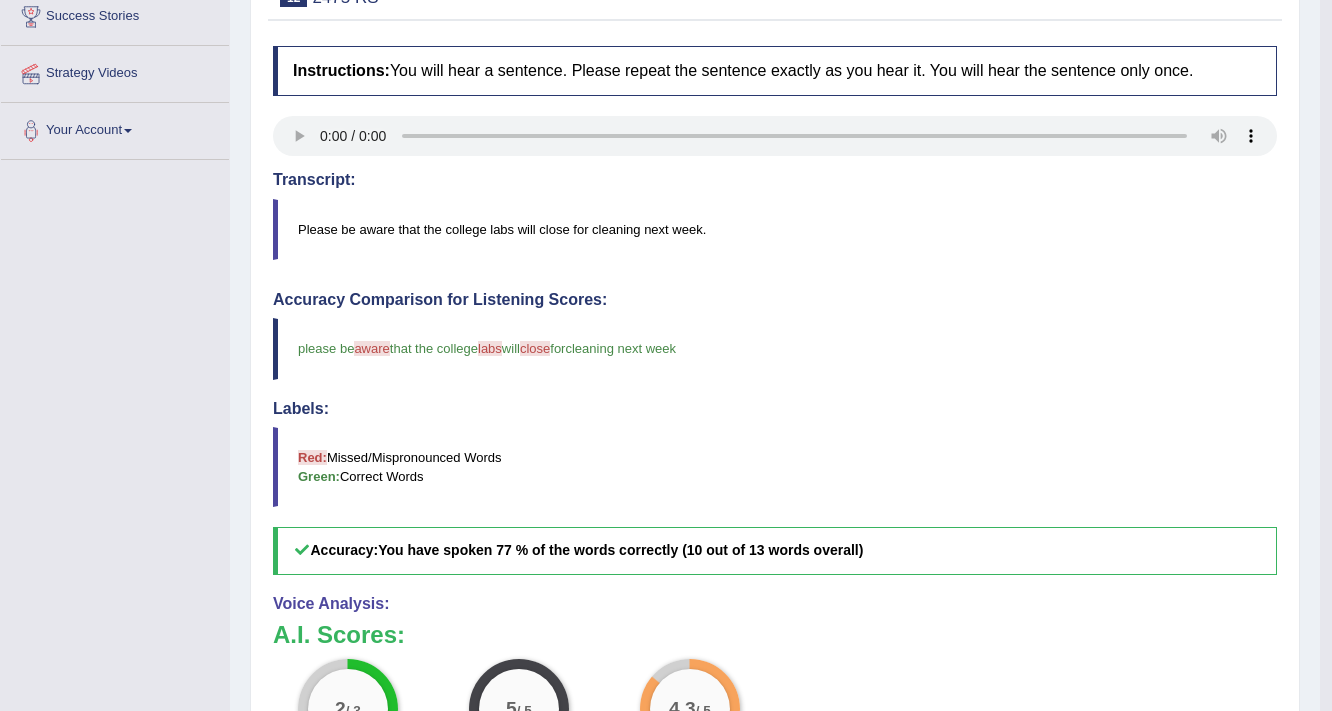scroll, scrollTop: 160, scrollLeft: 0, axis: vertical 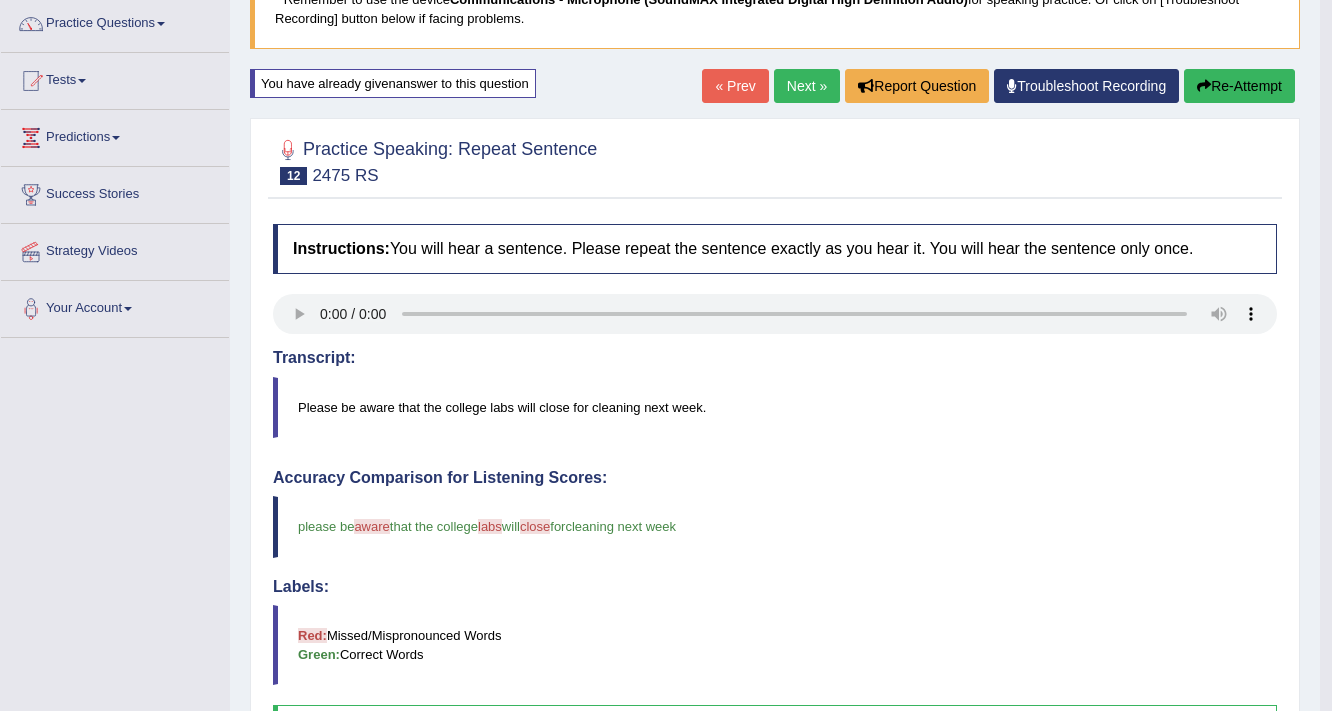 click on "Next »" at bounding box center (807, 86) 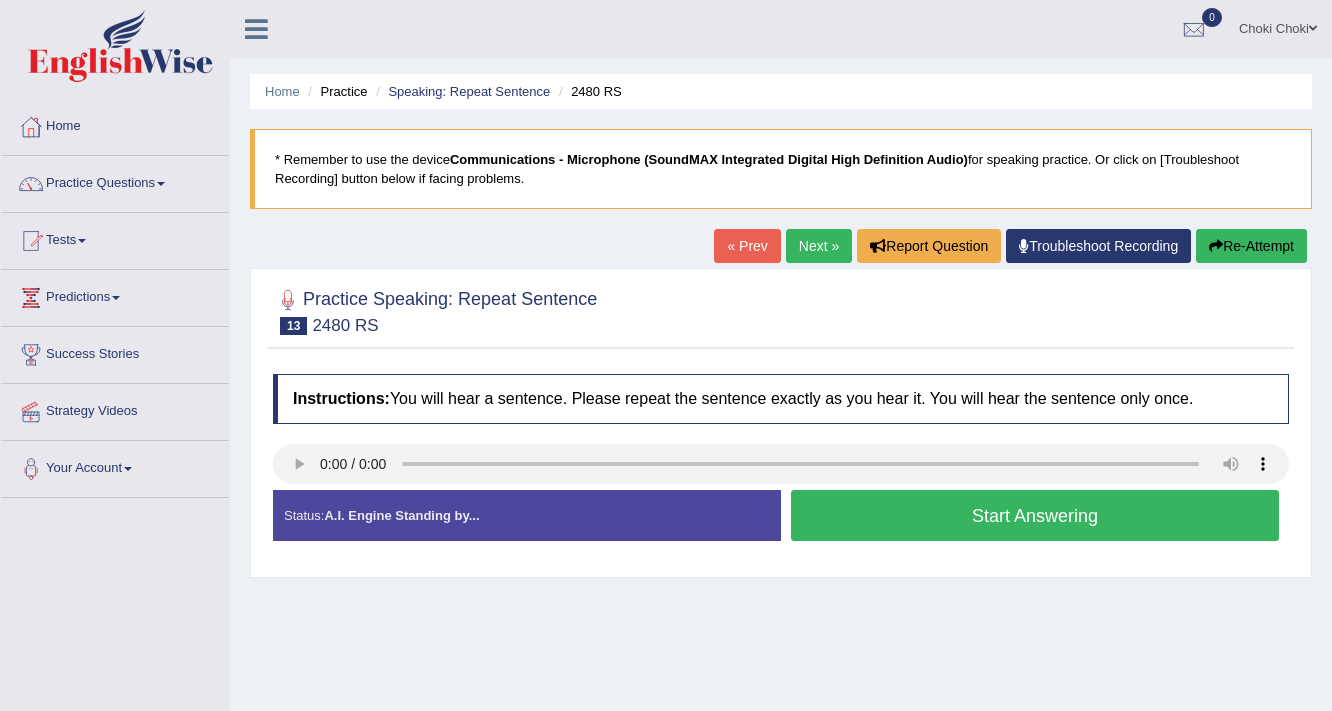 scroll, scrollTop: 0, scrollLeft: 0, axis: both 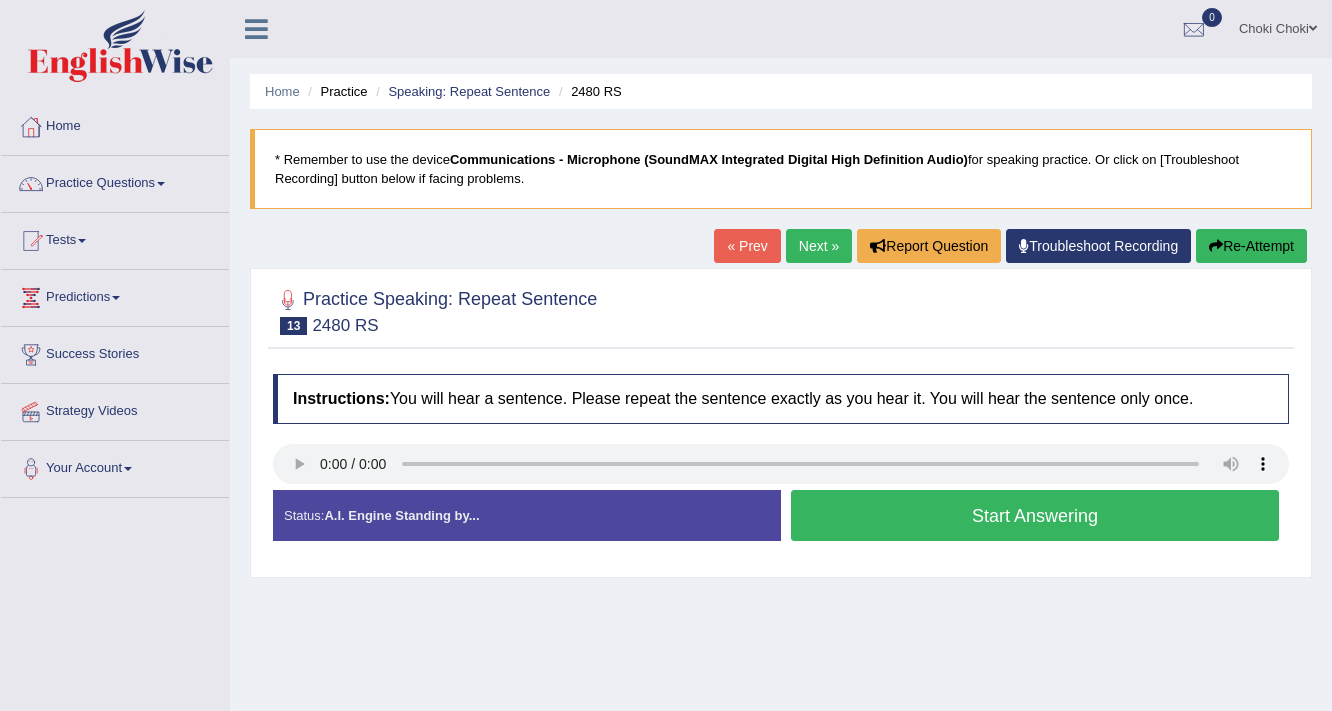 click on "Start Answering" at bounding box center [1035, 515] 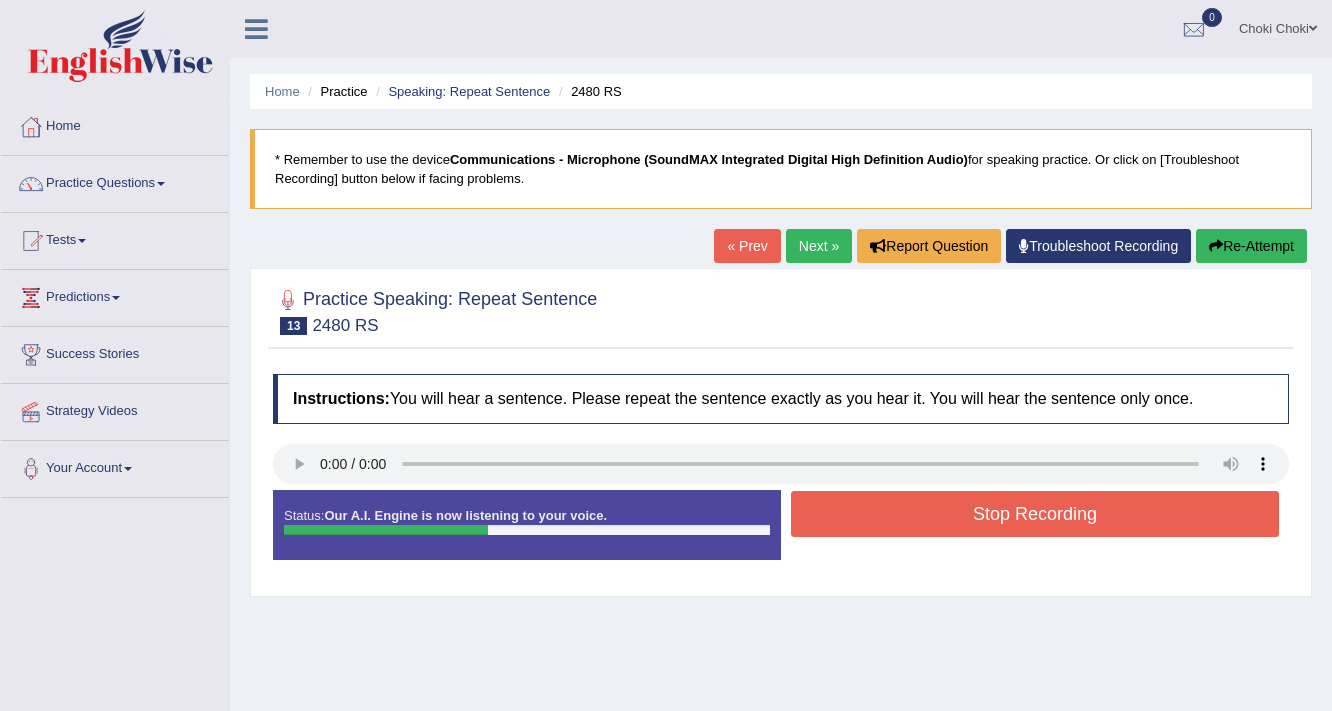 click on "Stop Recording" at bounding box center [1035, 514] 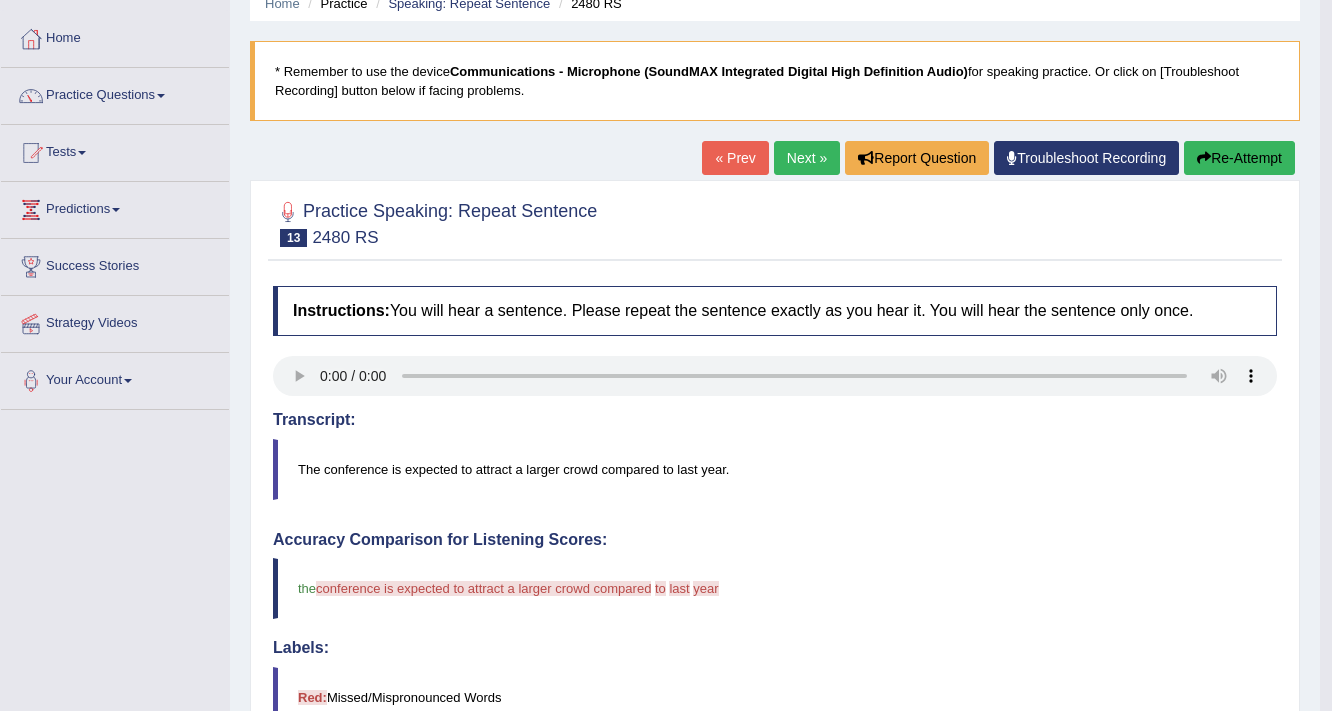 scroll, scrollTop: 80, scrollLeft: 0, axis: vertical 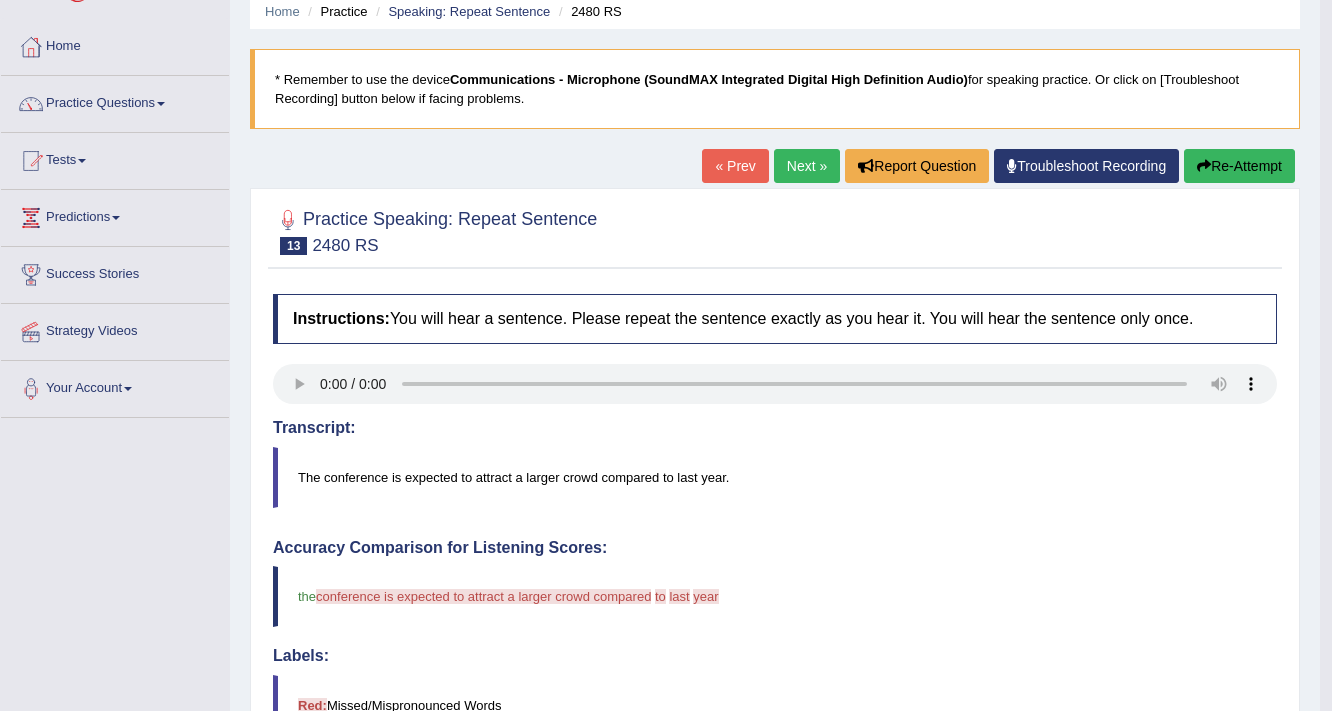 click on "Re-Attempt" at bounding box center (1239, 166) 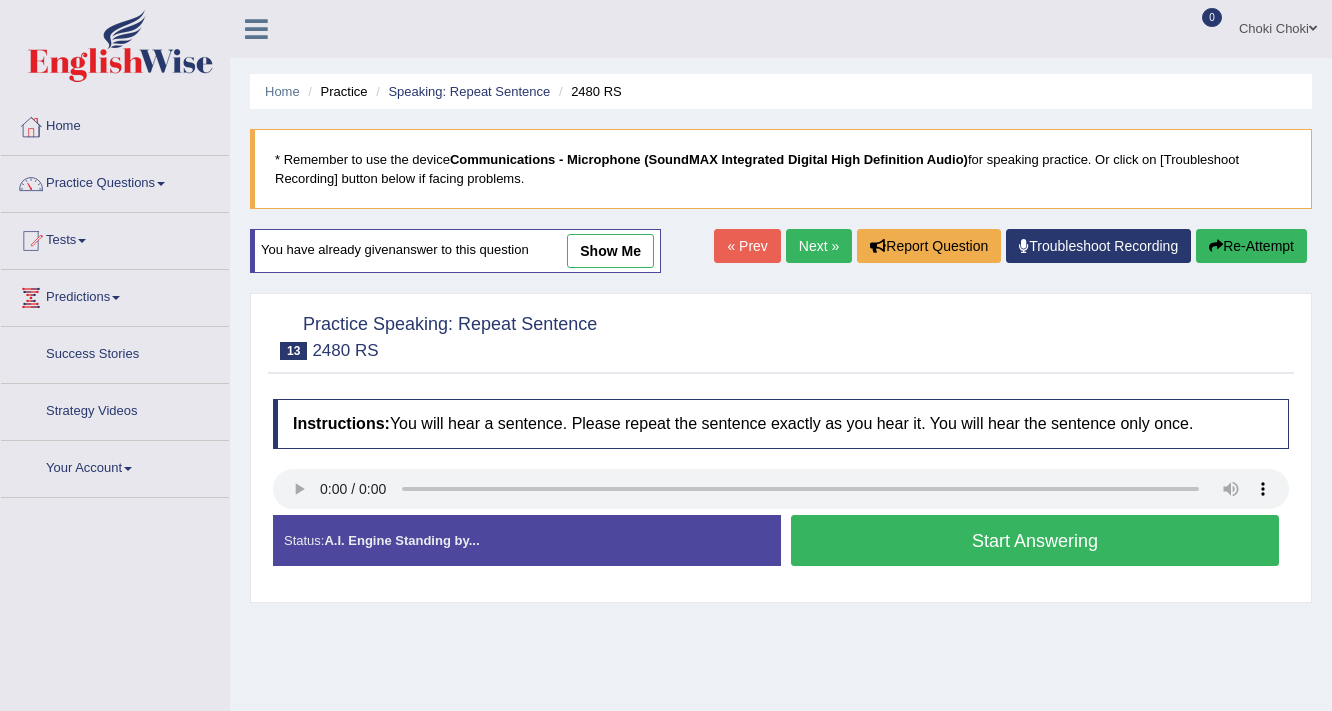 scroll, scrollTop: 80, scrollLeft: 0, axis: vertical 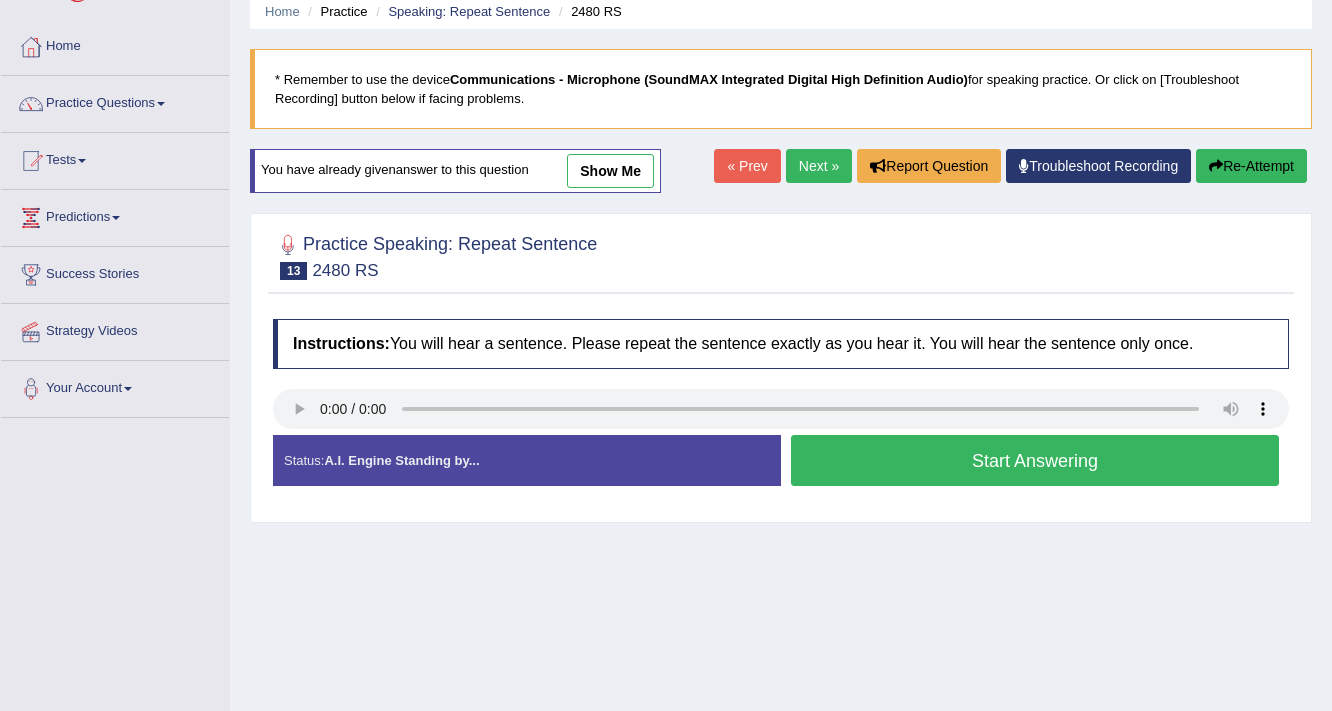 click on "Start Answering" at bounding box center (1035, 460) 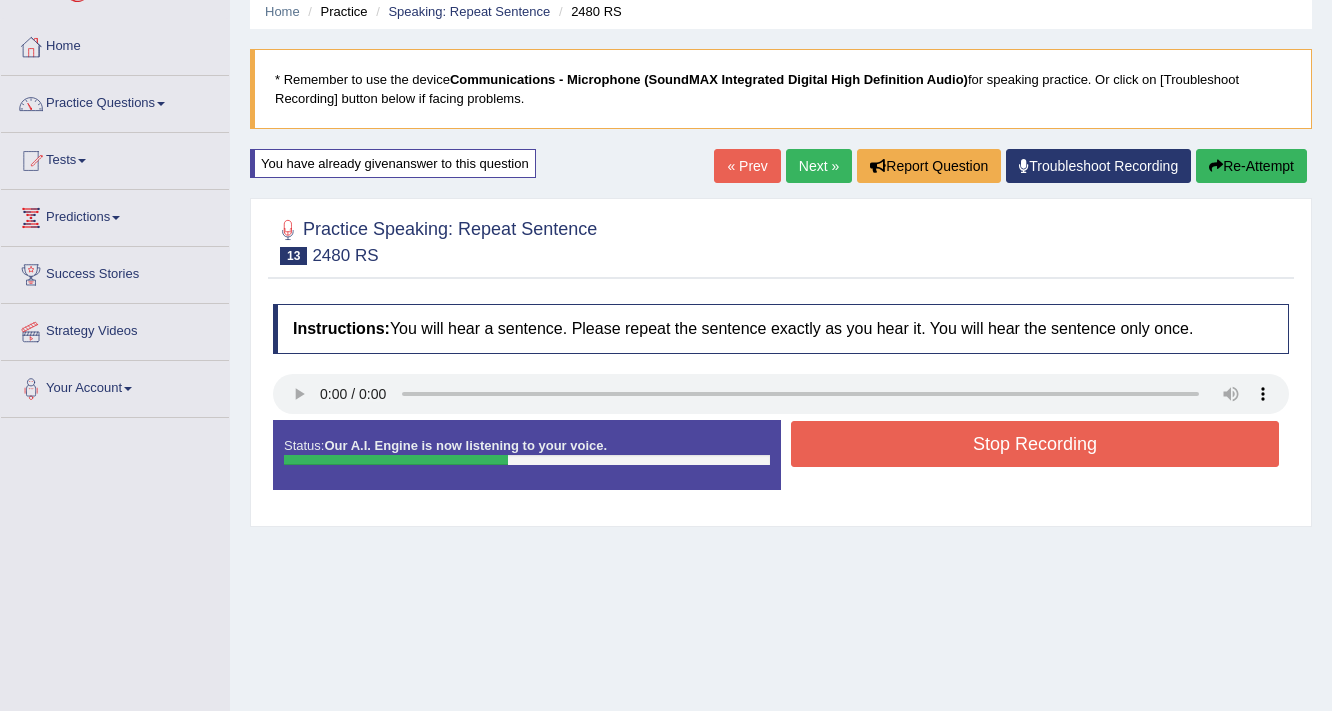 click on "Stop Recording" at bounding box center (1035, 444) 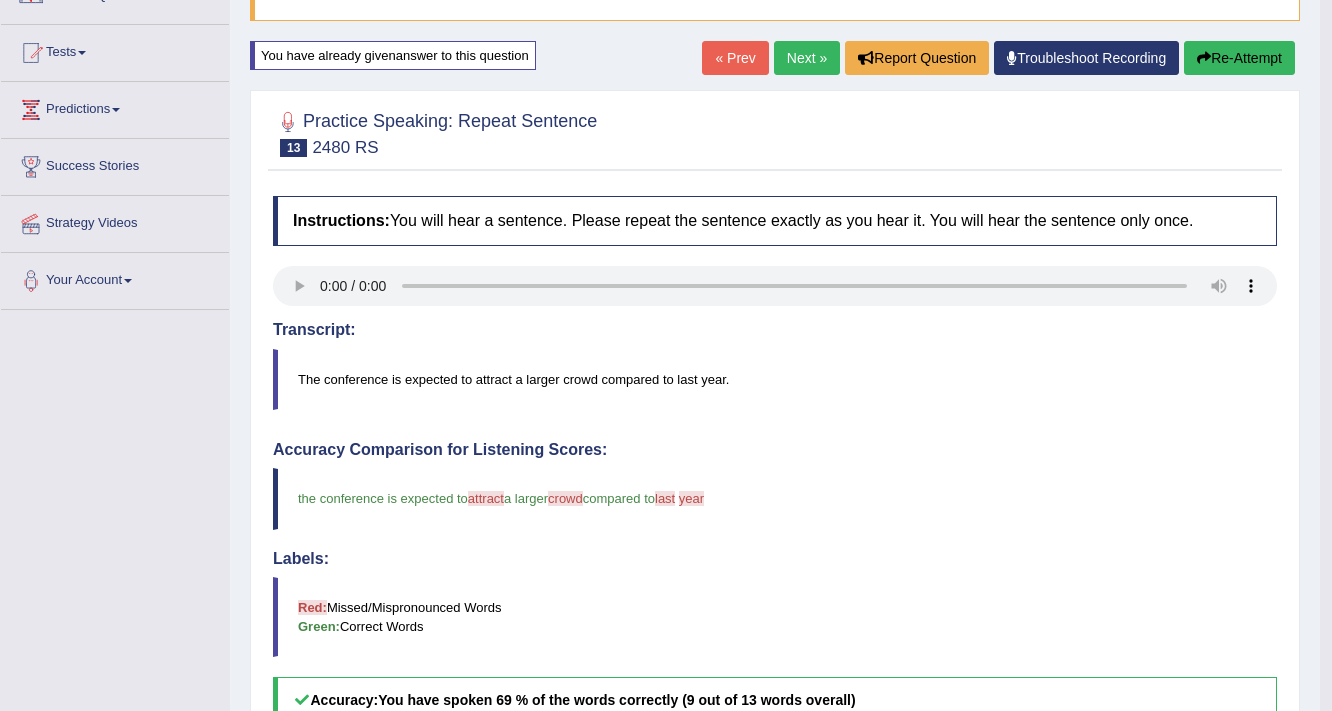 scroll, scrollTop: 160, scrollLeft: 0, axis: vertical 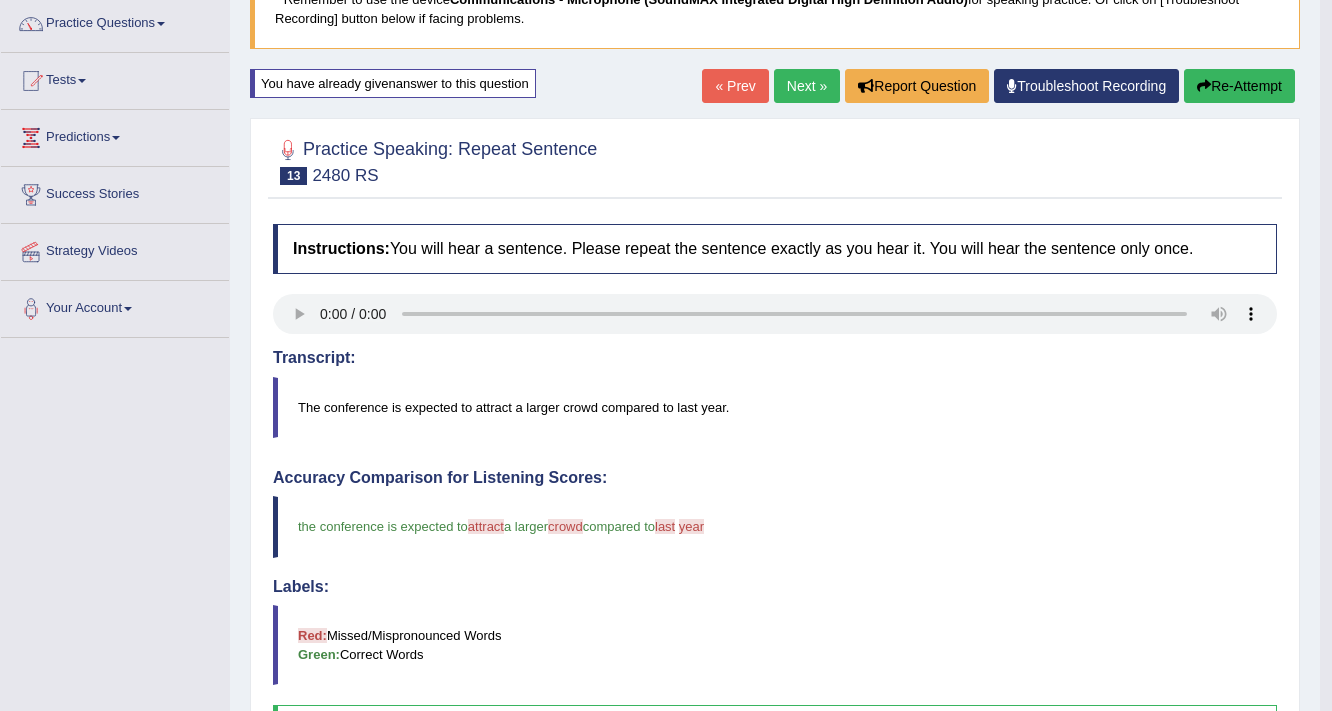 click on "Next »" at bounding box center [807, 86] 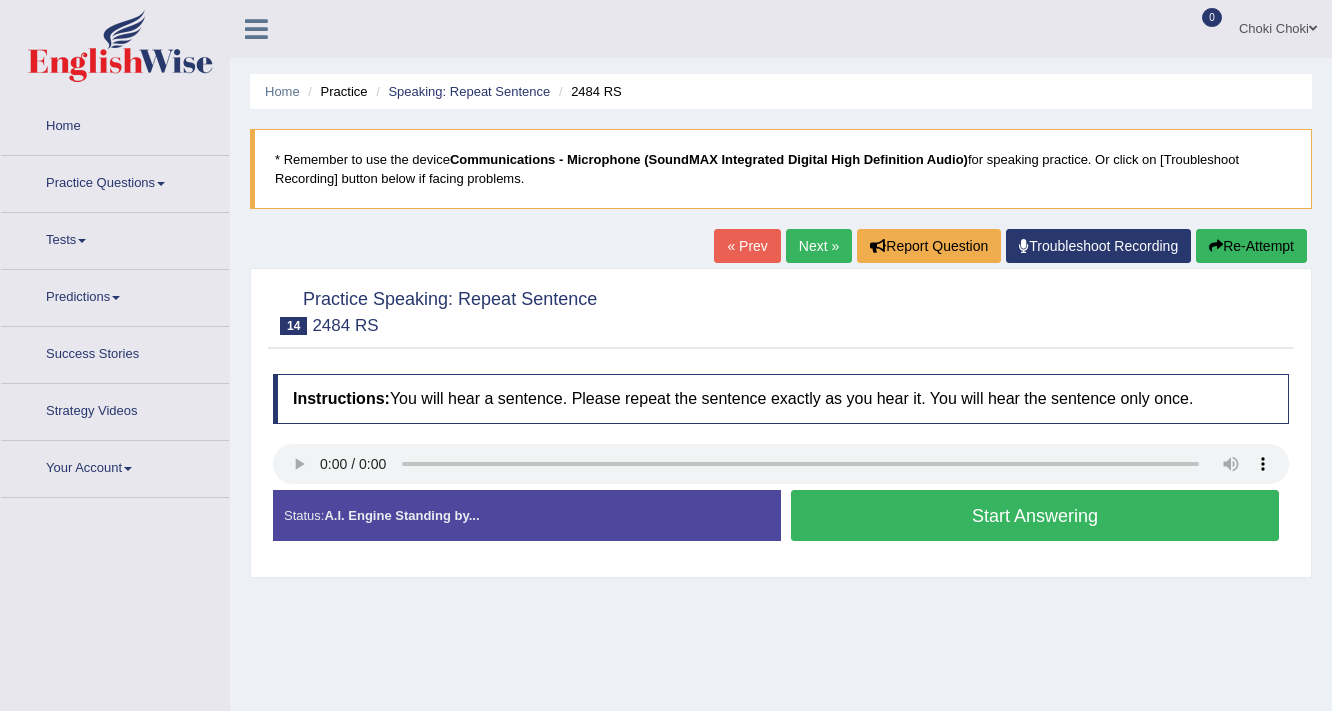 scroll, scrollTop: 0, scrollLeft: 0, axis: both 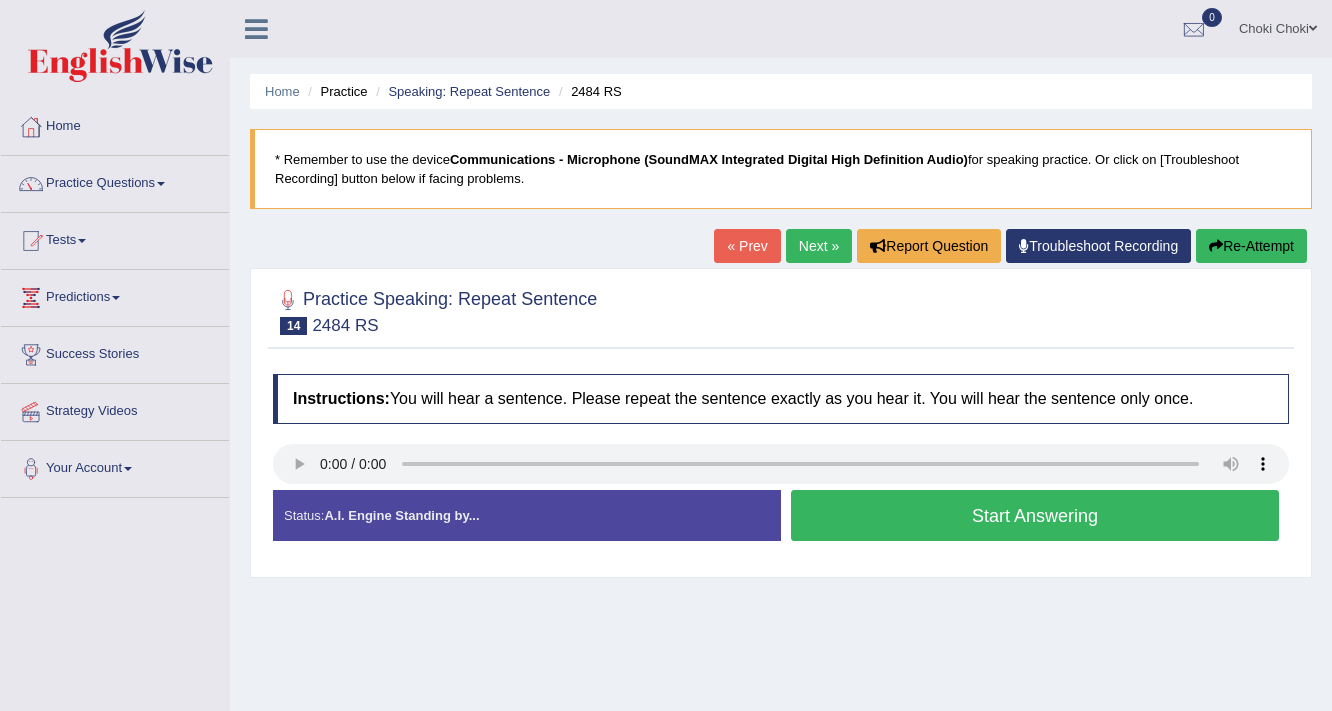 click on "Start Answering" at bounding box center (1035, 515) 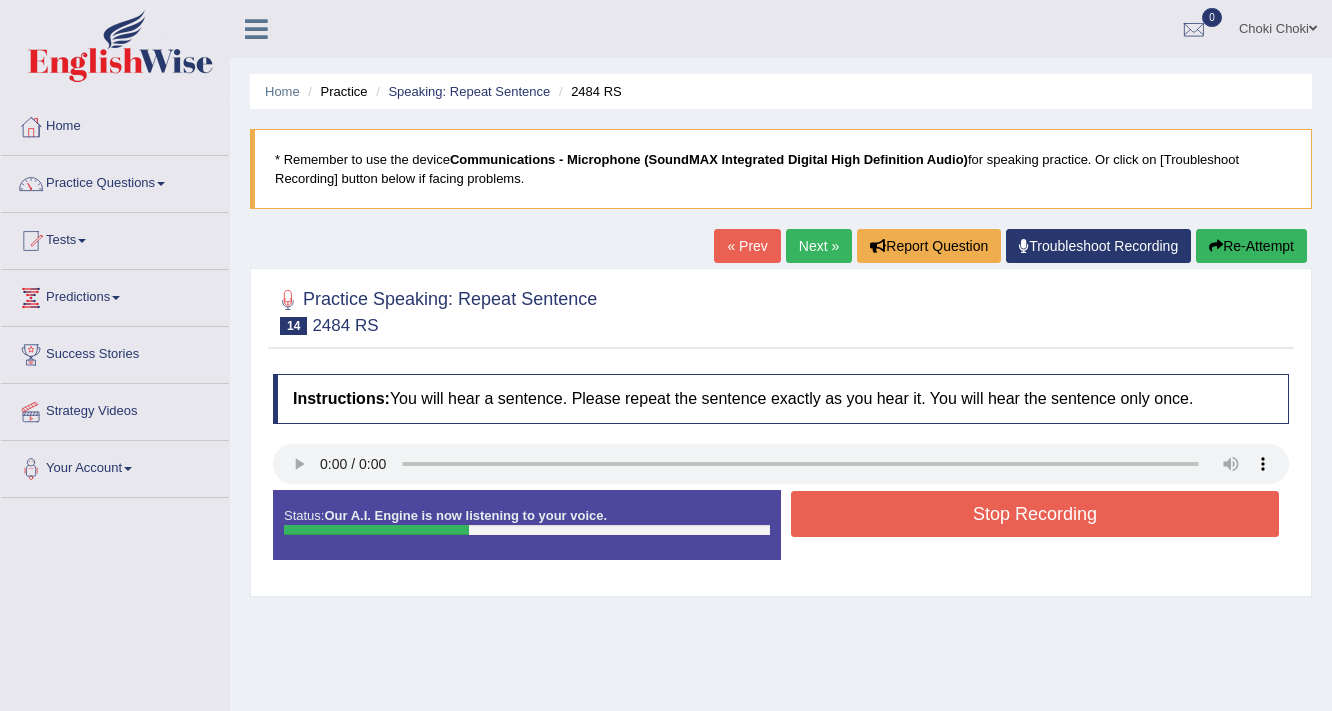 click on "Stop Recording" at bounding box center [1035, 514] 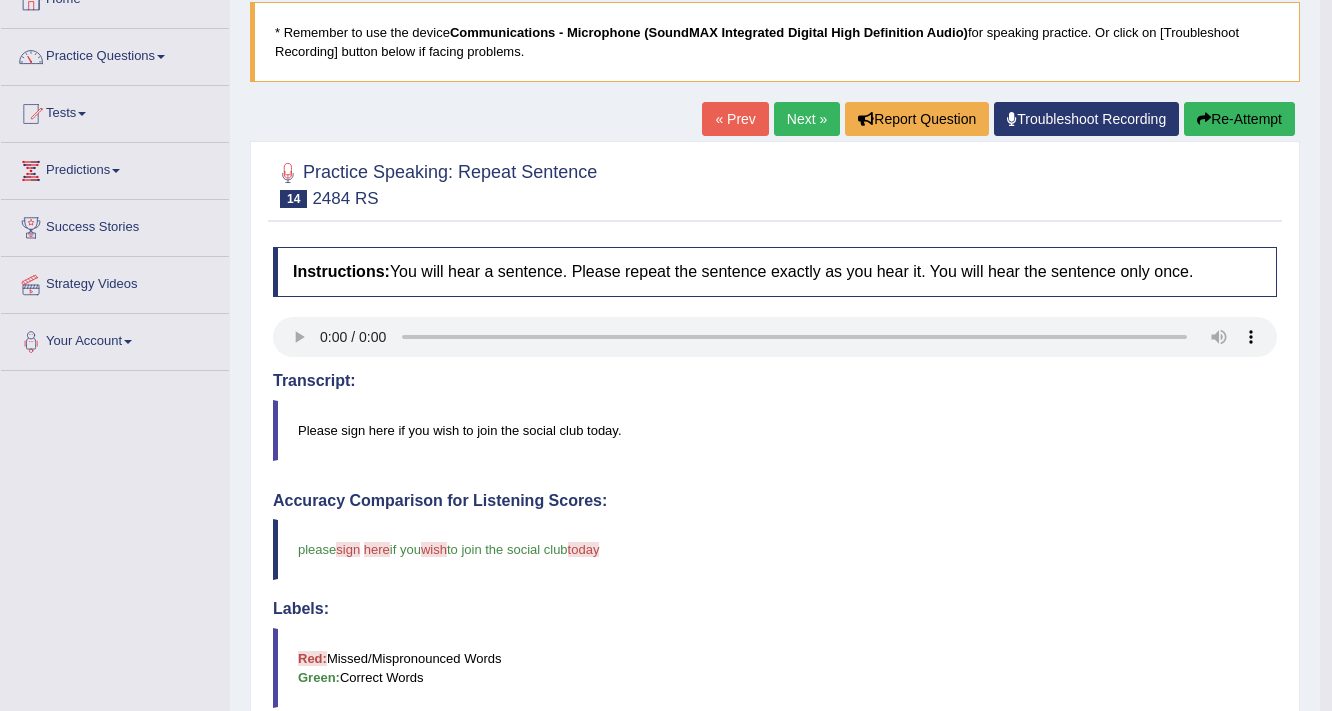 scroll, scrollTop: 80, scrollLeft: 0, axis: vertical 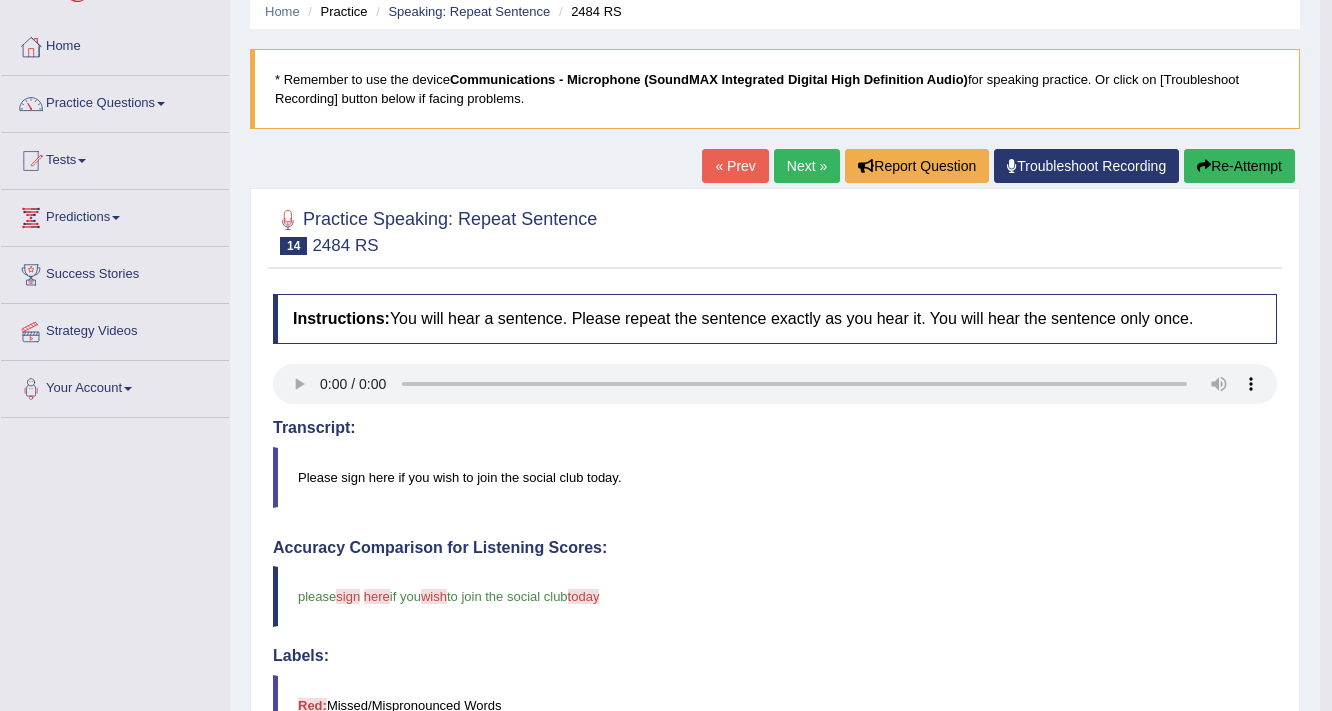 click on "Re-Attempt" at bounding box center [1239, 166] 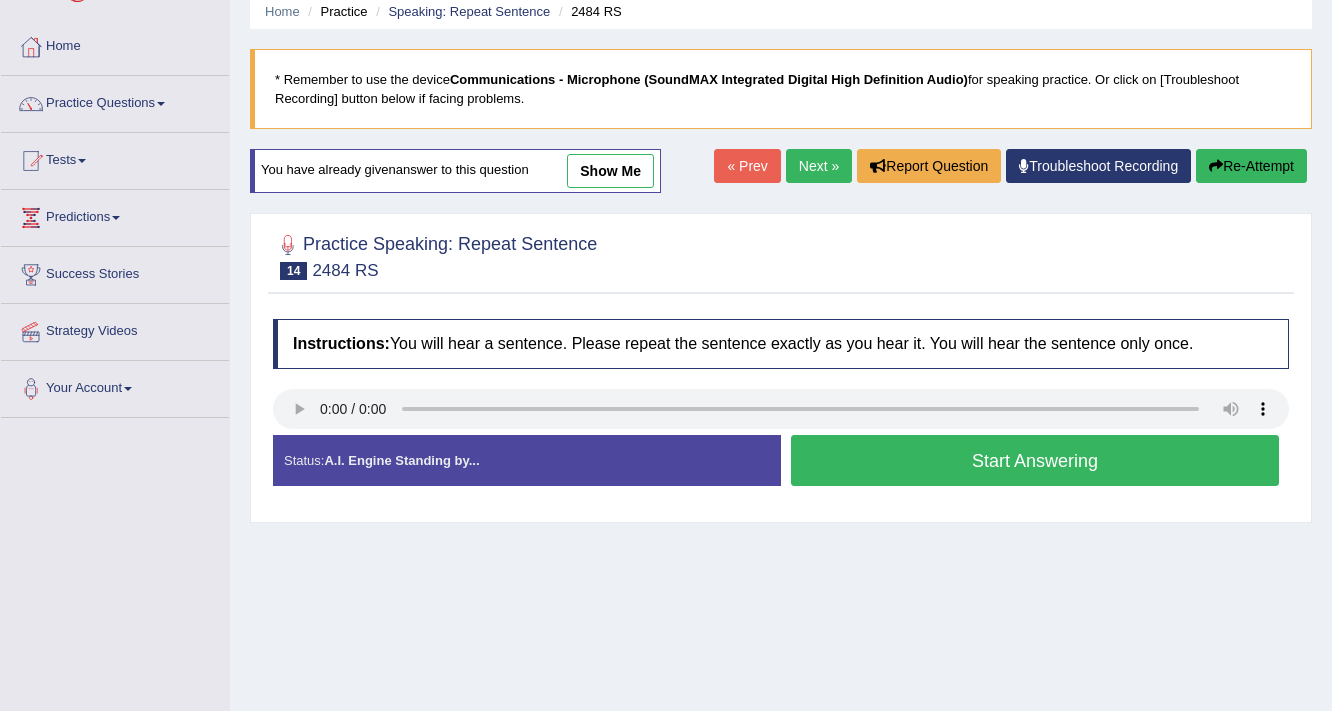 scroll, scrollTop: 80, scrollLeft: 0, axis: vertical 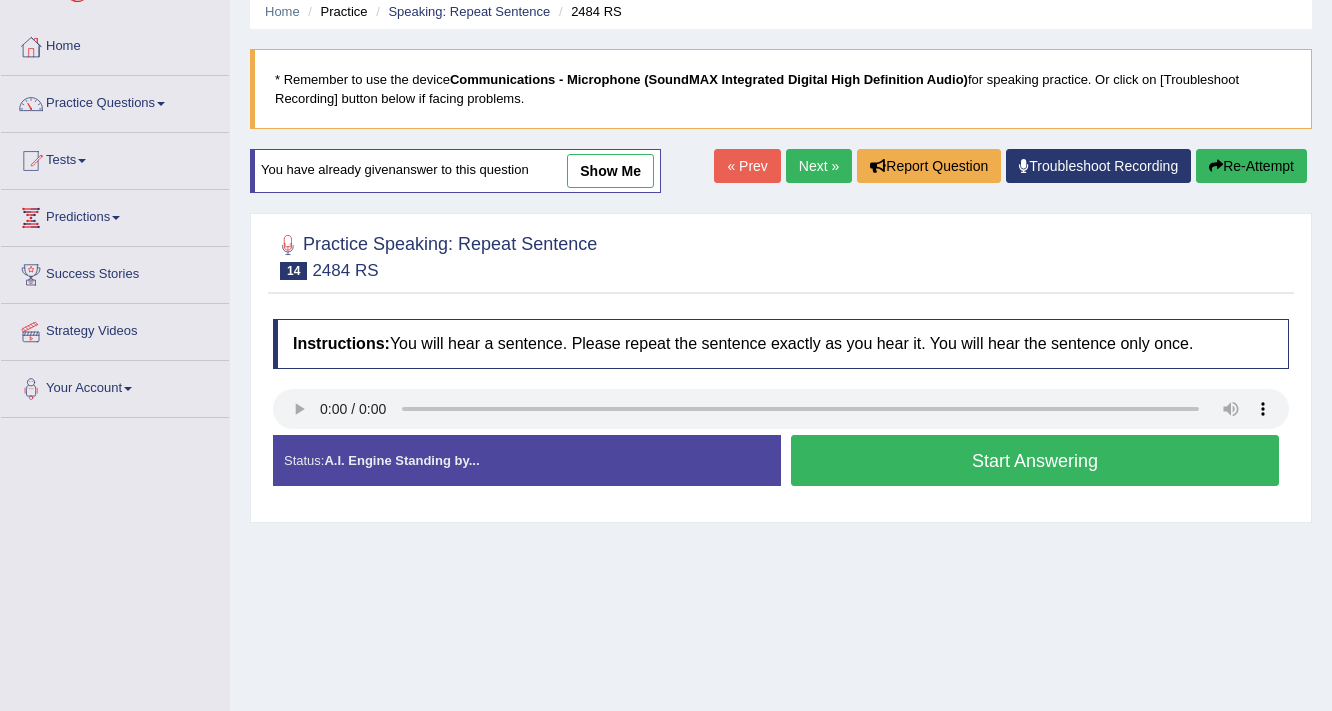 click on "Start Answering" at bounding box center [1035, 460] 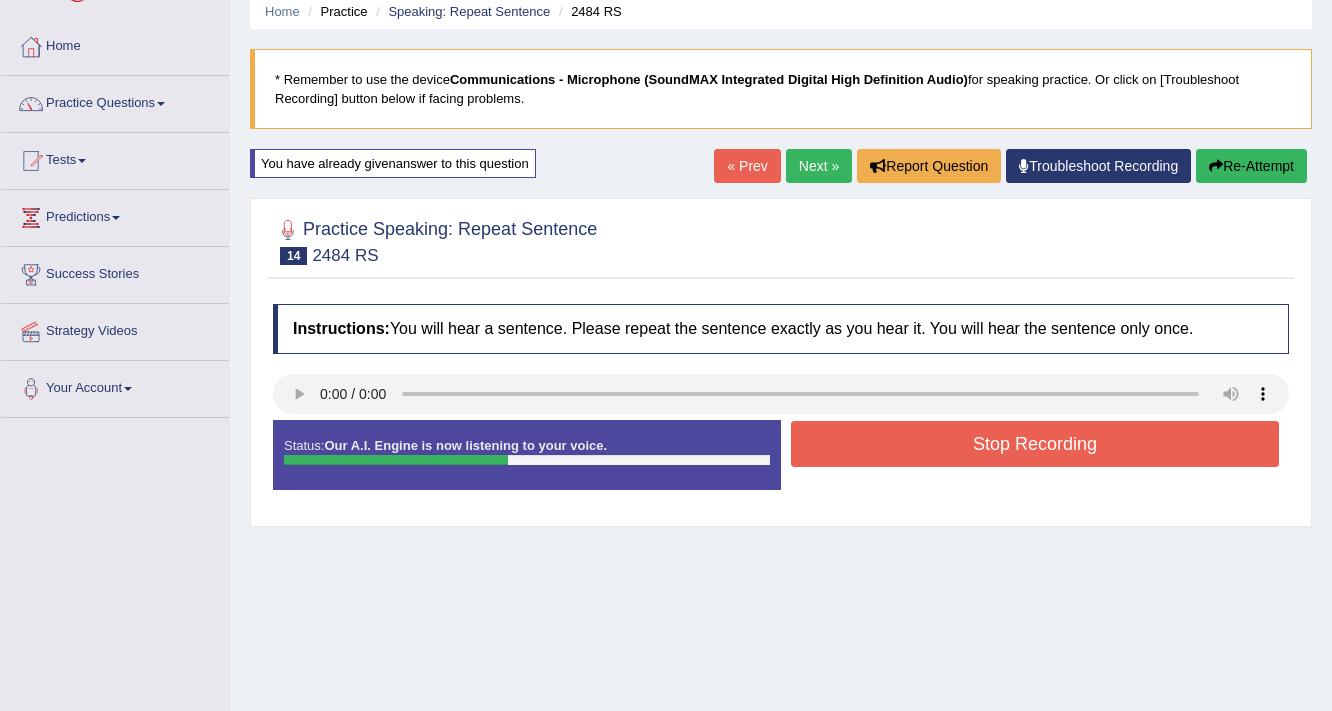 click on "Stop Recording" at bounding box center (1035, 444) 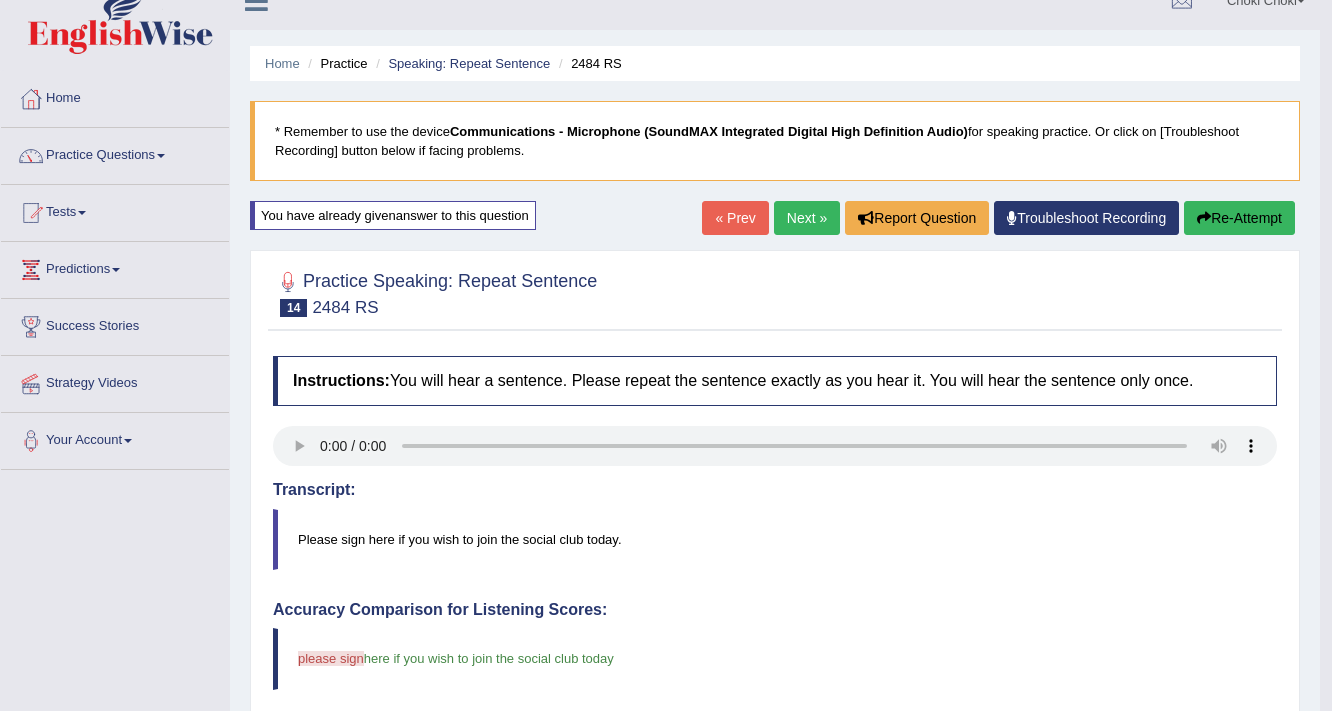 scroll, scrollTop: 0, scrollLeft: 0, axis: both 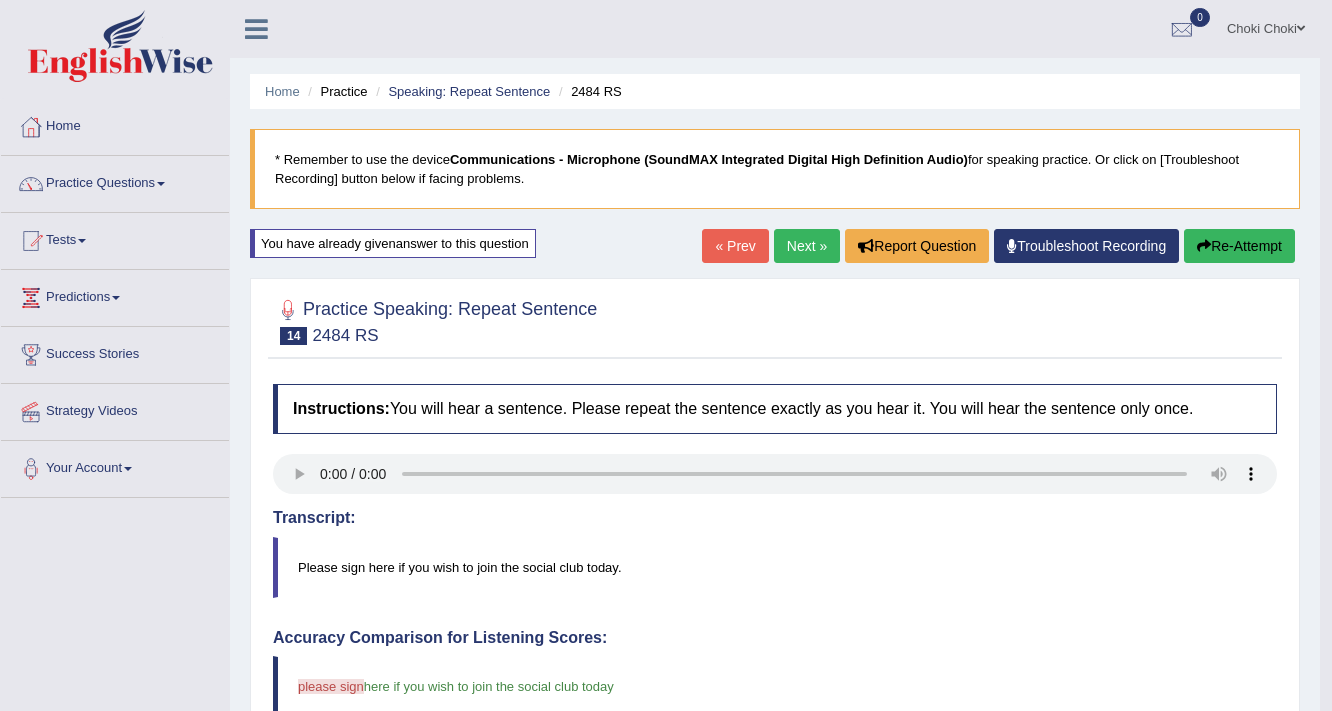 click on "Re-Attempt" at bounding box center (1239, 246) 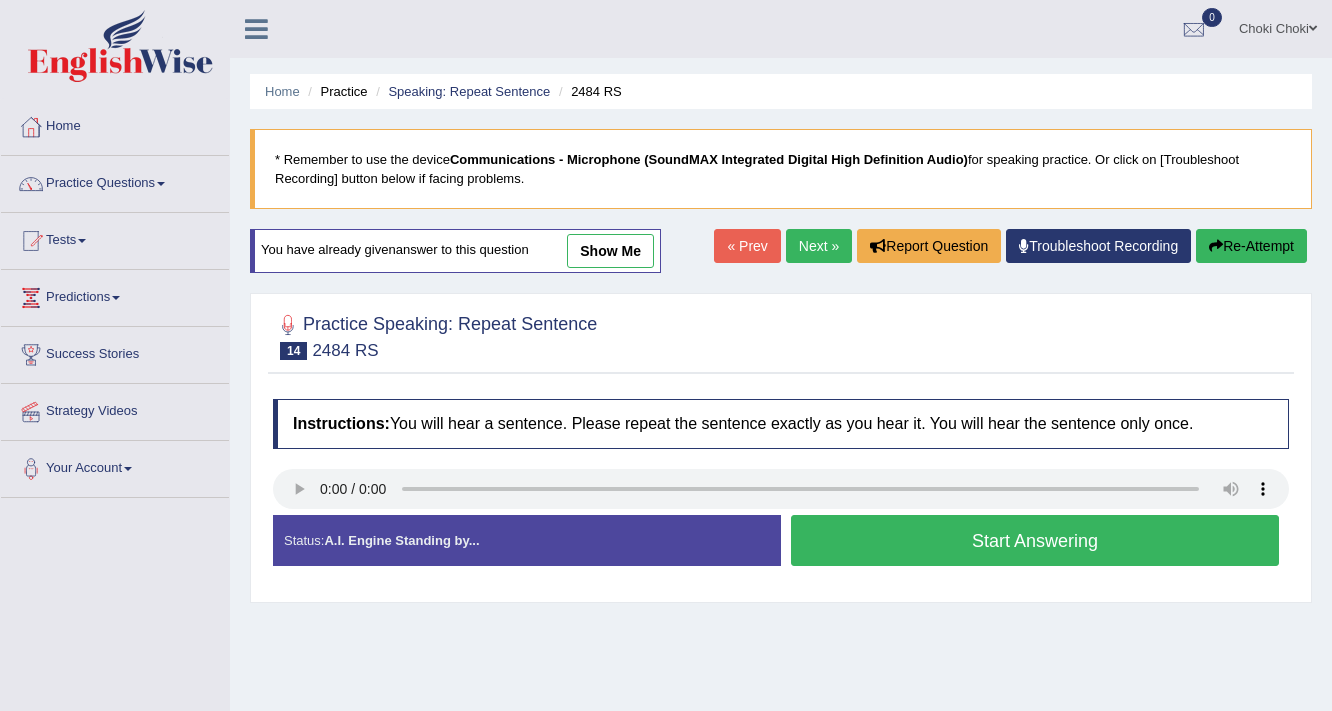 scroll, scrollTop: 0, scrollLeft: 0, axis: both 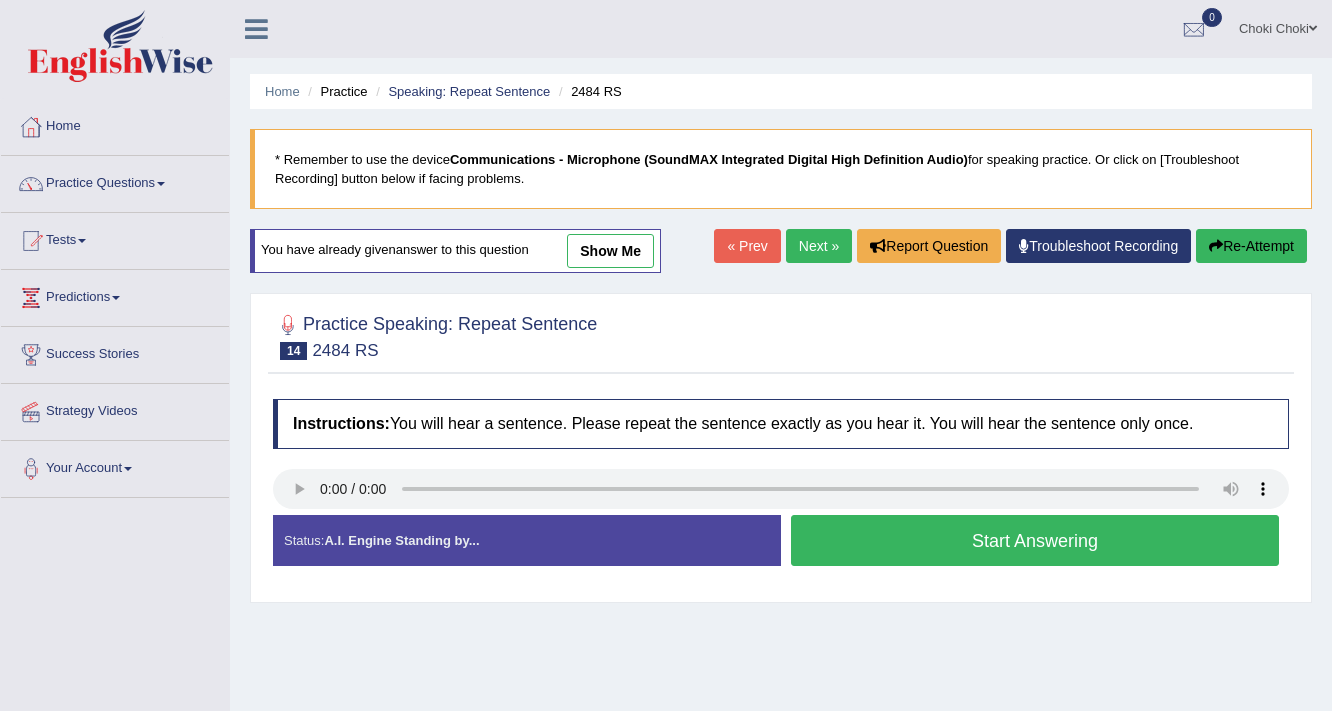 click on "Start Answering" at bounding box center [1035, 540] 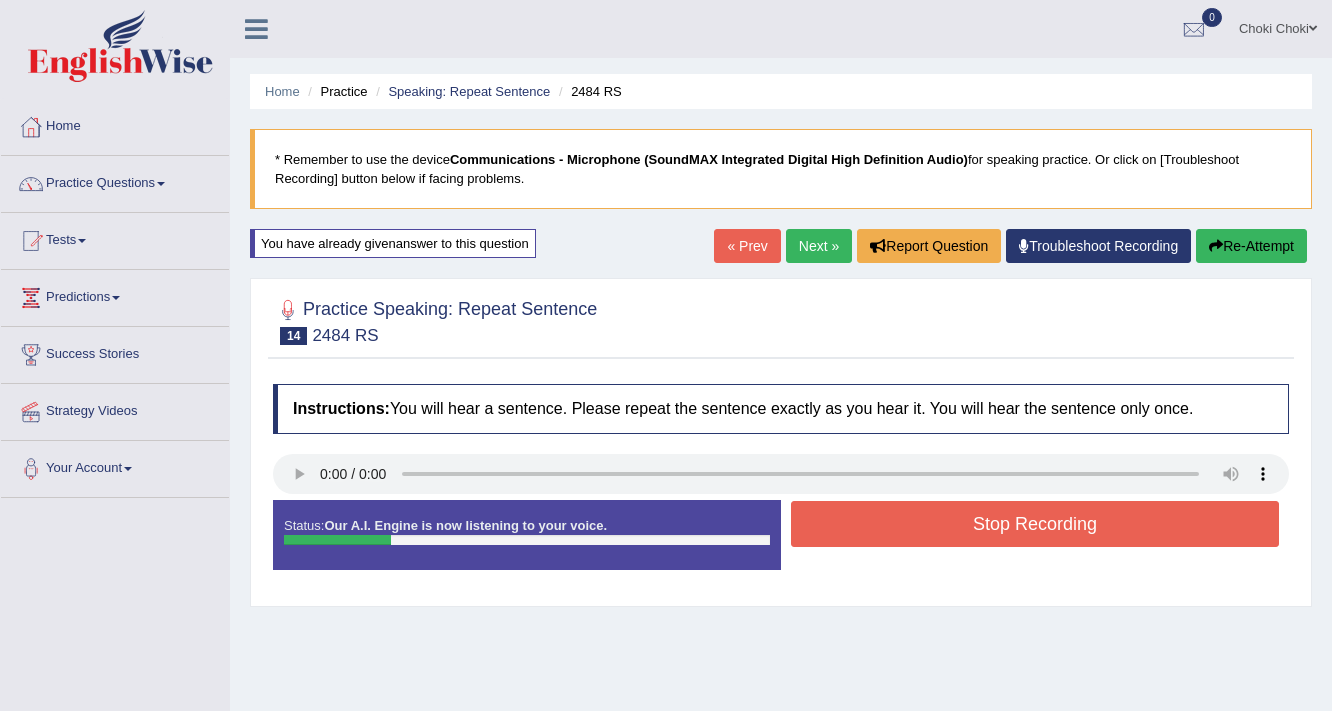 click on "Status:  Our A.I. Engine is now listening to your voice. Start Answering Stop Recording" at bounding box center [781, 545] 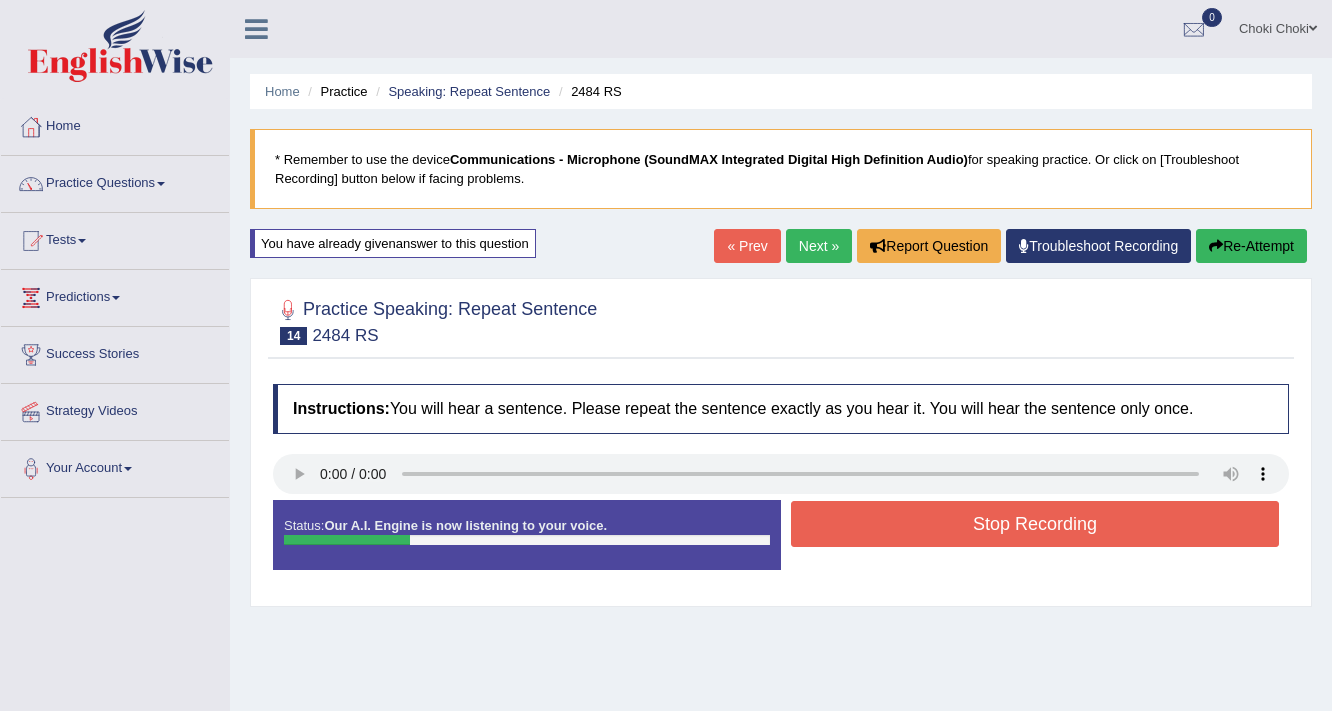 click on "Stop Recording" at bounding box center [1035, 524] 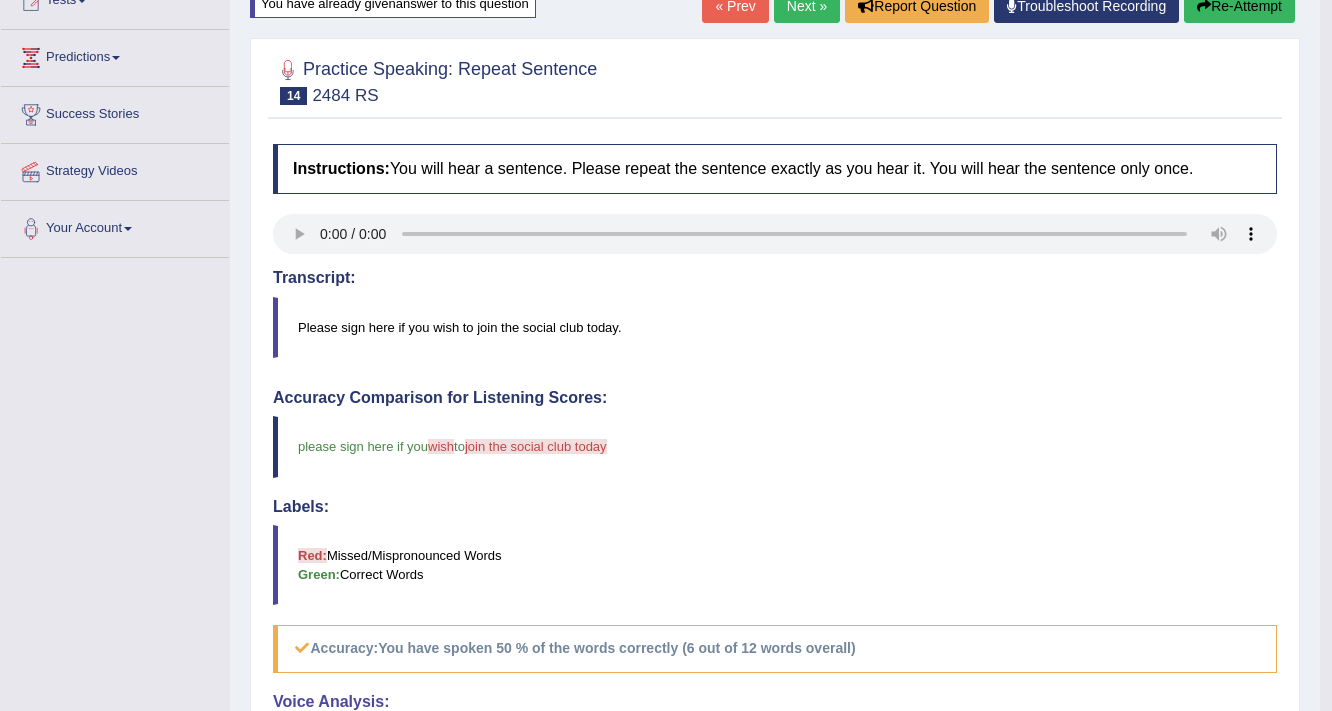 scroll, scrollTop: 160, scrollLeft: 0, axis: vertical 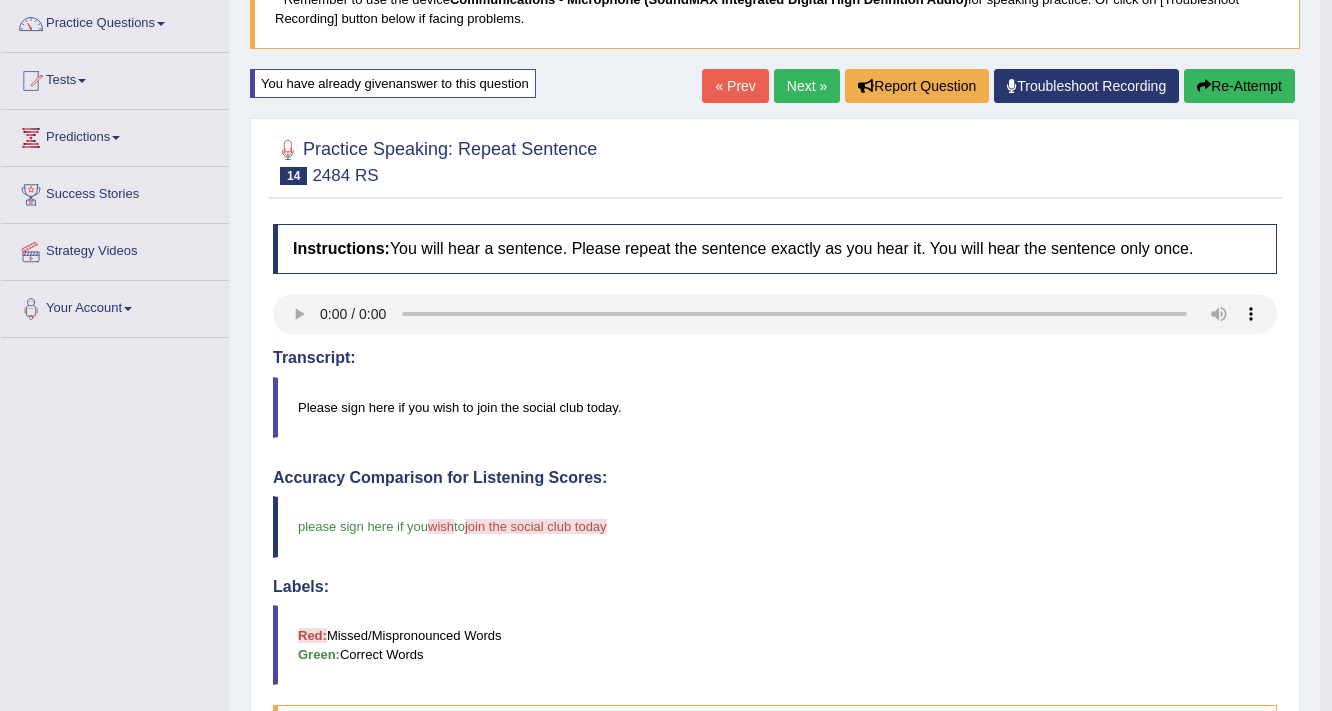 click on "Re-Attempt" at bounding box center (1239, 86) 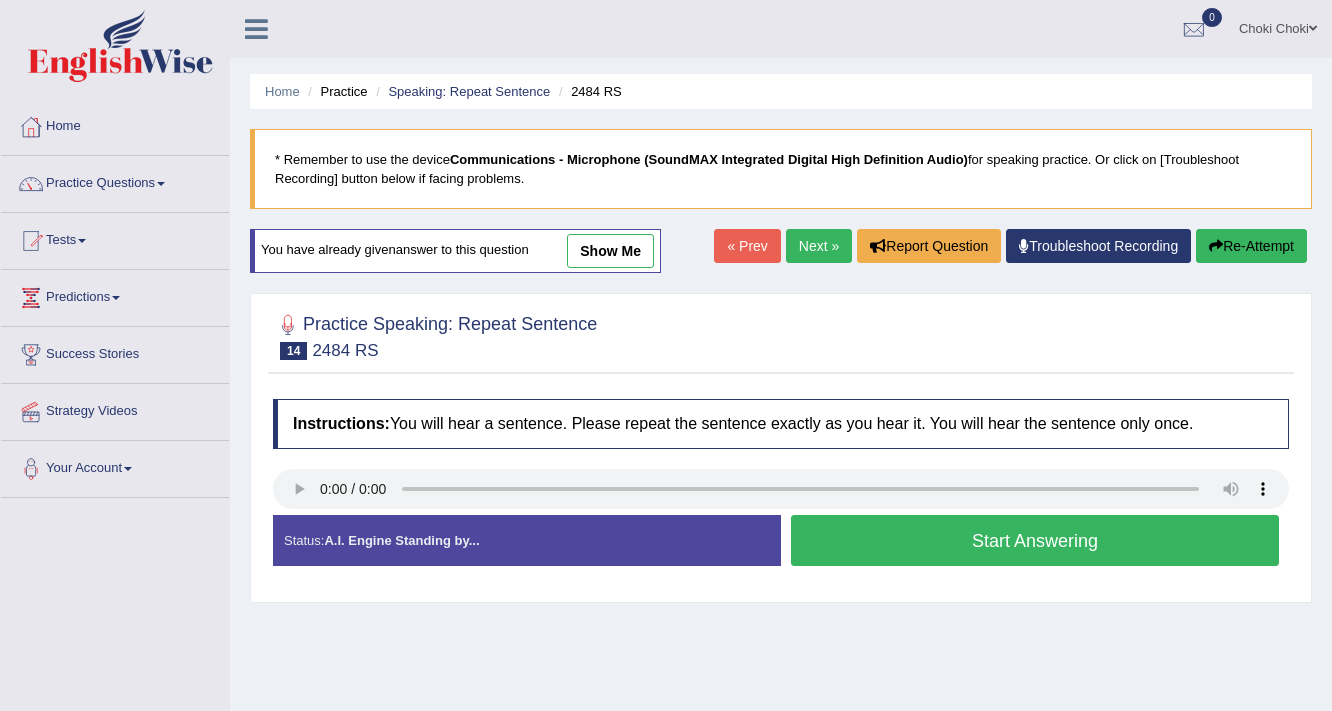 scroll, scrollTop: 166, scrollLeft: 0, axis: vertical 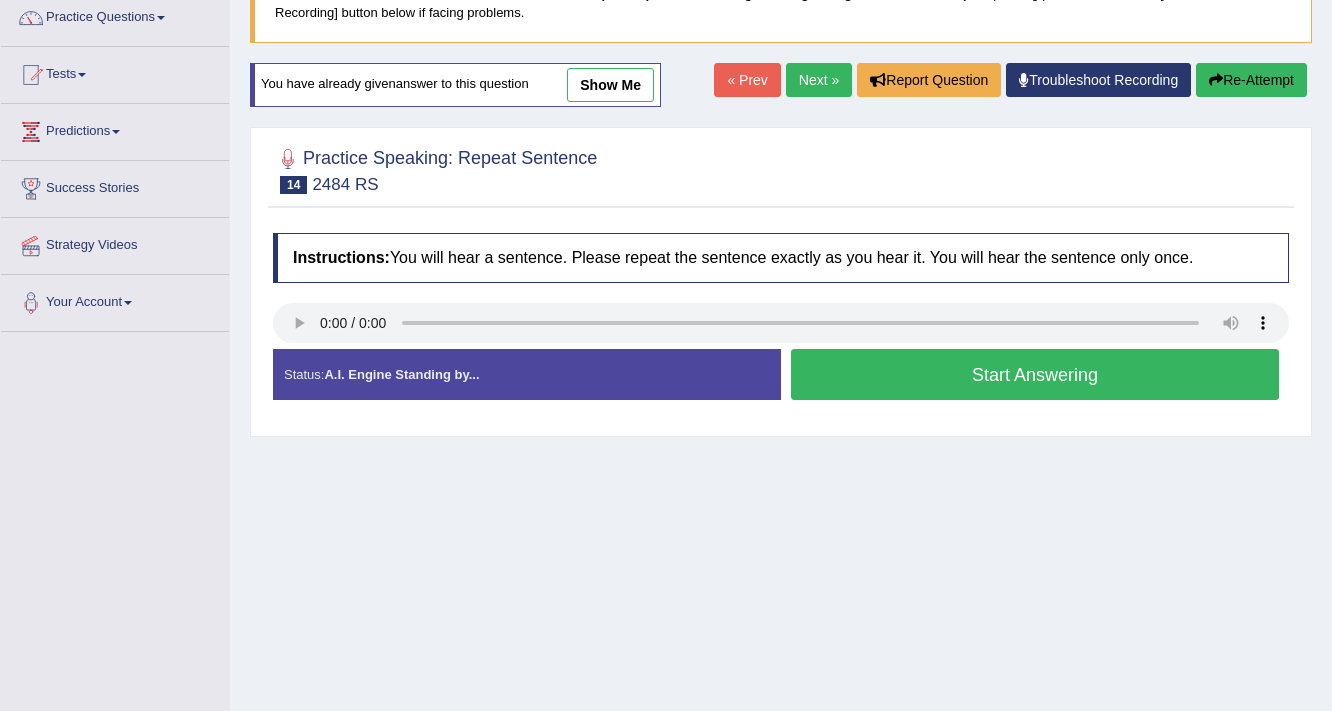 click on "Start Answering" at bounding box center [1035, 374] 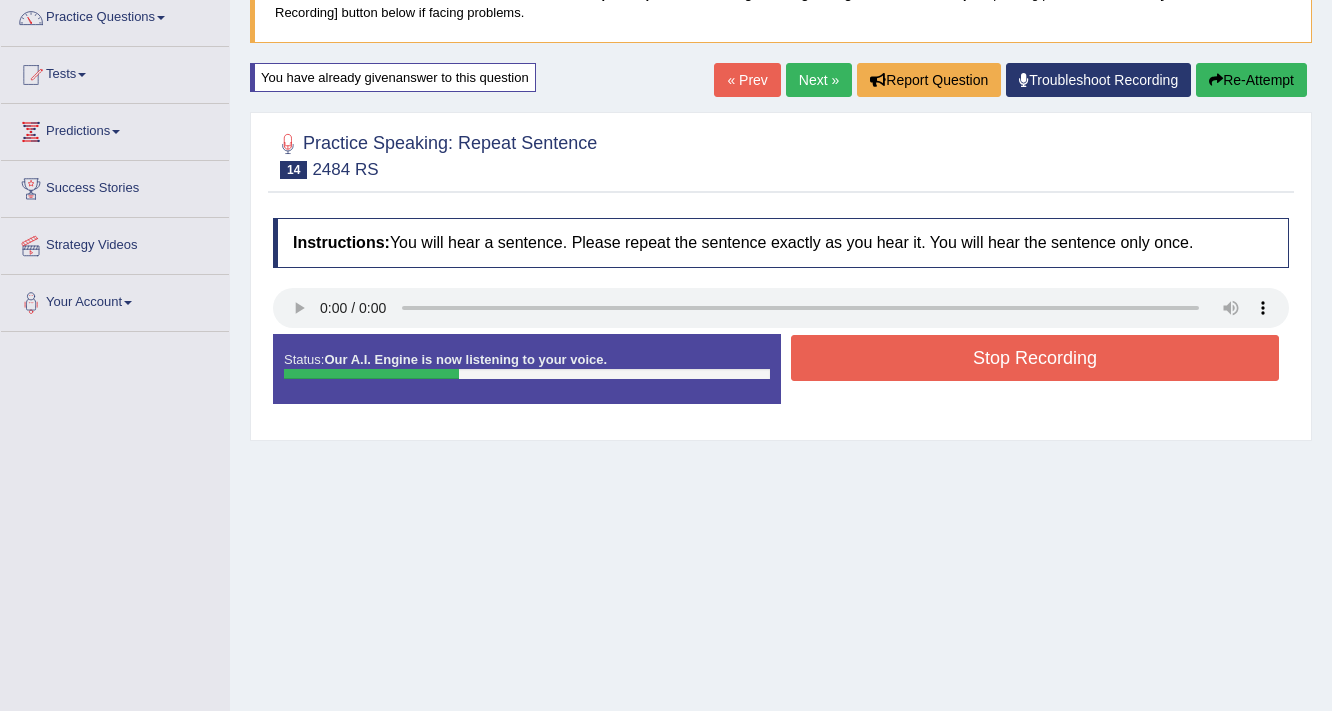 click on "Stop Recording" at bounding box center (1035, 358) 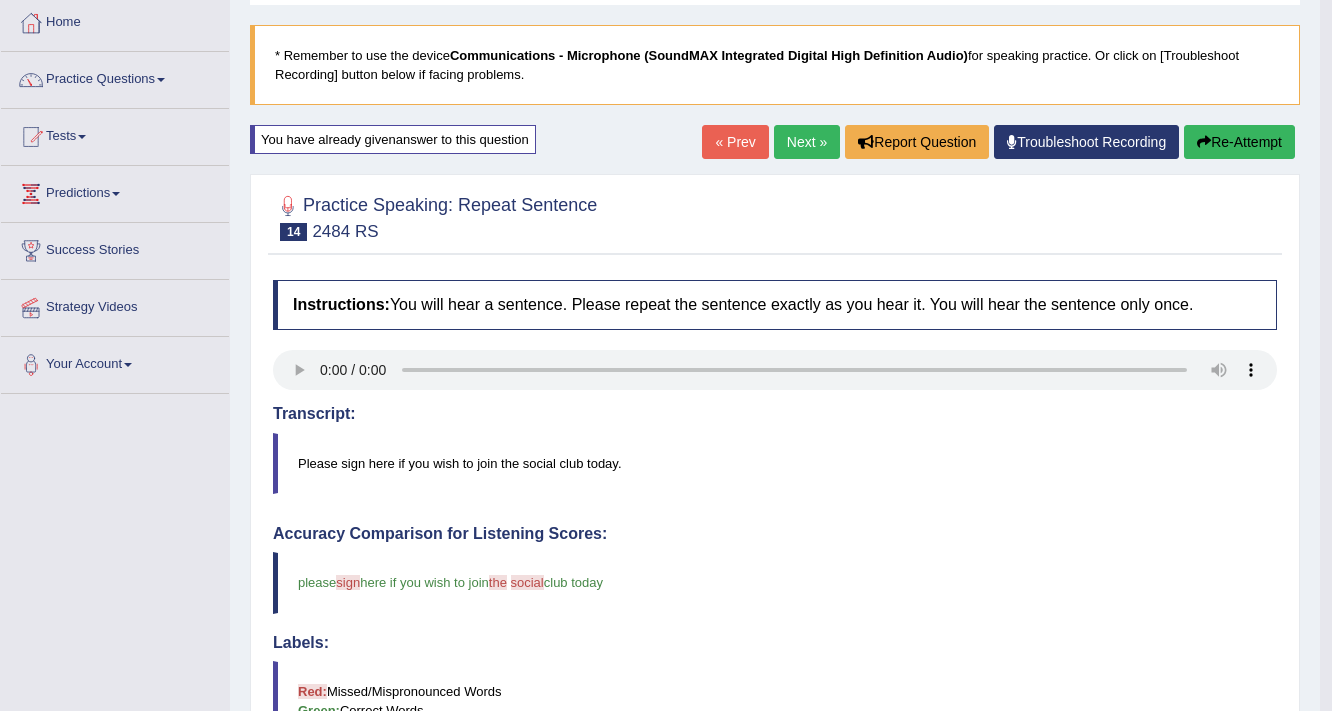 scroll, scrollTop: 86, scrollLeft: 0, axis: vertical 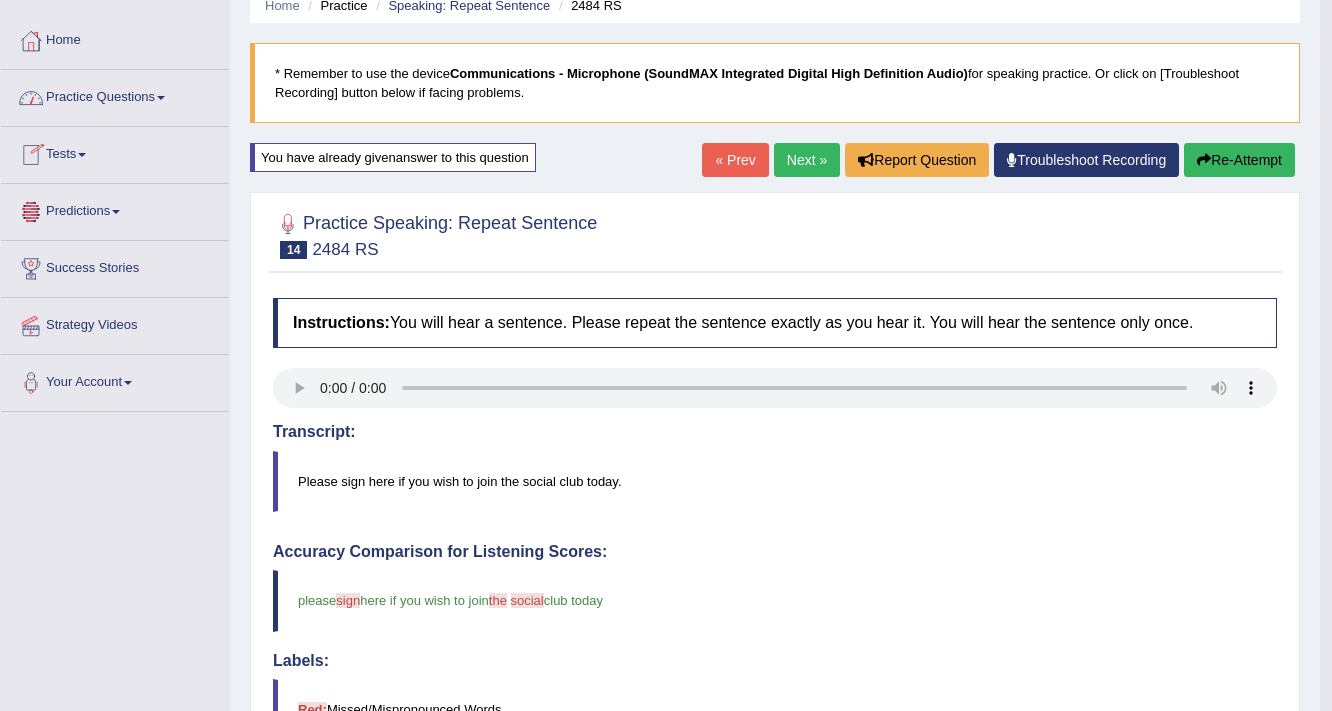 click on "Re-Attempt" at bounding box center (1239, 160) 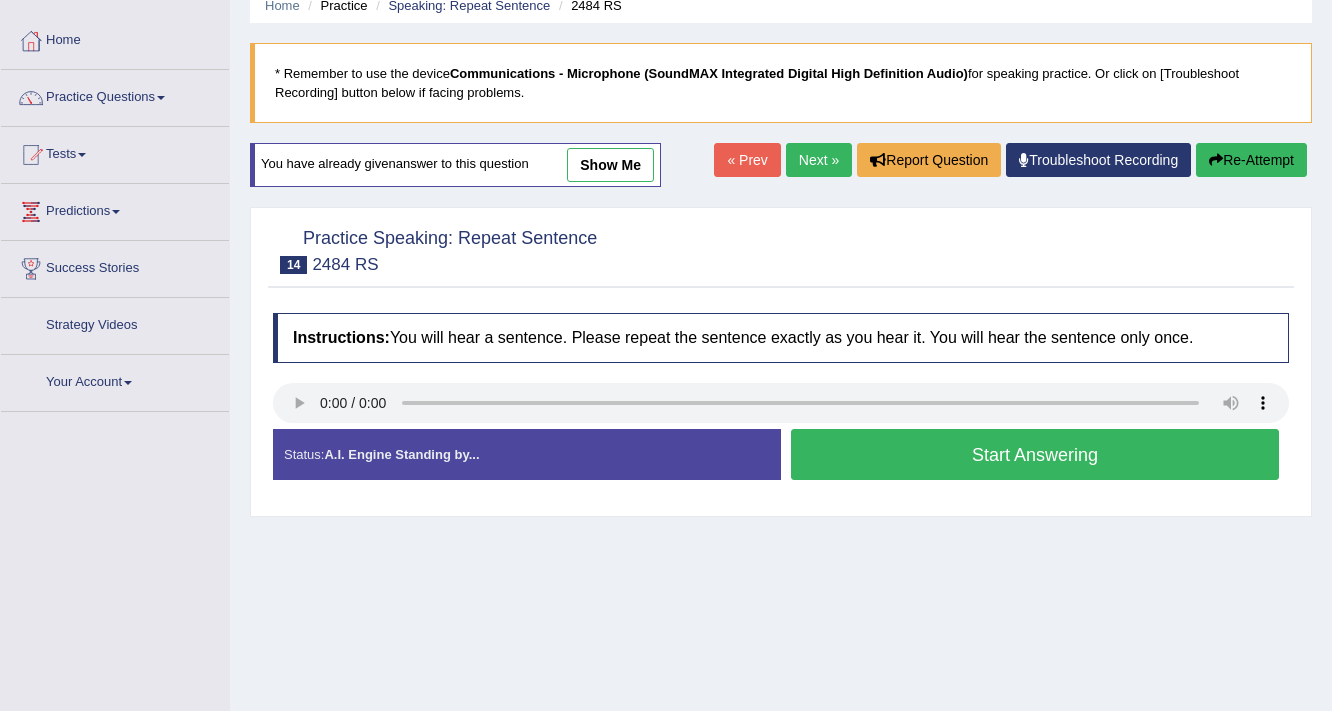 scroll, scrollTop: 86, scrollLeft: 0, axis: vertical 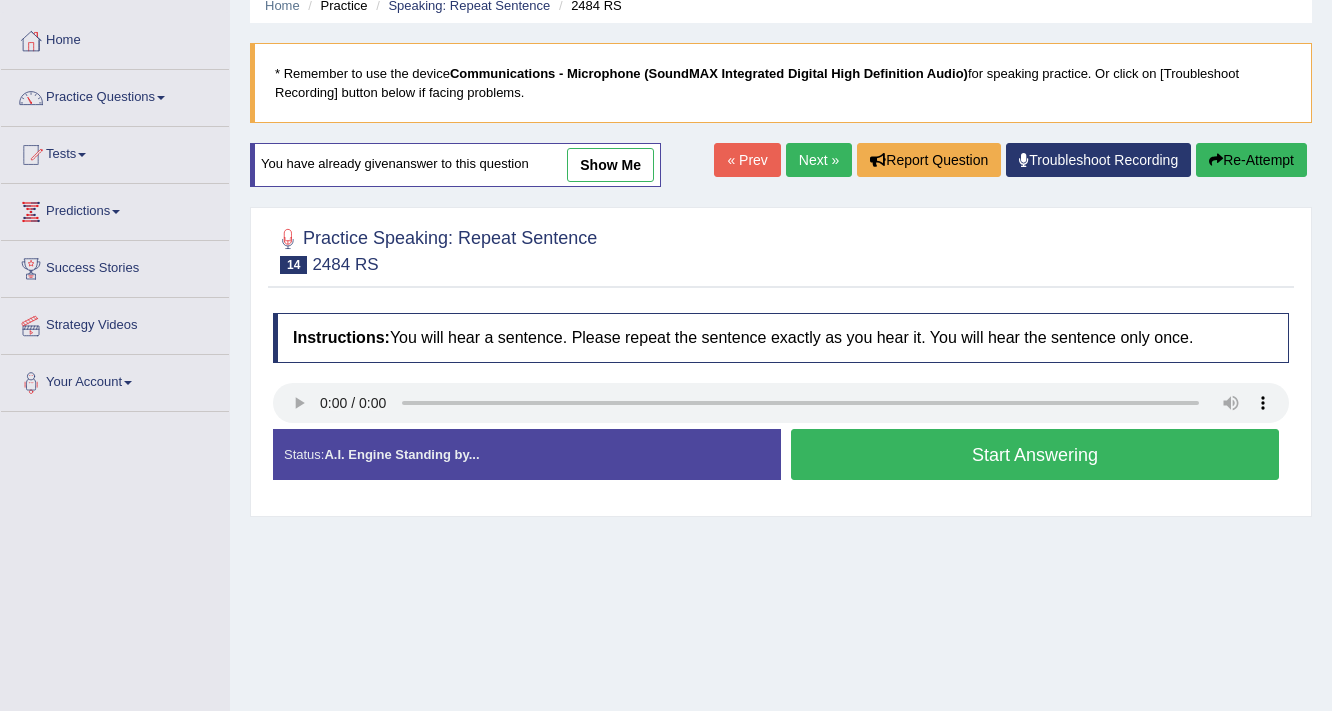 click on "Start Answering" at bounding box center [1035, 454] 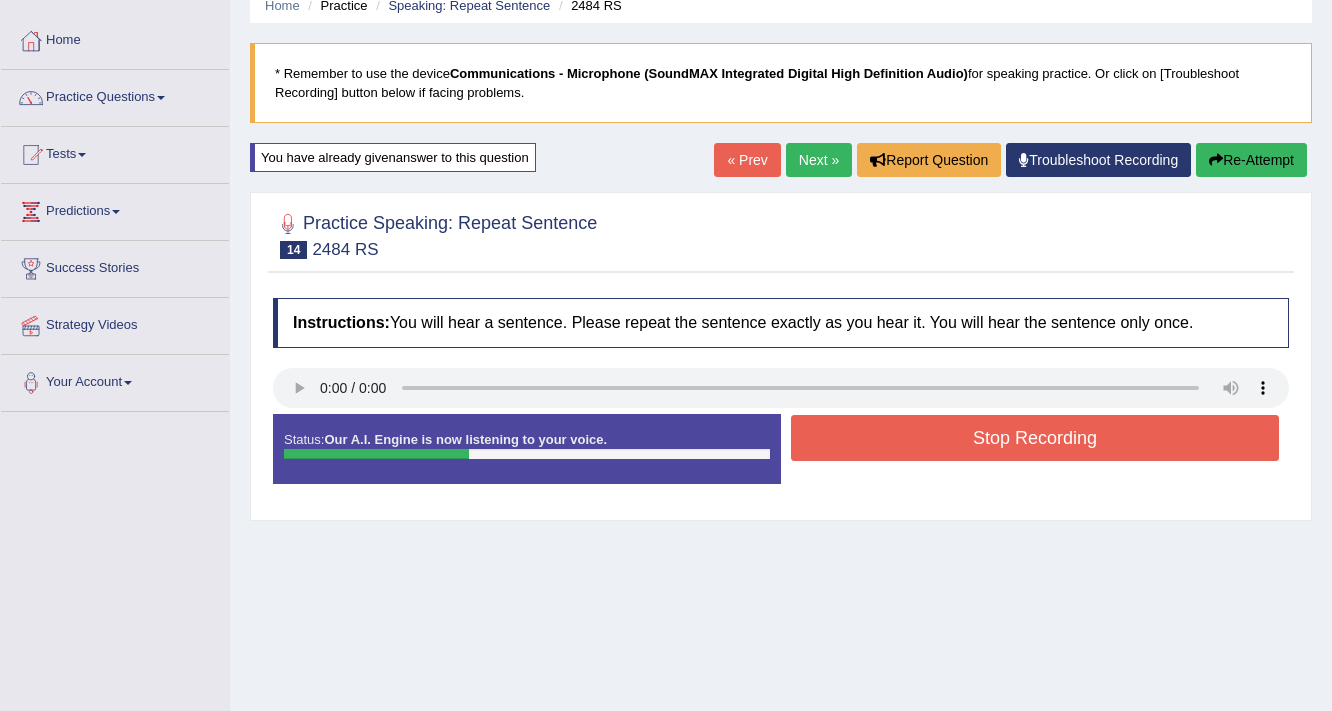 click on "Stop Recording" at bounding box center [1035, 438] 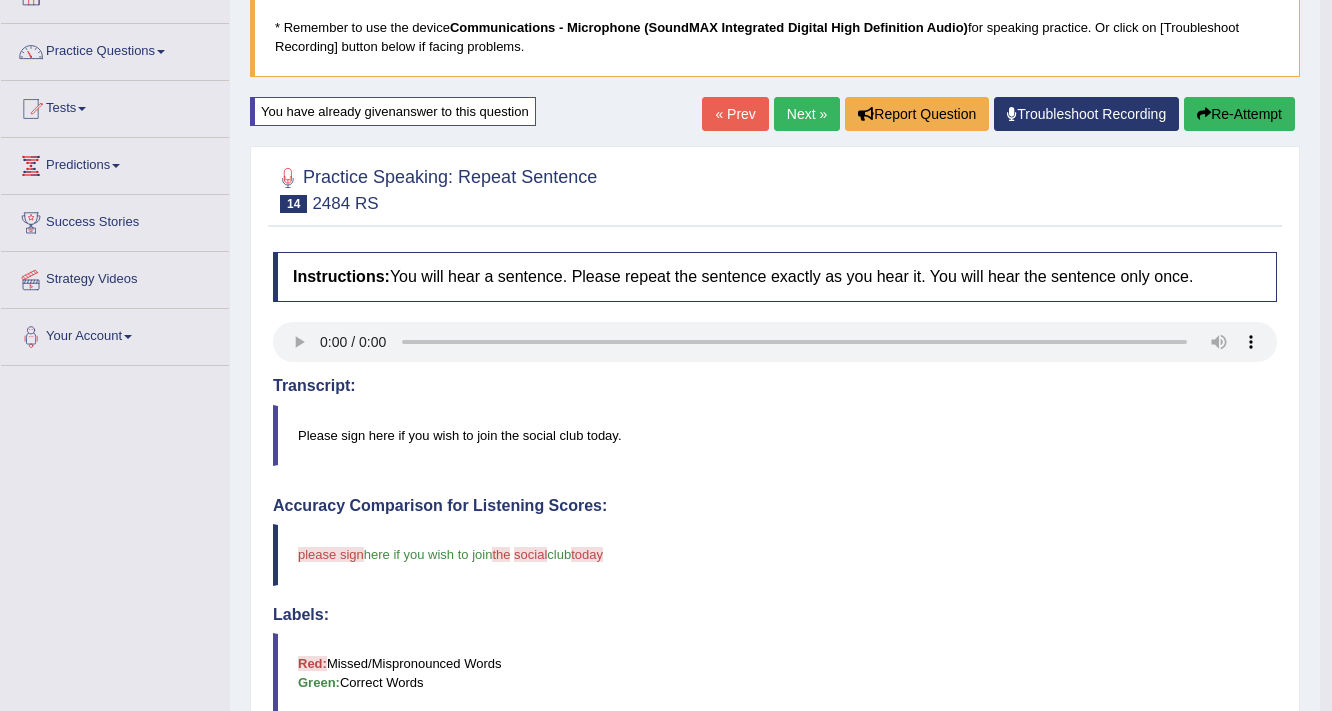 scroll, scrollTop: 86, scrollLeft: 0, axis: vertical 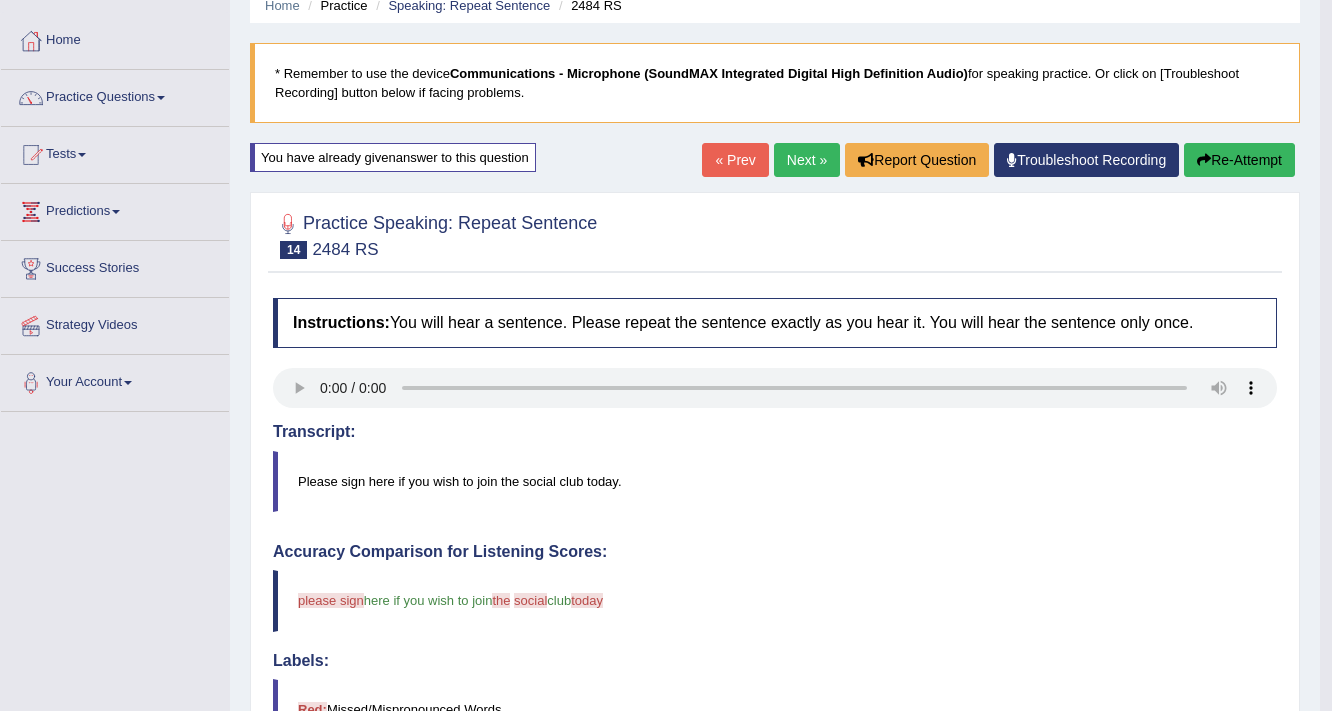 click on "Next »" at bounding box center (807, 160) 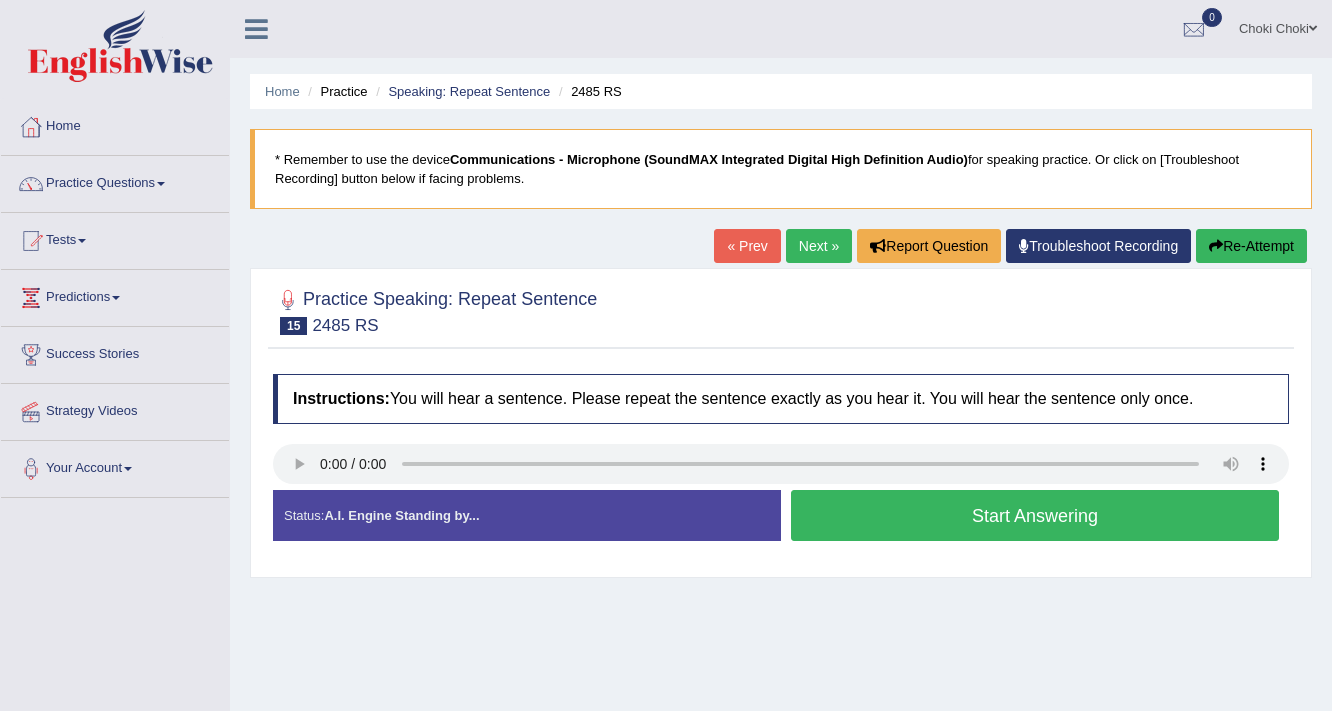 scroll, scrollTop: 0, scrollLeft: 0, axis: both 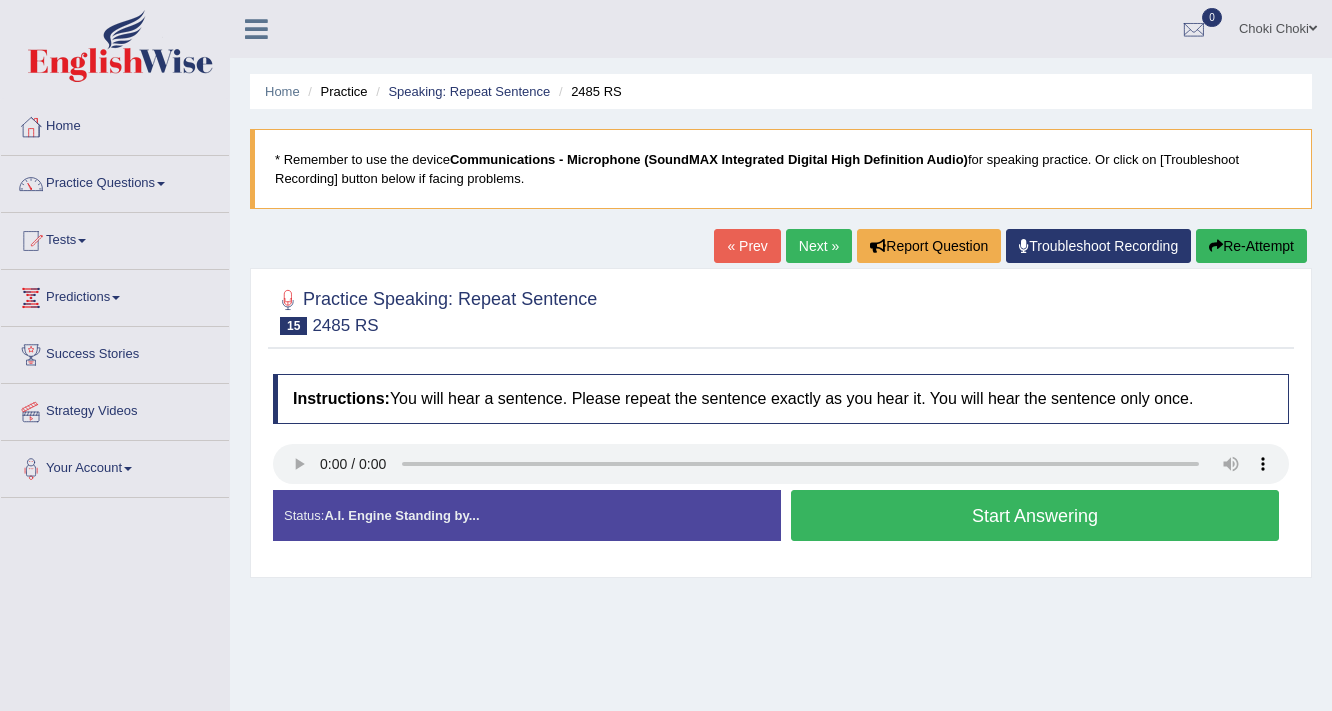 click on "Start Answering" at bounding box center (1035, 515) 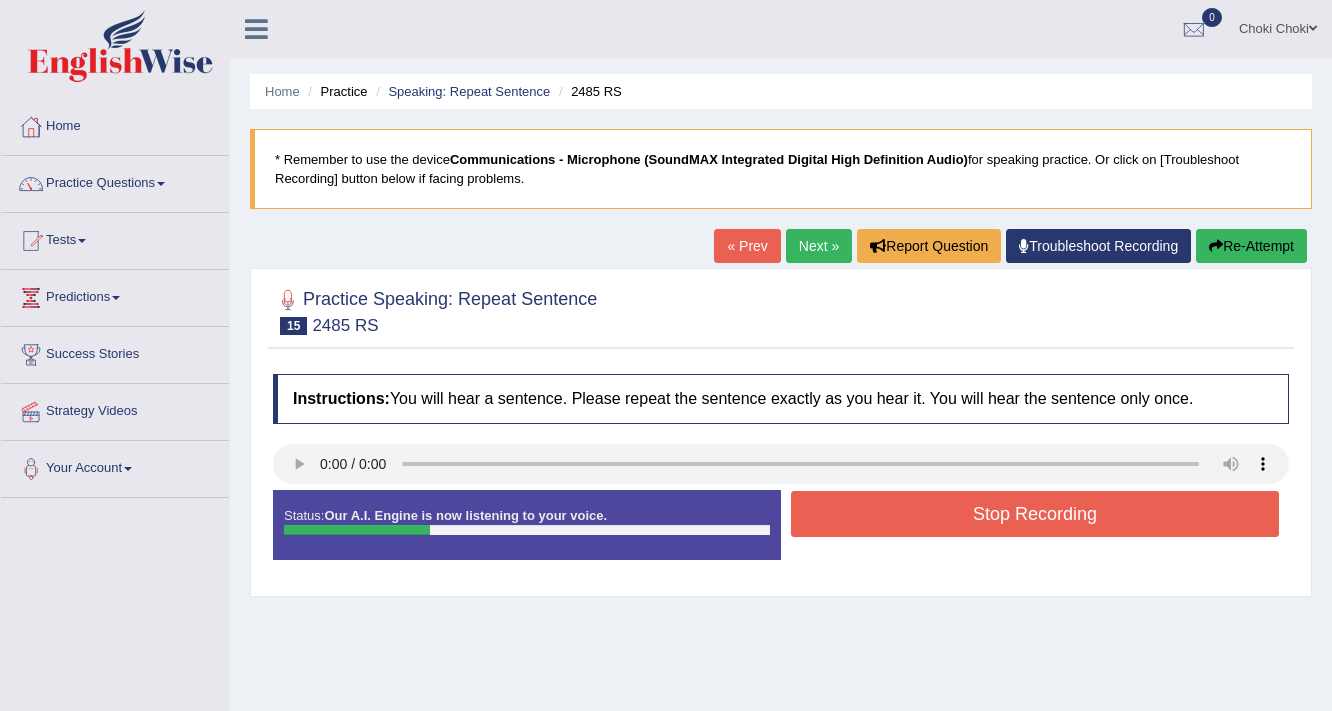 click on "Stop Recording" at bounding box center [1035, 514] 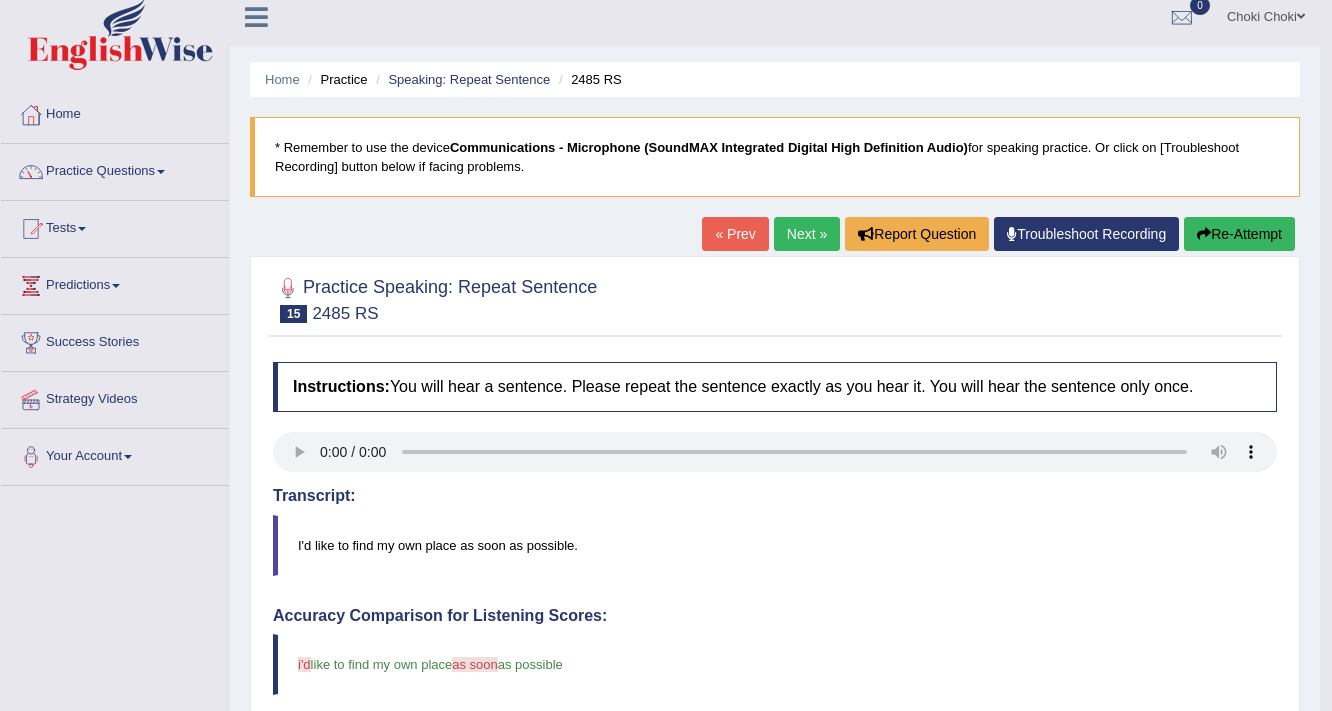 scroll, scrollTop: 0, scrollLeft: 0, axis: both 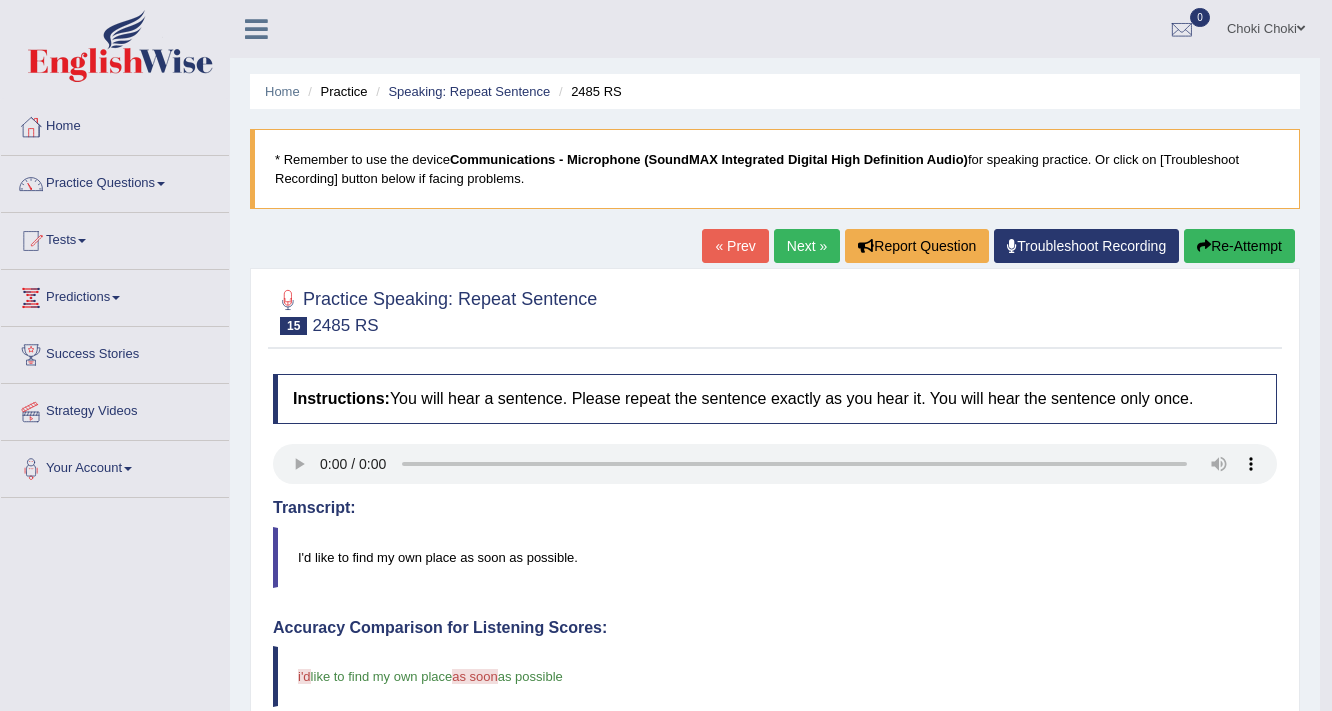 click on "Re-Attempt" at bounding box center [1239, 246] 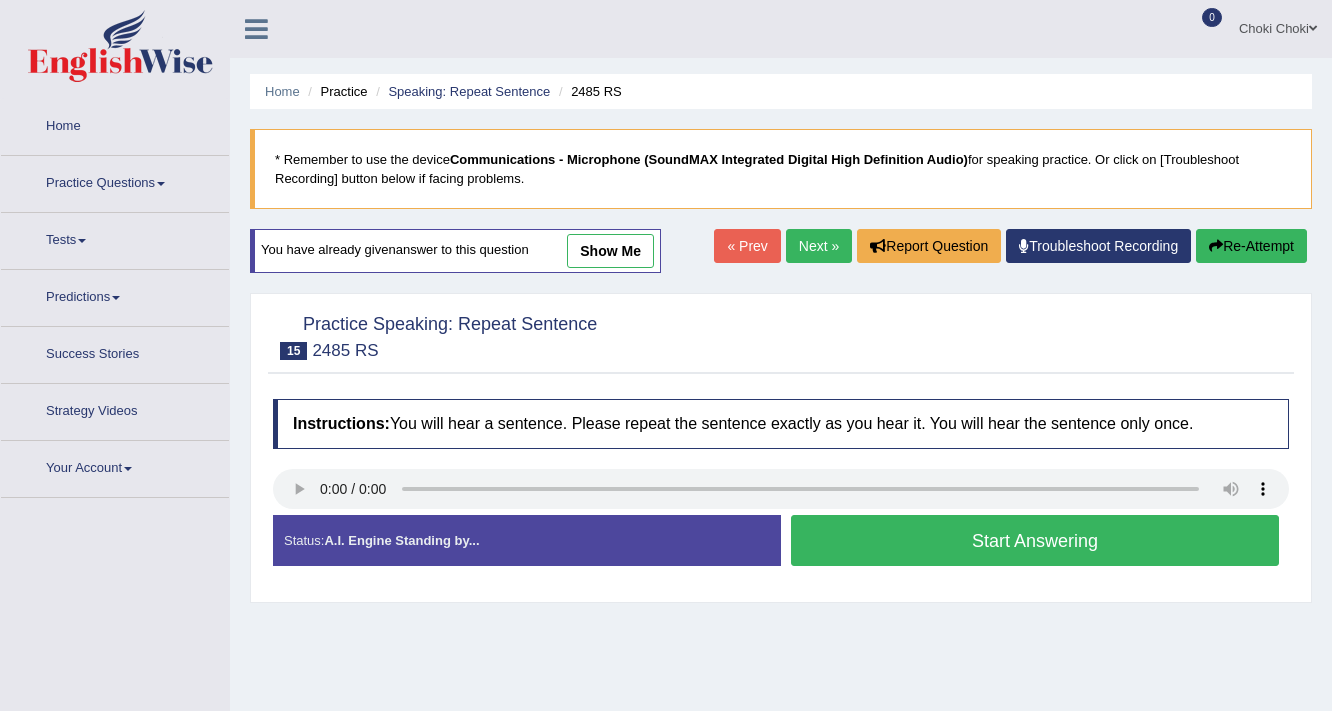 scroll, scrollTop: 0, scrollLeft: 0, axis: both 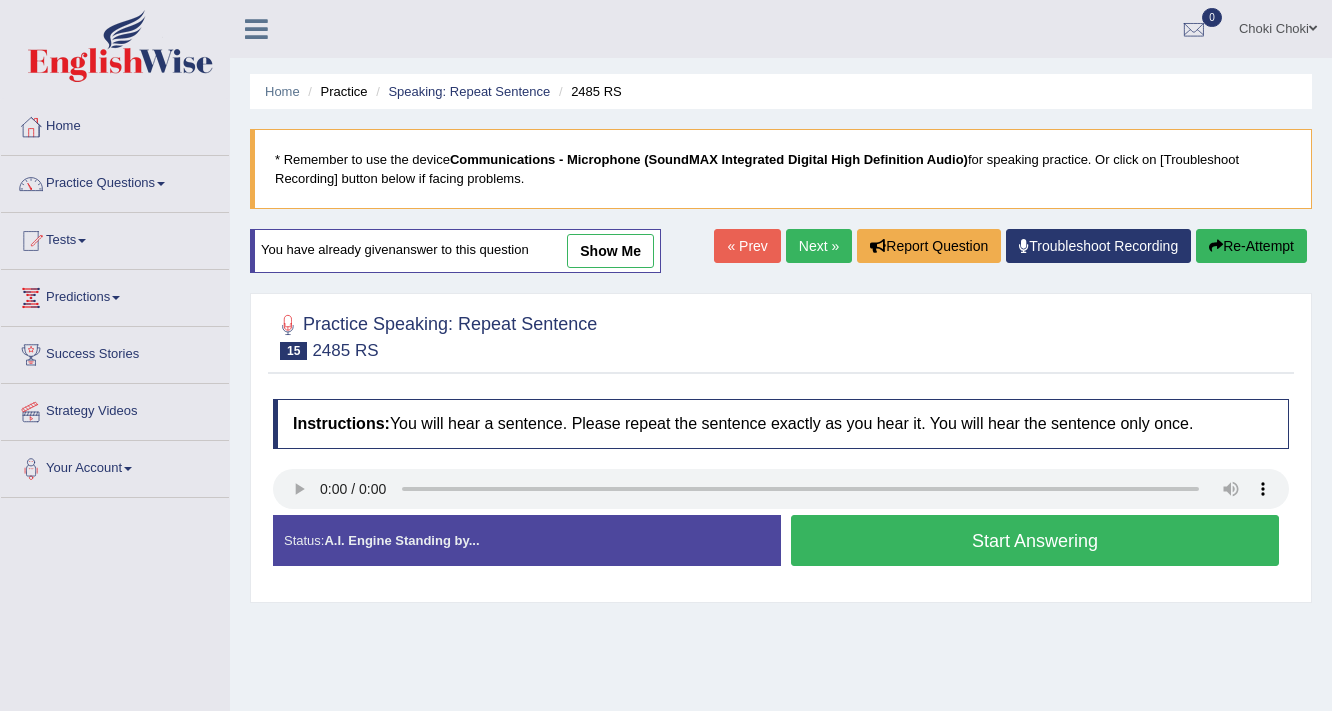 click on "Start Answering" at bounding box center [1035, 540] 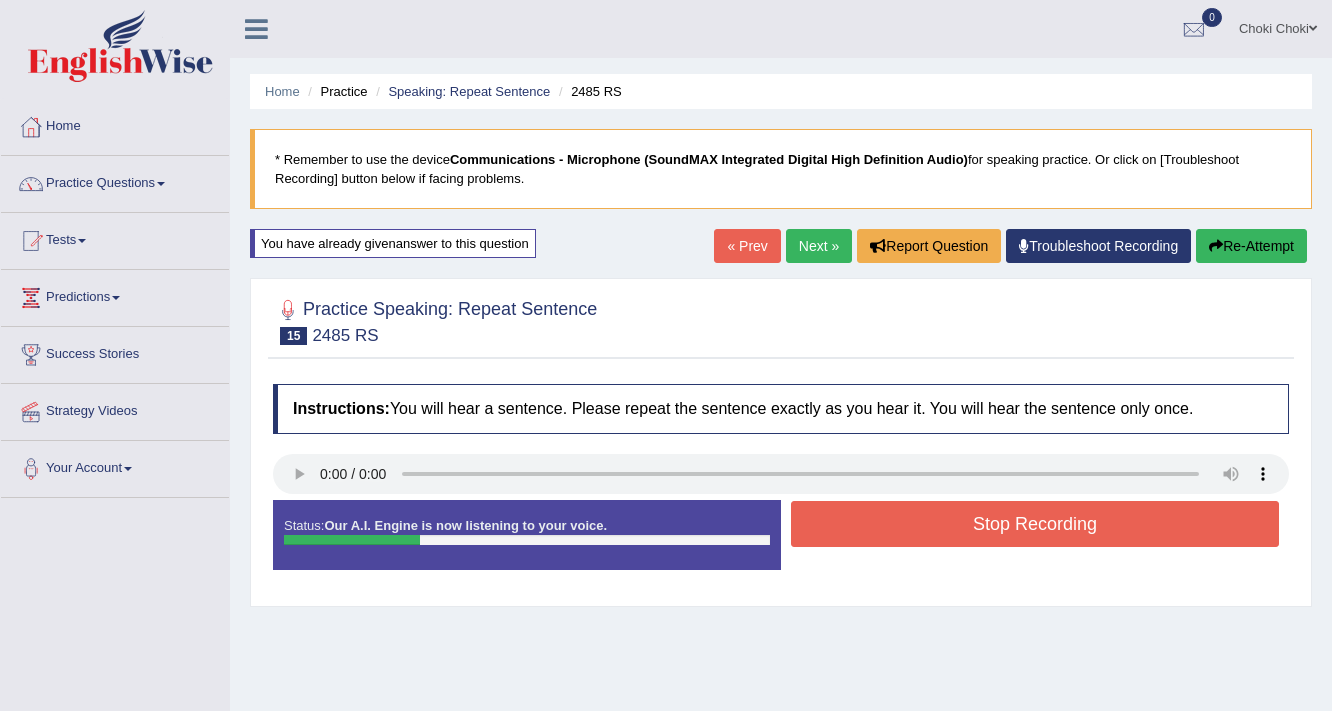 click on "Stop Recording" at bounding box center [1035, 524] 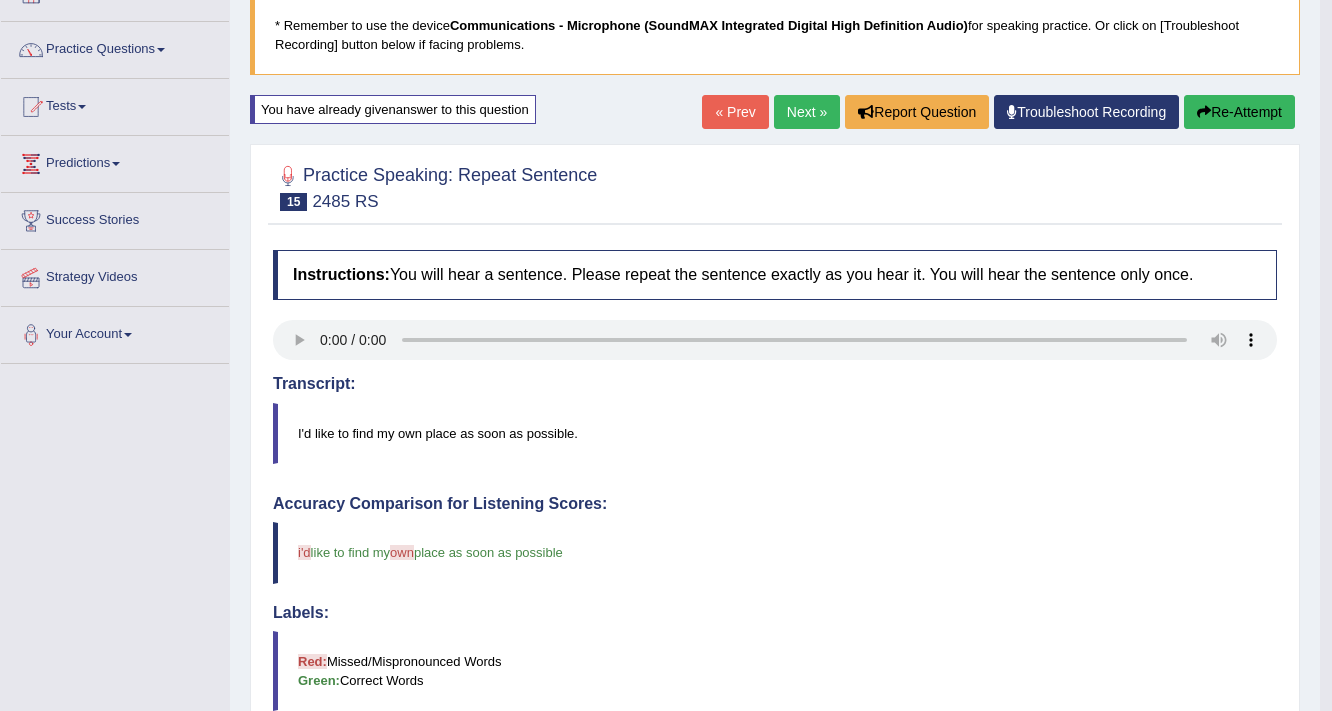 scroll, scrollTop: 80, scrollLeft: 0, axis: vertical 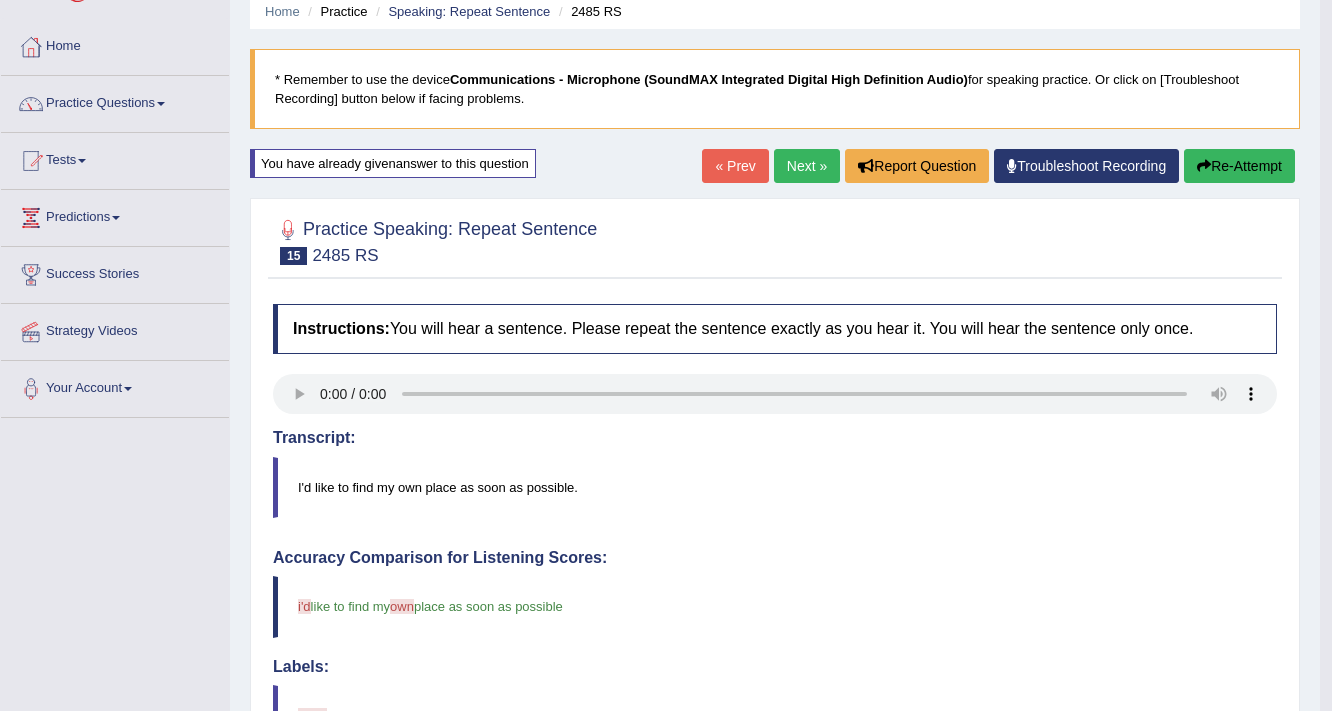 click on "Re-Attempt" at bounding box center [1239, 166] 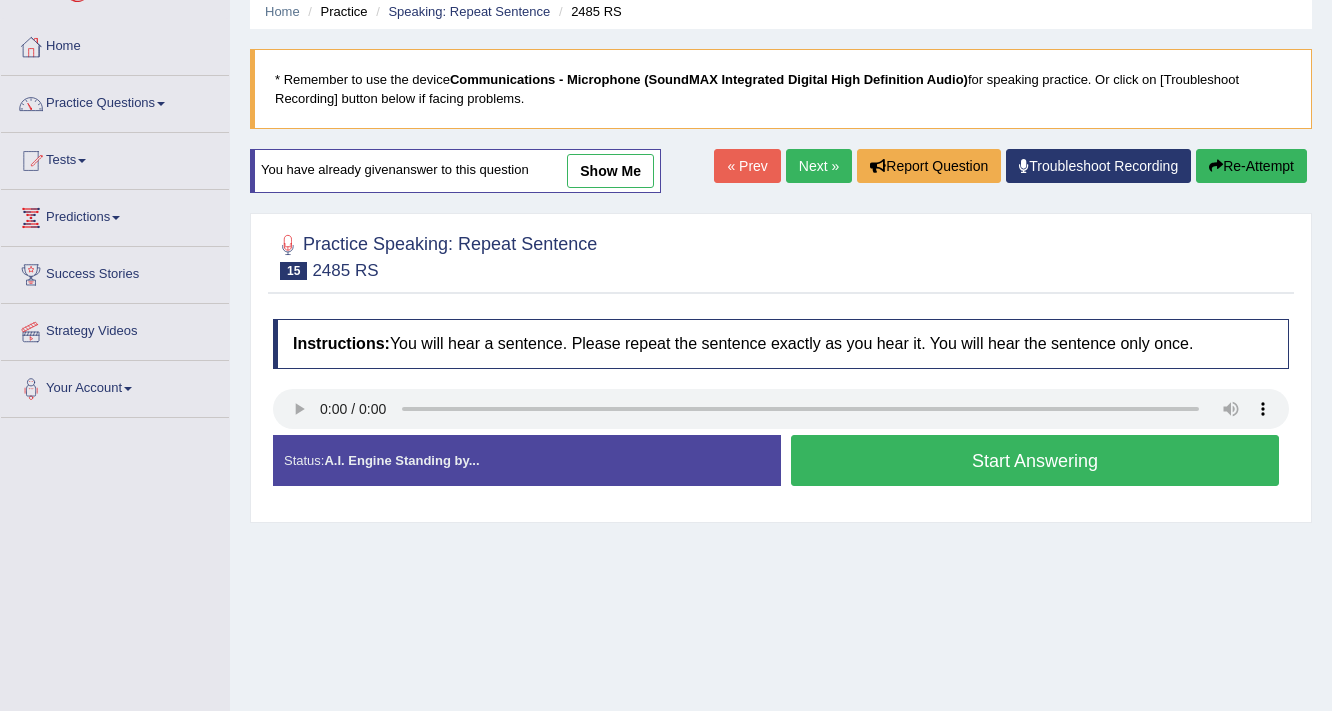 scroll, scrollTop: 80, scrollLeft: 0, axis: vertical 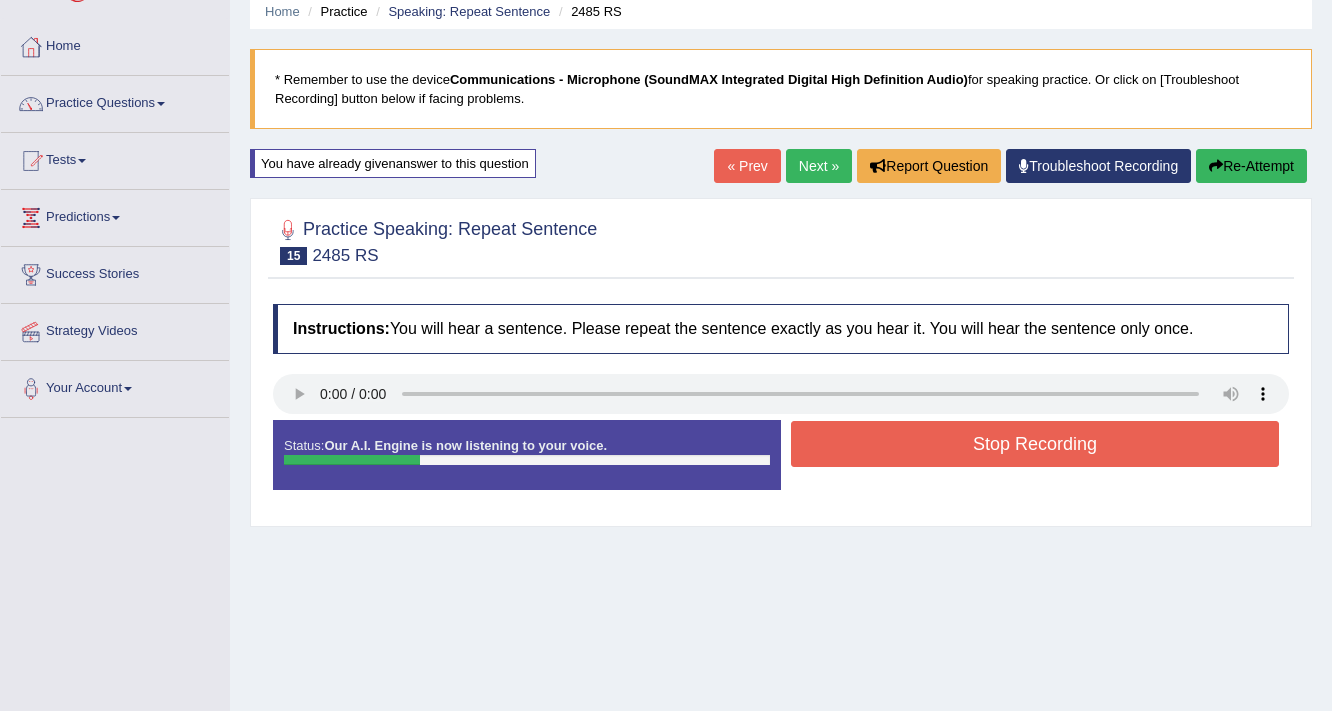 click on "Stop Recording" at bounding box center (1035, 444) 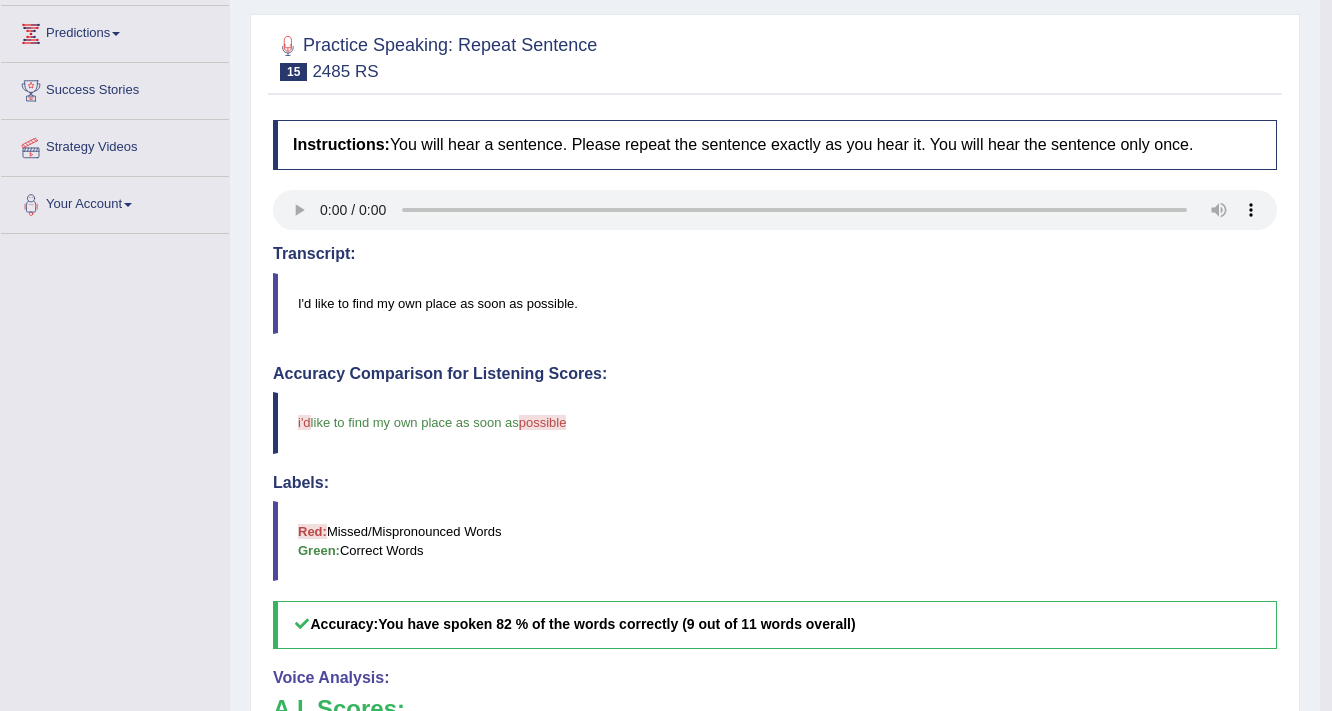 scroll, scrollTop: 240, scrollLeft: 0, axis: vertical 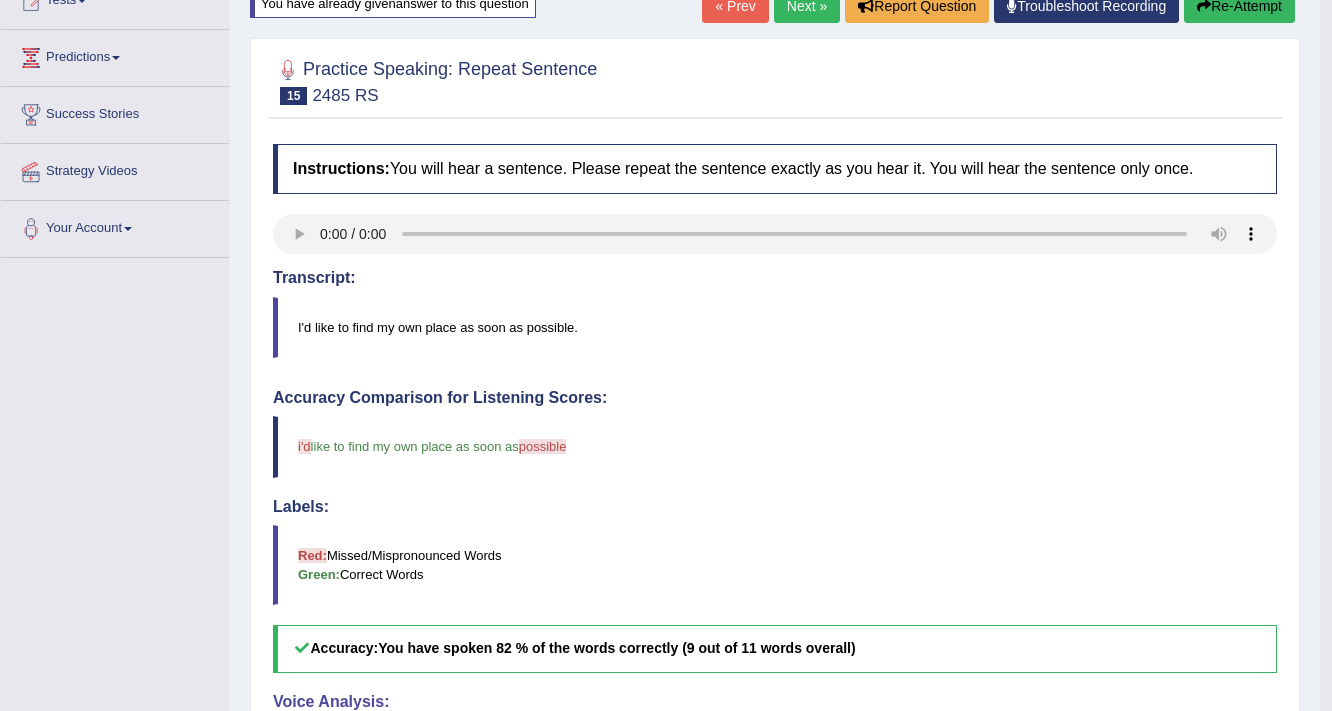 click on "Next »" at bounding box center (807, 6) 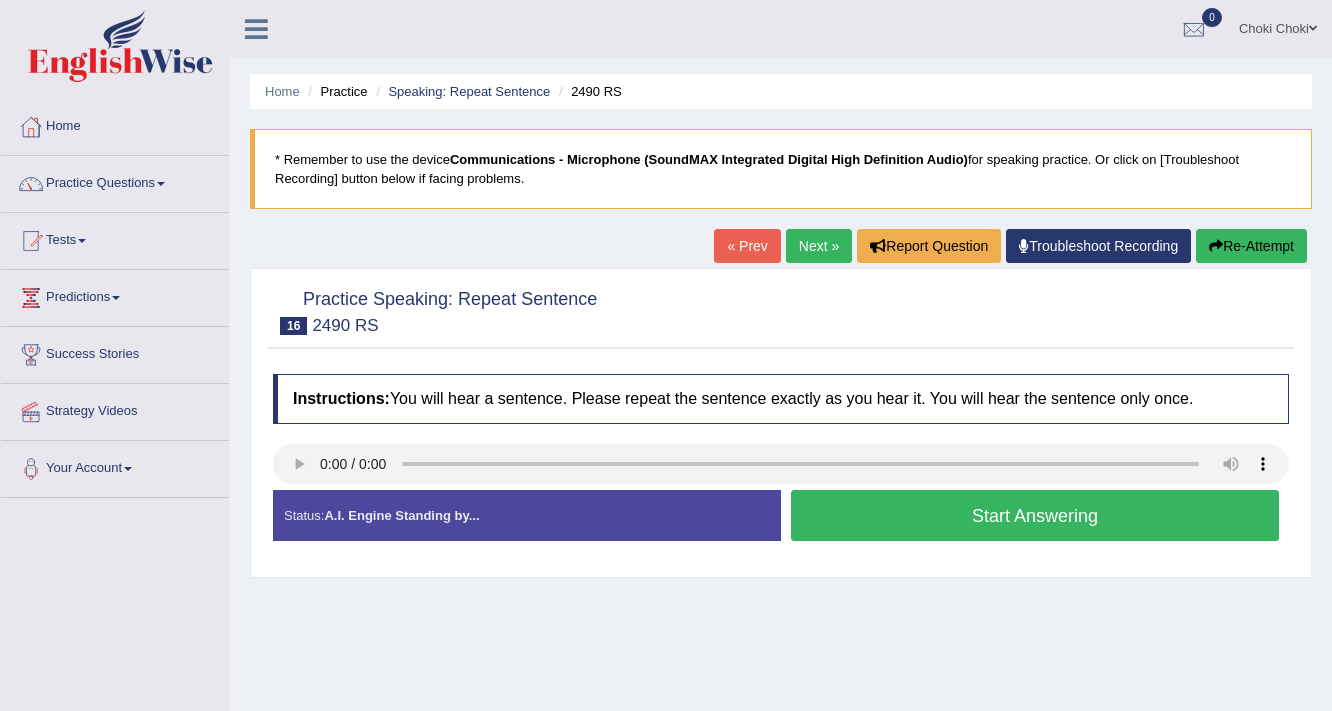 scroll, scrollTop: 0, scrollLeft: 0, axis: both 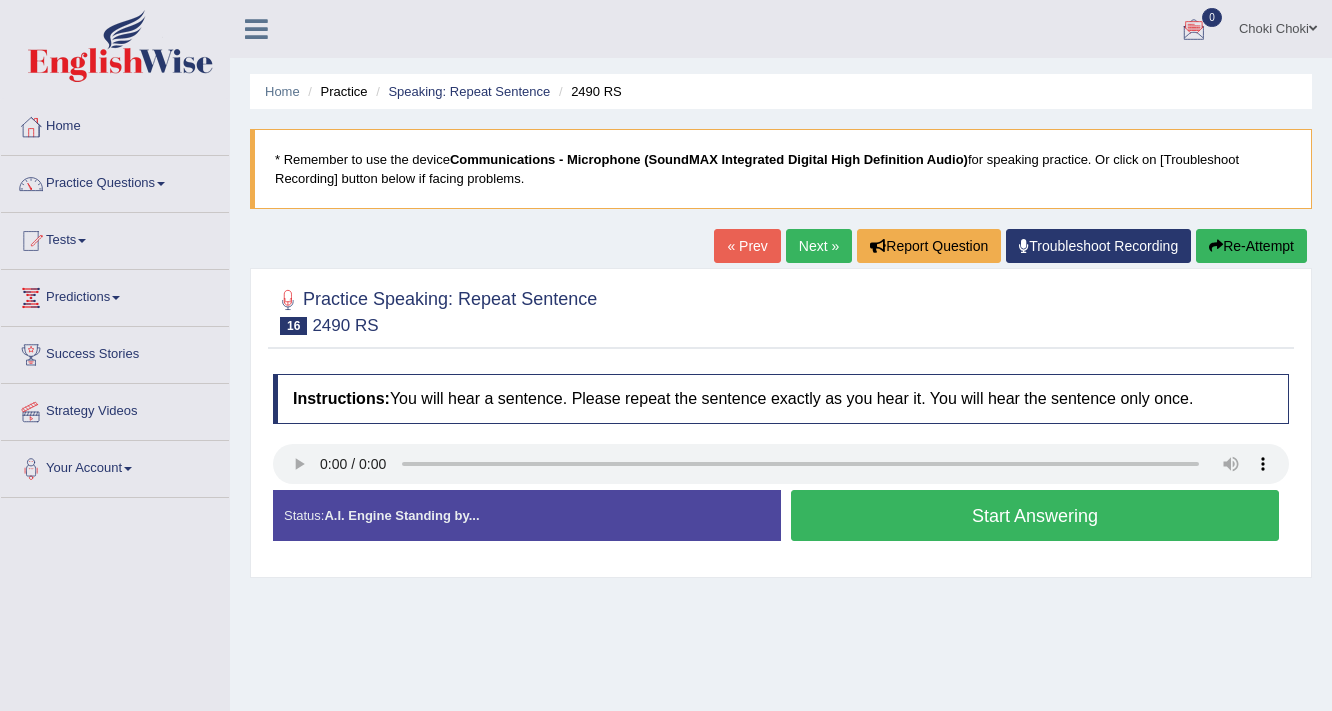 click on "Start Answering" at bounding box center (1035, 515) 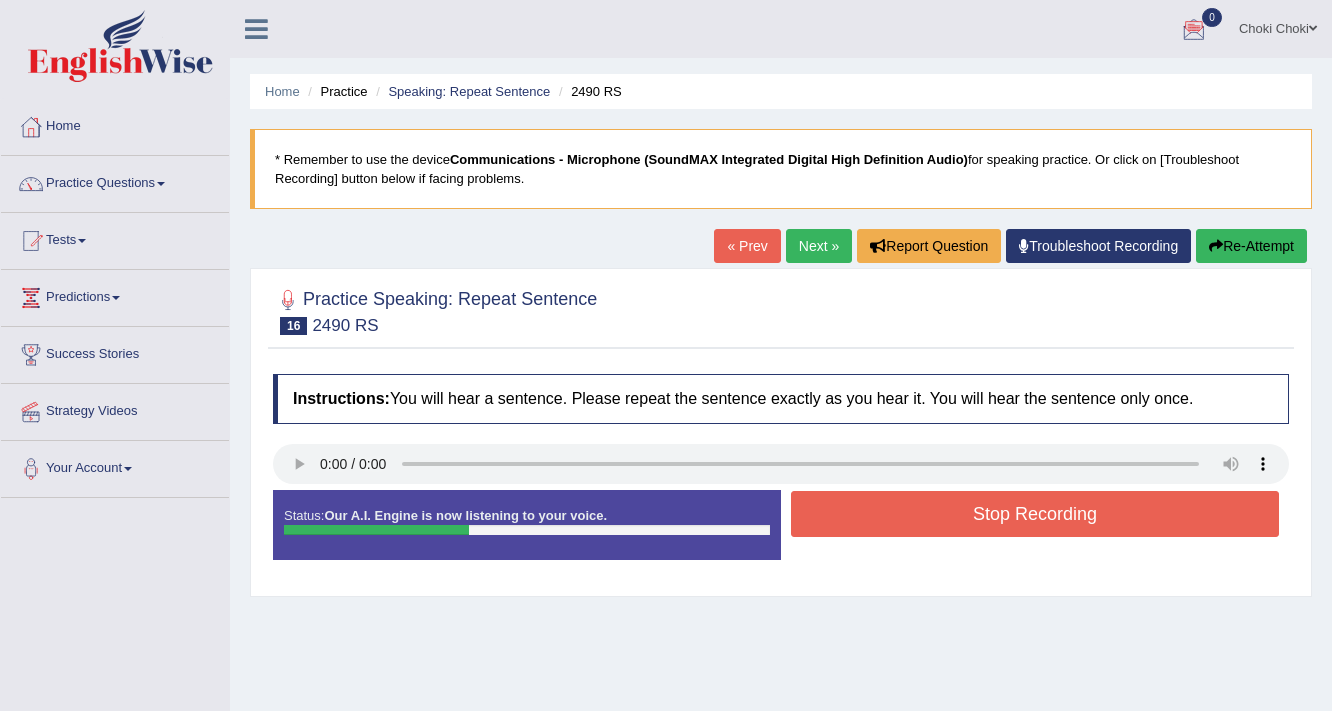 click on "Stop Recording" at bounding box center (1035, 514) 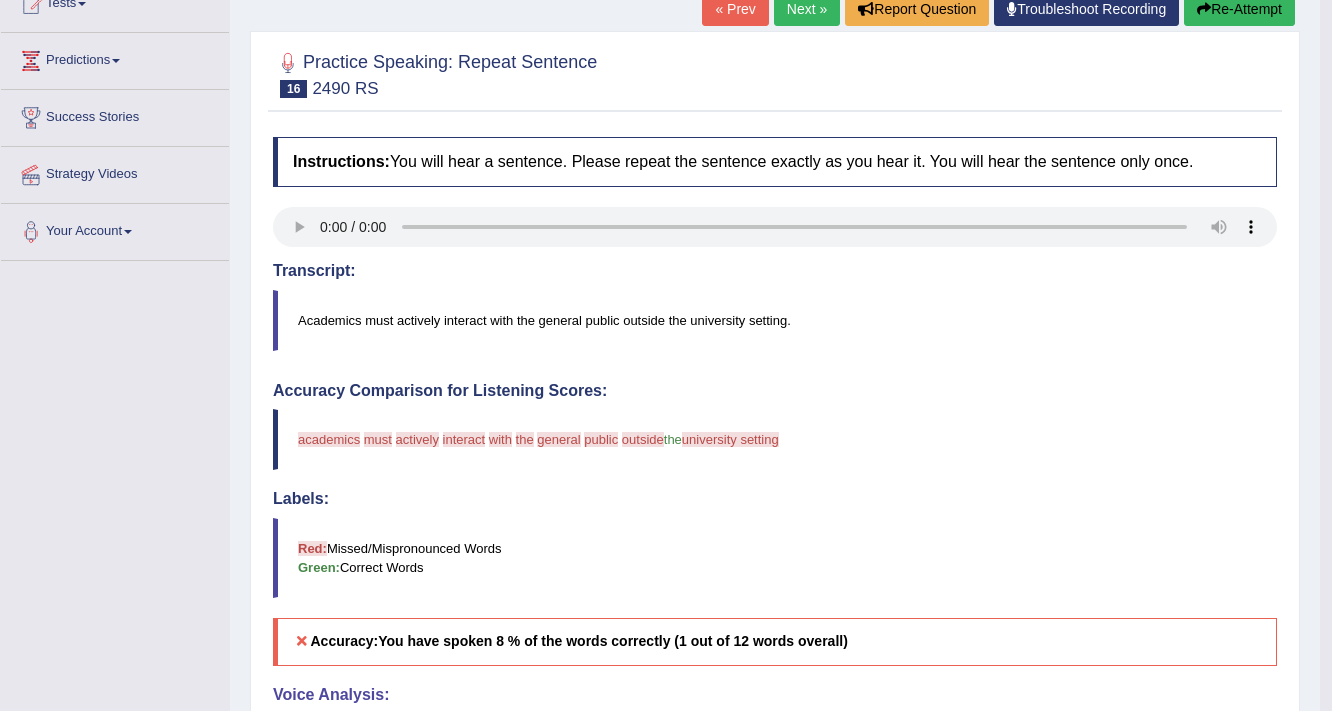 scroll, scrollTop: 0, scrollLeft: 0, axis: both 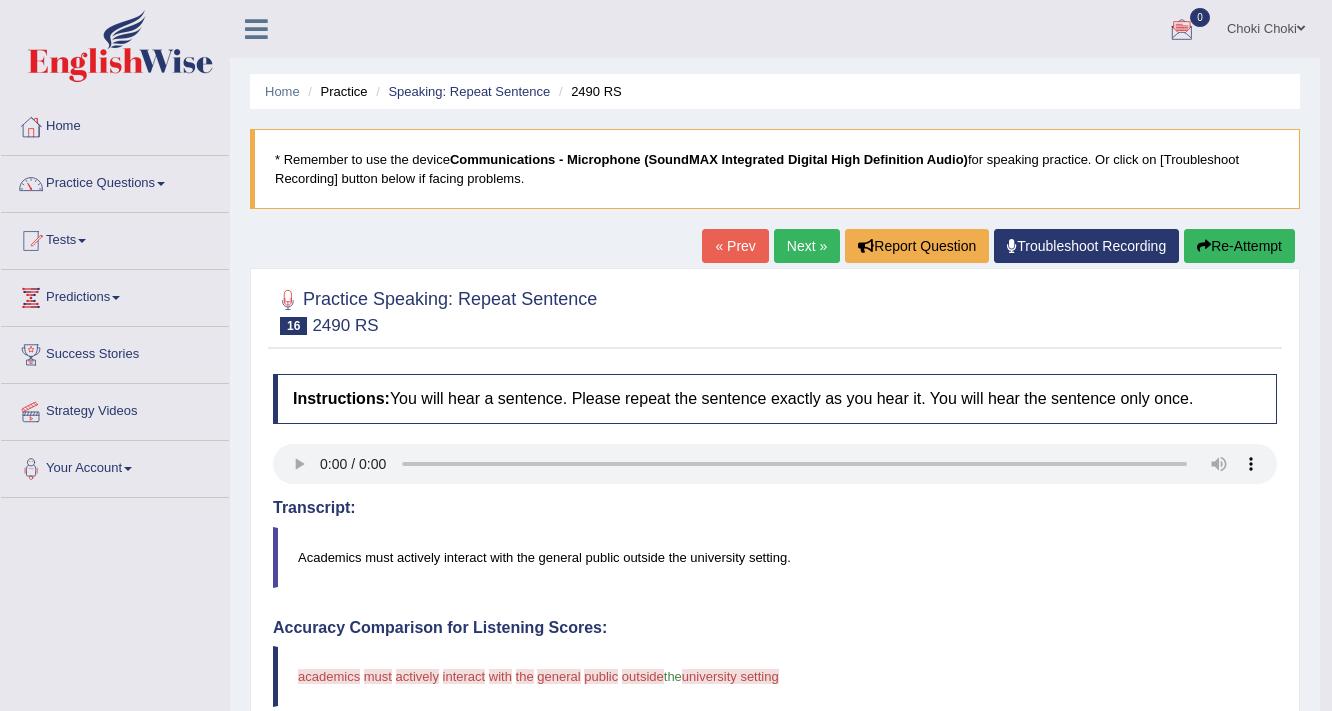 click on "Re-Attempt" at bounding box center (1239, 246) 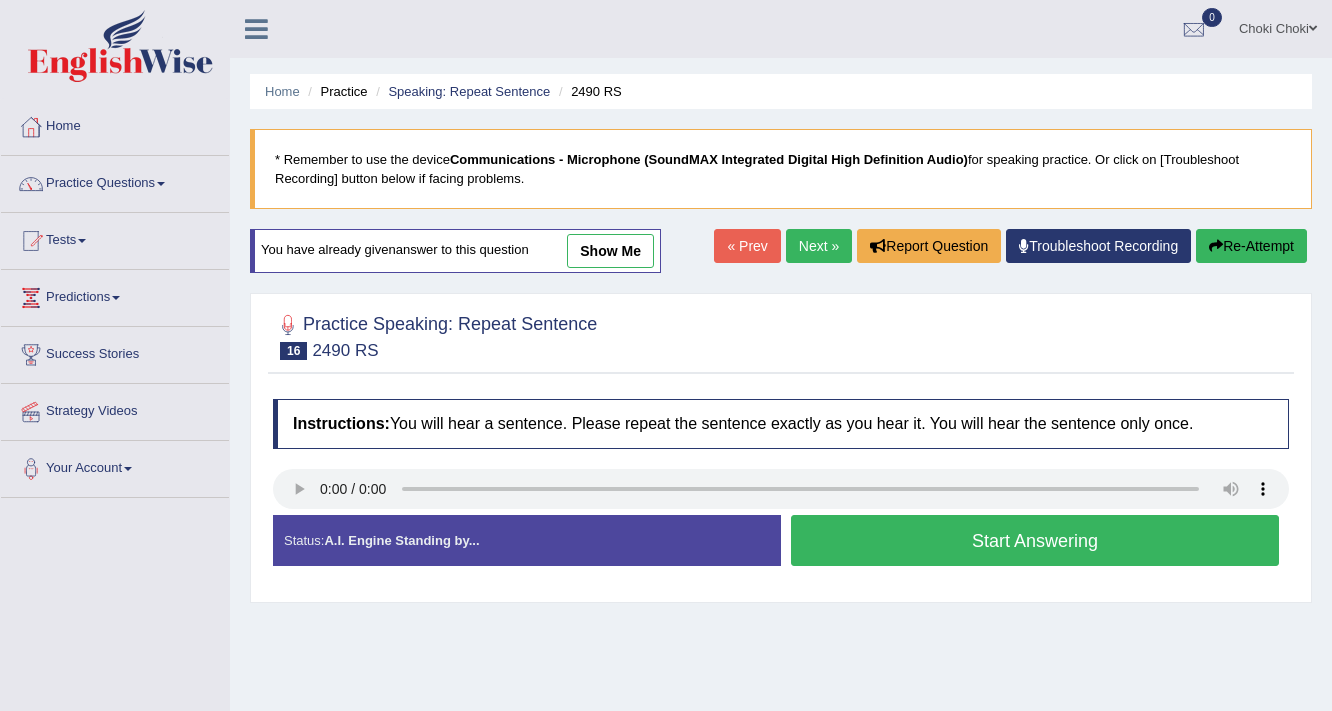 scroll, scrollTop: 0, scrollLeft: 0, axis: both 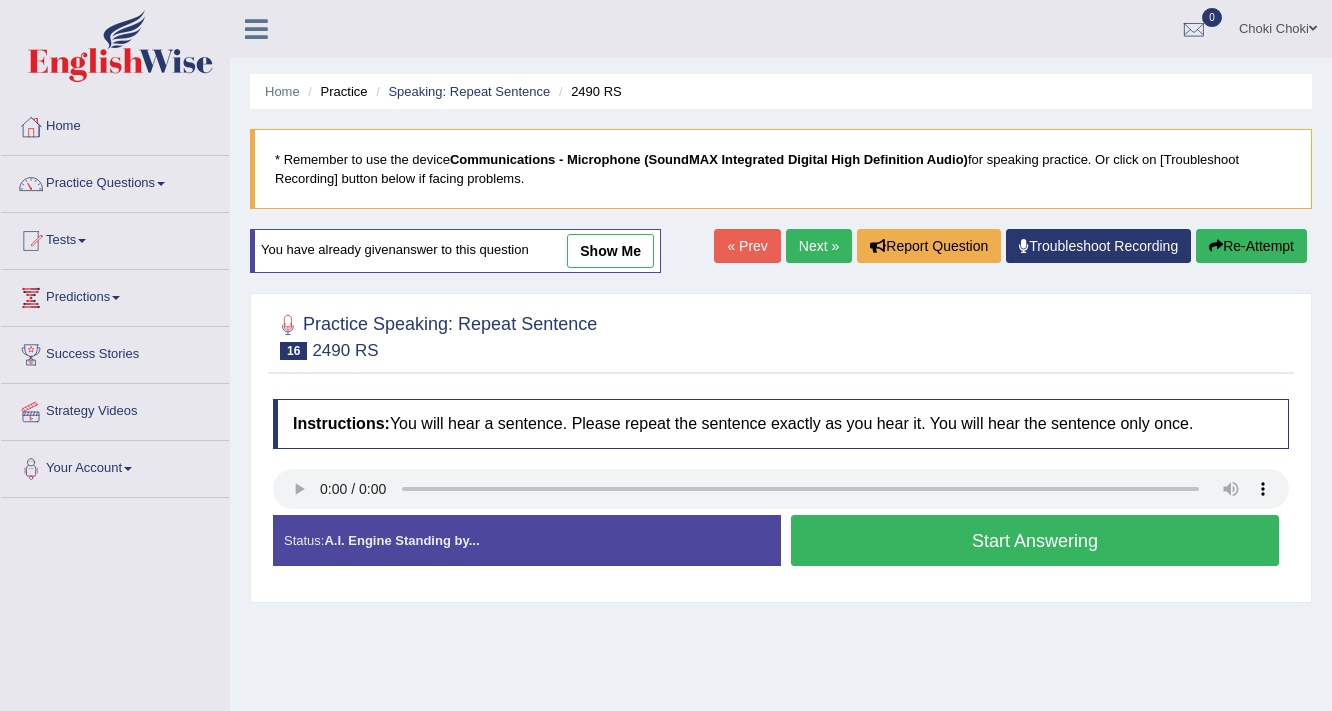 click on "Start Answering" at bounding box center [1035, 540] 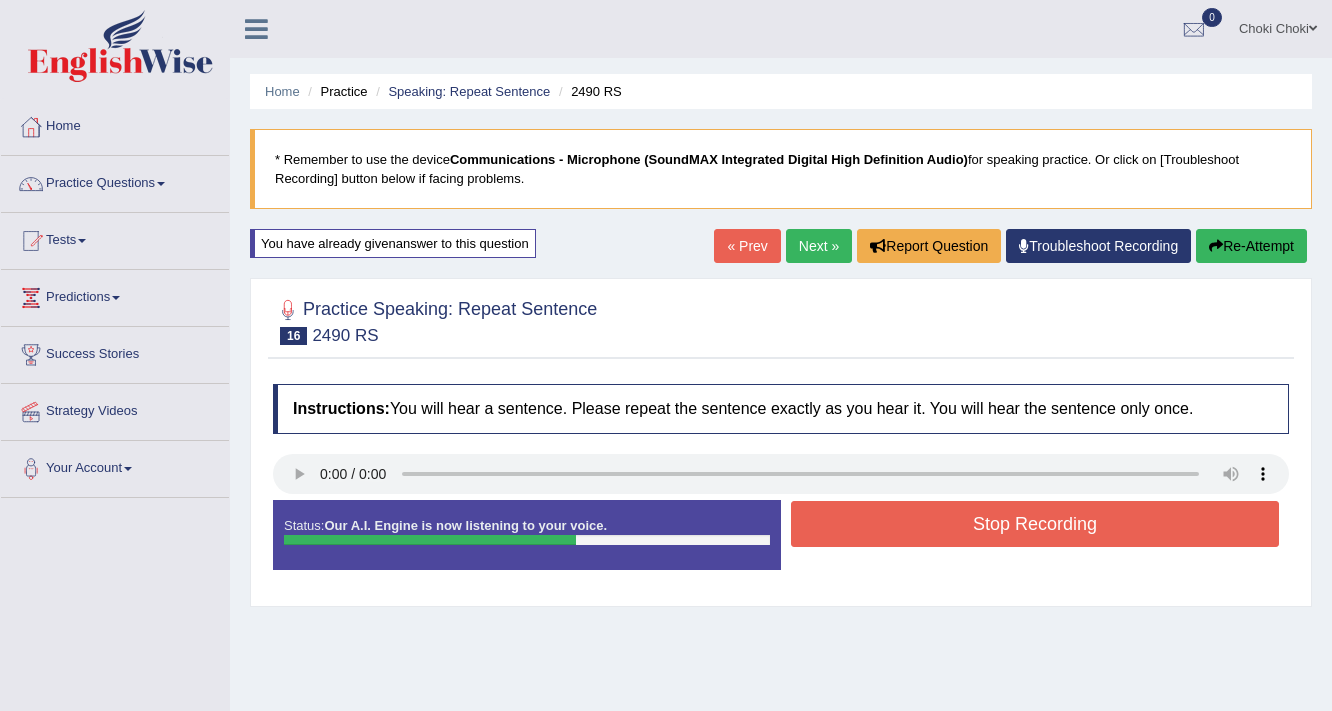 click on "Stop Recording" at bounding box center (1035, 524) 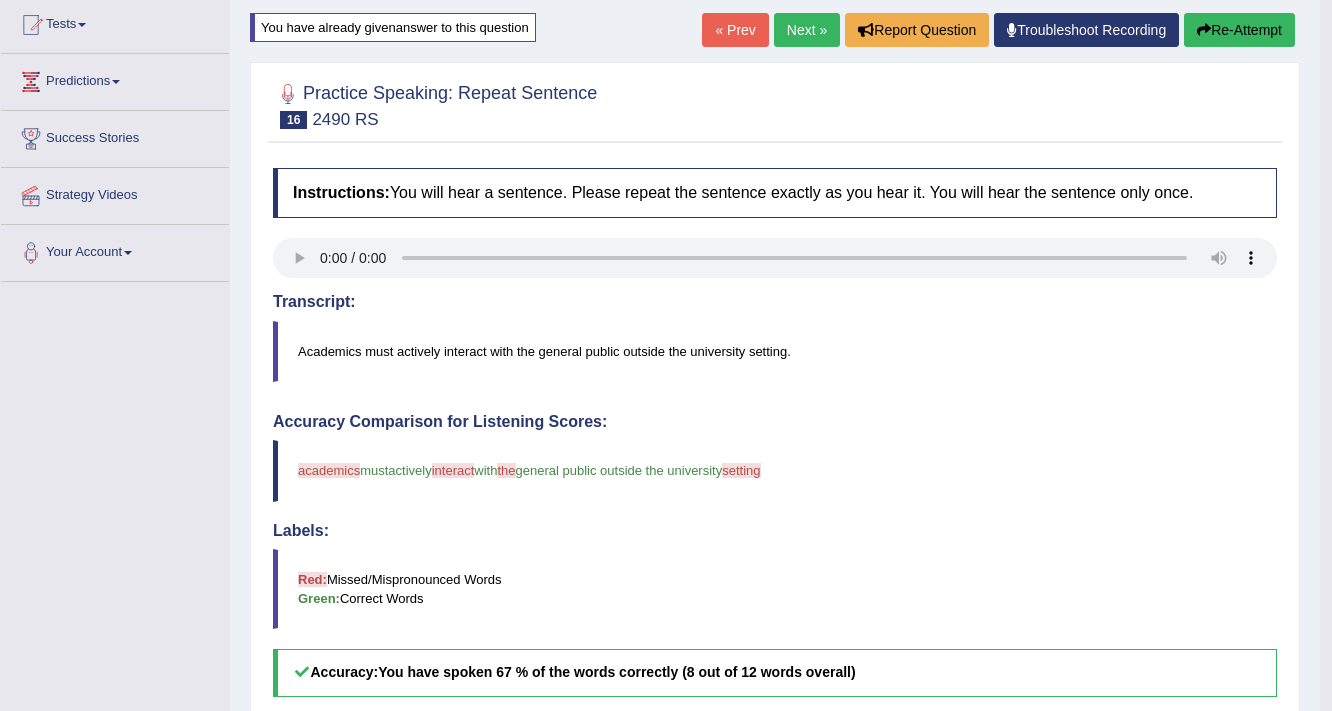 scroll, scrollTop: 0, scrollLeft: 0, axis: both 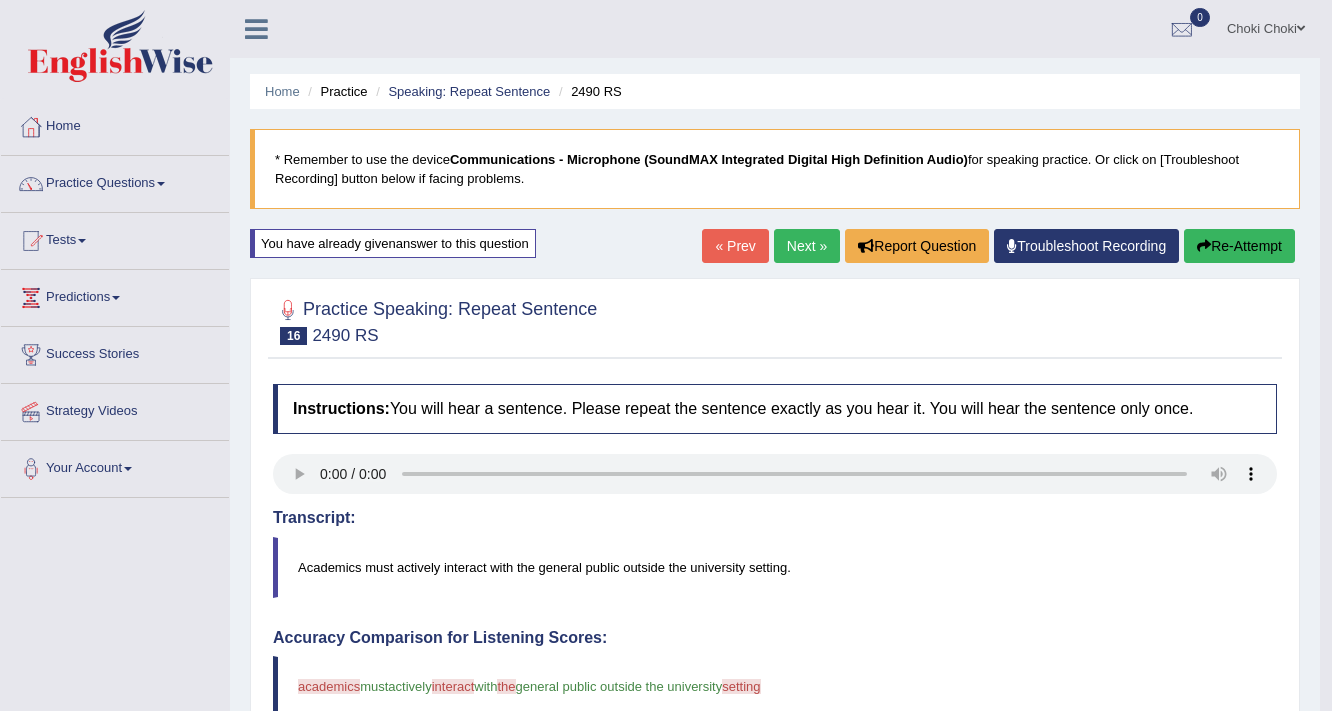 click on "Re-Attempt" at bounding box center (1239, 246) 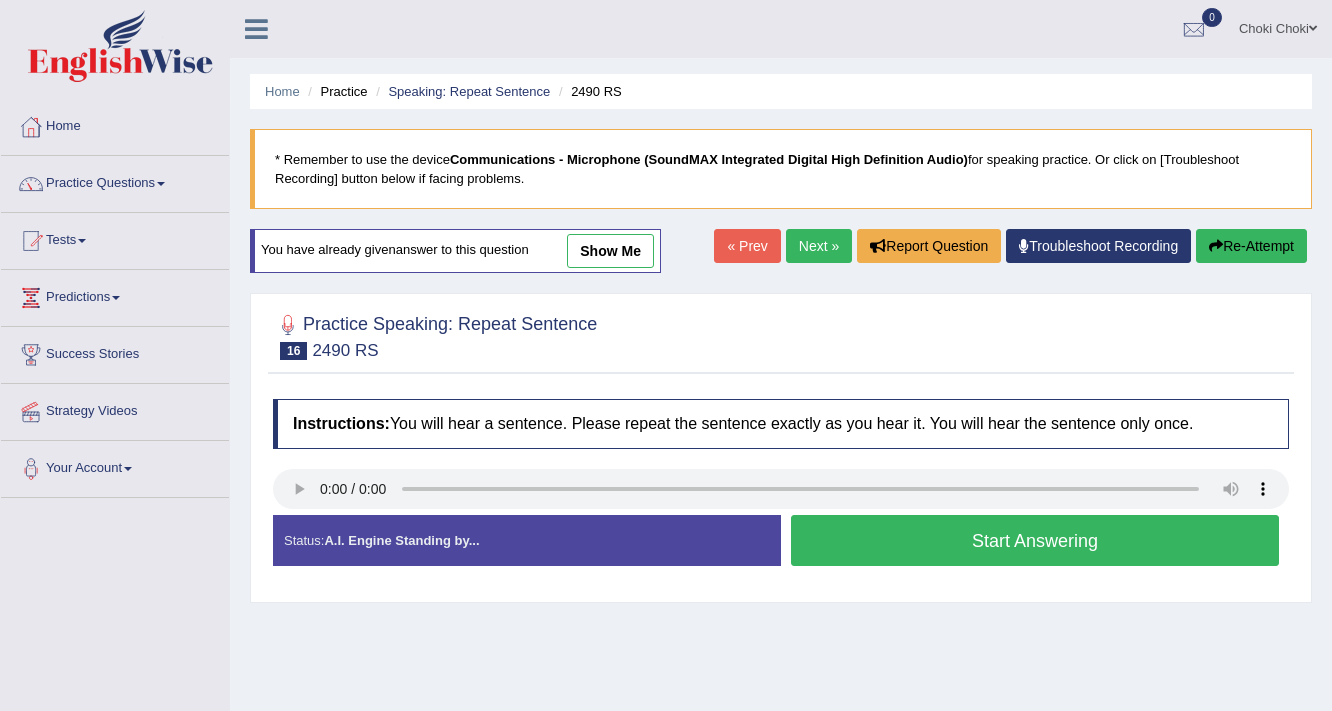 scroll, scrollTop: 0, scrollLeft: 0, axis: both 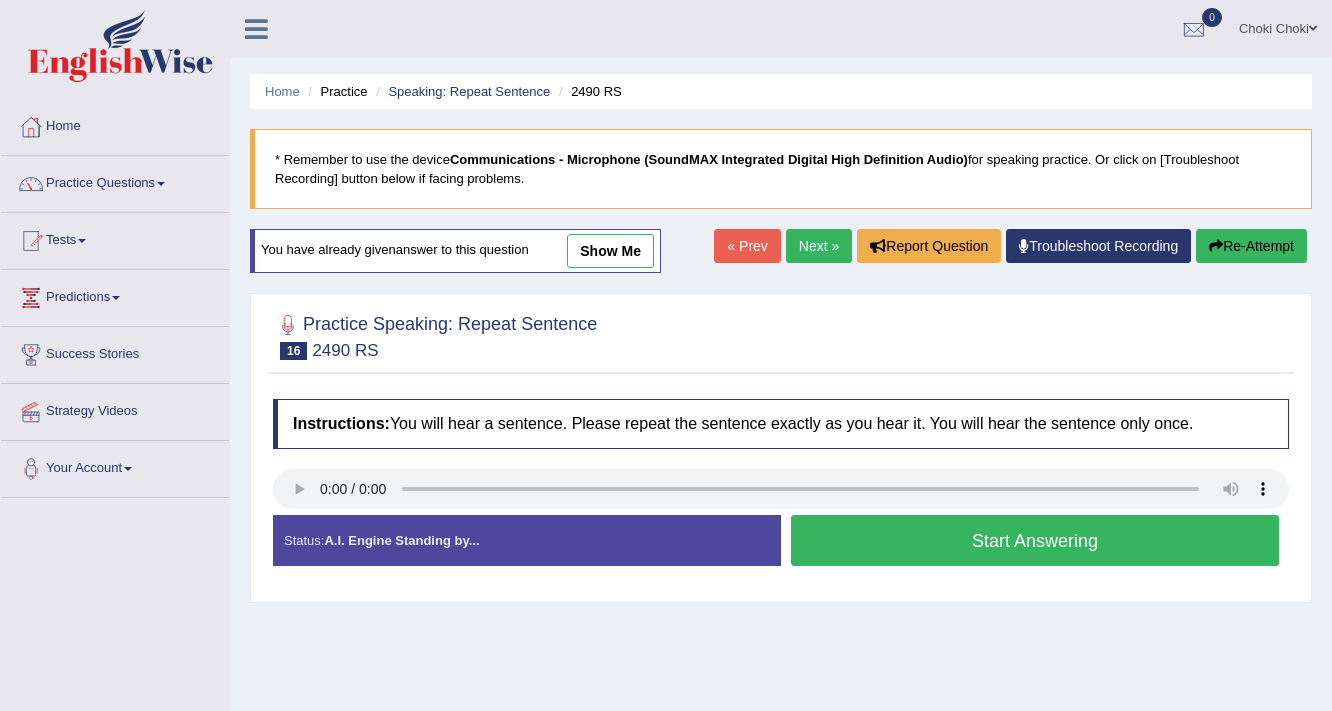 click on "Start Answering" at bounding box center (1035, 540) 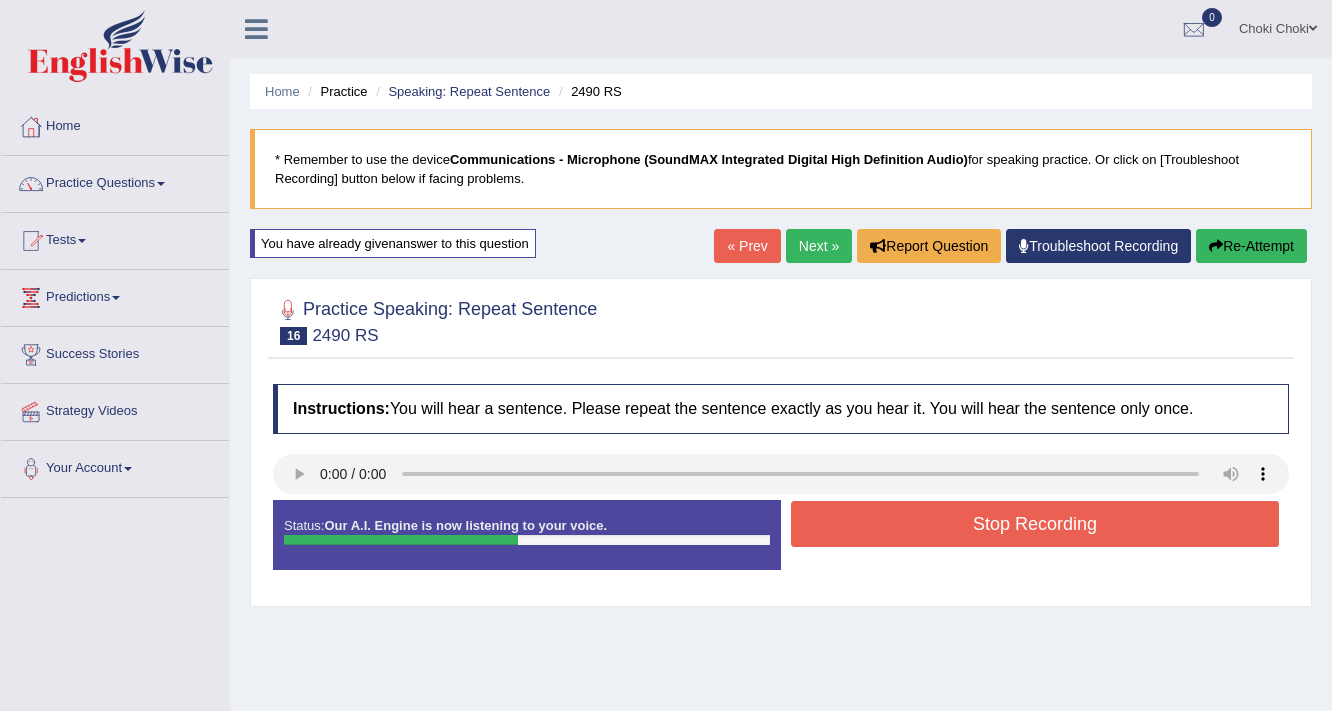 click on "Stop Recording" at bounding box center (1035, 524) 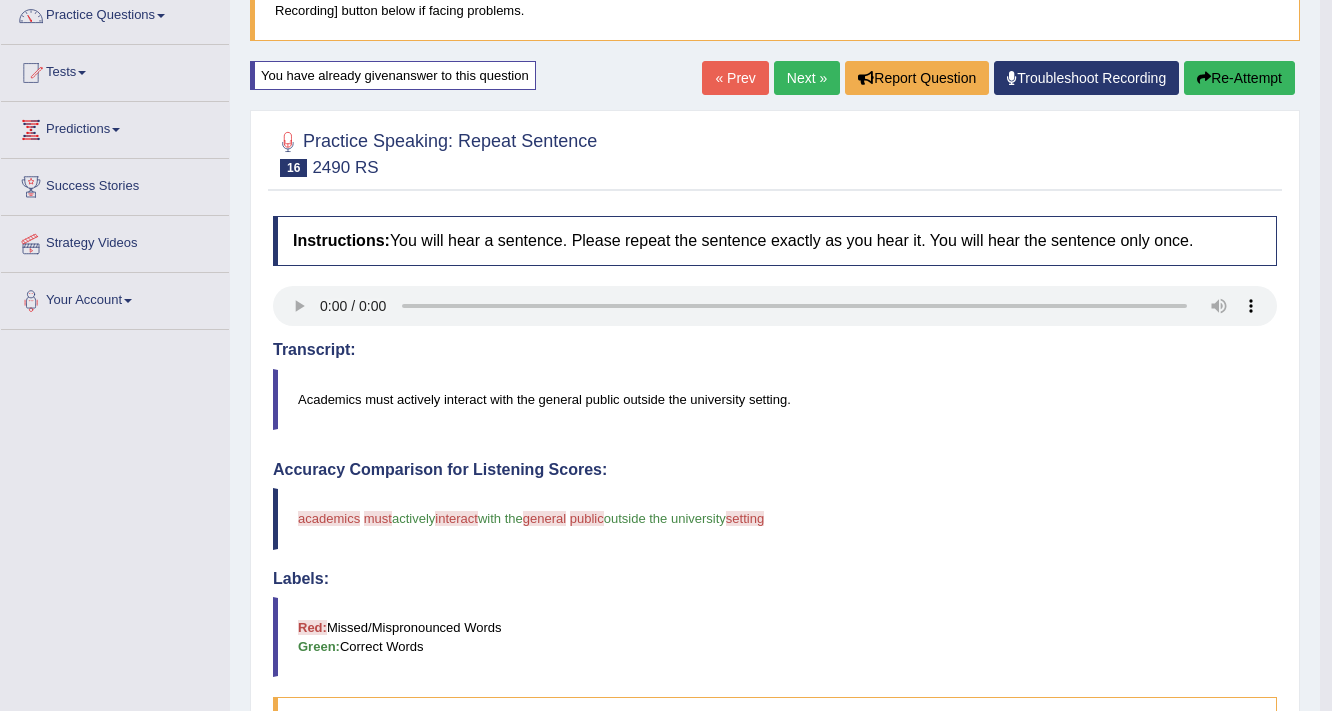 scroll, scrollTop: 160, scrollLeft: 0, axis: vertical 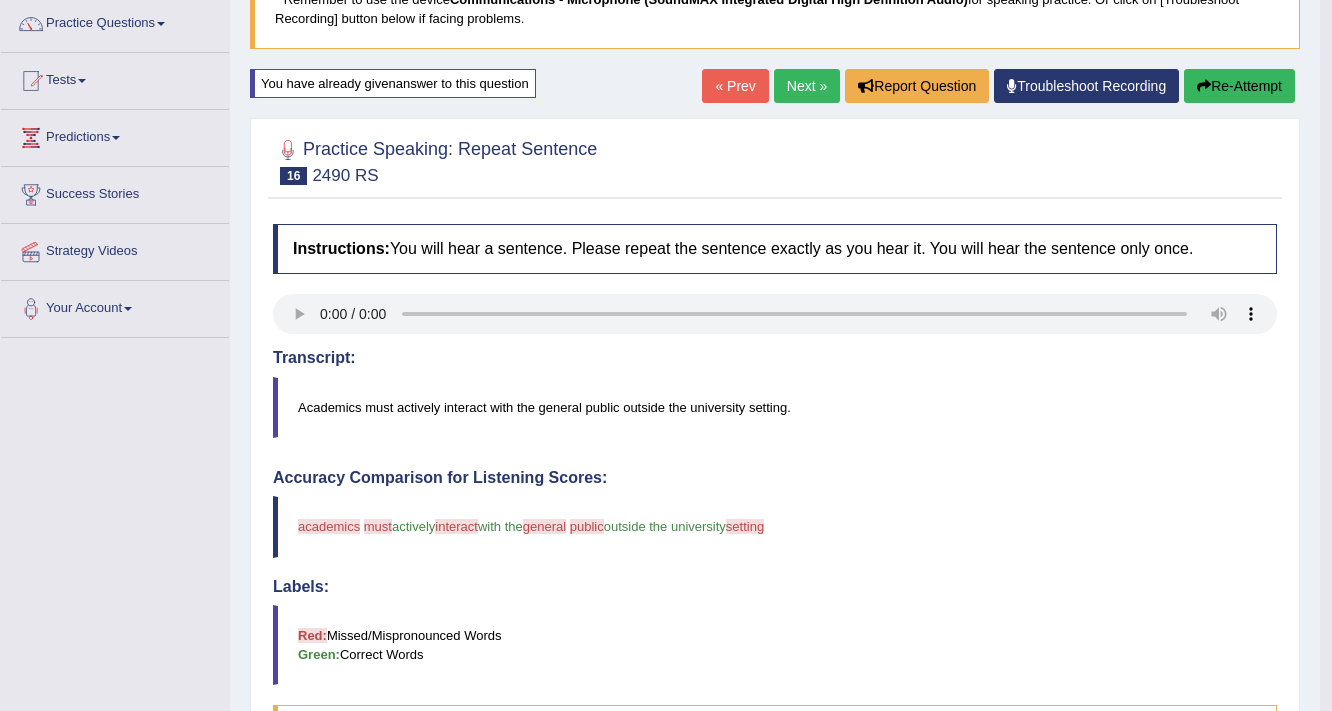 click on "Next »" at bounding box center [807, 86] 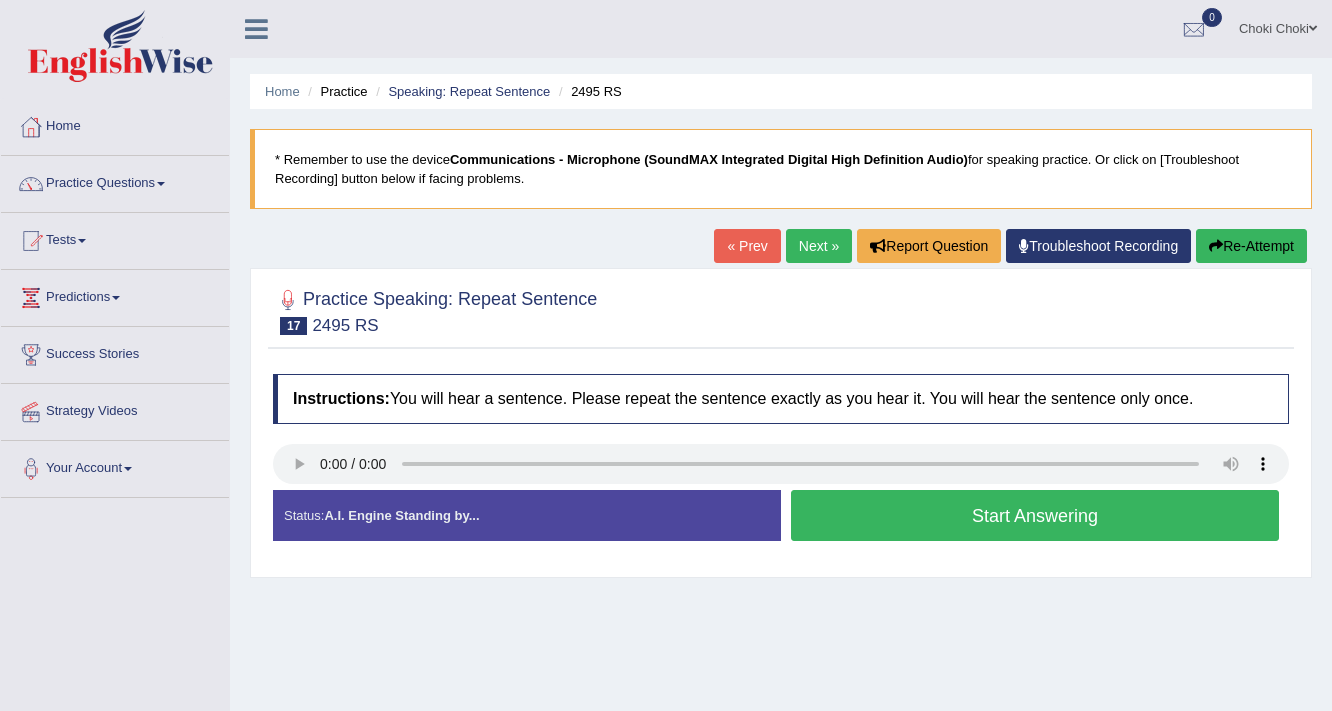 scroll, scrollTop: 0, scrollLeft: 0, axis: both 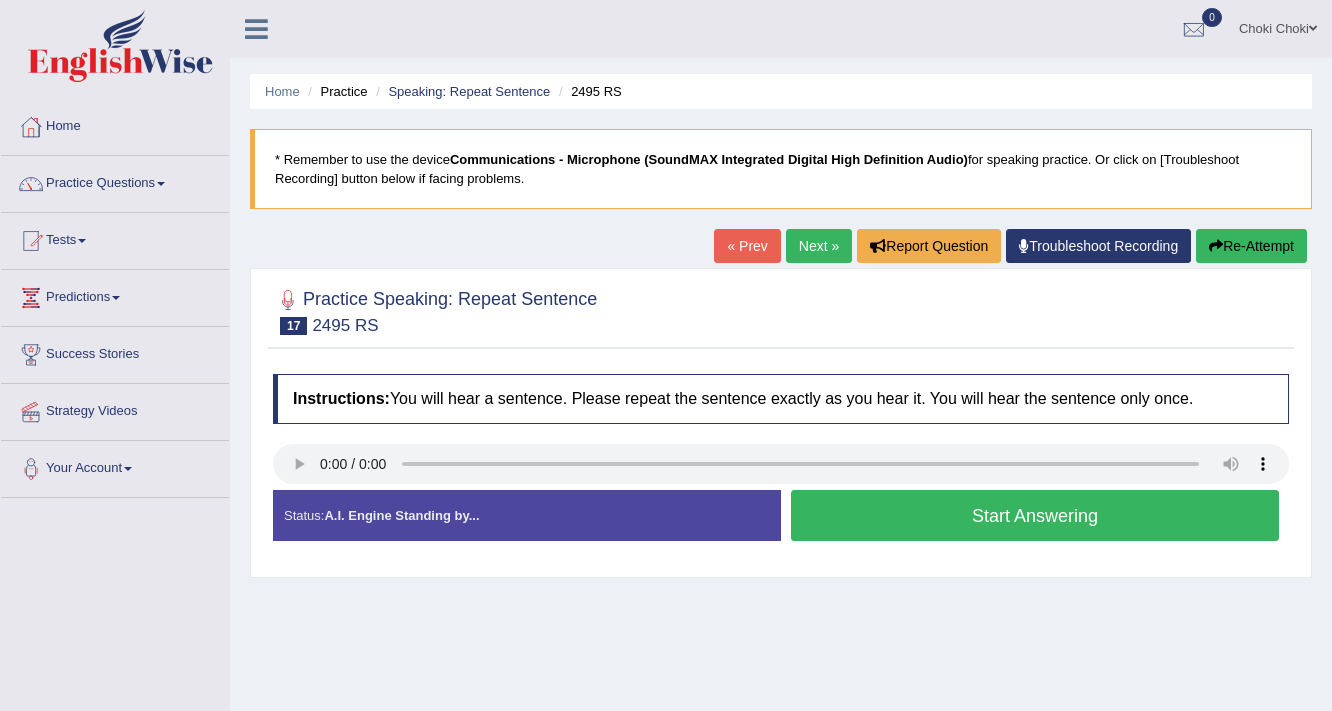click on "Start Answering" at bounding box center (1035, 515) 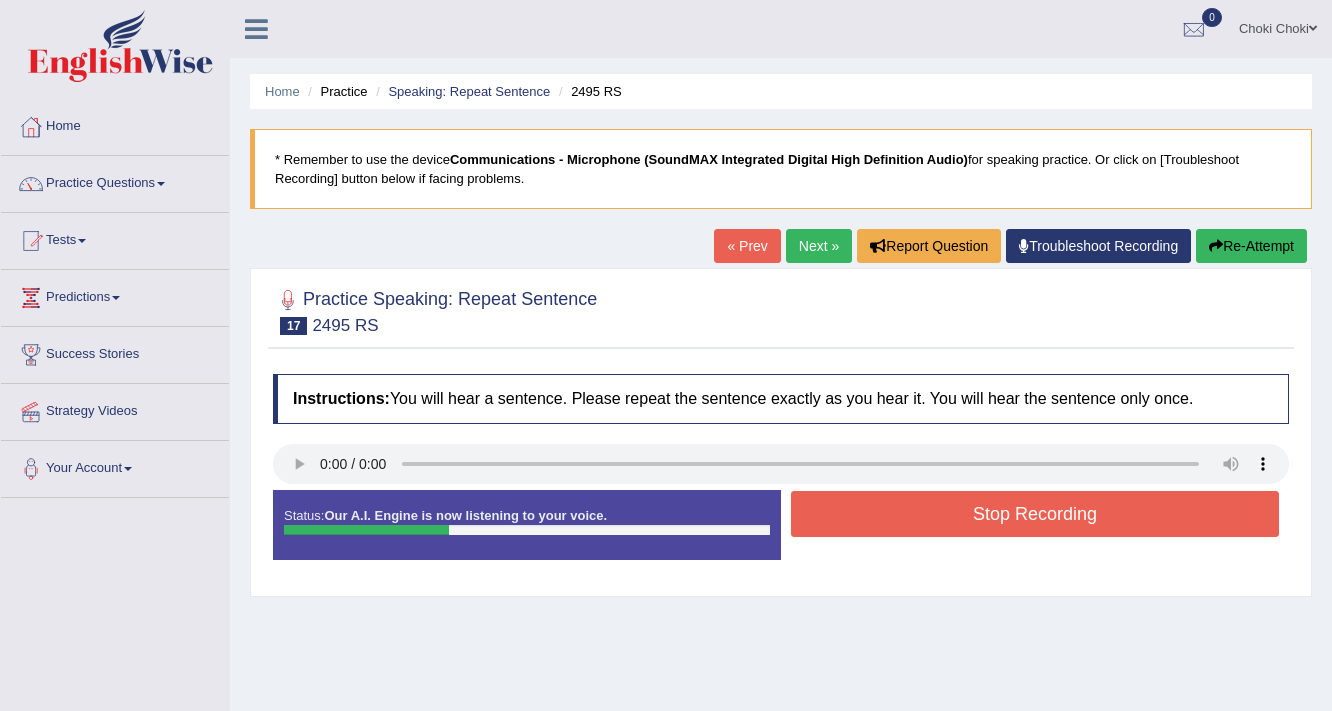 click on "Stop Recording" at bounding box center (1035, 514) 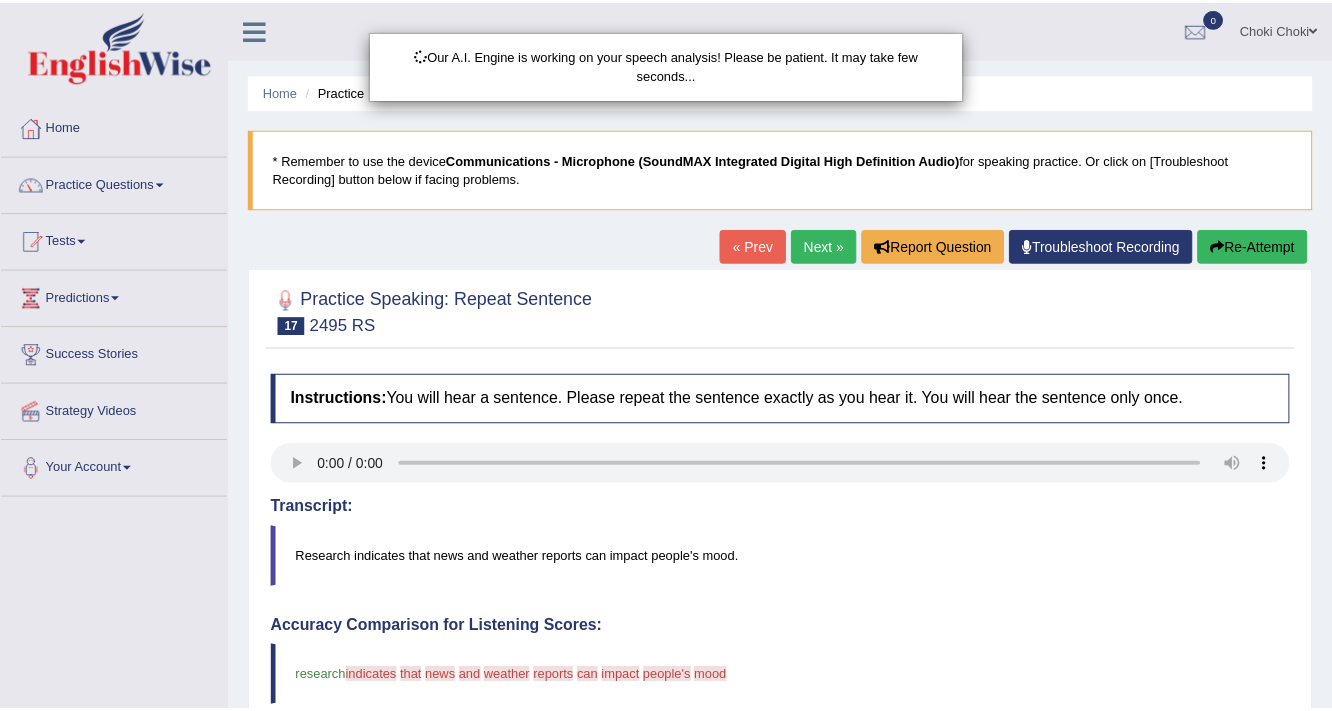 scroll, scrollTop: 0, scrollLeft: 0, axis: both 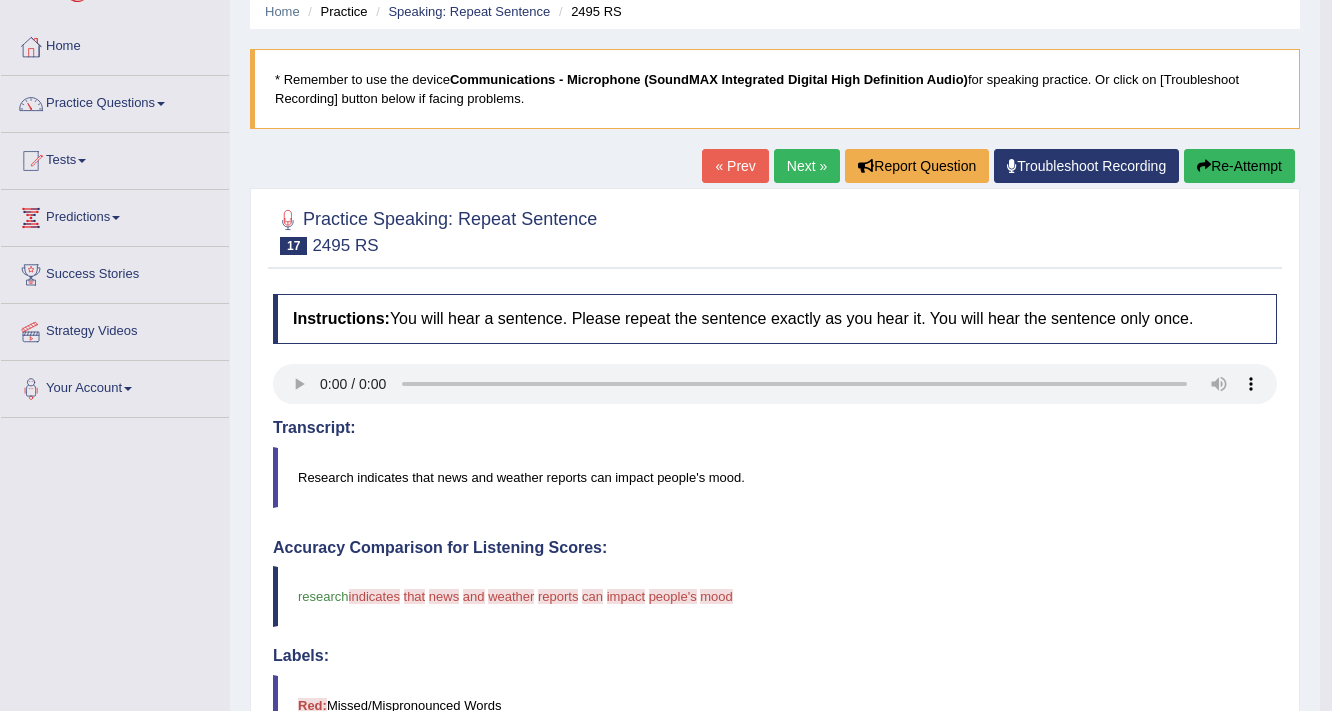 click on "Re-Attempt" at bounding box center [1239, 166] 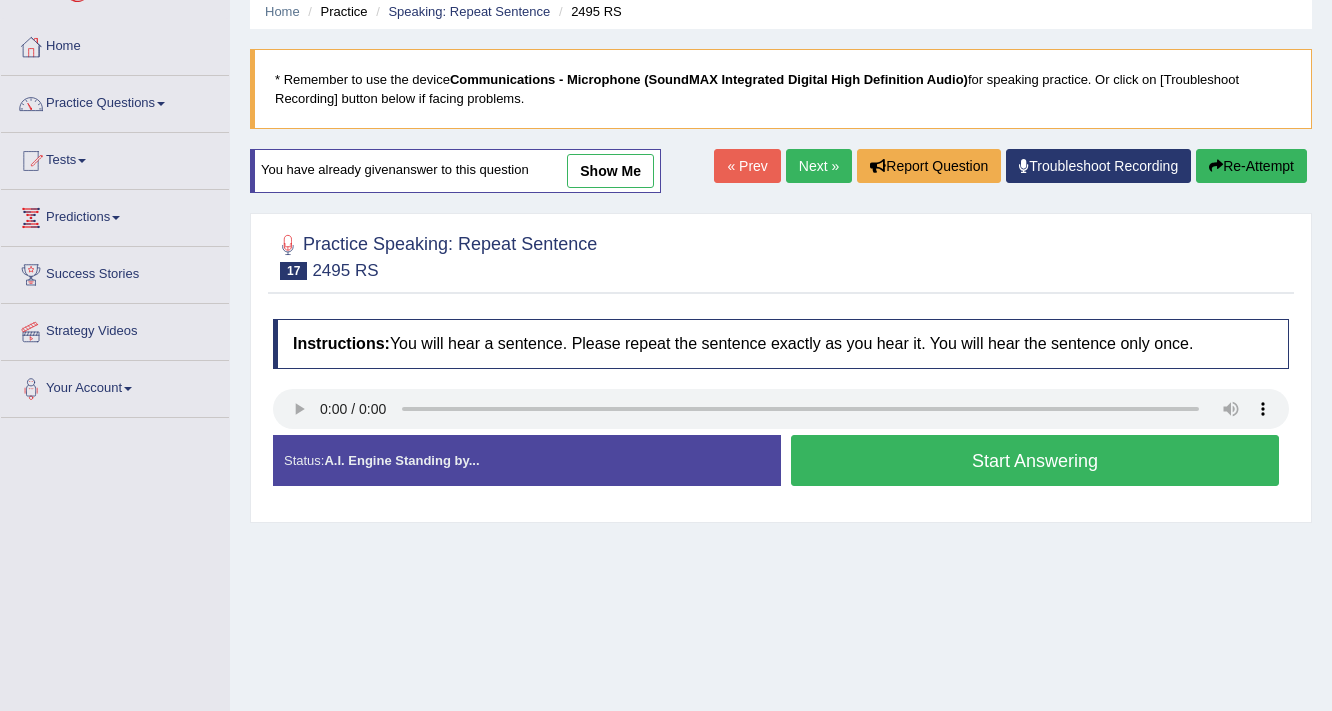 scroll, scrollTop: 80, scrollLeft: 0, axis: vertical 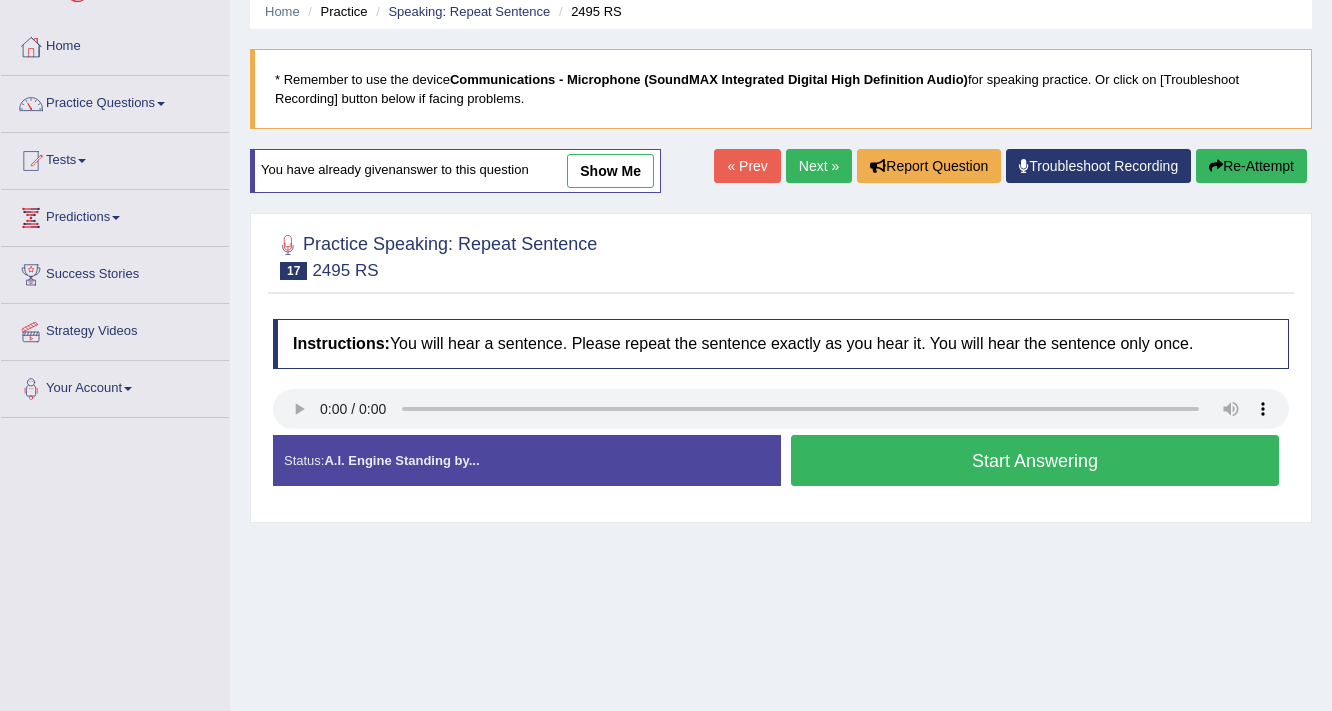 click on "Start Answering" at bounding box center (1035, 460) 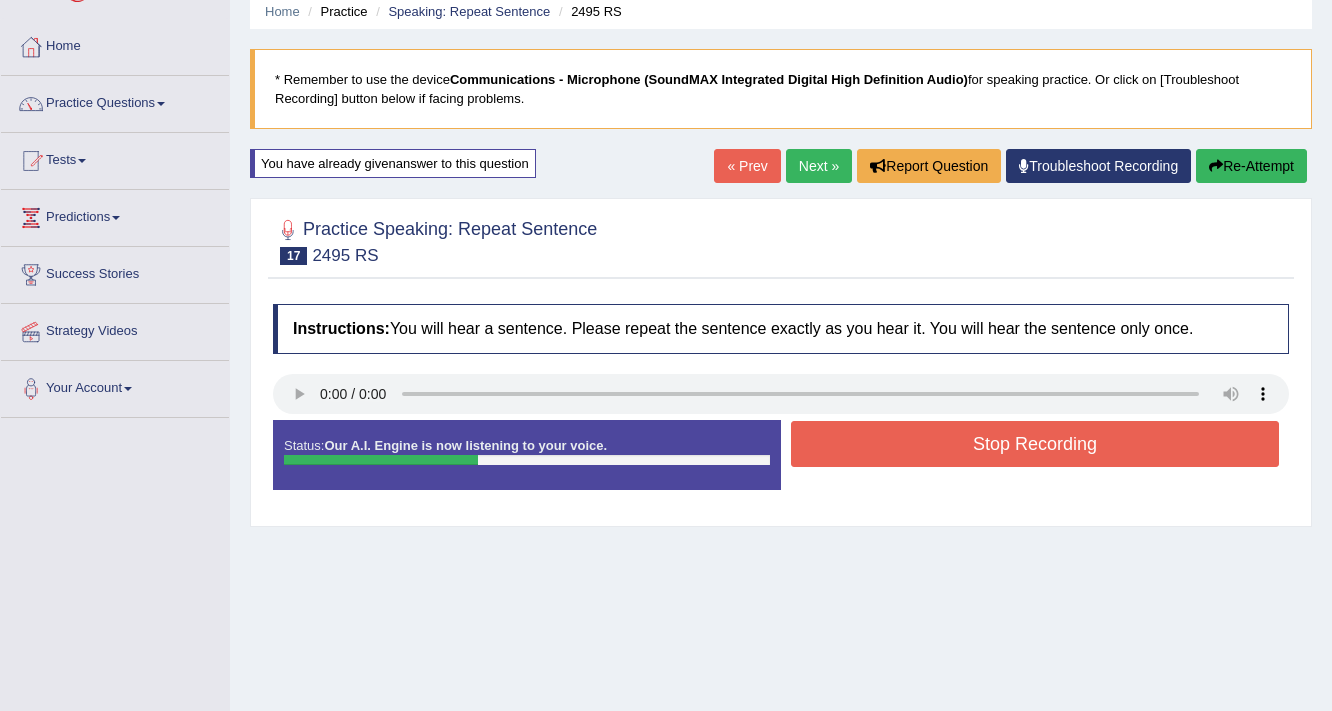 click on "Stop Recording" at bounding box center [1035, 444] 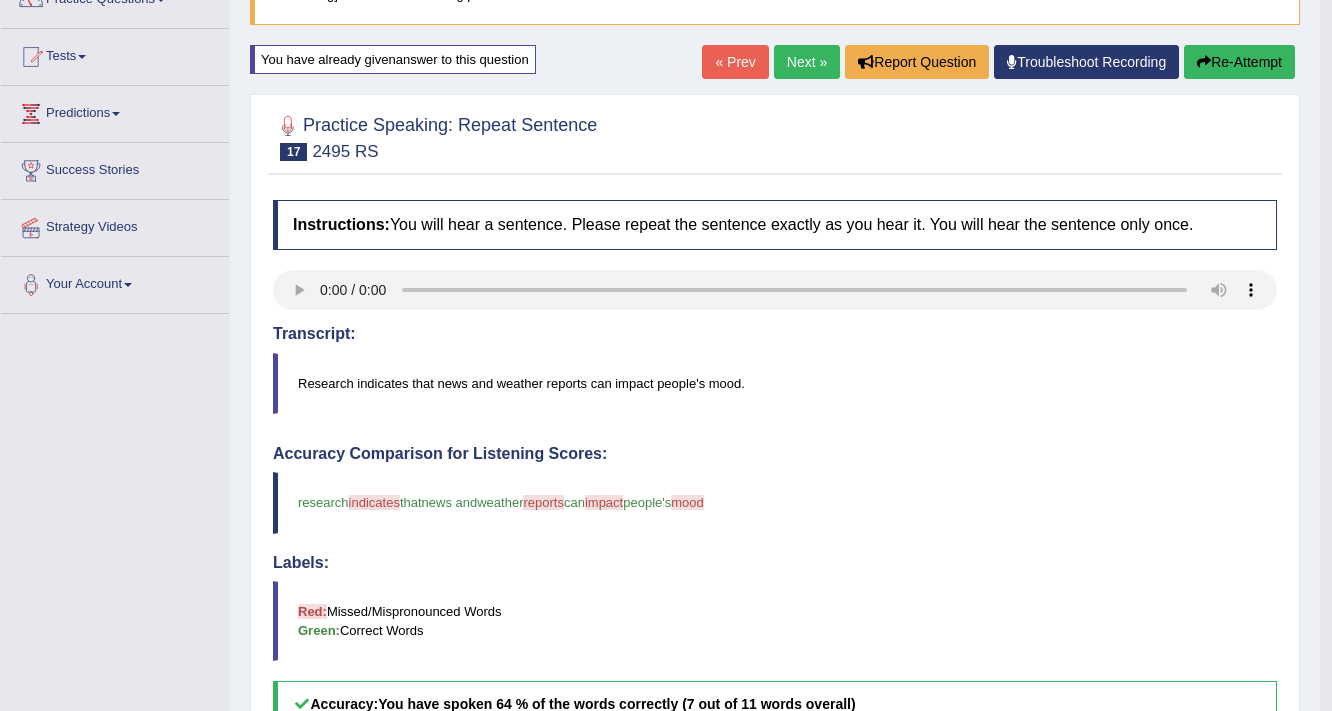 scroll, scrollTop: 80, scrollLeft: 0, axis: vertical 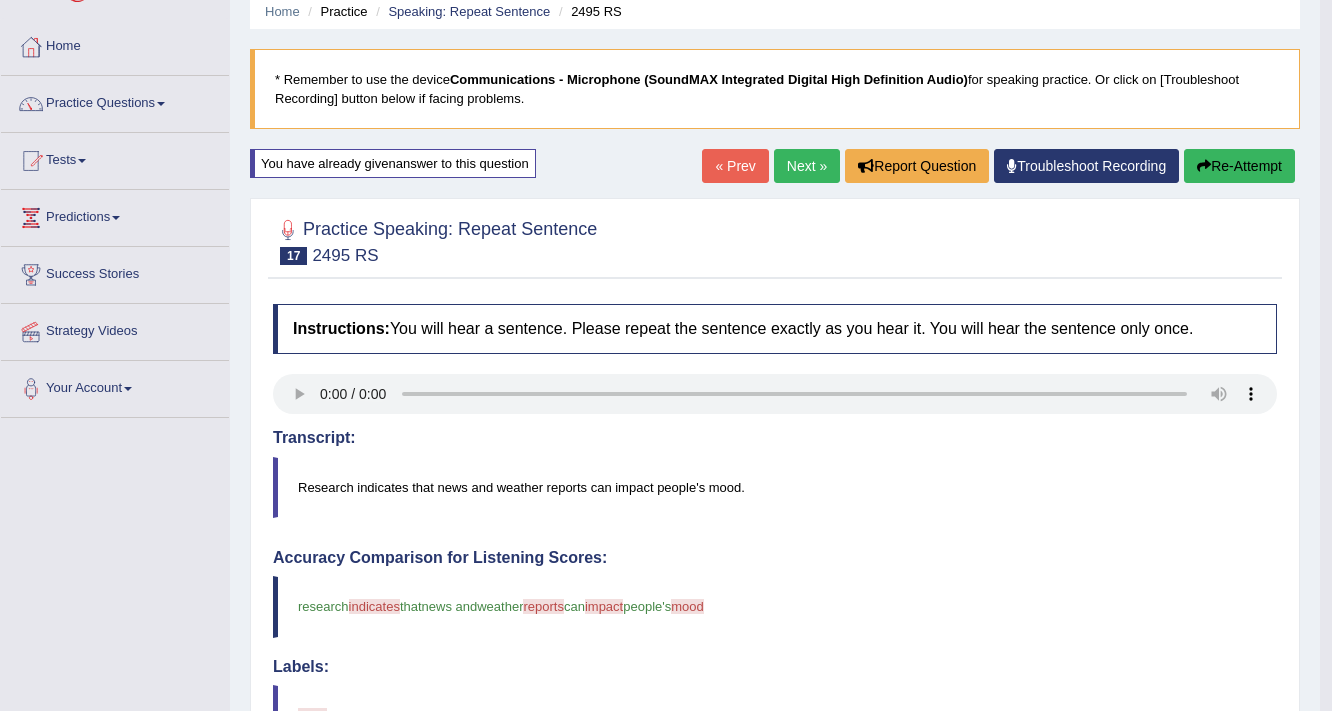 click on "Next »" at bounding box center (807, 166) 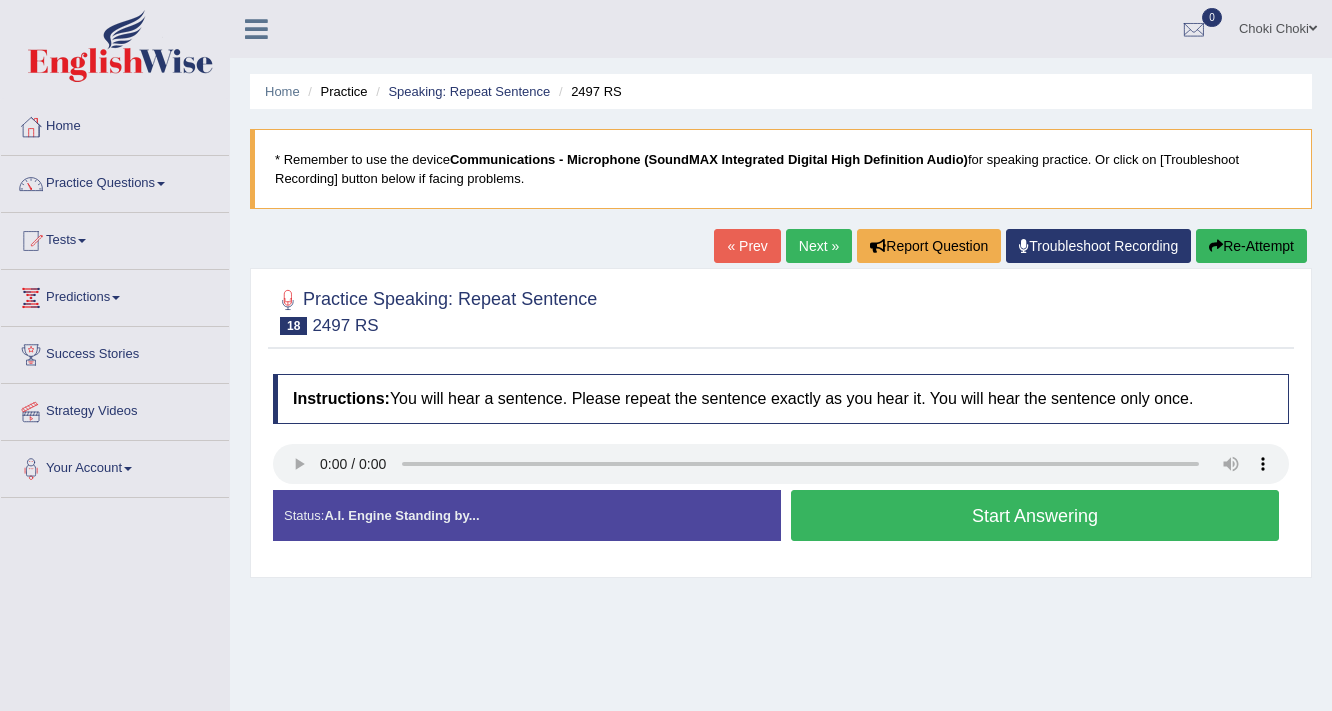scroll, scrollTop: 0, scrollLeft: 0, axis: both 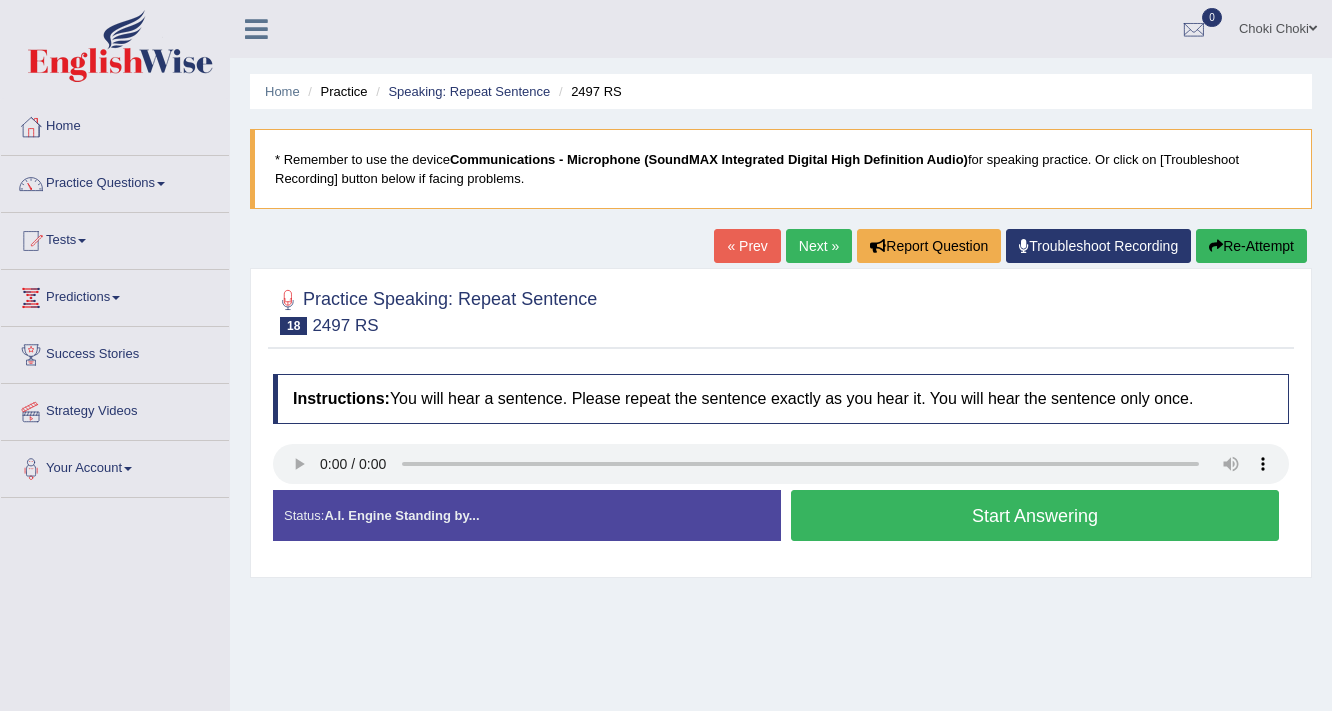 click on "Start Answering" at bounding box center (1035, 515) 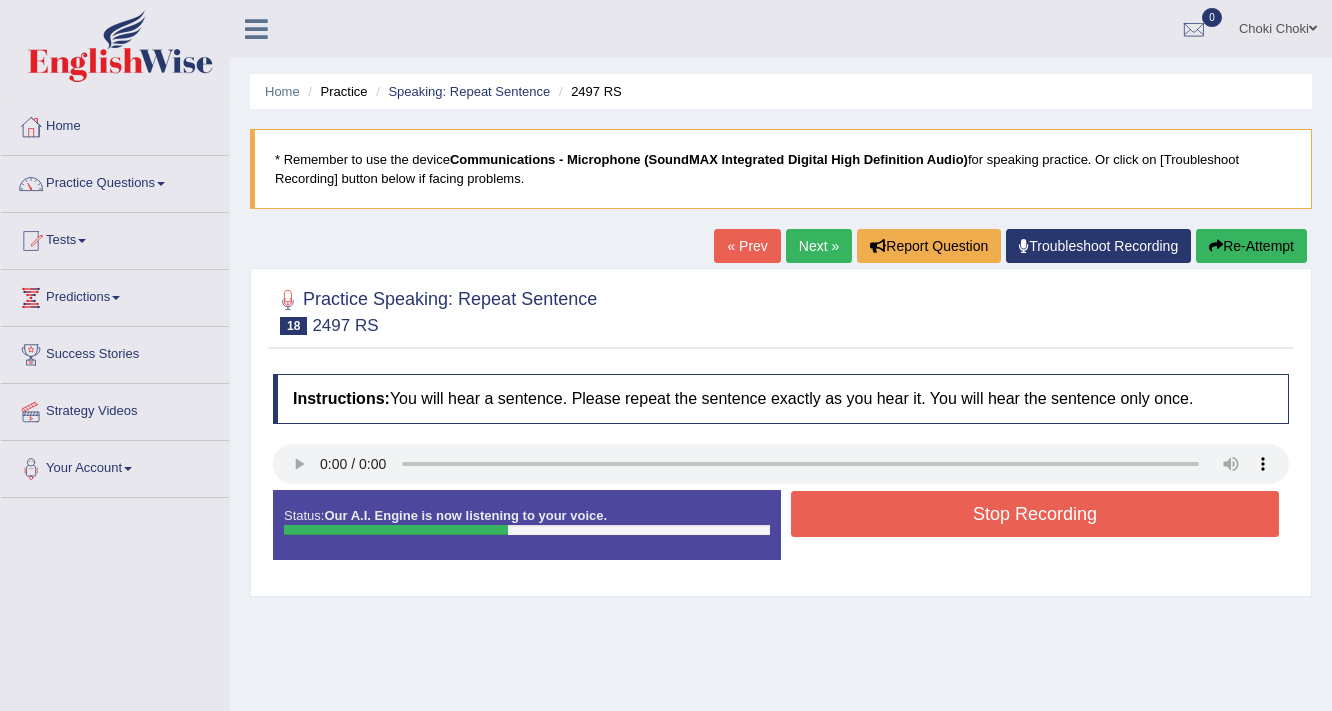 click on "Stop Recording" at bounding box center (1035, 514) 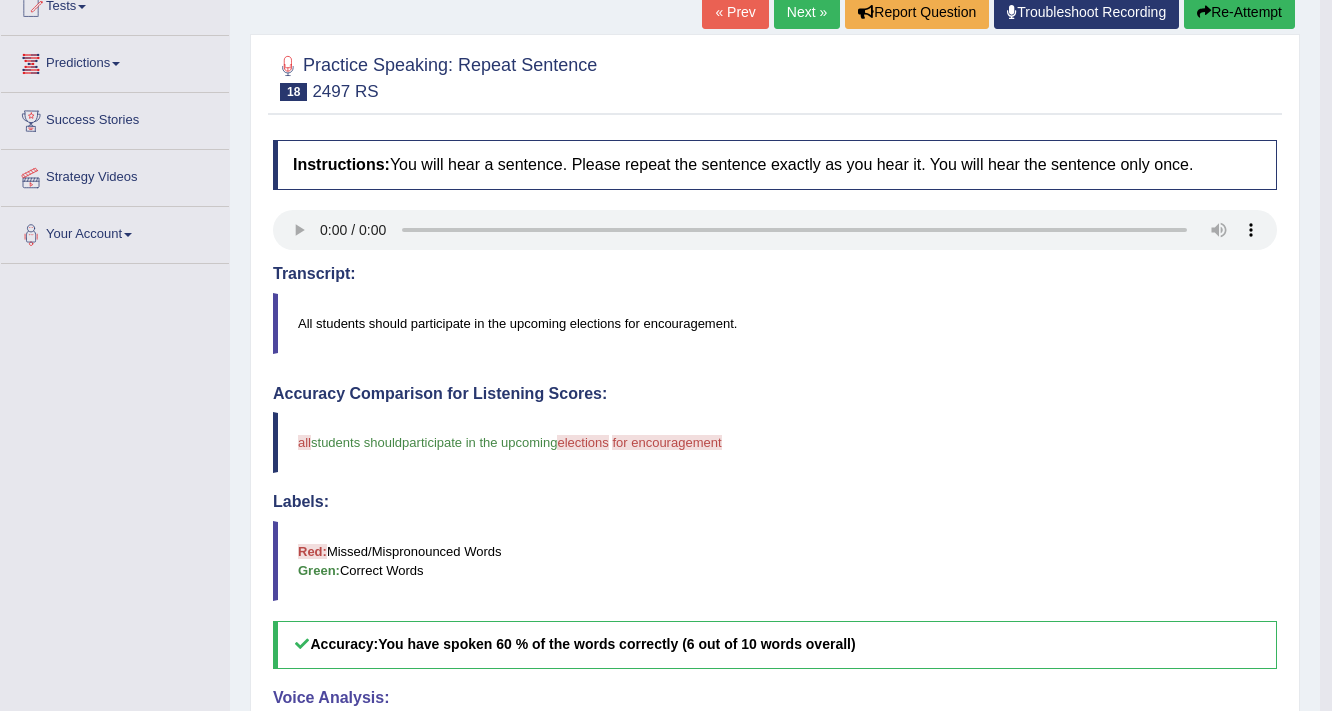 scroll, scrollTop: 0, scrollLeft: 0, axis: both 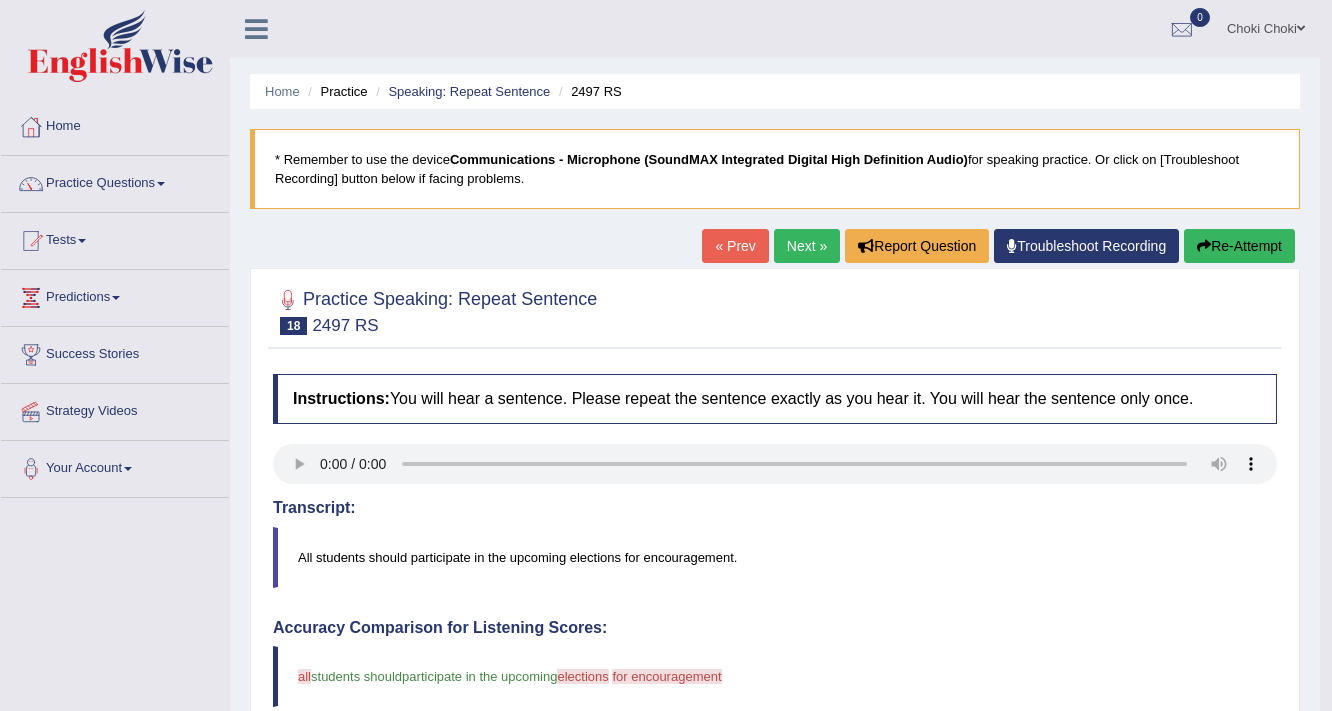 click on "Re-Attempt" at bounding box center (1239, 246) 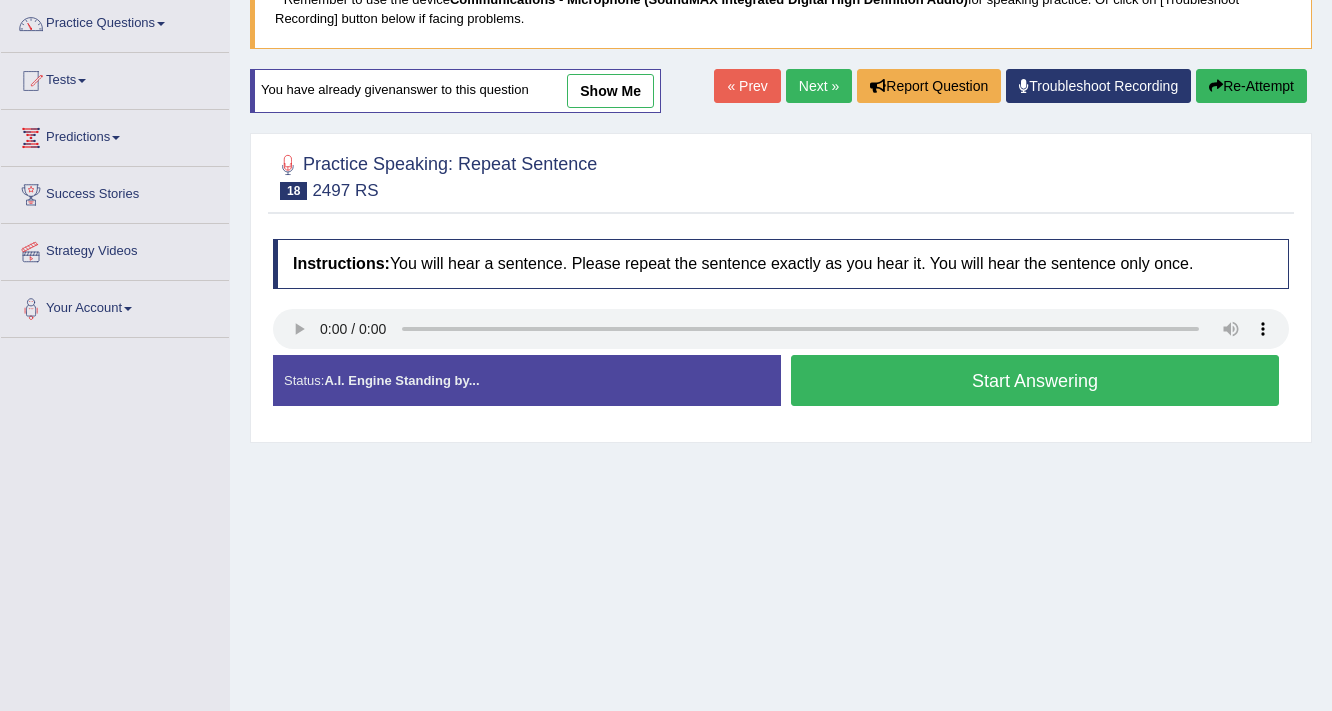 scroll, scrollTop: 160, scrollLeft: 0, axis: vertical 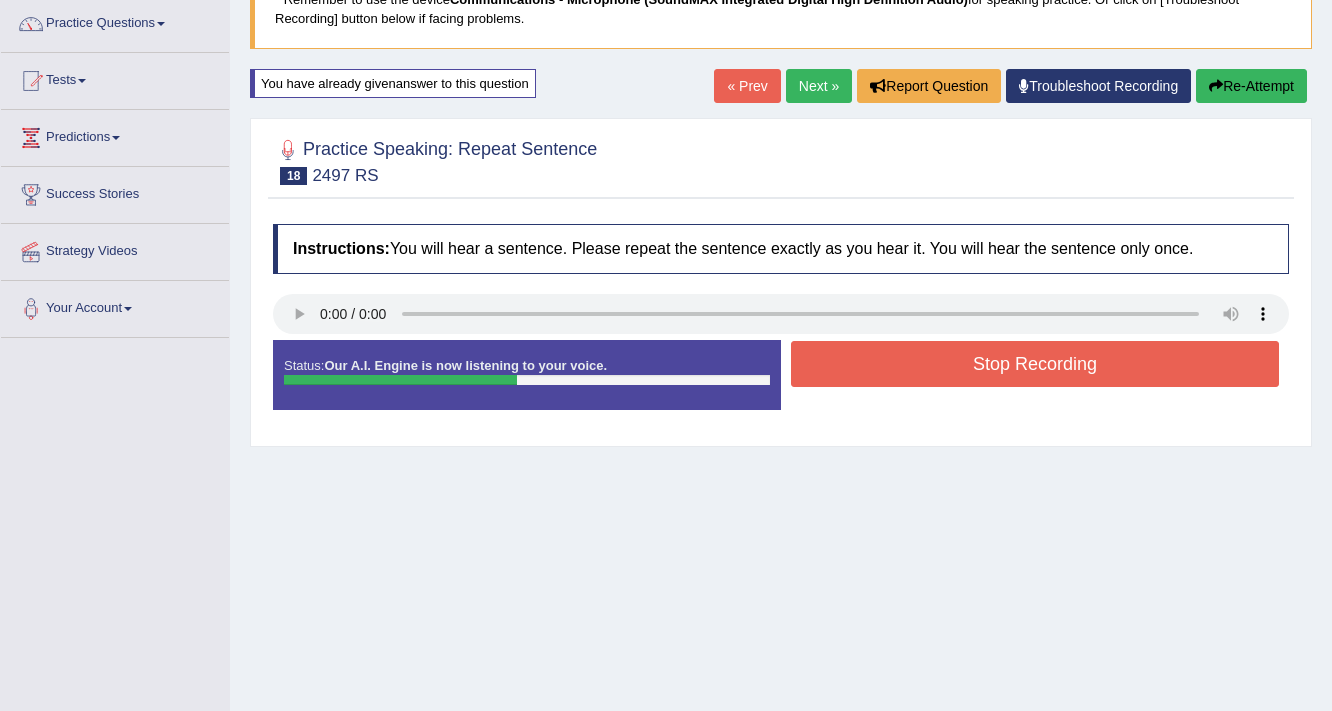 click on "Stop Recording" at bounding box center (1035, 364) 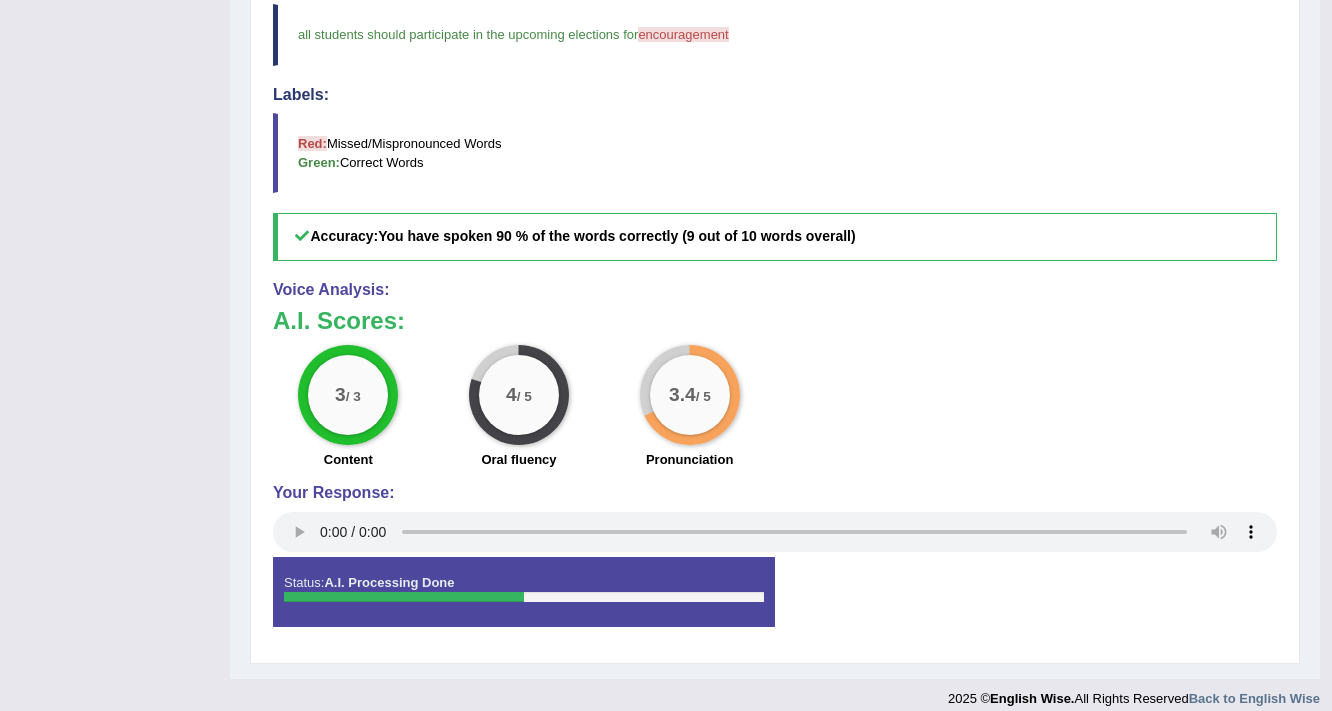 scroll, scrollTop: 667, scrollLeft: 0, axis: vertical 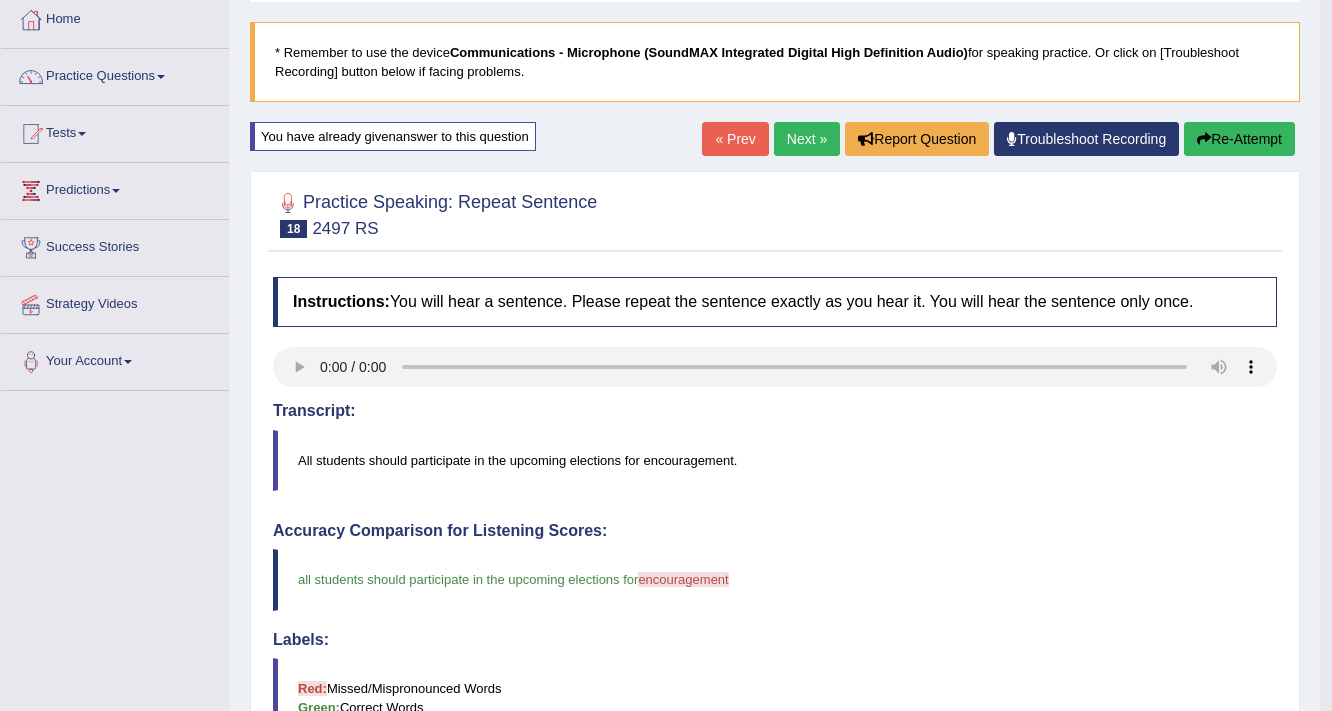 click on "Next »" at bounding box center (807, 139) 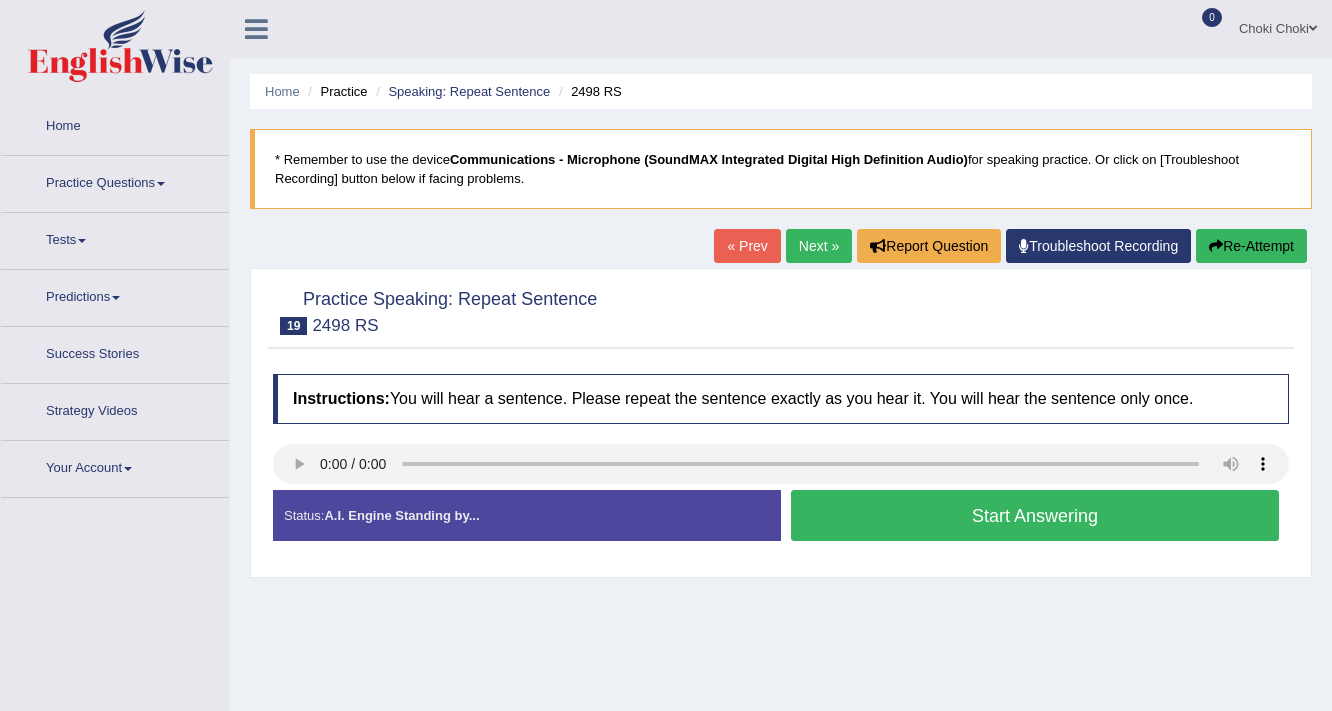 scroll, scrollTop: 0, scrollLeft: 0, axis: both 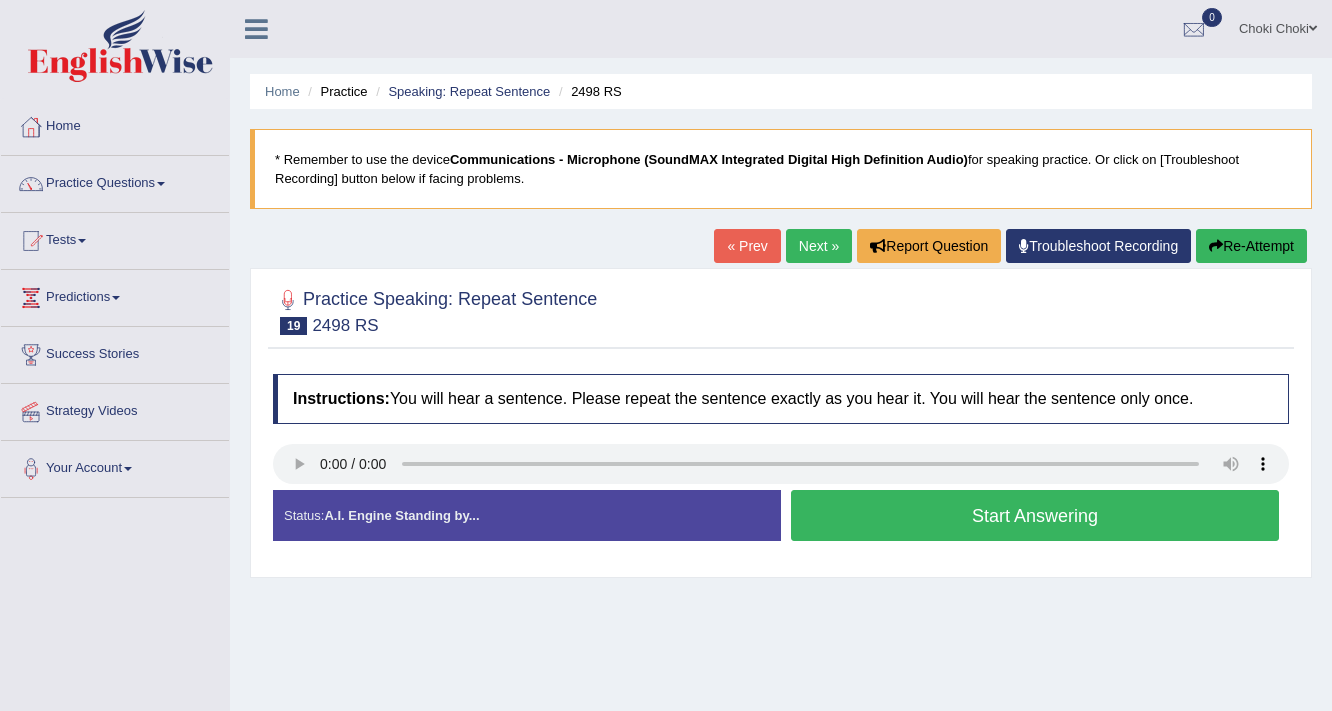 click on "Start Answering" at bounding box center [1035, 515] 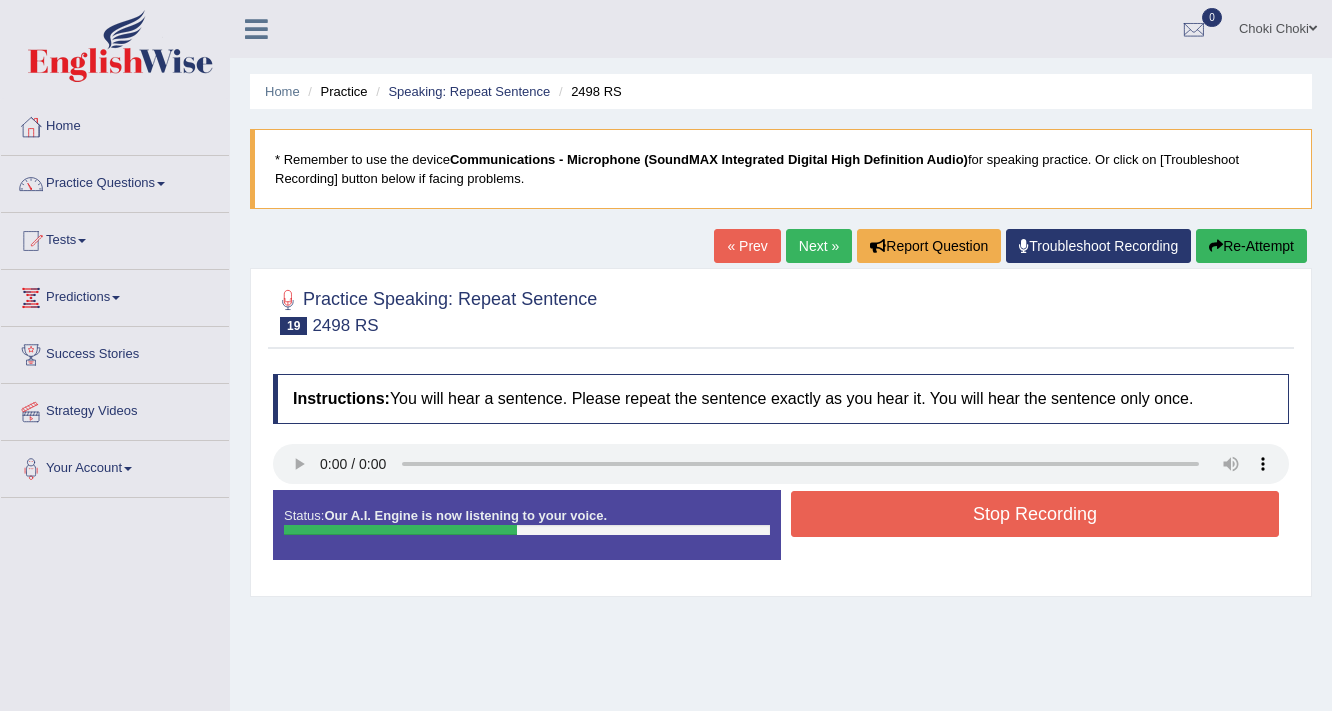 click on "Stop Recording" at bounding box center (1035, 514) 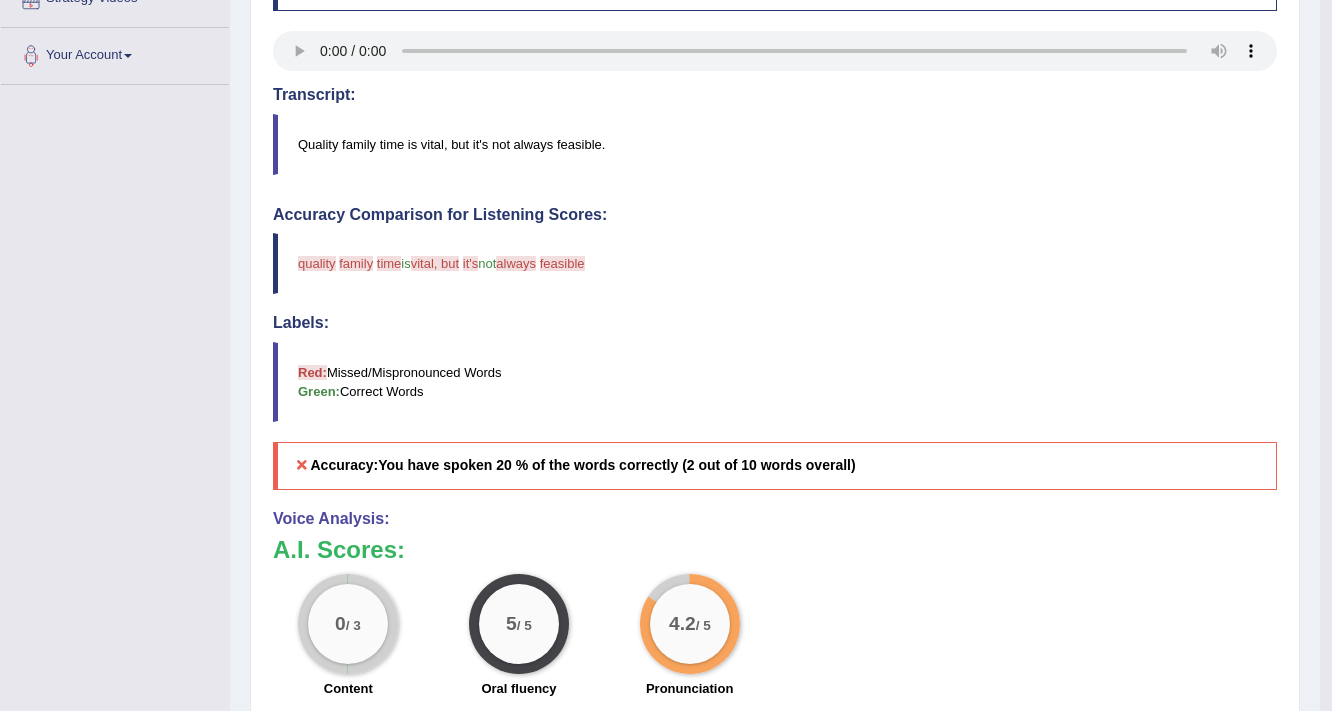 scroll, scrollTop: 480, scrollLeft: 0, axis: vertical 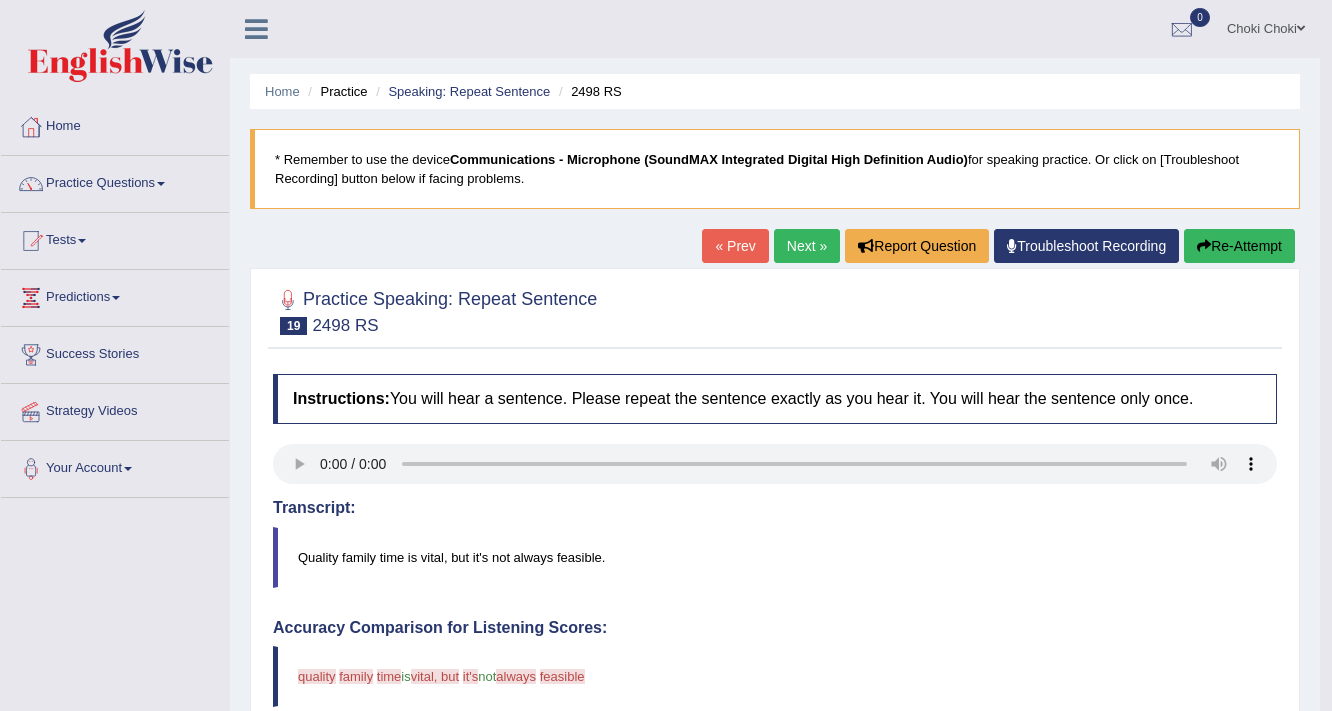 click on "Re-Attempt" at bounding box center (1239, 246) 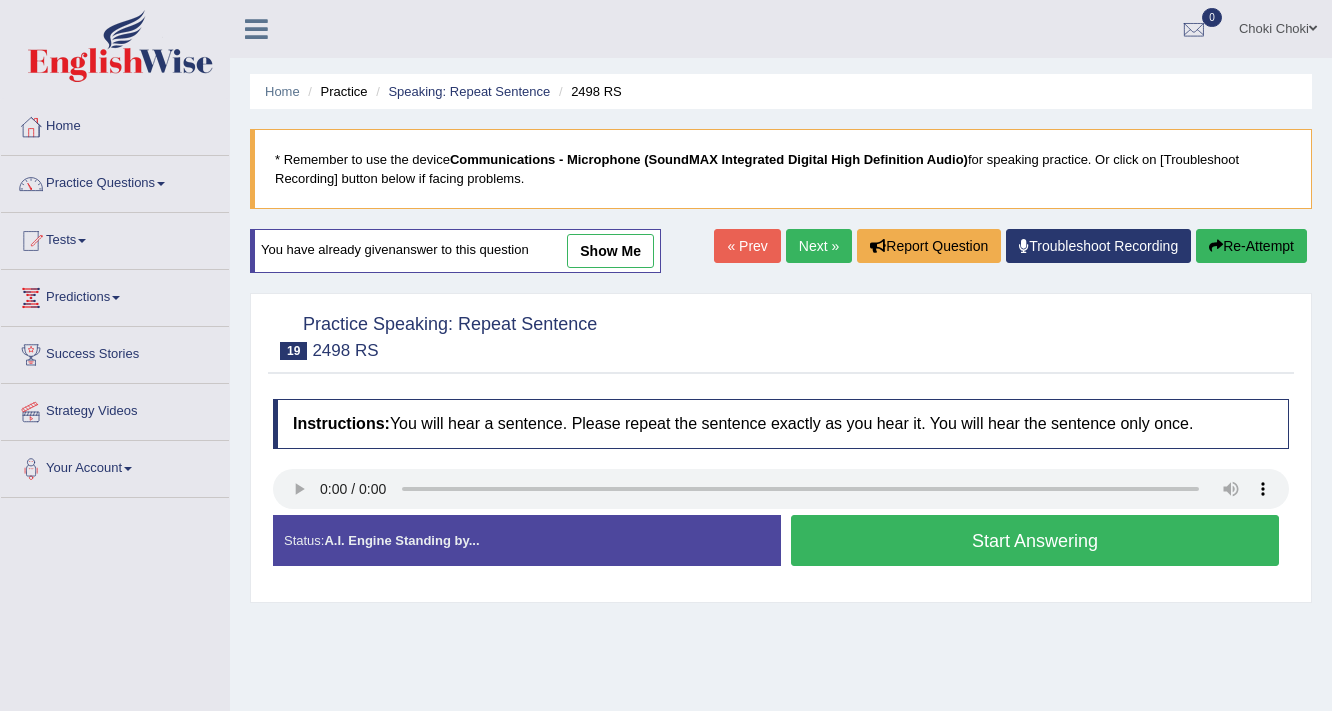 scroll, scrollTop: 0, scrollLeft: 0, axis: both 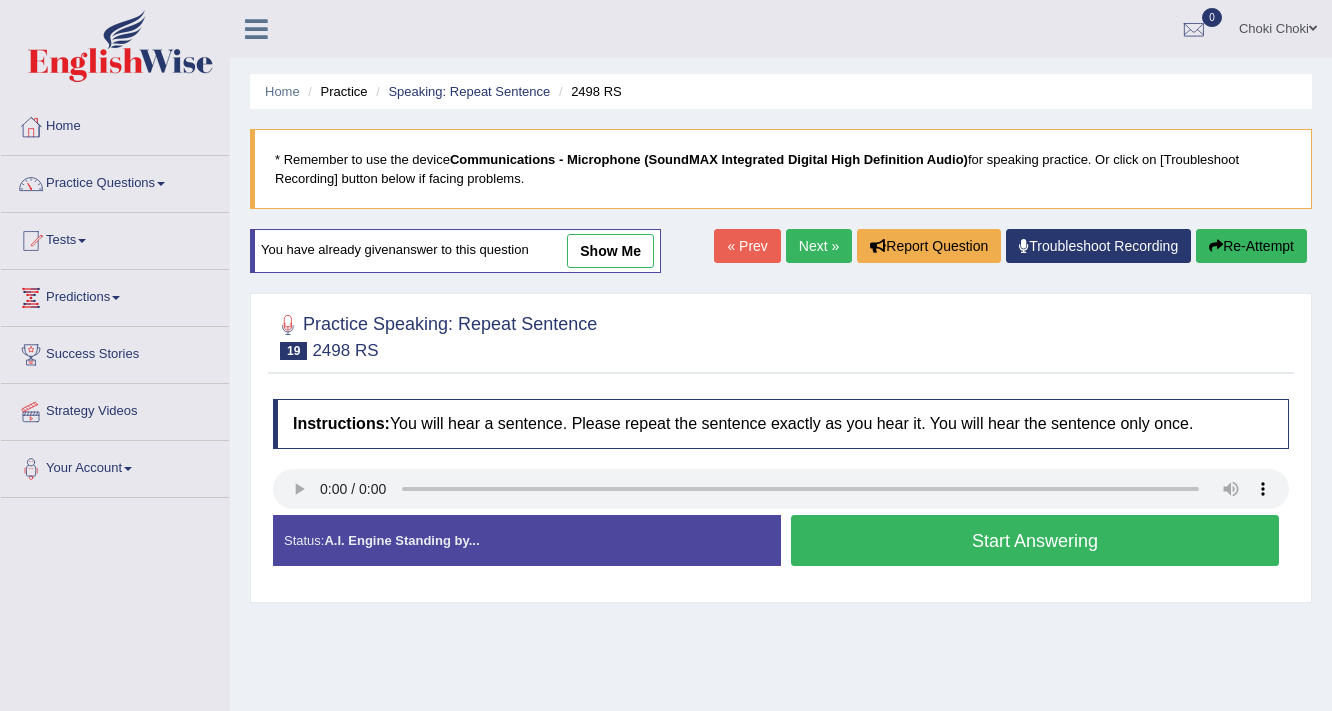 click on "Start Answering" at bounding box center [1035, 540] 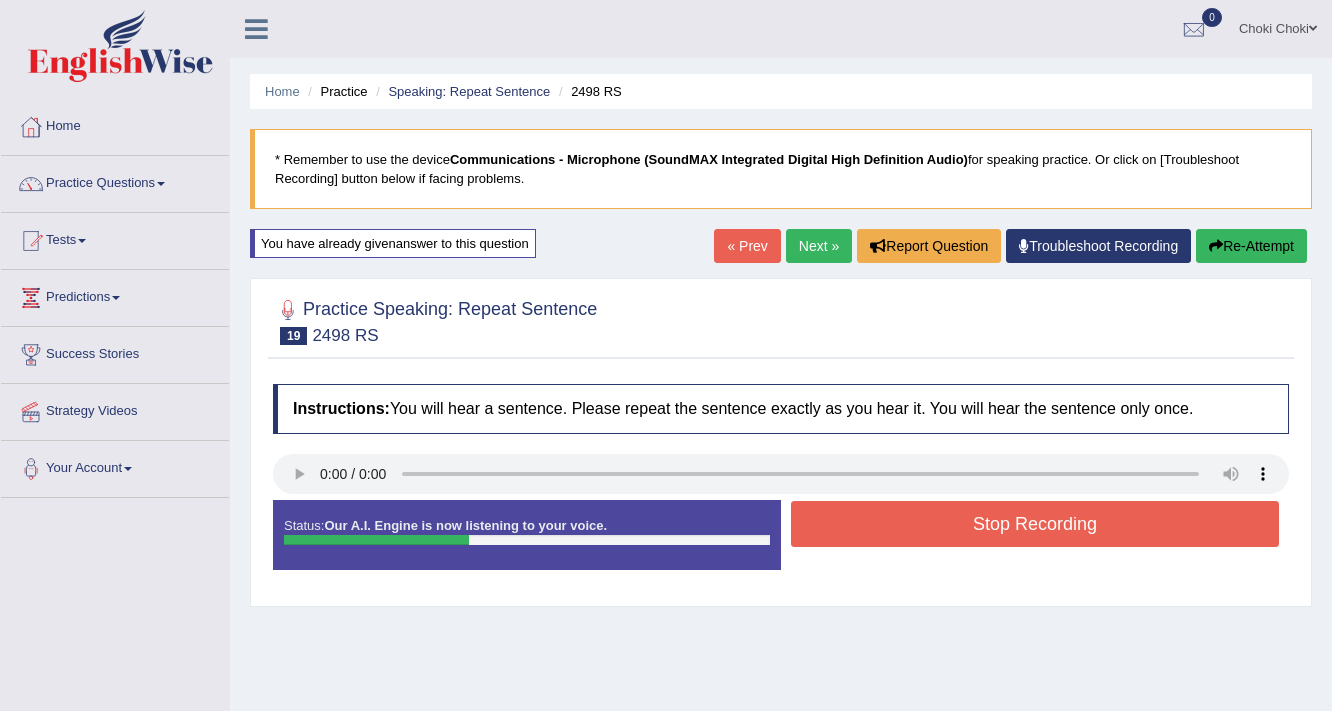 click on "Stop Recording" at bounding box center (1035, 524) 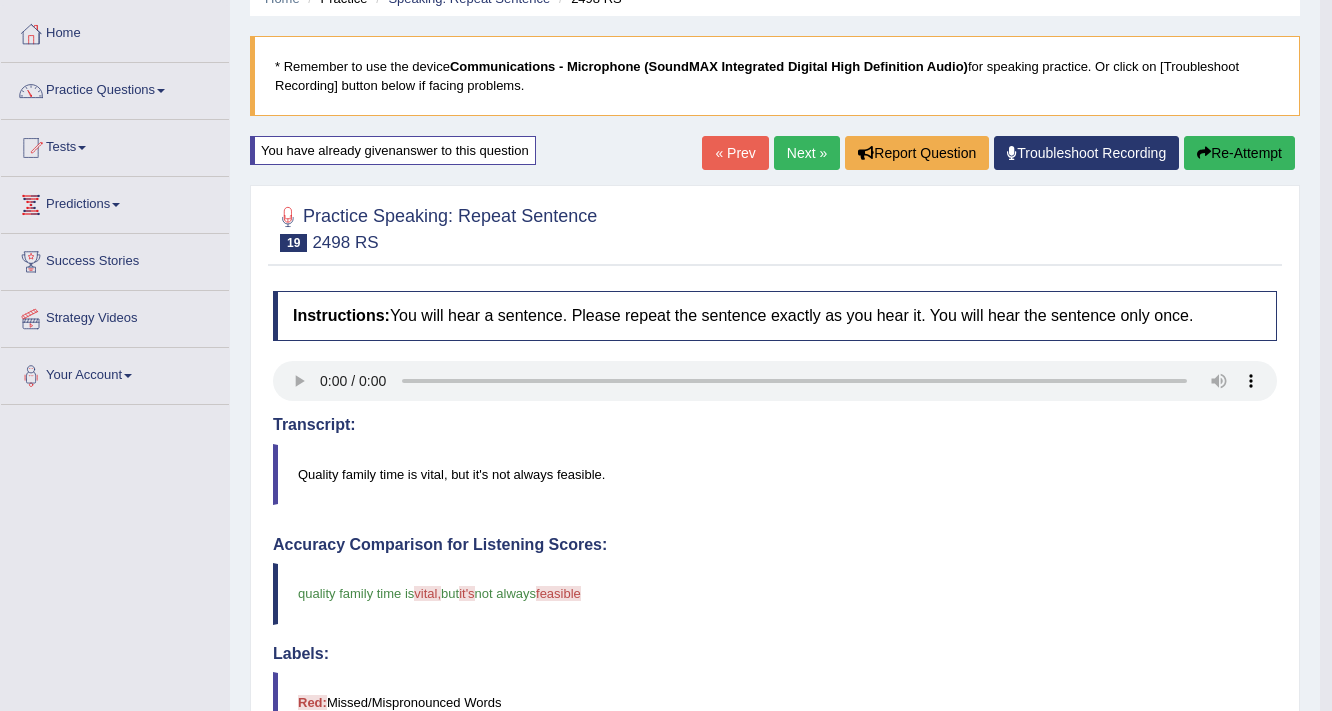 scroll, scrollTop: 80, scrollLeft: 0, axis: vertical 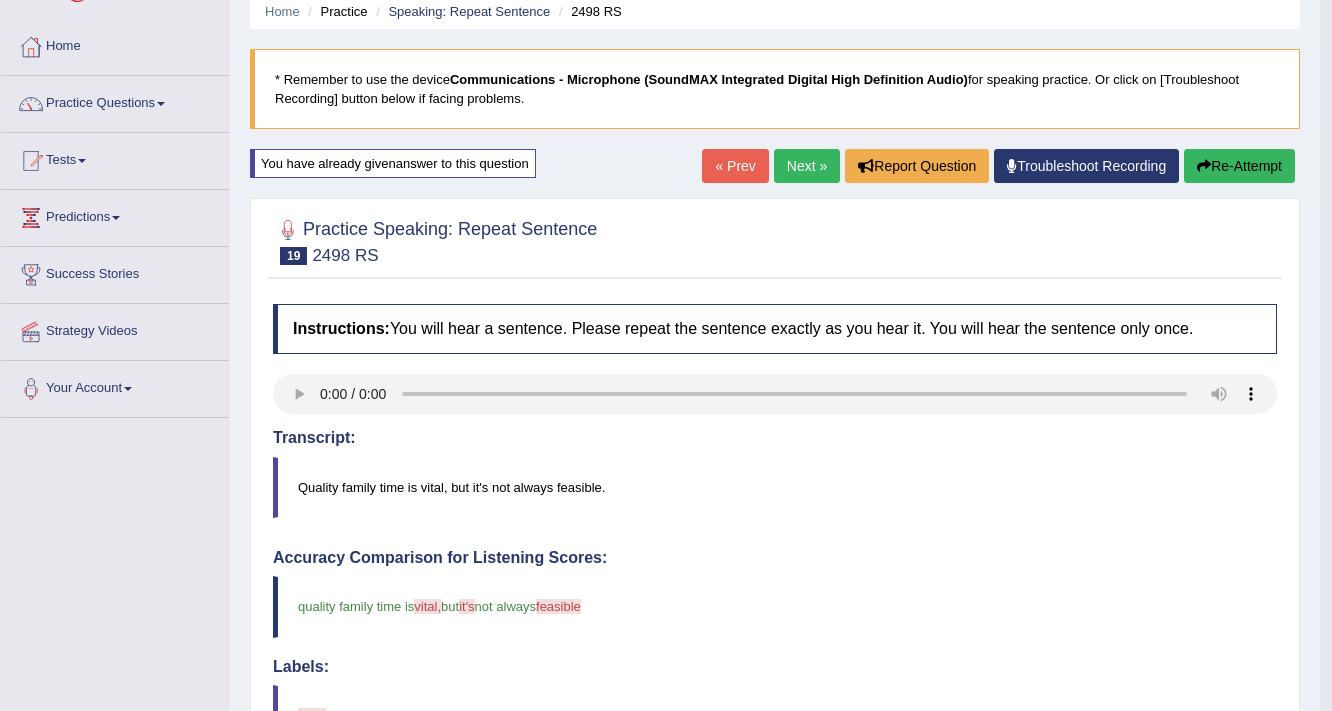 click on "Re-Attempt" at bounding box center (1239, 166) 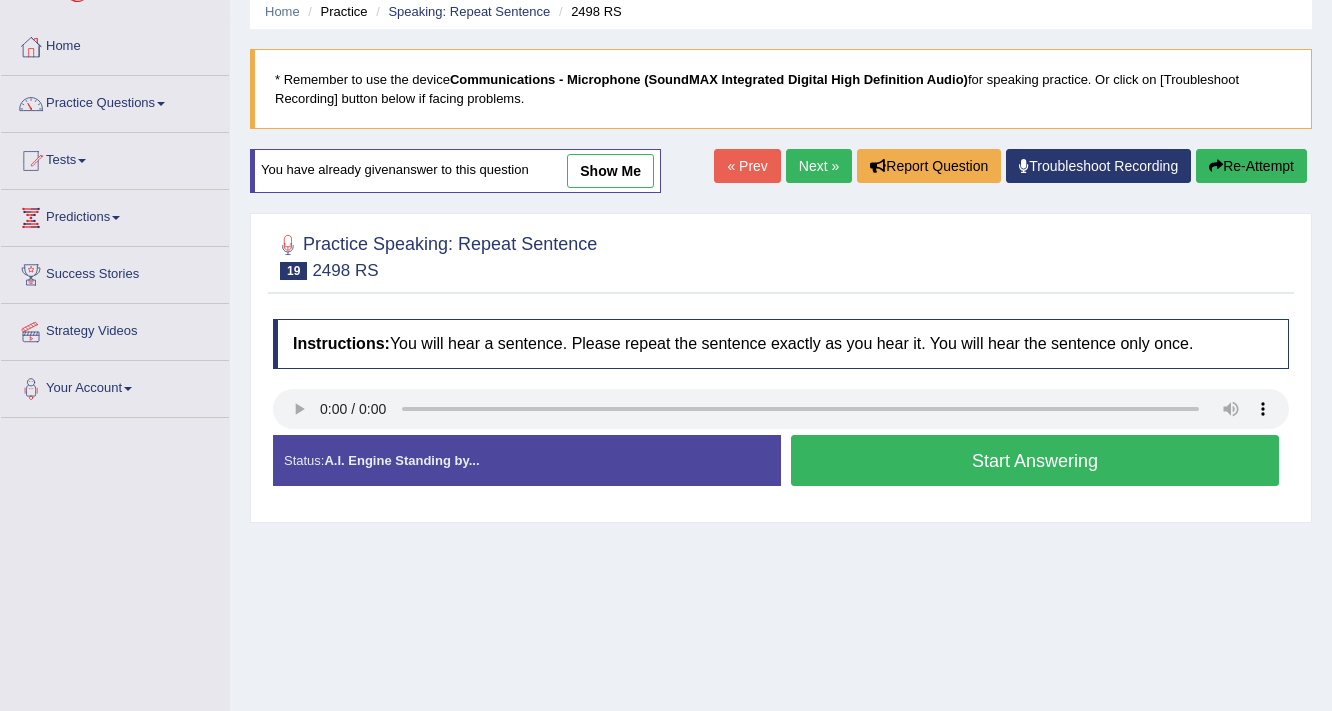scroll, scrollTop: 80, scrollLeft: 0, axis: vertical 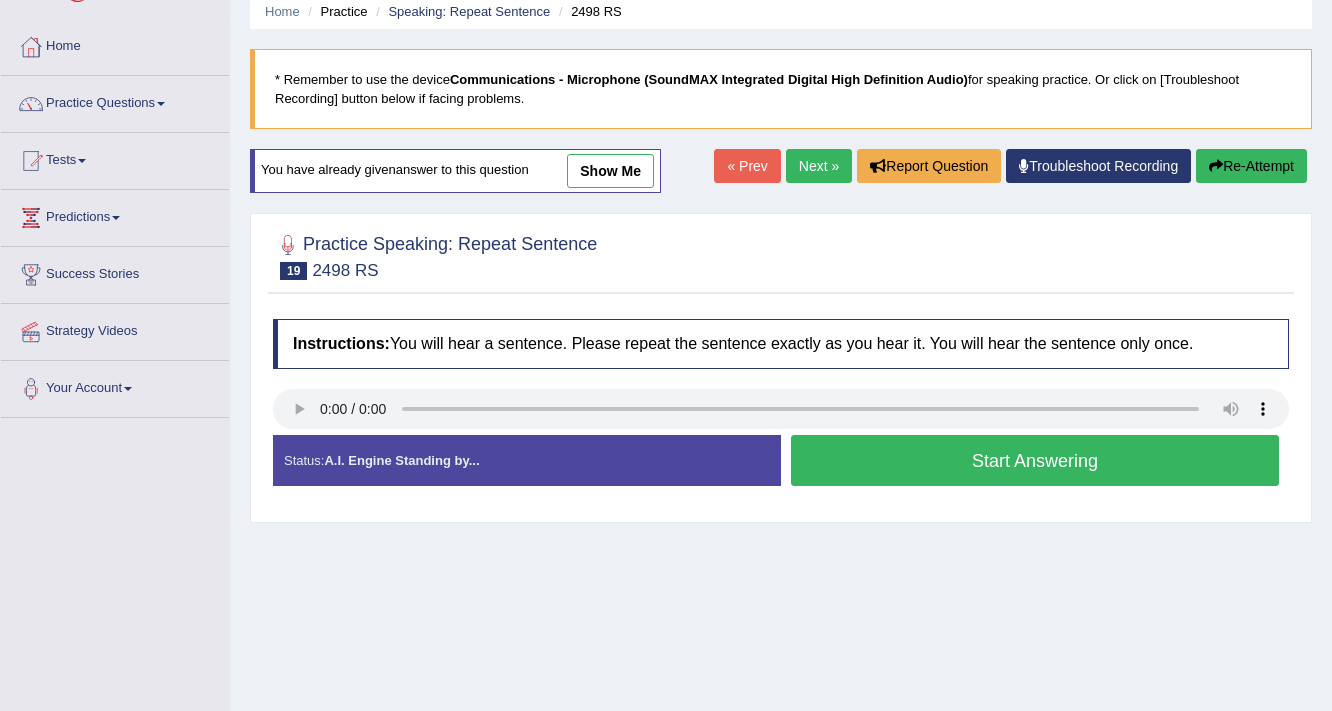 click on "Start Answering" at bounding box center [1035, 460] 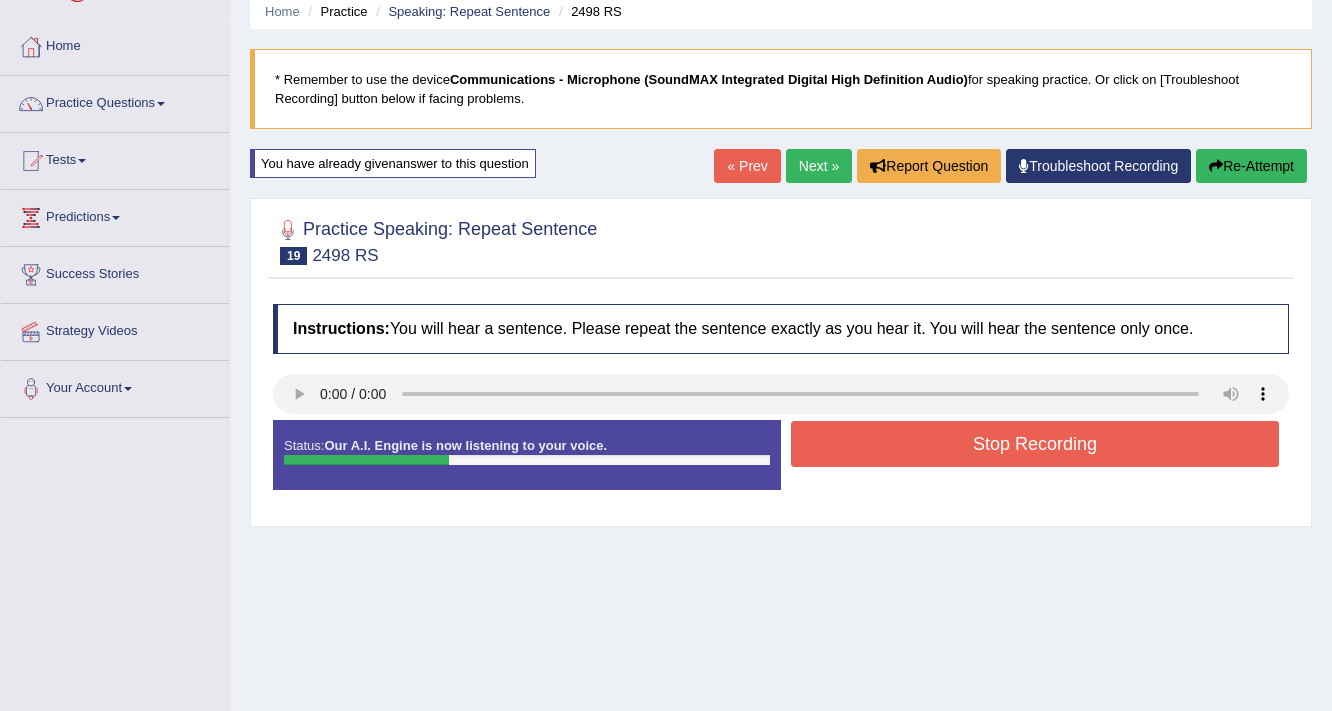 click on "Stop Recording" at bounding box center [1035, 444] 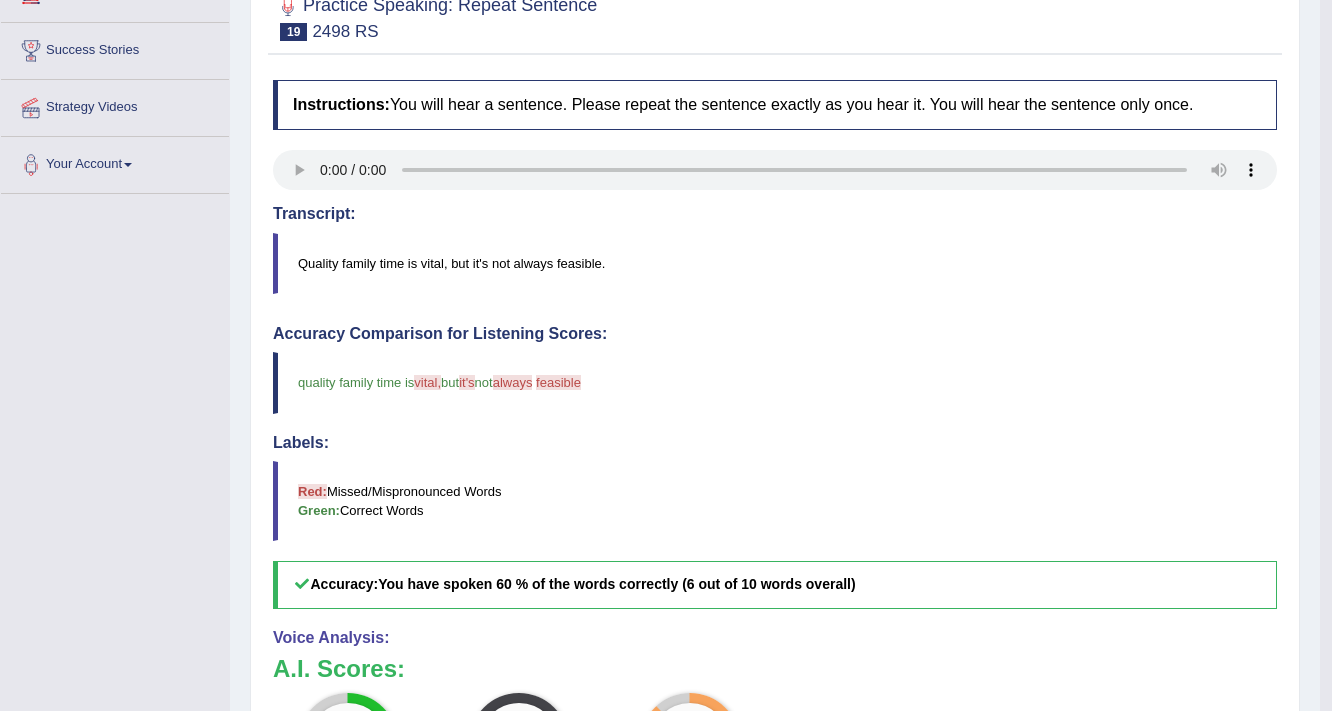 scroll, scrollTop: 160, scrollLeft: 0, axis: vertical 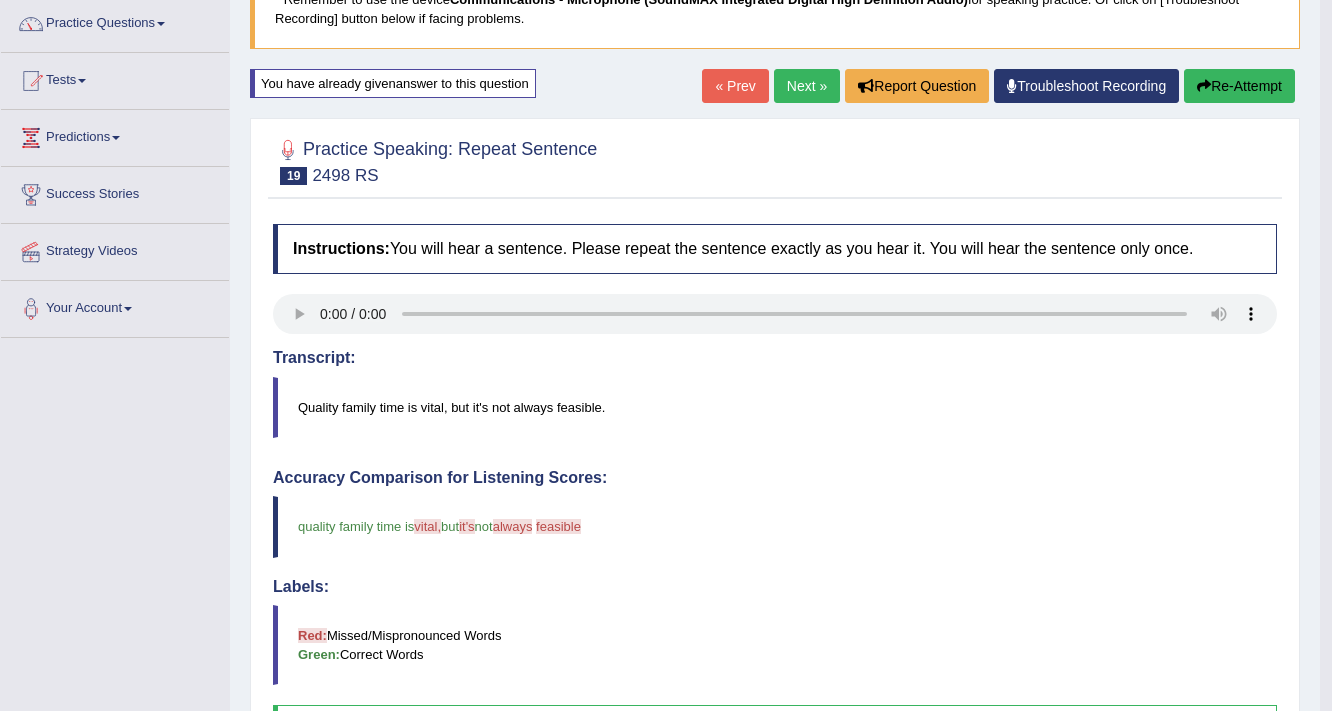 click on "Re-Attempt" at bounding box center (1239, 86) 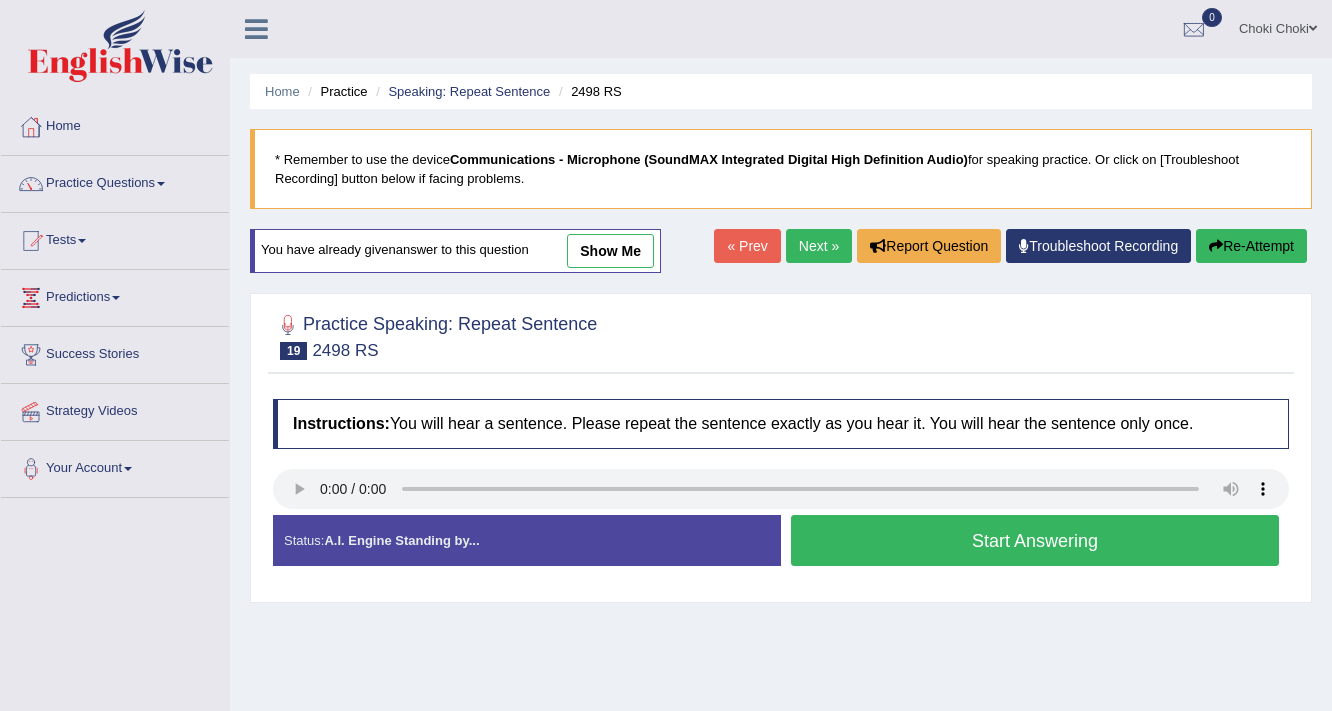 scroll, scrollTop: 166, scrollLeft: 0, axis: vertical 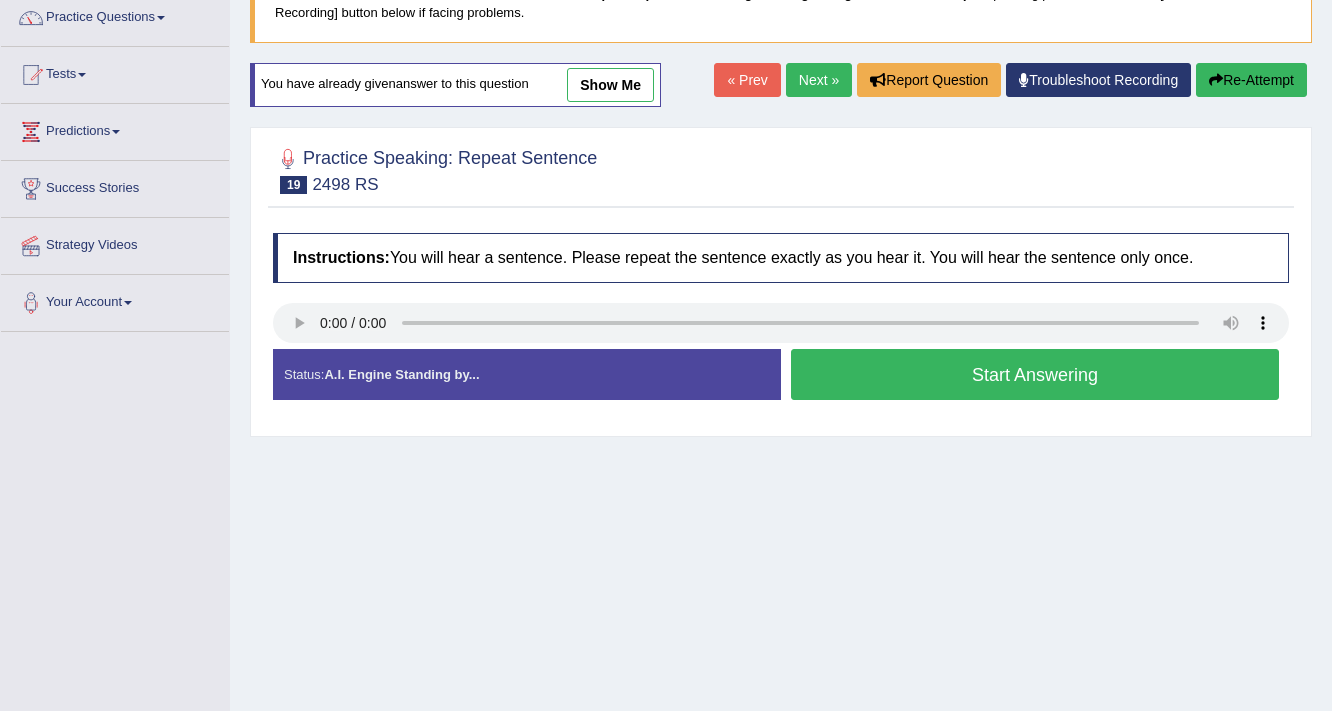 click on "Start Answering" at bounding box center [1035, 374] 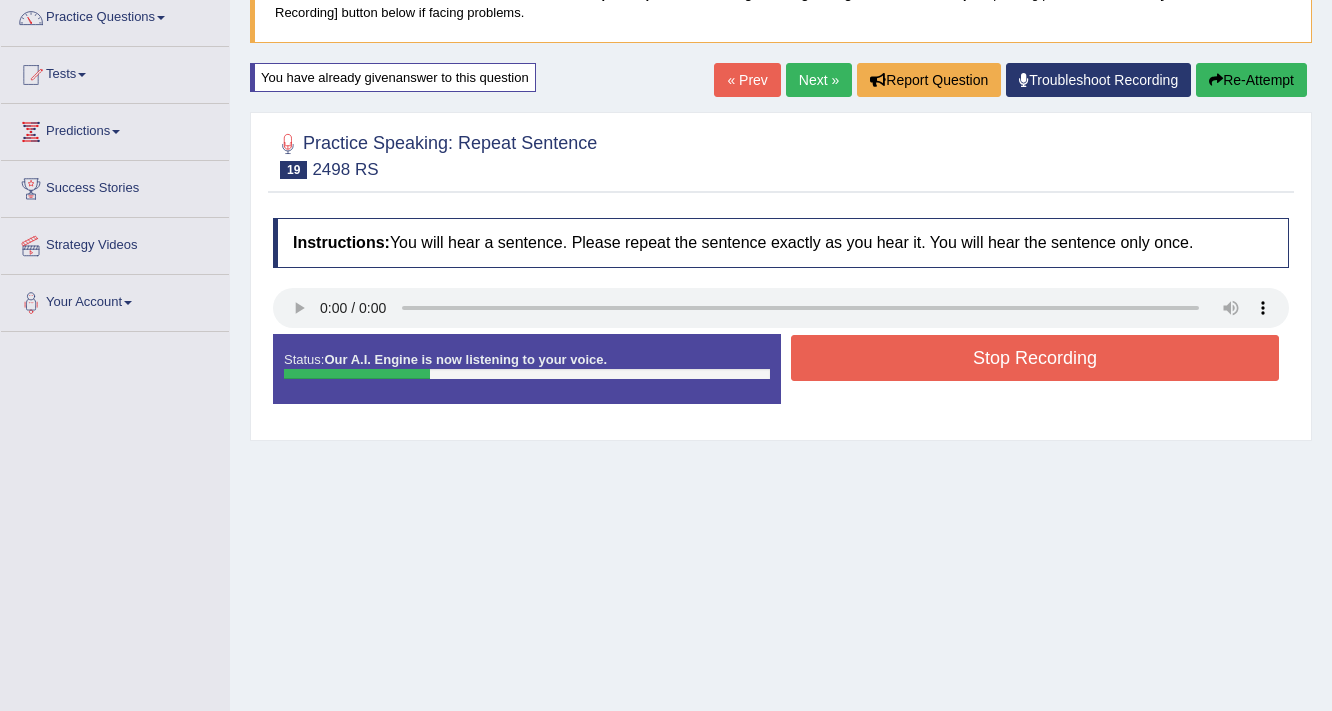 click on "Stop Recording" at bounding box center [1035, 358] 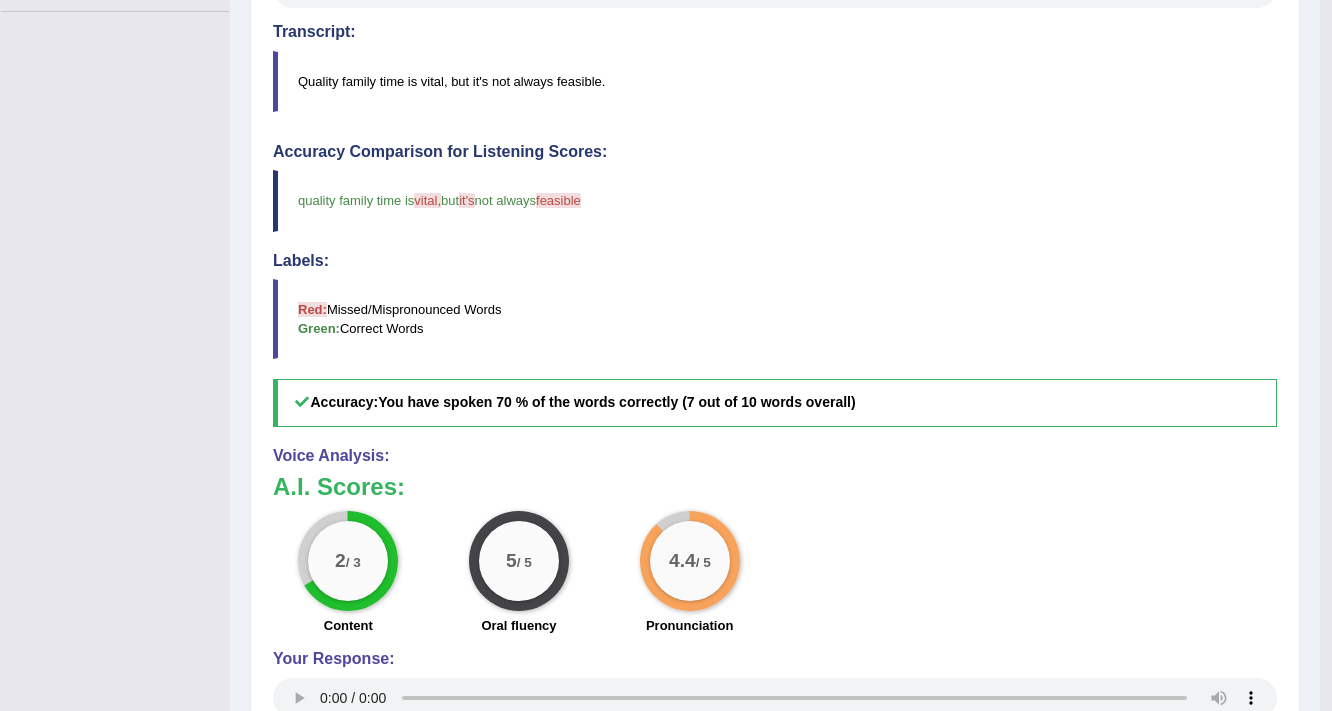 scroll, scrollTop: 86, scrollLeft: 0, axis: vertical 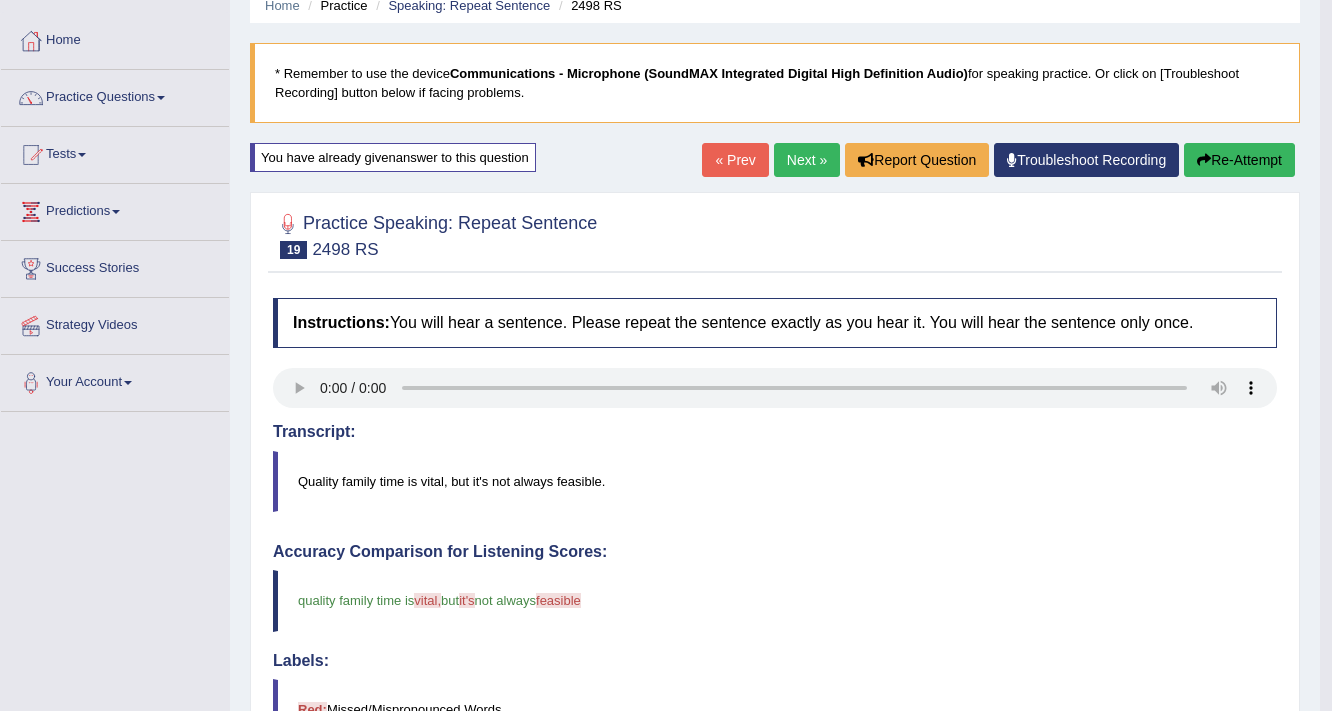 click on "Next »" at bounding box center (807, 160) 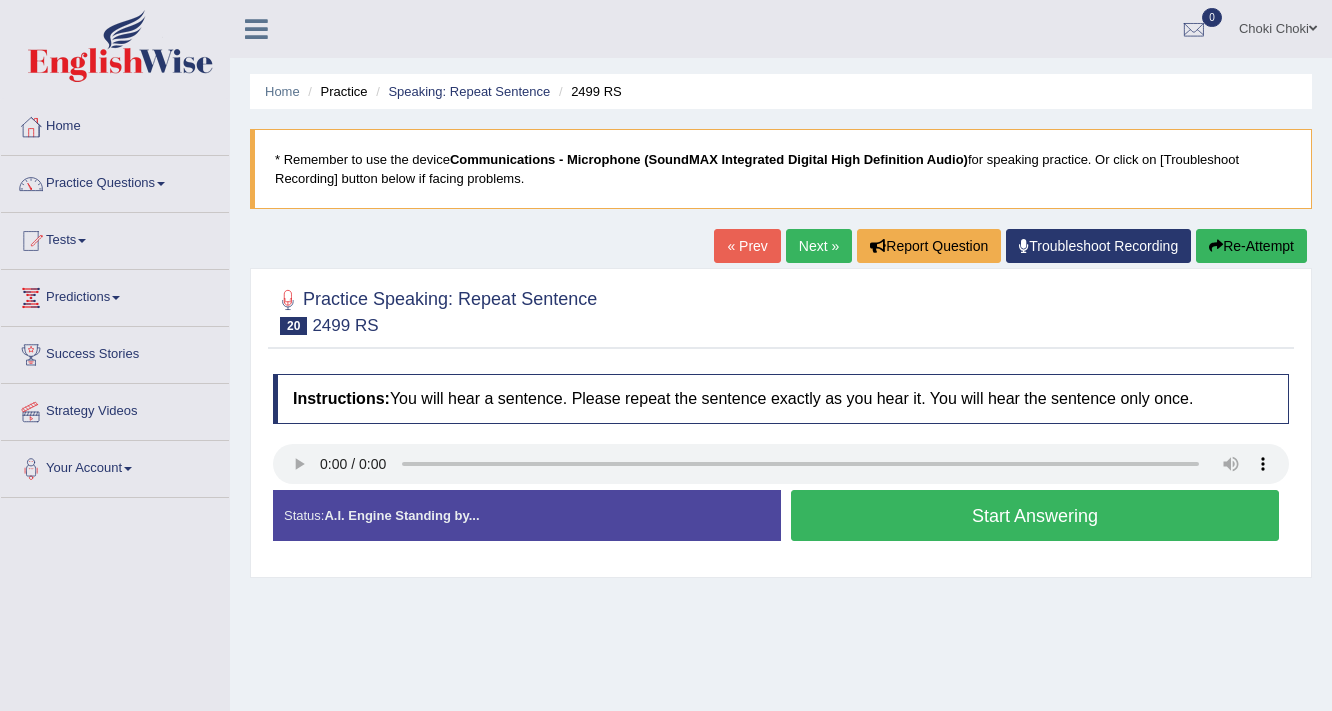 scroll, scrollTop: 0, scrollLeft: 0, axis: both 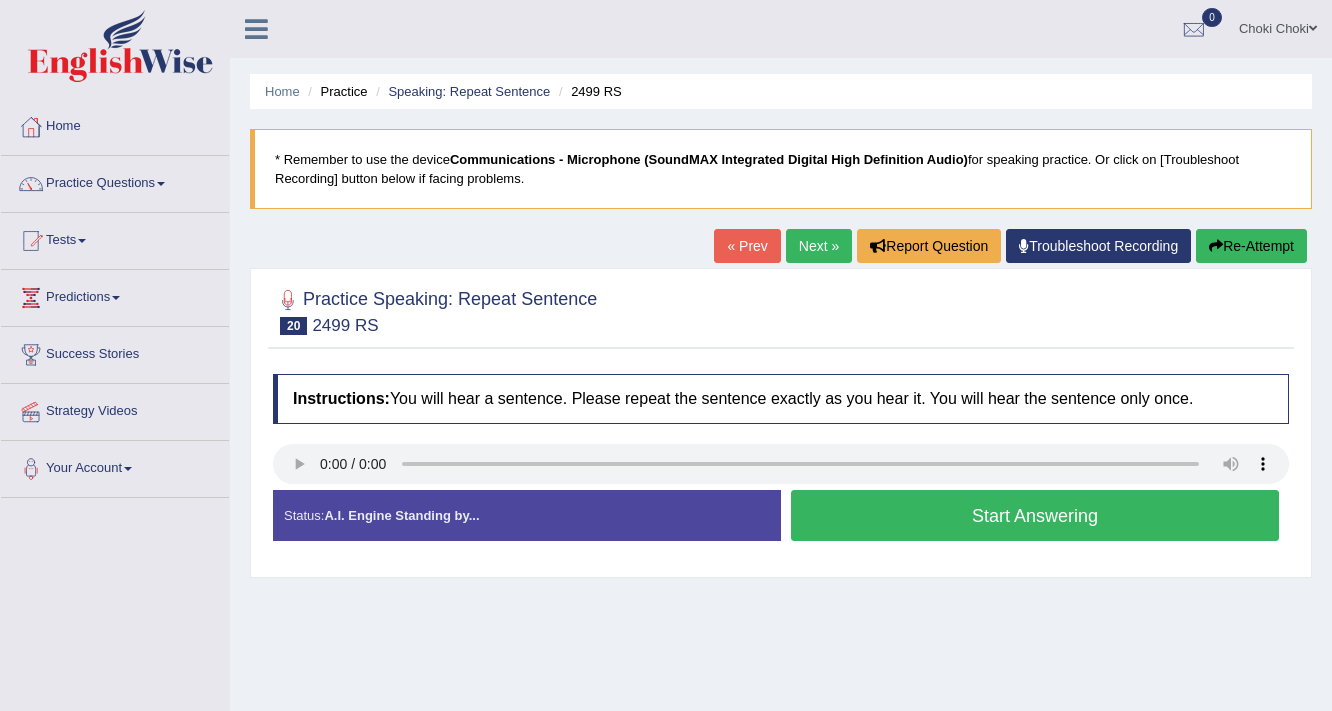 click on "Start Answering" at bounding box center (1035, 515) 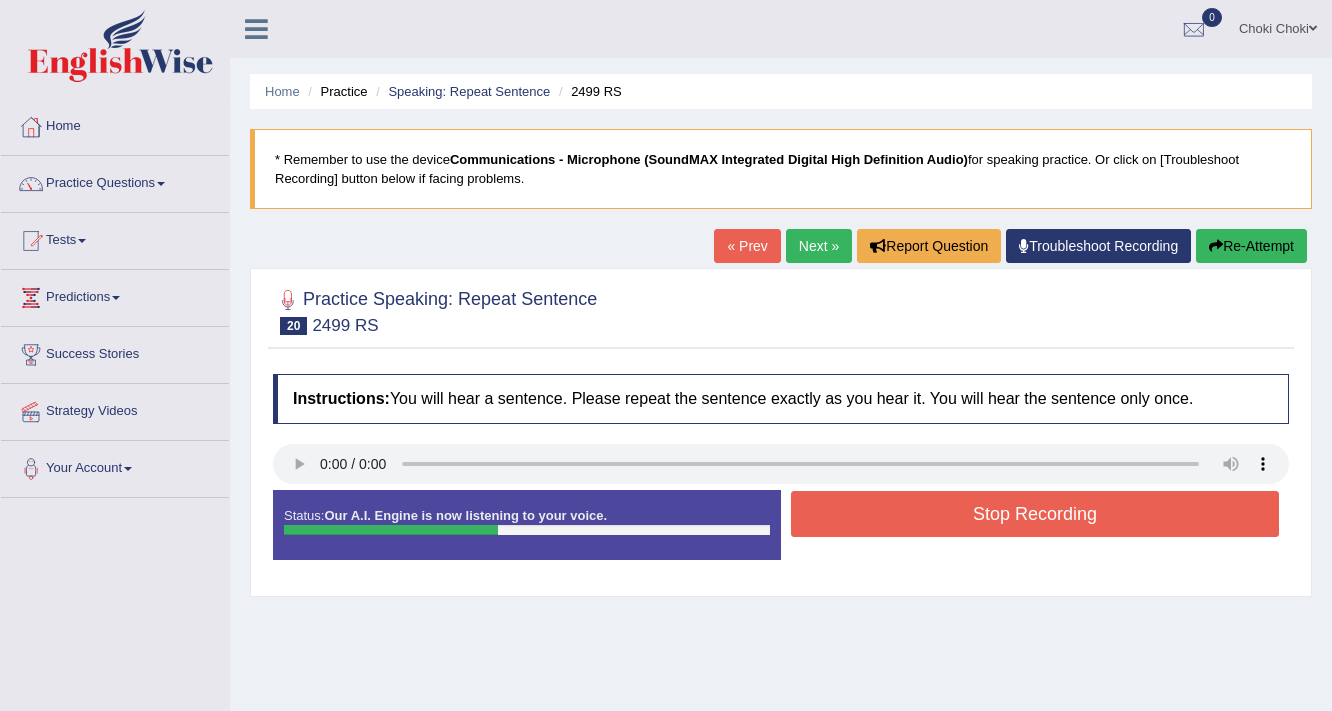 click on "Stop Recording" at bounding box center (1035, 514) 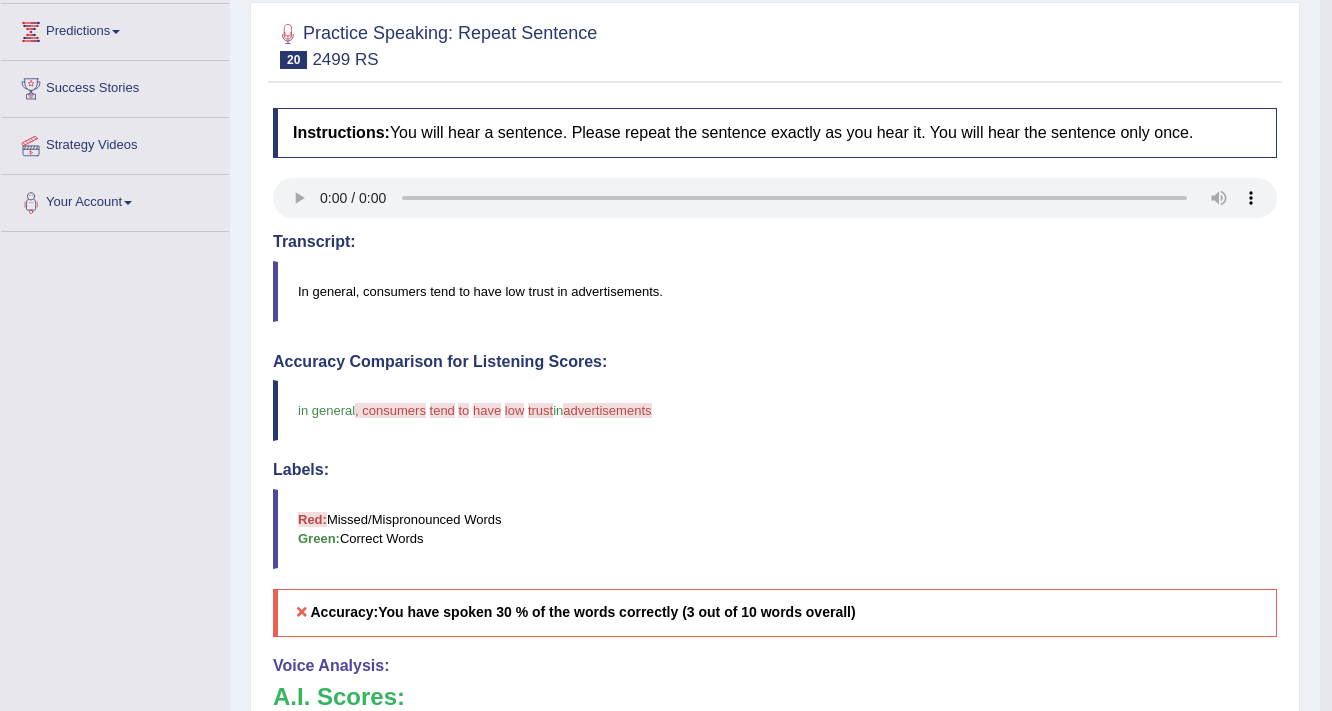 scroll, scrollTop: 160, scrollLeft: 0, axis: vertical 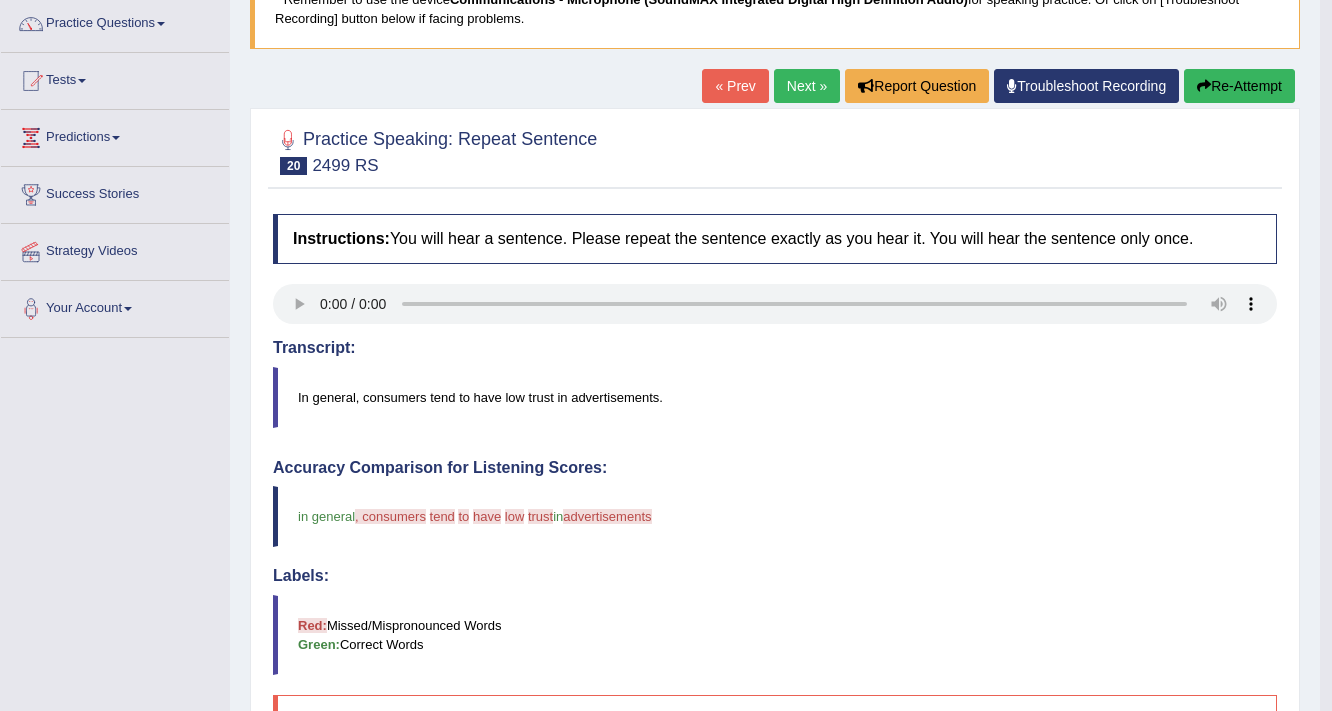 click on "Re-Attempt" at bounding box center [1239, 86] 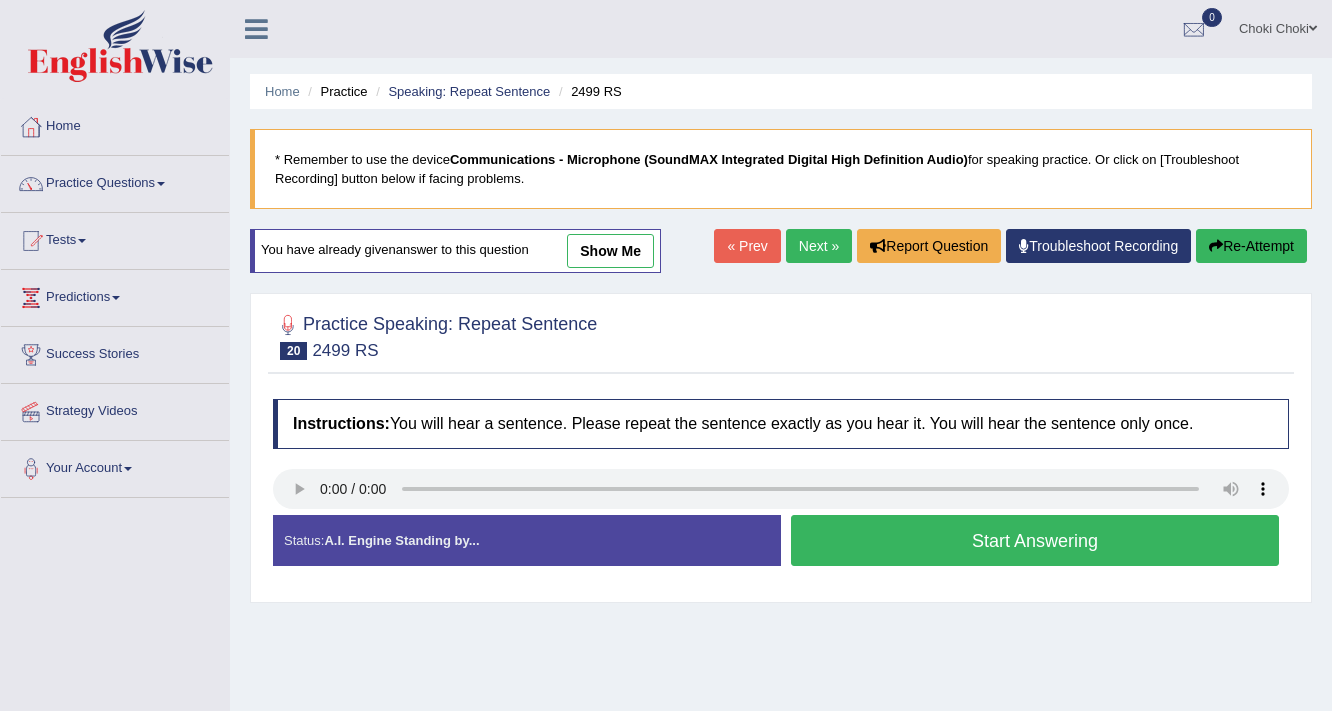 scroll, scrollTop: 166, scrollLeft: 0, axis: vertical 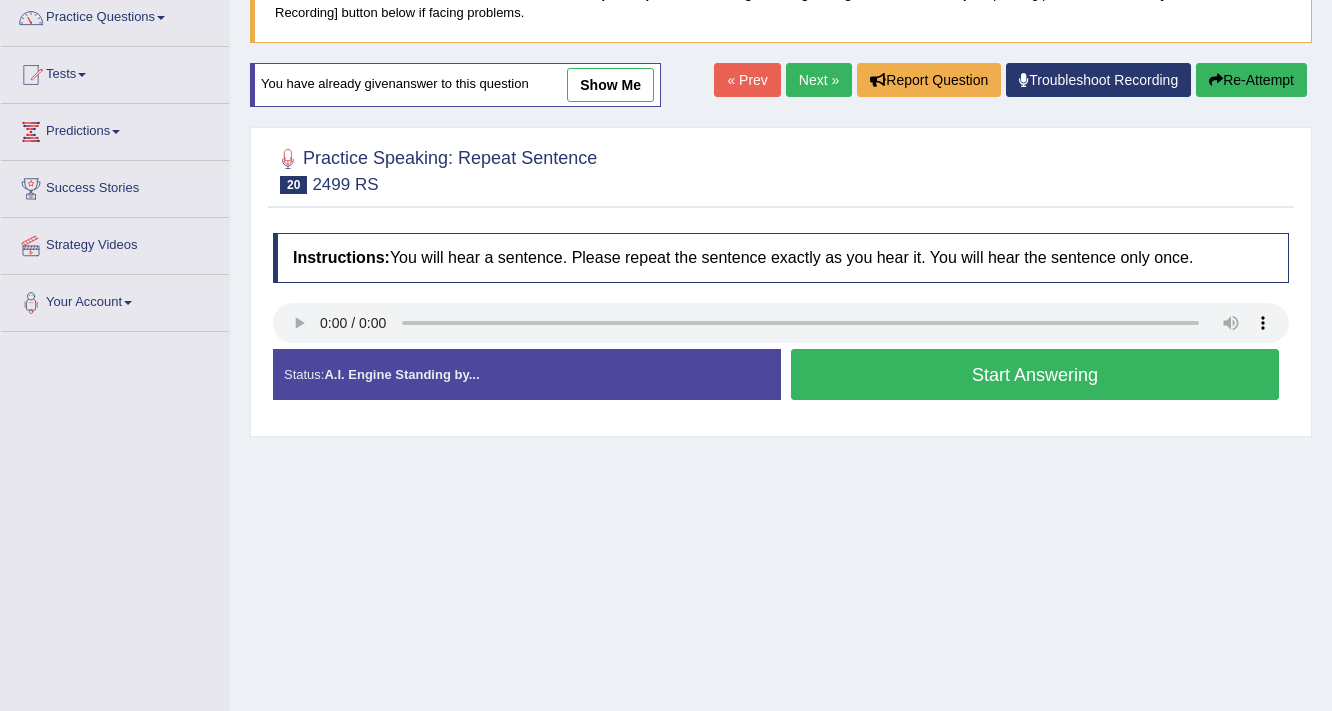 click on "Start Answering" at bounding box center (1035, 374) 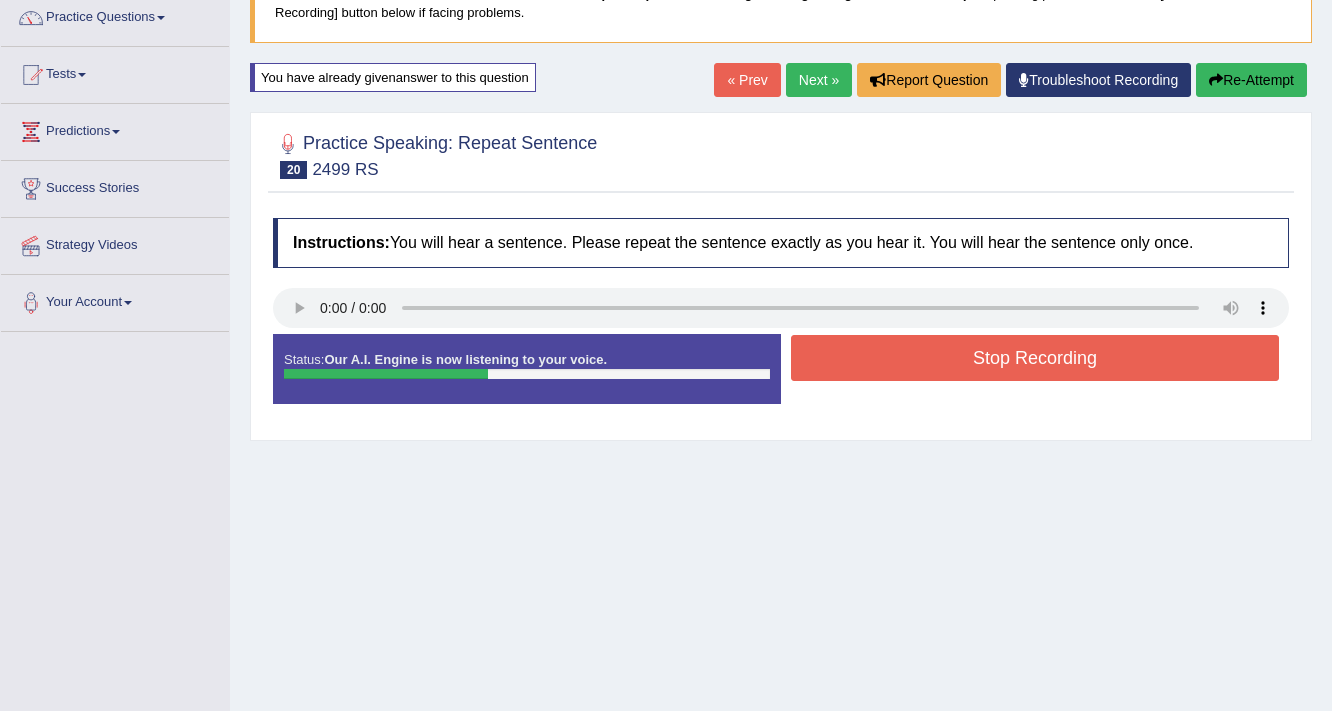 click on "Stop Recording" at bounding box center (1035, 358) 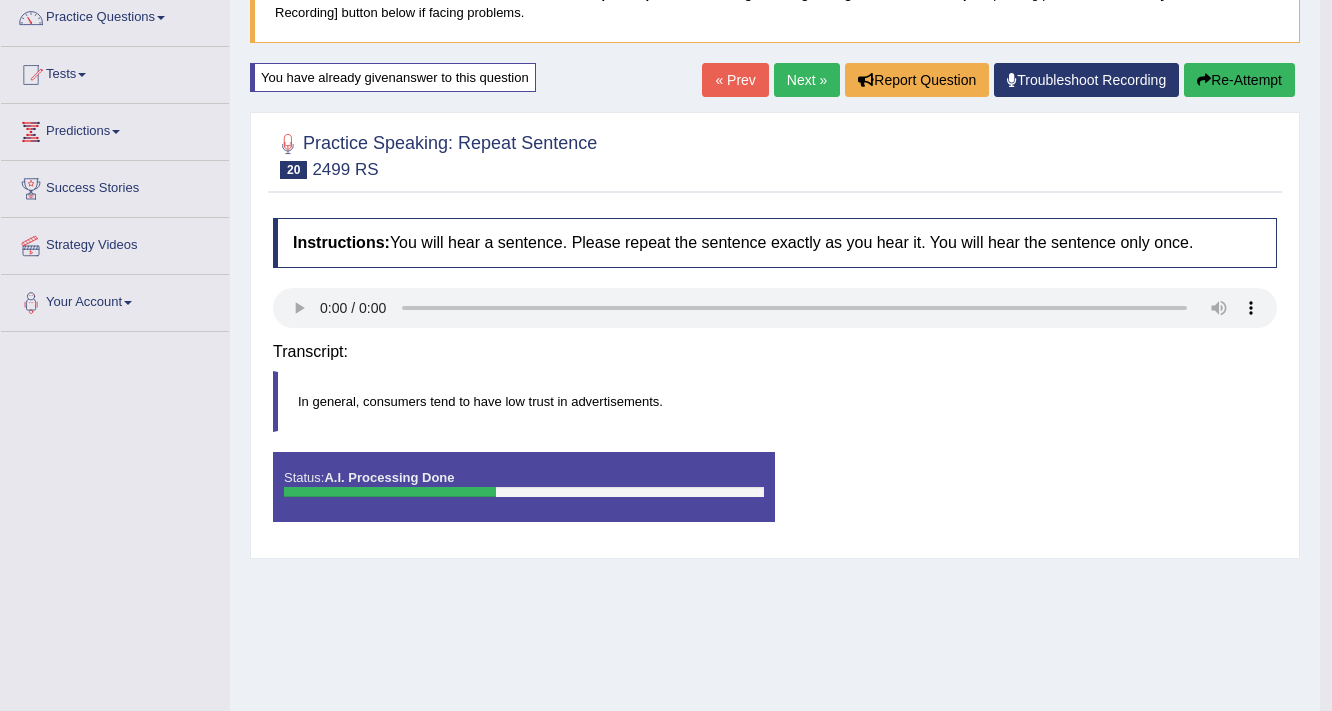 click on "Status:  A.I. Processing Done Start Answering Stop Recording" at bounding box center [775, 497] 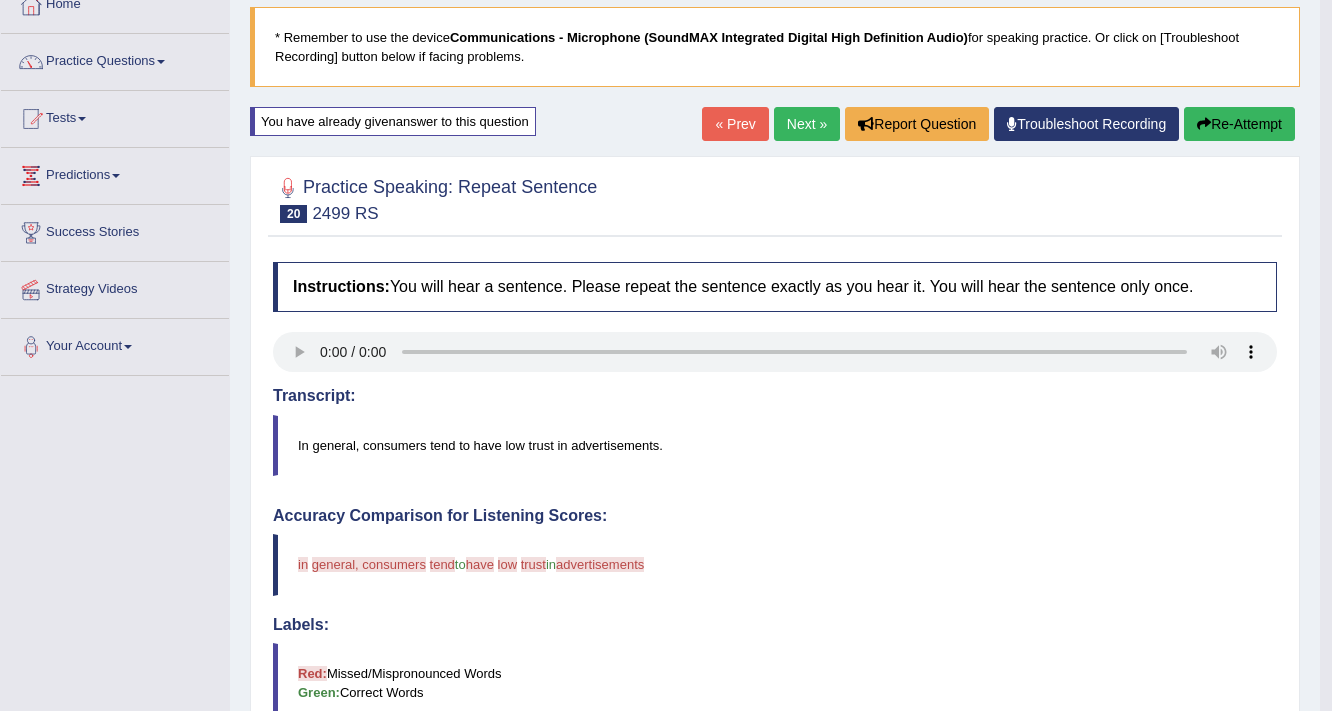 scroll, scrollTop: 86, scrollLeft: 0, axis: vertical 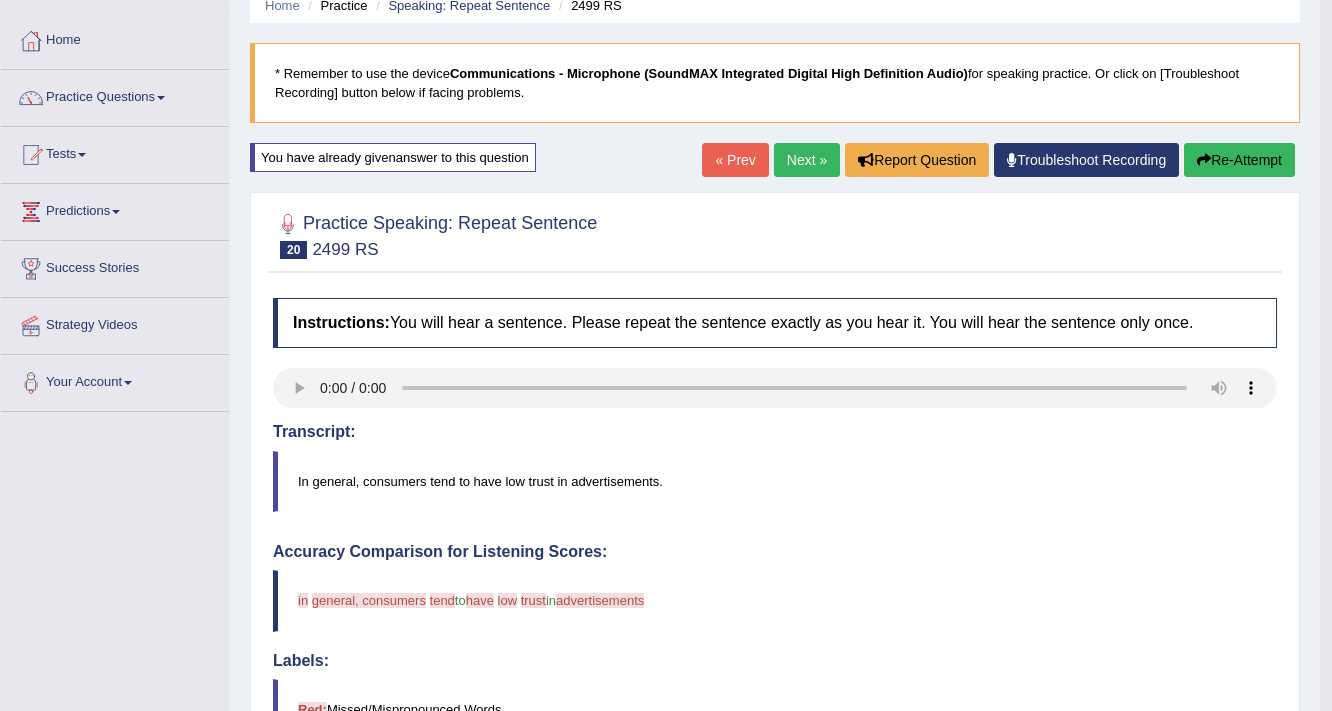 click on "Re-Attempt" at bounding box center (1239, 160) 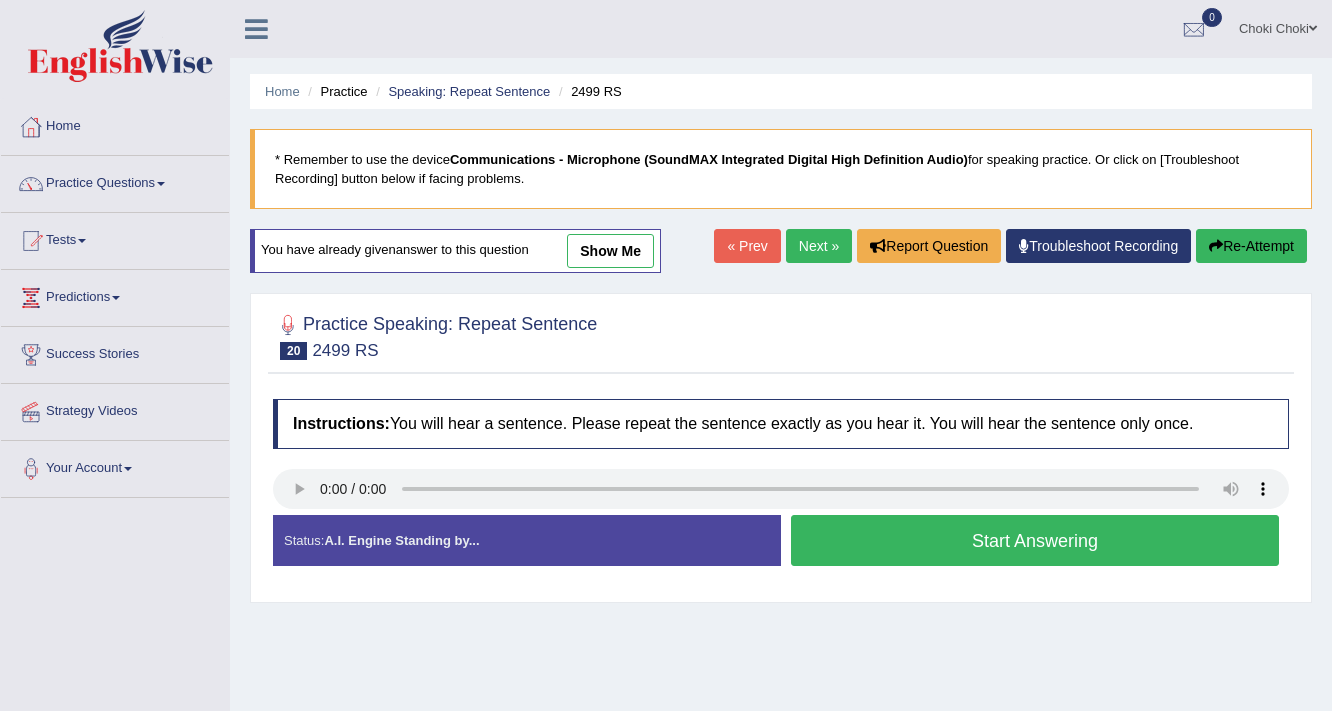 scroll, scrollTop: 86, scrollLeft: 0, axis: vertical 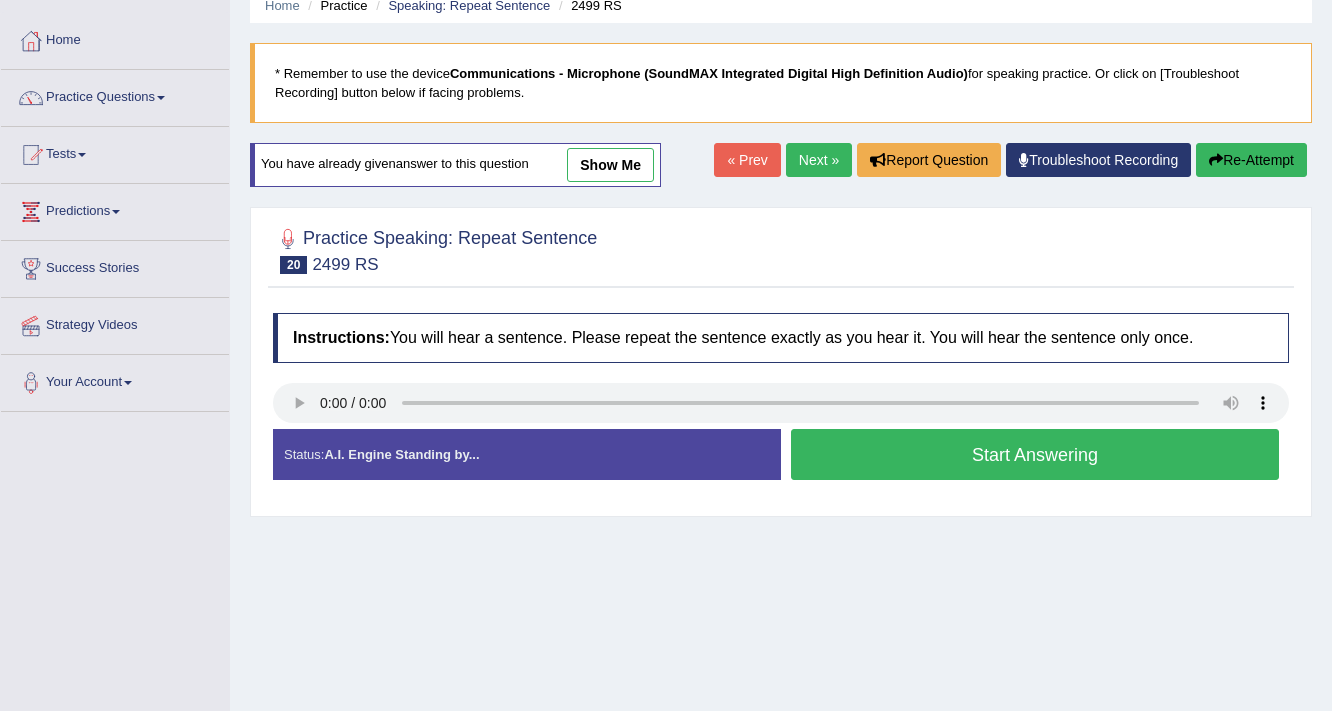 click on "Start Answering" at bounding box center [1035, 454] 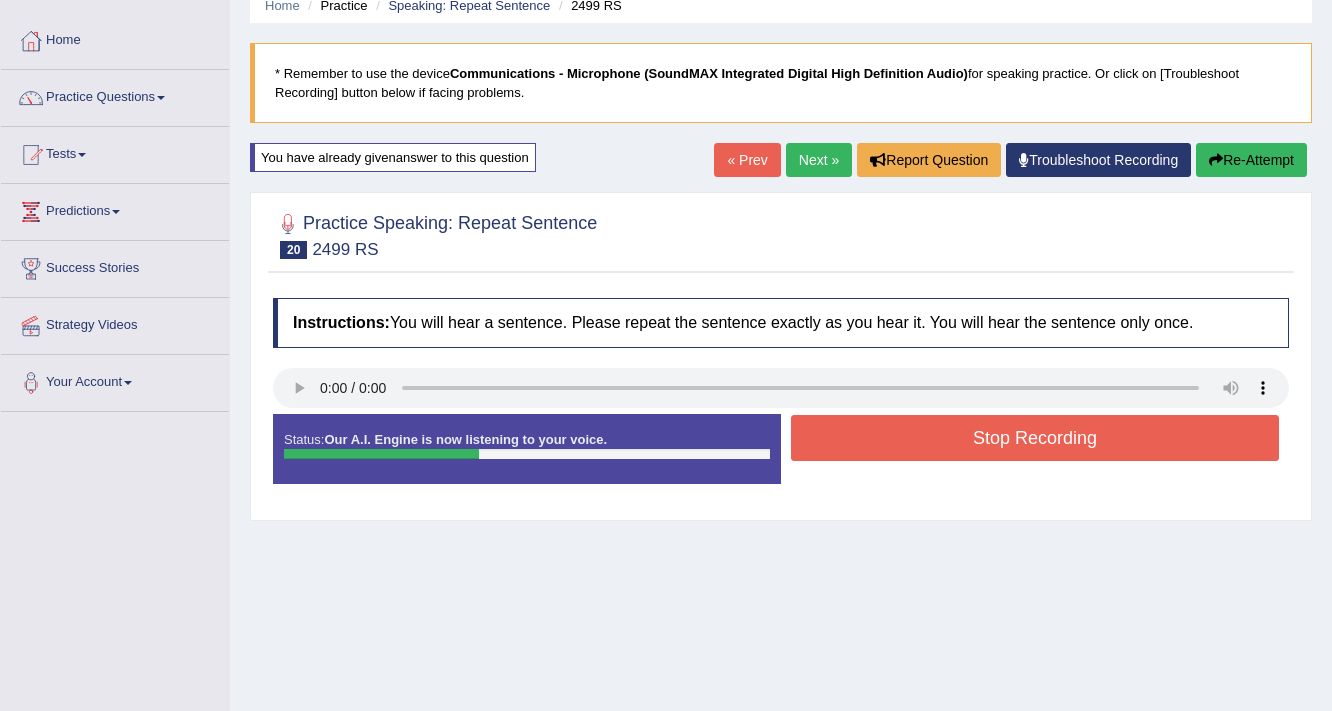 click on "Stop Recording" at bounding box center [1035, 438] 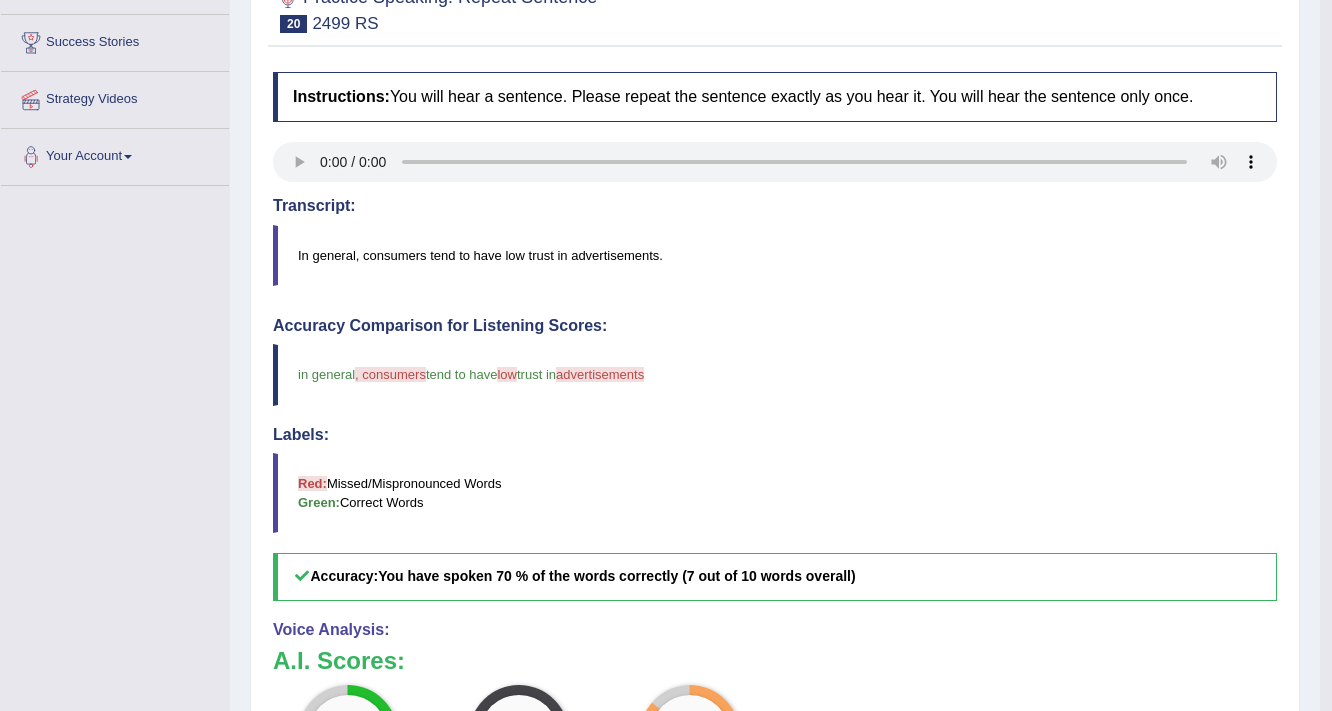 scroll, scrollTop: 166, scrollLeft: 0, axis: vertical 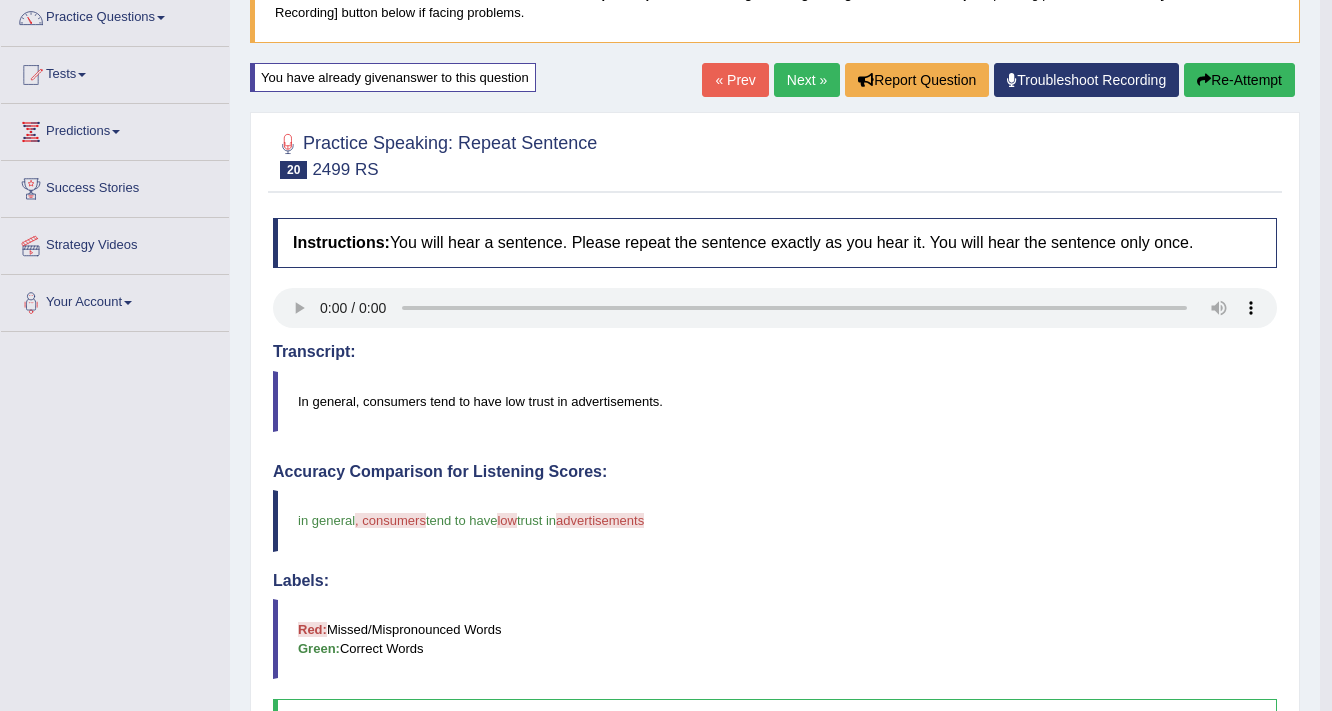 click on "Next »" at bounding box center (807, 80) 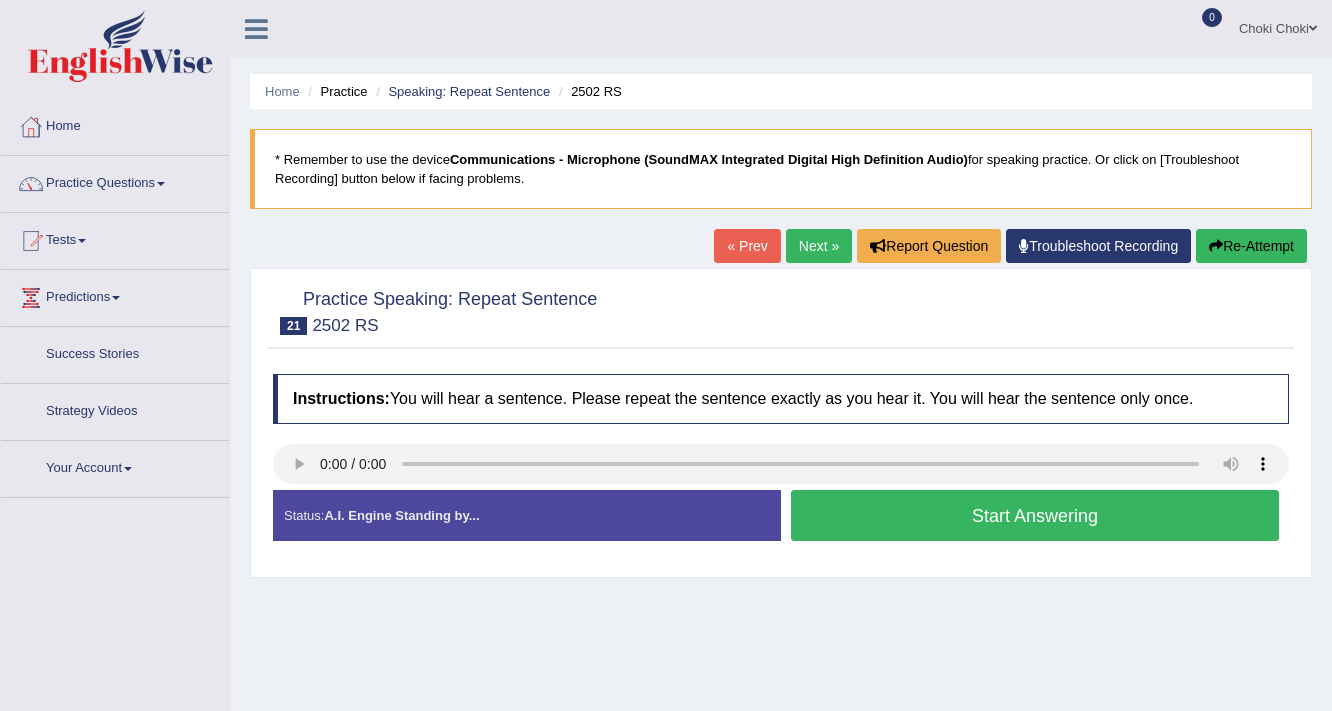 scroll, scrollTop: 0, scrollLeft: 0, axis: both 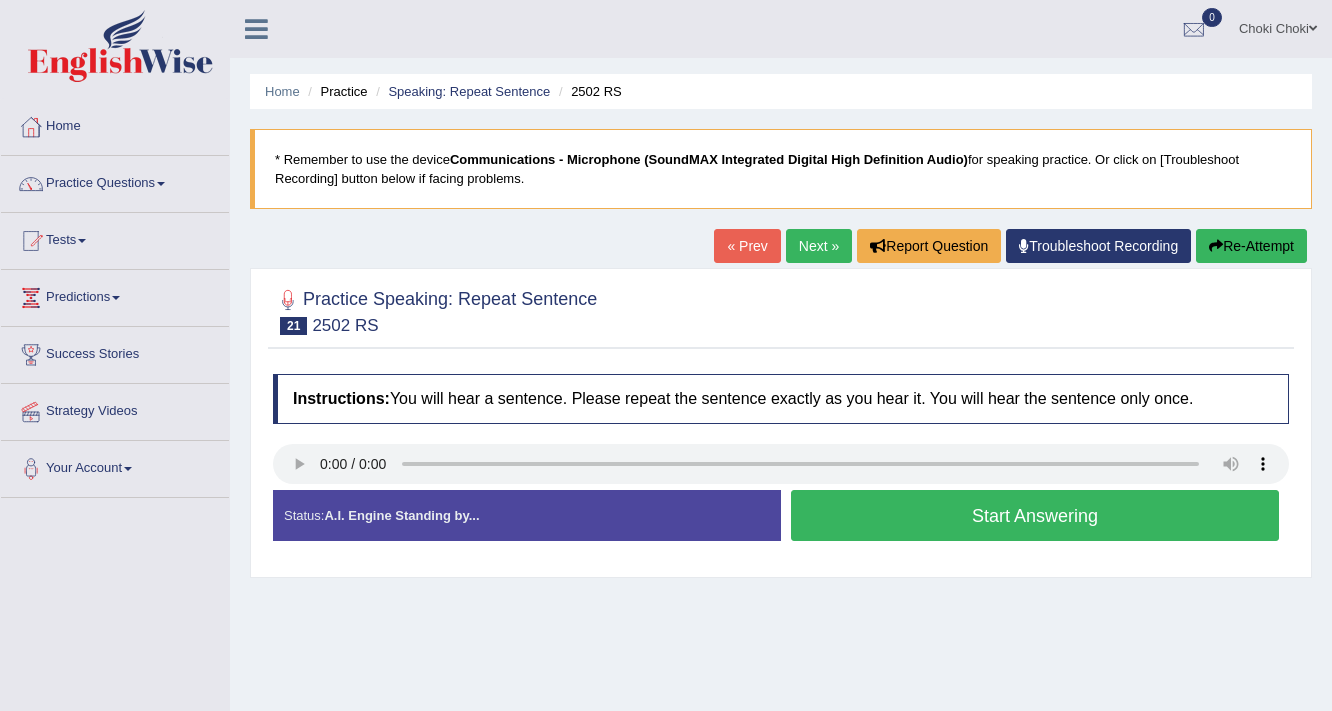 click on "Start Answering" at bounding box center (1035, 515) 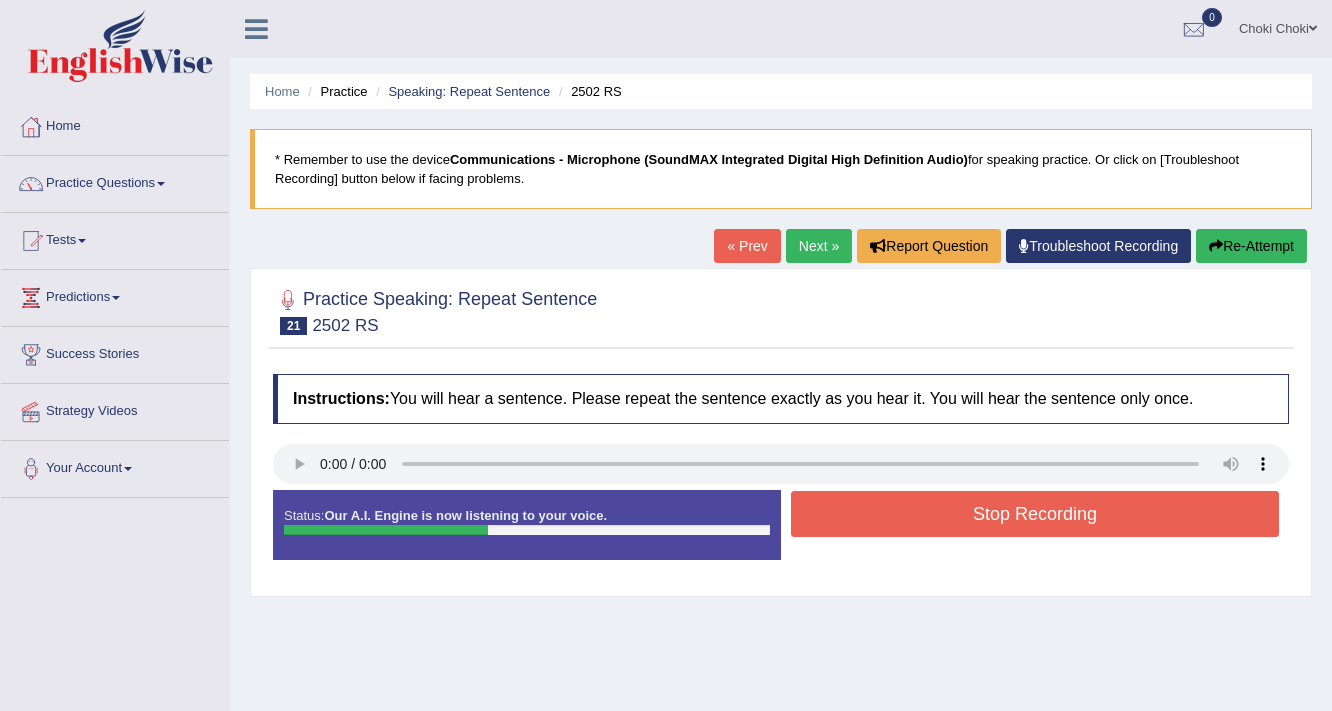 click on "Stop Recording" at bounding box center (1035, 514) 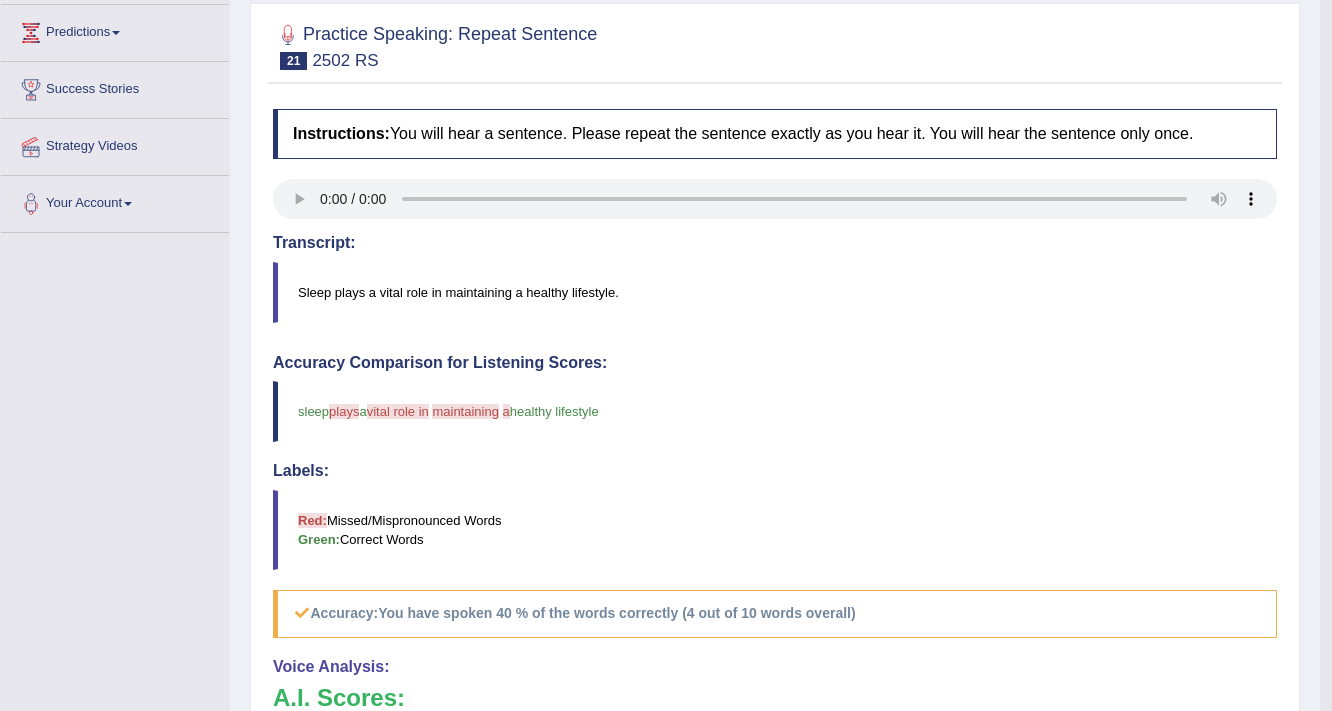 scroll, scrollTop: 240, scrollLeft: 0, axis: vertical 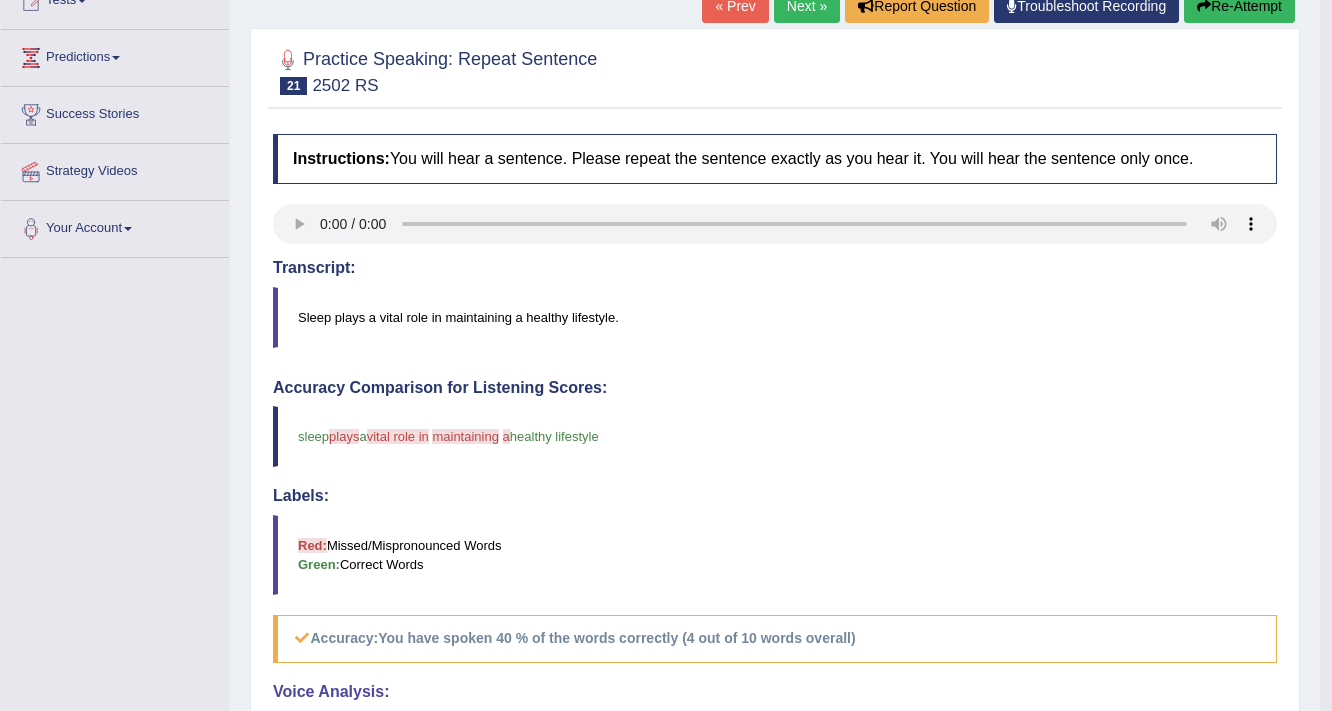 click on "Re-Attempt" at bounding box center [1239, 6] 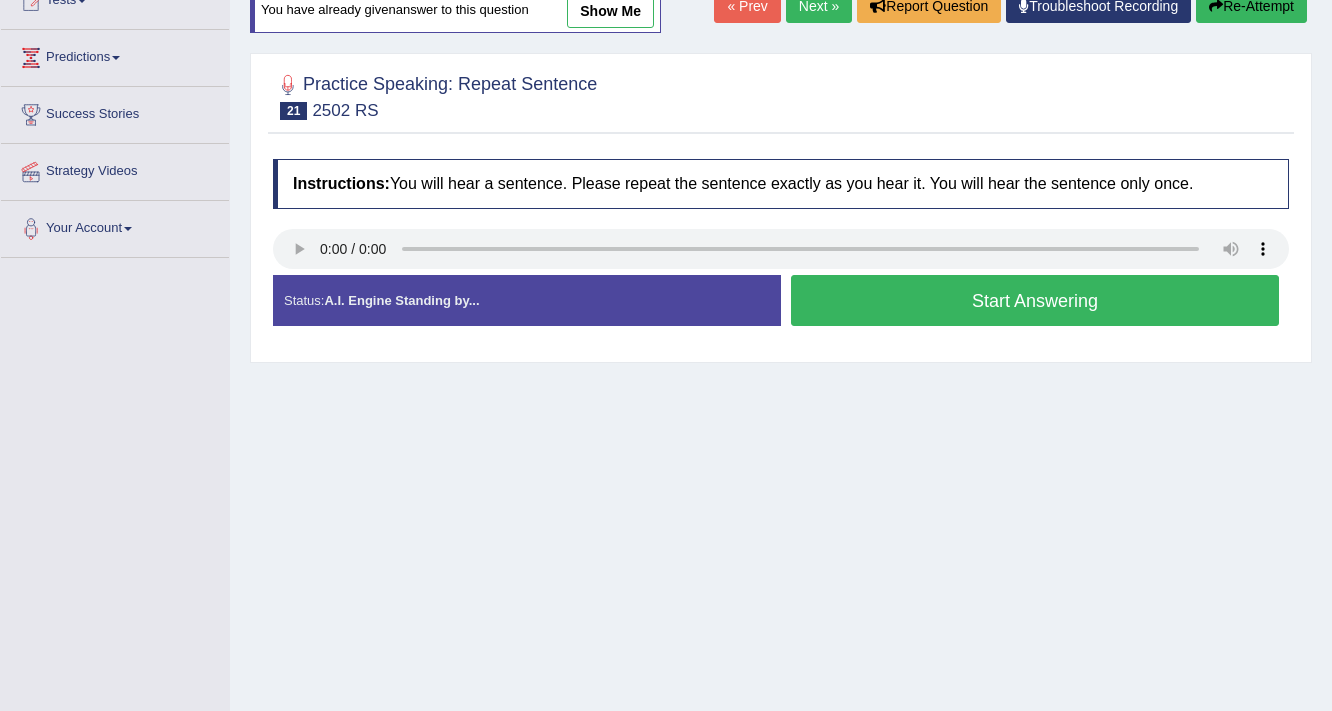scroll, scrollTop: 240, scrollLeft: 0, axis: vertical 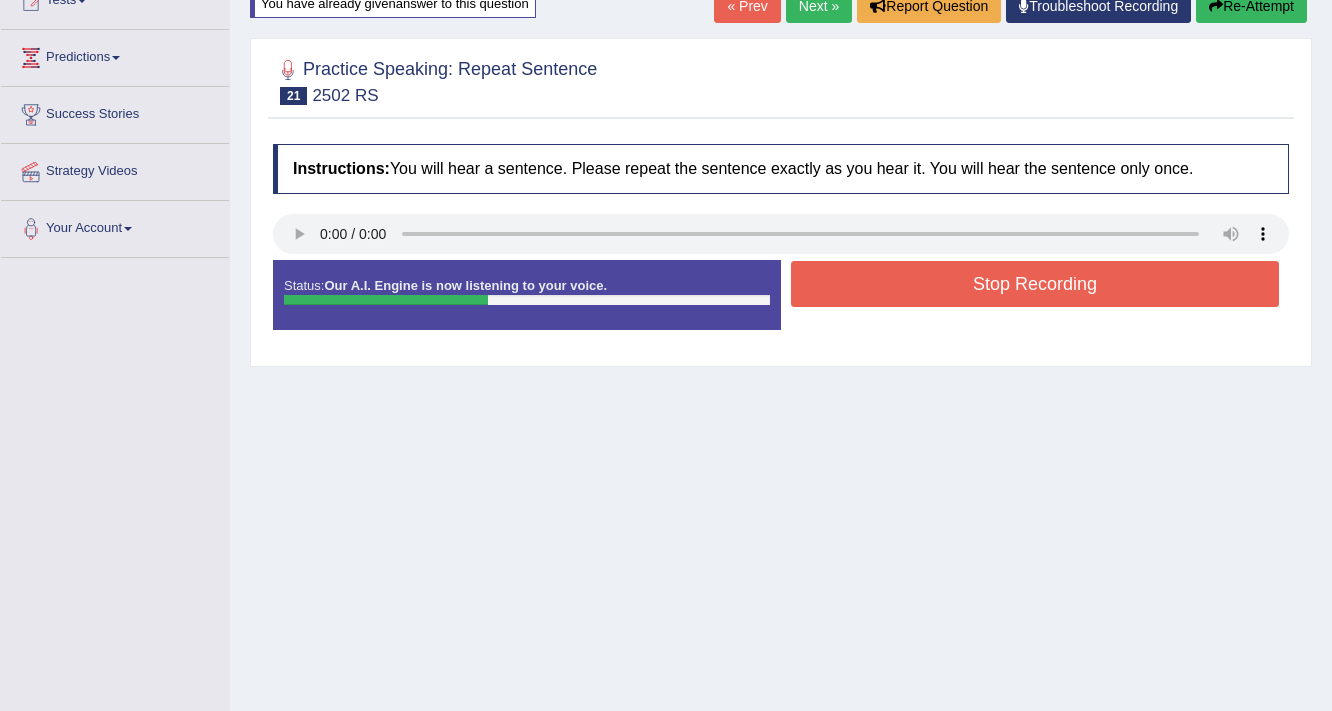 click on "Stop Recording" at bounding box center [1035, 284] 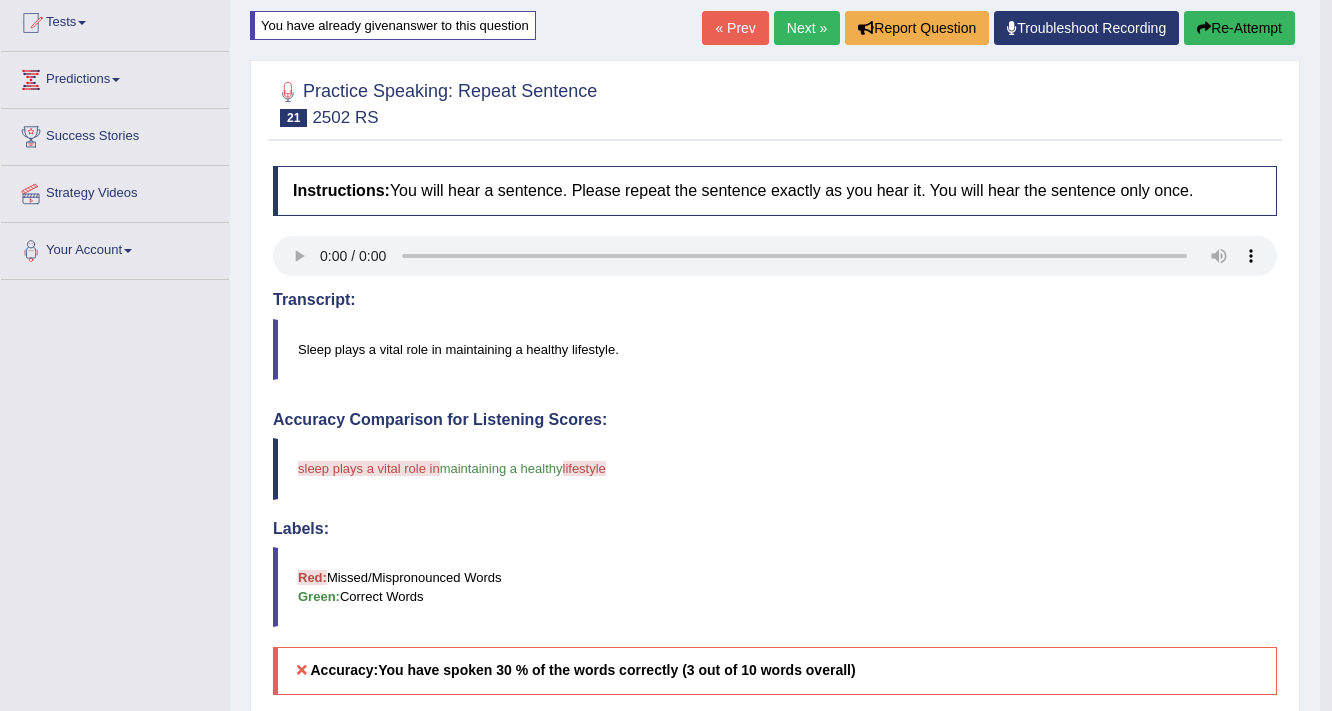 scroll, scrollTop: 160, scrollLeft: 0, axis: vertical 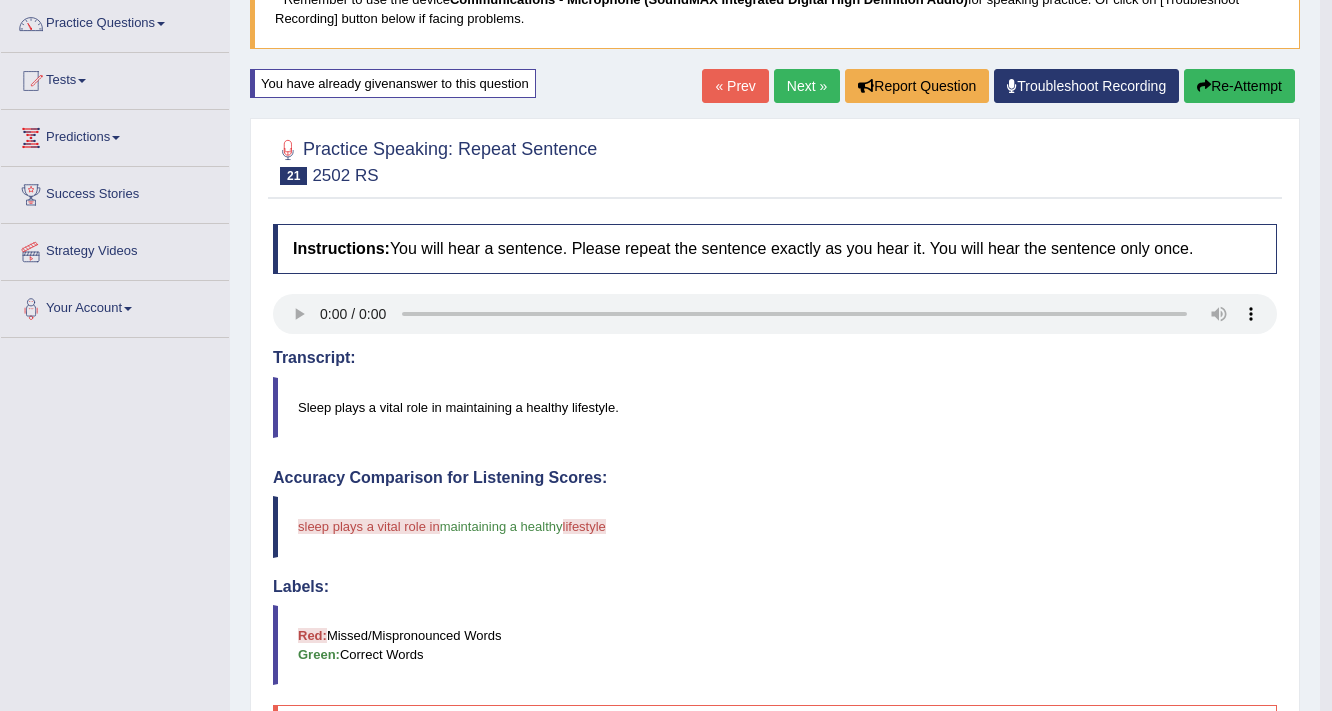 click on "Re-Attempt" at bounding box center [1239, 86] 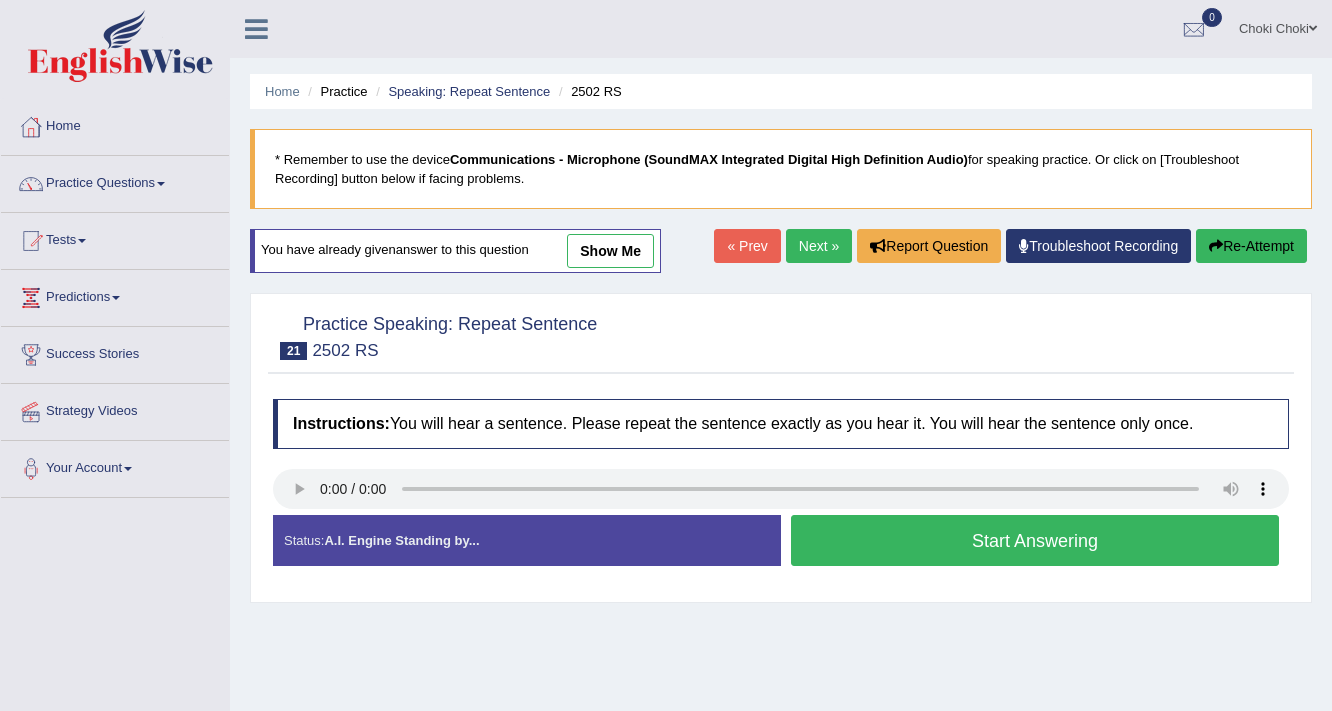 scroll, scrollTop: 166, scrollLeft: 0, axis: vertical 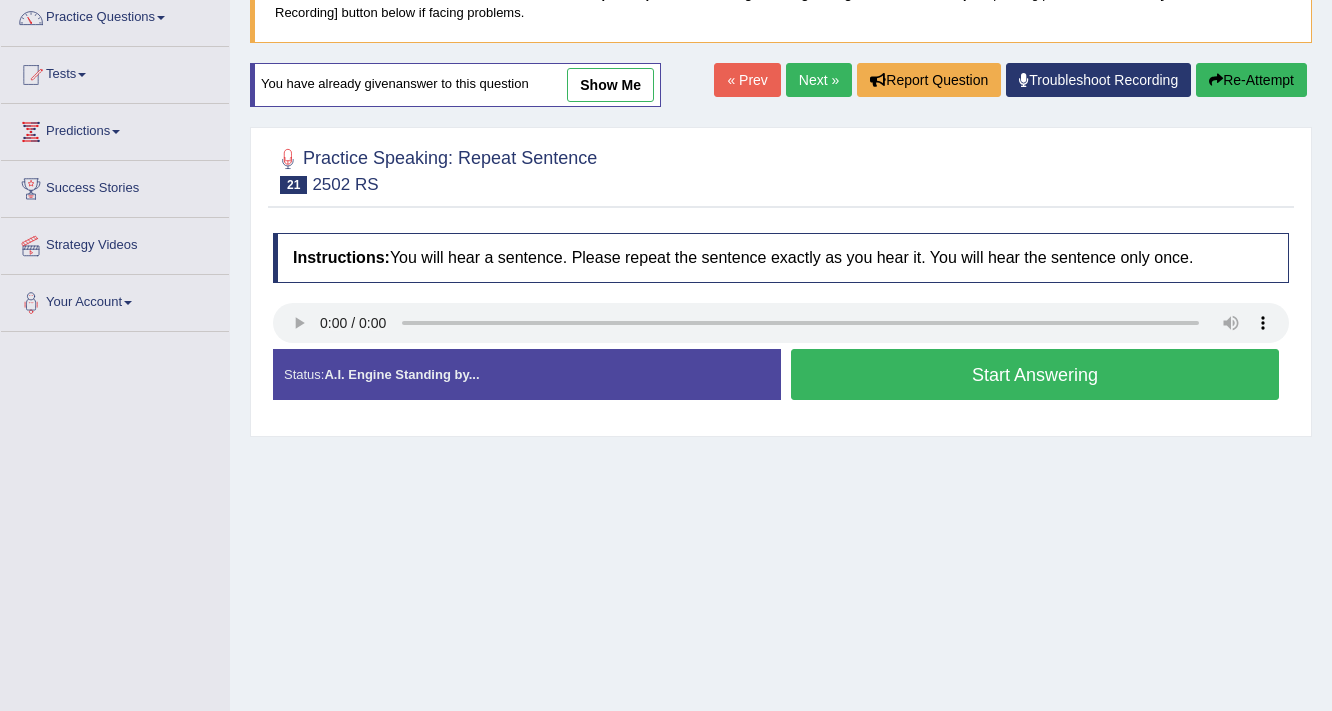 click on "Start Answering" at bounding box center [1035, 374] 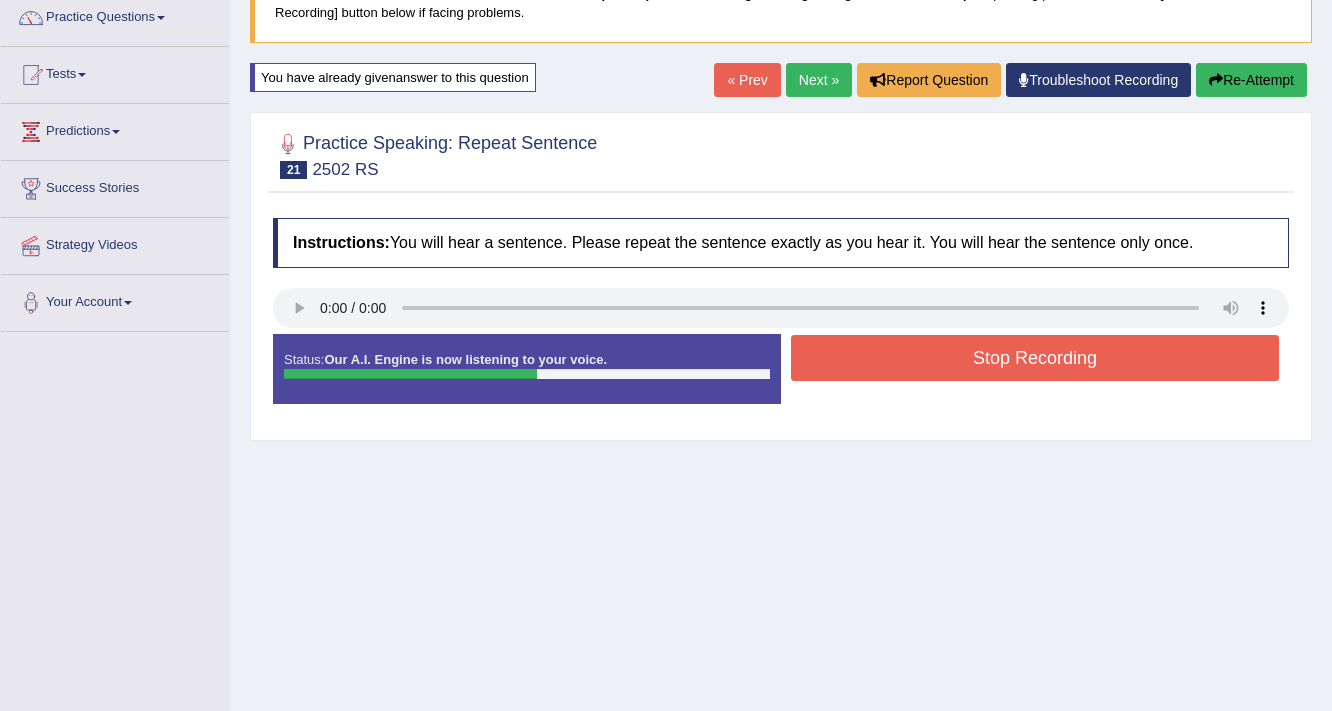 click on "Stop Recording" at bounding box center [1035, 358] 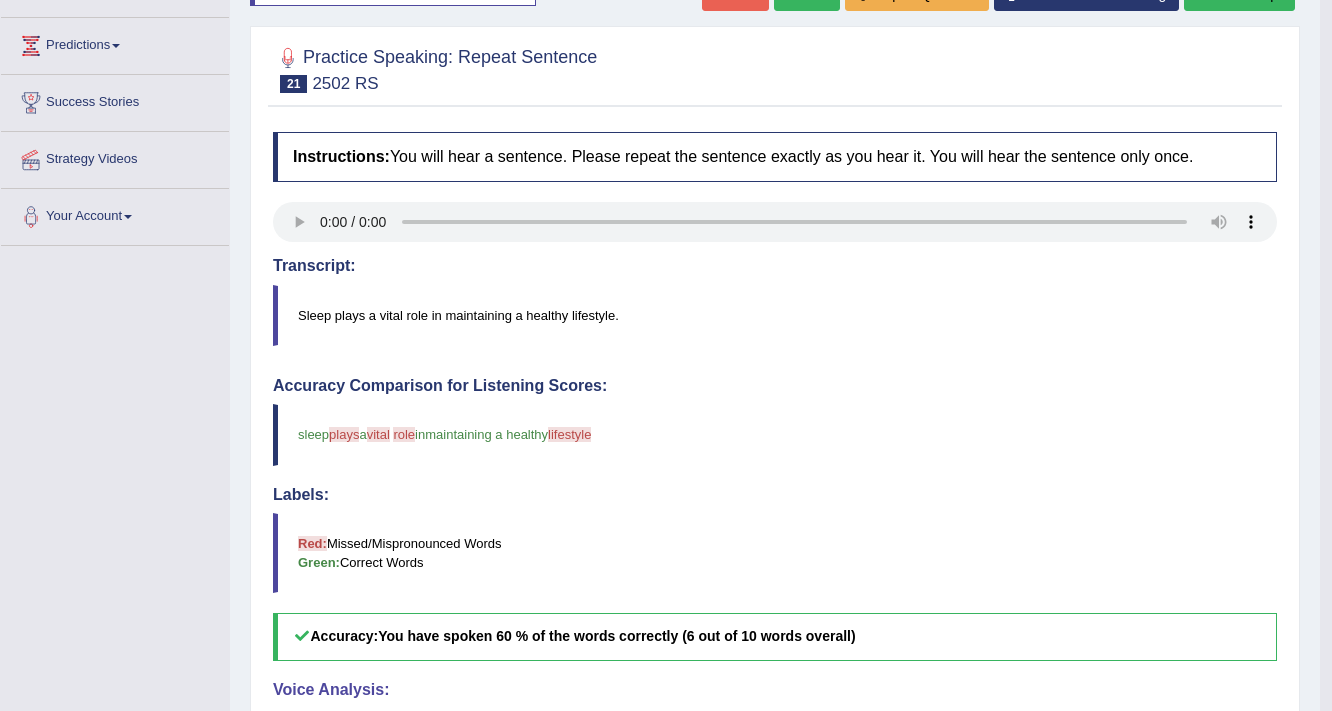 scroll, scrollTop: 166, scrollLeft: 0, axis: vertical 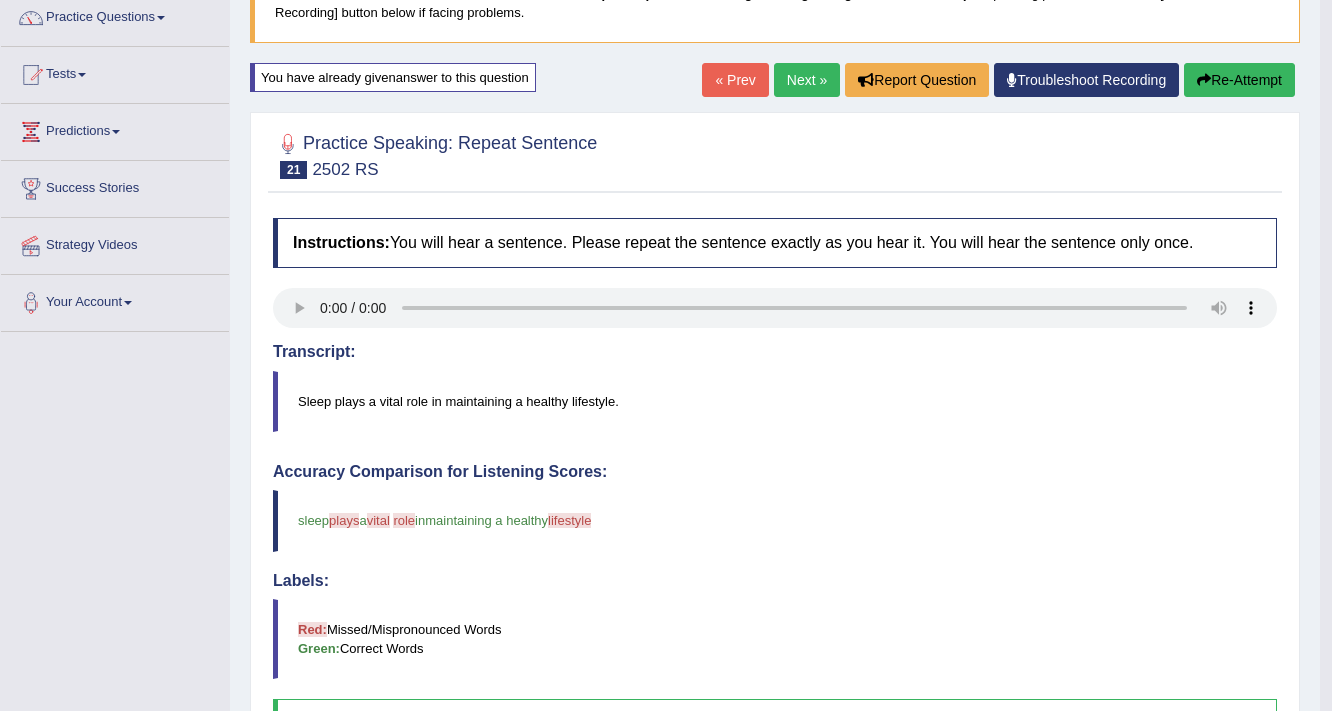 click on "Home
Practice
Speaking: Repeat Sentence
2502 RS
* Remember to use the device  Communications - Microphone (SoundMAX Integrated Digital High Definition Audio)  for speaking practice. Or click on [Troubleshoot Recording] button below if facing problems.
You have already given   answer to this question
« Prev Next »  Report Question  Troubleshoot Recording  Re-Attempt
Practice Speaking: Repeat Sentence
21
2502 RS
Instructions:  You will hear a sentence. Please repeat the sentence exactly as you hear it. You will hear the sentence only once.
Transcript: Sleep plays a vital role in maintaining a healthy lifestyle. Created with Highcharts 7.1.2 Too low Too high Time Pitch meter: 0 2 4 6 8 10 Created with Highcharts 7.1.2 Great Too slow Too fast Time Speech pace meter: 0 10 20 30 40  a" at bounding box center (775, 499) 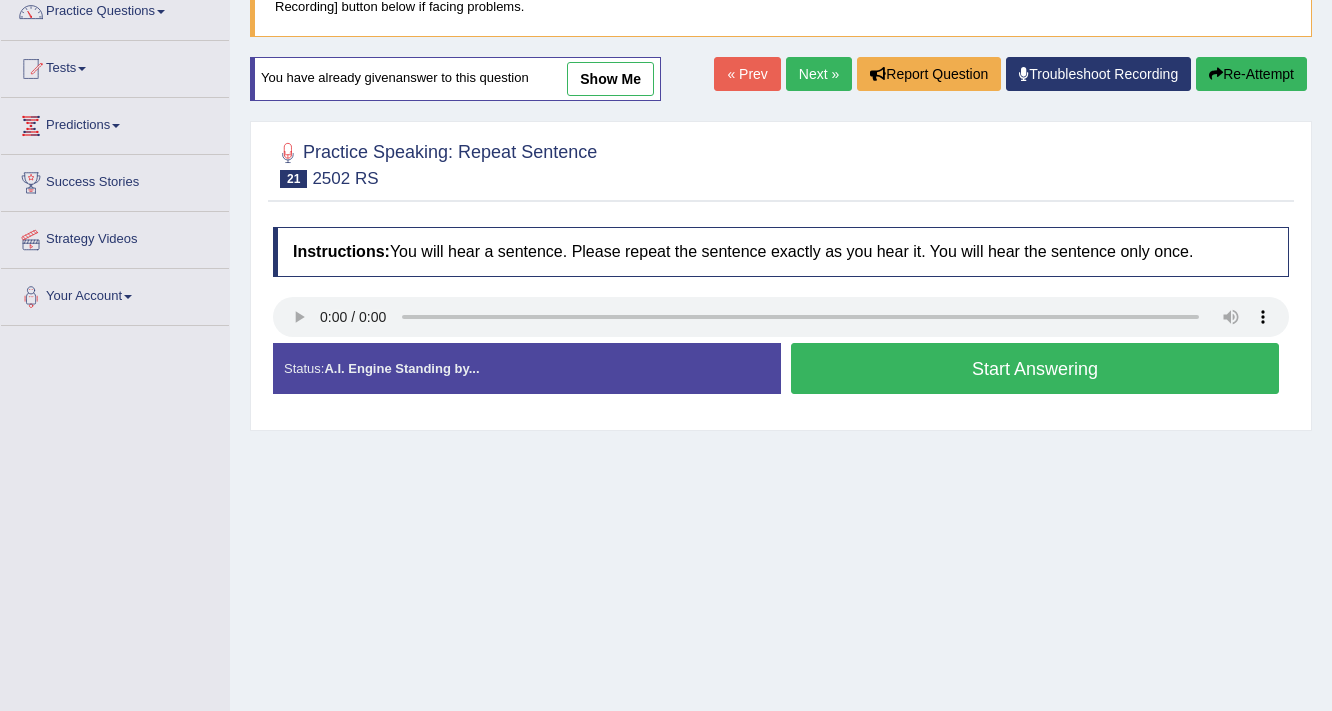 scroll, scrollTop: 172, scrollLeft: 0, axis: vertical 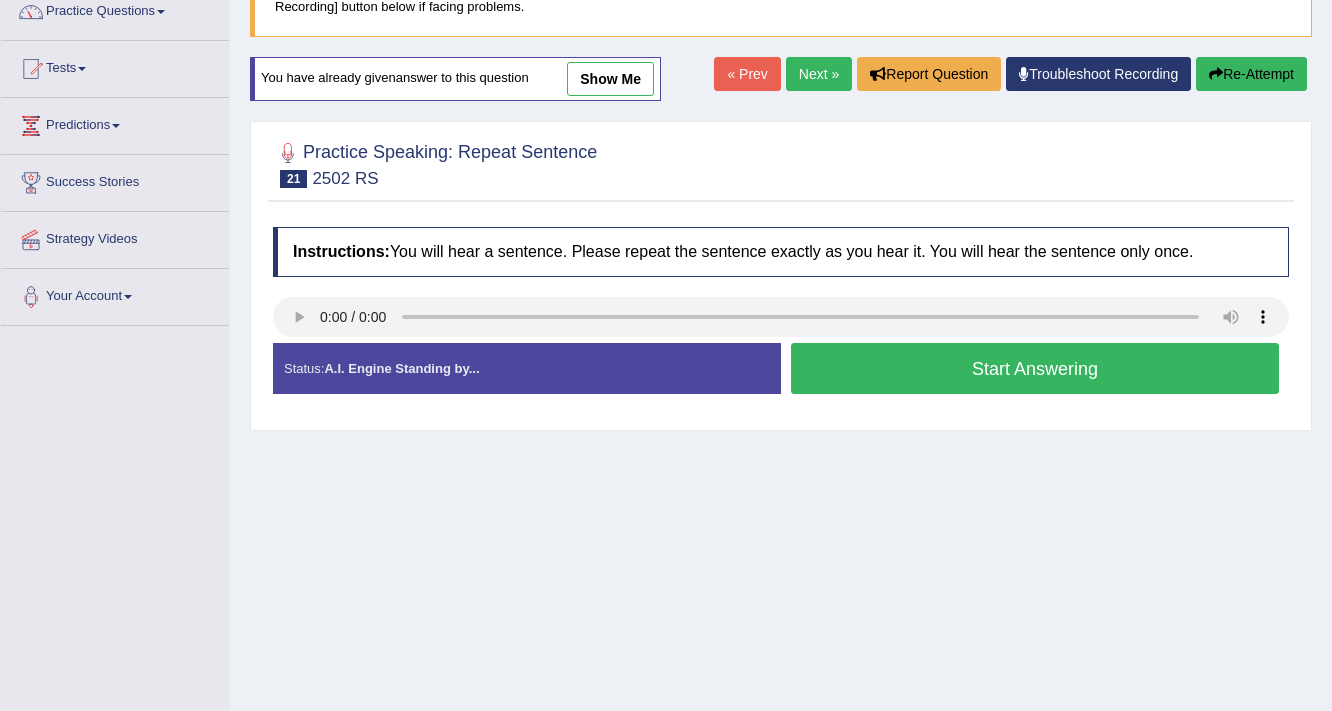 click on "Start Answering" at bounding box center (1035, 368) 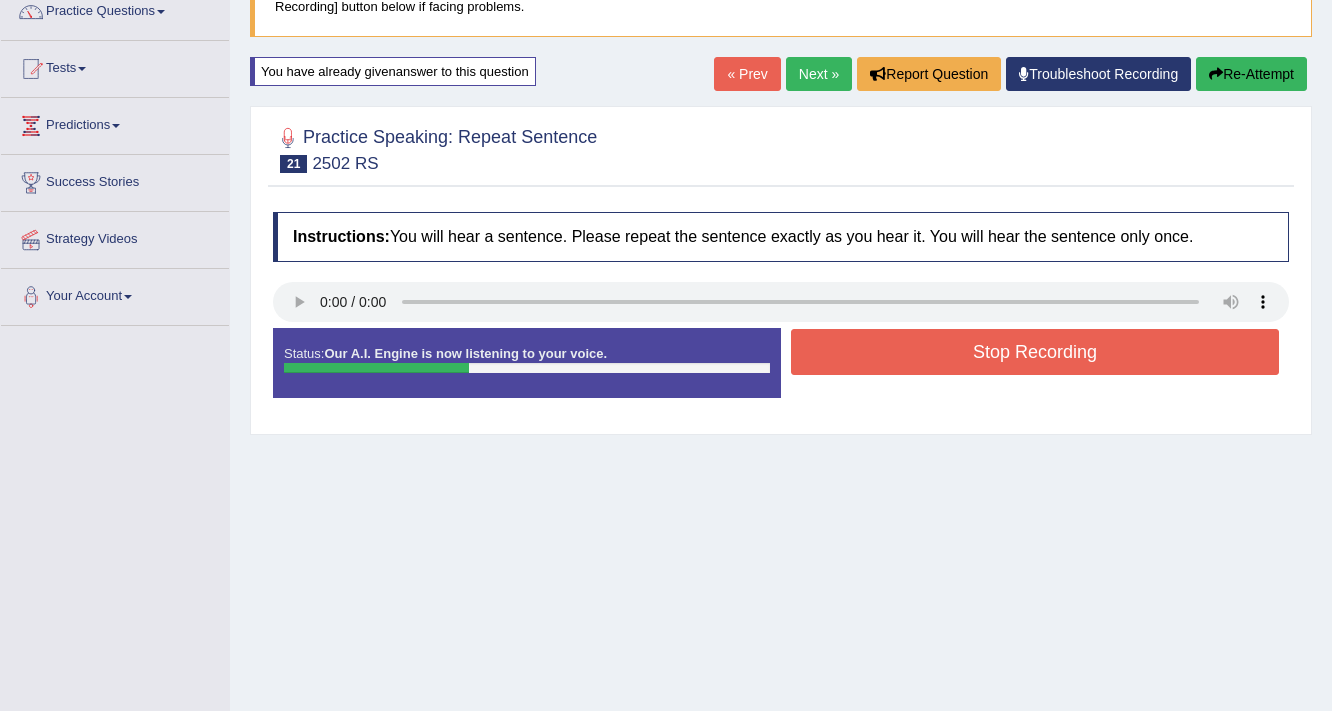 click on "Stop Recording" at bounding box center (1035, 352) 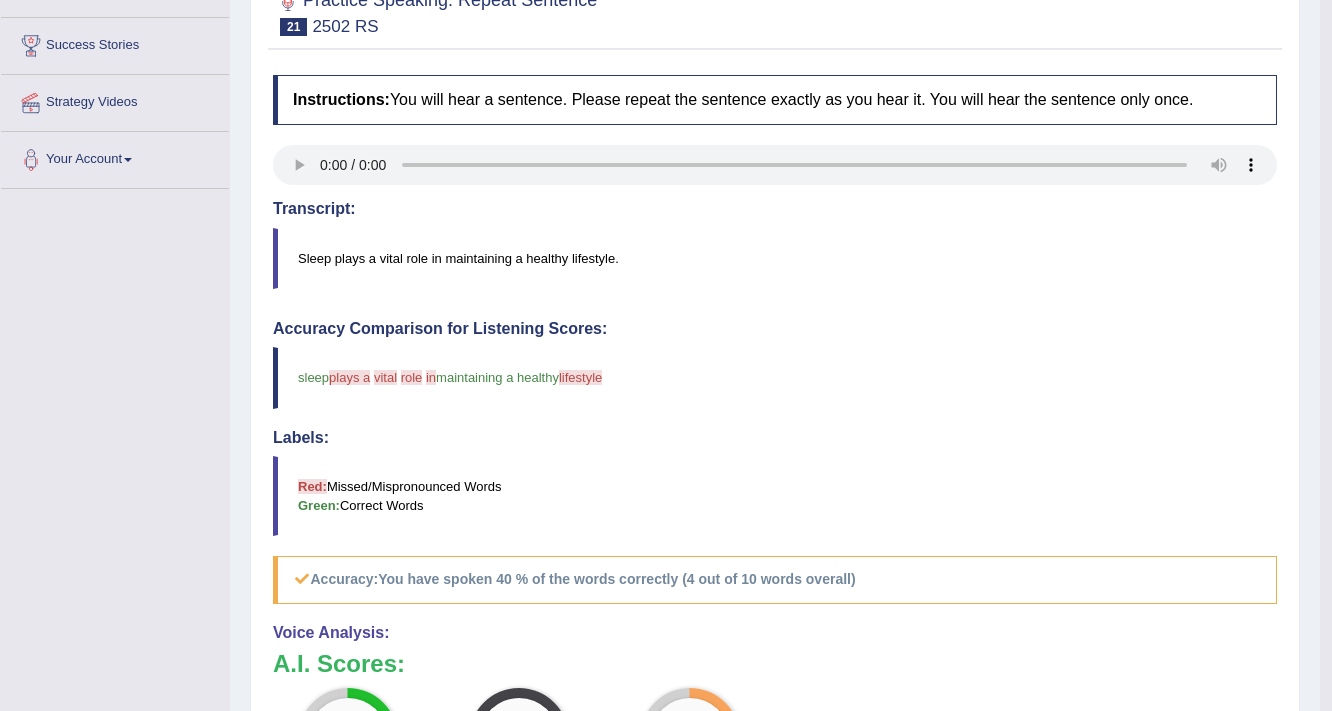 scroll, scrollTop: 12, scrollLeft: 0, axis: vertical 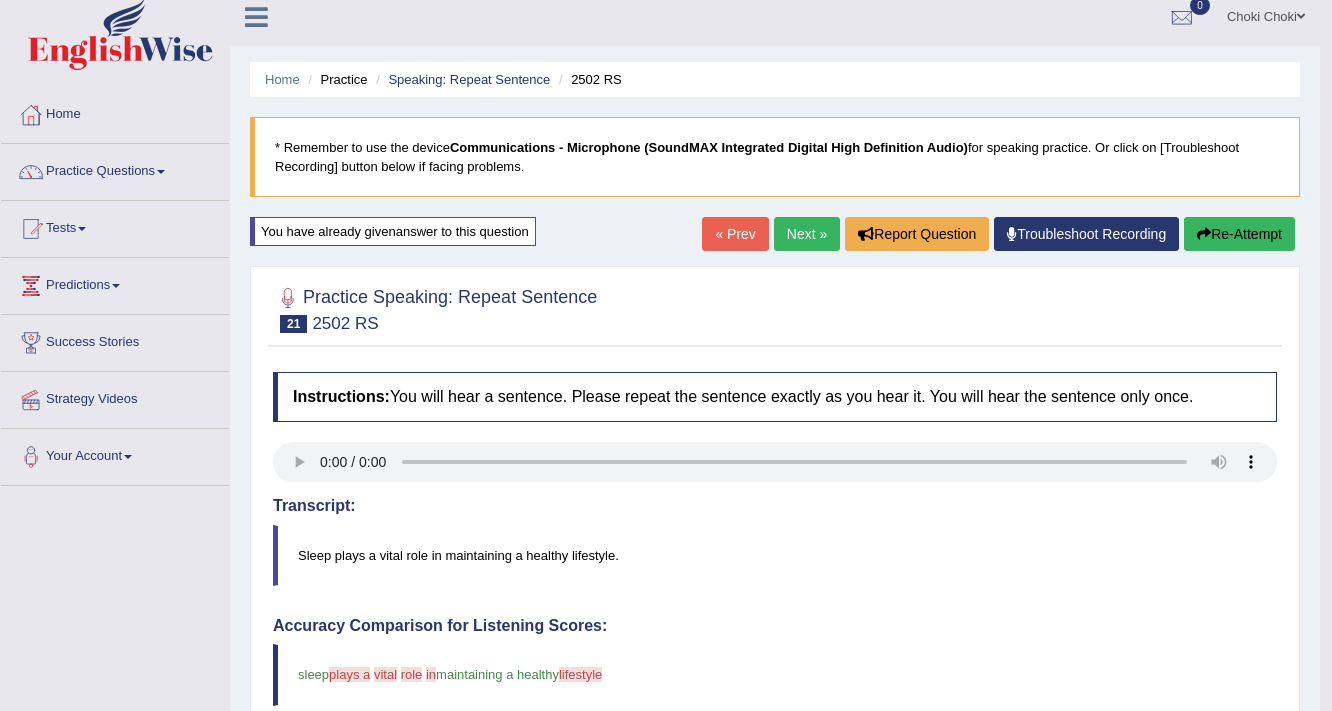 click on "Next »" at bounding box center [807, 234] 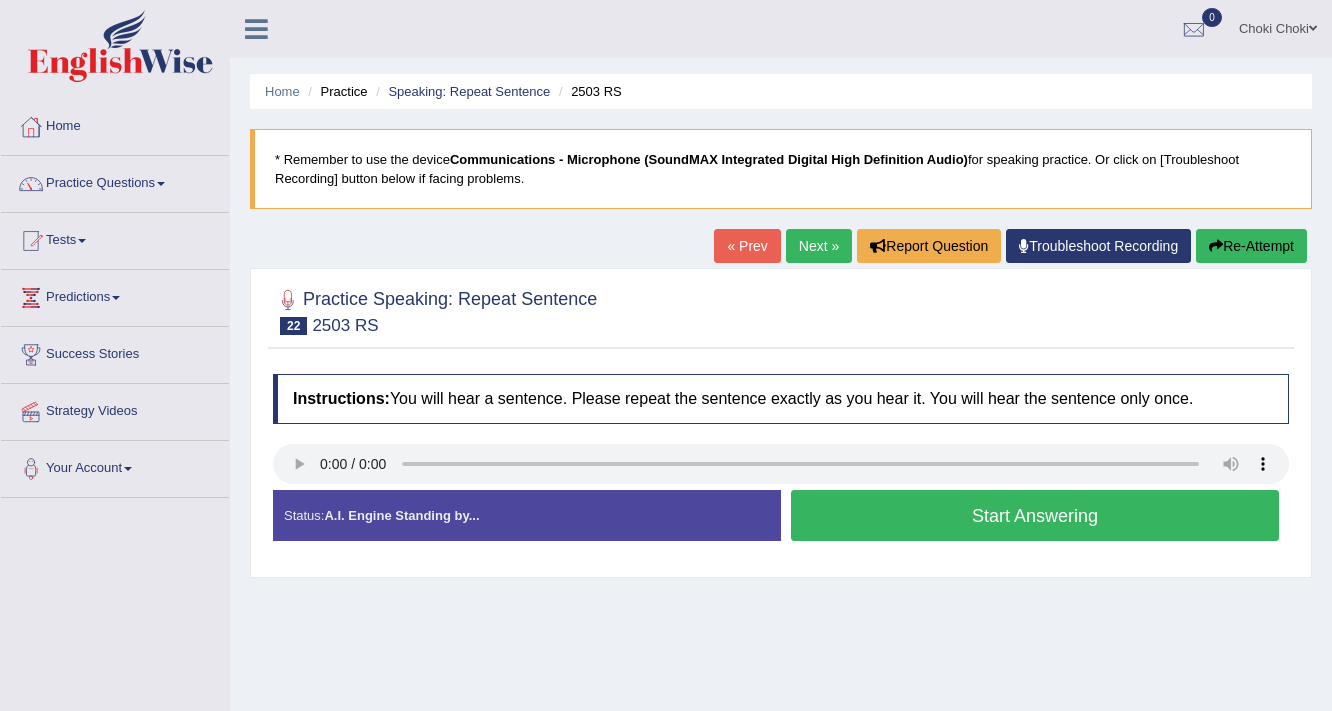 scroll, scrollTop: 0, scrollLeft: 0, axis: both 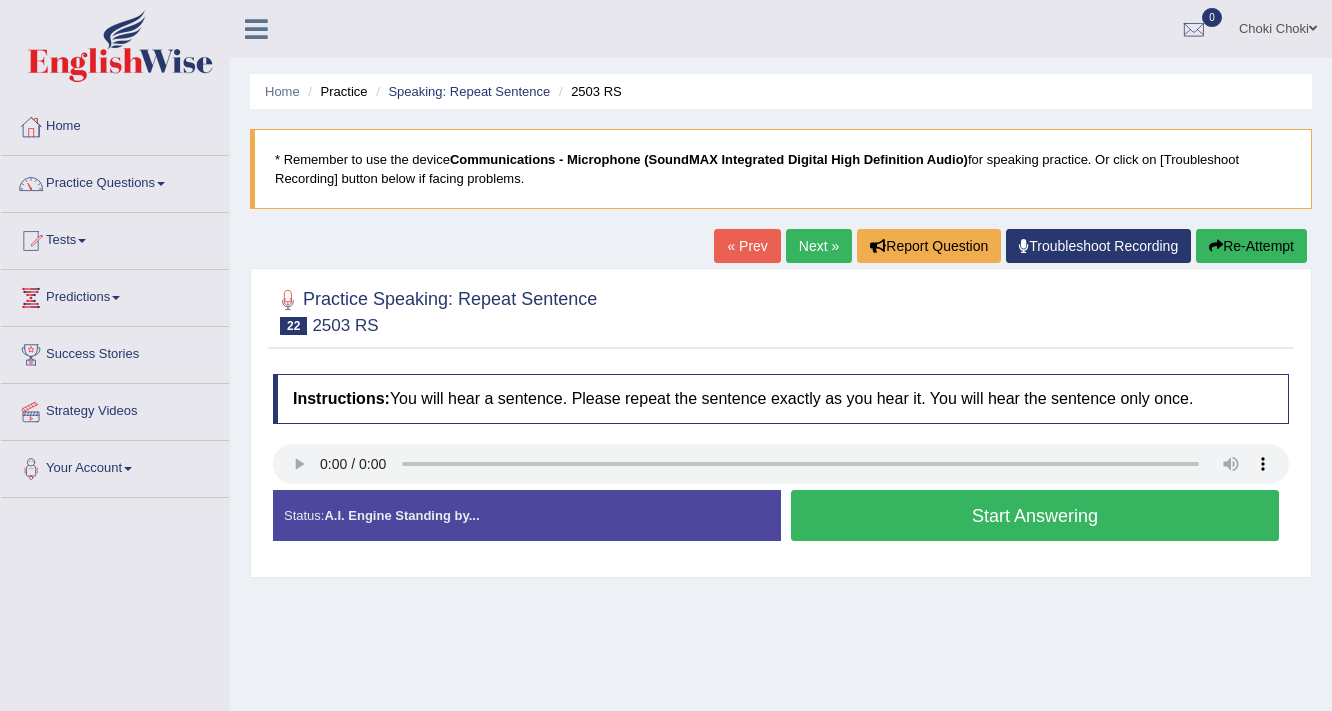 click on "Start Answering" at bounding box center (1035, 515) 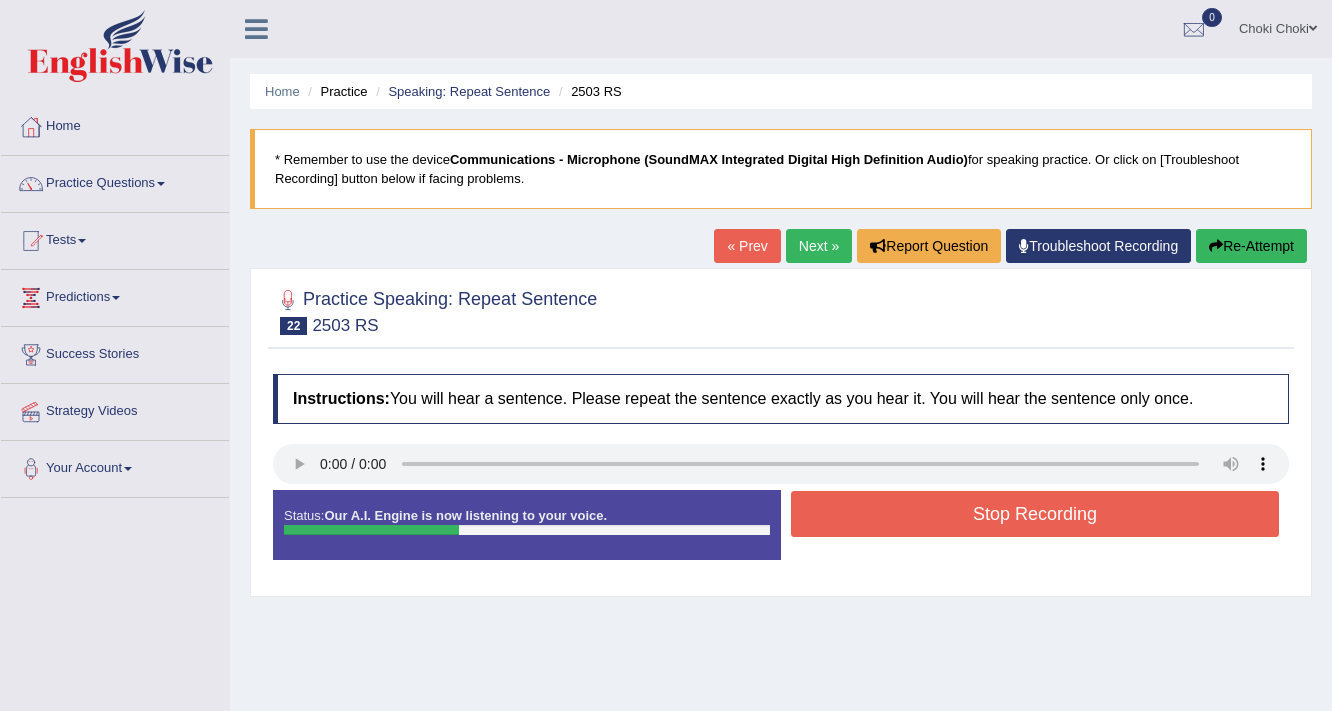 click on "Stop Recording" at bounding box center (1035, 514) 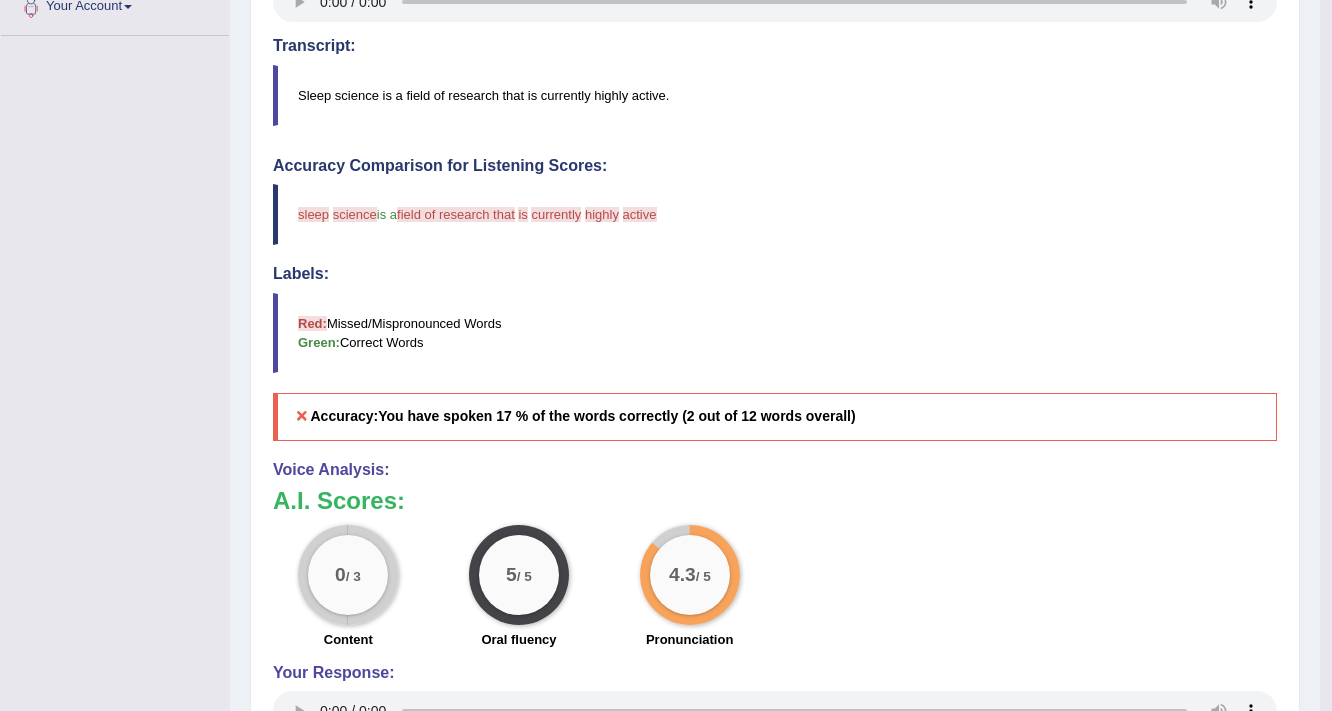 scroll, scrollTop: 560, scrollLeft: 0, axis: vertical 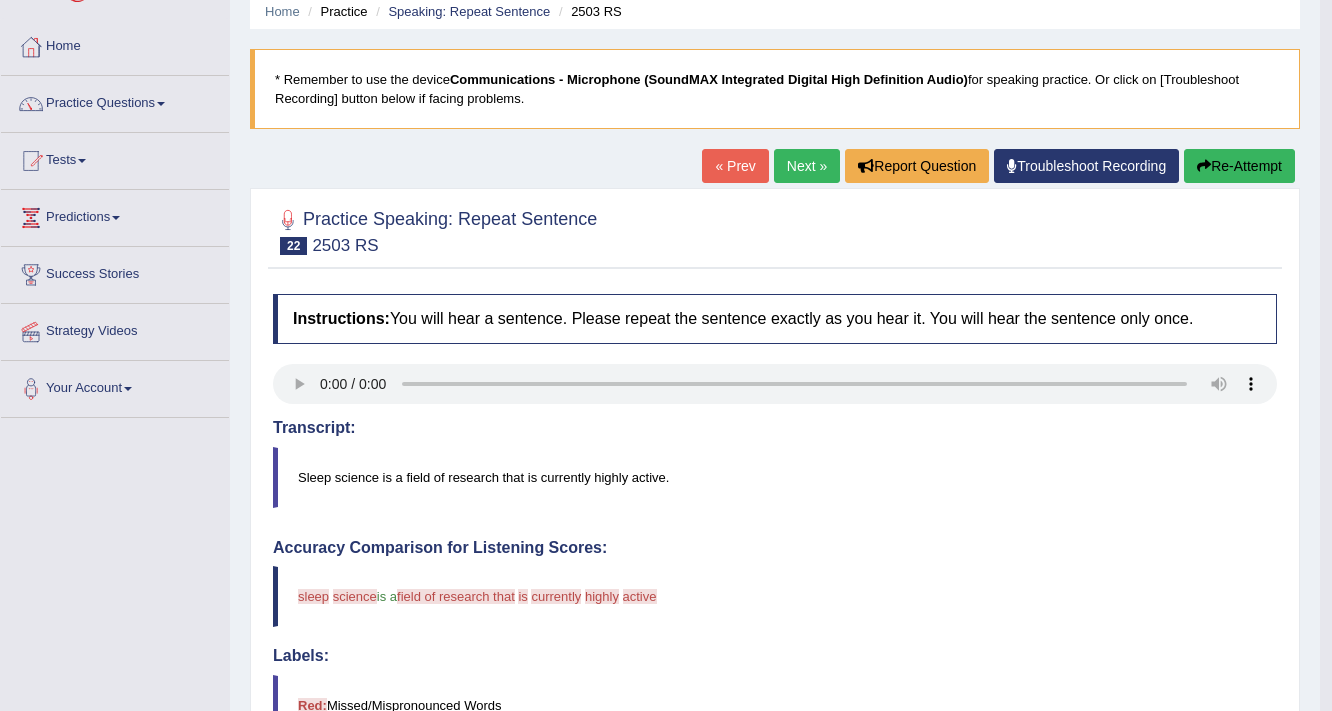 click on "Re-Attempt" at bounding box center [1239, 166] 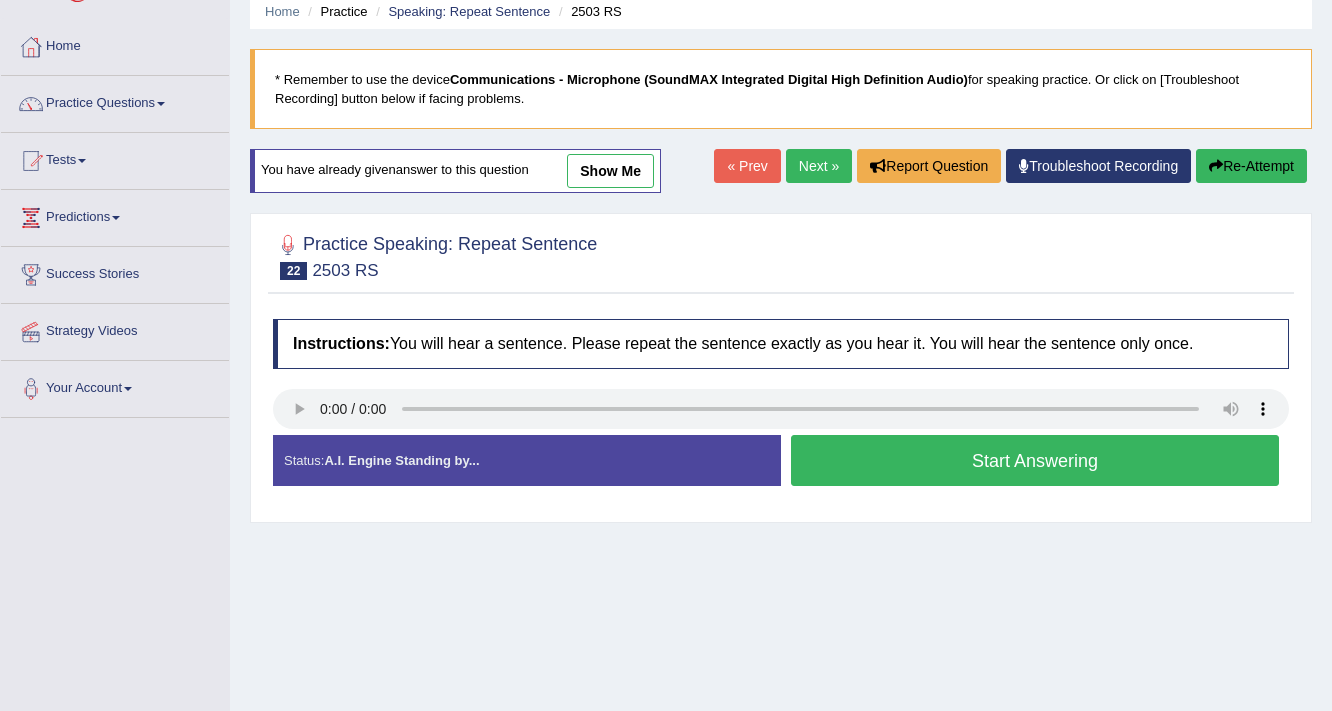 scroll, scrollTop: 80, scrollLeft: 0, axis: vertical 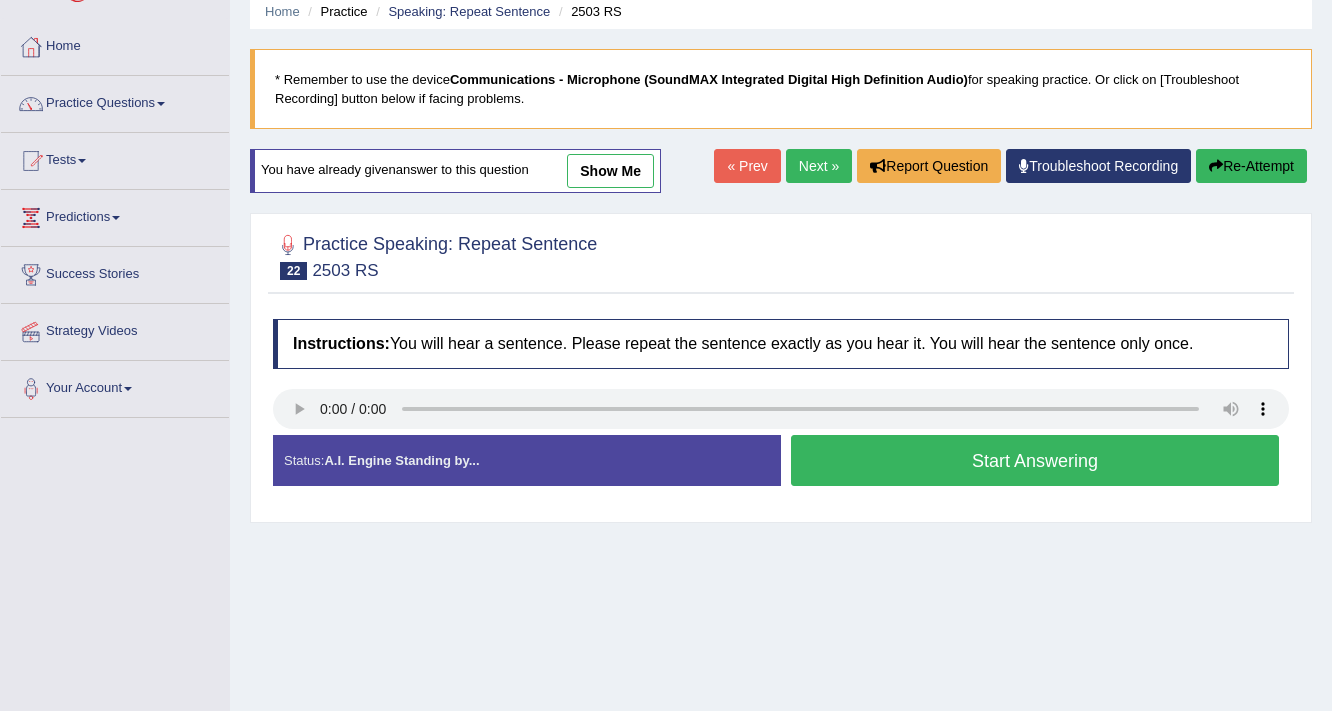 click on "Start Answering" at bounding box center [1035, 460] 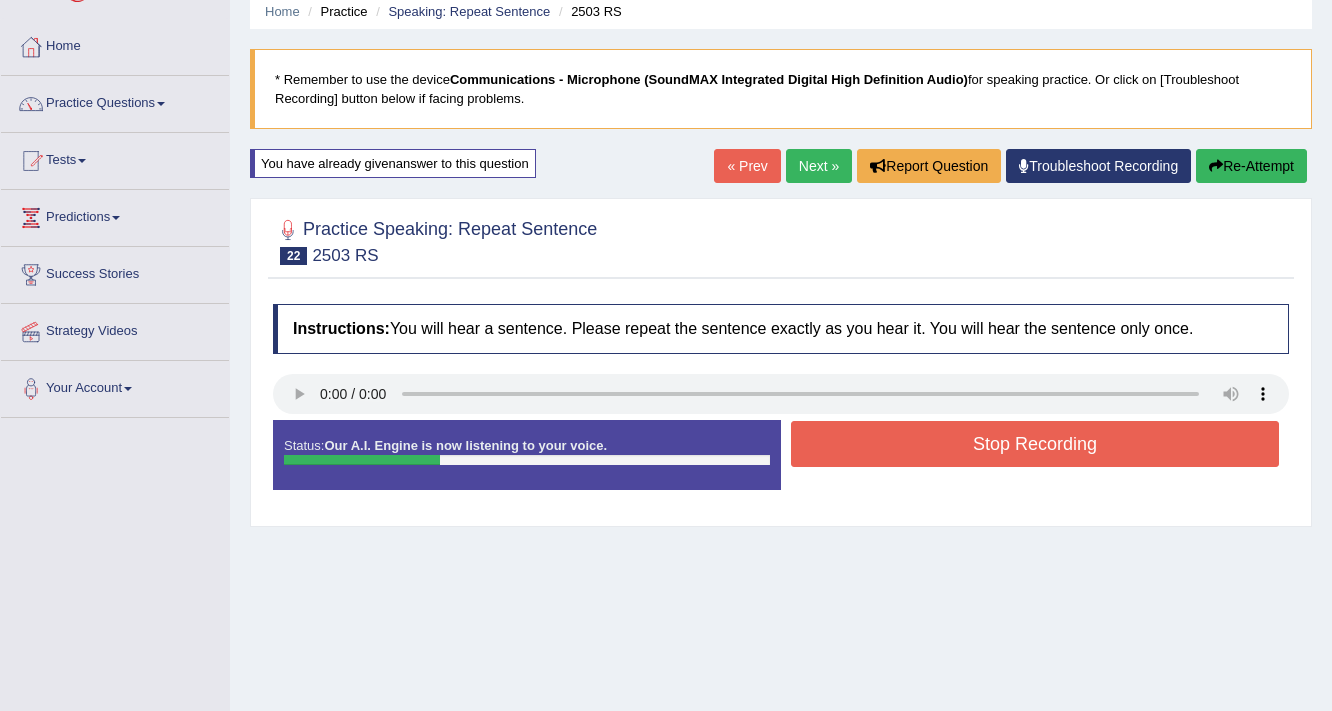 click on "Stop Recording" at bounding box center [1035, 444] 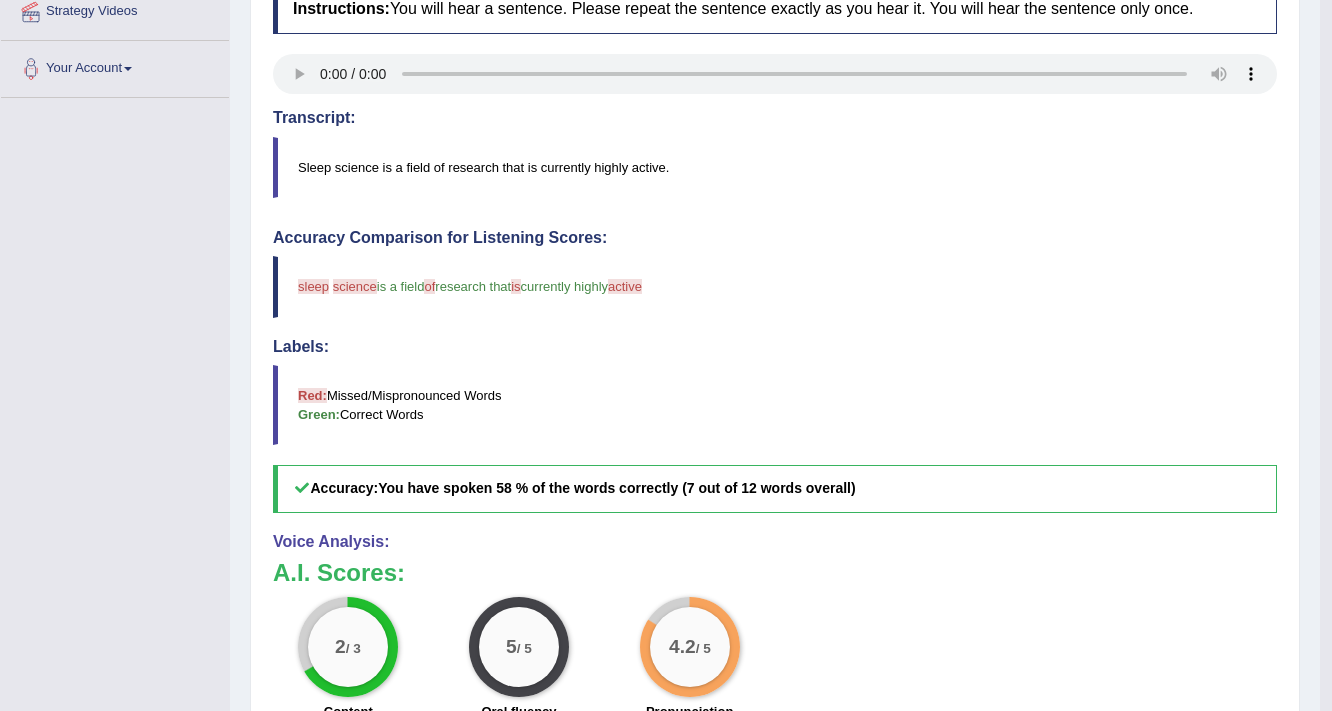 scroll, scrollTop: 0, scrollLeft: 0, axis: both 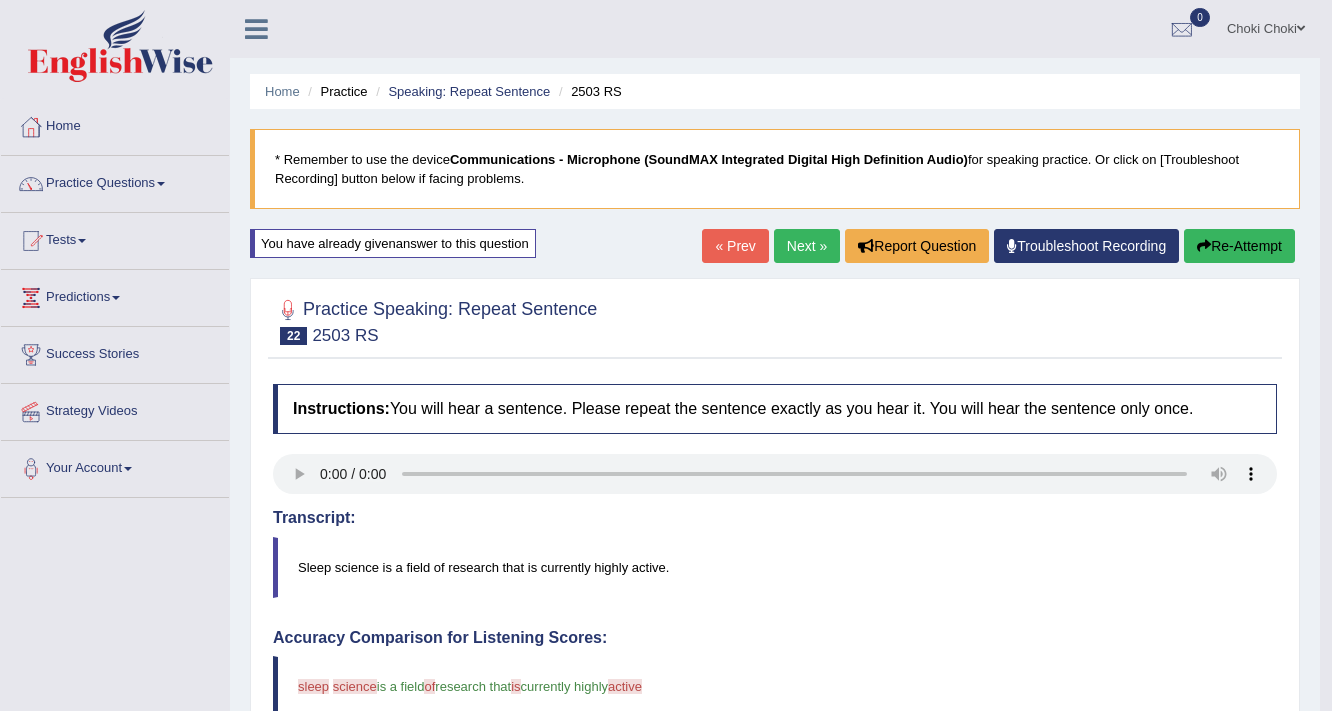 click on "Next »" at bounding box center (807, 246) 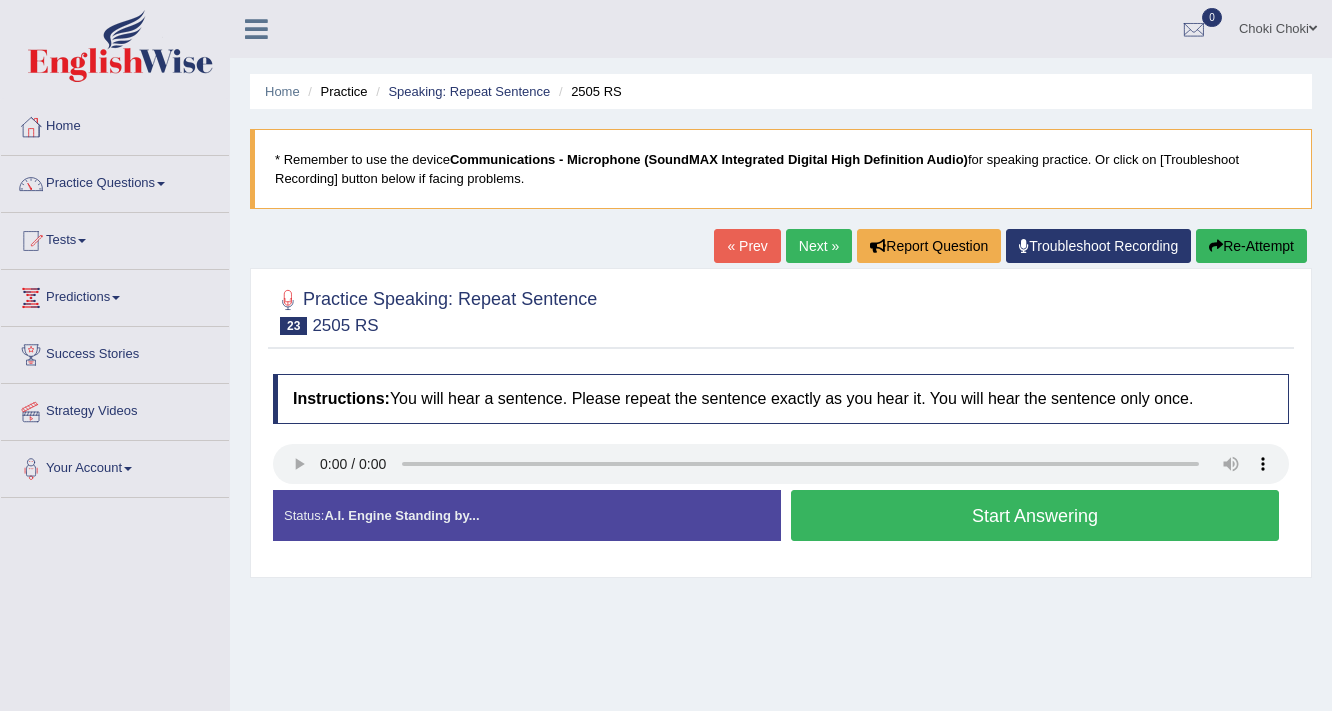 scroll, scrollTop: 0, scrollLeft: 0, axis: both 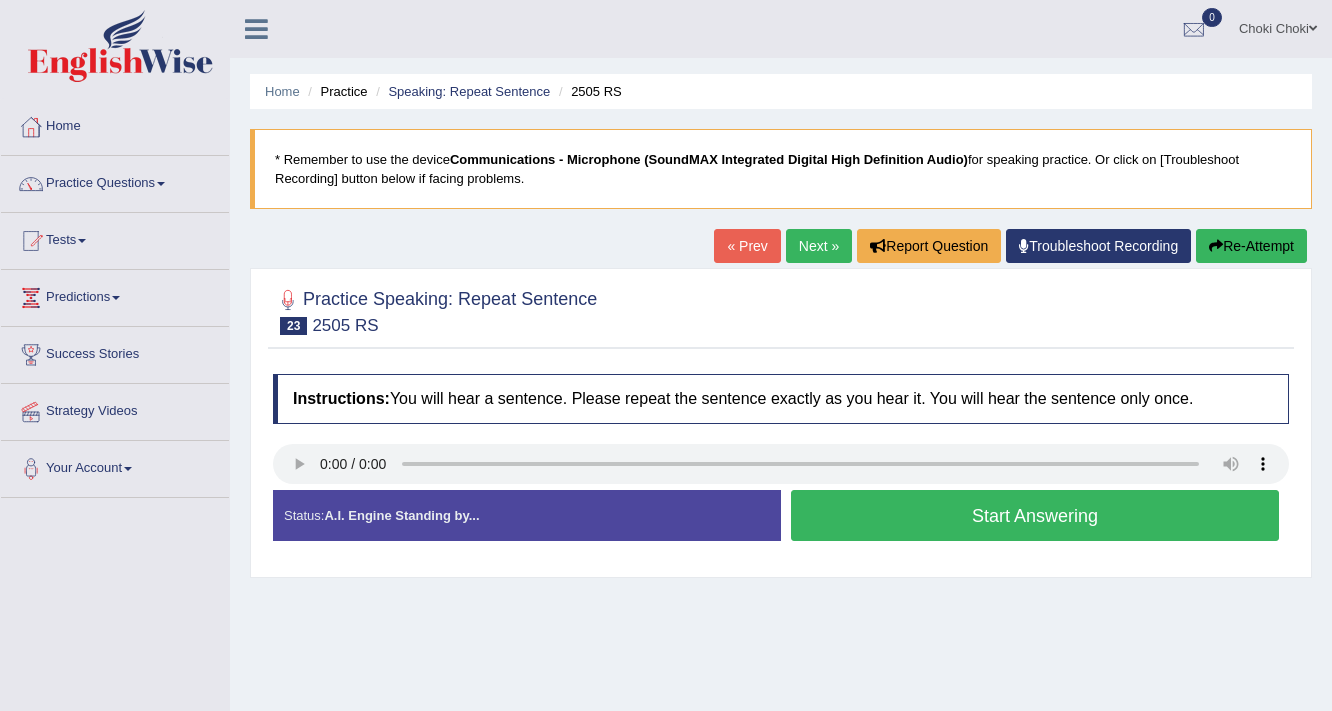 click on "Start Answering" at bounding box center [1035, 515] 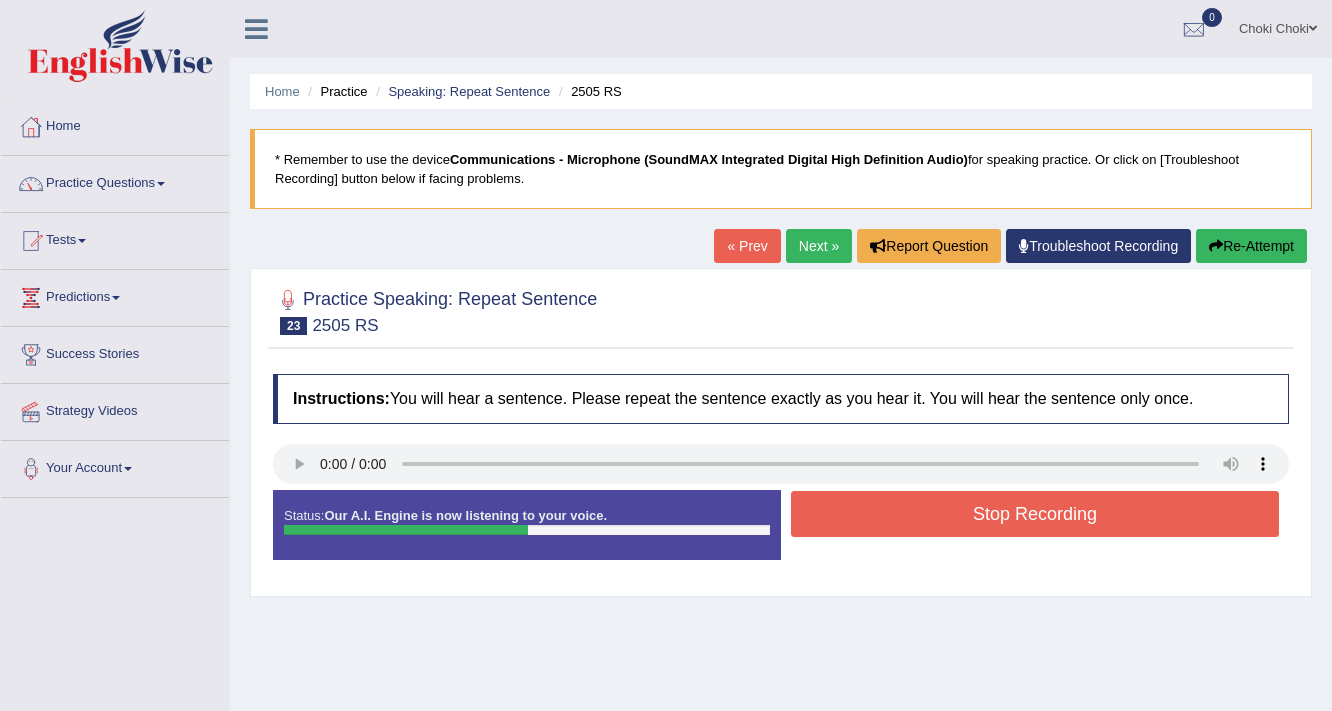 click on "Stop Recording" at bounding box center [1035, 514] 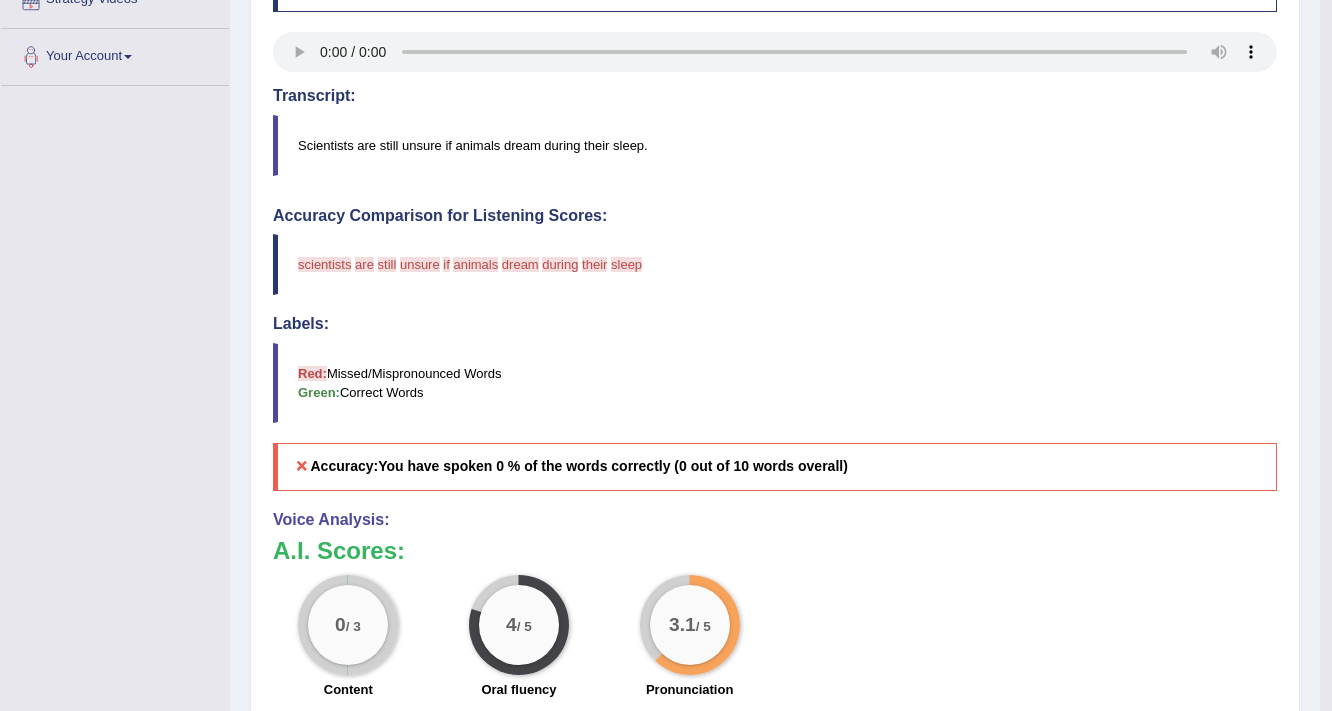 scroll, scrollTop: 640, scrollLeft: 0, axis: vertical 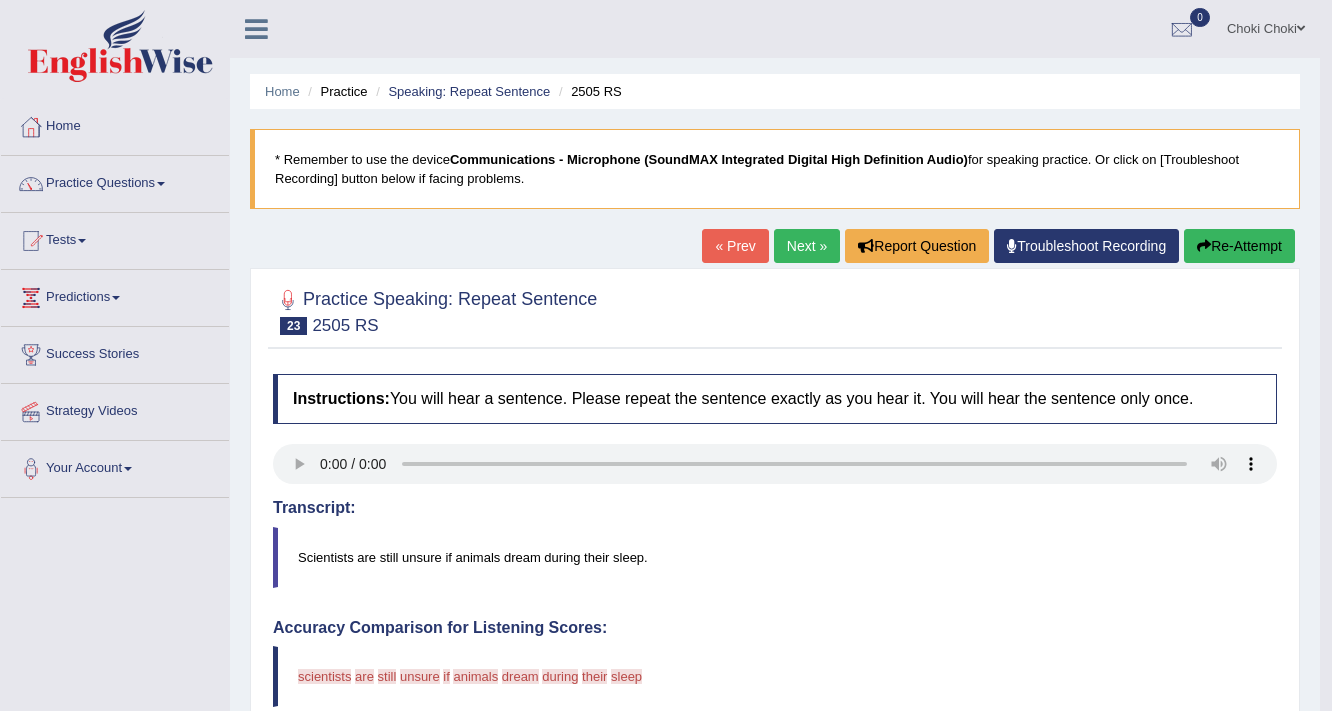 click on "Re-Attempt" at bounding box center (1239, 246) 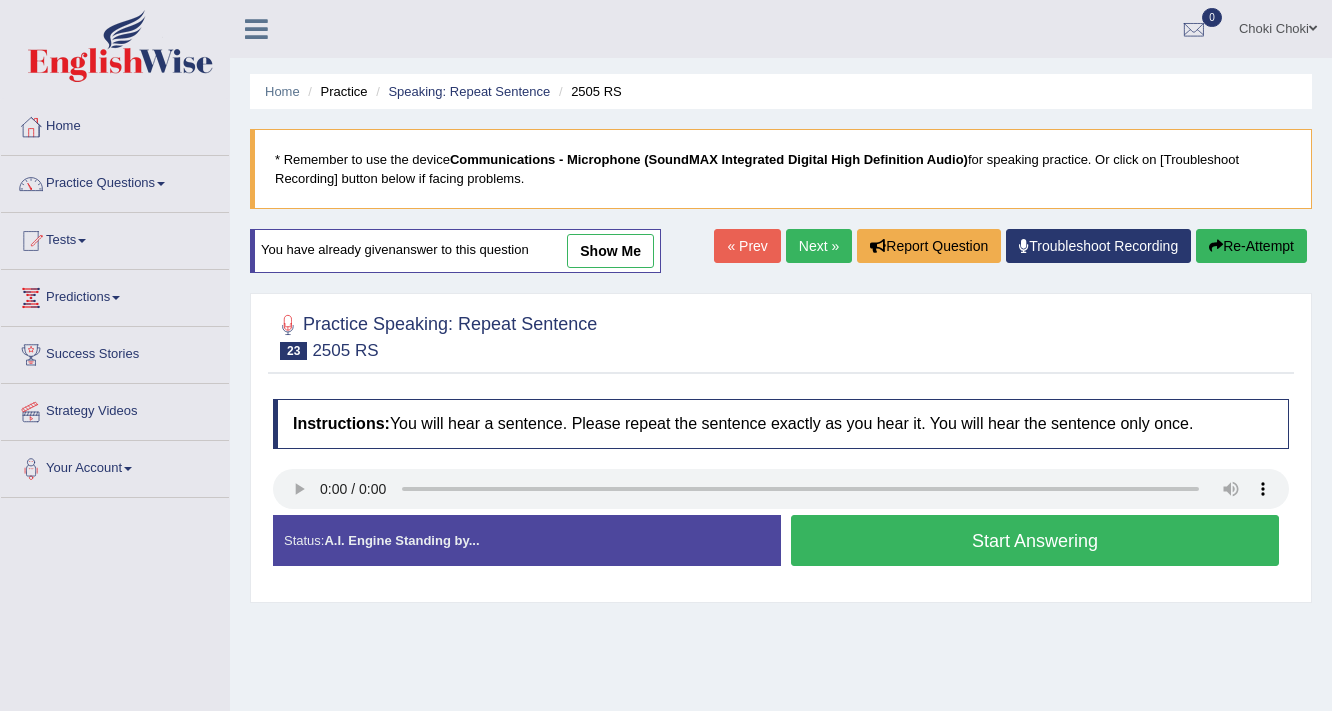 scroll, scrollTop: 0, scrollLeft: 0, axis: both 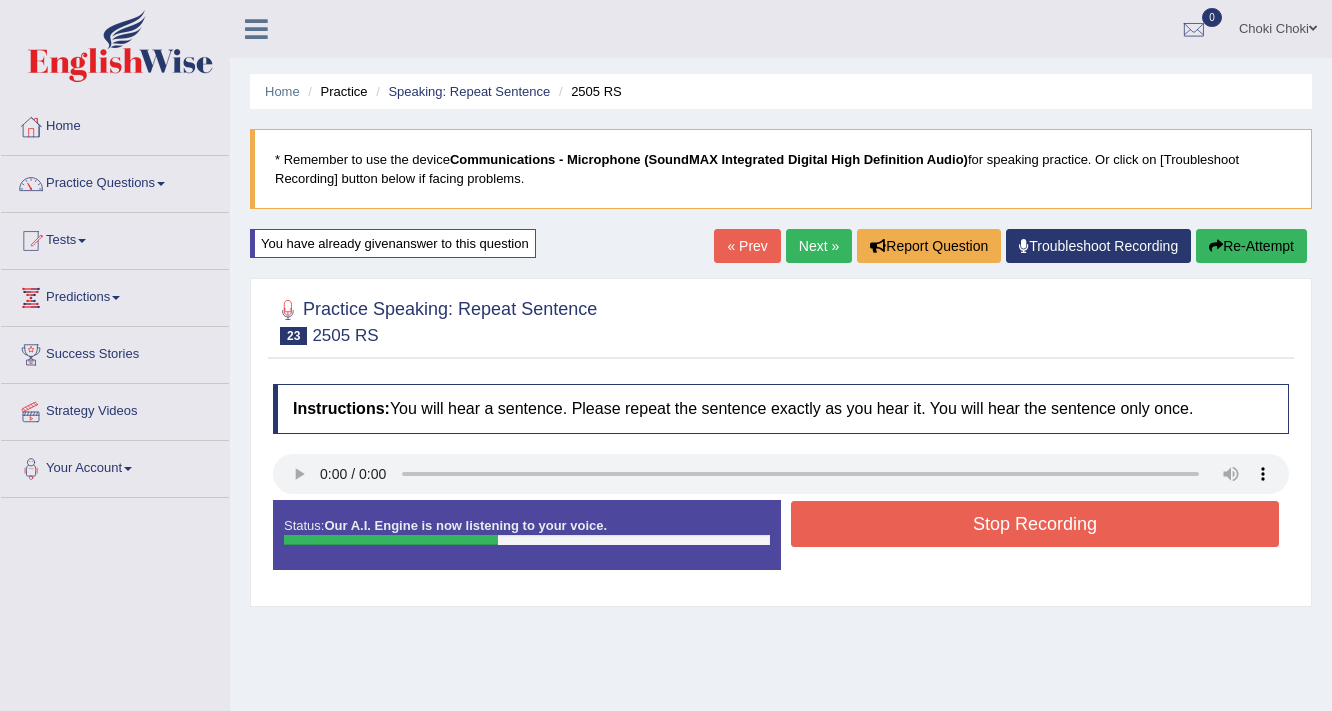 click on "Stop Recording" at bounding box center (1035, 524) 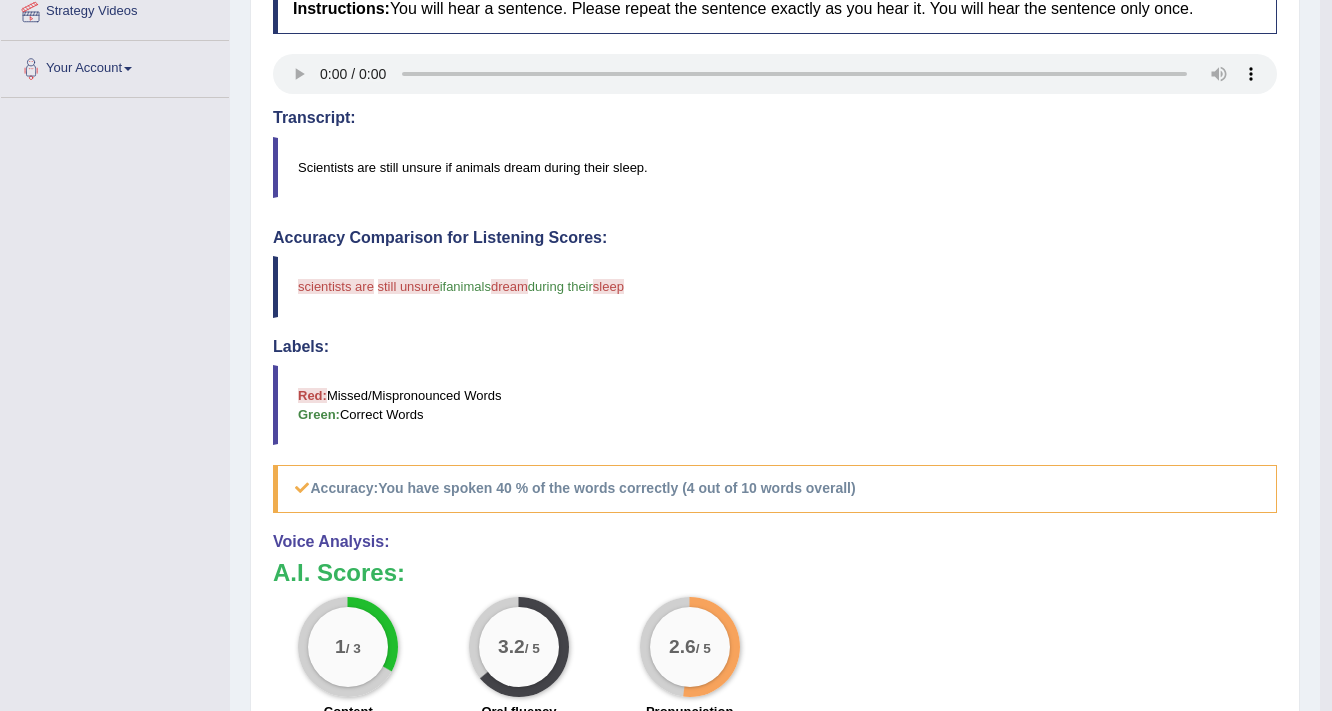 scroll, scrollTop: 0, scrollLeft: 0, axis: both 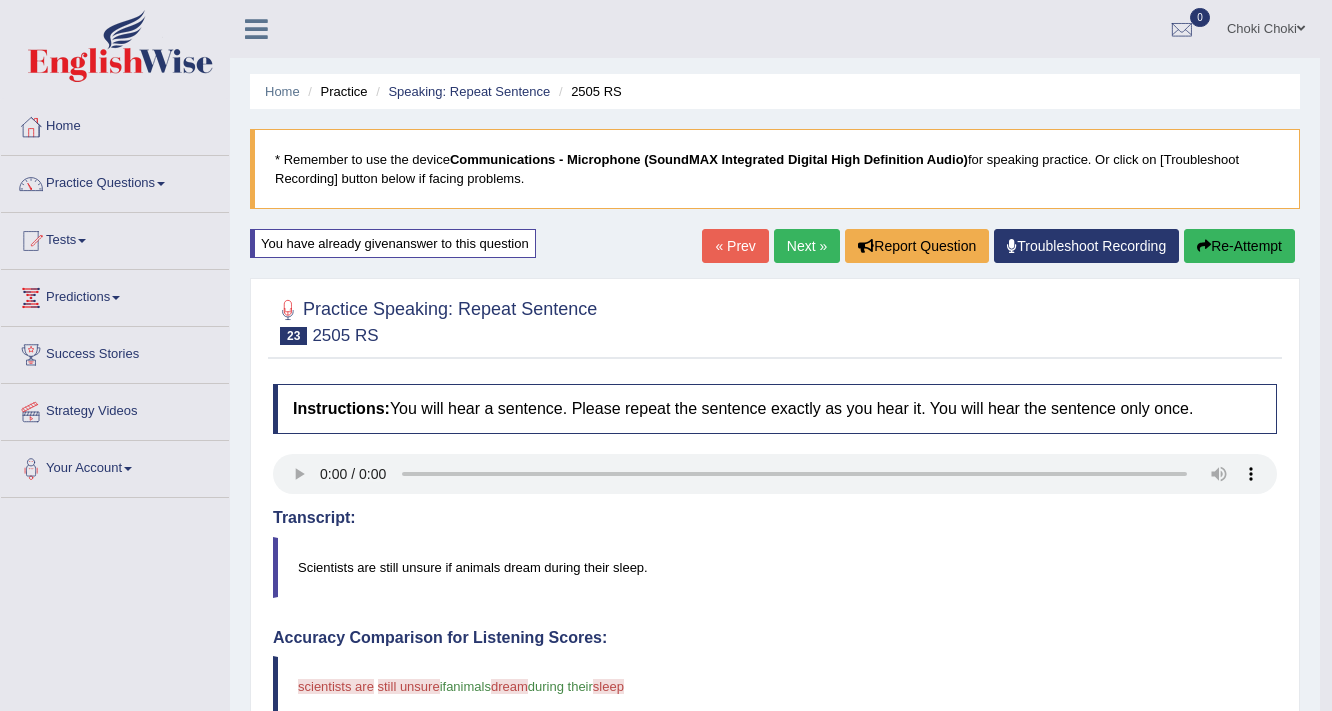 click on "Re-Attempt" at bounding box center (1239, 246) 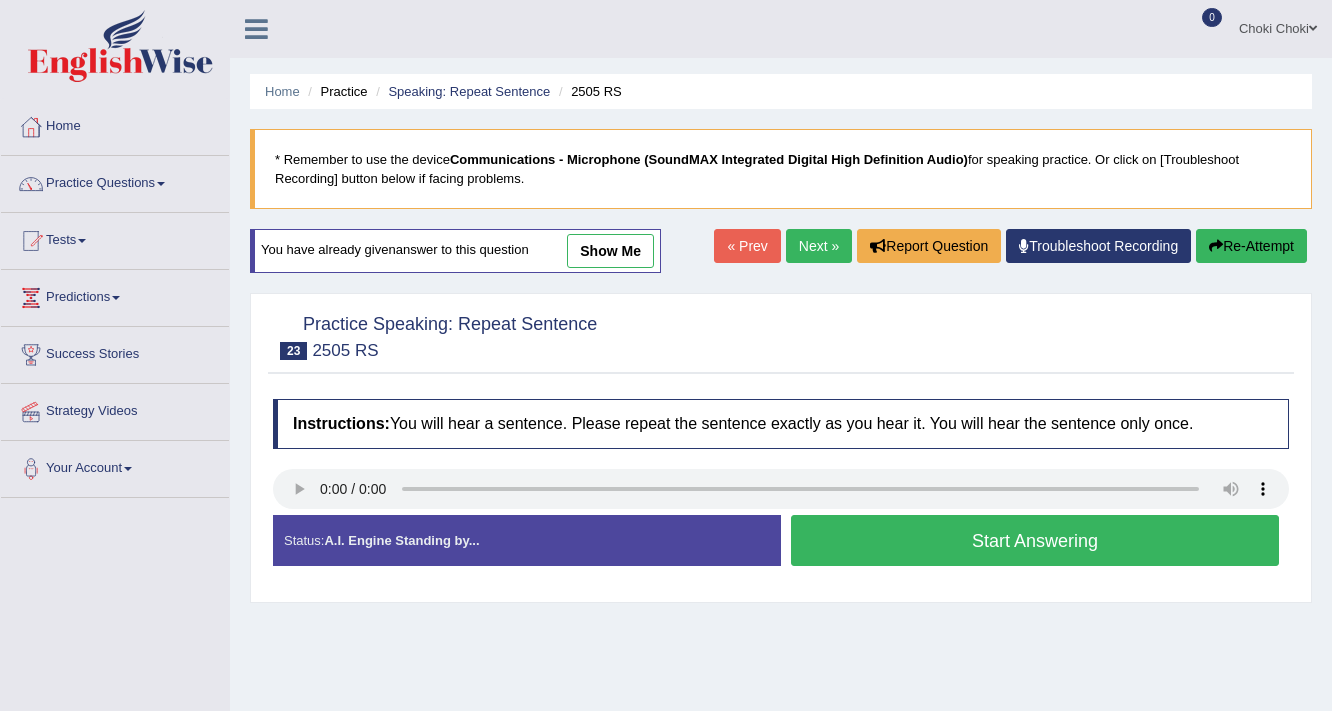 scroll, scrollTop: 0, scrollLeft: 0, axis: both 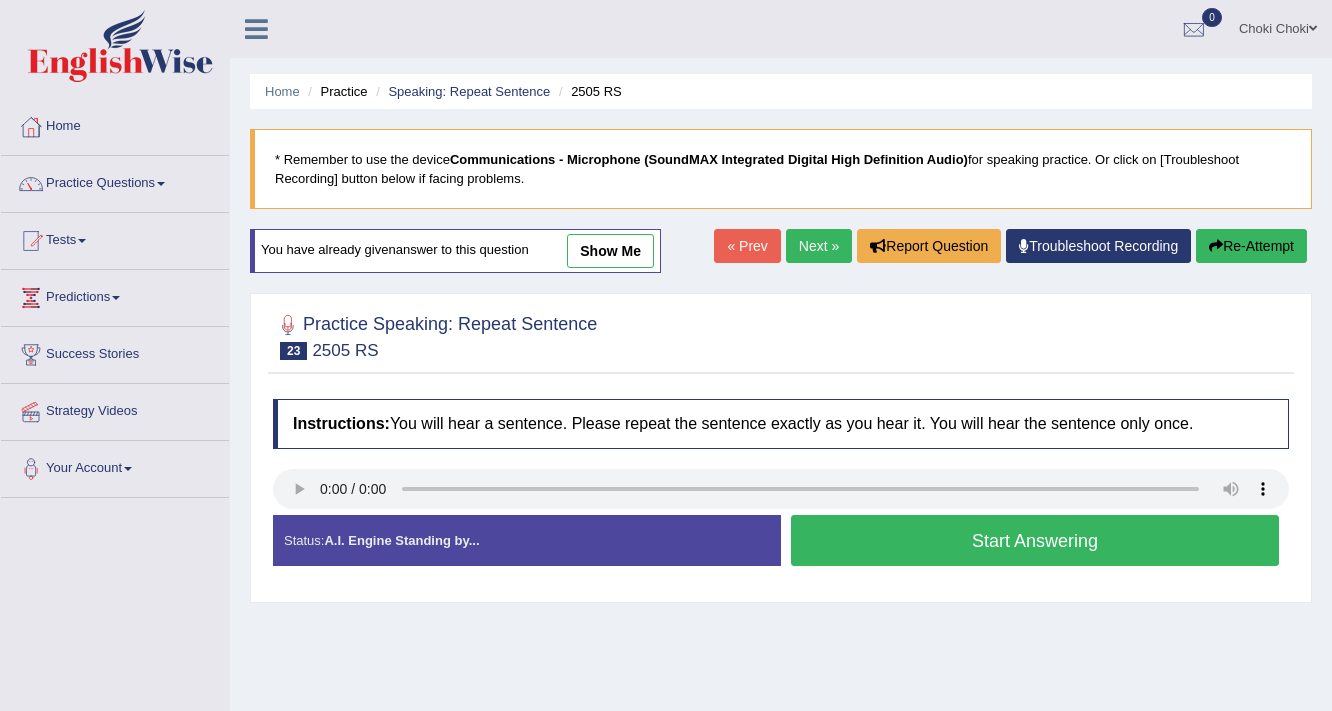 click on "Start Answering" at bounding box center [1035, 540] 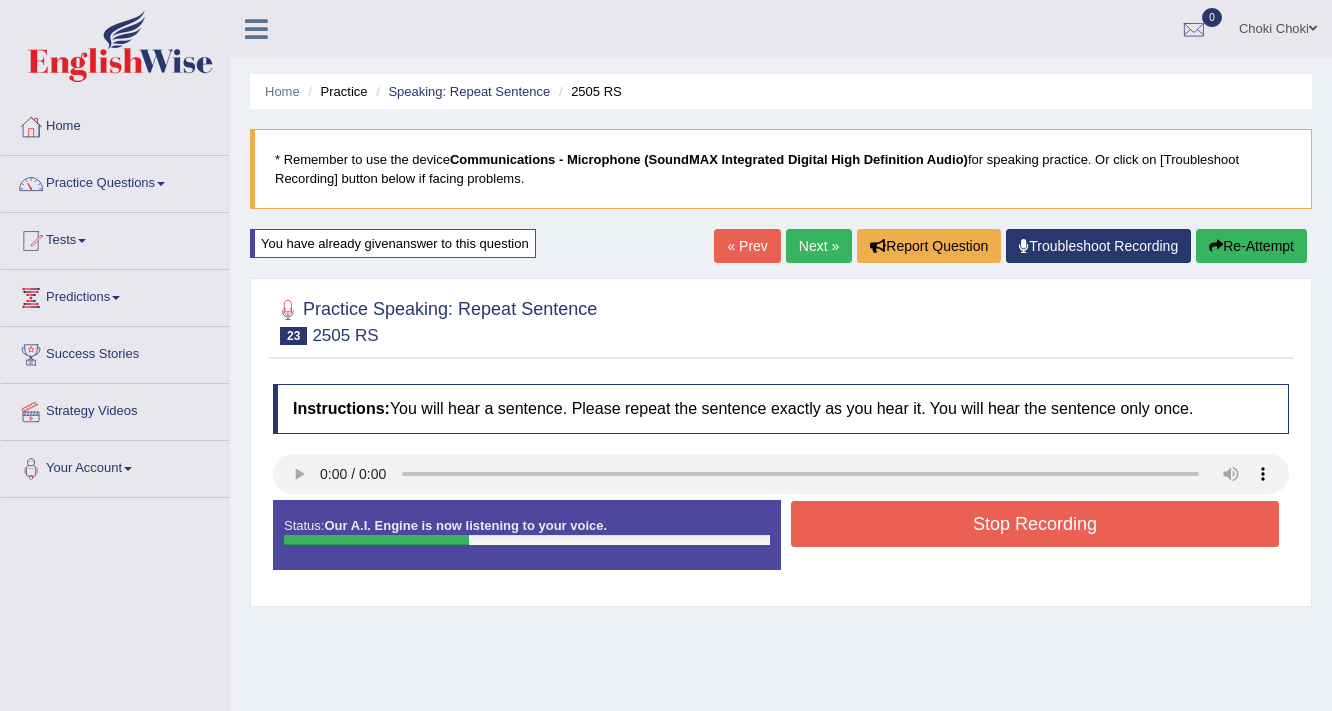 click on "Stop Recording" at bounding box center [1035, 524] 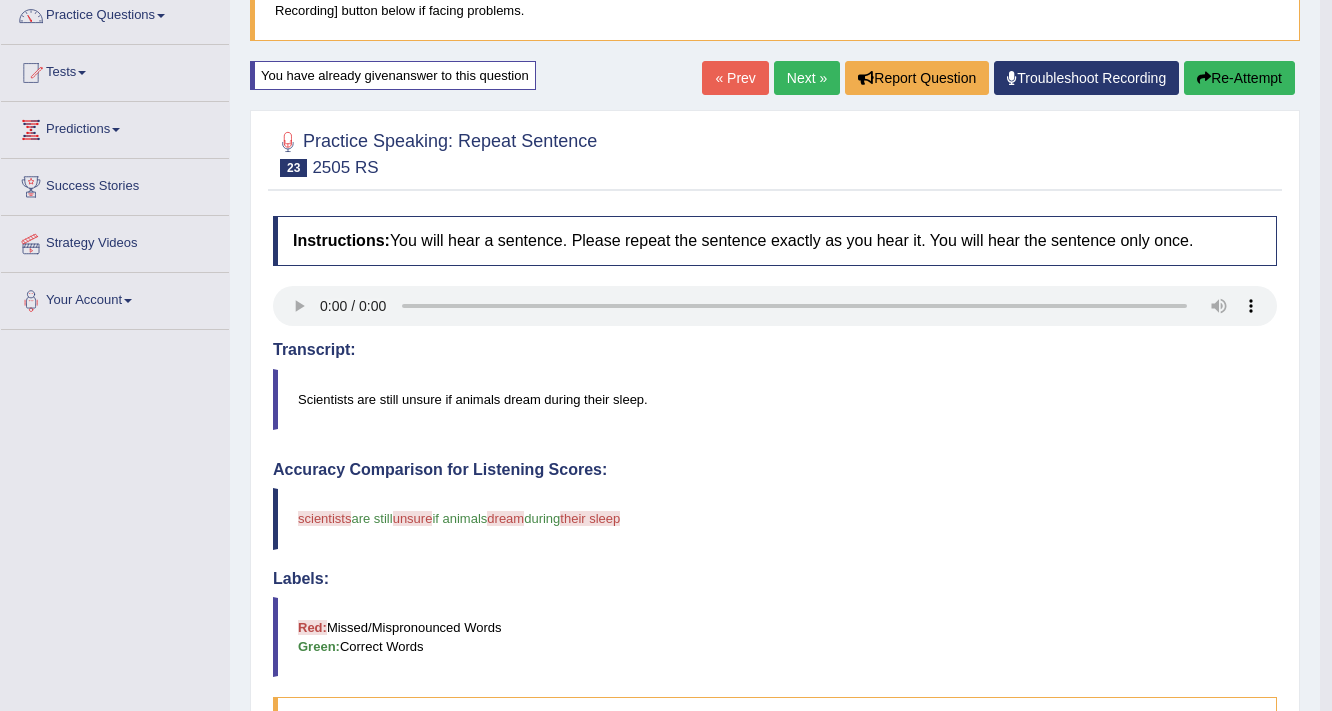 scroll, scrollTop: 160, scrollLeft: 0, axis: vertical 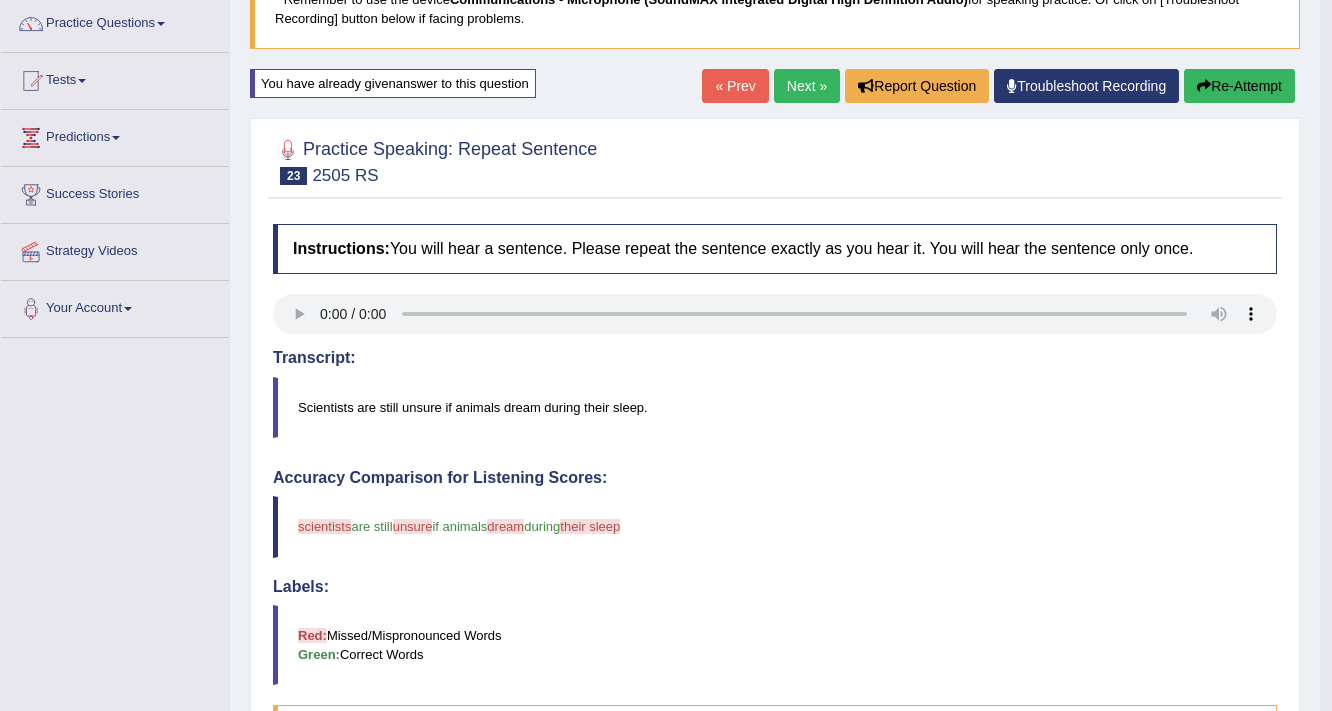 click on "Re-Attempt" at bounding box center (1239, 86) 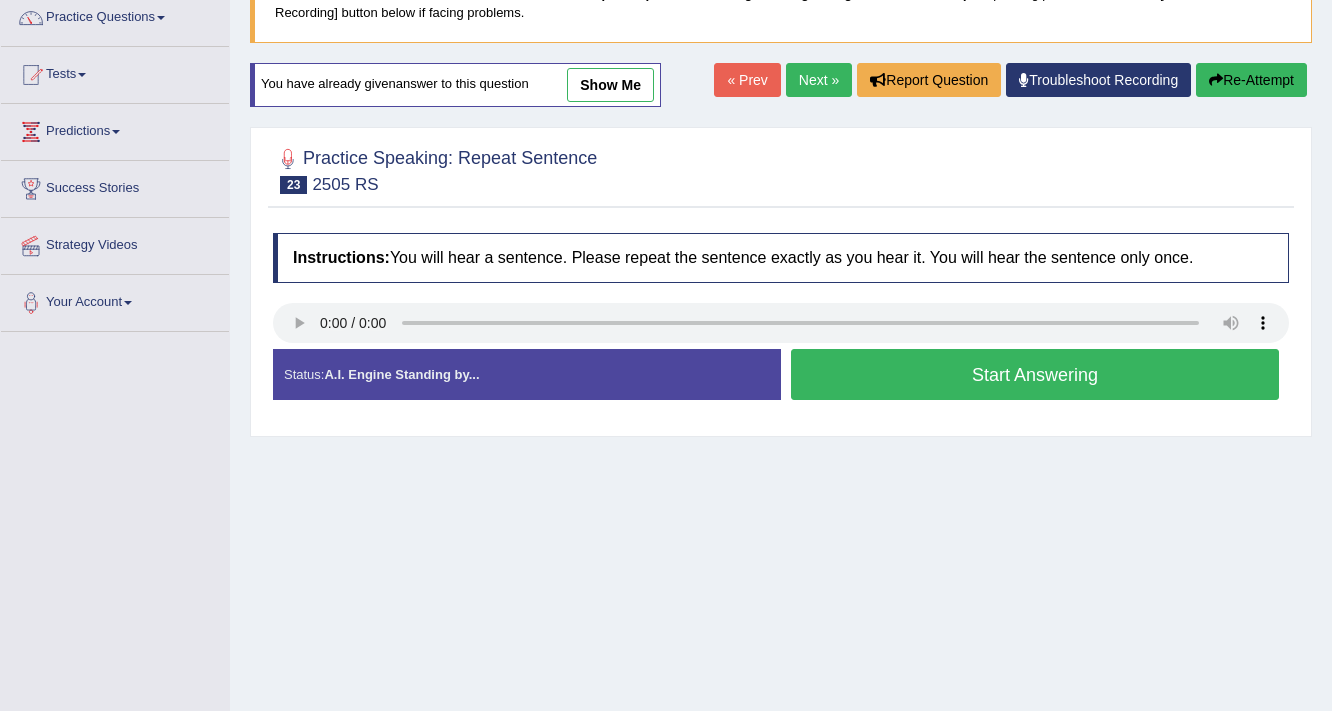 scroll, scrollTop: 166, scrollLeft: 0, axis: vertical 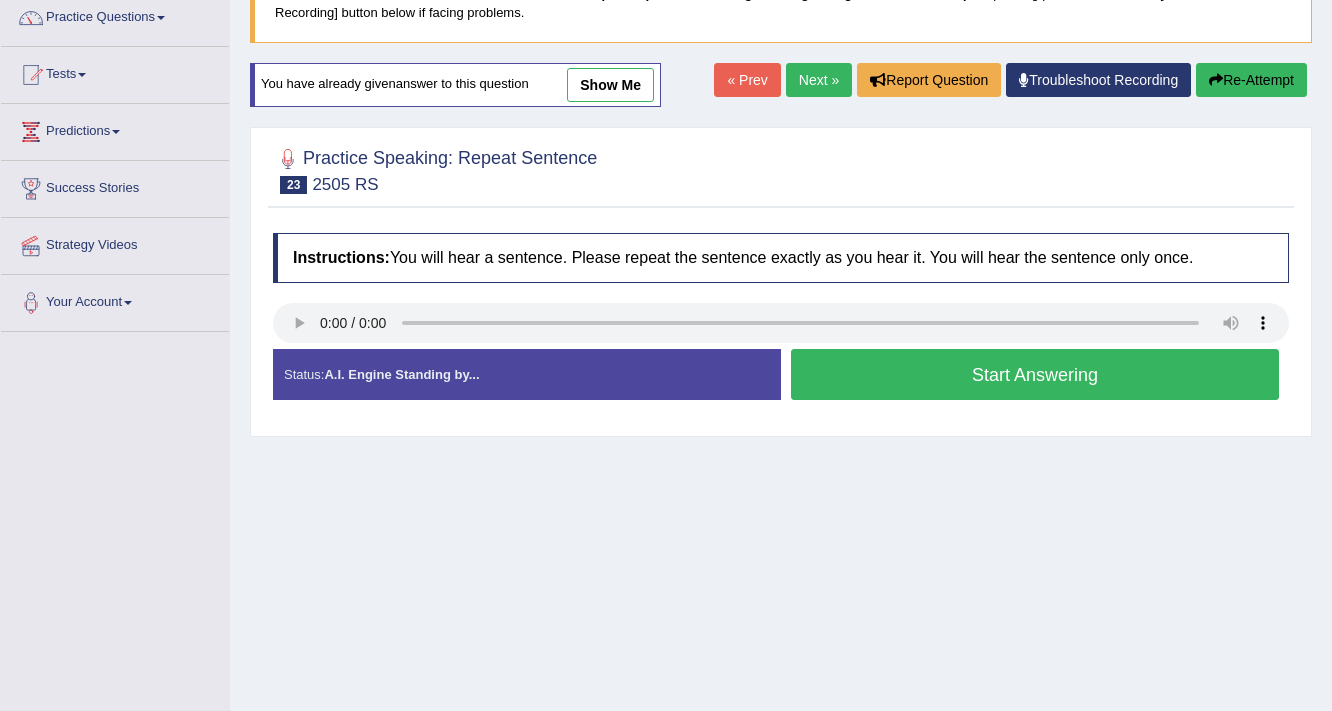 click on "Start Answering" at bounding box center (1035, 374) 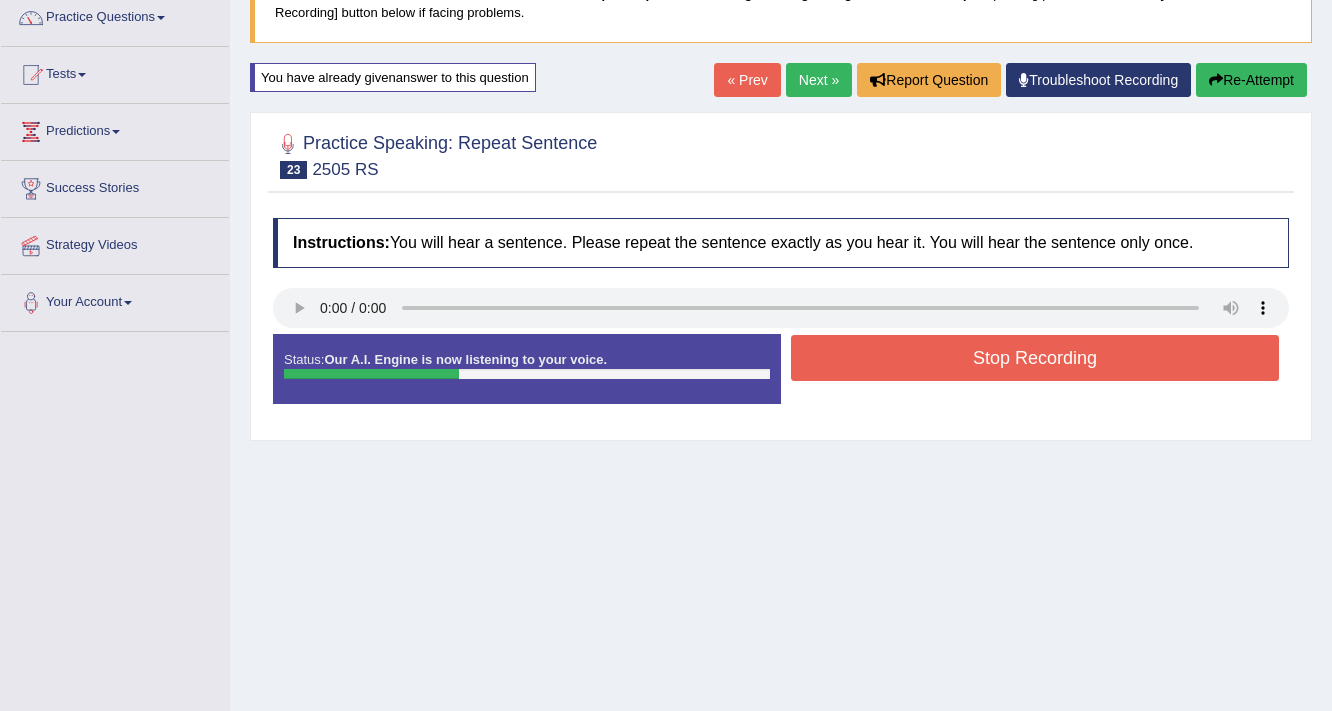 click on "Stop Recording" at bounding box center (1035, 358) 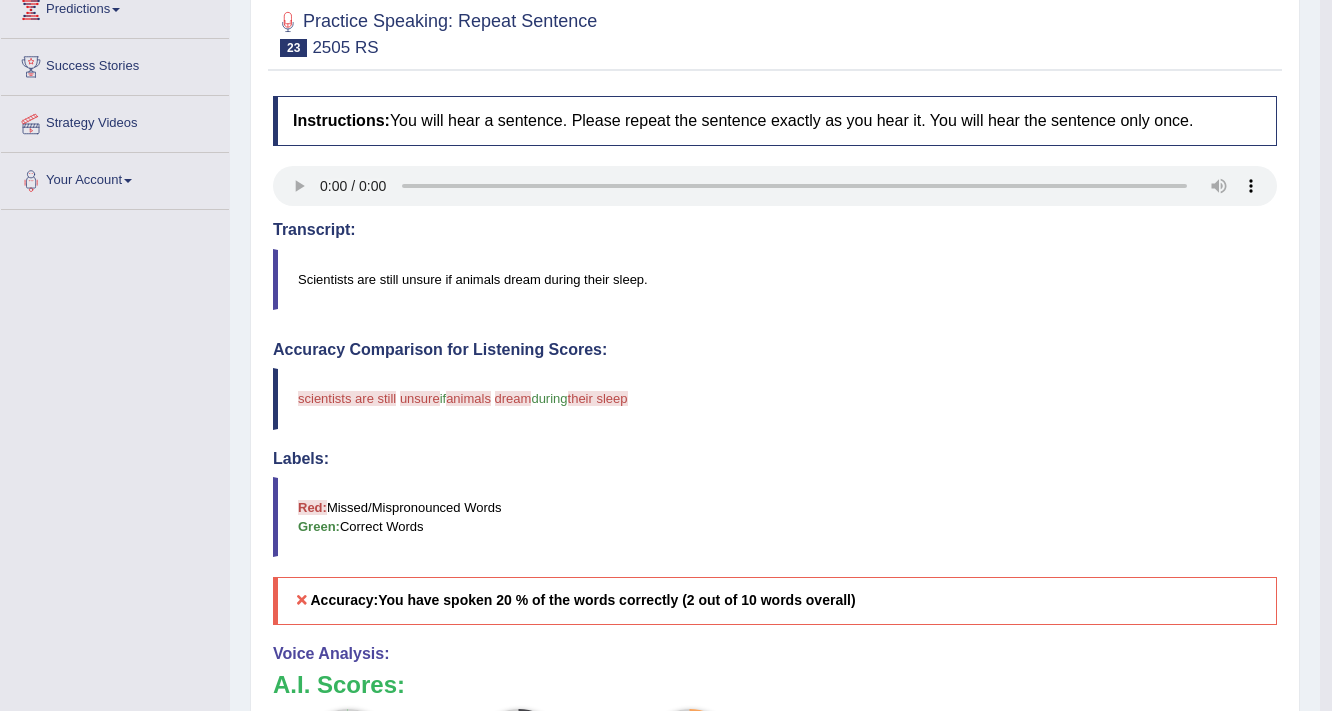 scroll, scrollTop: 179, scrollLeft: 0, axis: vertical 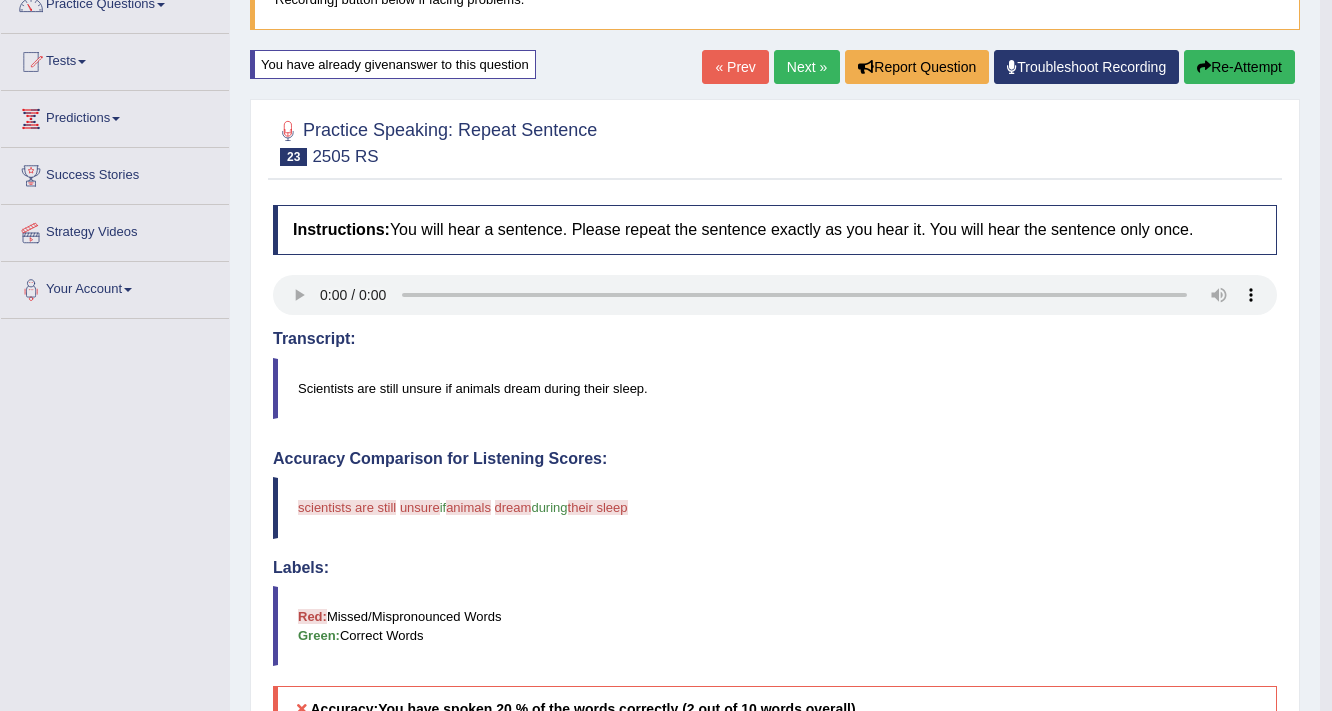 click on "Re-Attempt" at bounding box center (1239, 67) 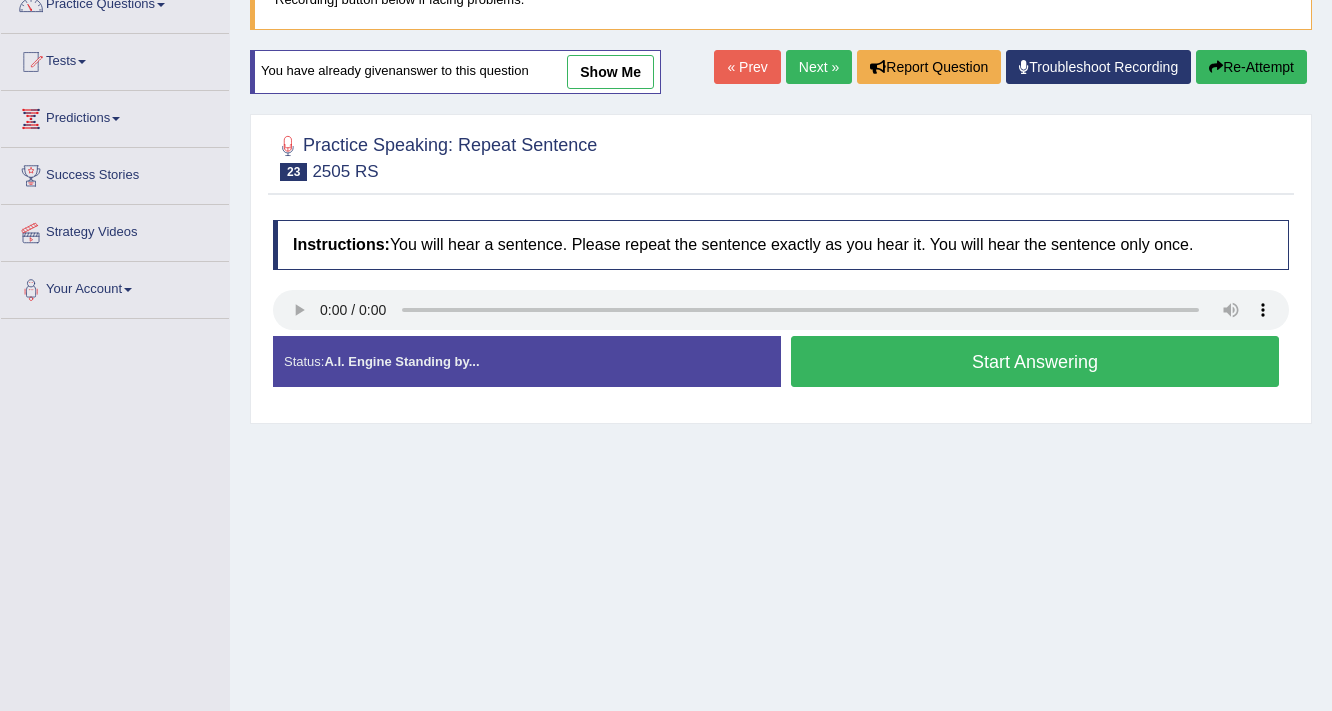 scroll, scrollTop: 179, scrollLeft: 0, axis: vertical 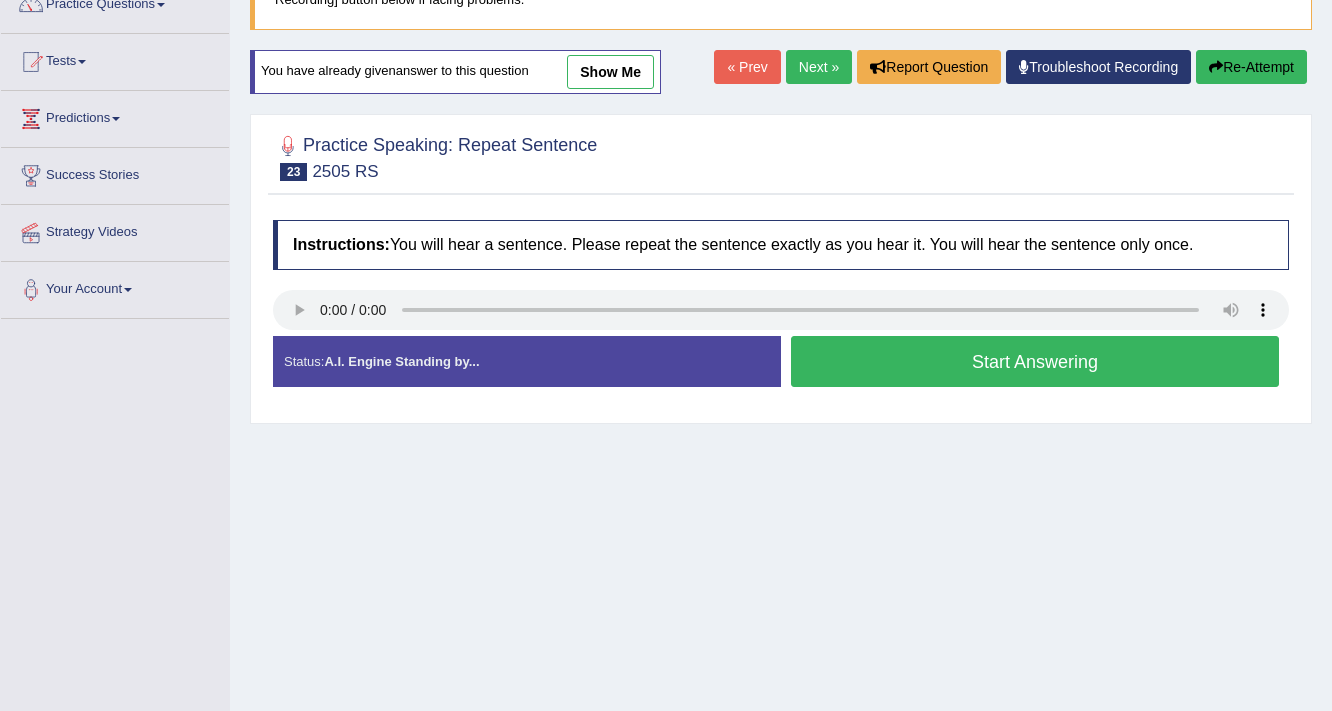 click on "Start Answering" at bounding box center (1035, 361) 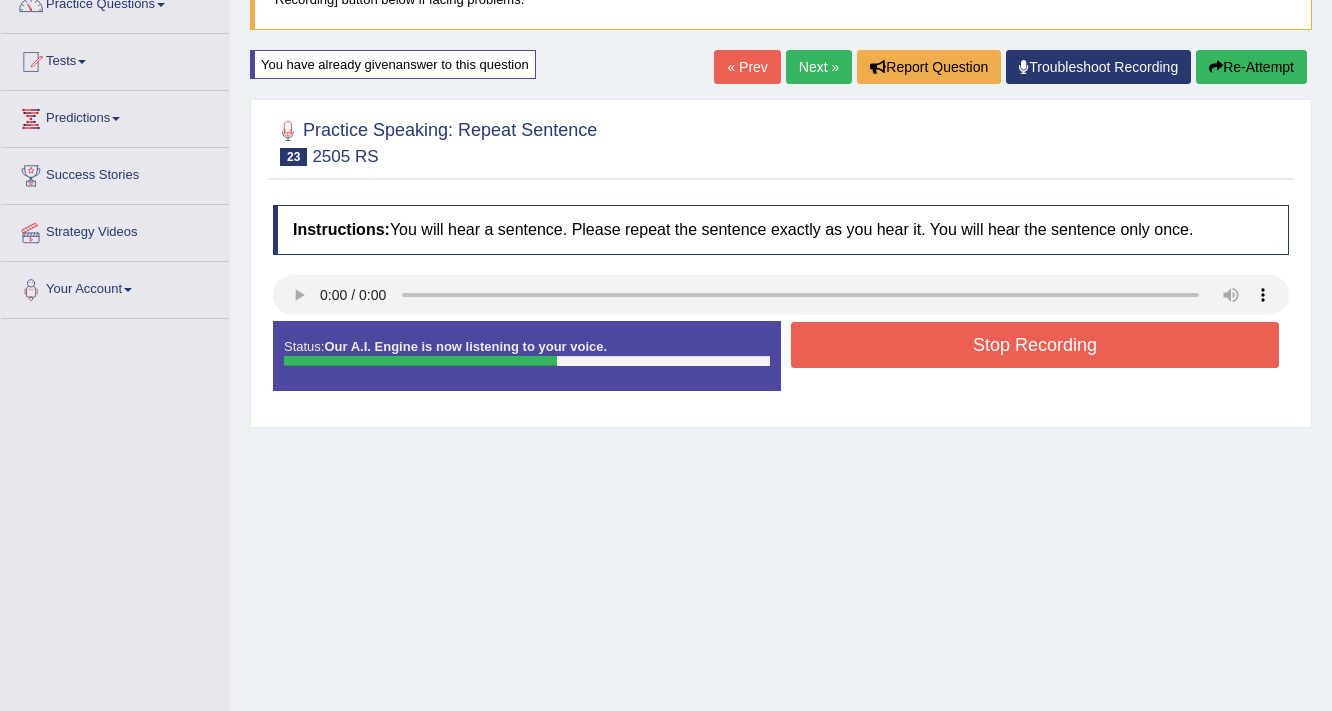 click on "Stop Recording" at bounding box center [1035, 345] 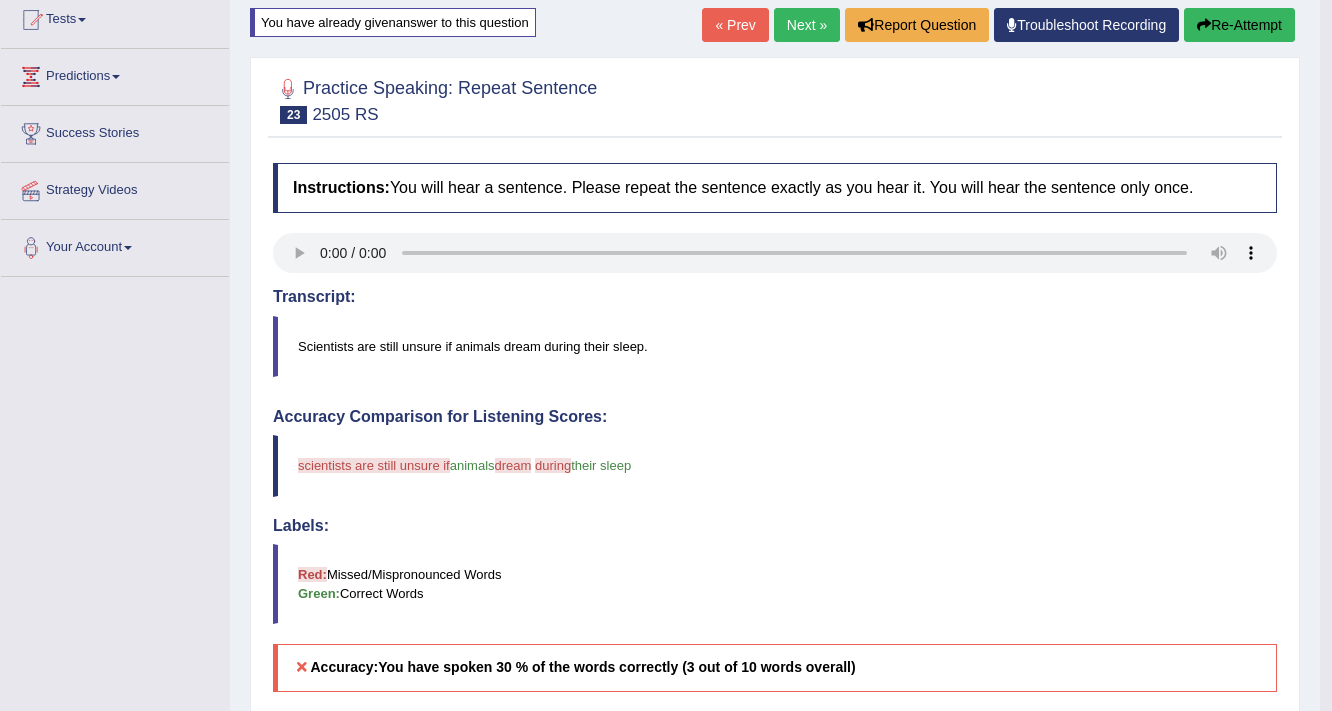 scroll, scrollTop: 179, scrollLeft: 0, axis: vertical 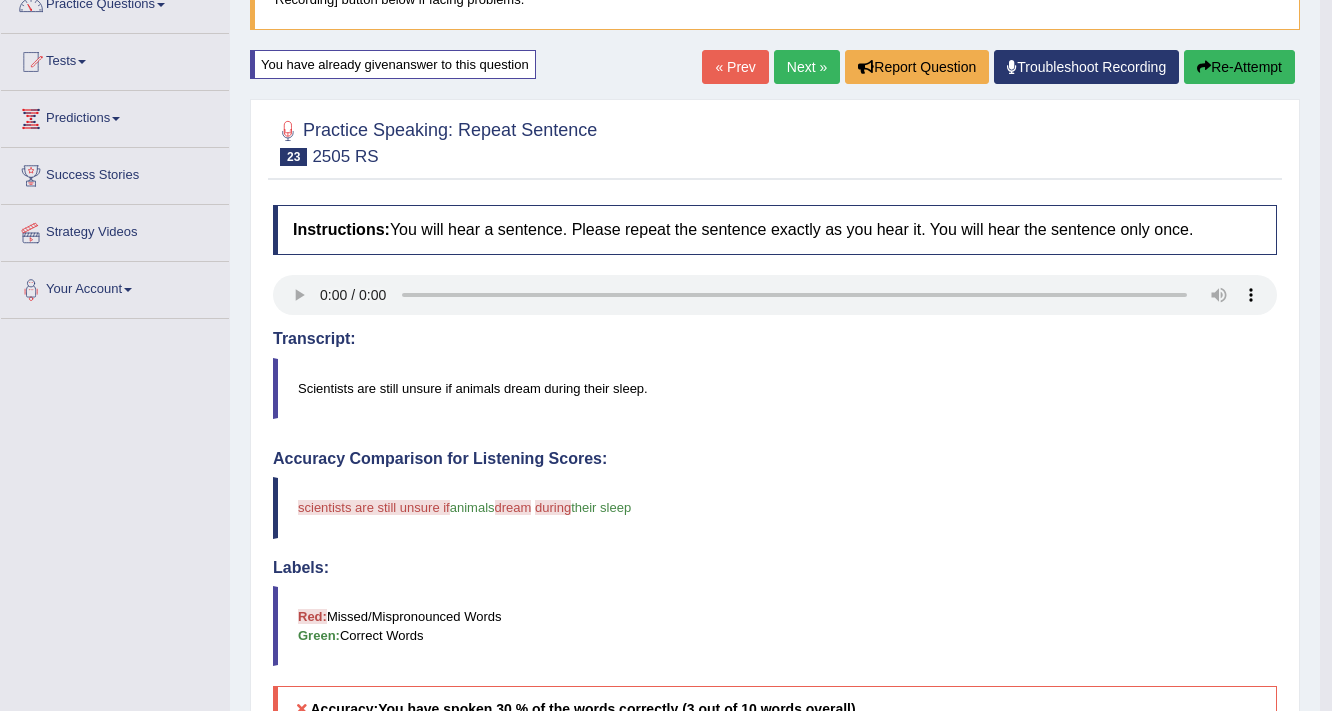 click on "Re-Attempt" at bounding box center (1239, 67) 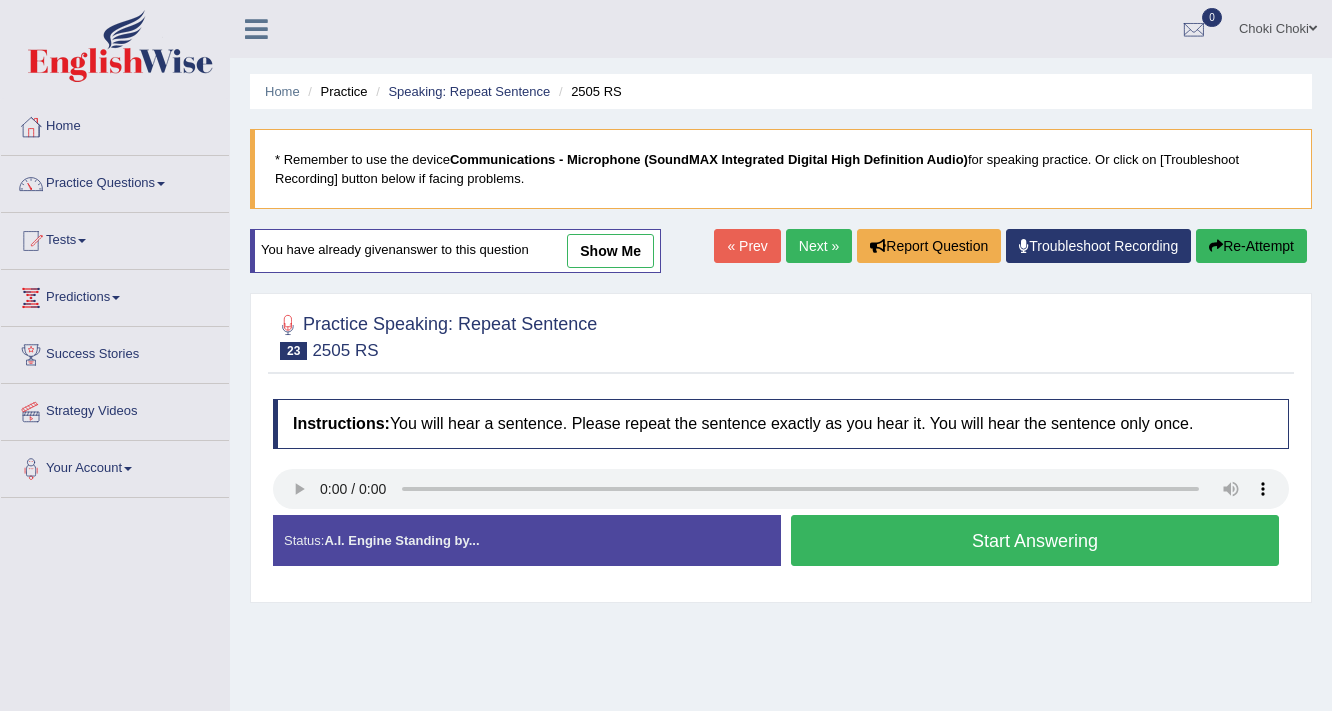 scroll, scrollTop: 179, scrollLeft: 0, axis: vertical 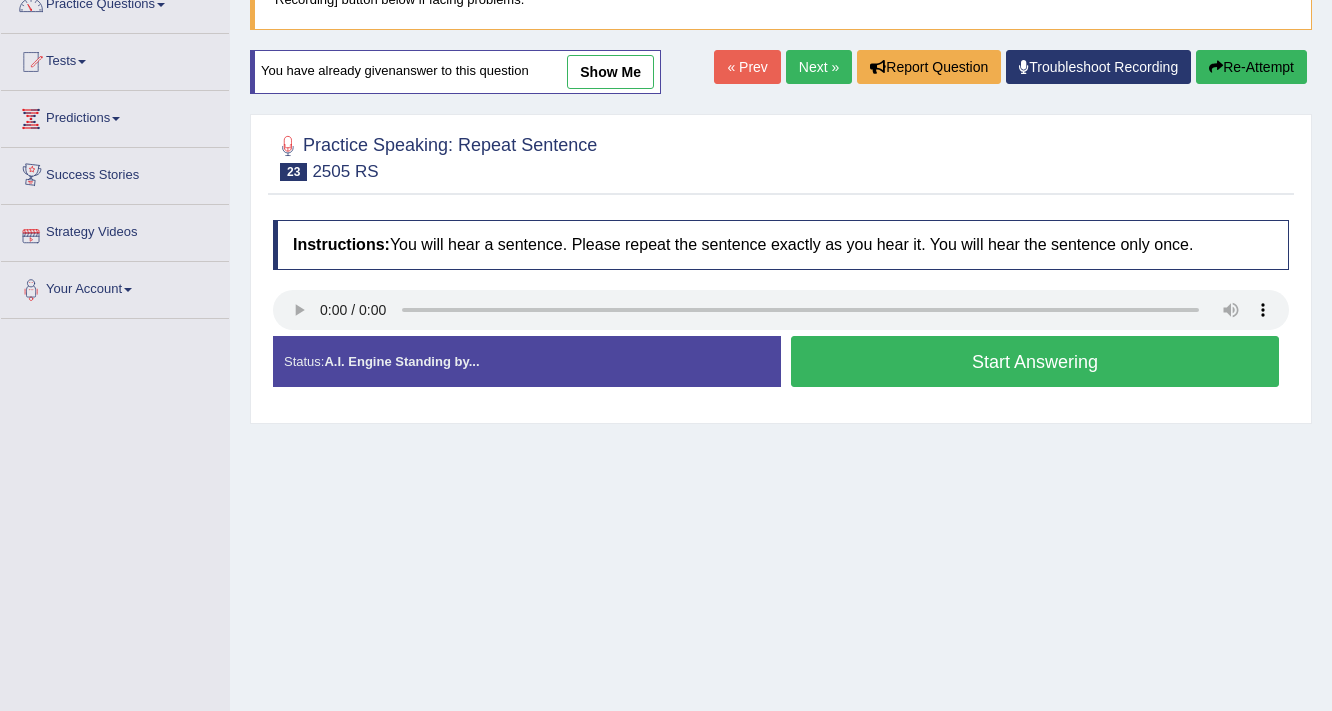 click on "Start Answering" at bounding box center [1035, 361] 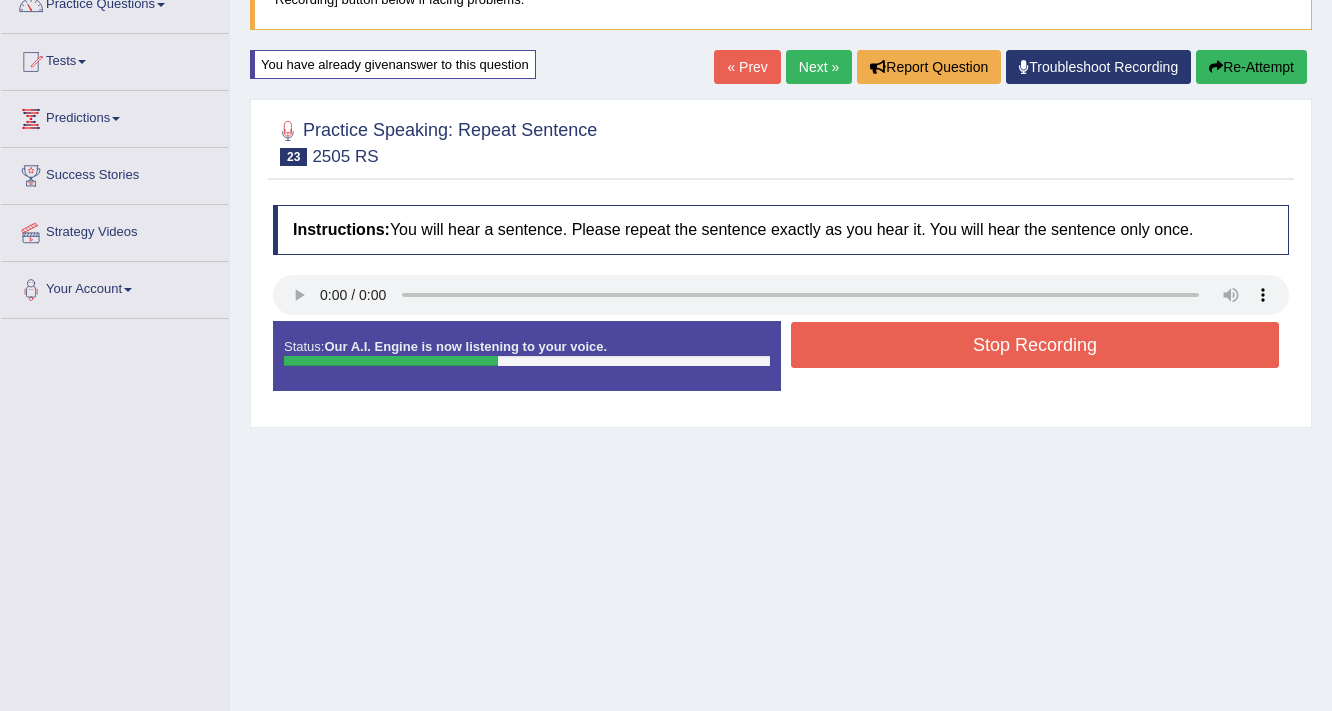 click on "Stop Recording" at bounding box center (1035, 345) 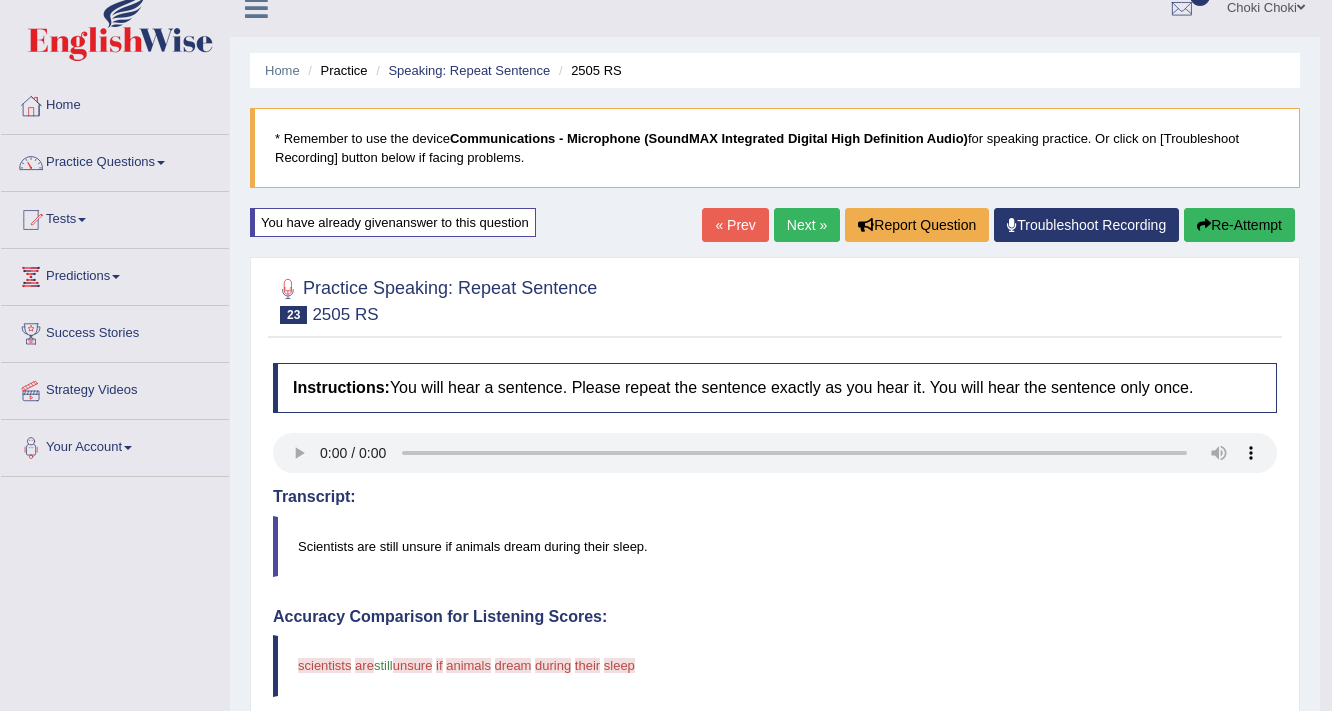 scroll, scrollTop: 19, scrollLeft: 0, axis: vertical 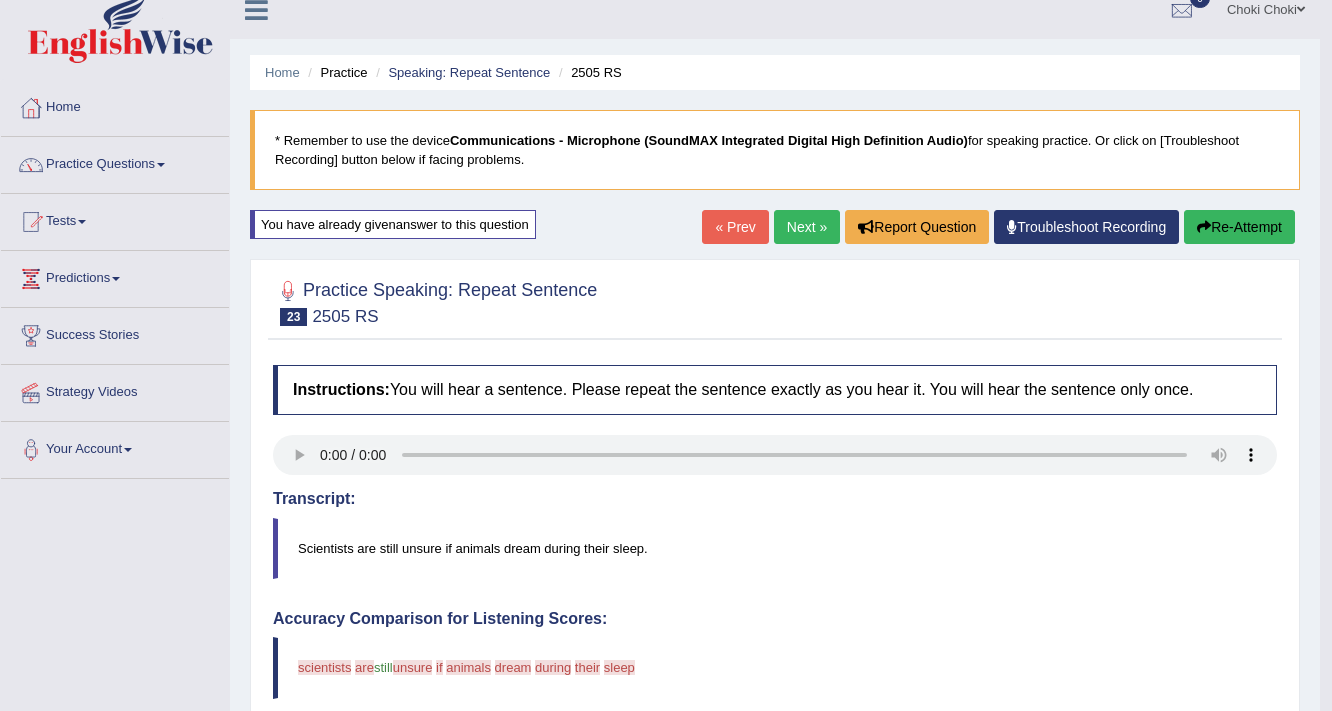 click on "Next »" at bounding box center (807, 227) 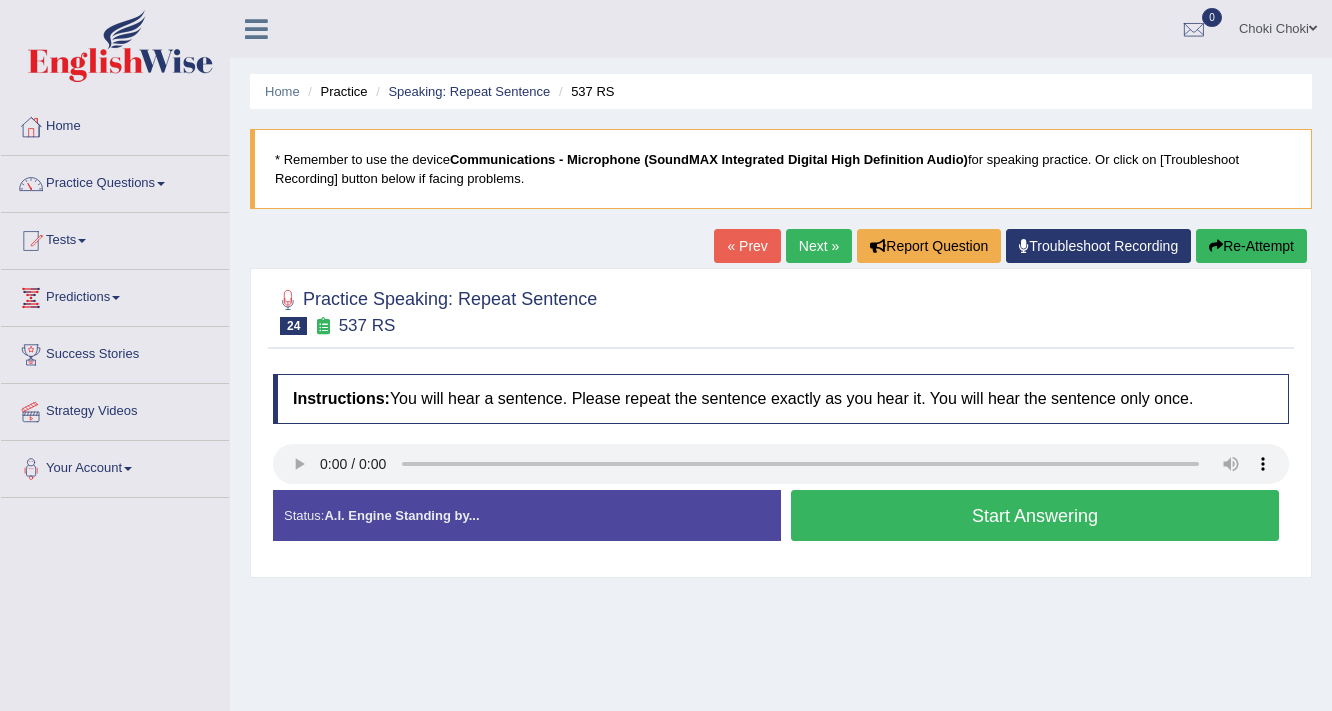 scroll, scrollTop: 0, scrollLeft: 0, axis: both 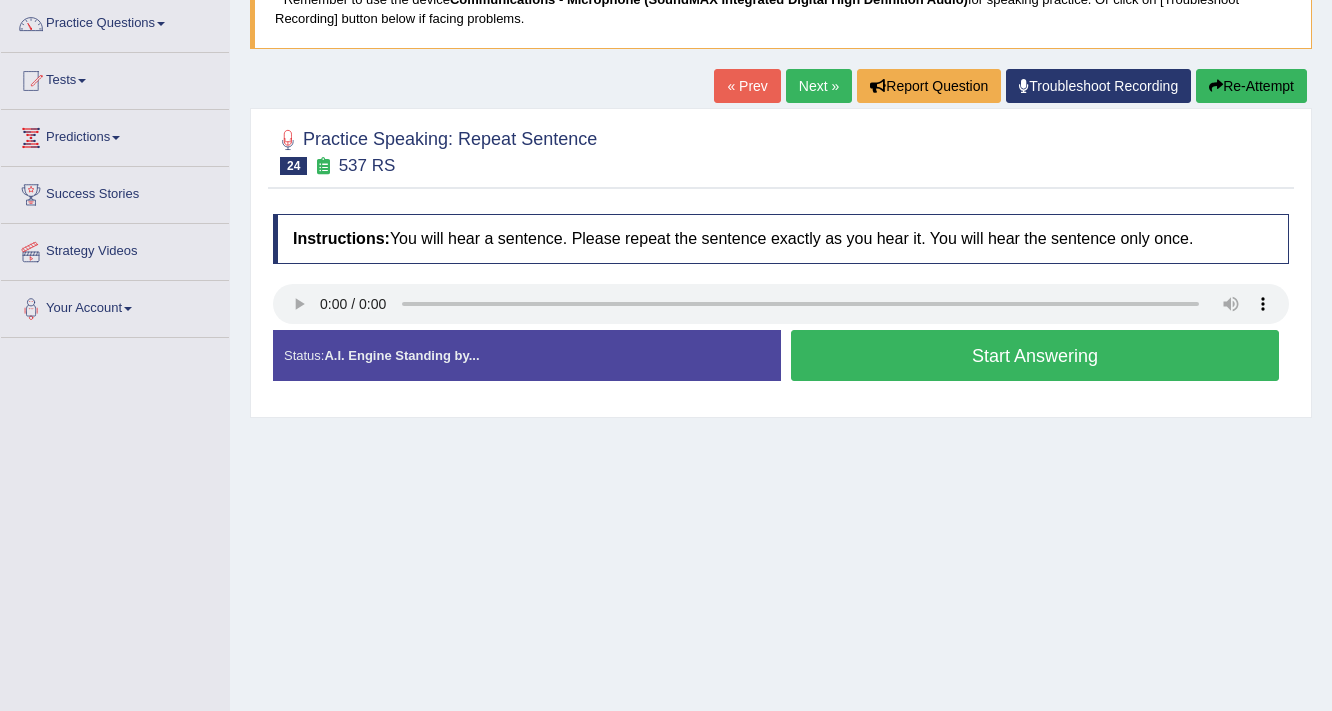 click on "Start Answering" at bounding box center [1035, 355] 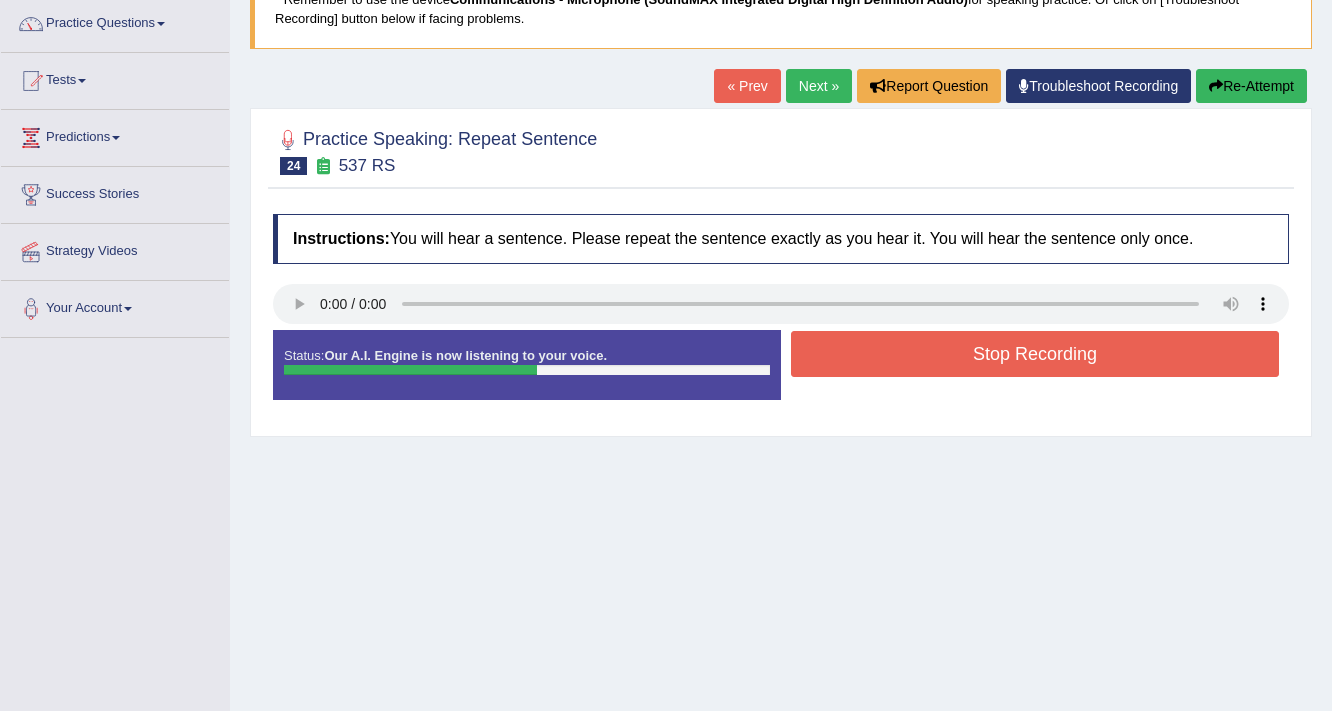 click on "Stop Recording" at bounding box center [1035, 354] 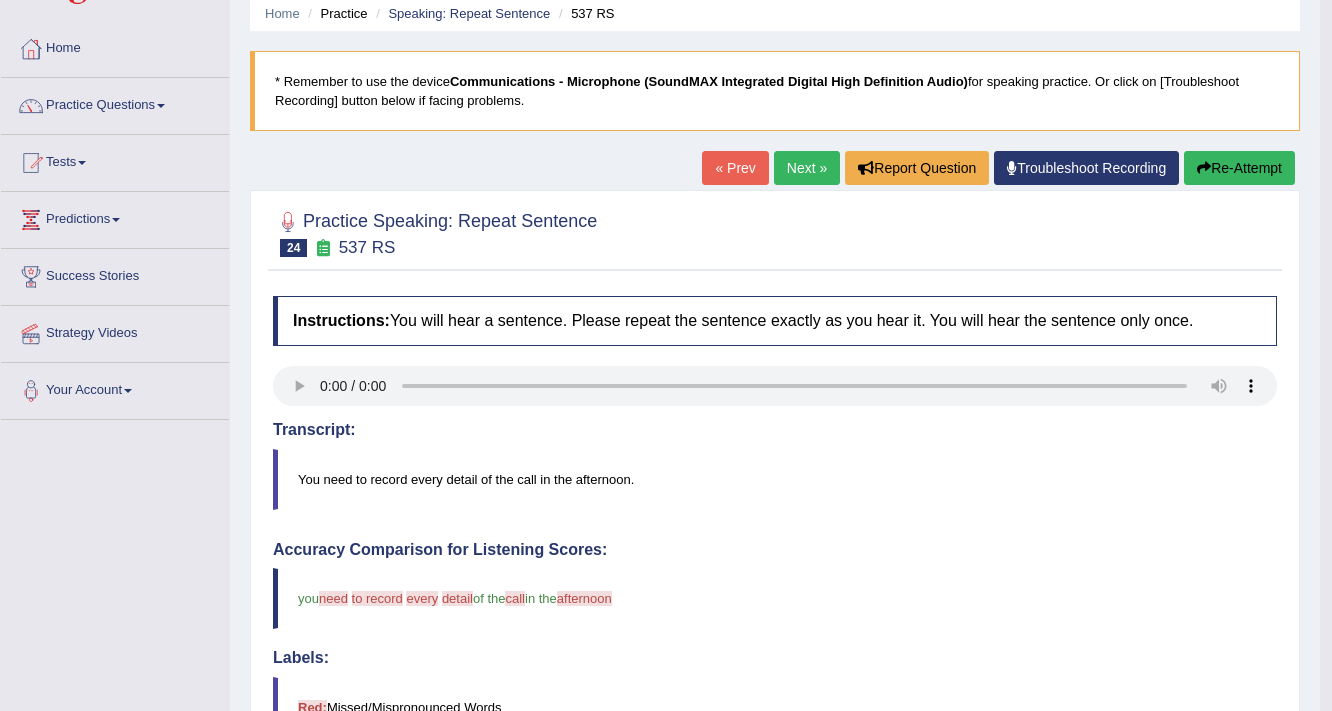 scroll, scrollTop: 0, scrollLeft: 0, axis: both 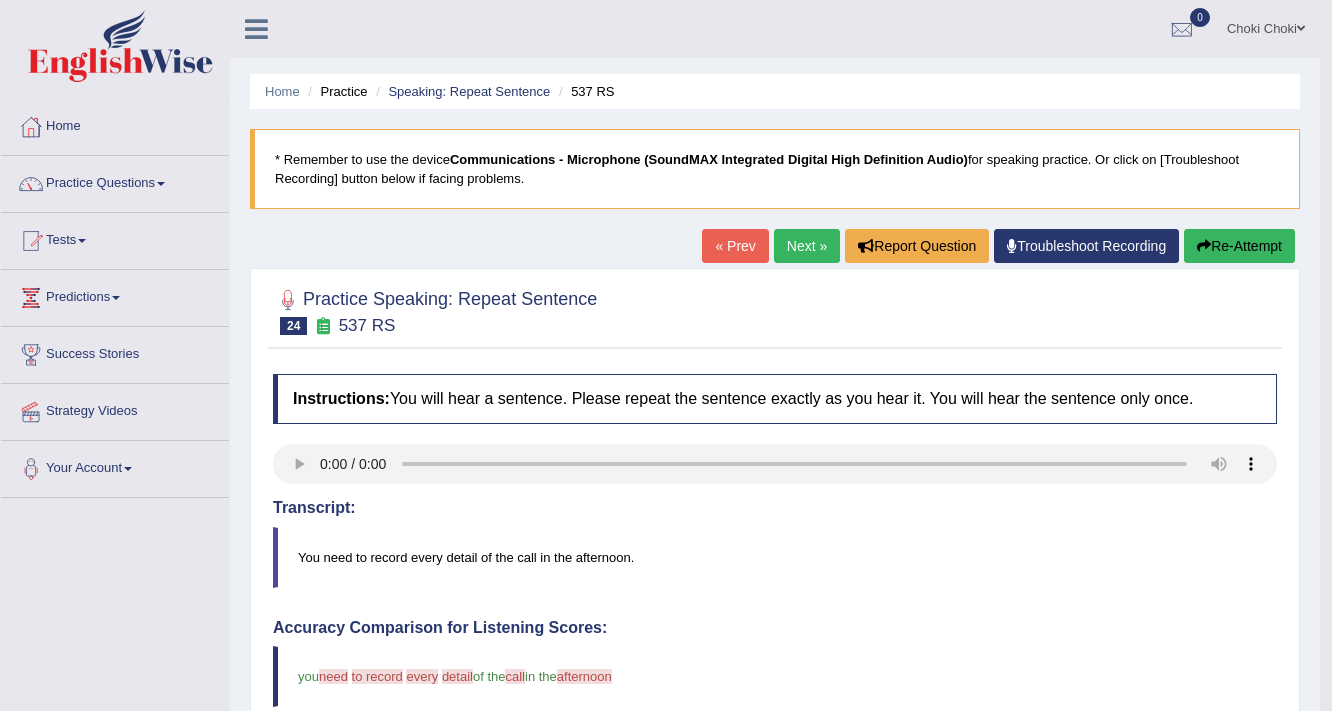click on "Re-Attempt" at bounding box center [1239, 246] 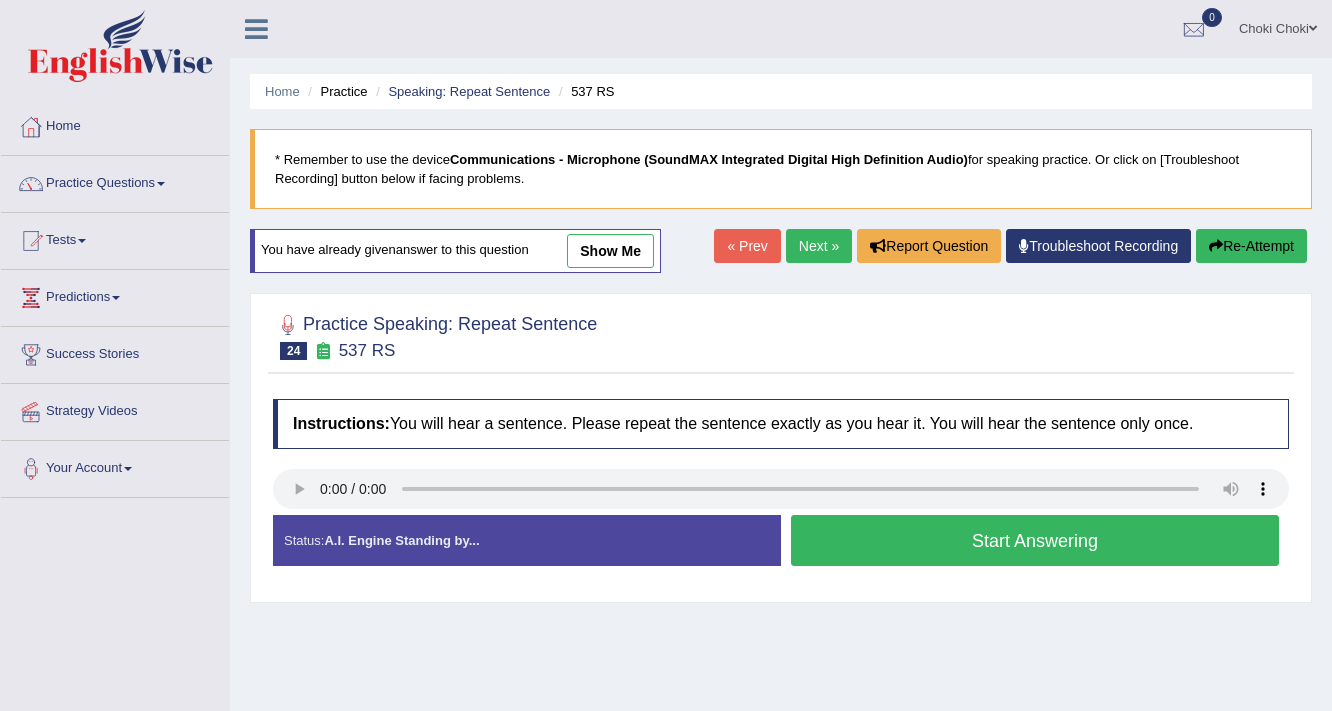 scroll, scrollTop: 0, scrollLeft: 0, axis: both 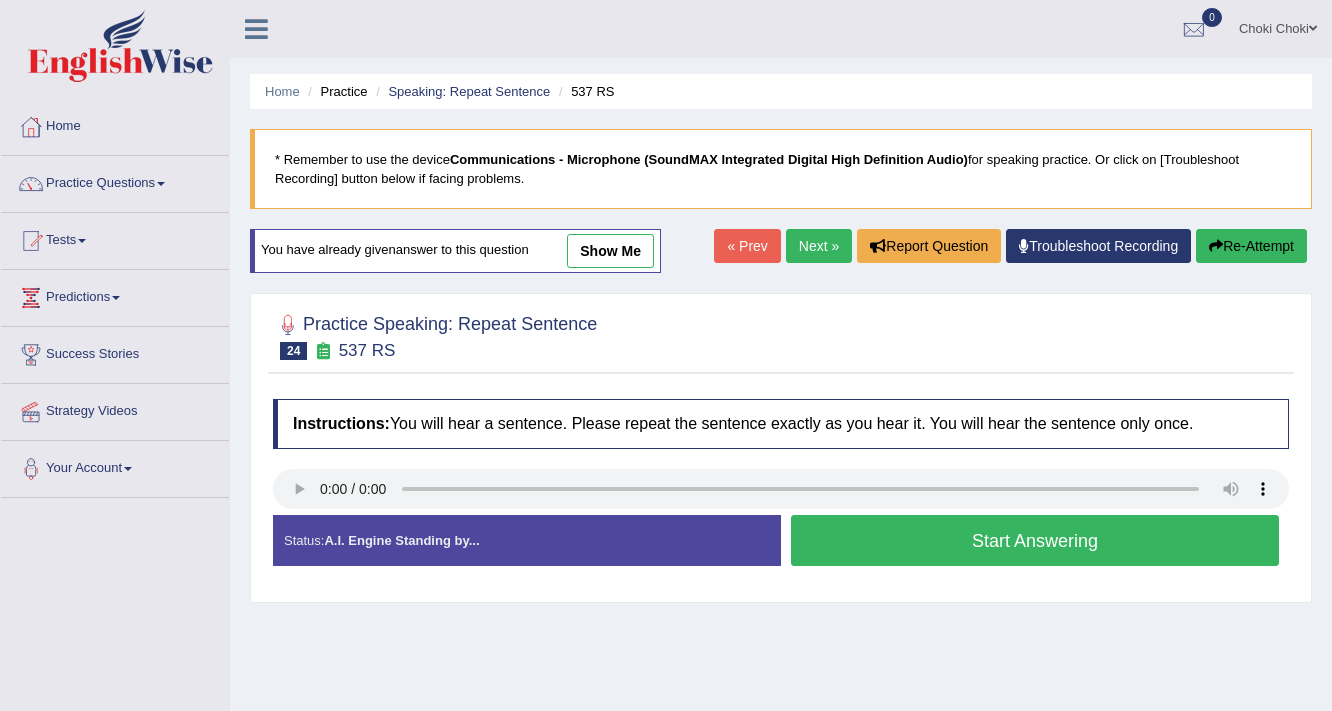 click on "Start Answering" at bounding box center [1035, 540] 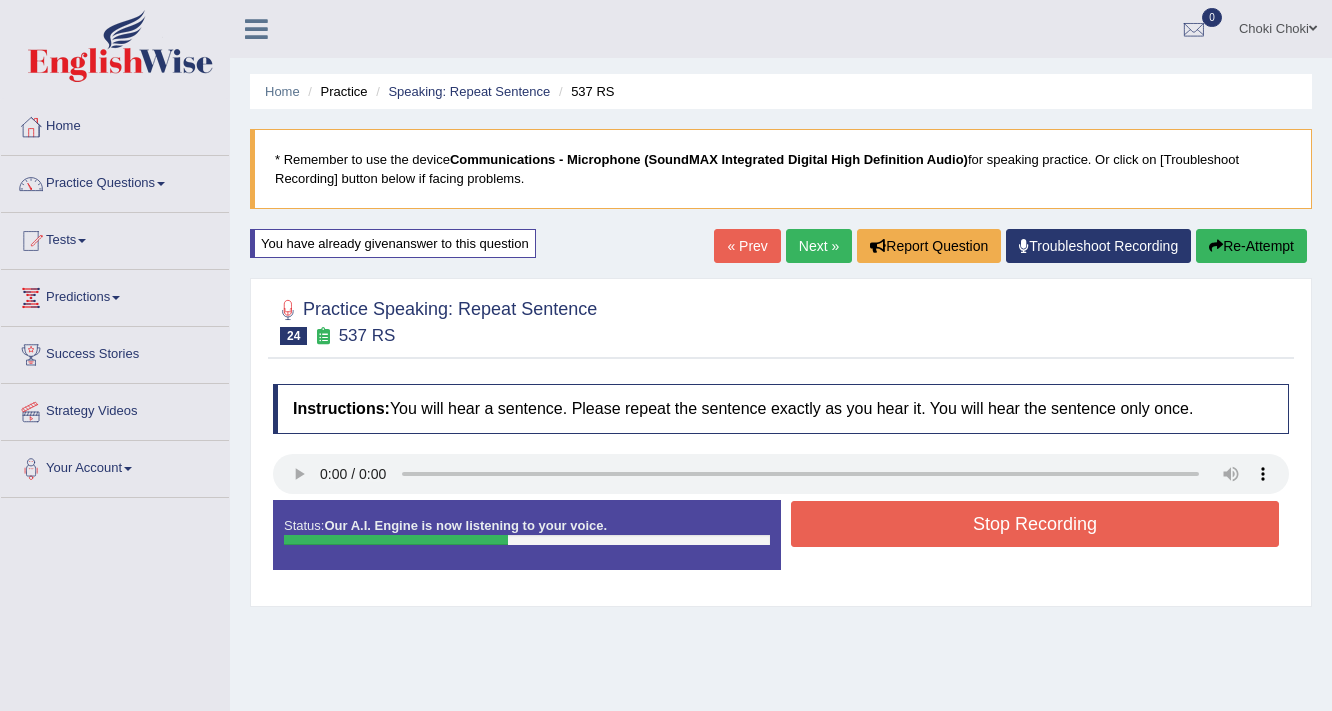 click on "Stop Recording" at bounding box center (1035, 524) 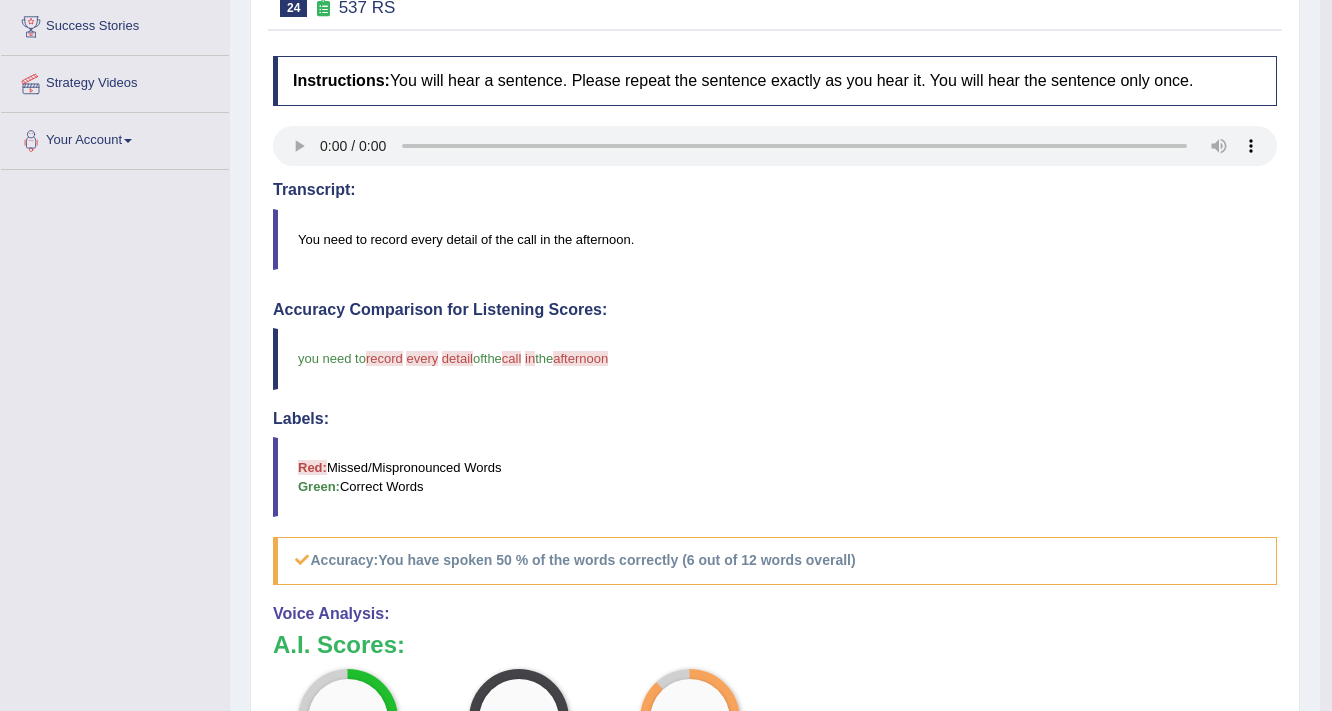 scroll, scrollTop: 560, scrollLeft: 0, axis: vertical 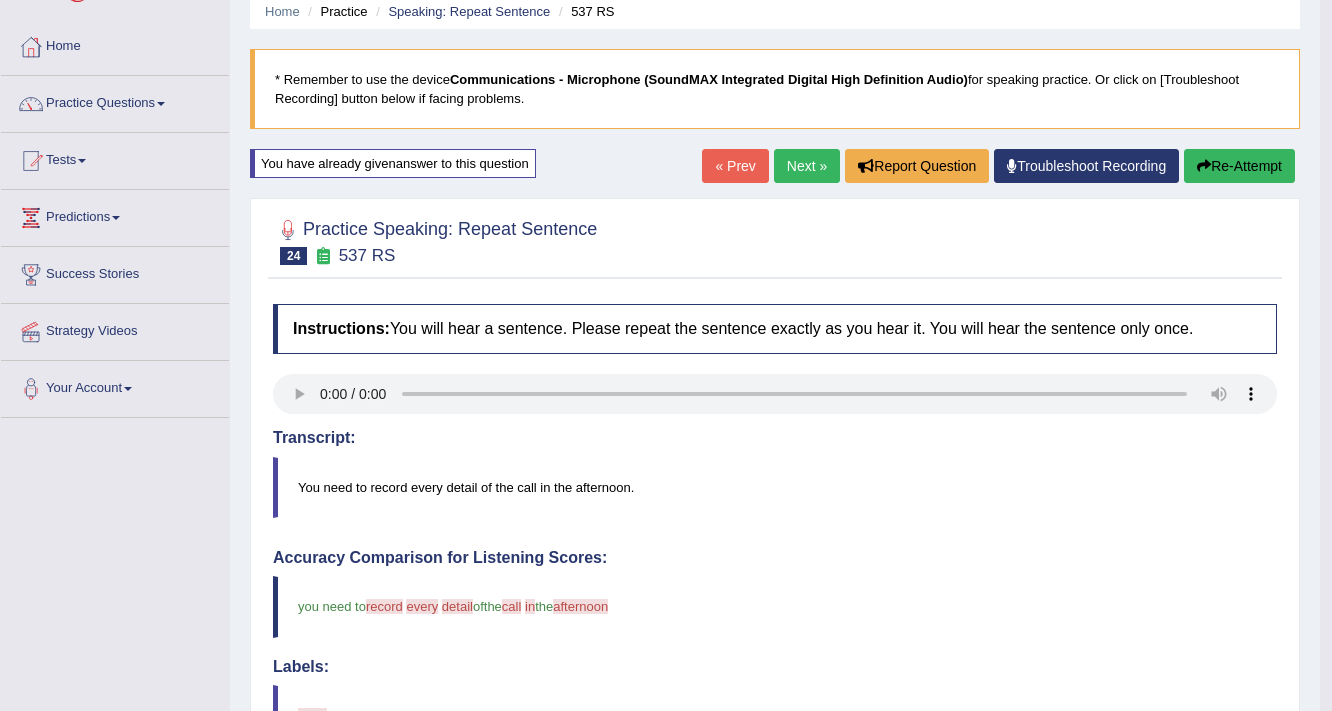 click on "Re-Attempt" at bounding box center (1239, 166) 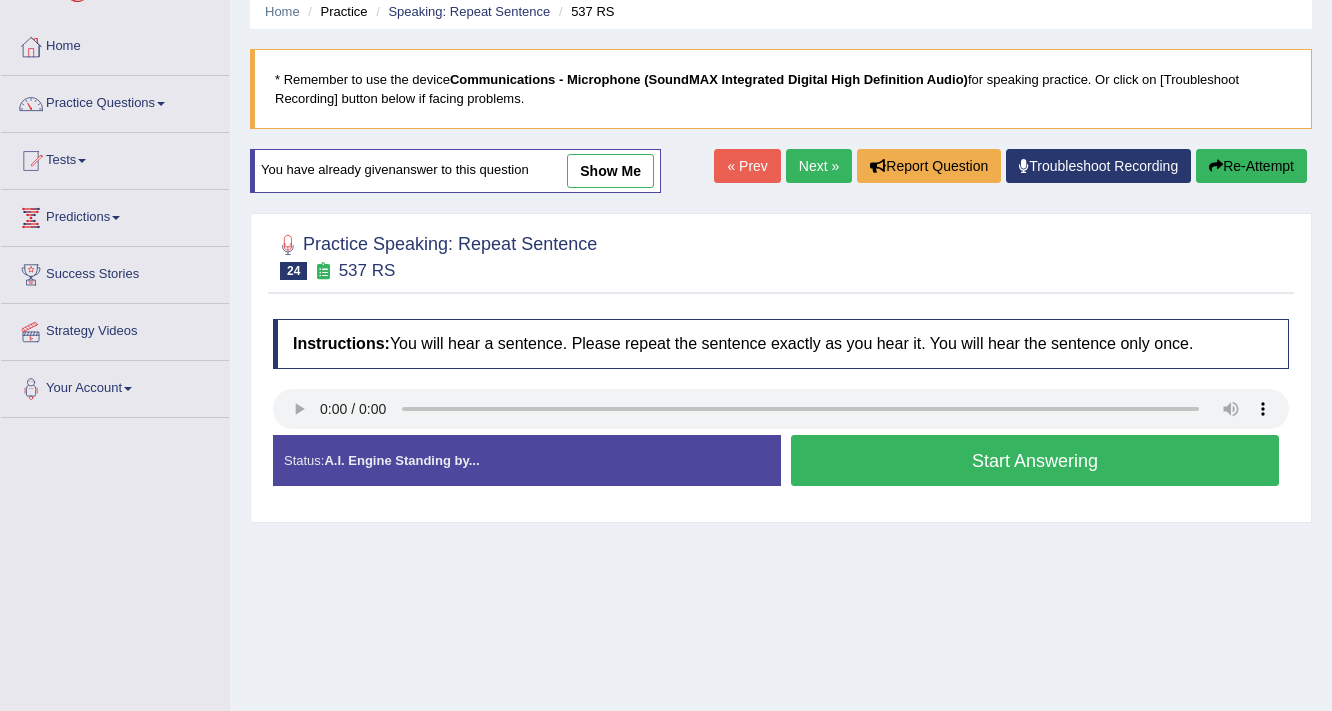 scroll, scrollTop: 80, scrollLeft: 0, axis: vertical 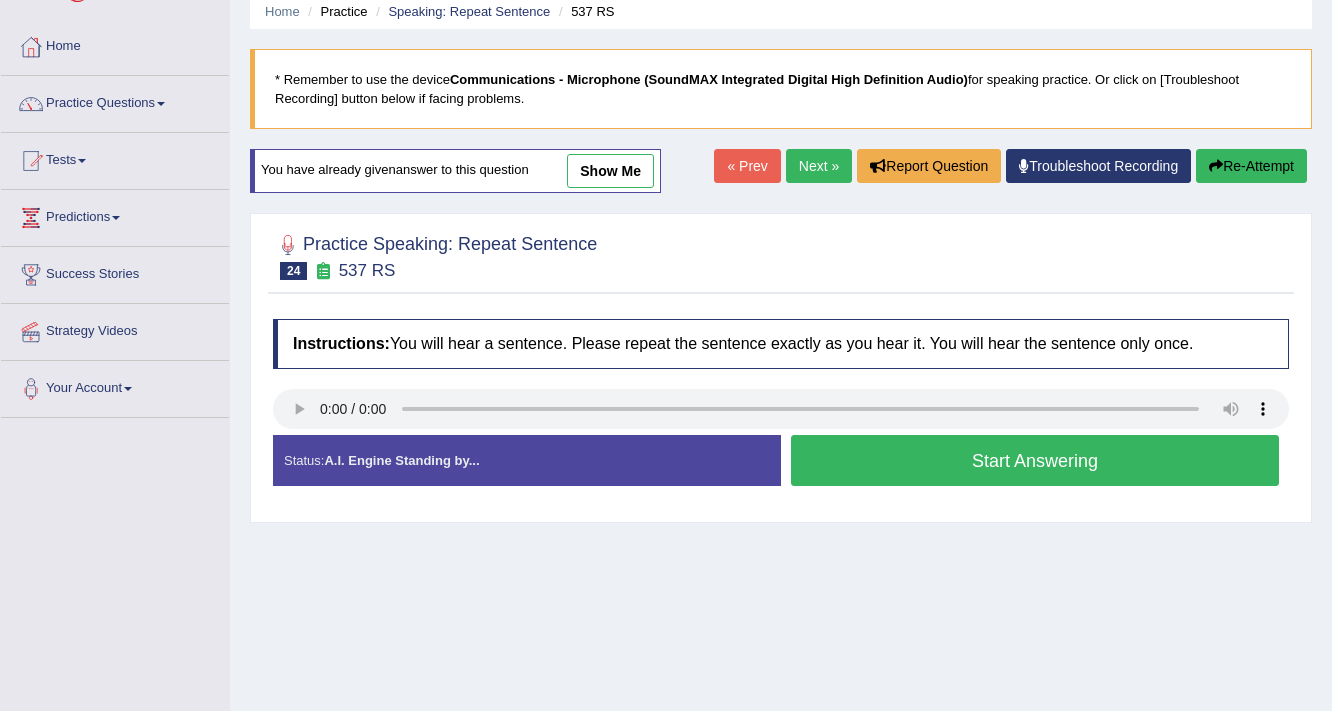 click on "Start Answering" at bounding box center (1035, 460) 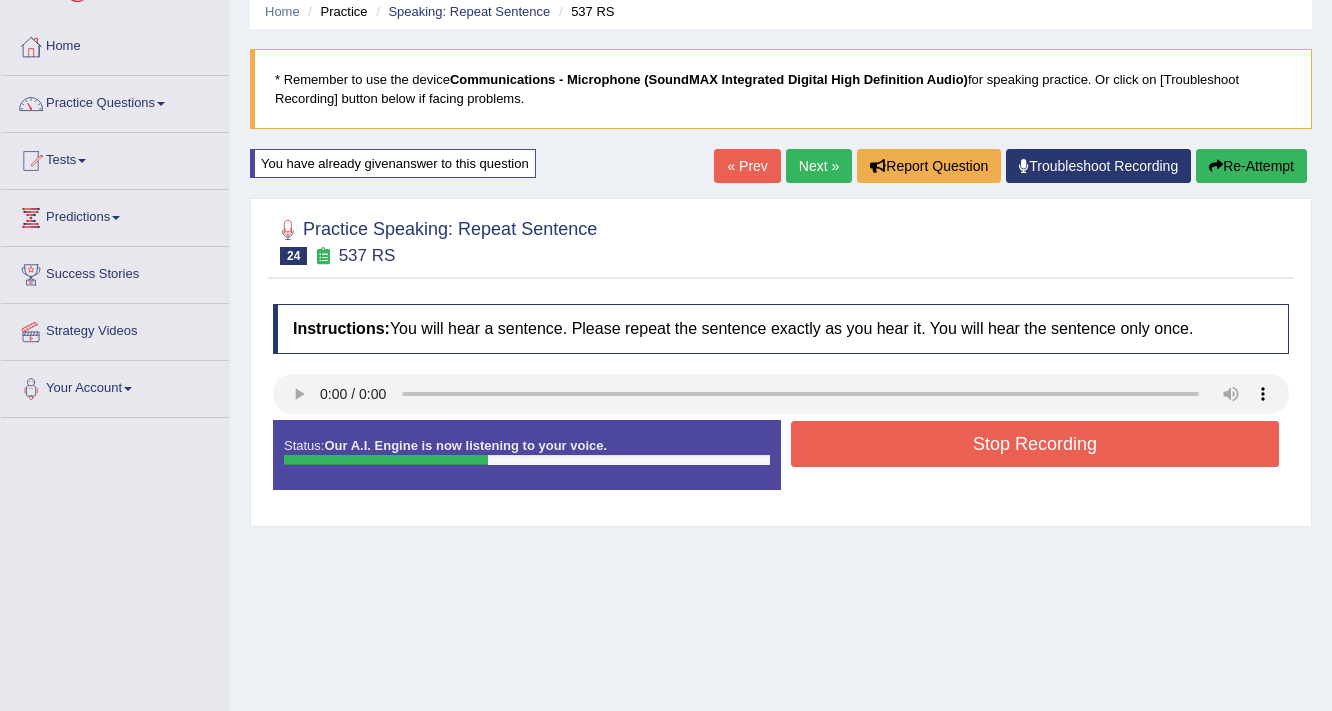 click on "Stop Recording" at bounding box center (1035, 444) 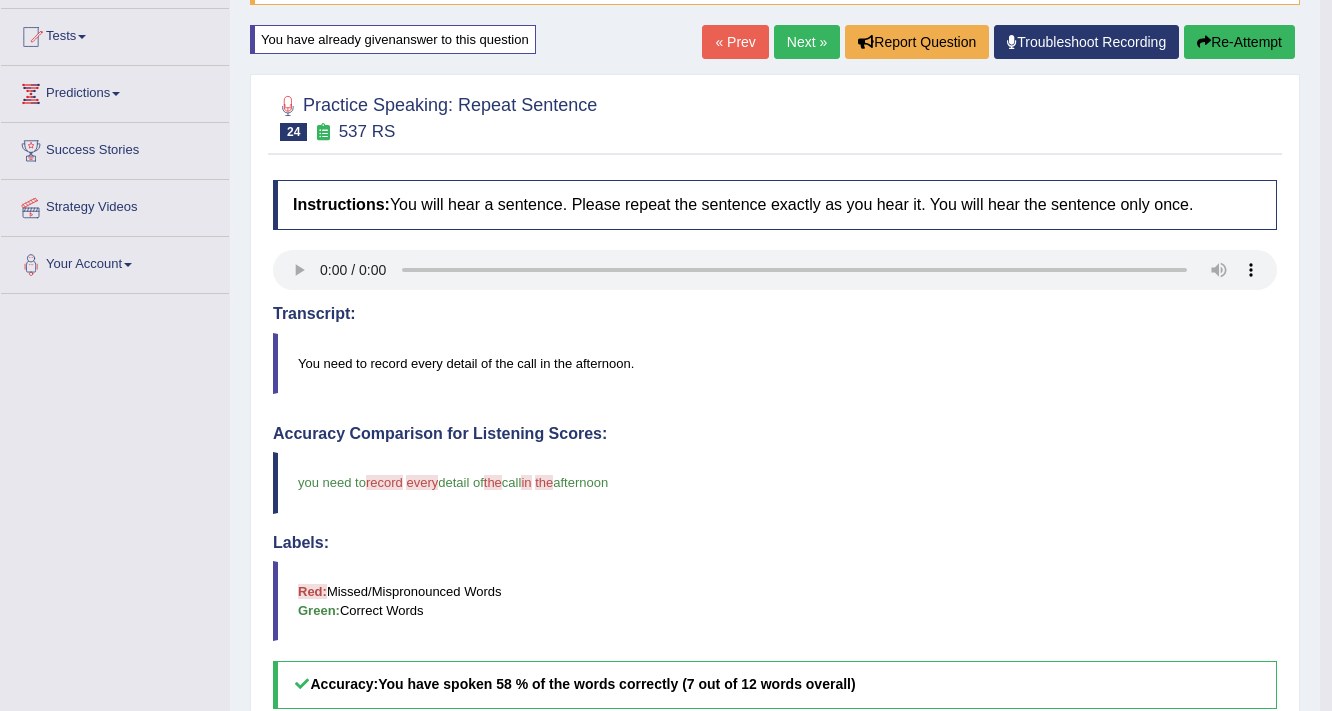 scroll, scrollTop: 160, scrollLeft: 0, axis: vertical 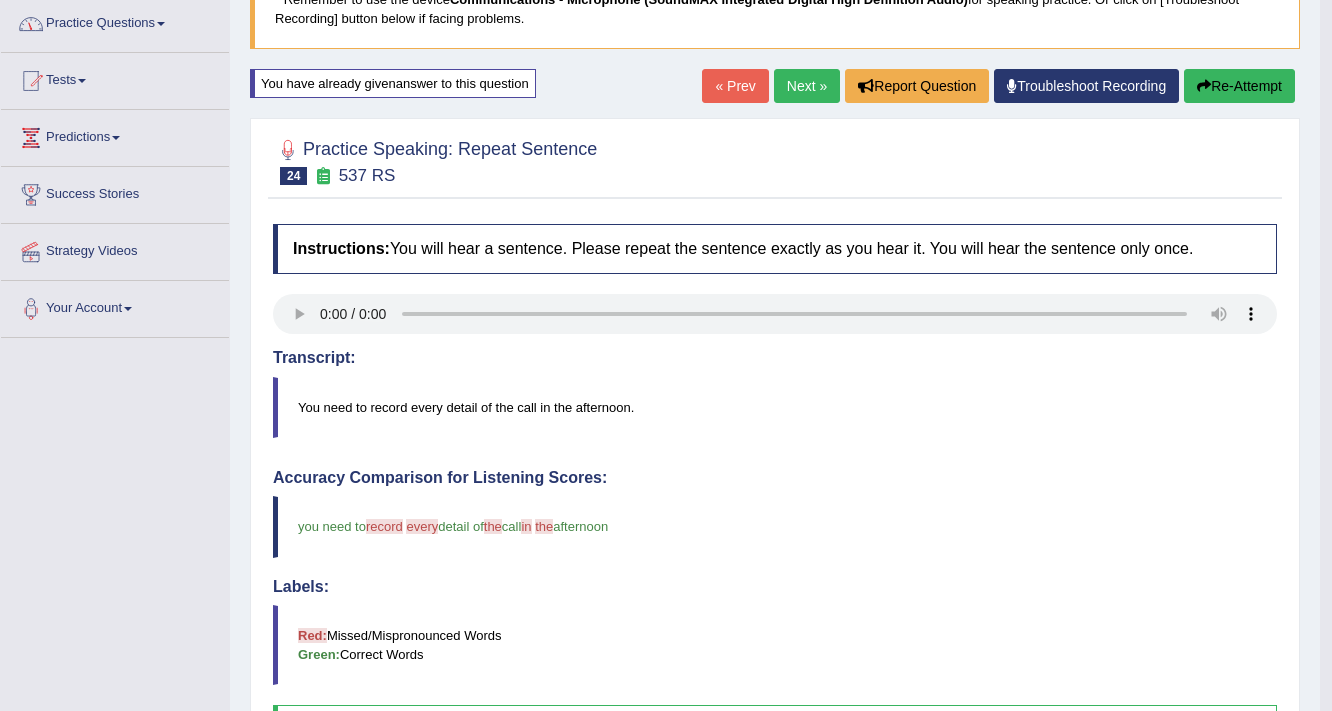 click on "Next »" at bounding box center [807, 86] 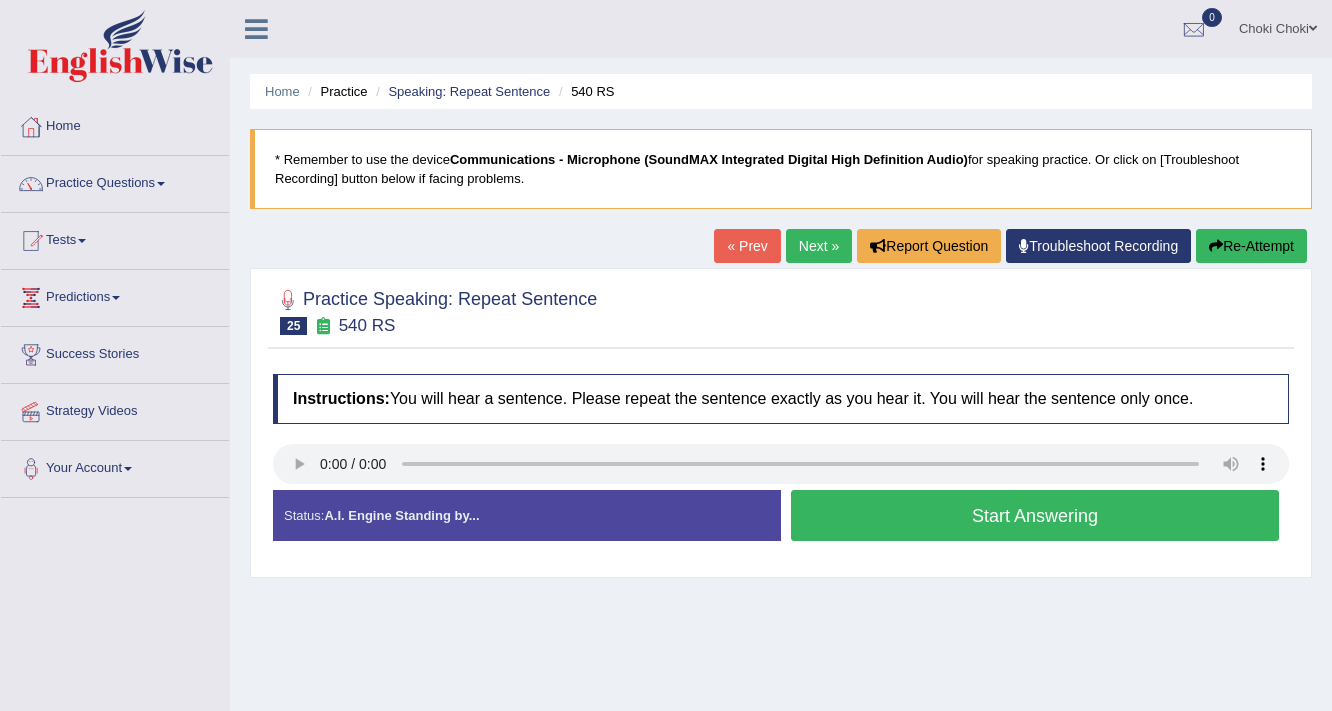 scroll, scrollTop: 0, scrollLeft: 0, axis: both 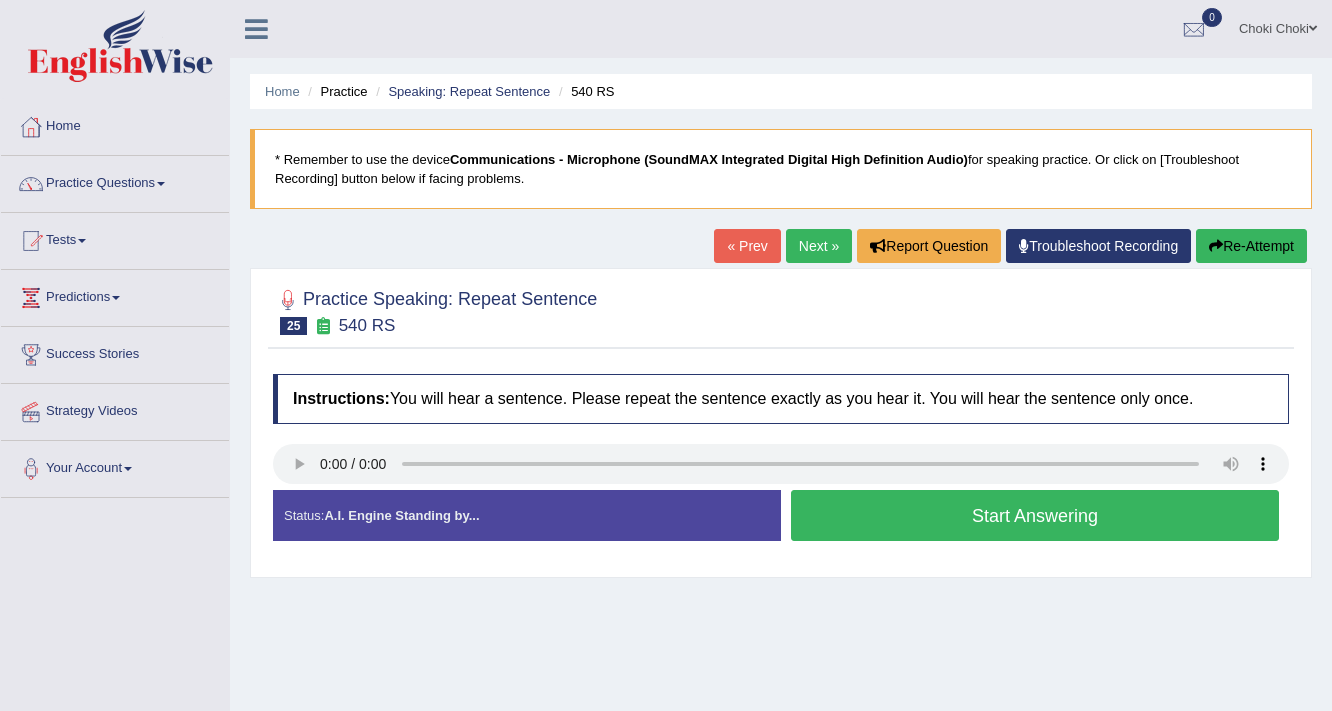click on "Start Answering" at bounding box center [1035, 515] 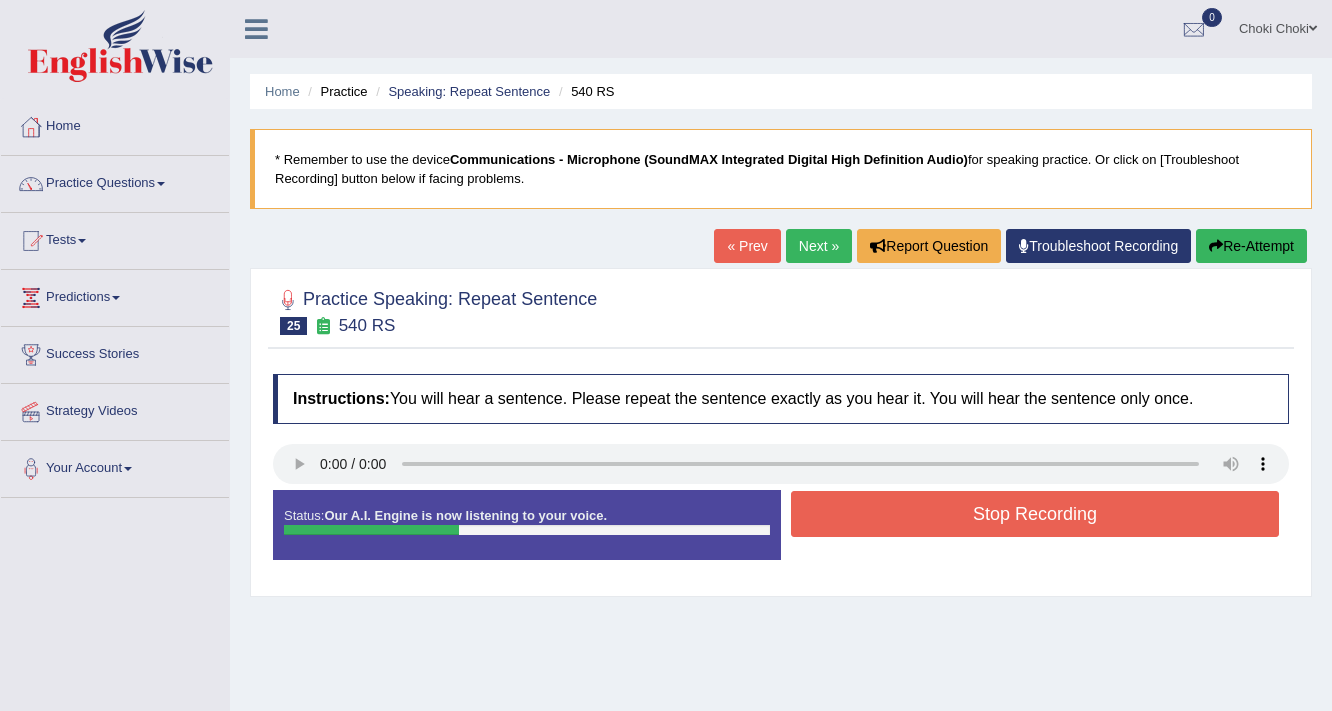 click on "Stop Recording" at bounding box center (1035, 514) 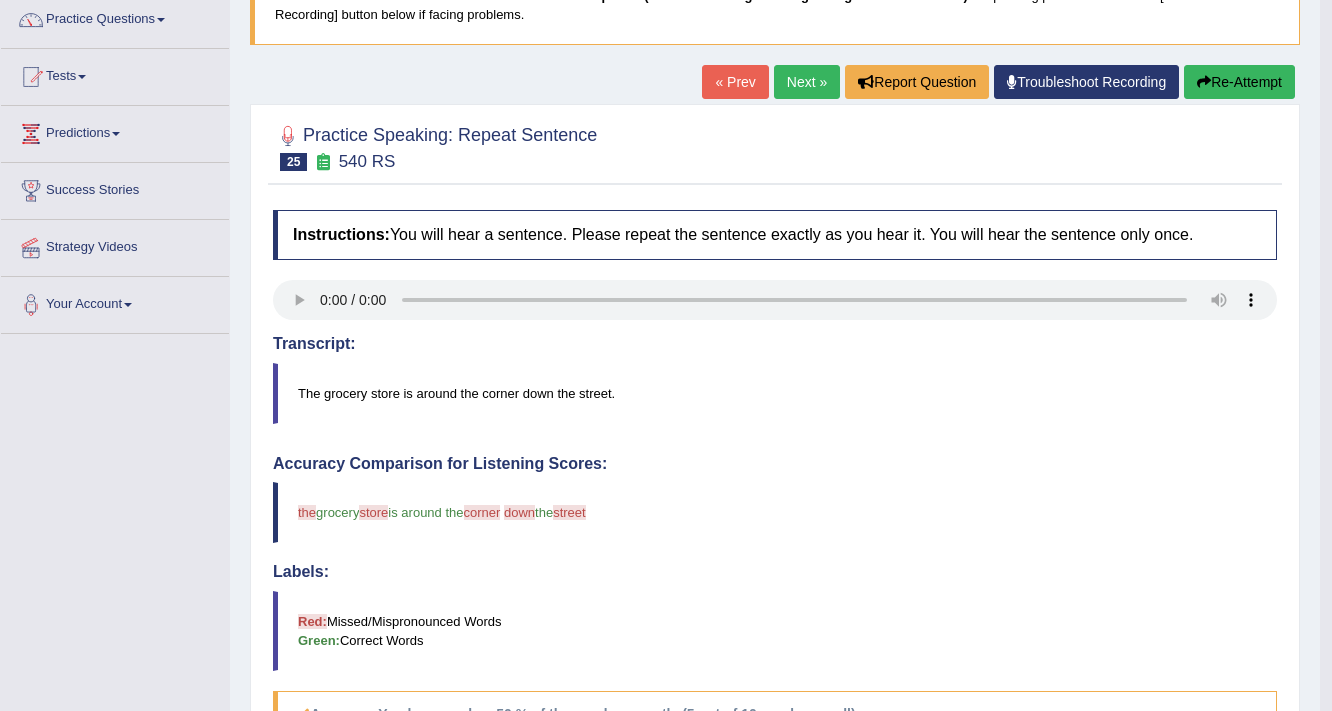 scroll, scrollTop: 160, scrollLeft: 0, axis: vertical 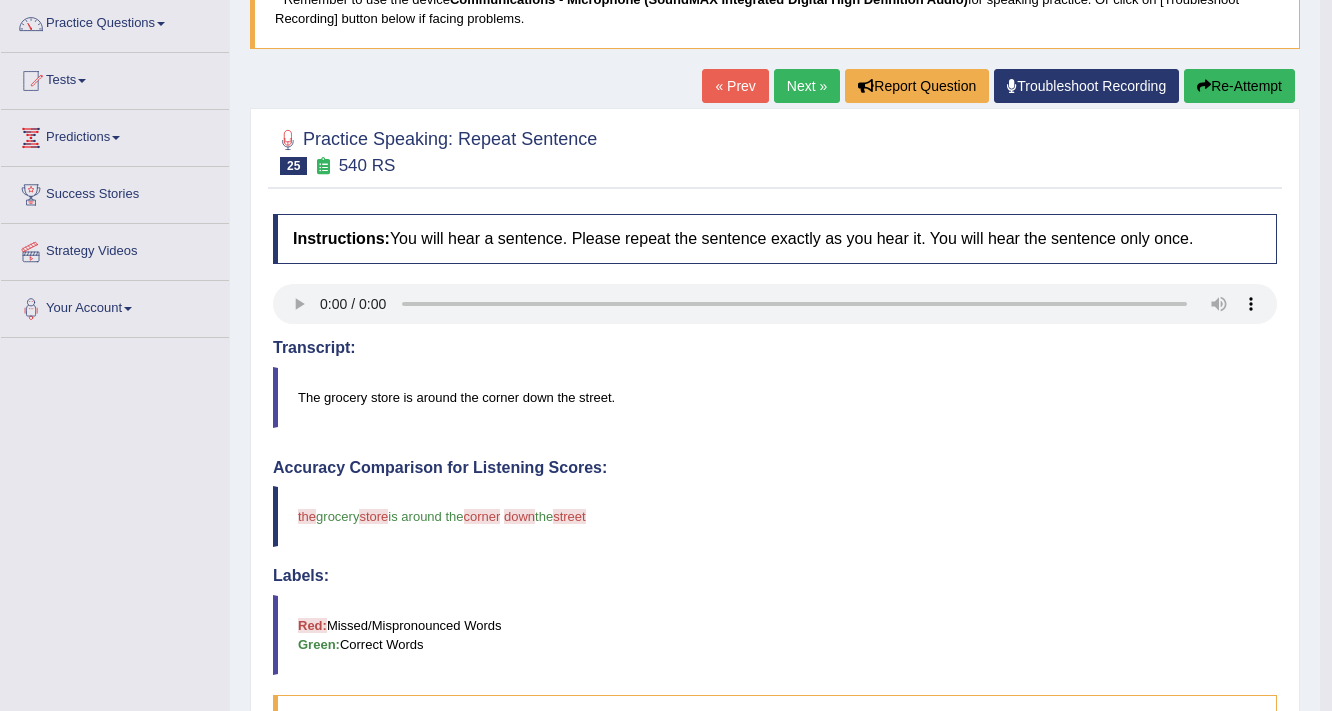 click on "Re-Attempt" at bounding box center [1239, 86] 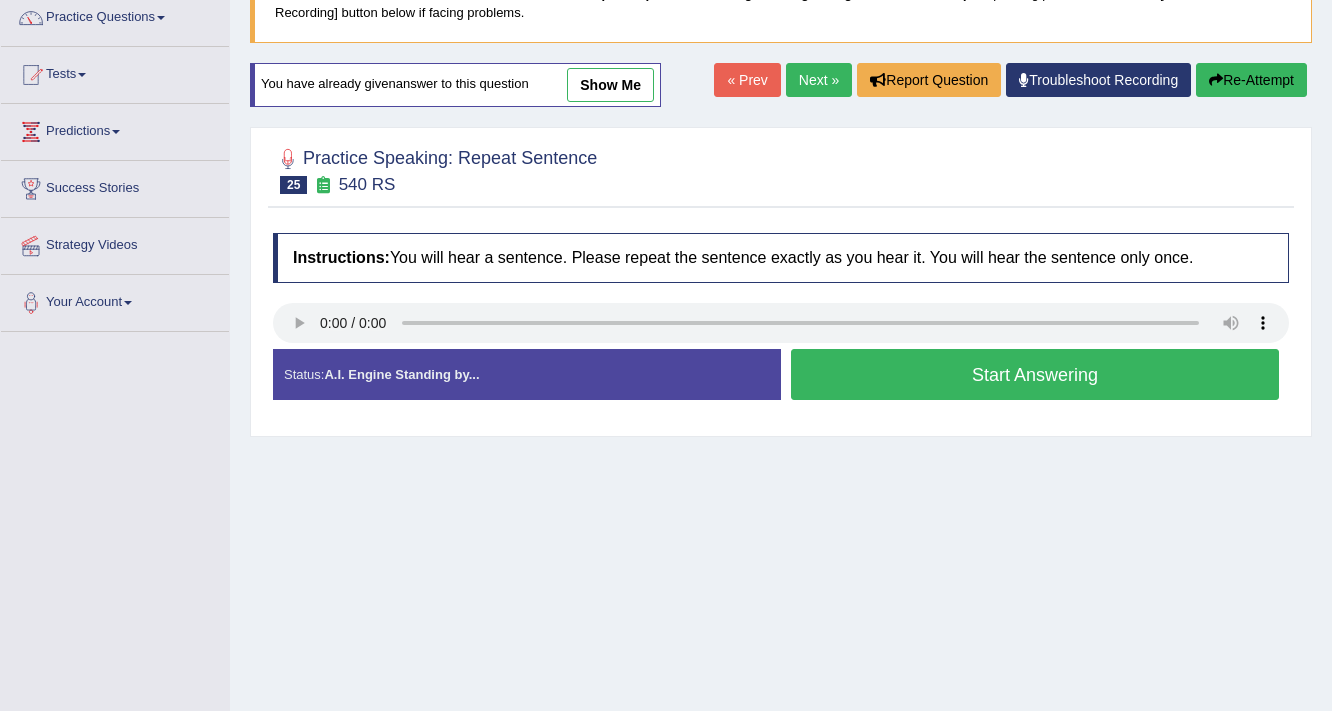 scroll, scrollTop: 166, scrollLeft: 0, axis: vertical 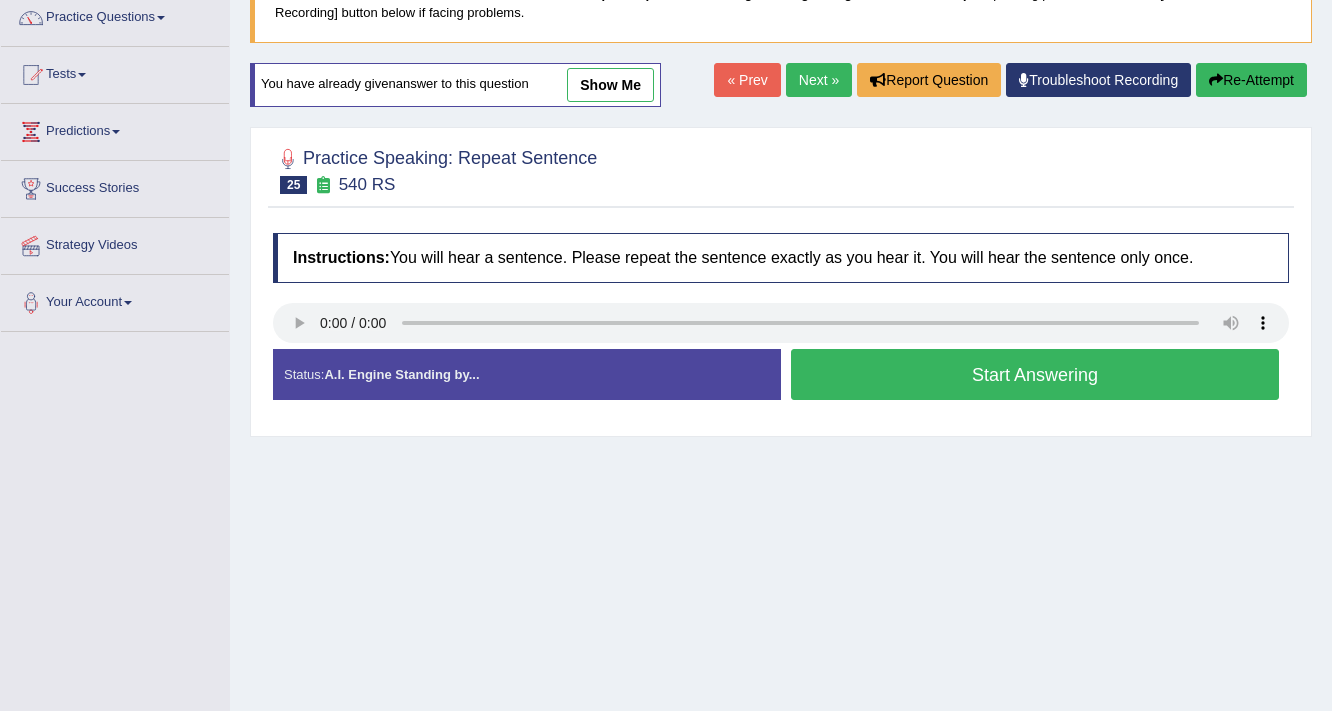 click on "Start Answering" at bounding box center (1035, 374) 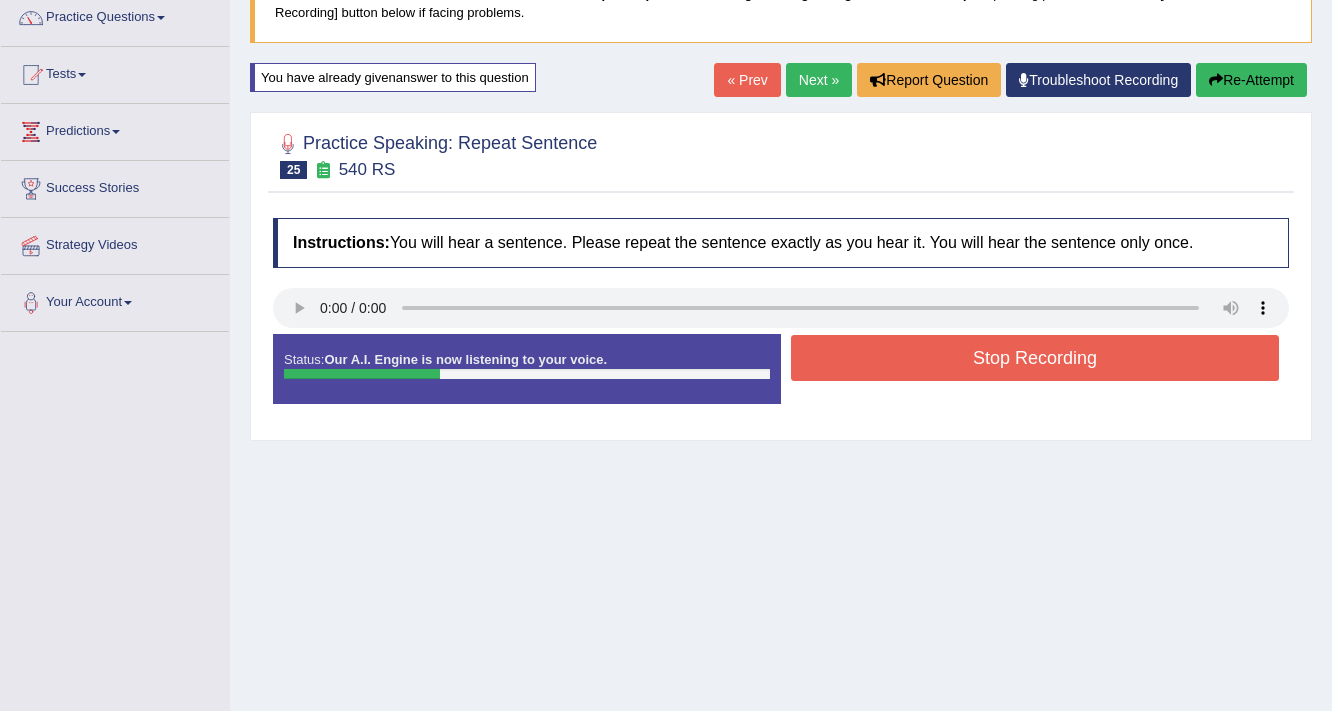 click on "Stop Recording" at bounding box center (1035, 358) 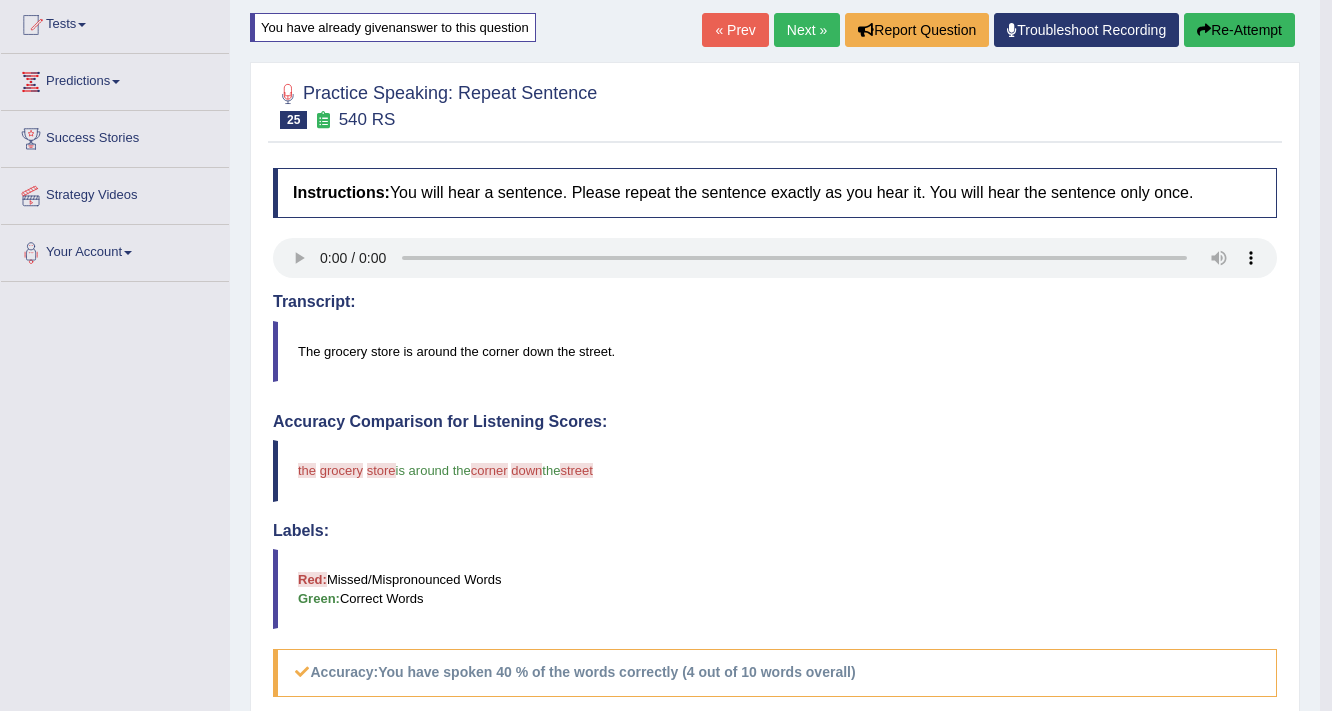 scroll, scrollTop: 166, scrollLeft: 0, axis: vertical 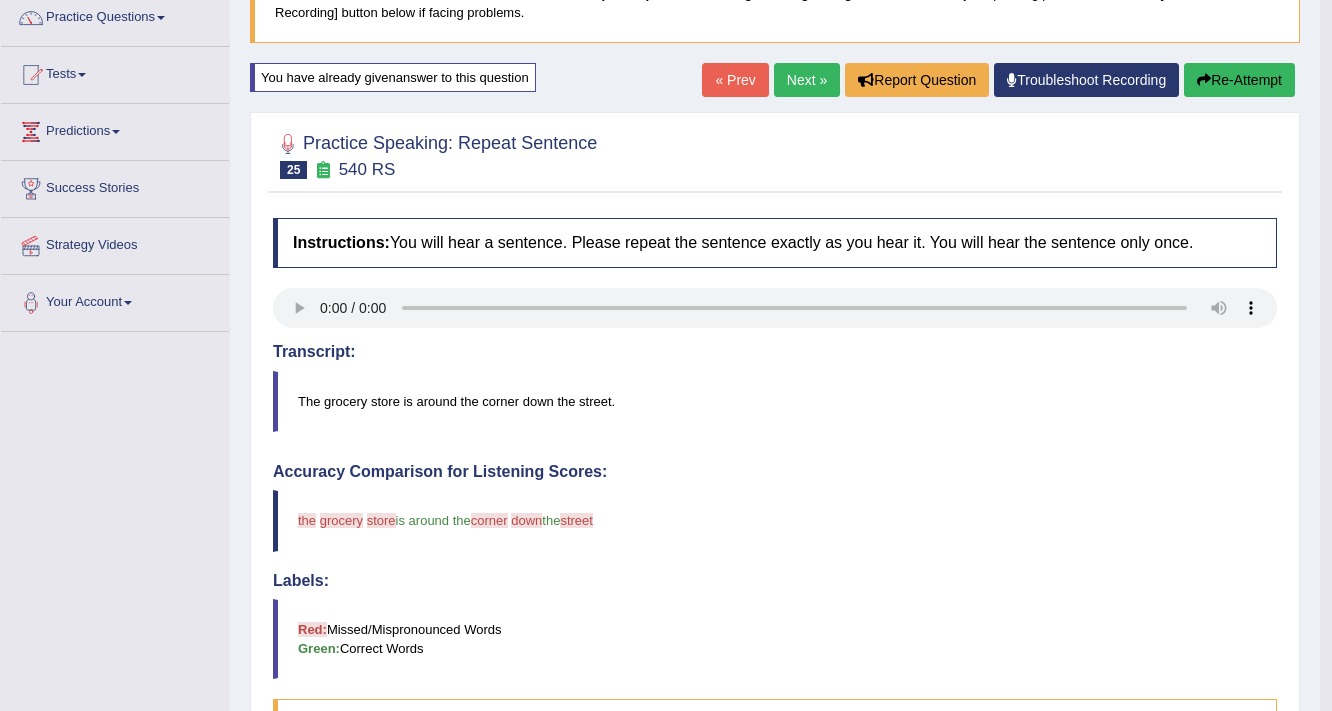 click on "Re-Attempt" at bounding box center (1239, 80) 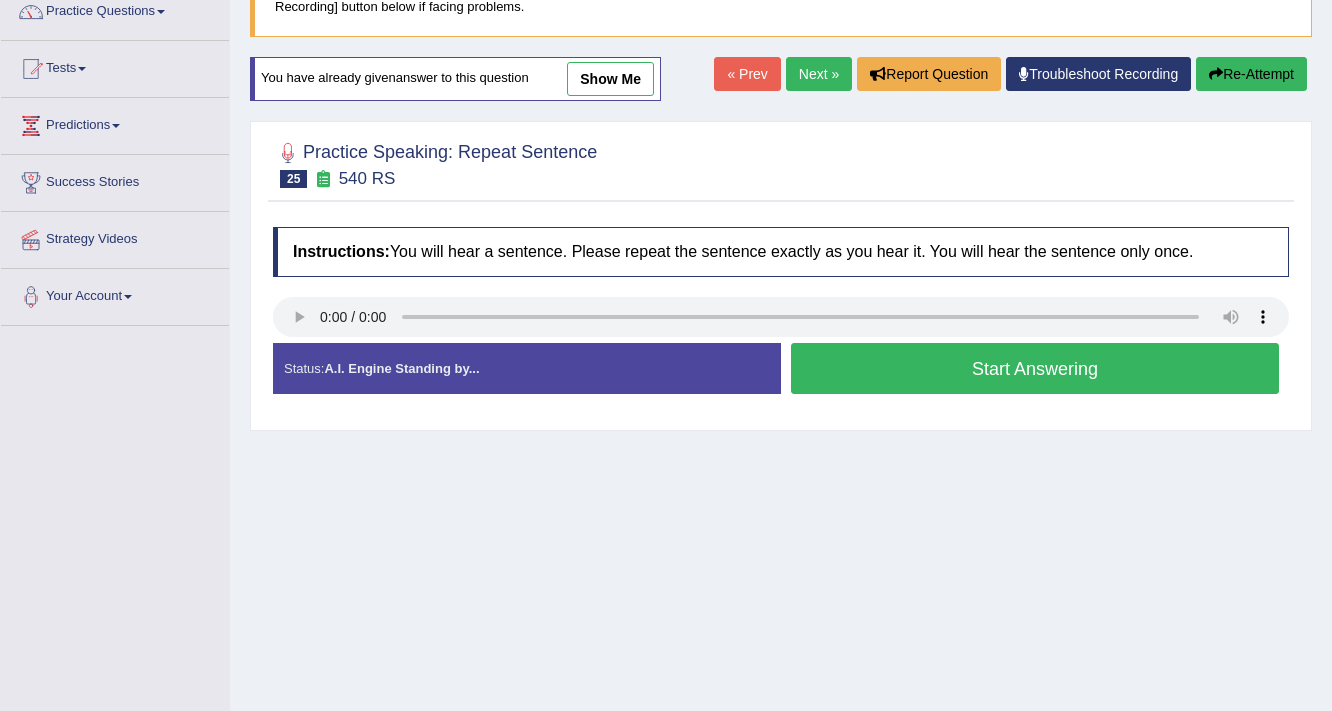 scroll, scrollTop: 172, scrollLeft: 0, axis: vertical 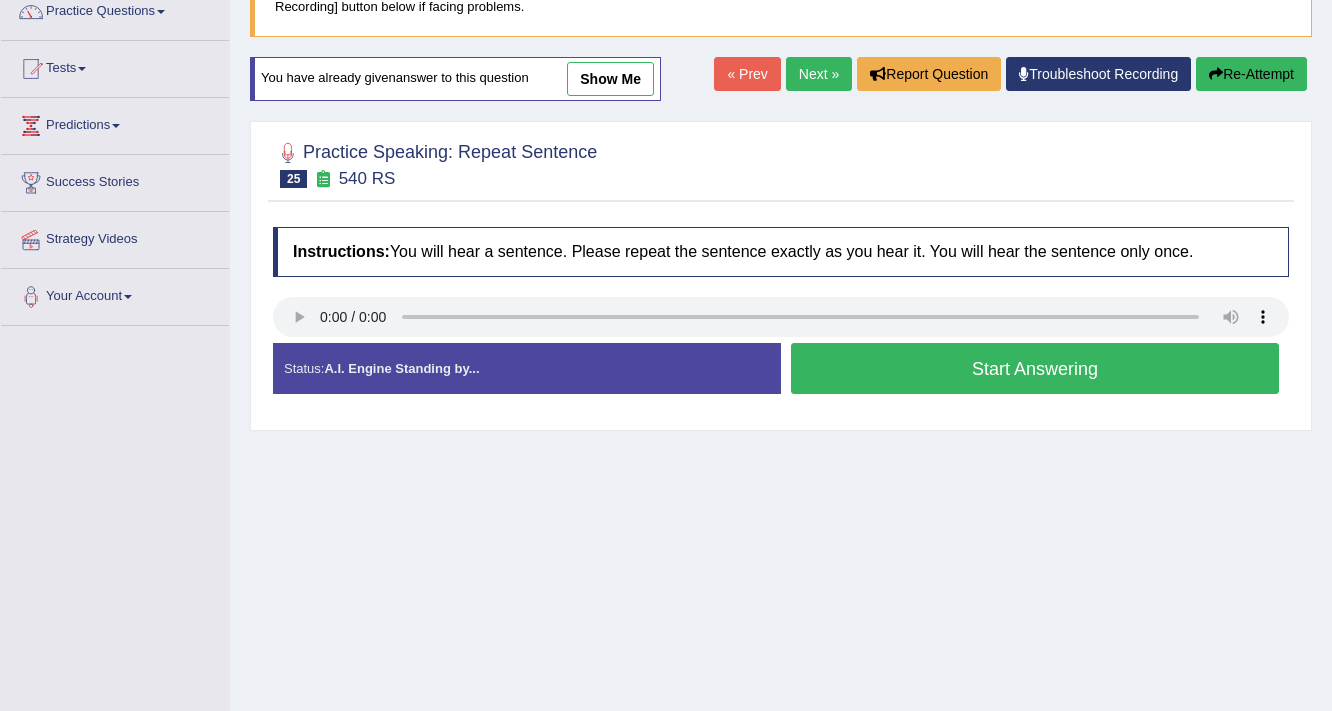 click on "Start Answering" at bounding box center [1035, 368] 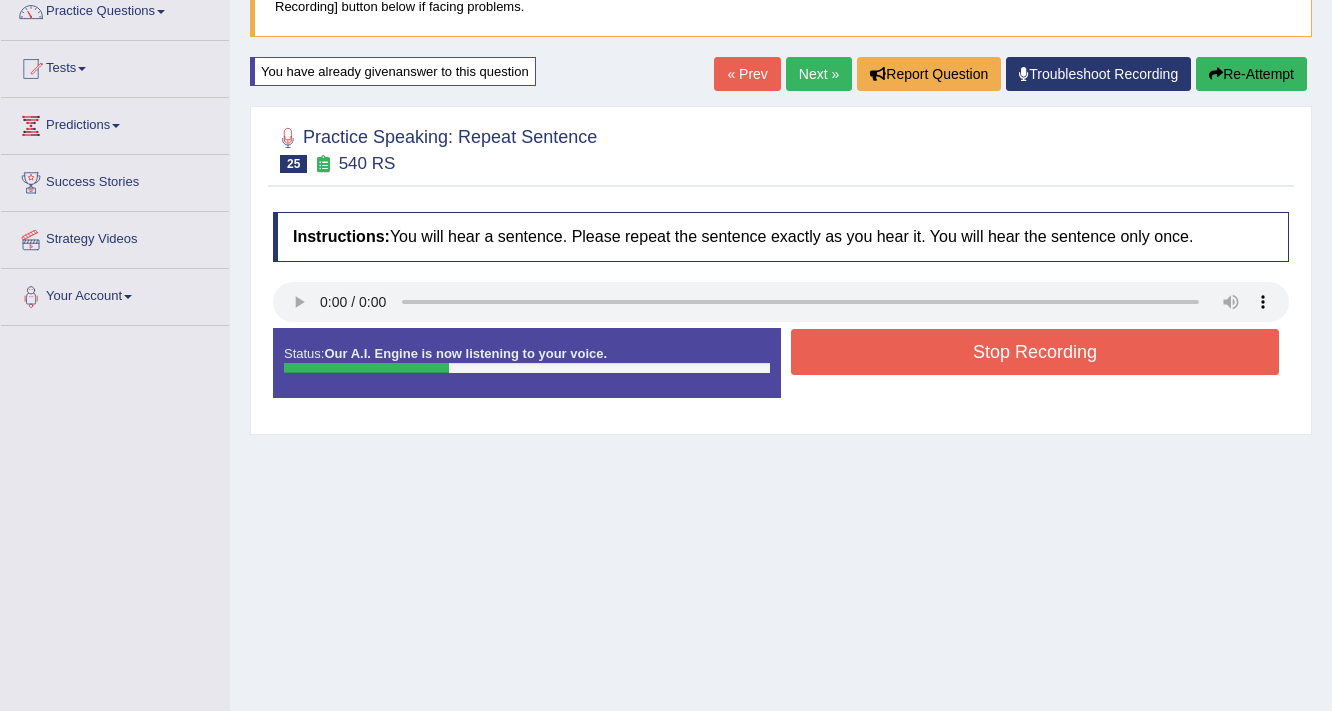 click on "Stop Recording" at bounding box center [1035, 352] 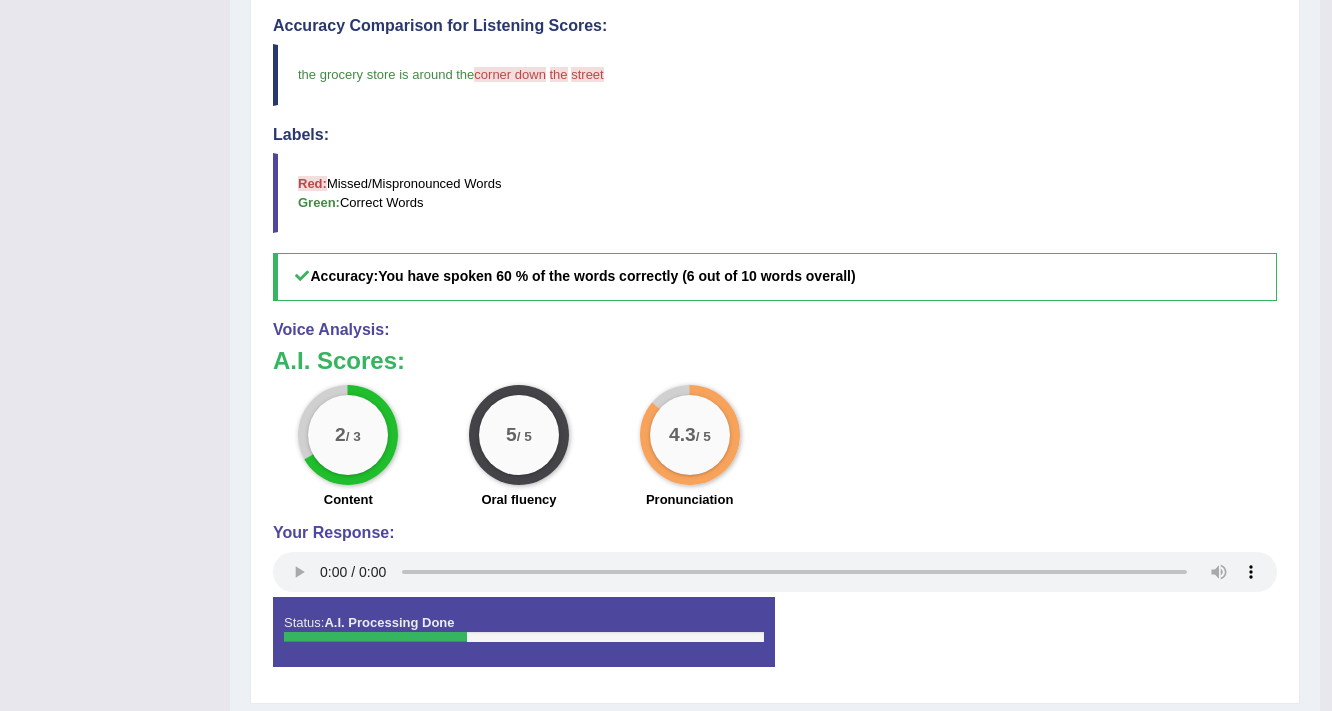 scroll, scrollTop: 652, scrollLeft: 0, axis: vertical 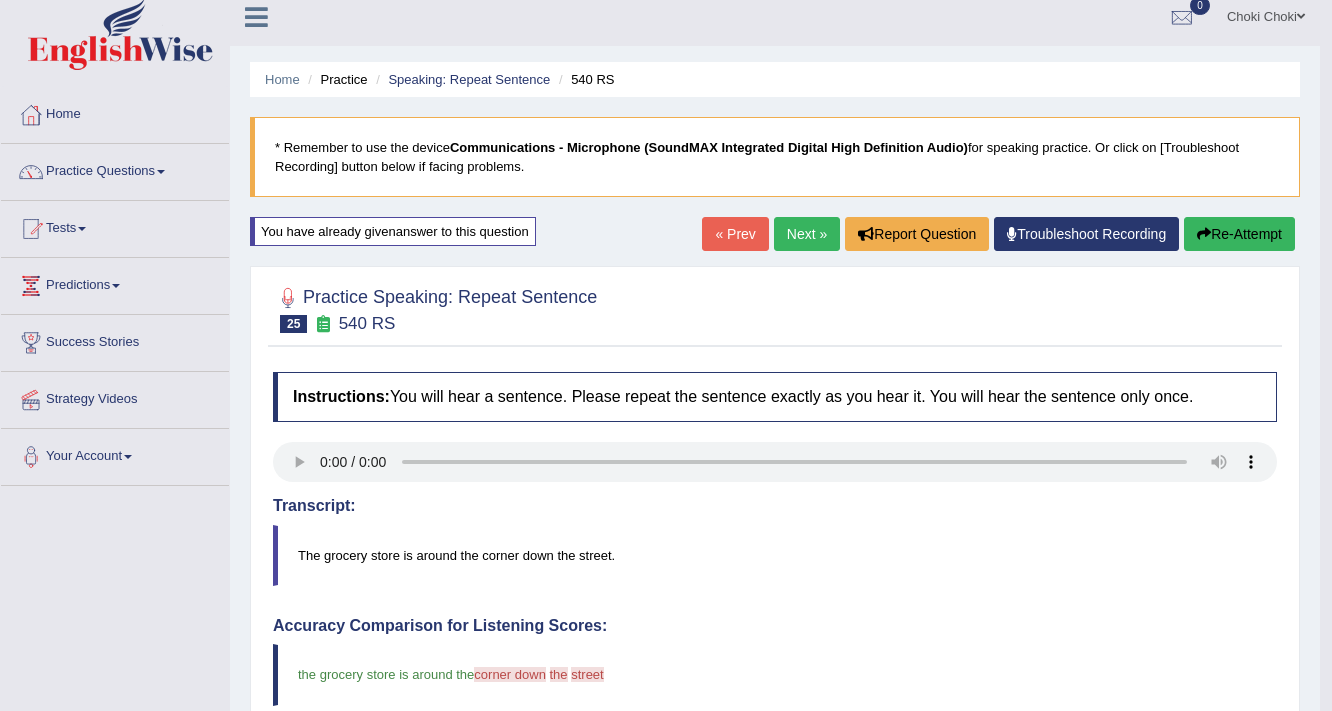click on "Next »" at bounding box center [807, 234] 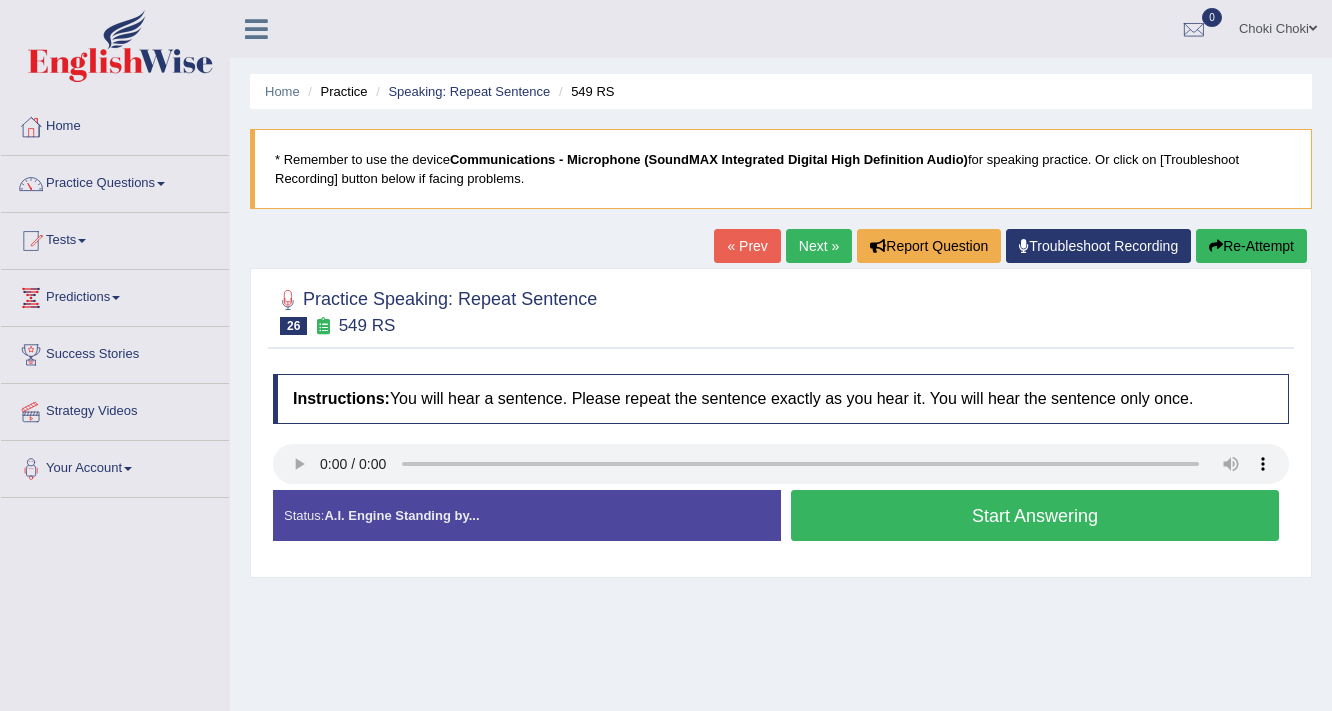 scroll, scrollTop: 0, scrollLeft: 0, axis: both 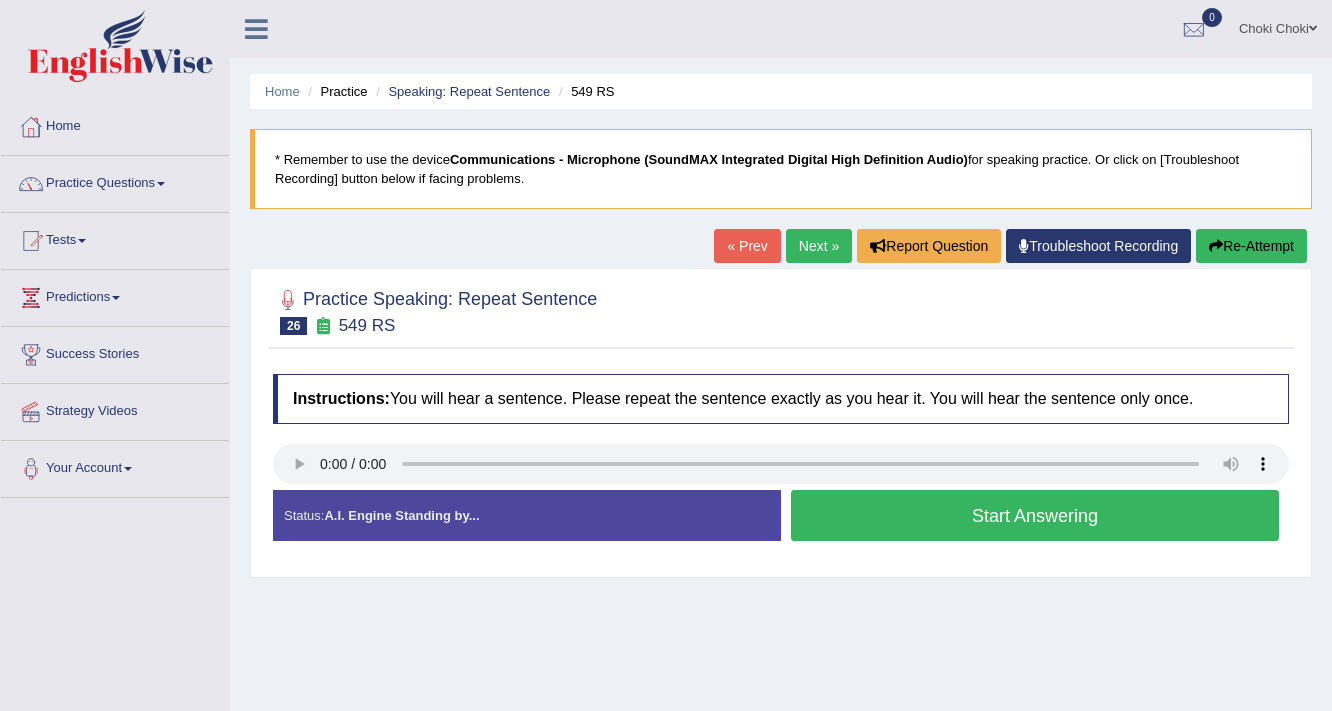 click on "Start Answering" at bounding box center [1035, 515] 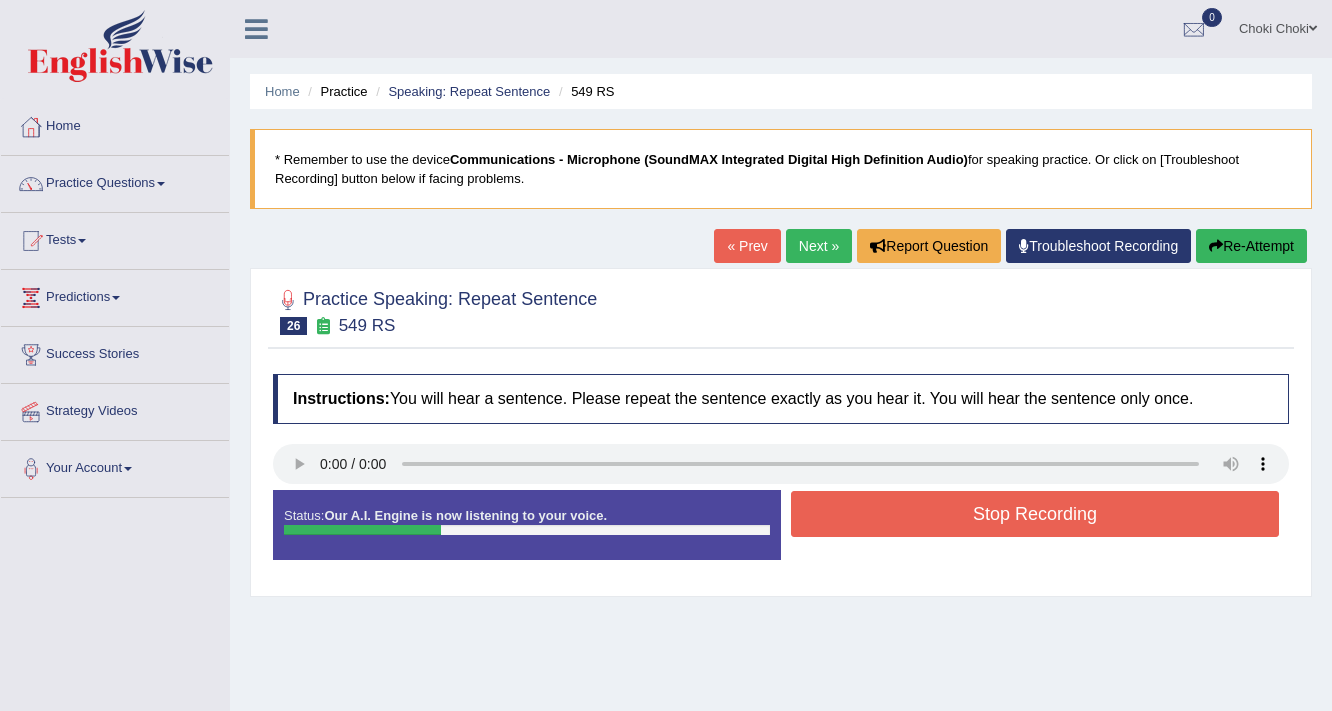 click on "Stop Recording" at bounding box center [1035, 514] 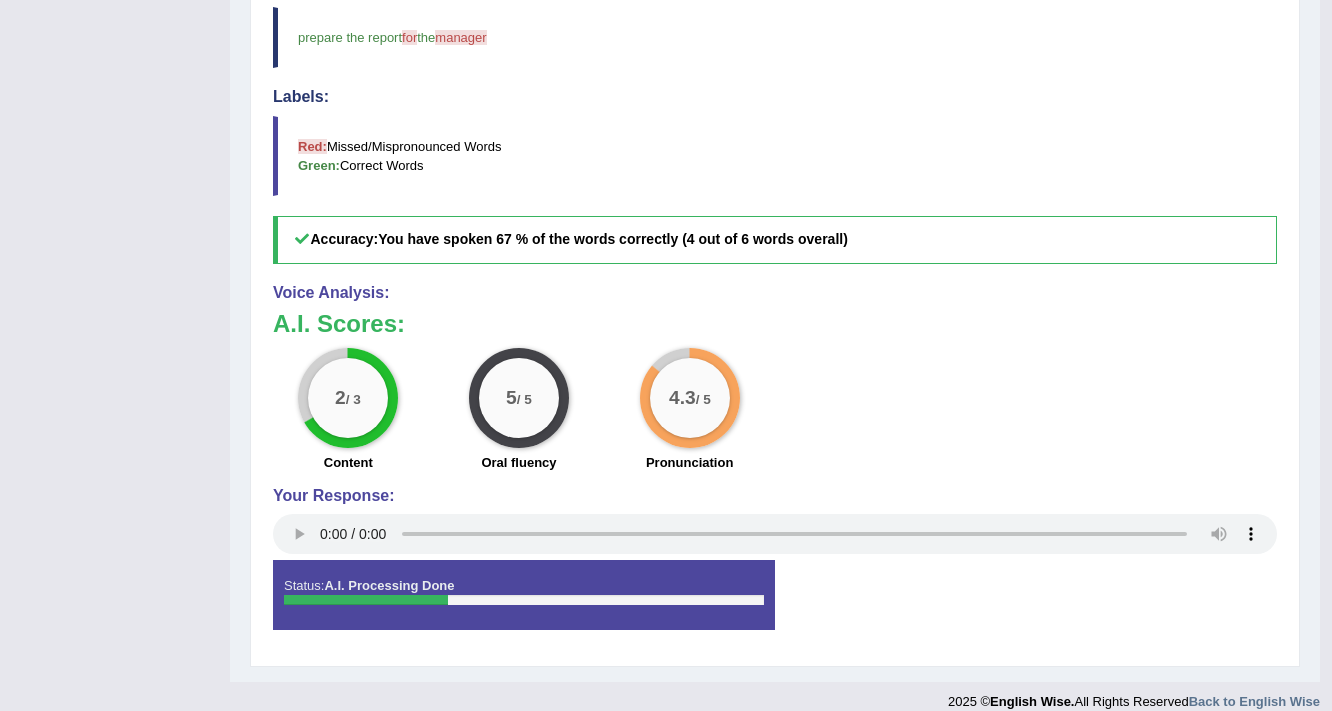scroll, scrollTop: 640, scrollLeft: 0, axis: vertical 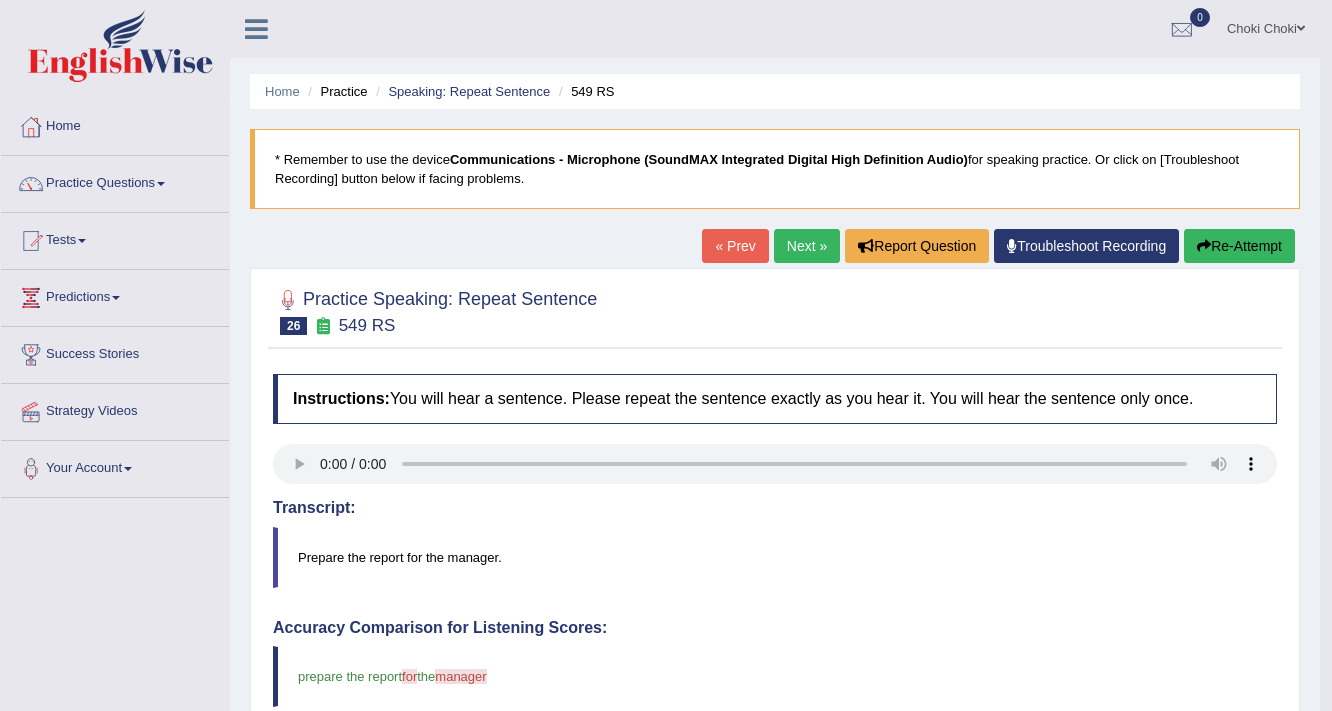 click on "Re-Attempt" at bounding box center [1239, 246] 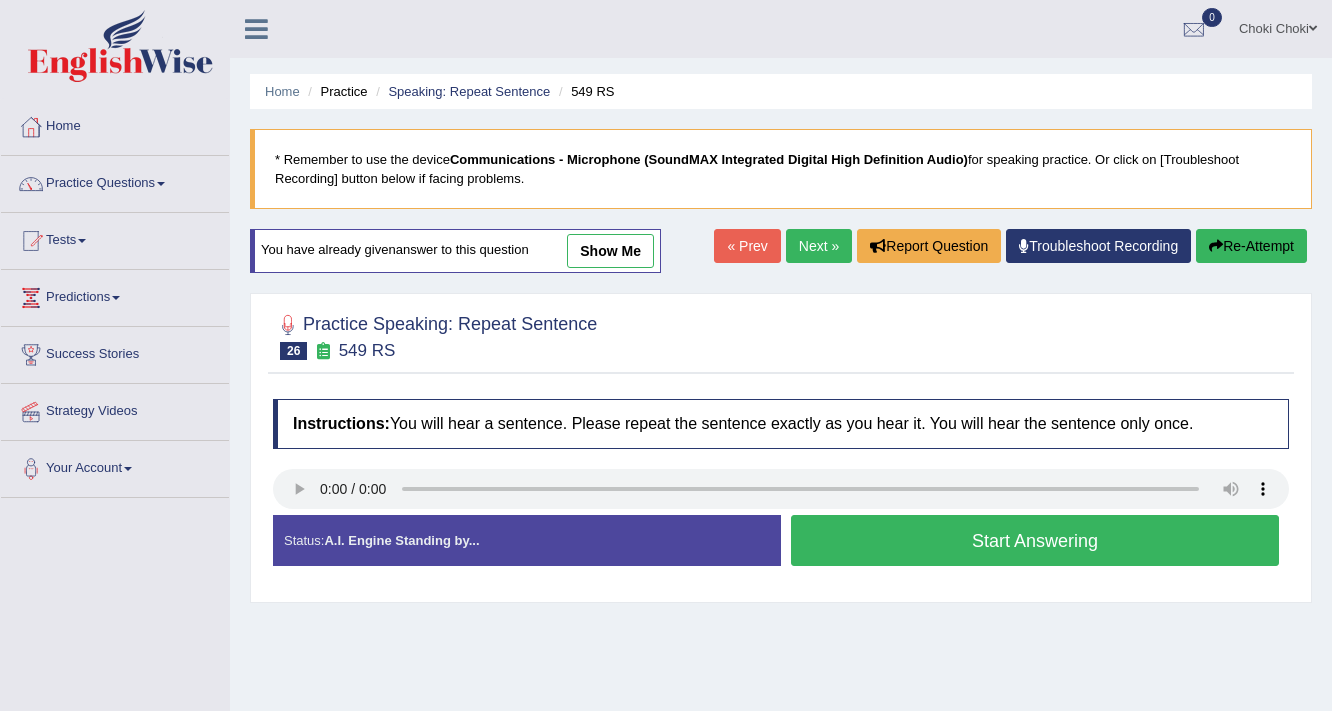 scroll, scrollTop: 0, scrollLeft: 0, axis: both 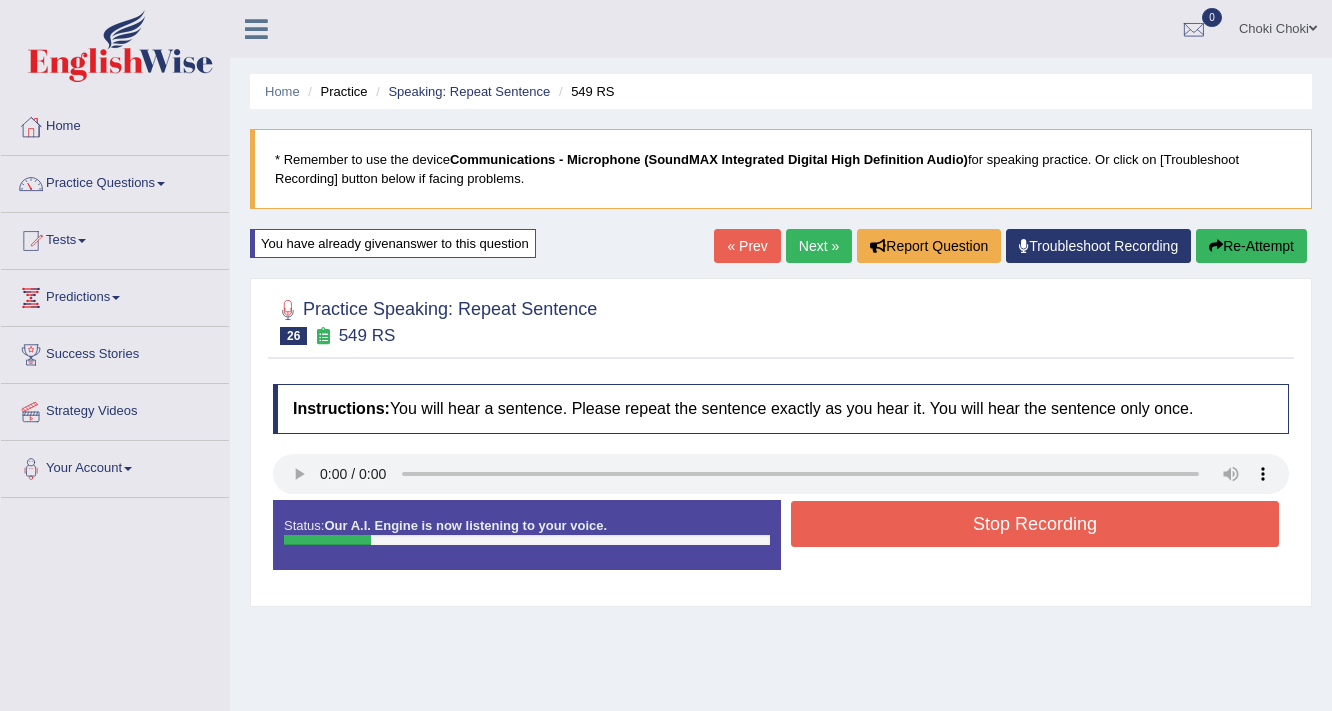 click on "Stop Recording" at bounding box center (1035, 524) 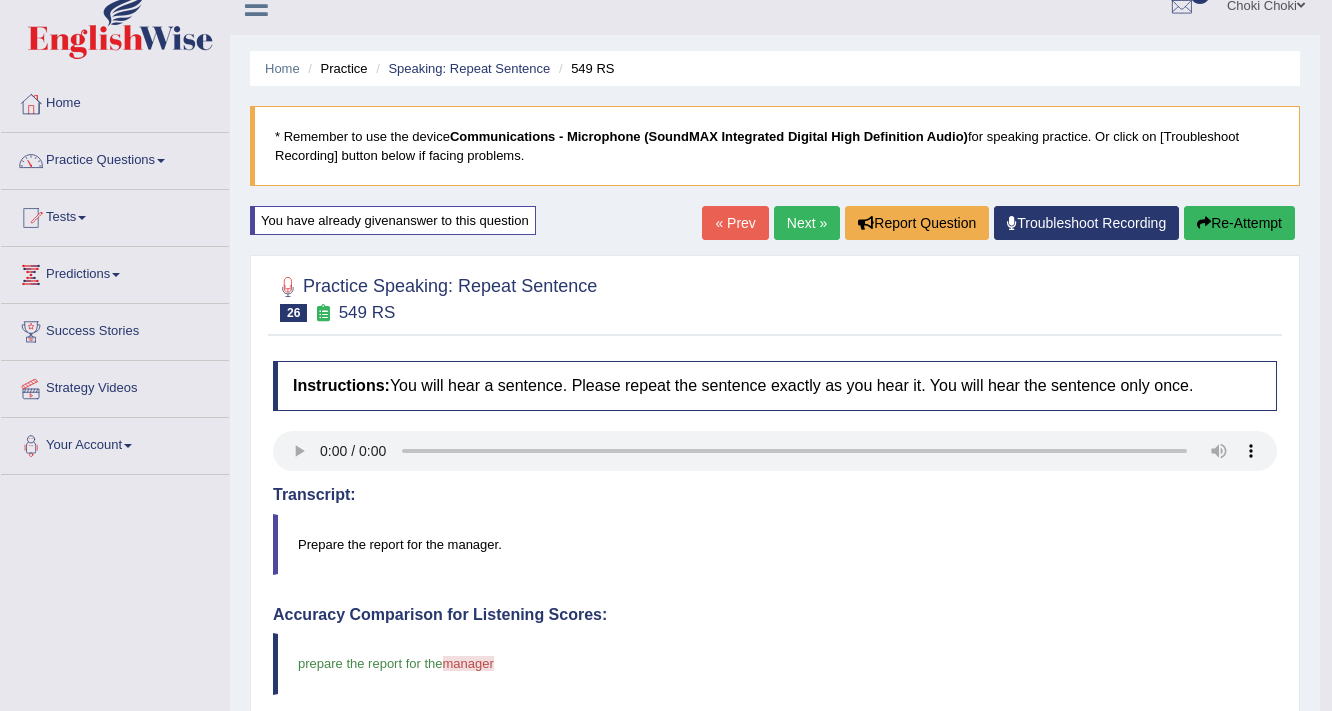 scroll, scrollTop: 0, scrollLeft: 0, axis: both 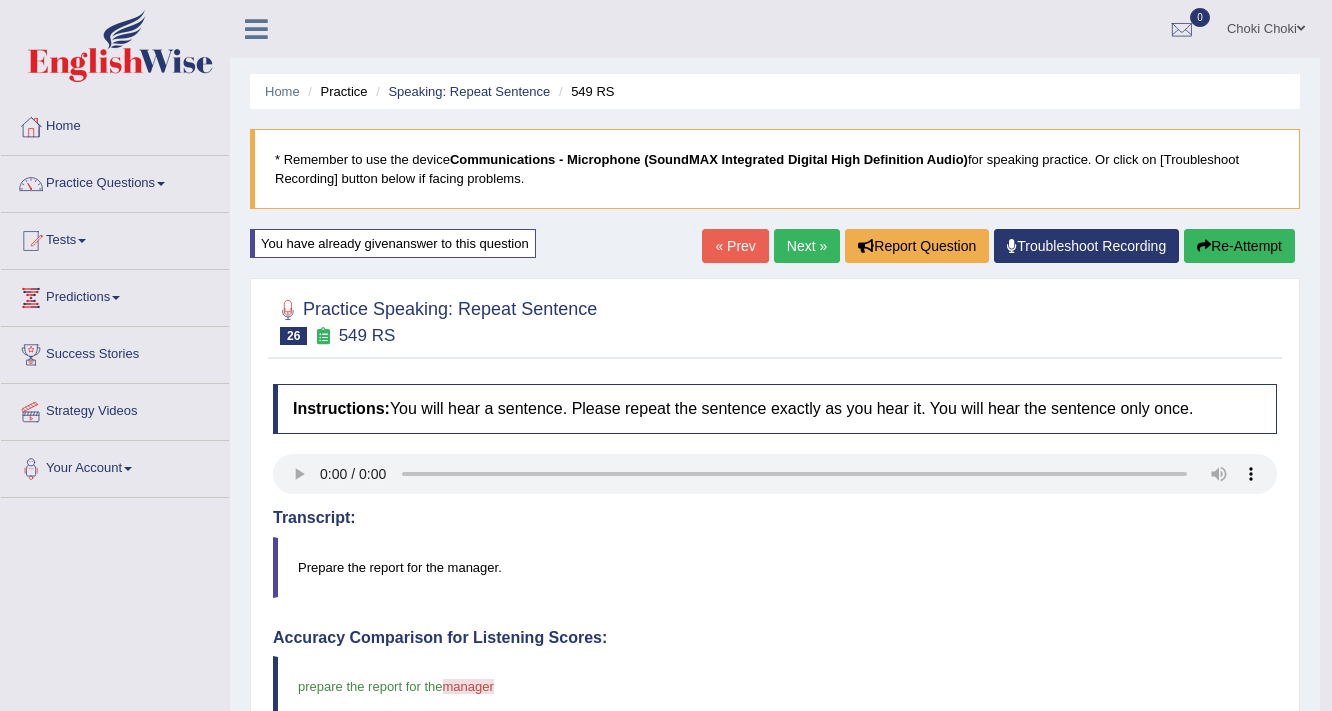 click on "Re-Attempt" at bounding box center (1239, 246) 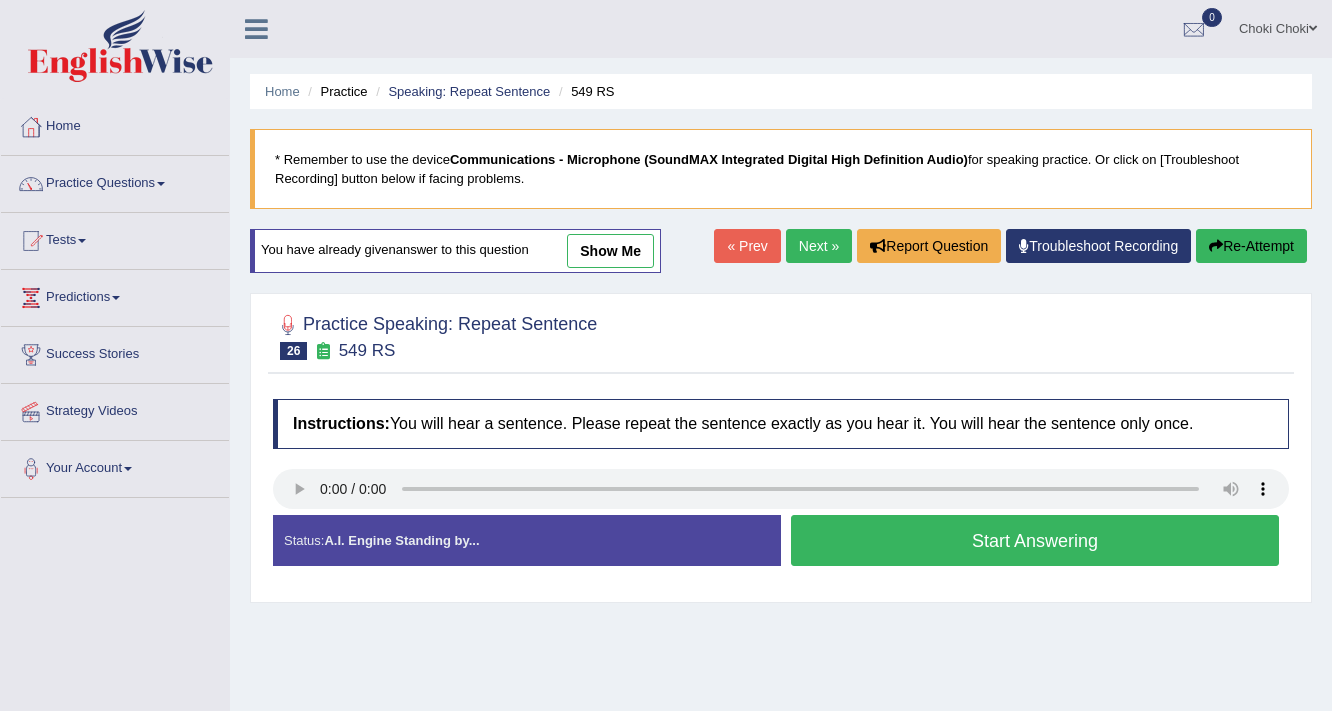 scroll, scrollTop: 0, scrollLeft: 0, axis: both 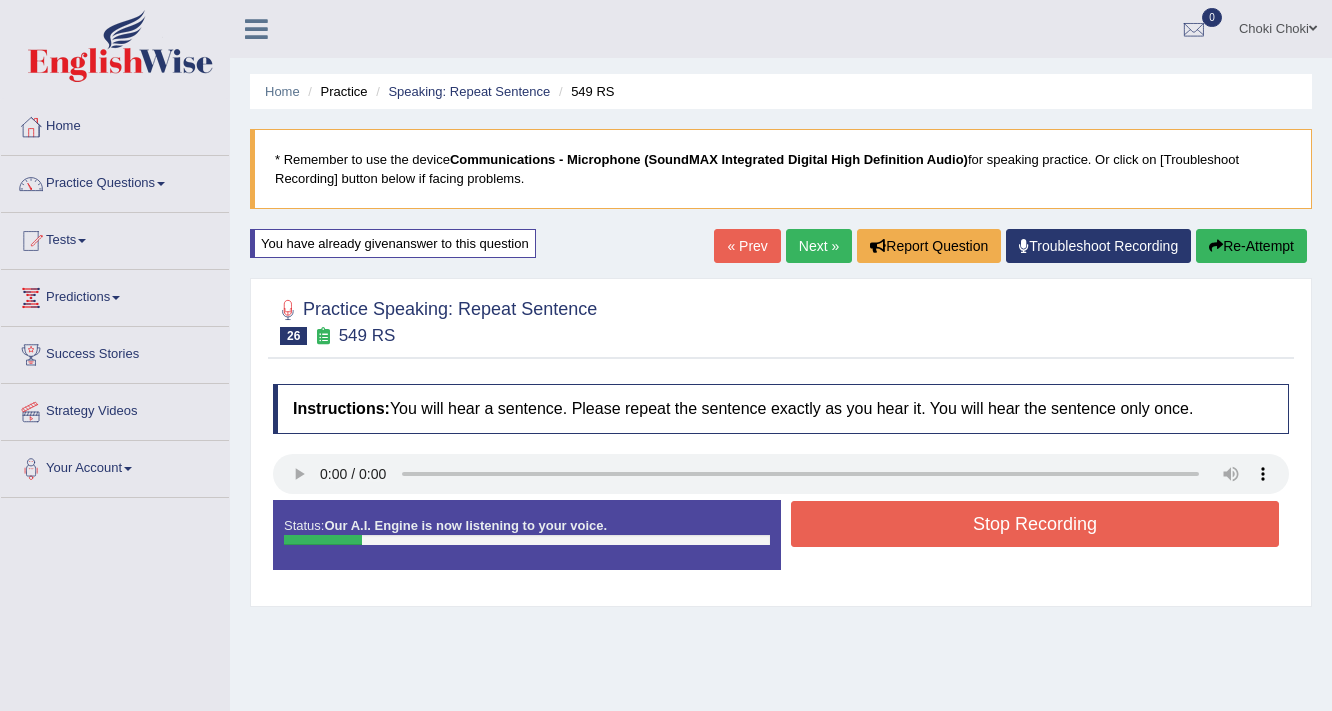 click on "Stop Recording" at bounding box center [1035, 524] 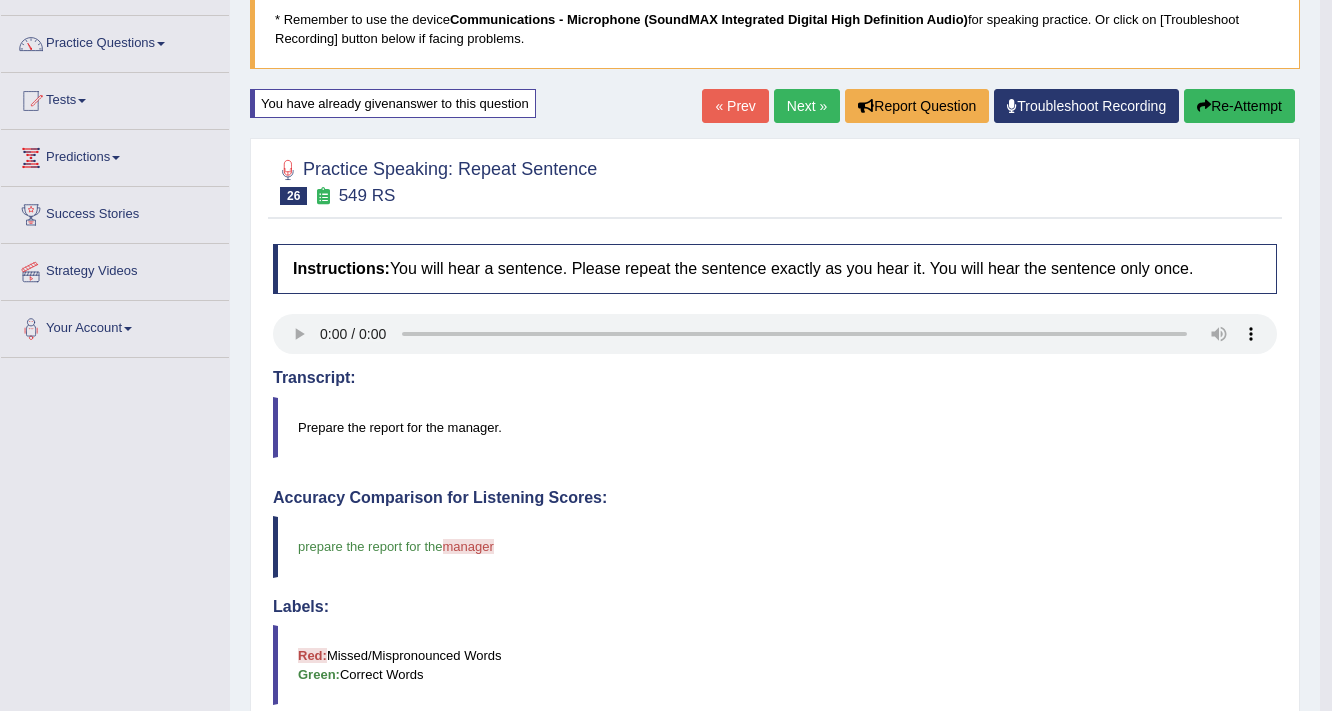 scroll, scrollTop: 80, scrollLeft: 0, axis: vertical 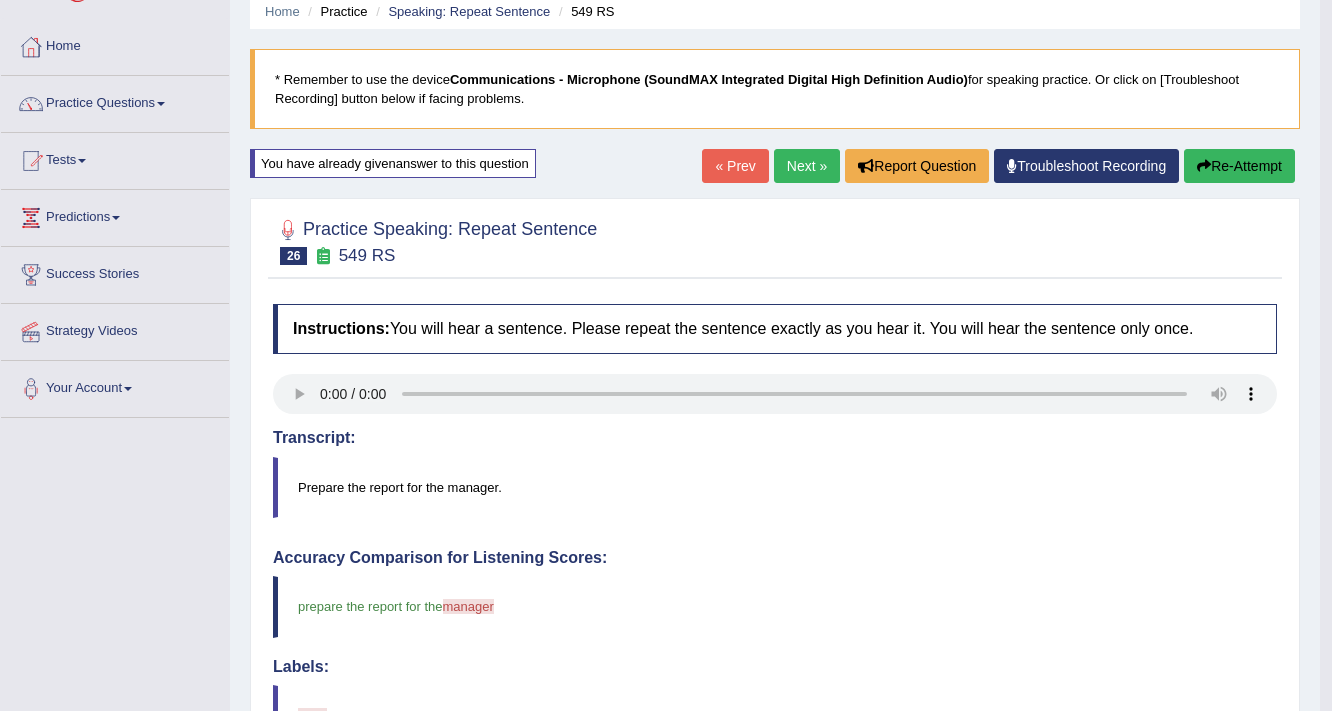 click on "Next »" at bounding box center [807, 166] 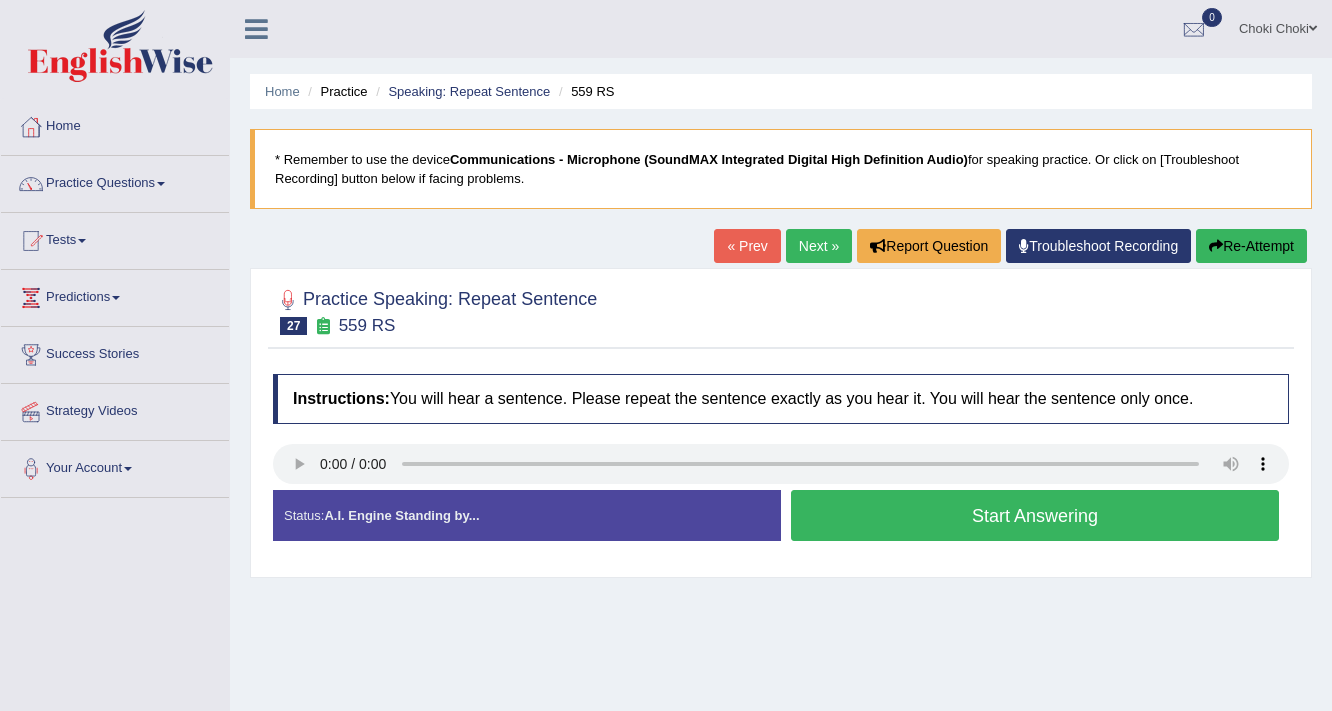 scroll, scrollTop: 0, scrollLeft: 0, axis: both 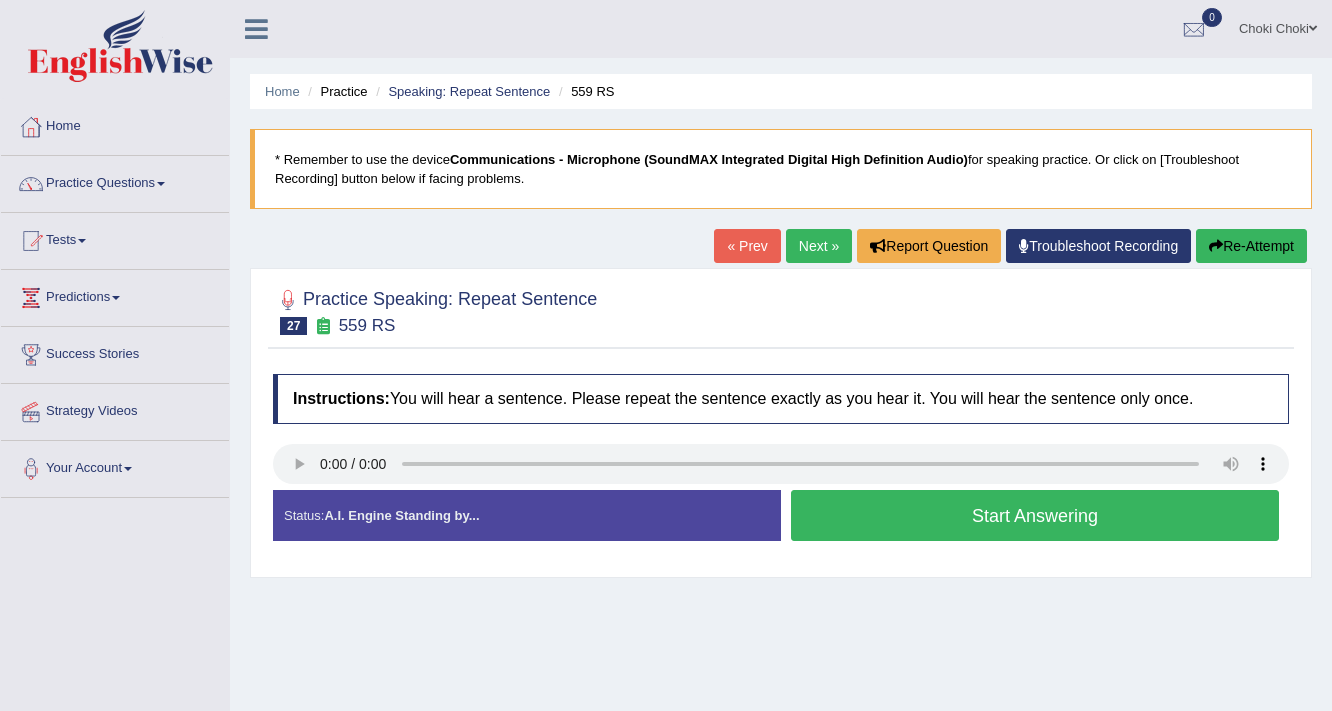 click on "Start Answering" at bounding box center [1035, 515] 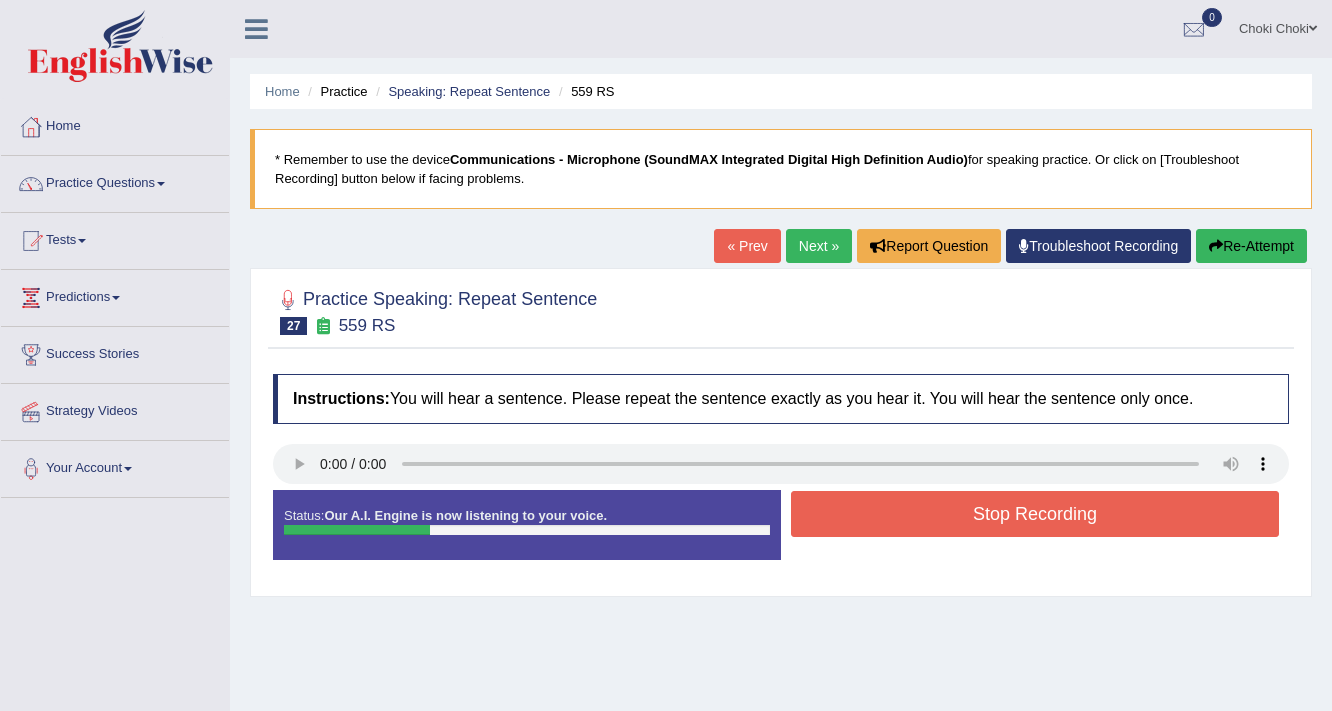 click on "Stop Recording" at bounding box center [1035, 514] 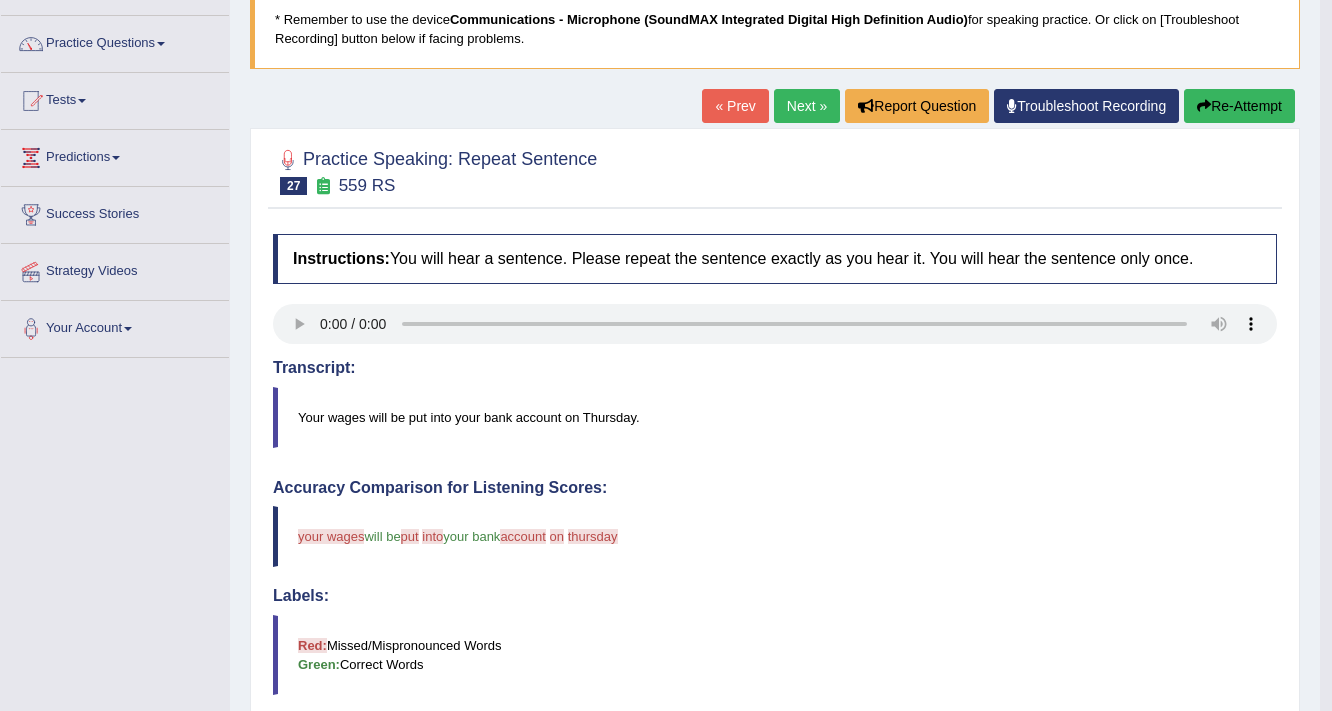 scroll, scrollTop: 80, scrollLeft: 0, axis: vertical 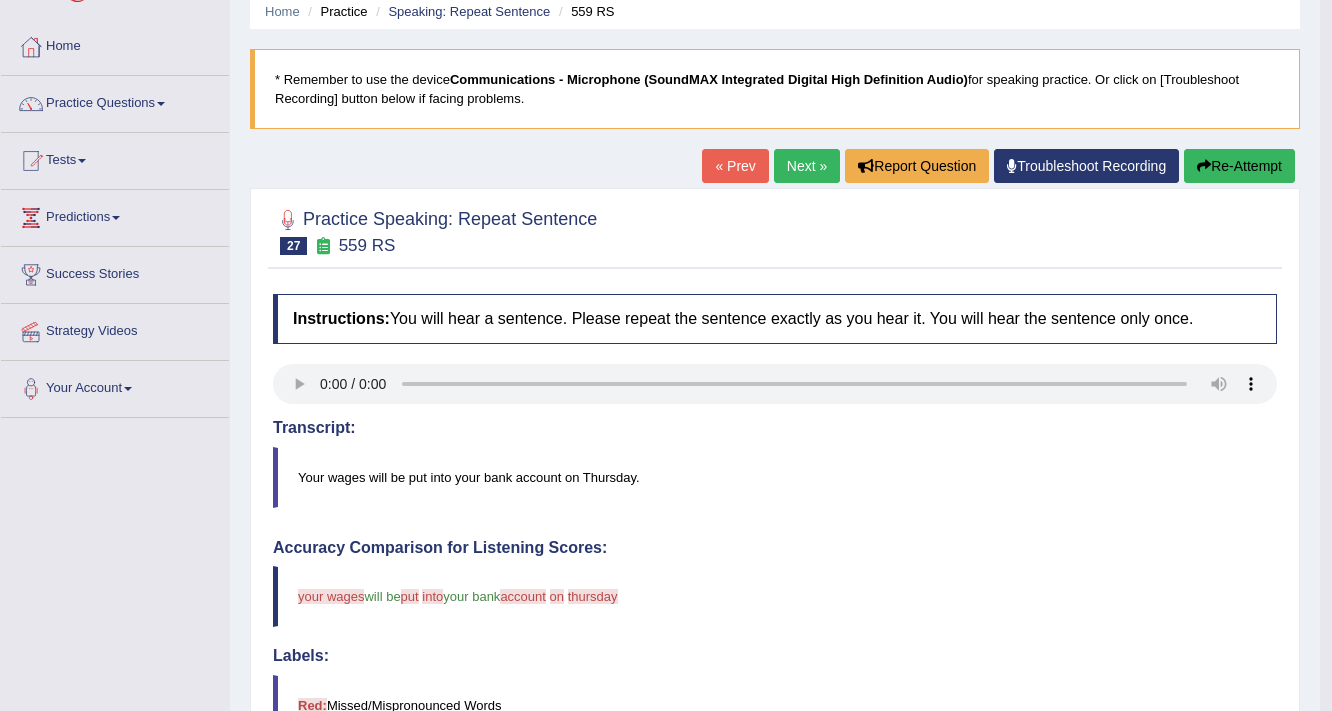 click on "Re-Attempt" at bounding box center [1239, 166] 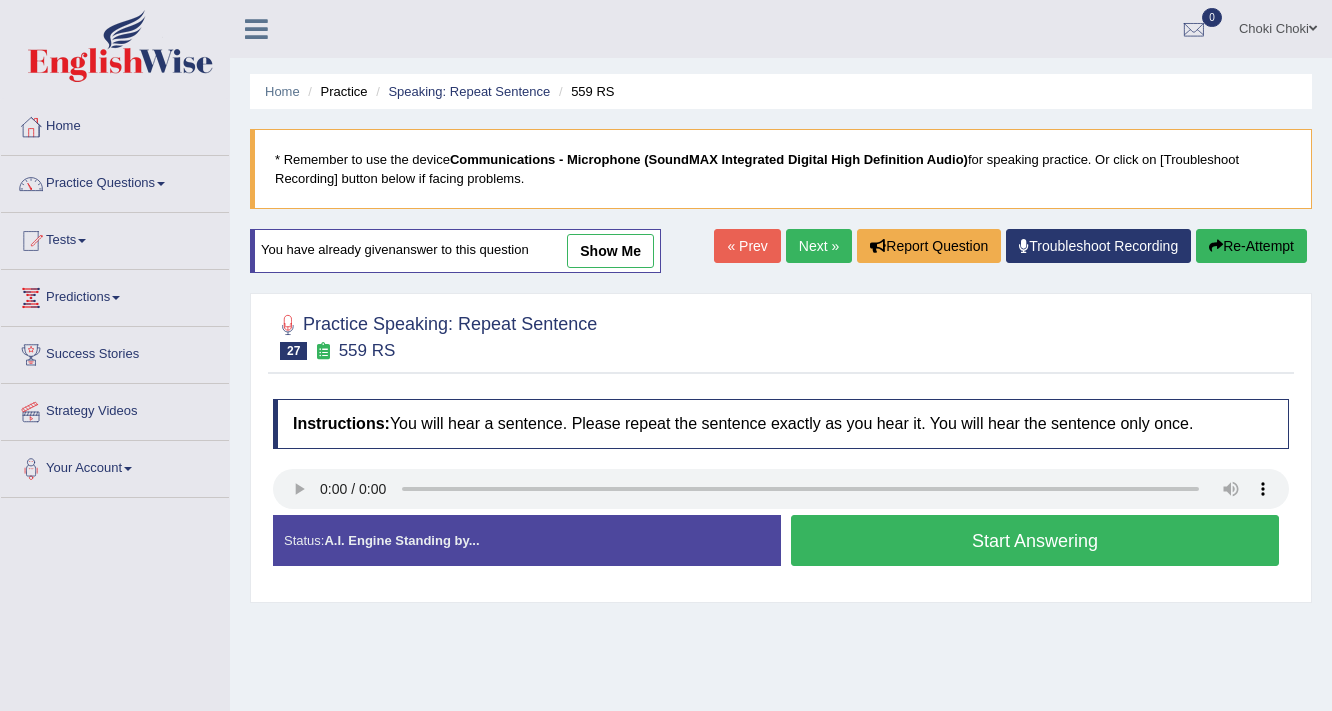 scroll, scrollTop: 80, scrollLeft: 0, axis: vertical 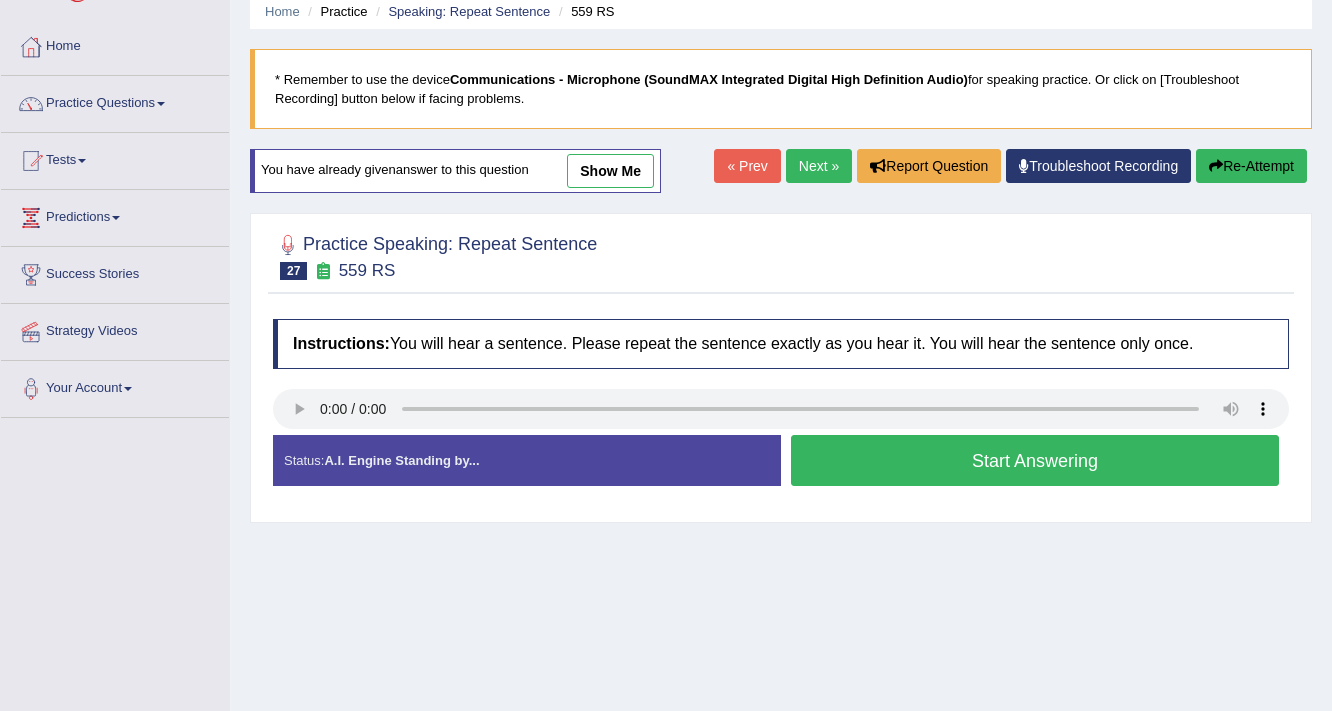 click on "Start Answering" at bounding box center (1035, 460) 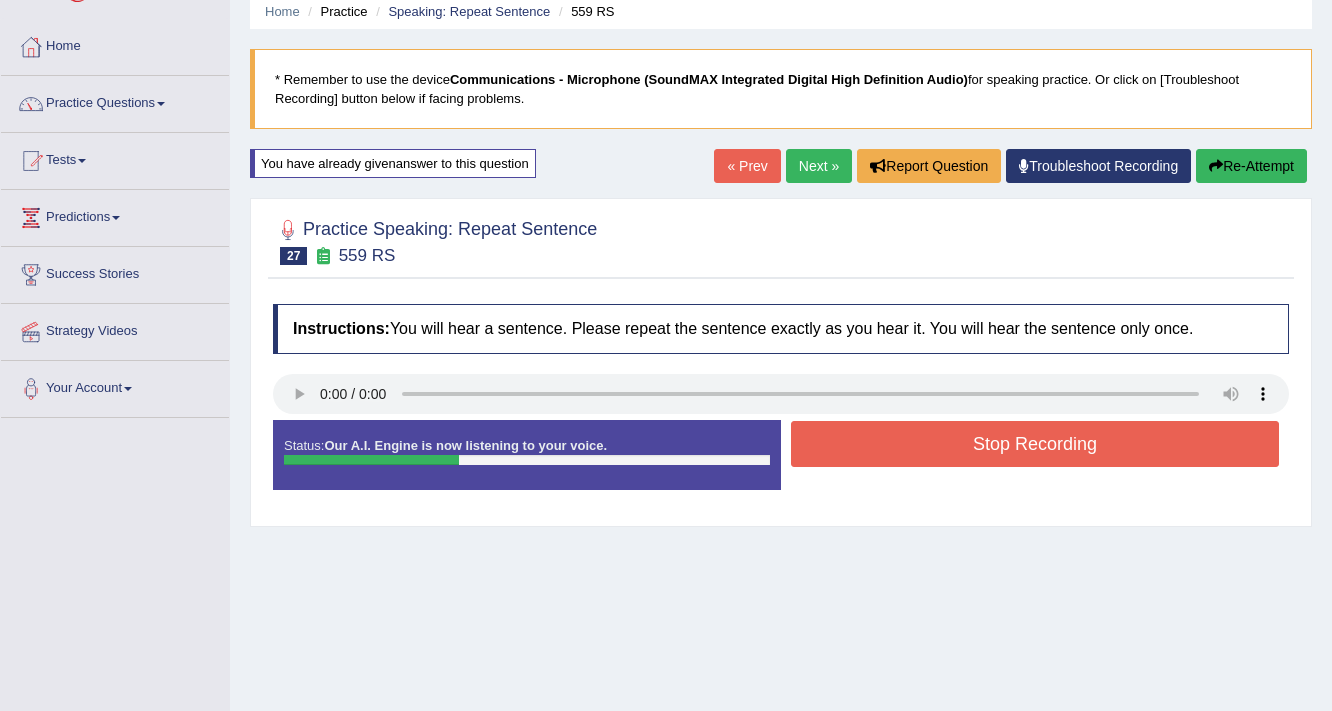 click on "Stop Recording" at bounding box center (1035, 444) 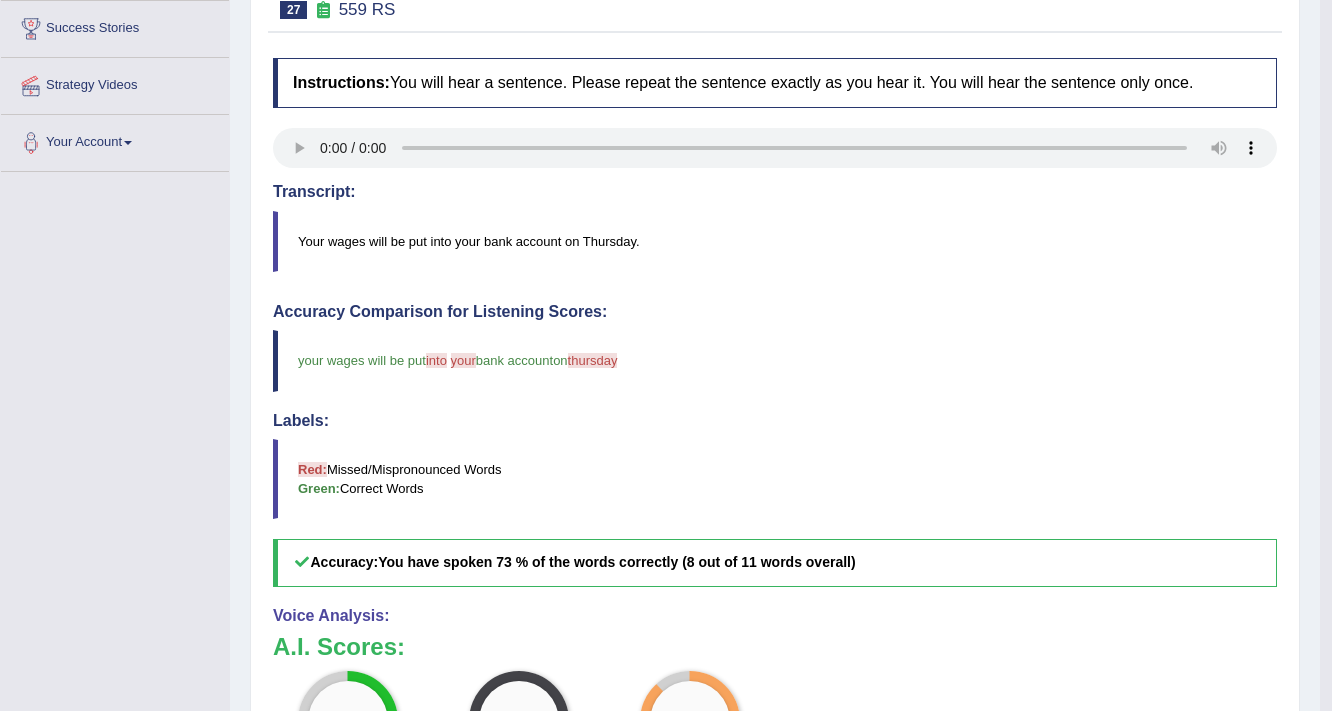 scroll, scrollTop: 80, scrollLeft: 0, axis: vertical 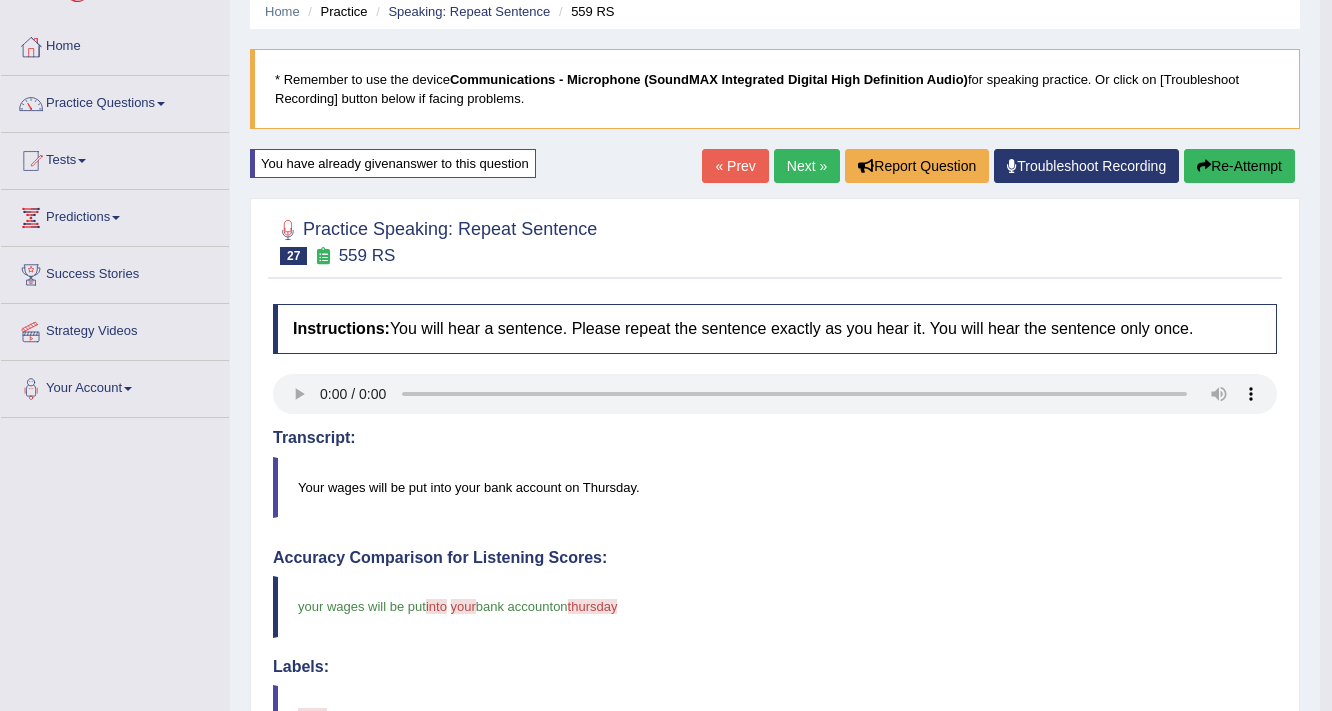 click on "Re-Attempt" at bounding box center [1239, 166] 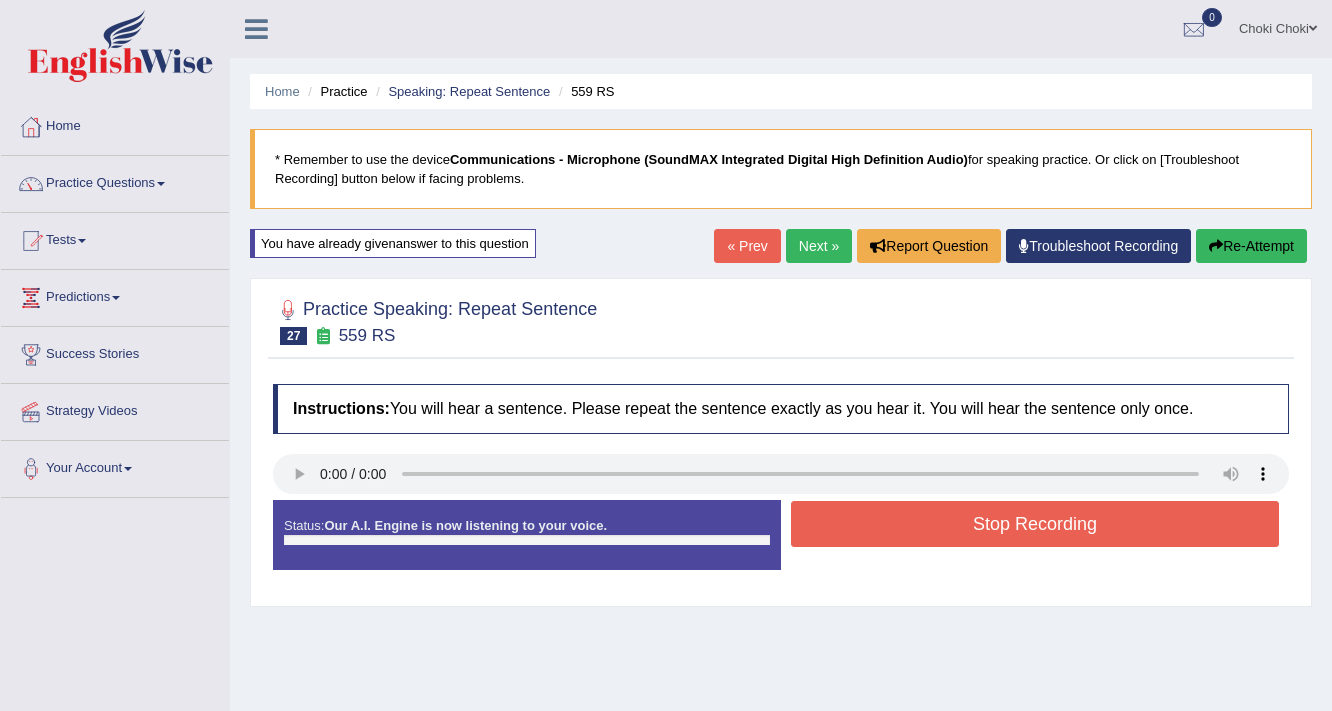 scroll, scrollTop: 80, scrollLeft: 0, axis: vertical 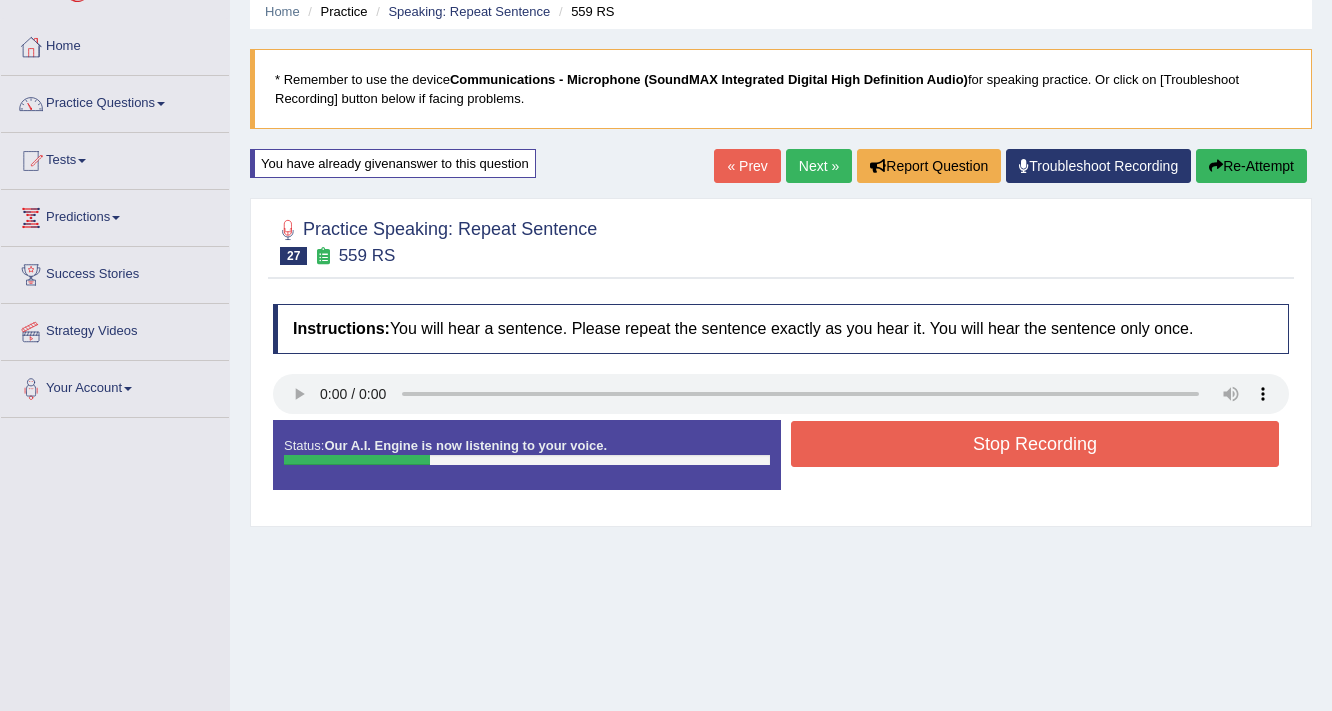 click on "Stop Recording" at bounding box center (1035, 444) 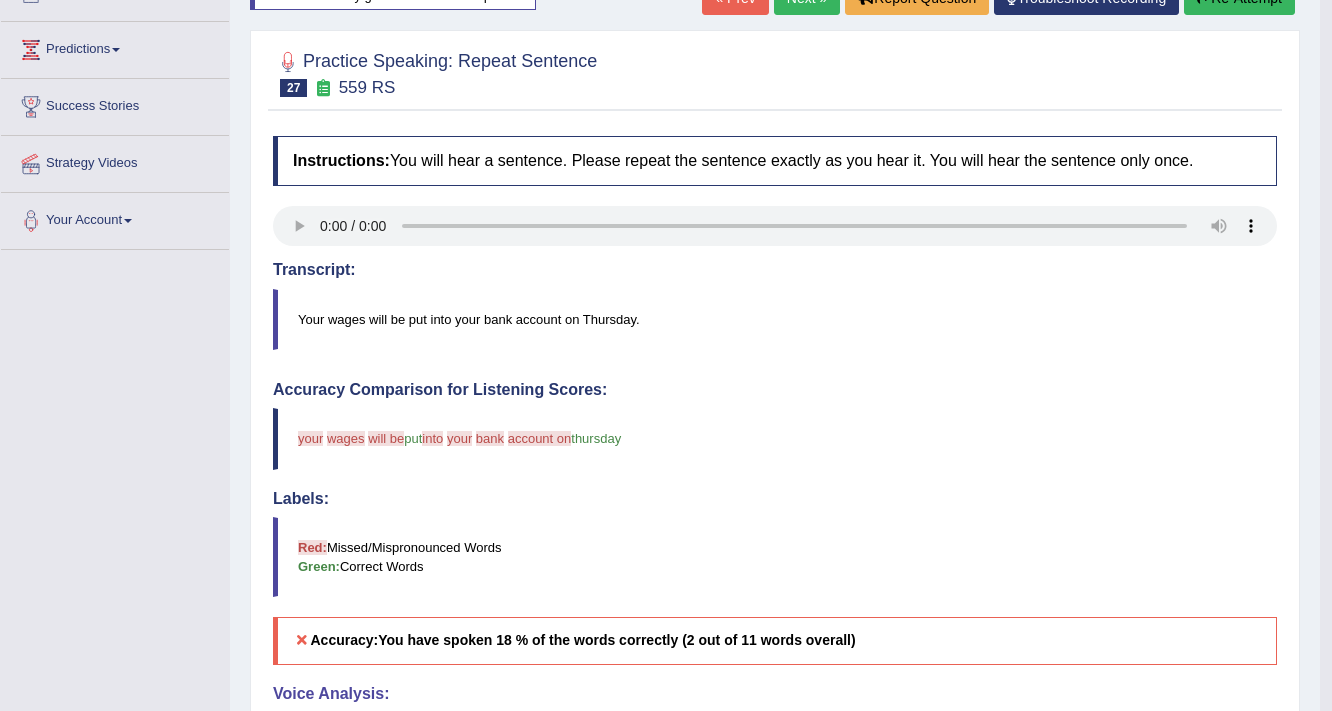 scroll, scrollTop: 160, scrollLeft: 0, axis: vertical 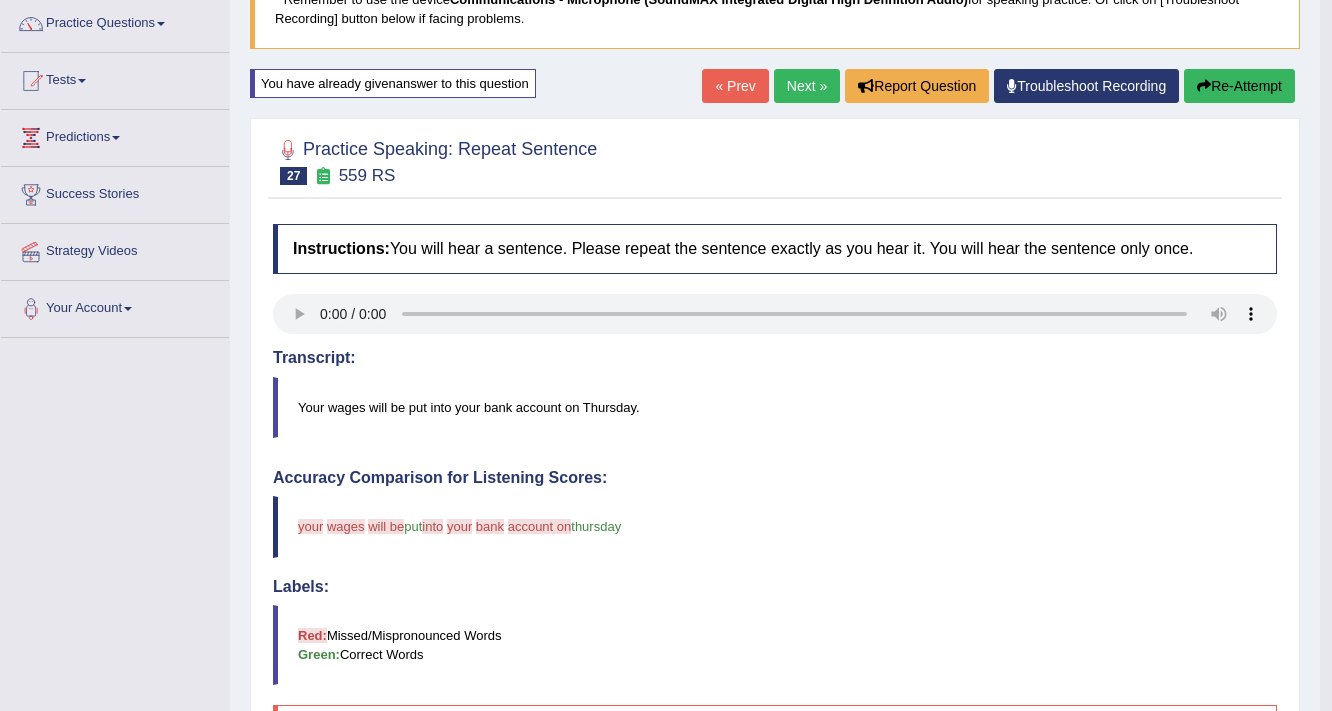 click on "Re-Attempt" at bounding box center (1239, 86) 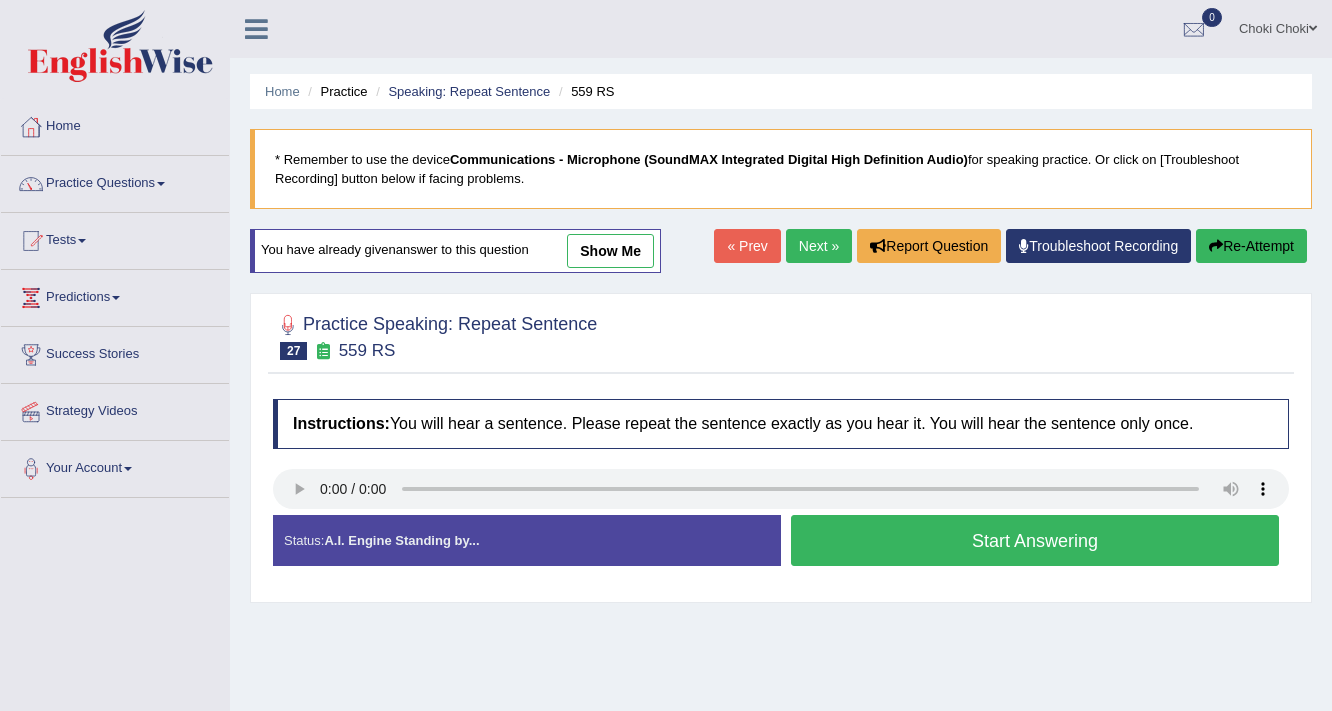 scroll, scrollTop: 166, scrollLeft: 0, axis: vertical 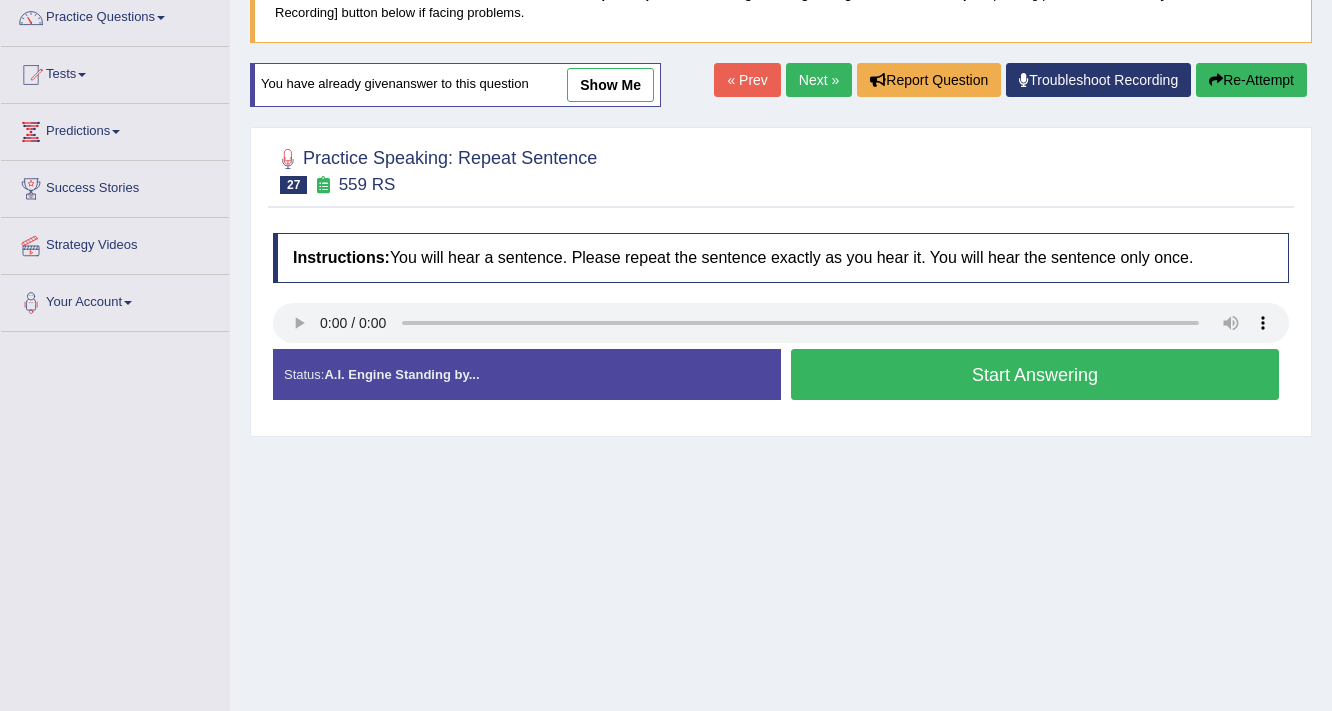click on "Start Answering" at bounding box center (1035, 374) 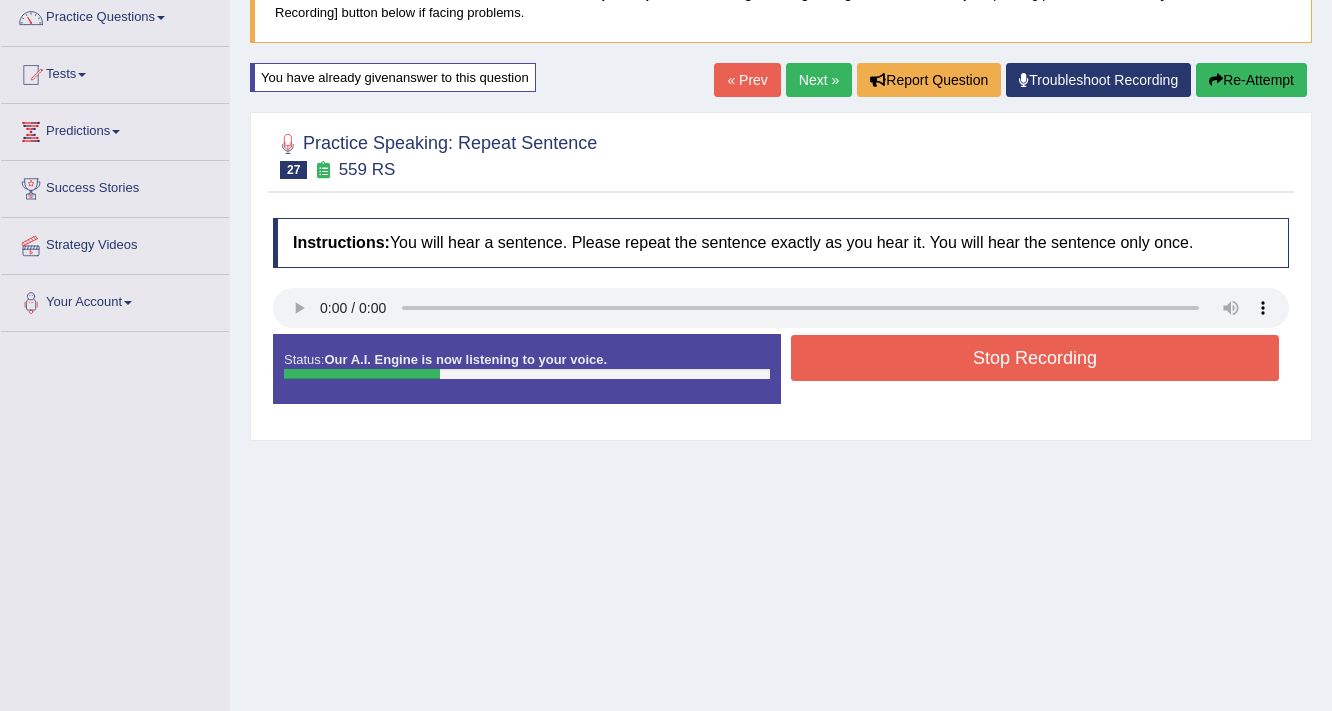 click on "Stop Recording" at bounding box center [1035, 358] 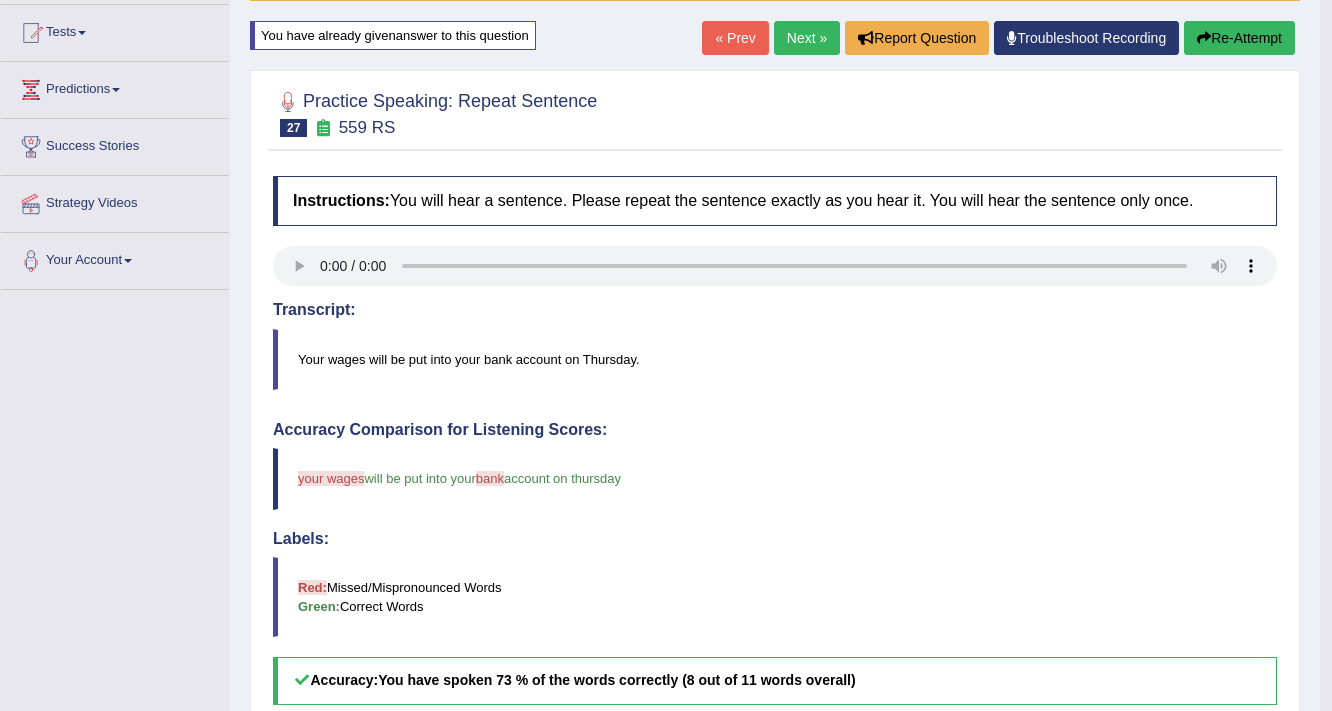 scroll, scrollTop: 166, scrollLeft: 0, axis: vertical 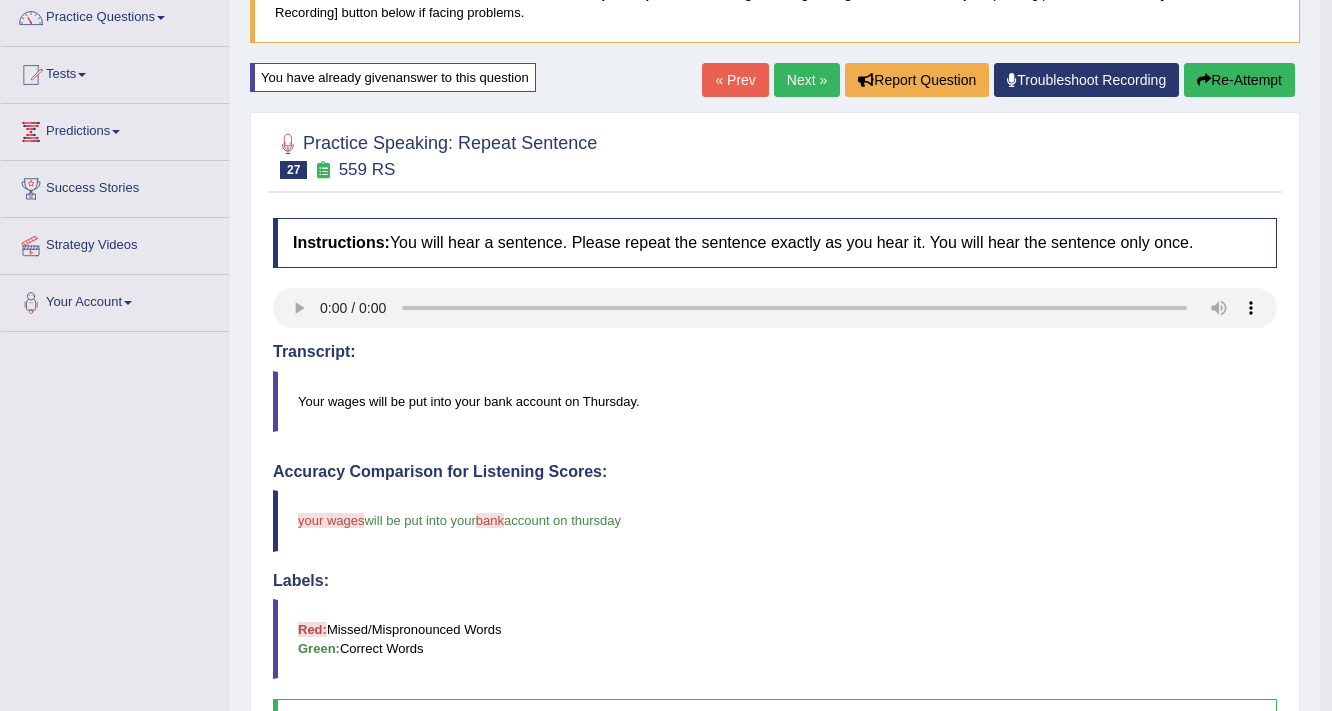 click on "Next »" at bounding box center (807, 80) 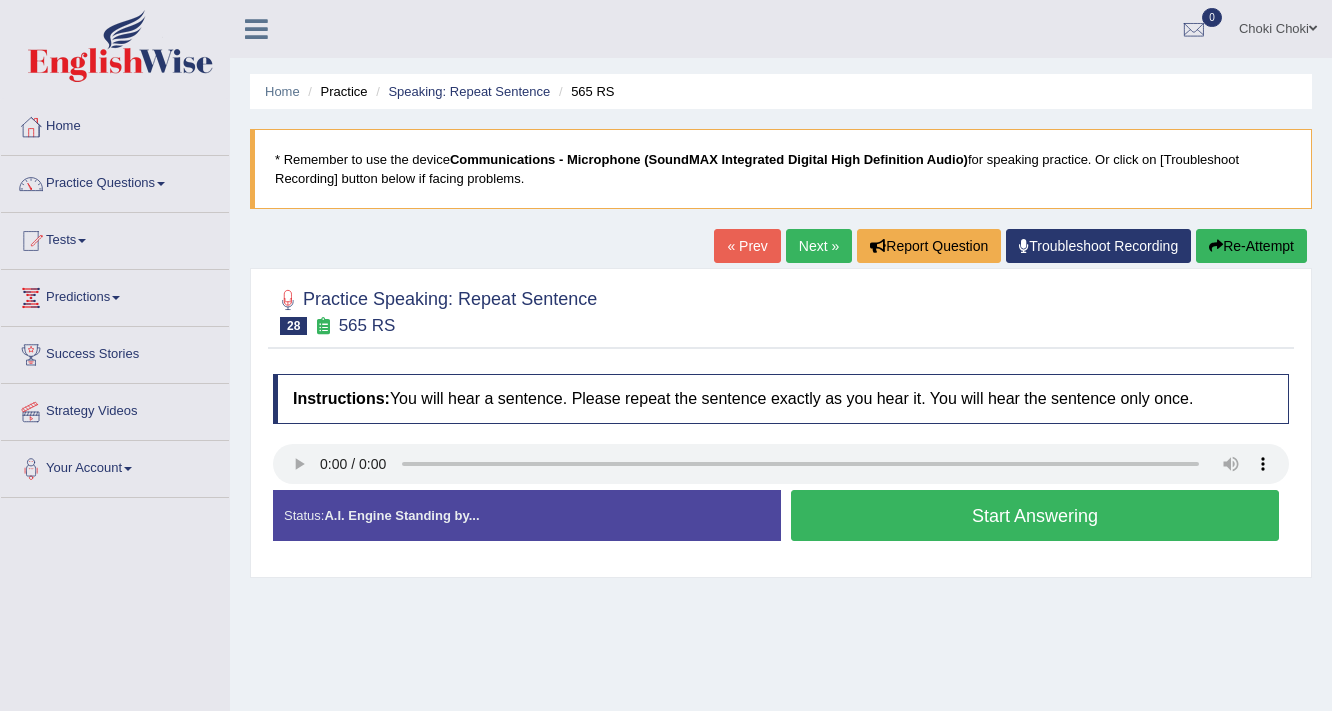 scroll, scrollTop: 0, scrollLeft: 0, axis: both 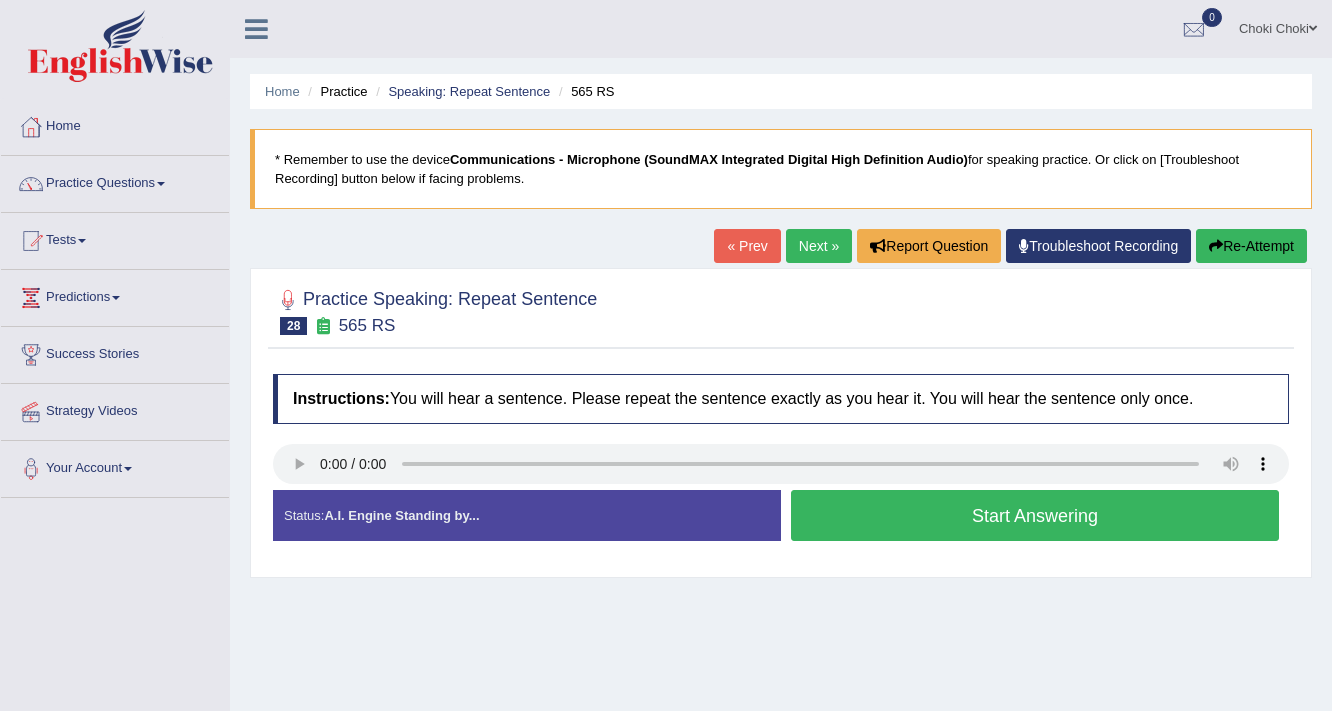 click on "Start Answering" at bounding box center [1035, 515] 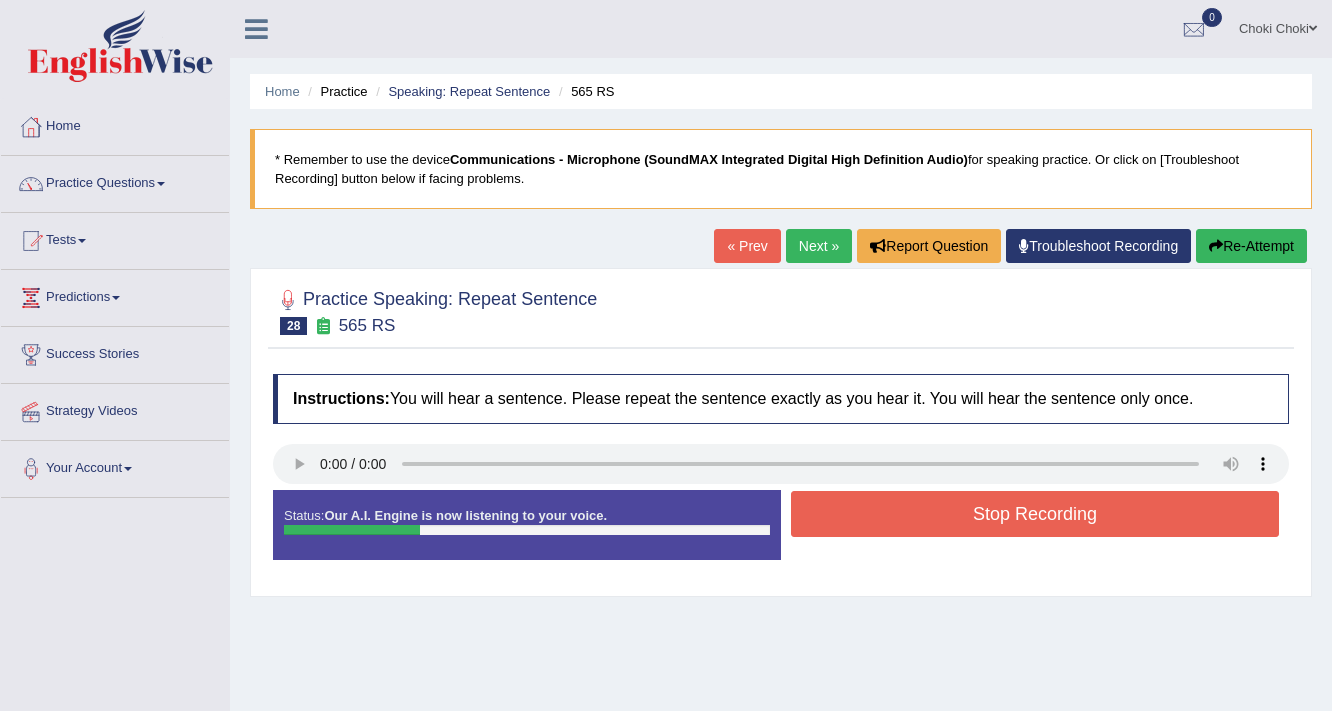 click on "Stop Recording" at bounding box center [1035, 514] 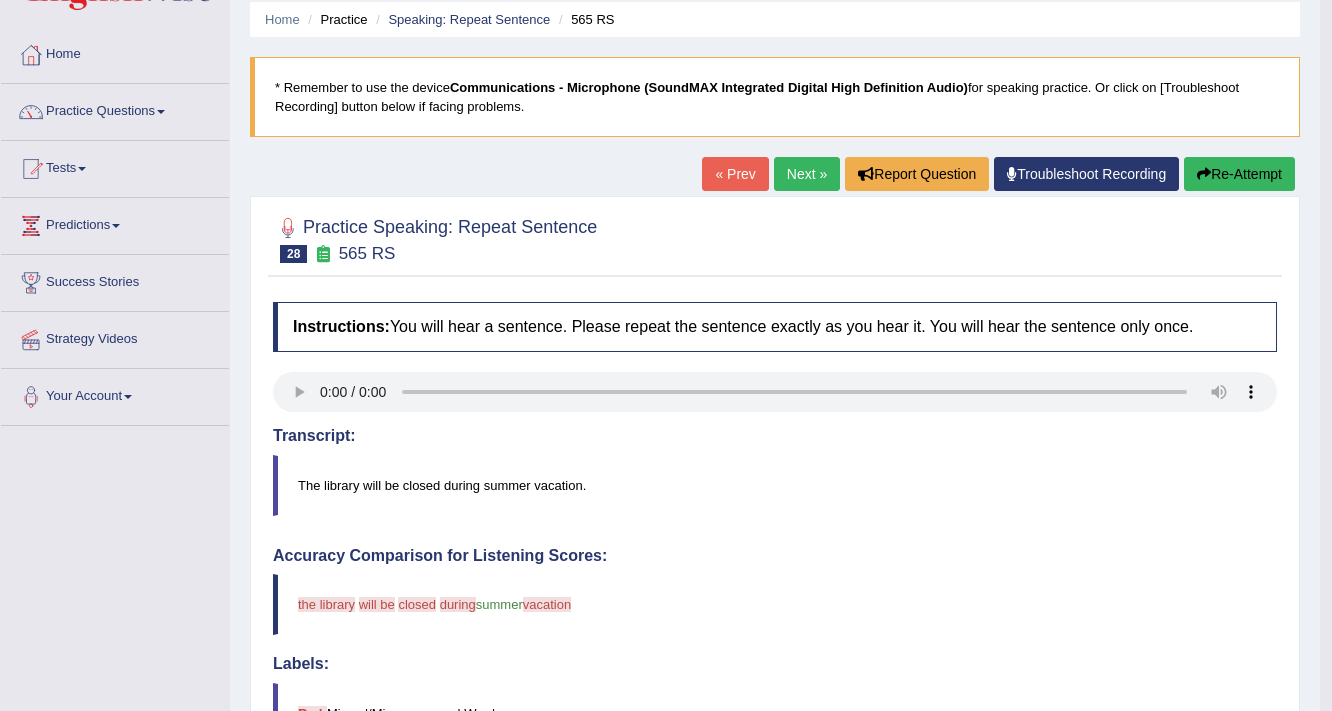 scroll, scrollTop: 0, scrollLeft: 0, axis: both 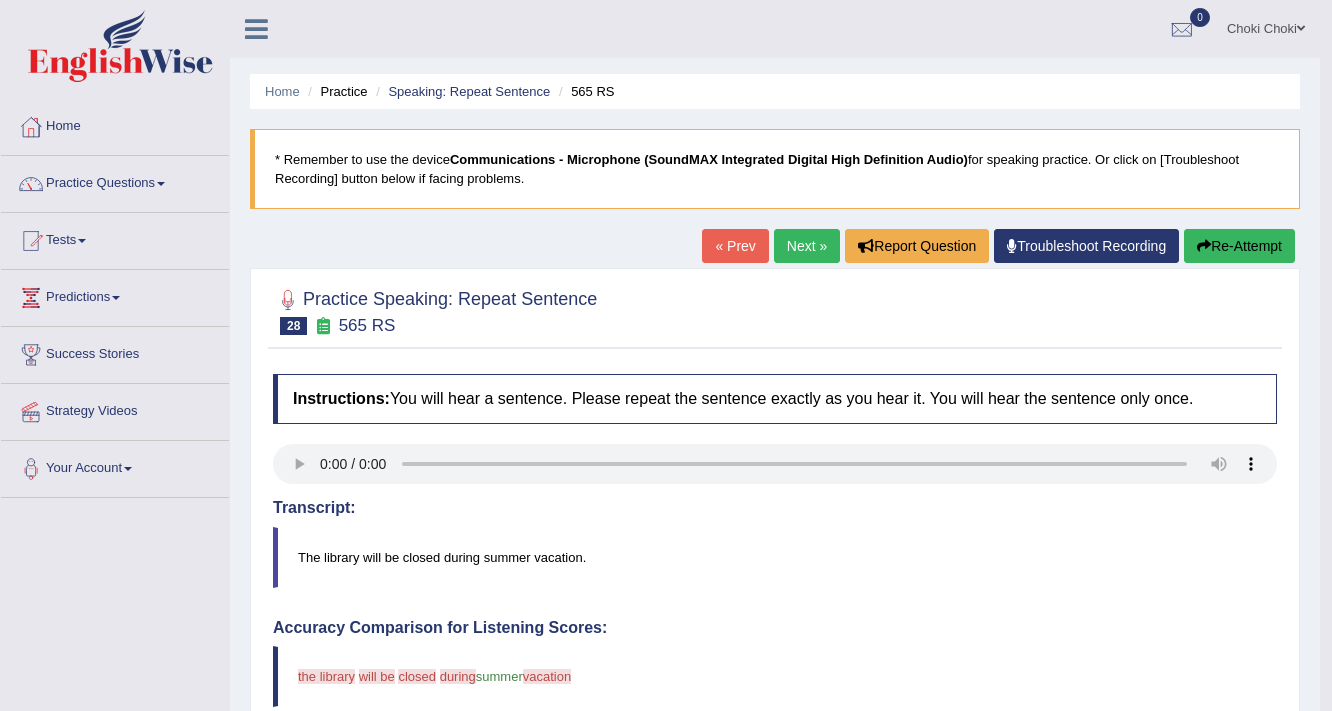 click on "Re-Attempt" at bounding box center [1239, 246] 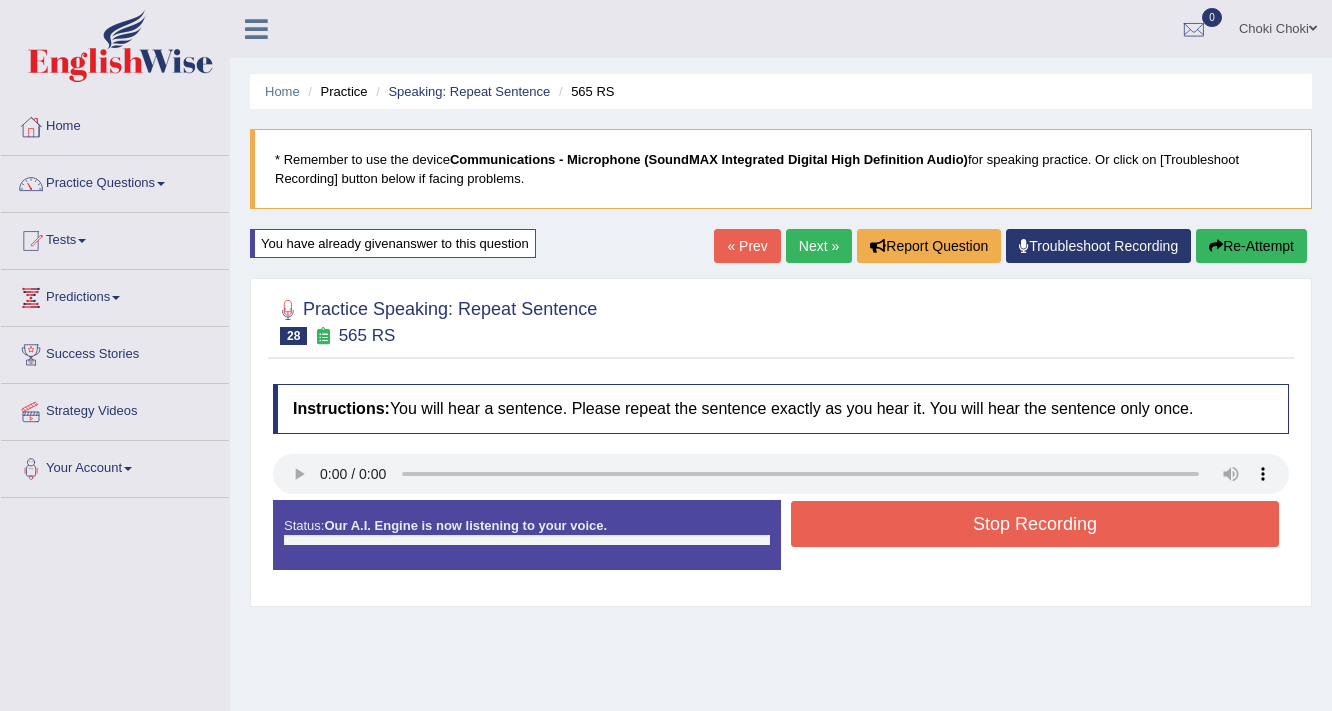 scroll, scrollTop: 0, scrollLeft: 0, axis: both 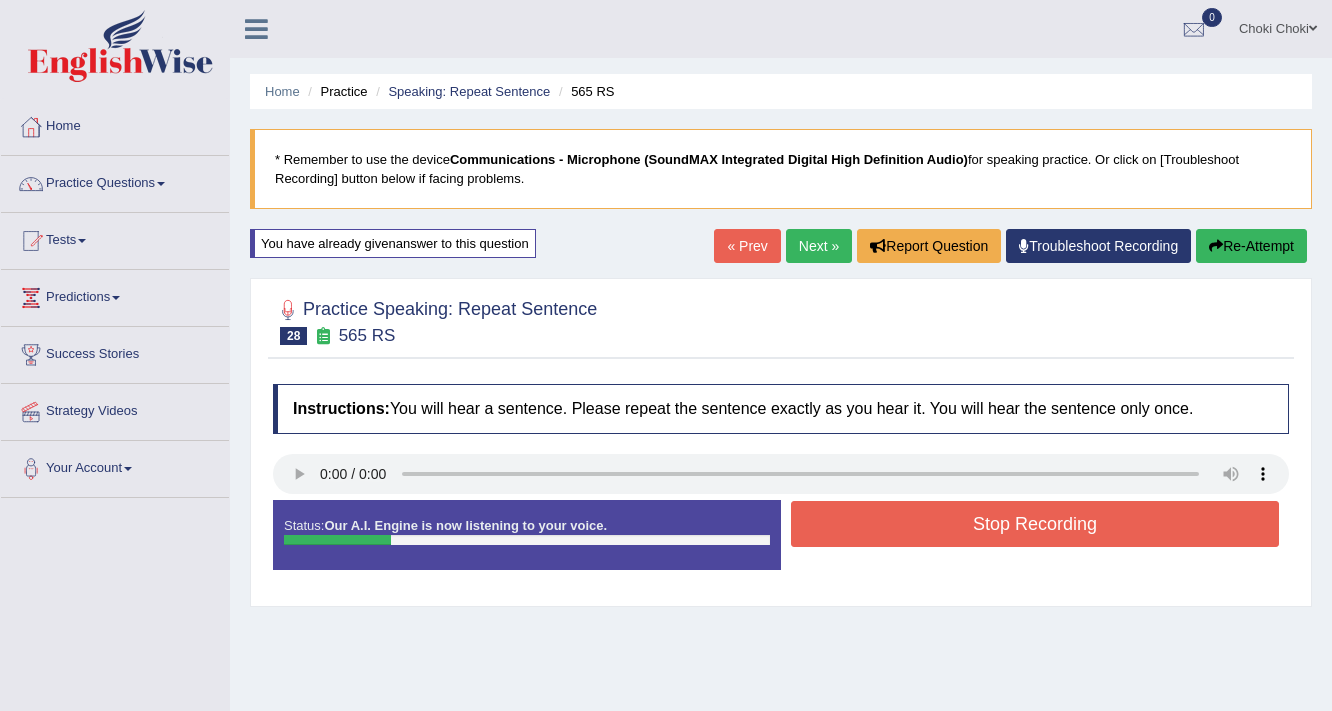 drag, startPoint x: 0, startPoint y: 0, endPoint x: 1049, endPoint y: 524, distance: 1172.5941 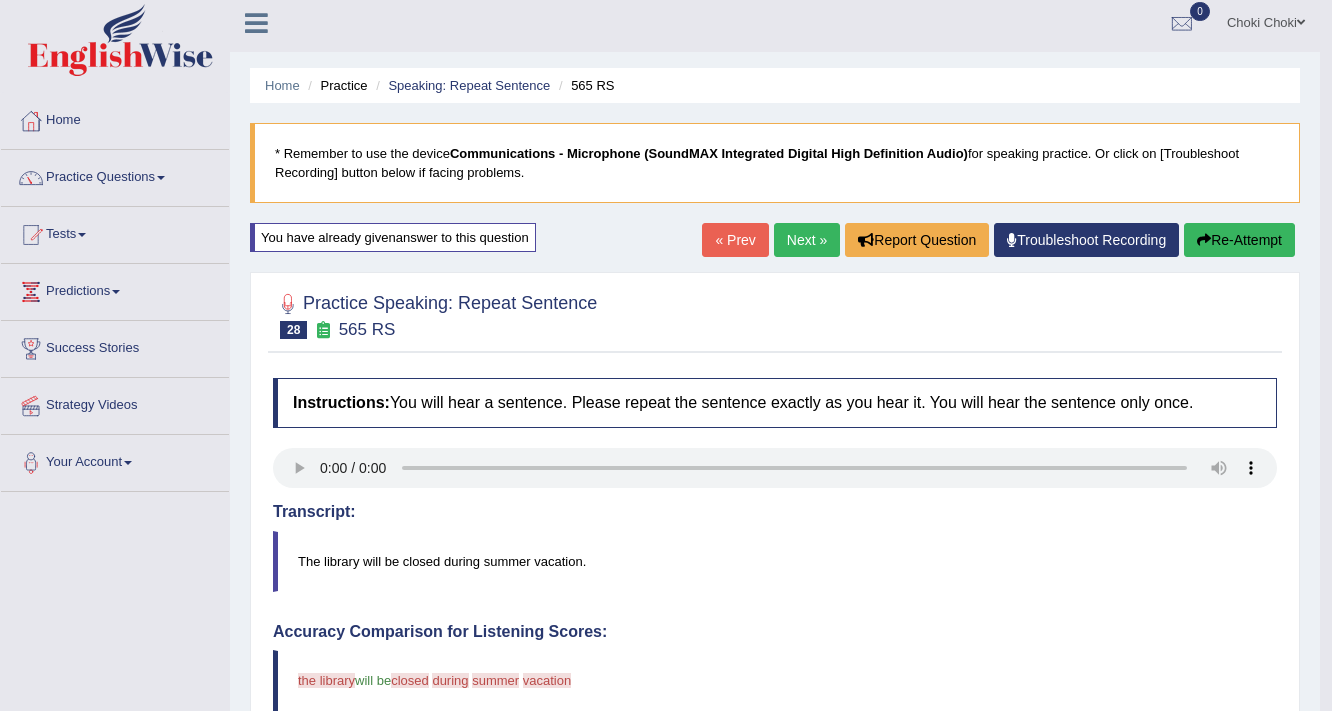 scroll, scrollTop: 0, scrollLeft: 0, axis: both 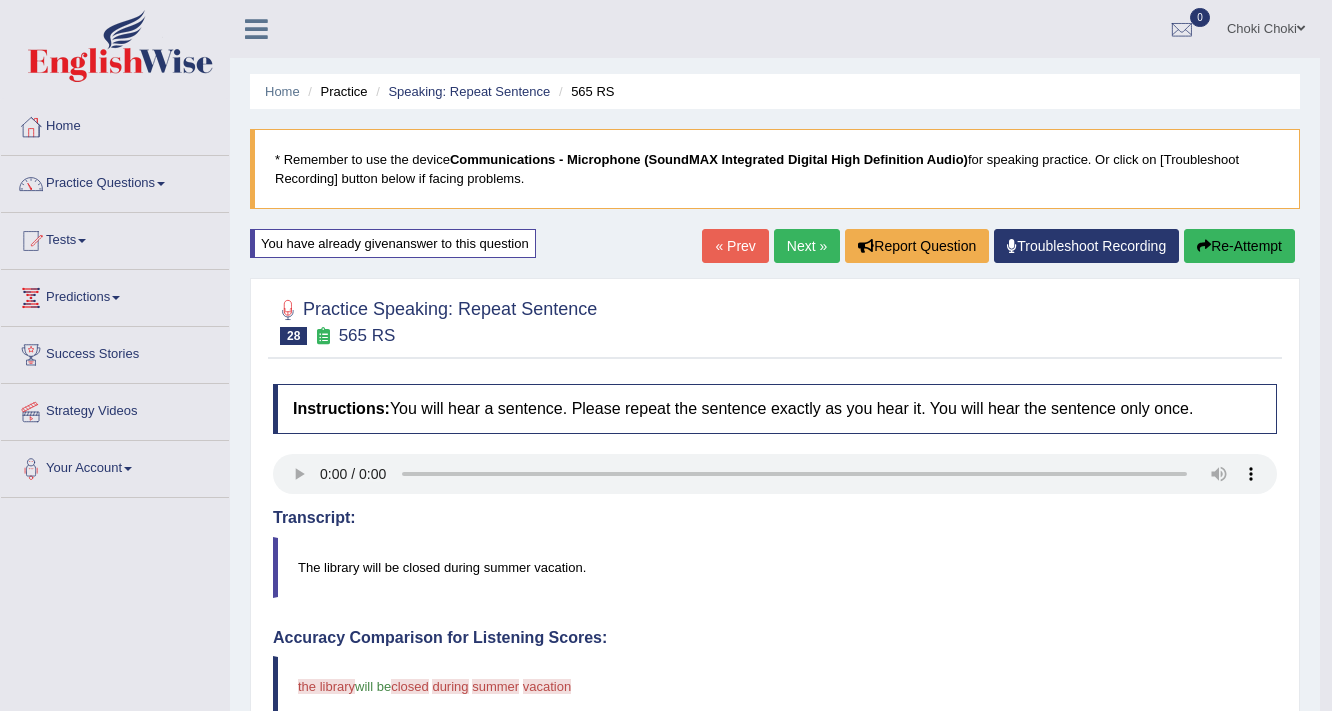 click on "Re-Attempt" at bounding box center (1239, 246) 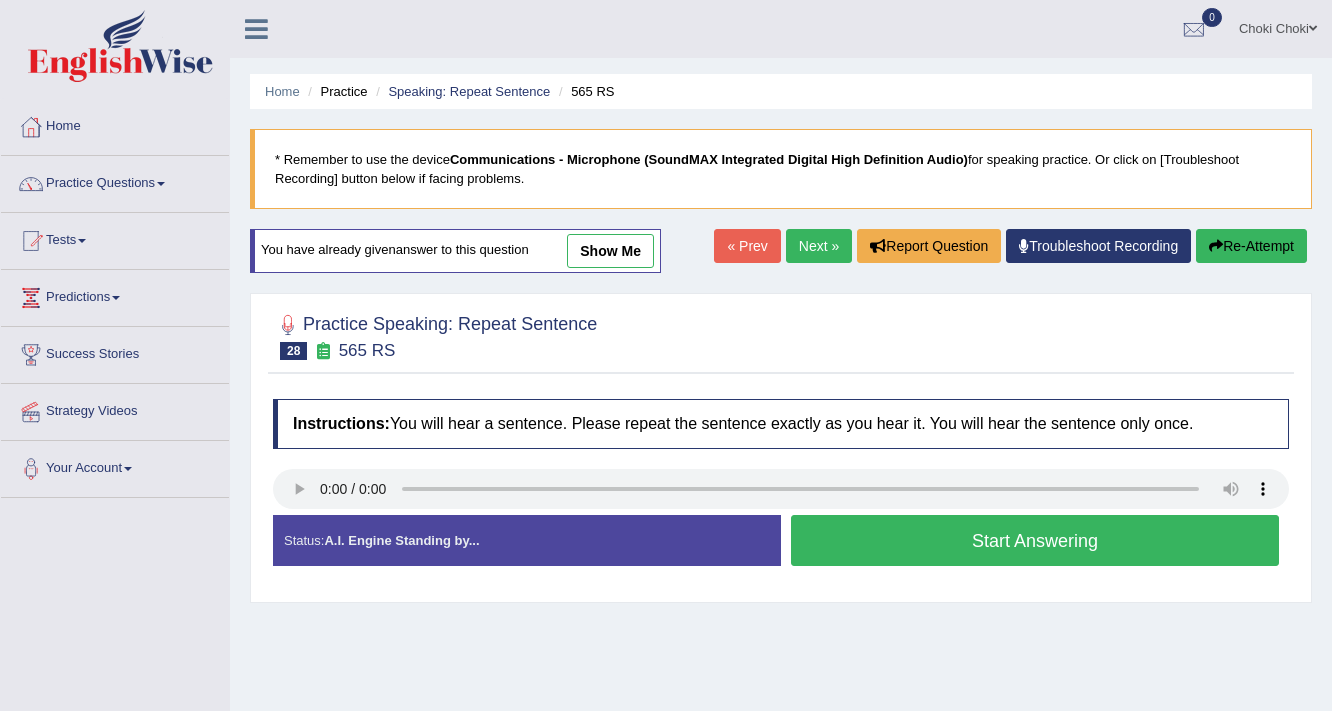 scroll, scrollTop: 0, scrollLeft: 0, axis: both 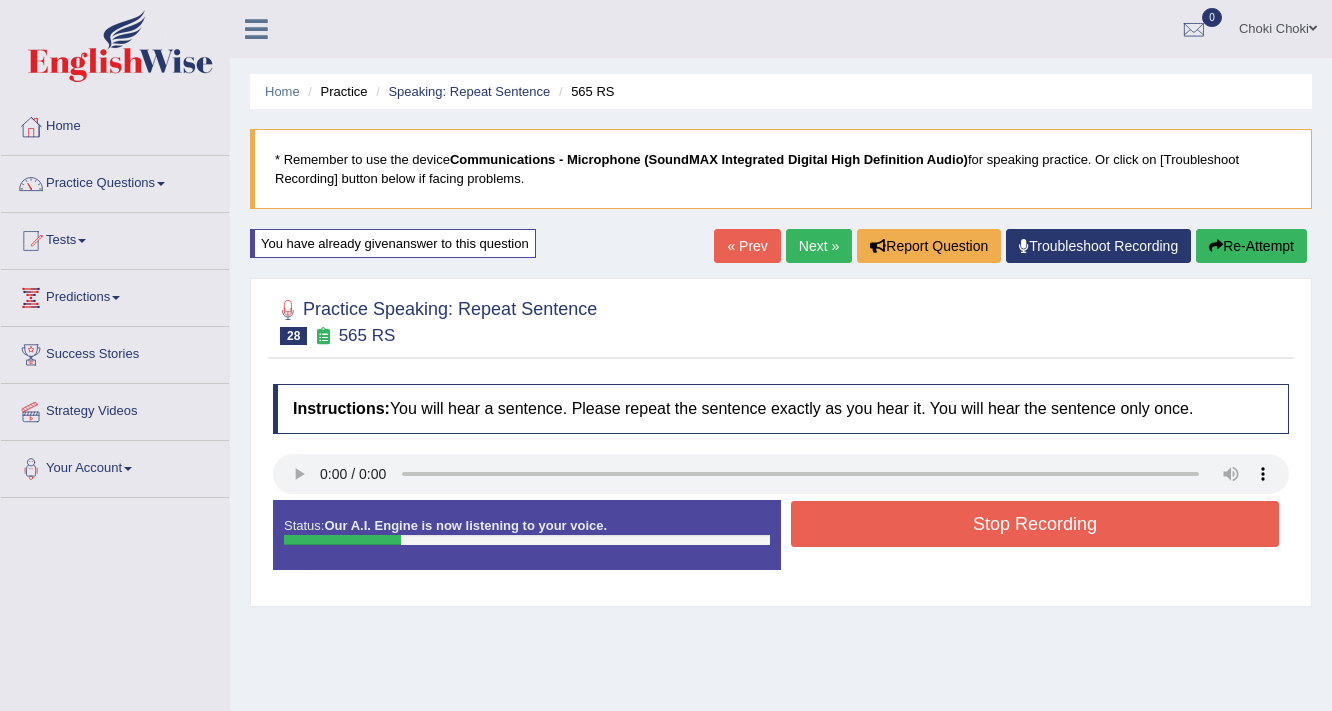 click on "Stop Recording" at bounding box center [1035, 524] 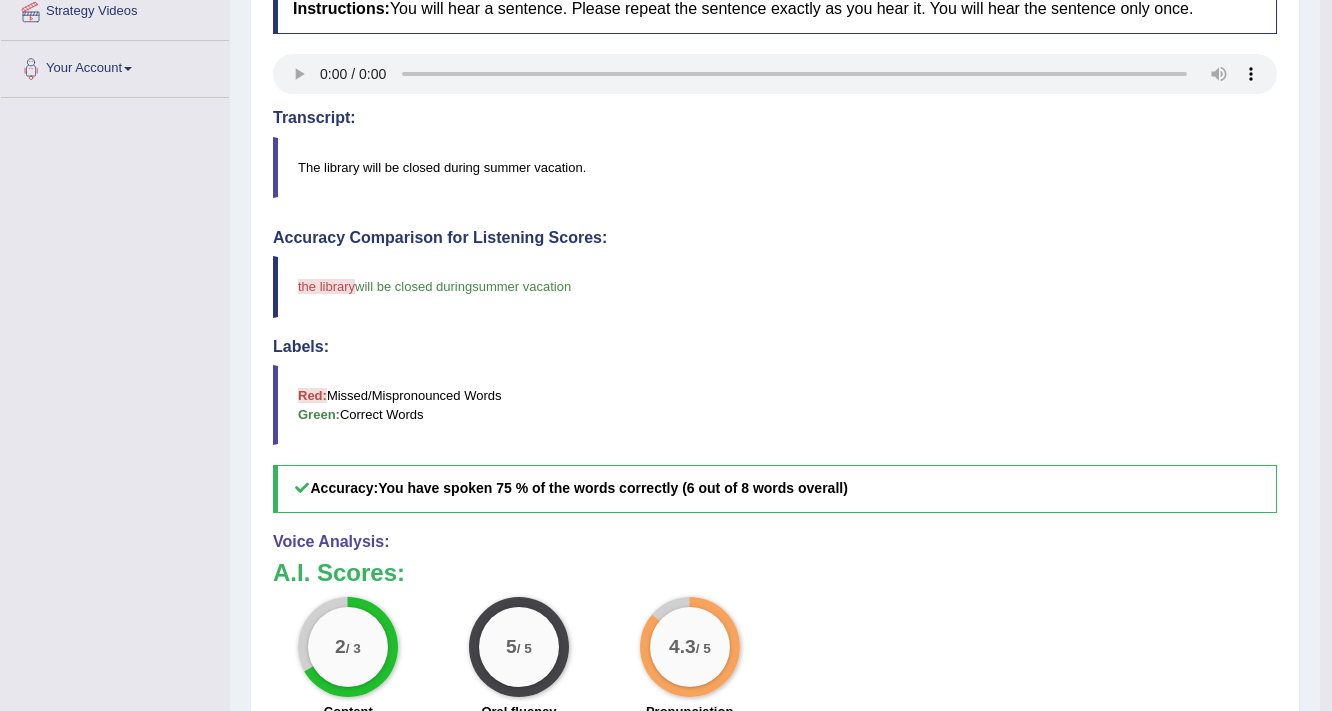 scroll, scrollTop: 0, scrollLeft: 0, axis: both 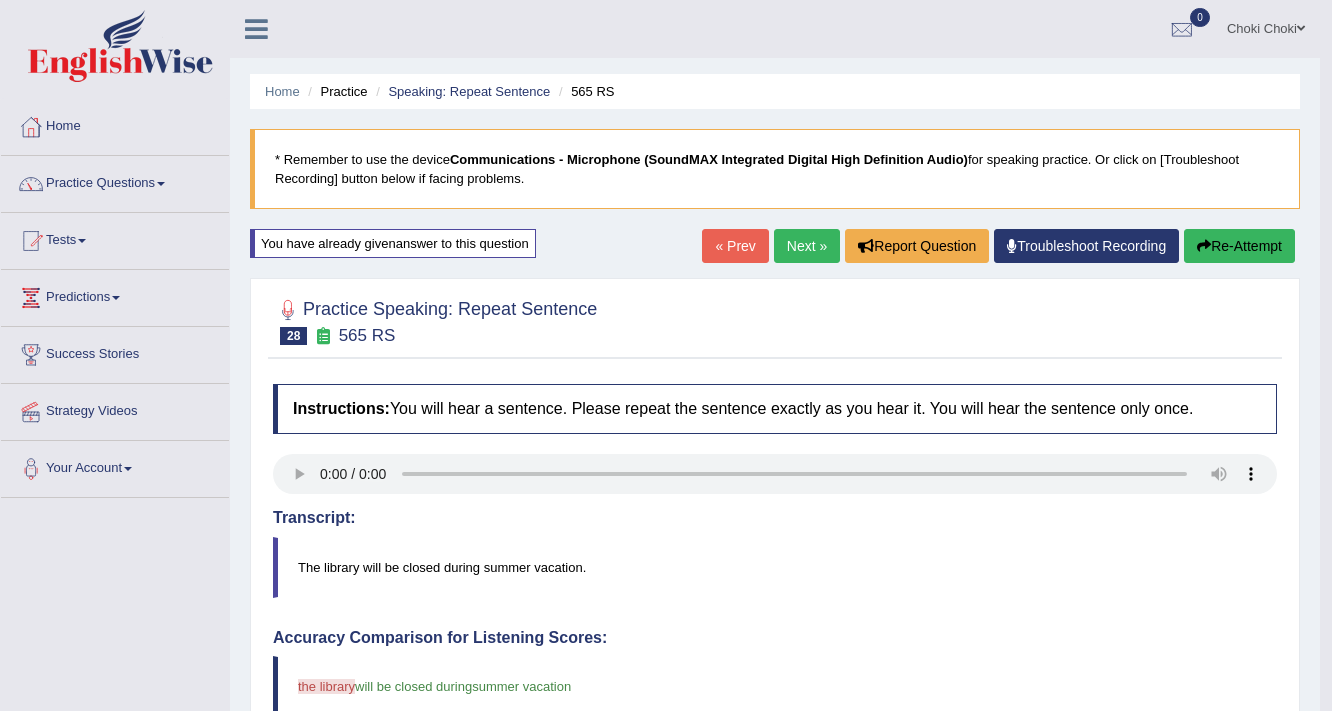 click on "Next »" at bounding box center (807, 246) 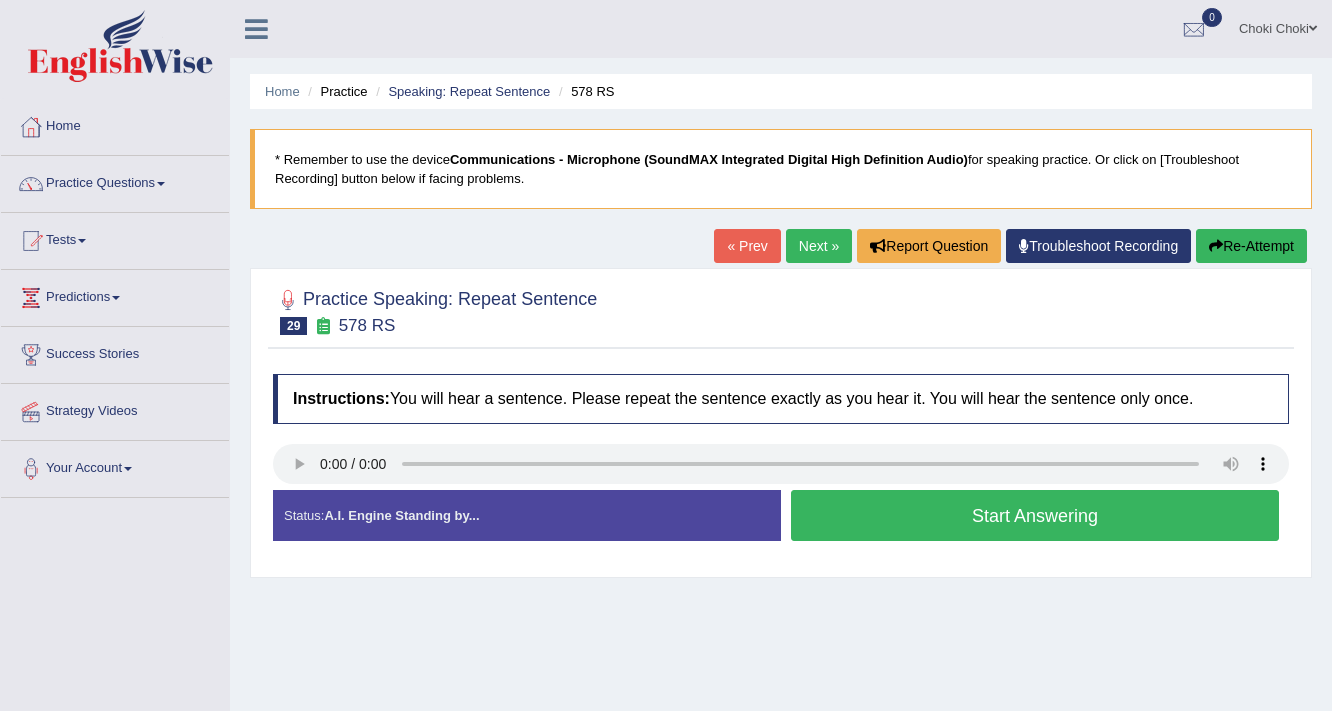 scroll, scrollTop: 0, scrollLeft: 0, axis: both 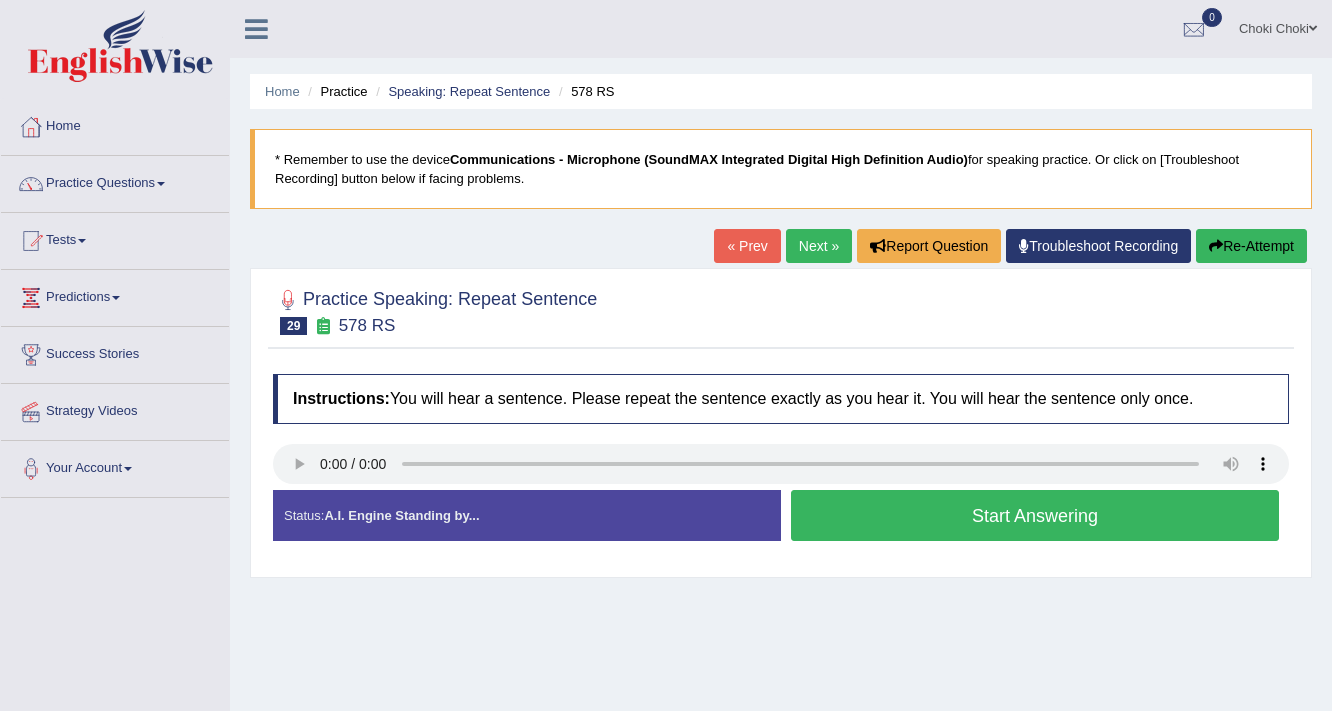 click on "Start Answering" at bounding box center (1035, 515) 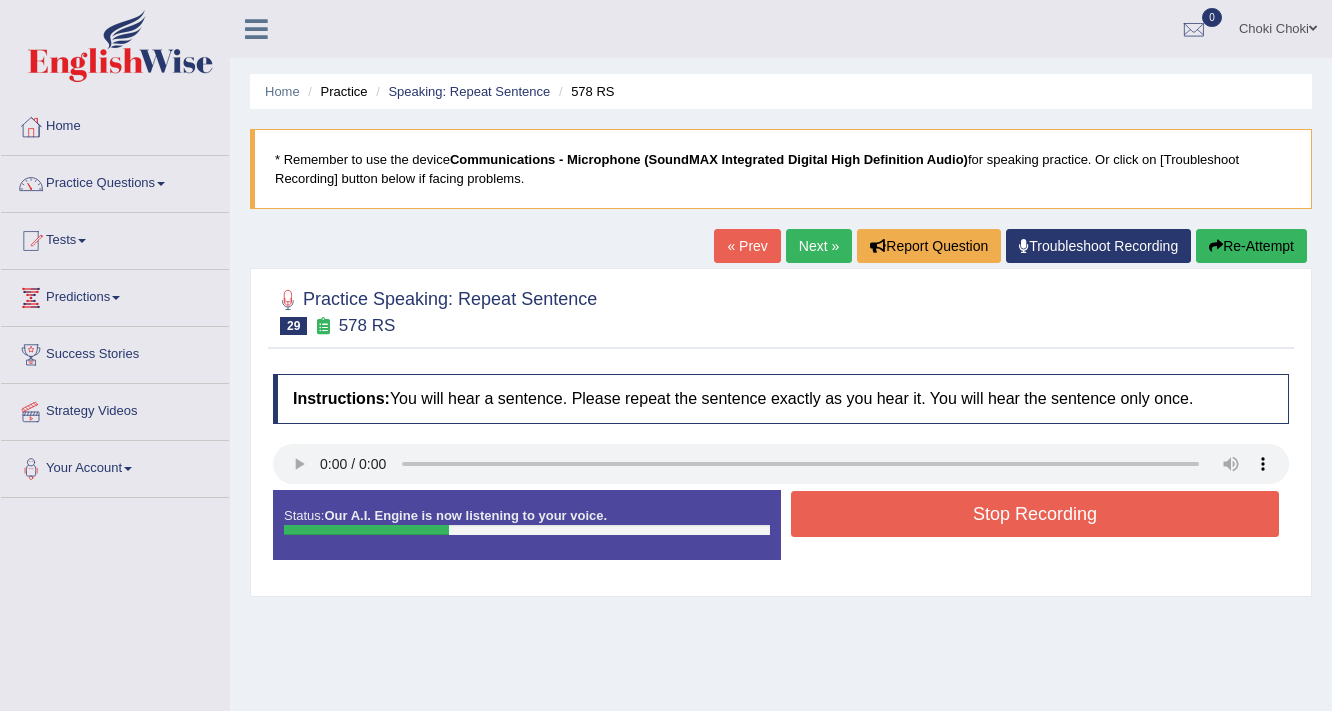 click on "Stop Recording" at bounding box center (1035, 514) 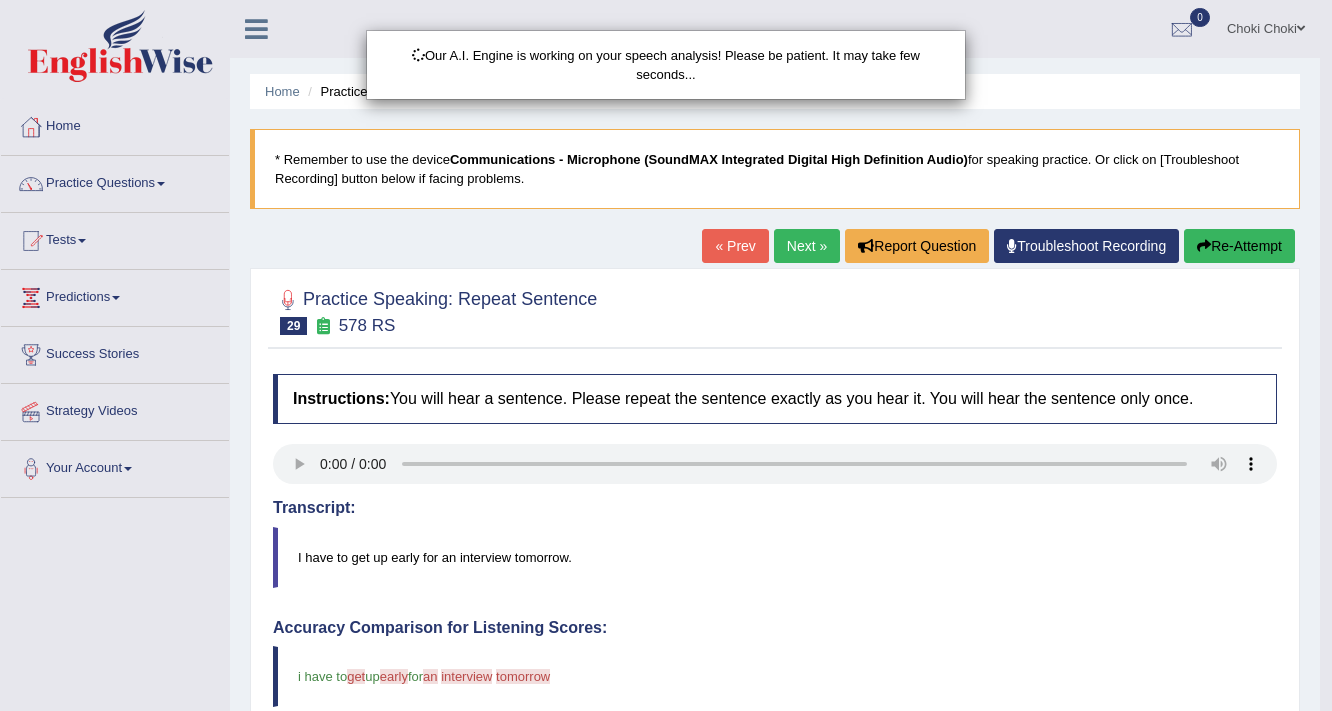 scroll, scrollTop: 240, scrollLeft: 0, axis: vertical 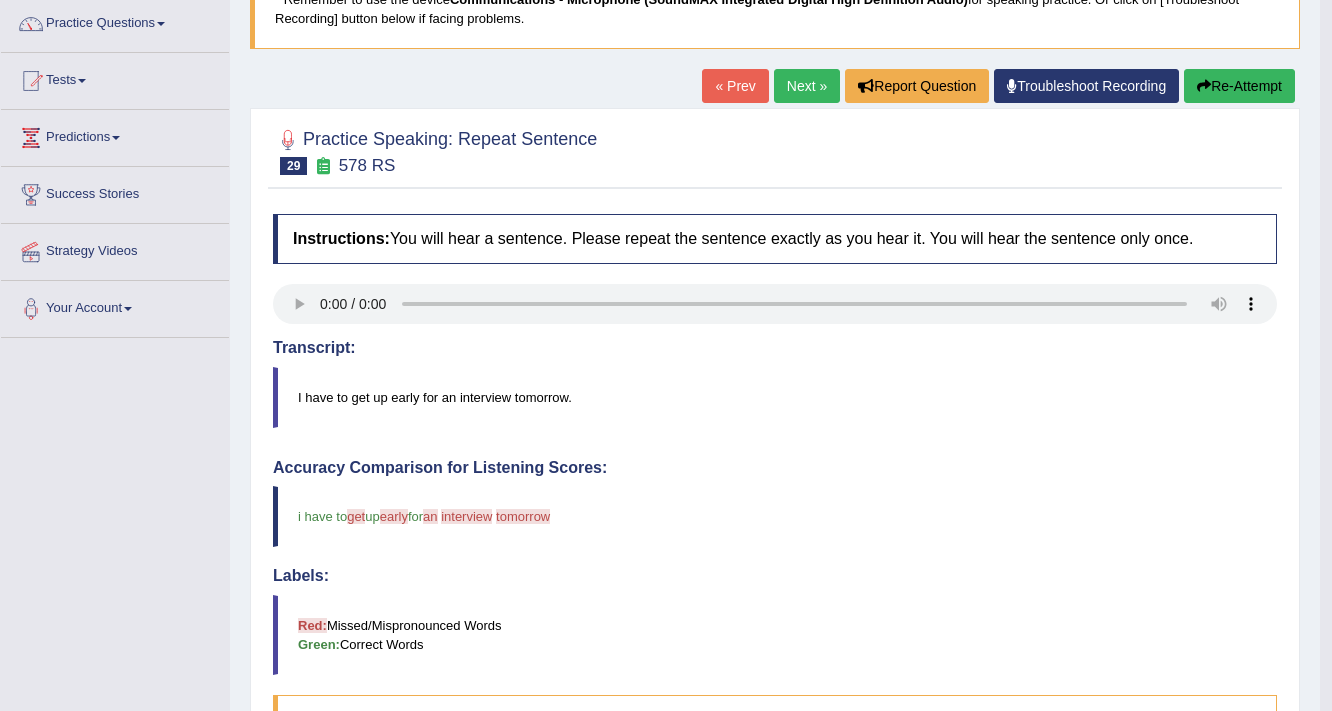 click on "Re-Attempt" at bounding box center [1239, 86] 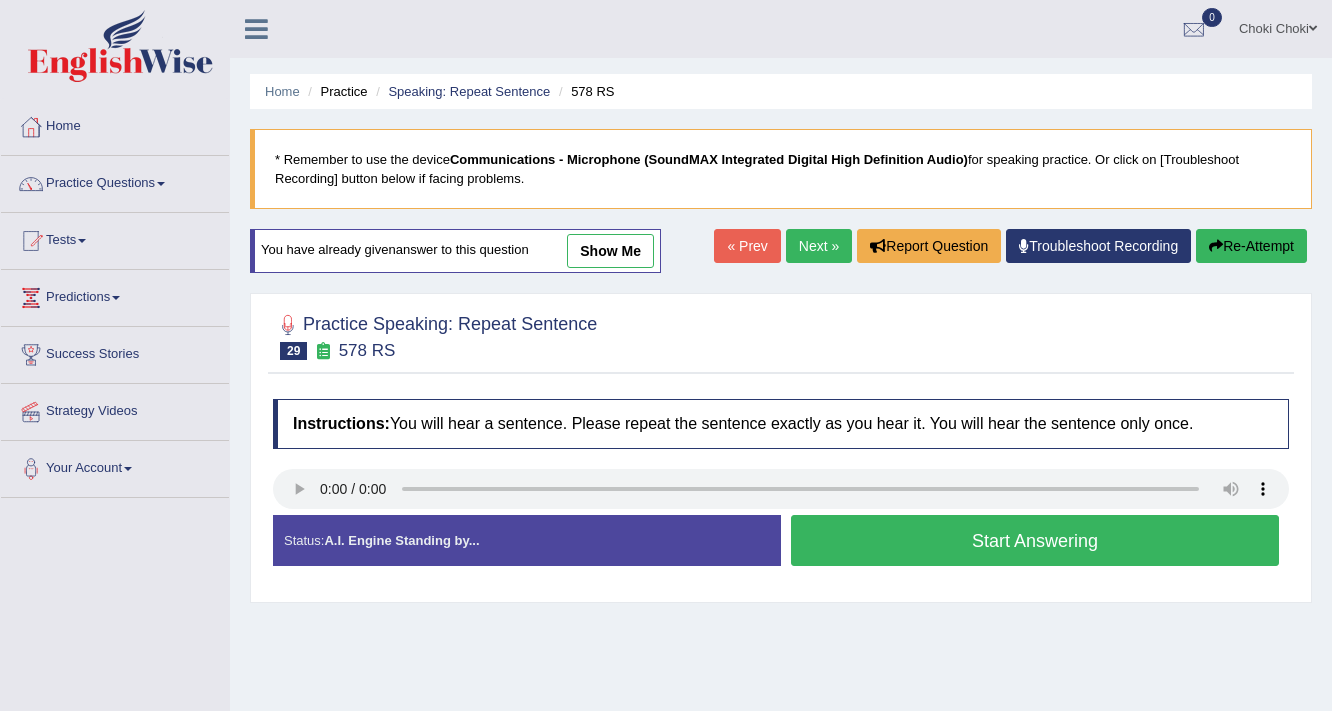 scroll, scrollTop: 166, scrollLeft: 0, axis: vertical 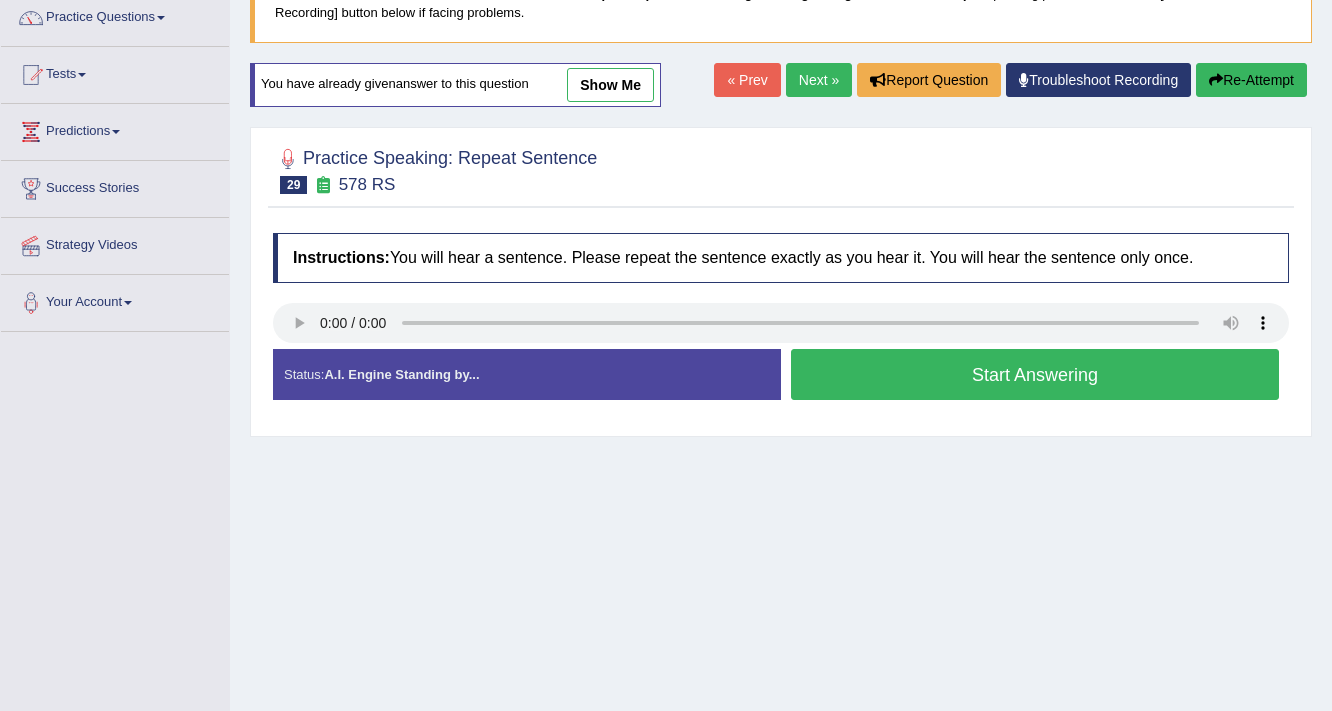 click on "Start Answering" at bounding box center (1035, 374) 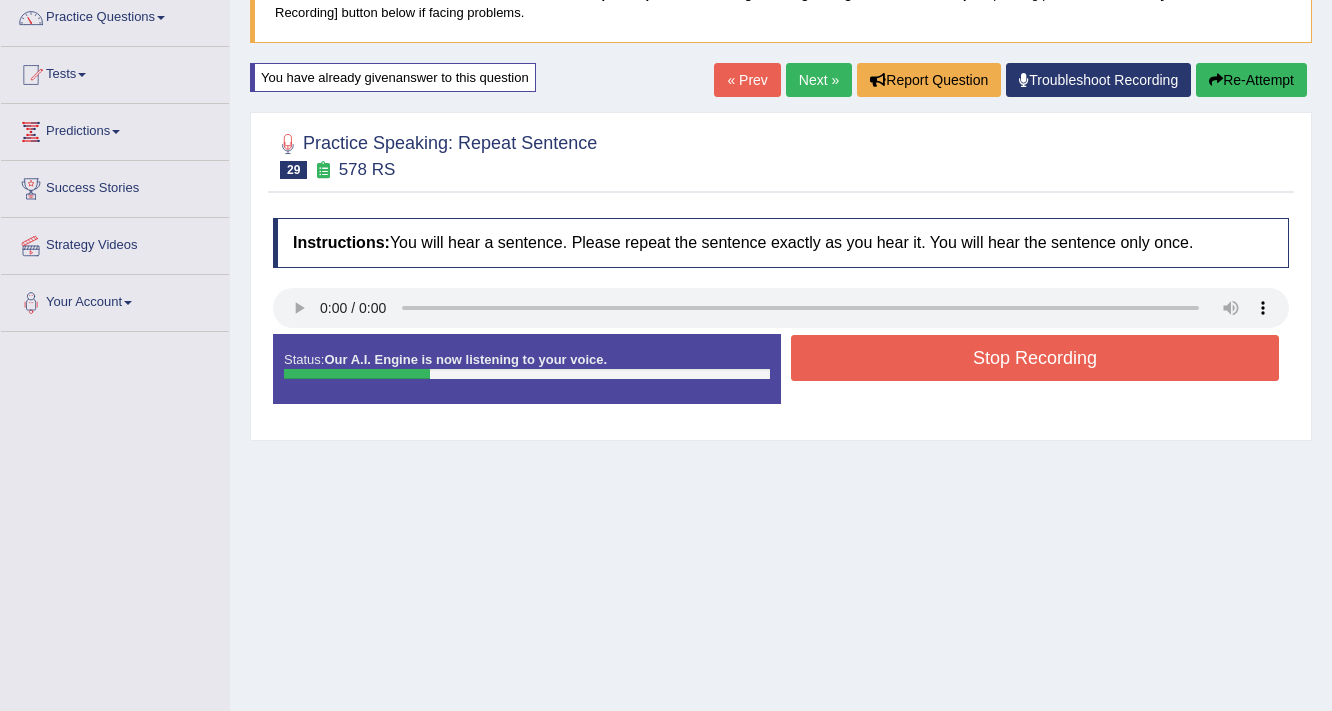 click on "Stop Recording" at bounding box center (1035, 358) 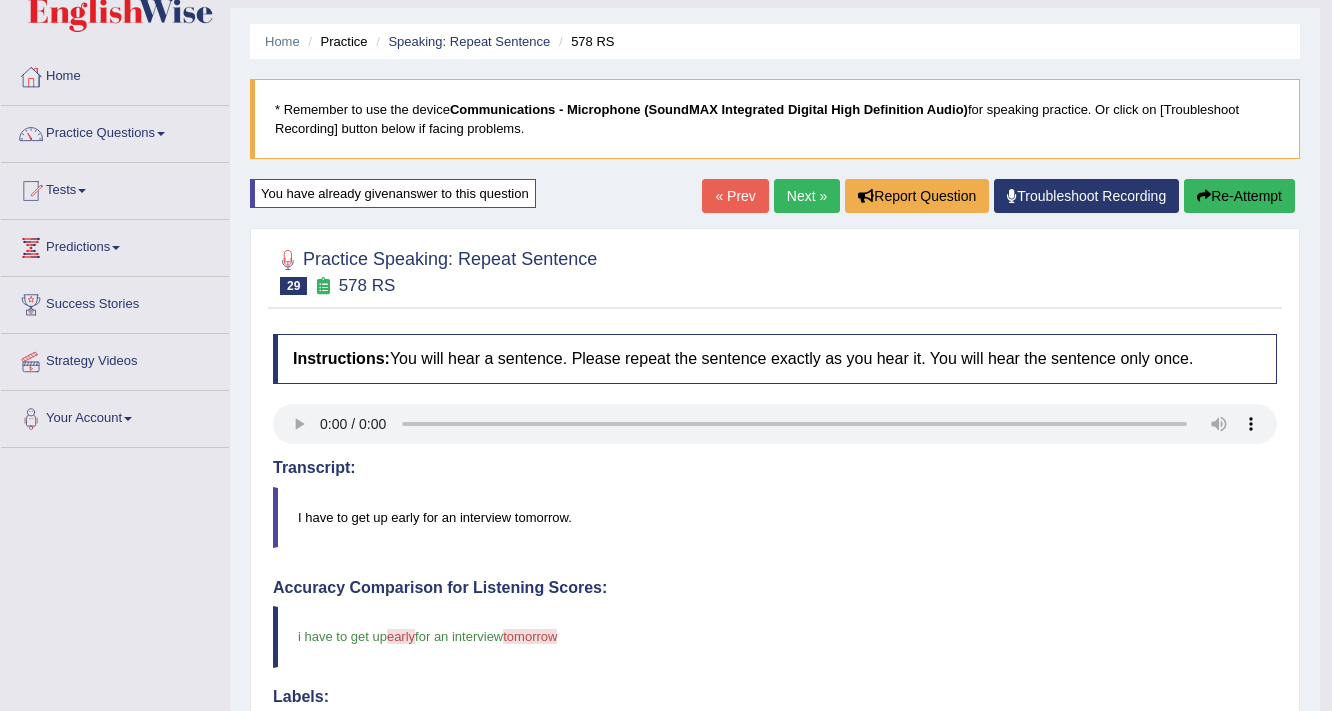 scroll, scrollTop: 6, scrollLeft: 0, axis: vertical 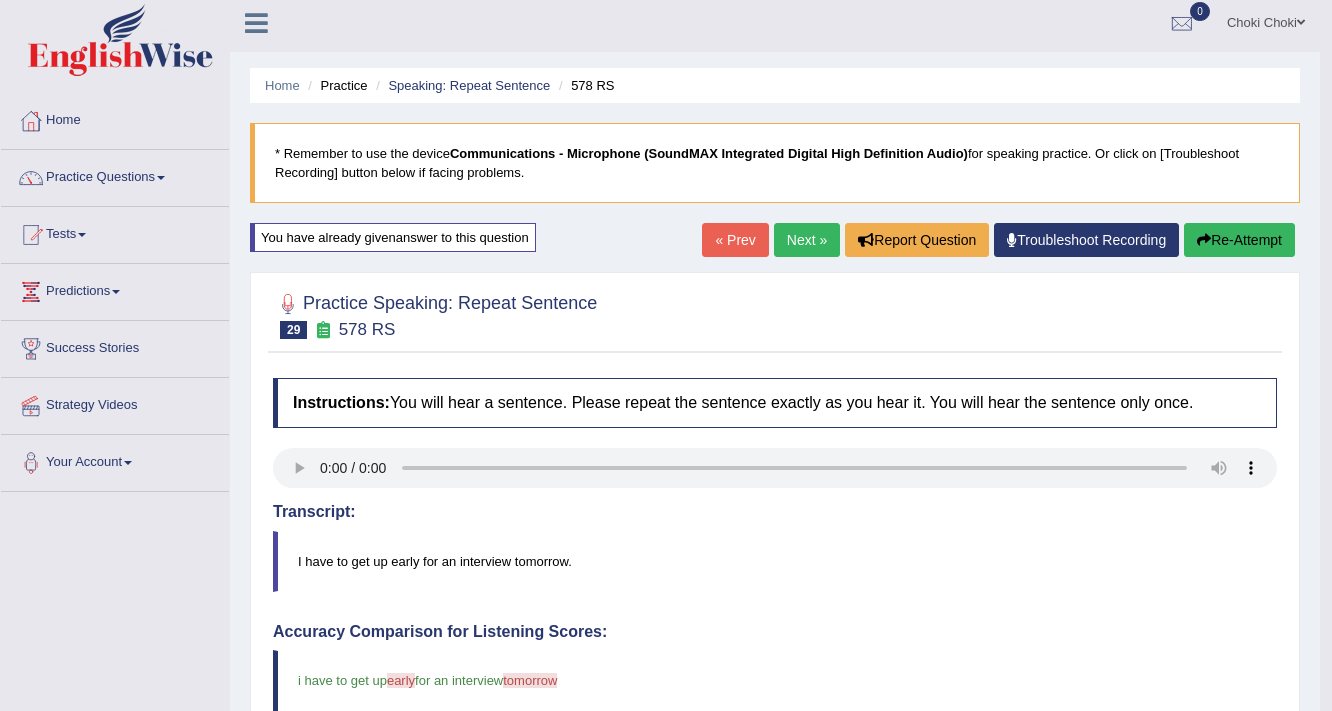 click on "Next »" at bounding box center [807, 240] 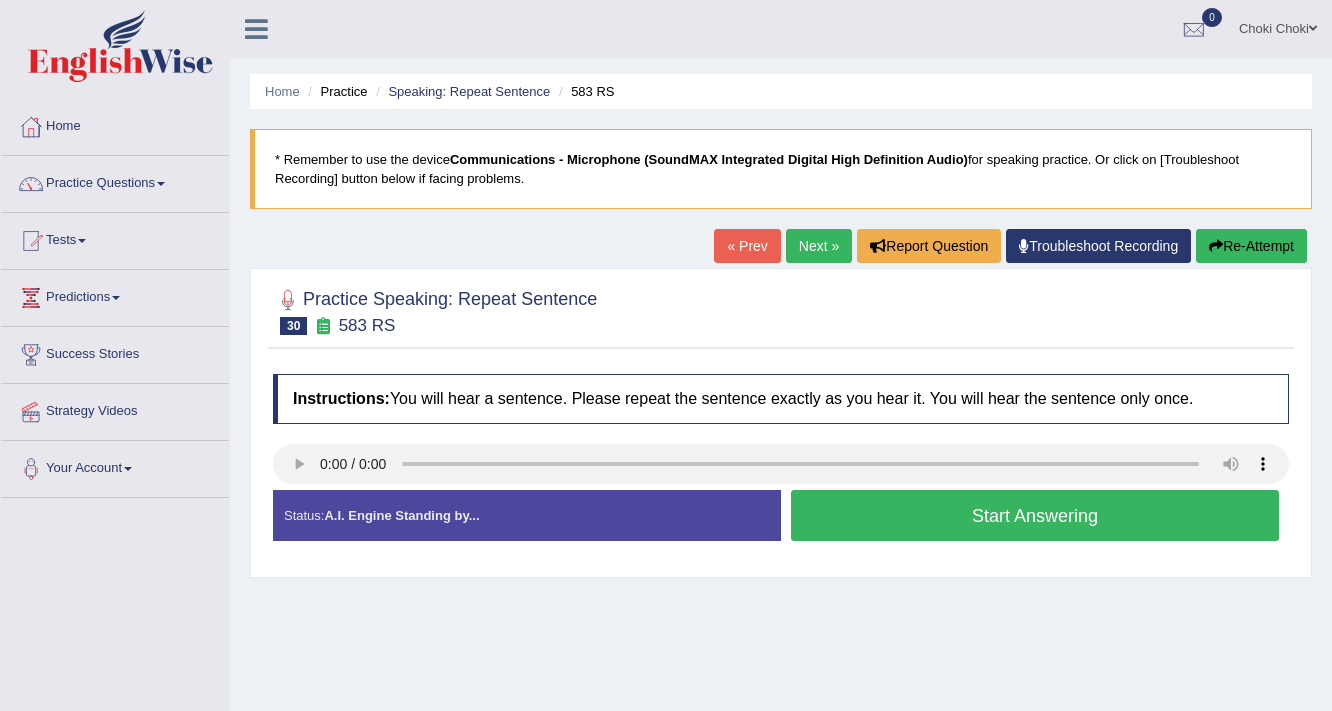 scroll, scrollTop: 0, scrollLeft: 0, axis: both 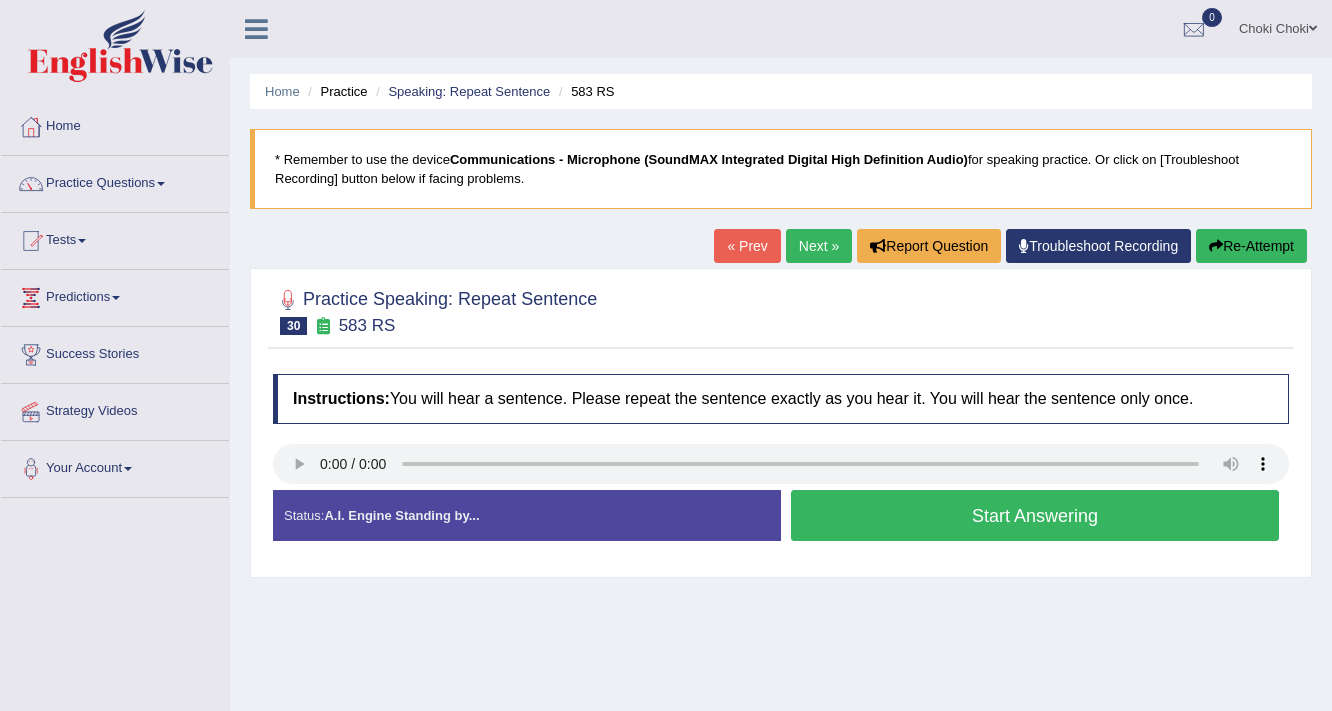 click on "Start Answering" at bounding box center [1035, 515] 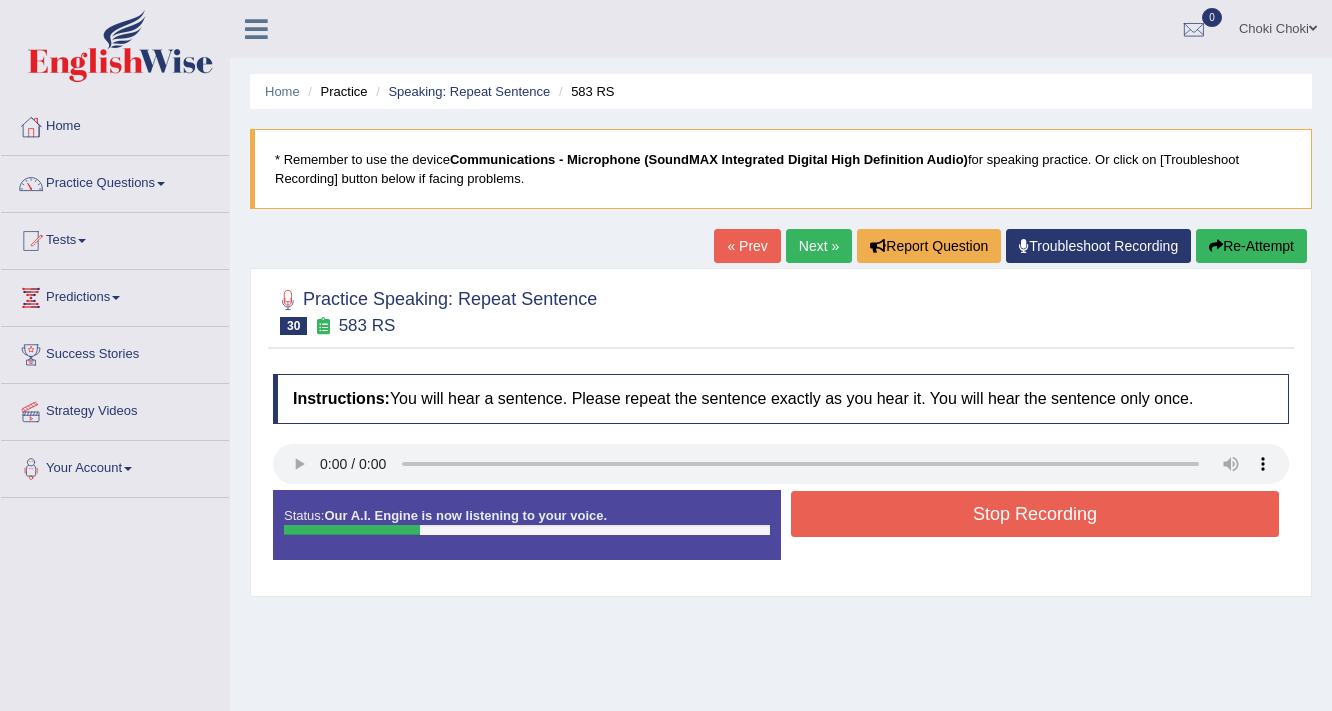 click on "Stop Recording" at bounding box center [1035, 514] 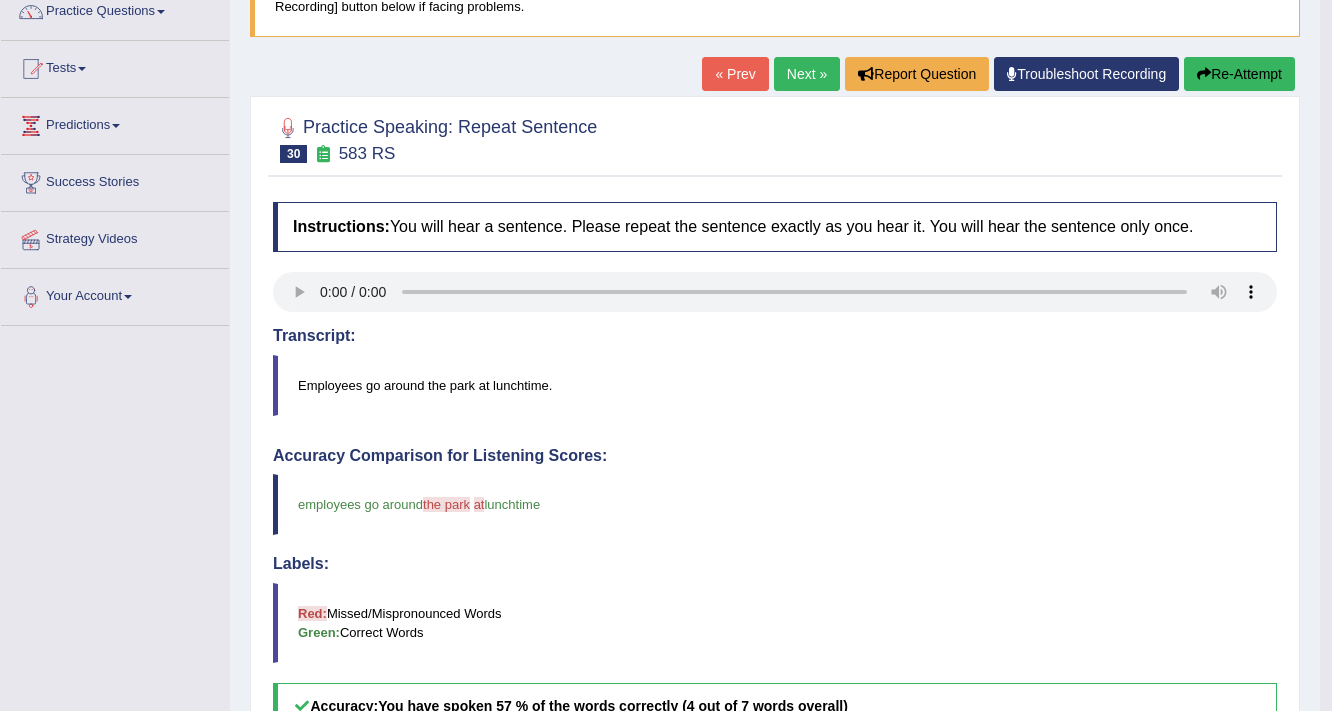 scroll, scrollTop: 160, scrollLeft: 0, axis: vertical 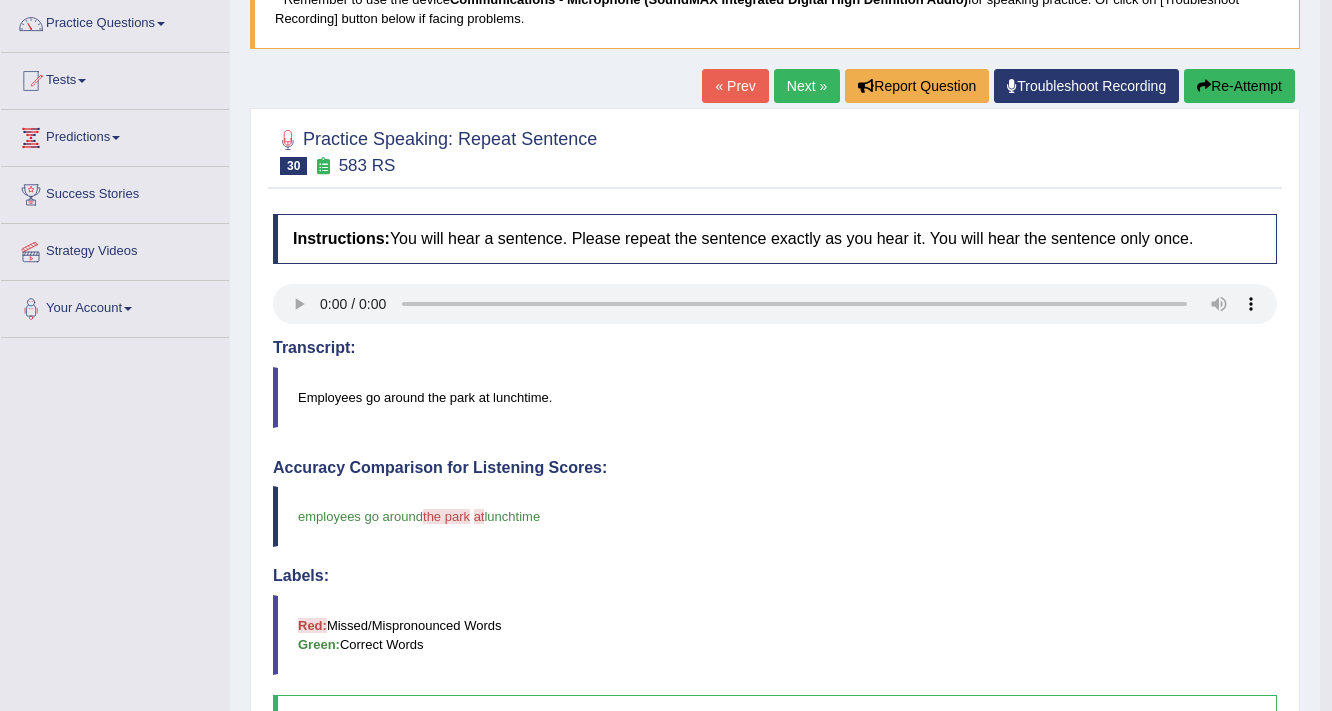 click on "Re-Attempt" at bounding box center [1239, 86] 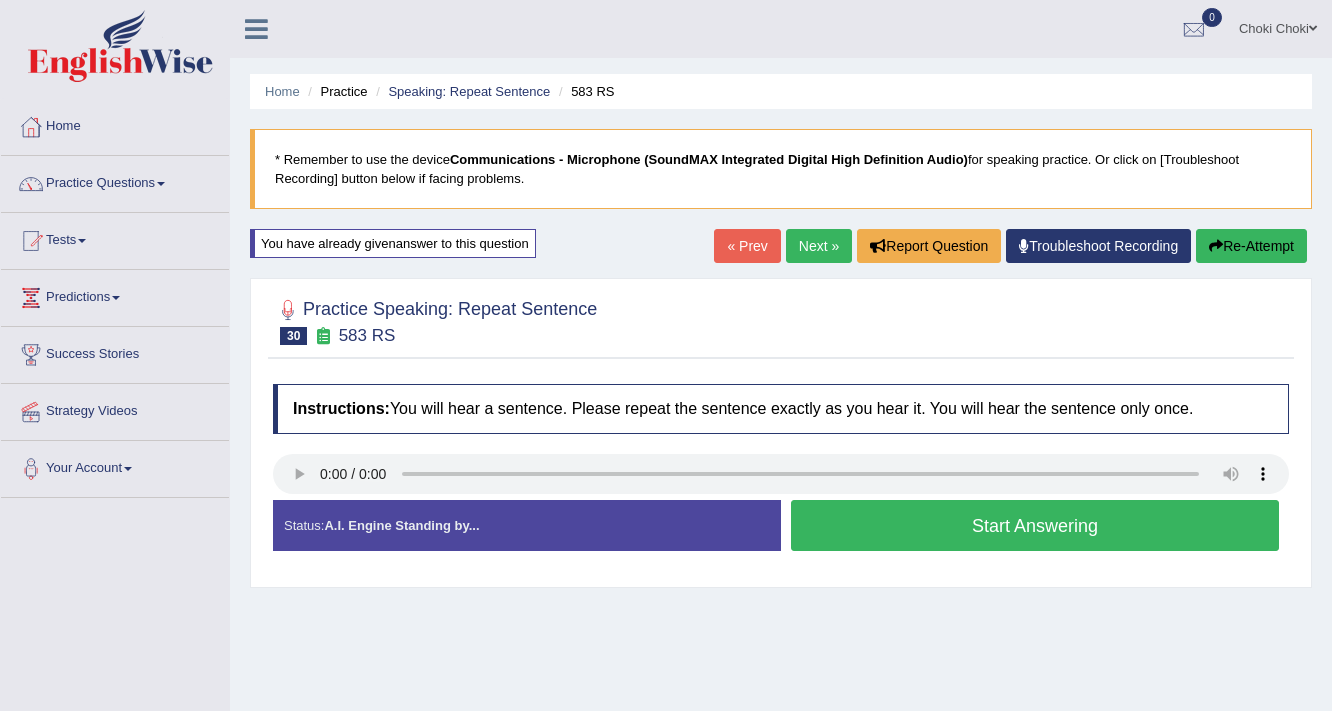 scroll, scrollTop: 160, scrollLeft: 0, axis: vertical 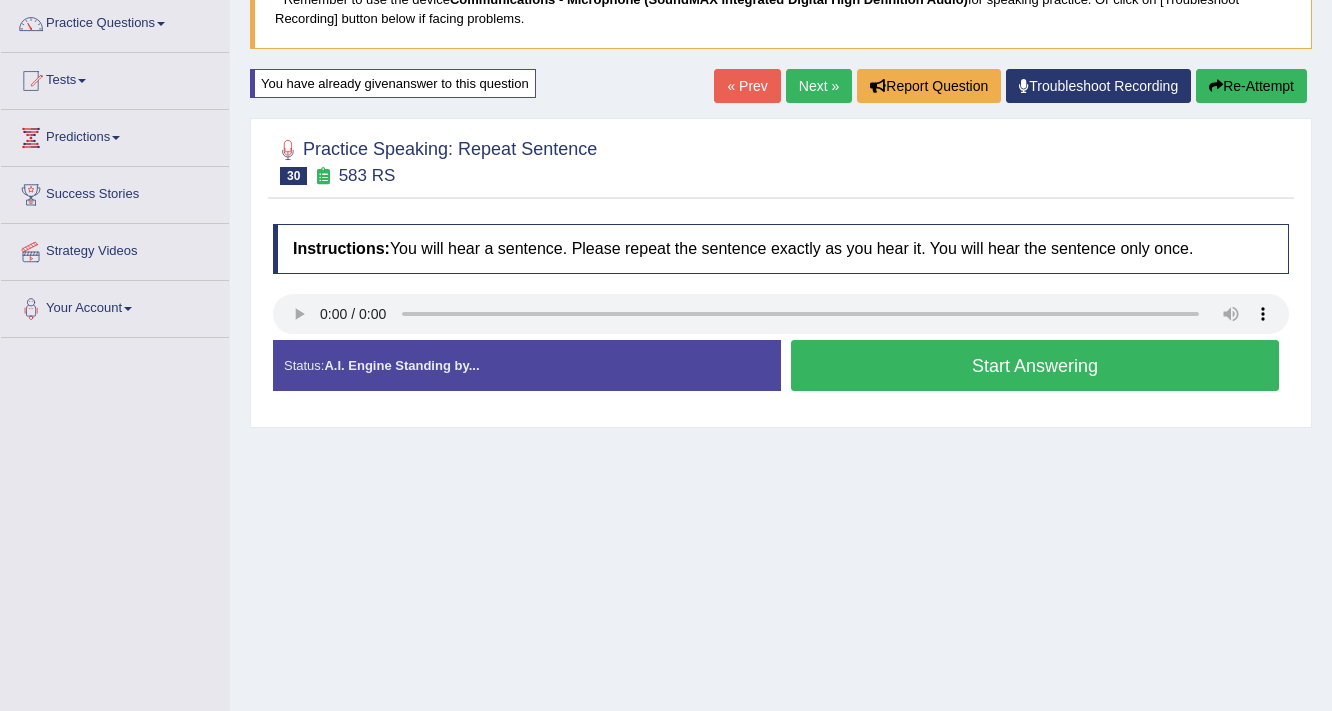 click on "Start Answering" at bounding box center (1035, 365) 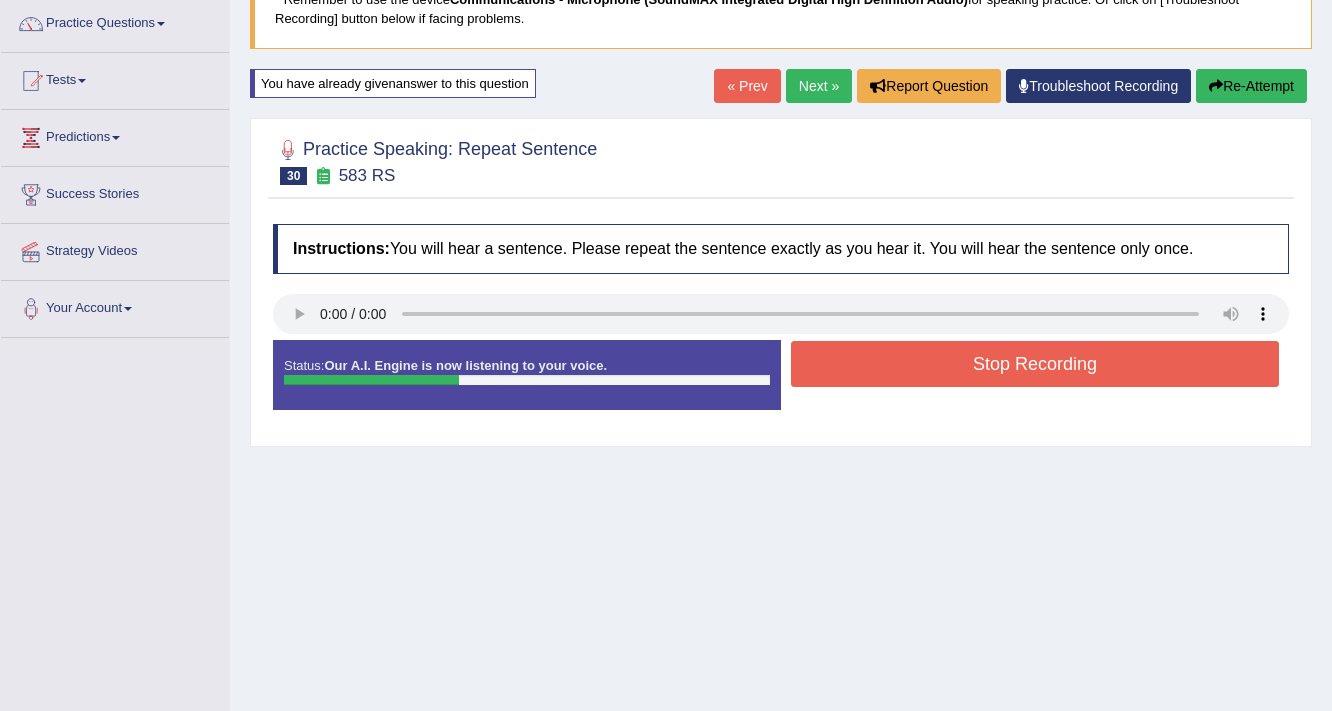 click on "Stop Recording" at bounding box center [1035, 364] 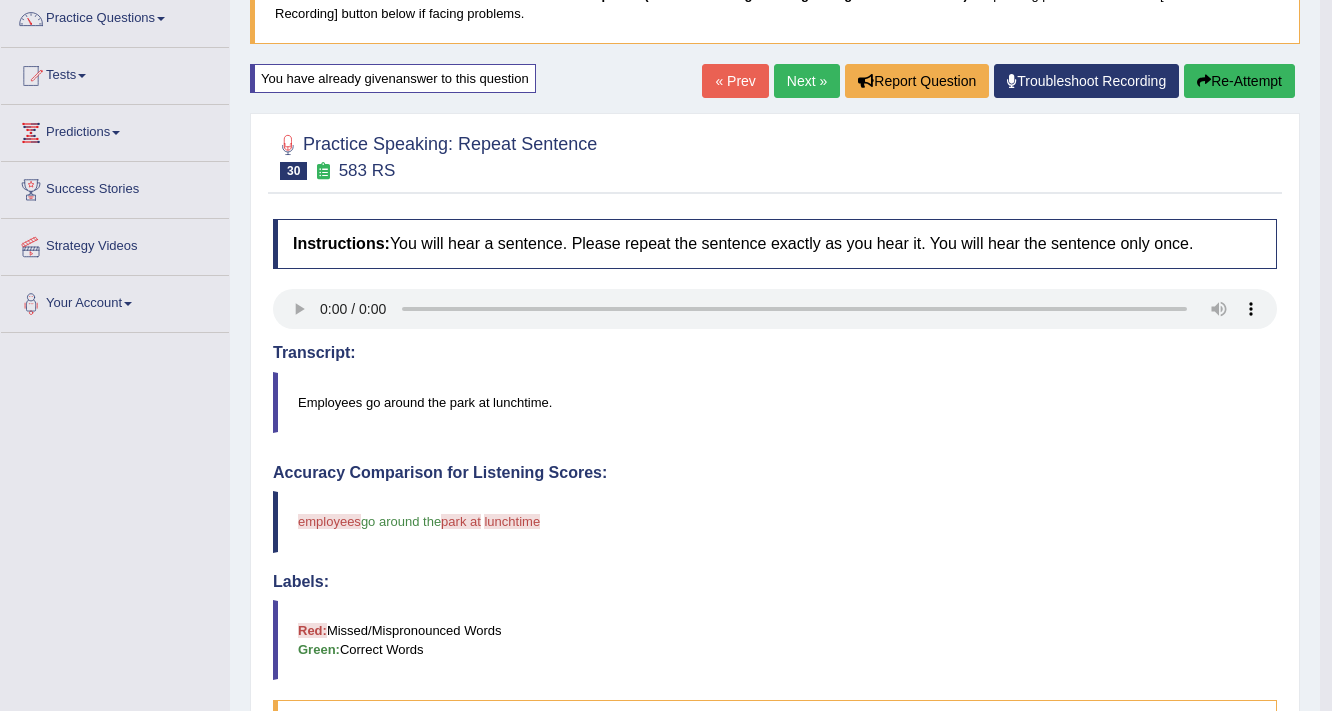 scroll, scrollTop: 160, scrollLeft: 0, axis: vertical 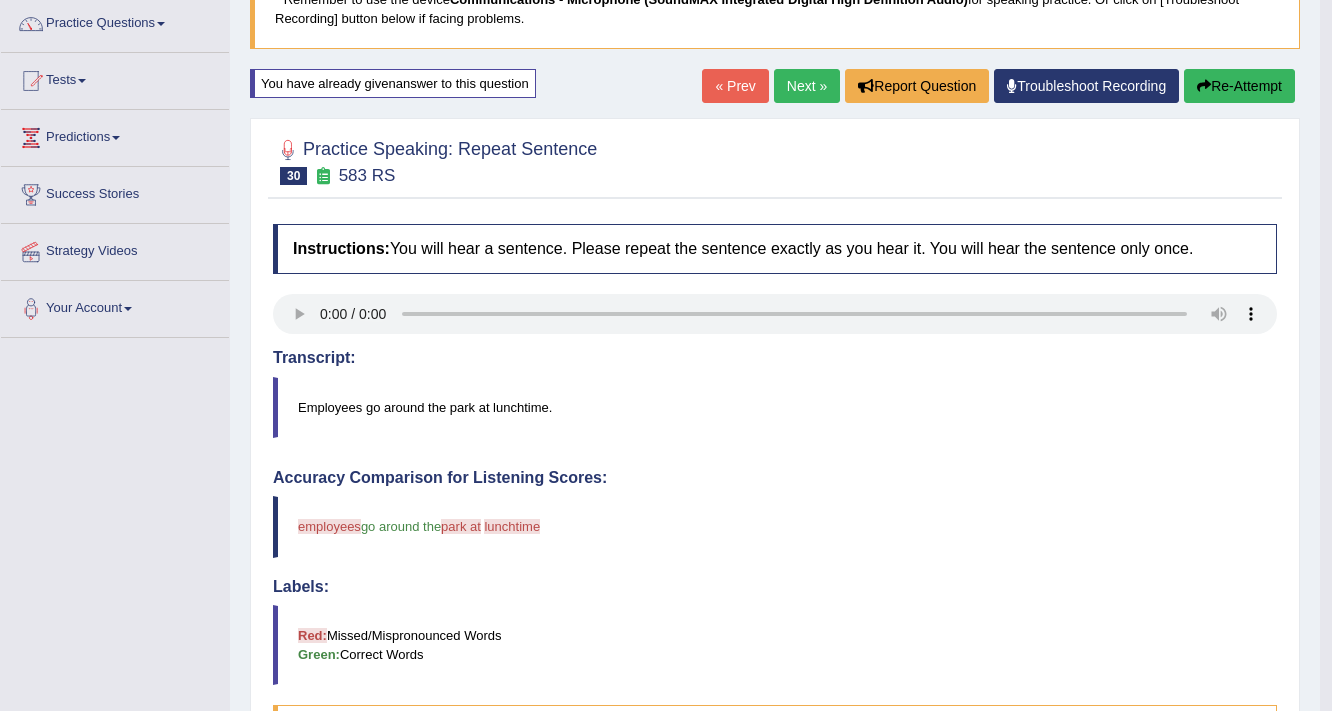 click on "Home
Practice
Speaking: Repeat Sentence
583 RS
* Remember to use the device  Communications - Microphone (SoundMAX Integrated Digital High Definition Audio)  for speaking practice. Or click on [Troubleshoot Recording] button below if facing problems.
You have already given   answer to this question
« Prev Next »  Report Question  Troubleshoot Recording  Re-Attempt
Practice Speaking: Repeat Sentence
30
583 RS
Instructions:  You will hear a sentence. Please repeat the sentence exactly as you hear it. You will hear the sentence only once.
Transcript: Employees go around the park at lunchtime. Created with Highcharts 7.1.2 Too low Too high Time Pitch meter: 0 2 4 6 8 10 Created with Highcharts 7.1.2 Great Too slow Too fast Time Speech pace meter: 0 10 20 30 40 employees play park at" at bounding box center (775, 505) 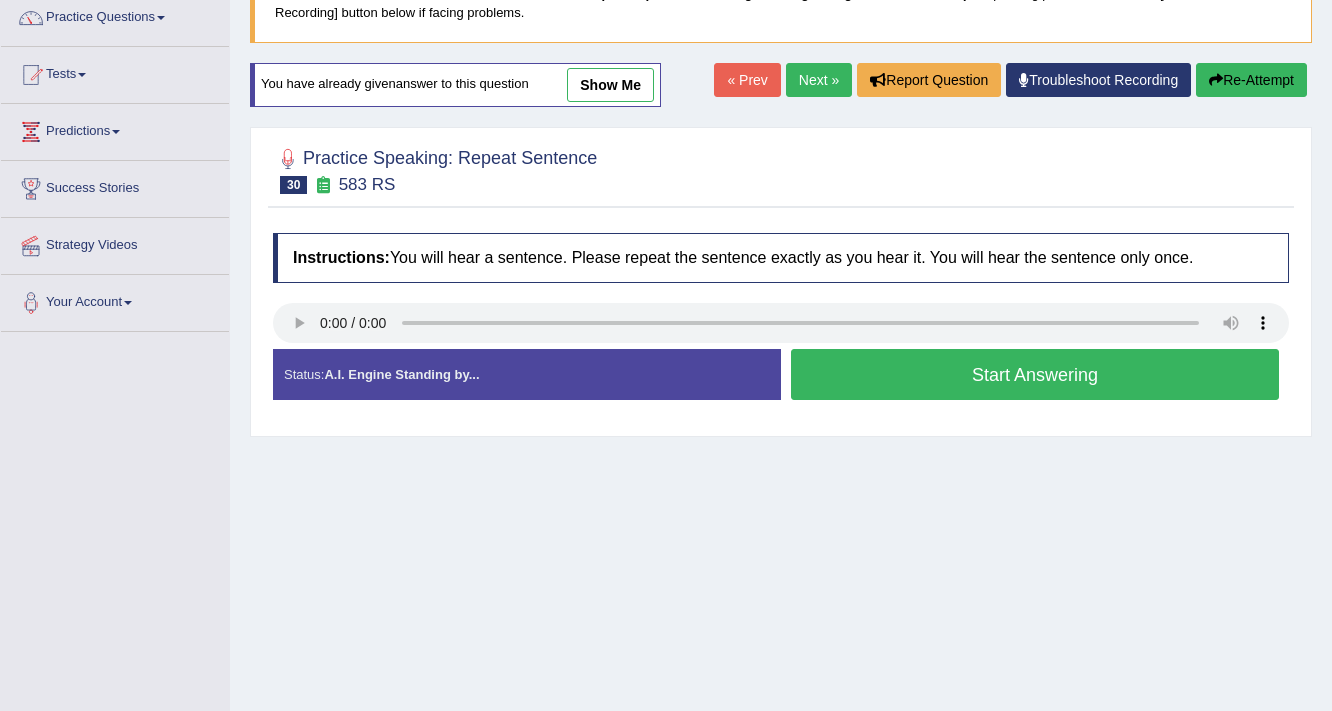 click on "Start Answering" at bounding box center [1035, 374] 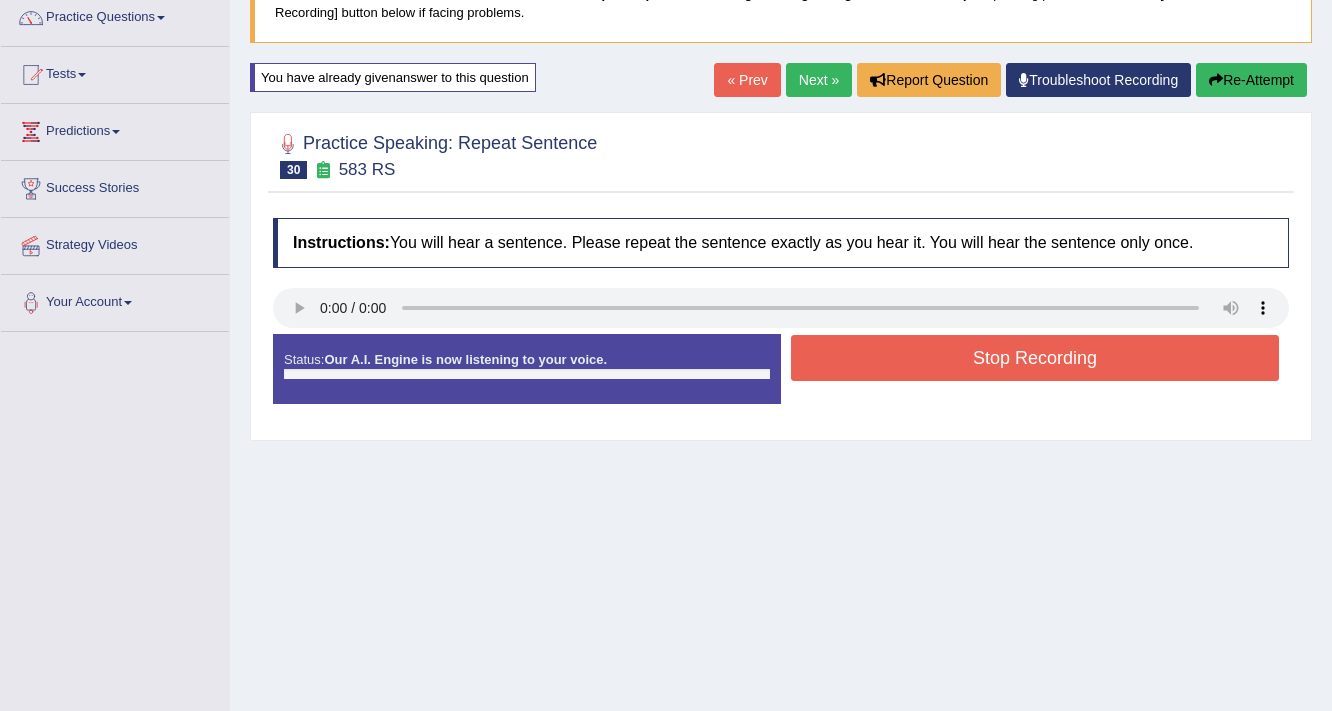 scroll, scrollTop: 166, scrollLeft: 0, axis: vertical 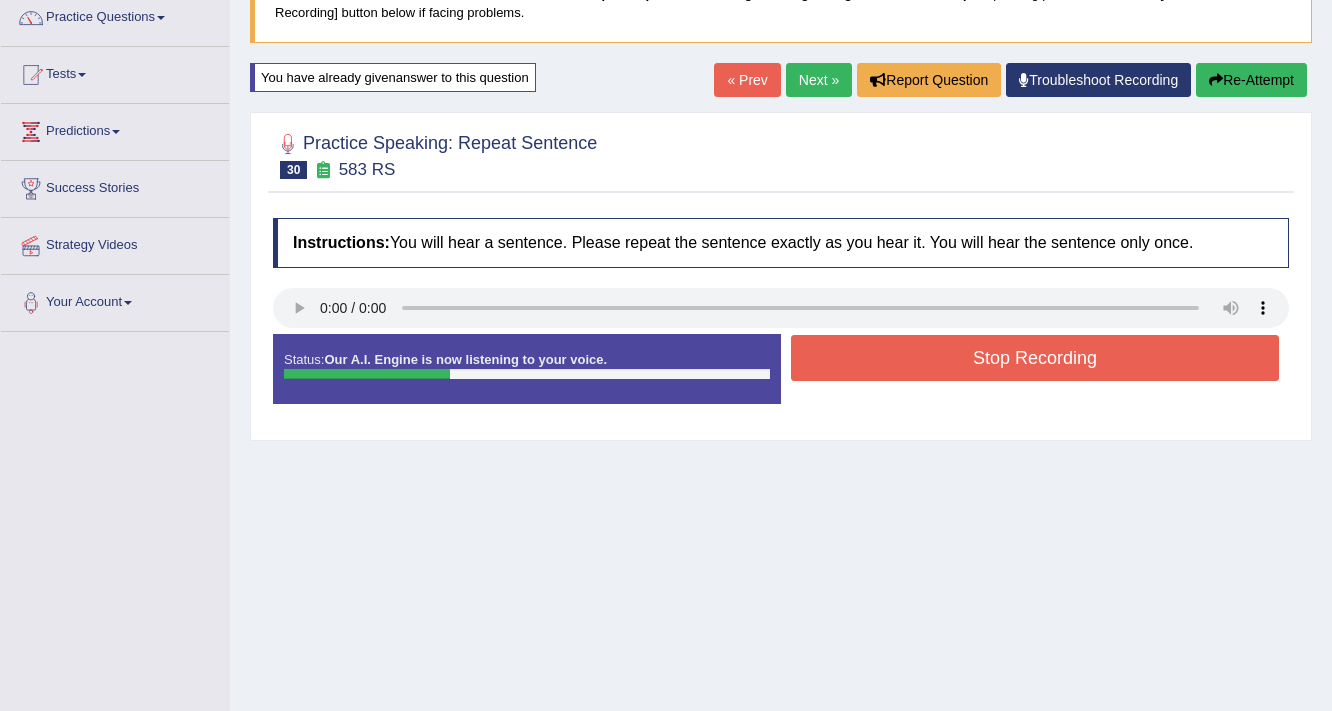 click on "Stop Recording" at bounding box center (1035, 358) 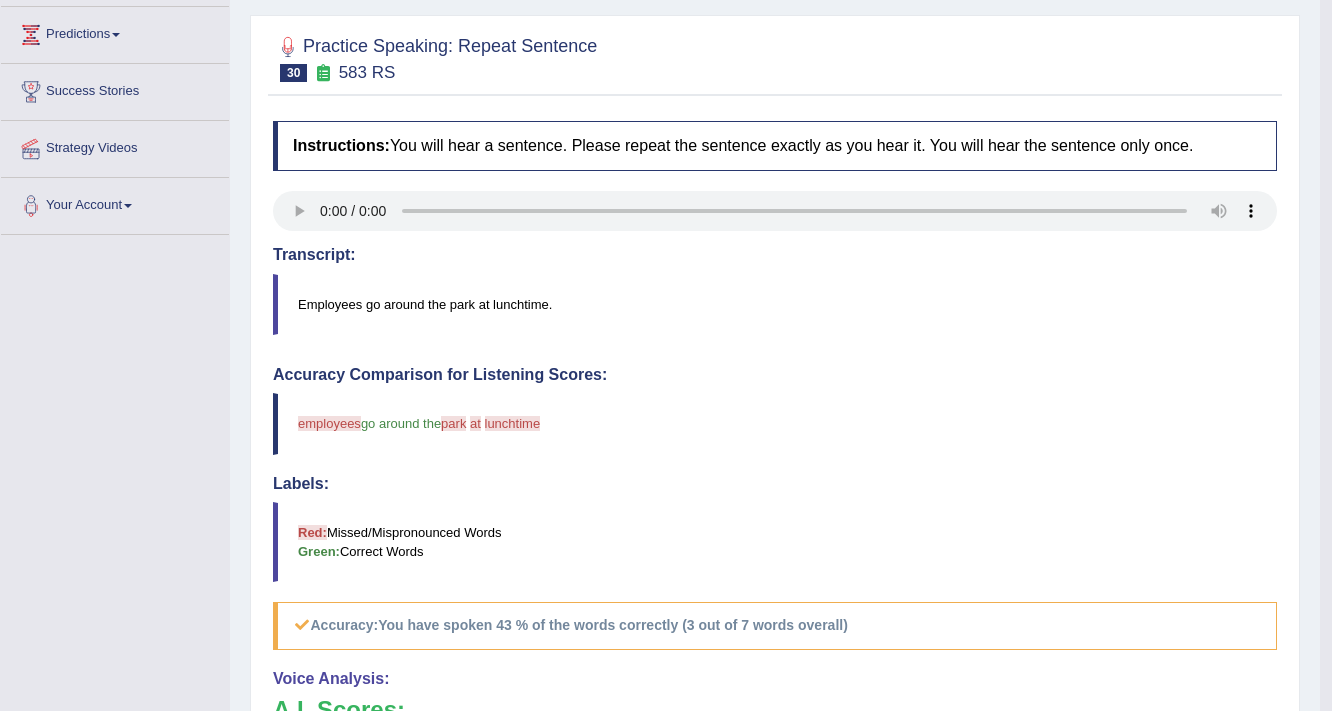 scroll, scrollTop: 486, scrollLeft: 0, axis: vertical 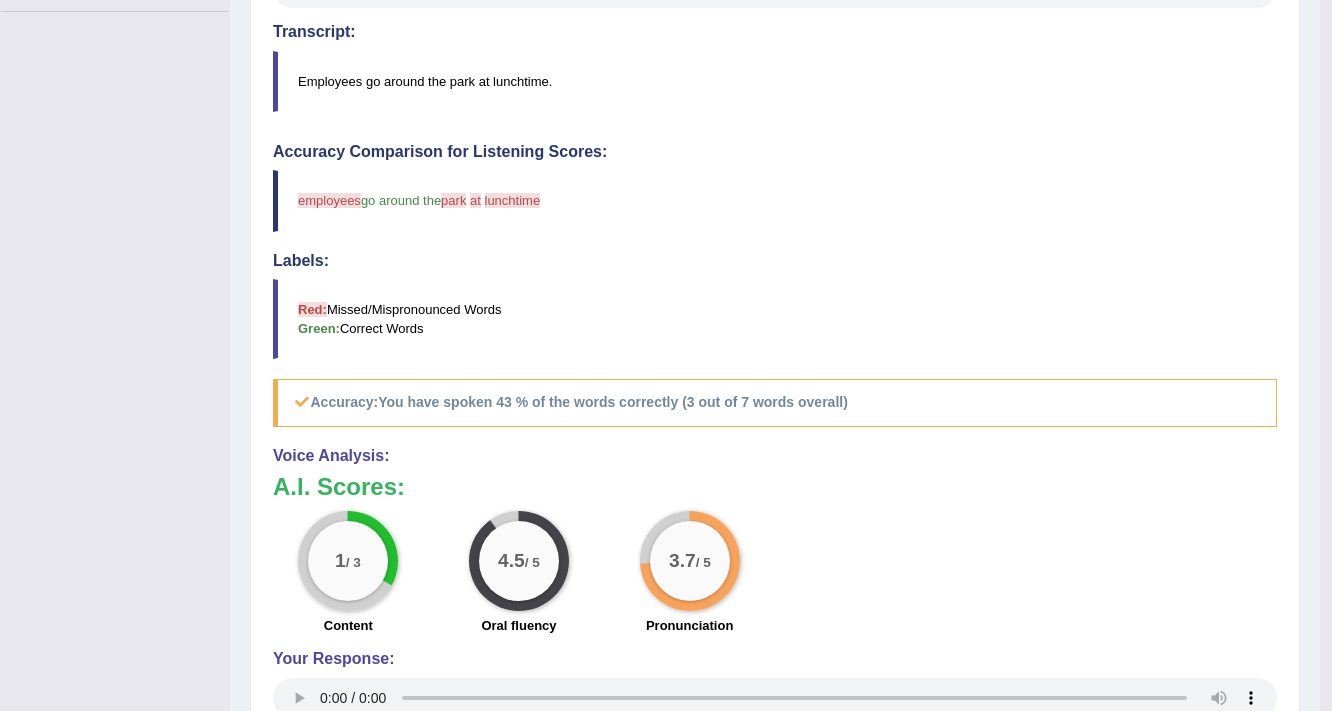 click on "Red:  Missed/Mispronounced Words
Green:  Correct Words" at bounding box center [775, 319] 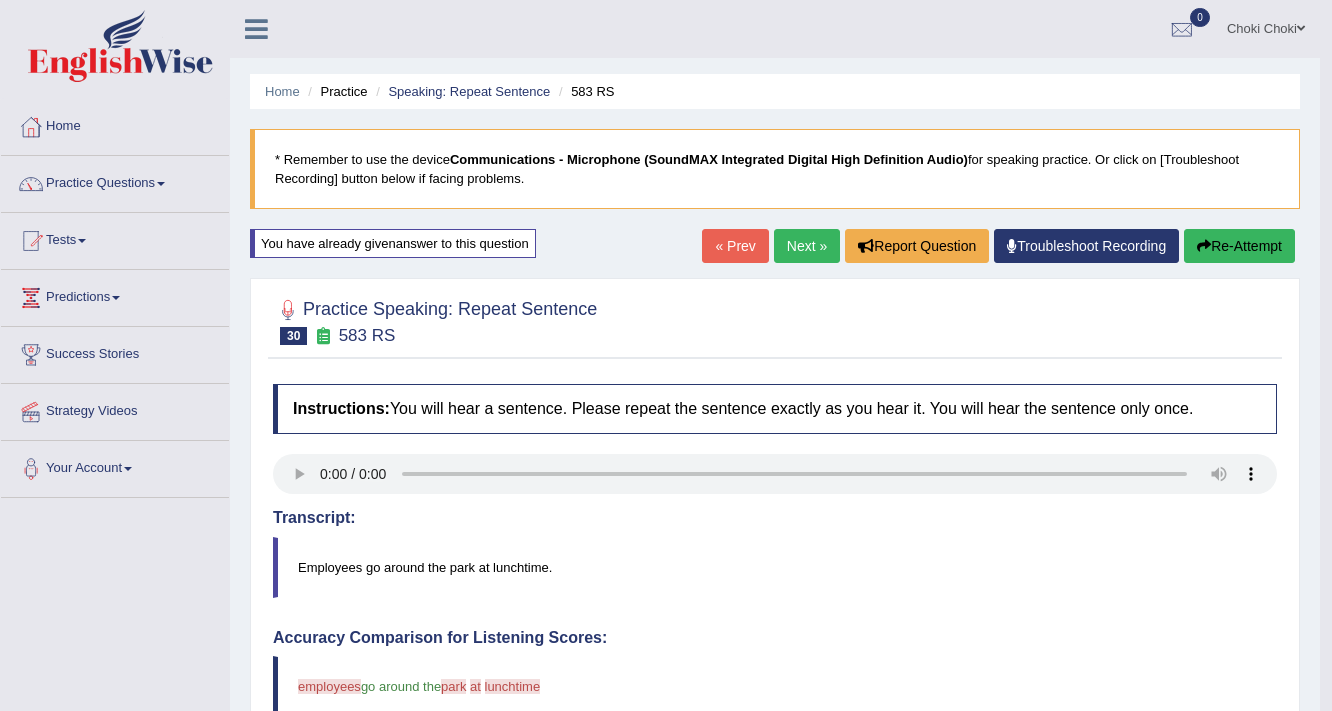 scroll, scrollTop: 0, scrollLeft: 0, axis: both 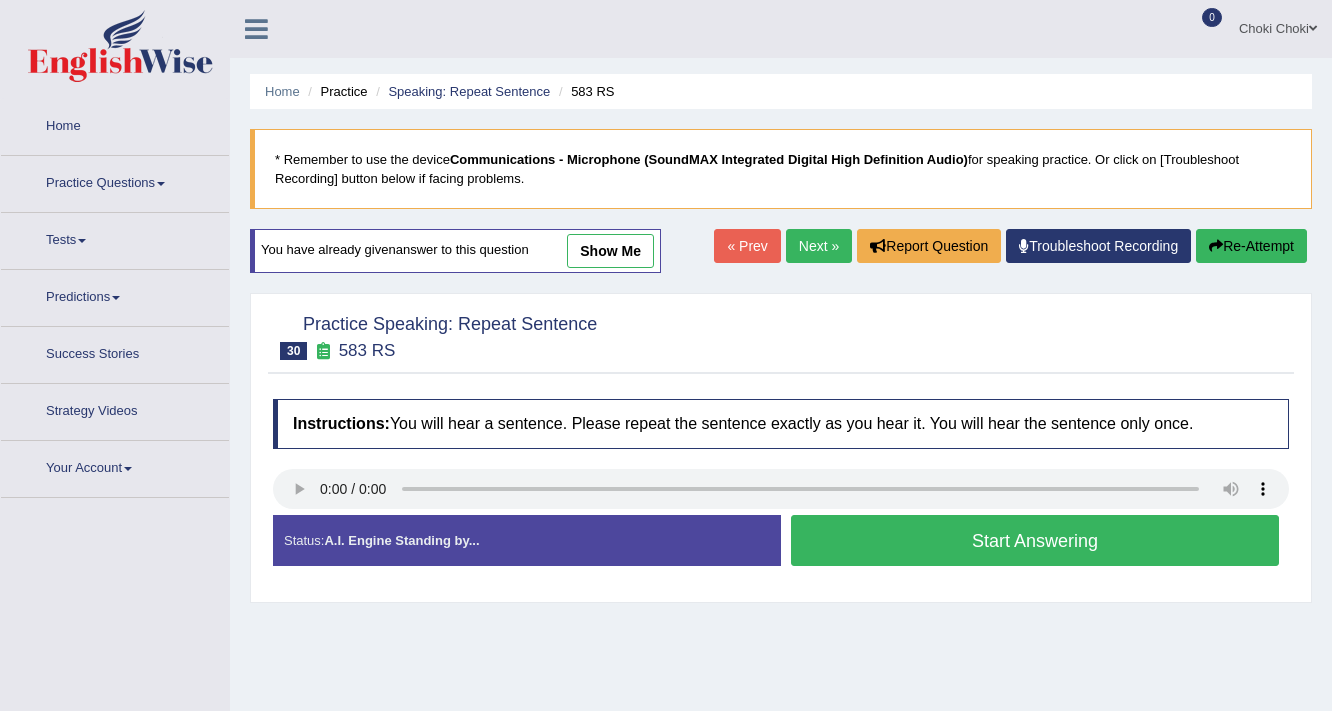 click on "Start Answering" at bounding box center [1035, 540] 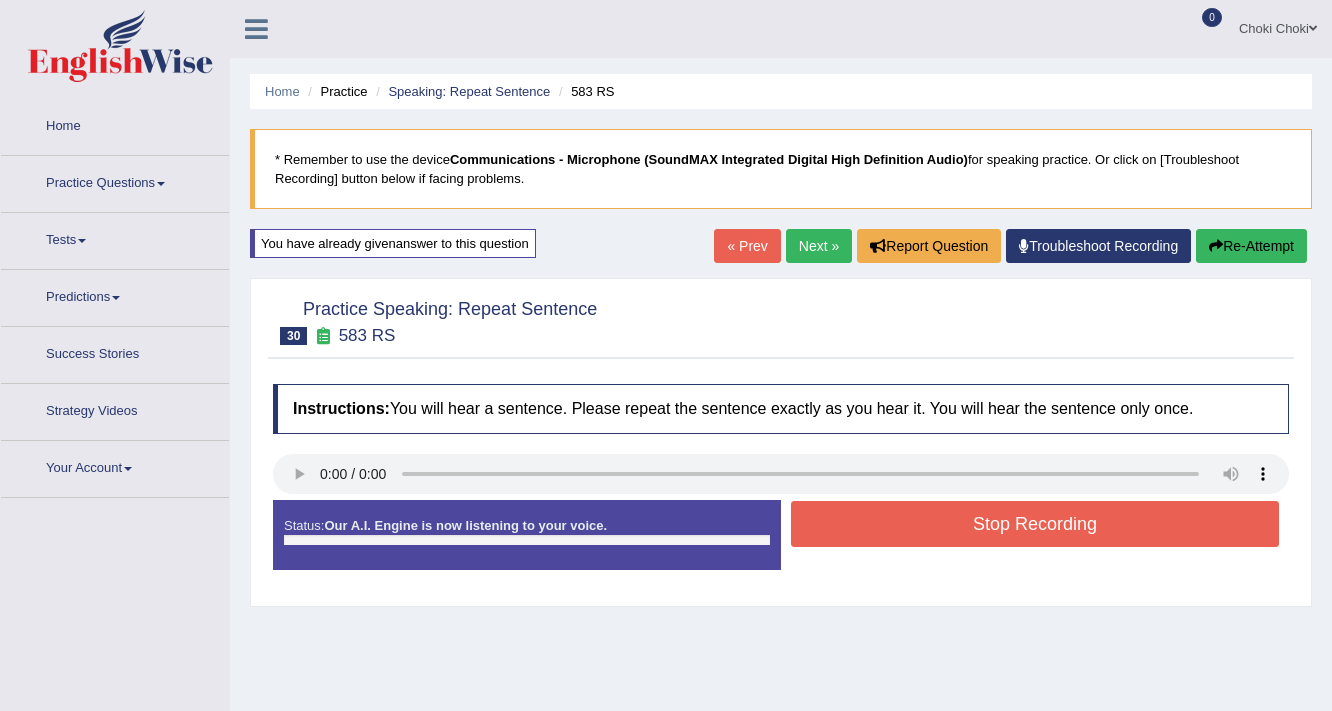 scroll, scrollTop: 0, scrollLeft: 0, axis: both 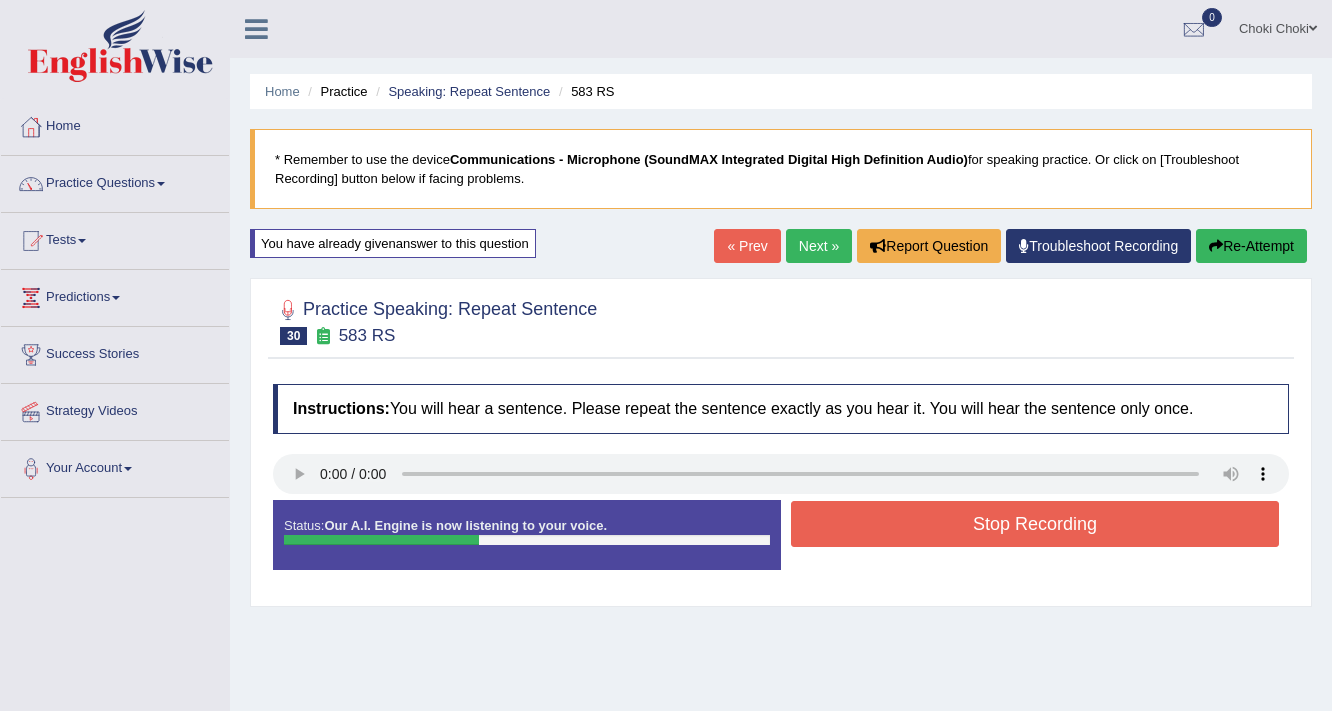 click on "Stop Recording" at bounding box center [1035, 524] 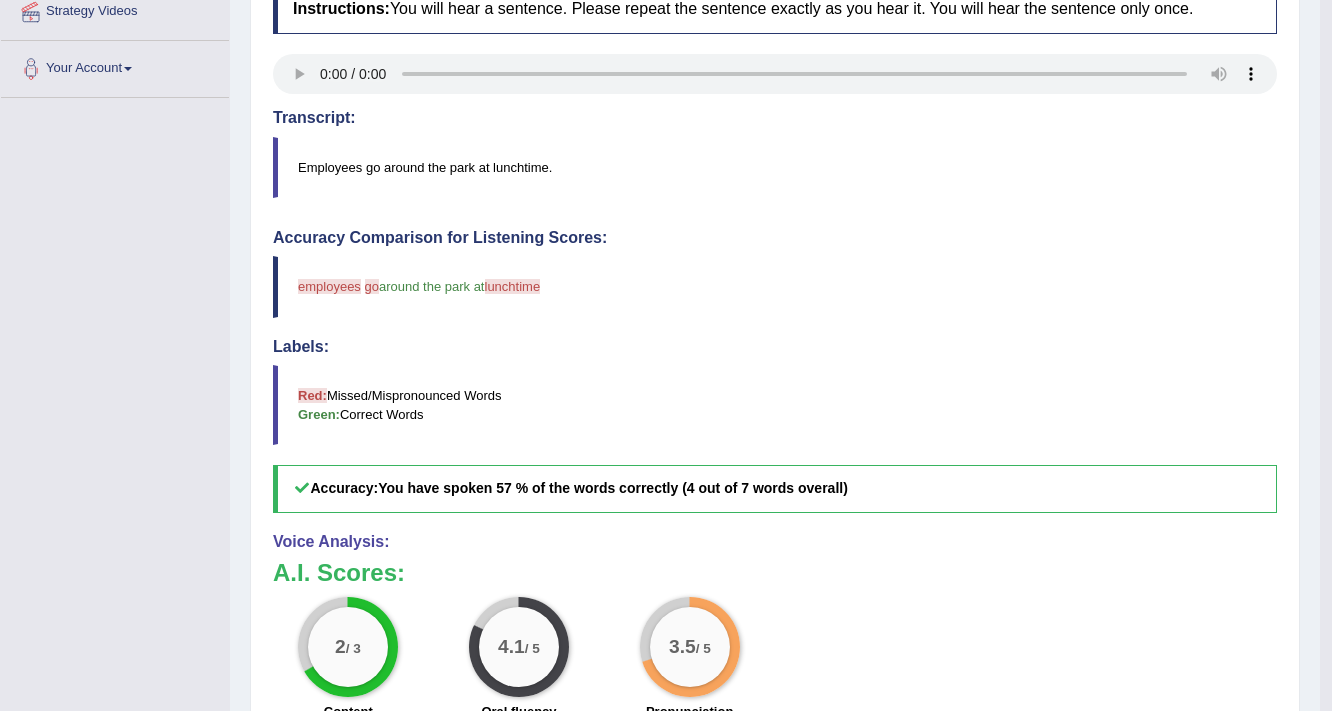 scroll, scrollTop: 0, scrollLeft: 0, axis: both 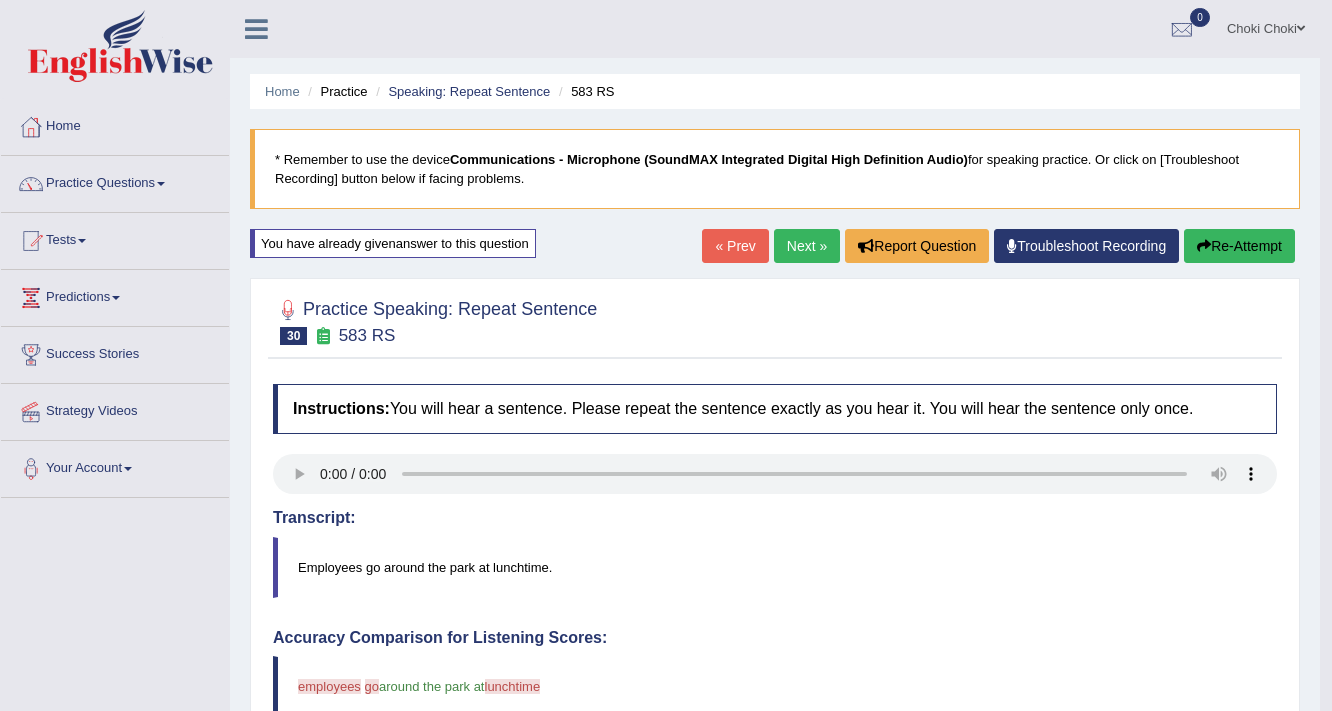 click on "Re-Attempt" at bounding box center (1239, 246) 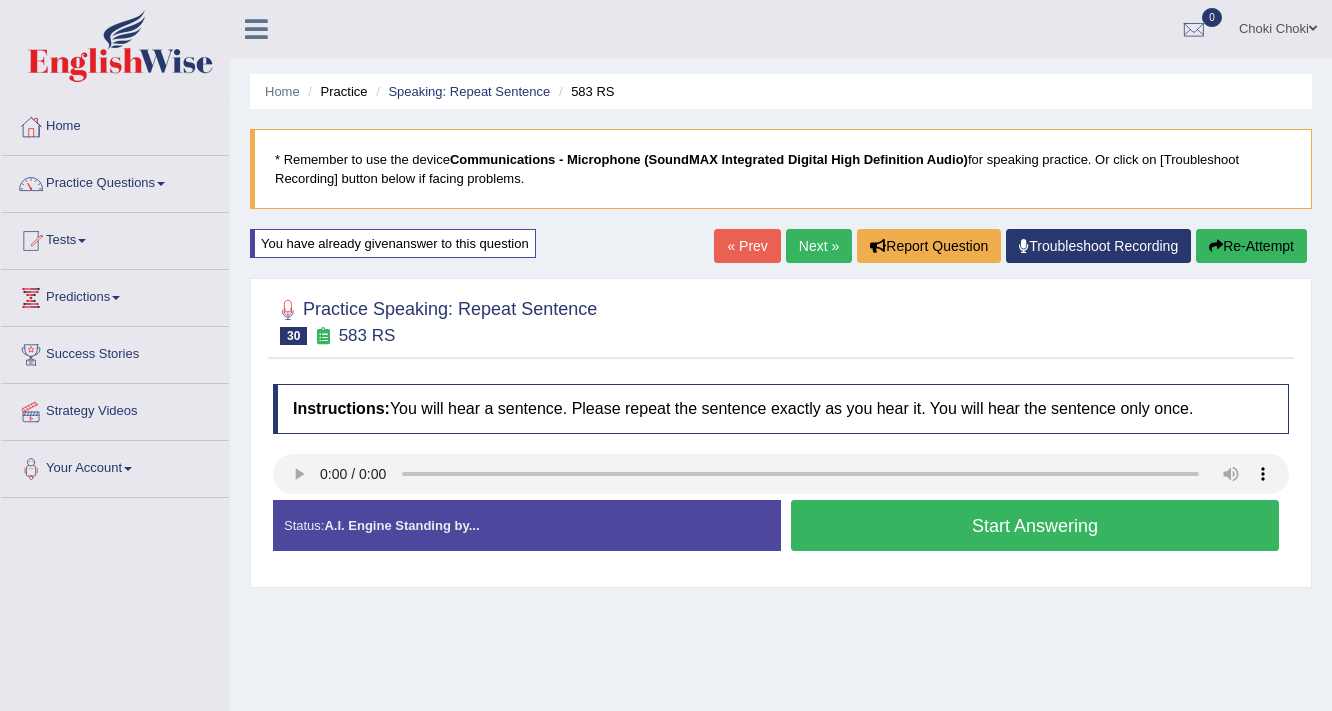 scroll, scrollTop: 0, scrollLeft: 0, axis: both 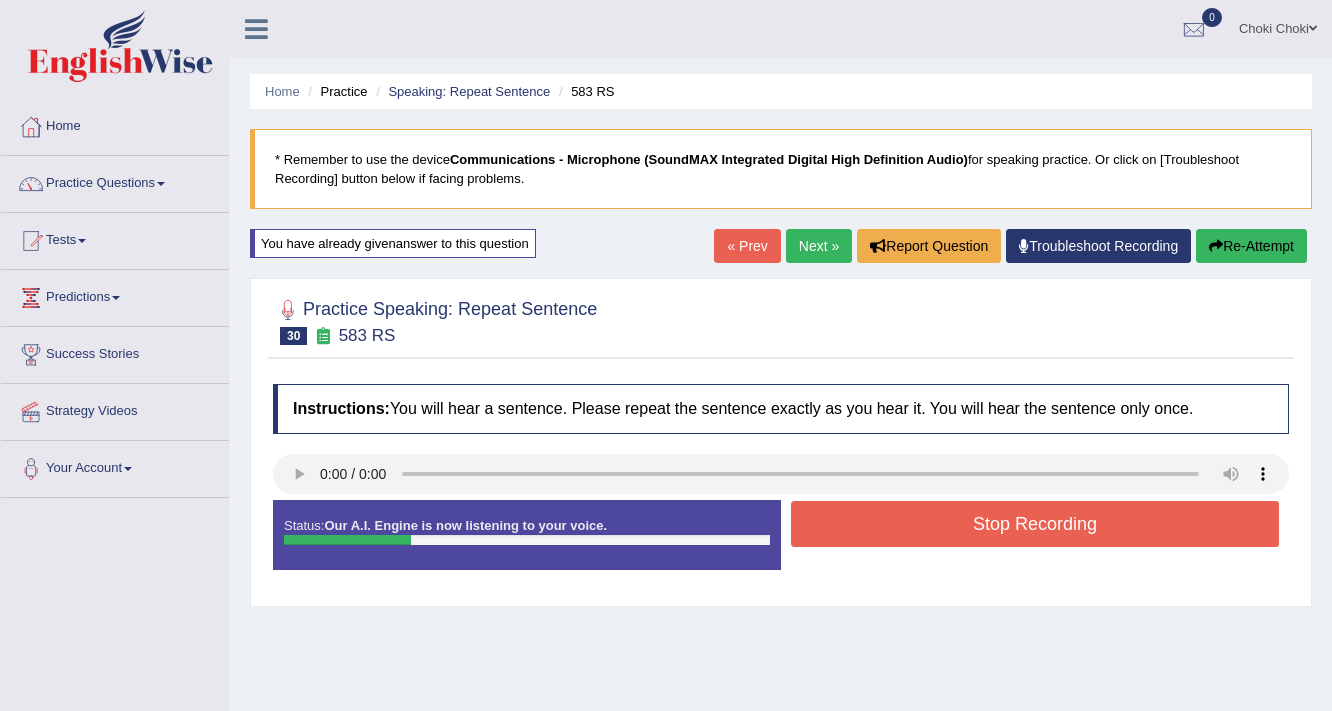 click on "Stop Recording" at bounding box center [1035, 524] 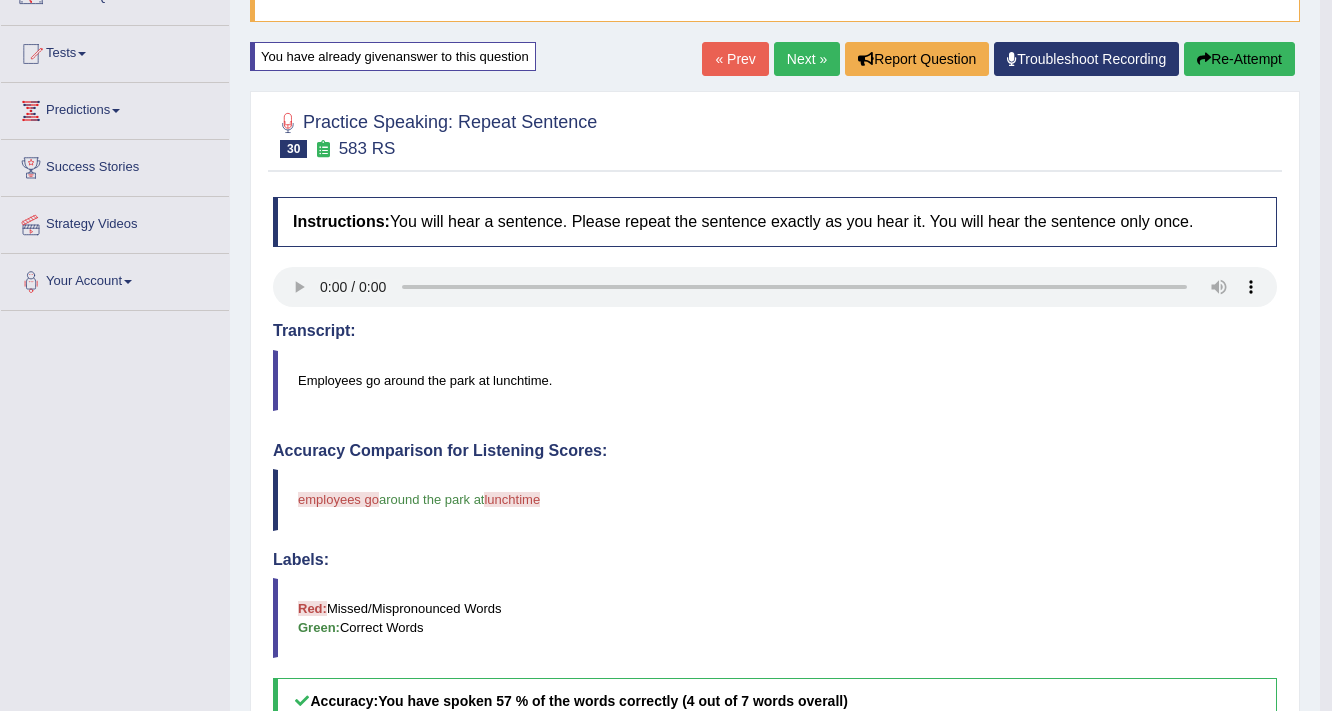 scroll, scrollTop: 107, scrollLeft: 0, axis: vertical 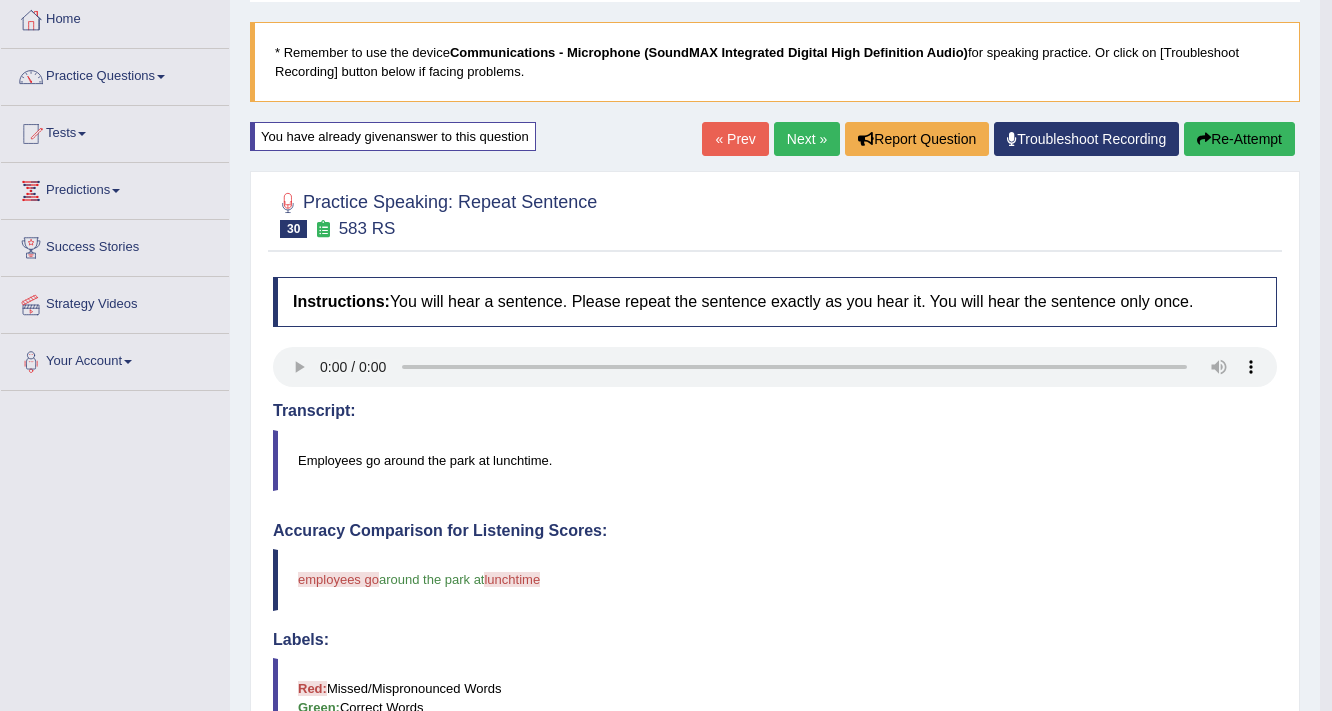 click on "Re-Attempt" at bounding box center (1239, 139) 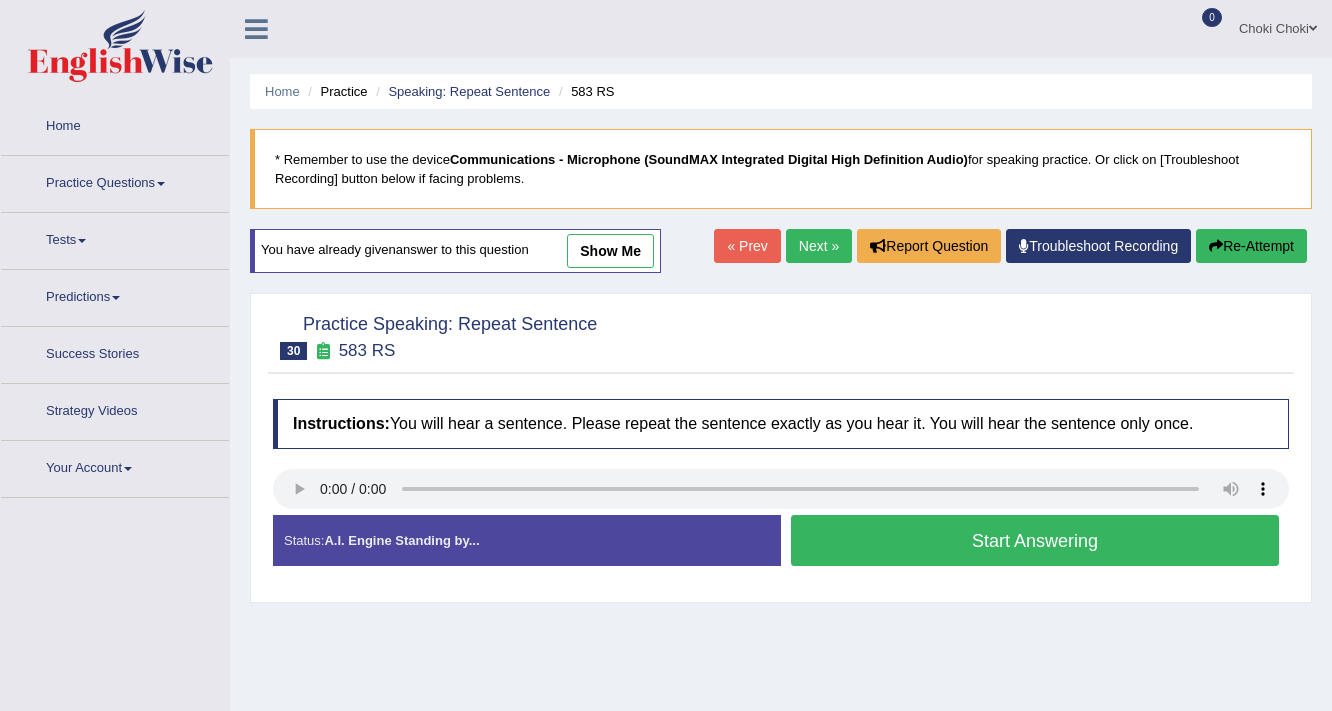 click on "Start Answering" at bounding box center (1035, 540) 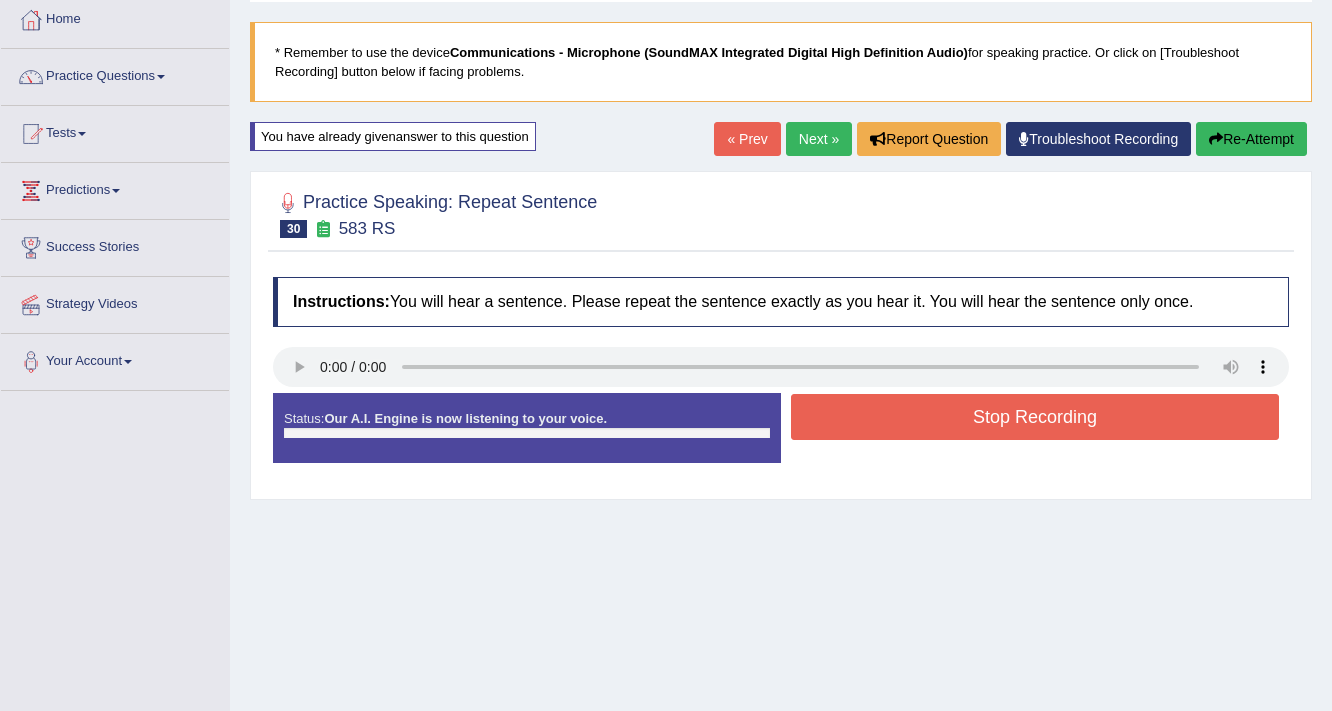 scroll, scrollTop: 0, scrollLeft: 0, axis: both 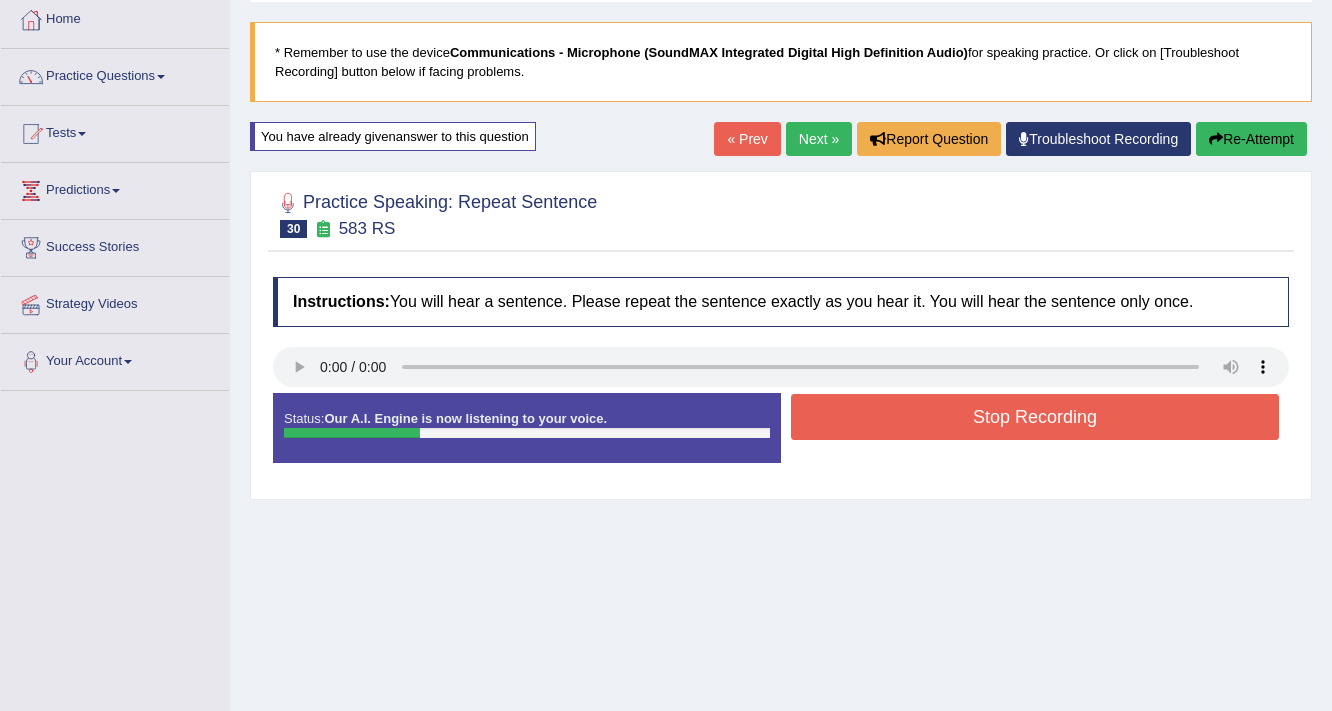 click on "Stop Recording" at bounding box center [1035, 417] 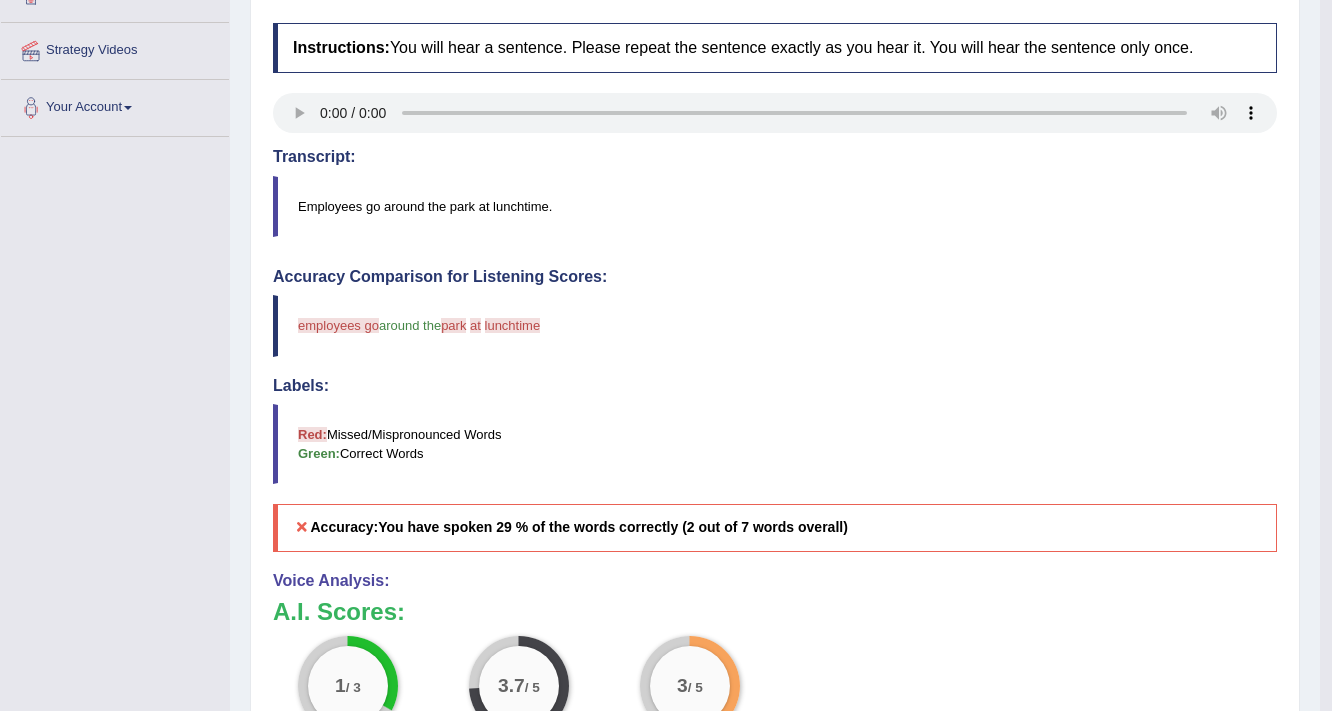 scroll, scrollTop: 107, scrollLeft: 0, axis: vertical 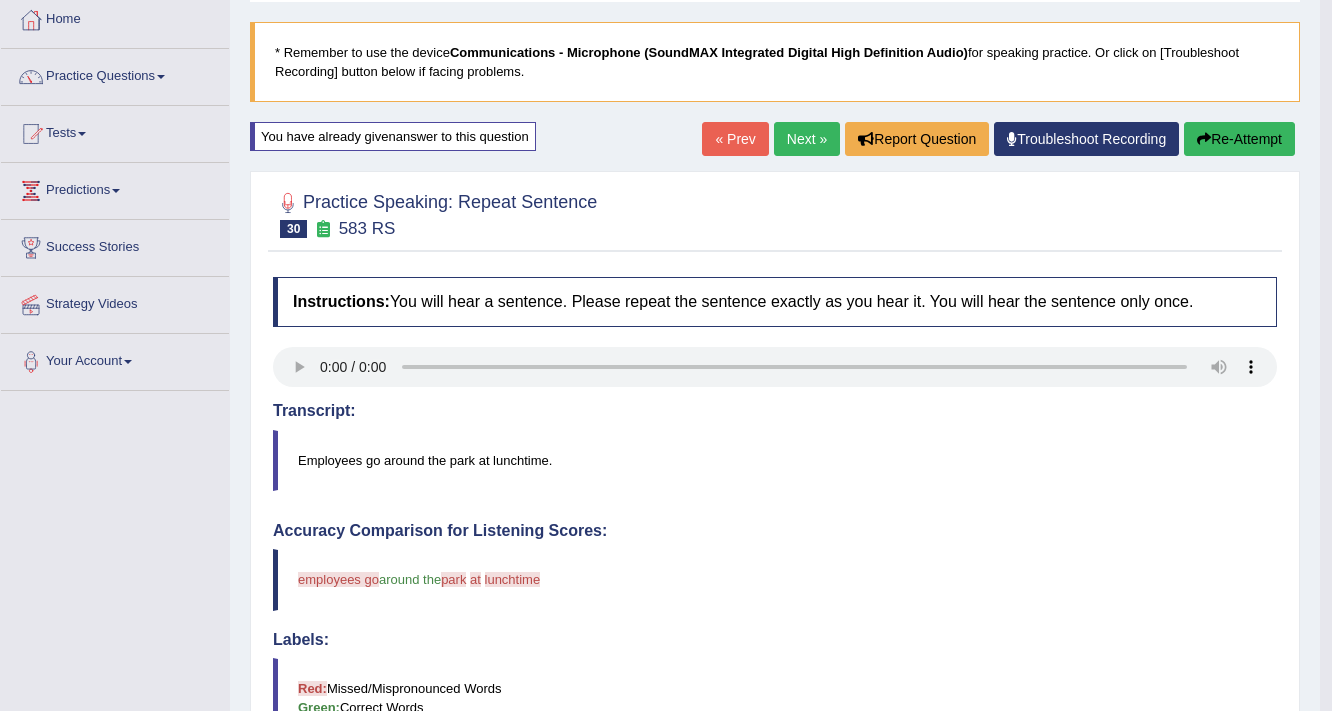 click on "« Prev Next »  Report Question  Troubleshoot Recording  Re-Attempt" at bounding box center [1001, 141] 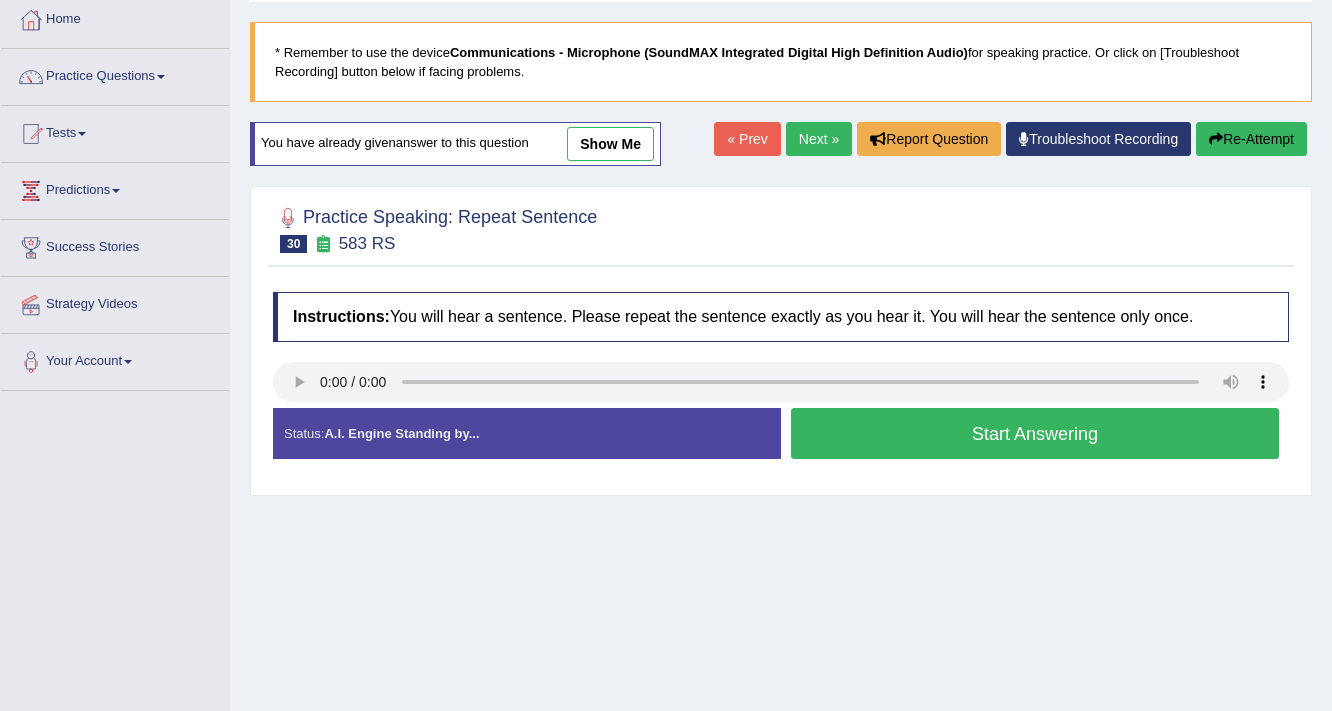 scroll, scrollTop: 107, scrollLeft: 0, axis: vertical 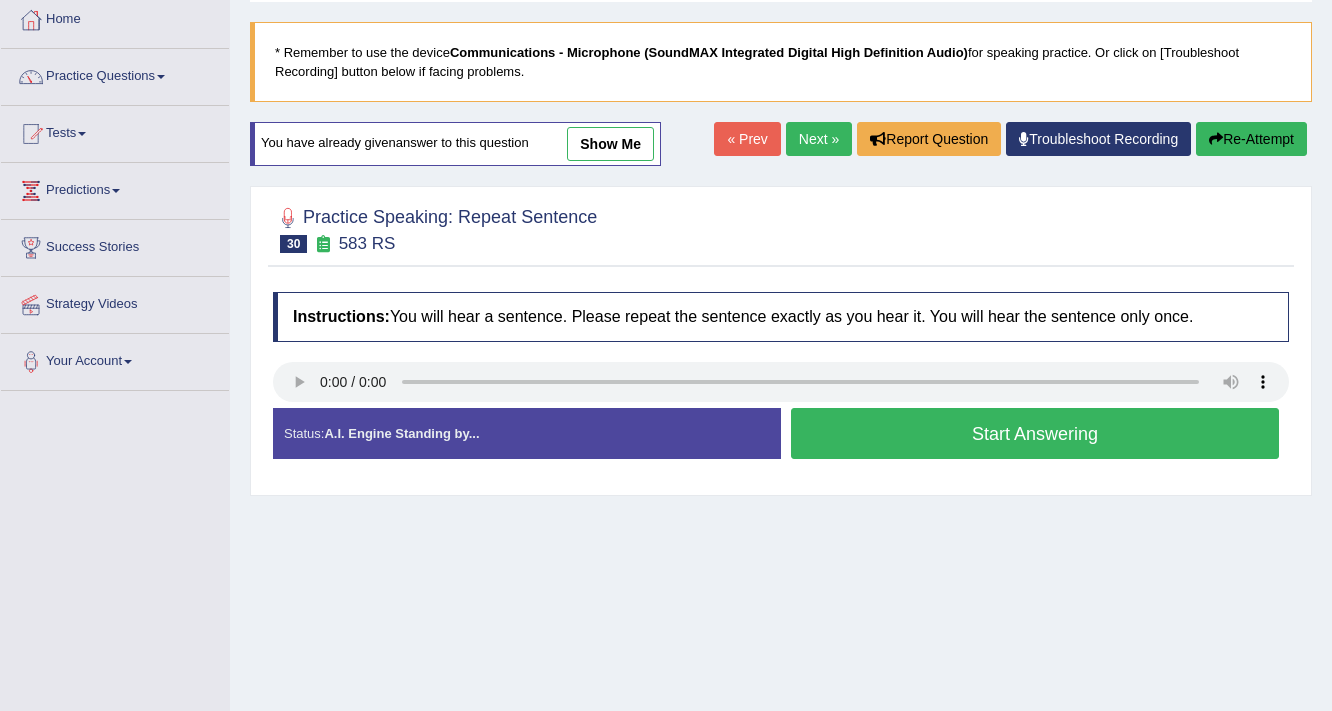 click on "Start Answering" at bounding box center (1035, 433) 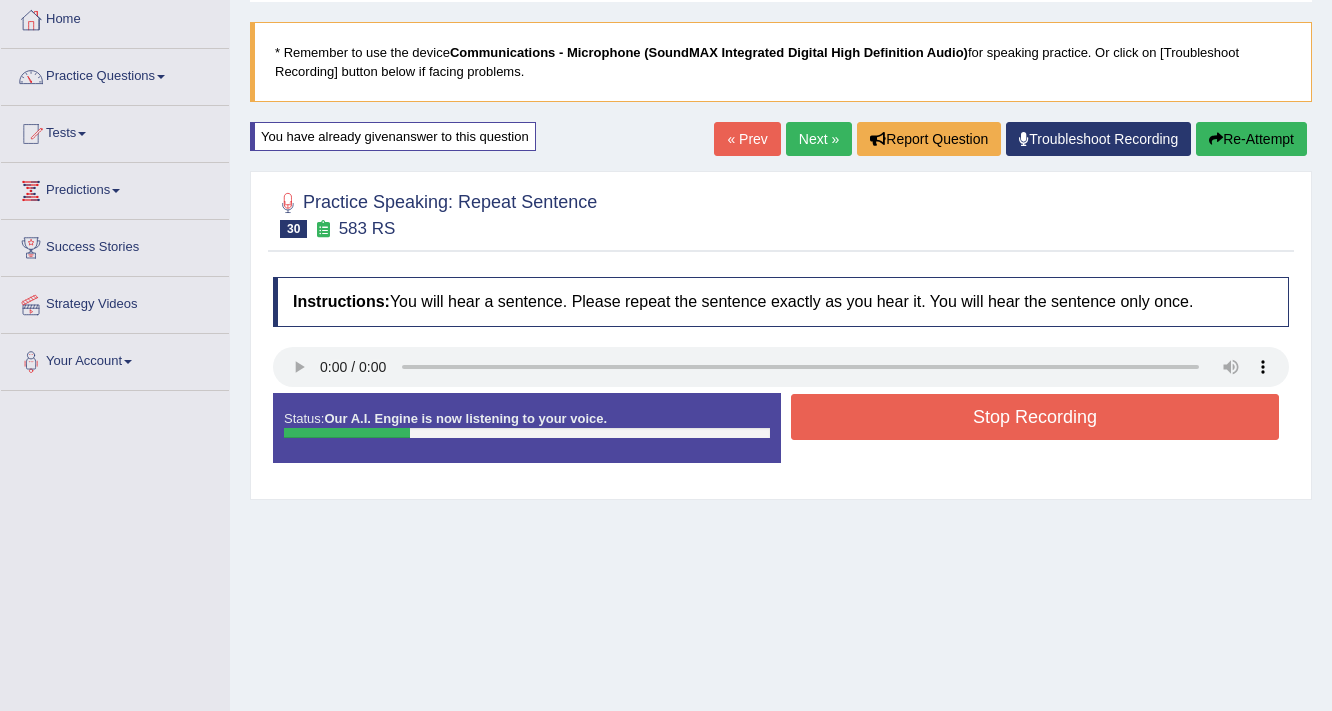 click on "Stop Recording" at bounding box center [1035, 417] 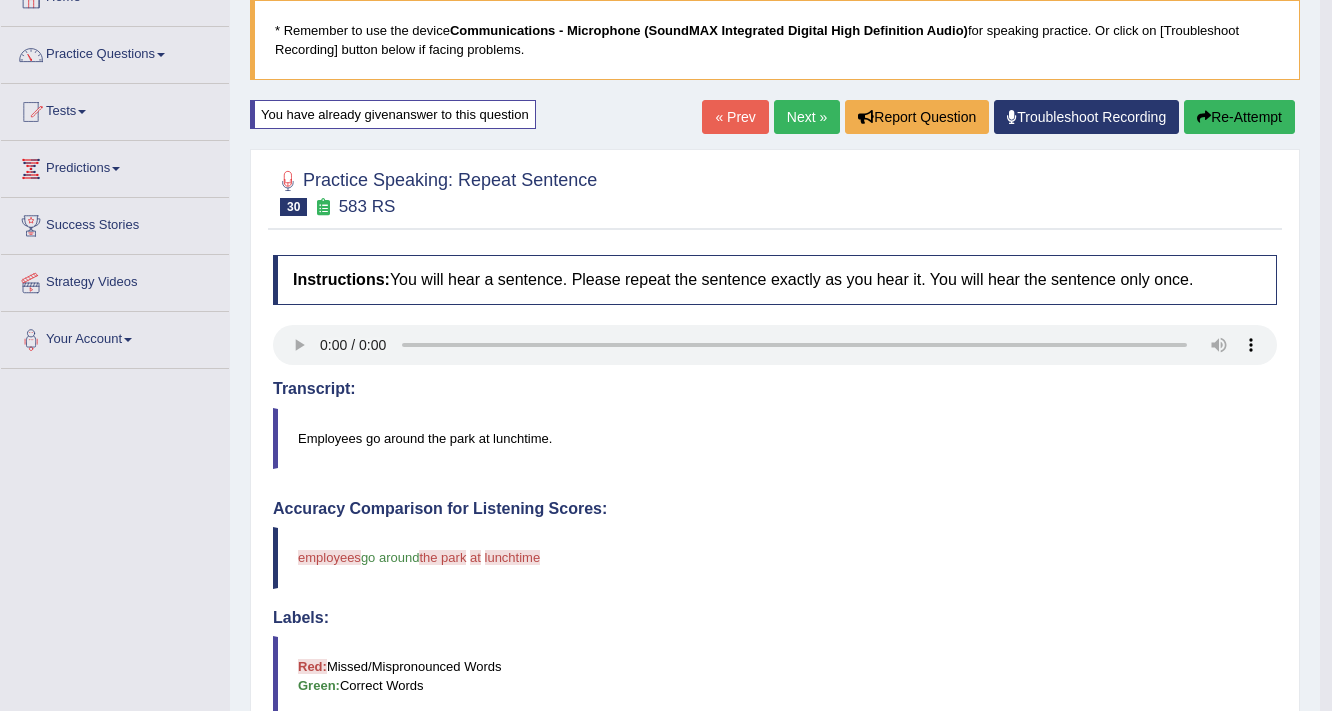 scroll, scrollTop: 107, scrollLeft: 0, axis: vertical 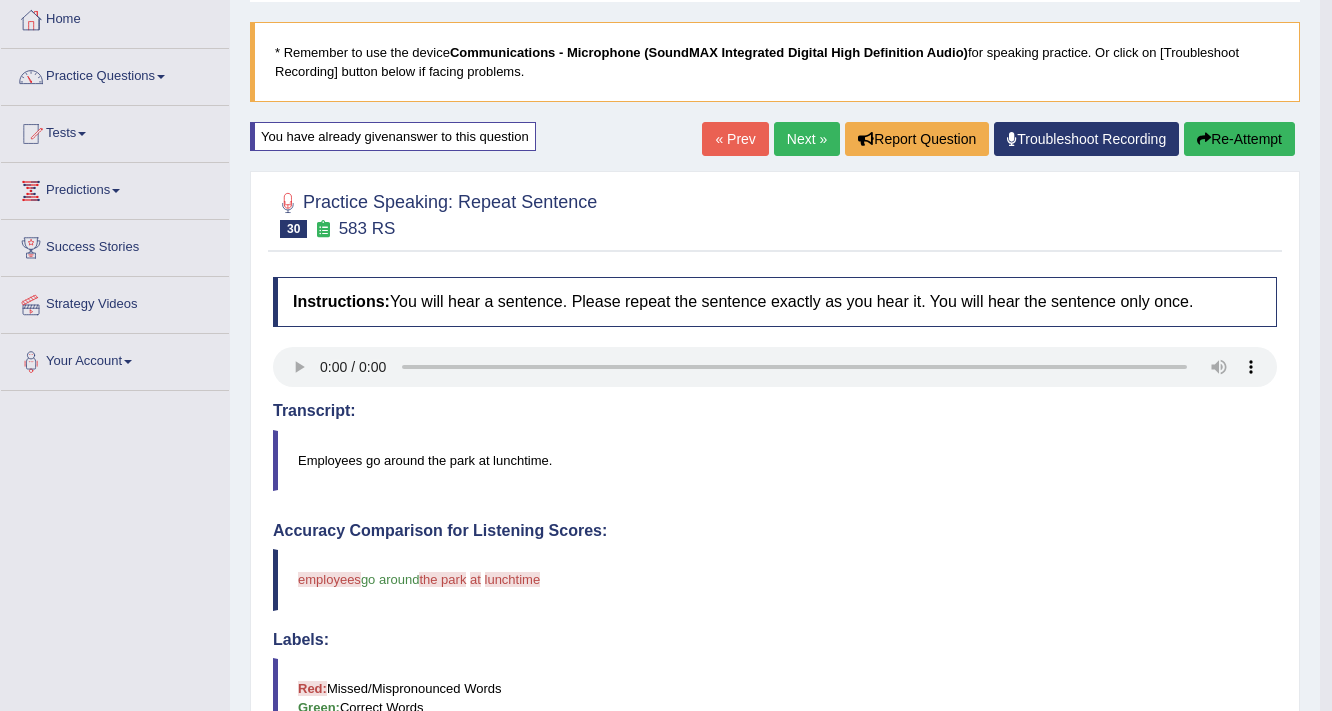 click on "Re-Attempt" at bounding box center [1239, 139] 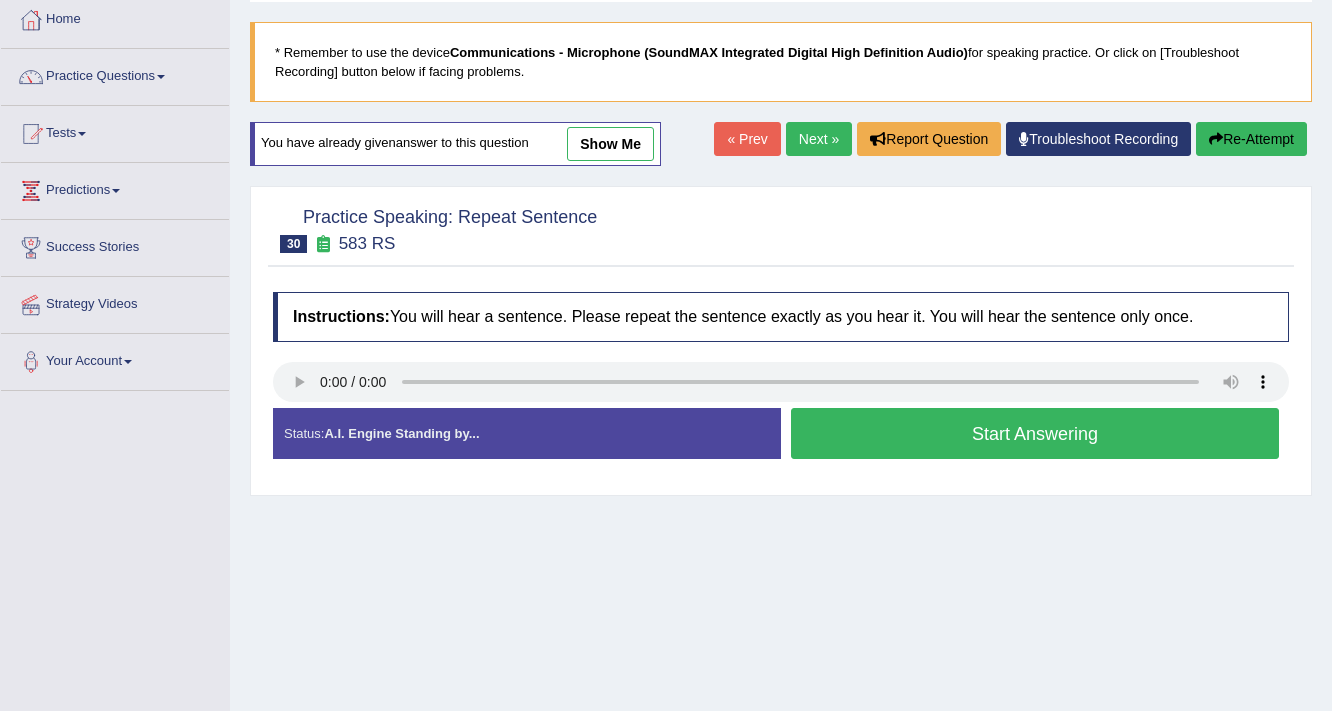 scroll, scrollTop: 107, scrollLeft: 0, axis: vertical 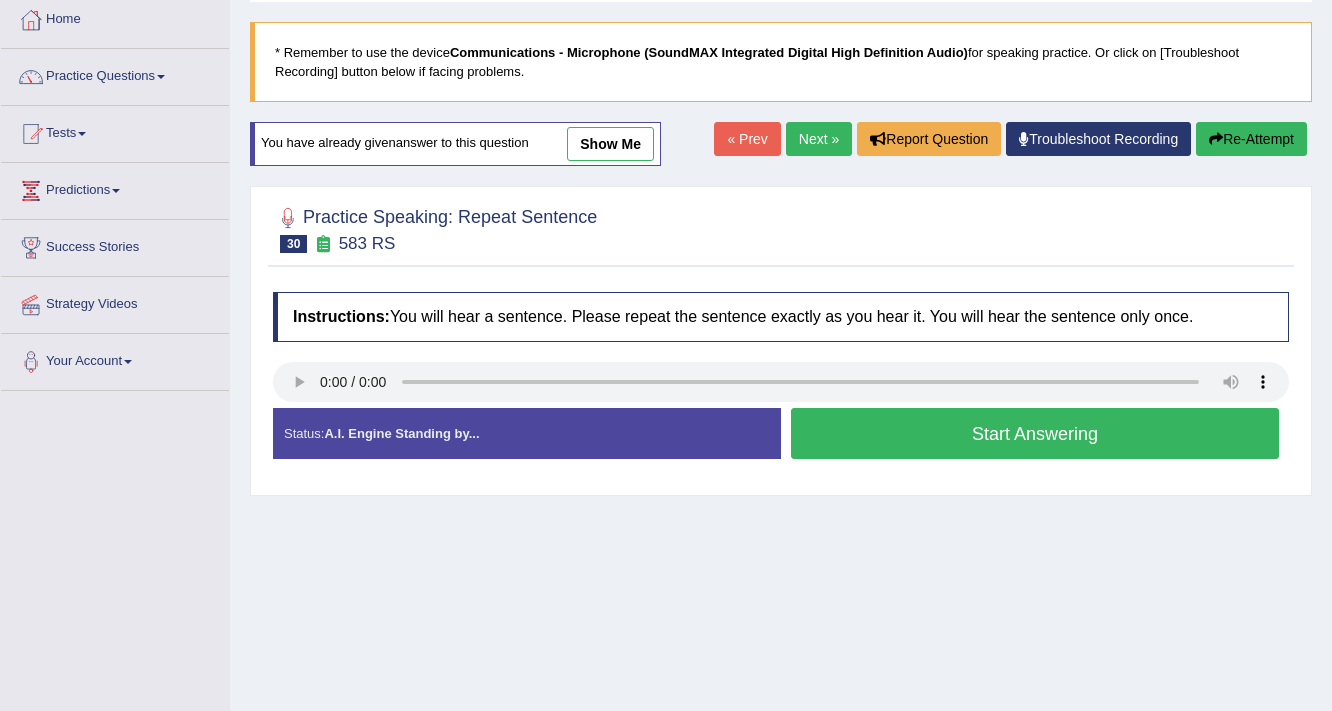 click on "Start Answering" at bounding box center [1035, 433] 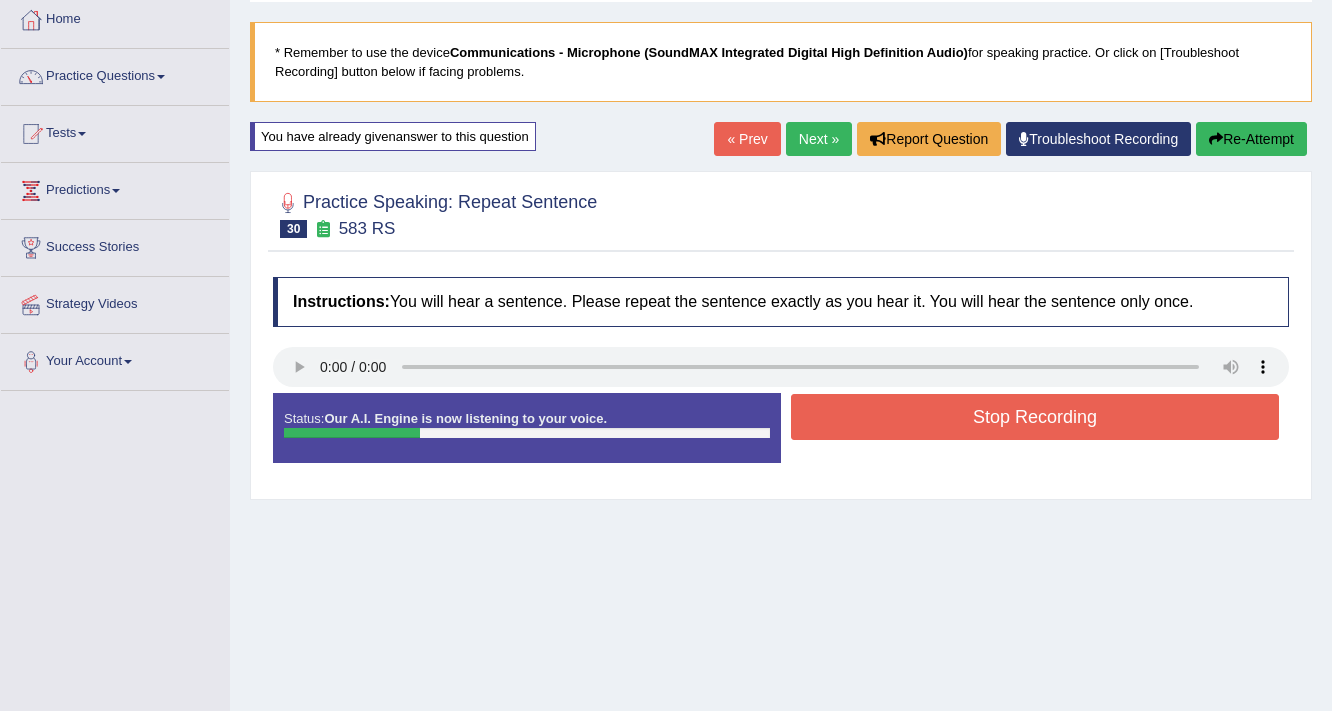 click on "Stop Recording" at bounding box center (1035, 417) 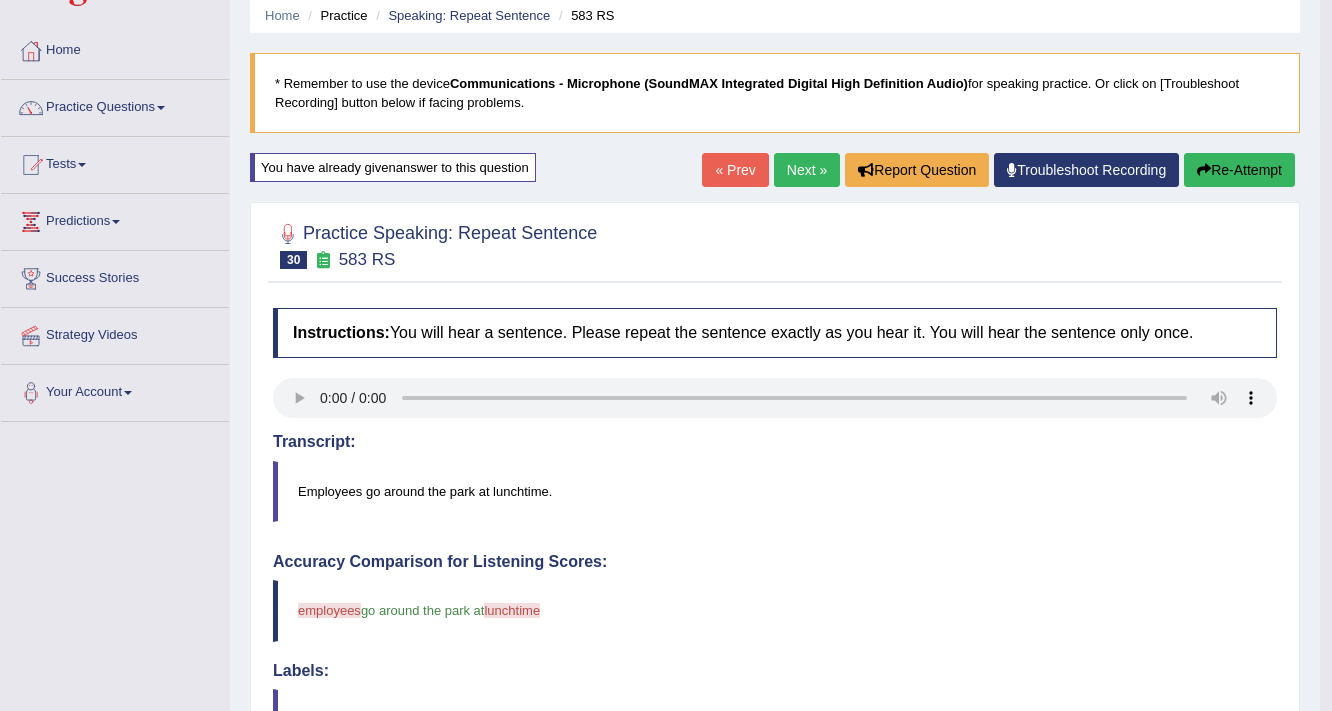 scroll, scrollTop: 0, scrollLeft: 0, axis: both 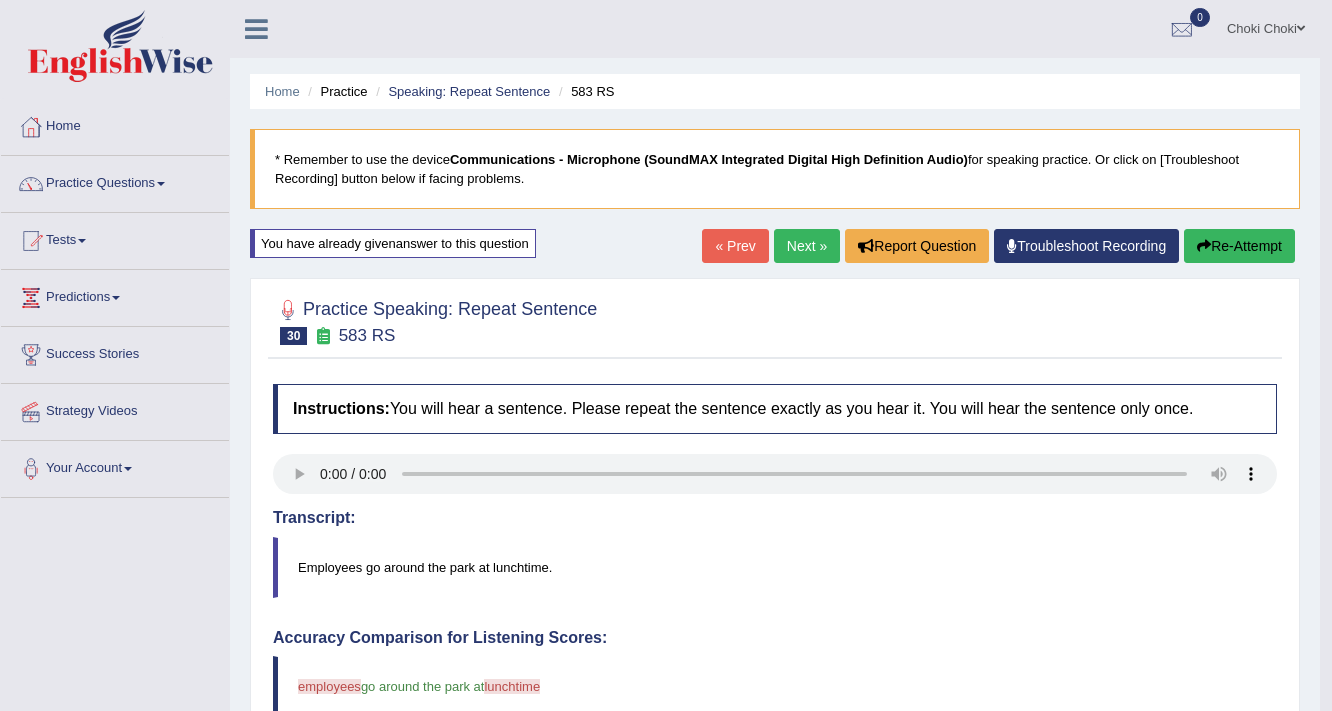 click on "Next »" at bounding box center (807, 246) 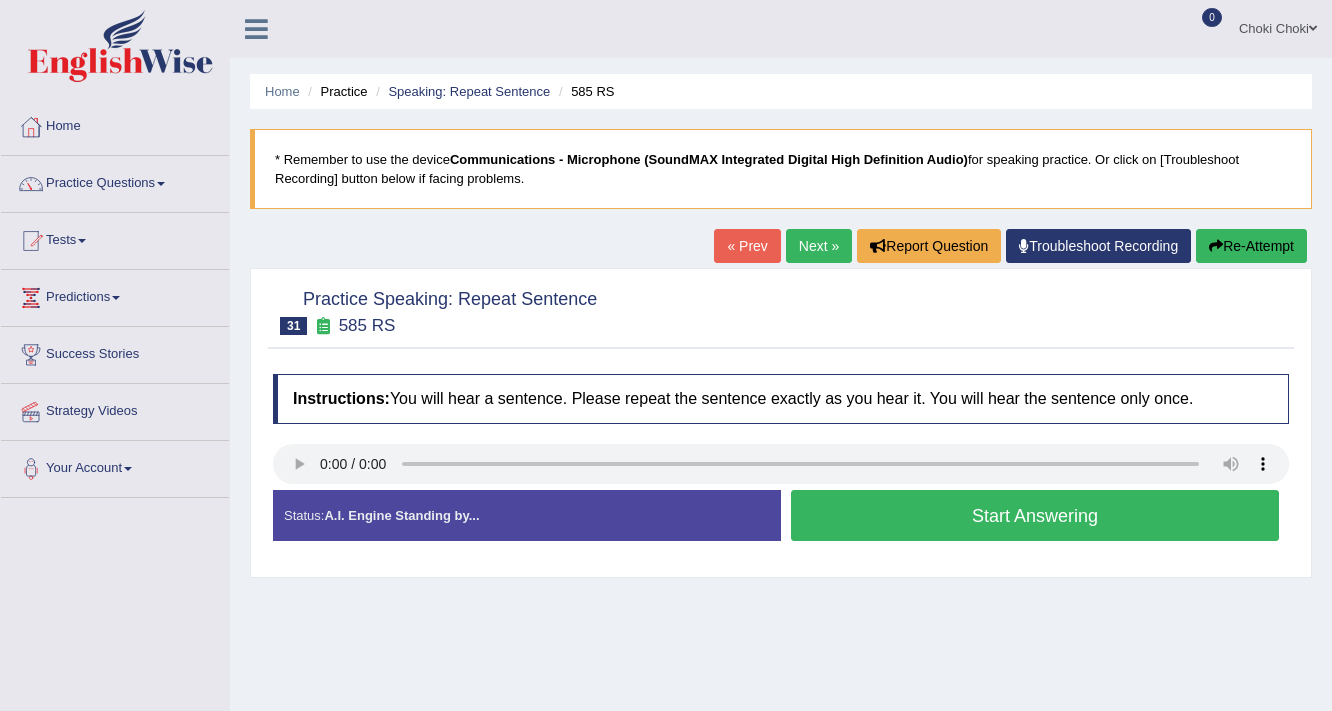 scroll, scrollTop: 0, scrollLeft: 0, axis: both 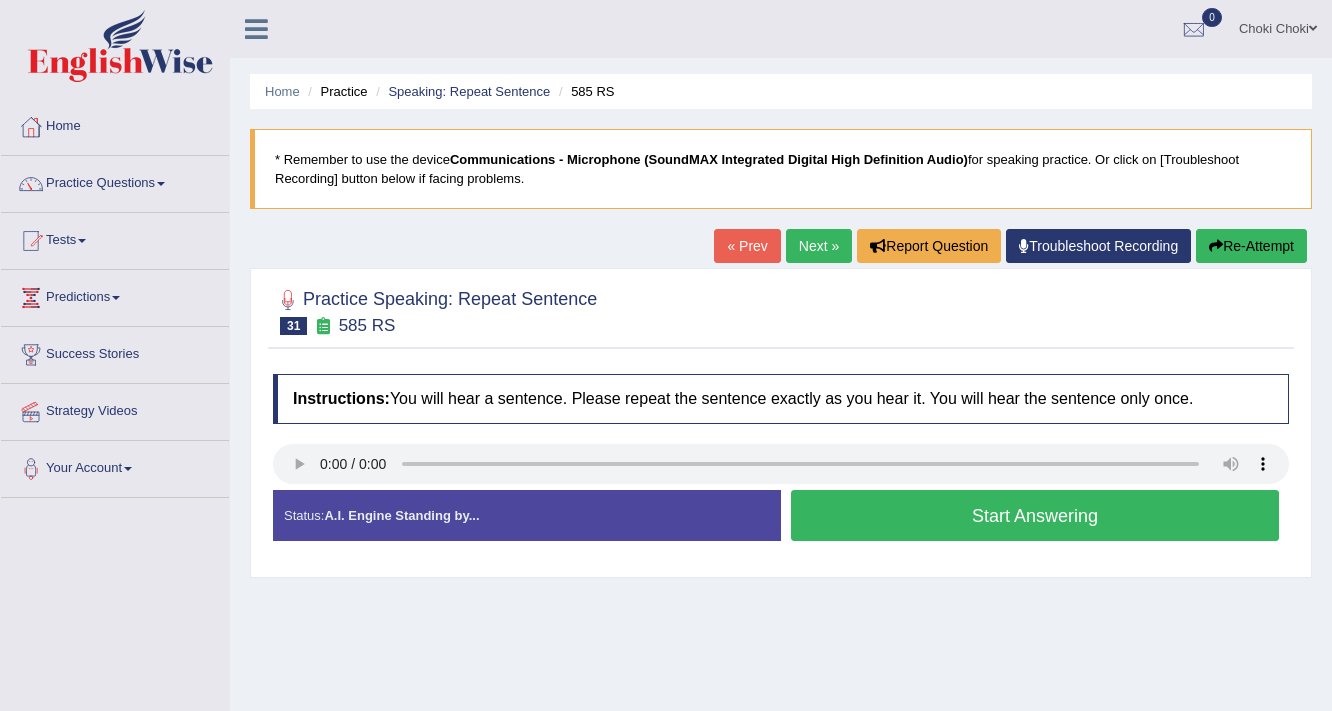 click on "Start Answering" at bounding box center [1035, 515] 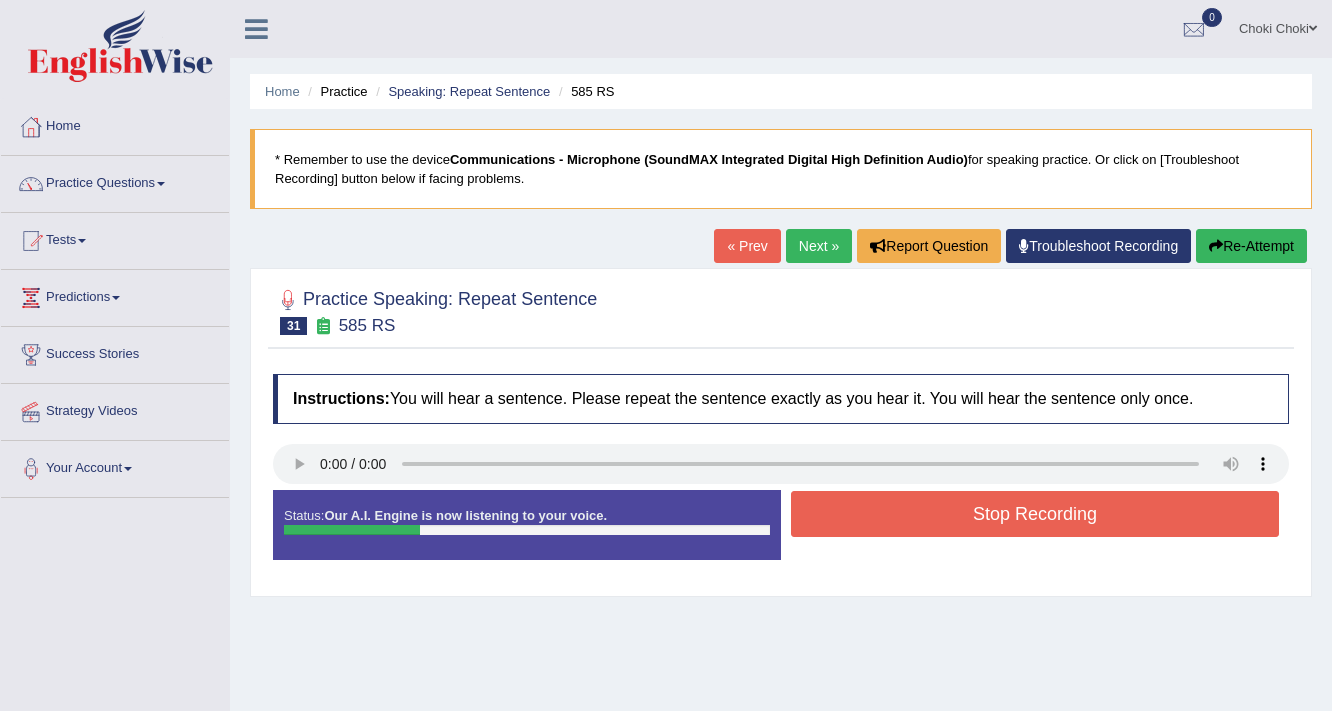 click on "Stop Recording" at bounding box center [1035, 514] 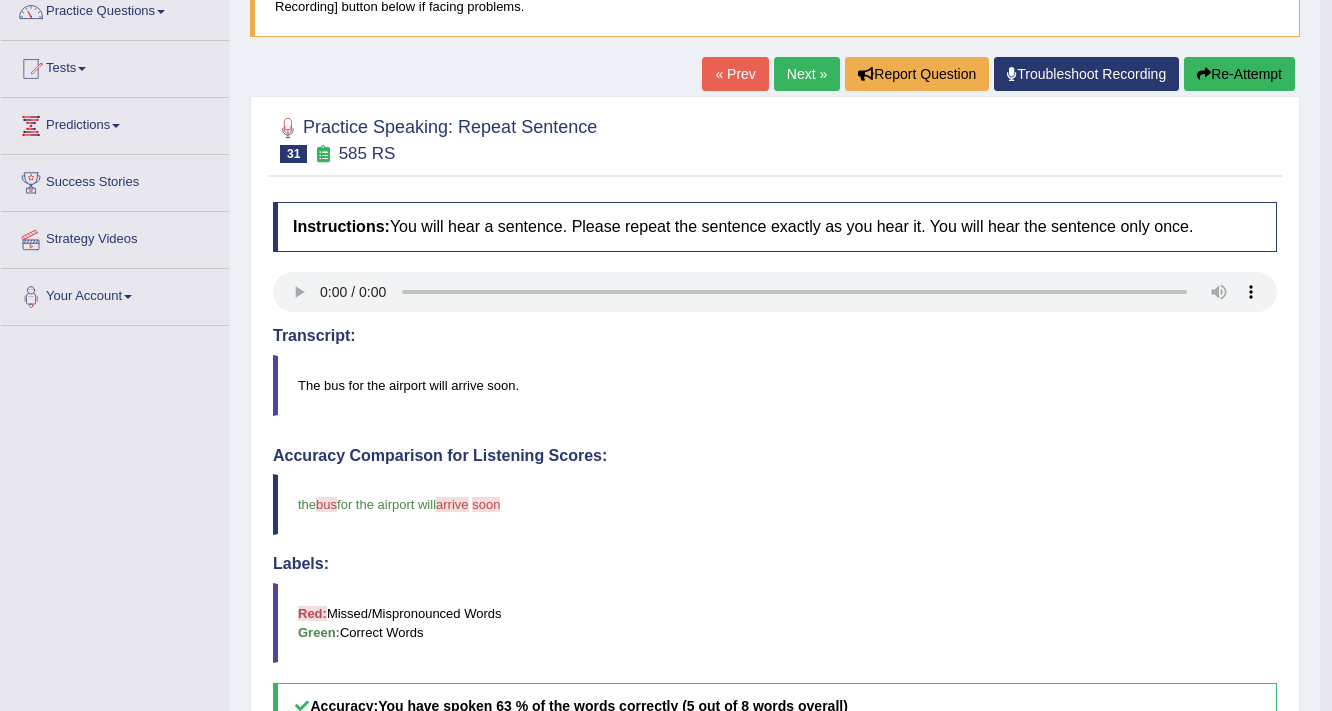 scroll, scrollTop: 80, scrollLeft: 0, axis: vertical 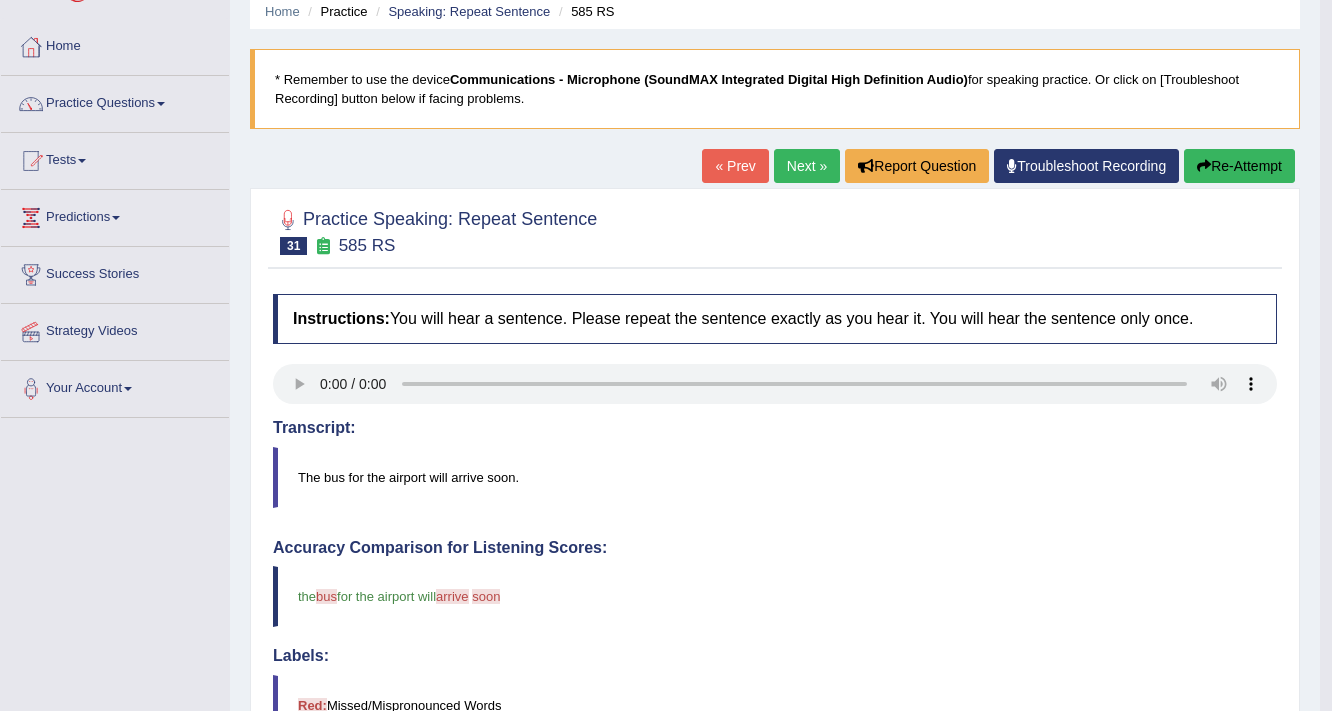 click on "Re-Attempt" at bounding box center (1239, 166) 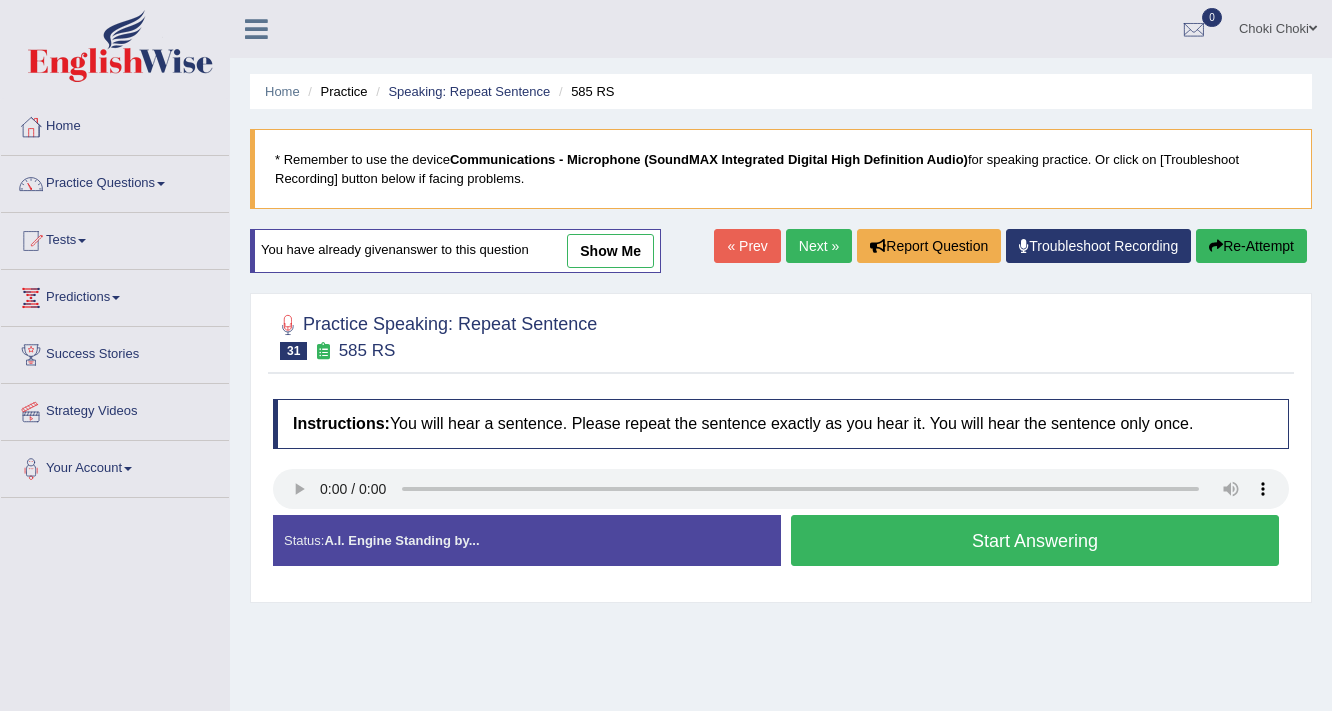 scroll, scrollTop: 80, scrollLeft: 0, axis: vertical 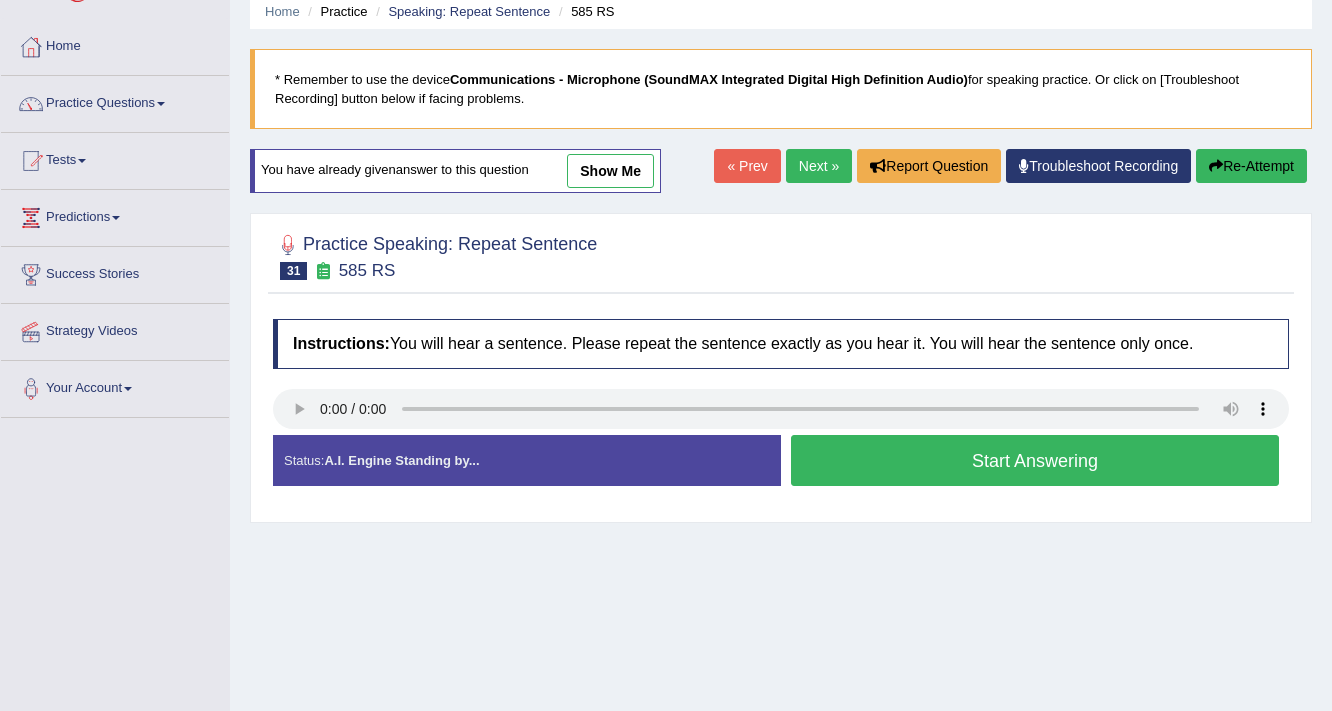 click on "Start Answering" at bounding box center (1035, 460) 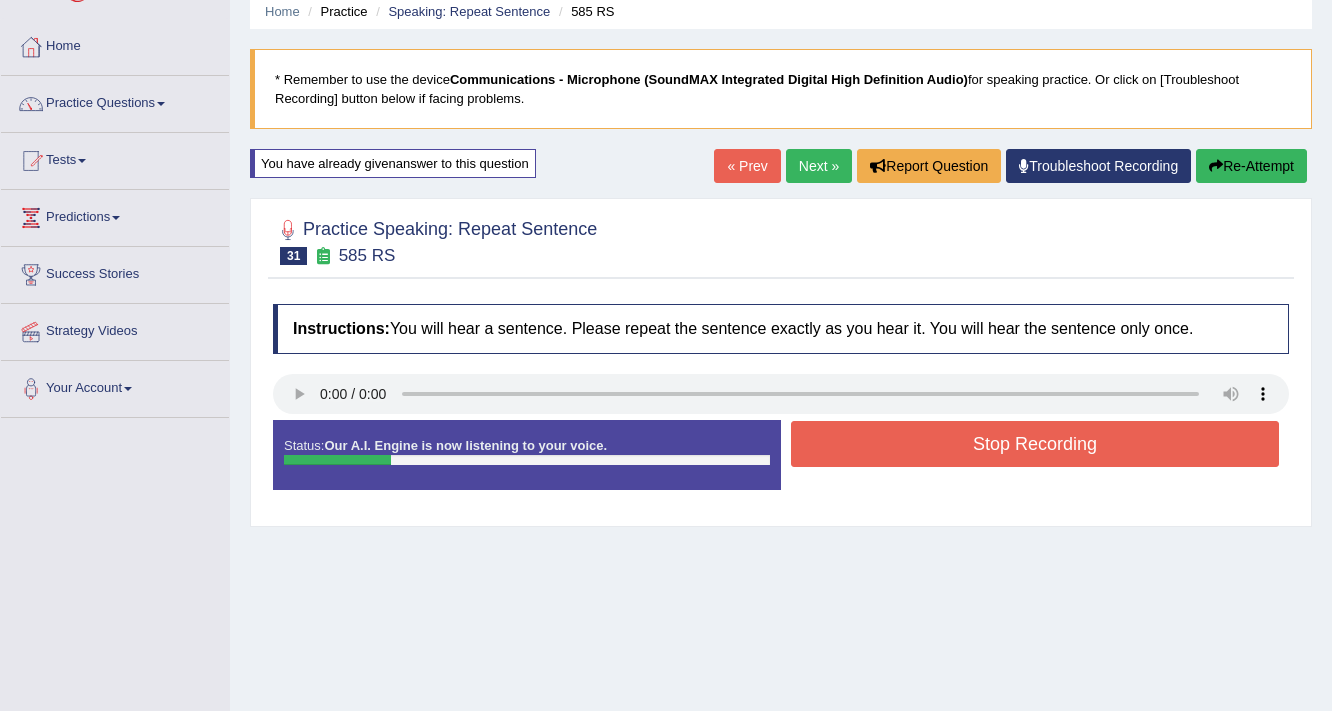 click on "Stop Recording" at bounding box center [1035, 444] 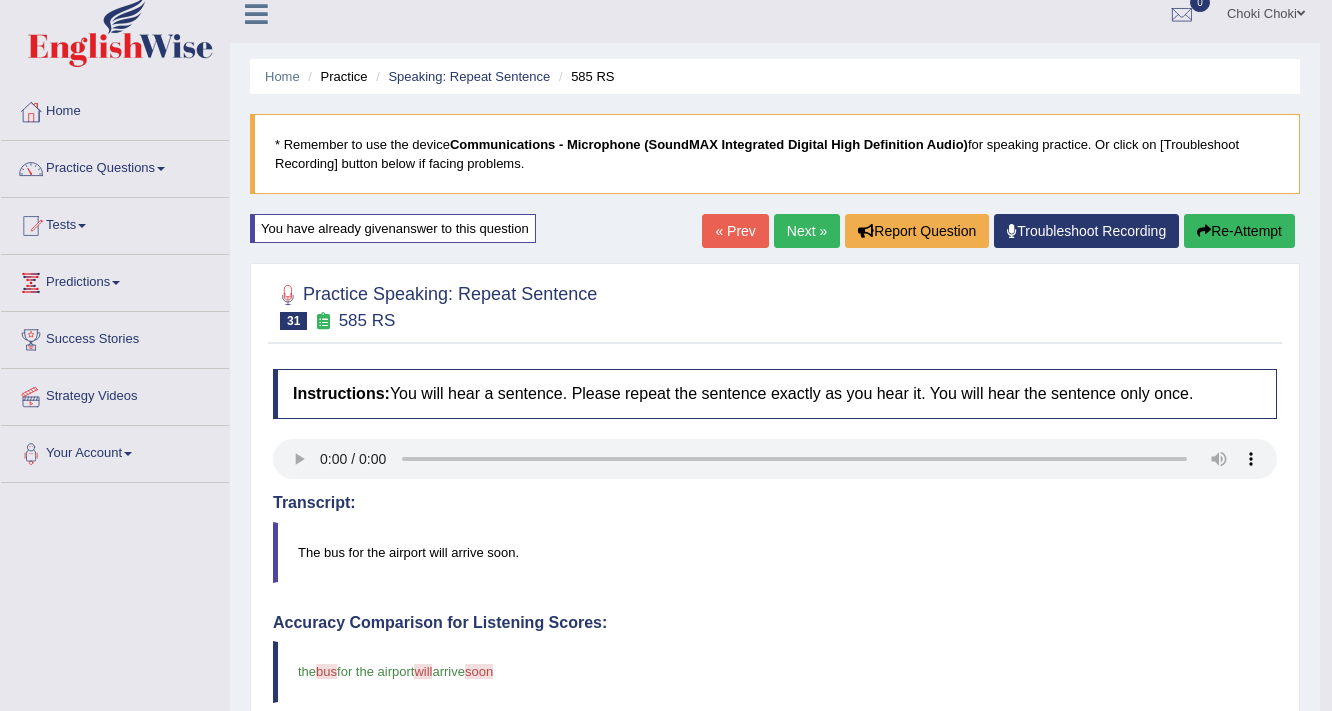 scroll, scrollTop: 0, scrollLeft: 0, axis: both 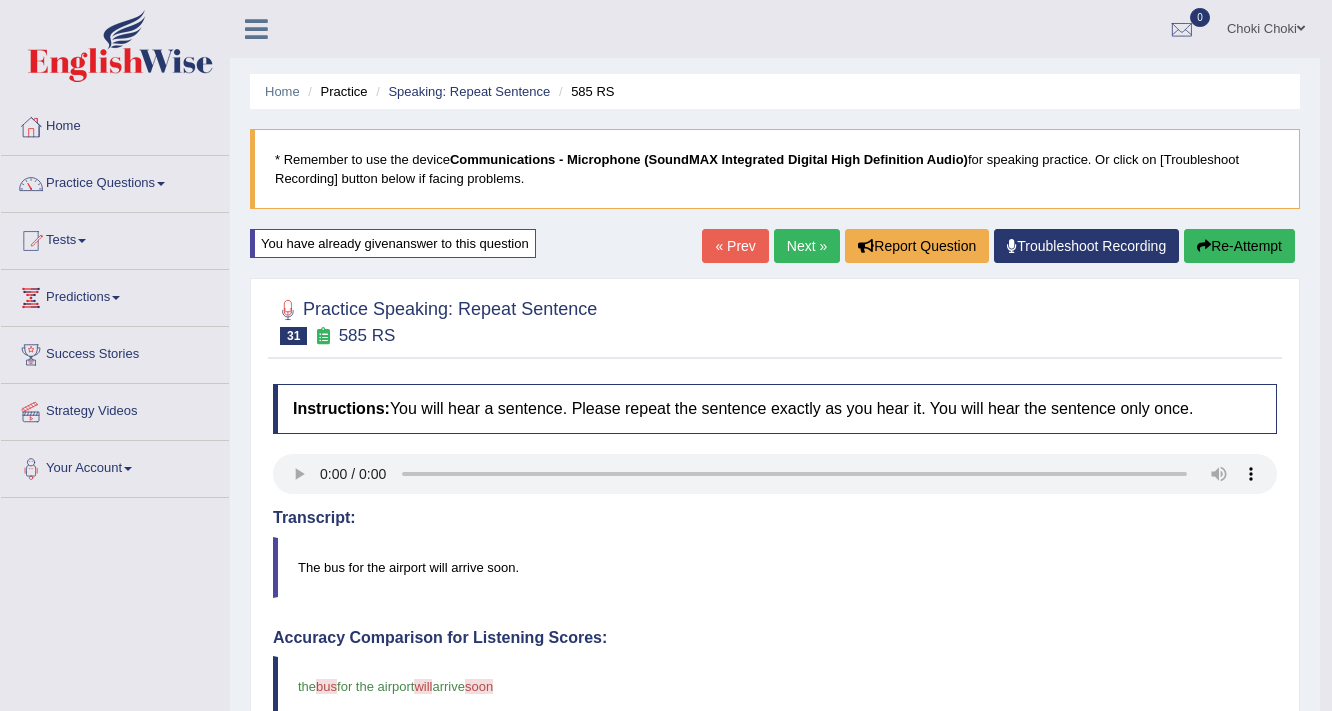 click on "Re-Attempt" at bounding box center [1239, 246] 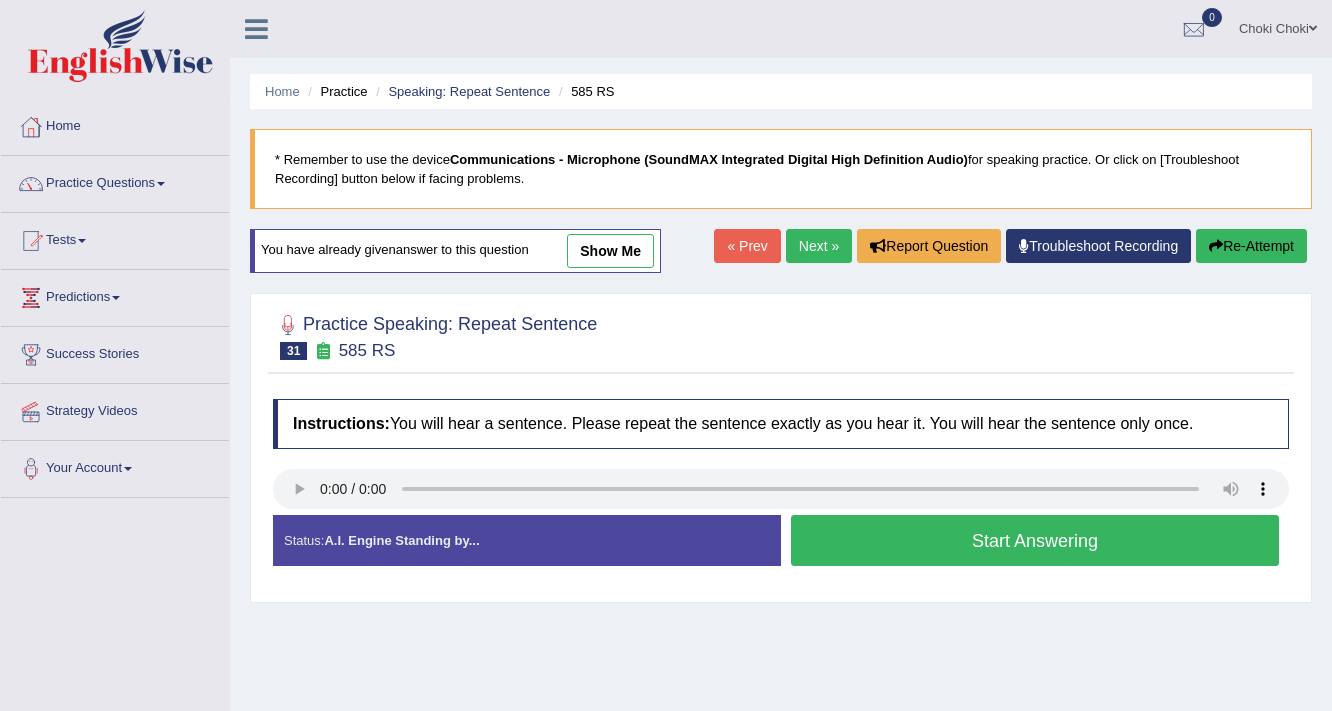 scroll, scrollTop: 0, scrollLeft: 0, axis: both 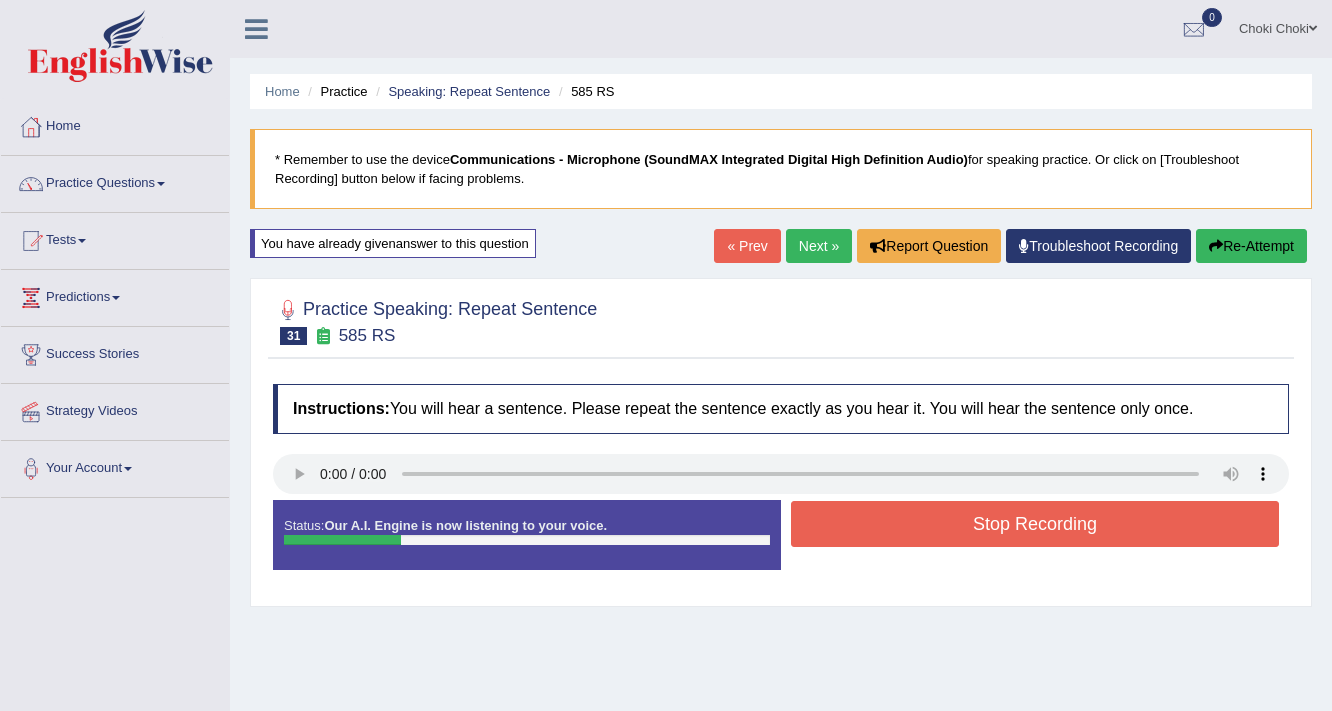 click on "Stop Recording" at bounding box center (1035, 524) 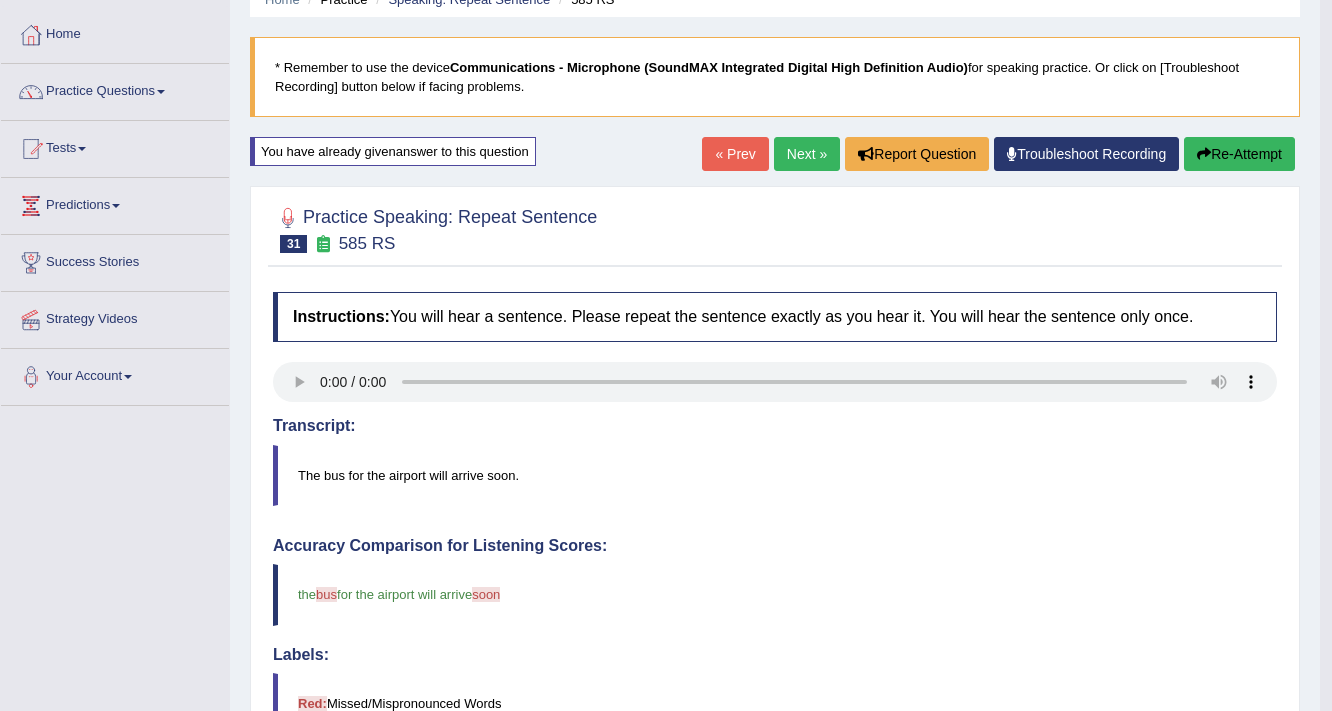 scroll, scrollTop: 80, scrollLeft: 0, axis: vertical 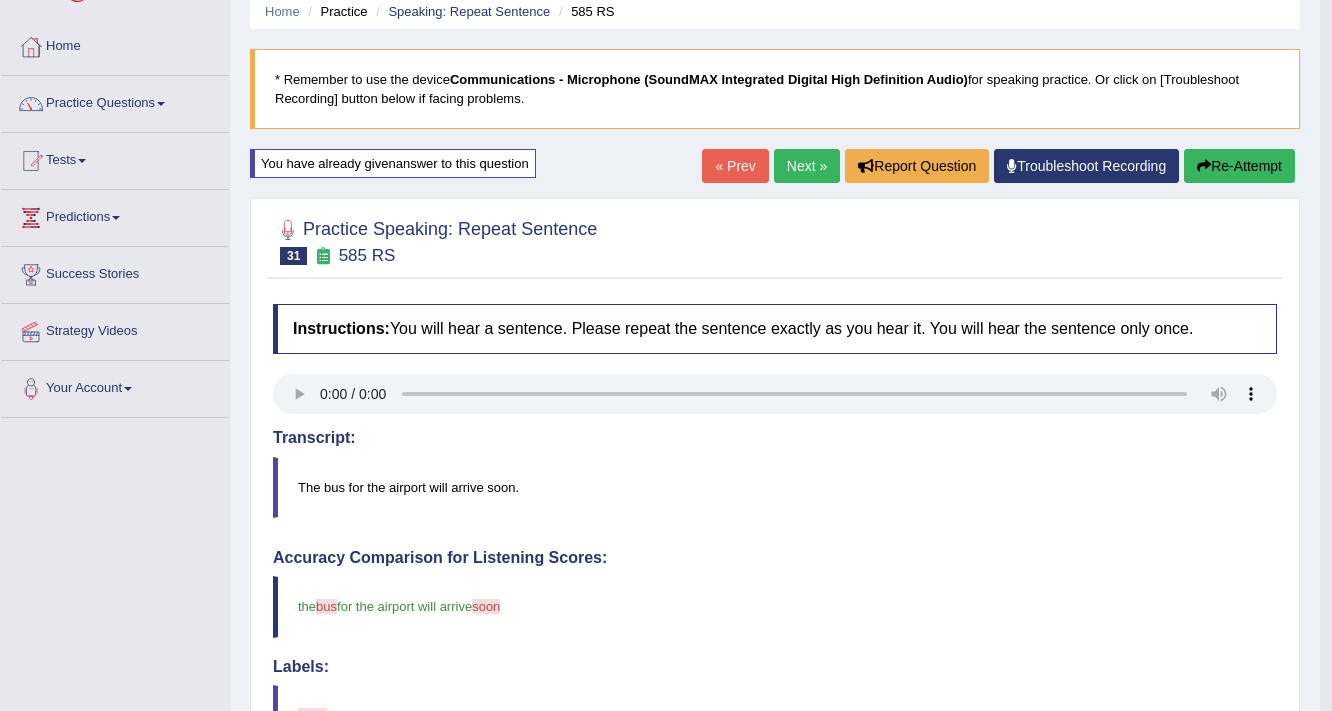 click on "Next »" at bounding box center [807, 166] 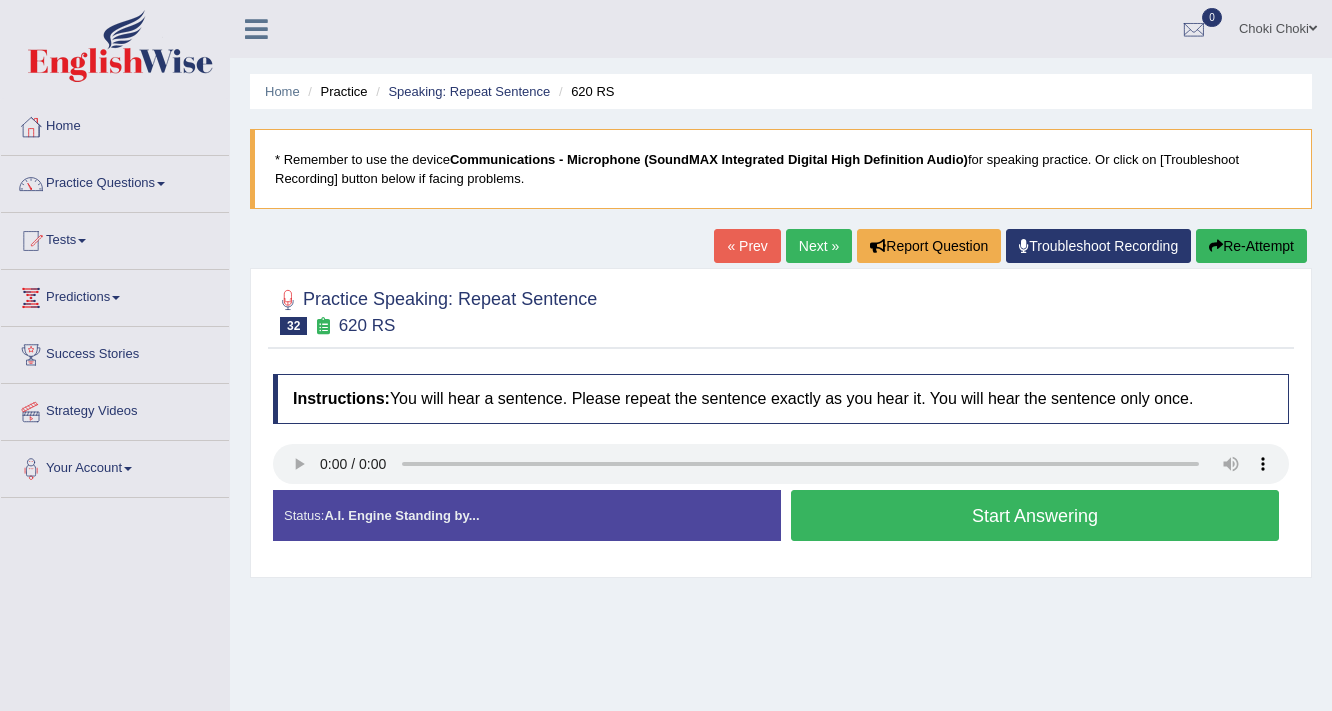scroll, scrollTop: 0, scrollLeft: 0, axis: both 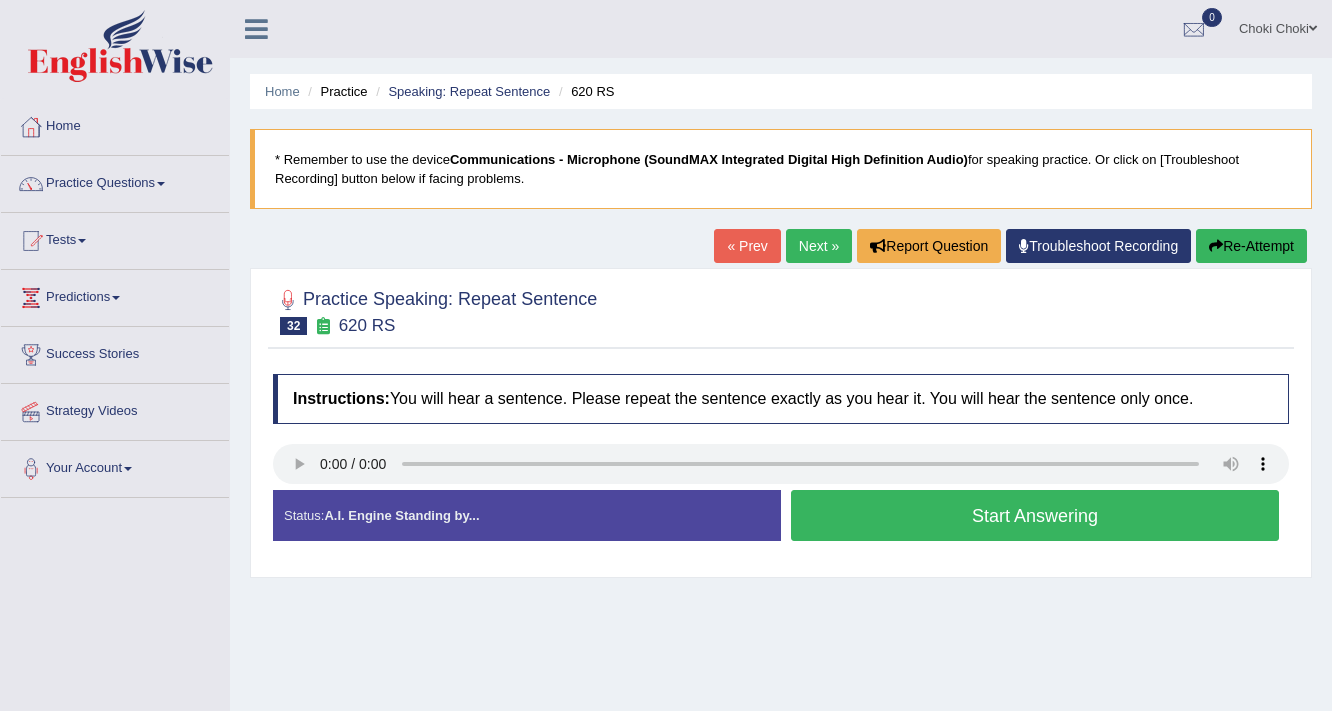 click on "Start Answering" at bounding box center (1035, 515) 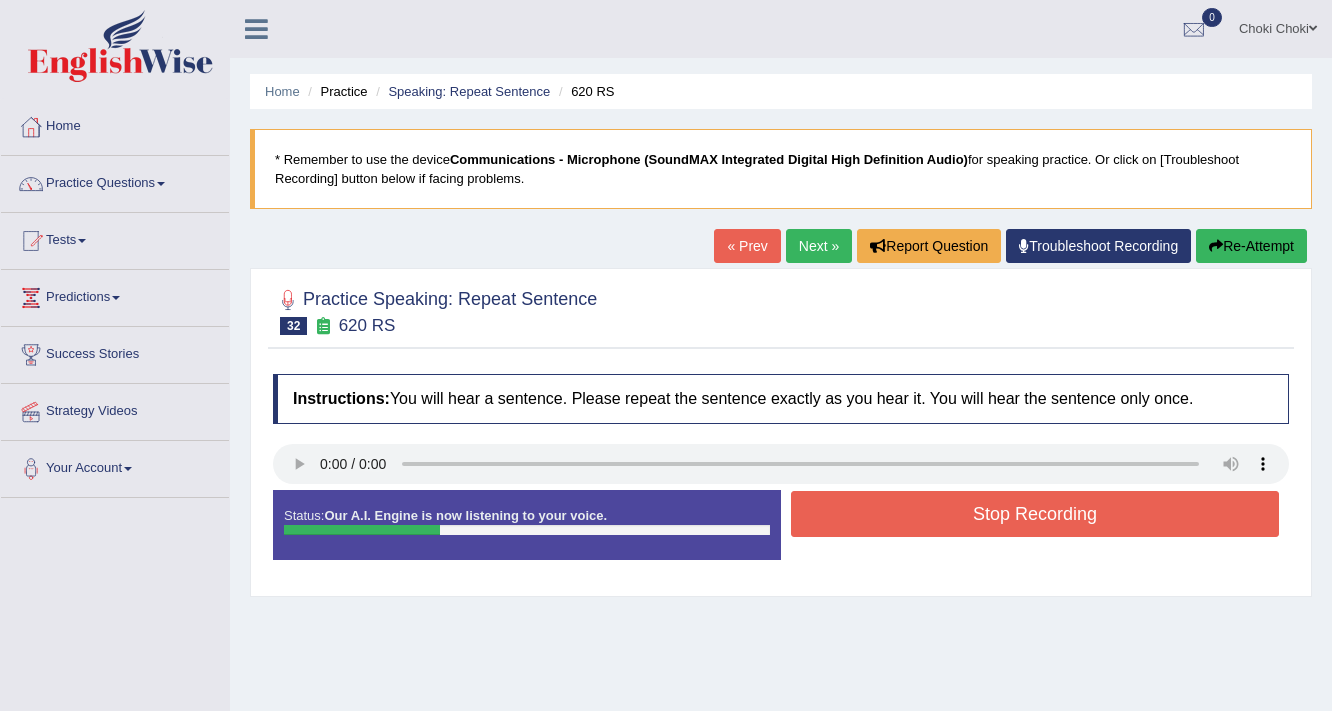 click on "Stop Recording" at bounding box center (1035, 514) 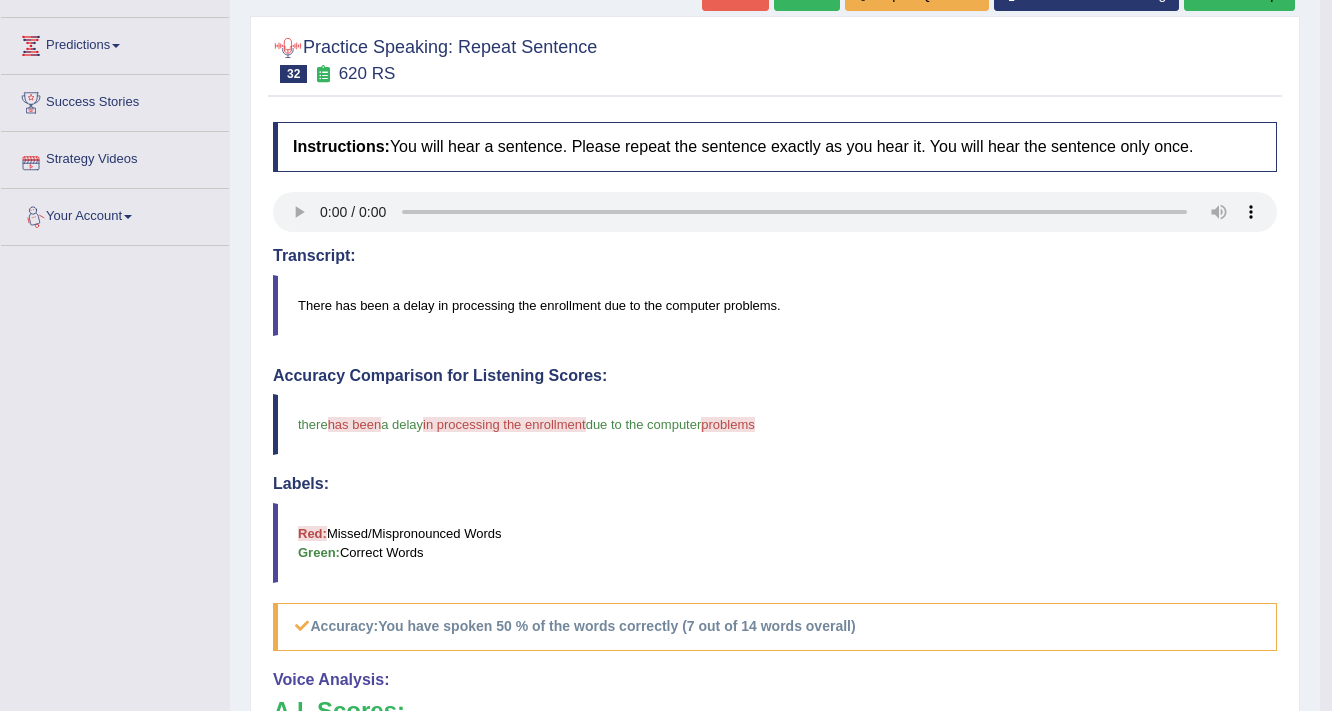 scroll, scrollTop: 160, scrollLeft: 0, axis: vertical 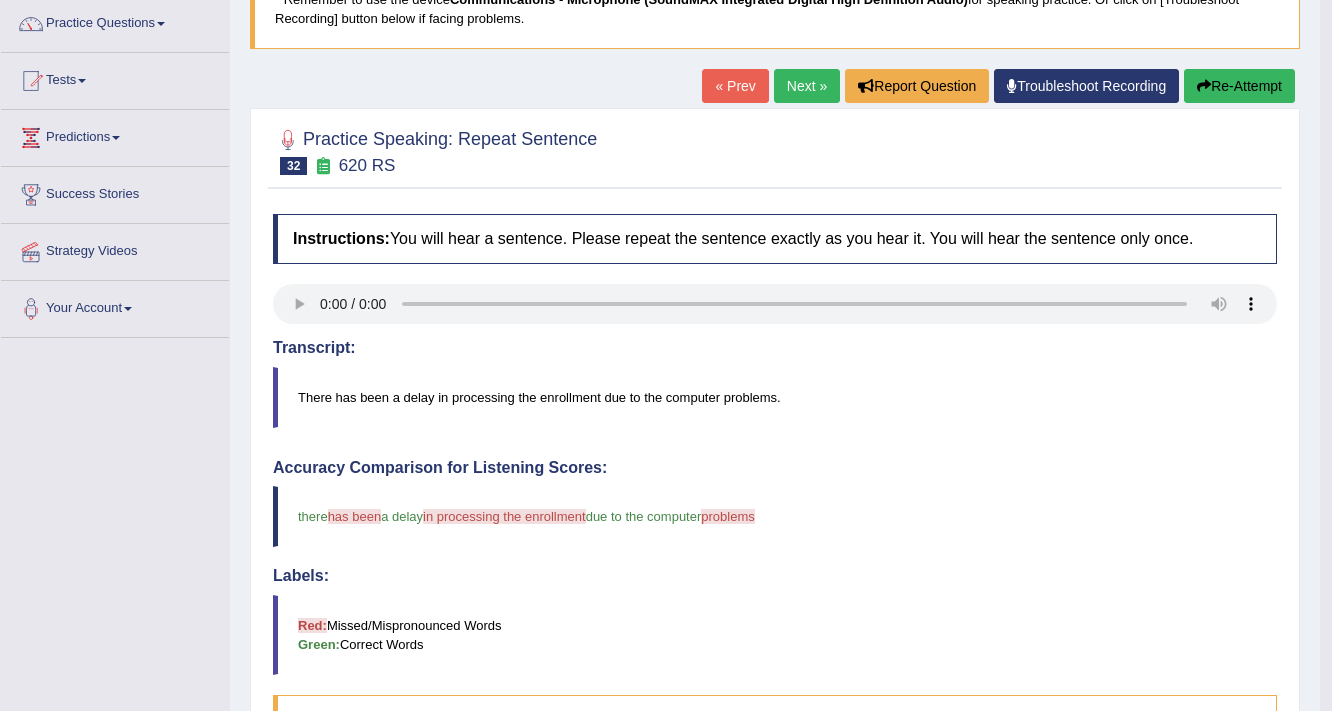 click on "Re-Attempt" at bounding box center (1239, 86) 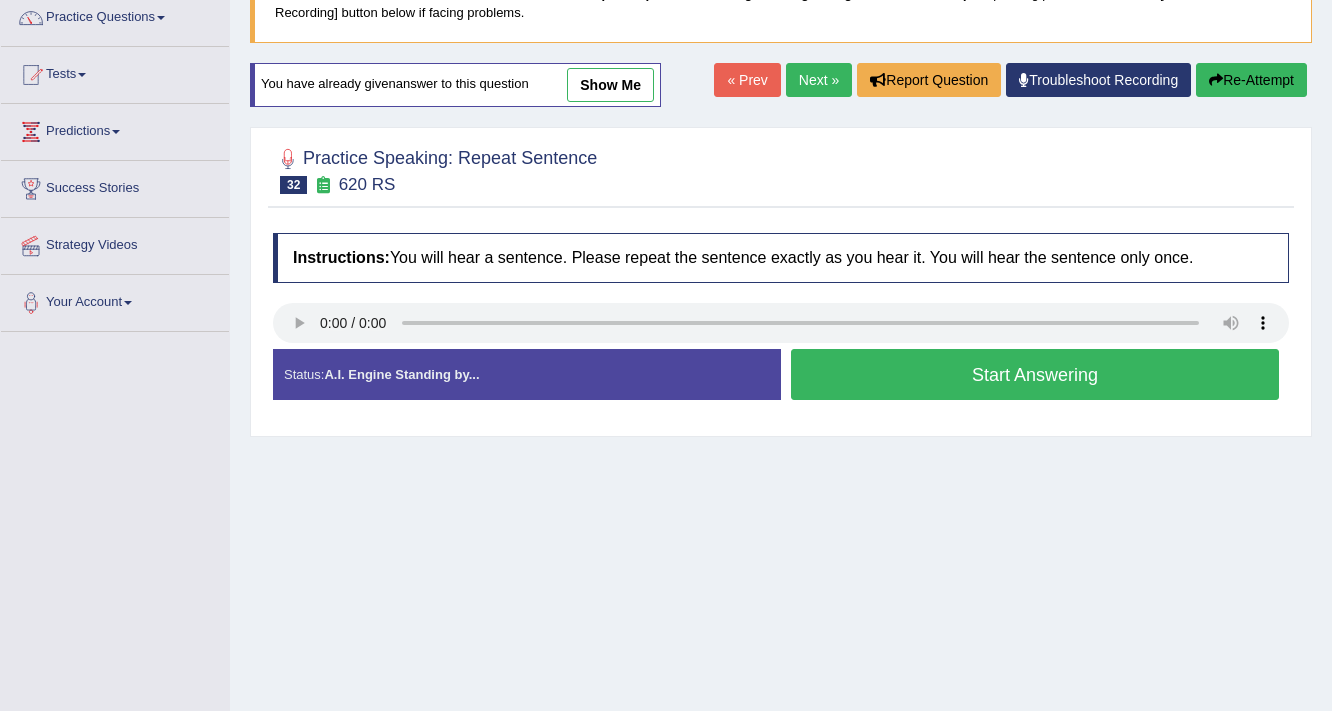 scroll, scrollTop: 166, scrollLeft: 0, axis: vertical 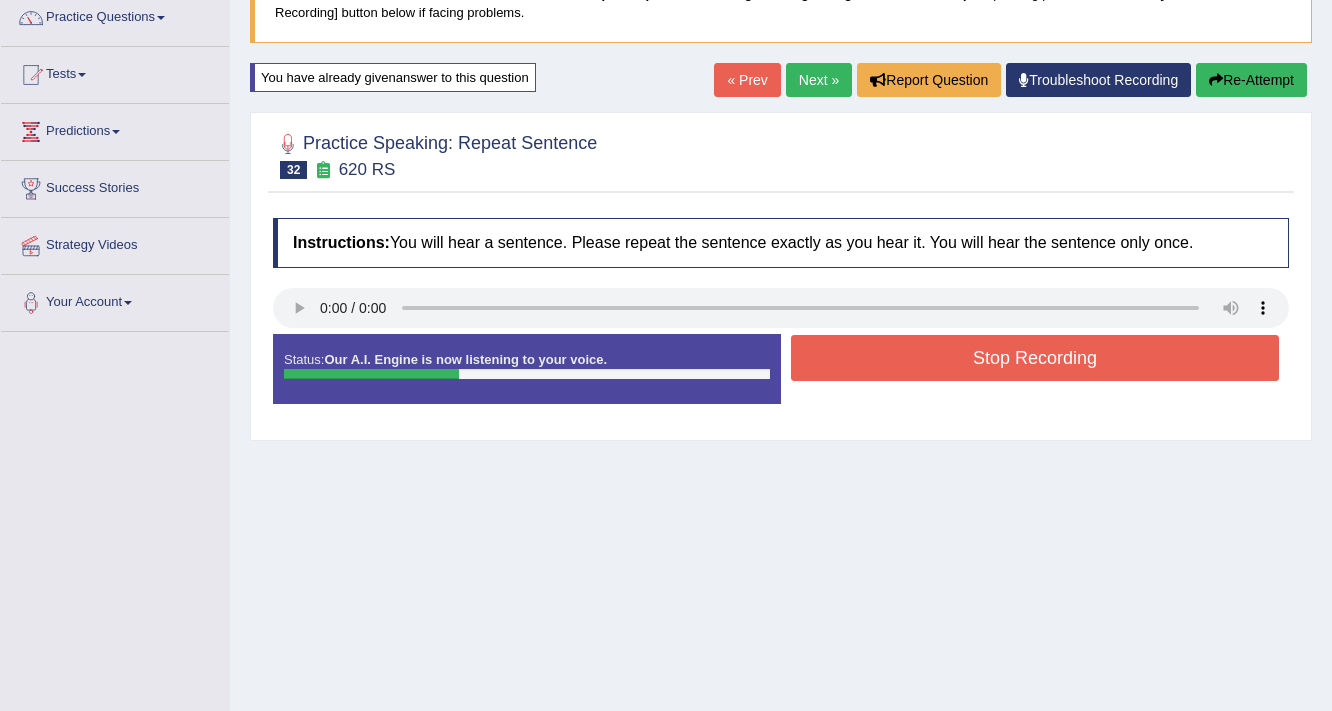 click on "Stop Recording" at bounding box center [1035, 358] 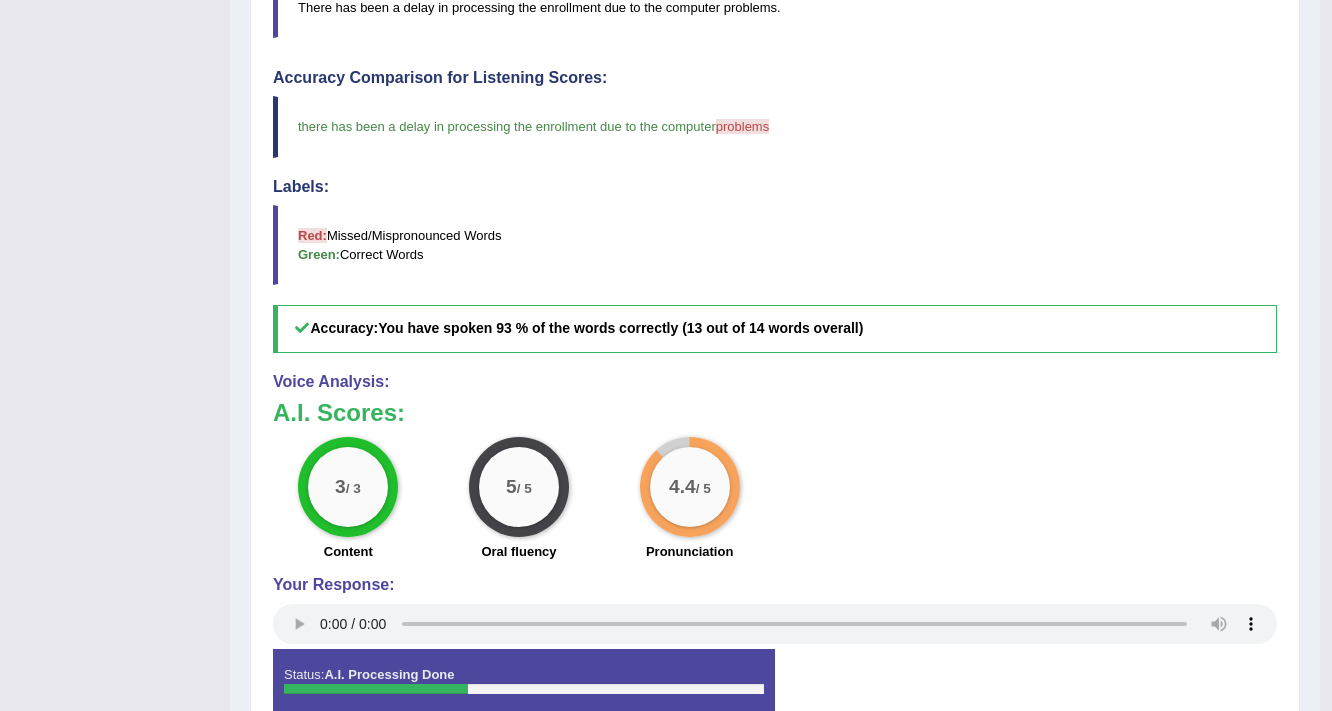 scroll, scrollTop: 566, scrollLeft: 0, axis: vertical 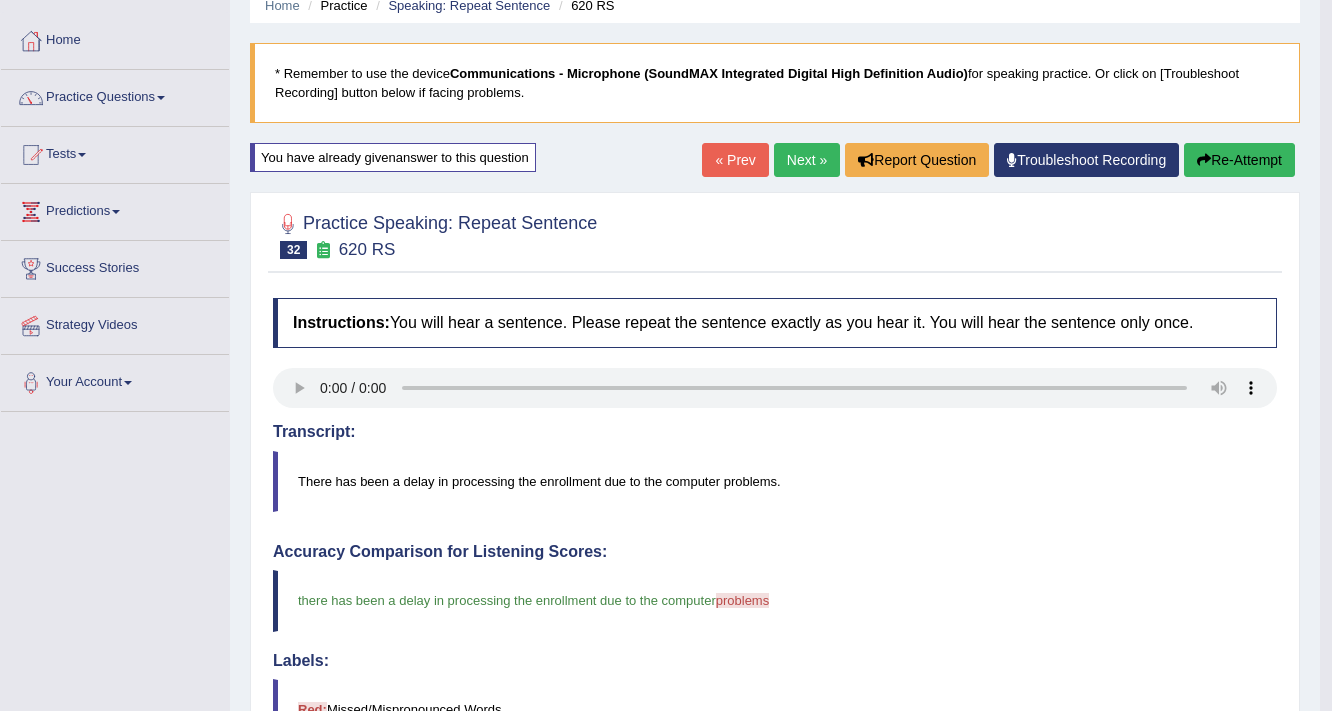 click on "Next »" at bounding box center [807, 160] 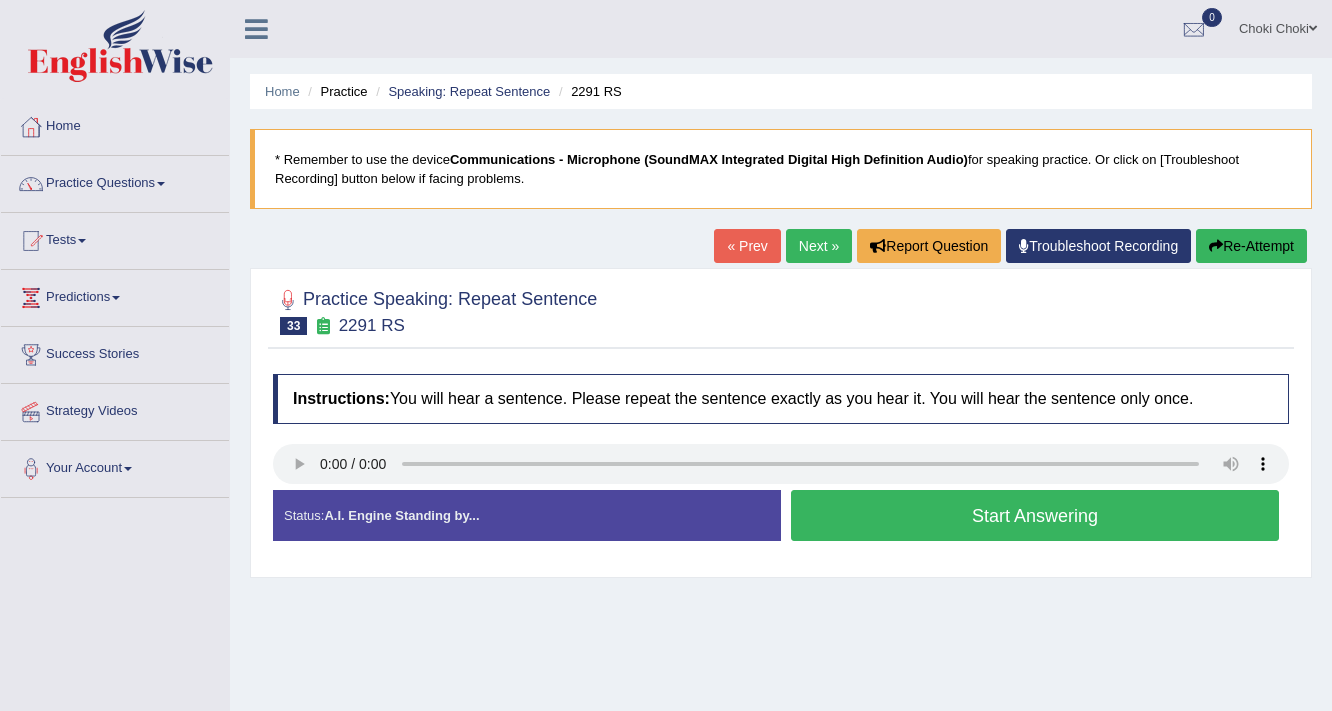 scroll, scrollTop: 0, scrollLeft: 0, axis: both 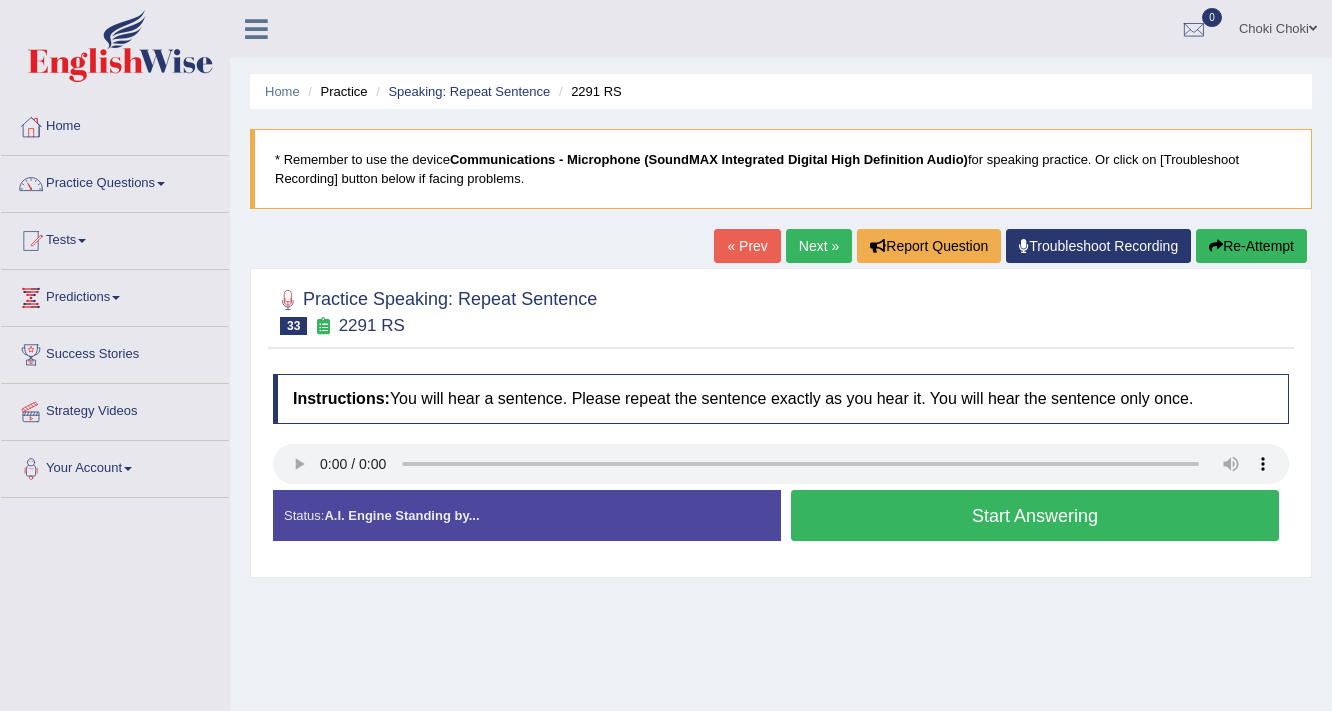 click on "Start Answering" at bounding box center [1035, 515] 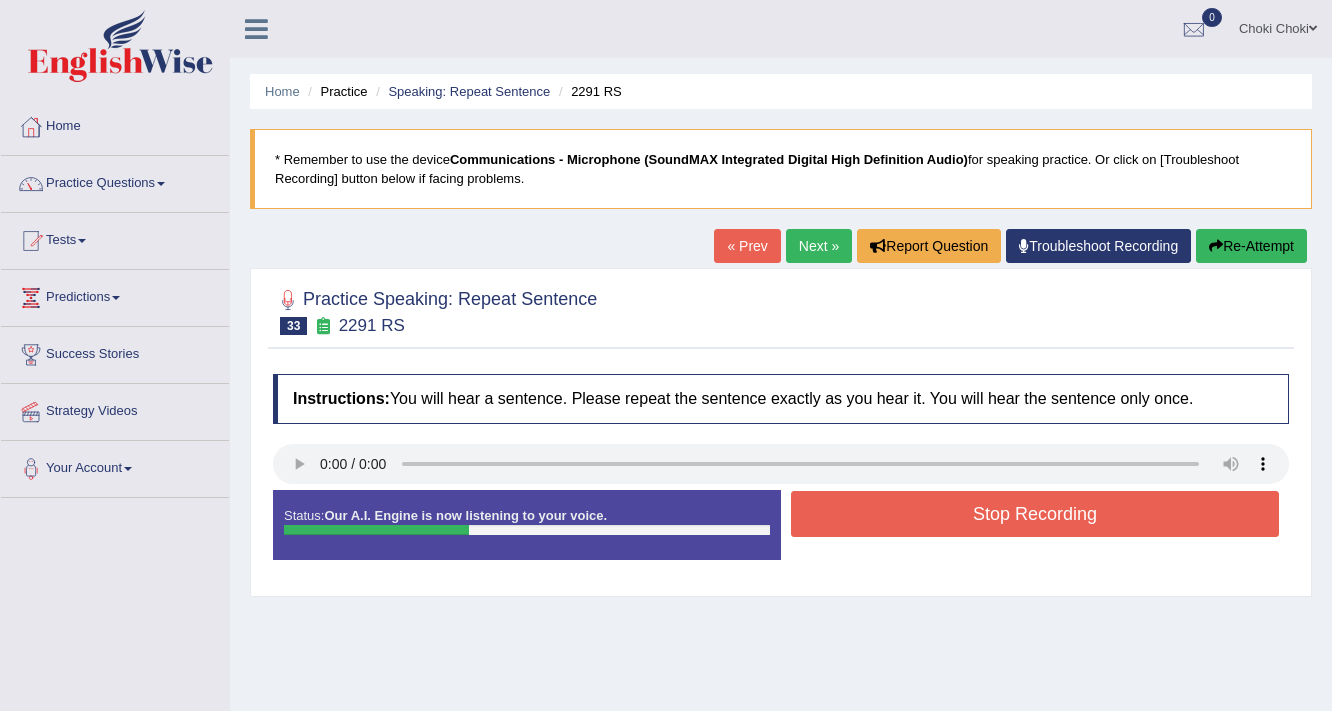 click on "Stop Recording" at bounding box center (1035, 514) 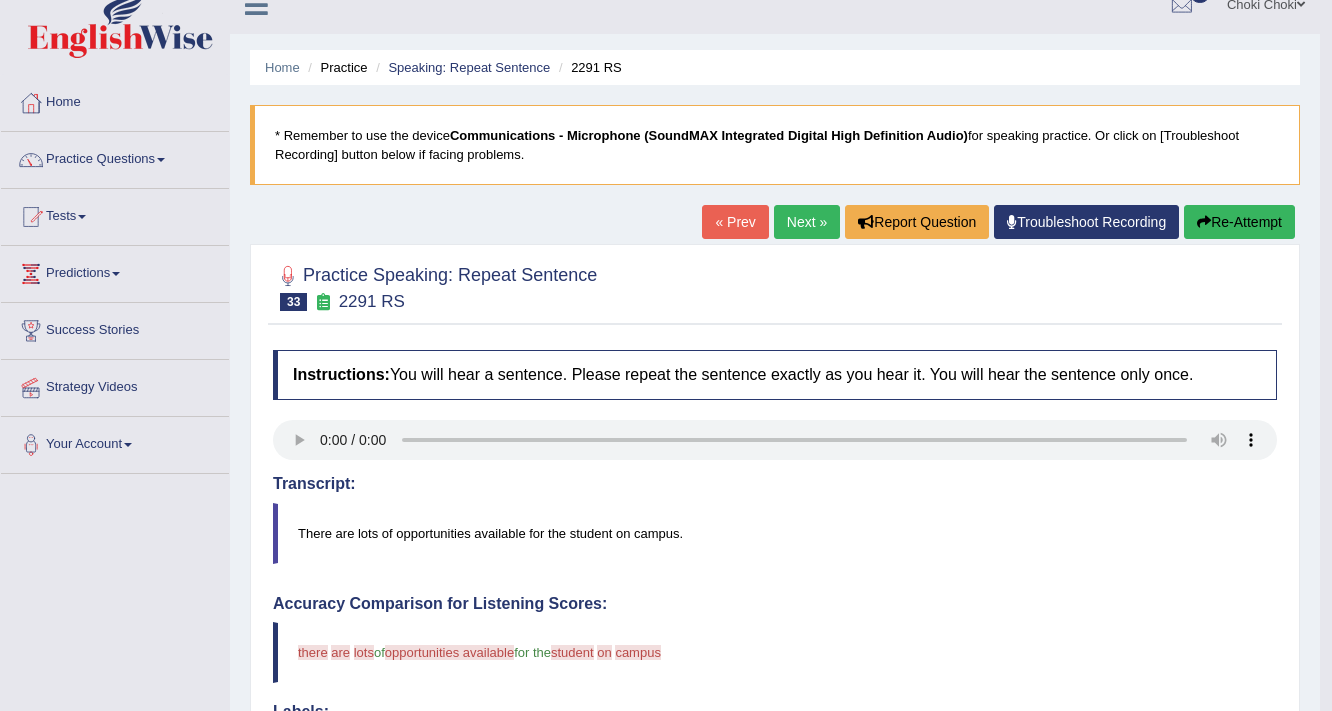 scroll, scrollTop: 0, scrollLeft: 0, axis: both 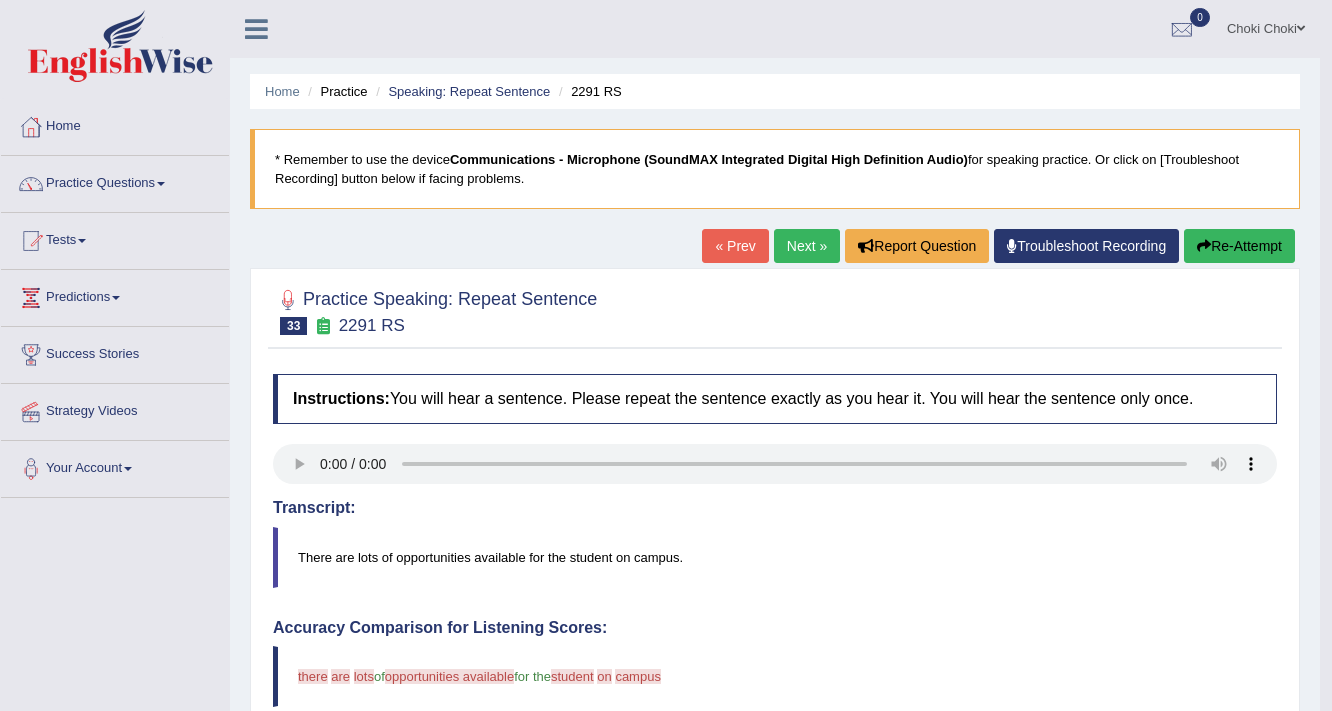 click on "Re-Attempt" at bounding box center [1239, 246] 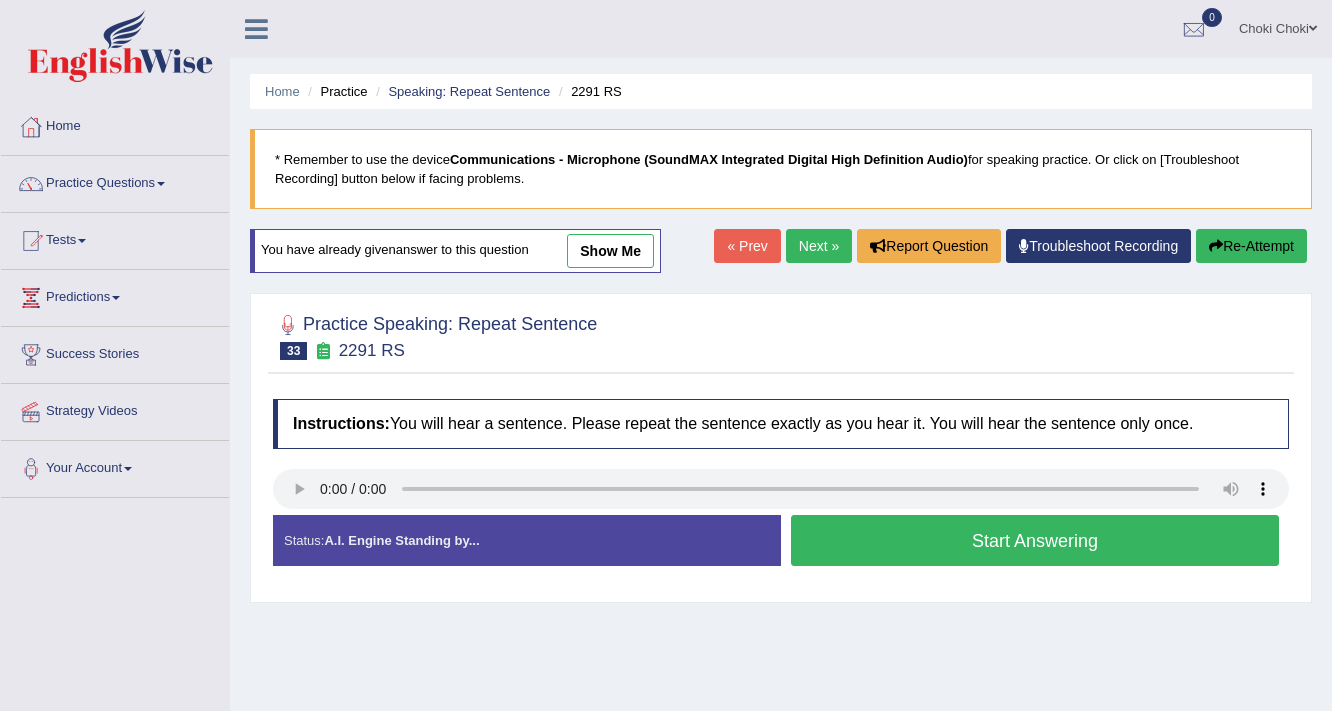 scroll, scrollTop: 0, scrollLeft: 0, axis: both 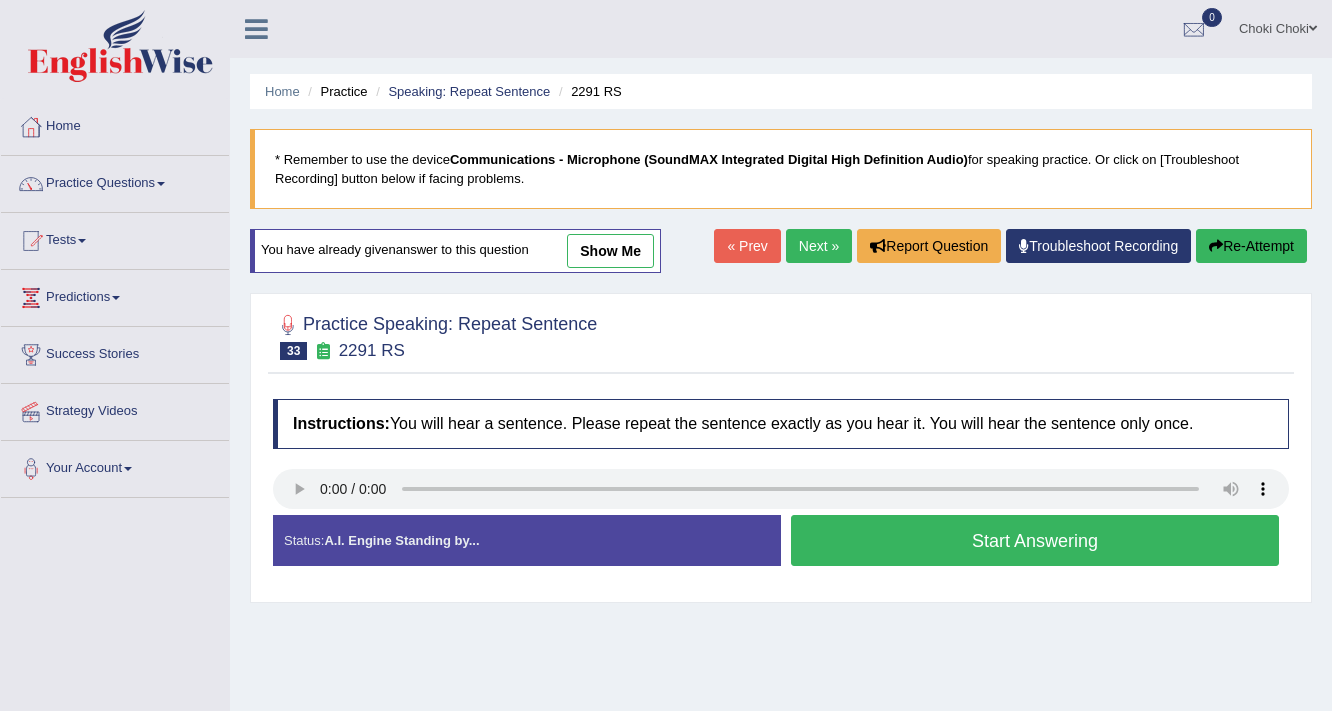 click on "Start Answering" at bounding box center [1035, 540] 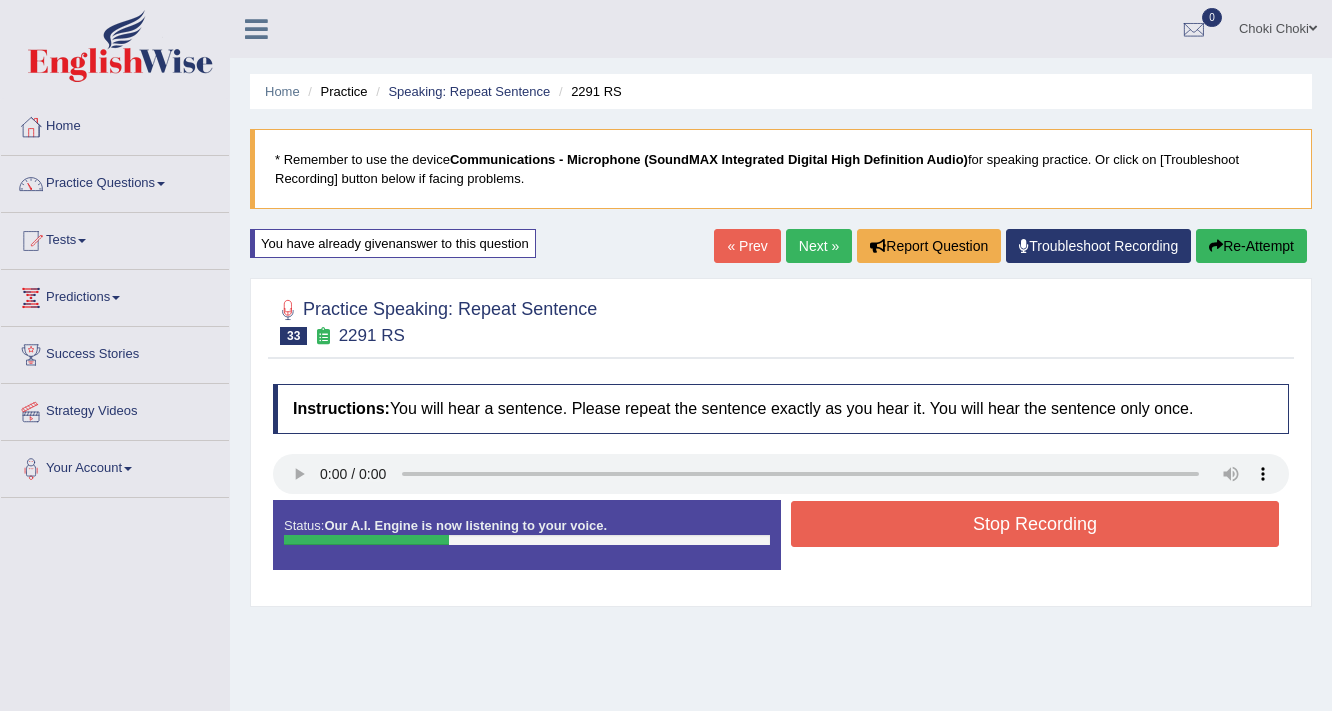 click on "Stop Recording" at bounding box center (1035, 524) 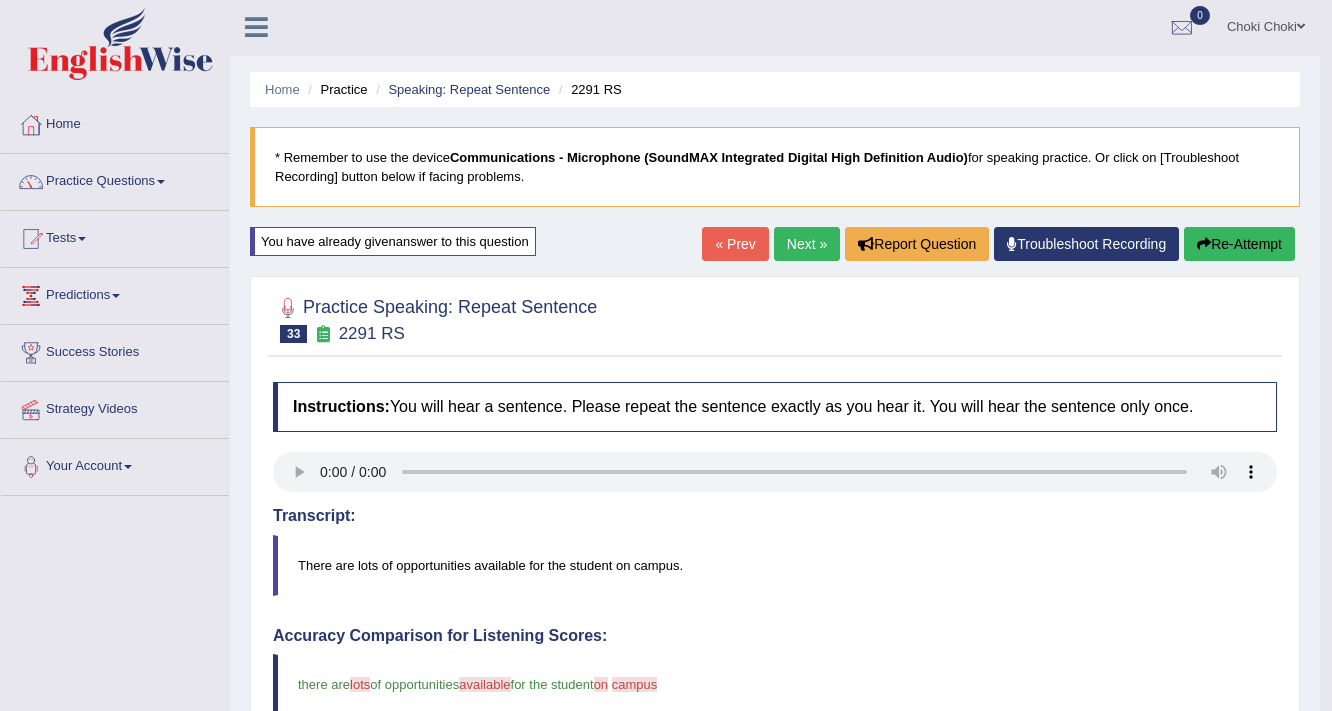 scroll, scrollTop: 0, scrollLeft: 0, axis: both 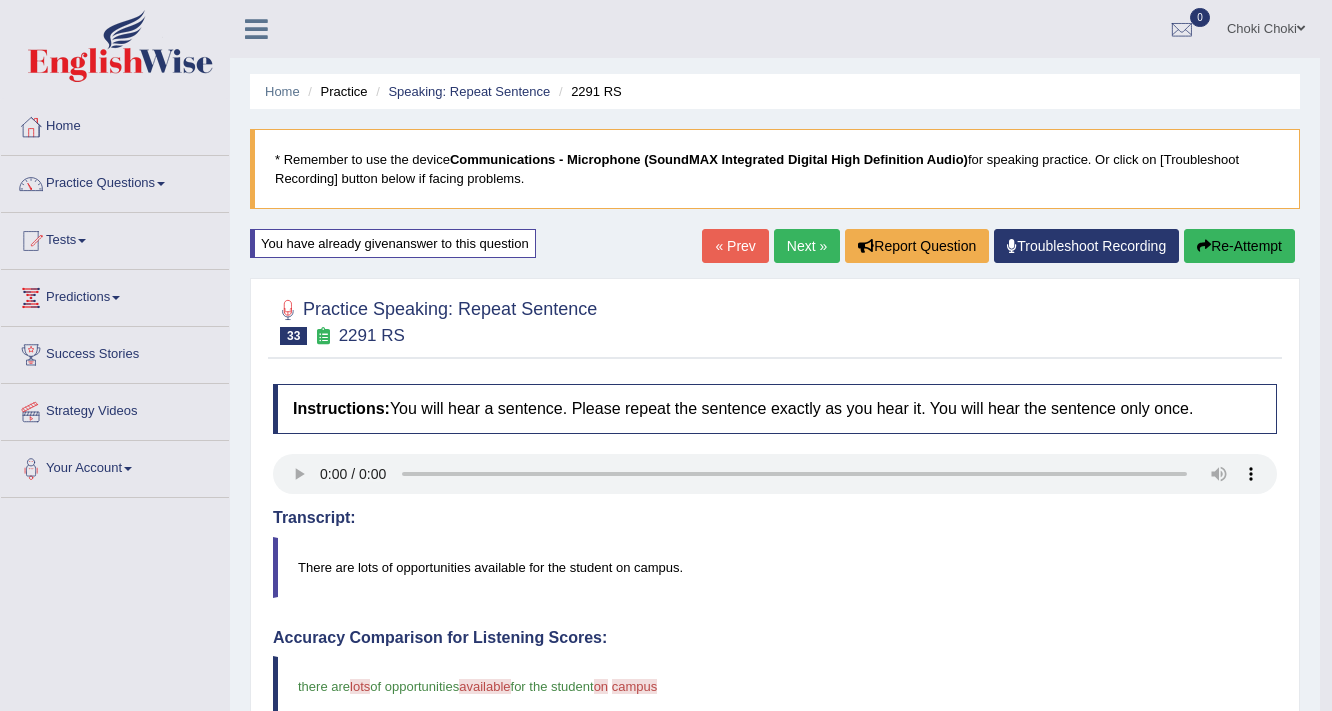 click on "Next »" at bounding box center (807, 246) 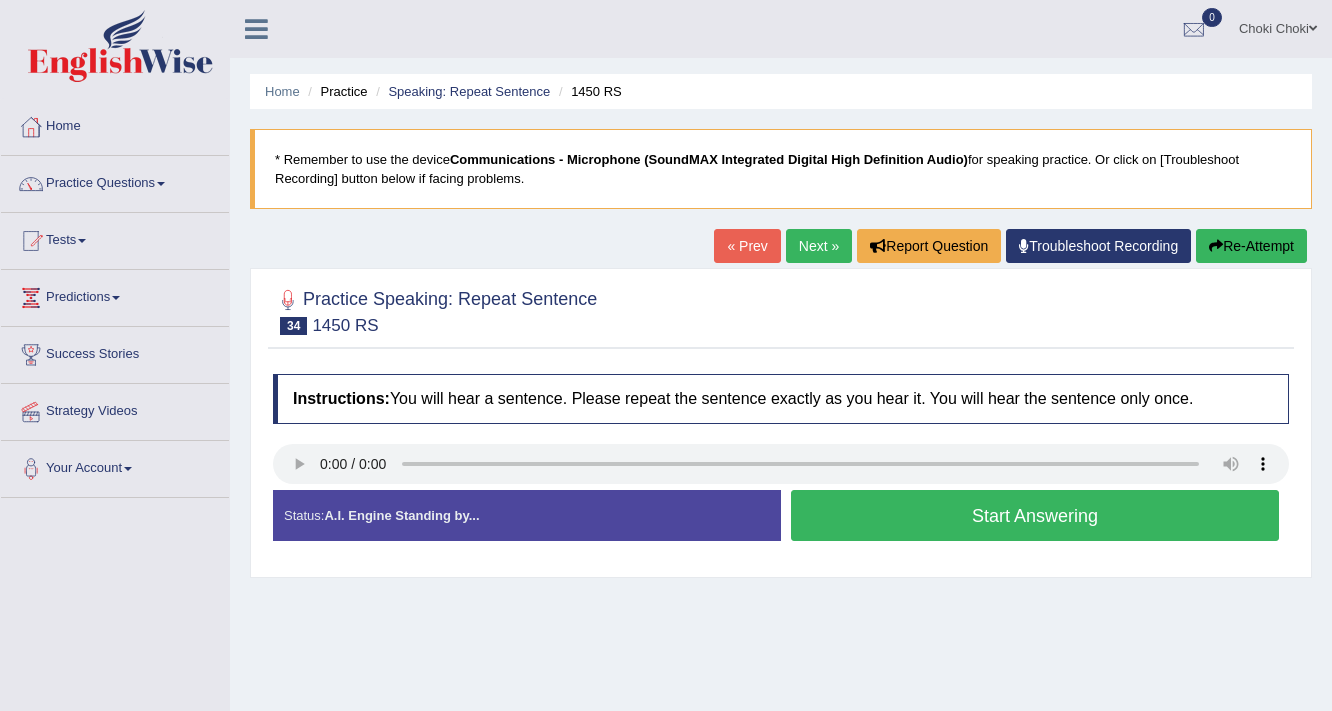 scroll, scrollTop: 0, scrollLeft: 0, axis: both 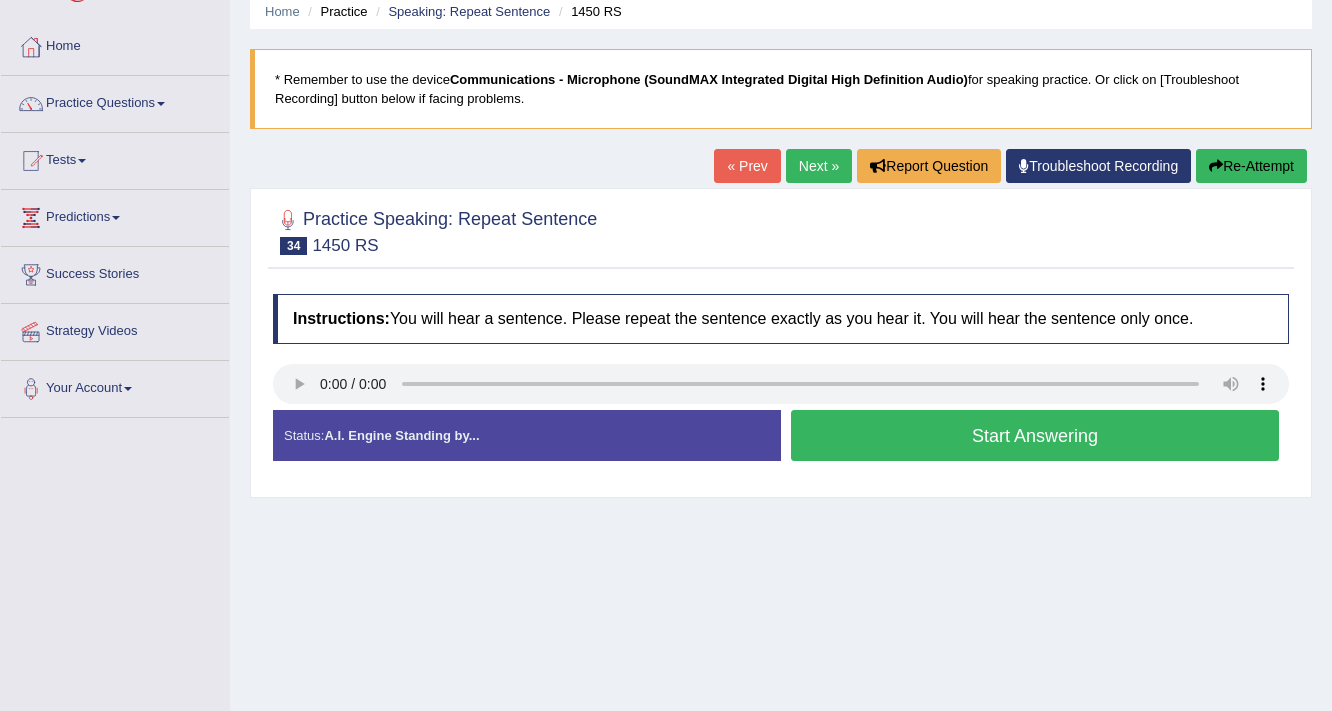 click on "Start Answering" at bounding box center [1035, 435] 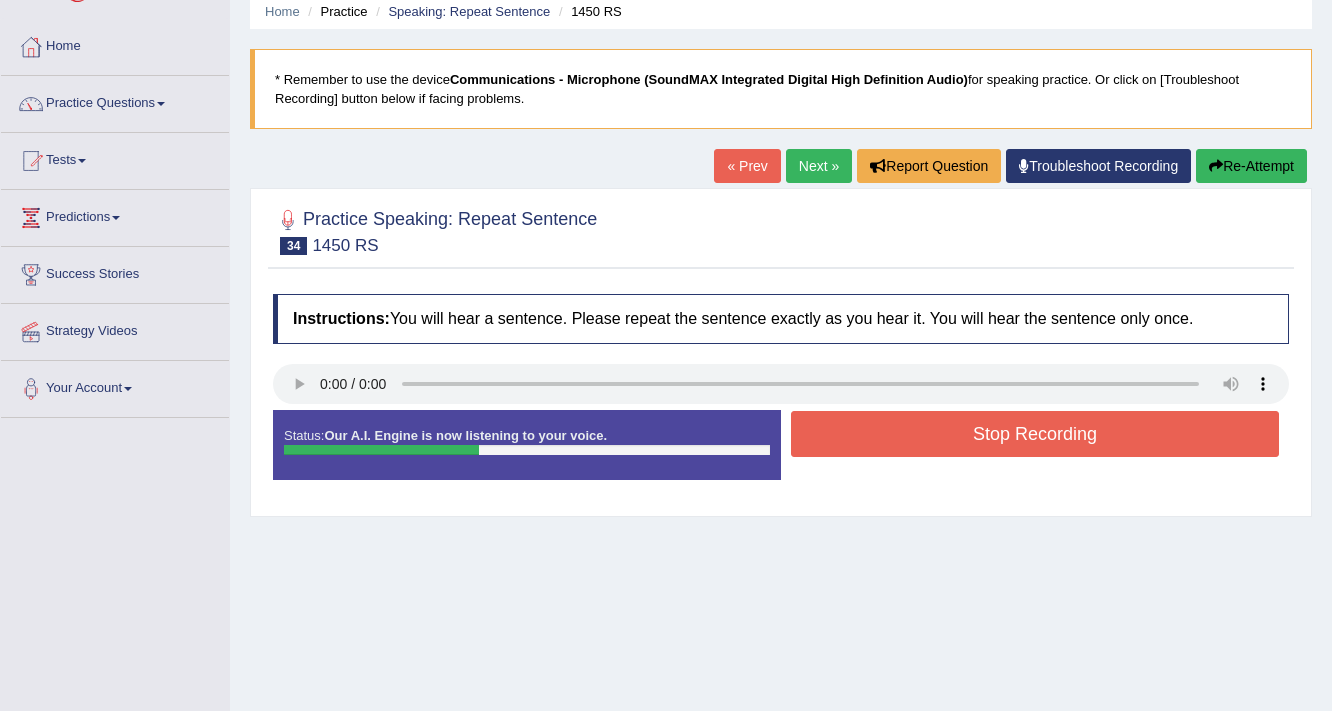 click on "Stop Recording" at bounding box center (1035, 434) 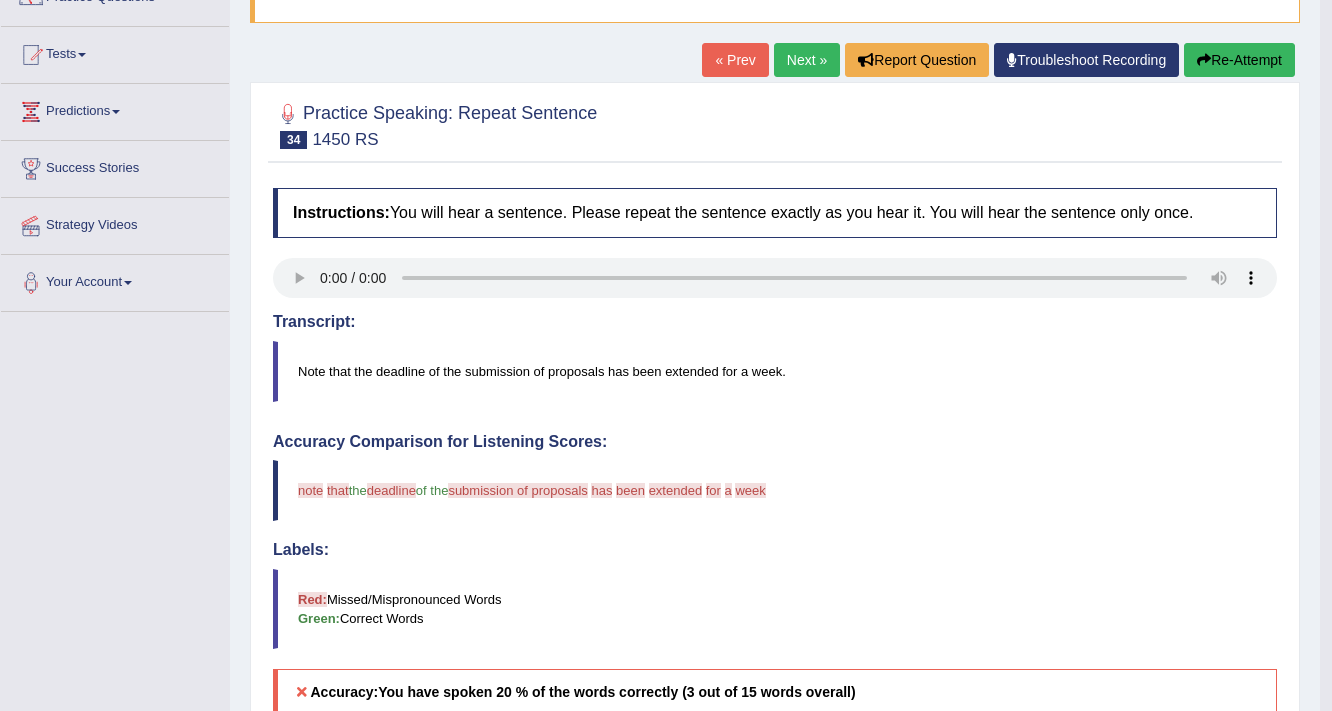 scroll, scrollTop: 160, scrollLeft: 0, axis: vertical 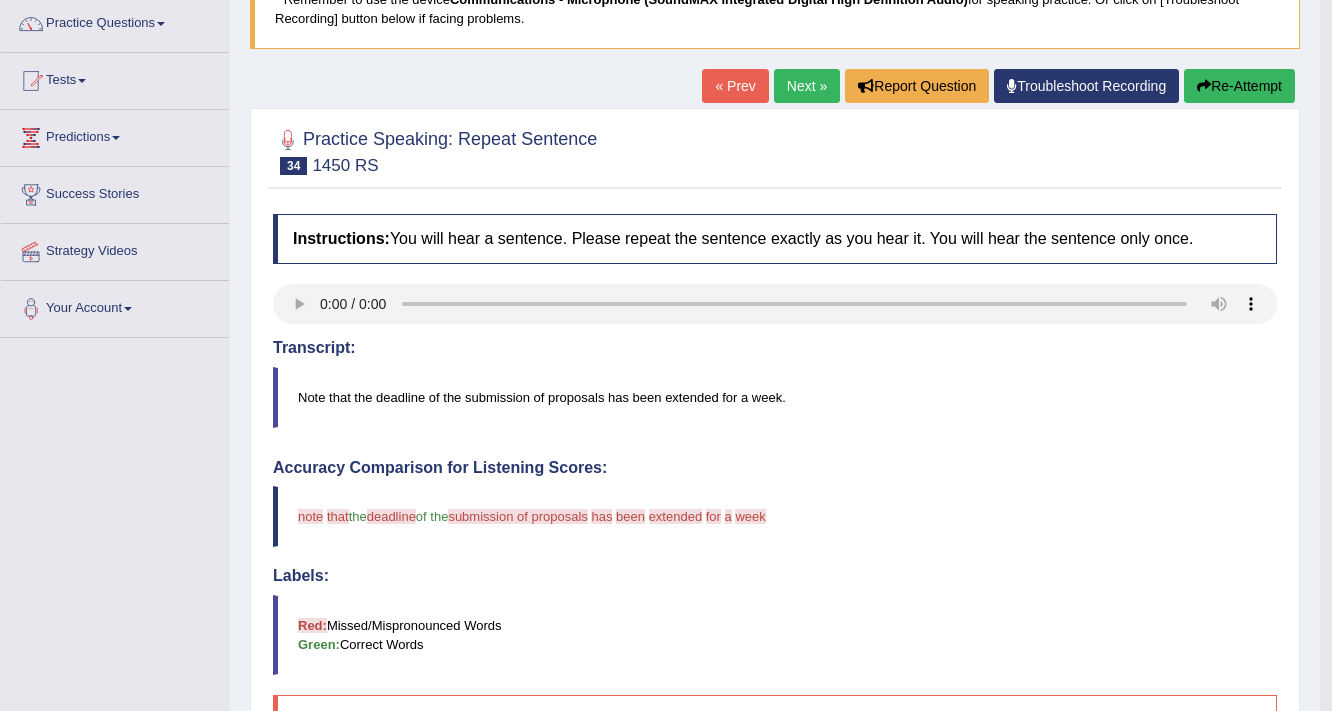 click on "Re-Attempt" at bounding box center (1239, 86) 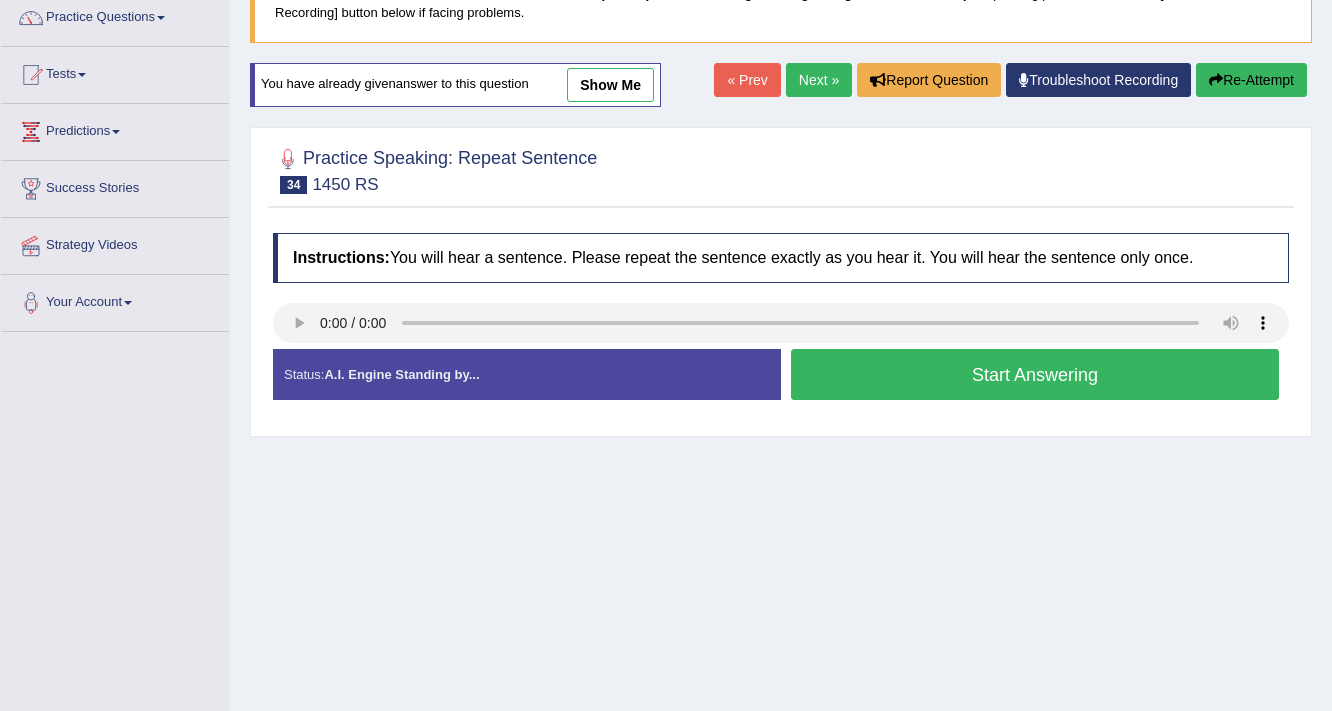 scroll, scrollTop: 166, scrollLeft: 0, axis: vertical 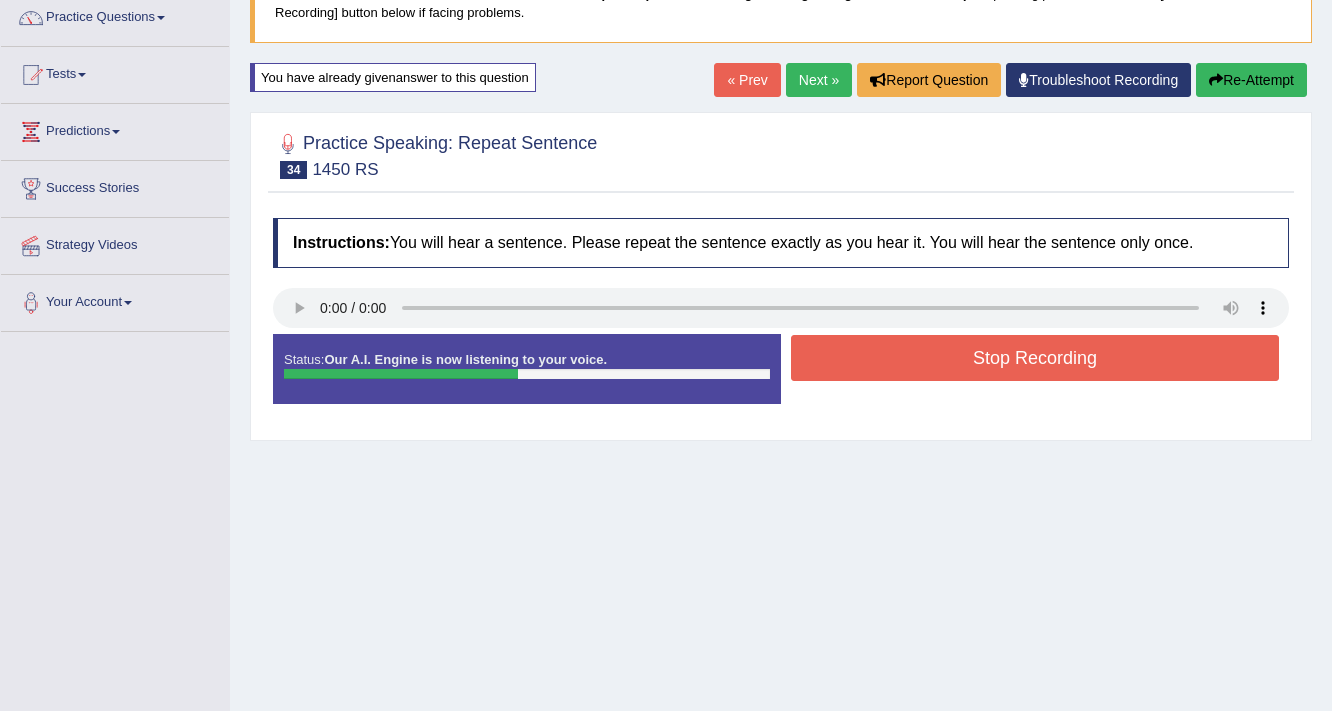 click on "Stop Recording" at bounding box center [1035, 358] 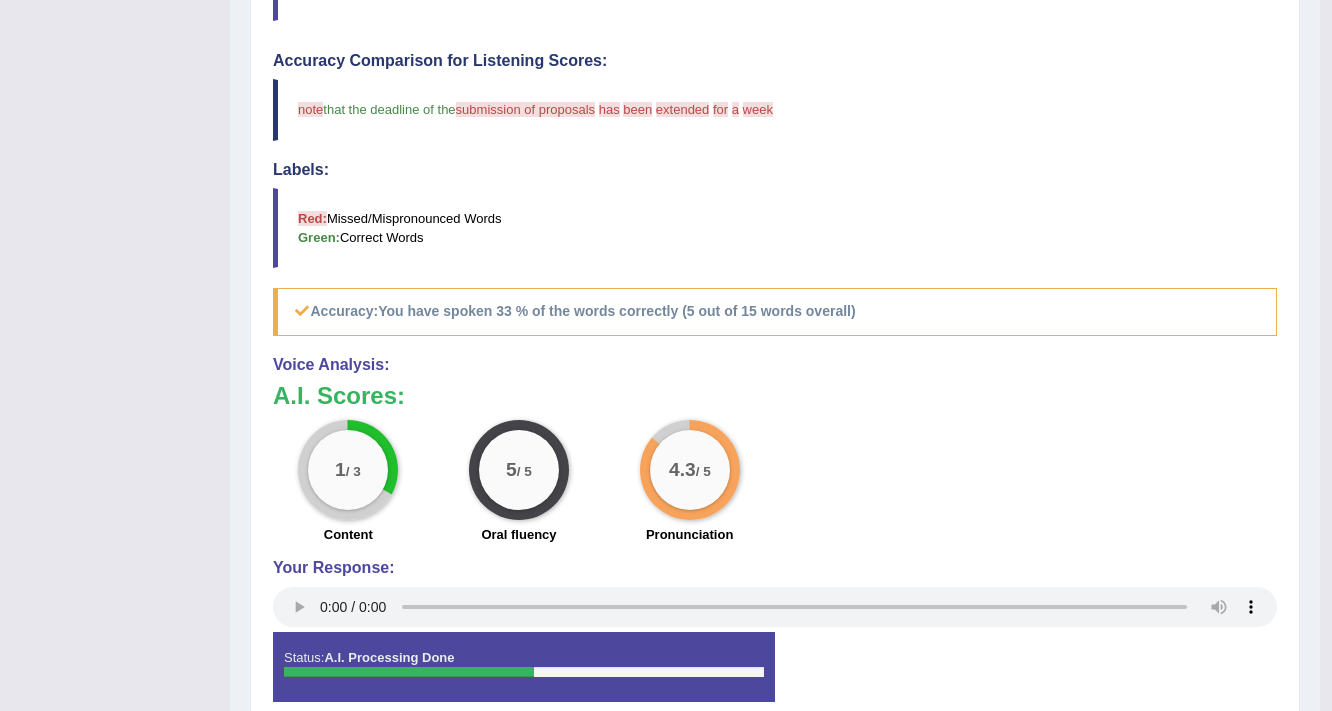 scroll, scrollTop: 667, scrollLeft: 0, axis: vertical 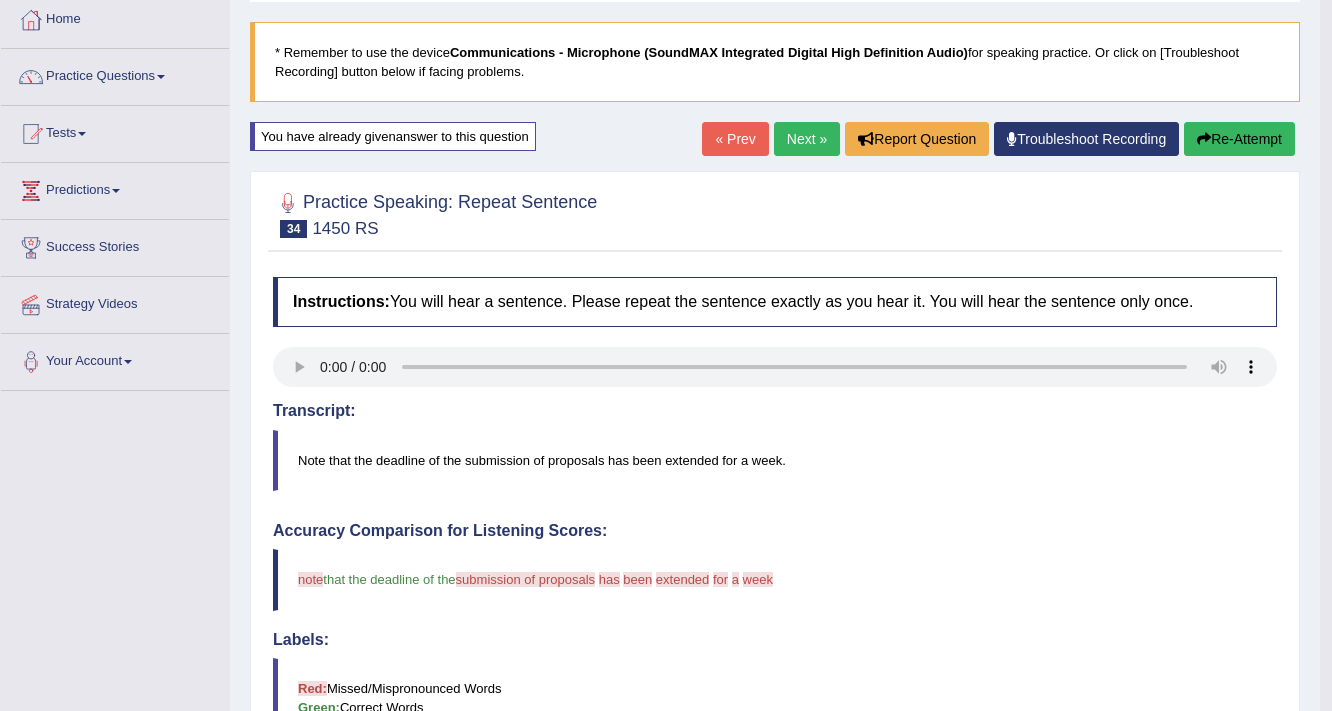 click on "Re-Attempt" at bounding box center (1239, 139) 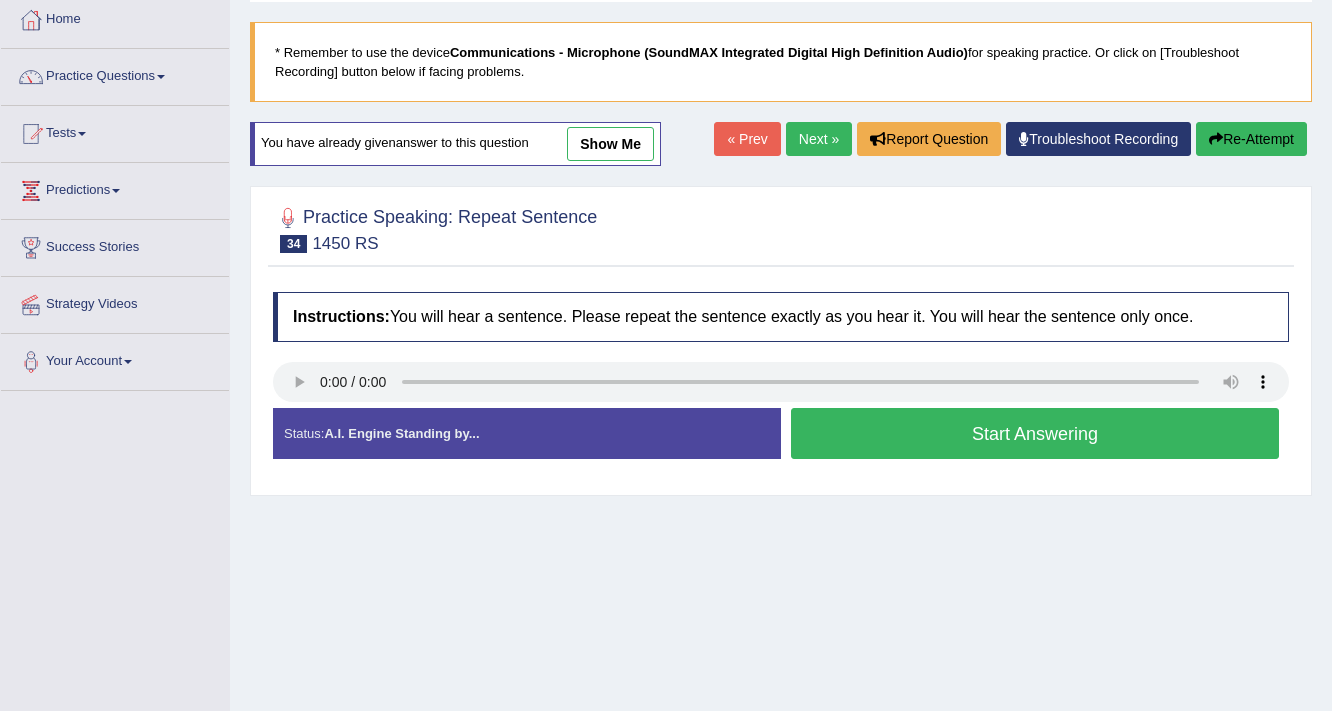 scroll, scrollTop: 107, scrollLeft: 0, axis: vertical 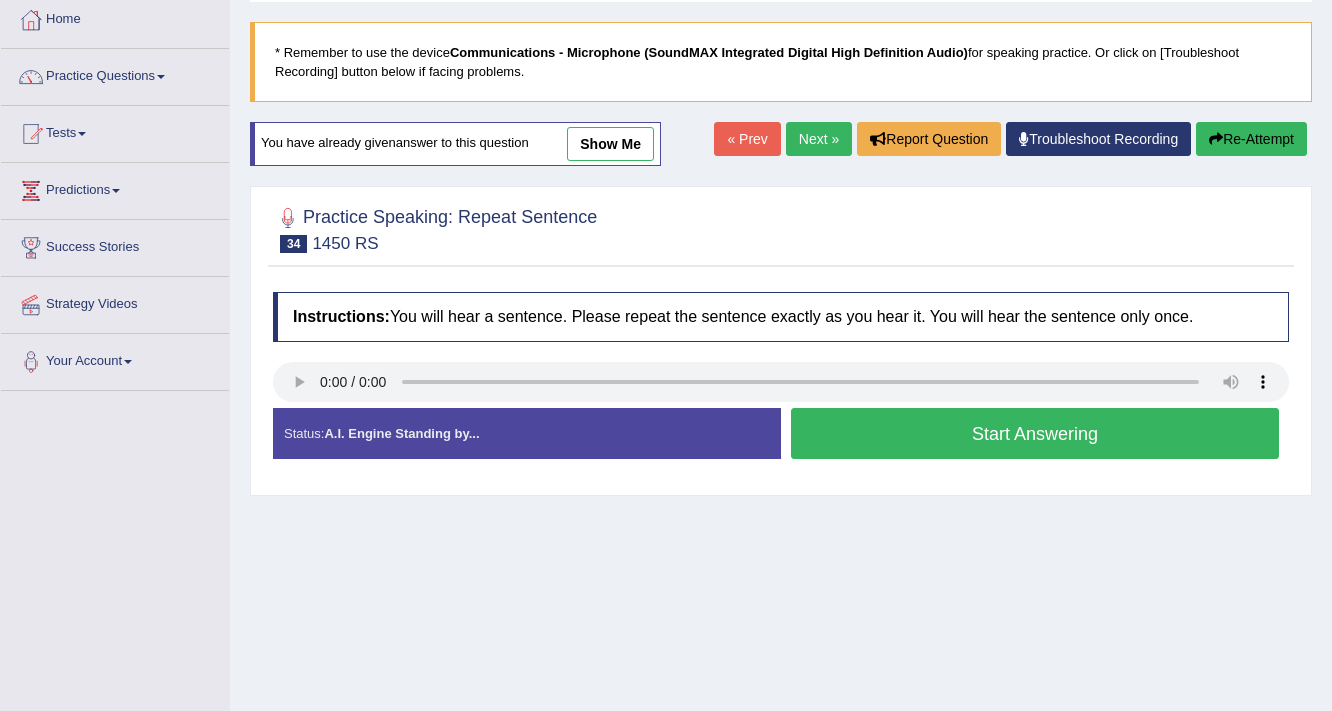 click on "Start Answering" at bounding box center (1035, 433) 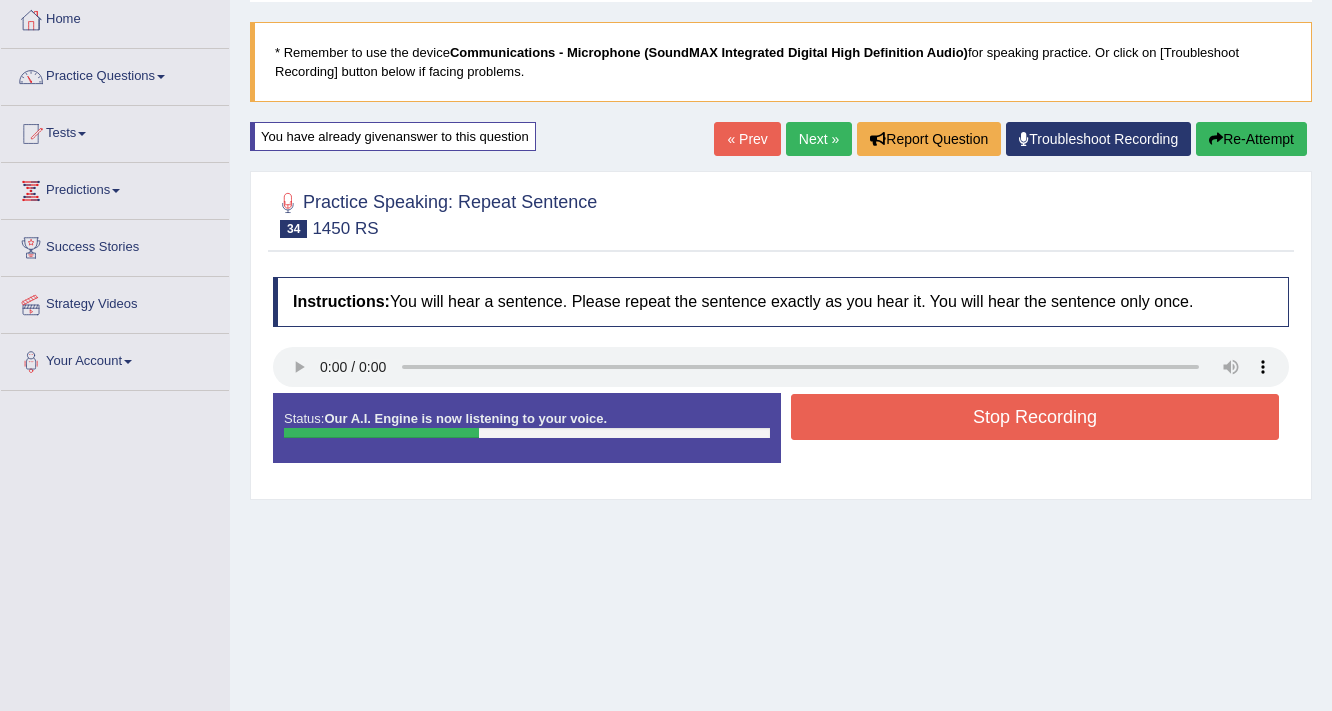 click on "Stop Recording" at bounding box center (1035, 417) 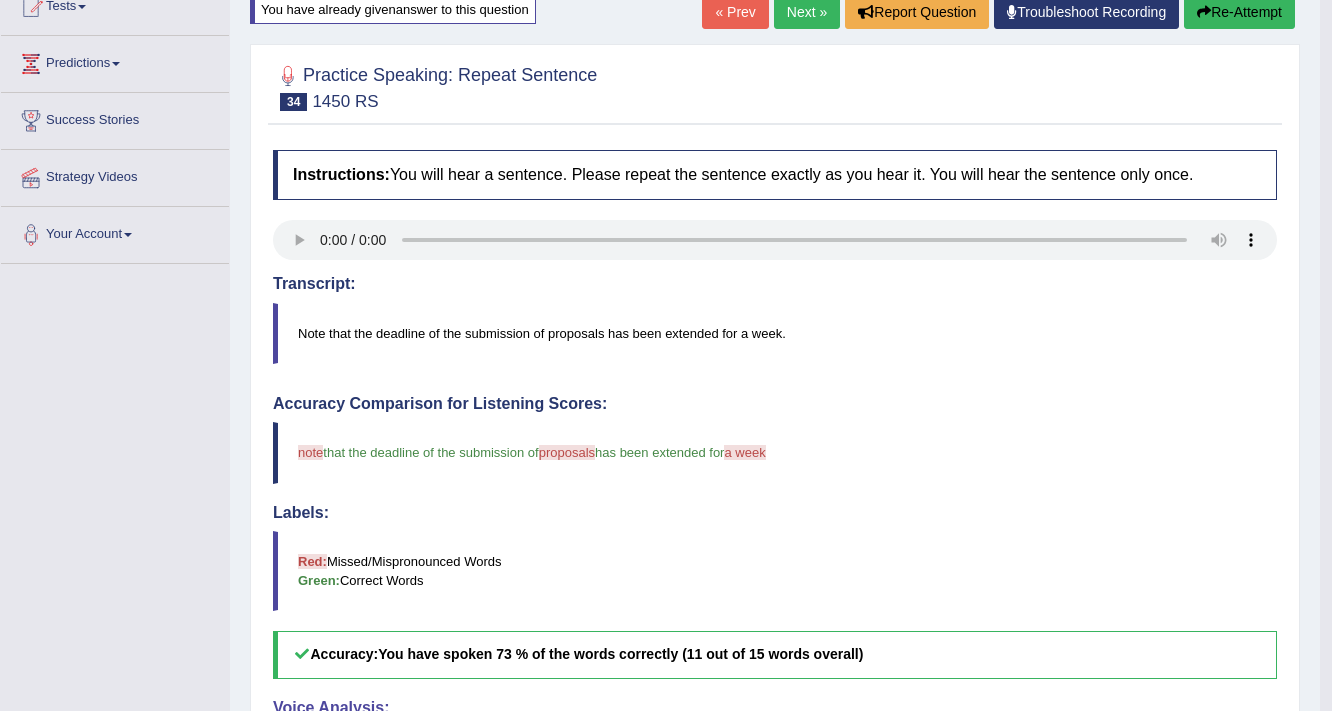 scroll, scrollTop: 187, scrollLeft: 0, axis: vertical 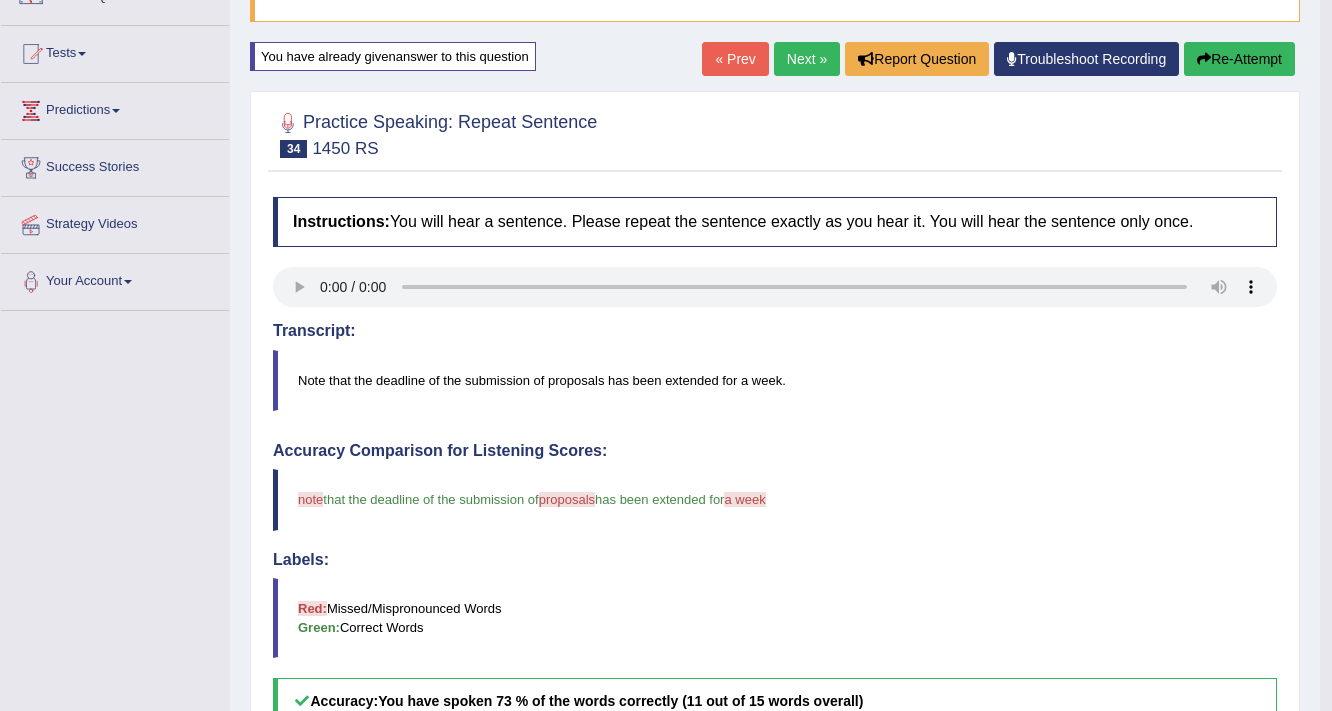 click on "Next »" at bounding box center (807, 59) 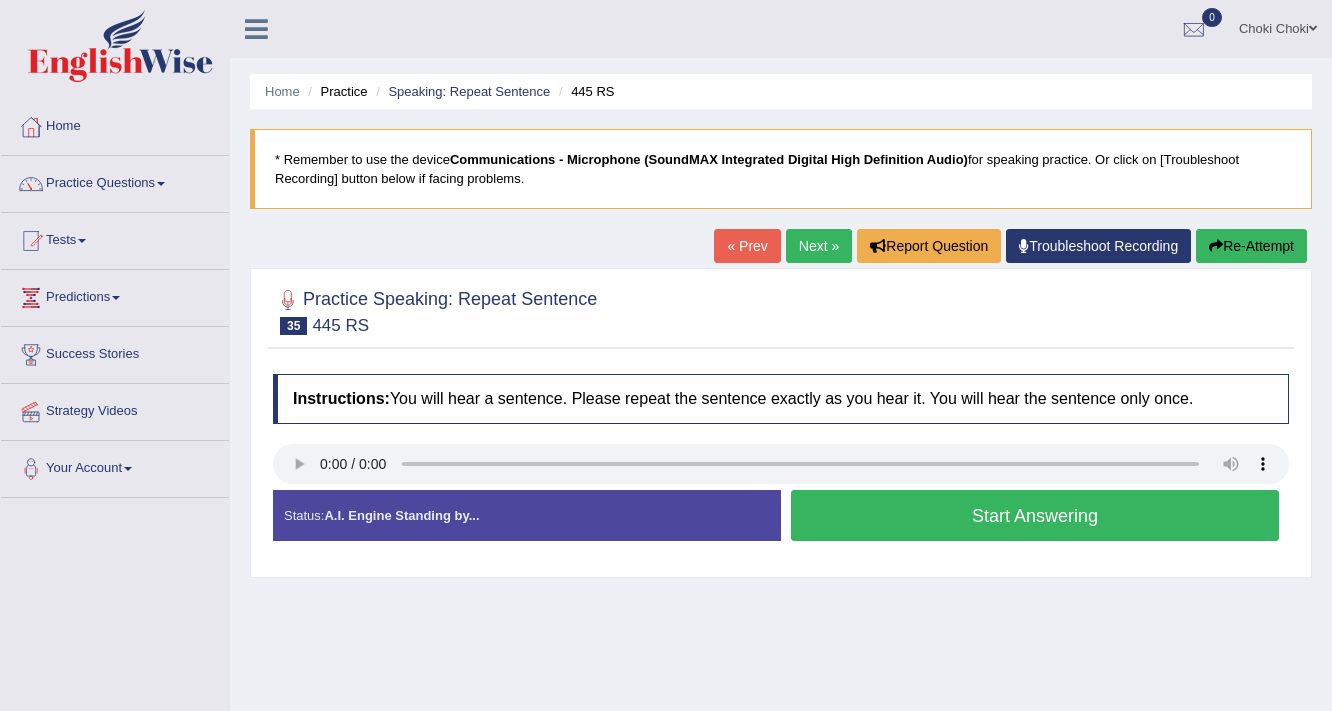 scroll, scrollTop: 0, scrollLeft: 0, axis: both 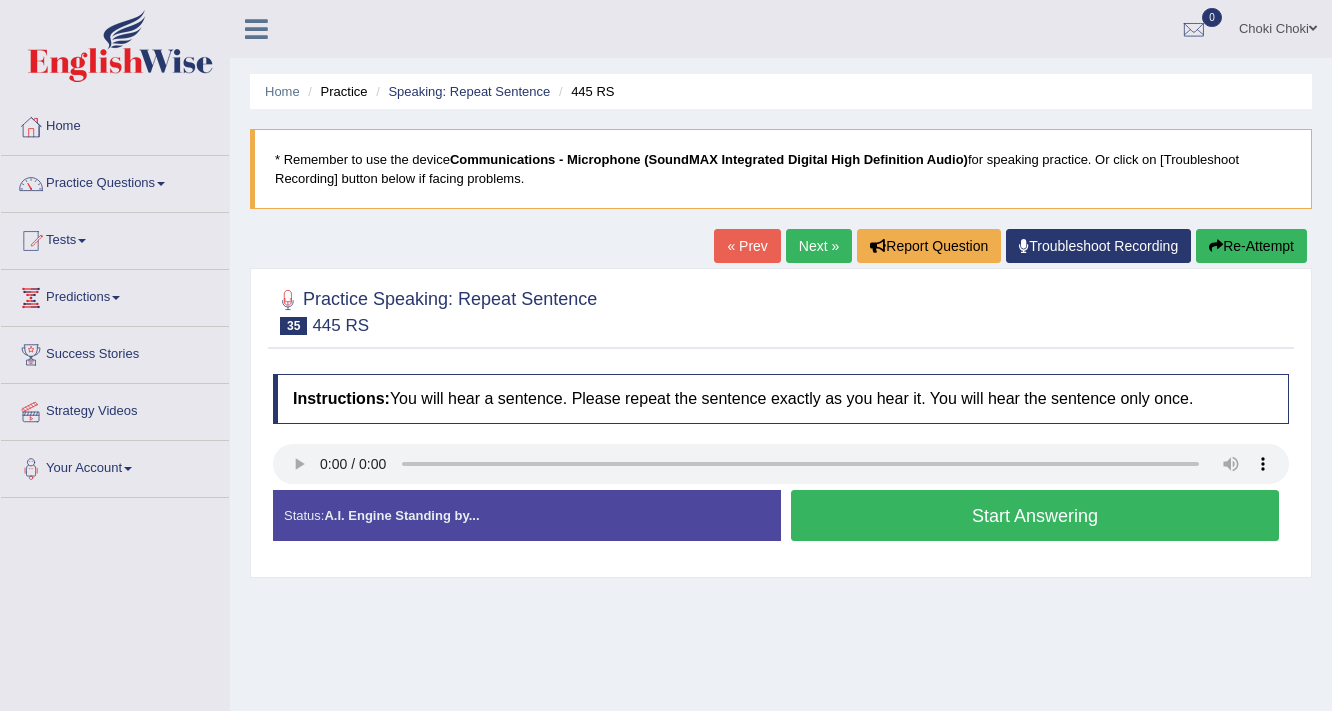 click on "Start Answering" at bounding box center [1035, 515] 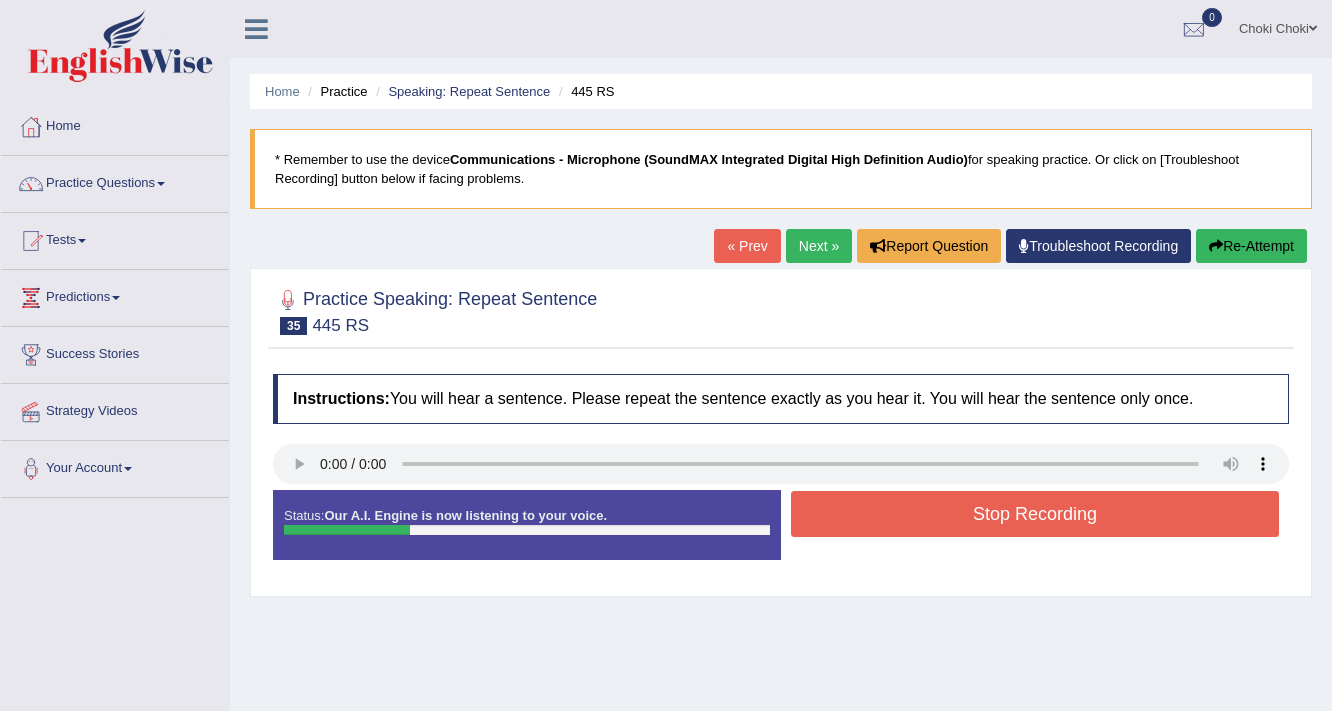 click on "Stop Recording" at bounding box center [1035, 514] 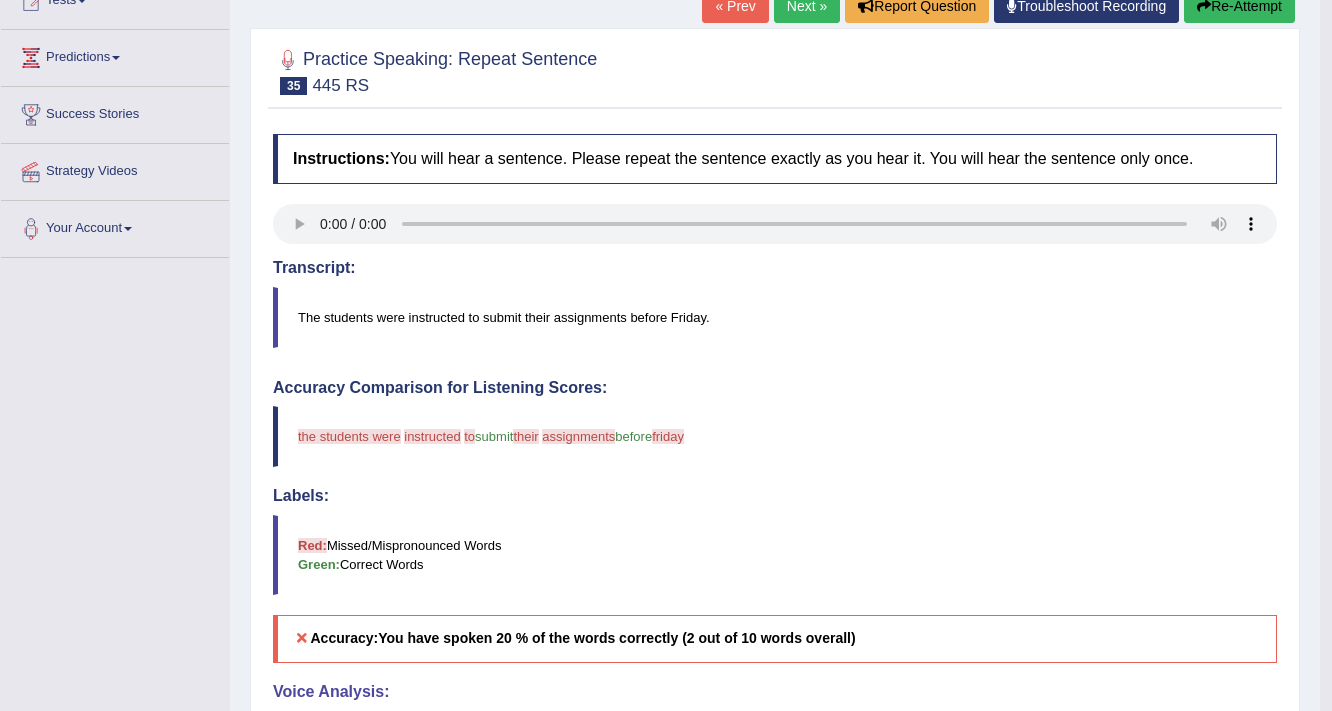 scroll, scrollTop: 160, scrollLeft: 0, axis: vertical 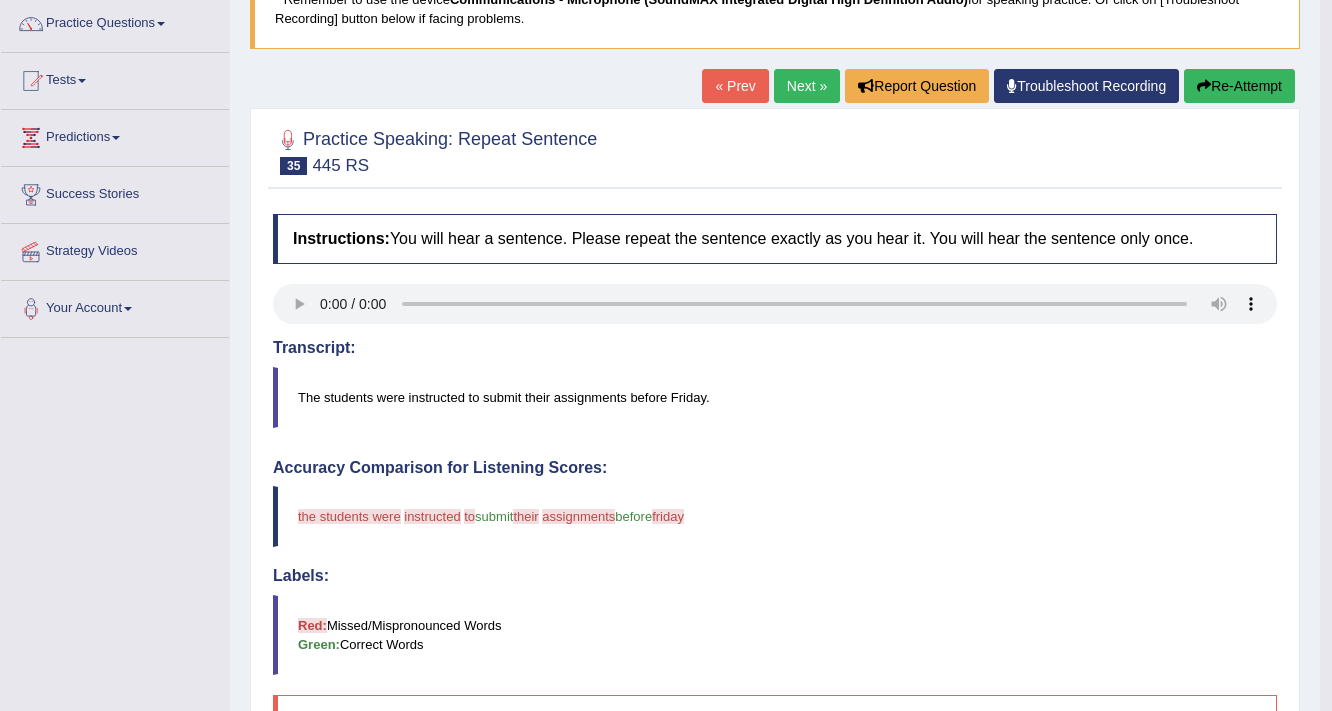 click on "Re-Attempt" at bounding box center (1239, 86) 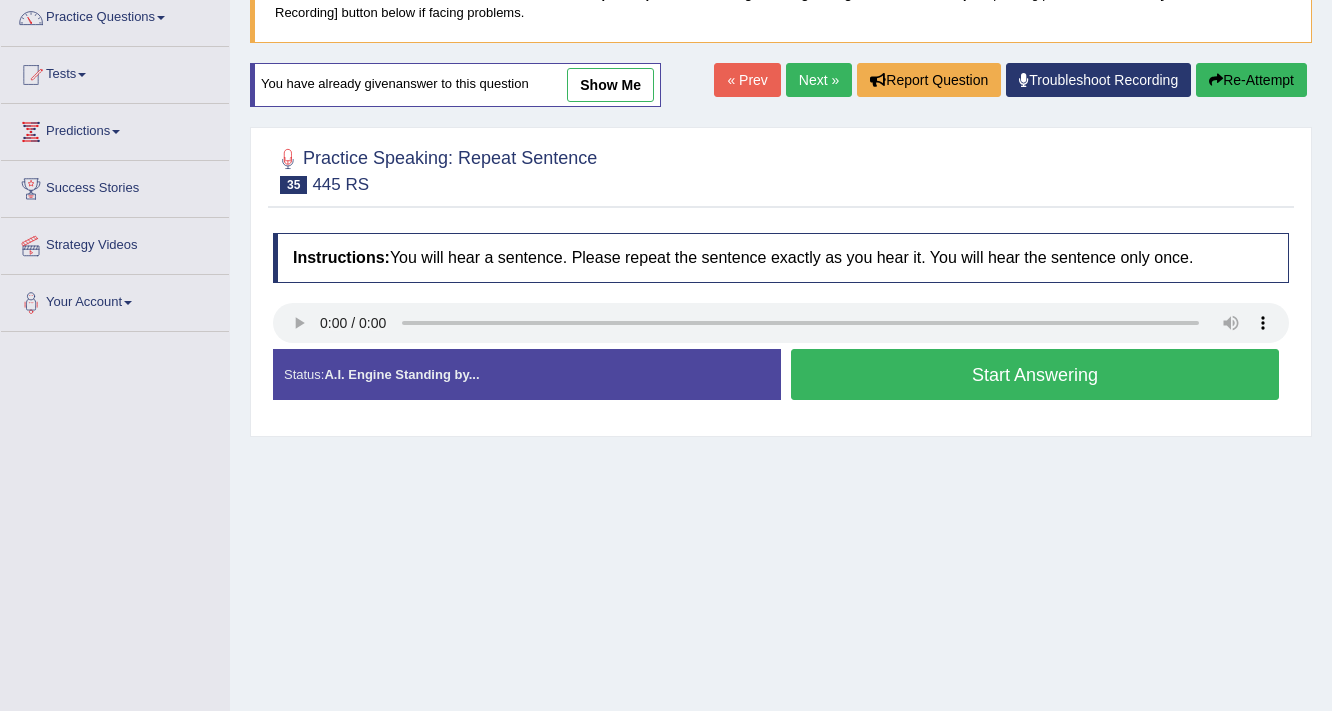 scroll, scrollTop: 166, scrollLeft: 0, axis: vertical 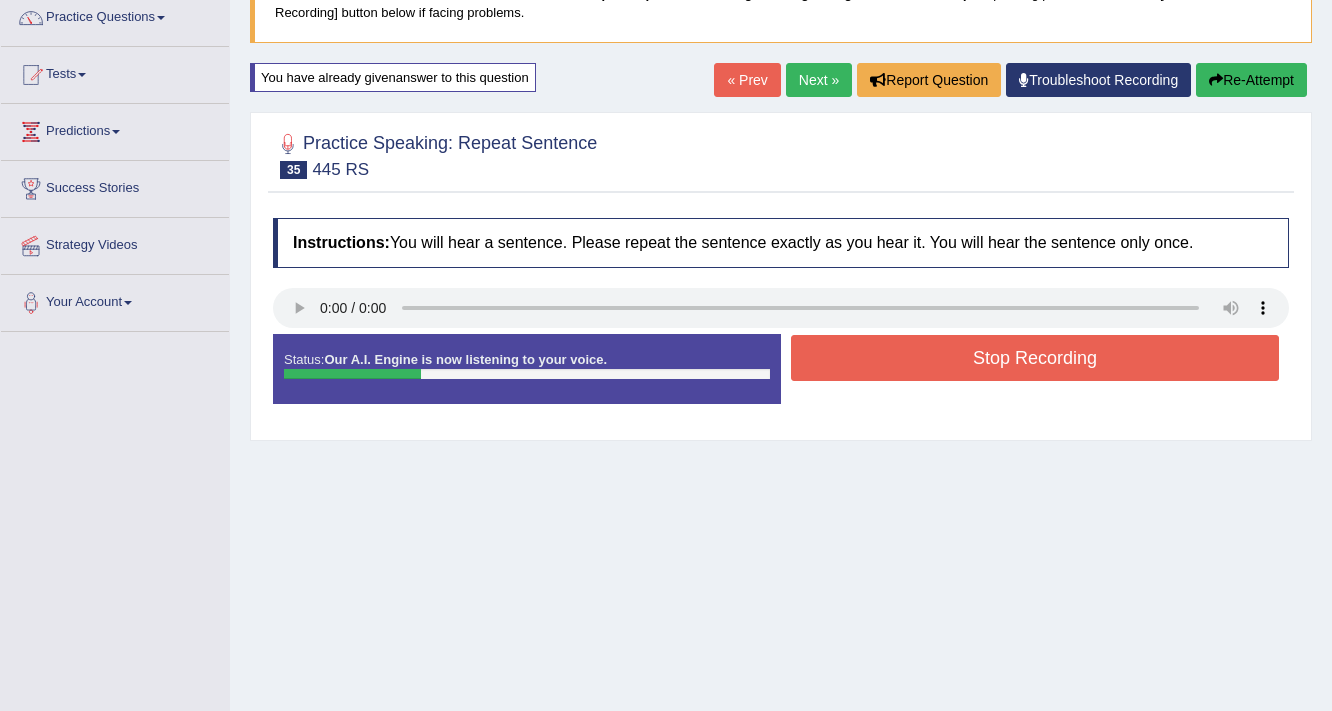 click on "Stop Recording" at bounding box center (1035, 358) 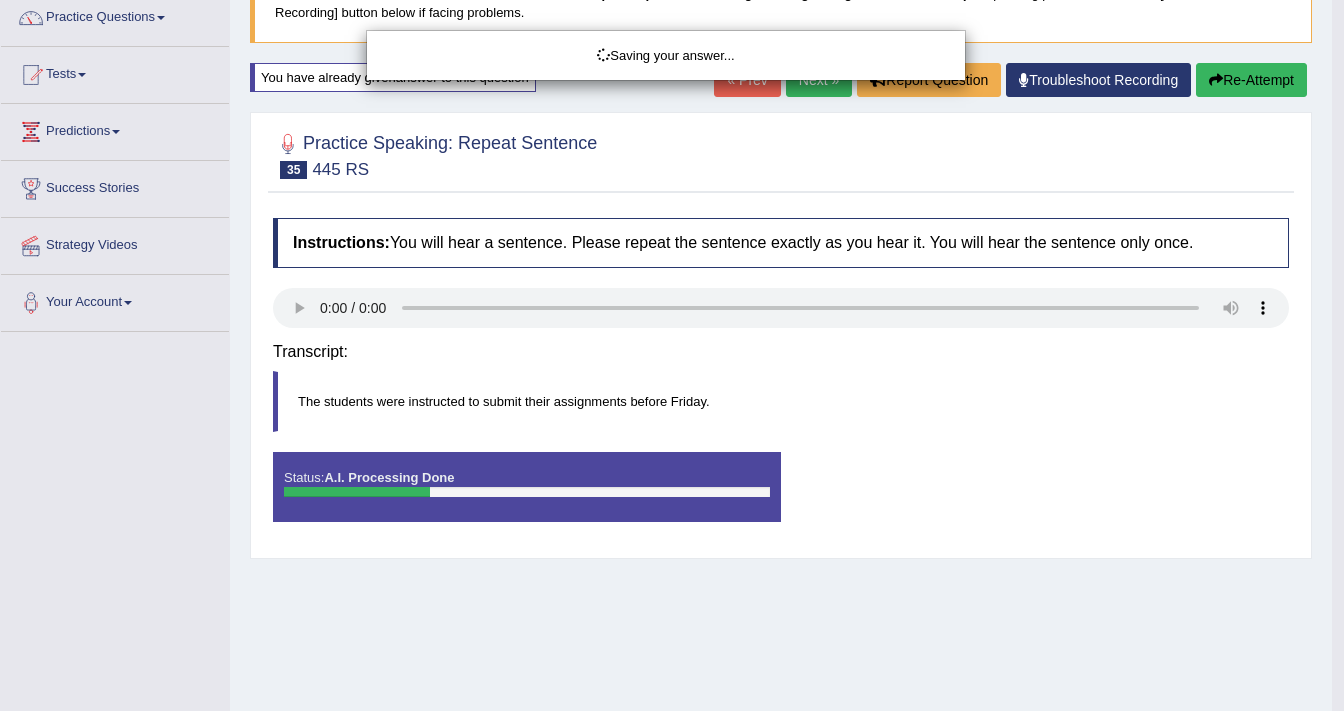 click on "Saving your answer..." at bounding box center [672, 355] 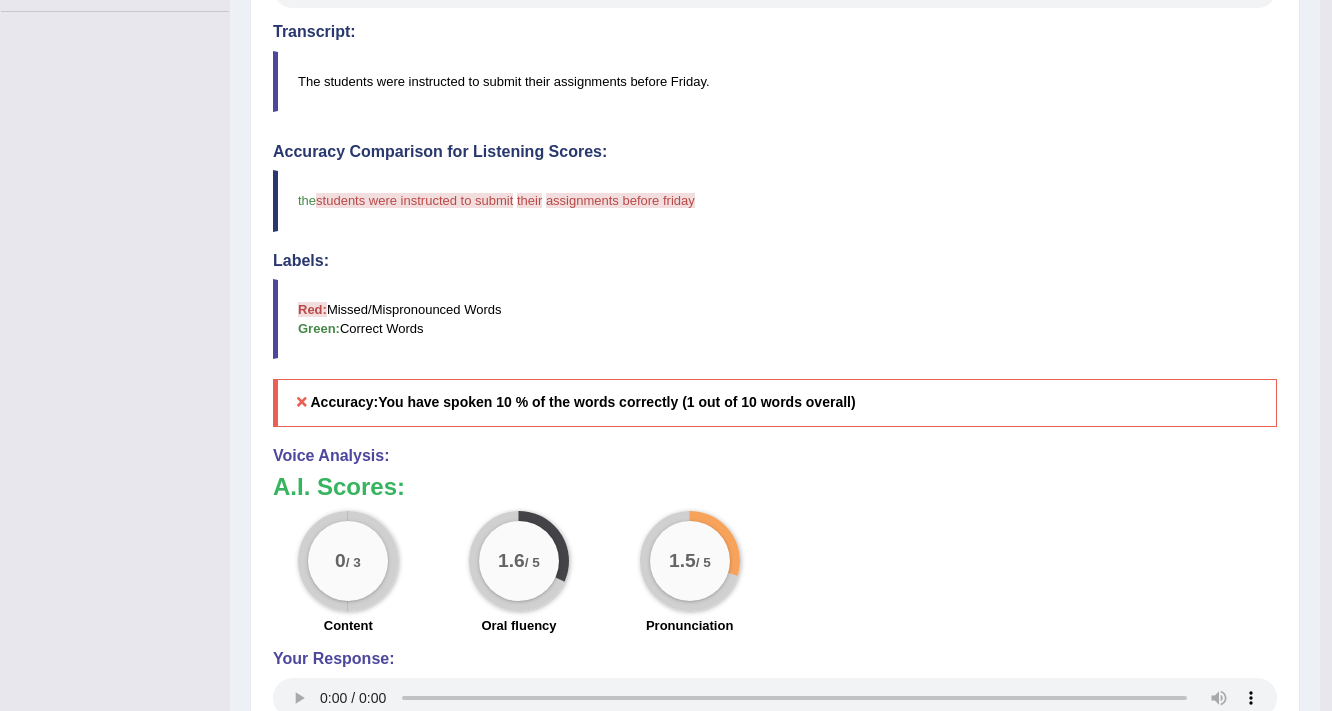 scroll, scrollTop: 86, scrollLeft: 0, axis: vertical 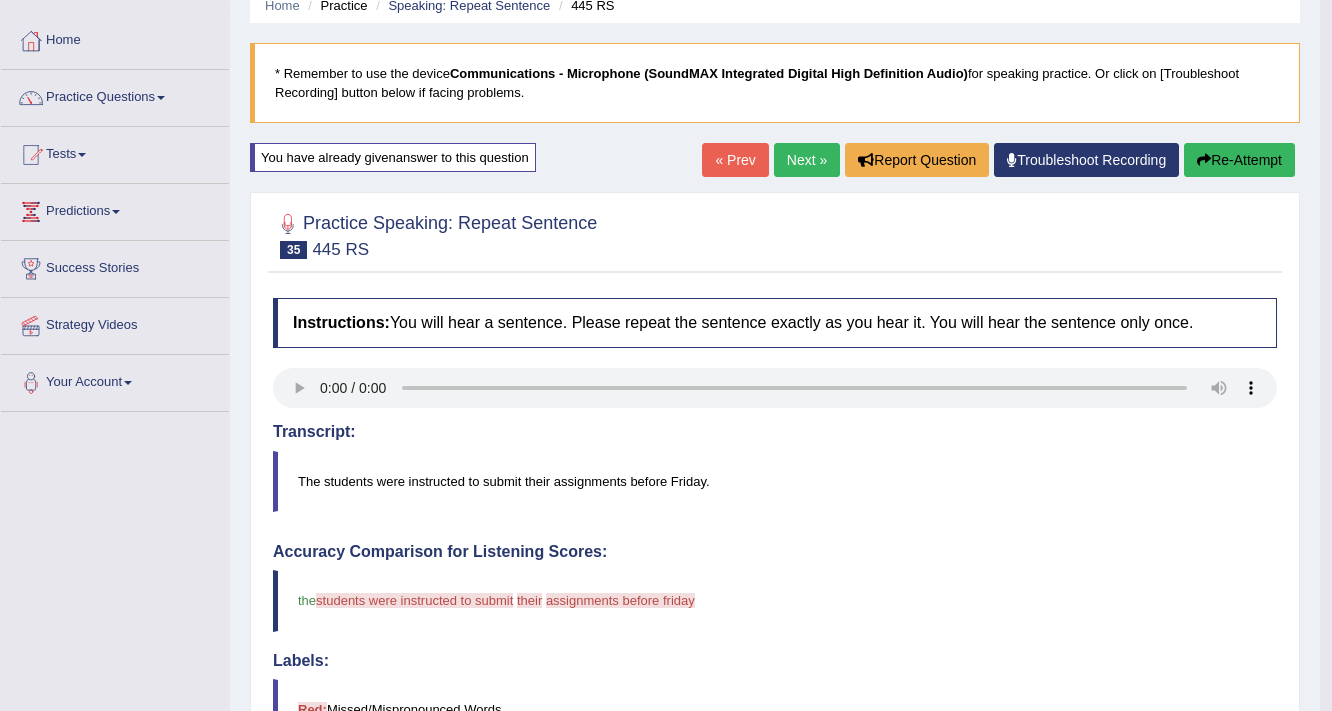 click on "Re-Attempt" at bounding box center (1239, 160) 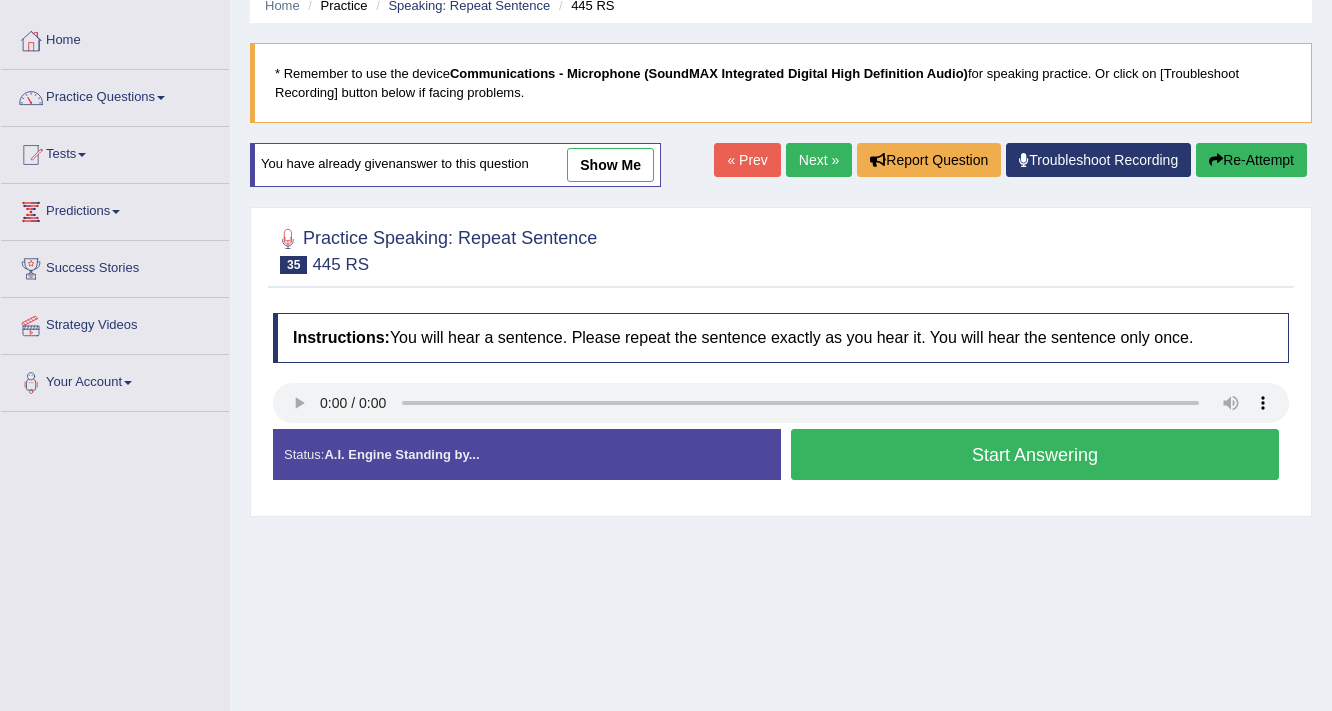 scroll, scrollTop: 86, scrollLeft: 0, axis: vertical 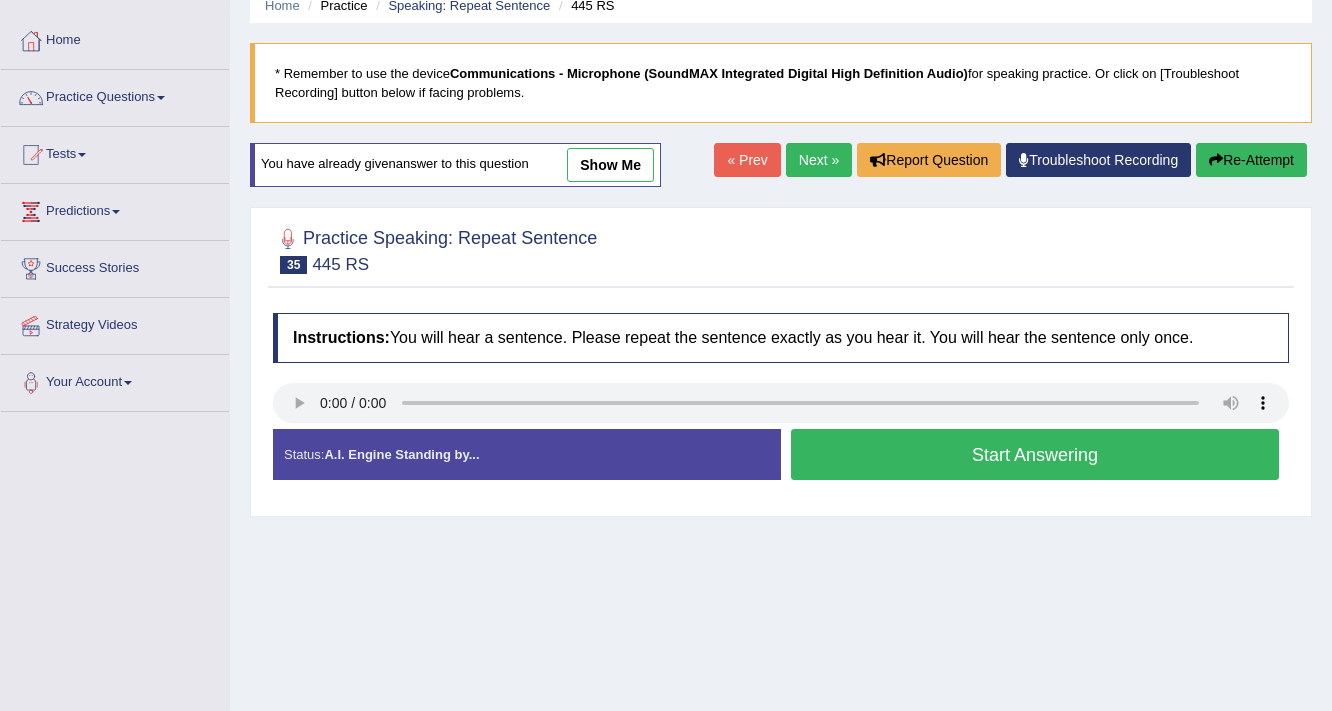 click on "Start Answering" at bounding box center [1035, 454] 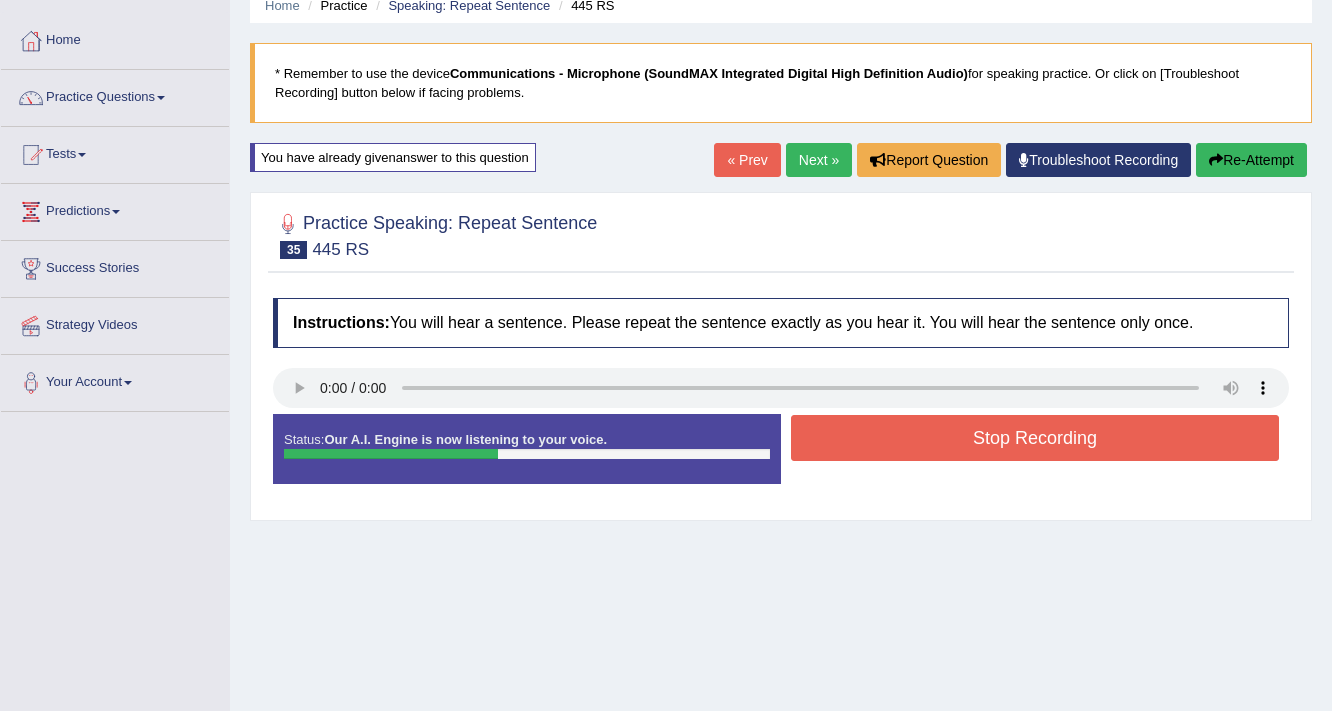 click on "Stop Recording" at bounding box center [1035, 438] 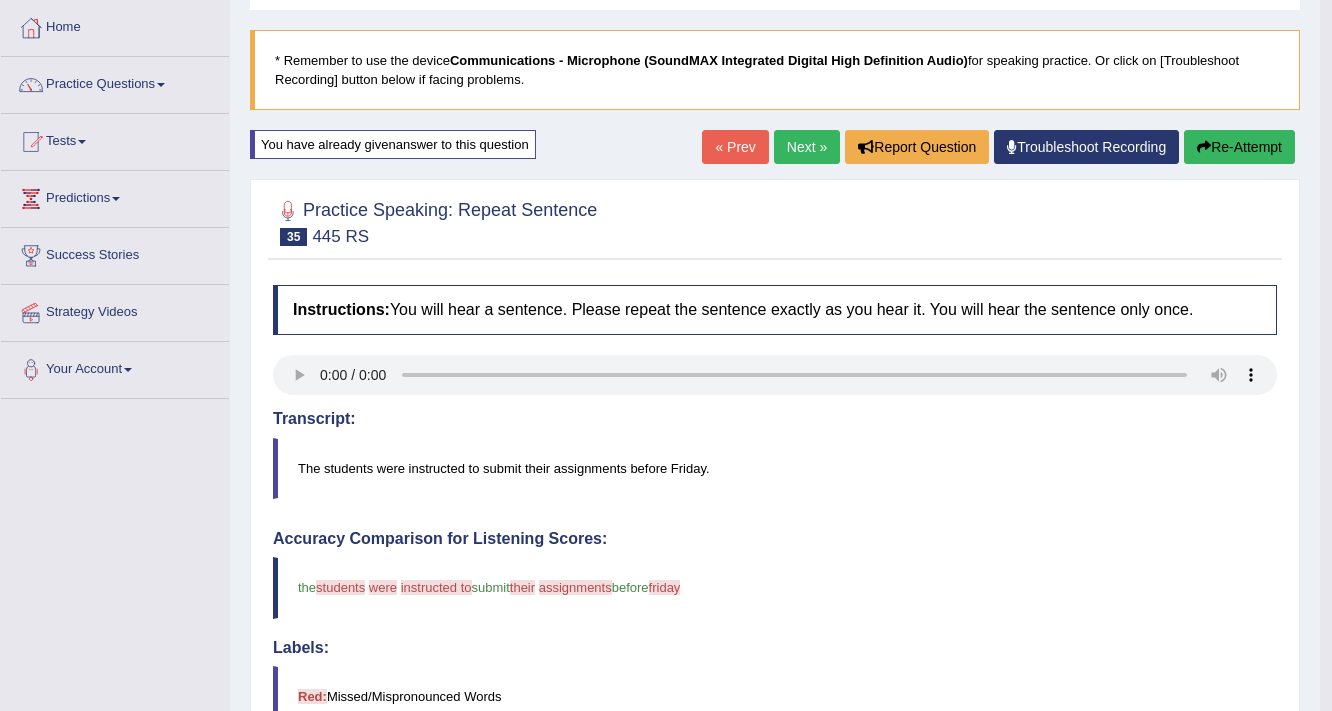 scroll, scrollTop: 70, scrollLeft: 0, axis: vertical 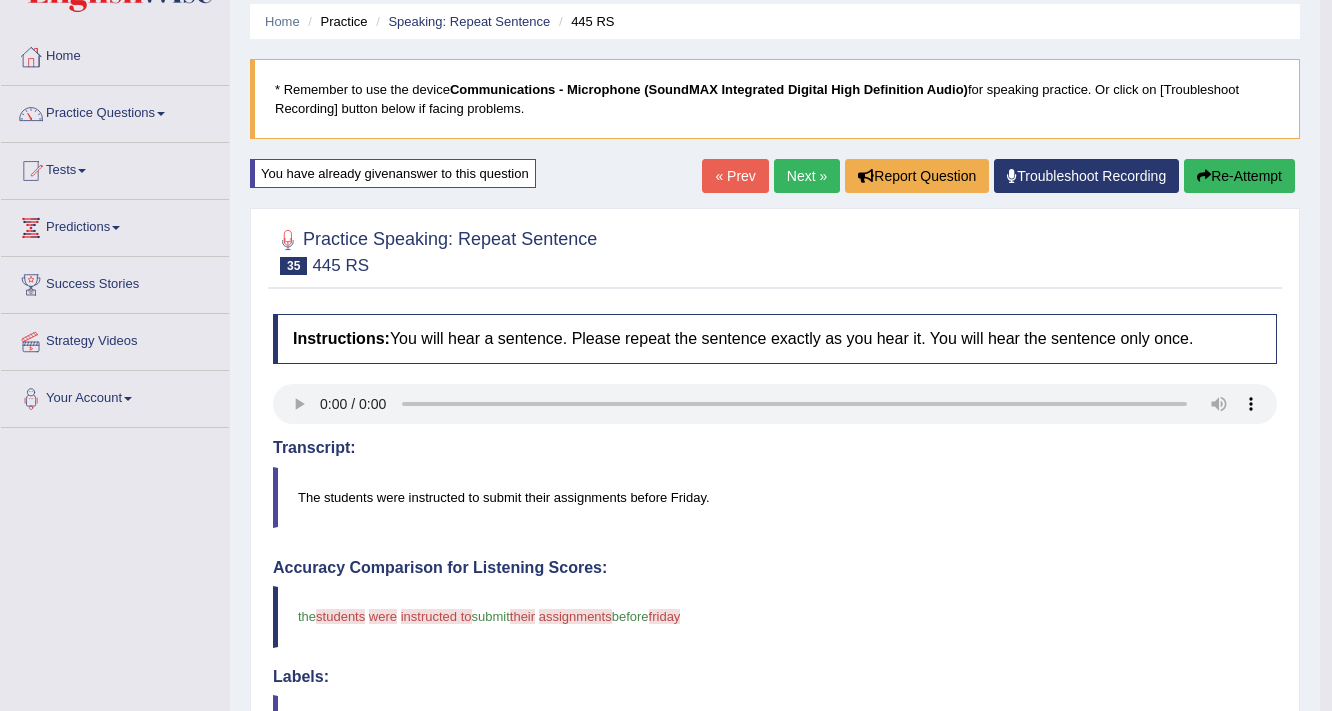 click on "Re-Attempt" at bounding box center (1239, 176) 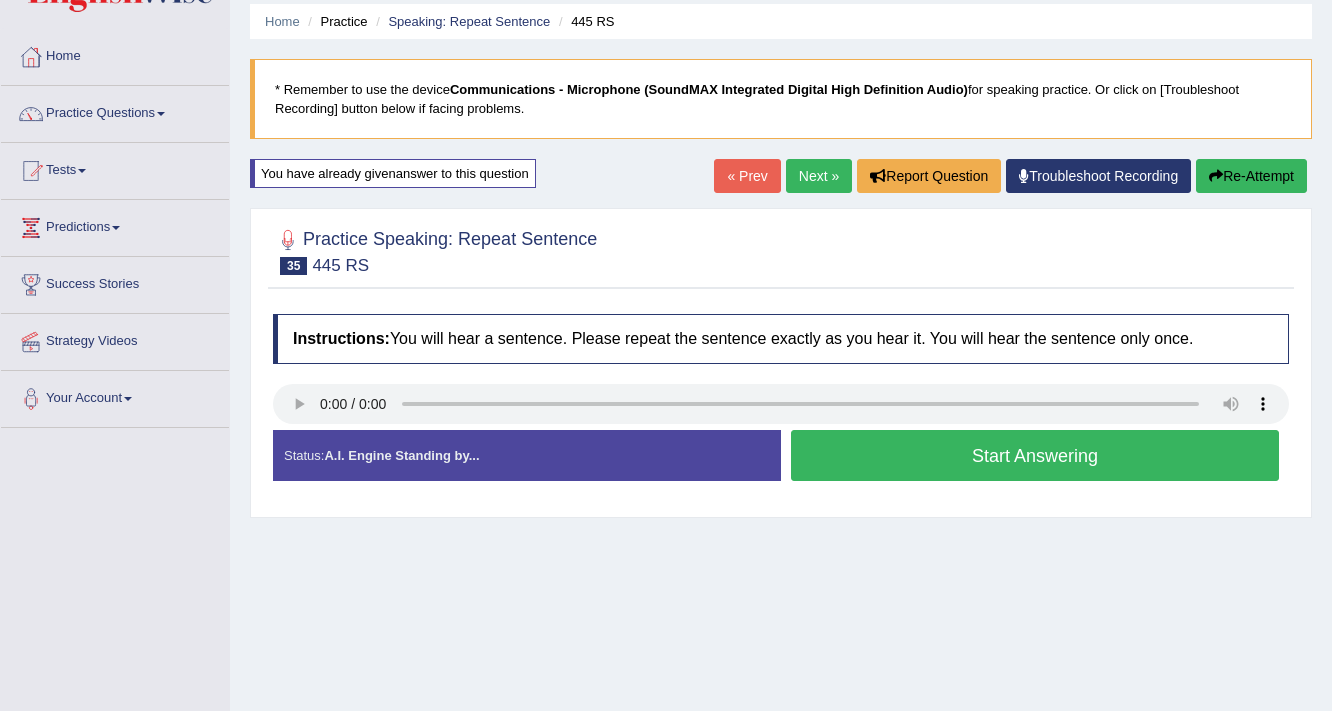 scroll, scrollTop: 70, scrollLeft: 0, axis: vertical 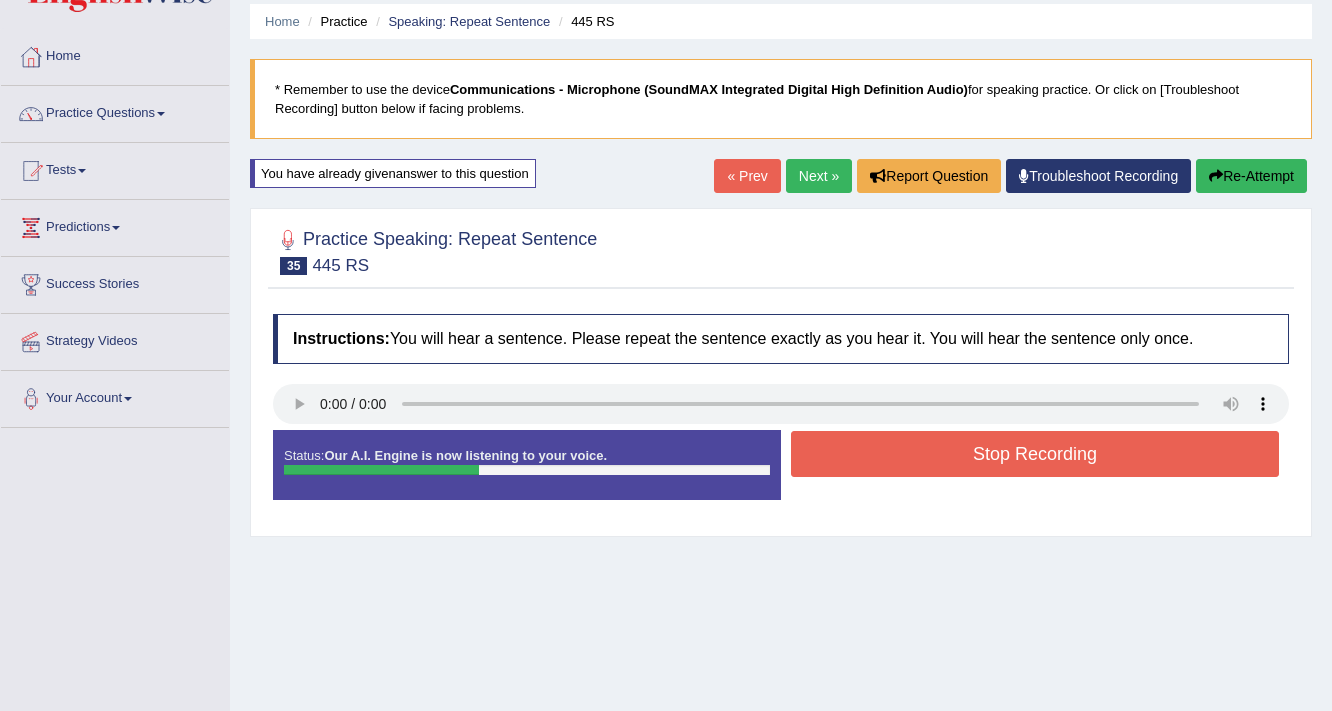 click on "Stop Recording" at bounding box center (1035, 454) 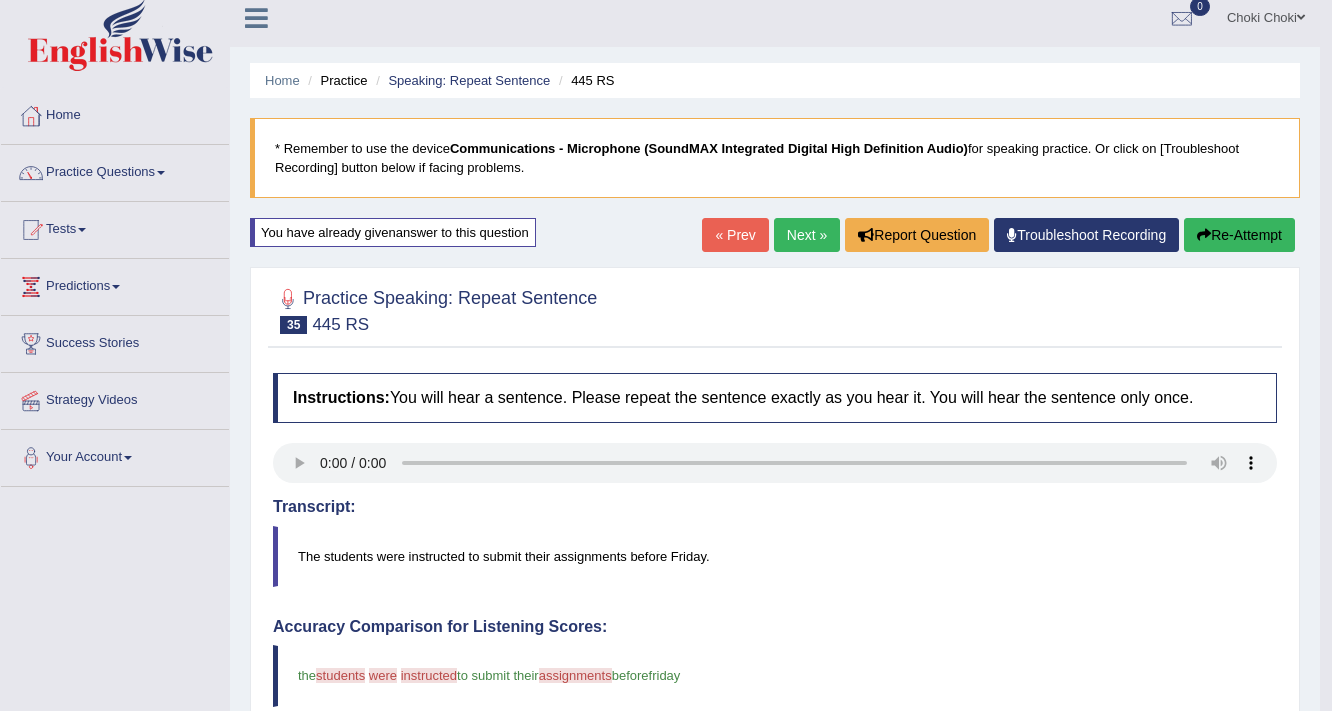 scroll, scrollTop: 0, scrollLeft: 0, axis: both 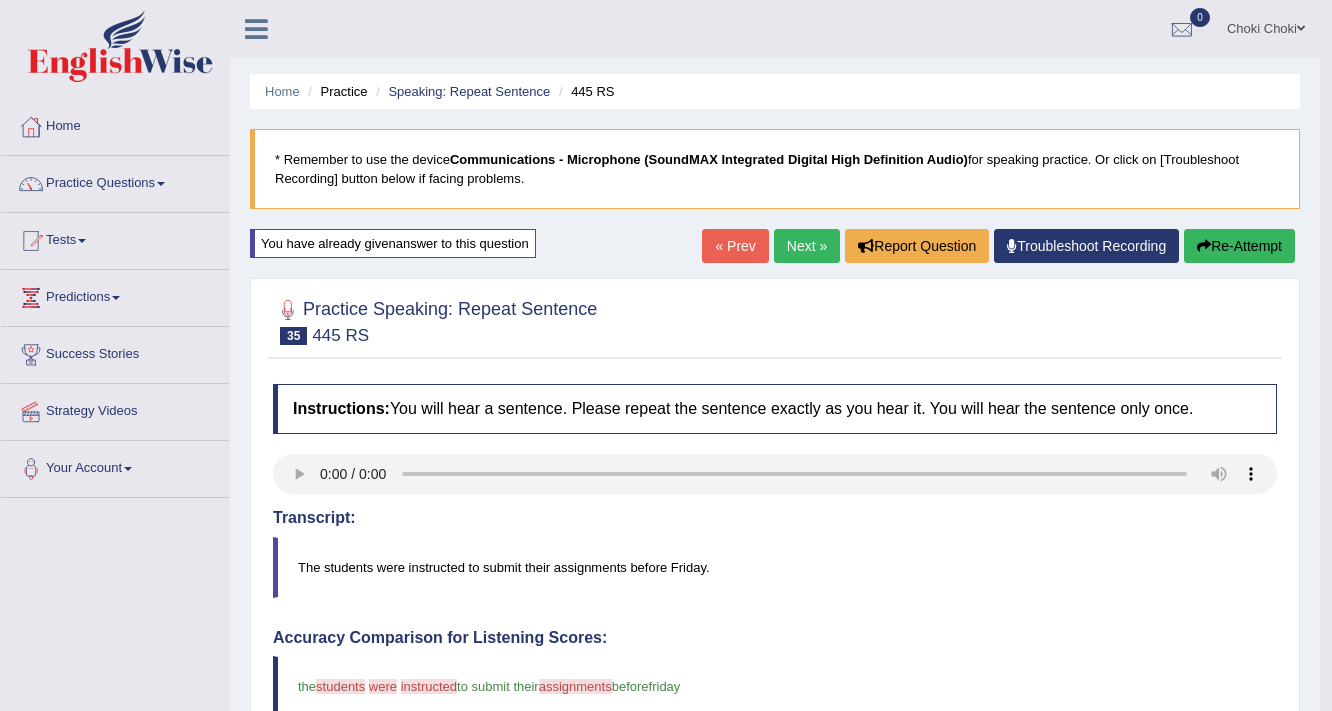 click on "Next »" at bounding box center [807, 246] 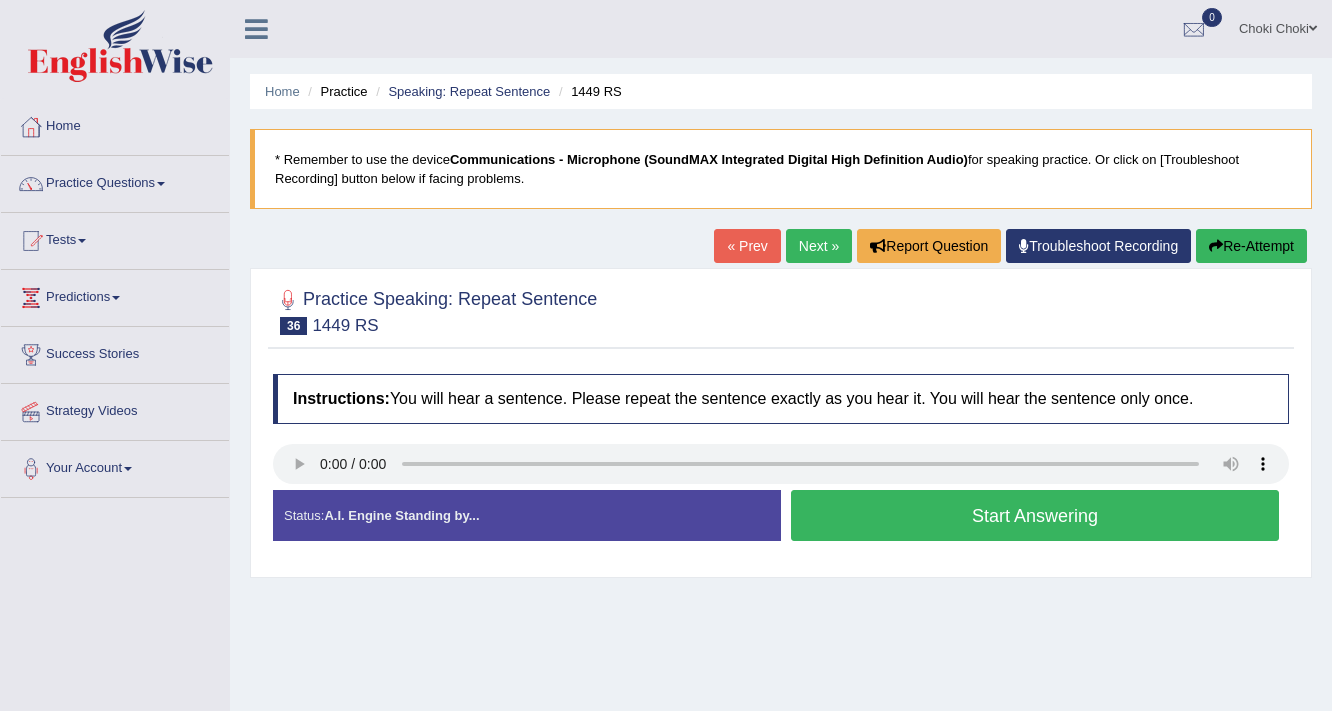 scroll, scrollTop: 0, scrollLeft: 0, axis: both 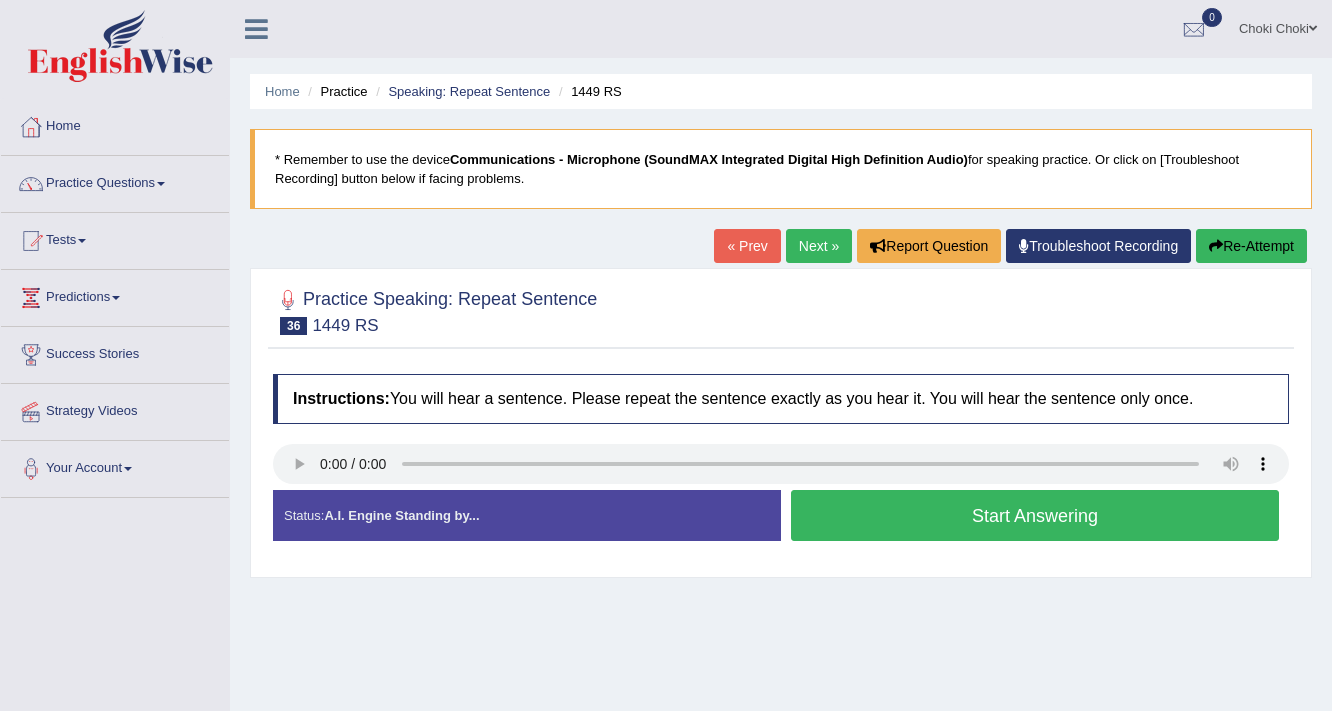 click on "Start Answering" at bounding box center (1035, 515) 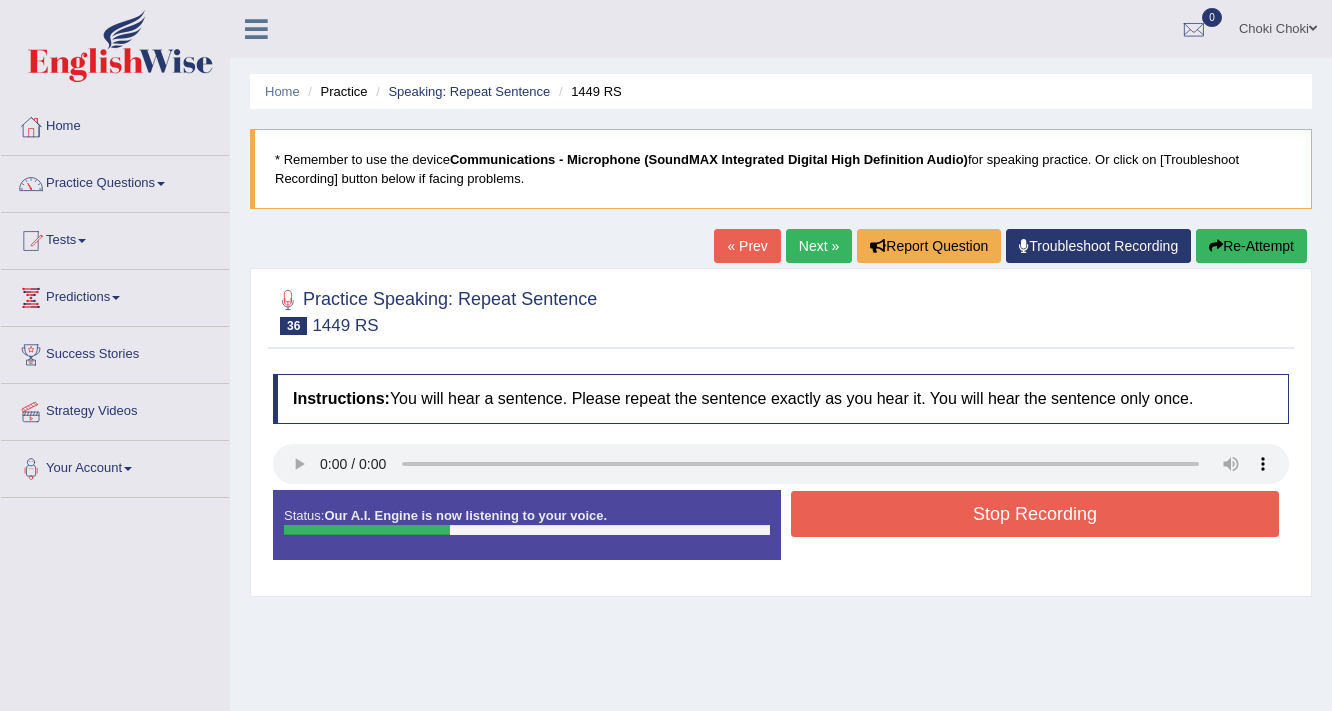 click on "Stop Recording" at bounding box center (1035, 514) 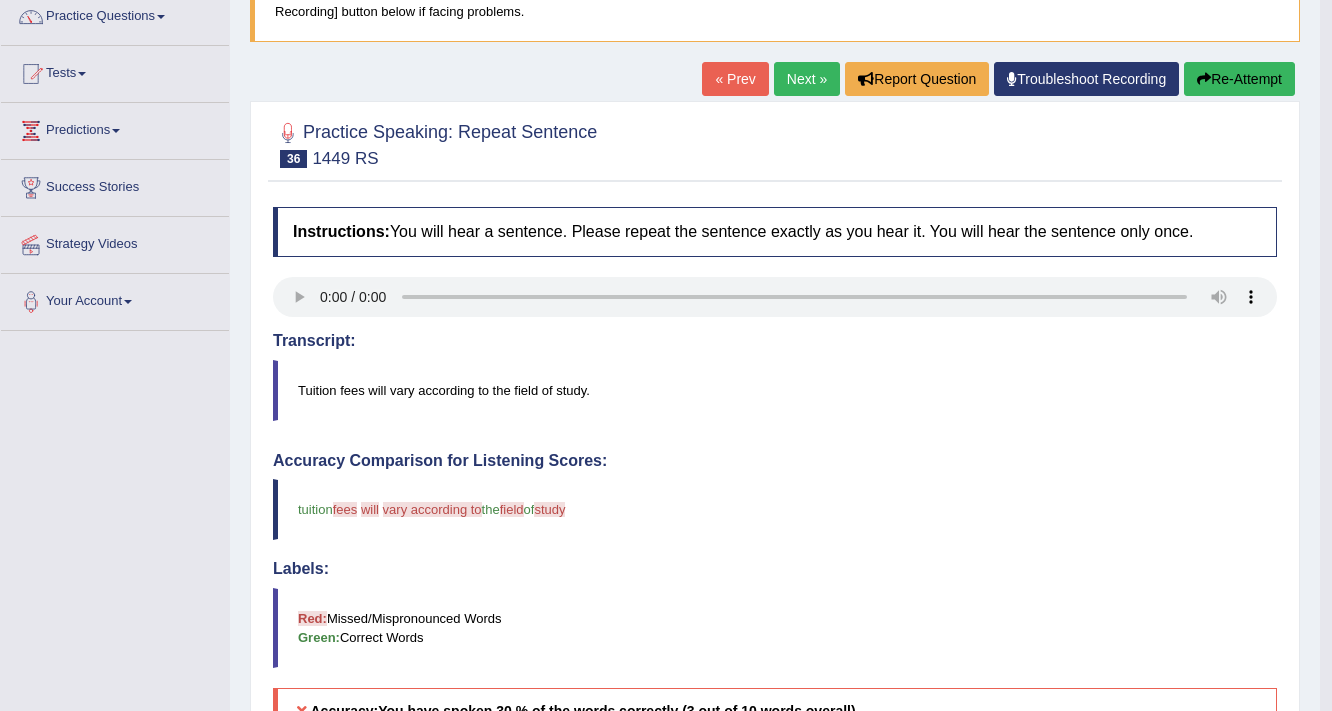 scroll, scrollTop: 160, scrollLeft: 0, axis: vertical 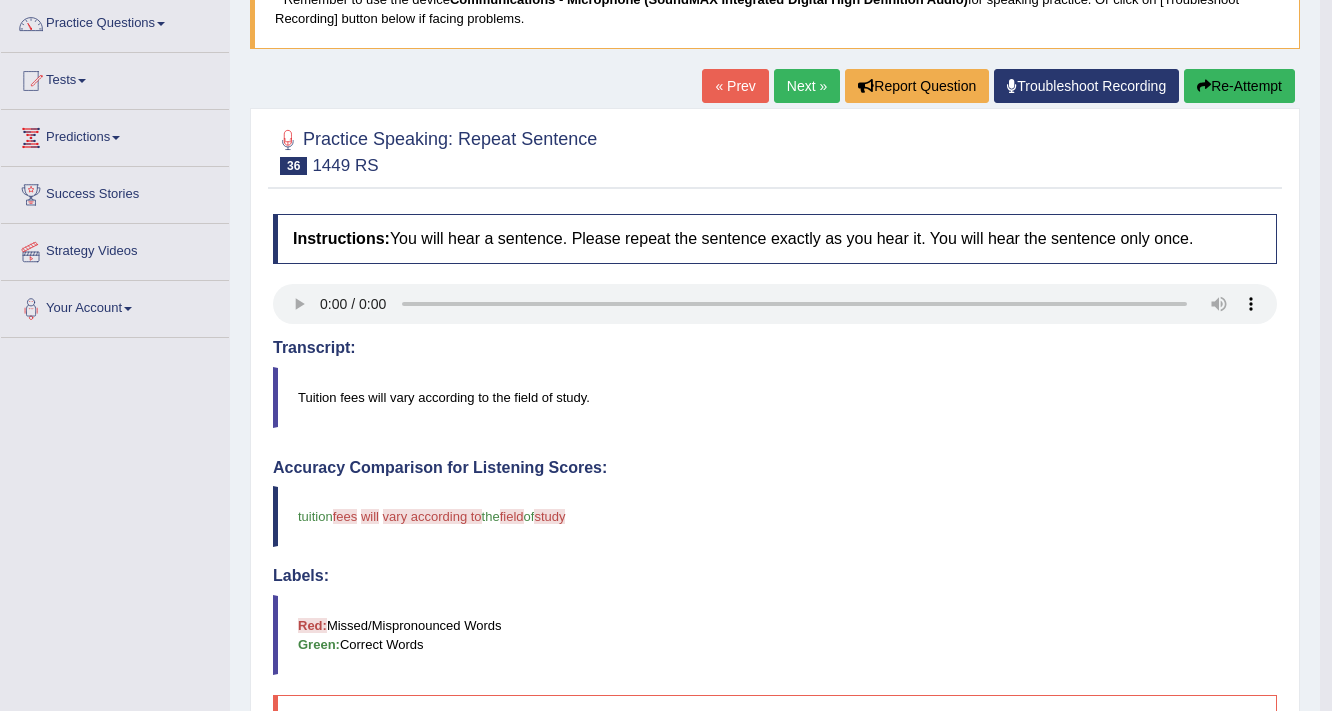 click on "Re-Attempt" at bounding box center (1239, 86) 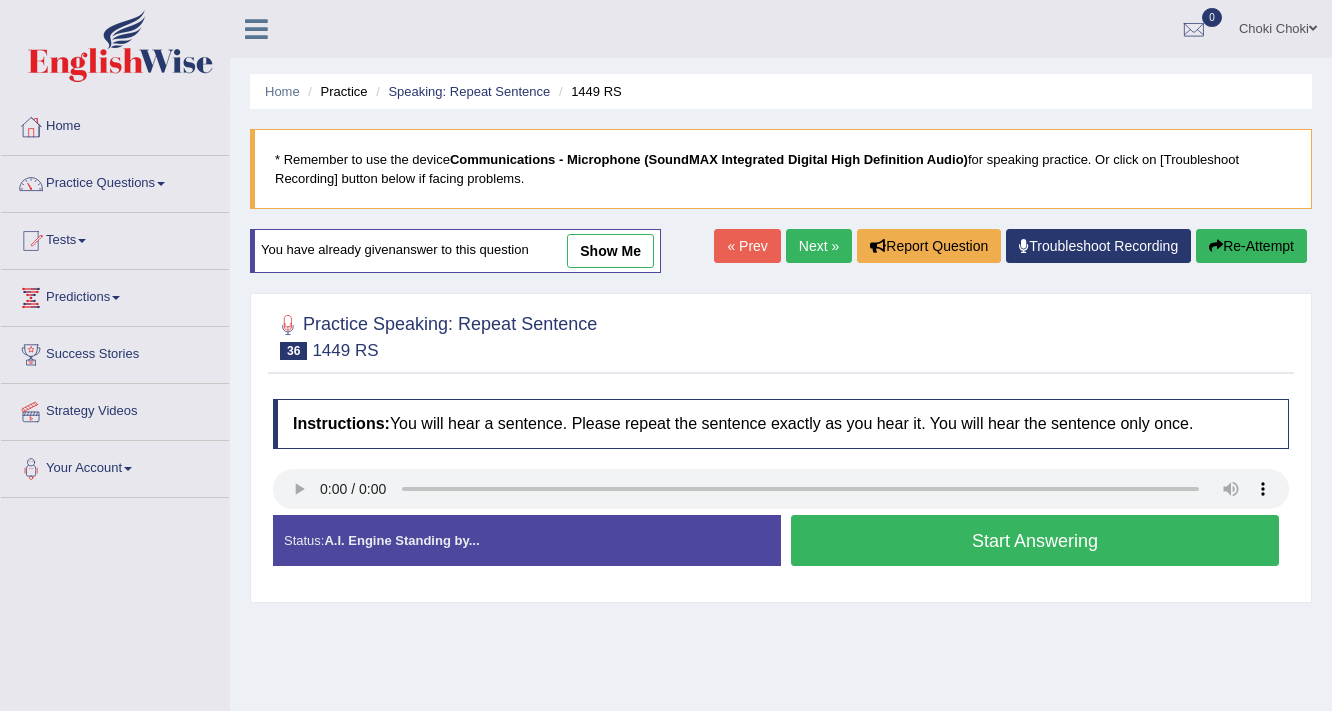 scroll, scrollTop: 160, scrollLeft: 0, axis: vertical 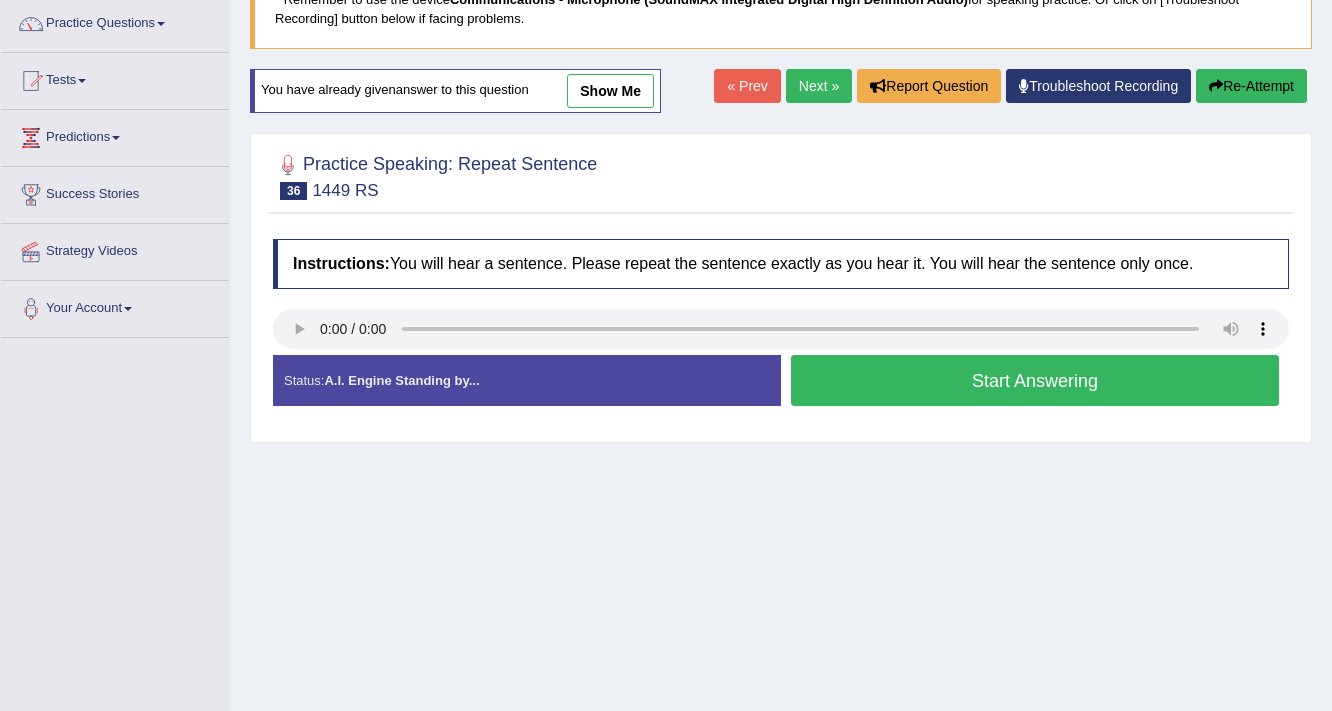click on "Start Answering" at bounding box center (1035, 380) 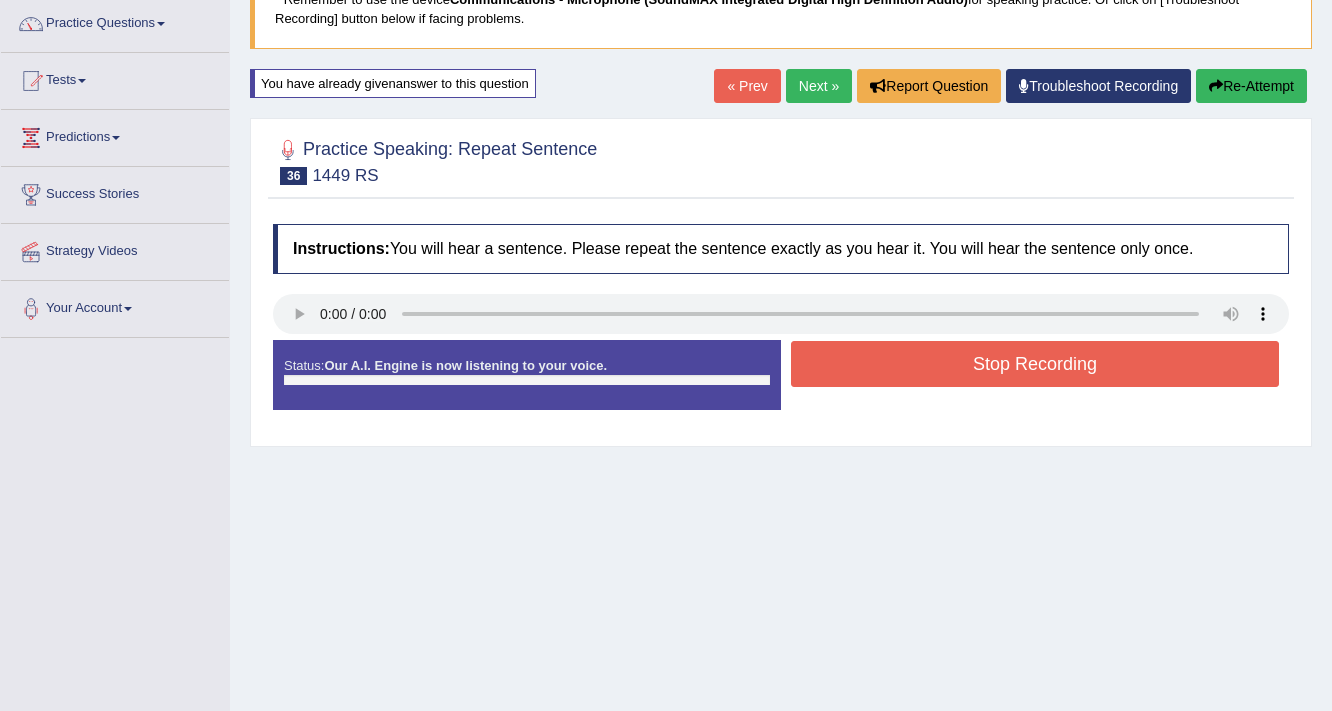 scroll, scrollTop: 160, scrollLeft: 0, axis: vertical 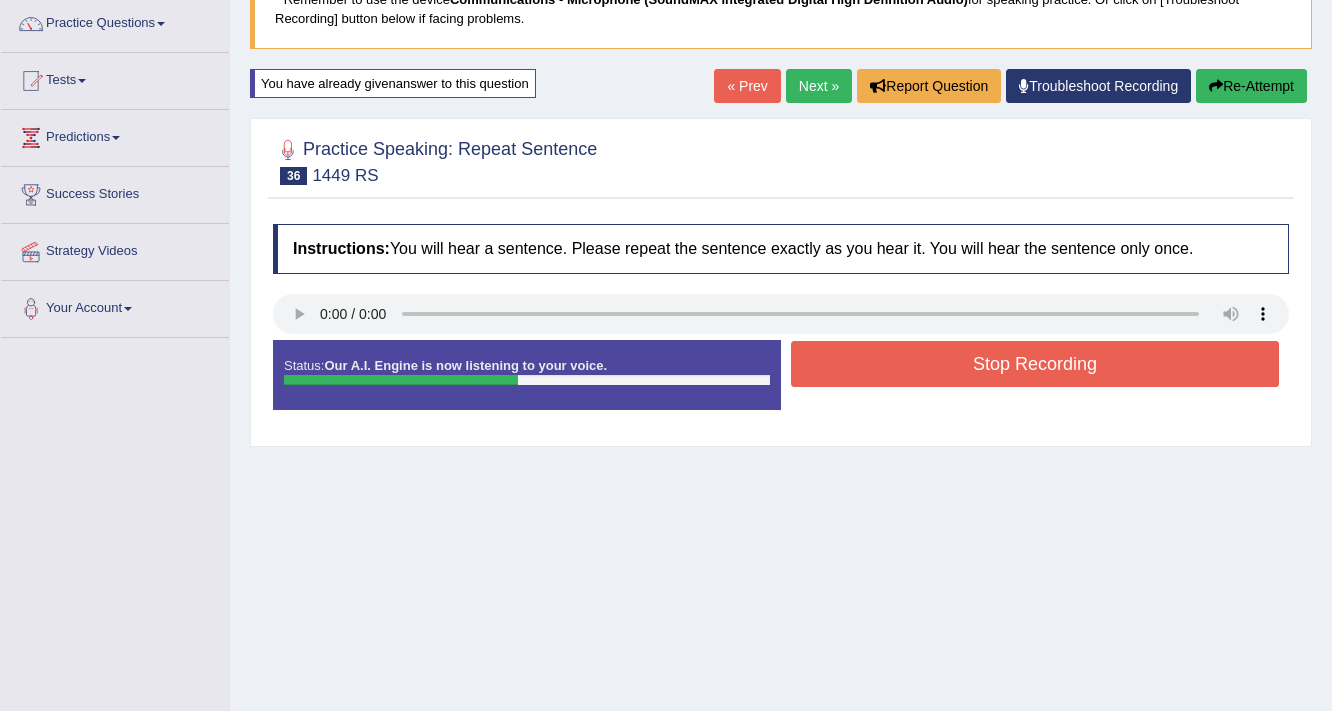 click on "Stop Recording" at bounding box center [1035, 364] 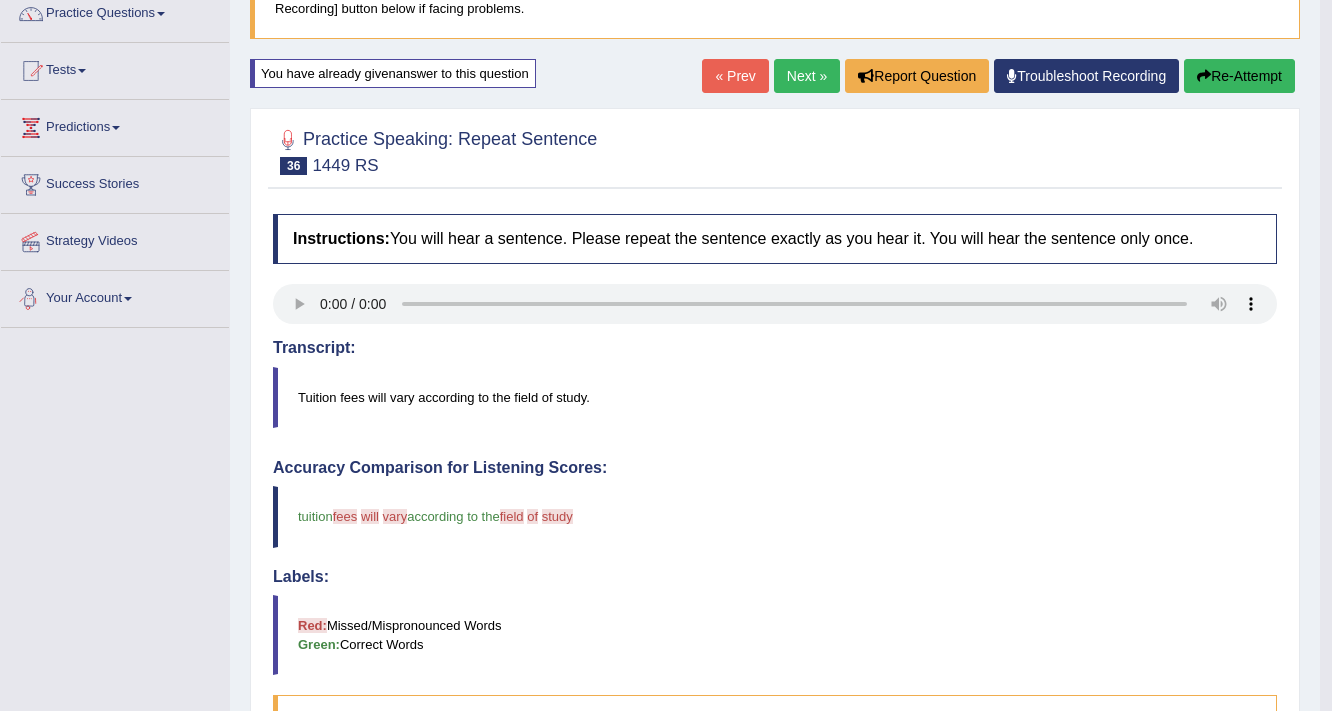 scroll, scrollTop: 80, scrollLeft: 0, axis: vertical 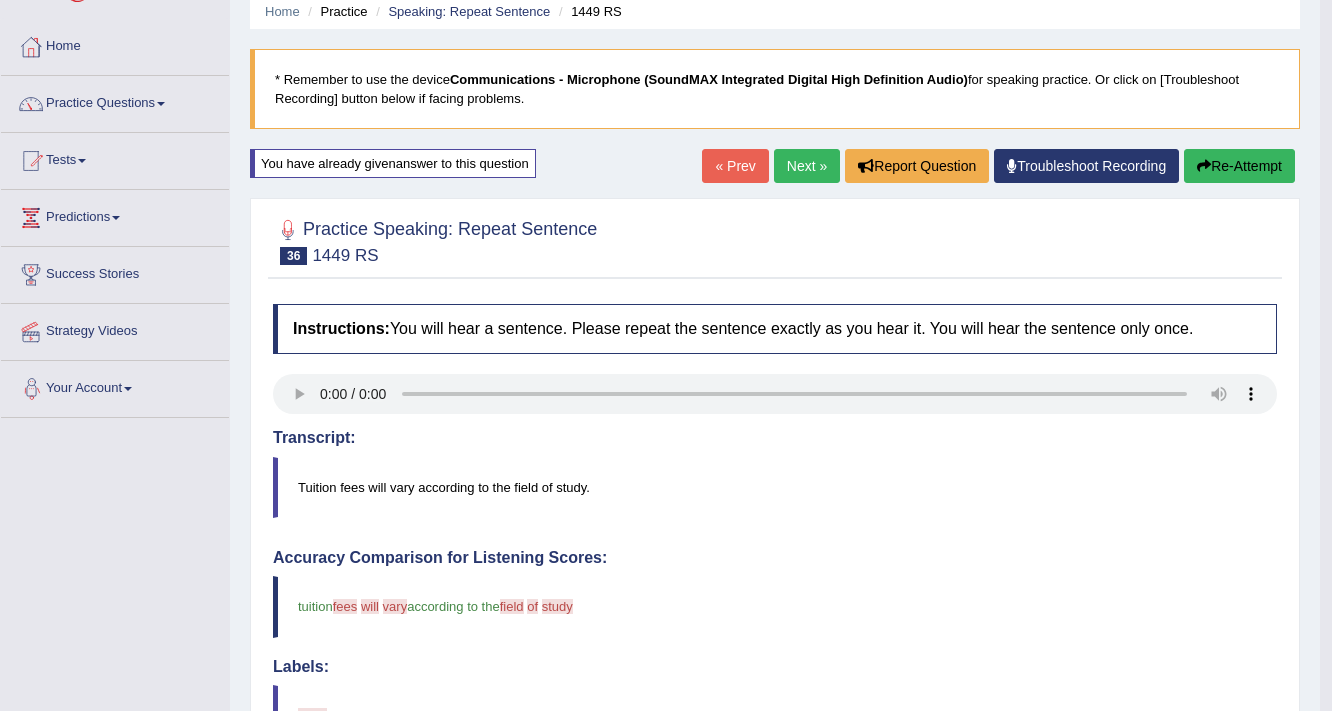 click on "Re-Attempt" at bounding box center [1239, 166] 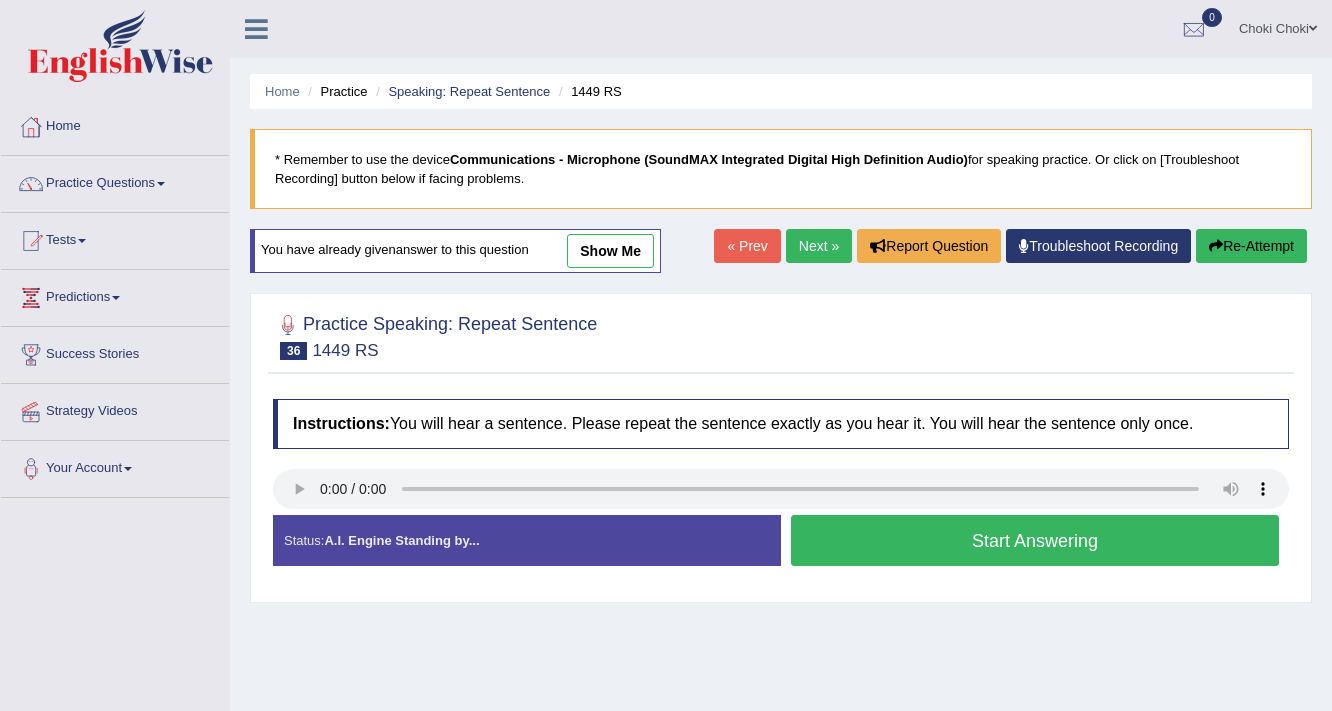 scroll, scrollTop: 80, scrollLeft: 0, axis: vertical 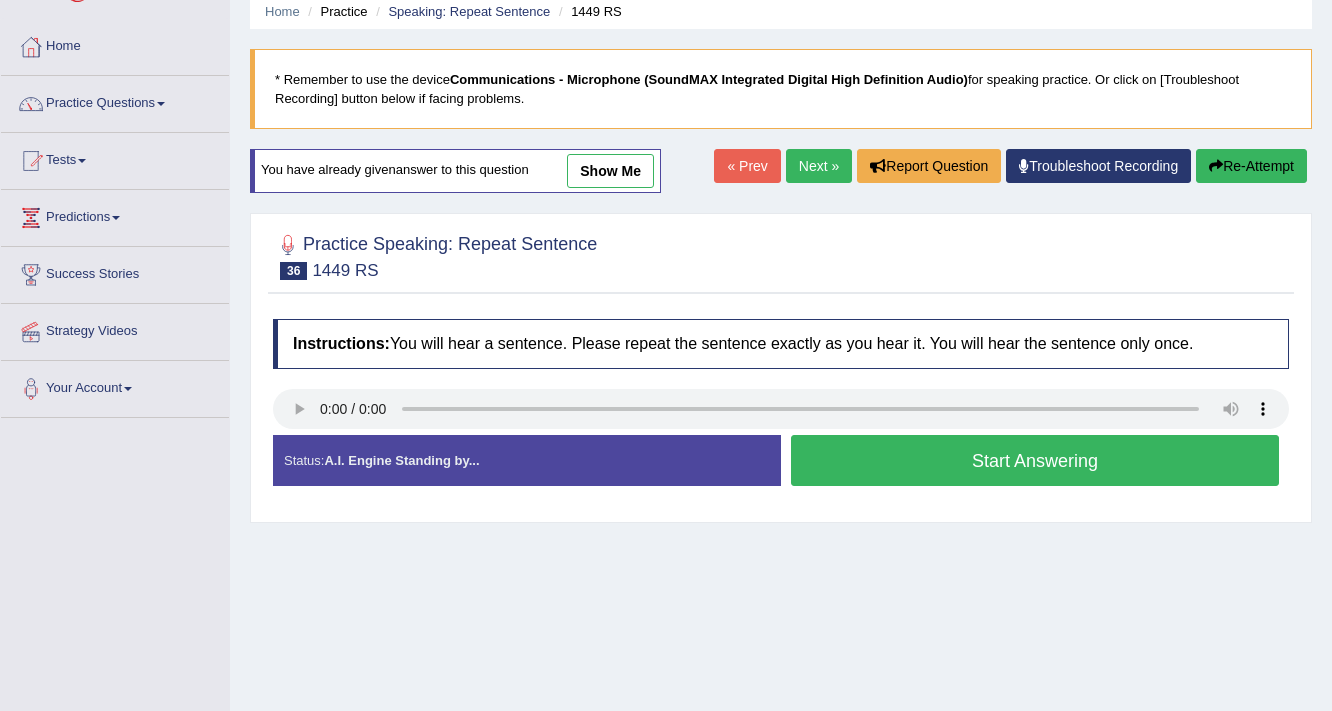 click on "Start Answering" at bounding box center [1035, 460] 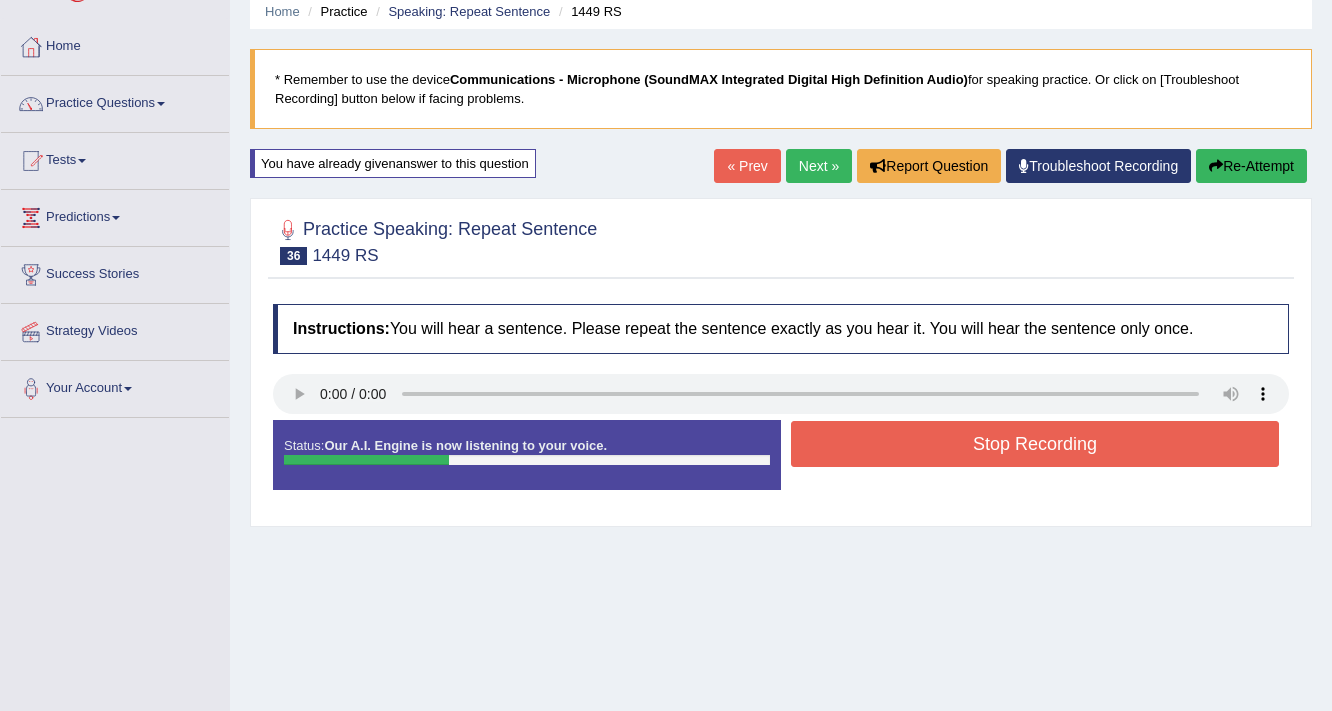 click on "Stop Recording" at bounding box center (1035, 444) 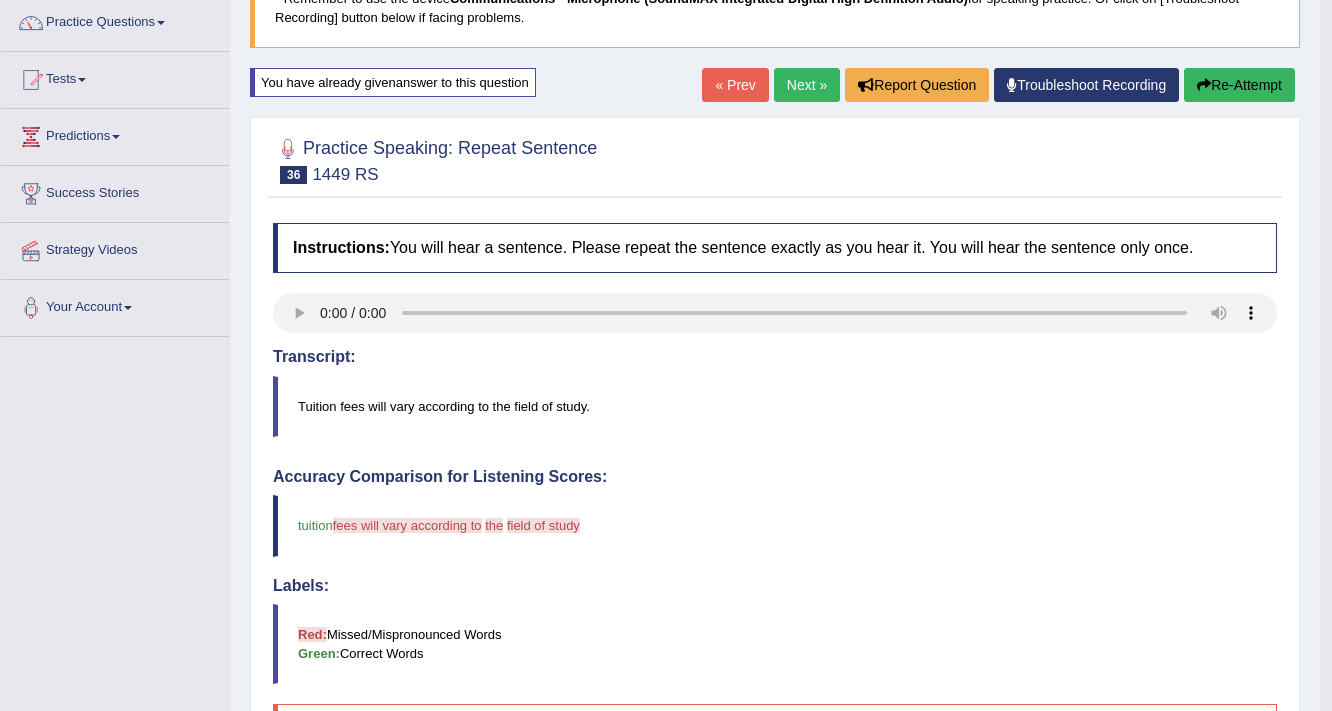 scroll, scrollTop: 160, scrollLeft: 0, axis: vertical 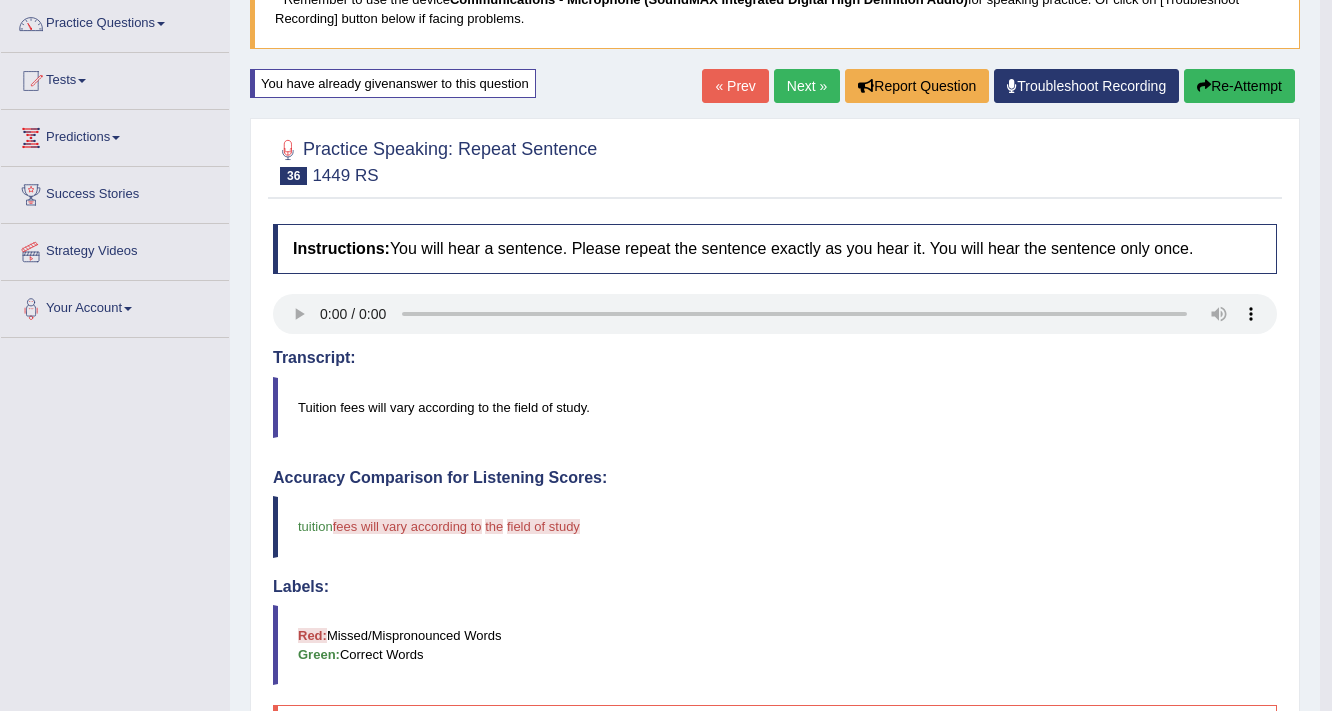 click on "Re-Attempt" at bounding box center (1239, 86) 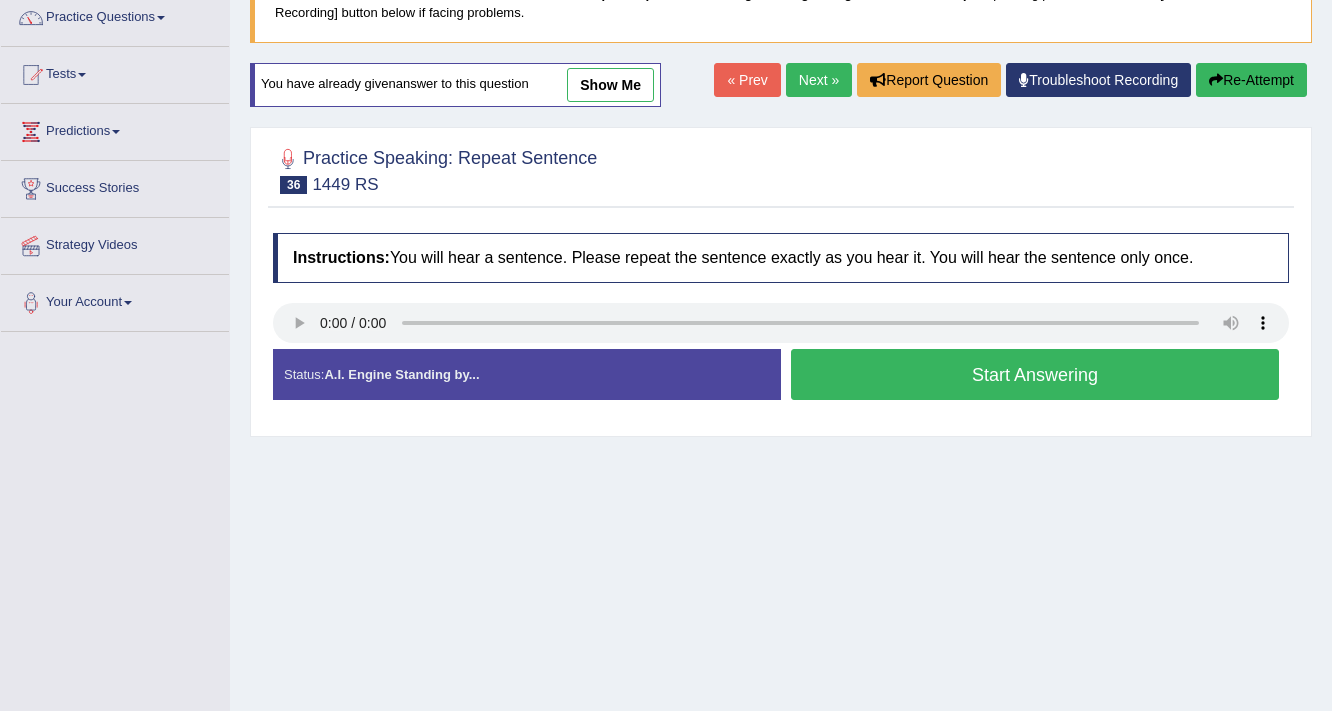 scroll, scrollTop: 166, scrollLeft: 0, axis: vertical 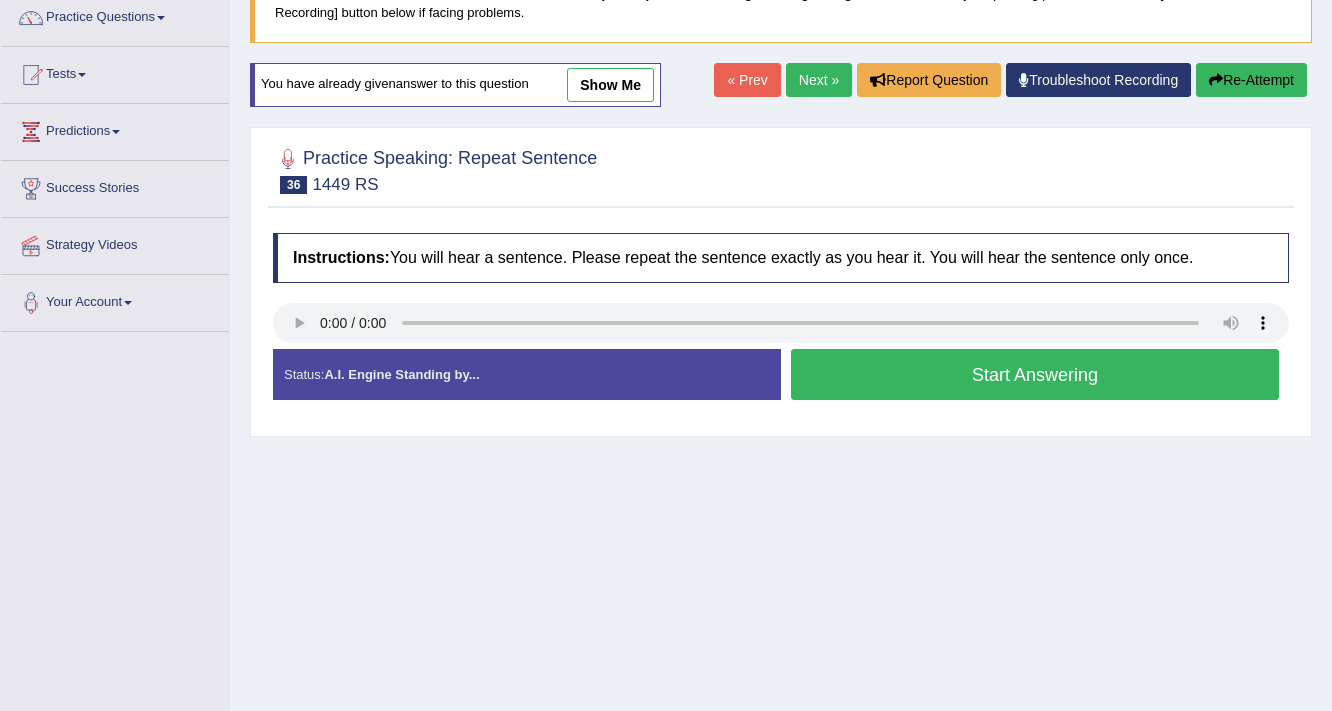 click on "Start Answering" at bounding box center [1035, 374] 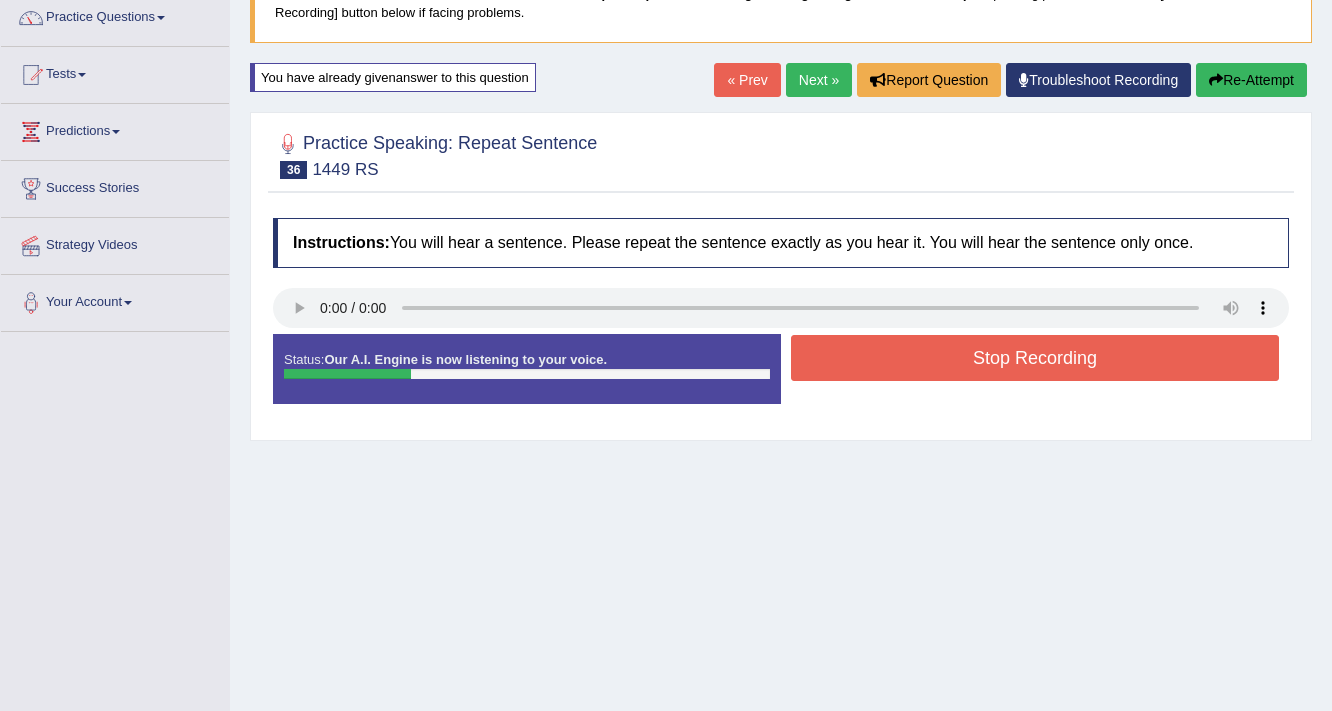 click on "Stop Recording" at bounding box center (1035, 358) 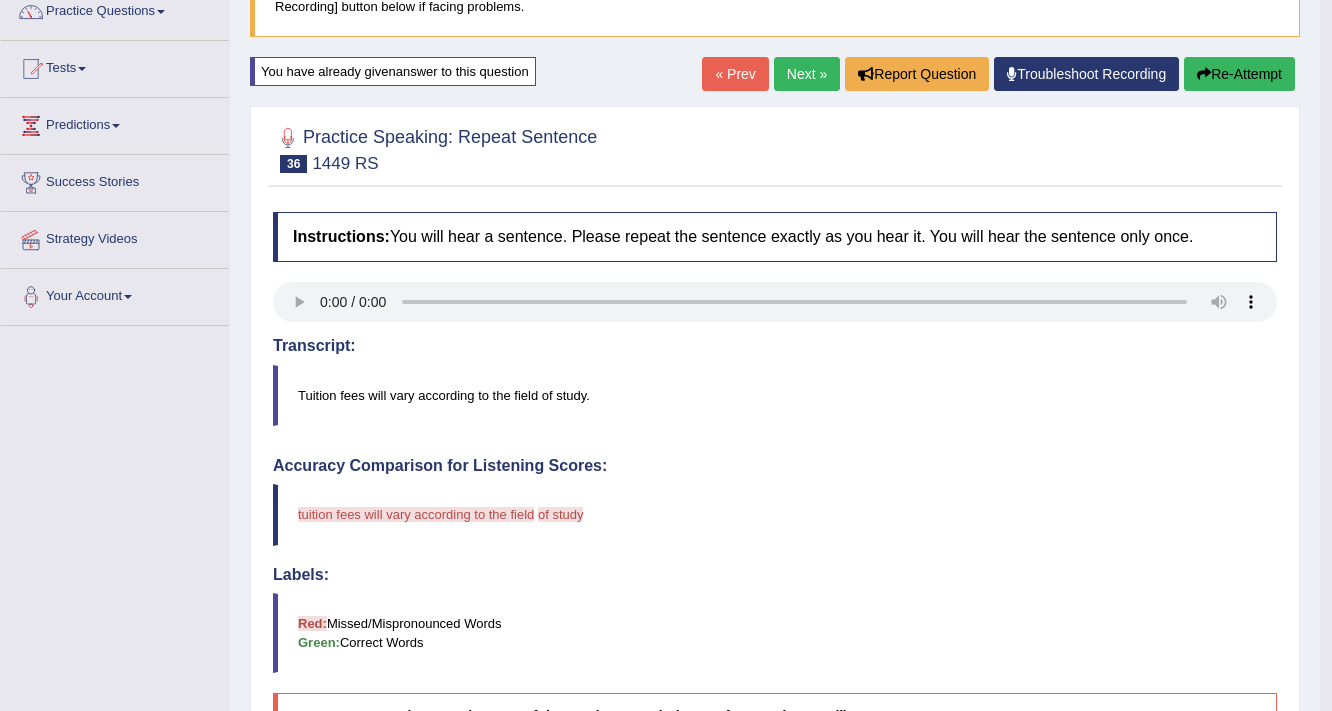 scroll, scrollTop: 86, scrollLeft: 0, axis: vertical 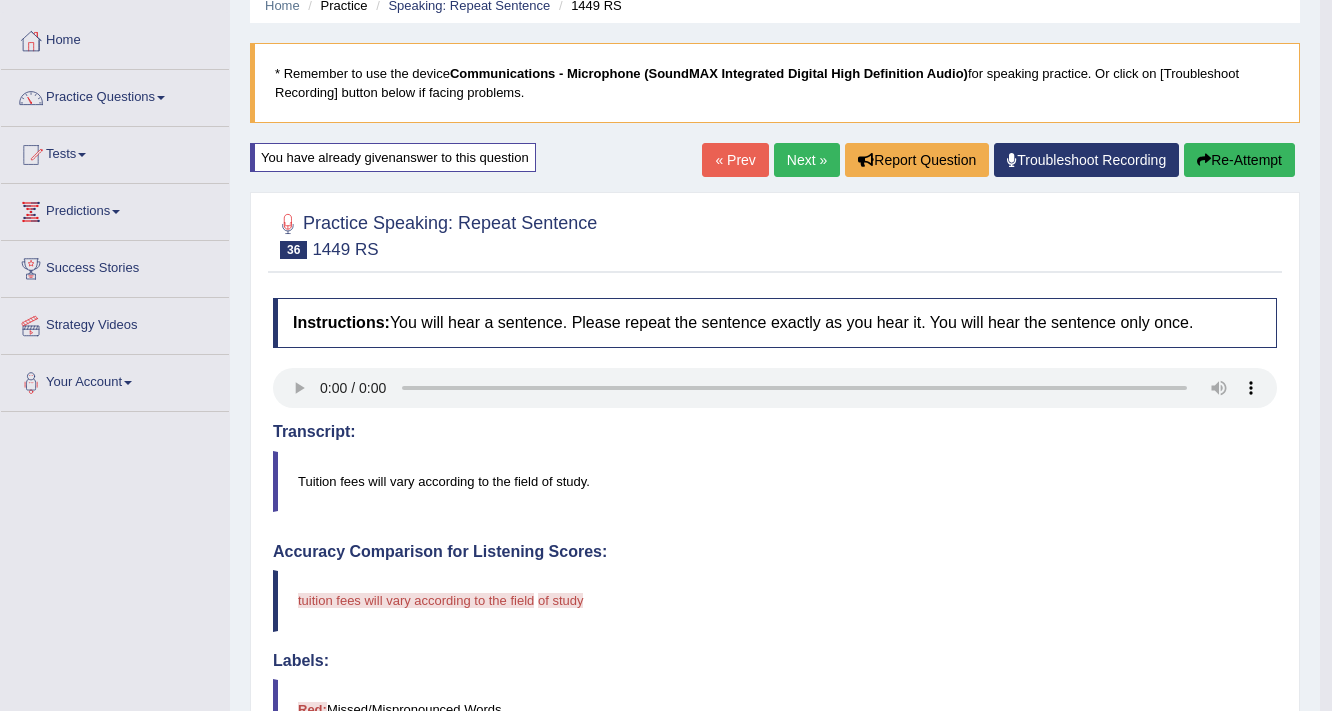 click on "Re-Attempt" at bounding box center [1239, 160] 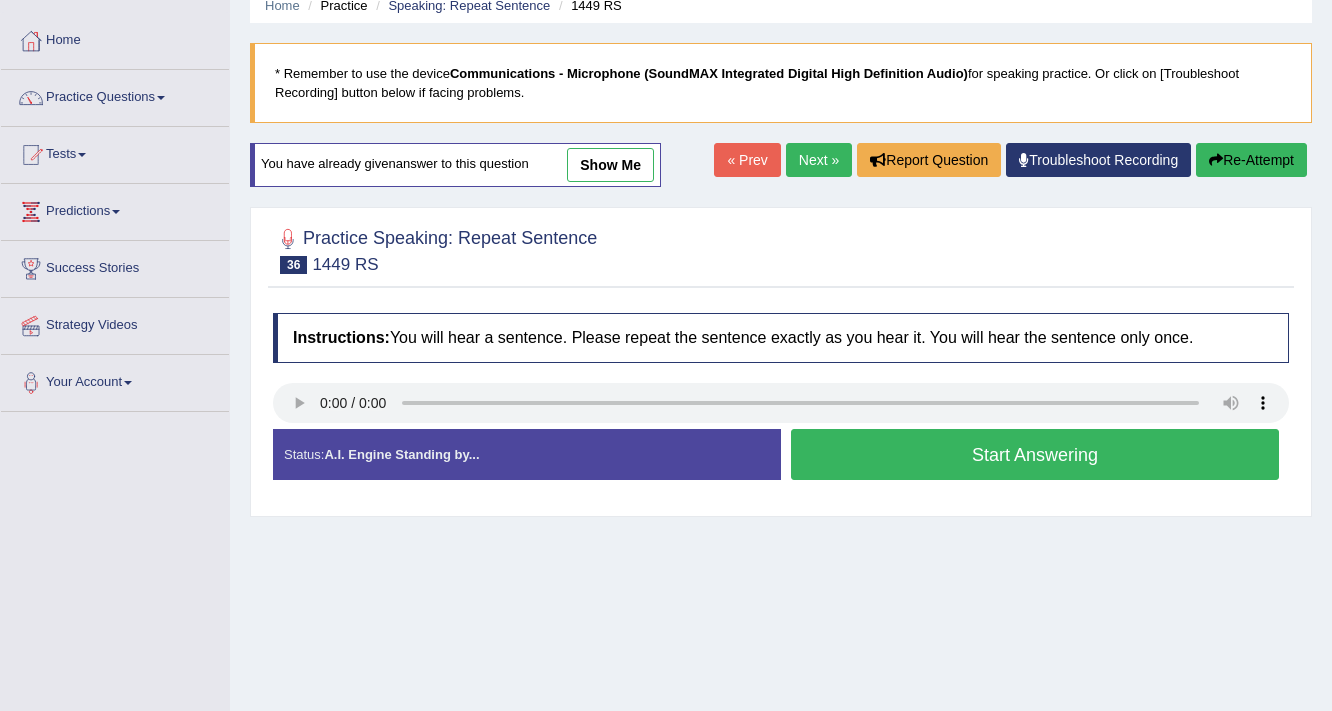 scroll, scrollTop: 0, scrollLeft: 0, axis: both 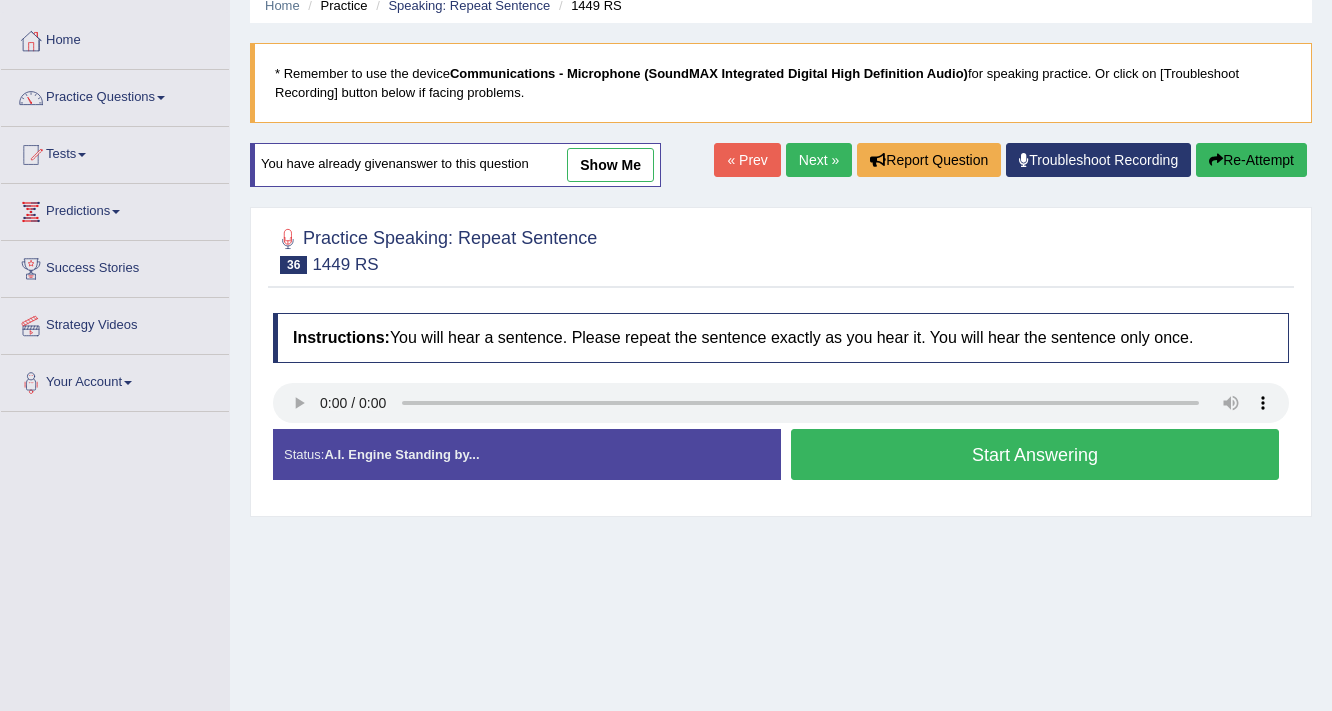 click on "Start Answering" at bounding box center (1035, 454) 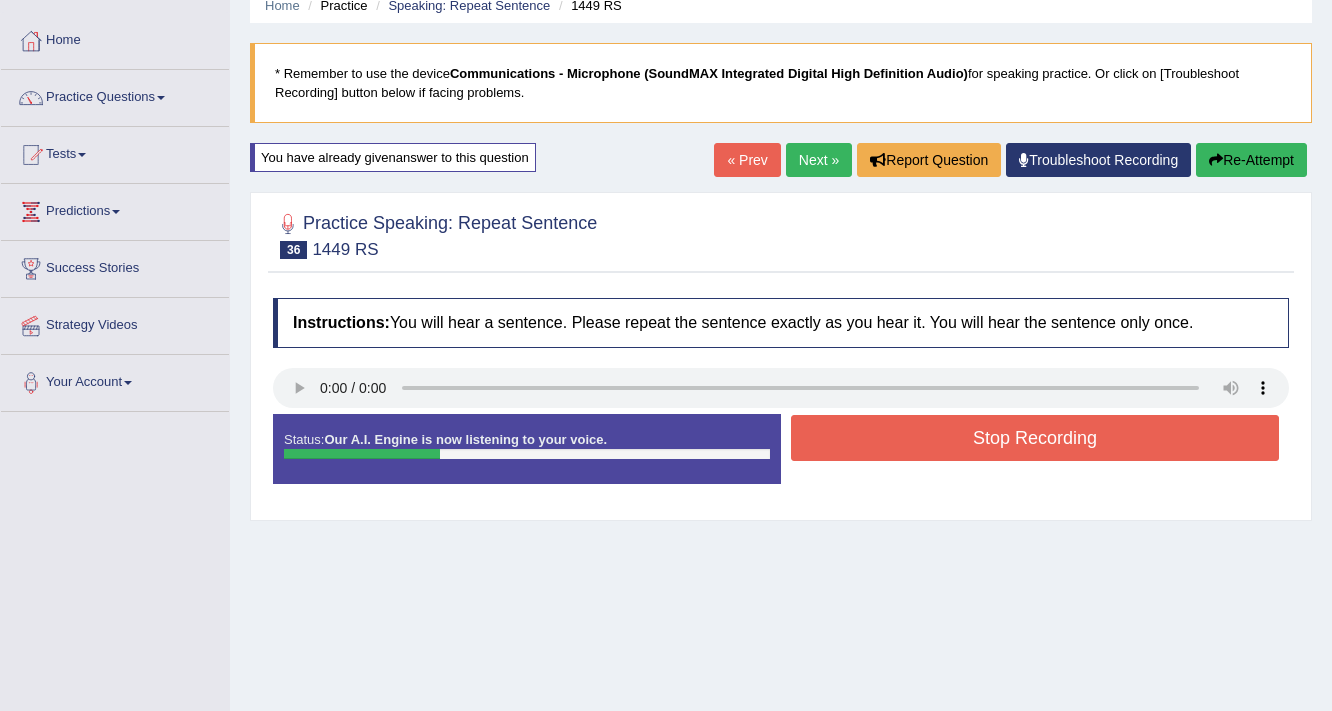 click on "Stop Recording" at bounding box center [1035, 438] 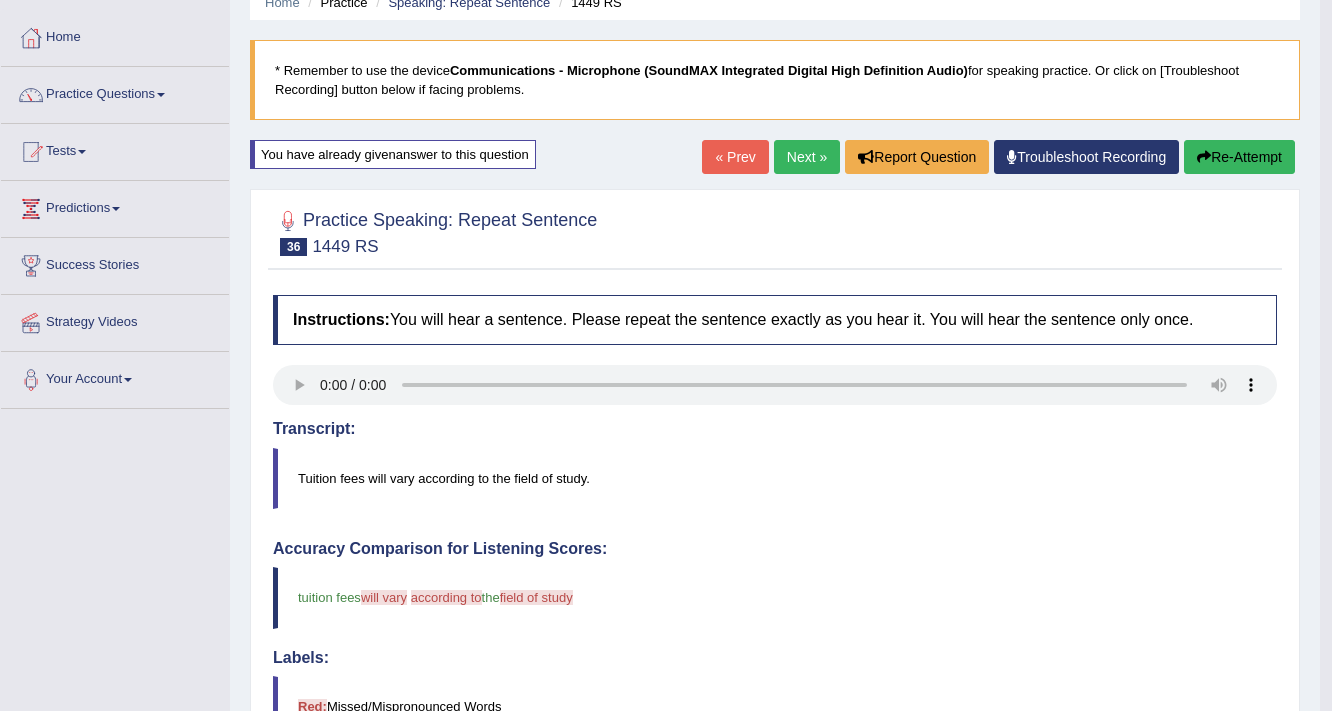 scroll, scrollTop: 86, scrollLeft: 0, axis: vertical 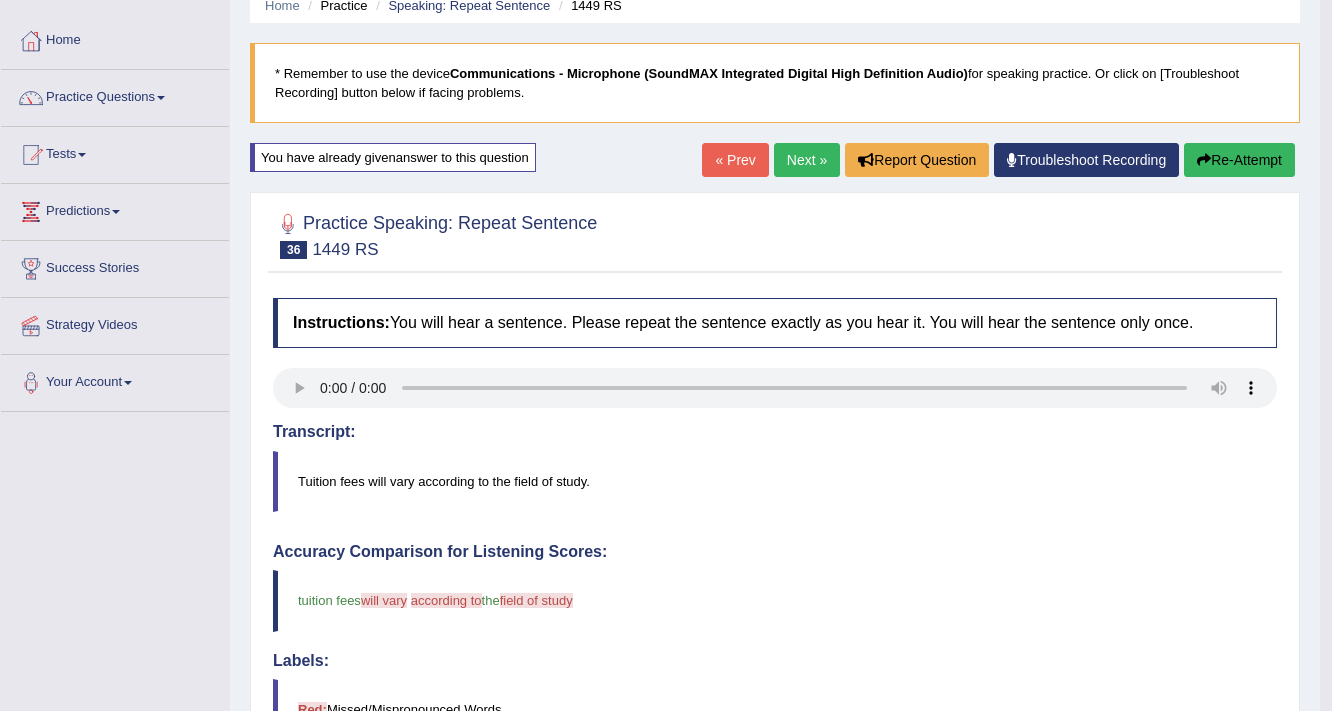 click on "Re-Attempt" at bounding box center (1239, 160) 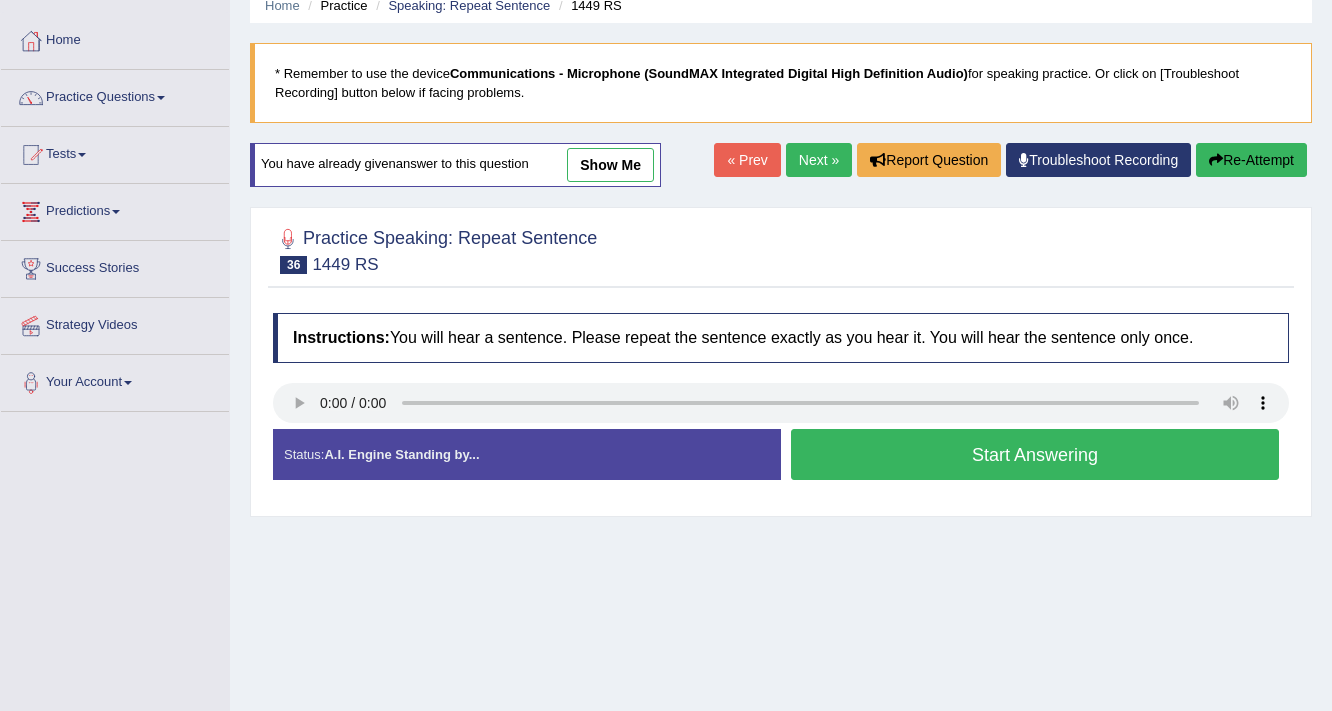 scroll, scrollTop: 86, scrollLeft: 0, axis: vertical 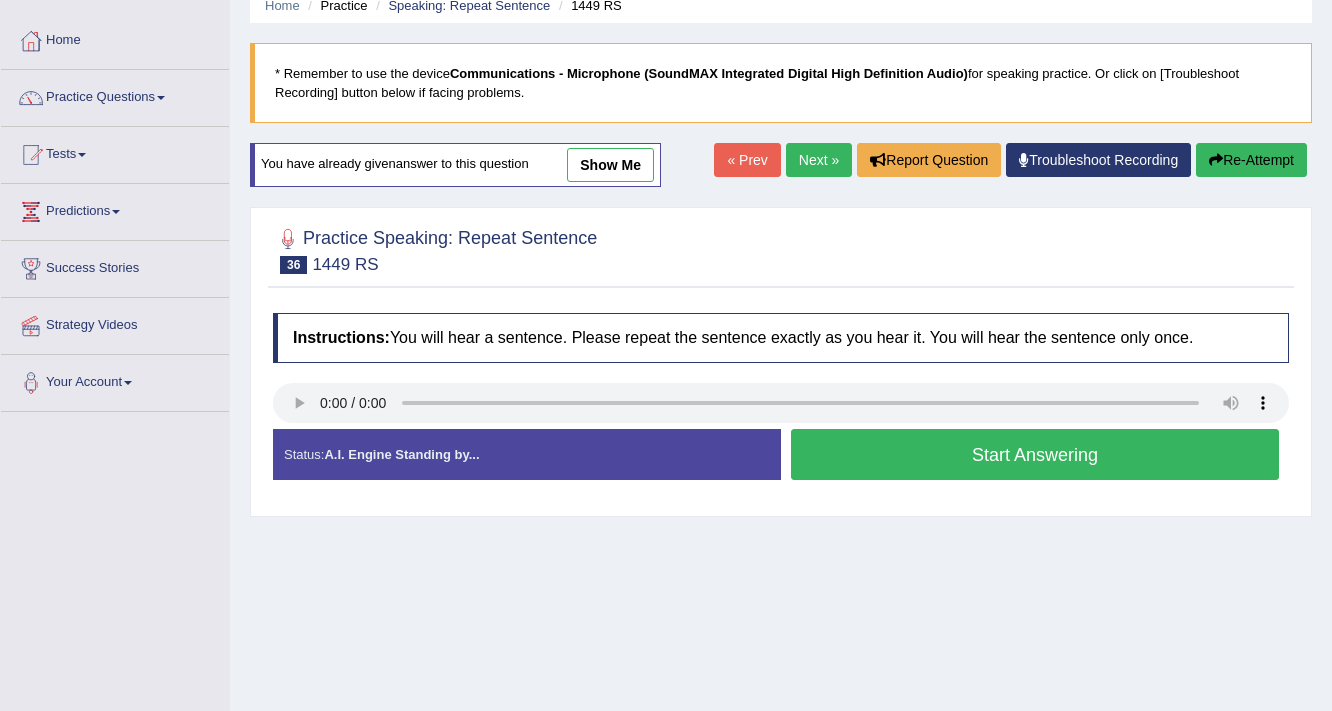 click on "Start Answering" at bounding box center (1035, 454) 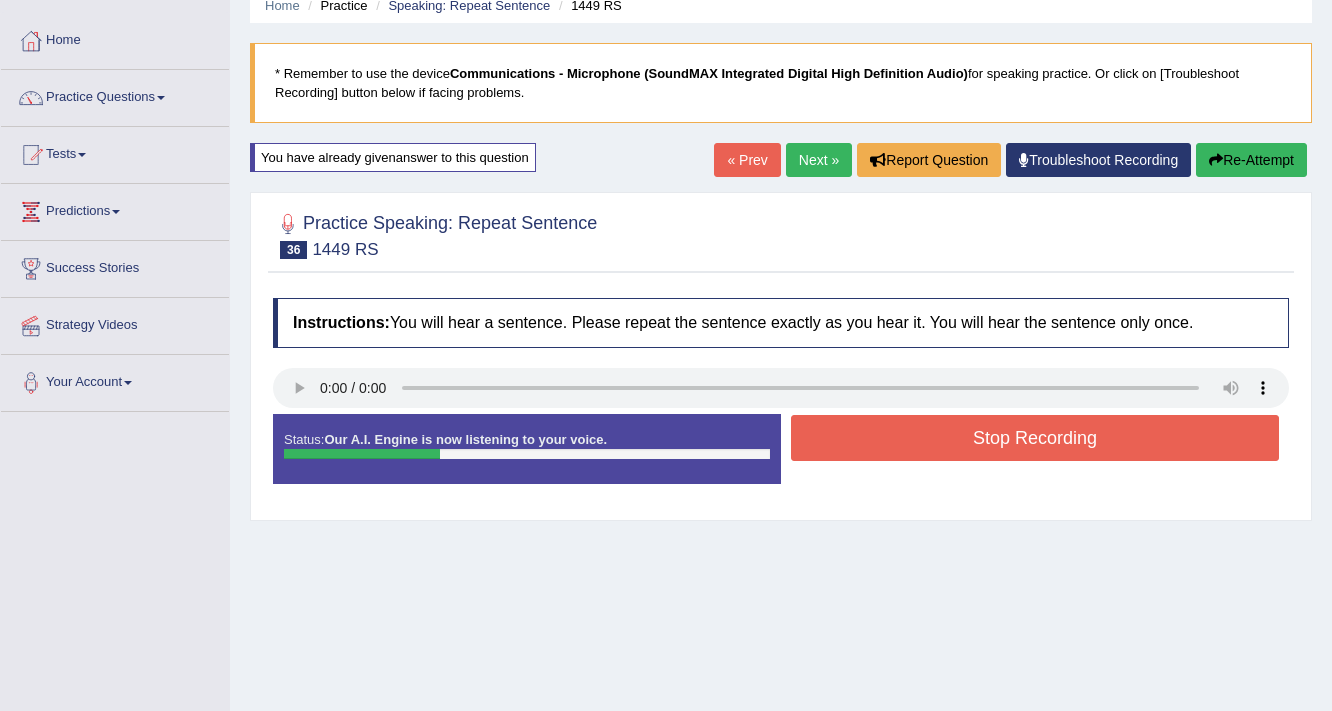 click on "Stop Recording" at bounding box center [1035, 438] 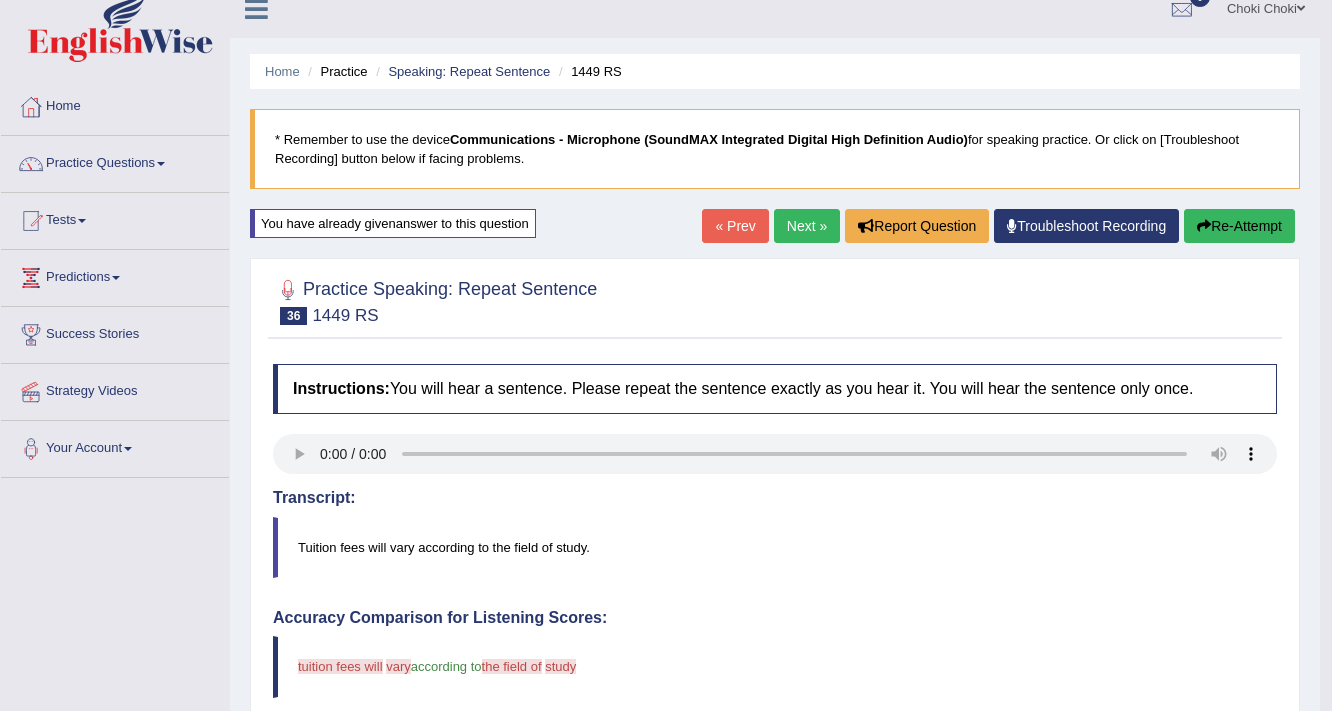 scroll, scrollTop: 6, scrollLeft: 0, axis: vertical 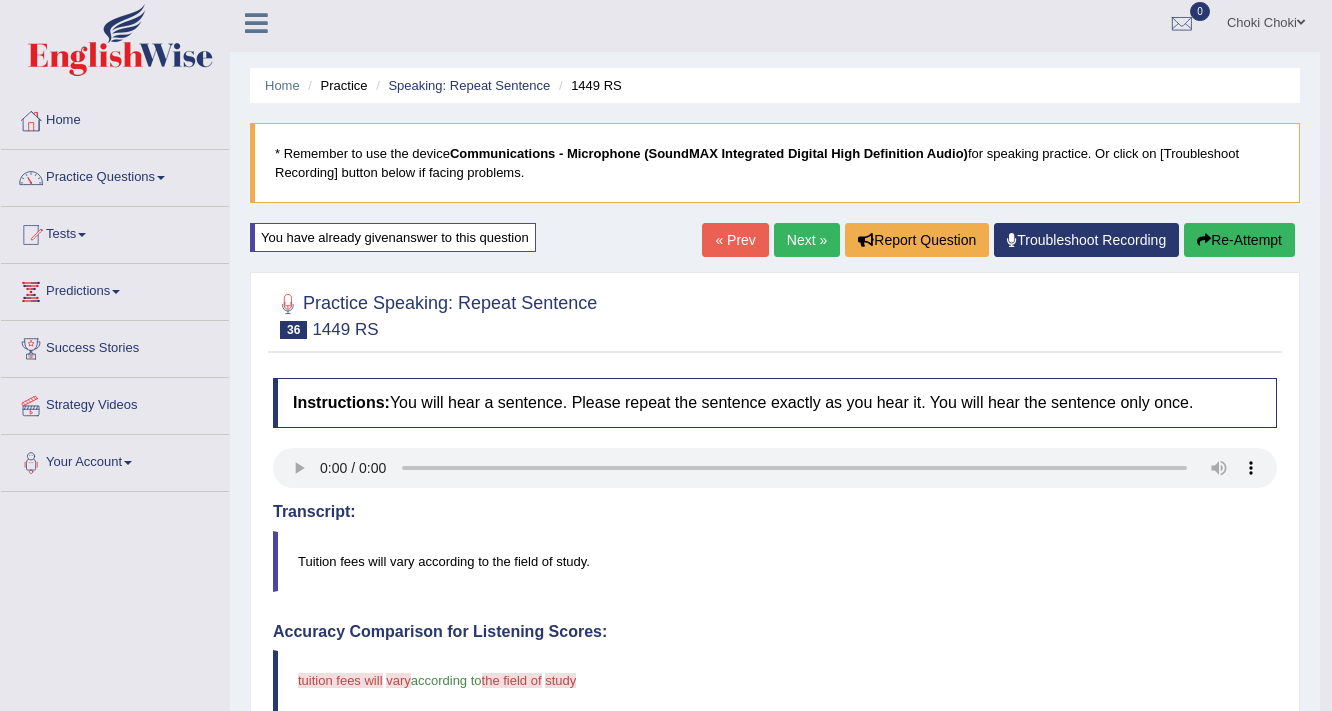 click on "Next »" at bounding box center [807, 240] 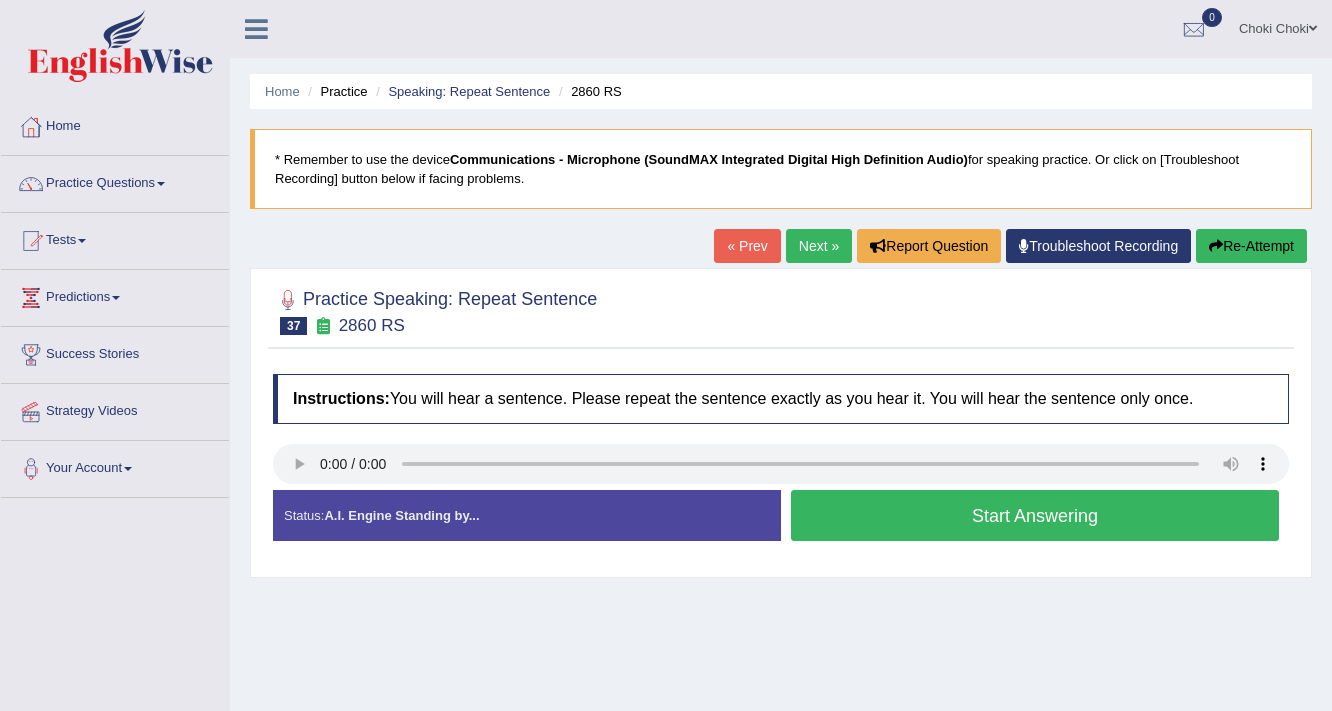 scroll, scrollTop: 0, scrollLeft: 0, axis: both 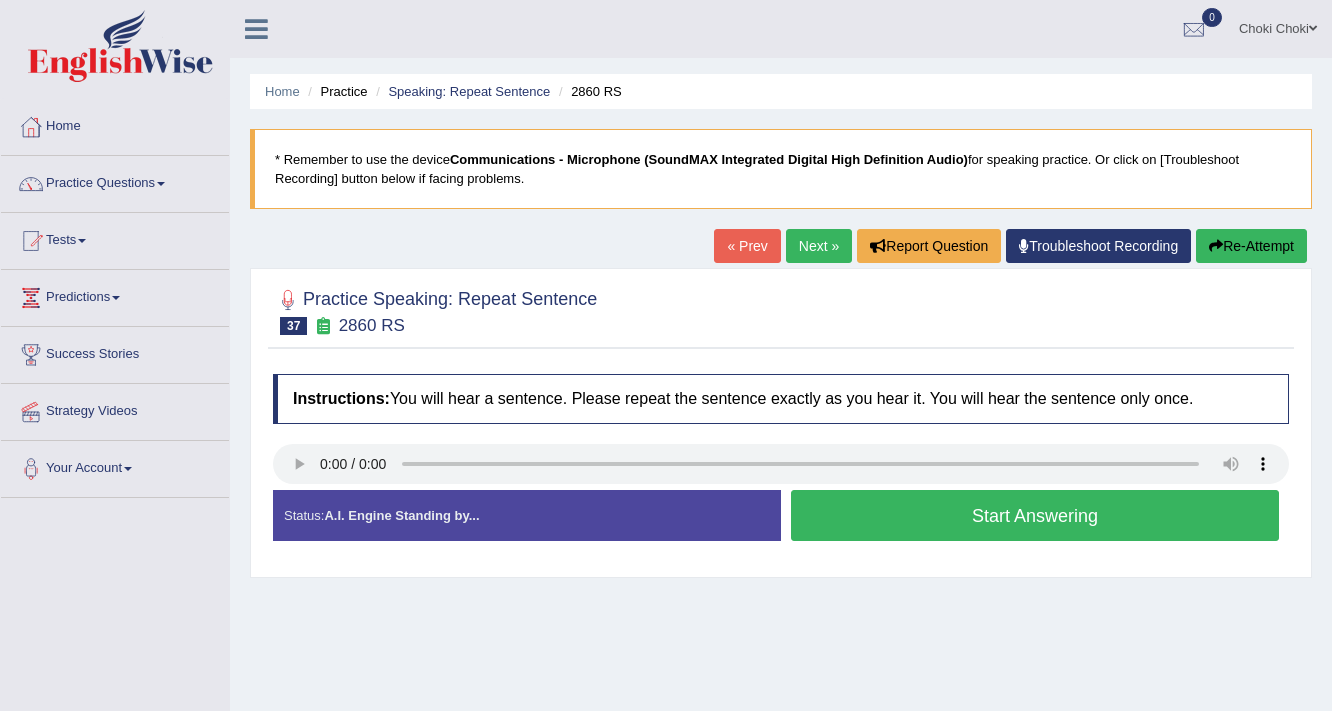 click on "Start Answering" at bounding box center (1035, 515) 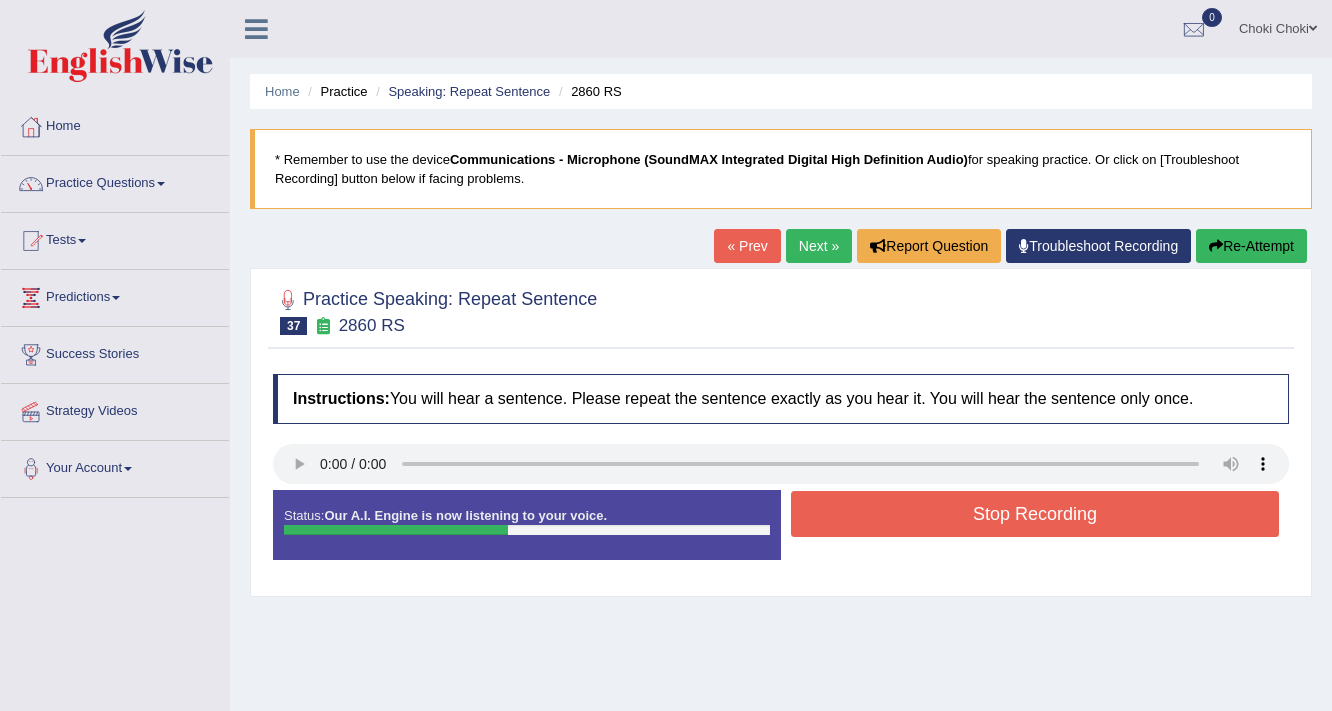 click on "Stop Recording" at bounding box center [1035, 514] 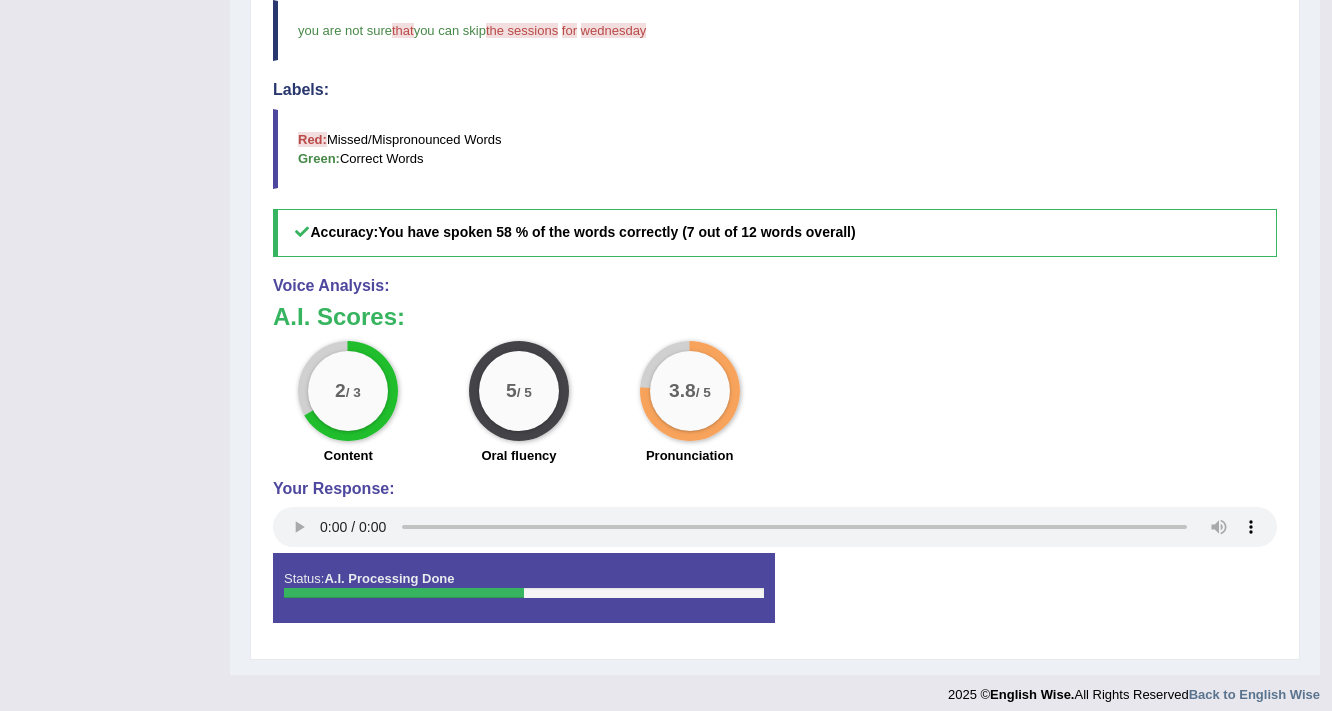 scroll, scrollTop: 656, scrollLeft: 0, axis: vertical 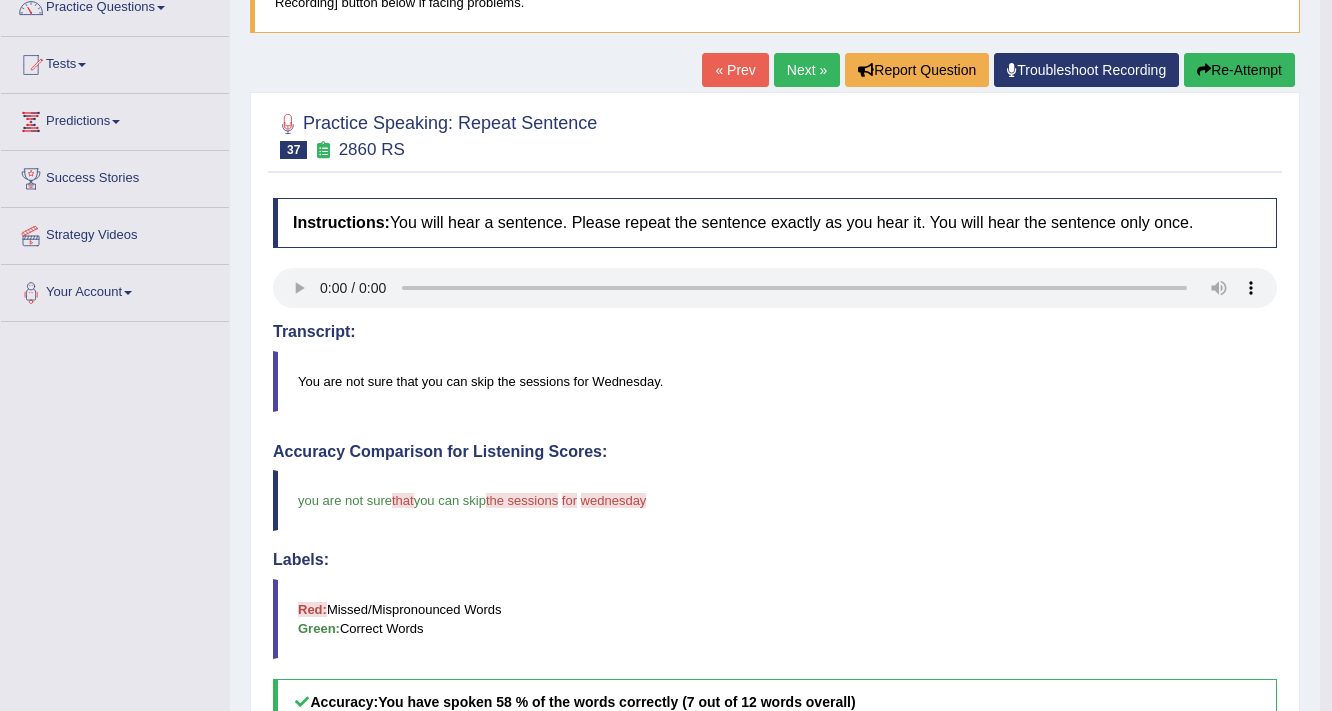 click on "Next »" at bounding box center [807, 70] 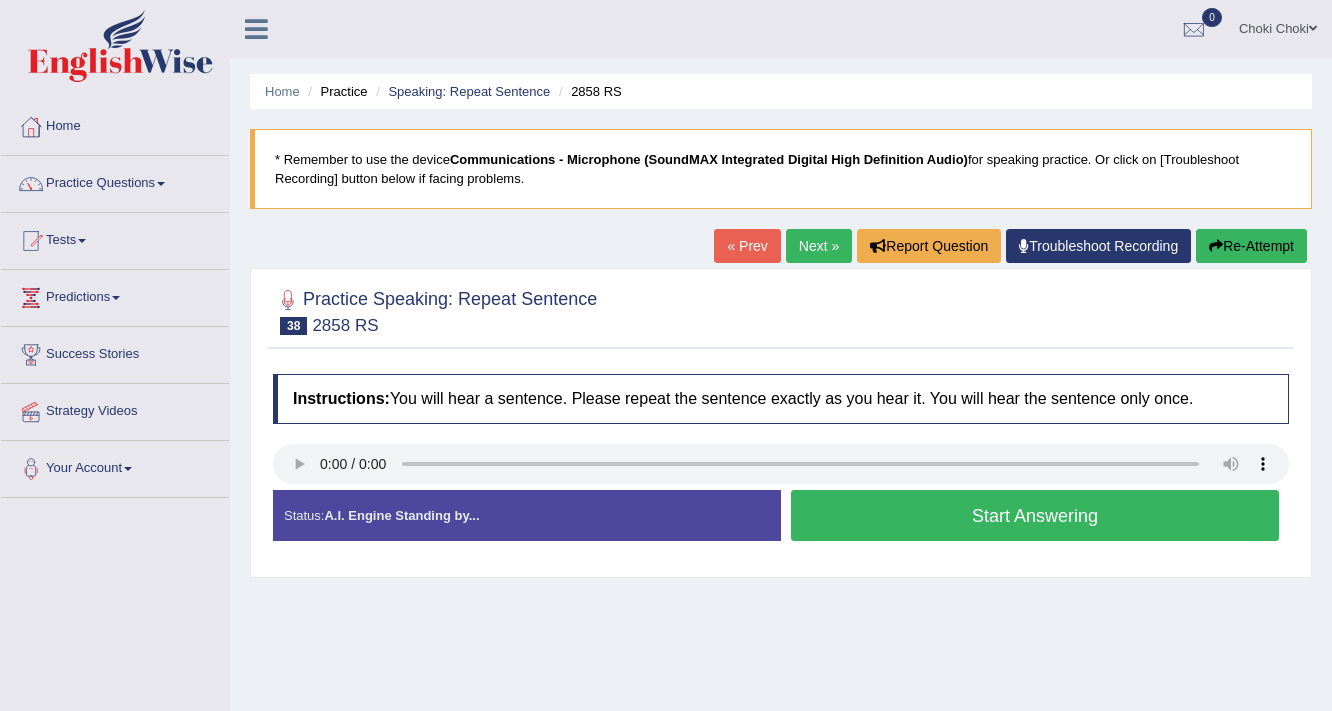 scroll, scrollTop: 0, scrollLeft: 0, axis: both 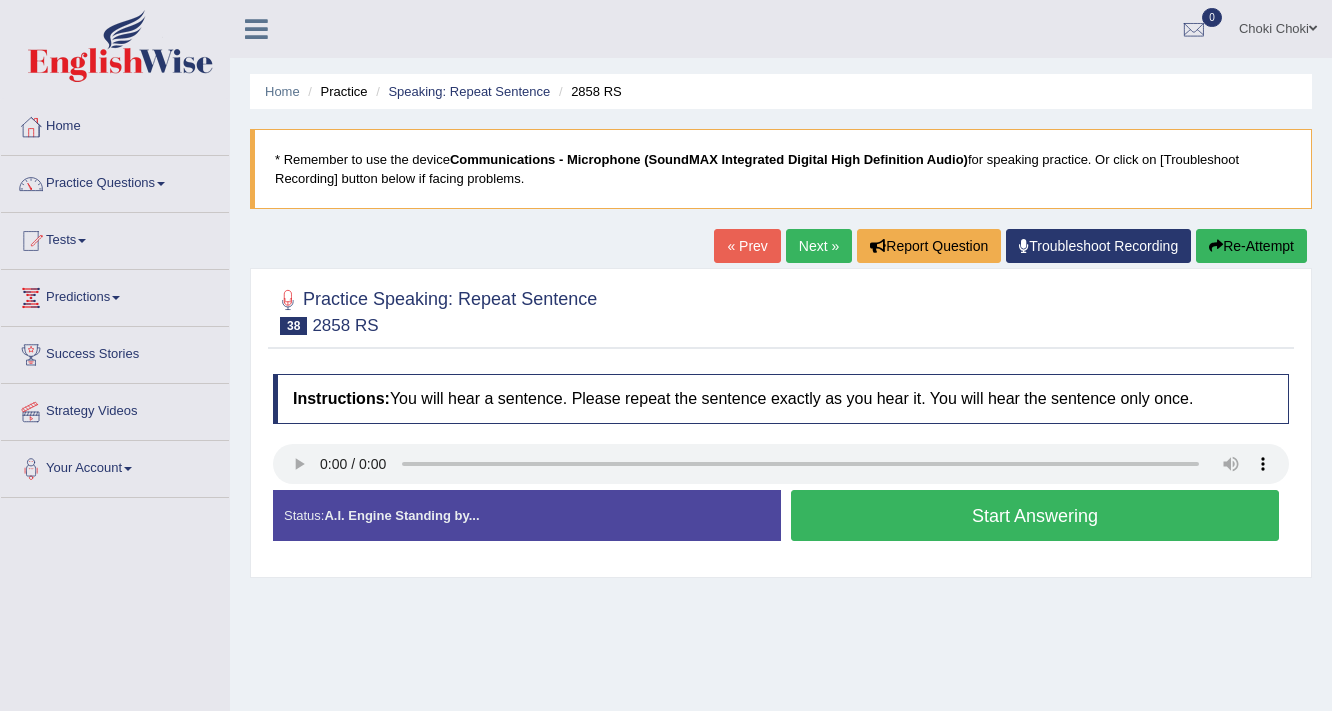 click on "Start Answering" at bounding box center [1035, 515] 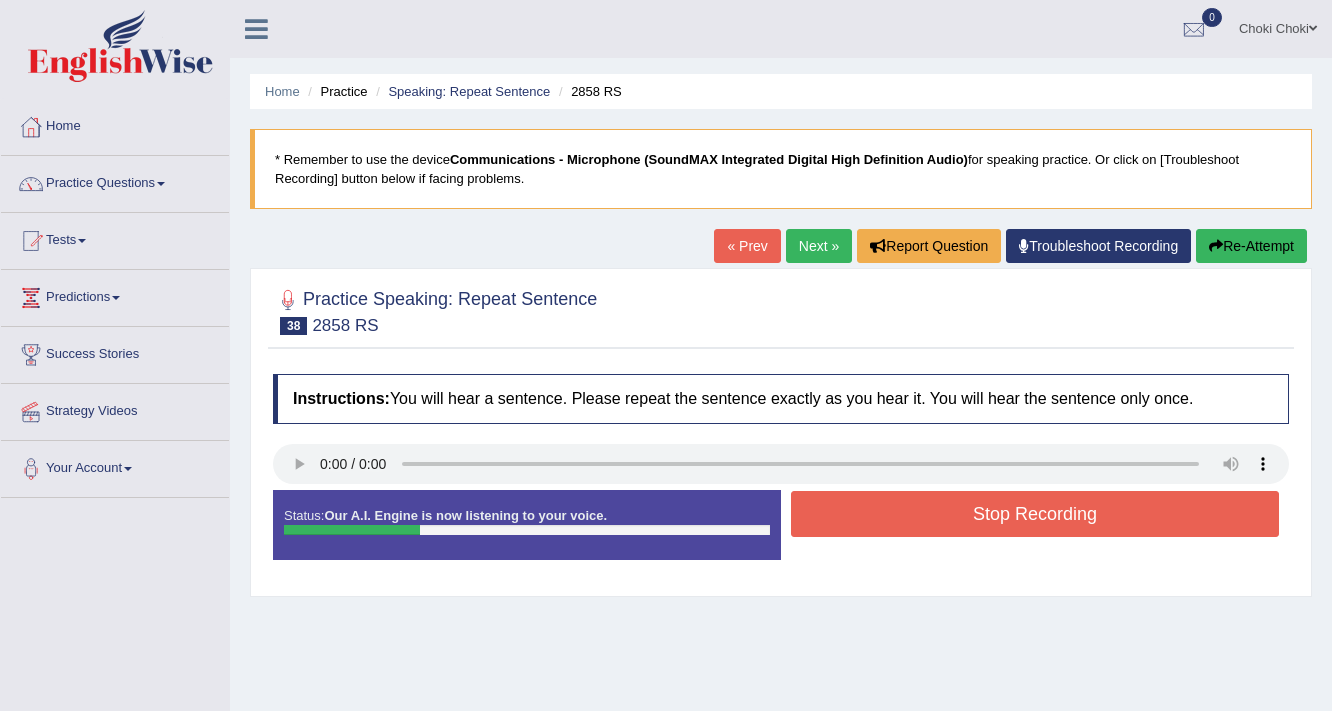 click on "Stop Recording" at bounding box center (1035, 514) 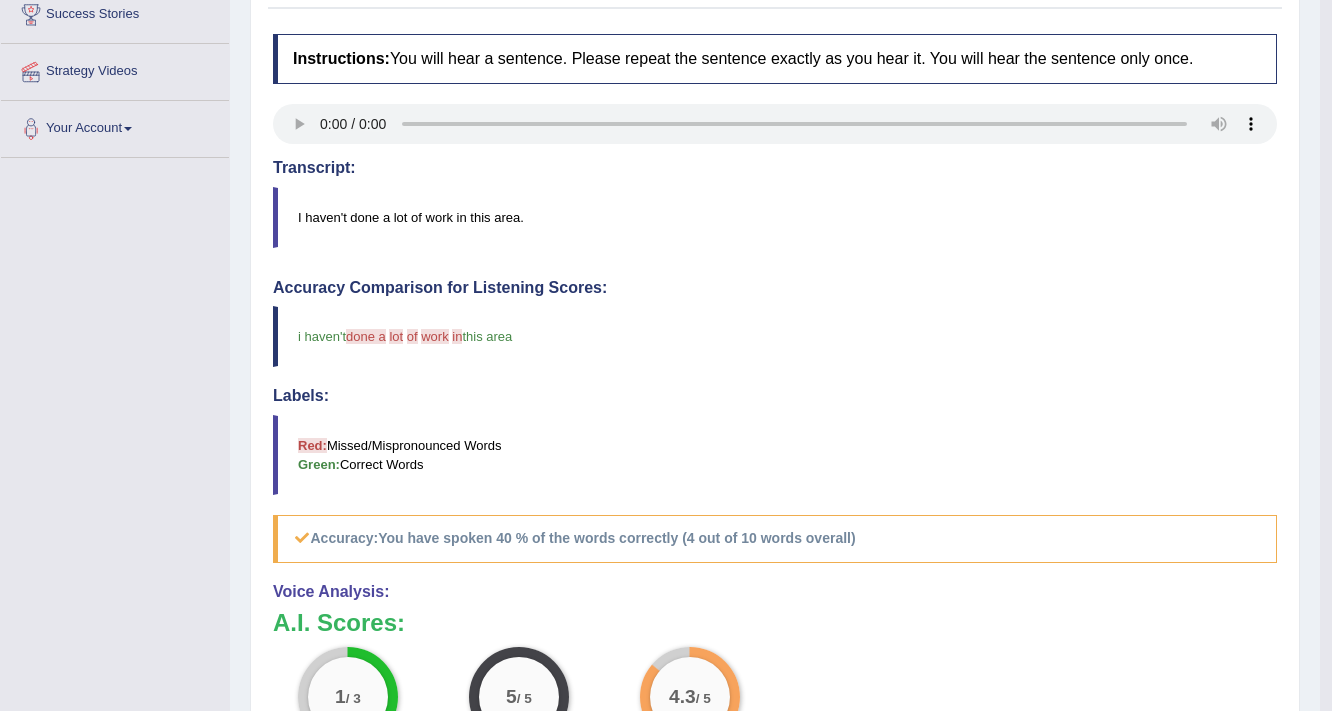 scroll, scrollTop: 80, scrollLeft: 0, axis: vertical 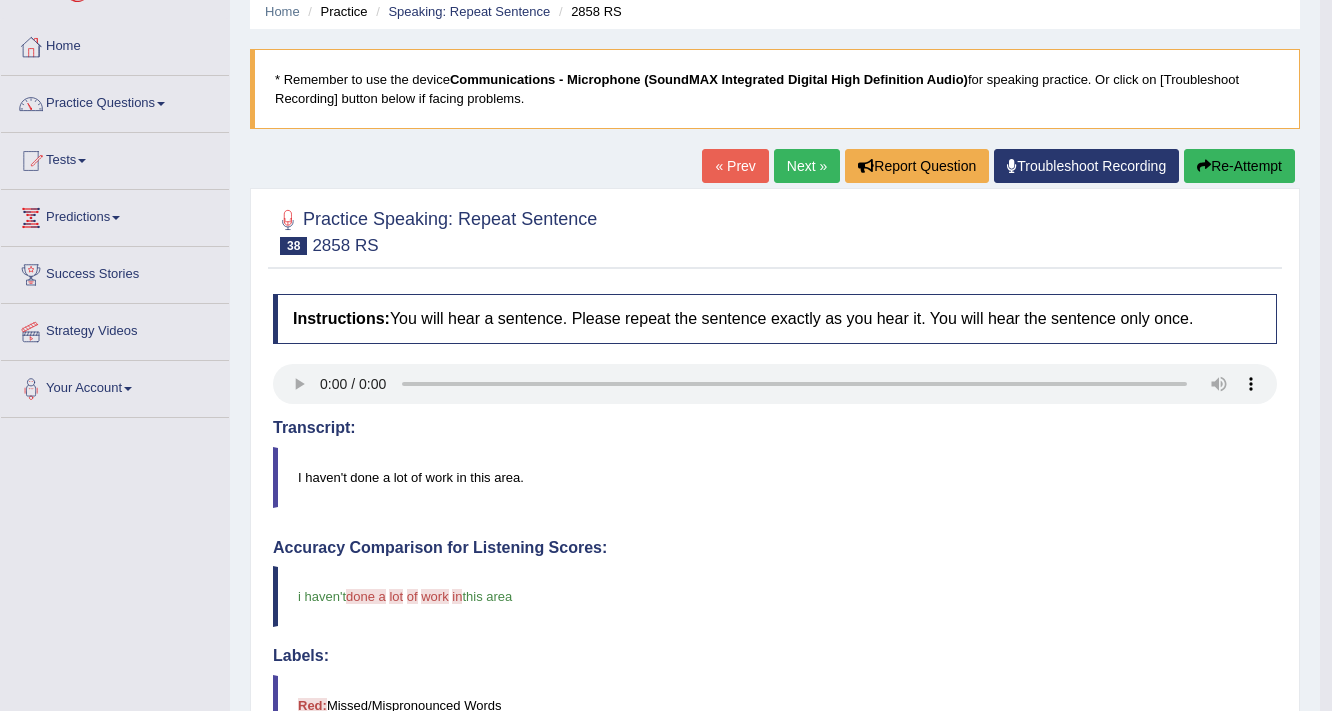 click on "Re-Attempt" at bounding box center [1239, 166] 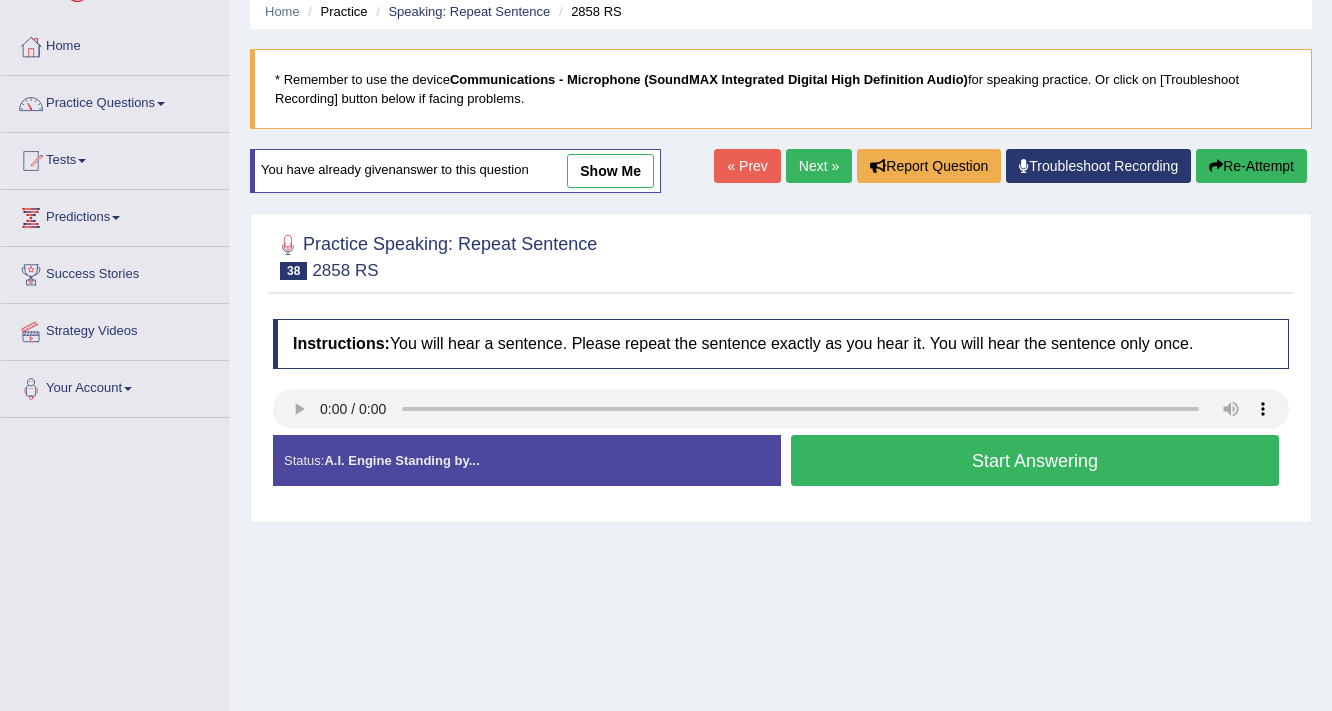 scroll, scrollTop: 80, scrollLeft: 0, axis: vertical 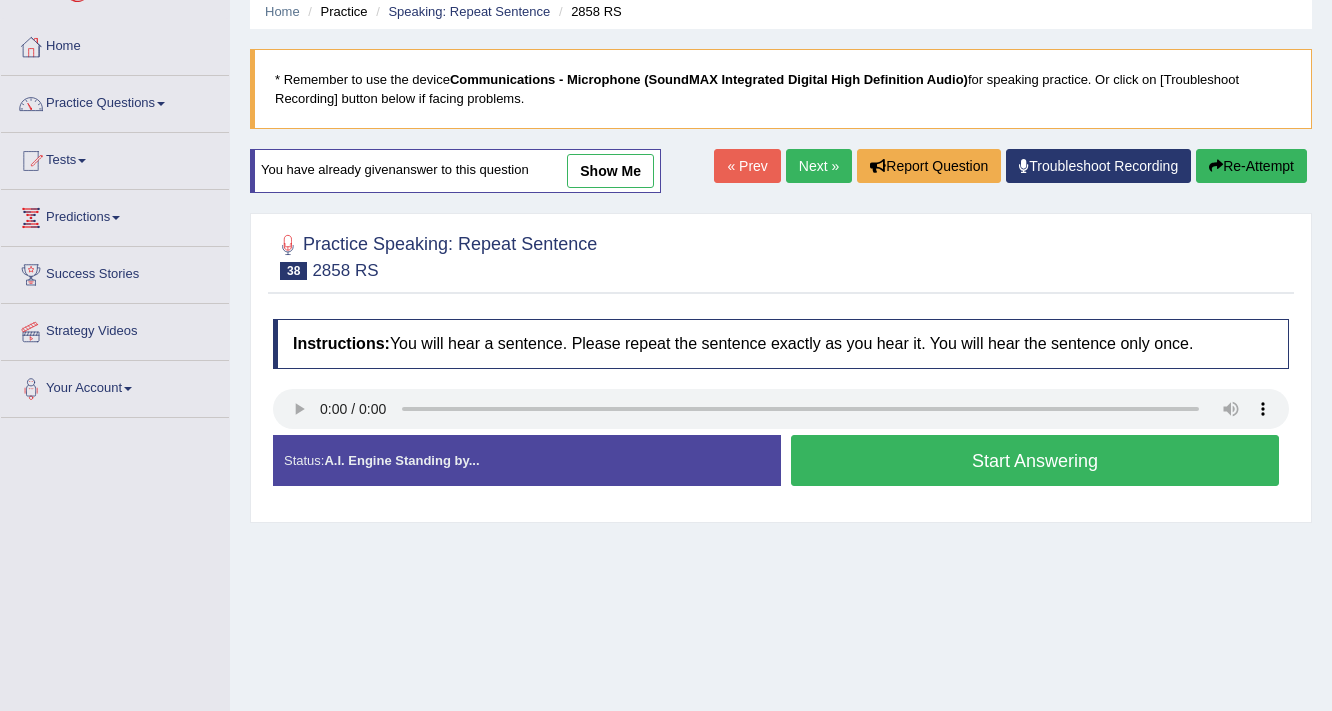 click on "Start Answering" at bounding box center [1035, 460] 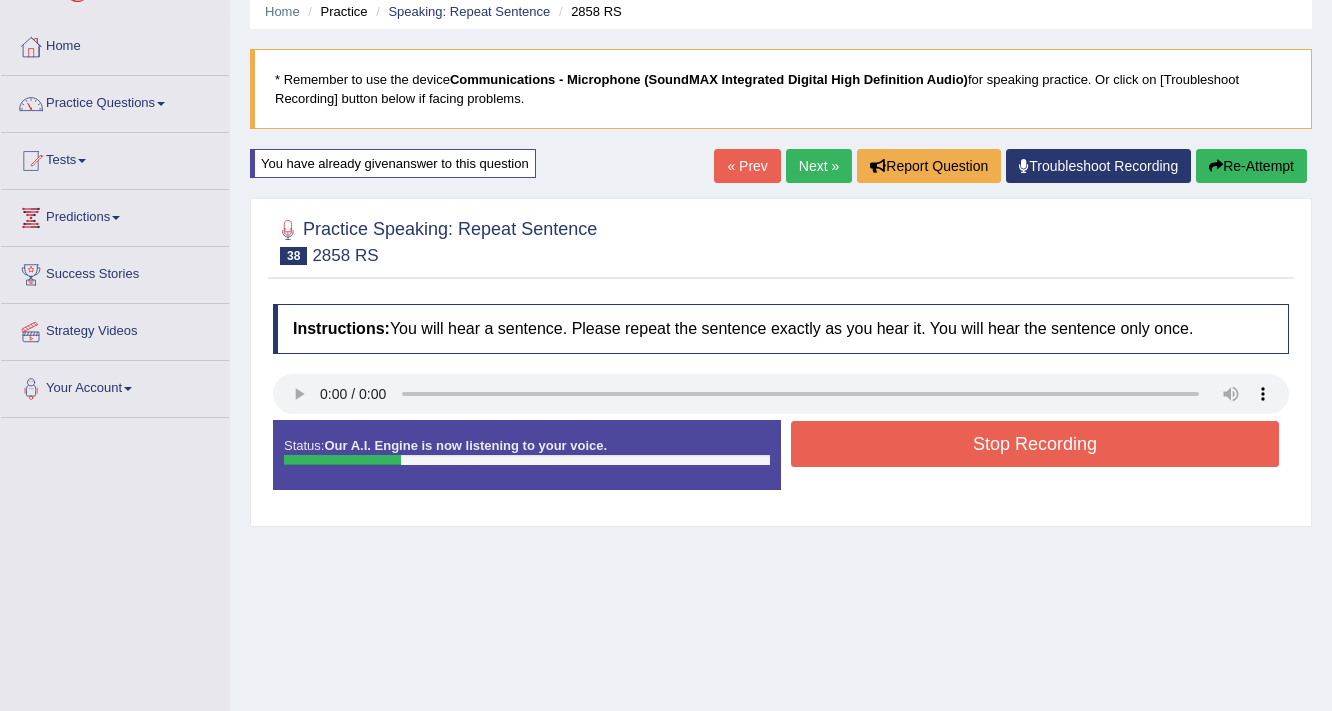 click on "Stop Recording" at bounding box center [1035, 444] 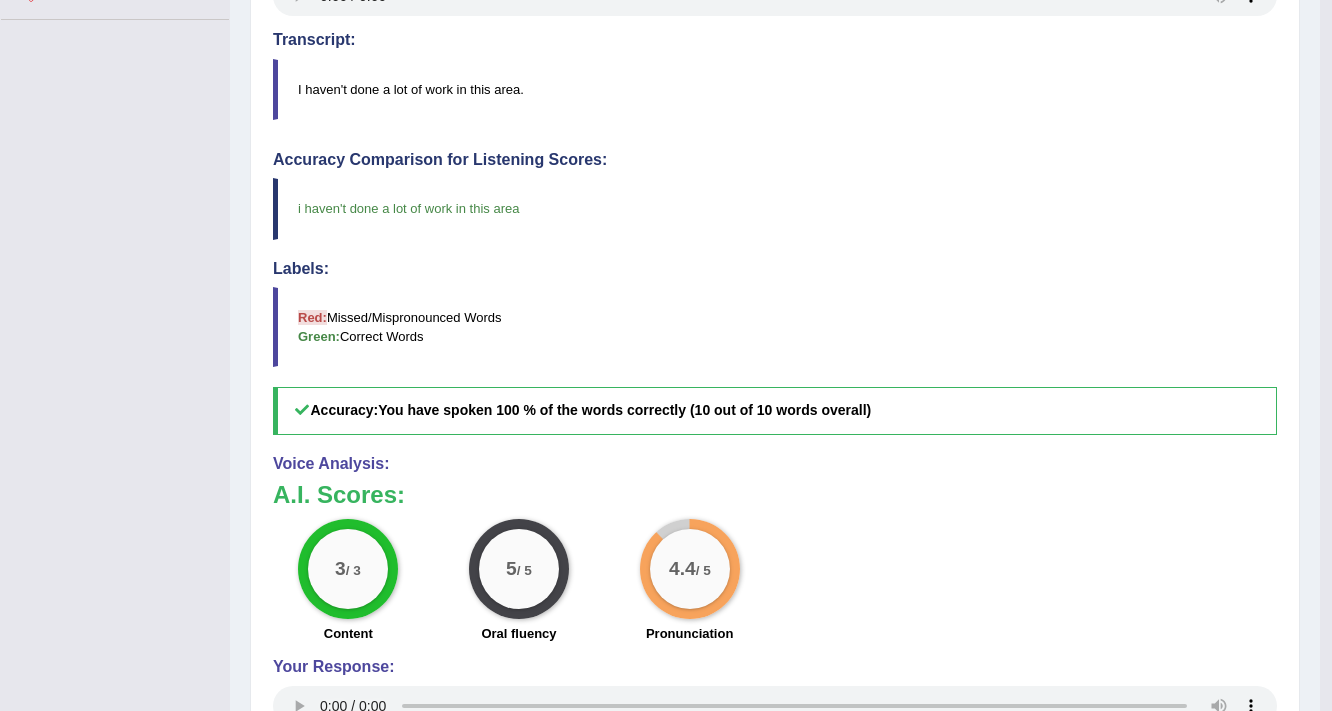 scroll, scrollTop: 480, scrollLeft: 0, axis: vertical 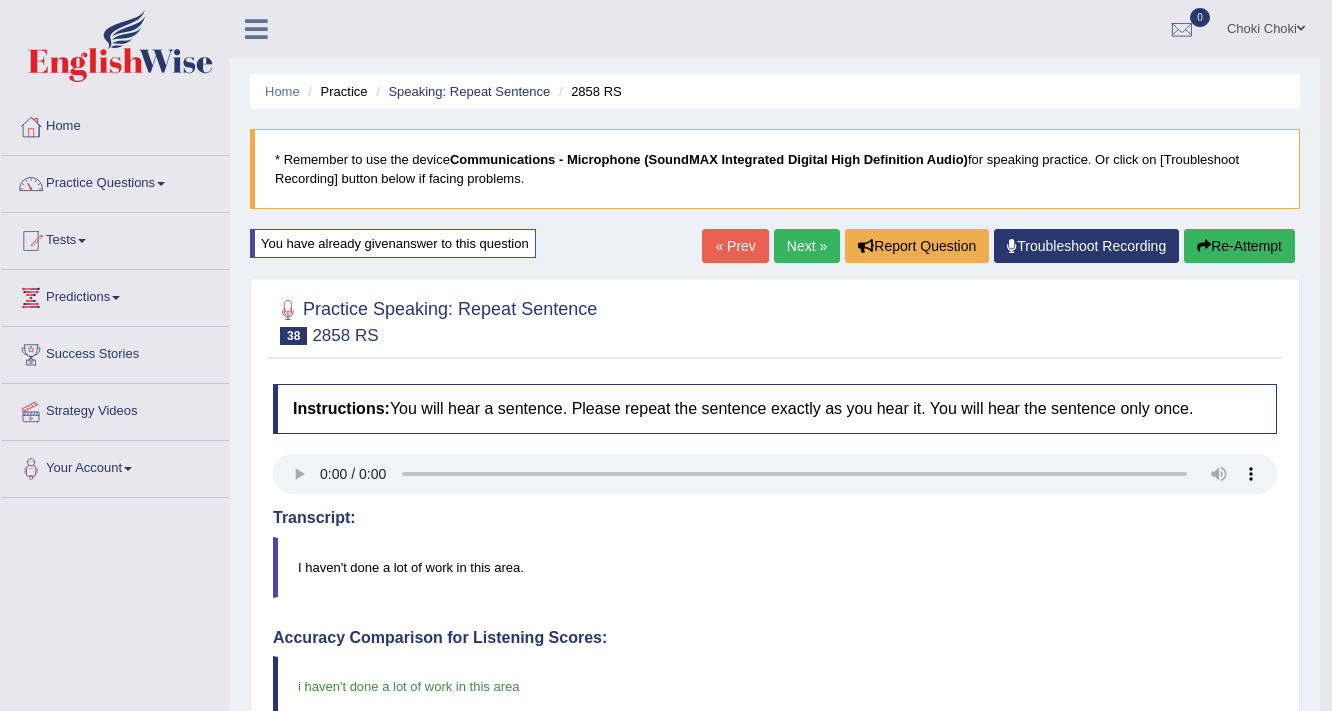 click on "Next »" at bounding box center (807, 246) 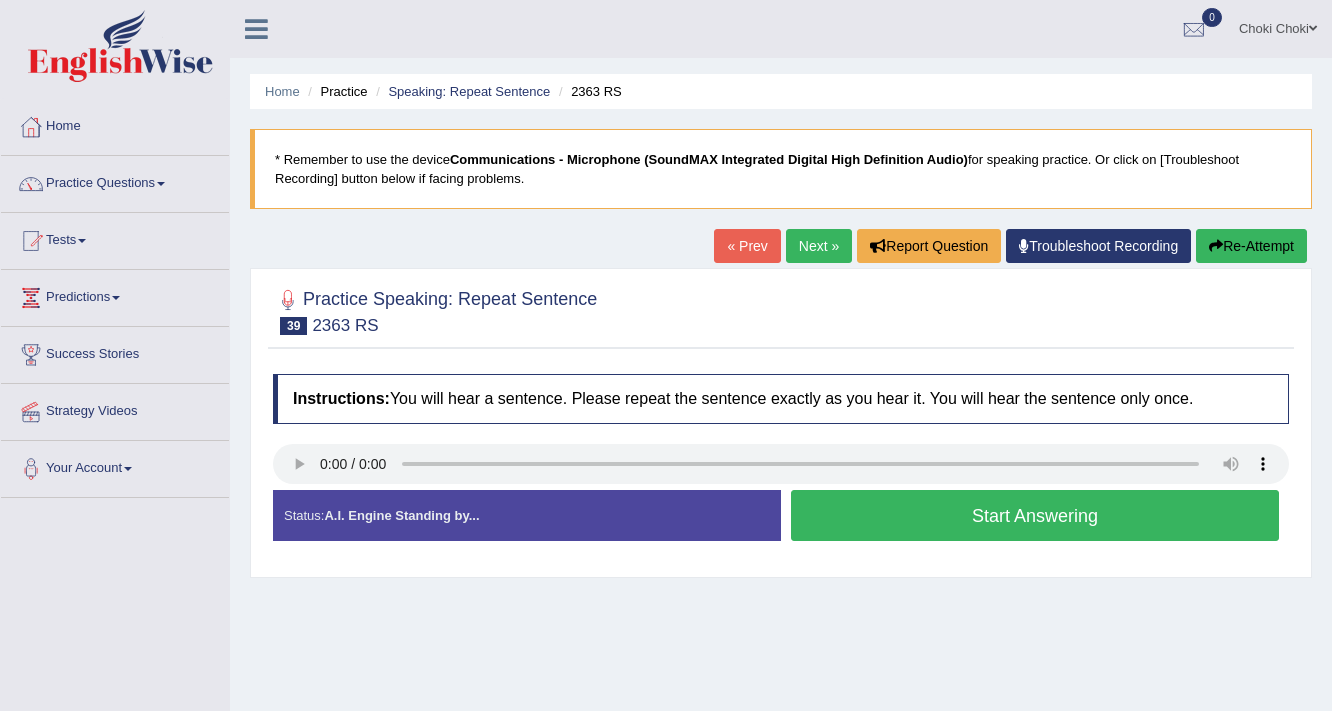 scroll, scrollTop: 0, scrollLeft: 0, axis: both 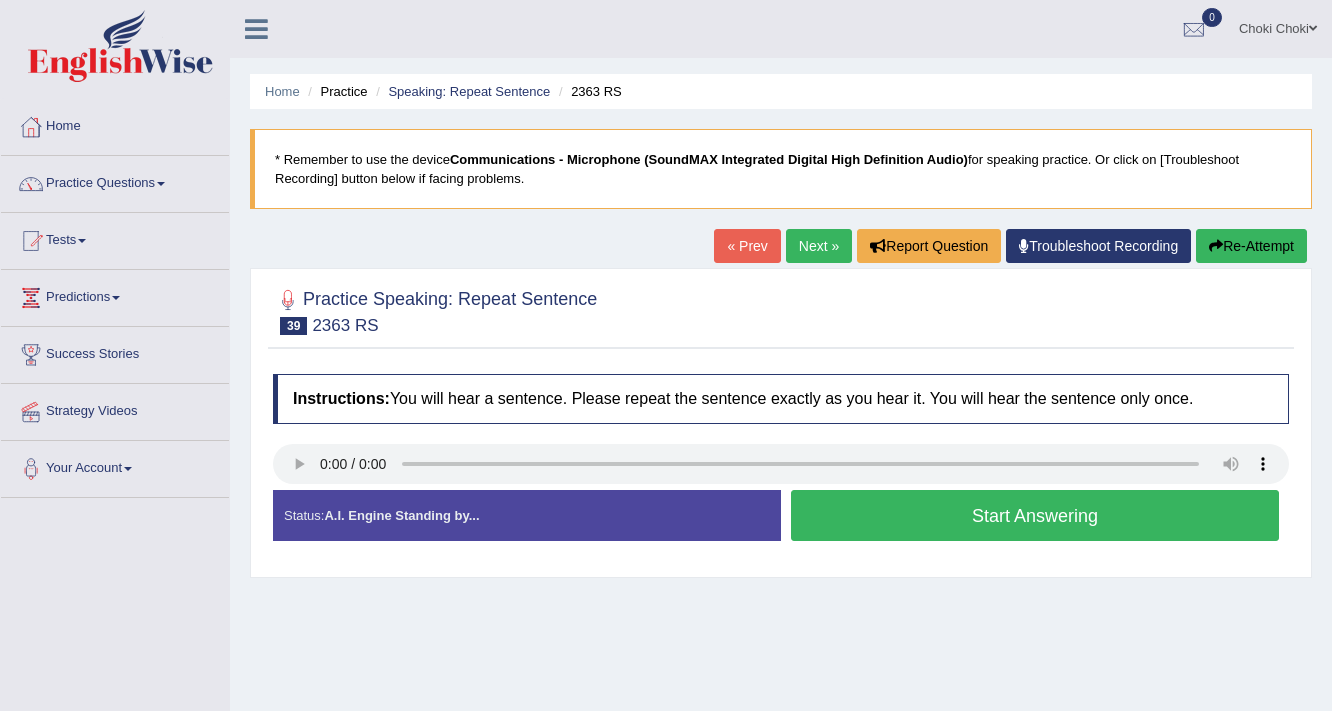 click on "Start Answering" at bounding box center [1035, 515] 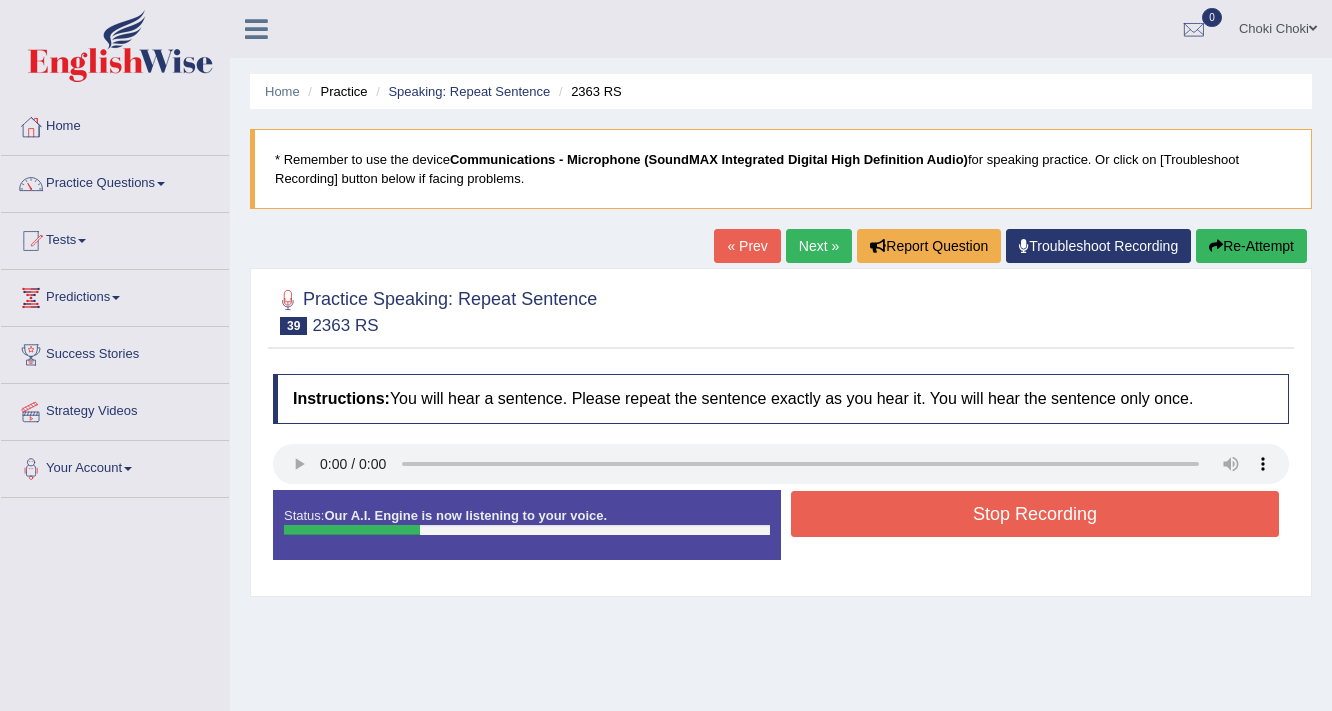 click on "Stop Recording" at bounding box center [1035, 514] 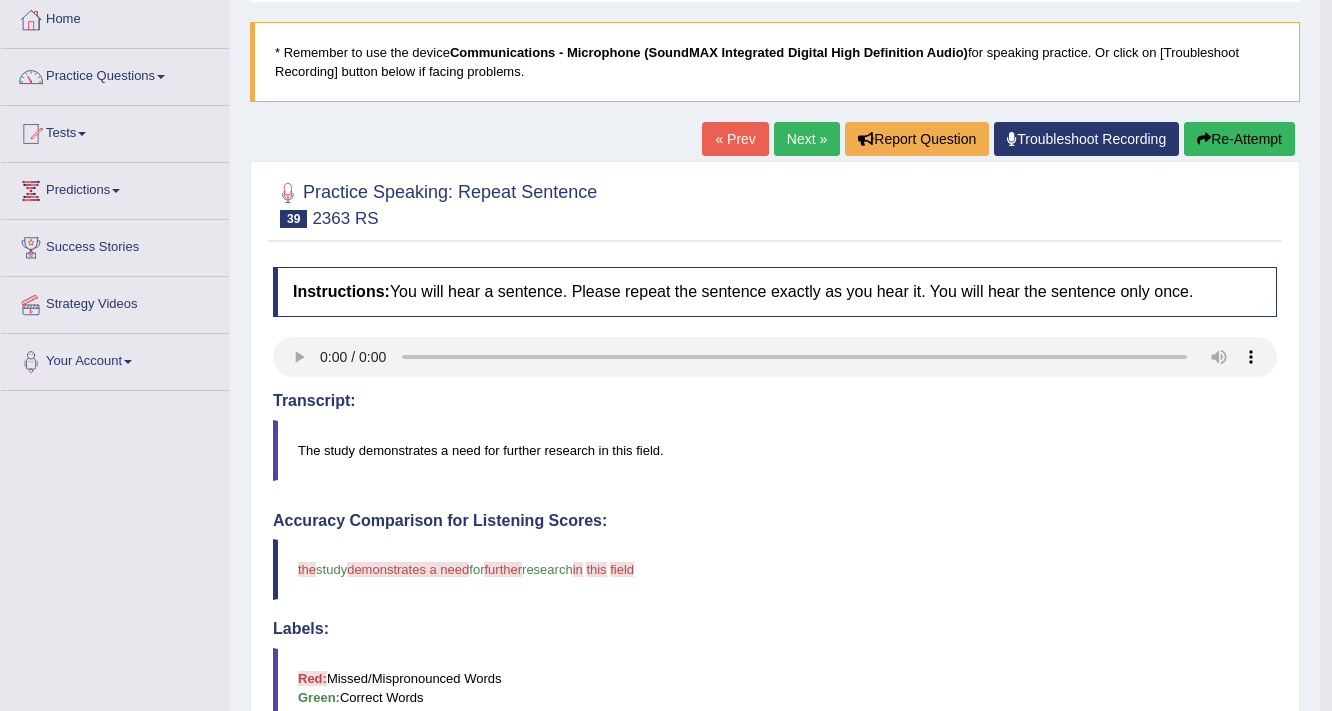 scroll, scrollTop: 80, scrollLeft: 0, axis: vertical 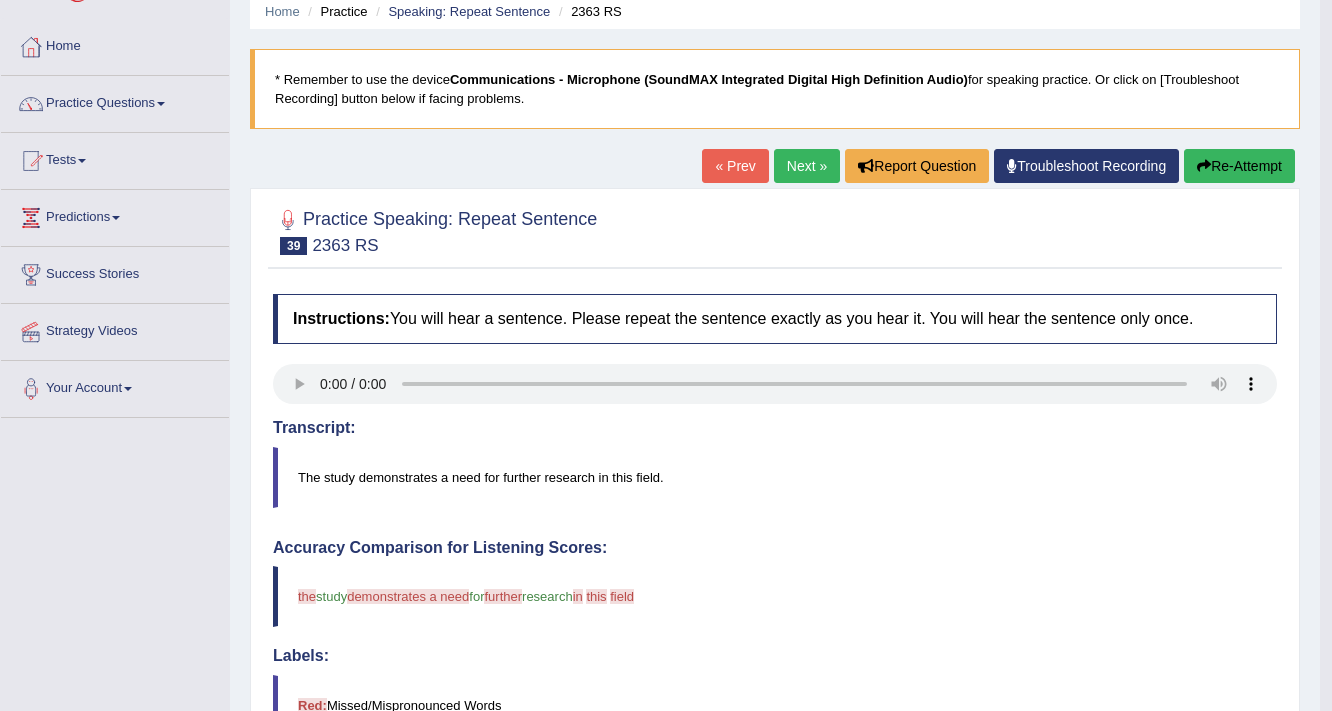 click on "Next »" at bounding box center (807, 166) 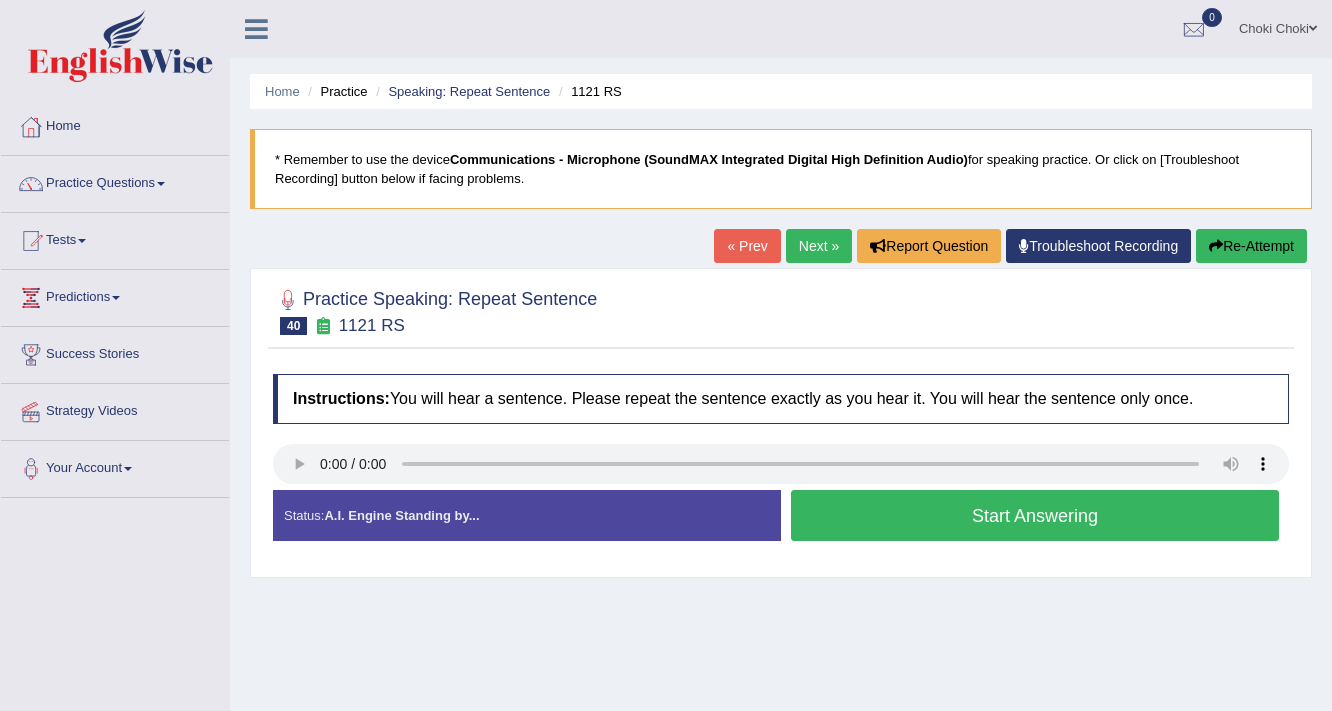 scroll, scrollTop: 0, scrollLeft: 0, axis: both 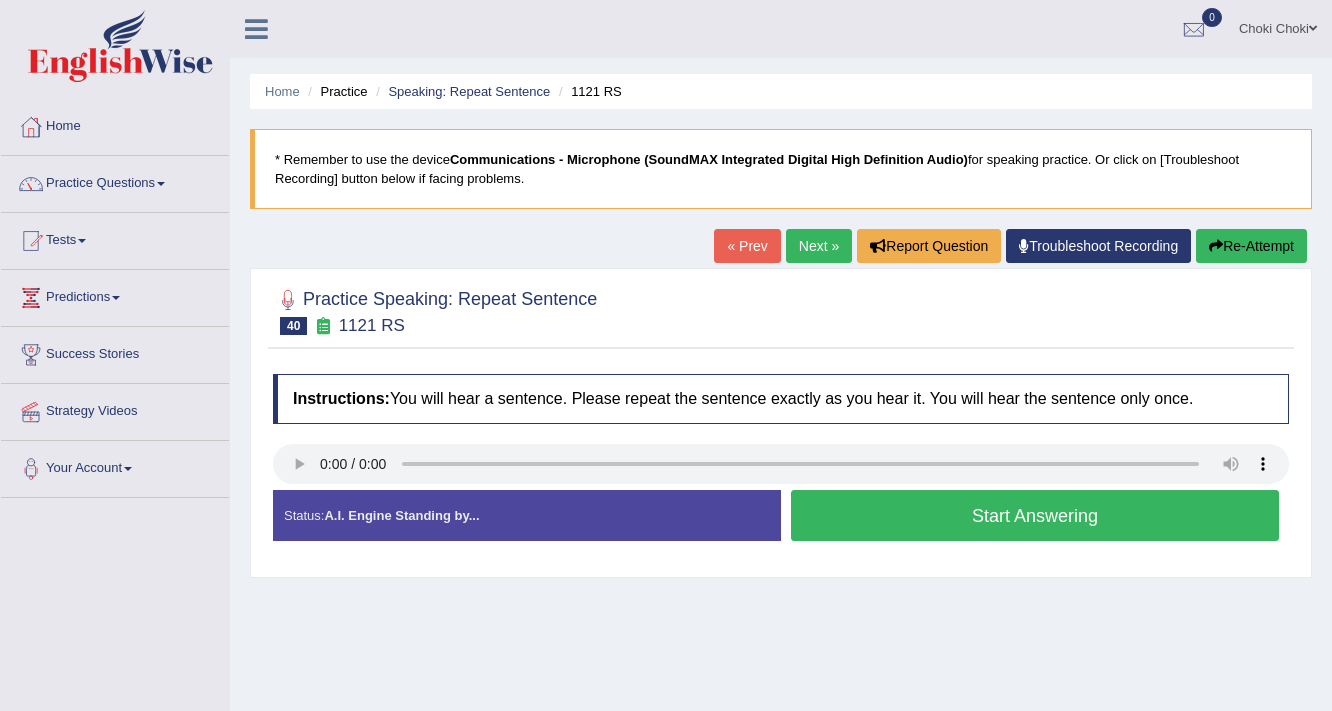 click on "Start Answering" at bounding box center (1035, 515) 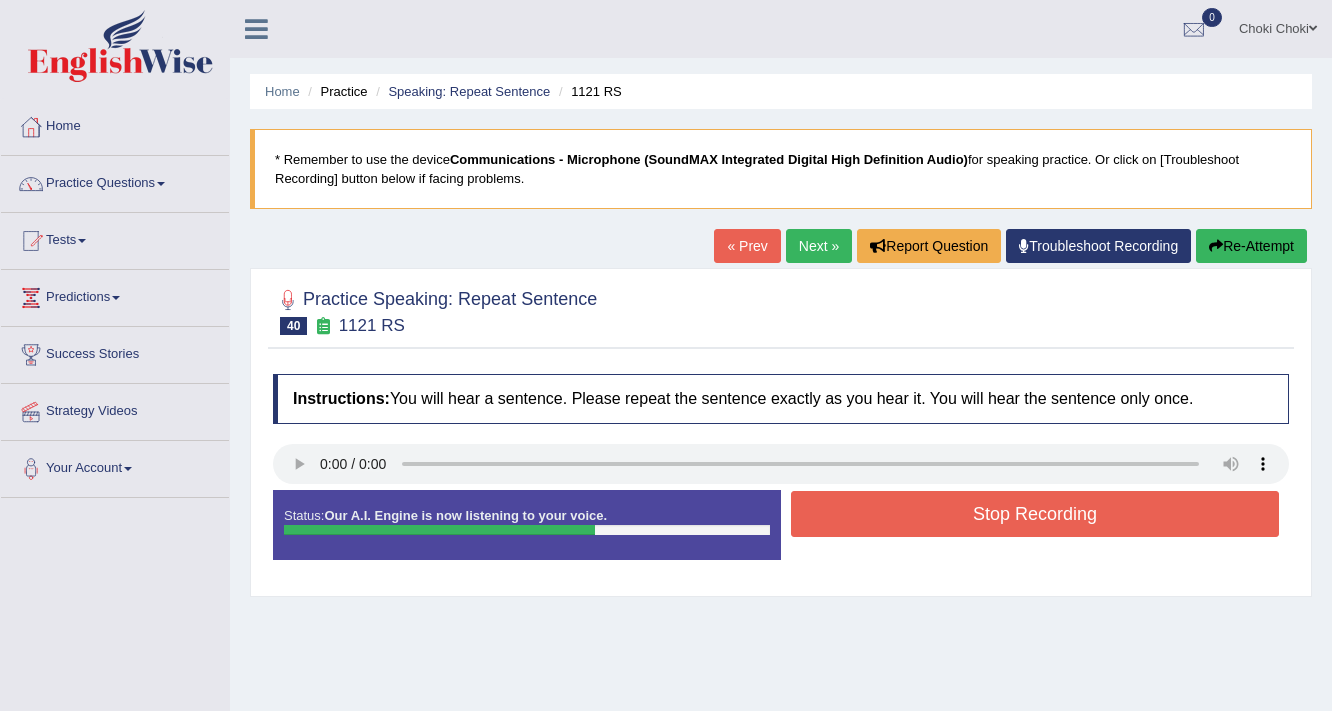 click on "Stop Recording" at bounding box center (1035, 514) 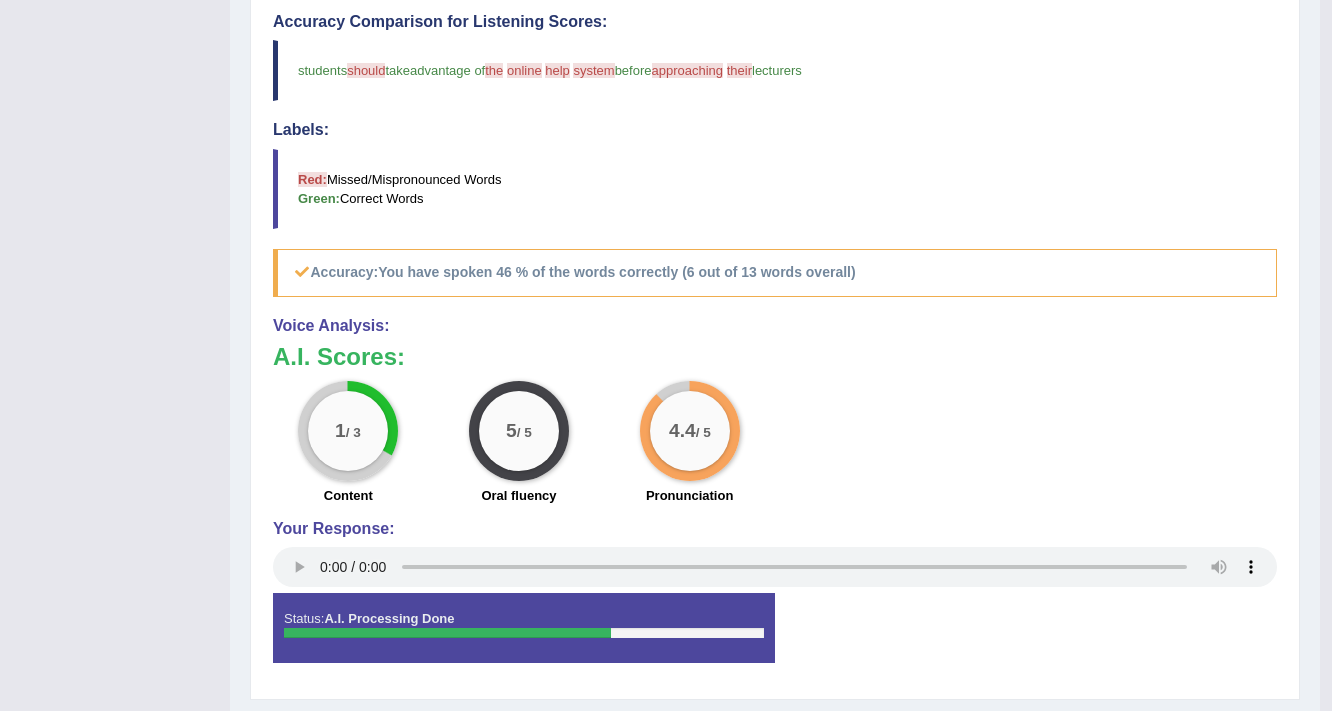 scroll, scrollTop: 640, scrollLeft: 0, axis: vertical 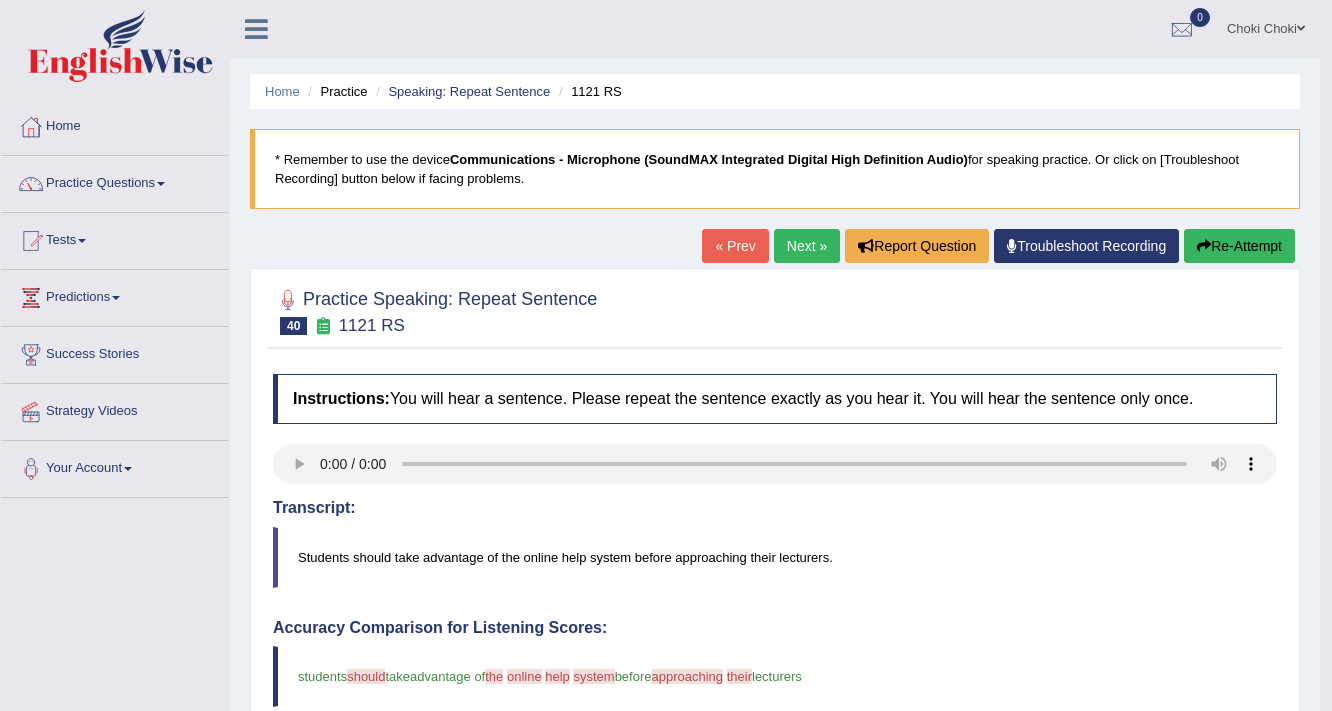 click on "Re-Attempt" at bounding box center (1239, 246) 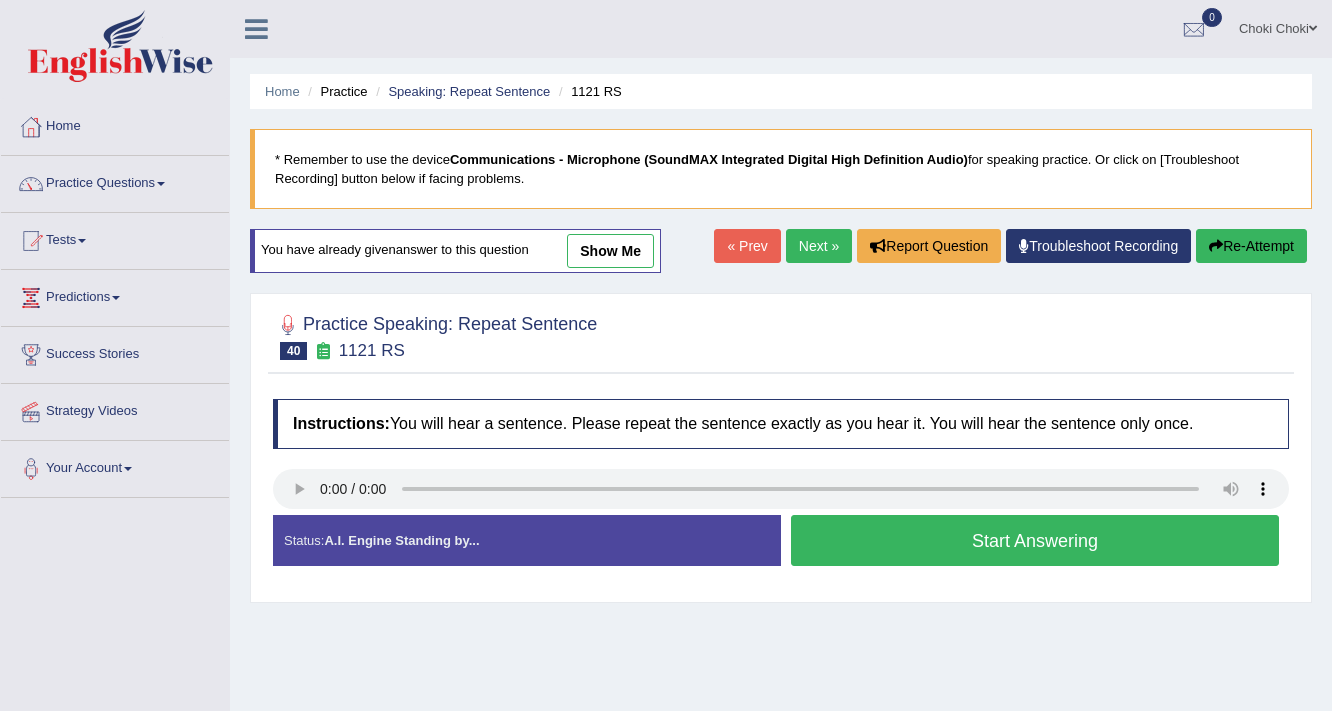 scroll, scrollTop: 0, scrollLeft: 0, axis: both 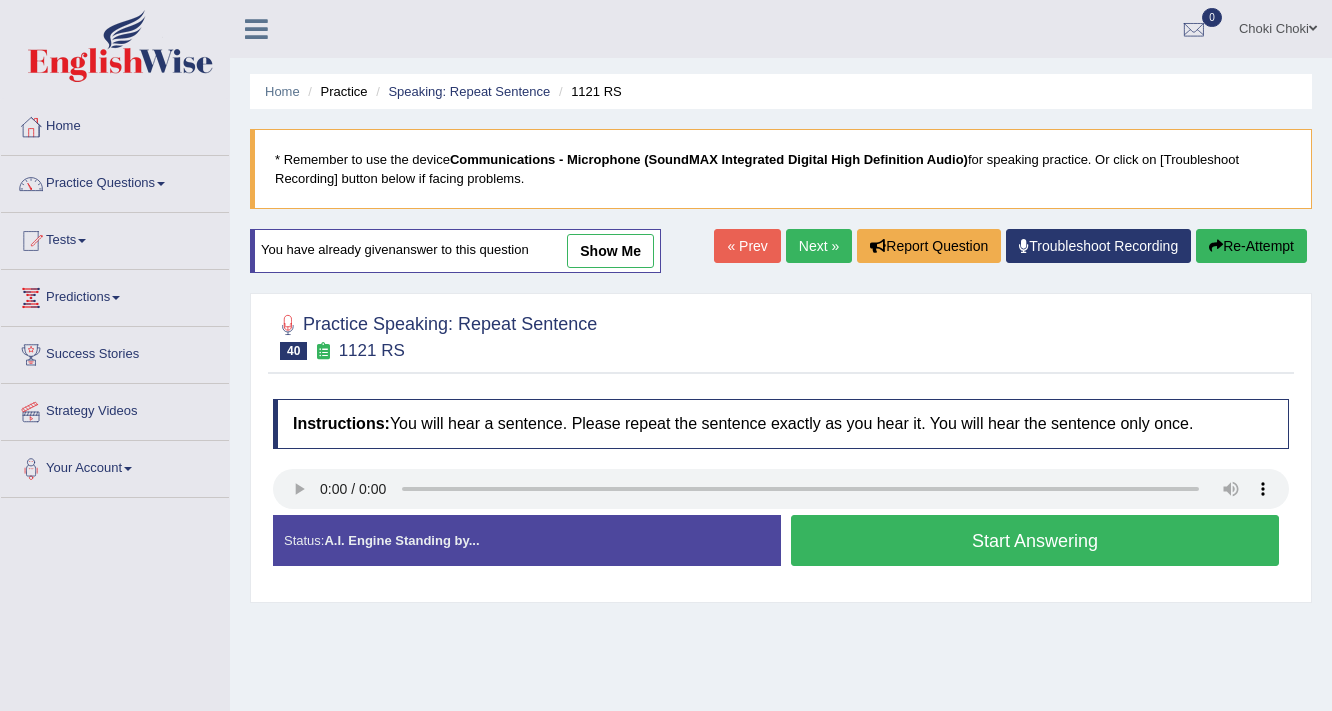 click on "Start Answering" at bounding box center (1035, 540) 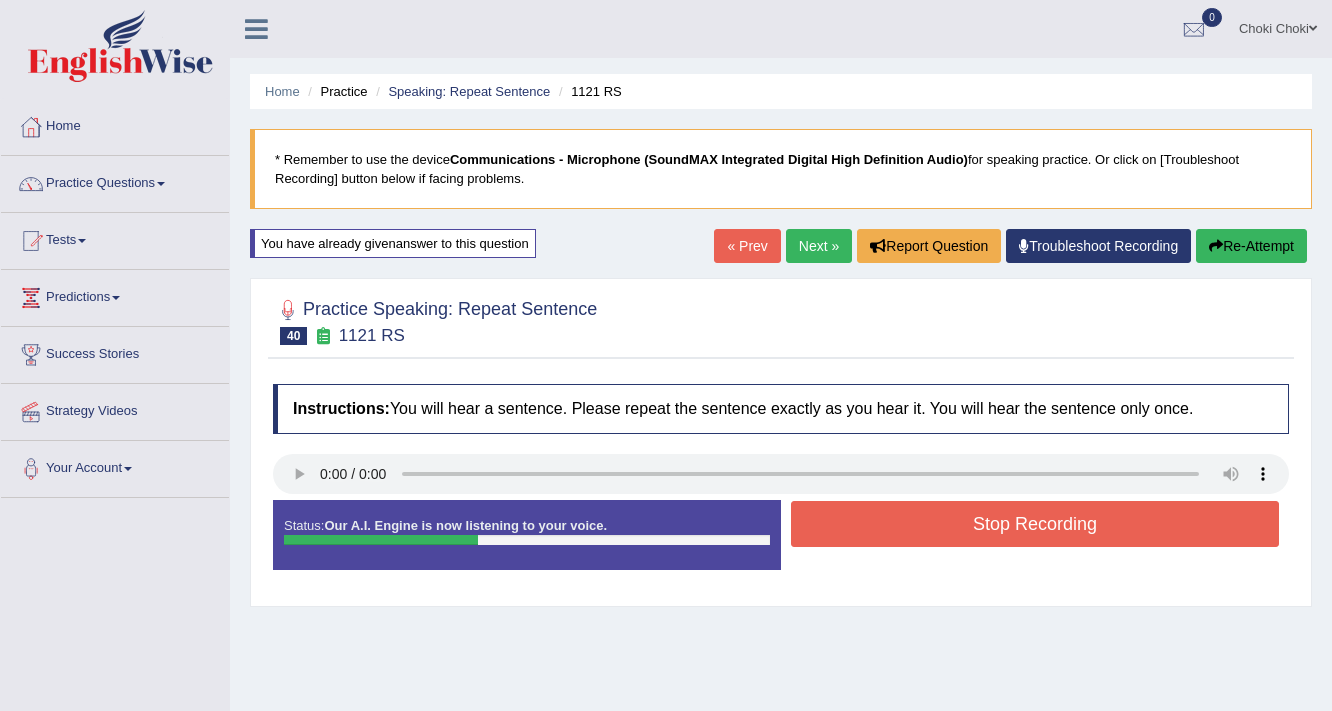 click on "Stop Recording" at bounding box center (1035, 524) 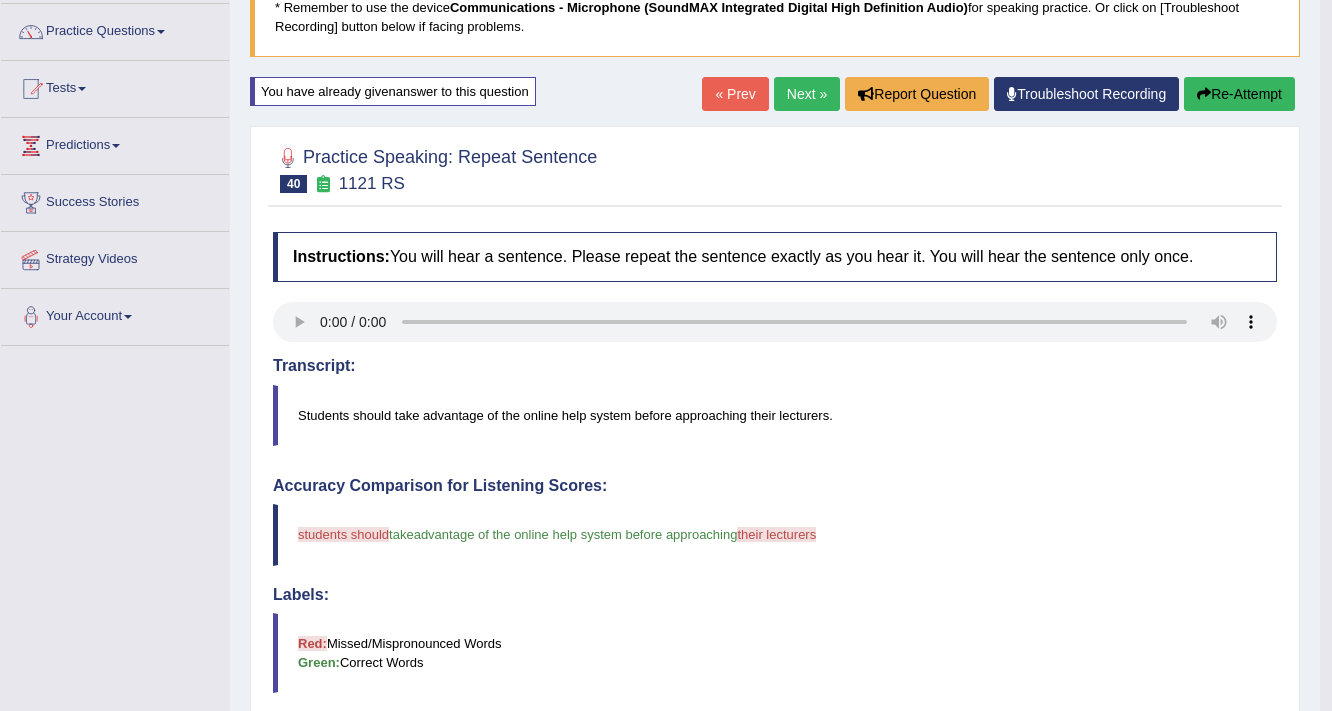 scroll, scrollTop: 0, scrollLeft: 0, axis: both 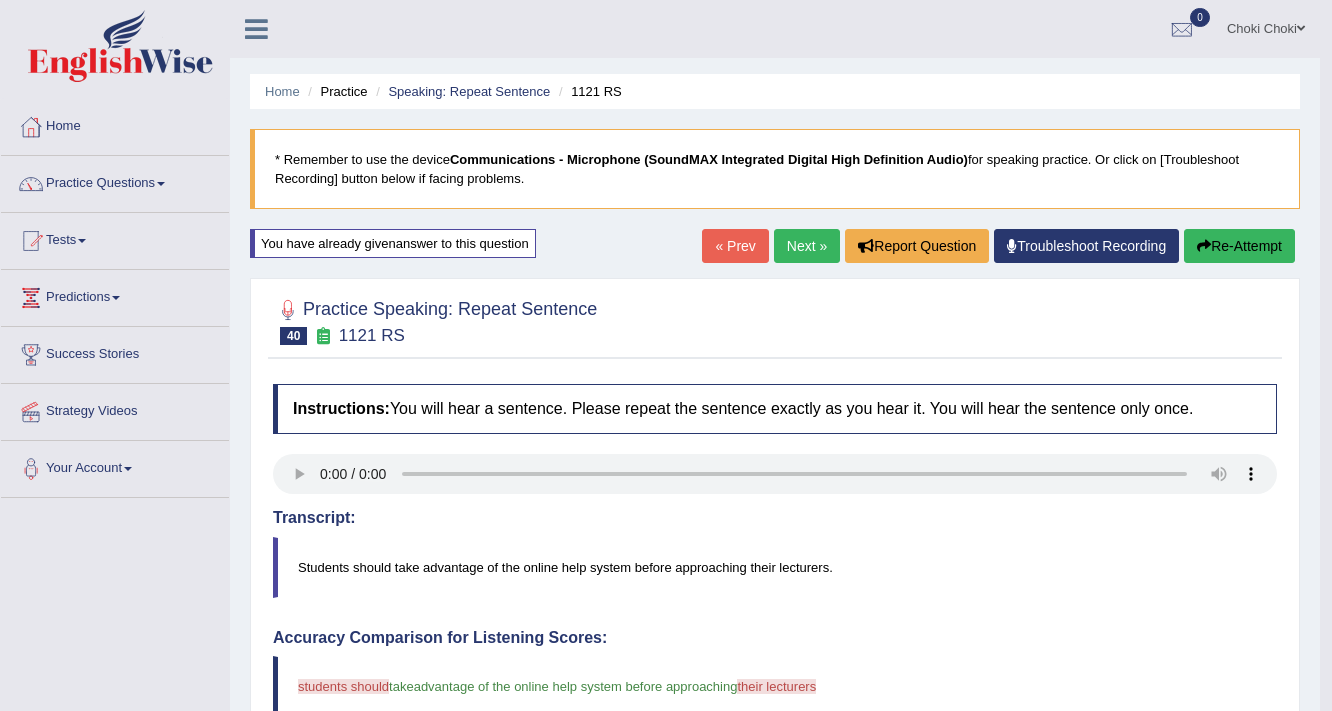 click on "Re-Attempt" at bounding box center (1239, 246) 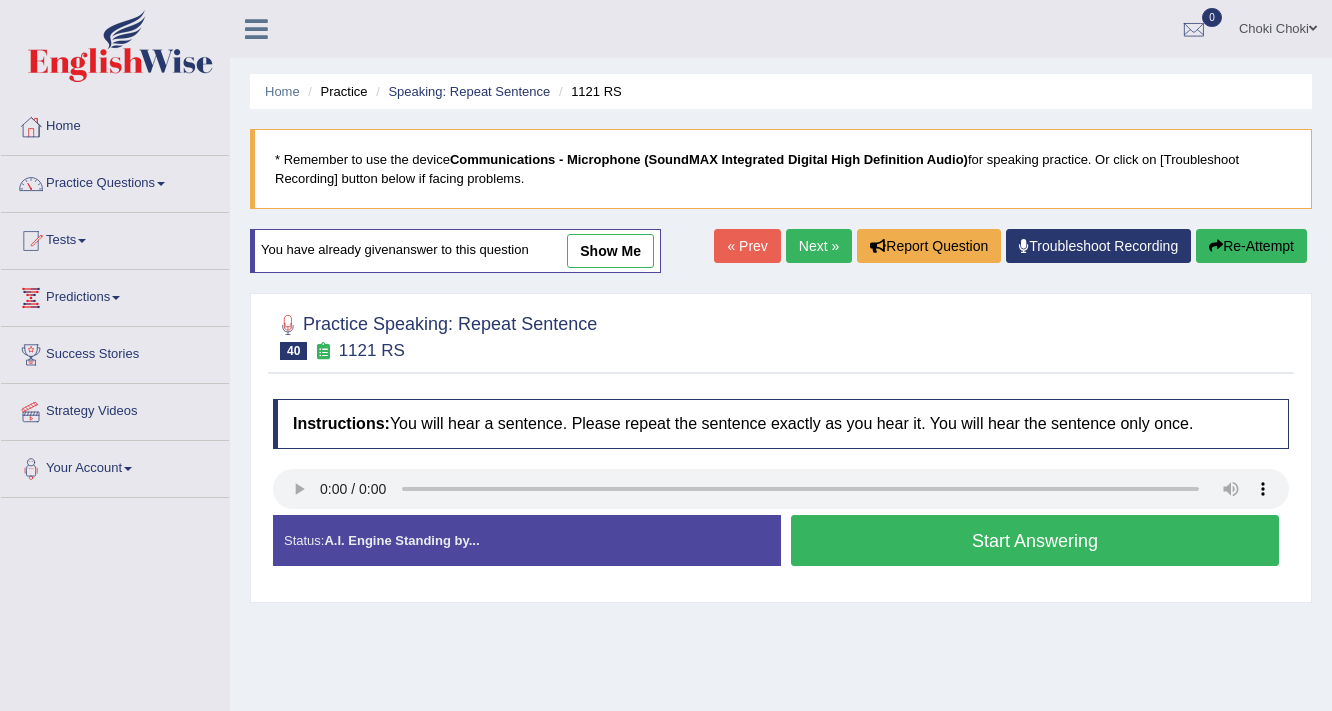 scroll, scrollTop: 0, scrollLeft: 0, axis: both 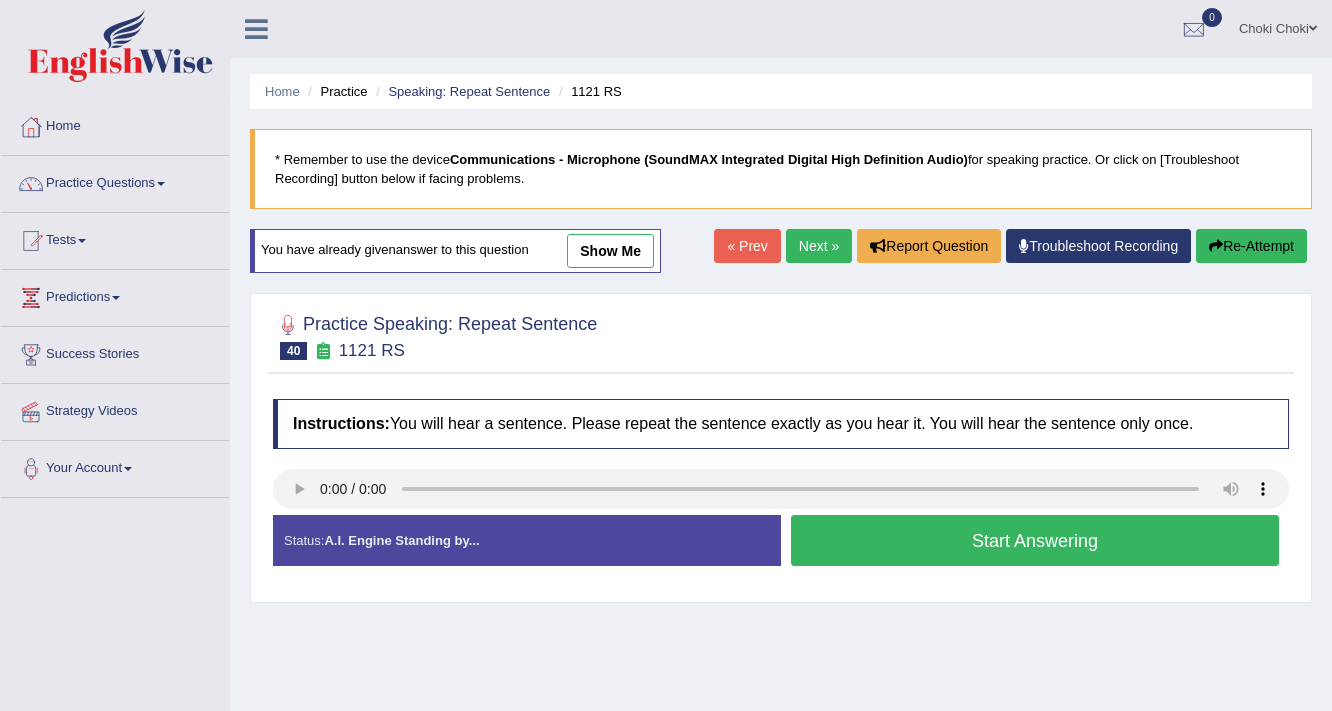 click on "Start Answering" at bounding box center [1035, 540] 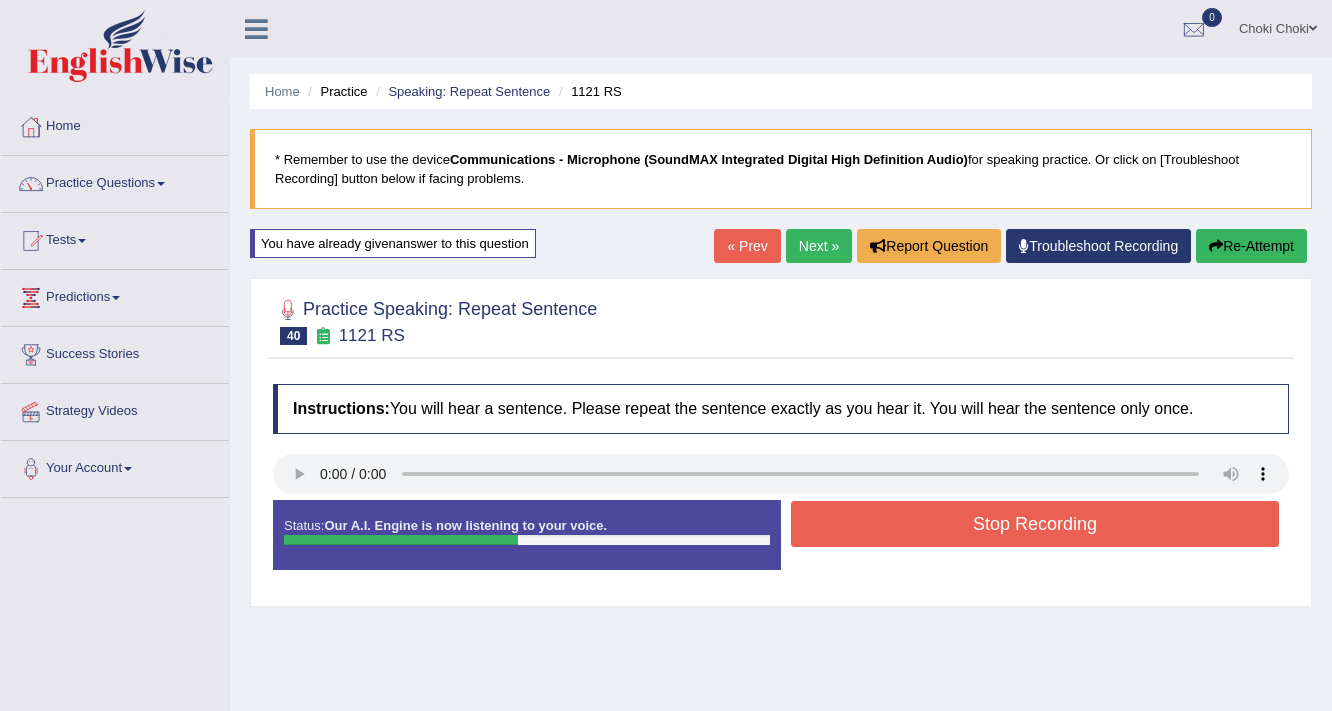 click on "Stop Recording" at bounding box center [1035, 524] 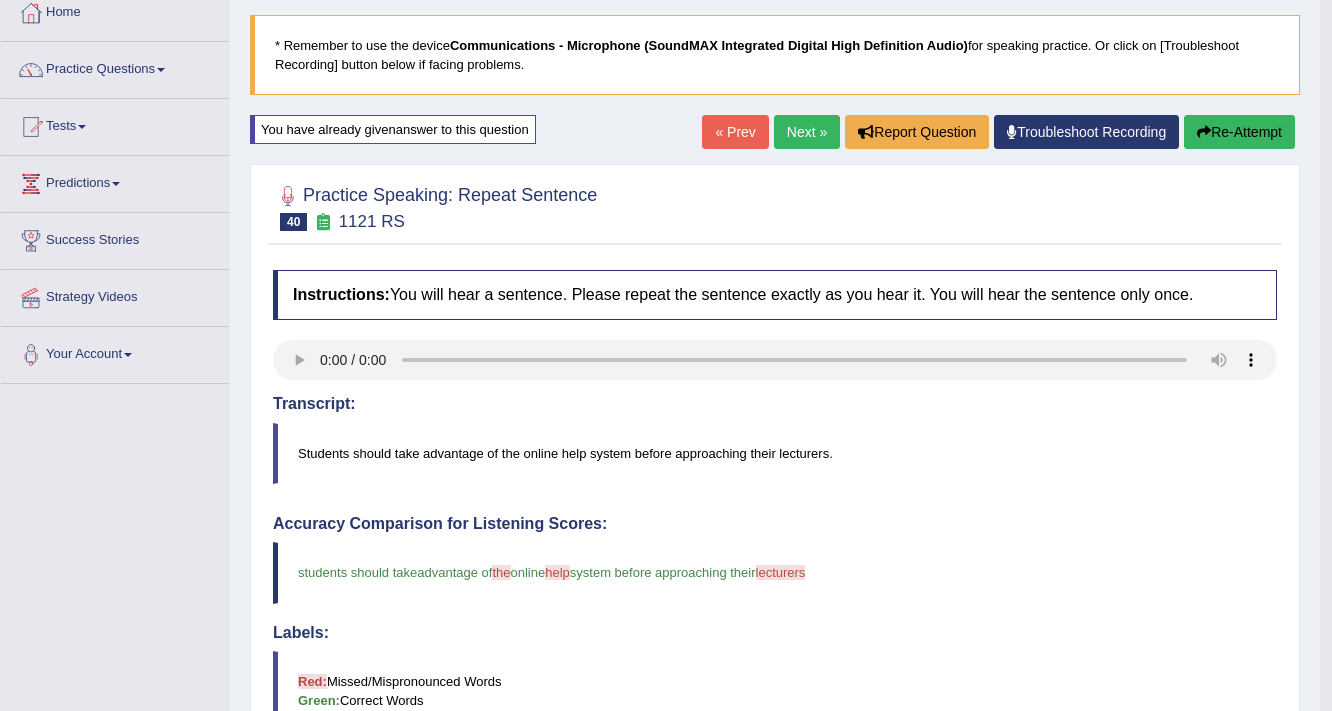 scroll, scrollTop: 0, scrollLeft: 0, axis: both 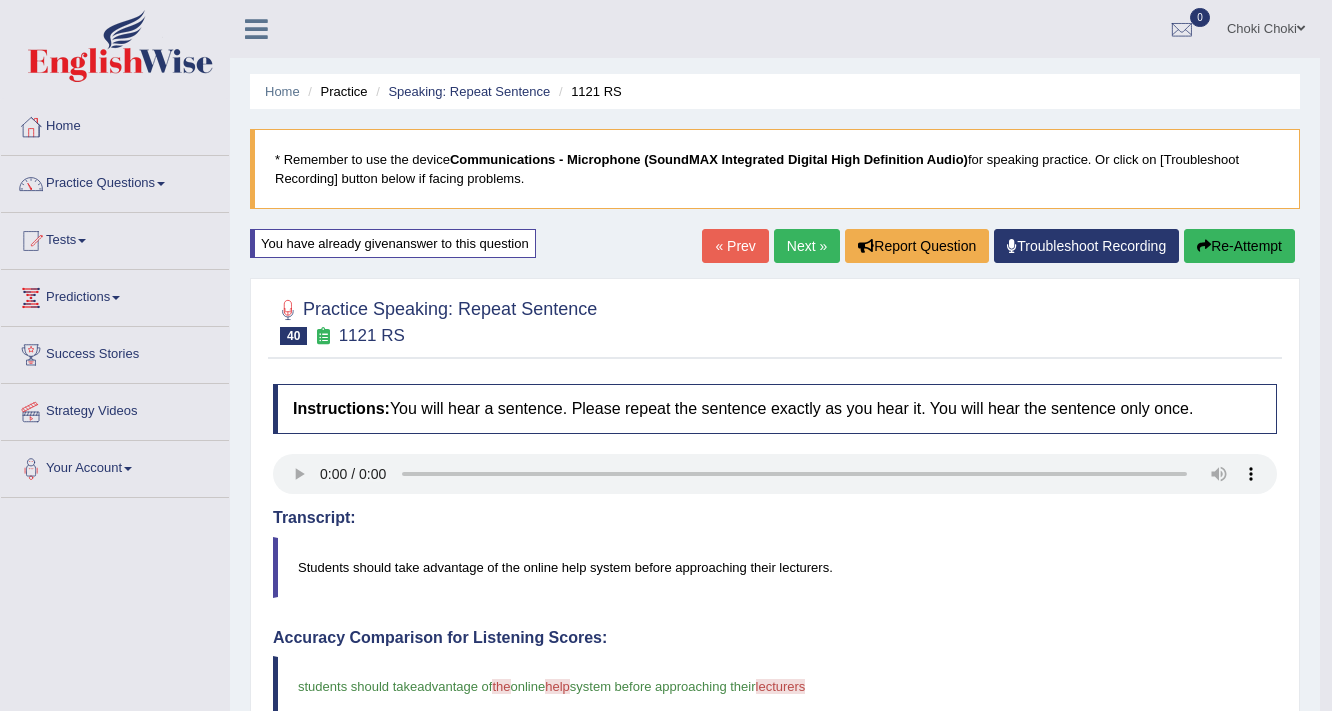 click on "Next »" at bounding box center (807, 246) 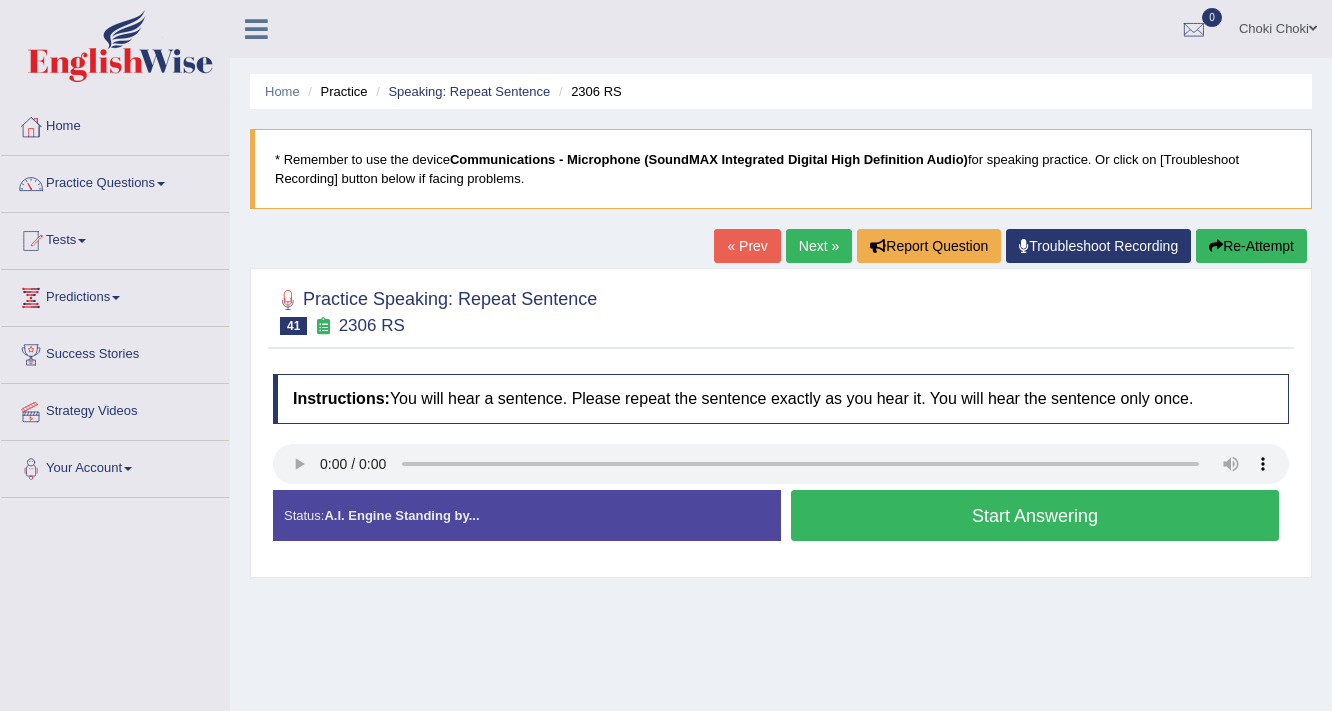 scroll, scrollTop: 0, scrollLeft: 0, axis: both 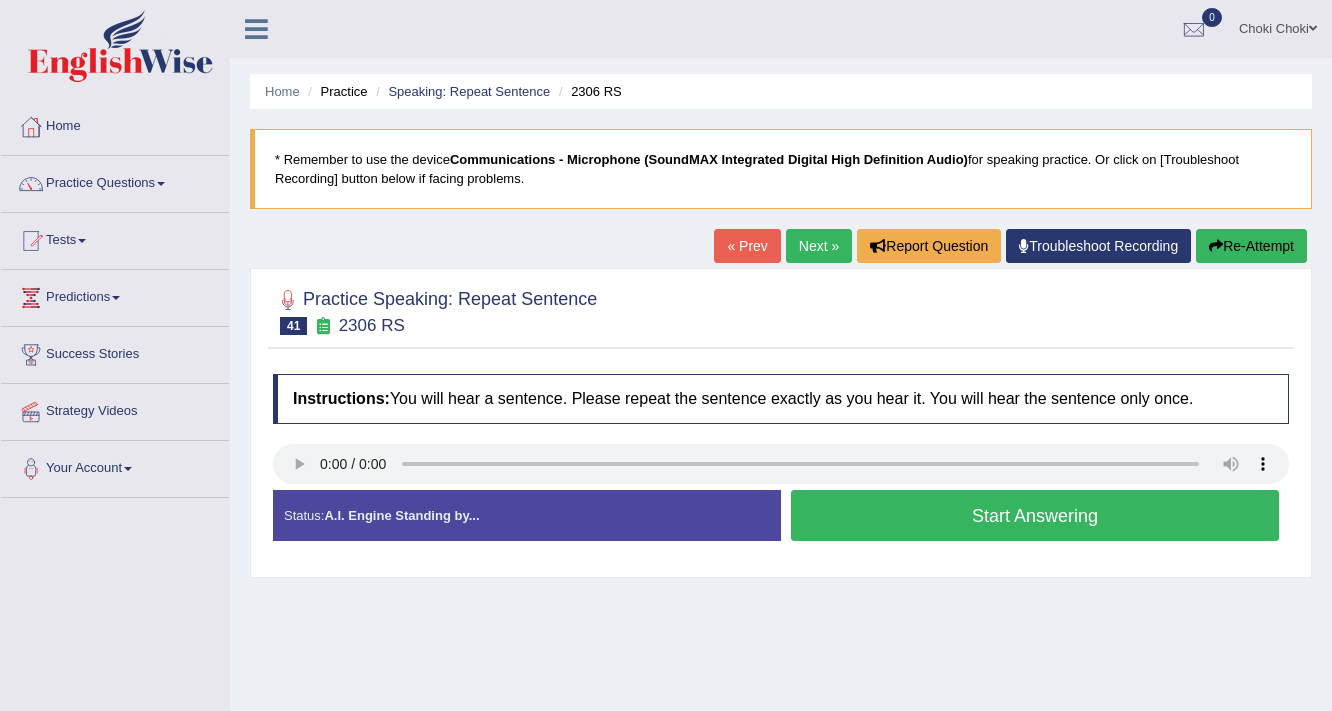 click on "Start Answering" at bounding box center (1035, 515) 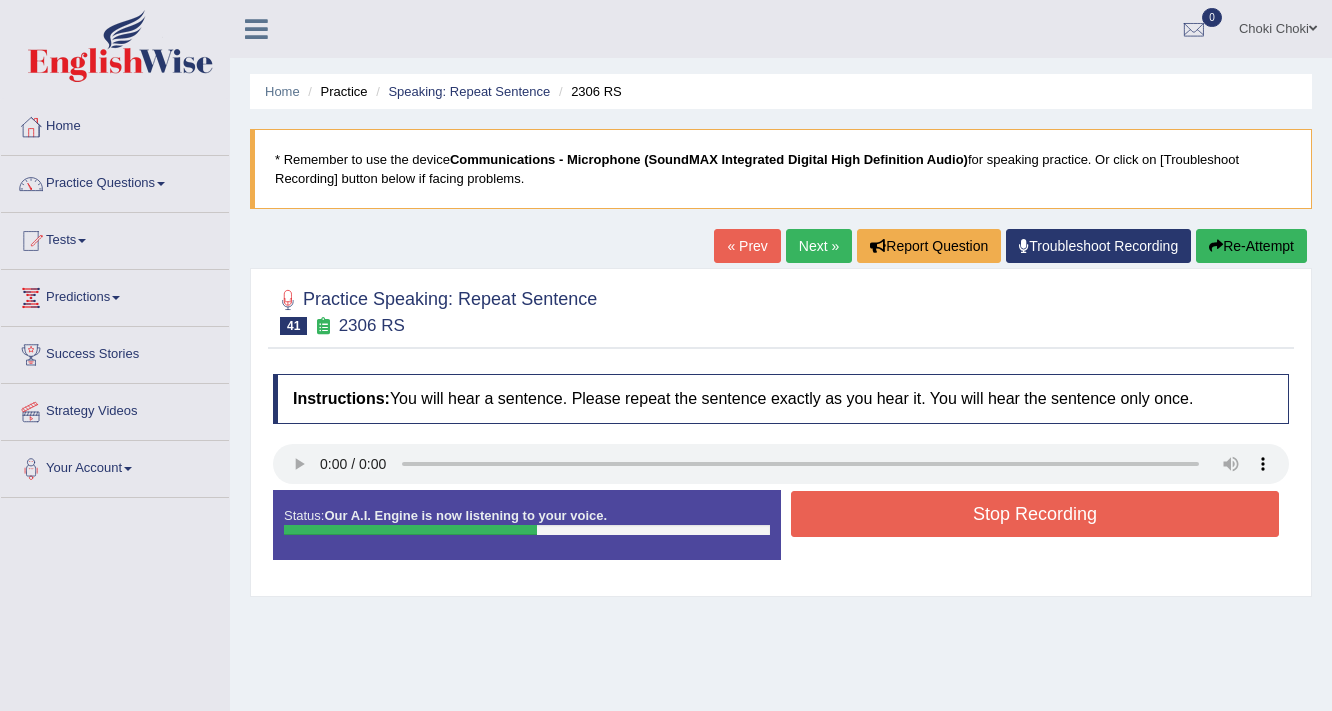 click on "Stop Recording" at bounding box center (1035, 514) 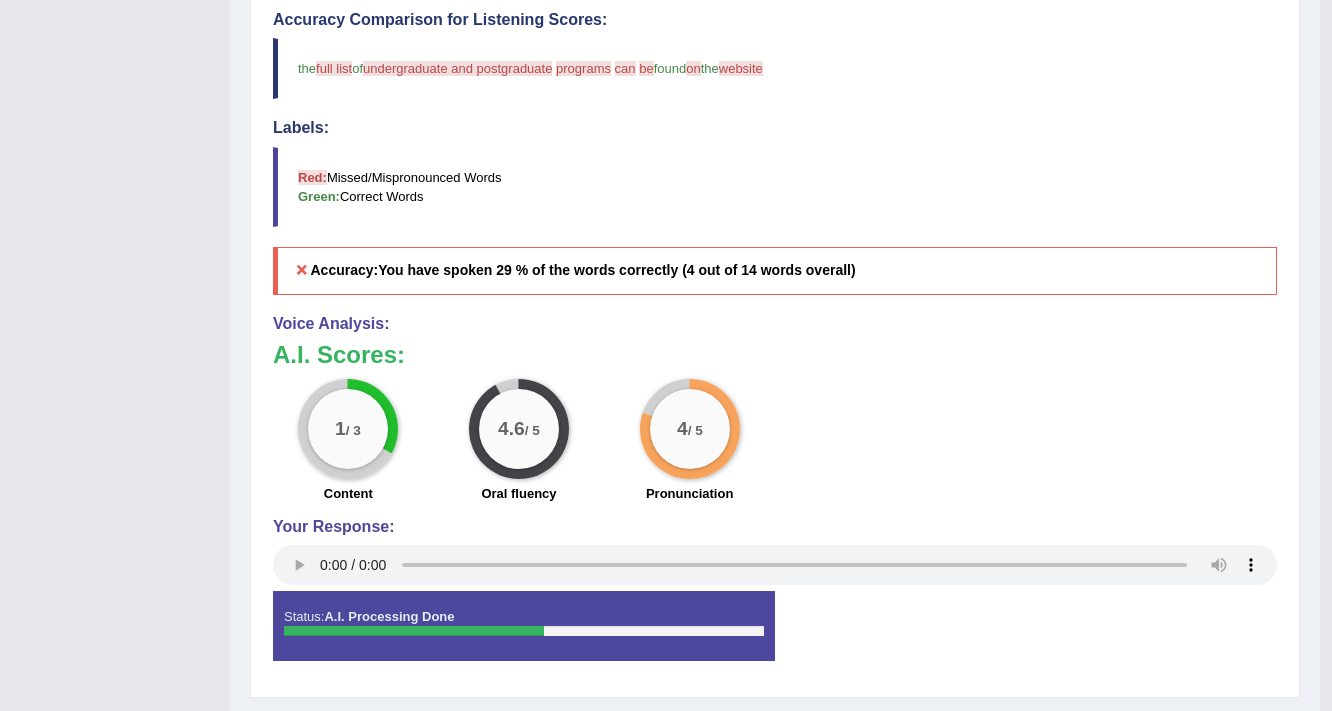 scroll, scrollTop: 656, scrollLeft: 0, axis: vertical 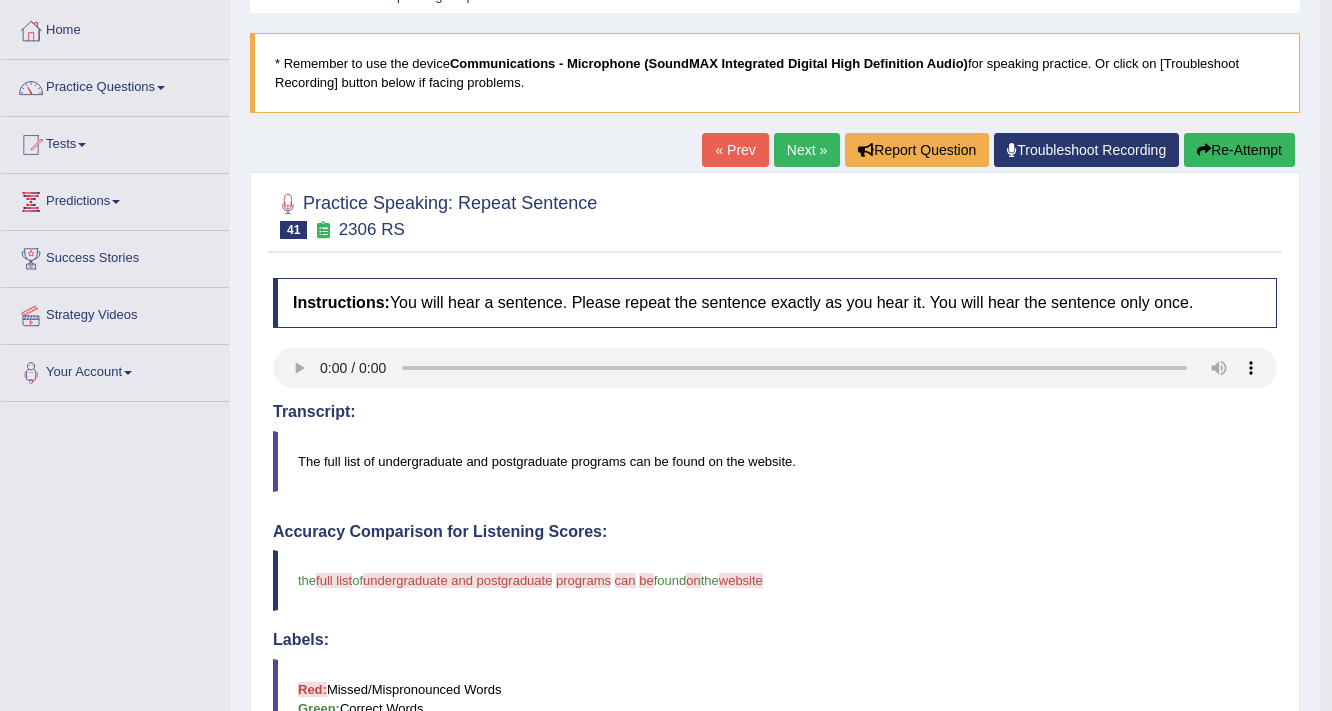 click on "Next »" at bounding box center (807, 150) 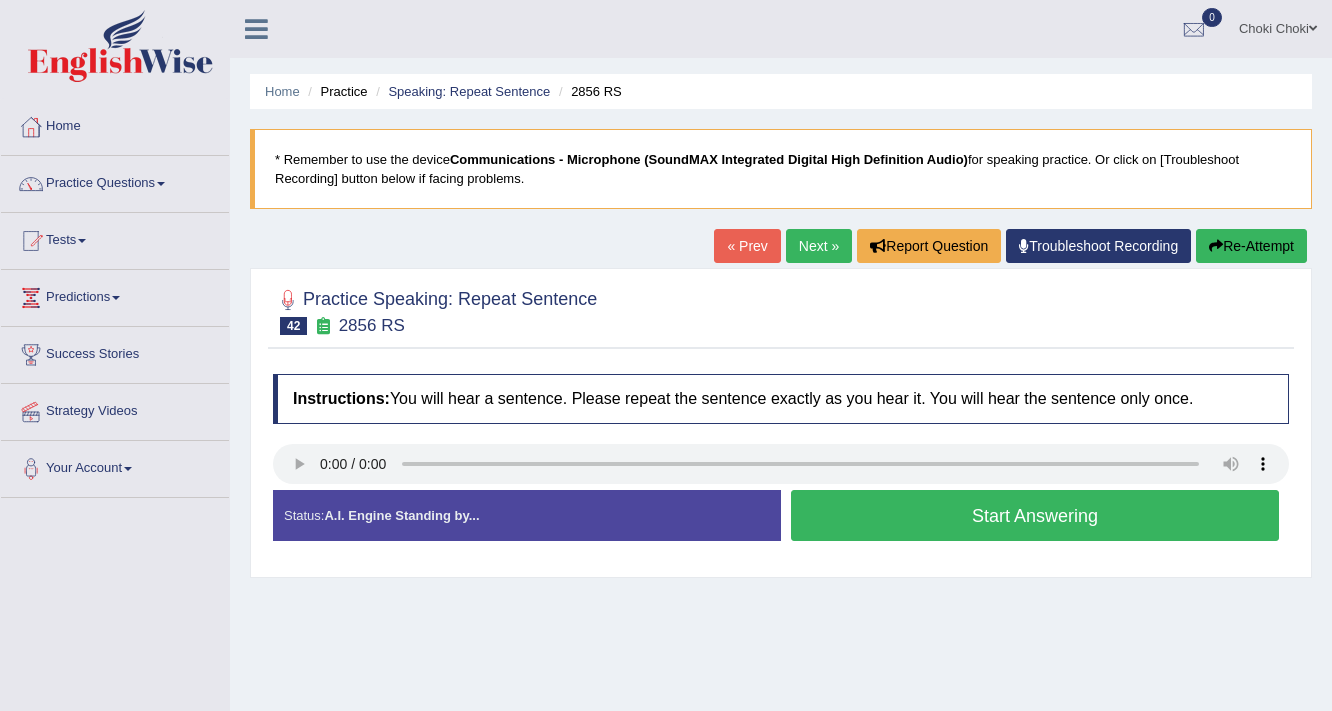 scroll, scrollTop: 0, scrollLeft: 0, axis: both 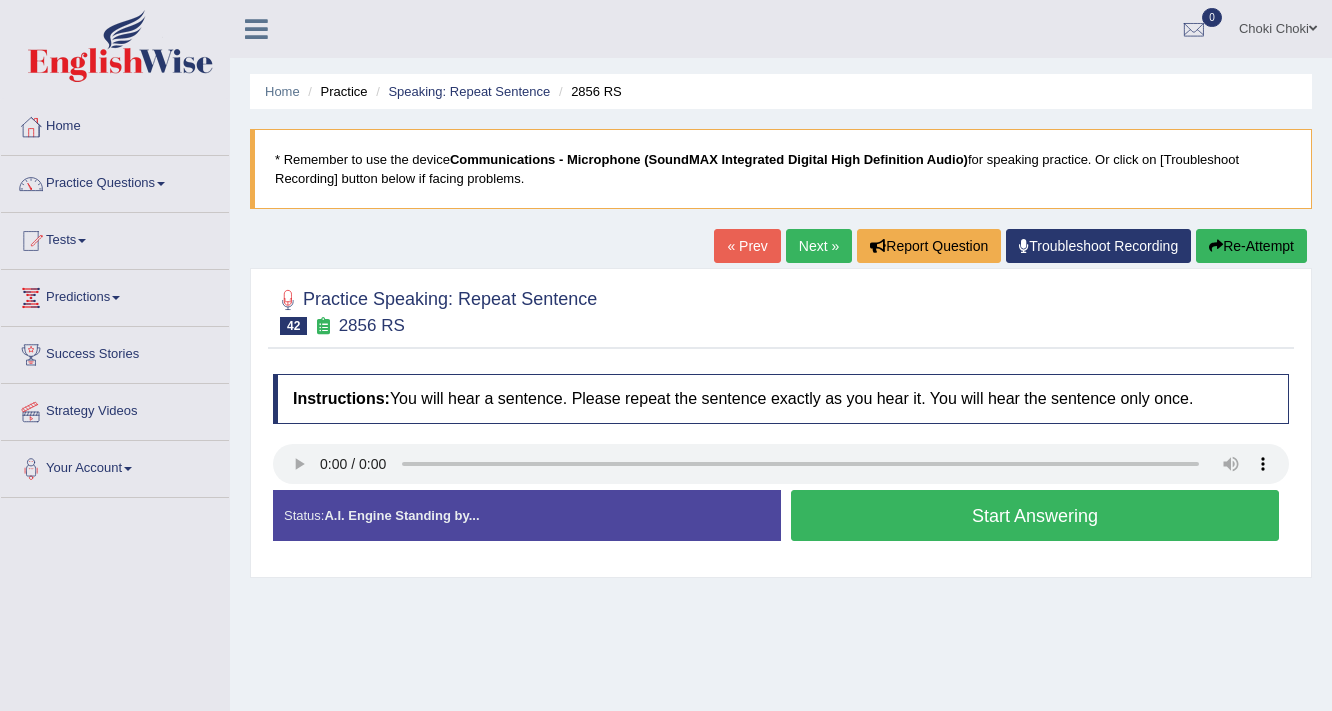 click on "Start Answering" at bounding box center [1035, 515] 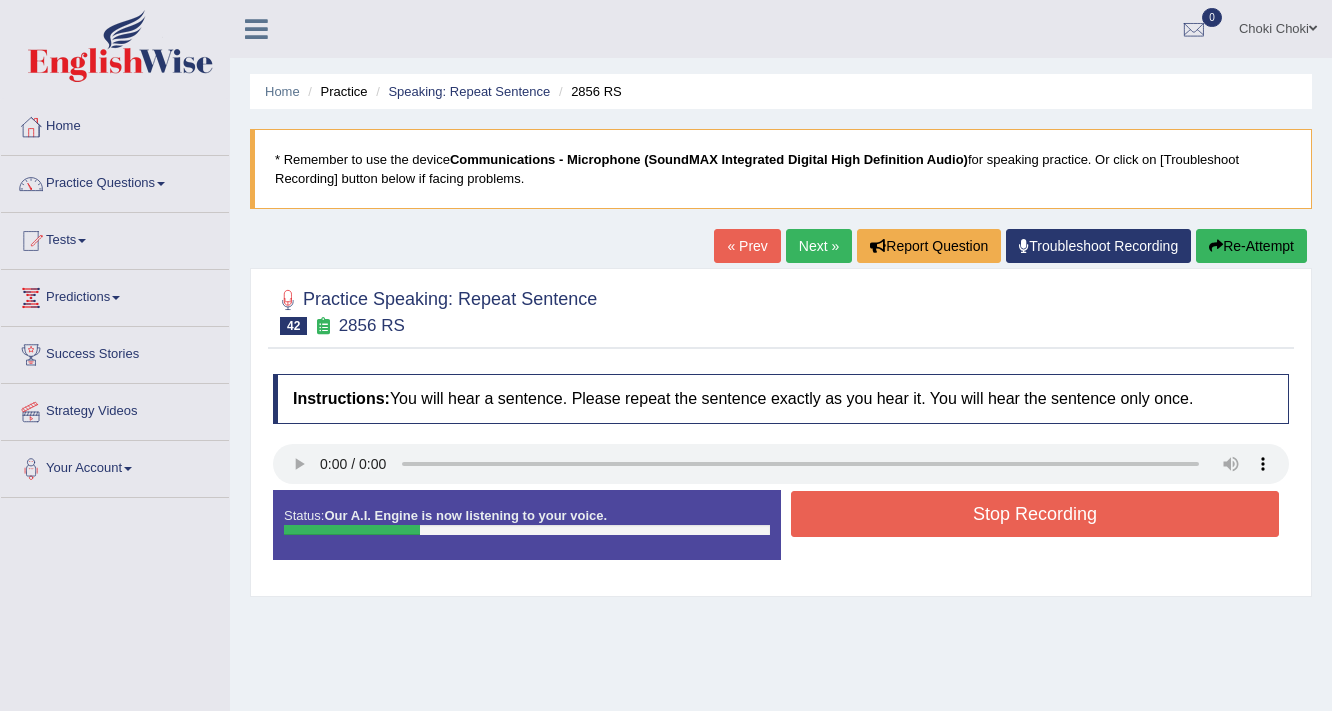 click on "Stop Recording" at bounding box center (1035, 514) 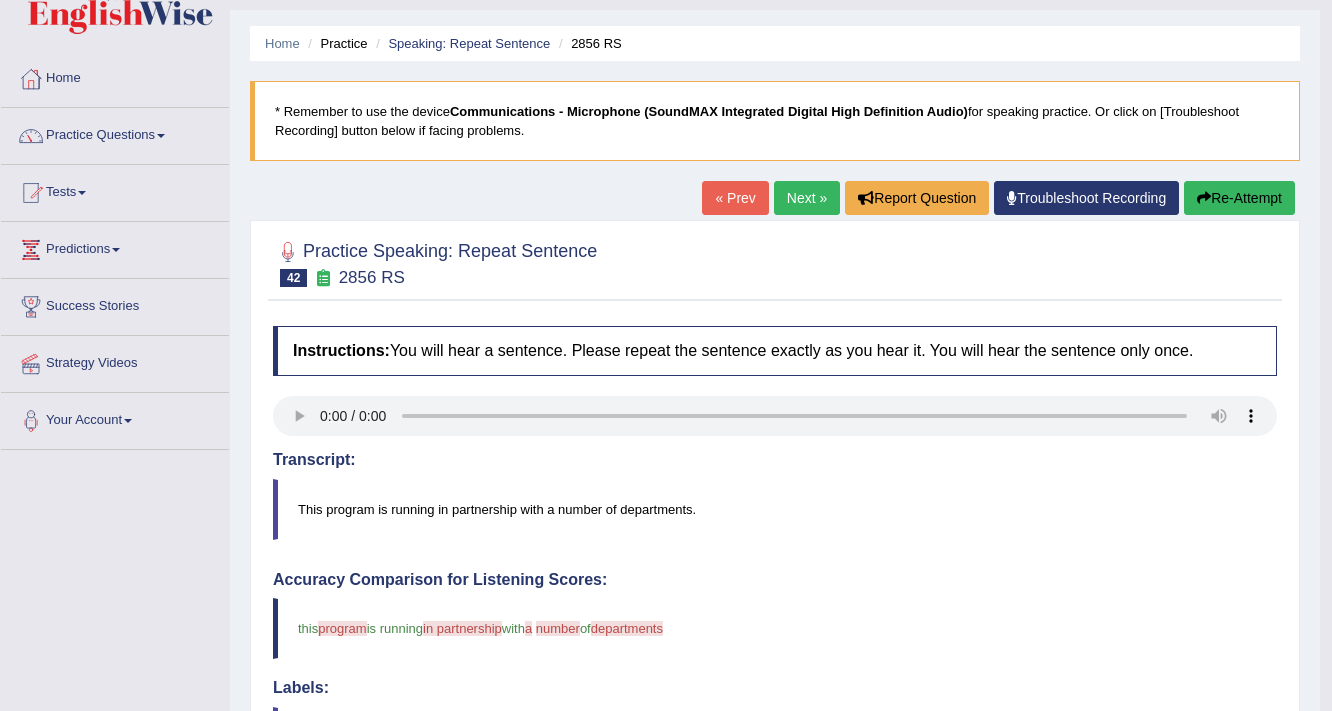 scroll, scrollTop: 0, scrollLeft: 0, axis: both 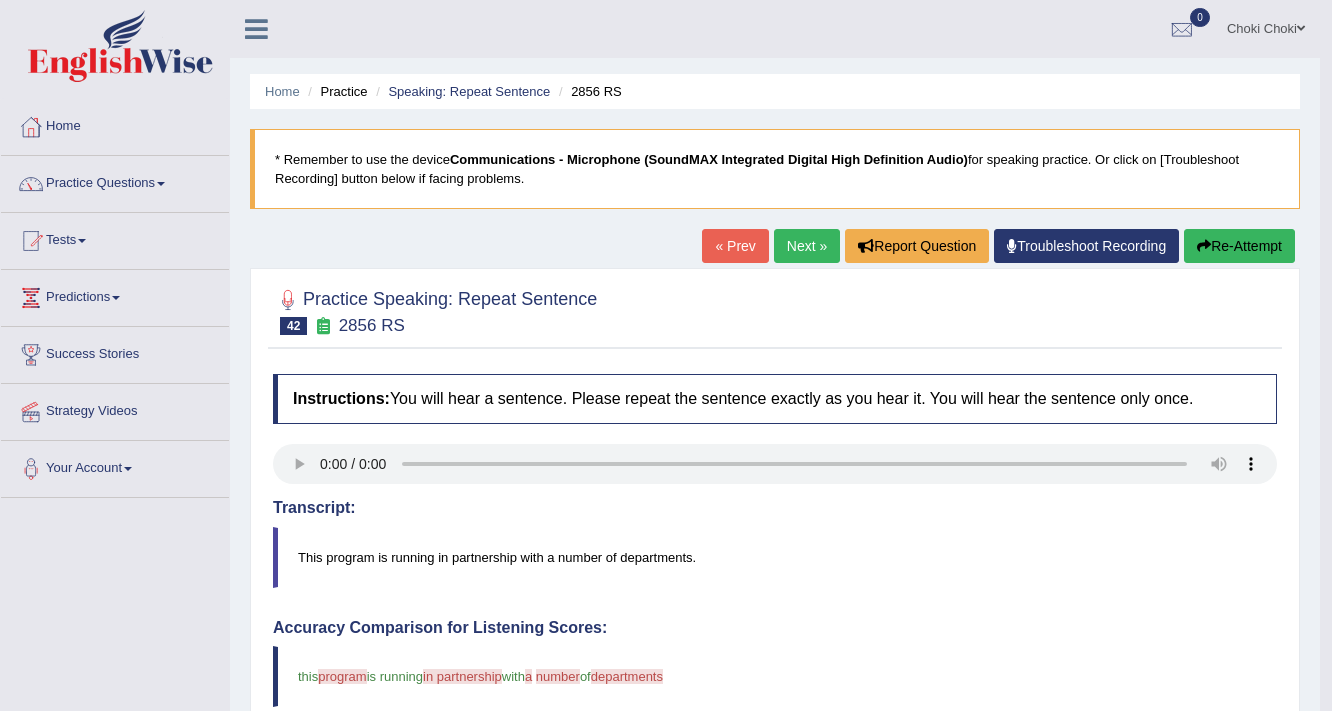 click on "Next »" at bounding box center (807, 246) 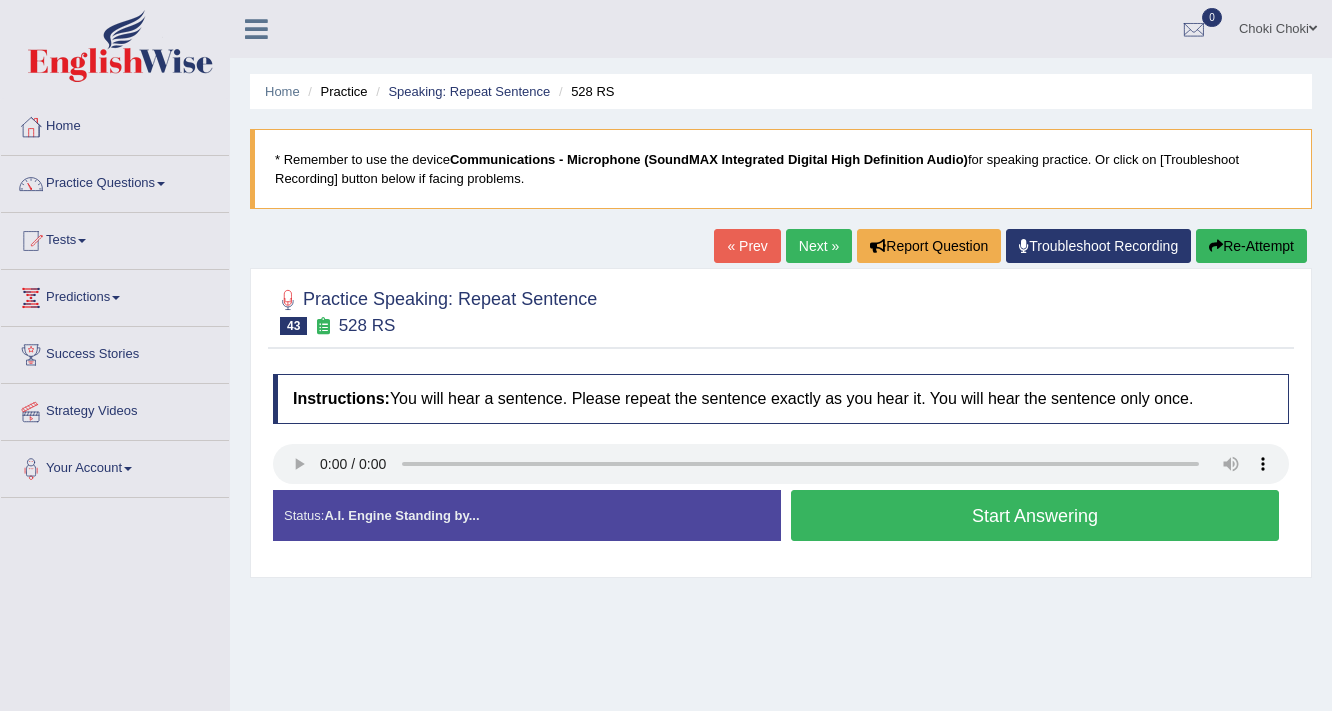 scroll, scrollTop: 0, scrollLeft: 0, axis: both 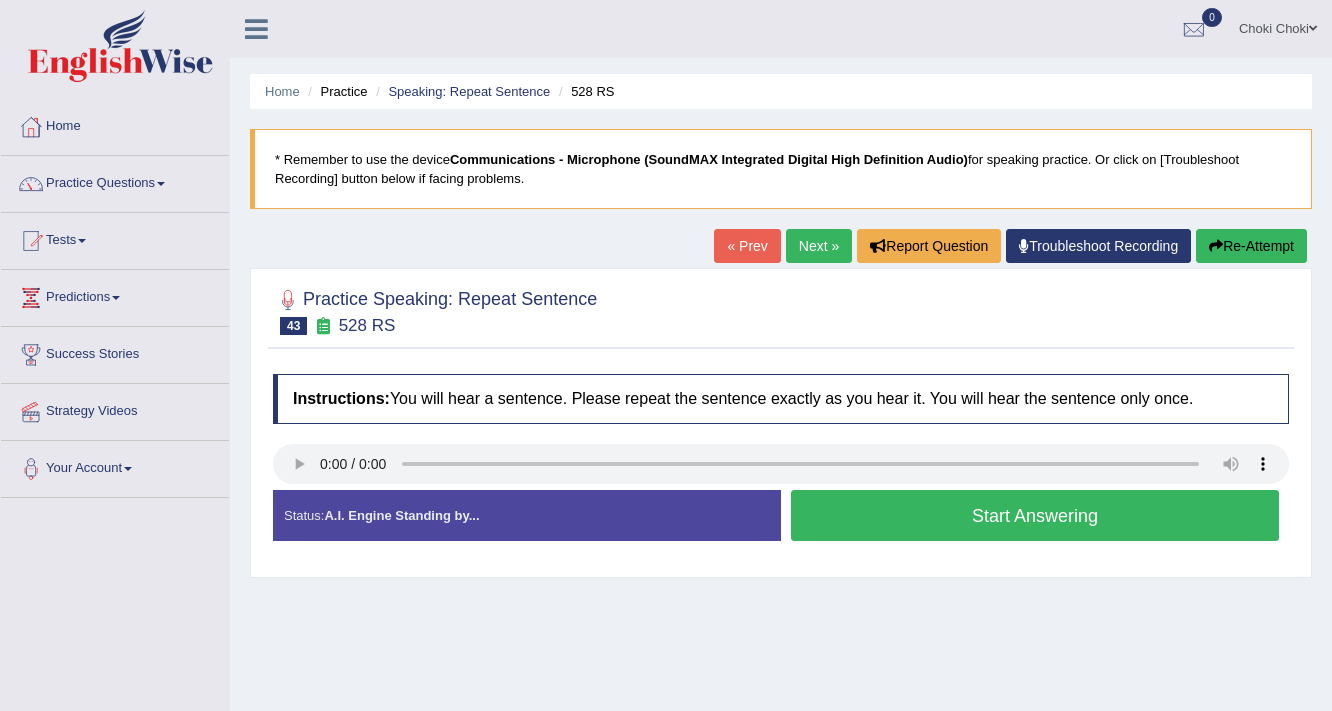 click on "Start Answering" at bounding box center [1035, 515] 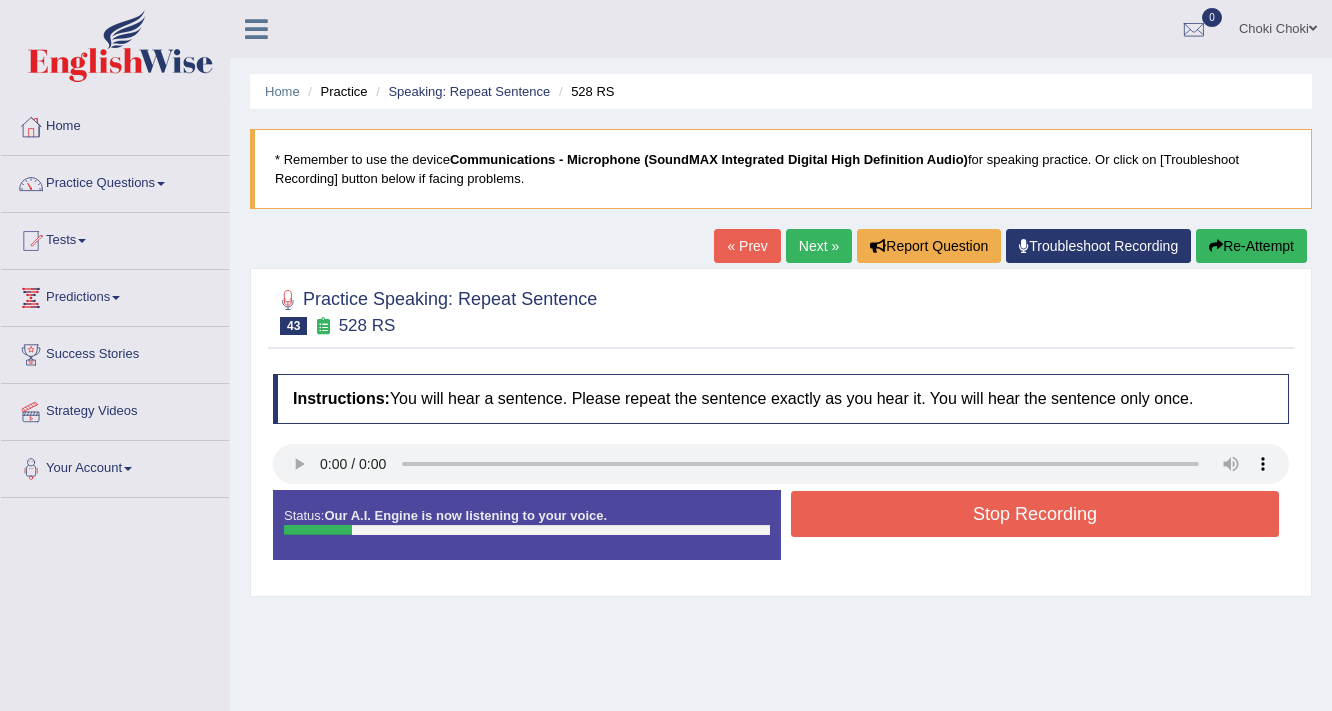 click on "Stop Recording" at bounding box center [1035, 514] 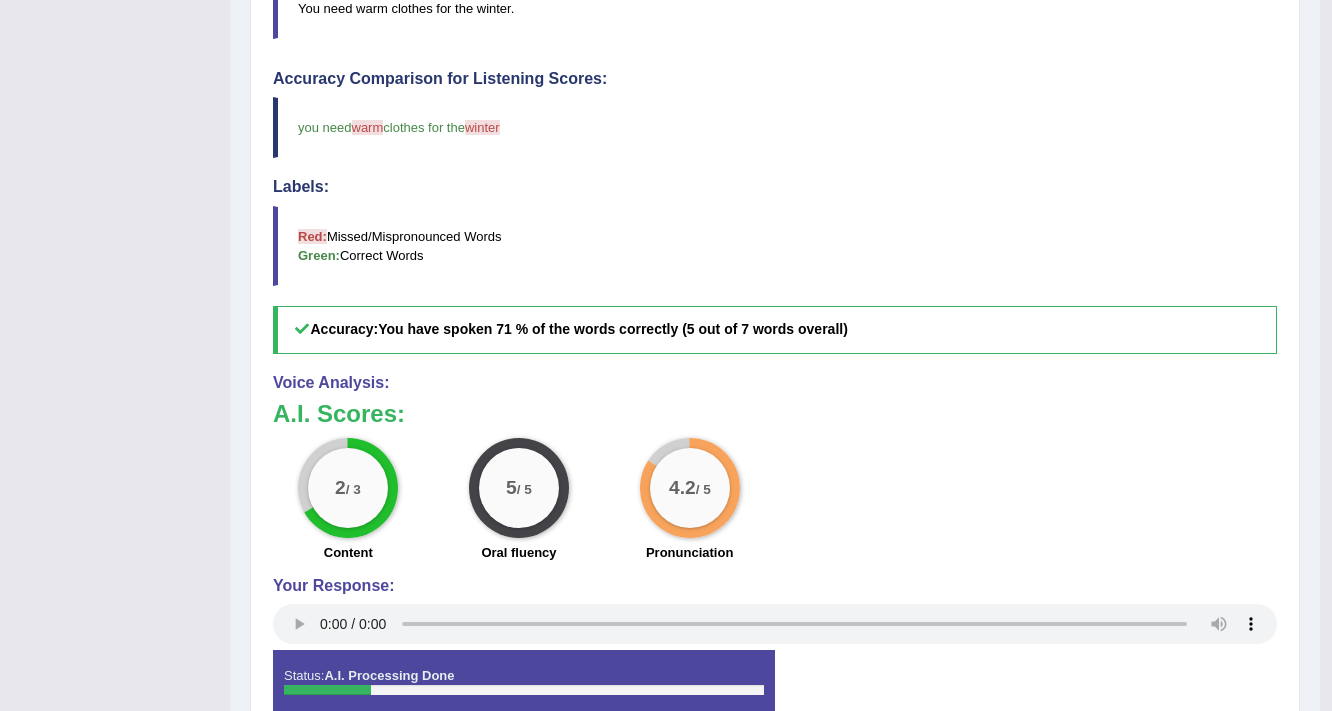 scroll, scrollTop: 640, scrollLeft: 0, axis: vertical 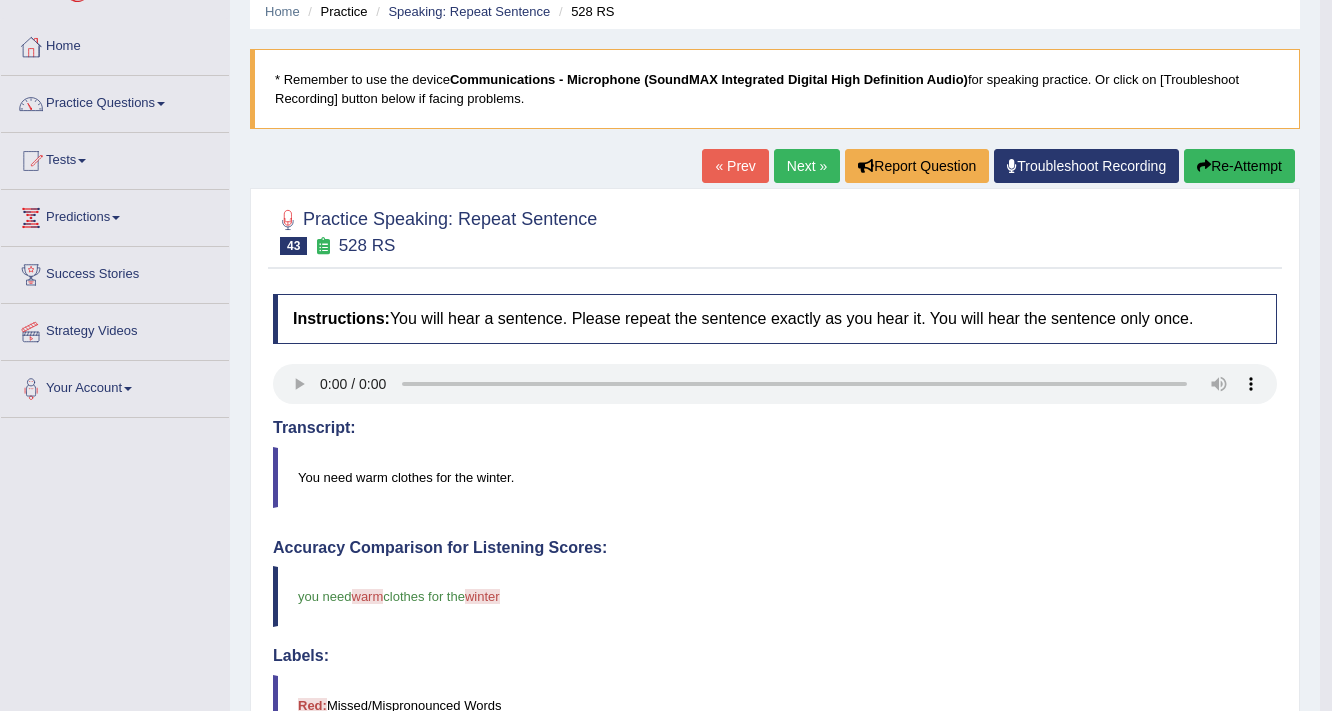 click on "Re-Attempt" at bounding box center [1239, 166] 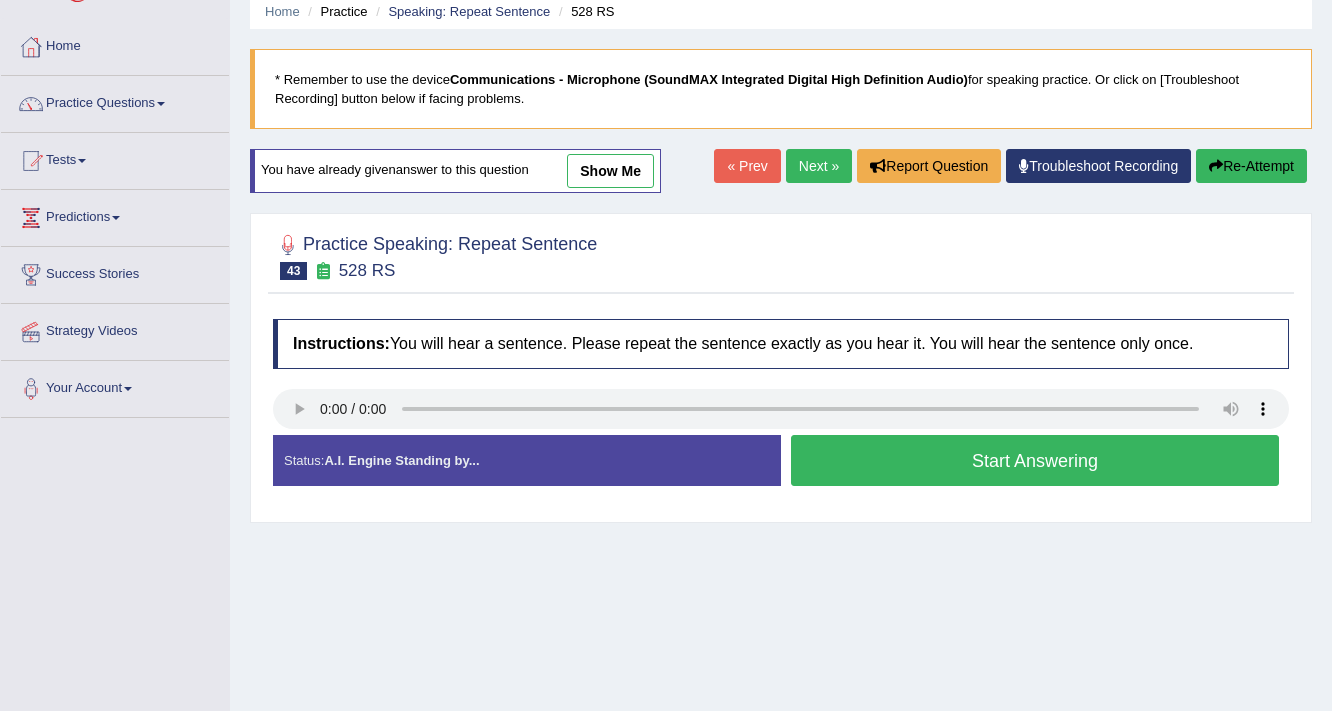 scroll, scrollTop: 80, scrollLeft: 0, axis: vertical 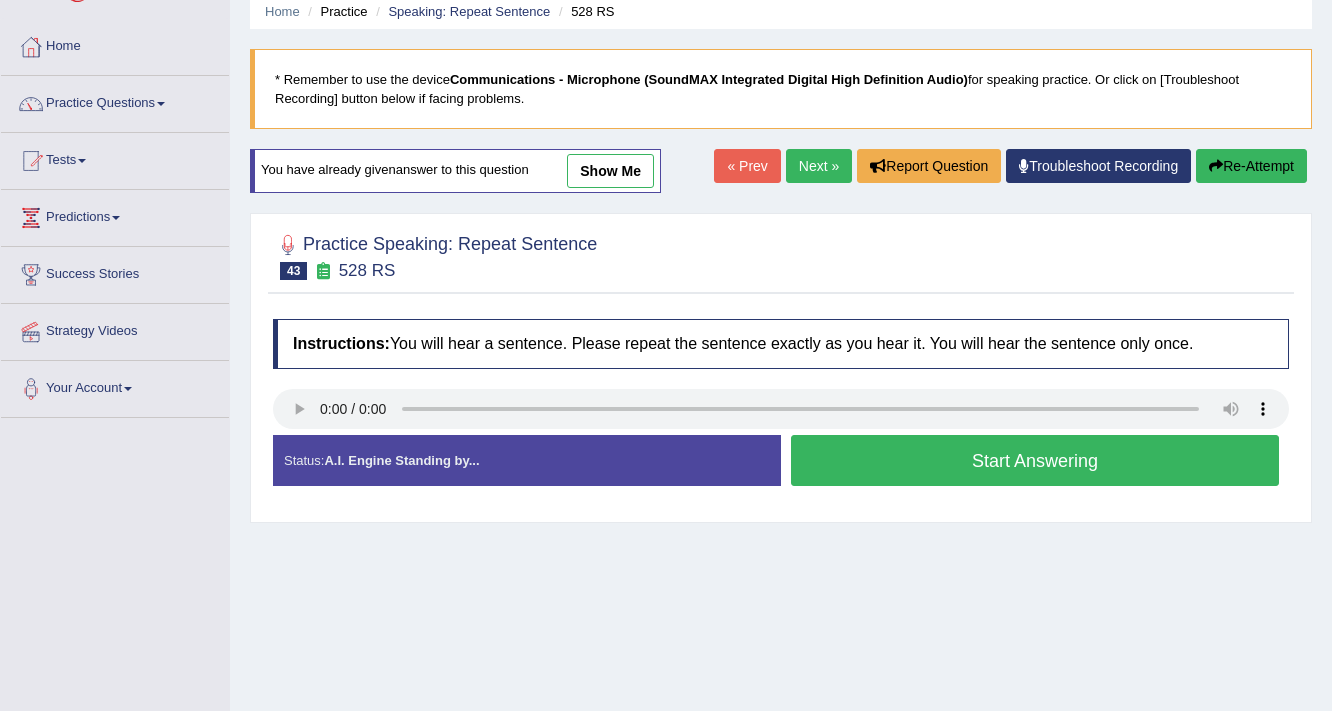 click on "Start Answering" at bounding box center (1035, 460) 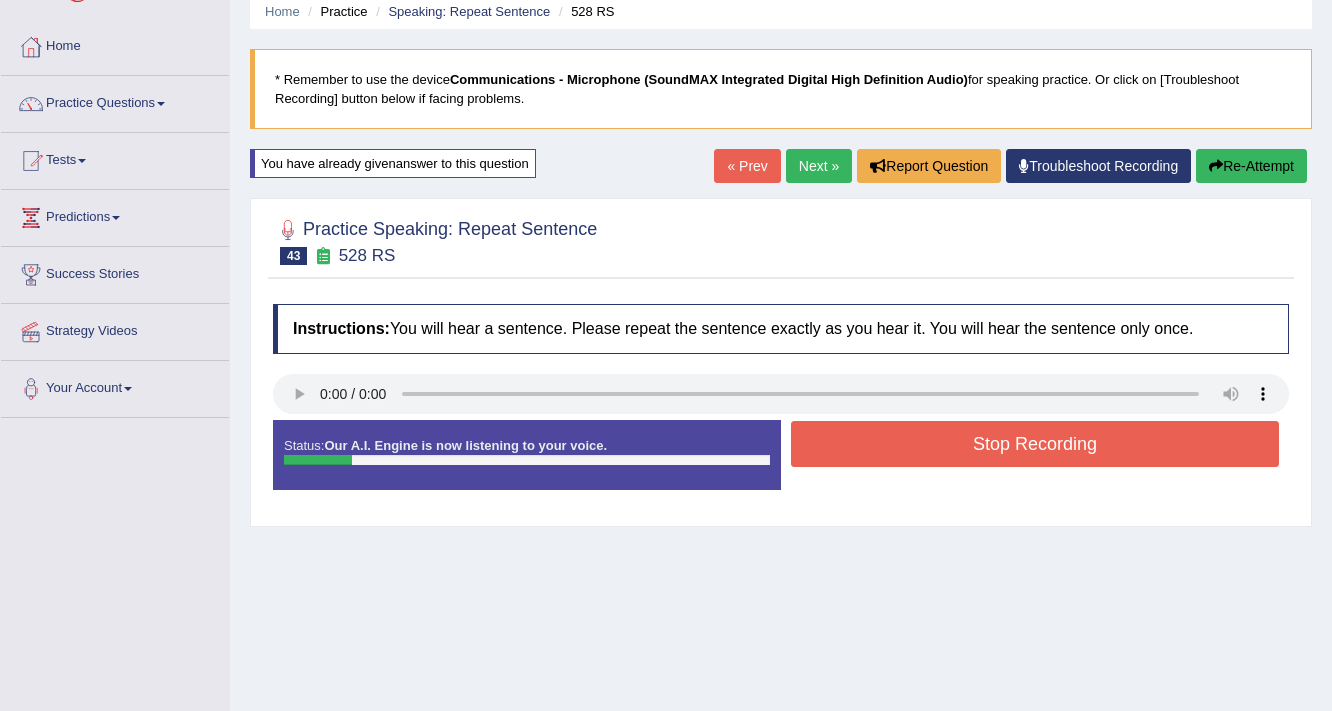 click on "Stop Recording" at bounding box center (1035, 444) 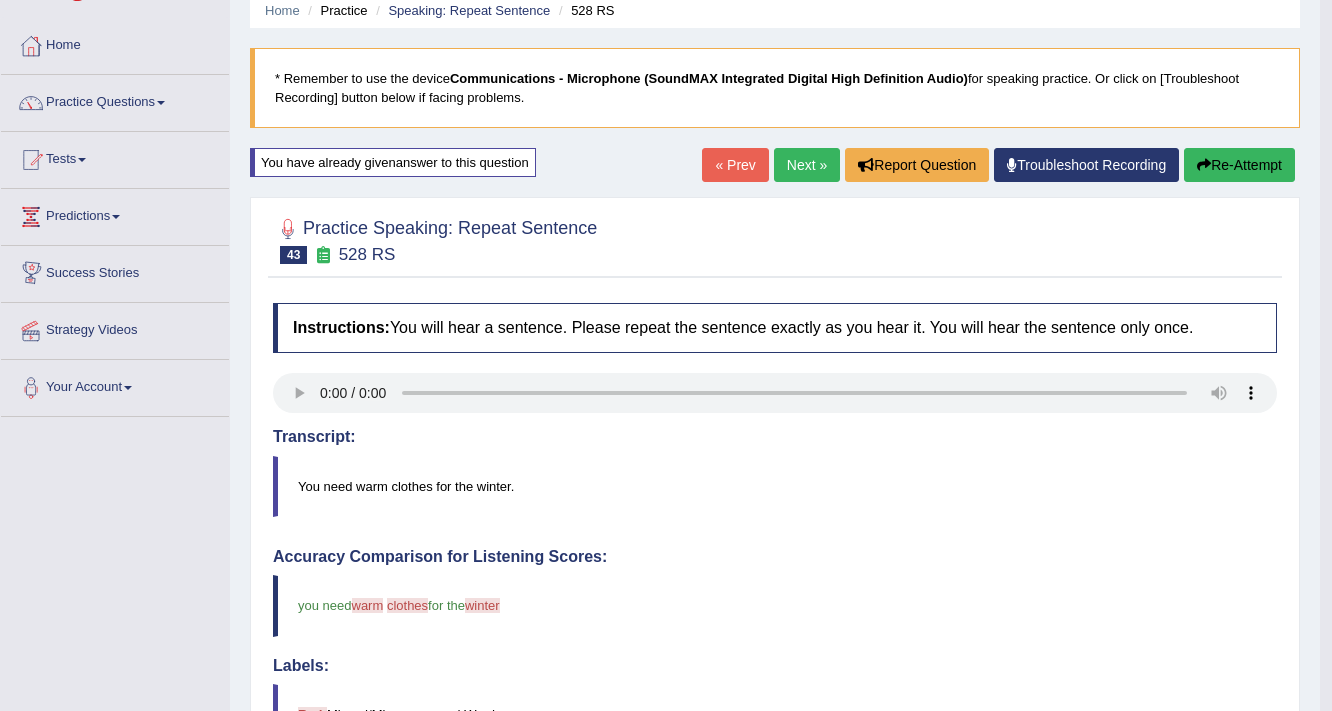 scroll, scrollTop: 80, scrollLeft: 0, axis: vertical 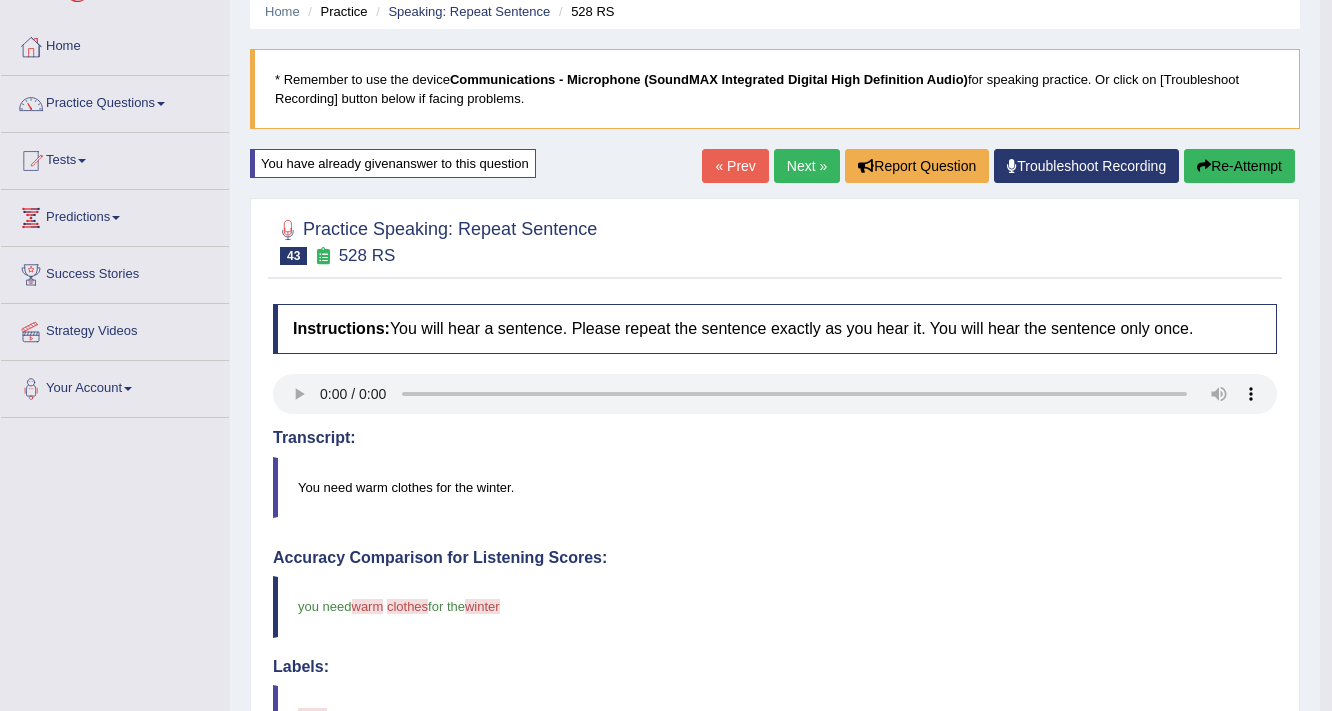 click on "Re-Attempt" at bounding box center (1239, 166) 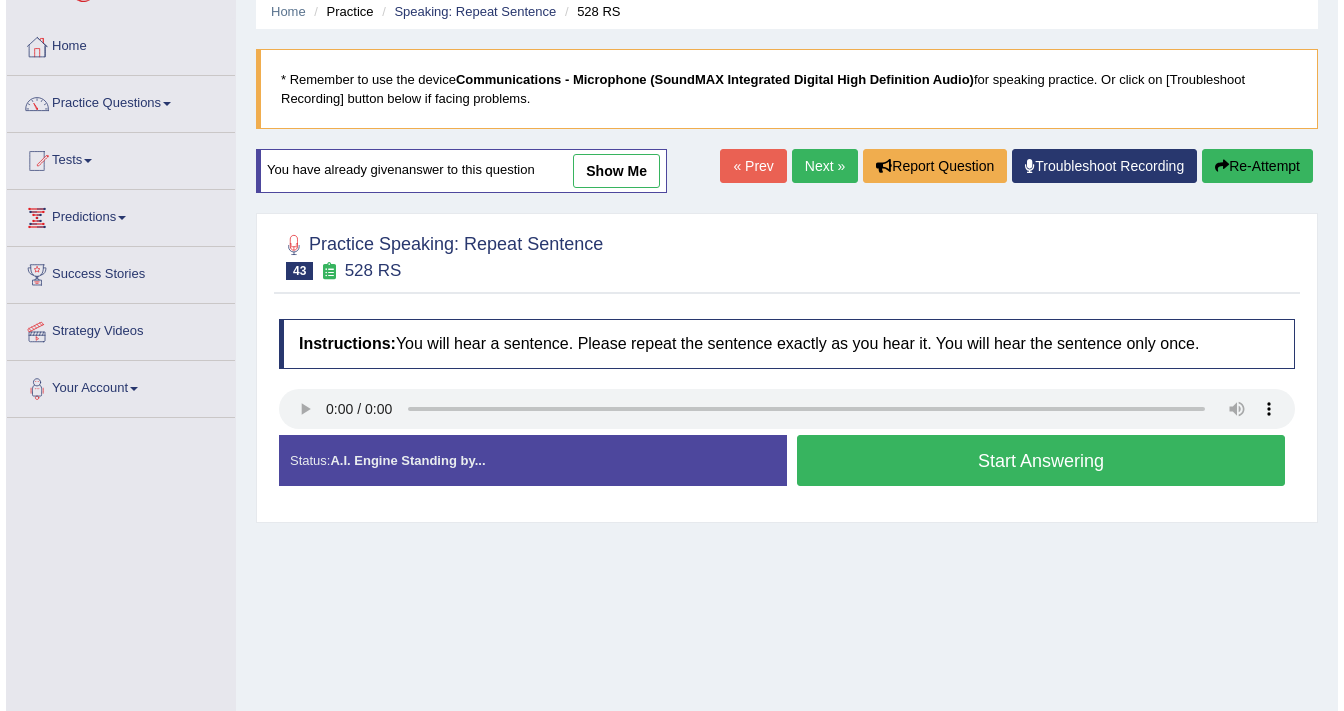 scroll, scrollTop: 0, scrollLeft: 0, axis: both 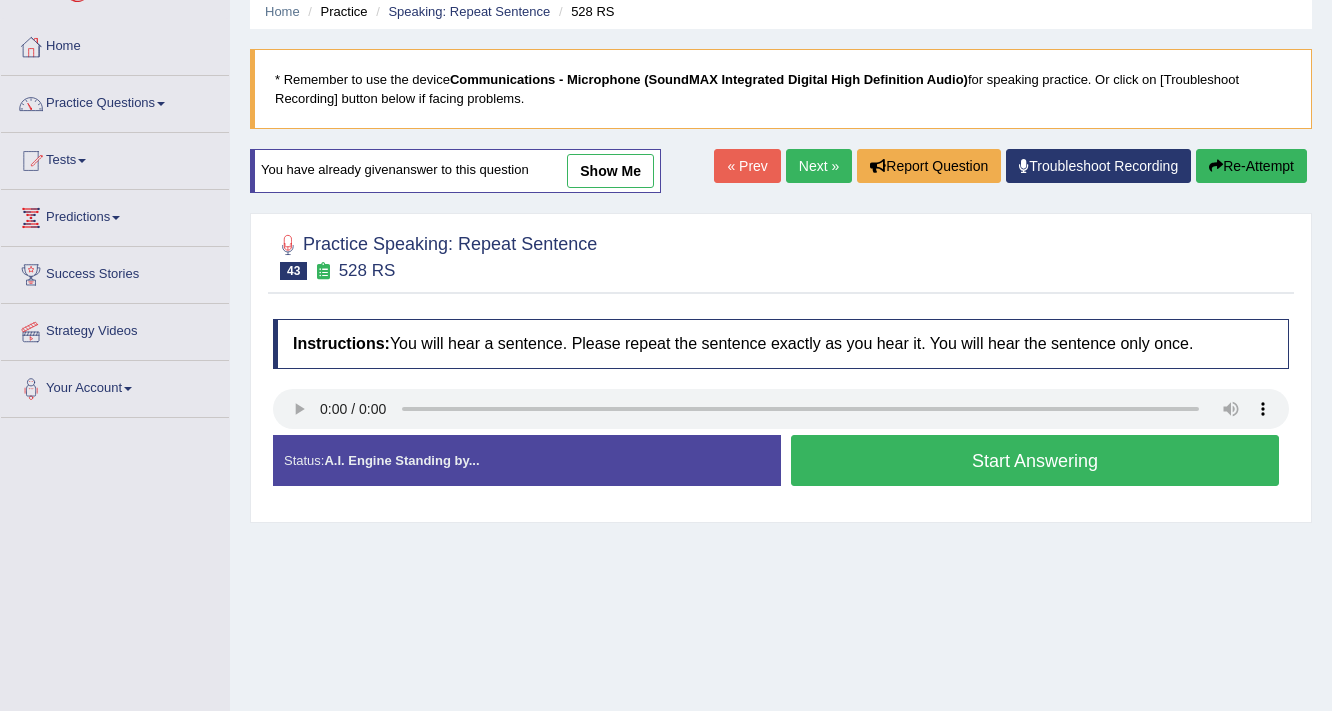 click on "Start Answering" at bounding box center [1035, 460] 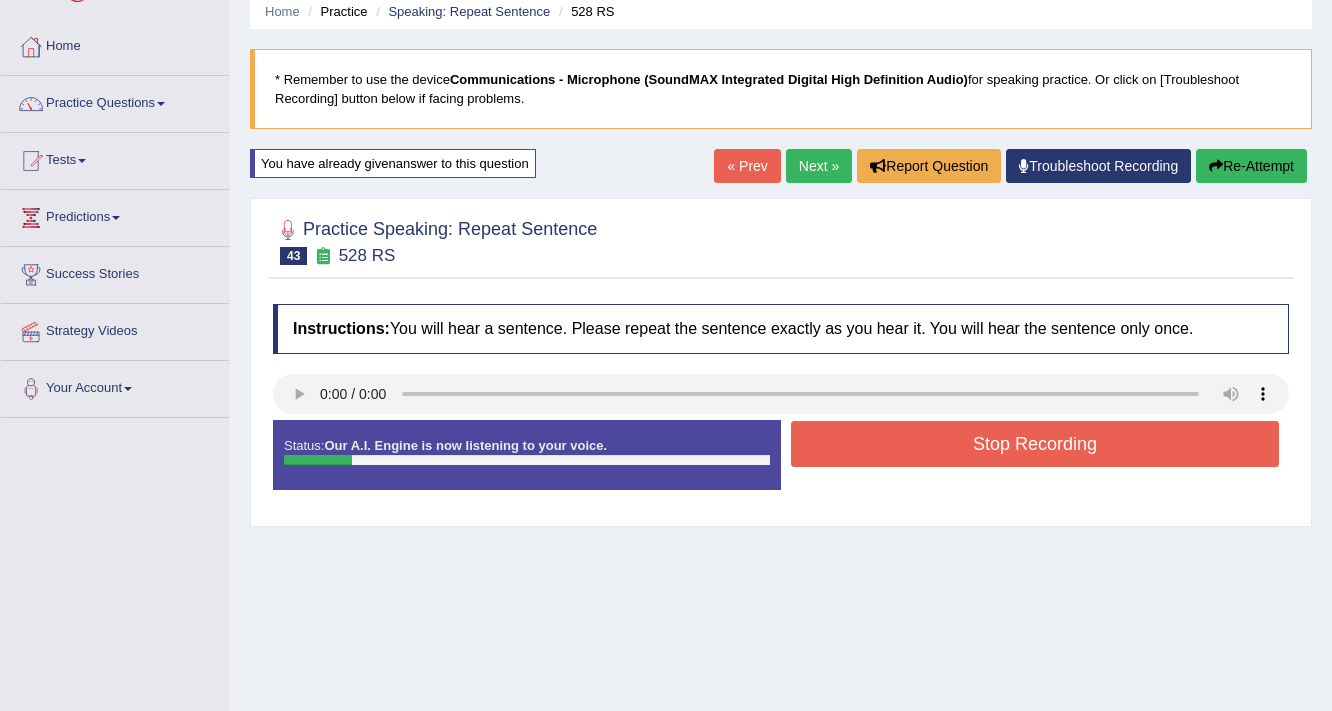 click on "Stop Recording" at bounding box center (1035, 444) 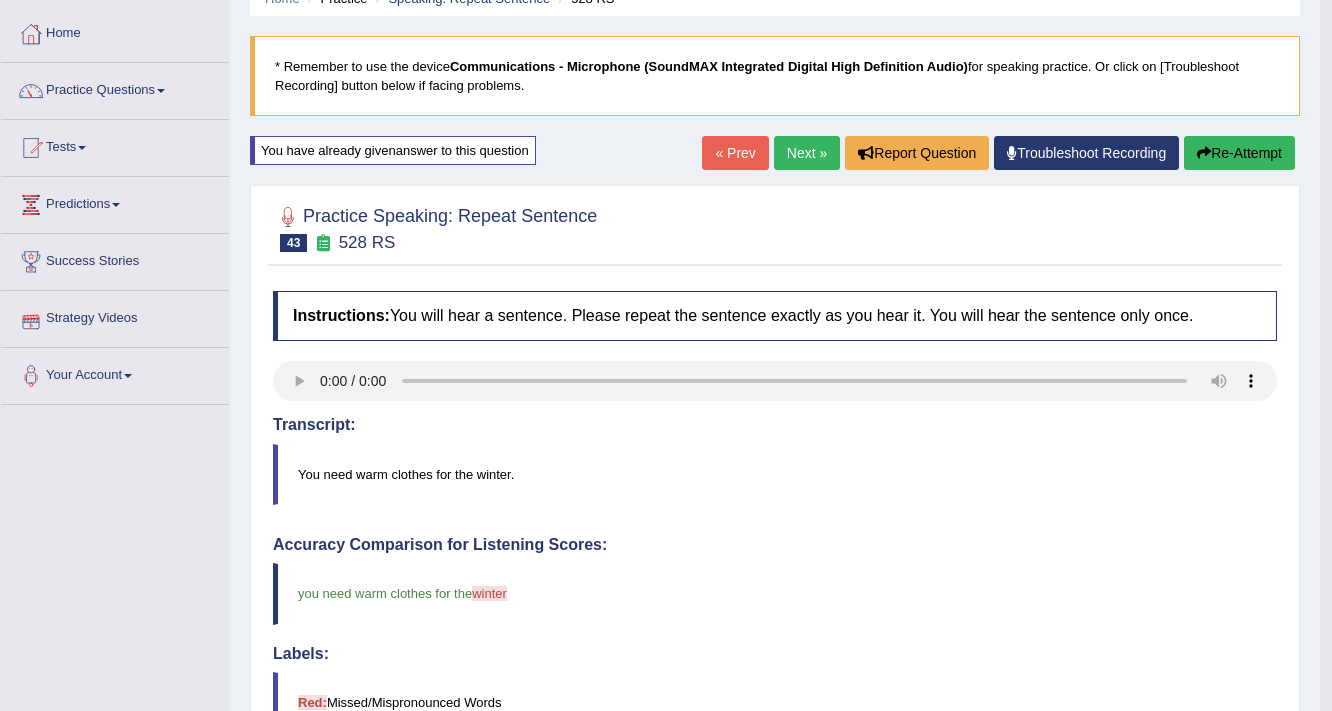 scroll, scrollTop: 80, scrollLeft: 0, axis: vertical 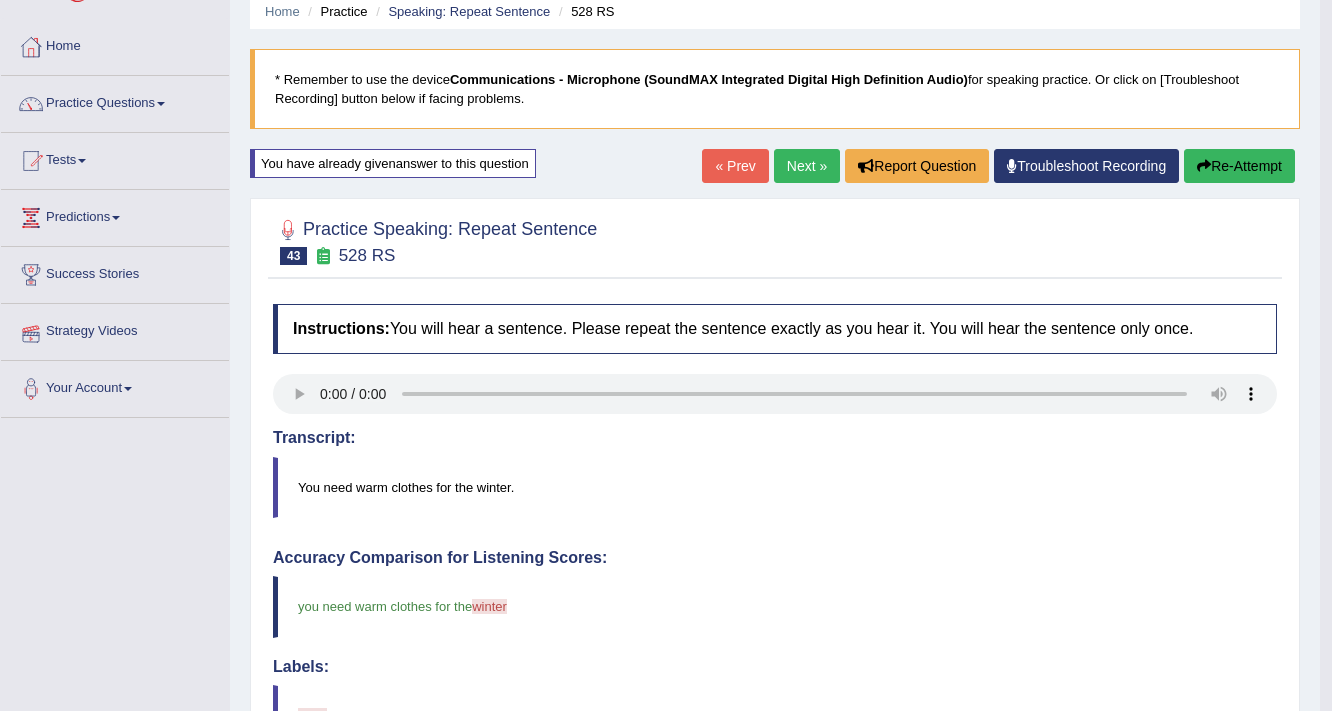click on "Next »" at bounding box center (807, 166) 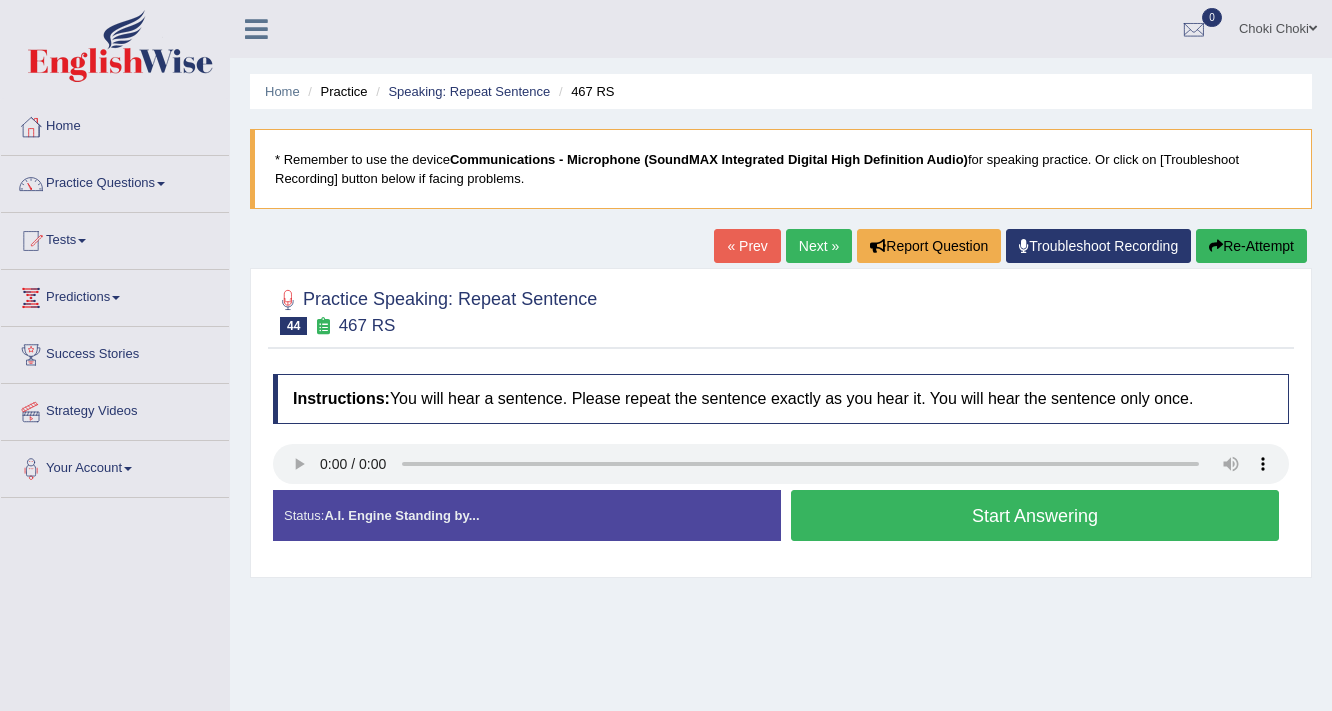 scroll, scrollTop: 0, scrollLeft: 0, axis: both 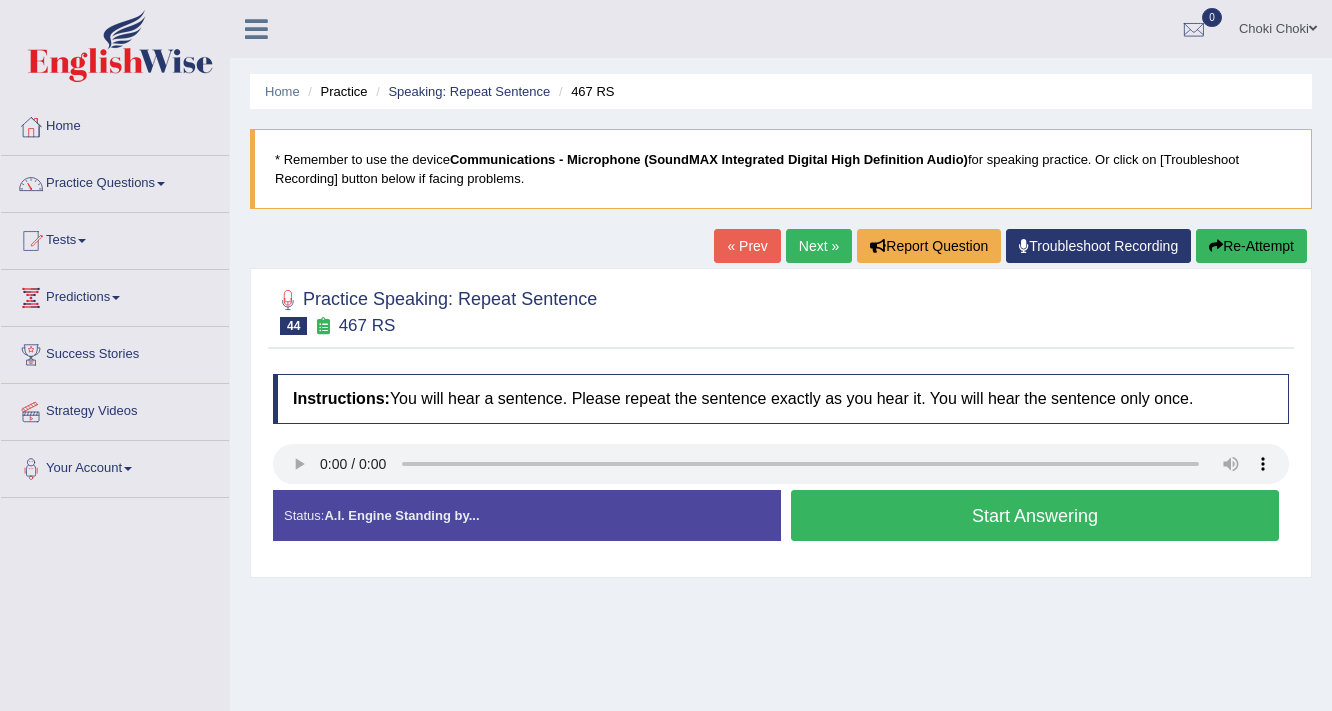click on "Start Answering" at bounding box center (1035, 515) 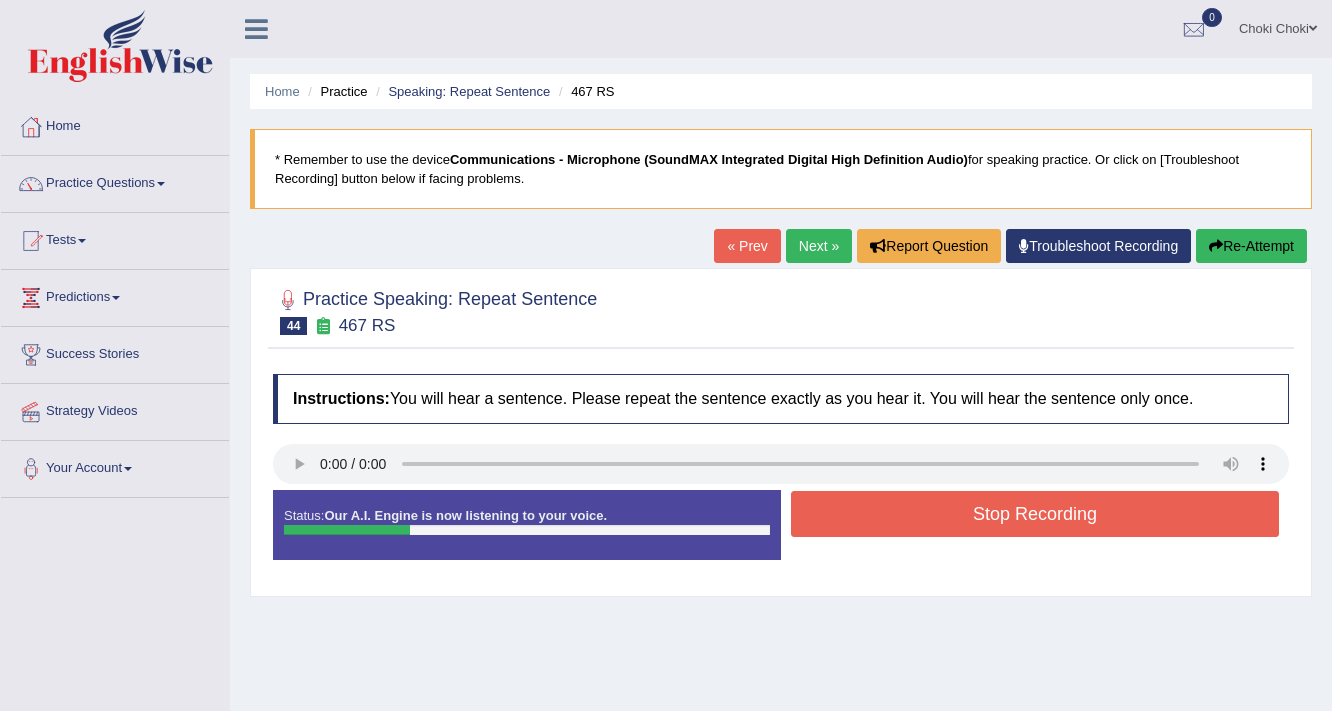 click on "Stop Recording" at bounding box center (1035, 514) 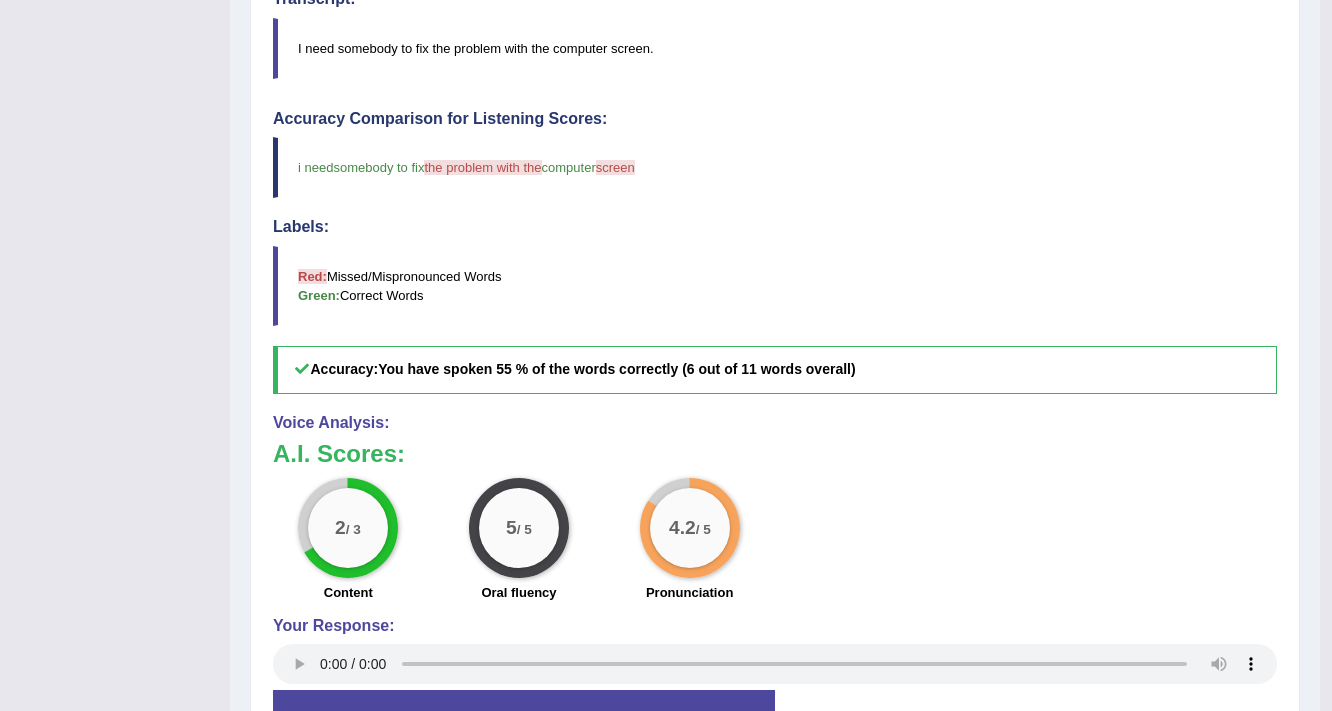 scroll, scrollTop: 560, scrollLeft: 0, axis: vertical 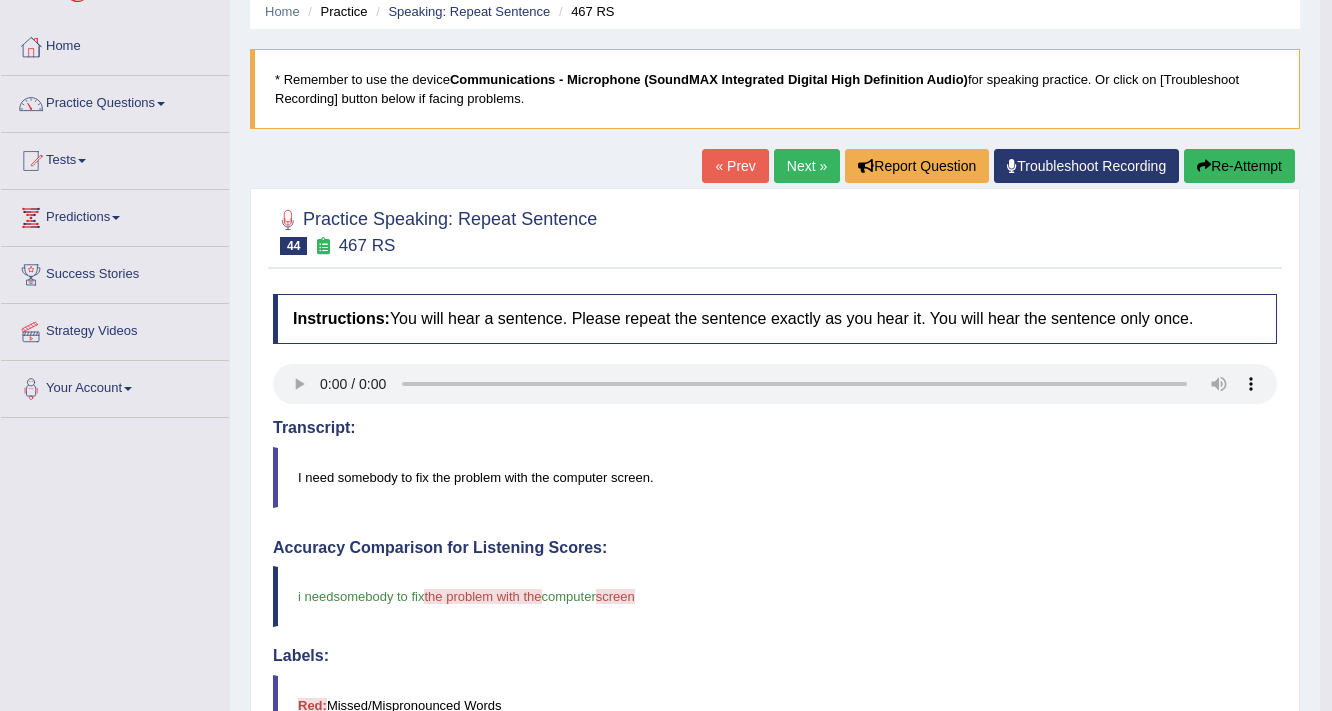 click on "Re-Attempt" at bounding box center (1239, 166) 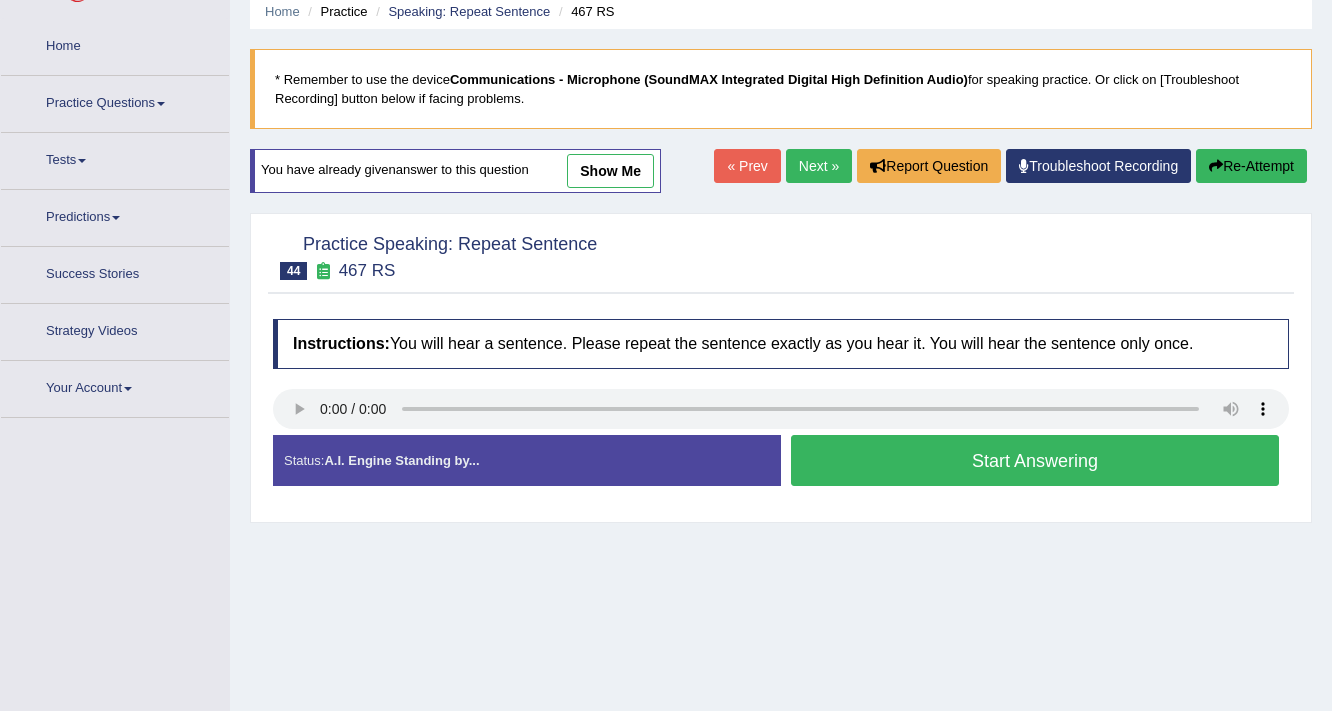 scroll, scrollTop: 0, scrollLeft: 0, axis: both 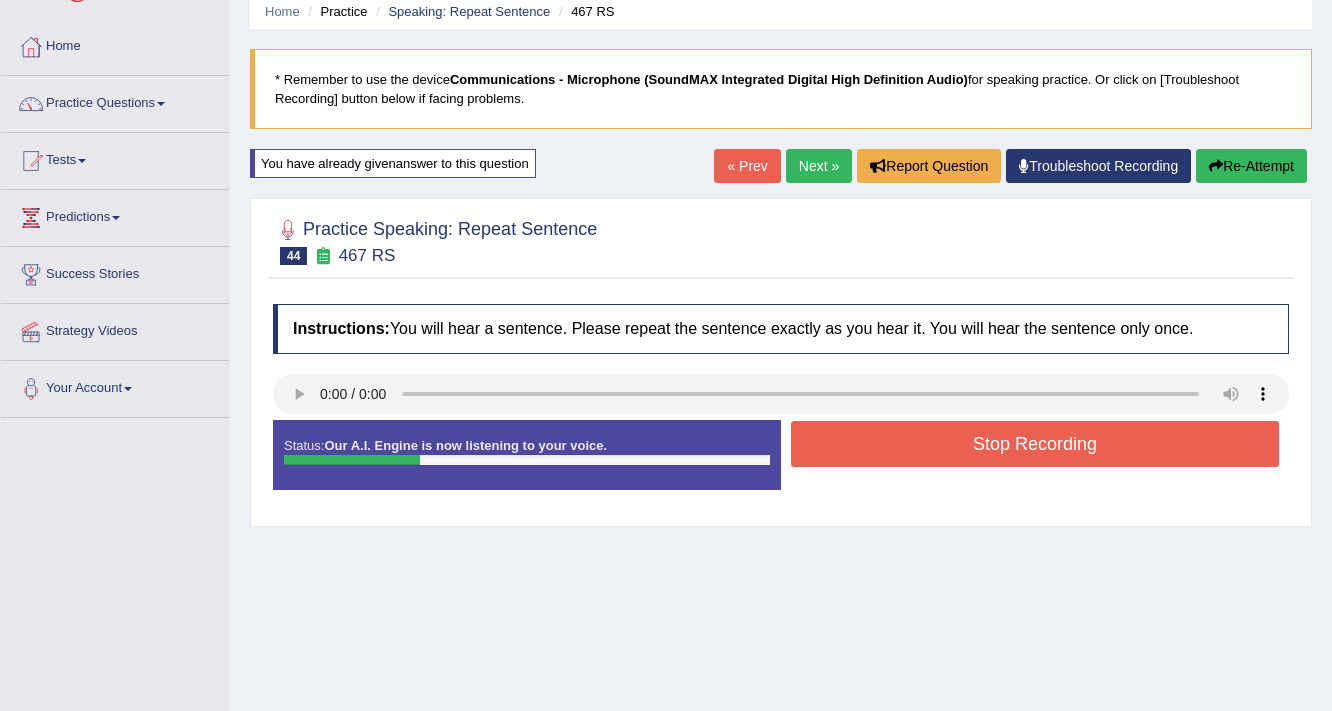 click on "Stop Recording" at bounding box center (1035, 444) 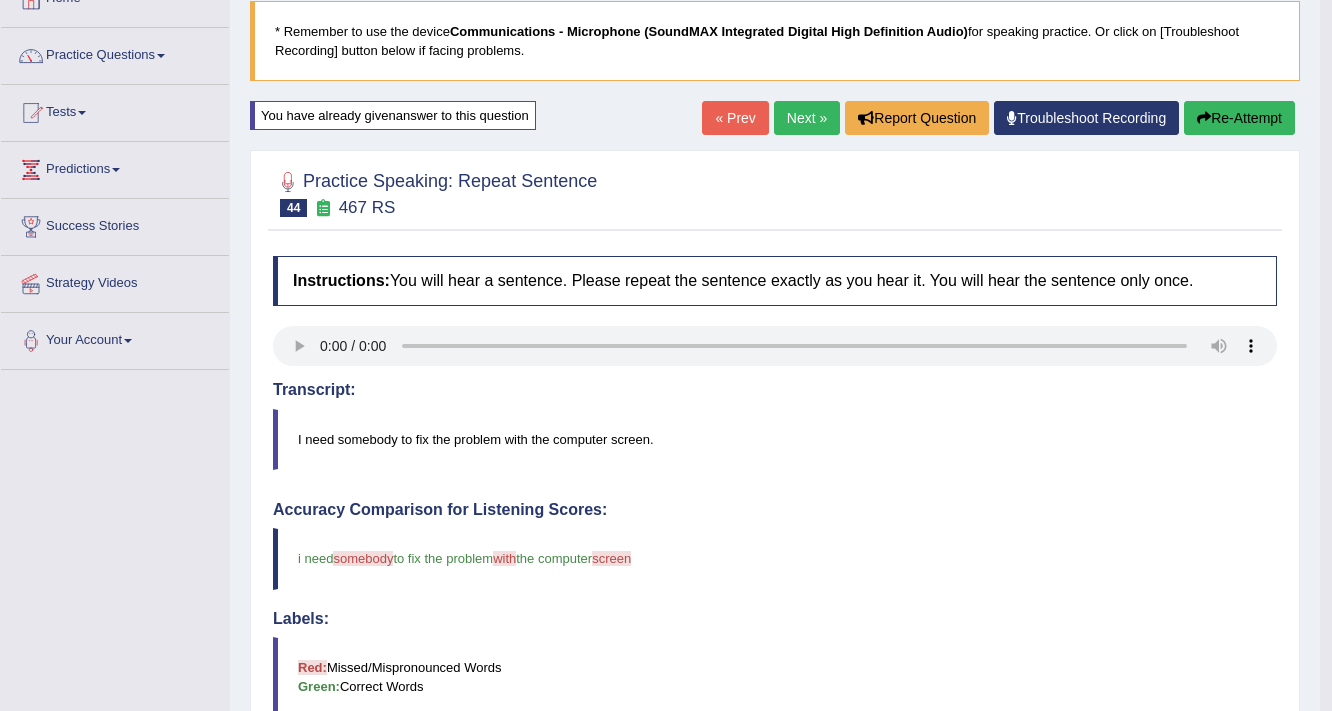 scroll, scrollTop: 80, scrollLeft: 0, axis: vertical 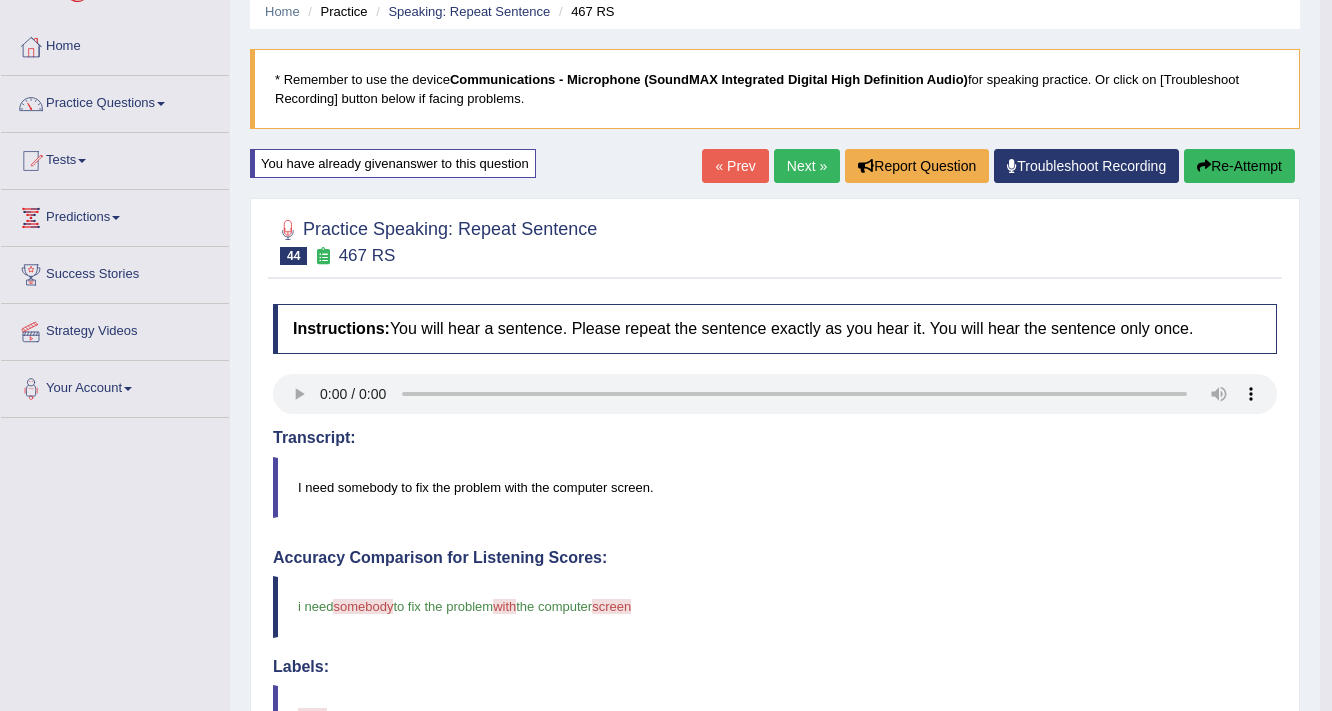 click on "Next »" at bounding box center [807, 166] 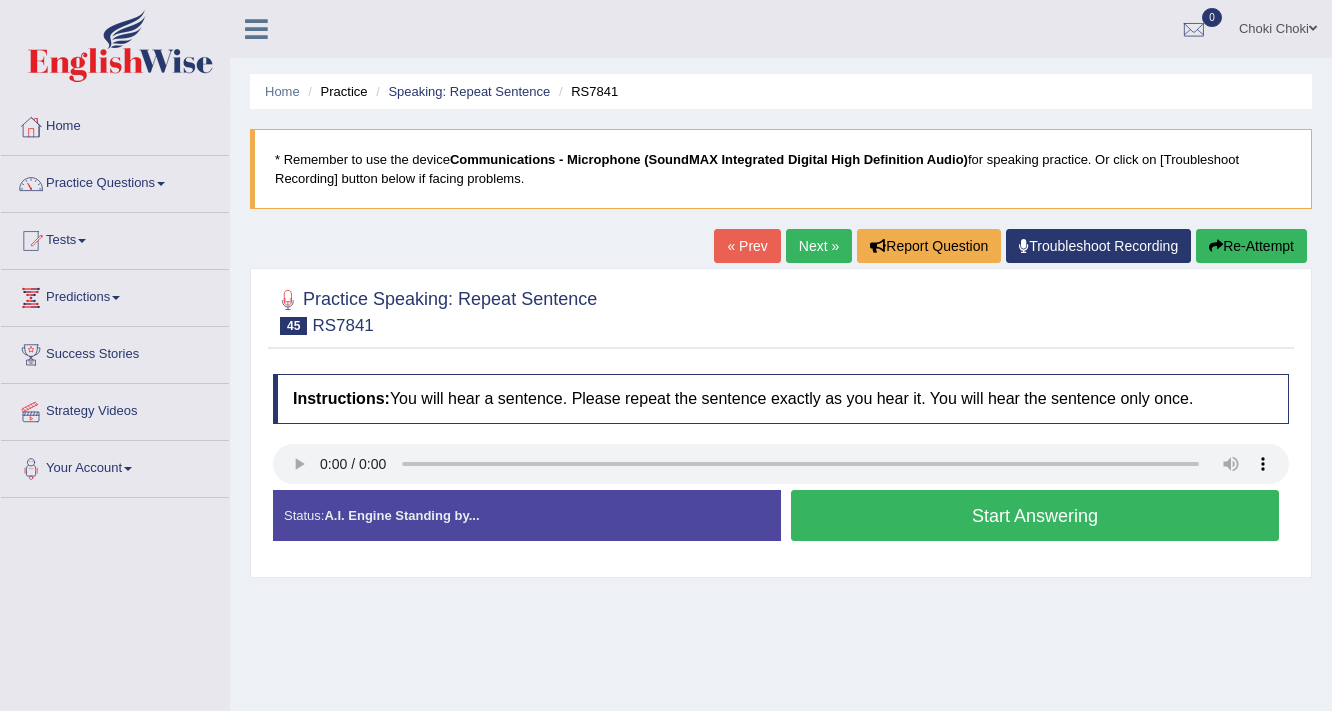 scroll, scrollTop: 0, scrollLeft: 0, axis: both 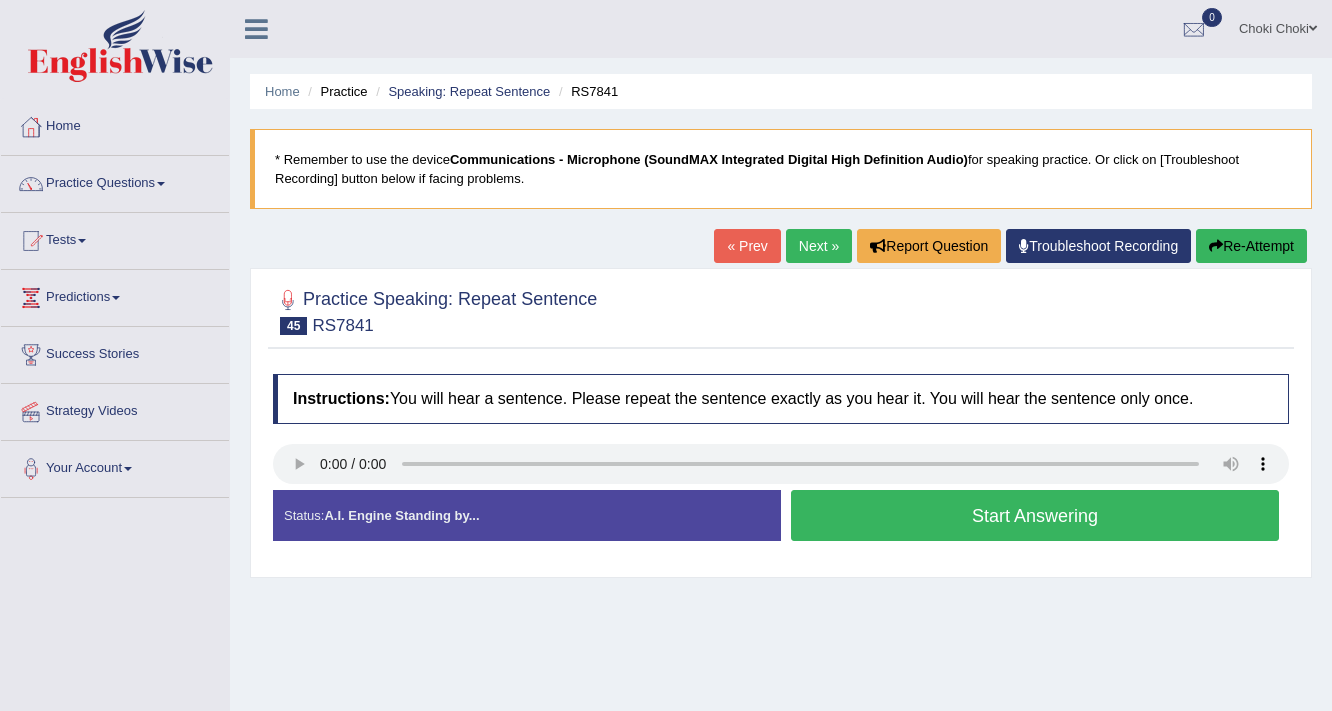 click on "Start Answering" at bounding box center (1035, 515) 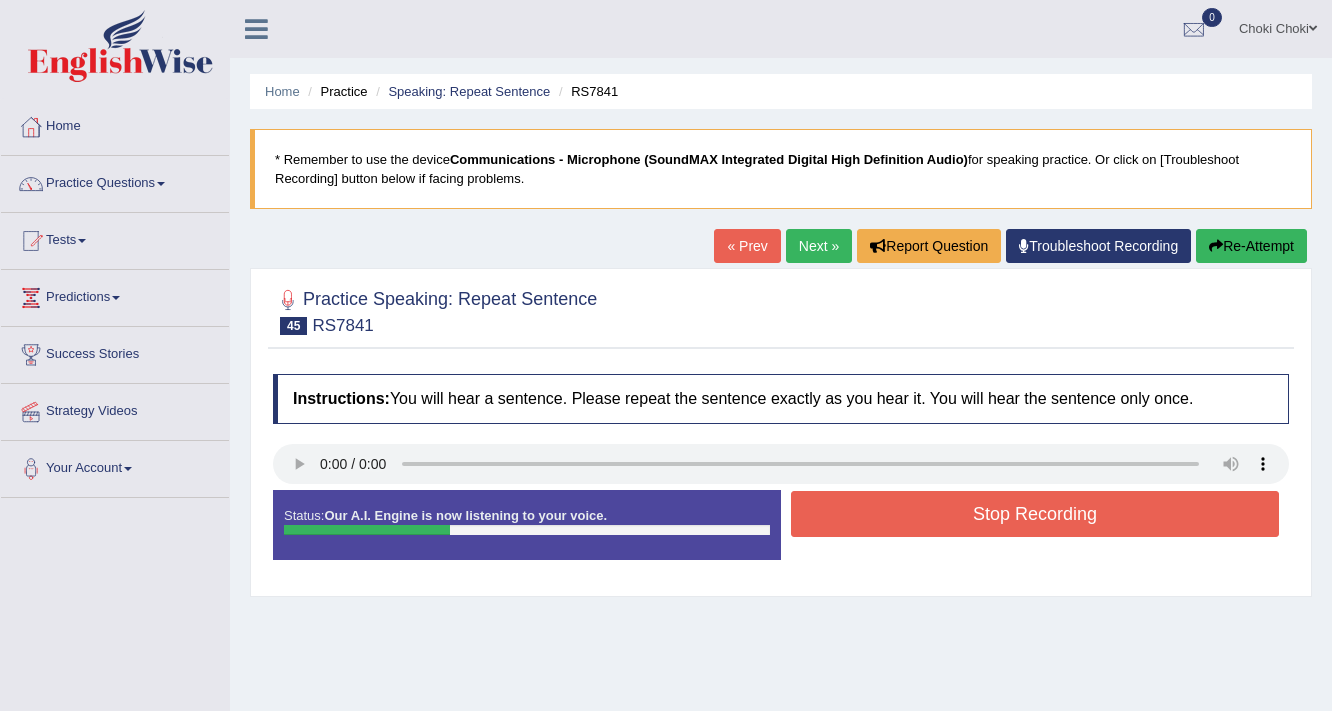 click on "Stop Recording" at bounding box center [1035, 514] 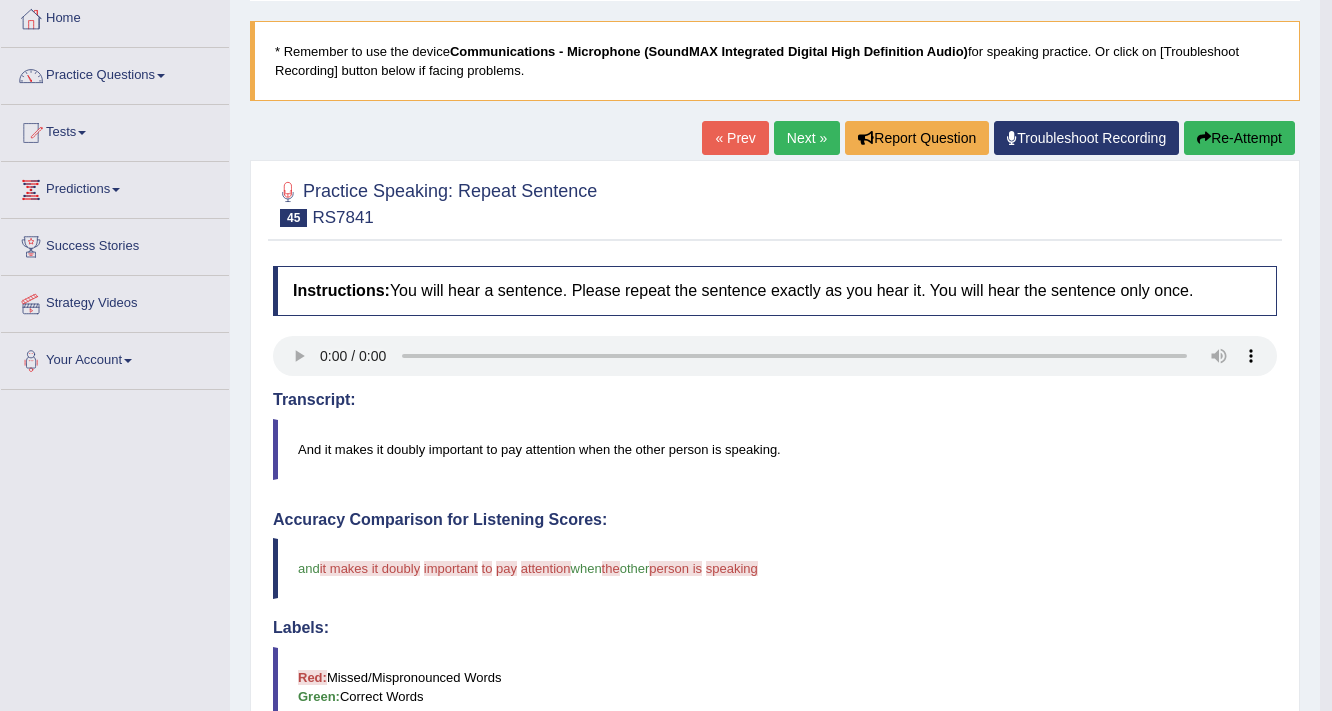 scroll, scrollTop: 80, scrollLeft: 0, axis: vertical 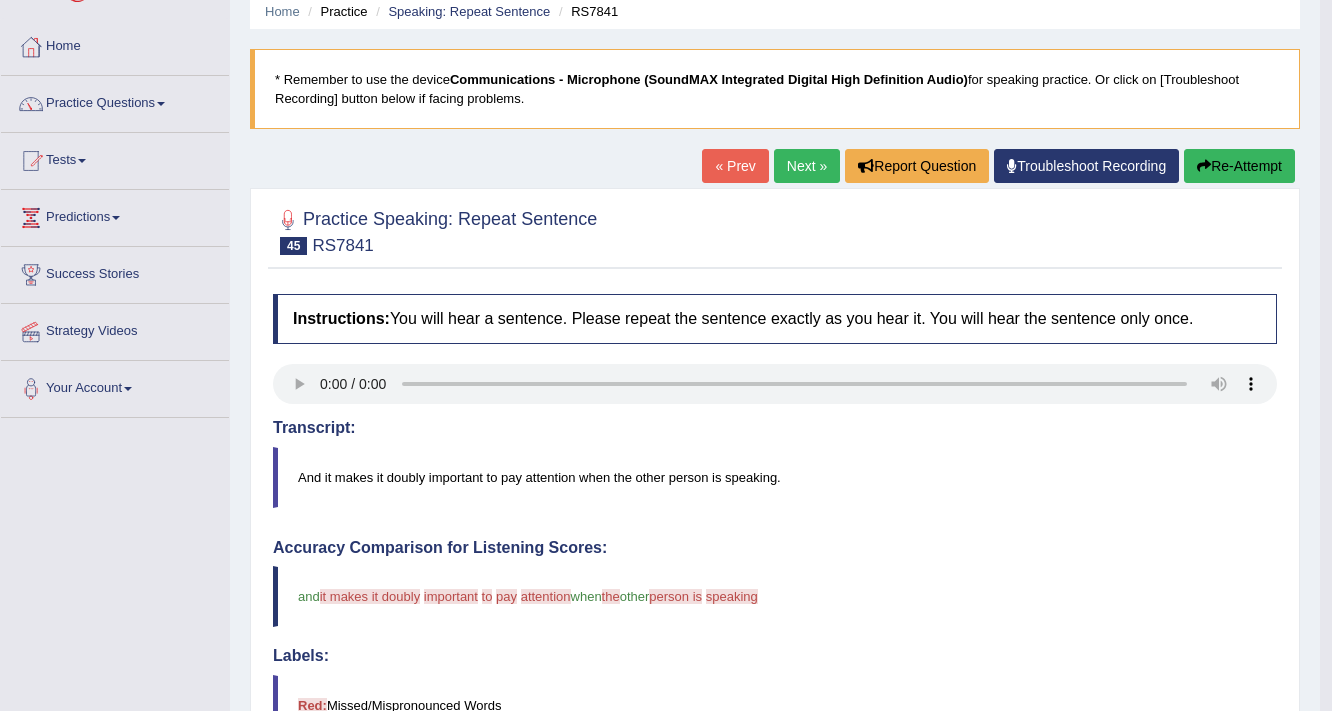 click on "Next »" at bounding box center (807, 166) 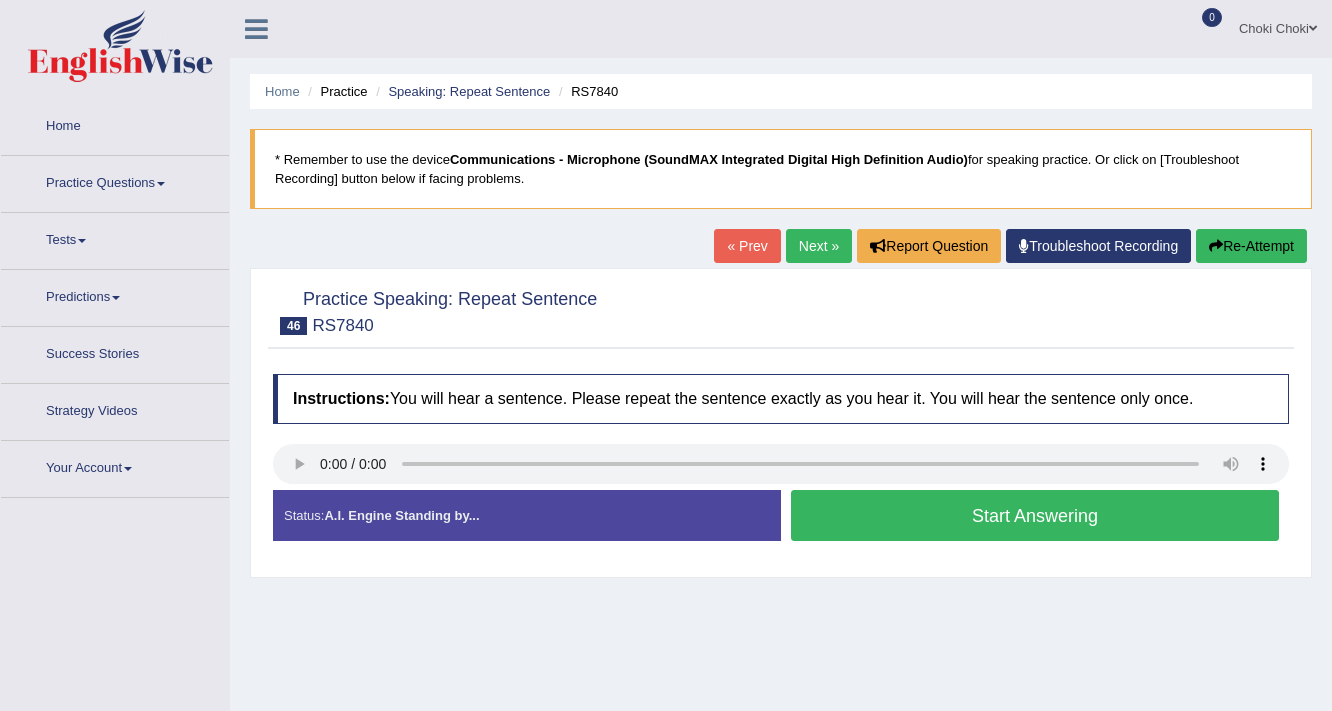 scroll, scrollTop: 0, scrollLeft: 0, axis: both 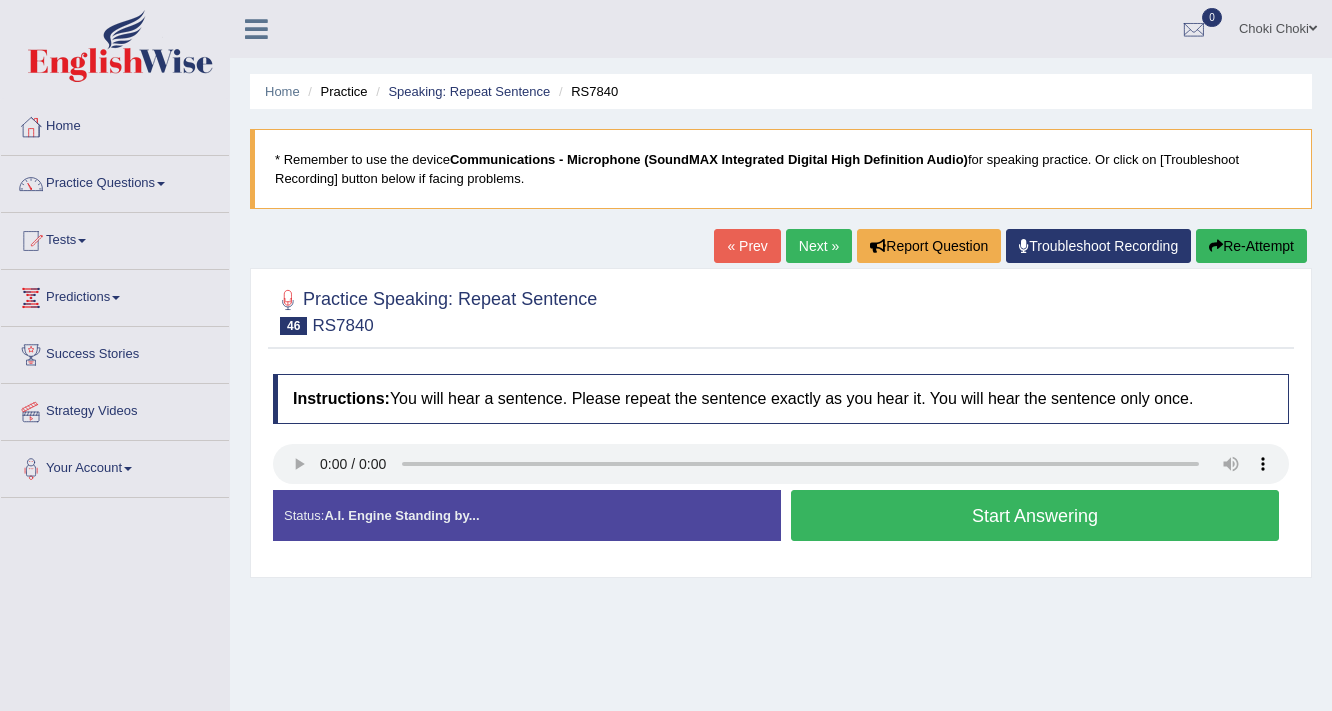 click on "Start Answering" at bounding box center (1035, 515) 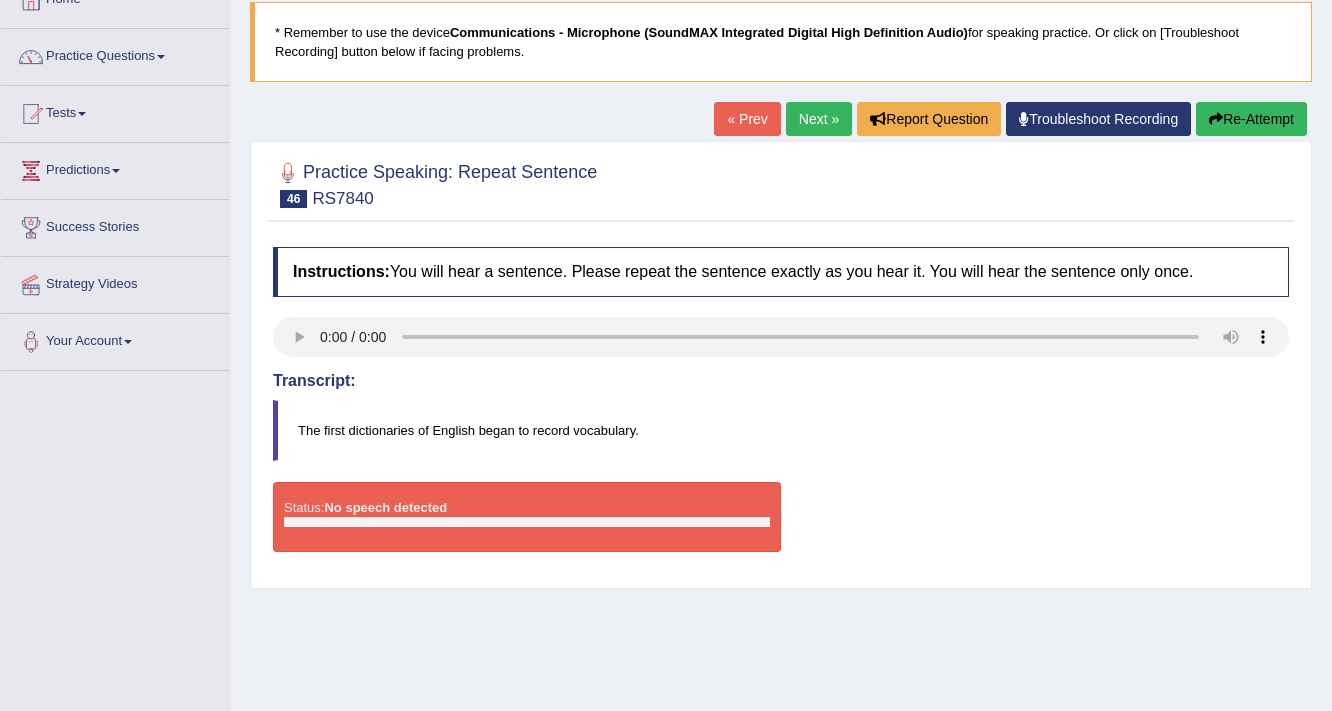 scroll, scrollTop: 160, scrollLeft: 0, axis: vertical 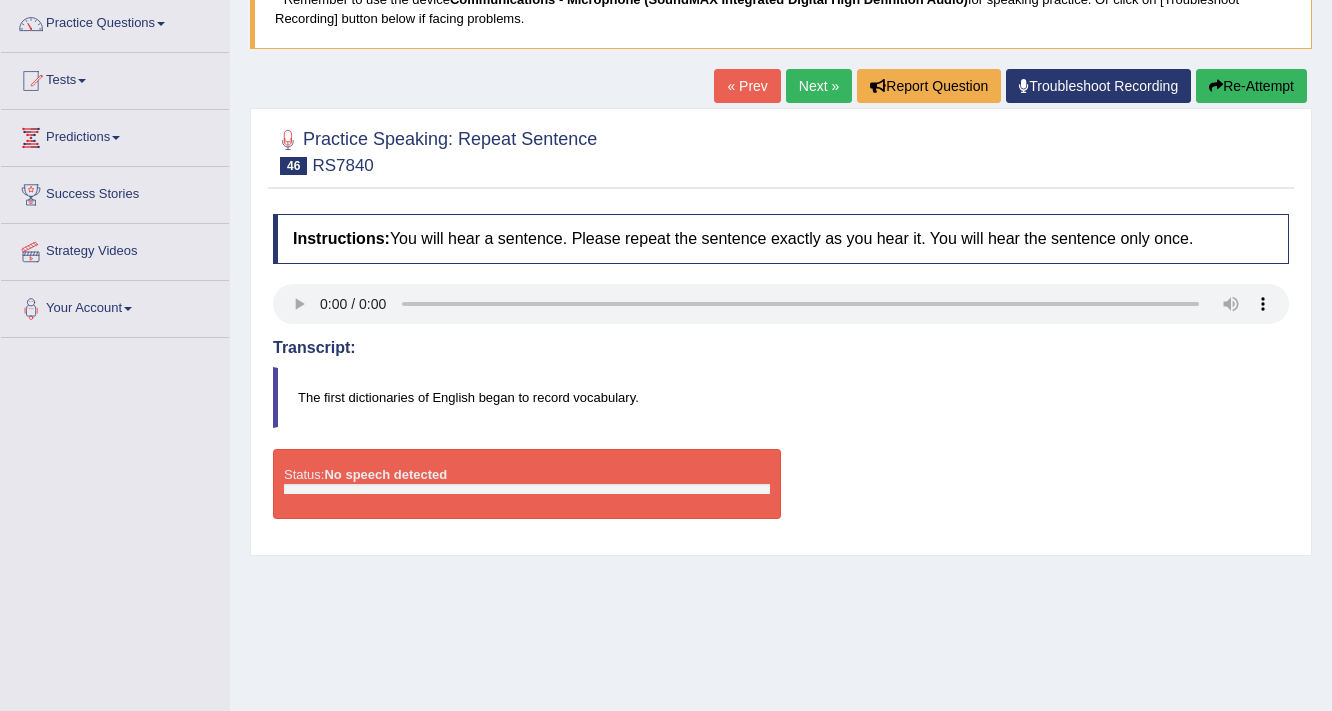 click on "Re-Attempt" at bounding box center [1251, 86] 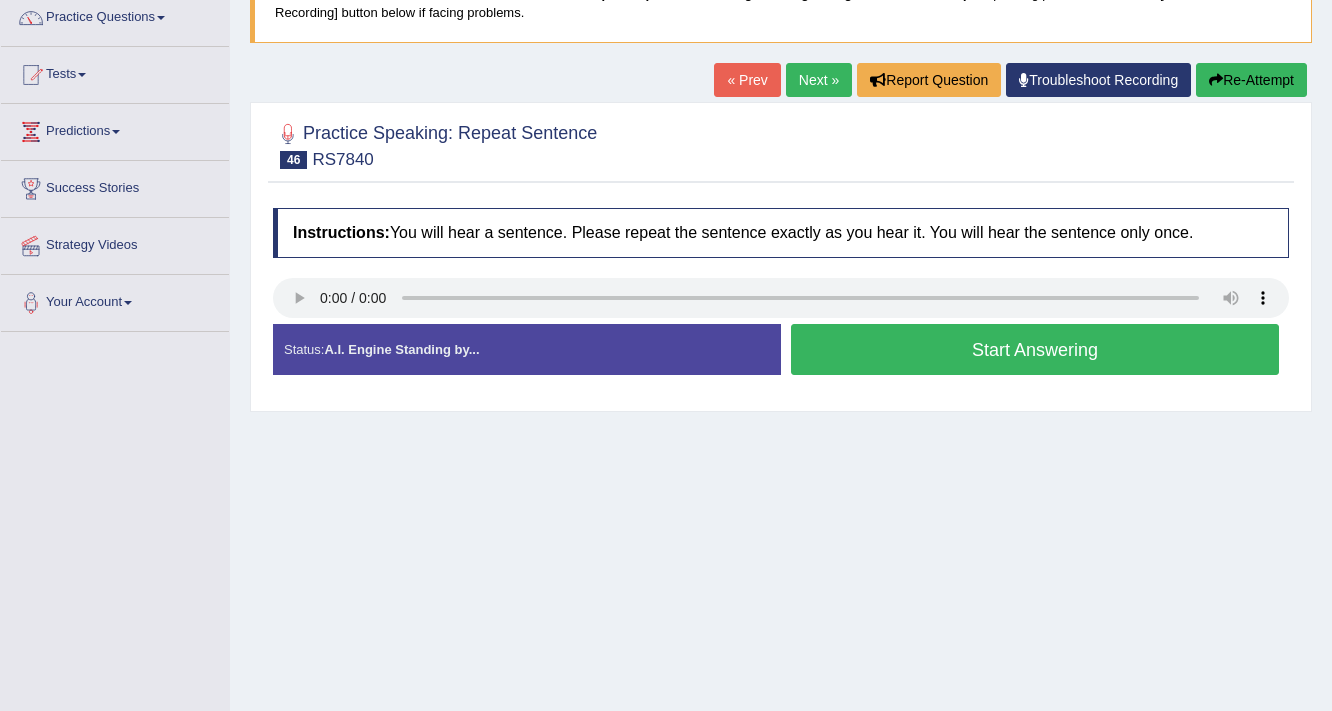 scroll, scrollTop: 166, scrollLeft: 0, axis: vertical 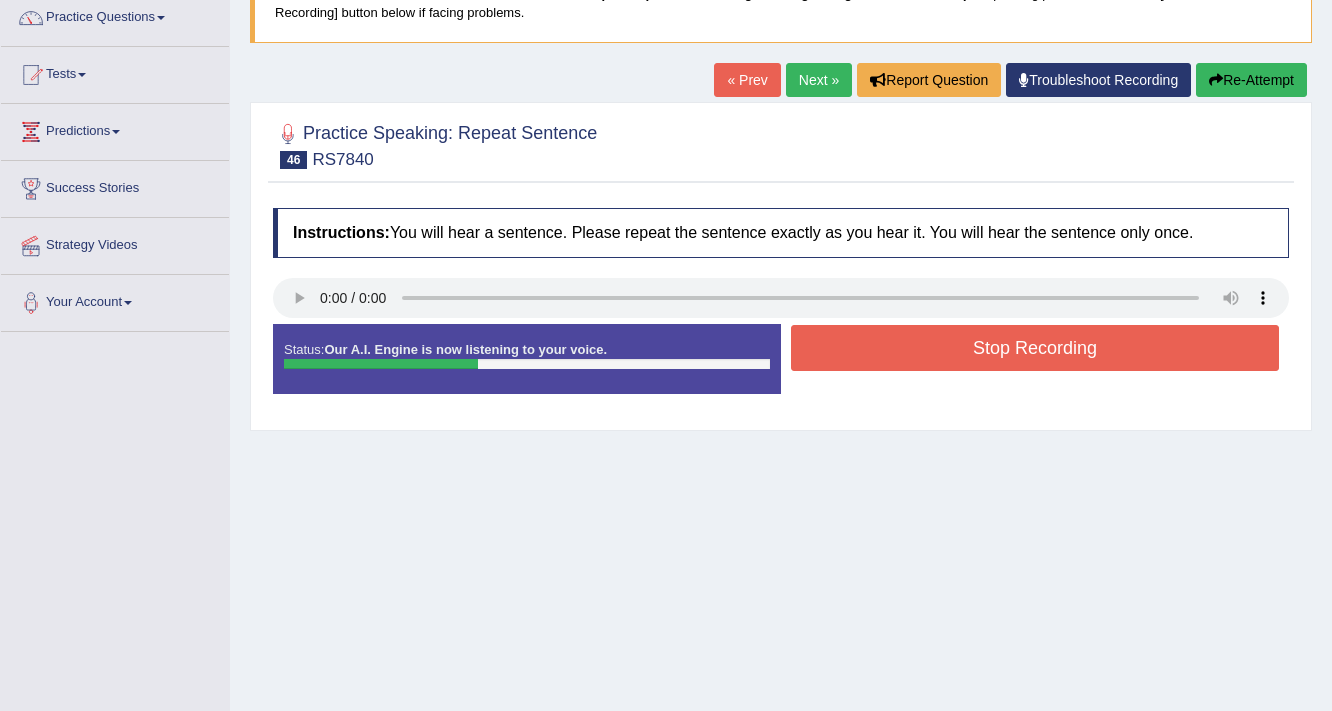 click on "Stop Recording" at bounding box center [1035, 348] 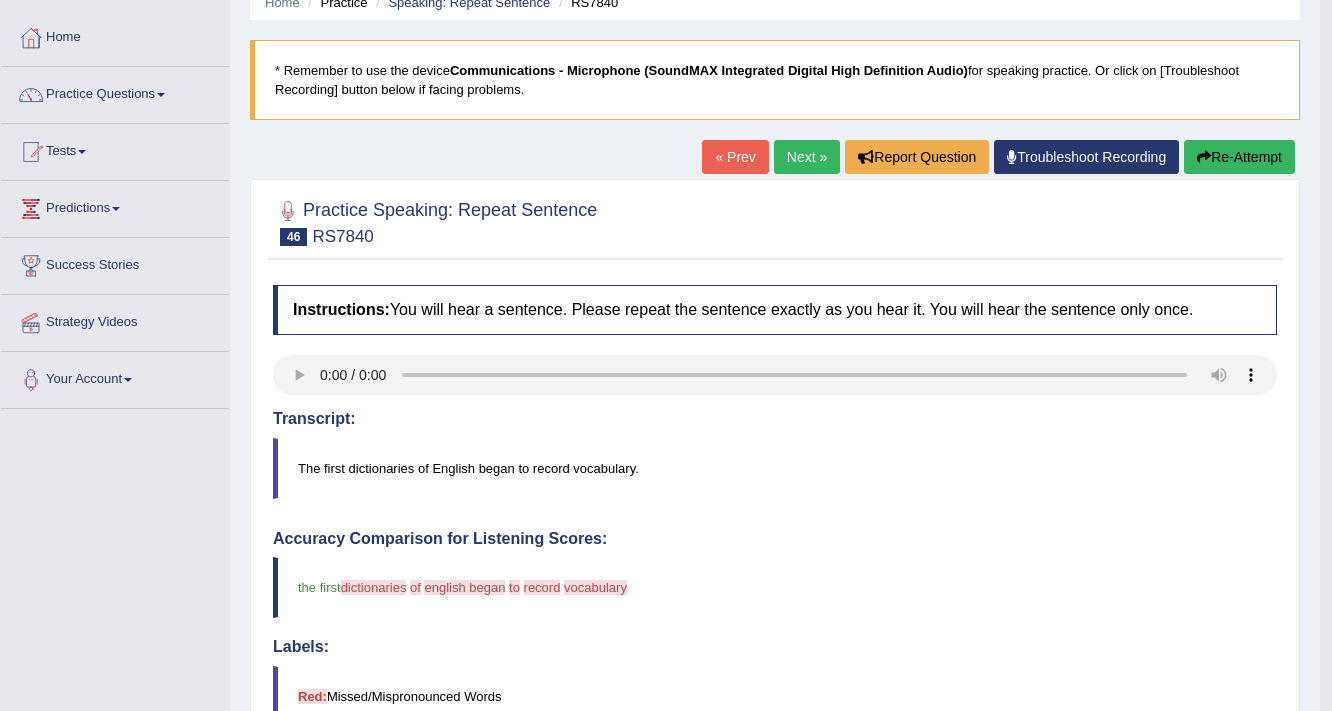 scroll, scrollTop: 86, scrollLeft: 0, axis: vertical 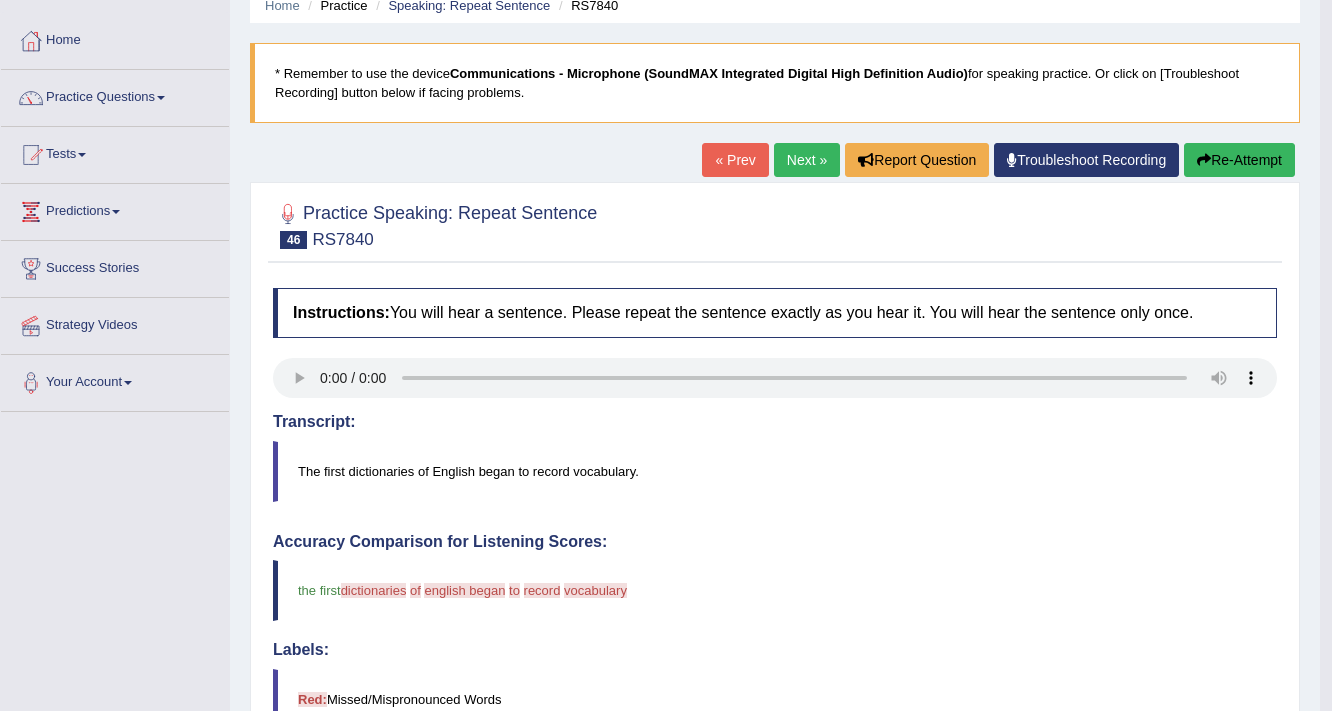 click on "Next »" at bounding box center [807, 160] 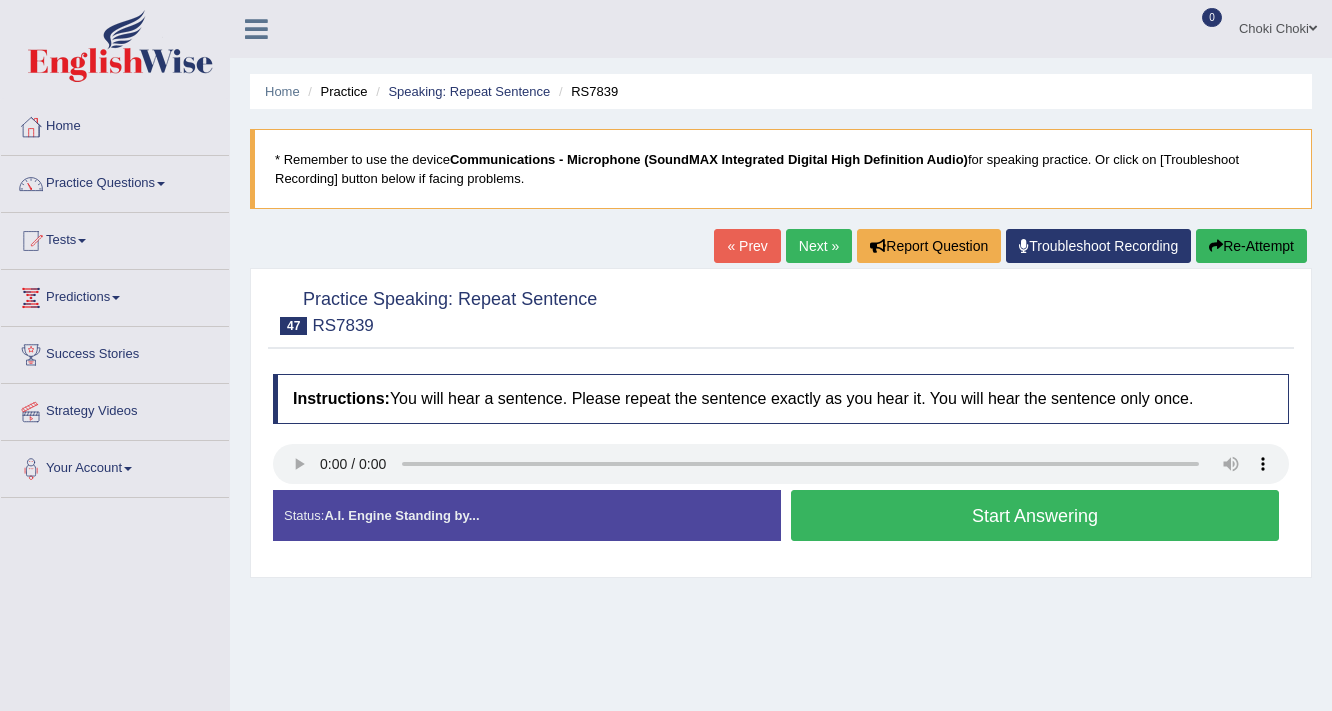 scroll, scrollTop: 0, scrollLeft: 0, axis: both 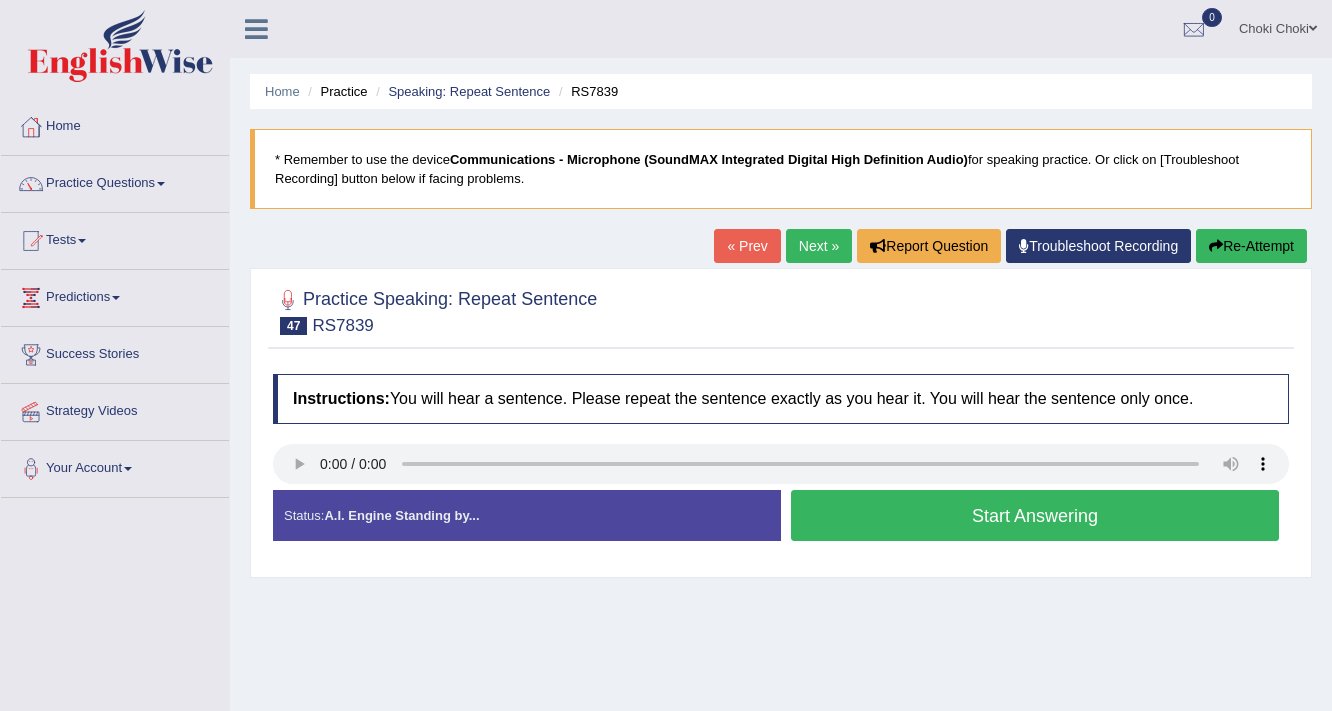 click on "Start Answering" at bounding box center [1035, 515] 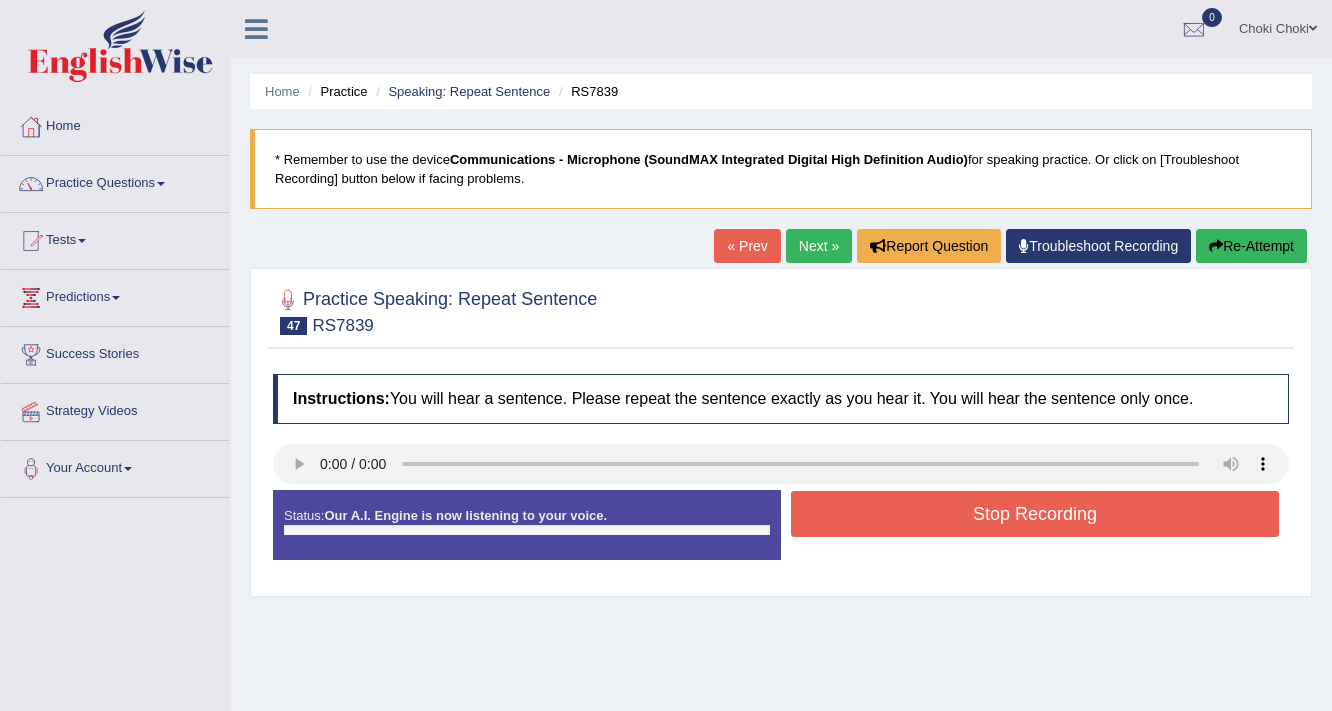 click on "Stop Recording" at bounding box center [1035, 514] 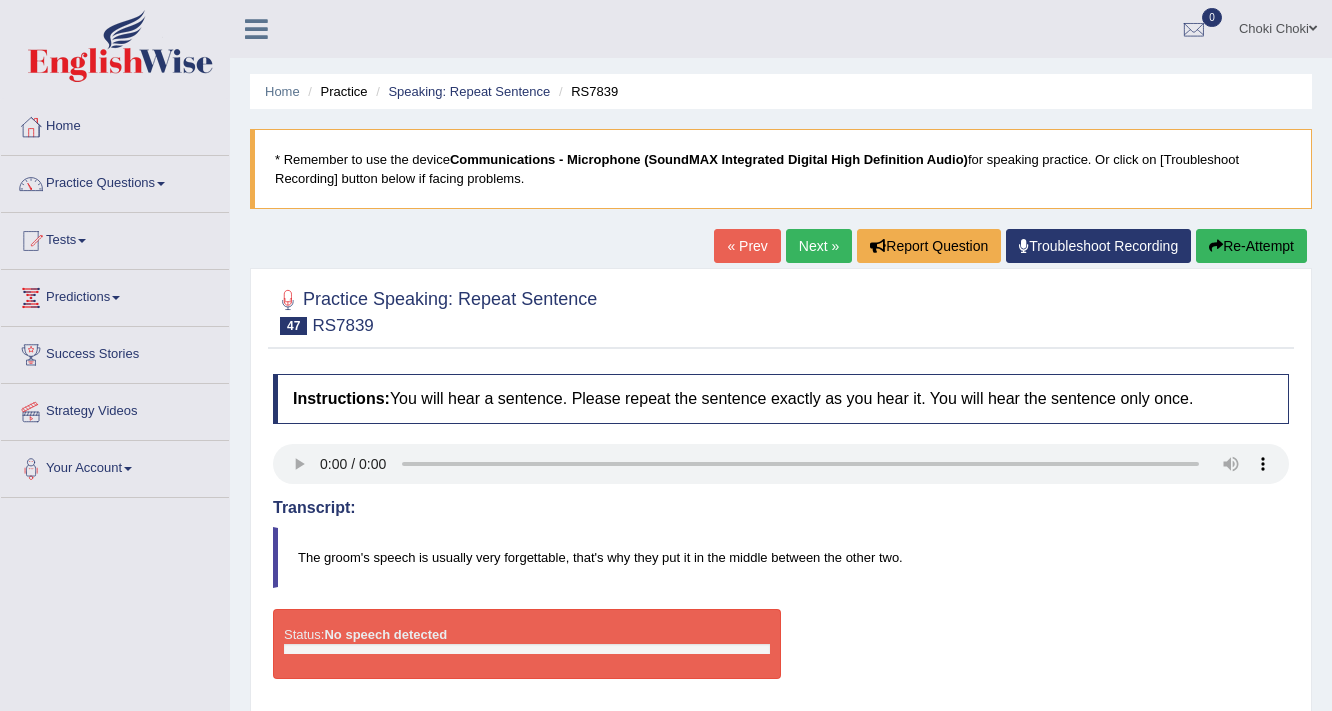 click on "Re-Attempt" at bounding box center (1251, 246) 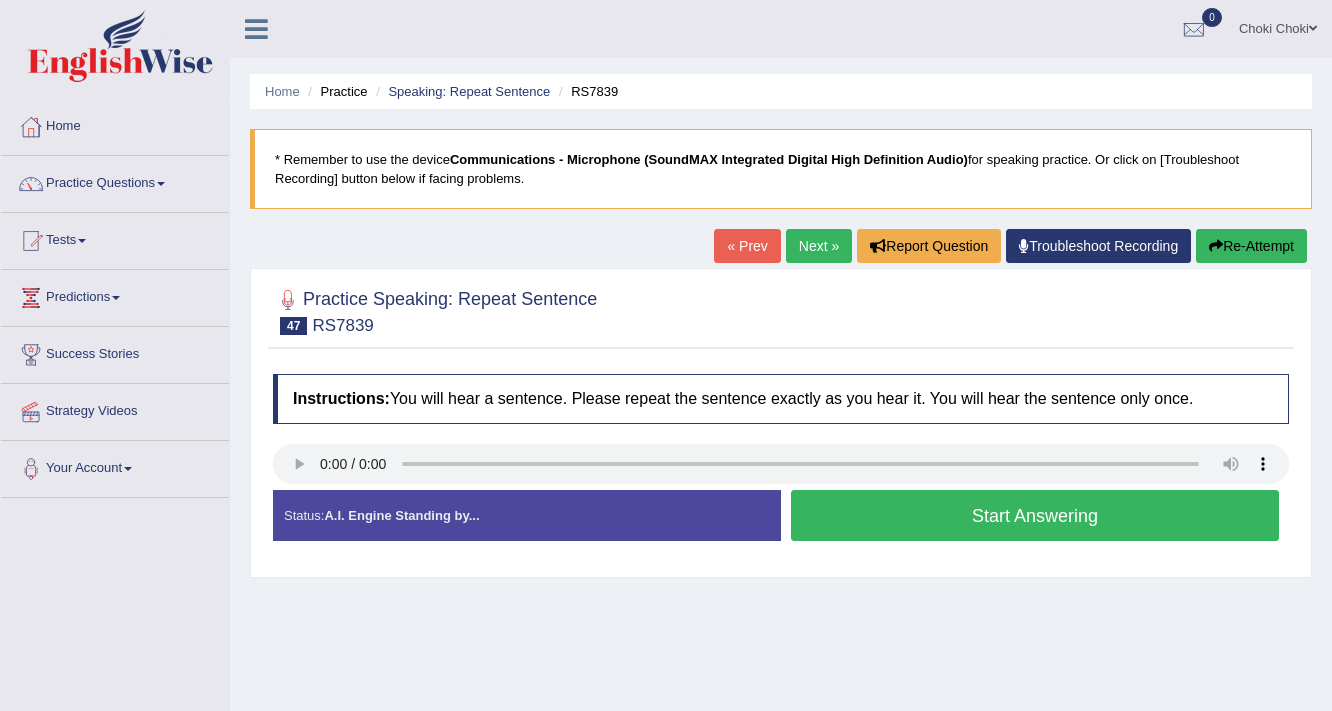 scroll, scrollTop: 0, scrollLeft: 0, axis: both 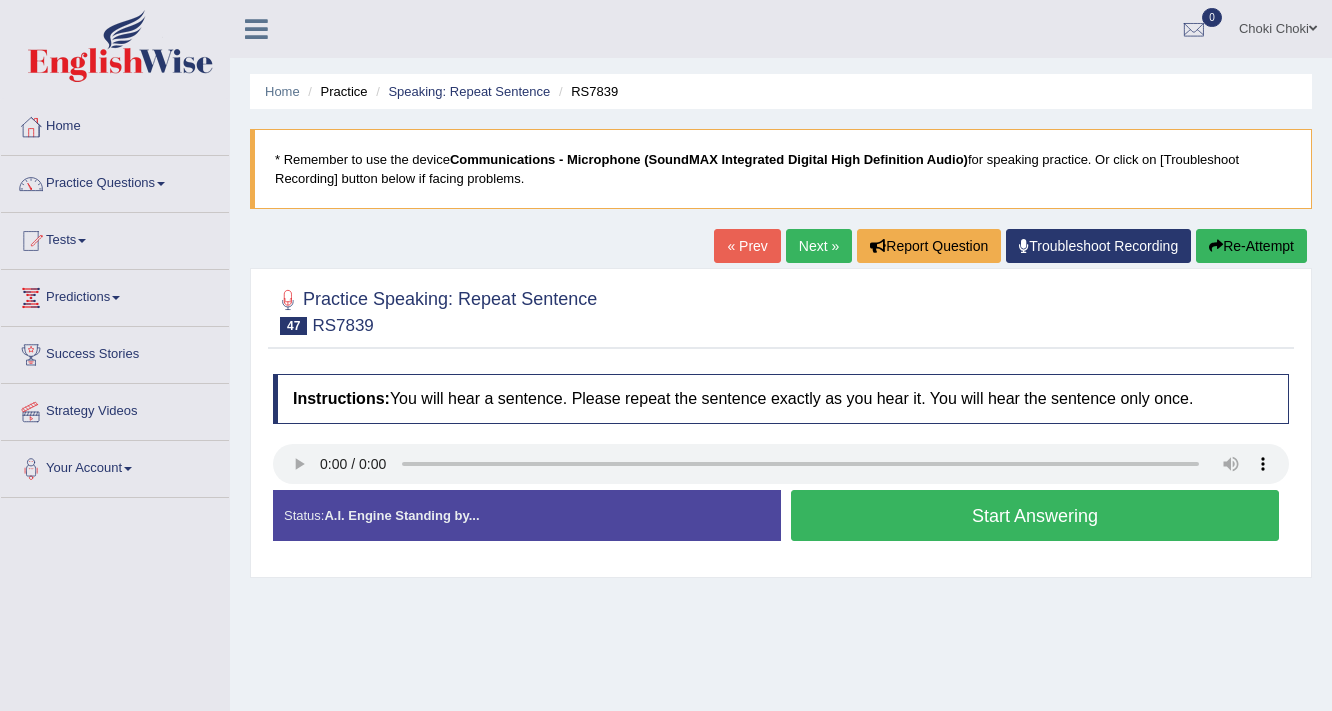 click on "Start Answering" at bounding box center [1035, 515] 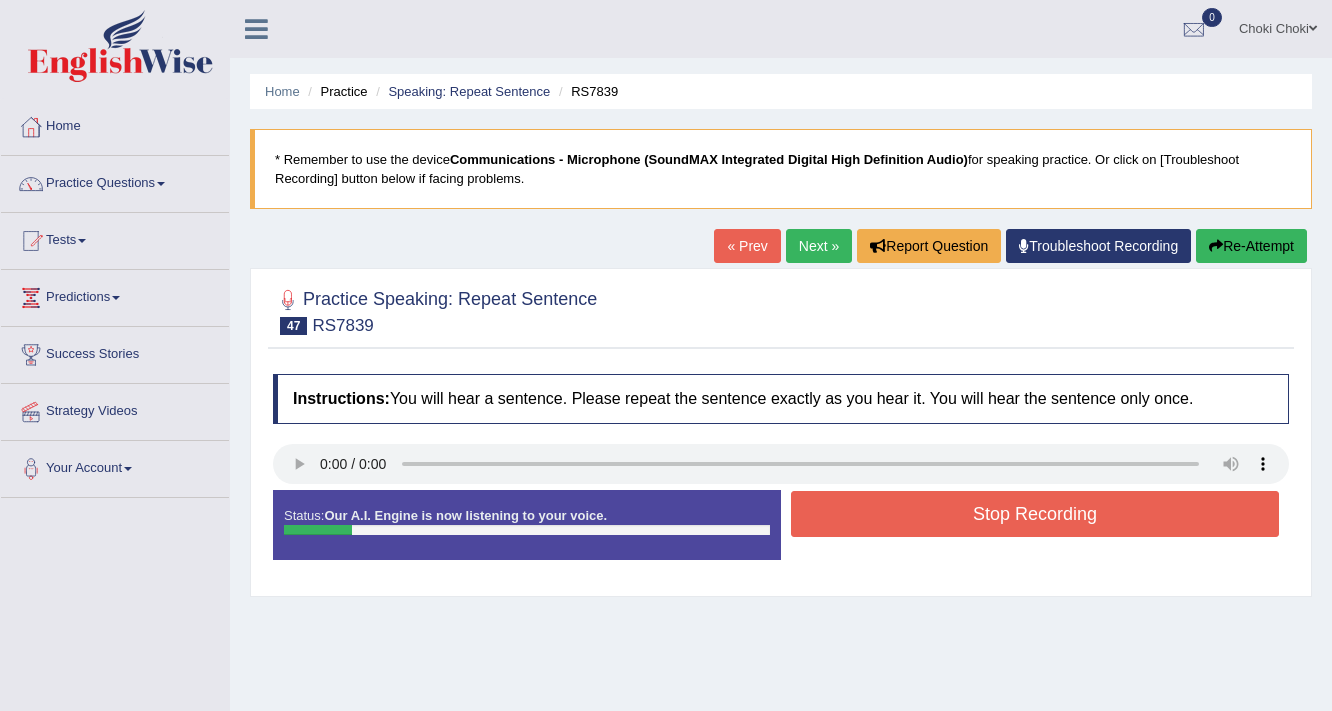 click on "Stop Recording" at bounding box center (1035, 514) 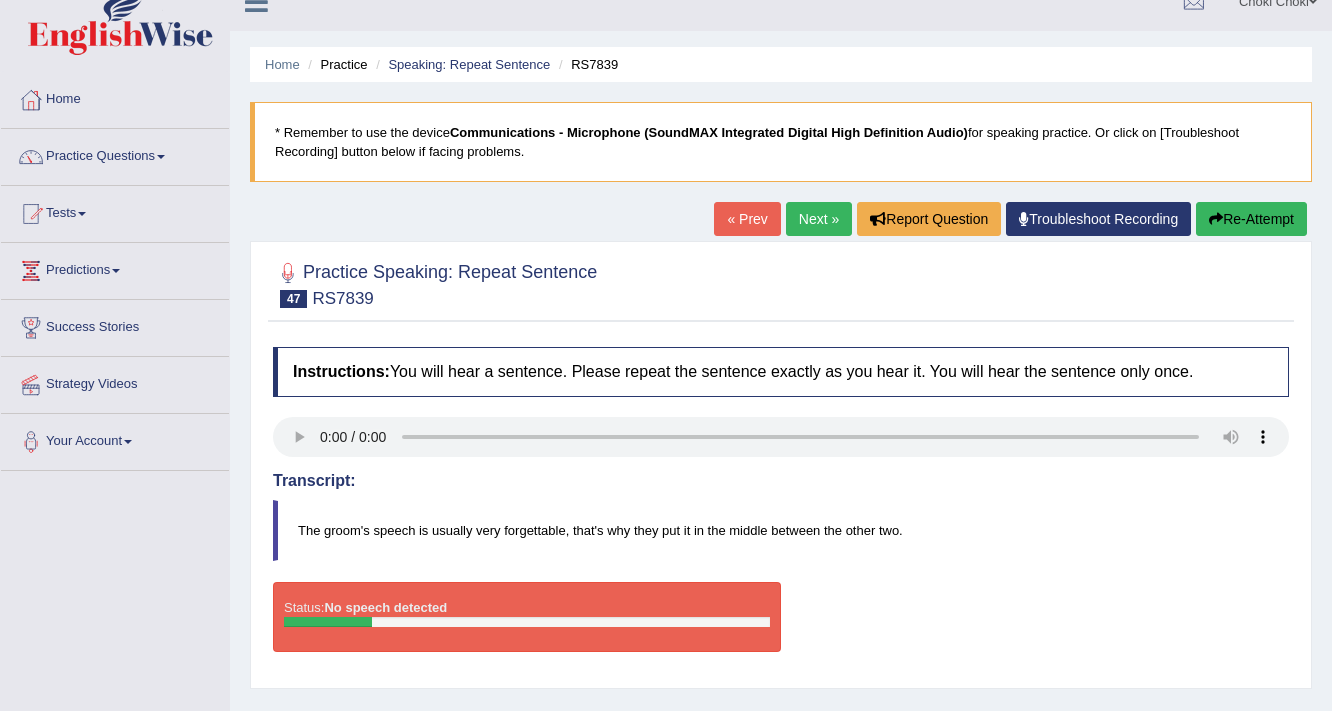scroll, scrollTop: 19, scrollLeft: 0, axis: vertical 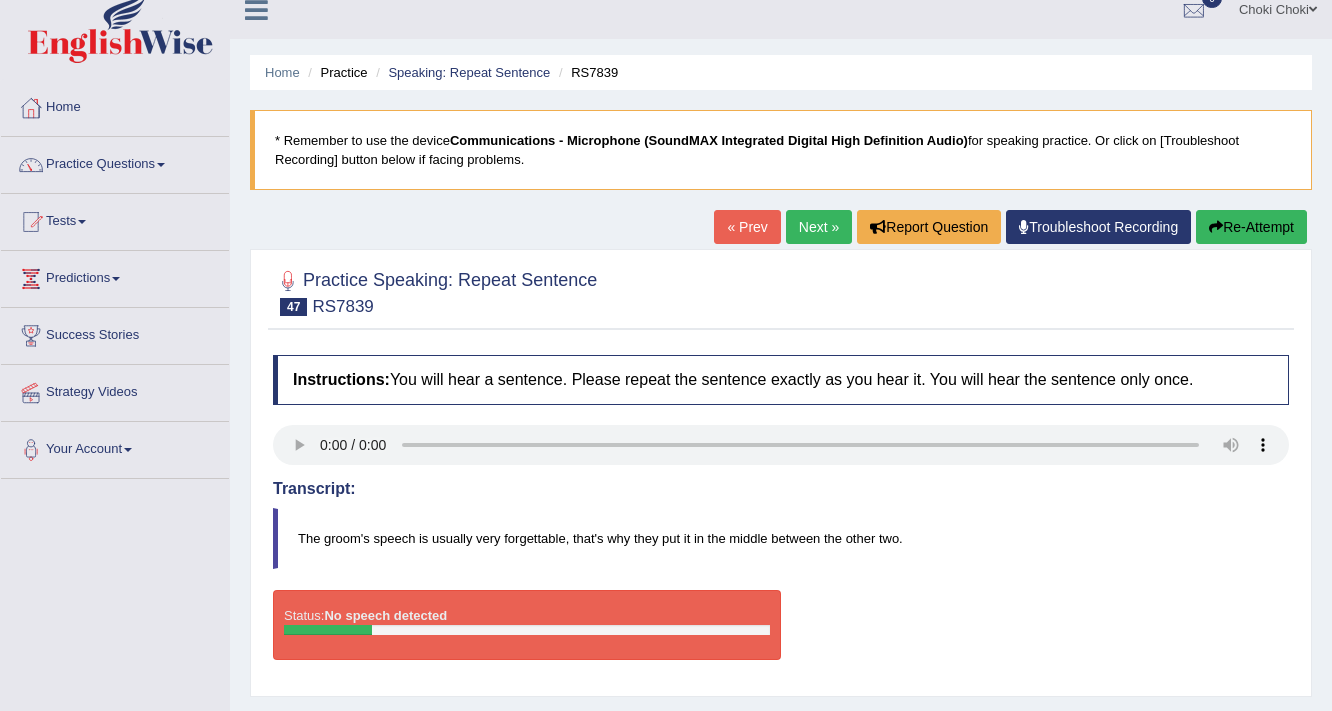 click on "Re-Attempt" at bounding box center (1251, 227) 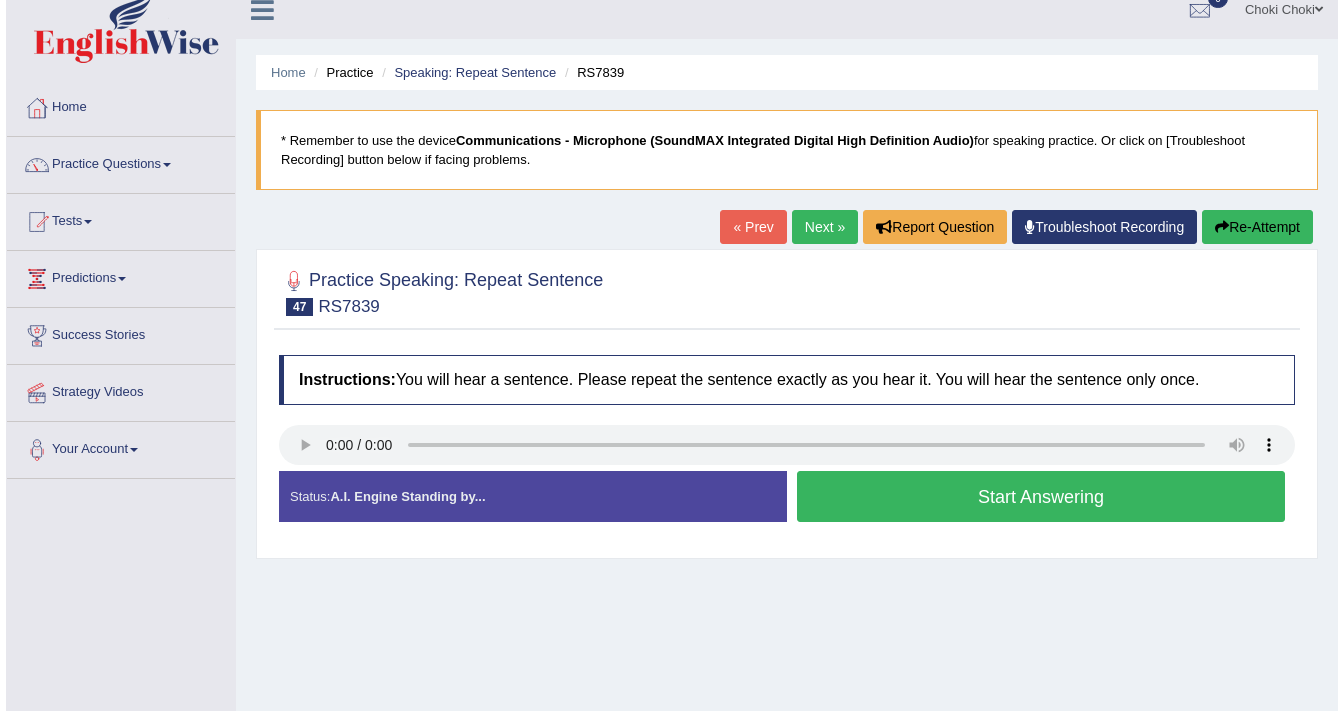 scroll, scrollTop: 0, scrollLeft: 0, axis: both 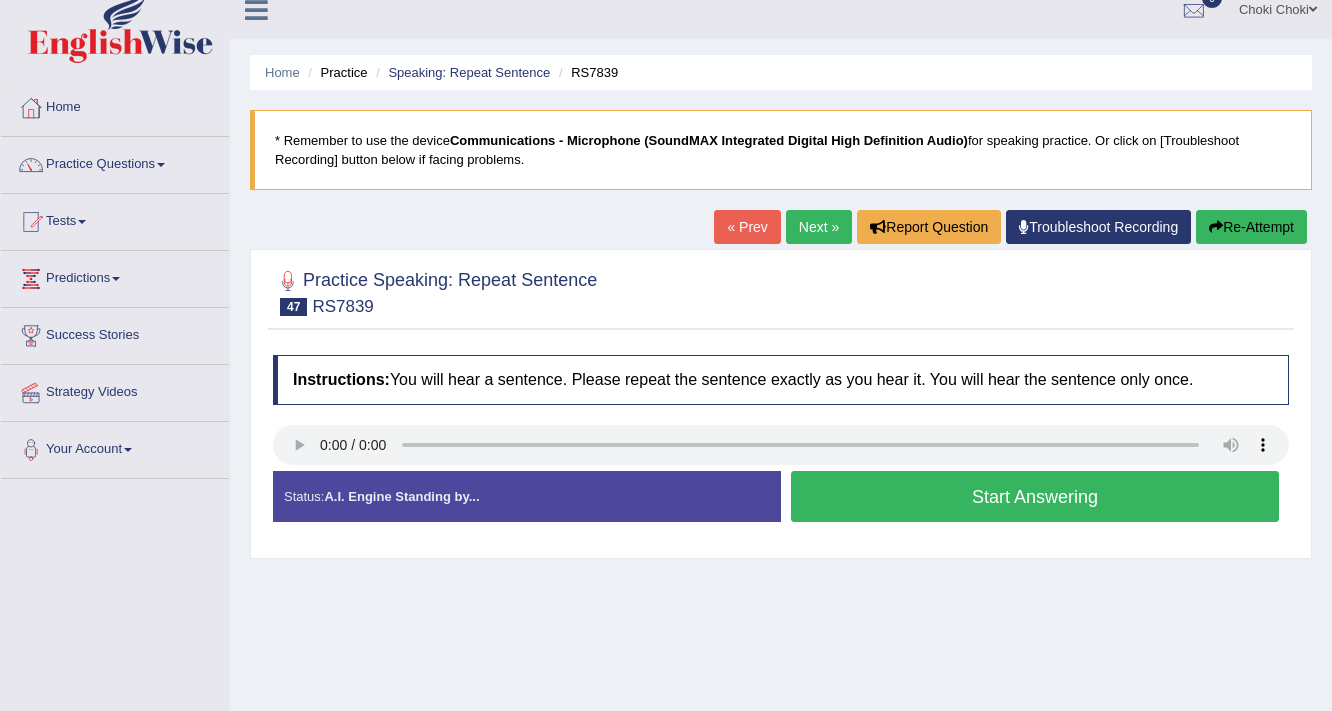 click on "Start Answering" at bounding box center (1035, 496) 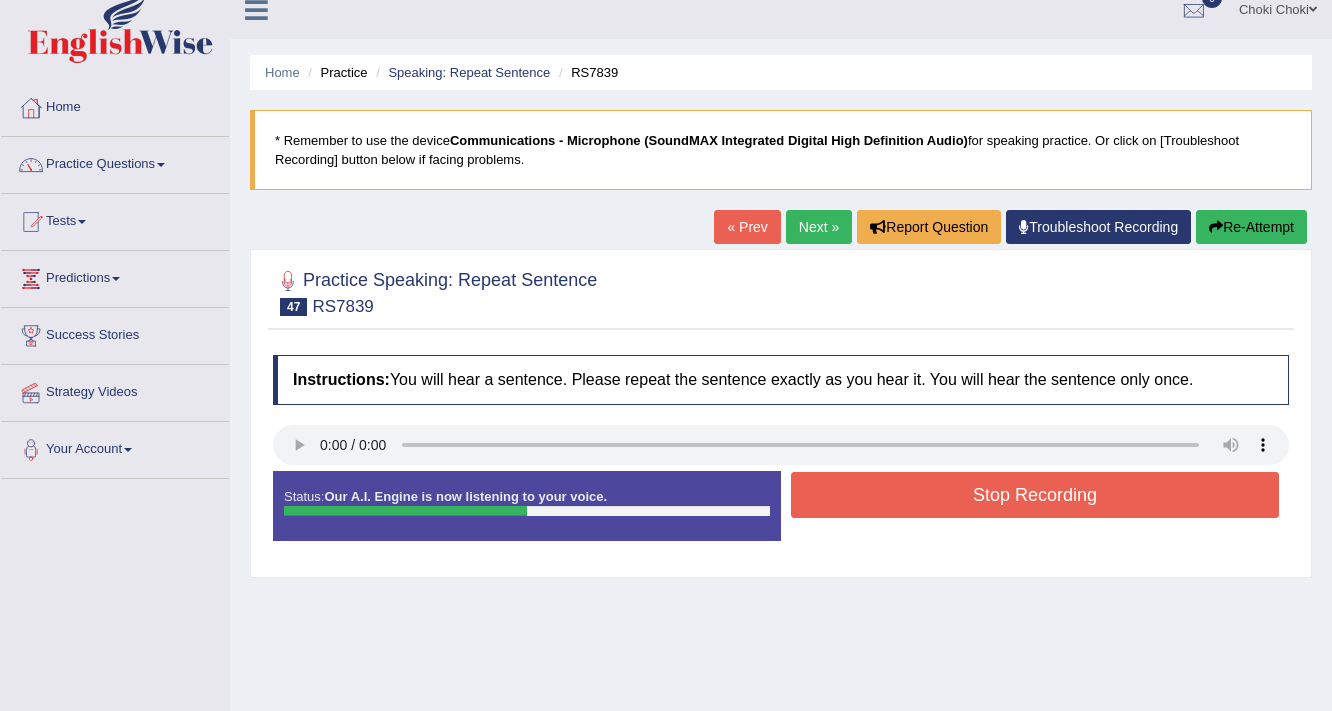 click on "Stop Recording" at bounding box center [1035, 495] 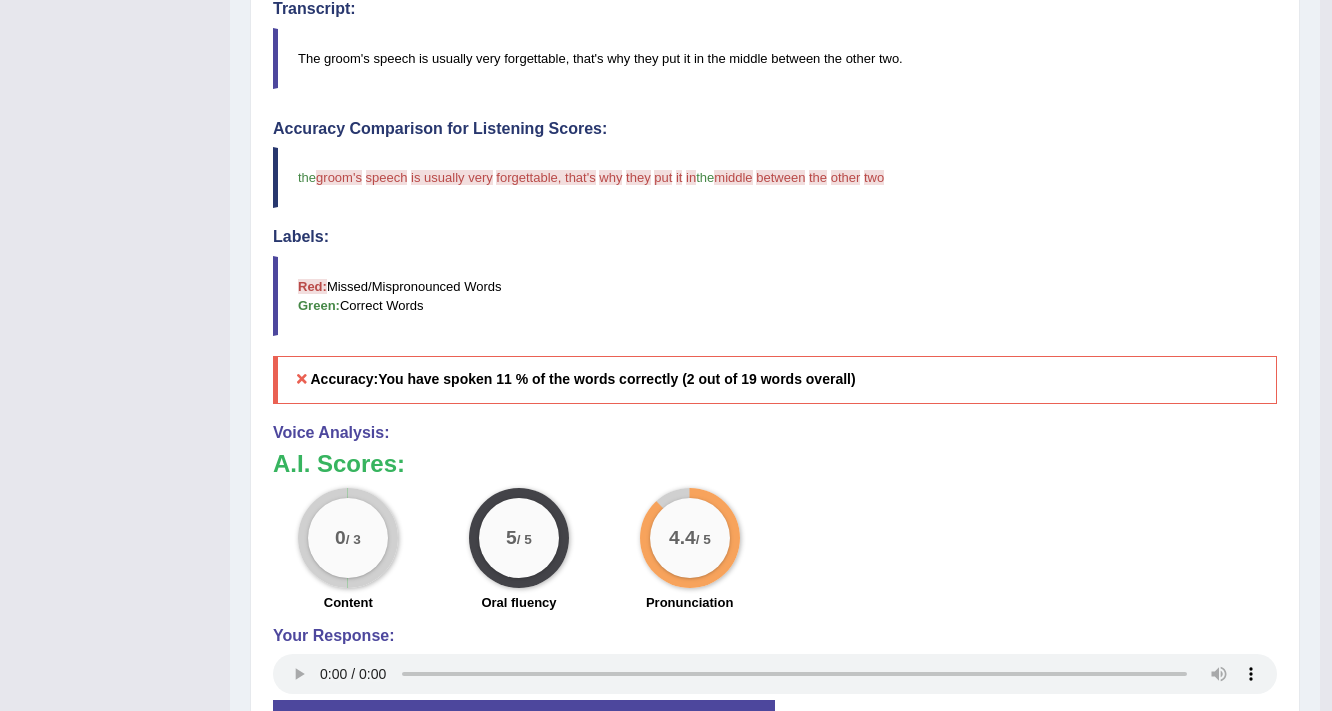 scroll, scrollTop: 19, scrollLeft: 0, axis: vertical 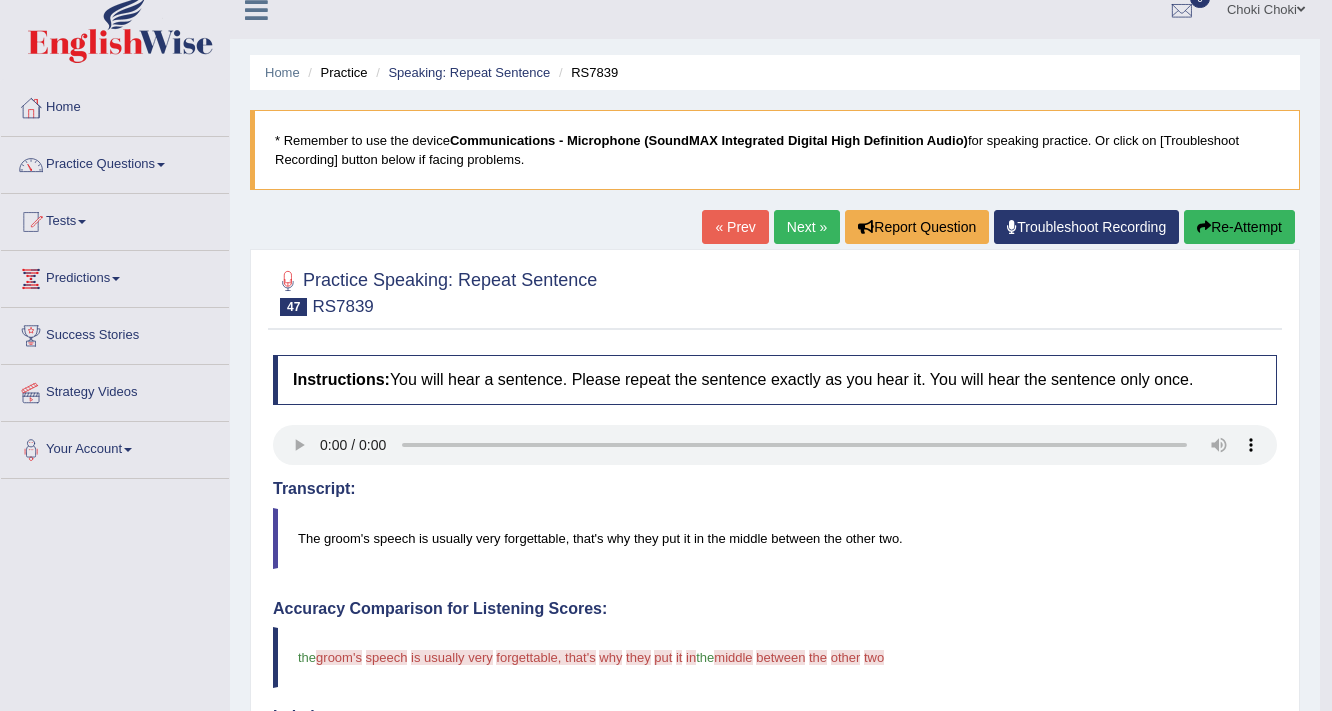 click on "Next »" at bounding box center (807, 227) 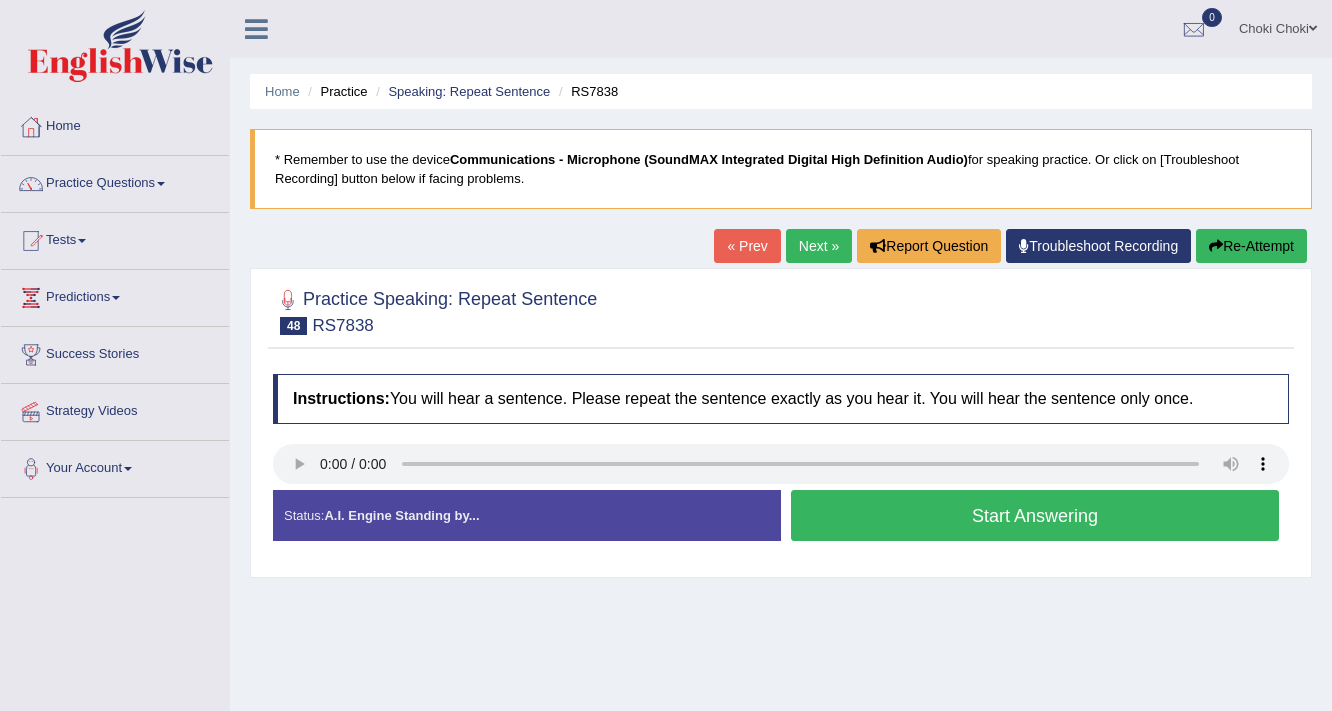 scroll, scrollTop: 0, scrollLeft: 0, axis: both 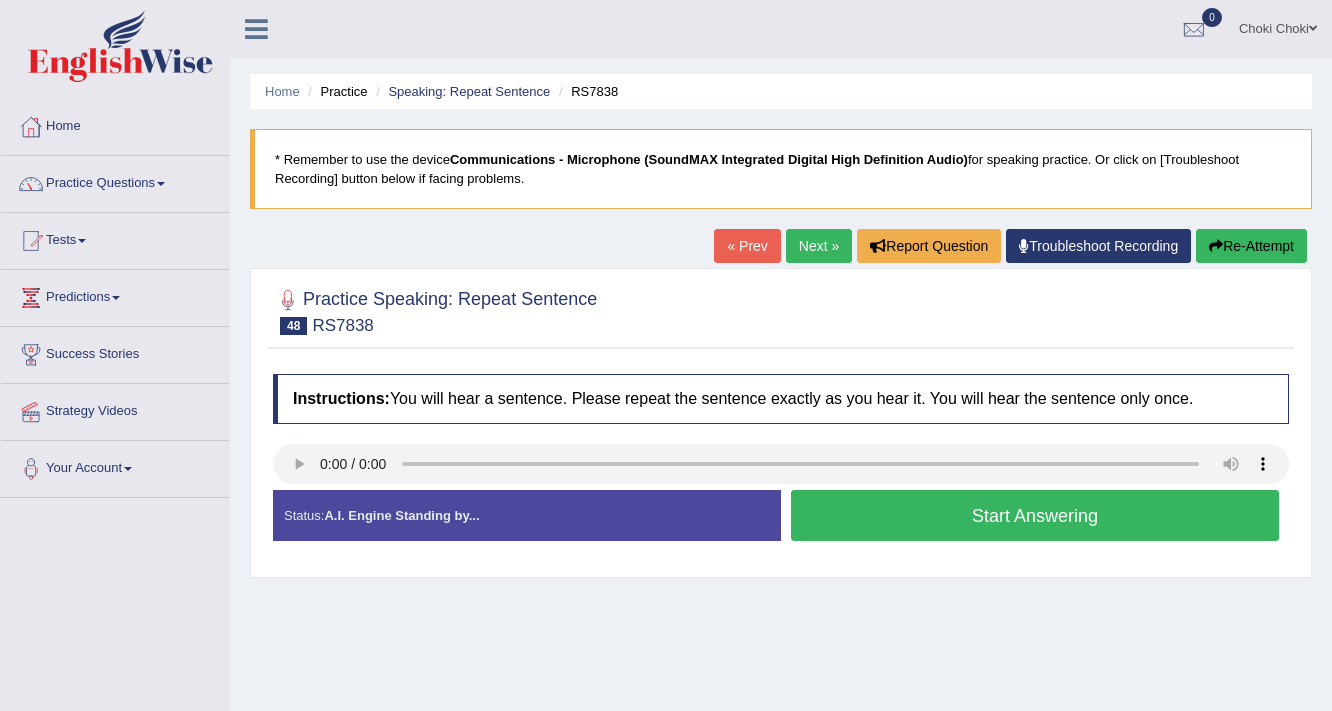 click on "Start Answering" at bounding box center (1035, 515) 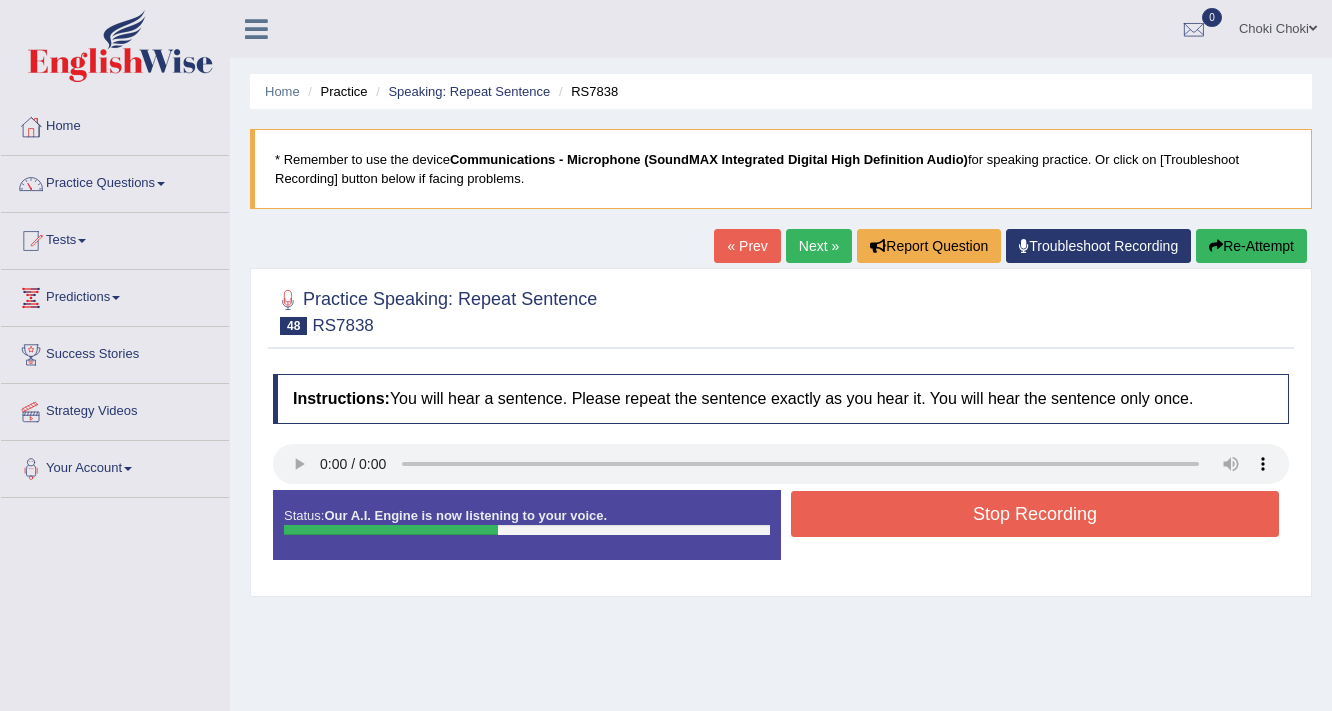 click on "Stop Recording" at bounding box center (1035, 514) 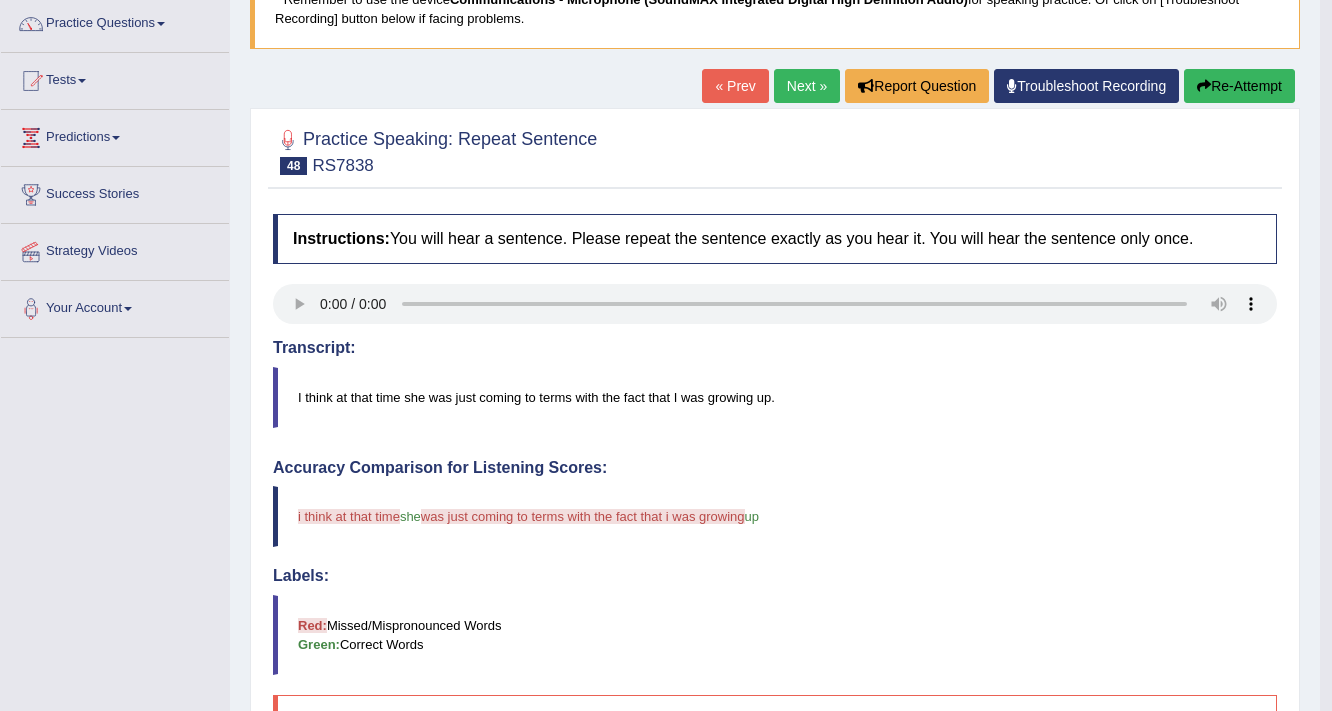scroll, scrollTop: 80, scrollLeft: 0, axis: vertical 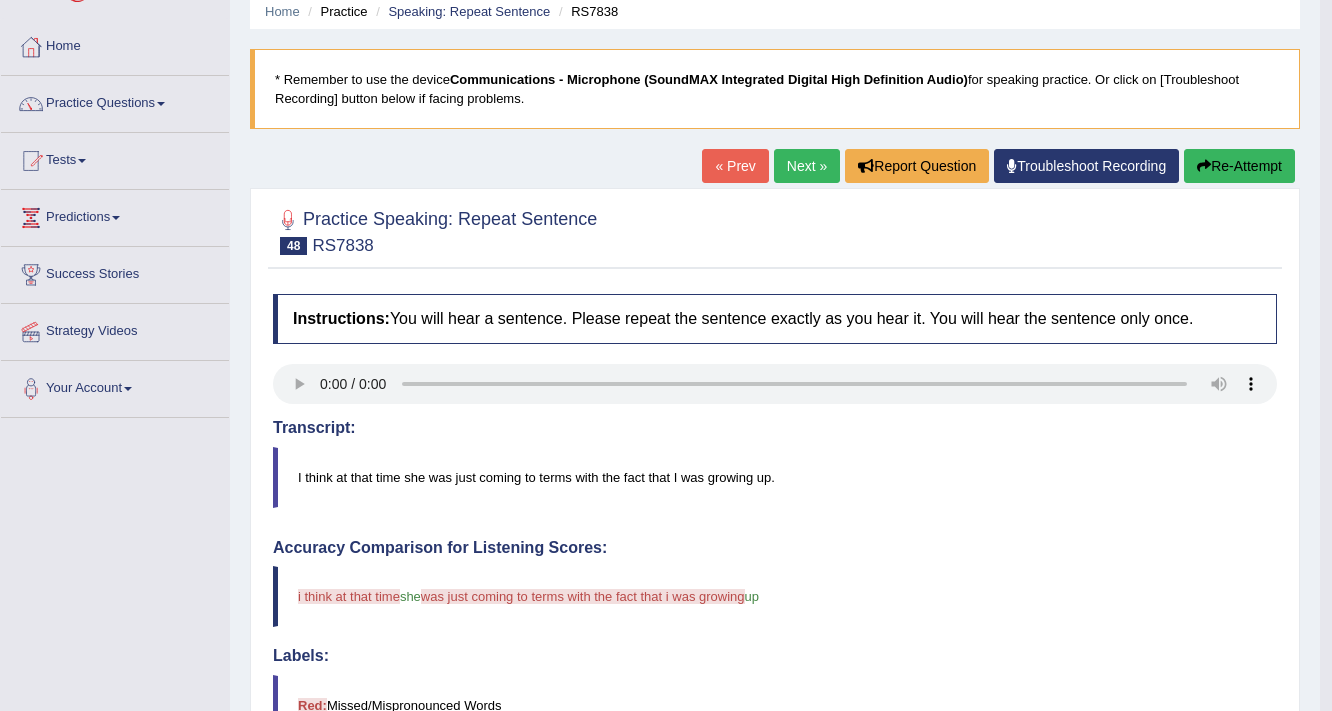 click on "Re-Attempt" at bounding box center [1239, 166] 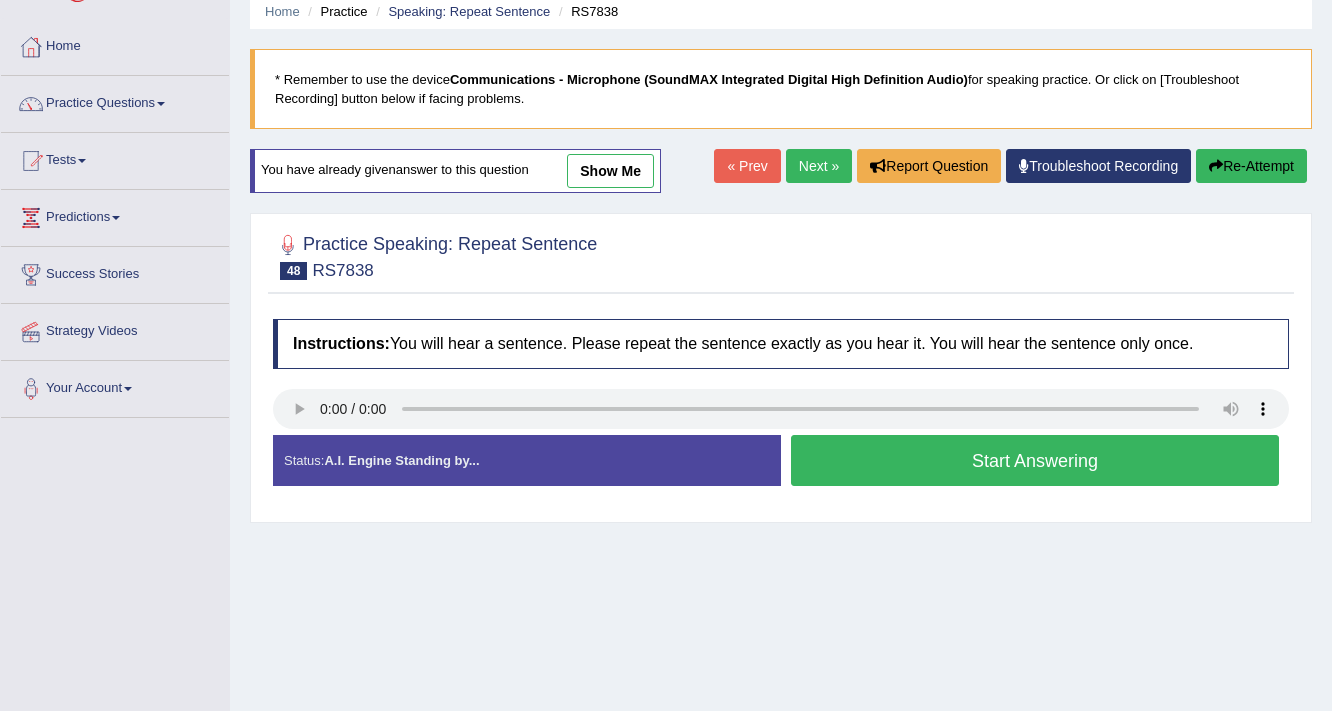 scroll, scrollTop: 80, scrollLeft: 0, axis: vertical 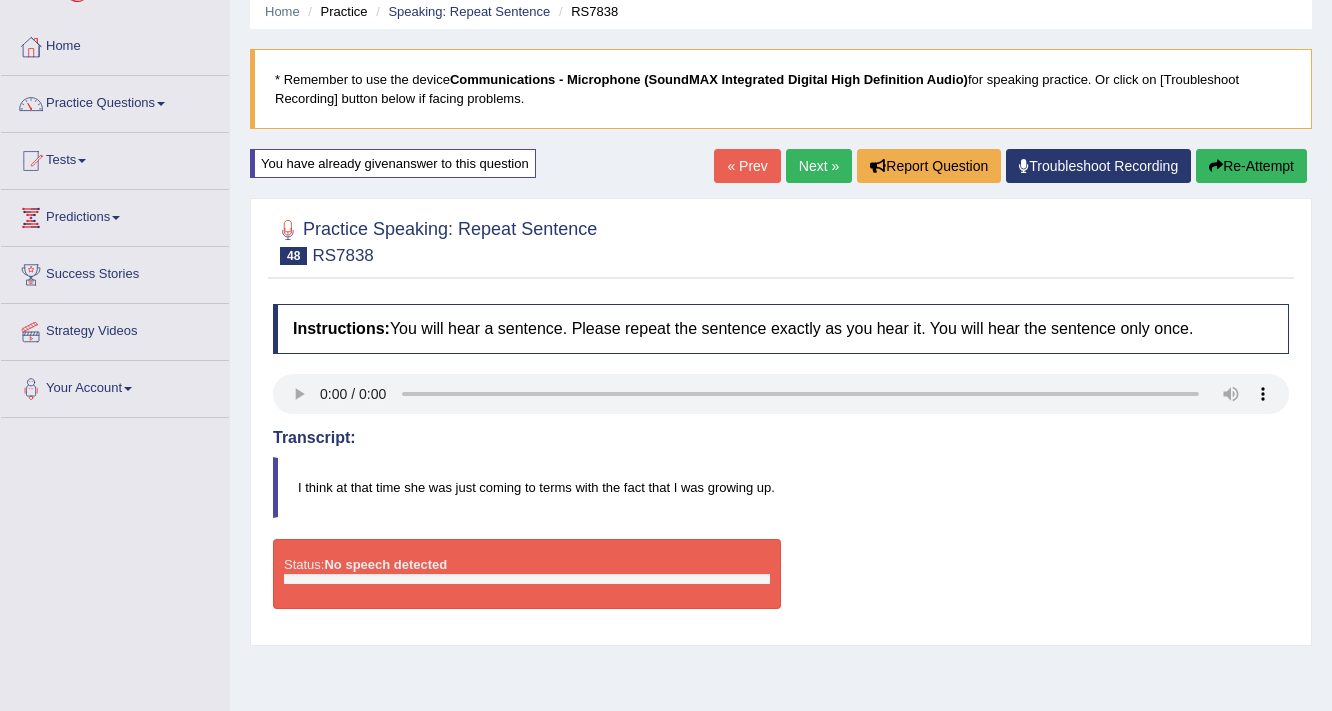 click on "Re-Attempt" at bounding box center [1251, 166] 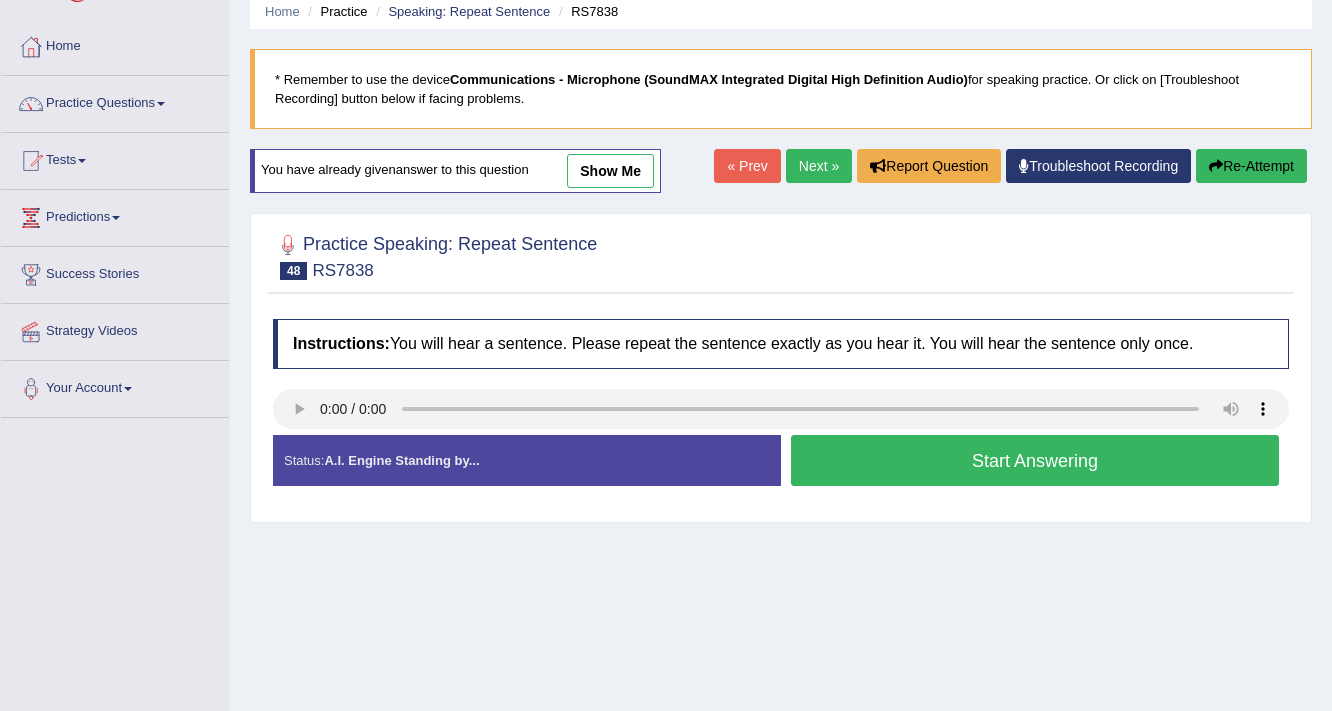 scroll, scrollTop: 0, scrollLeft: 0, axis: both 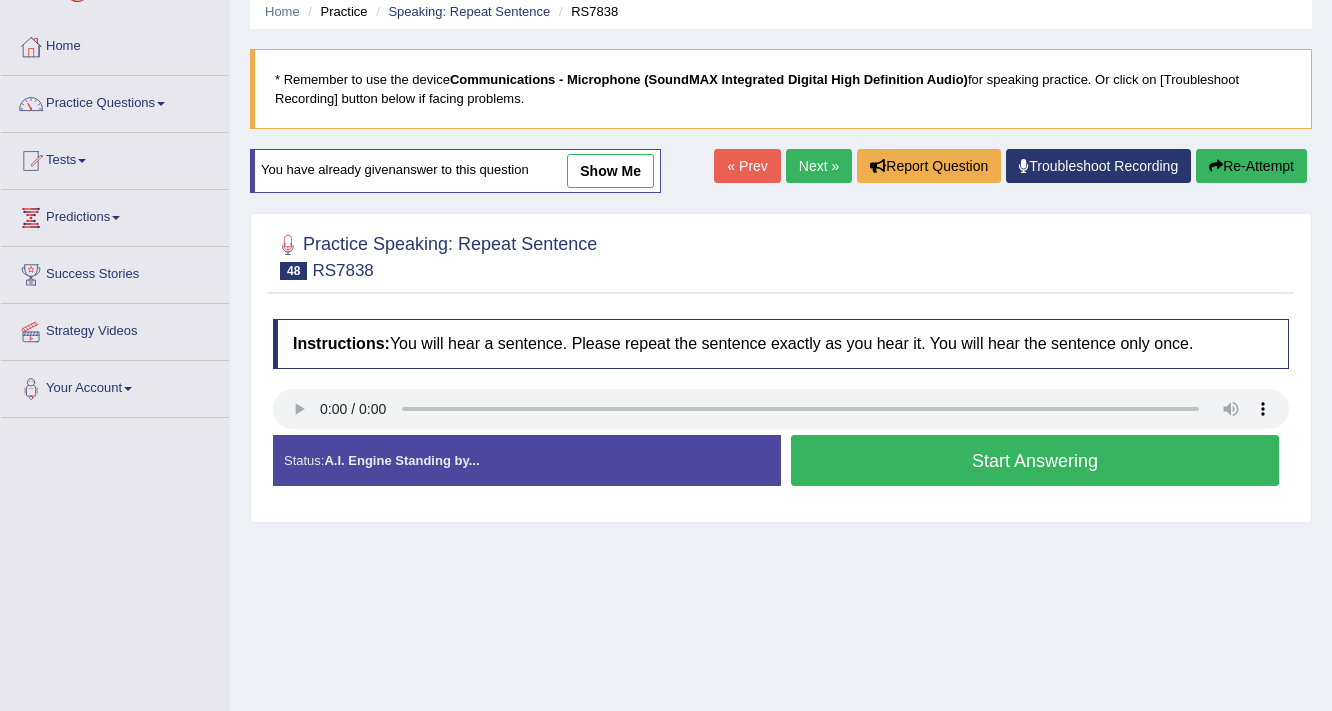 click on "Start Answering" at bounding box center [1035, 460] 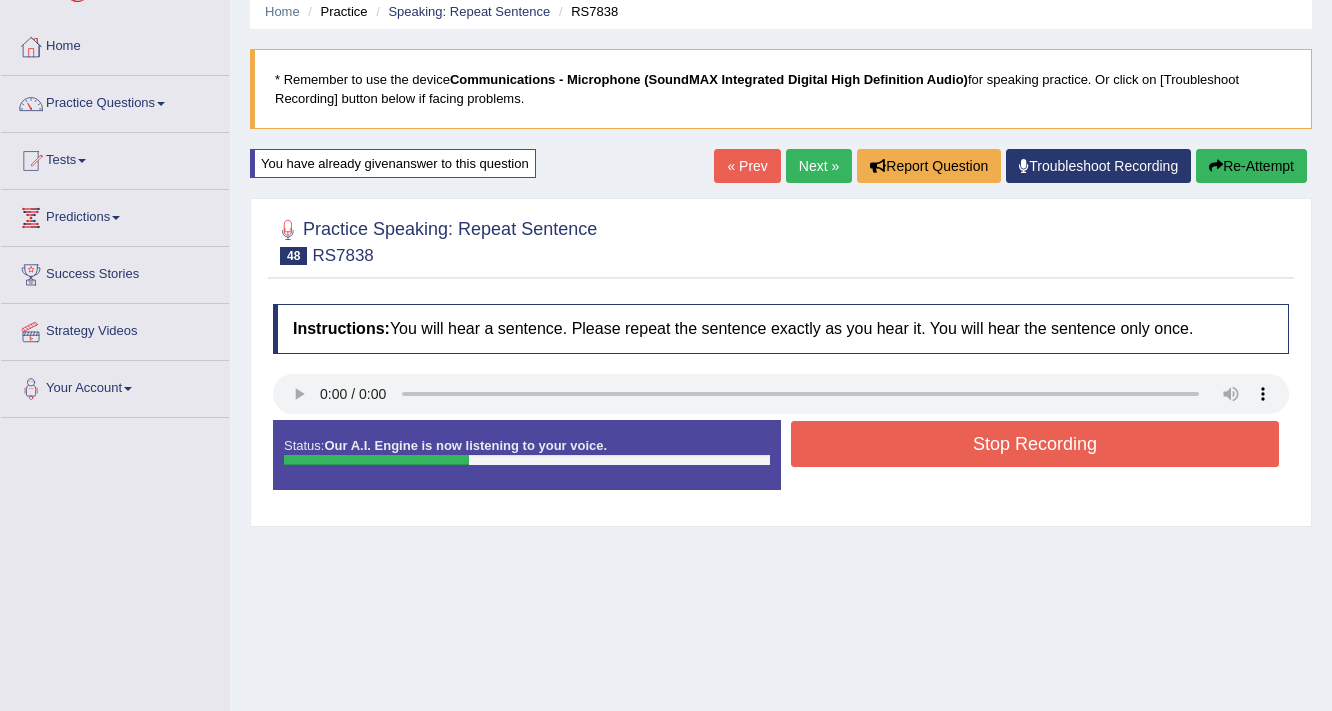 click on "Stop Recording" at bounding box center [1035, 444] 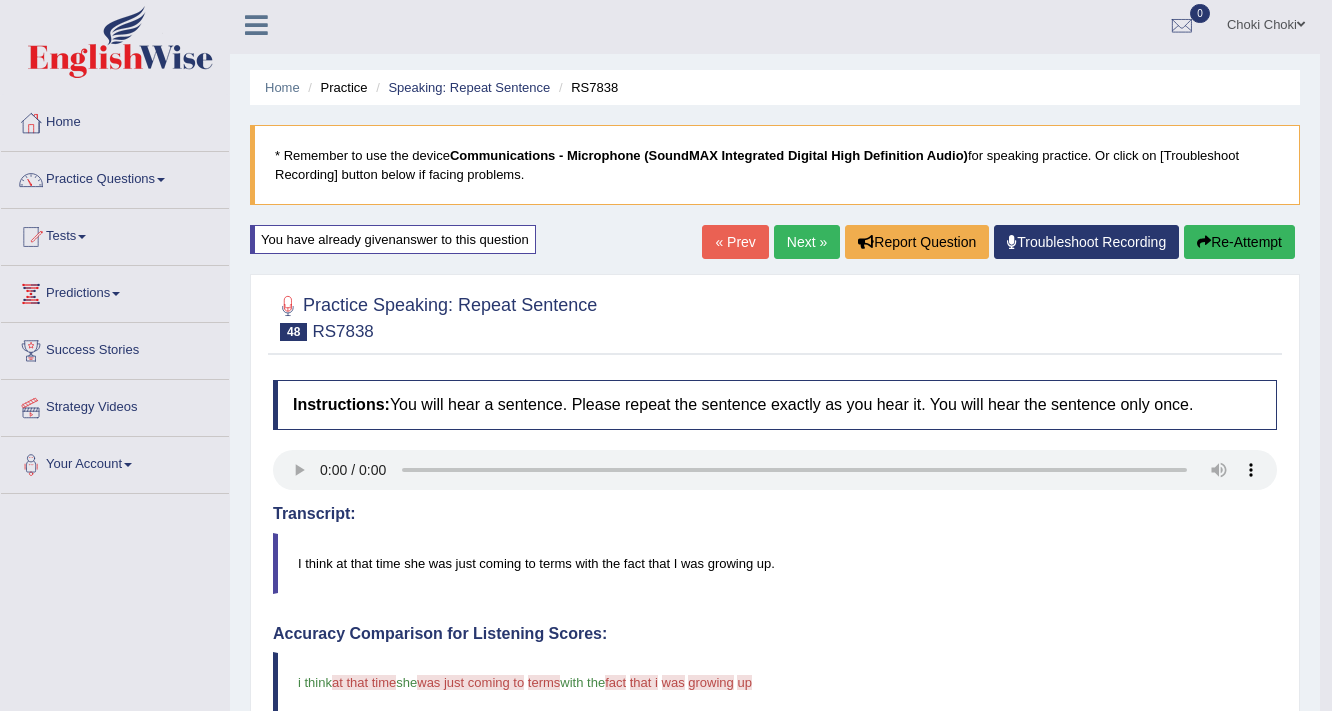 scroll, scrollTop: 0, scrollLeft: 0, axis: both 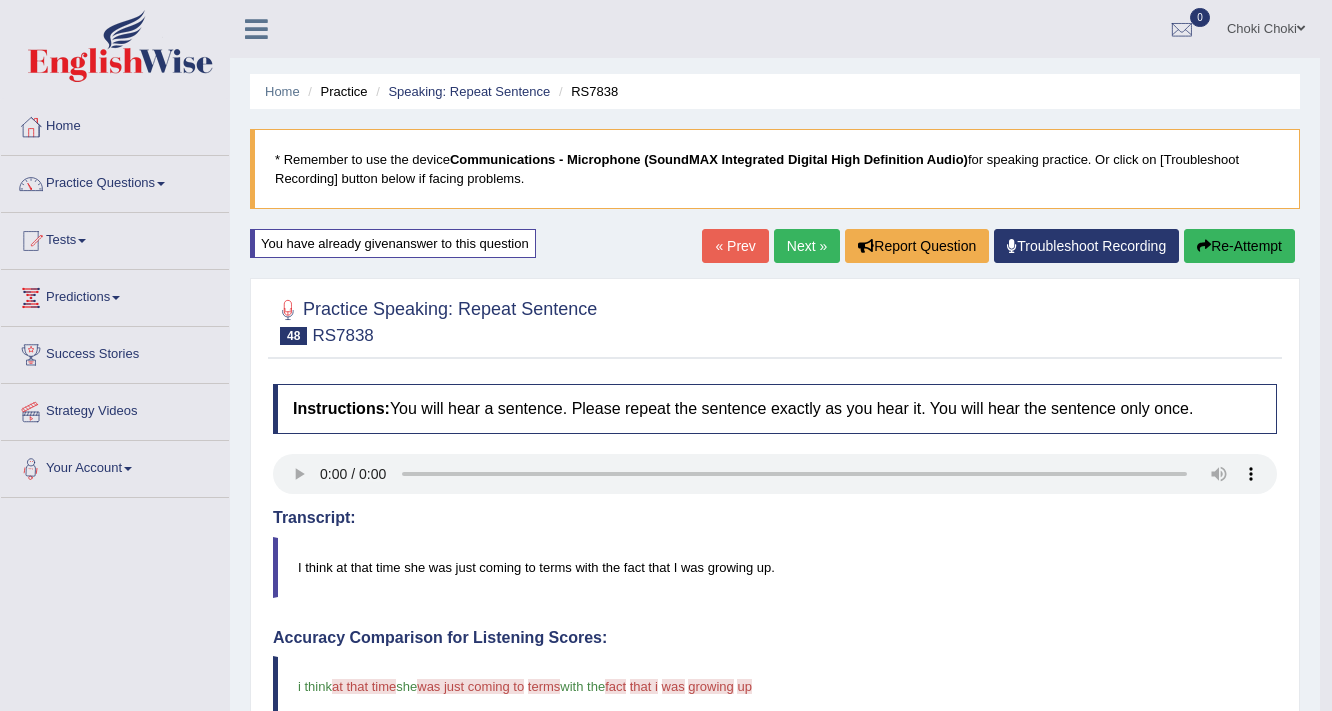 click on "Next »" at bounding box center (807, 246) 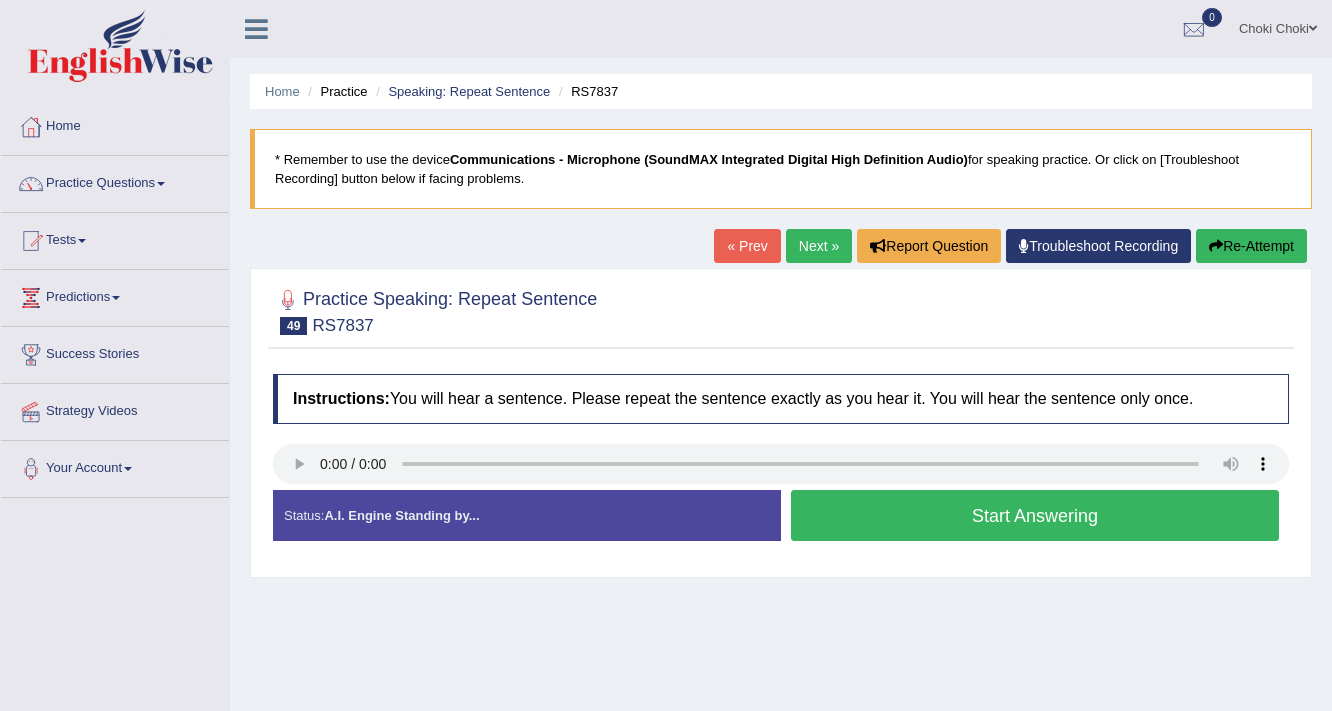 scroll, scrollTop: 0, scrollLeft: 0, axis: both 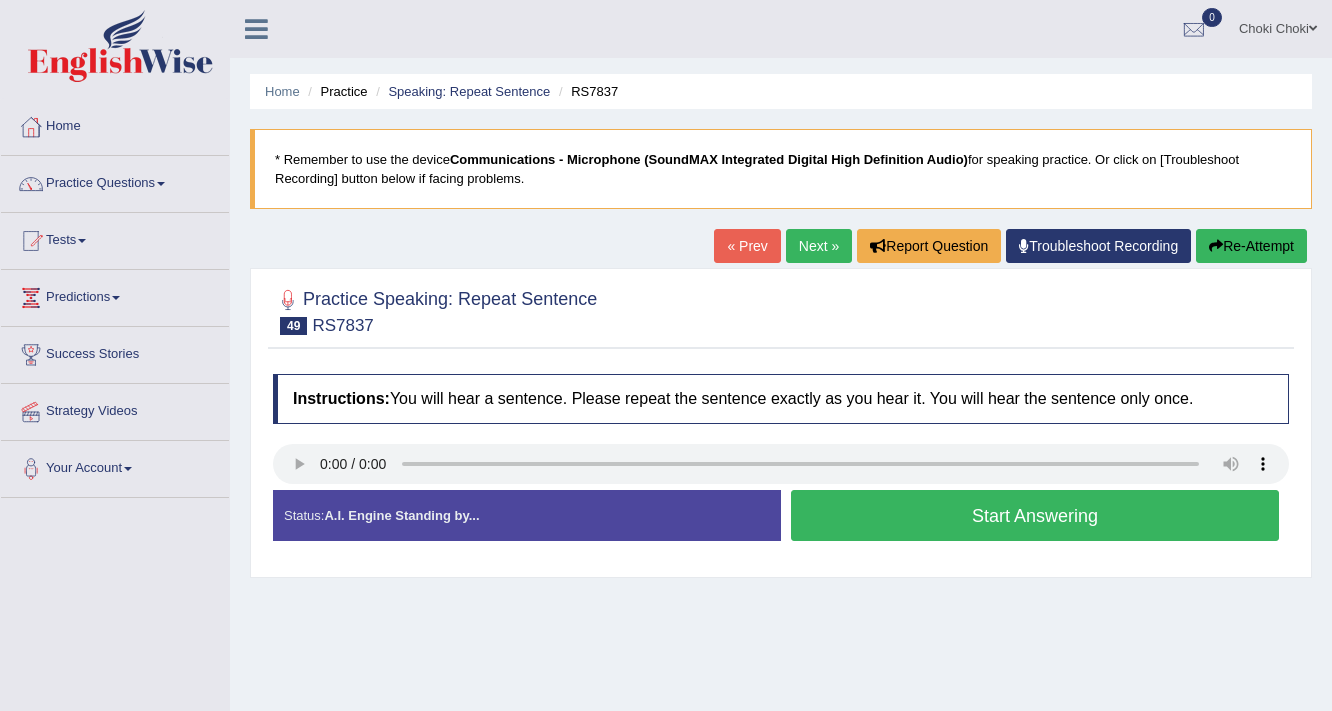 click on "Start Answering" at bounding box center (1035, 515) 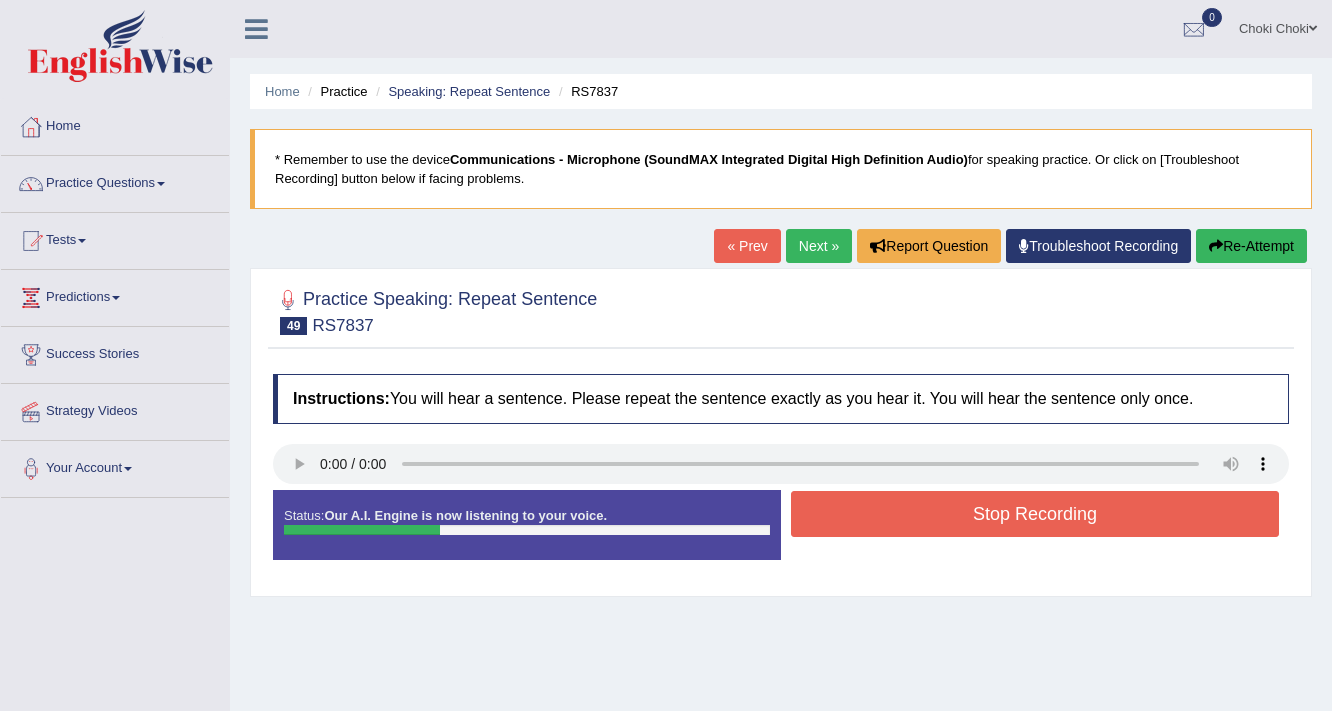 click on "Stop Recording" at bounding box center (1035, 514) 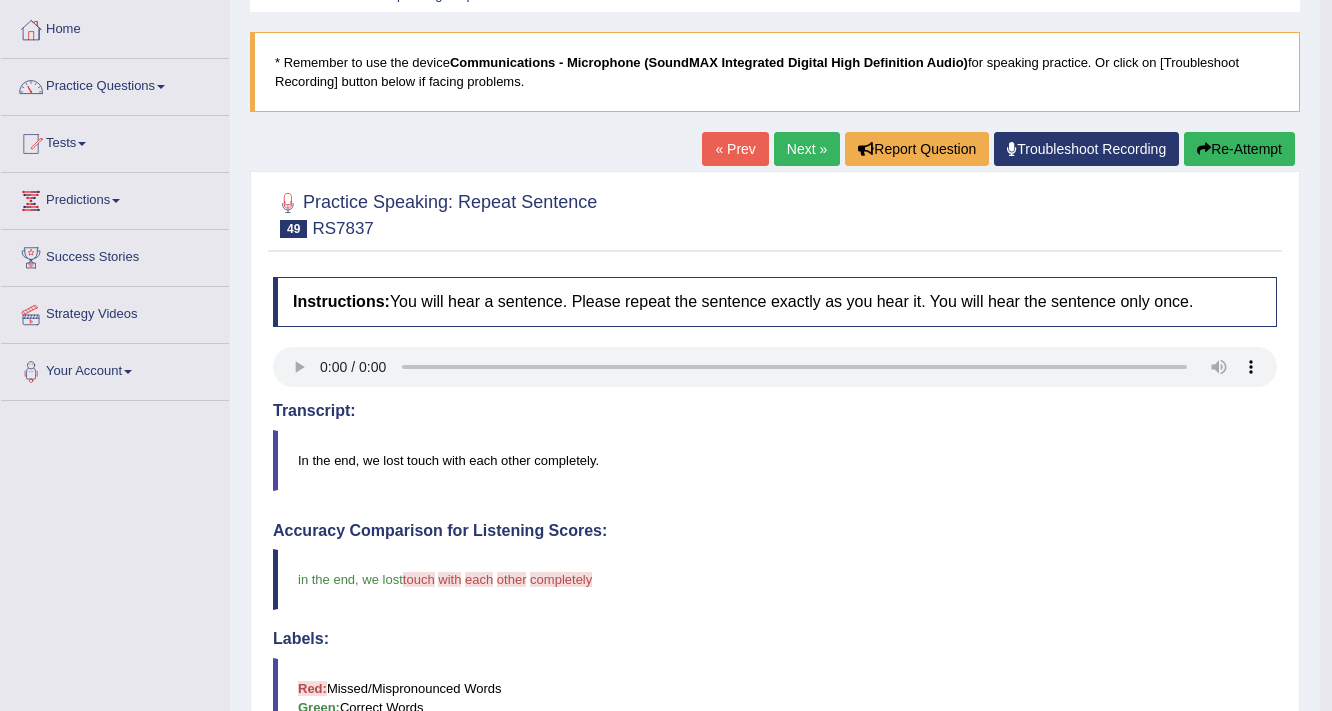 scroll, scrollTop: 80, scrollLeft: 0, axis: vertical 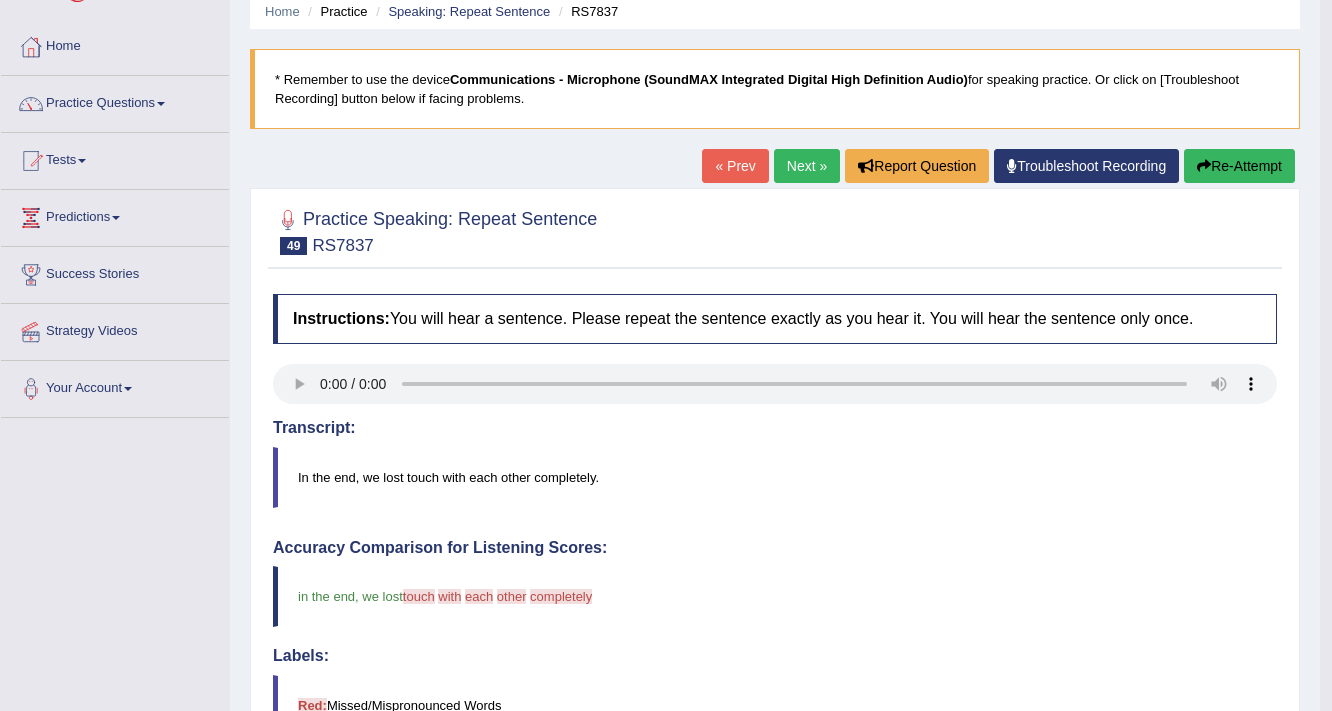 click on "Next »" at bounding box center (807, 166) 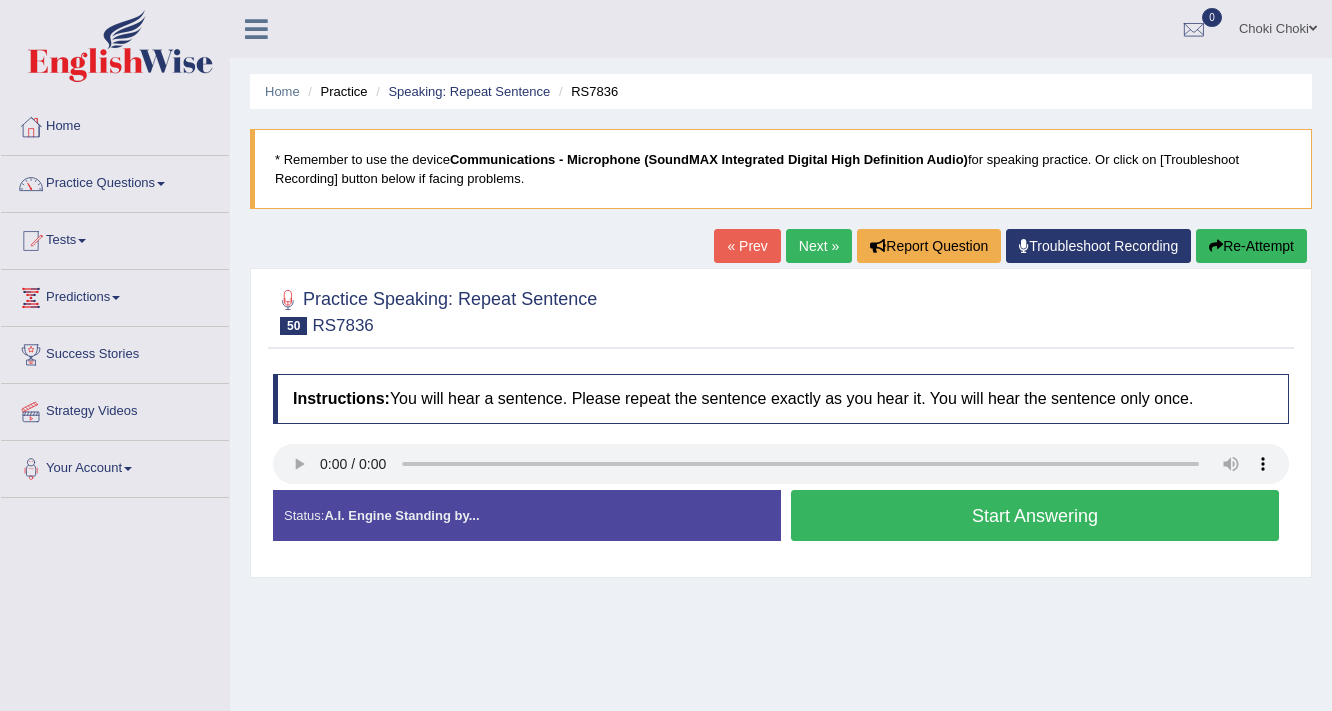 scroll, scrollTop: 0, scrollLeft: 0, axis: both 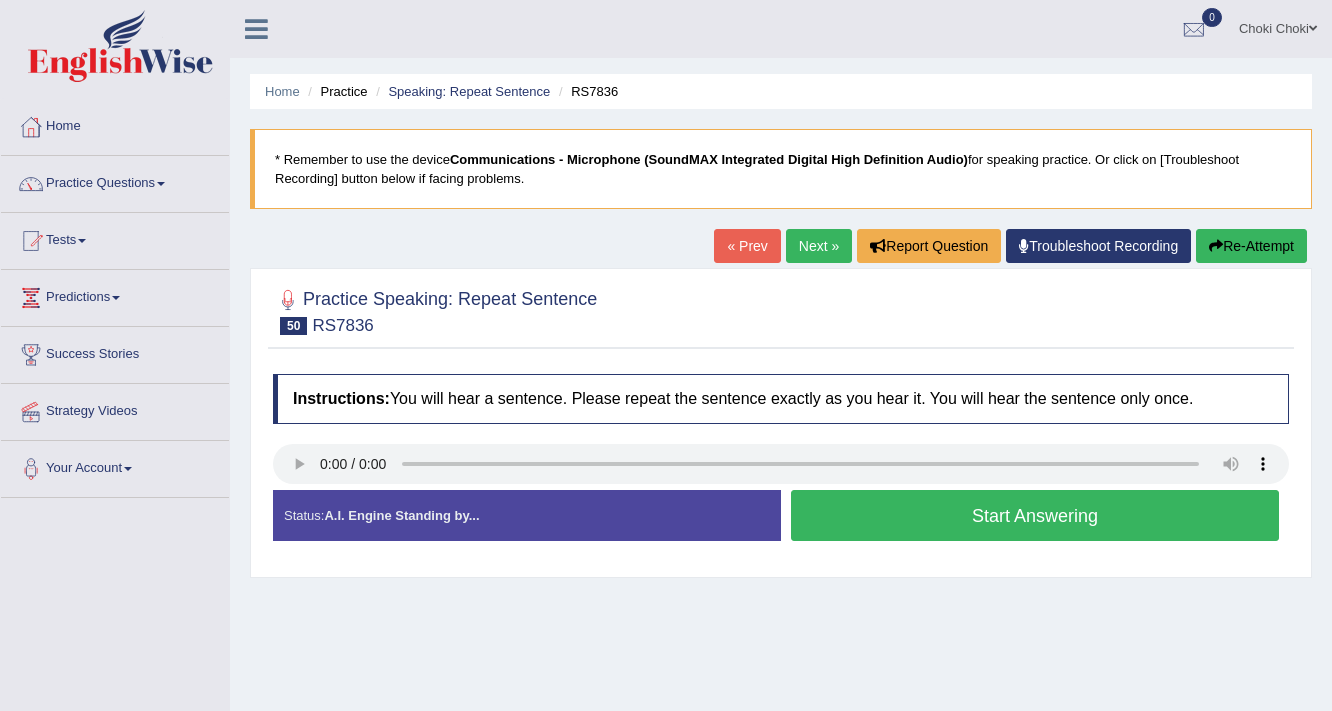 click on "Start Answering" at bounding box center (1035, 515) 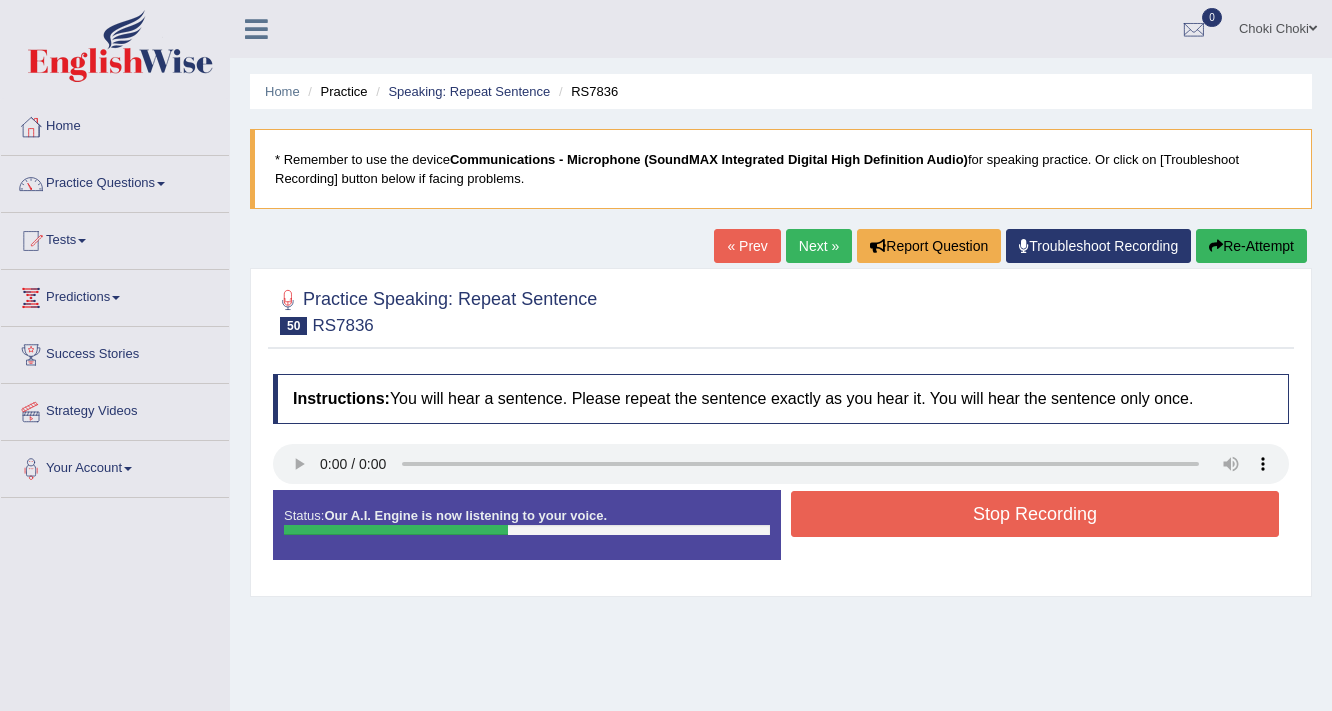 click on "Stop Recording" at bounding box center (1035, 514) 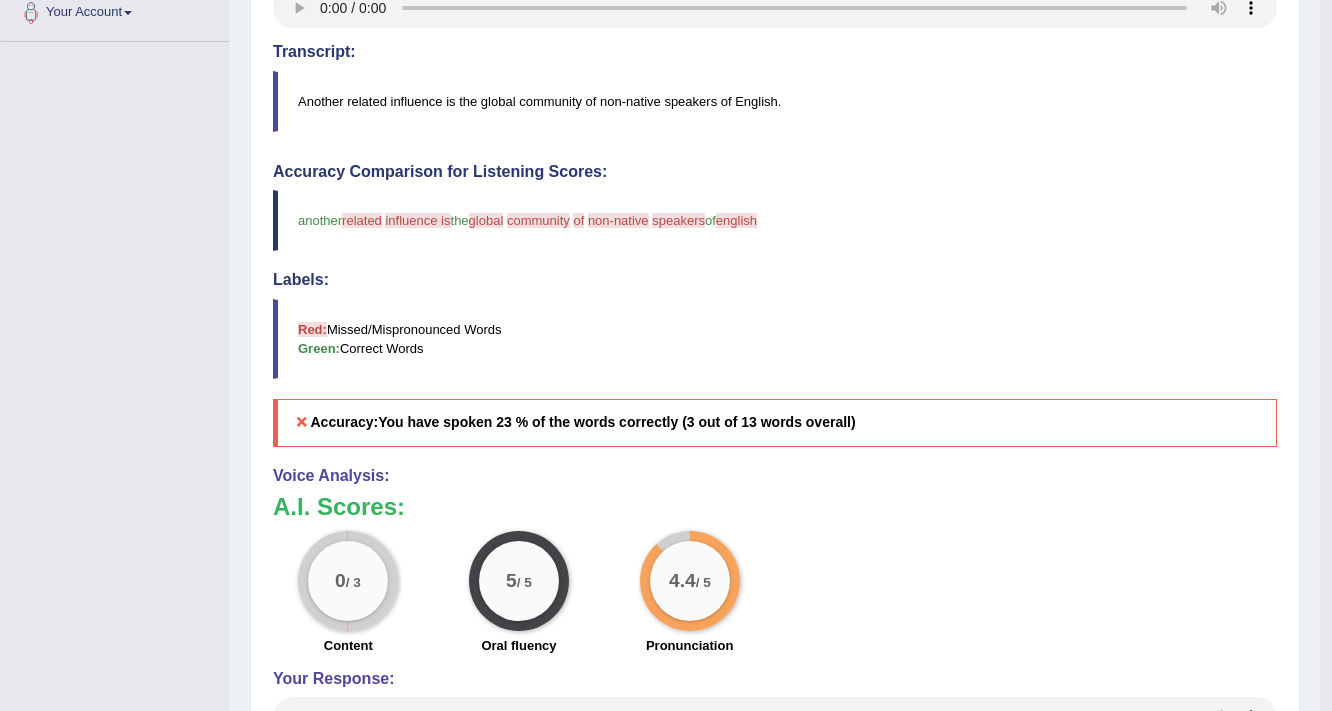 scroll, scrollTop: 160, scrollLeft: 0, axis: vertical 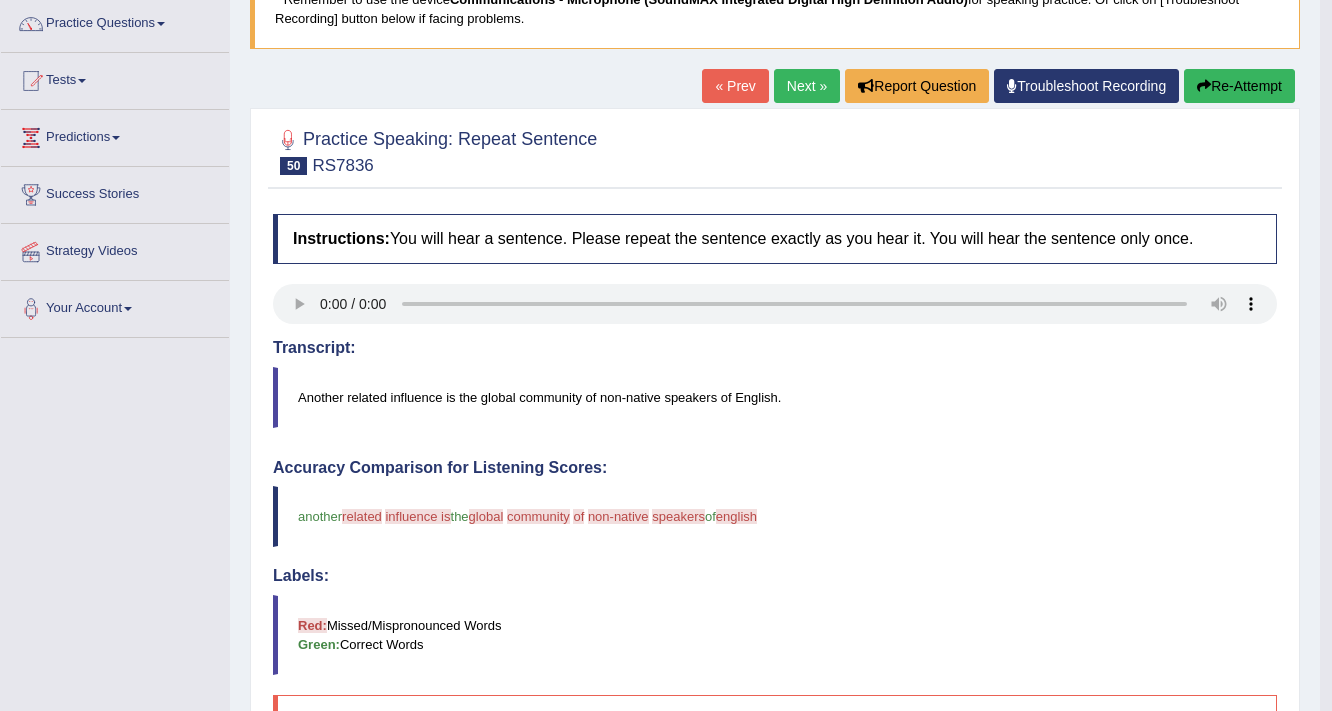 click on "Next »" at bounding box center [807, 86] 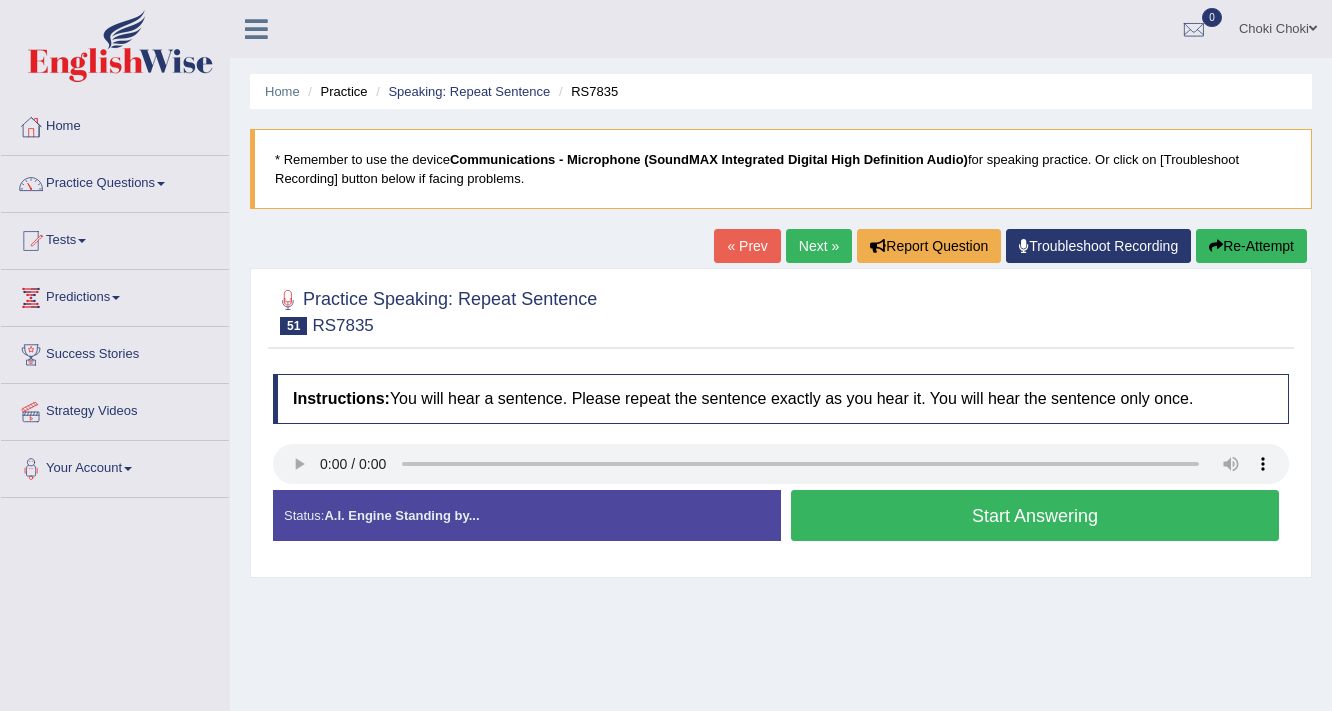 scroll, scrollTop: 0, scrollLeft: 0, axis: both 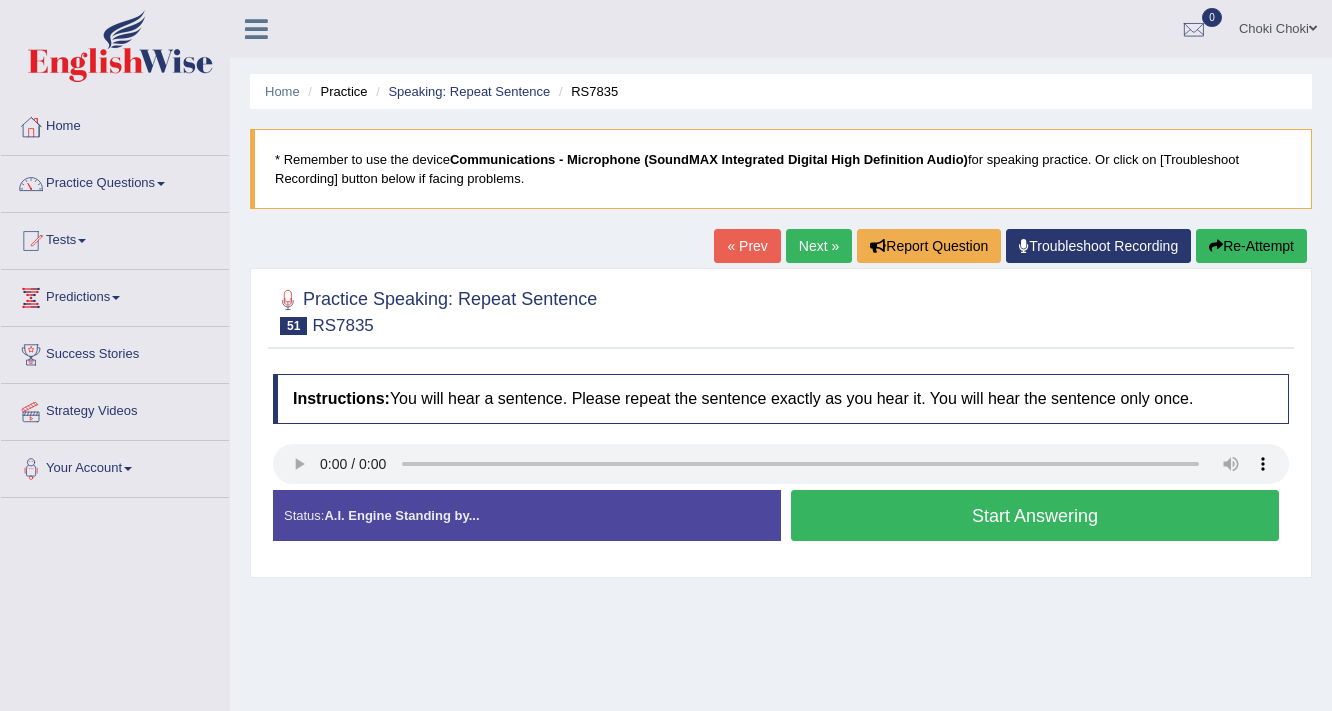 click on "Start Answering" at bounding box center (1035, 515) 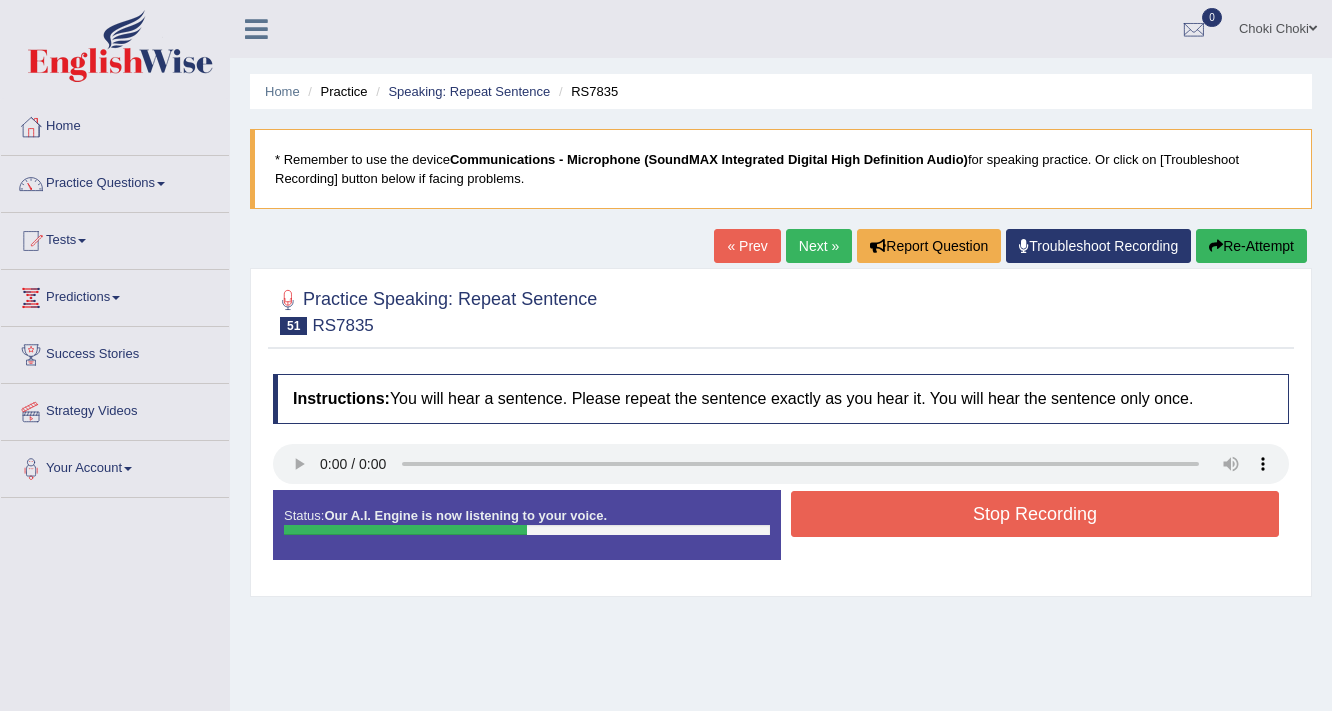 click on "Stop Recording" at bounding box center (1035, 514) 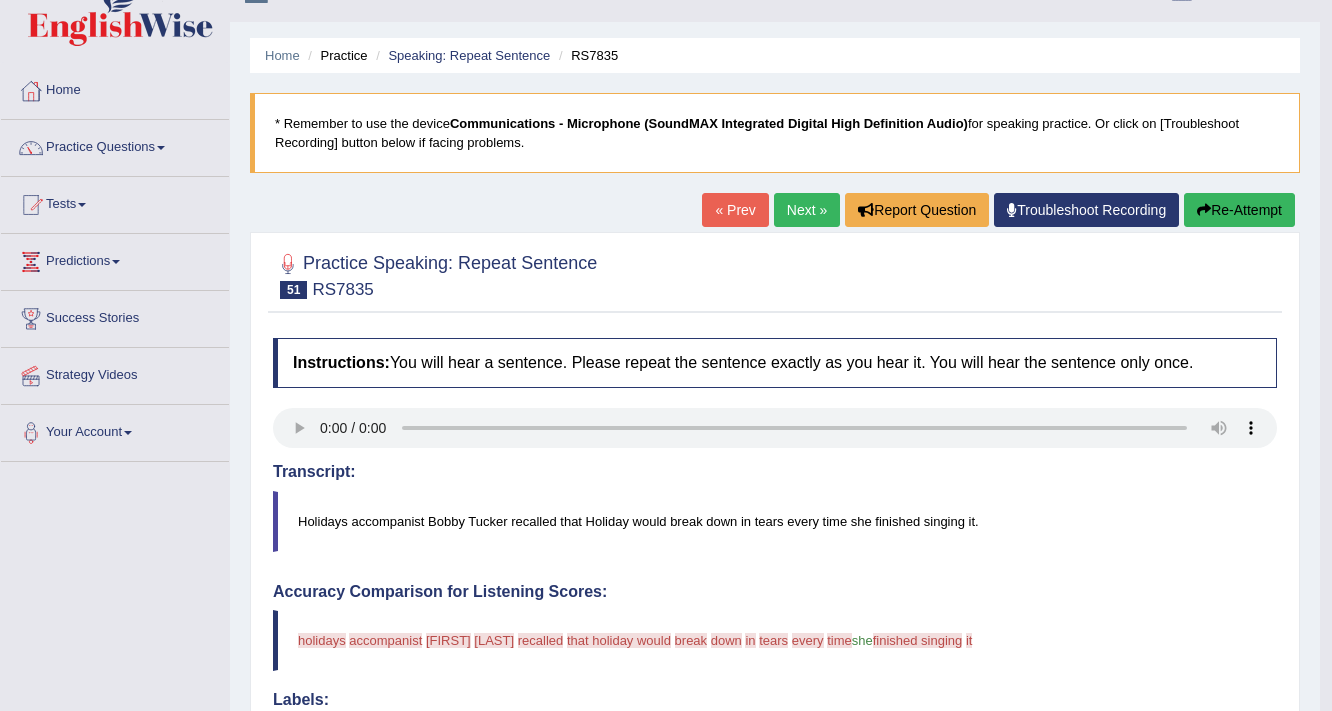 scroll, scrollTop: 0, scrollLeft: 0, axis: both 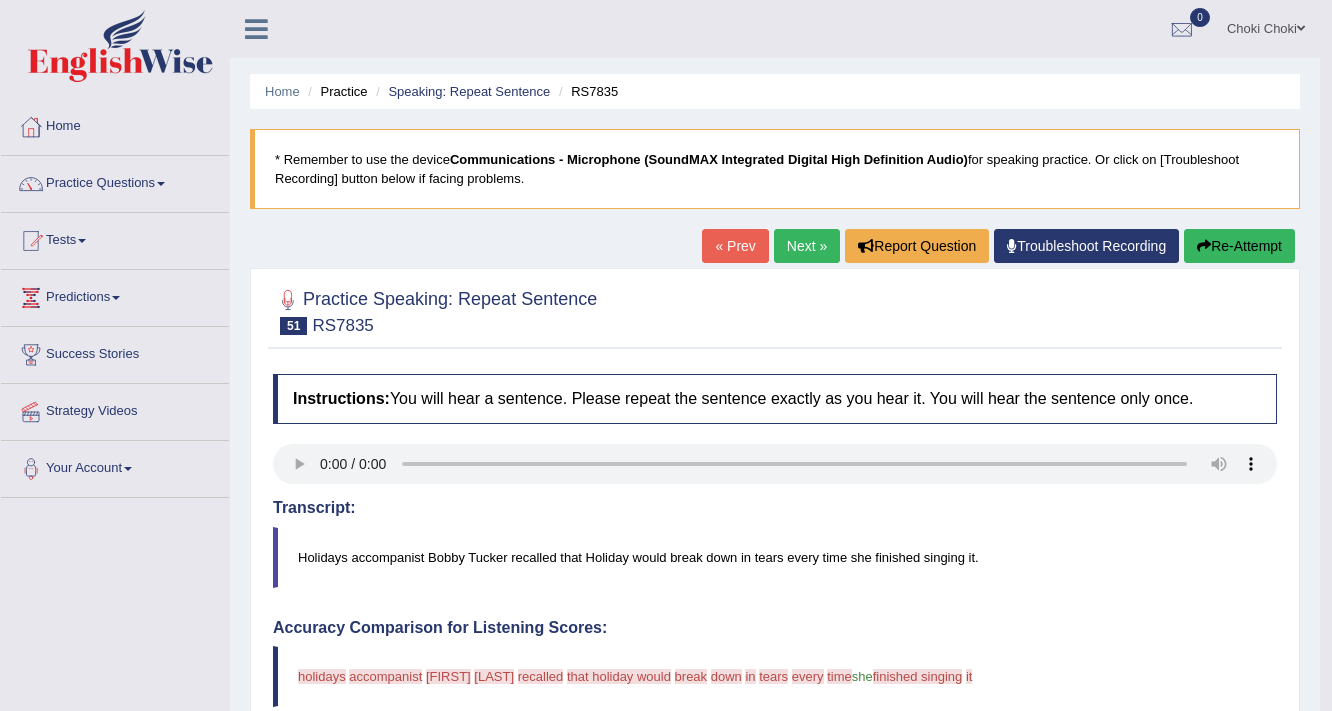 click on "Next »" at bounding box center [807, 246] 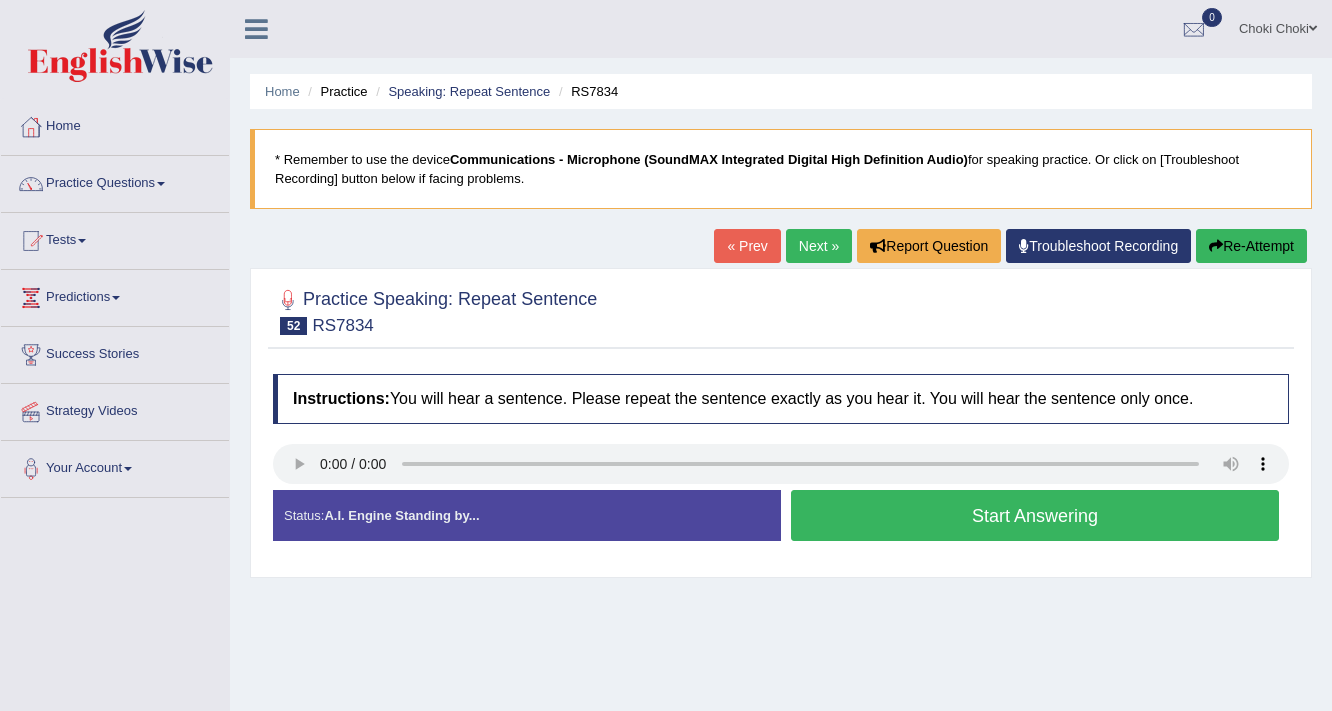 scroll, scrollTop: 0, scrollLeft: 0, axis: both 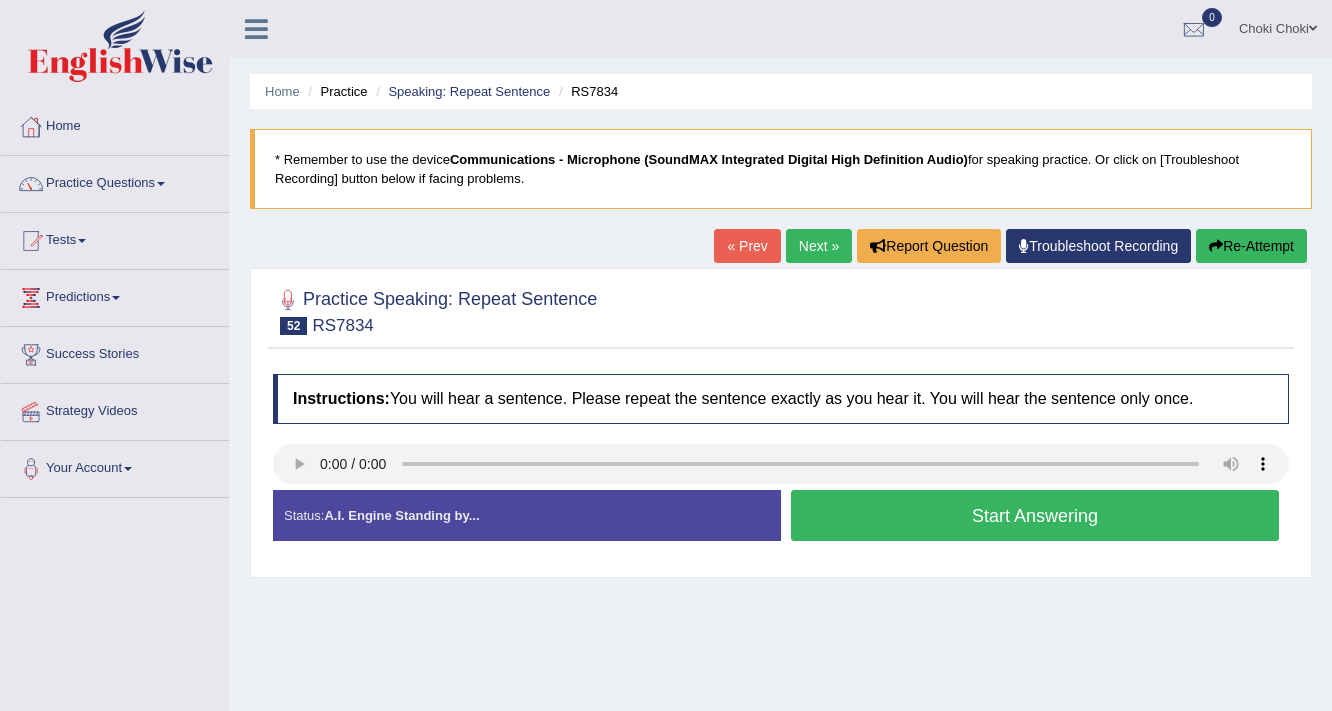click on "Start Answering" at bounding box center [1035, 515] 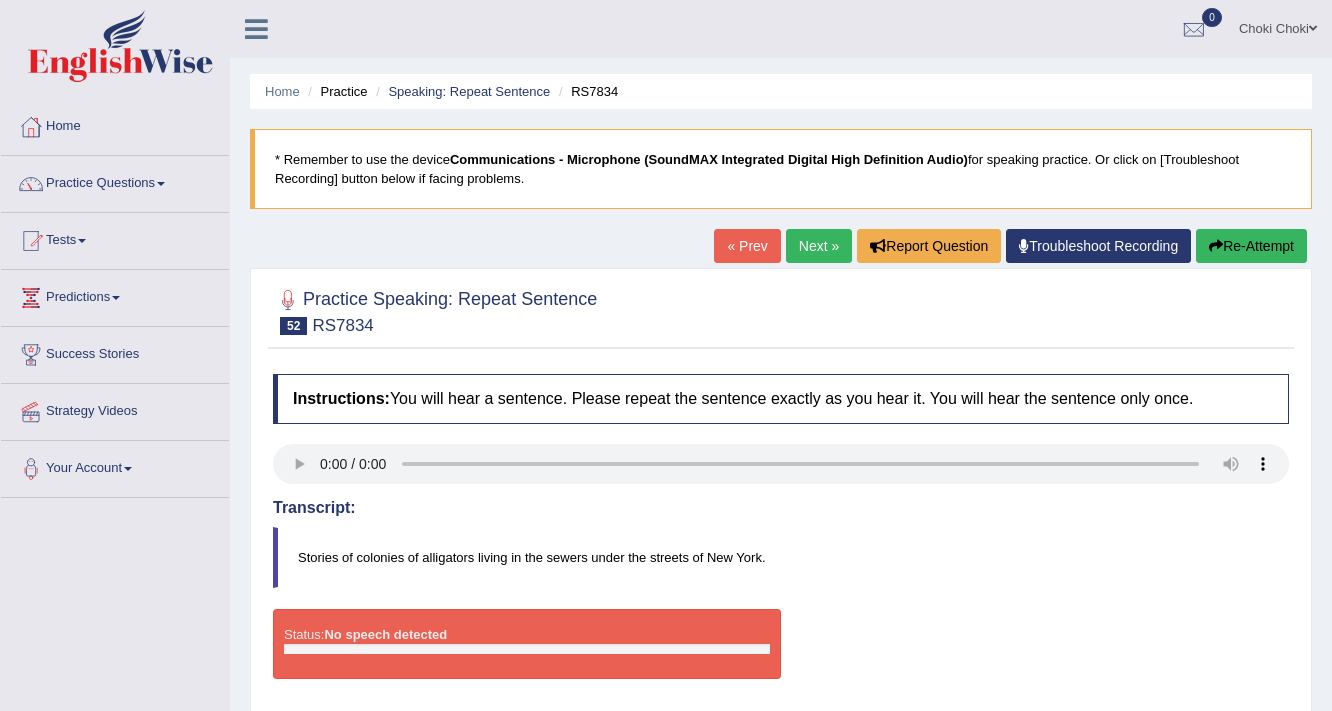 click on "Re-Attempt" at bounding box center (1251, 246) 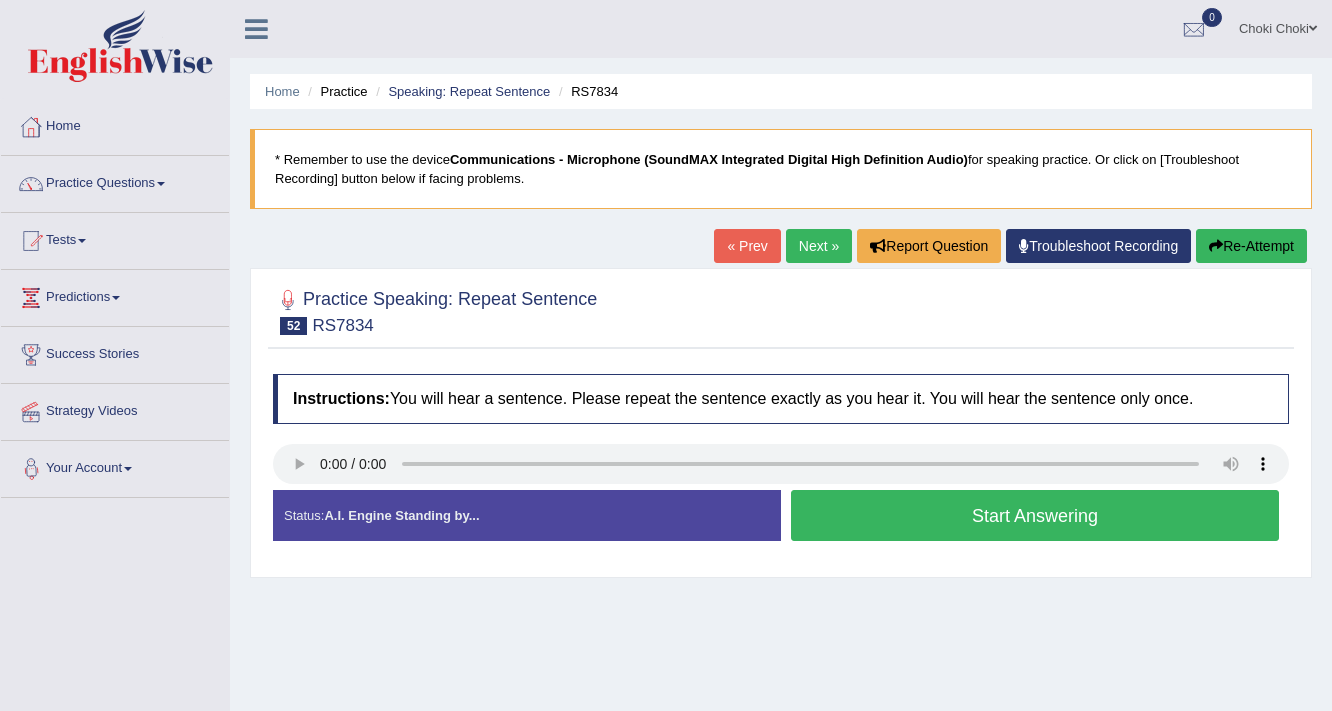 scroll, scrollTop: 0, scrollLeft: 0, axis: both 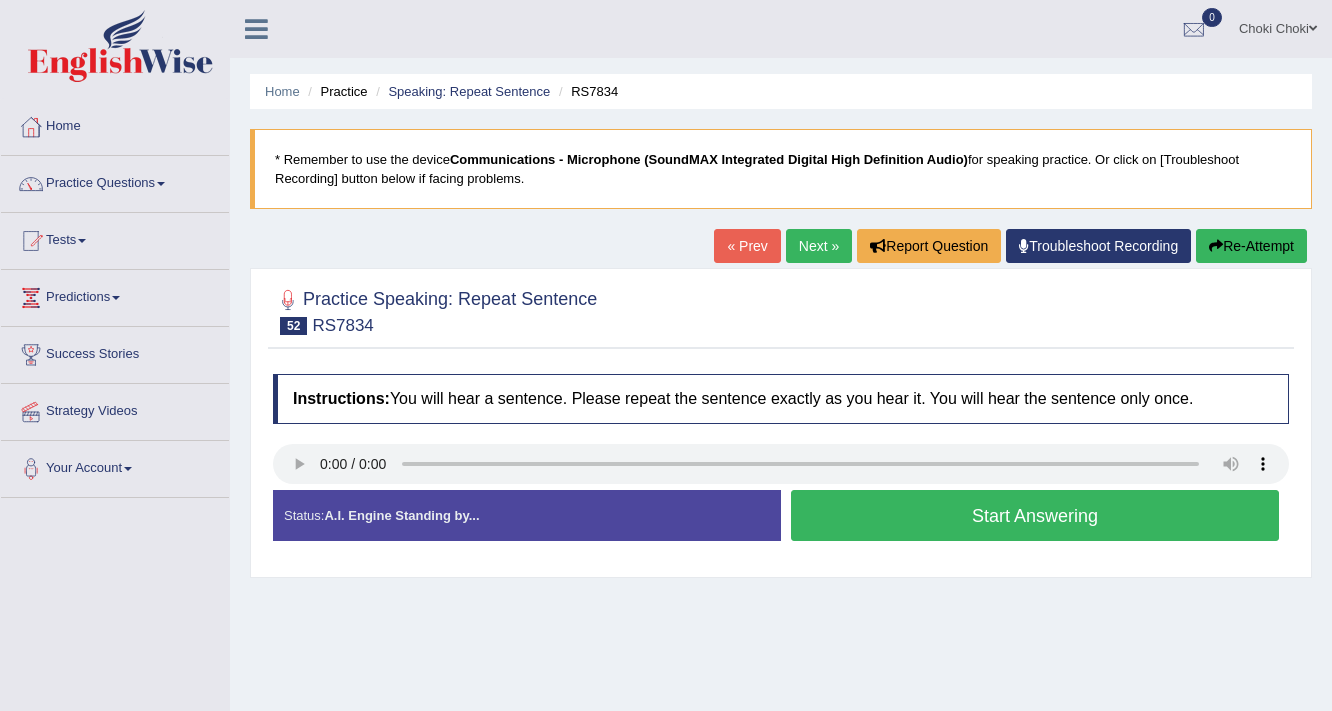 click on "Start Answering" at bounding box center [1035, 515] 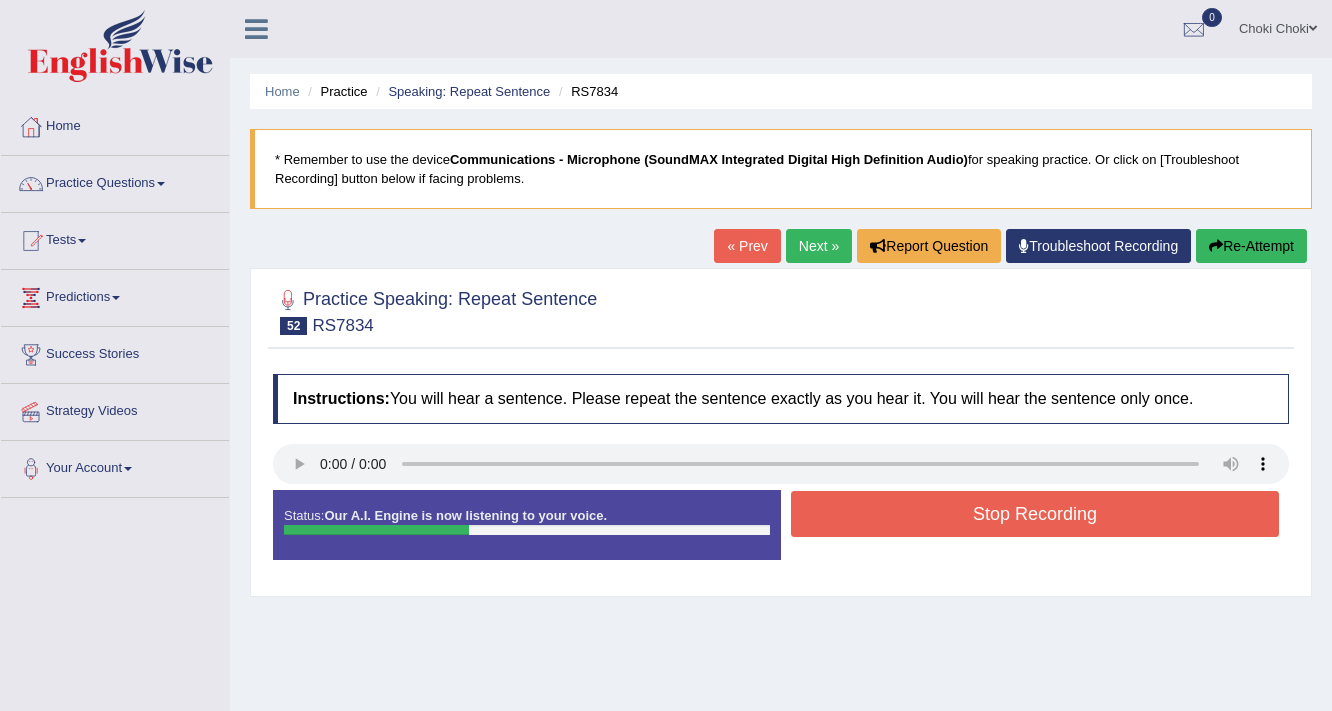 click on "Stop Recording" at bounding box center [1035, 514] 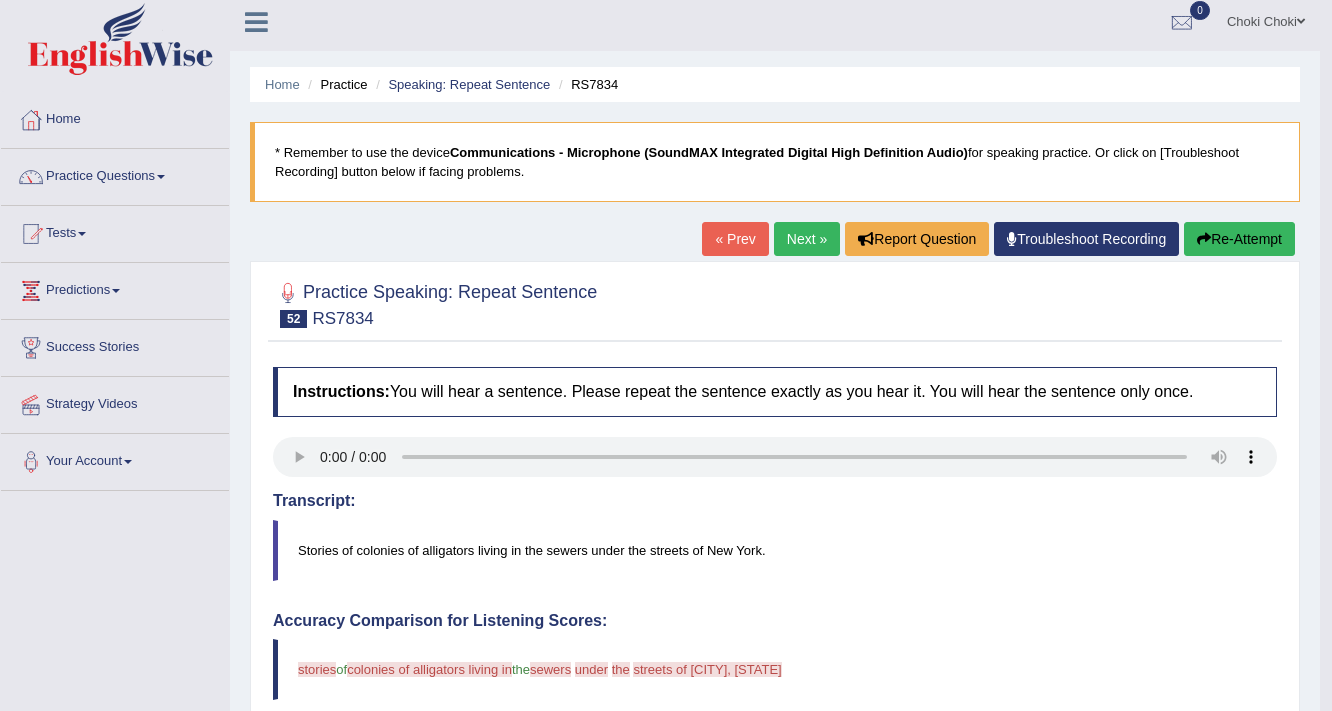 scroll, scrollTop: 0, scrollLeft: 0, axis: both 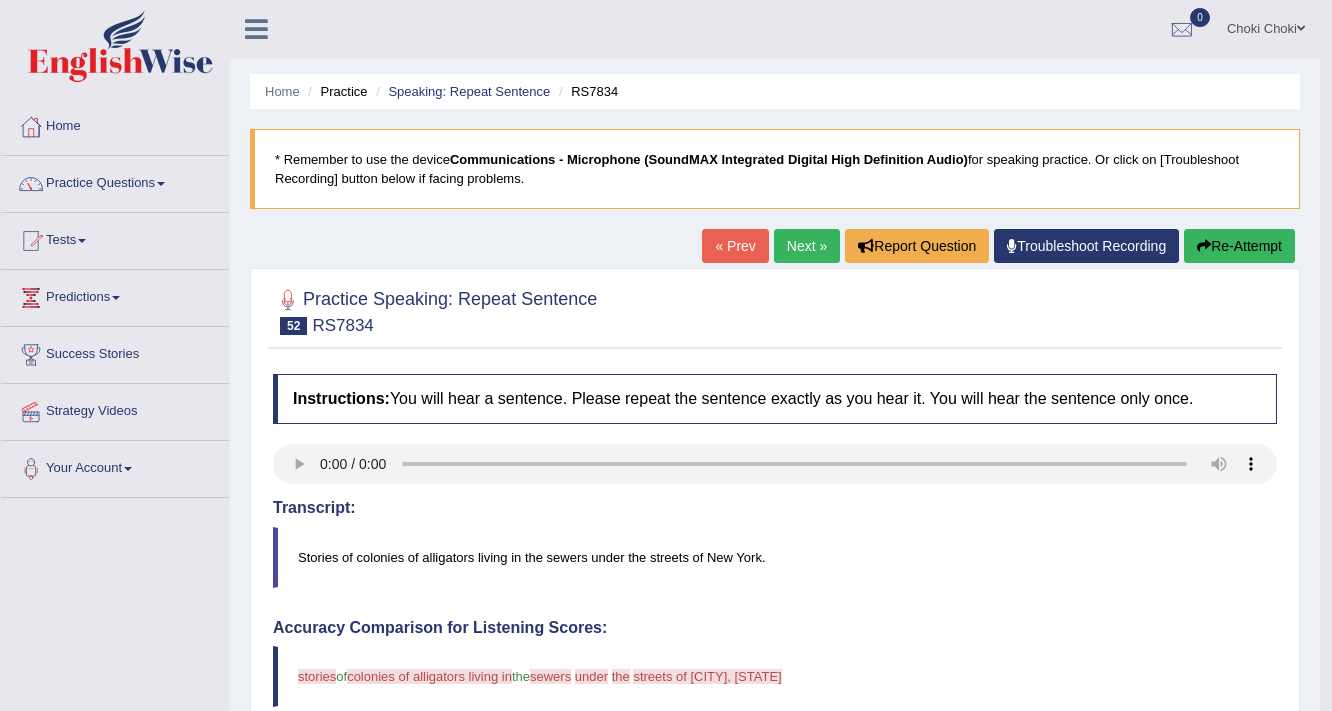 click on "Next »" at bounding box center (807, 246) 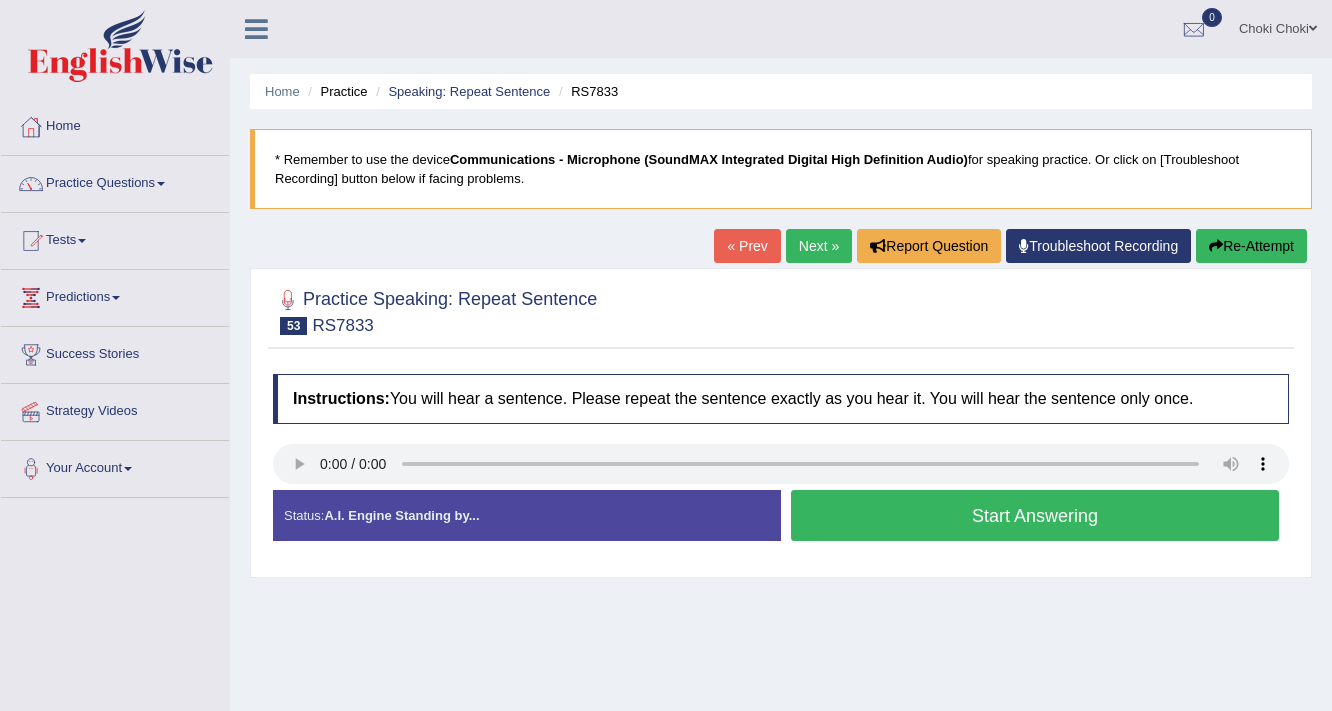 scroll, scrollTop: 0, scrollLeft: 0, axis: both 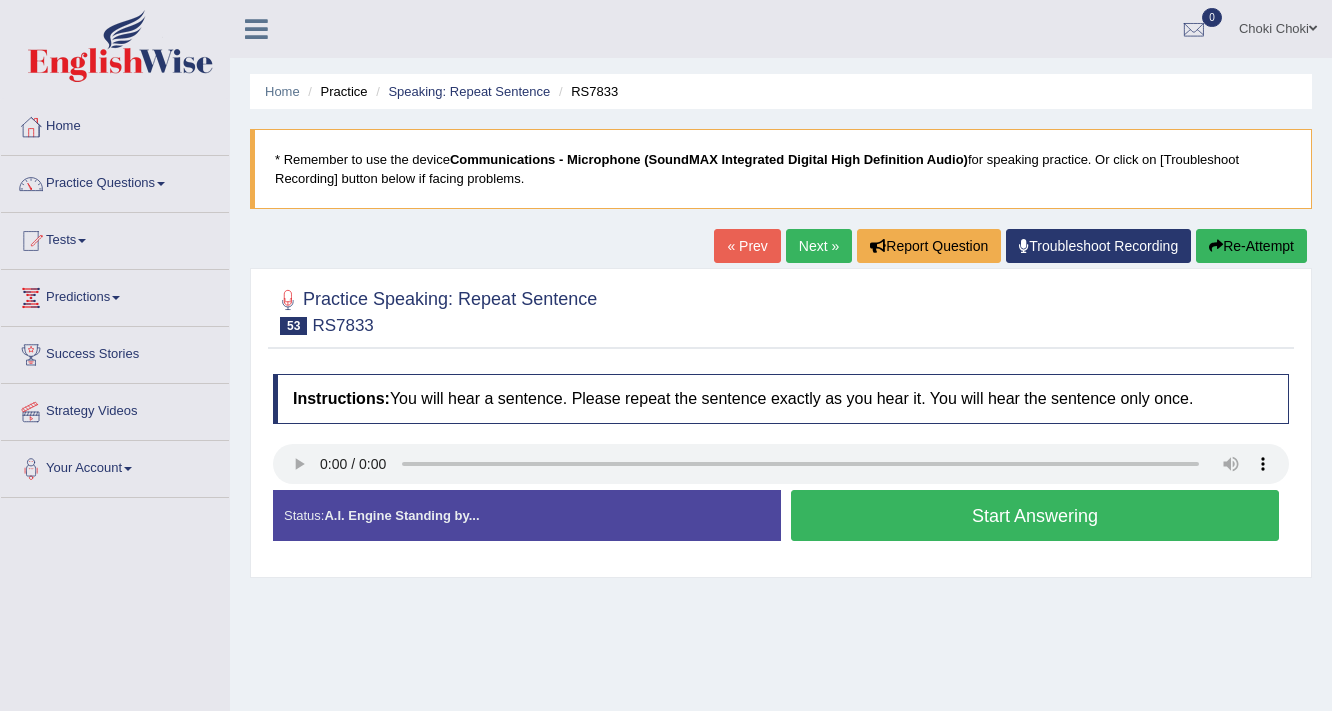 click on "Start Answering" at bounding box center [1035, 515] 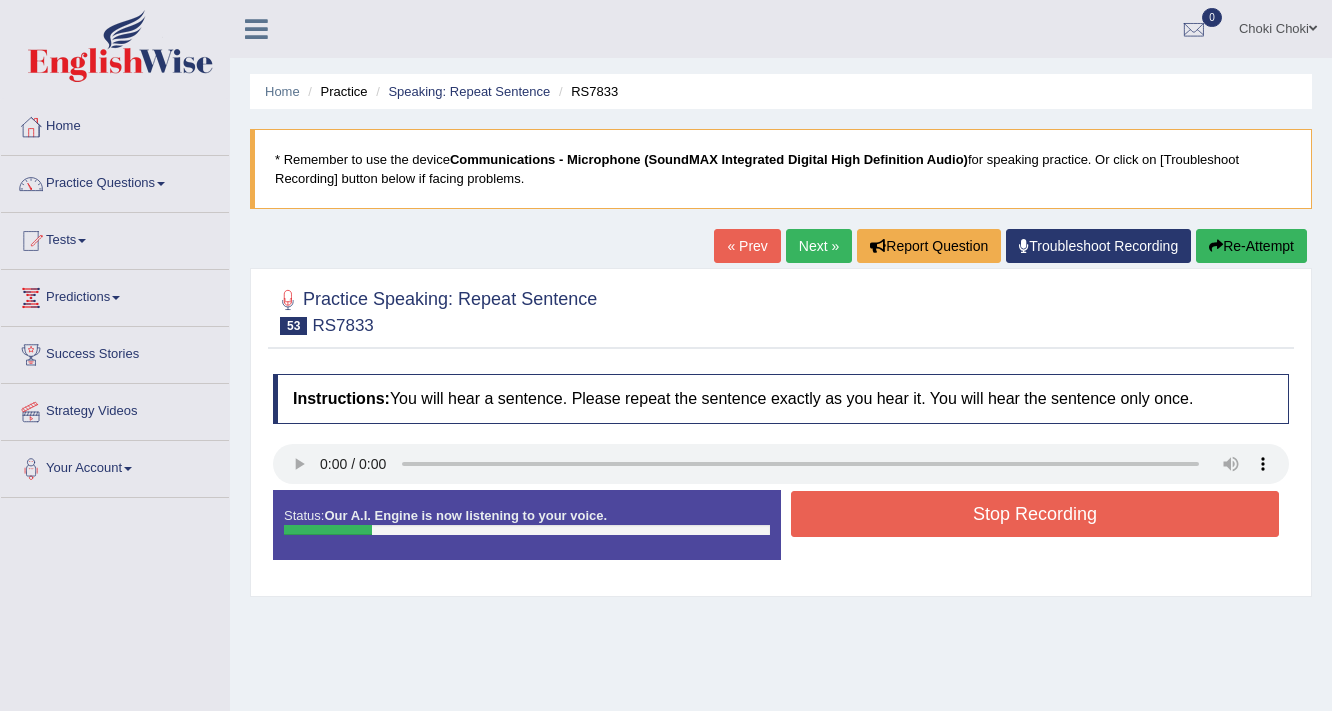 click on "Stop Recording" at bounding box center [1035, 514] 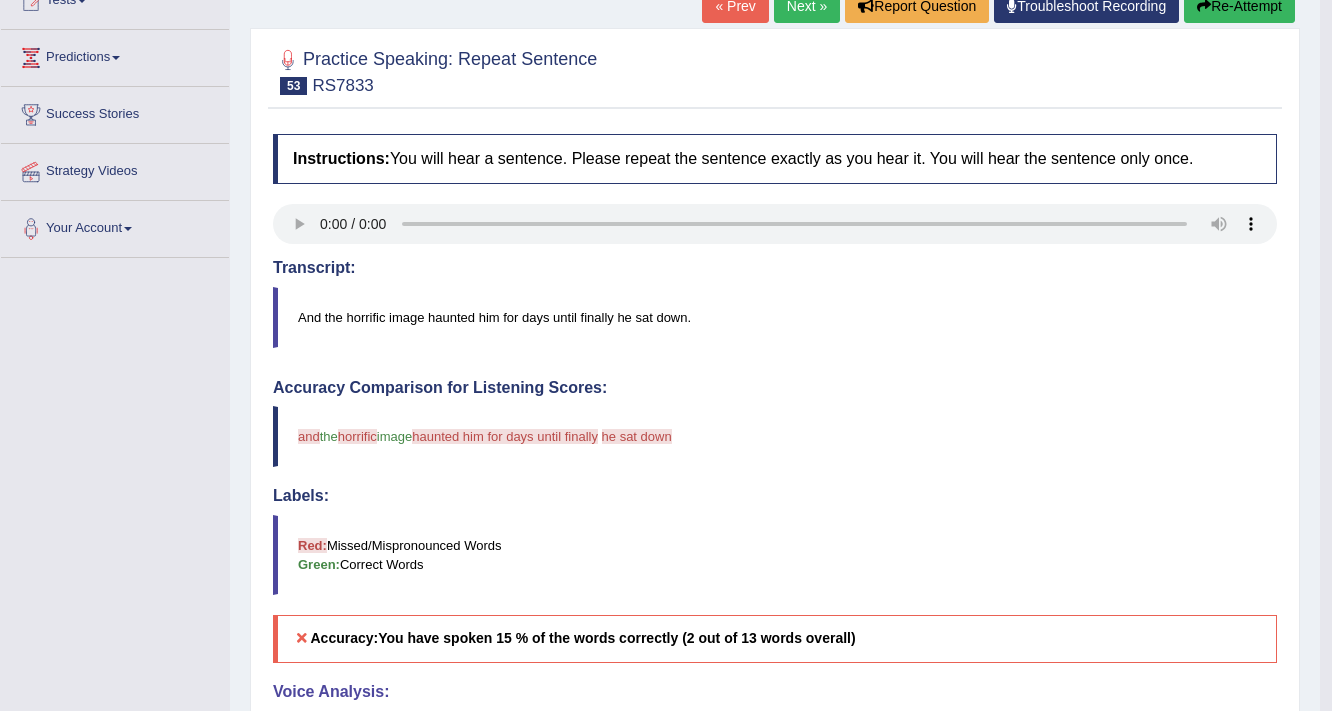 scroll, scrollTop: 560, scrollLeft: 0, axis: vertical 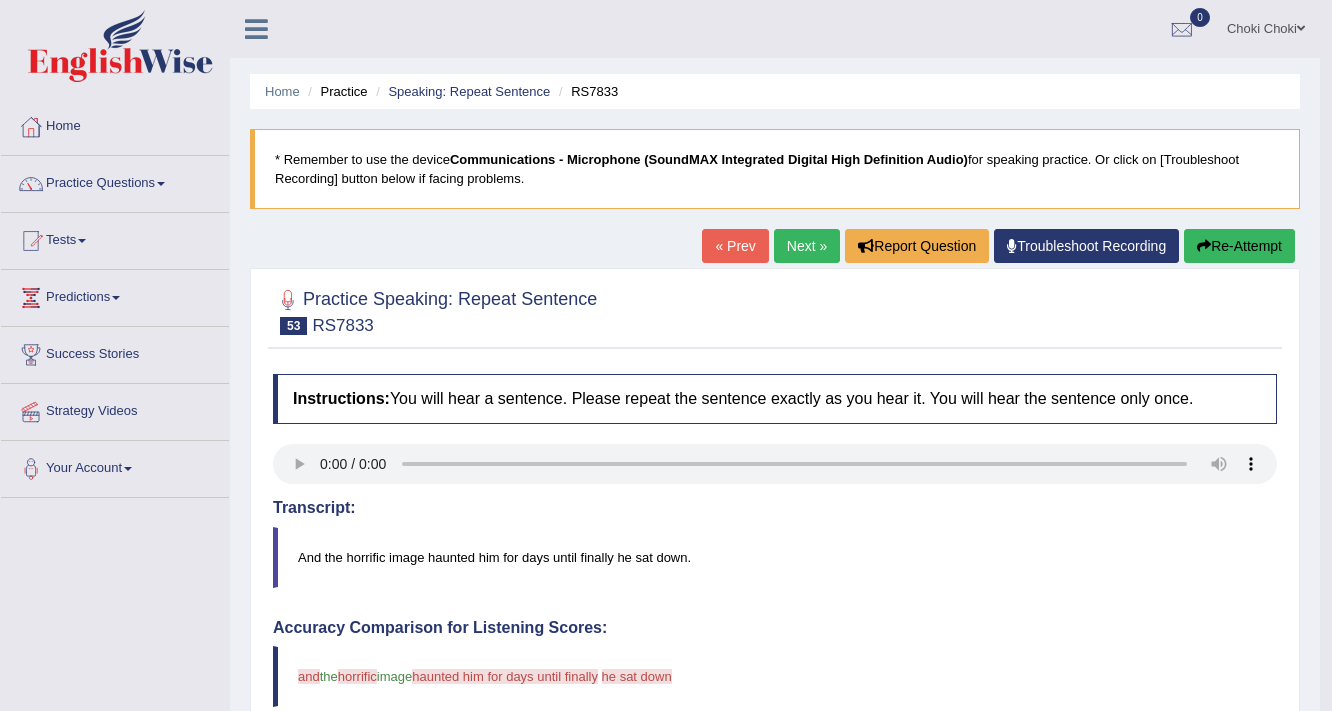click on "Next »" at bounding box center [807, 246] 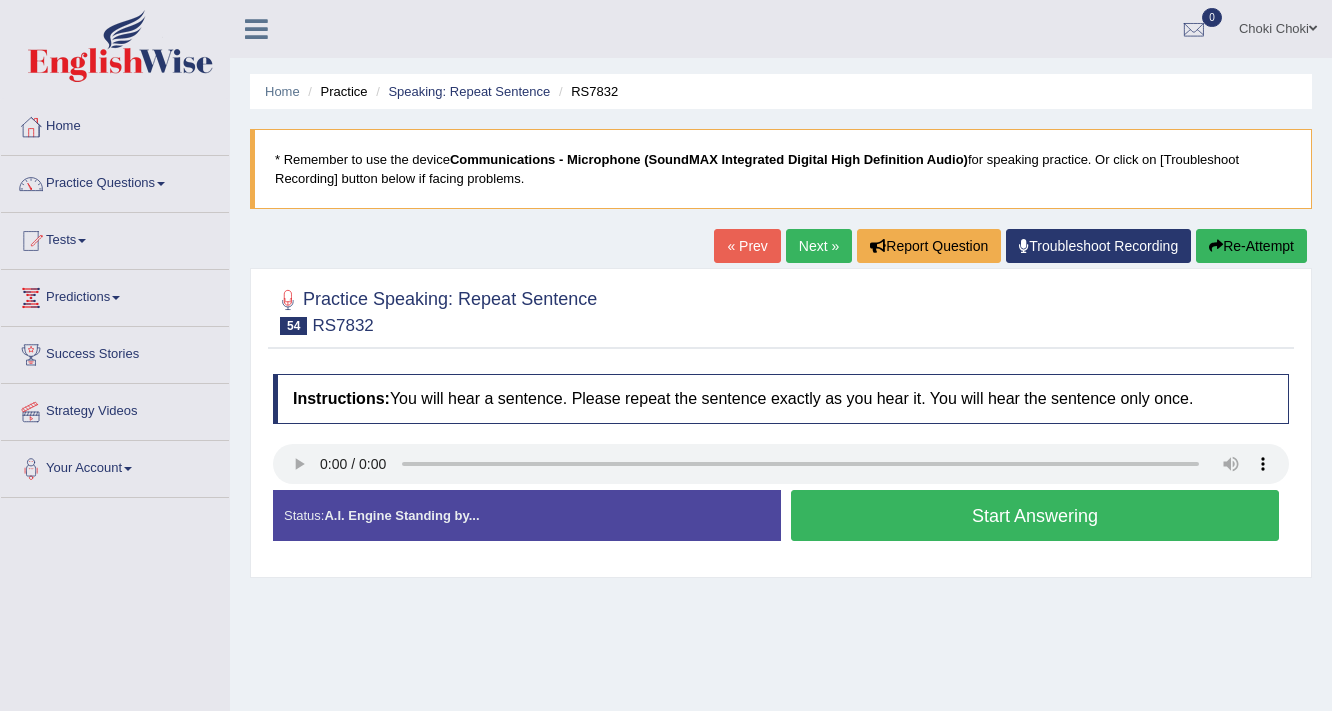 scroll, scrollTop: 0, scrollLeft: 0, axis: both 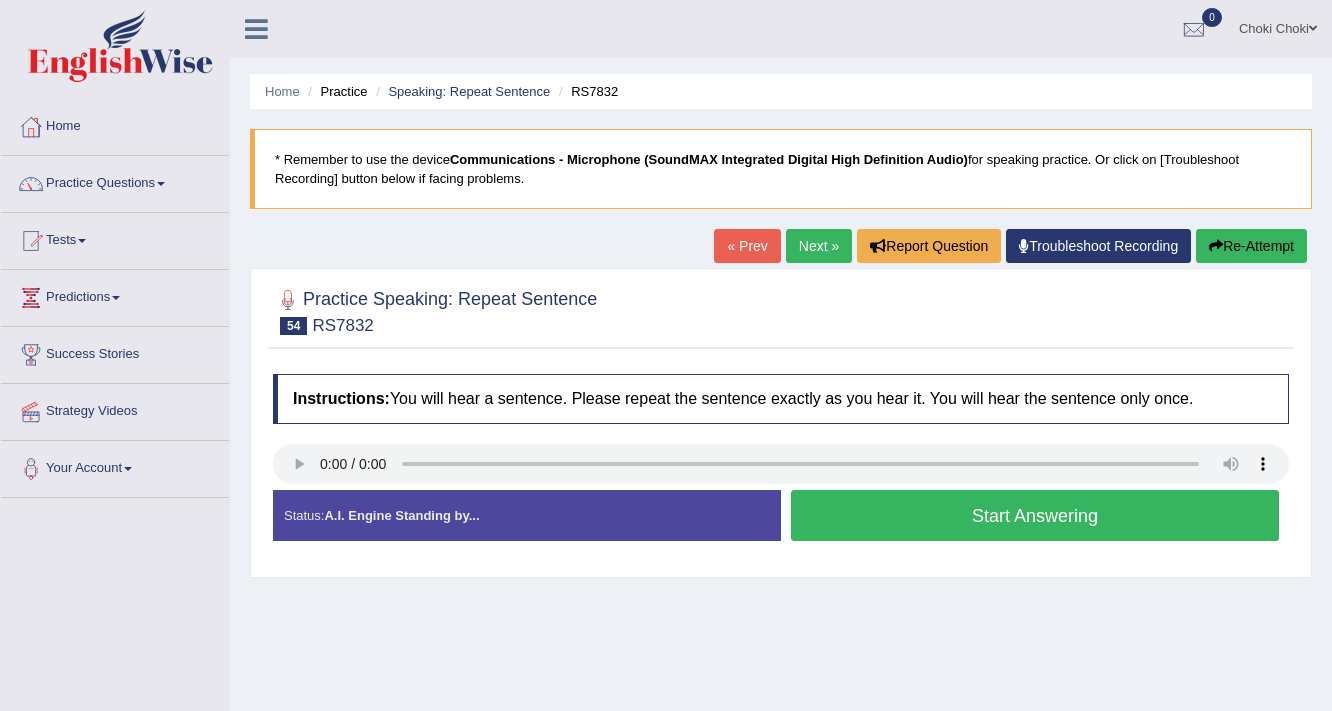 click on "Start Answering" at bounding box center (1035, 515) 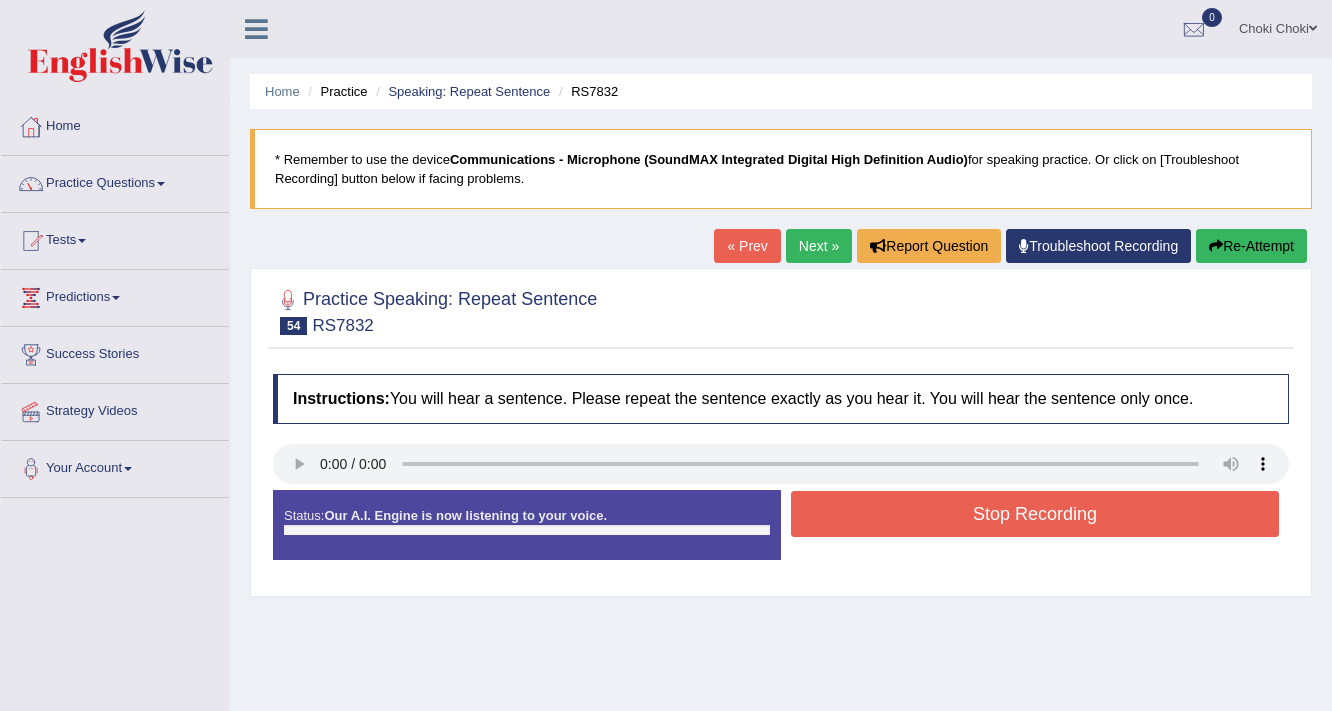 click on "Stop Recording" at bounding box center [1035, 514] 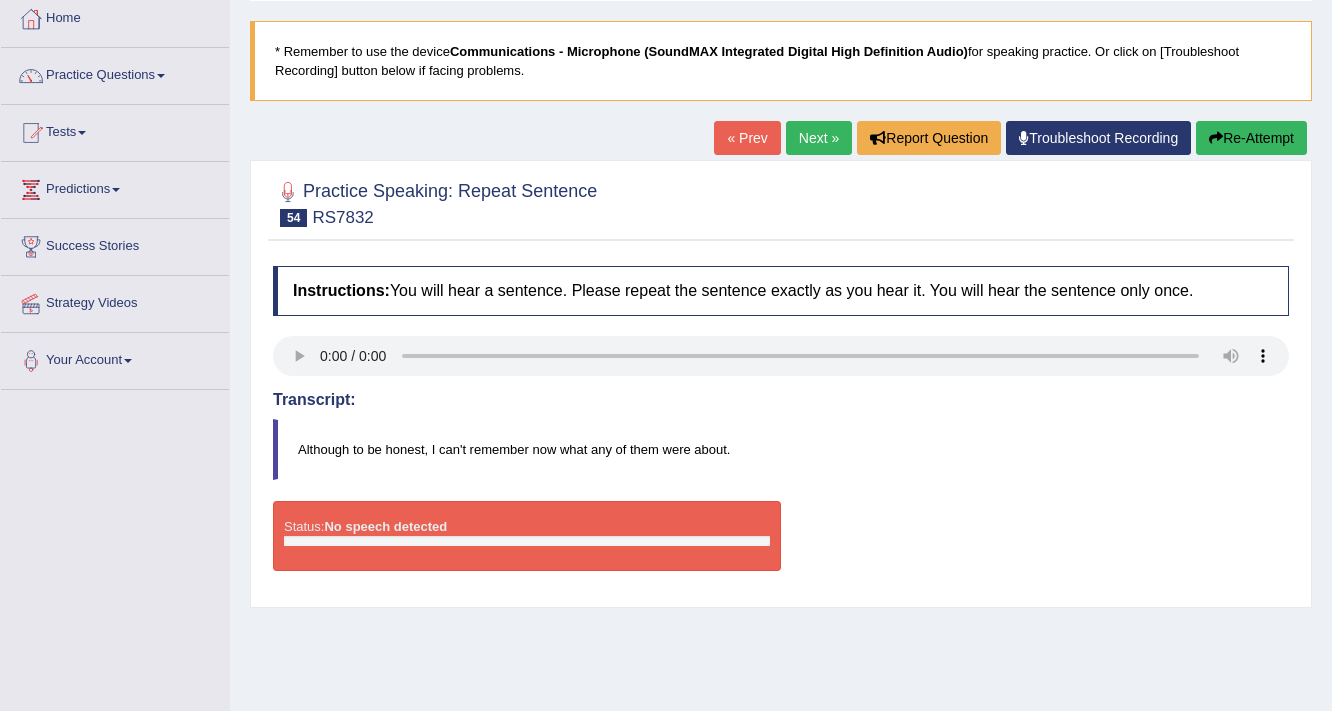 scroll, scrollTop: 80, scrollLeft: 0, axis: vertical 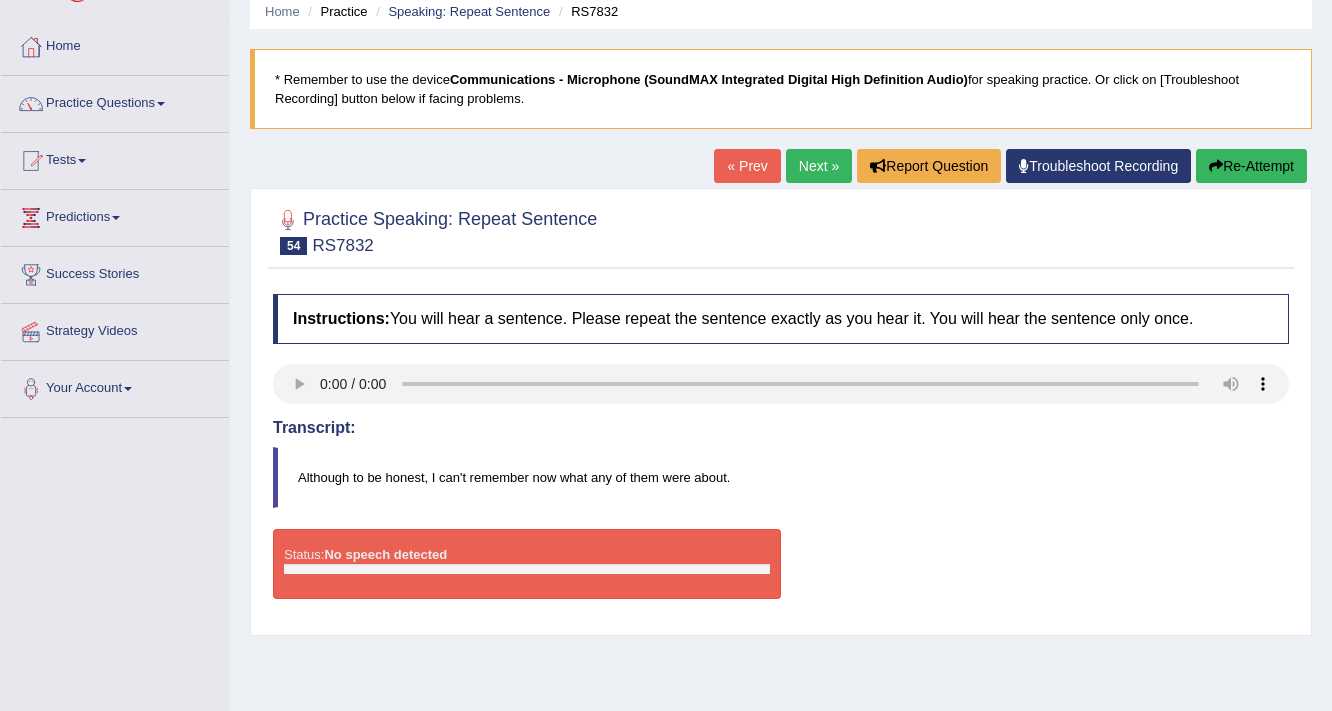 click on "Re-Attempt" at bounding box center [1251, 166] 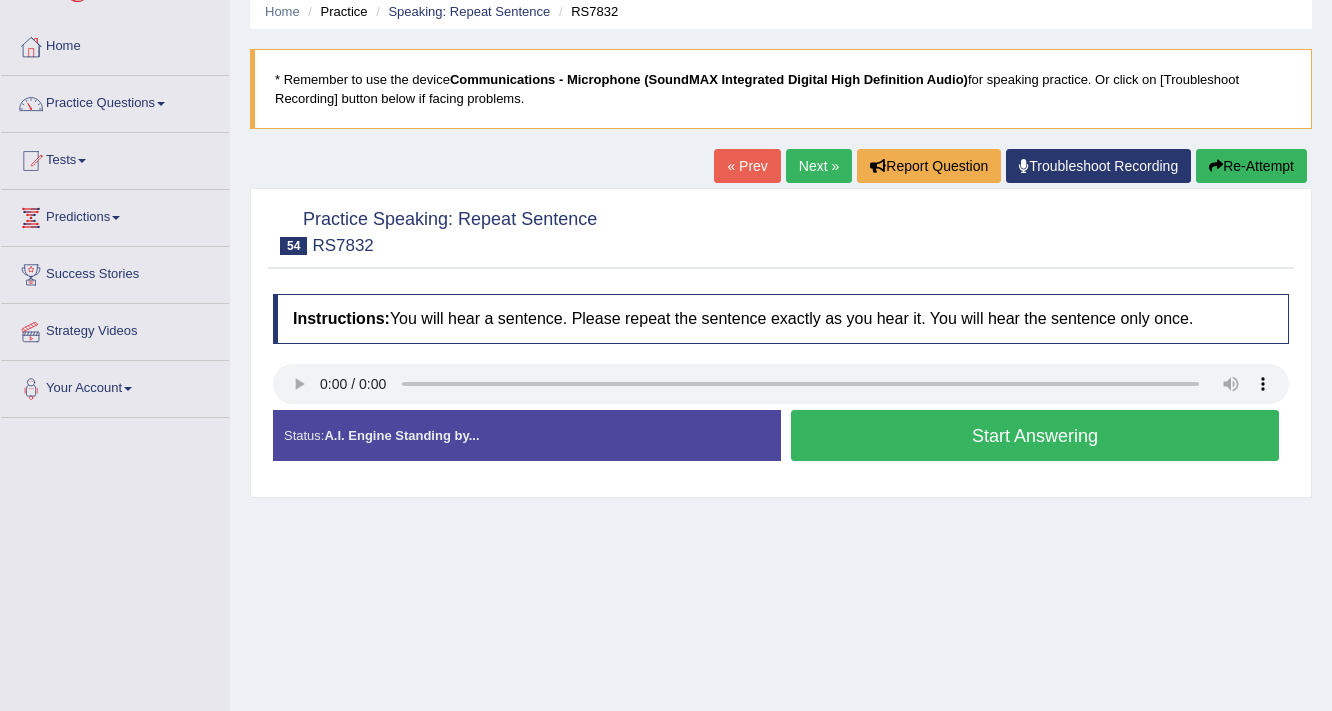 scroll, scrollTop: 80, scrollLeft: 0, axis: vertical 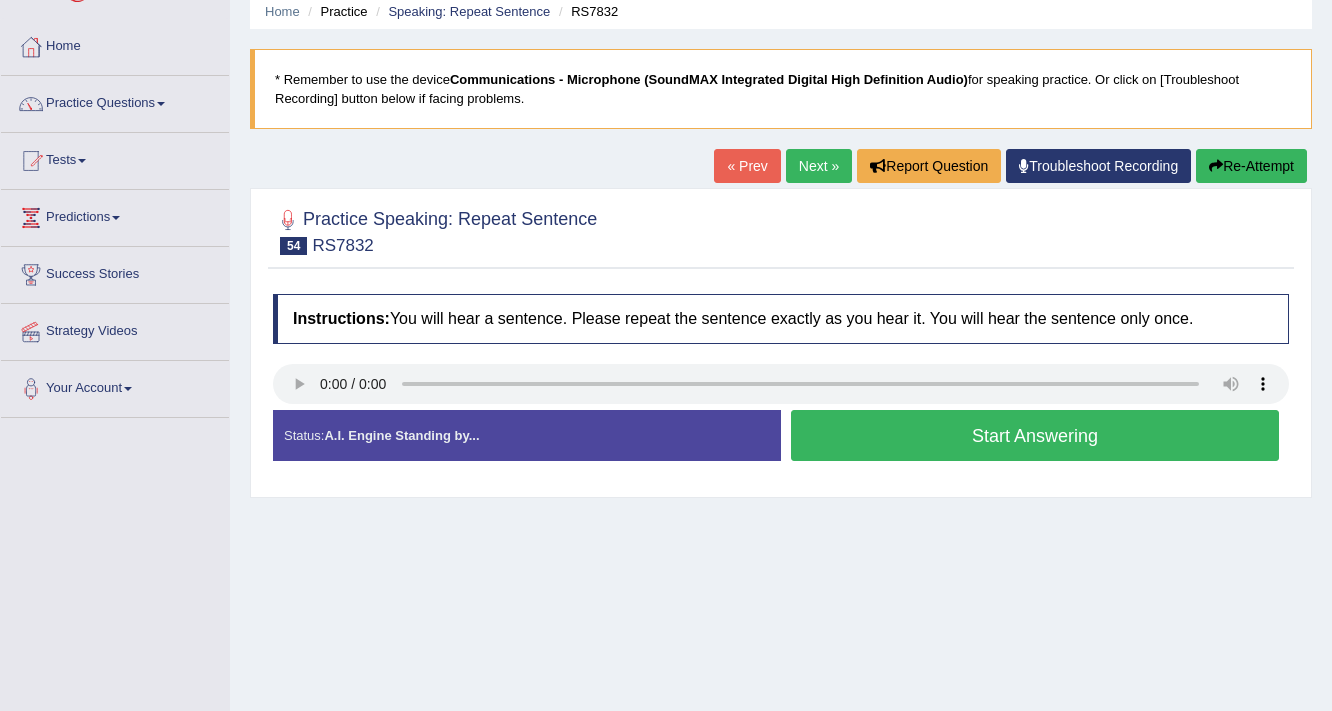 click on "Start Answering" at bounding box center [1035, 435] 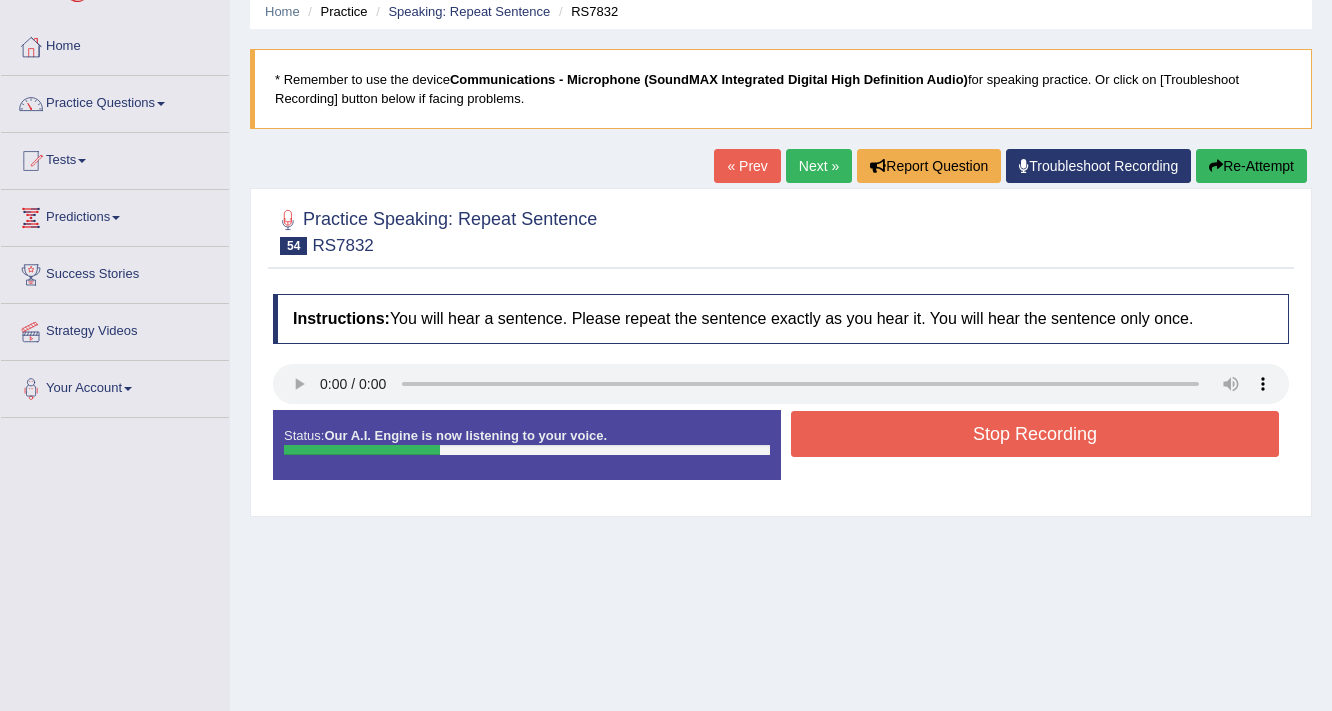 click on "Stop Recording" at bounding box center [1035, 434] 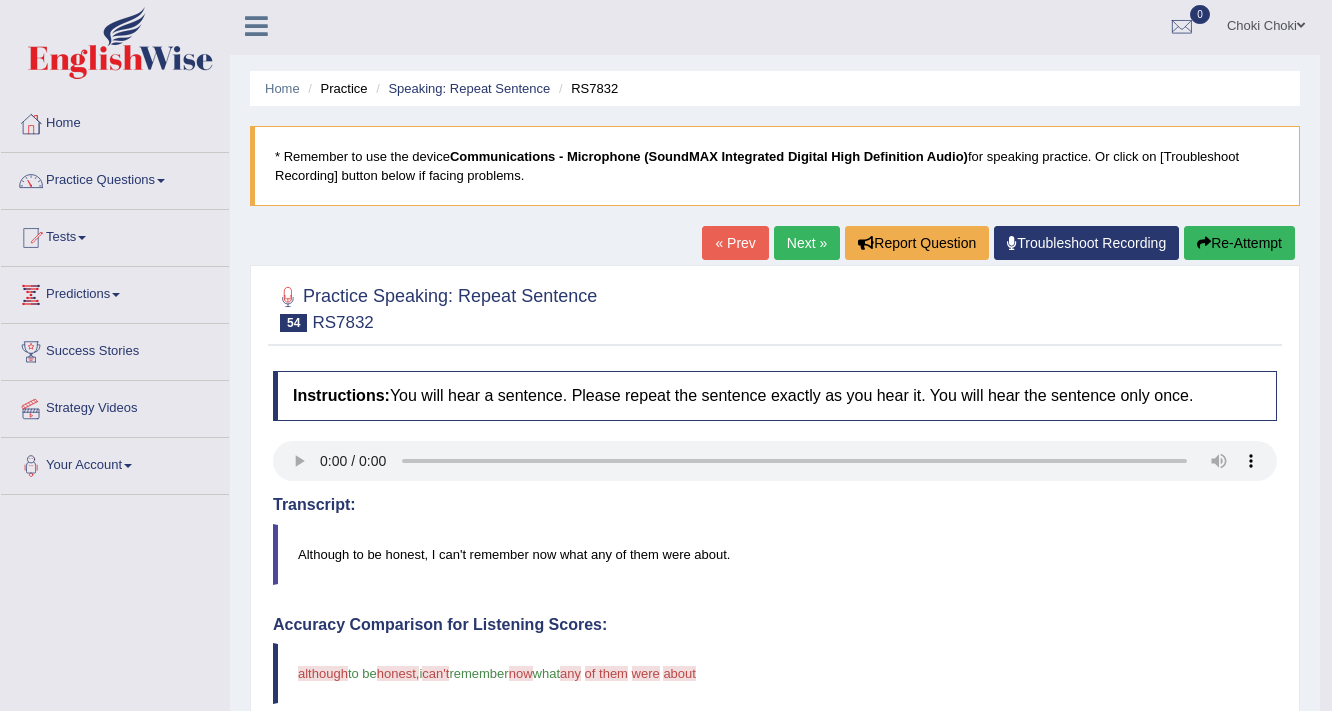 scroll, scrollTop: 0, scrollLeft: 0, axis: both 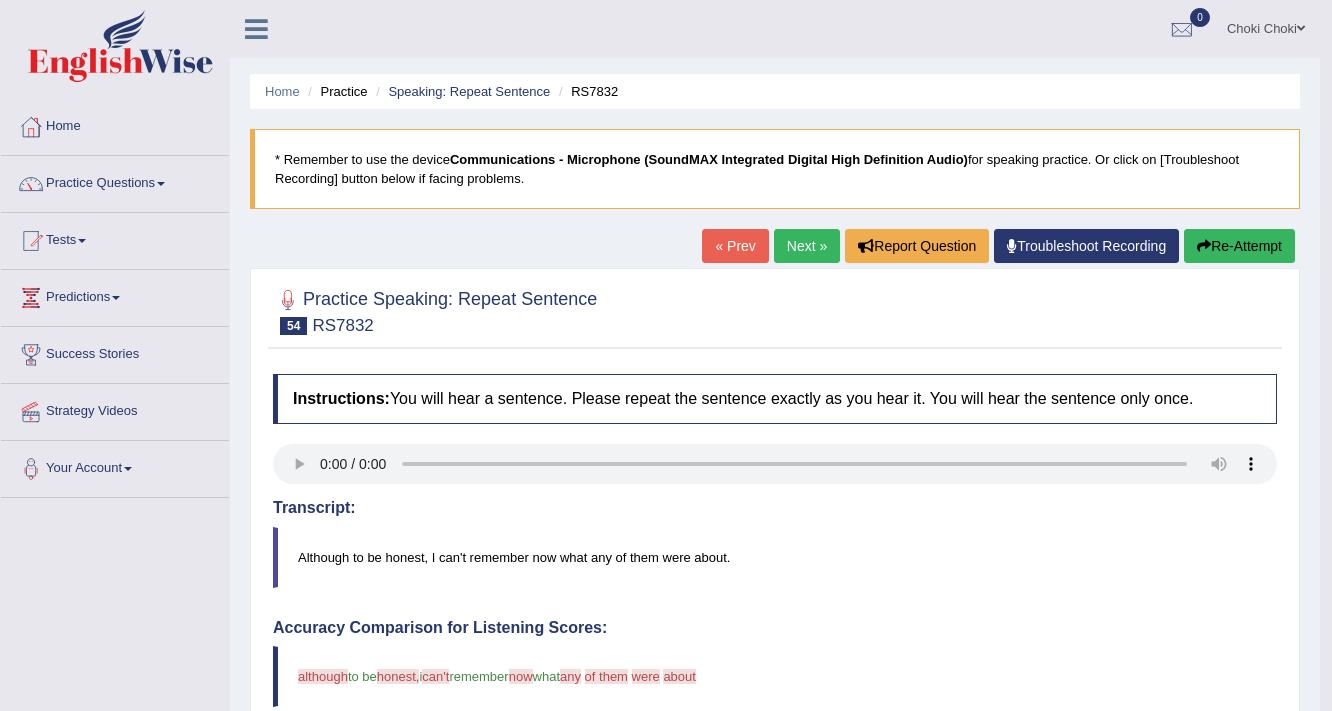click on "Next »" at bounding box center (807, 246) 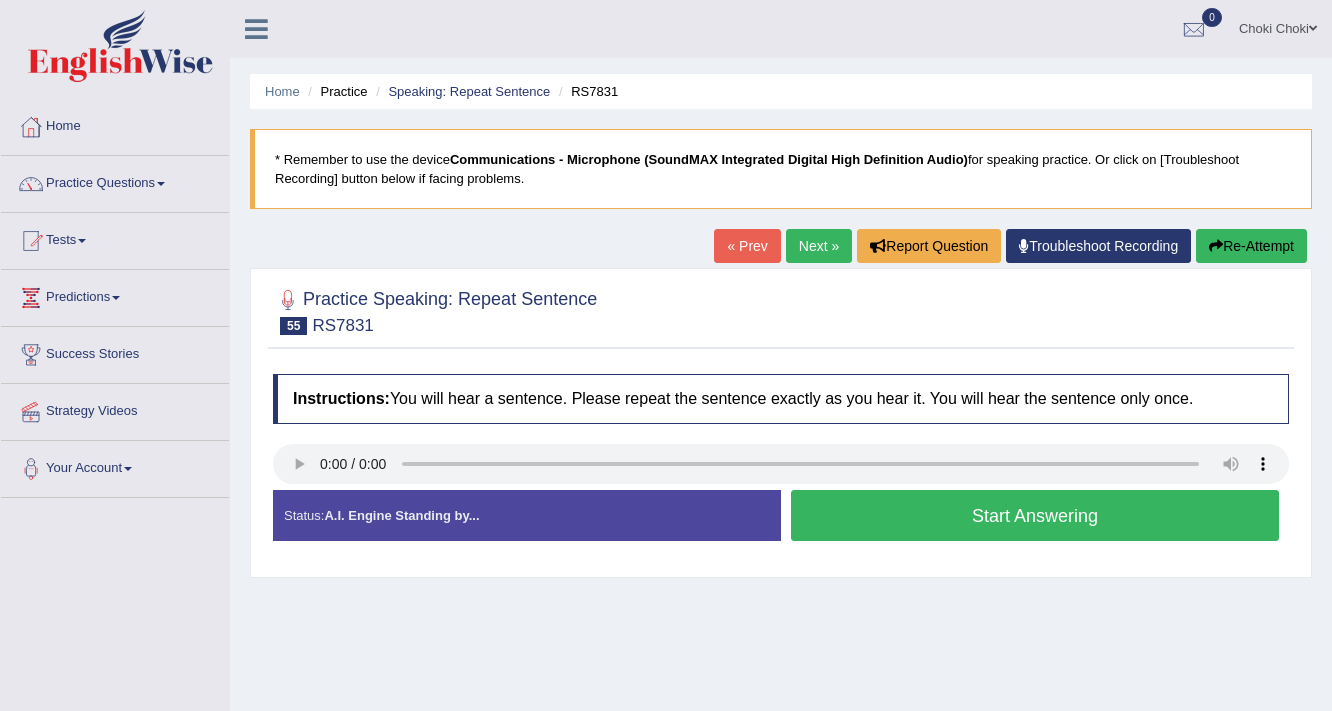 scroll, scrollTop: 0, scrollLeft: 0, axis: both 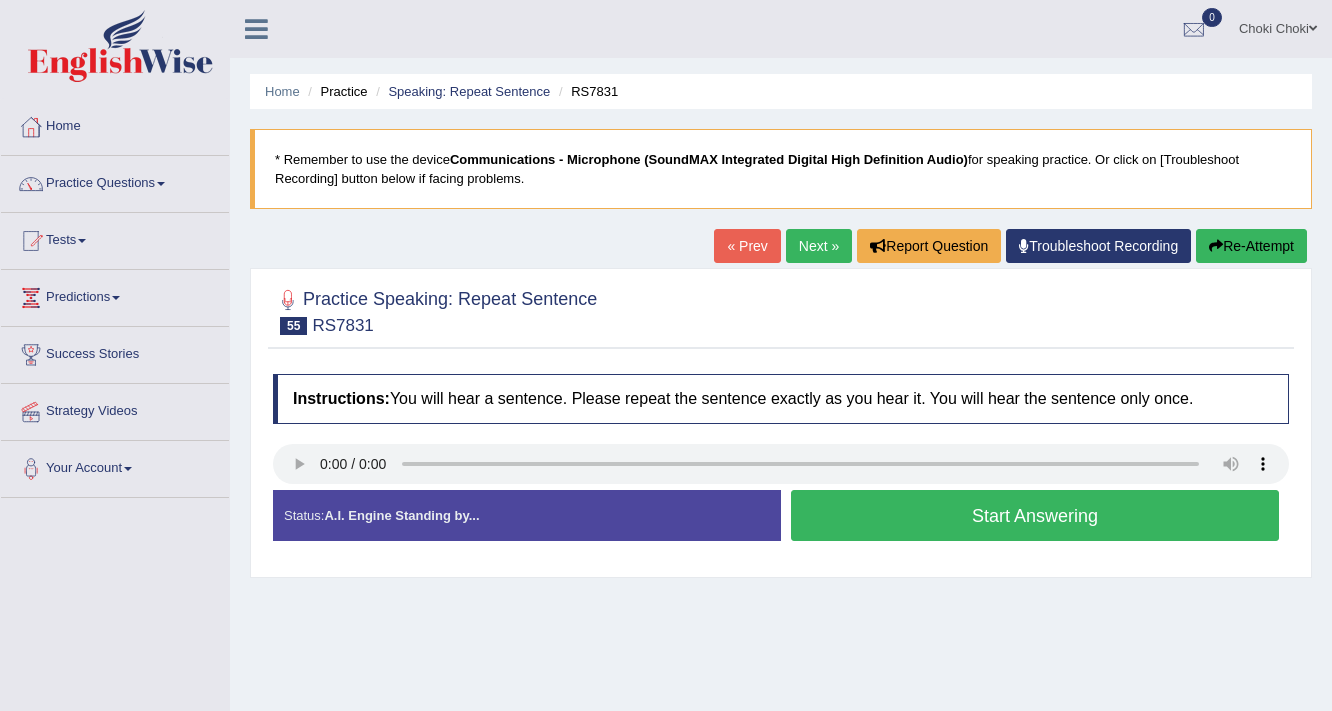 click on "Start Answering" at bounding box center [1035, 515] 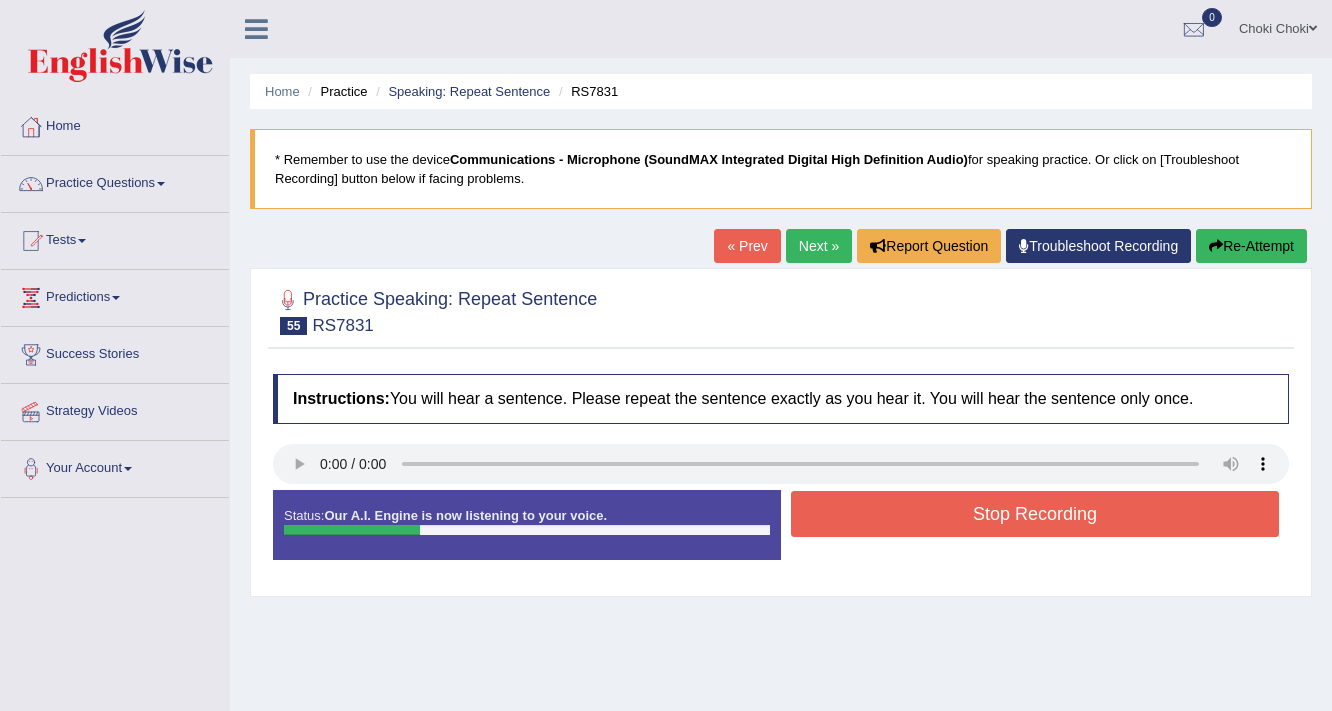 click on "Stop Recording" at bounding box center (1035, 514) 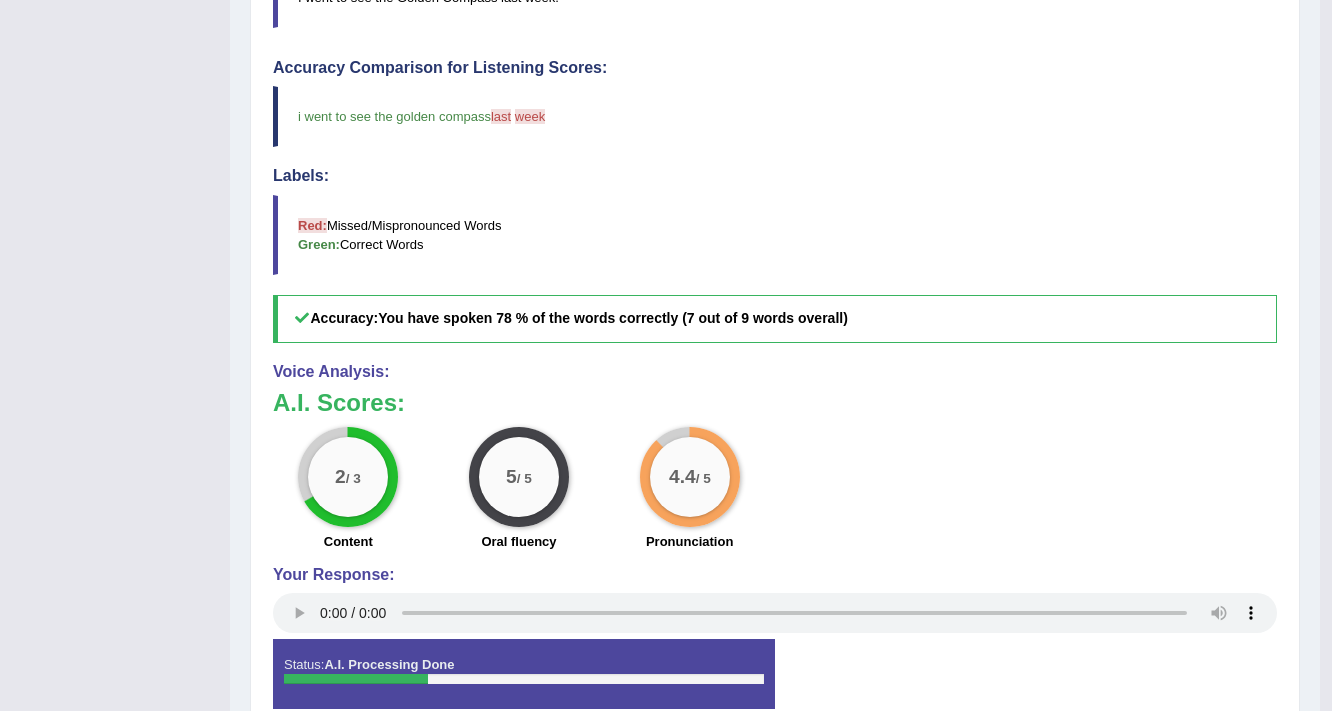 scroll, scrollTop: 160, scrollLeft: 0, axis: vertical 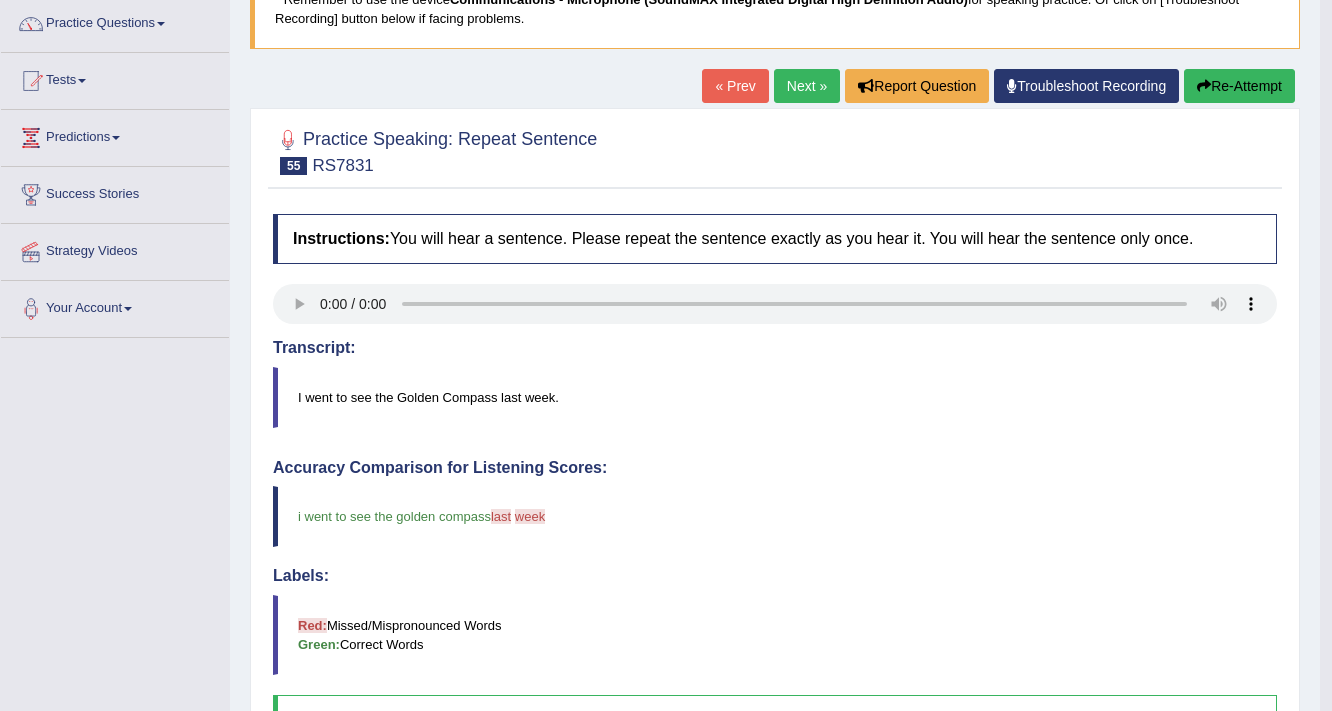 click on "Re-Attempt" at bounding box center (1239, 86) 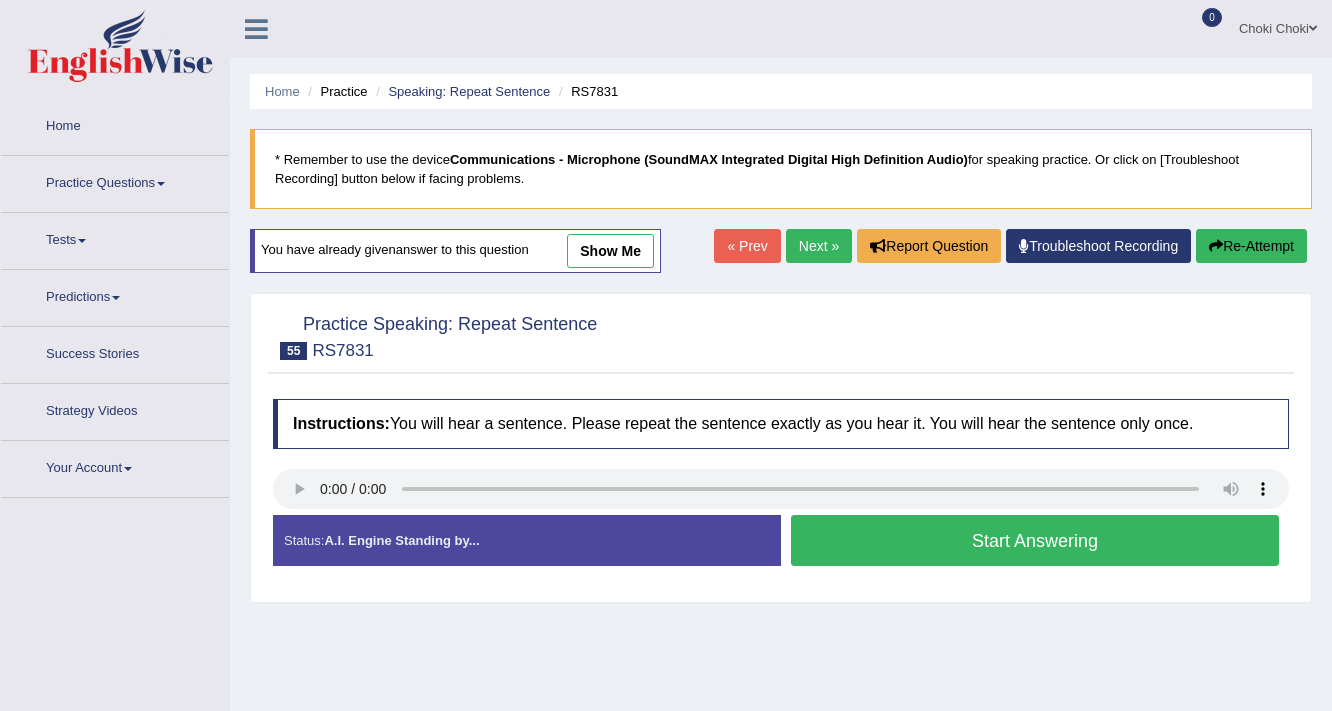 click on "Start Answering" at bounding box center [1035, 540] 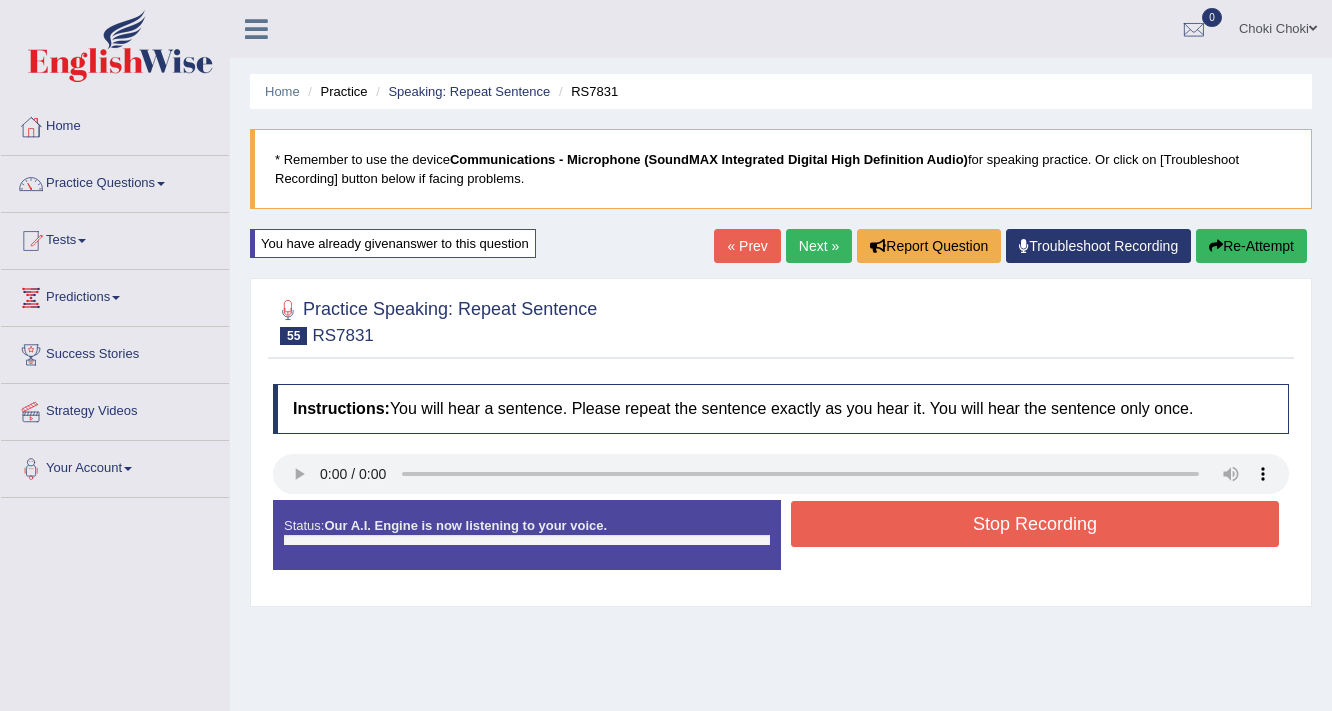 scroll, scrollTop: 160, scrollLeft: 0, axis: vertical 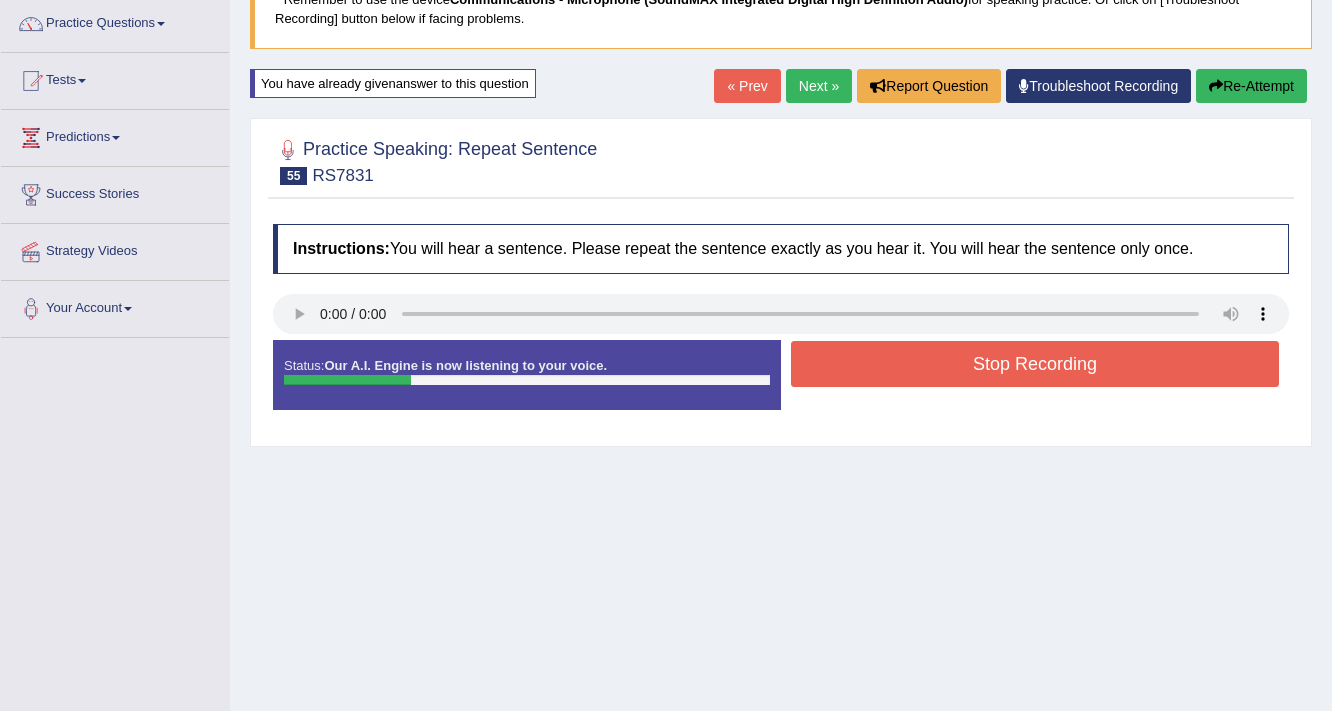 click on "Stop Recording" at bounding box center (1035, 364) 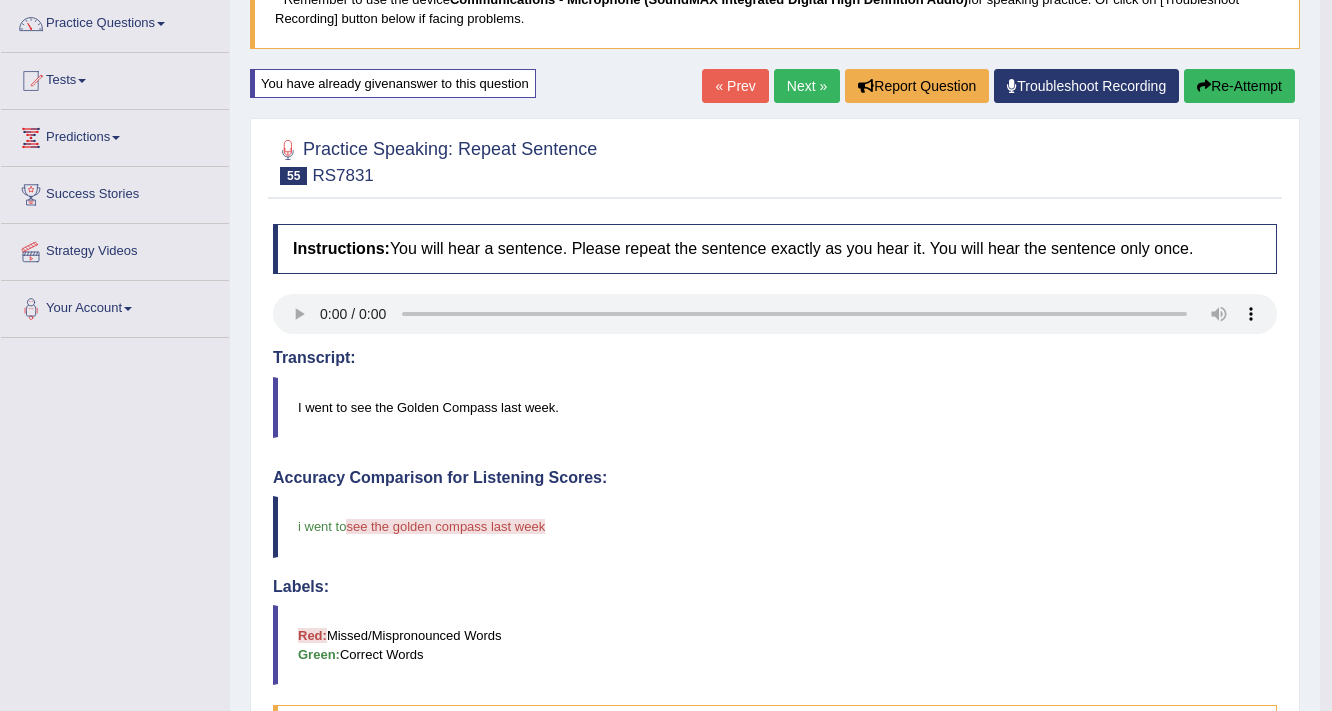 click on "Re-Attempt" at bounding box center (1239, 86) 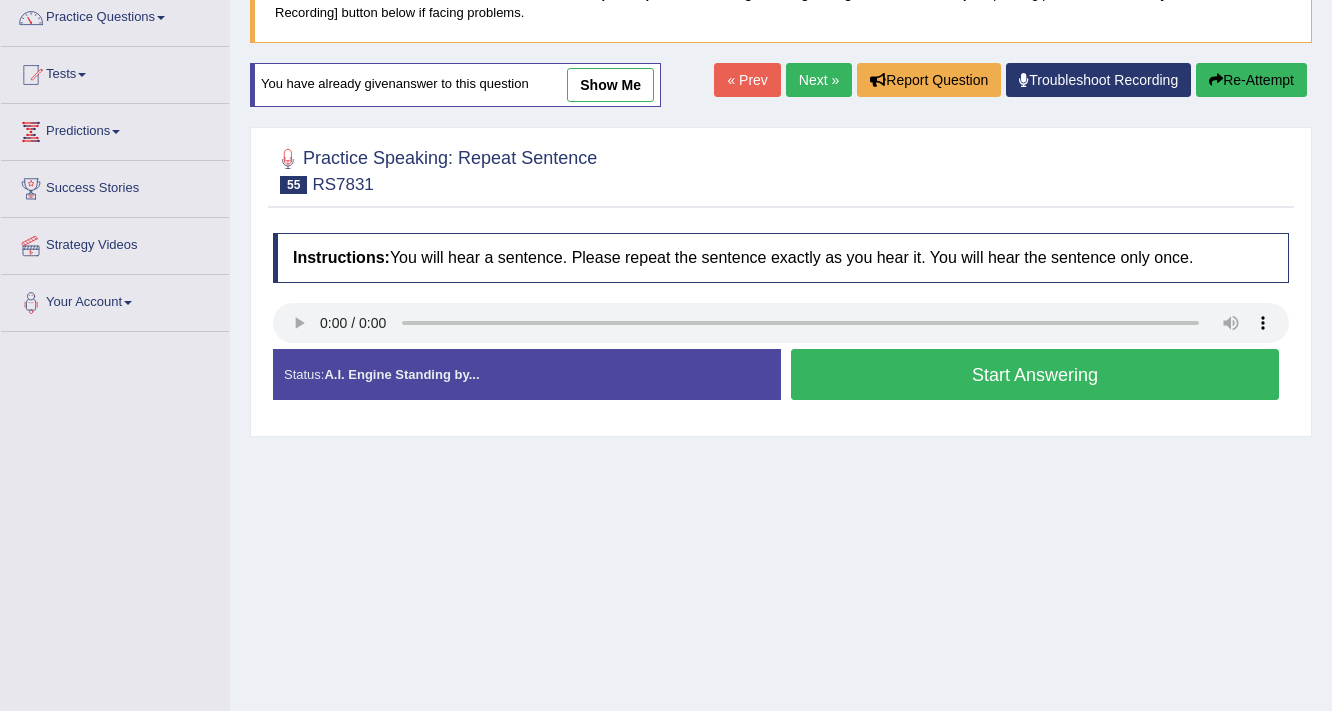scroll, scrollTop: 0, scrollLeft: 0, axis: both 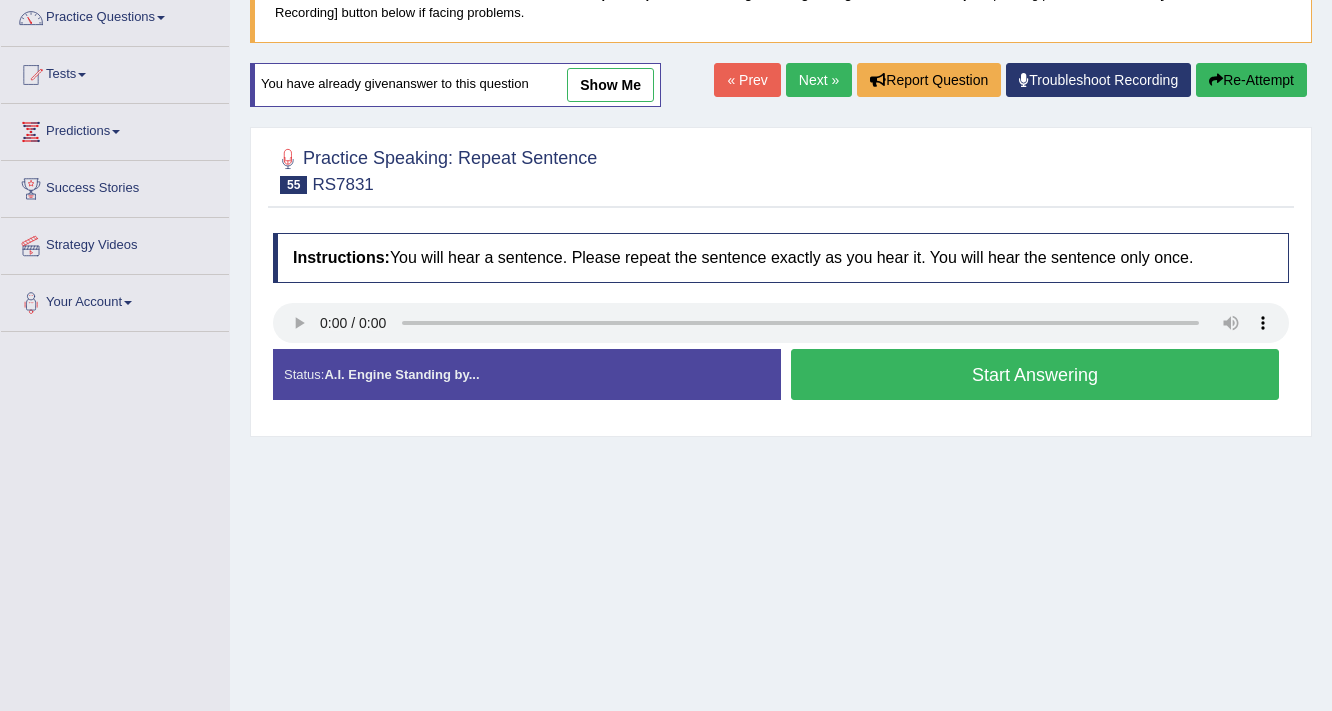 click on "Start Answering" at bounding box center [1035, 374] 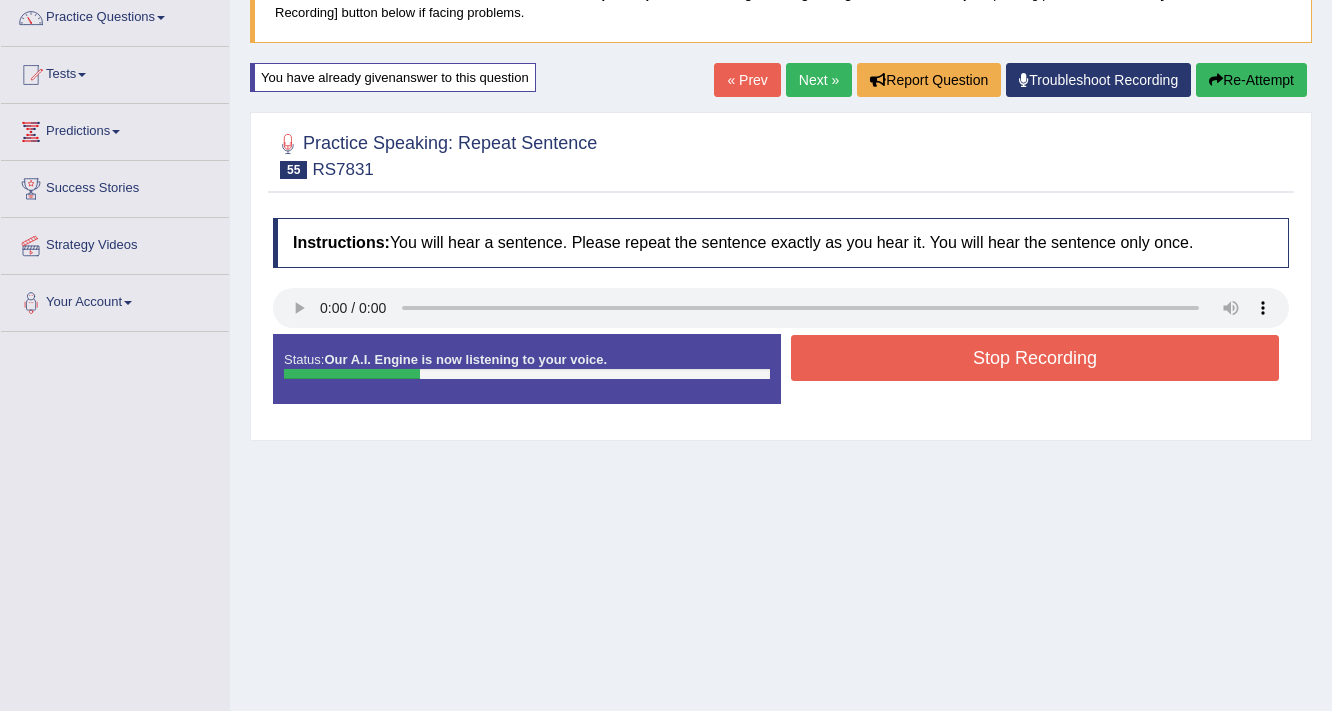 click on "Stop Recording" at bounding box center (1035, 358) 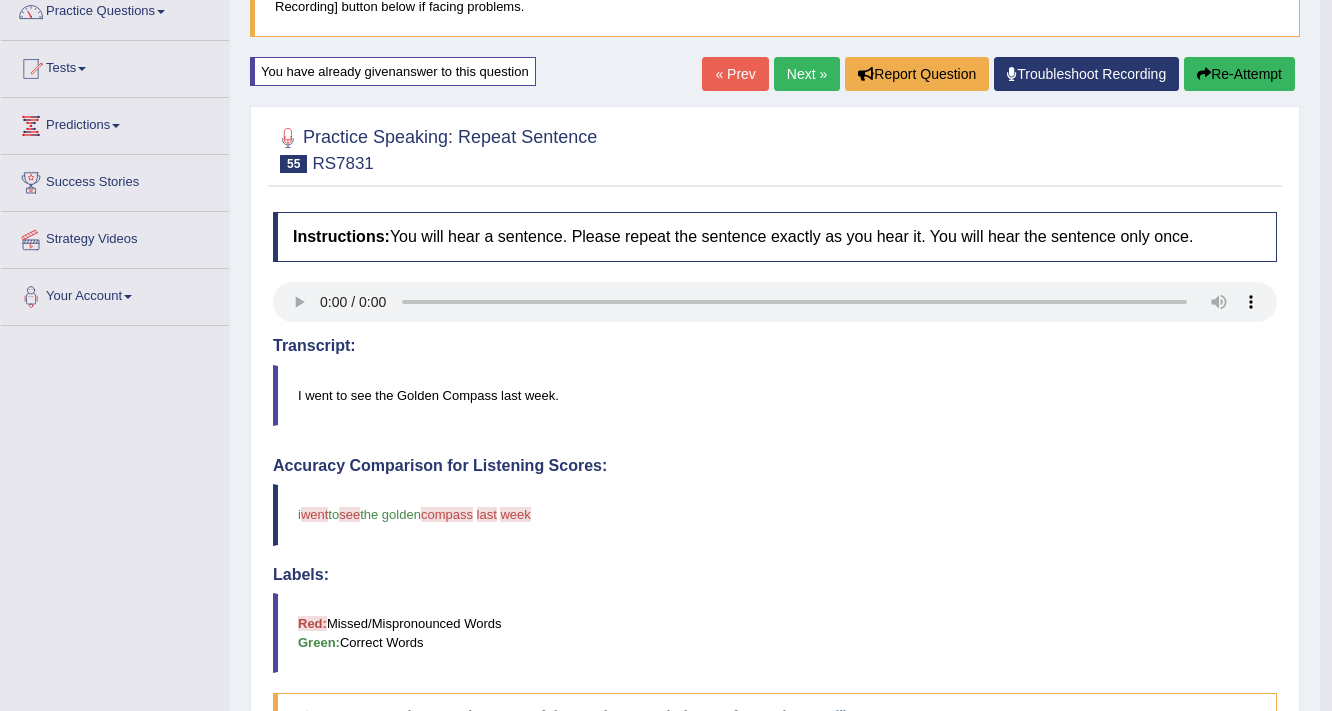 scroll, scrollTop: 166, scrollLeft: 0, axis: vertical 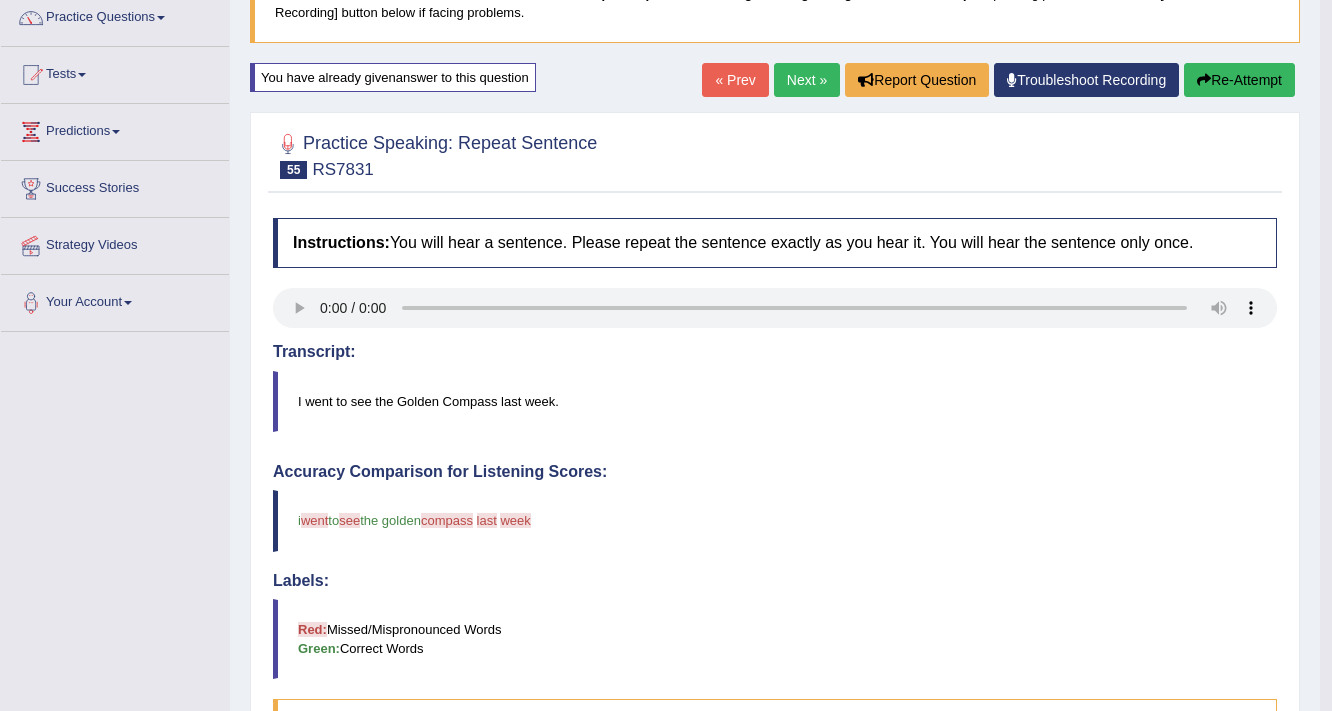 click on "Re-Attempt" at bounding box center [1239, 80] 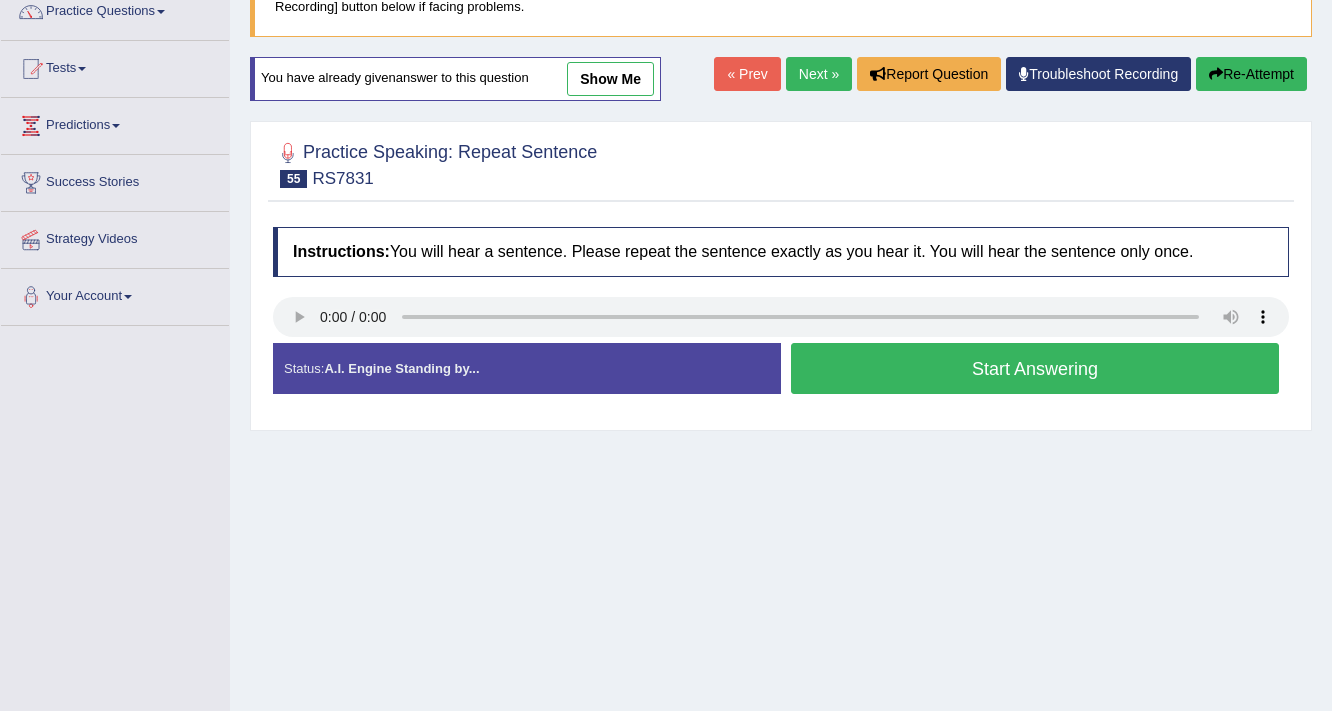 click on "Start Answering" at bounding box center (1035, 368) 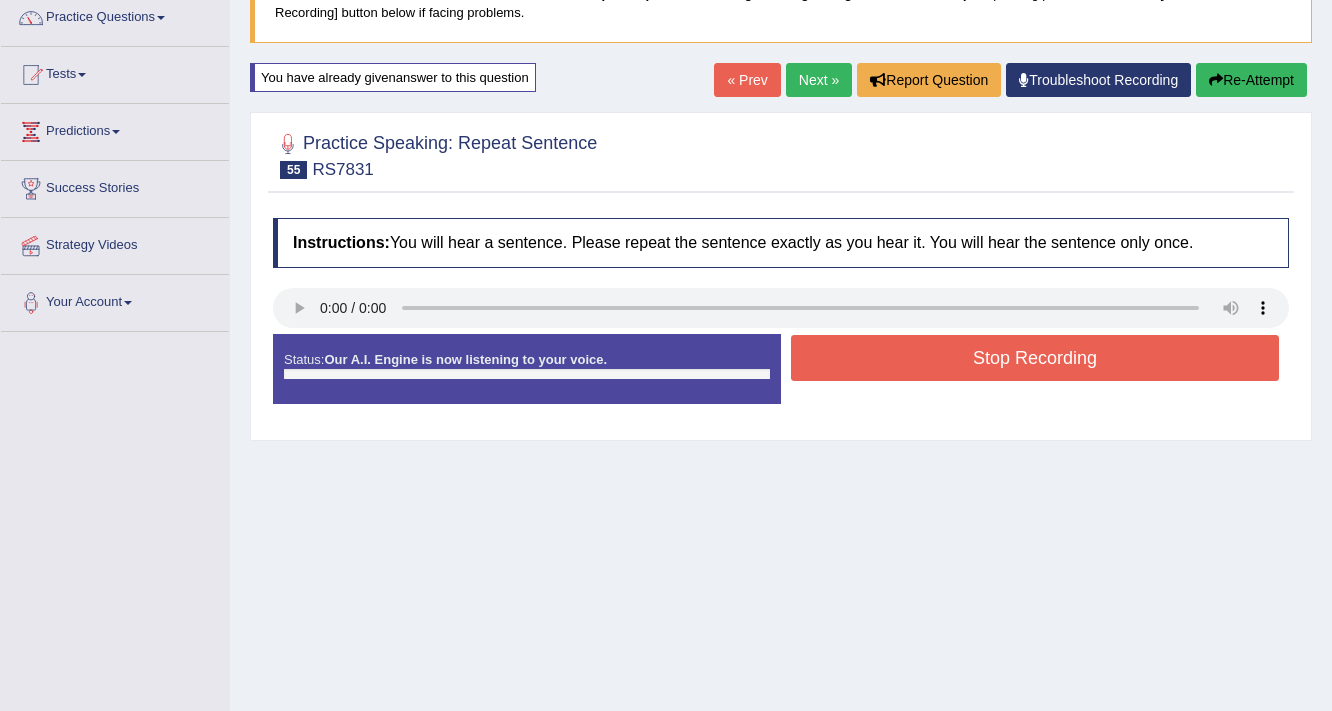 scroll, scrollTop: 0, scrollLeft: 0, axis: both 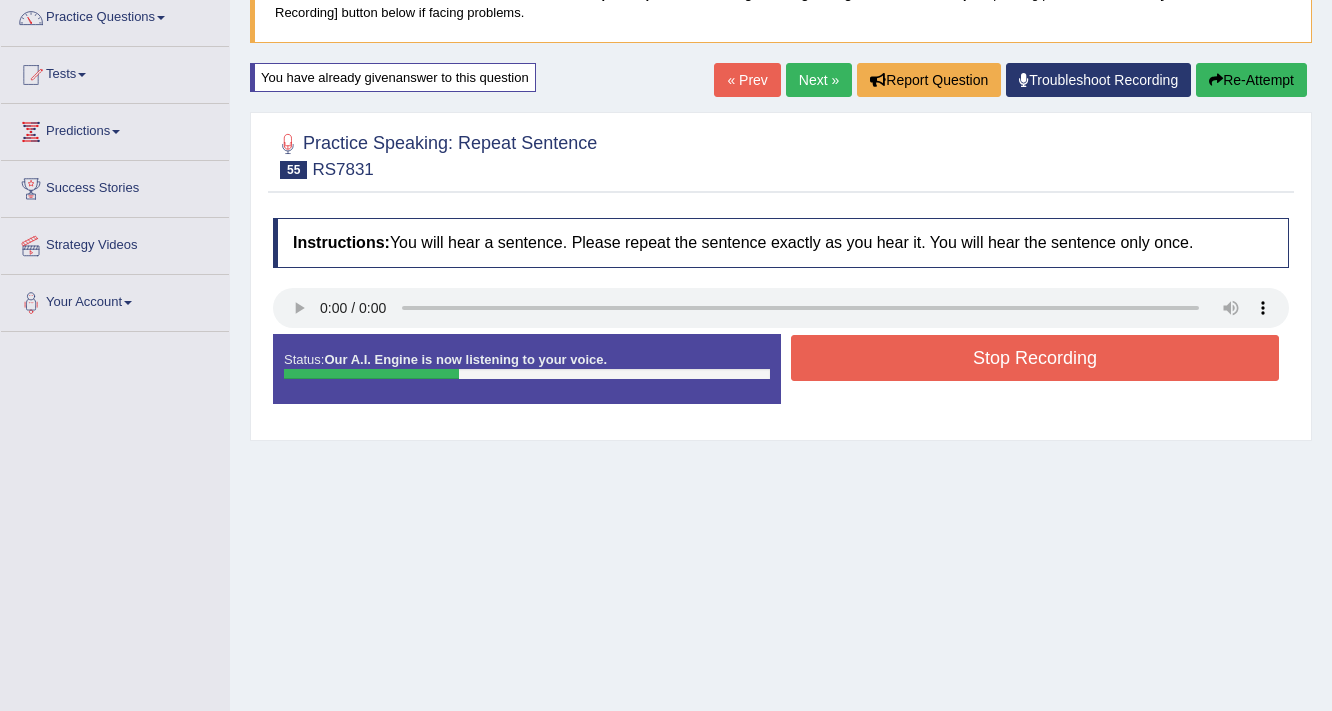 click on "Stop Recording" at bounding box center (1035, 358) 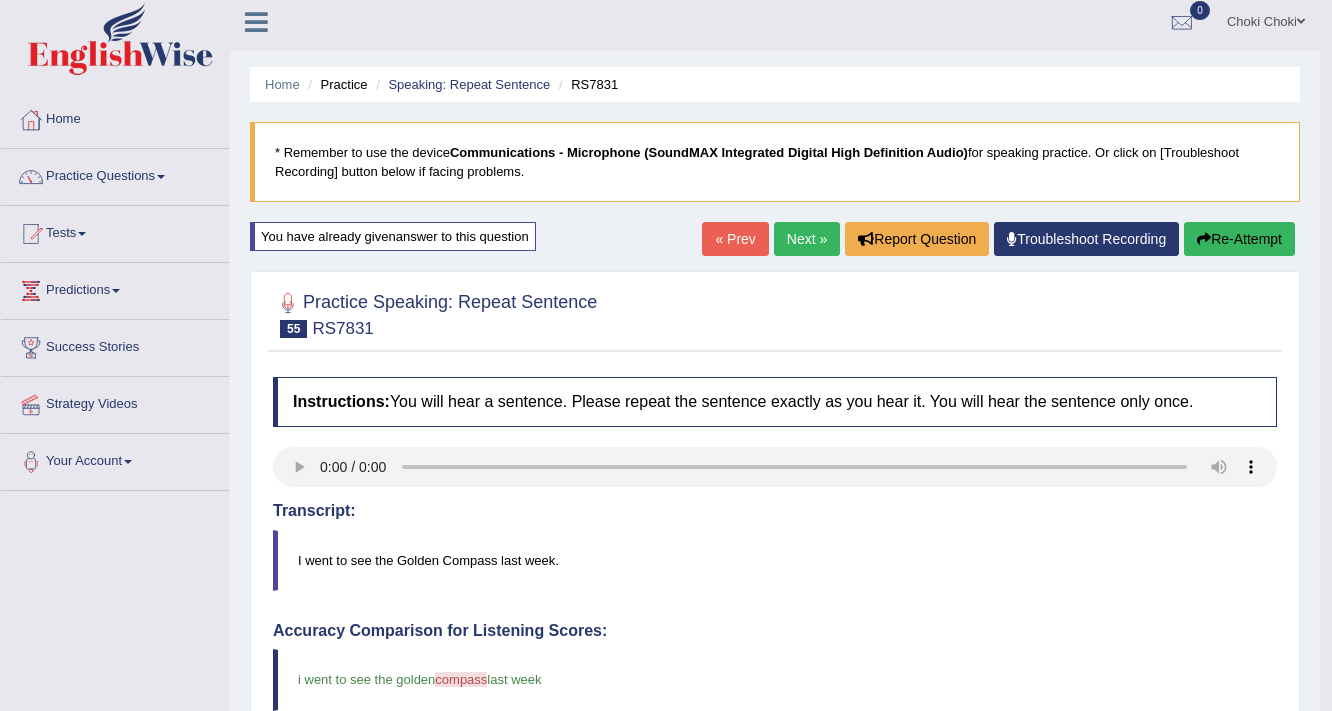 scroll, scrollTop: 6, scrollLeft: 0, axis: vertical 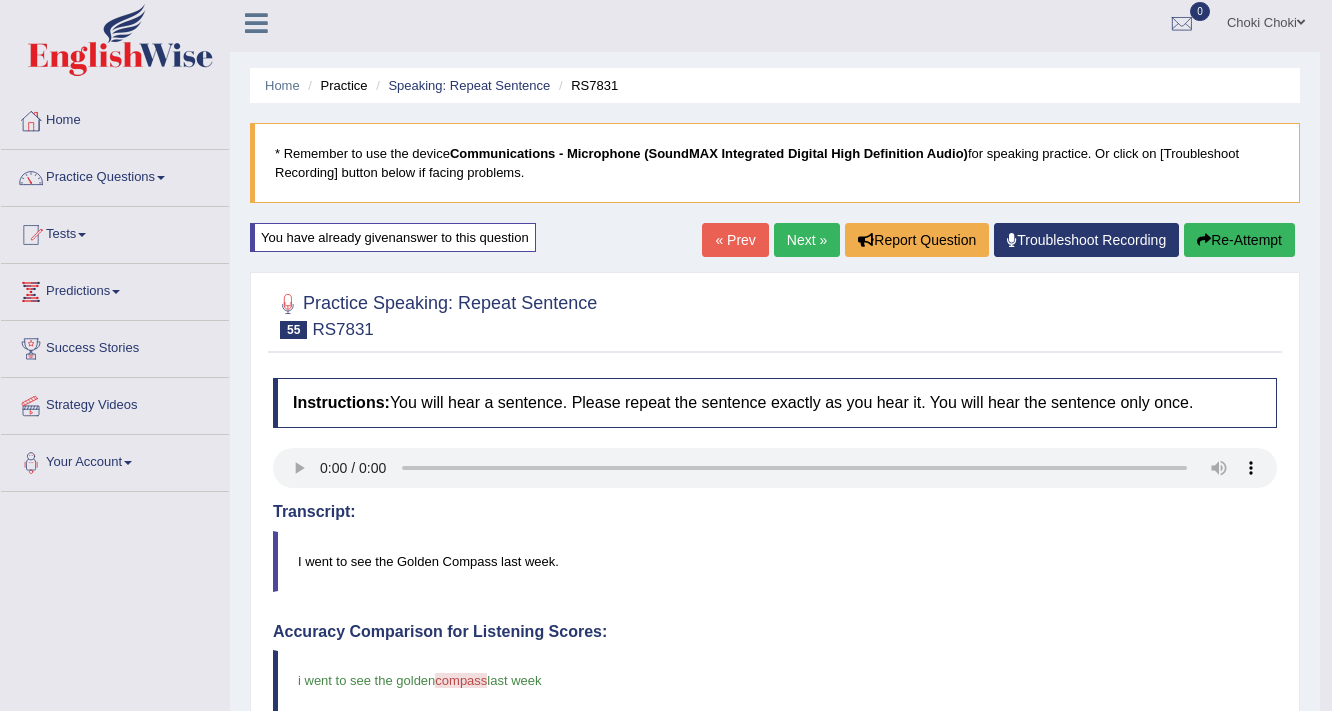 click on "« Prev Next »  Report Question  Troubleshoot Recording  Re-Attempt" at bounding box center (1001, 242) 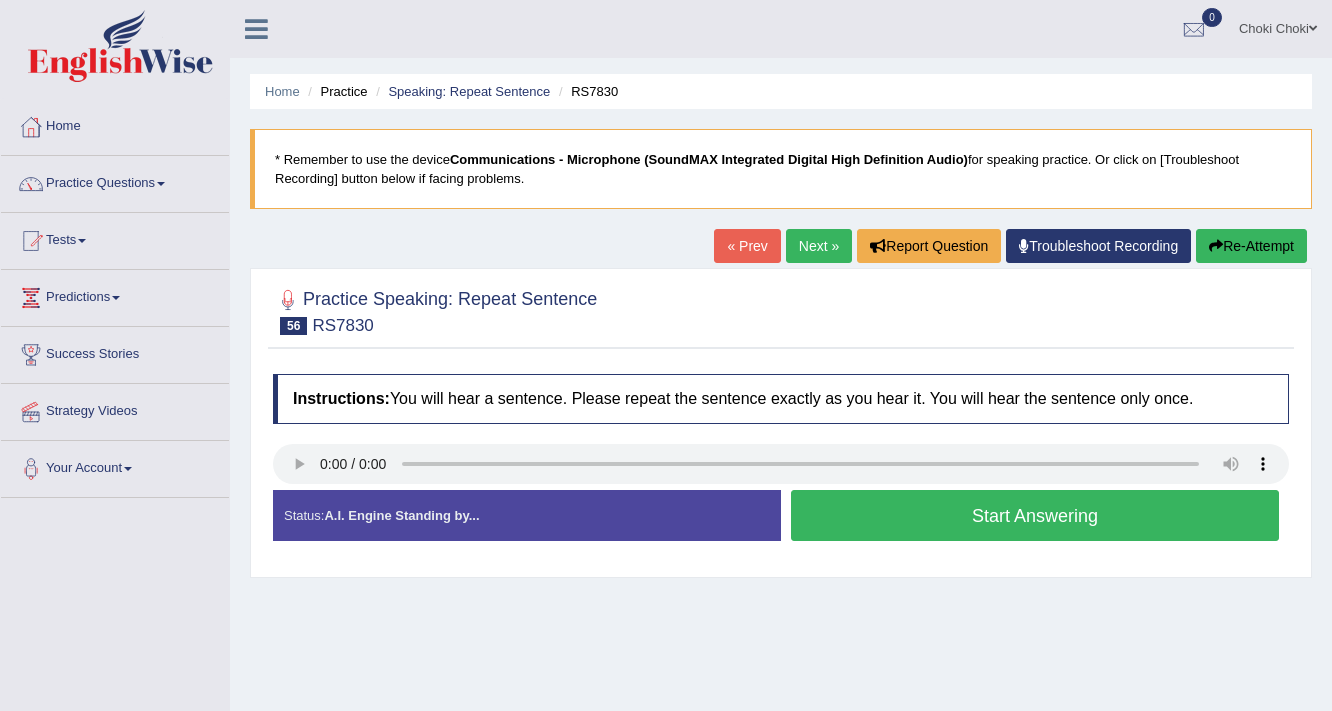 scroll, scrollTop: 0, scrollLeft: 0, axis: both 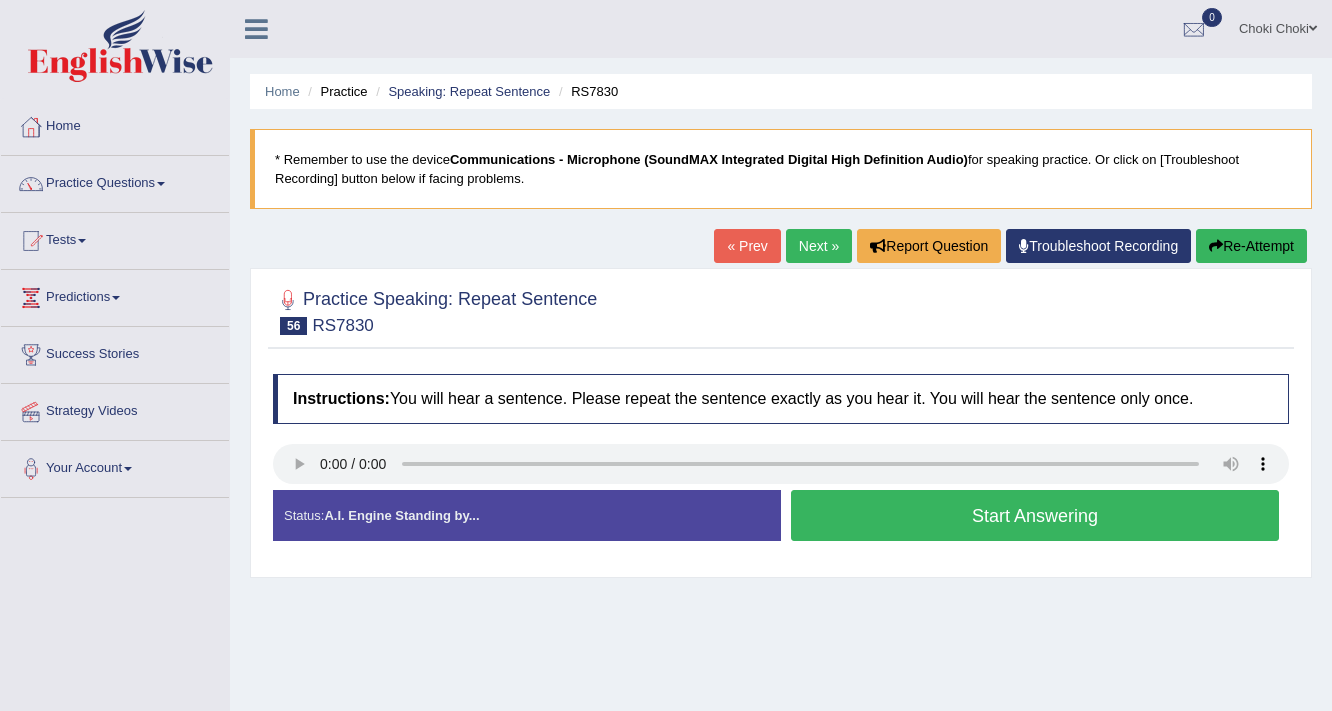 click on "Start Answering" at bounding box center (1035, 515) 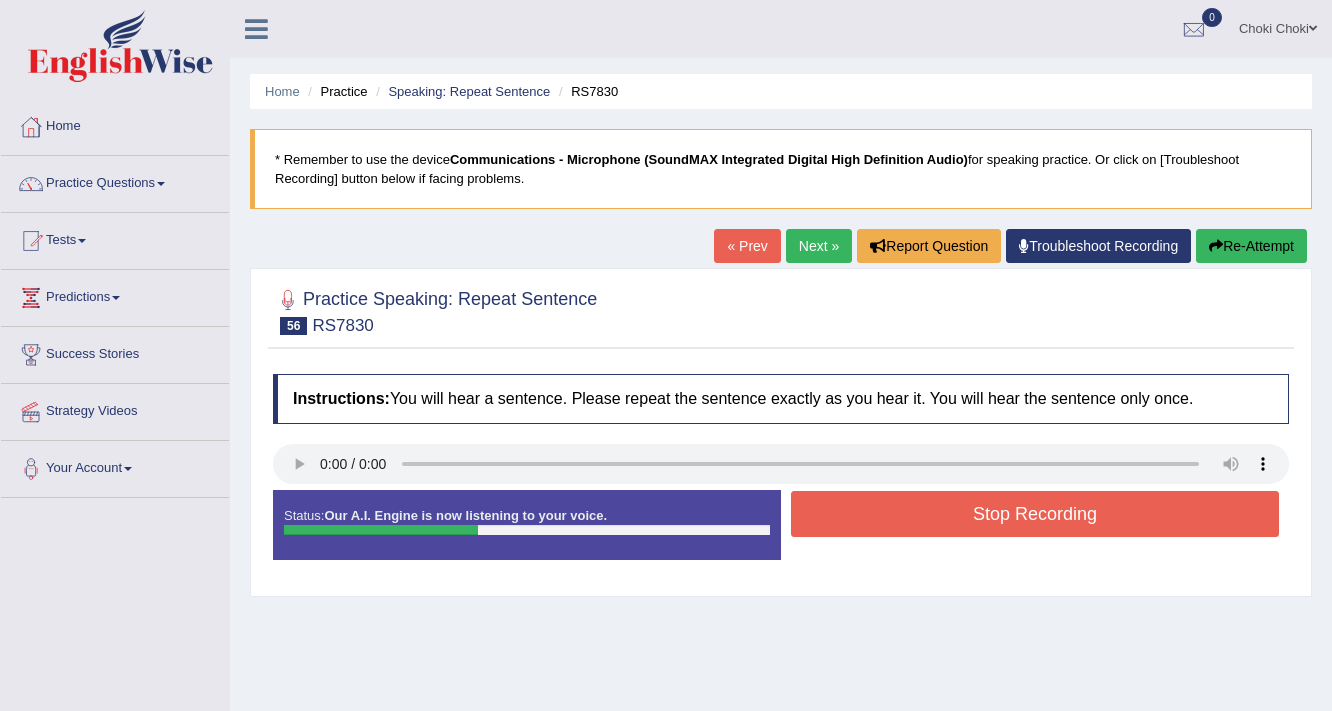 click on "Stop Recording" at bounding box center (1035, 514) 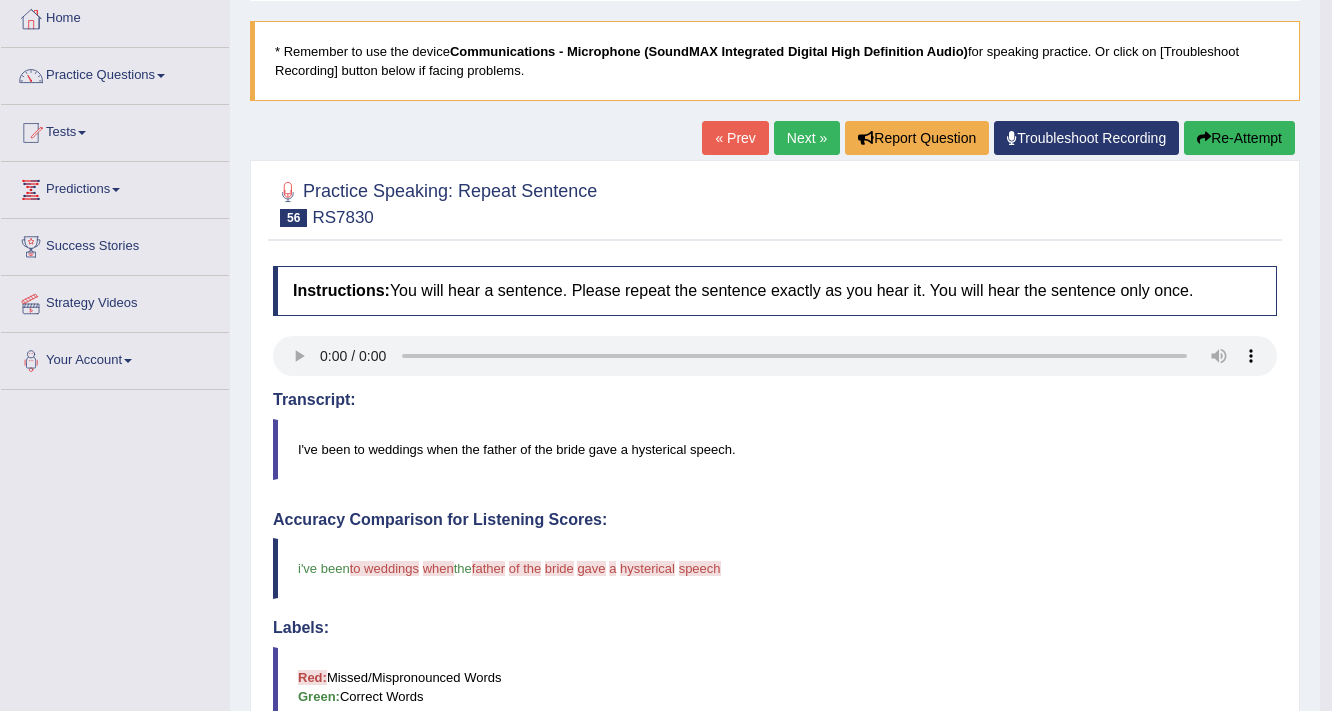 scroll, scrollTop: 80, scrollLeft: 0, axis: vertical 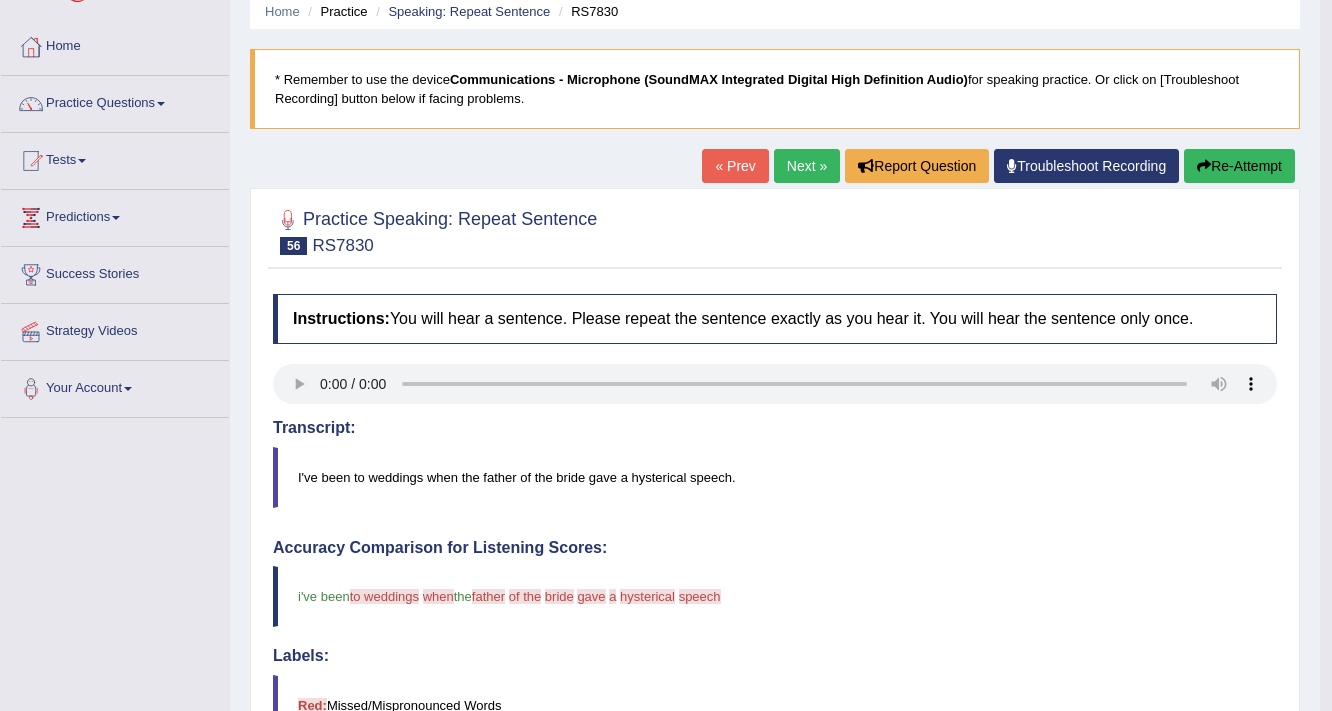 click on "Next »" at bounding box center (807, 166) 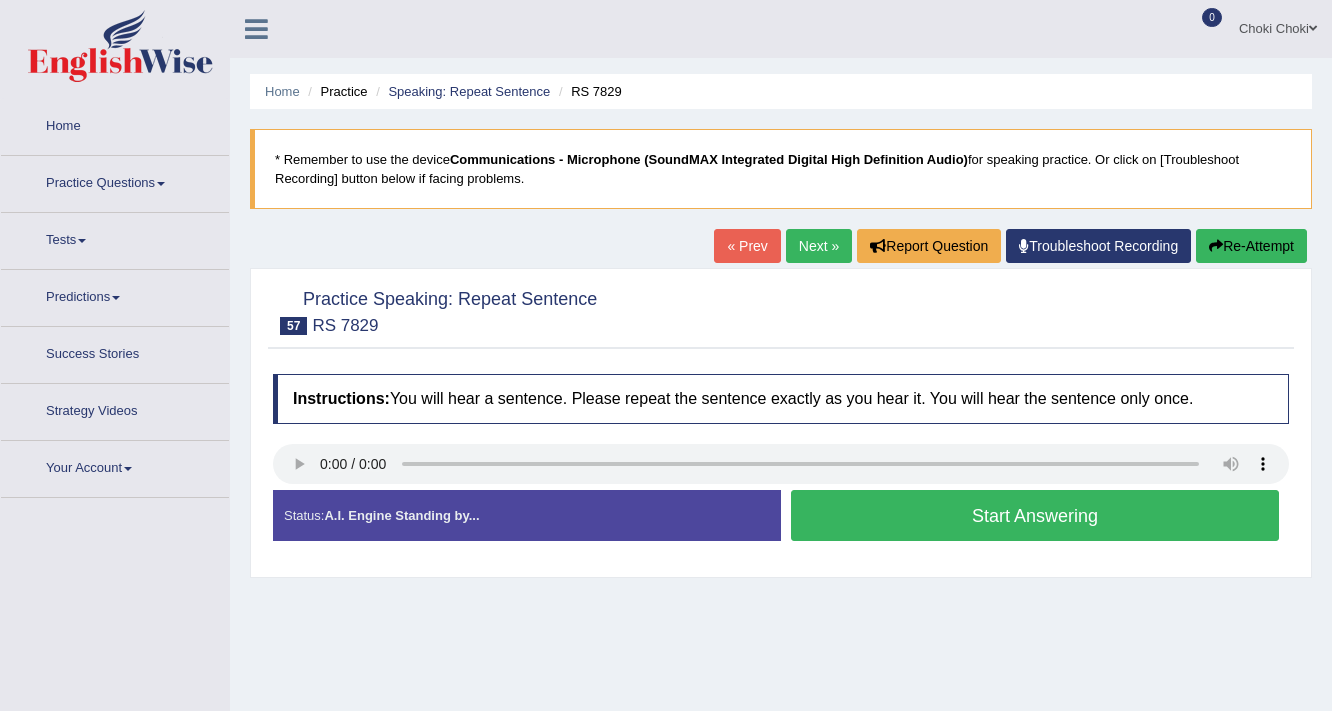 scroll, scrollTop: 0, scrollLeft: 0, axis: both 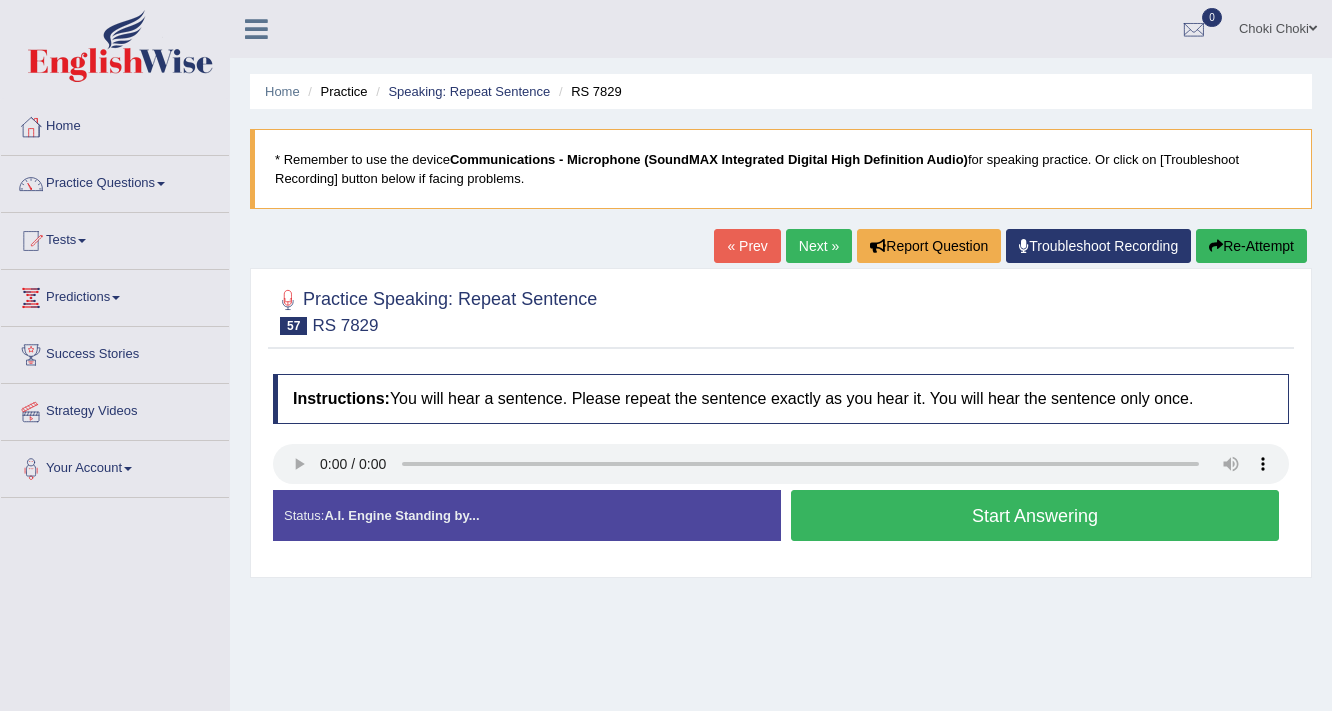 click on "Start Answering" at bounding box center (1035, 515) 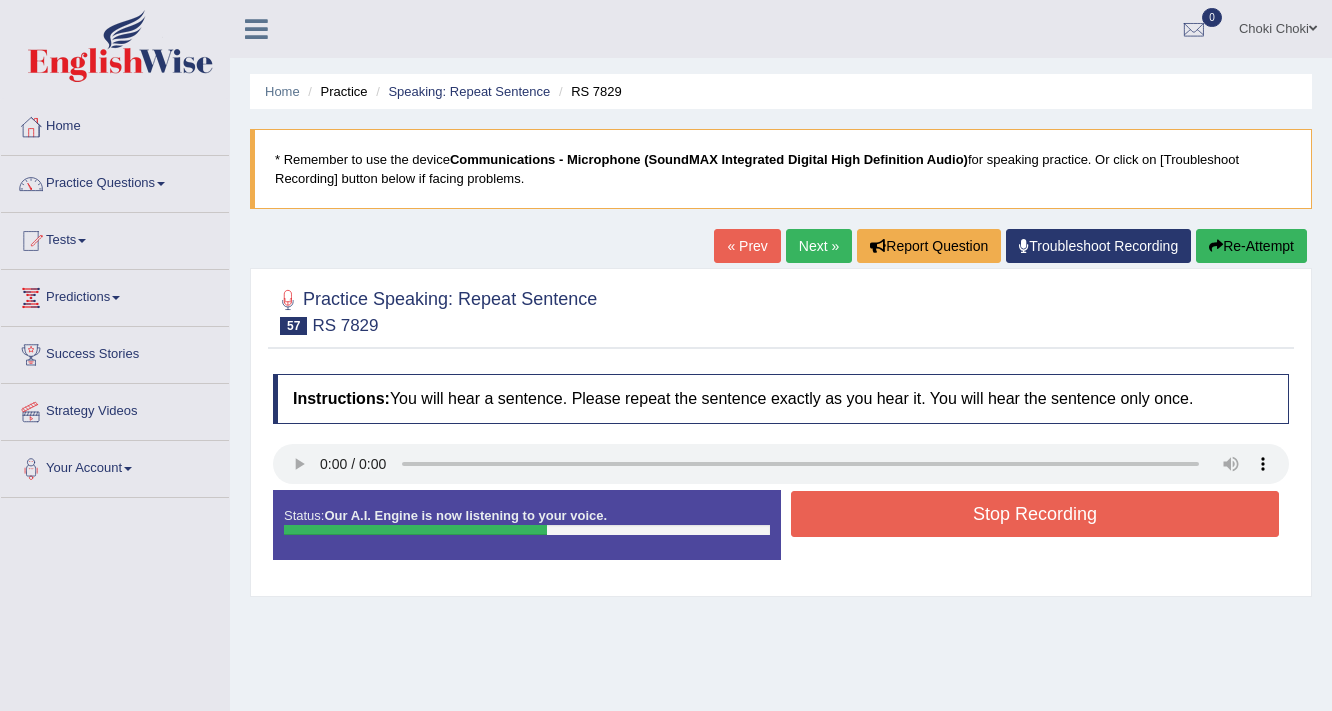 click on "Stop Recording" at bounding box center (1035, 514) 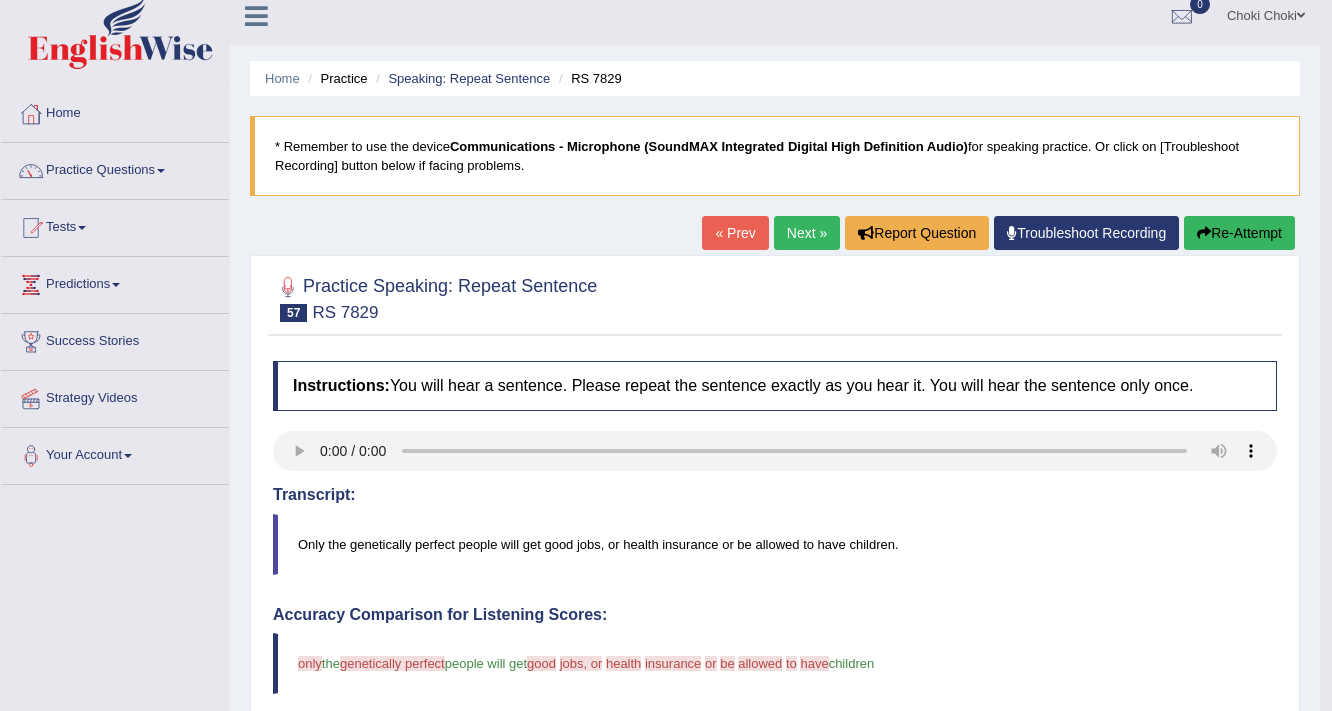scroll, scrollTop: 0, scrollLeft: 0, axis: both 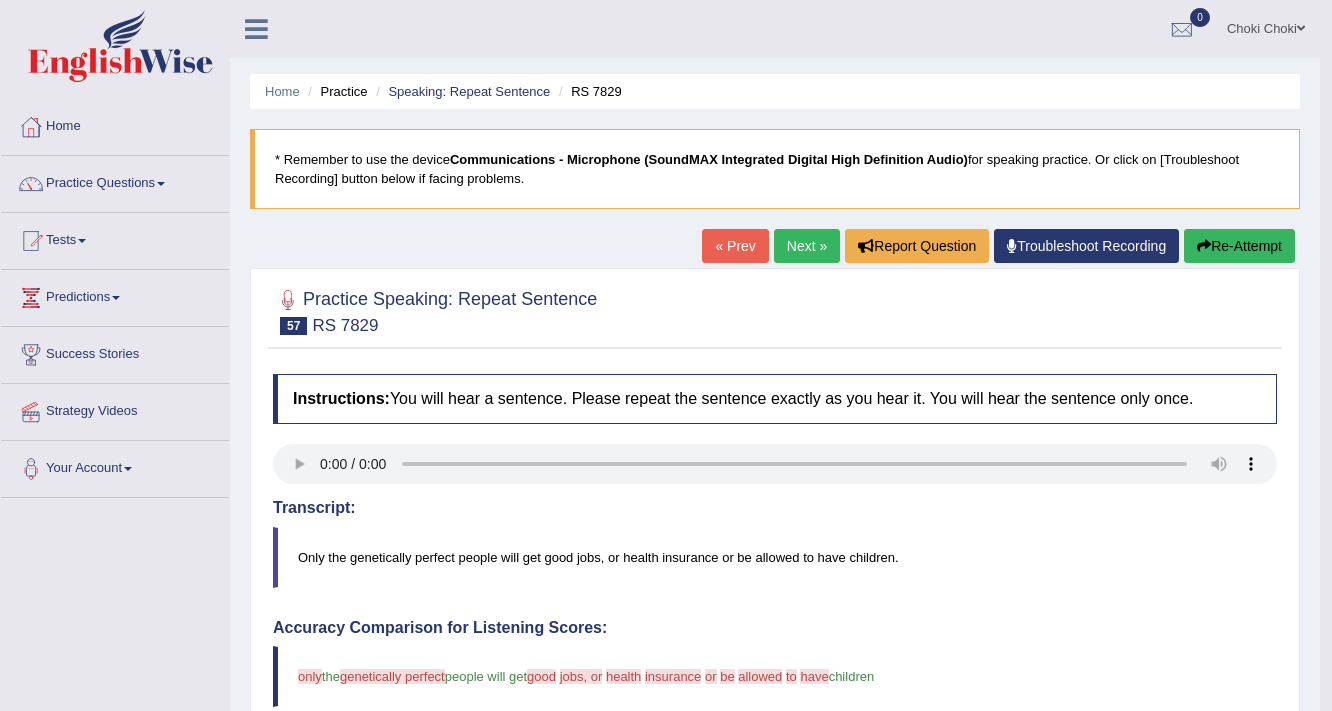click on "Next »" at bounding box center [807, 246] 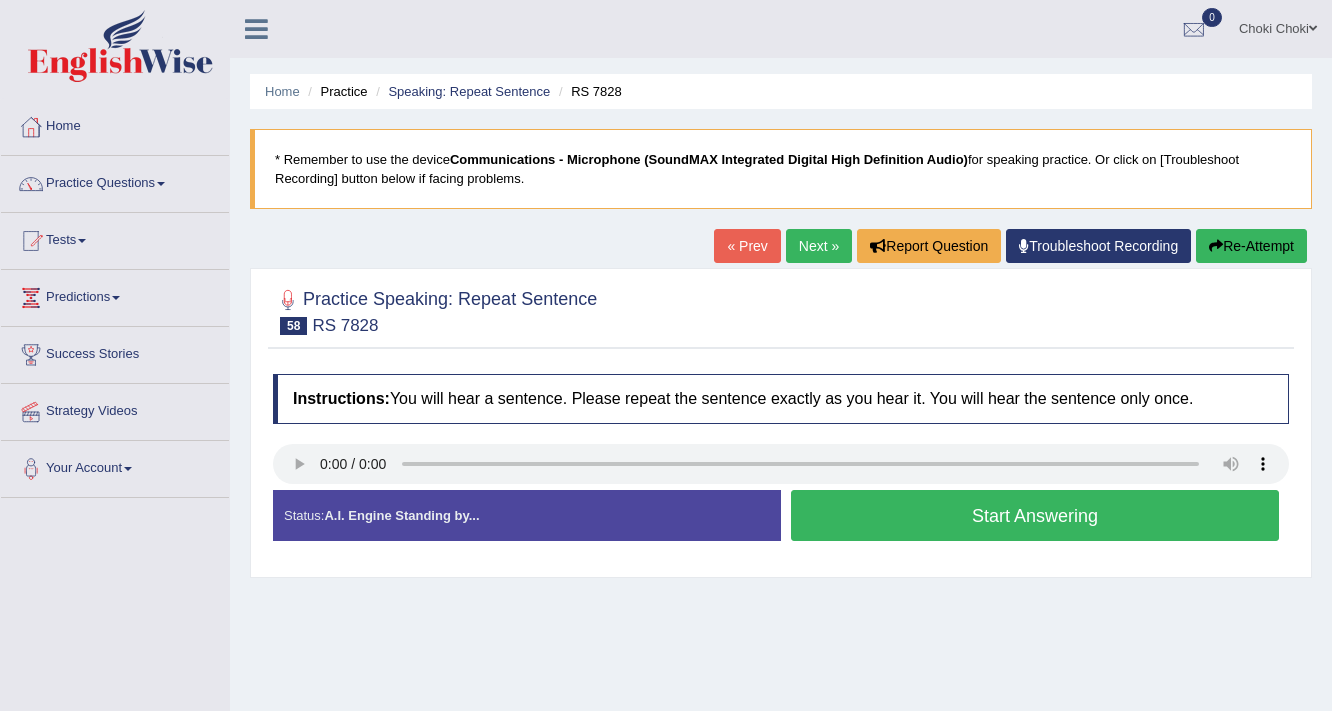 scroll, scrollTop: 0, scrollLeft: 0, axis: both 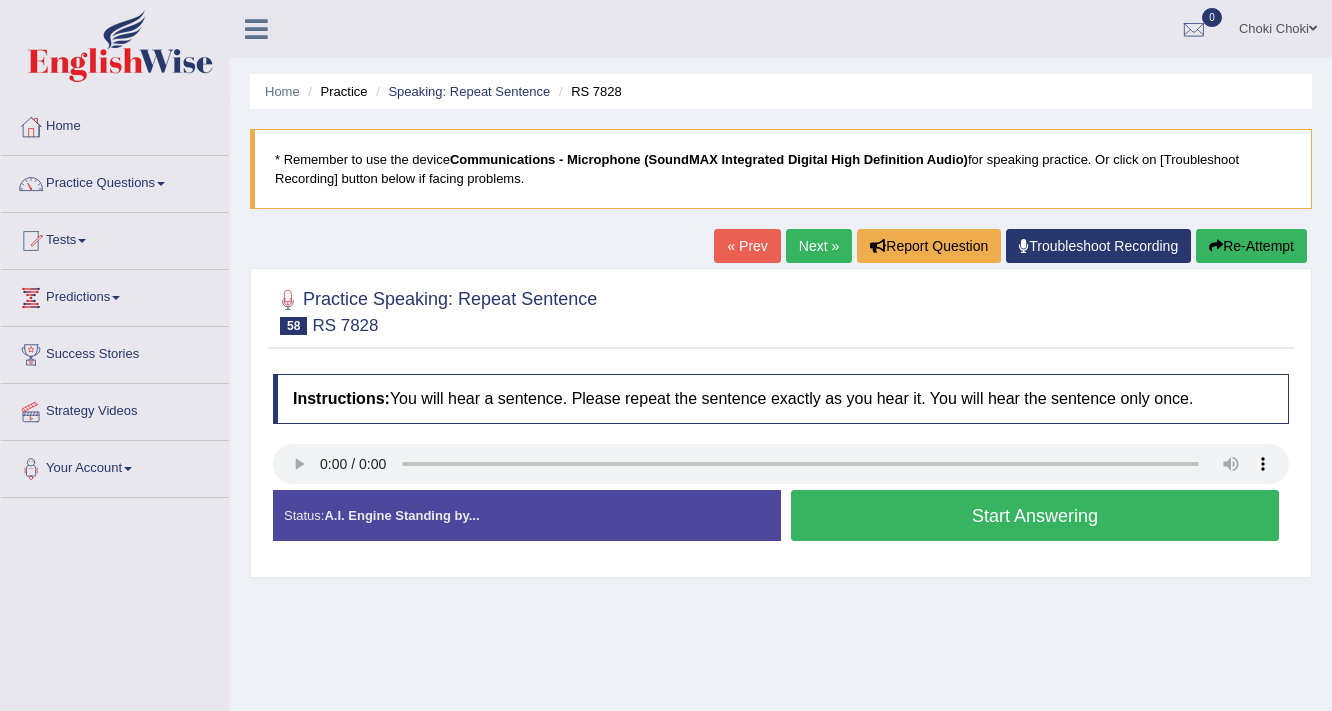 click on "Start Answering" at bounding box center (1035, 515) 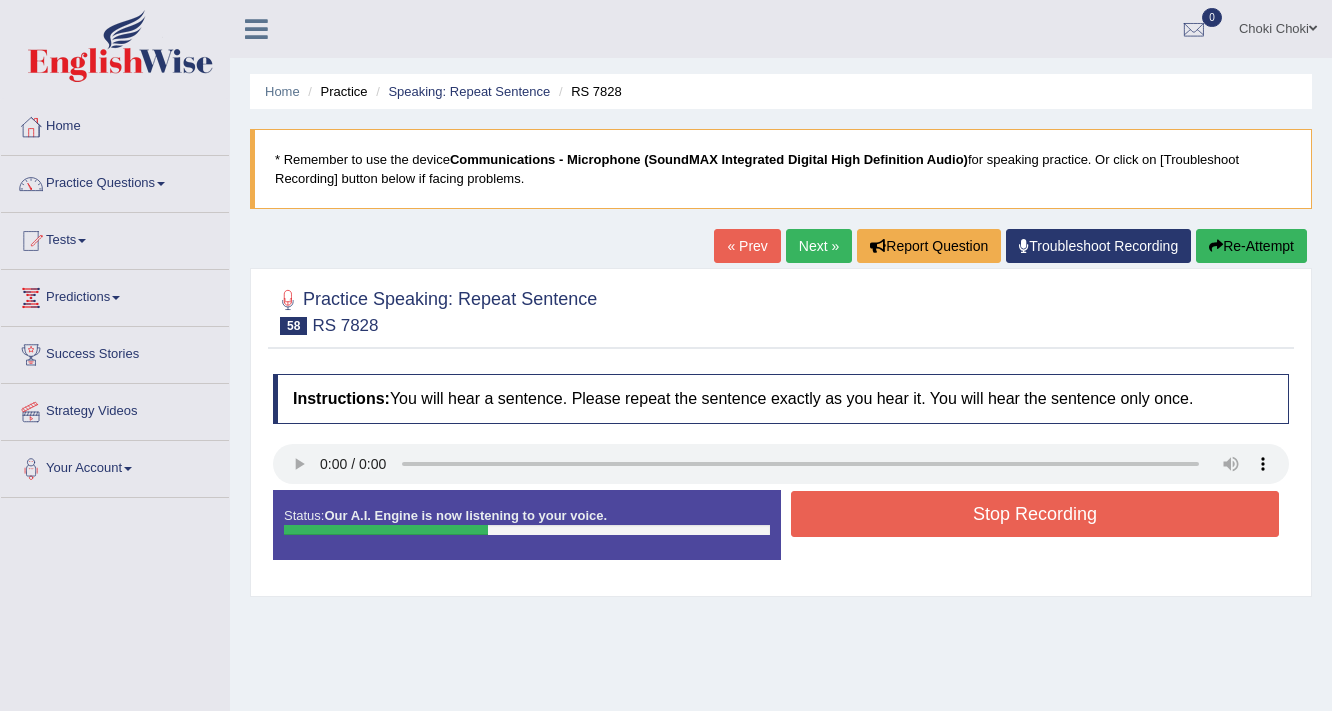click on "Stop Recording" at bounding box center [1035, 514] 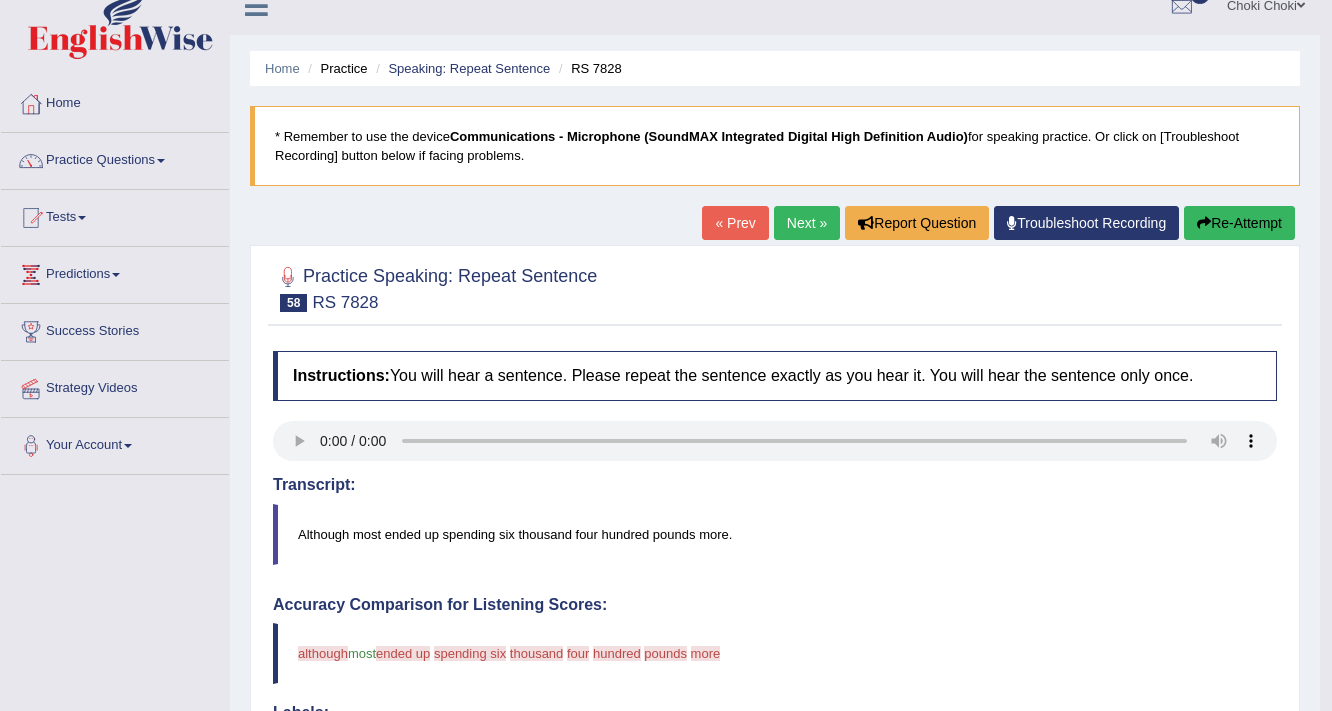 scroll, scrollTop: 0, scrollLeft: 0, axis: both 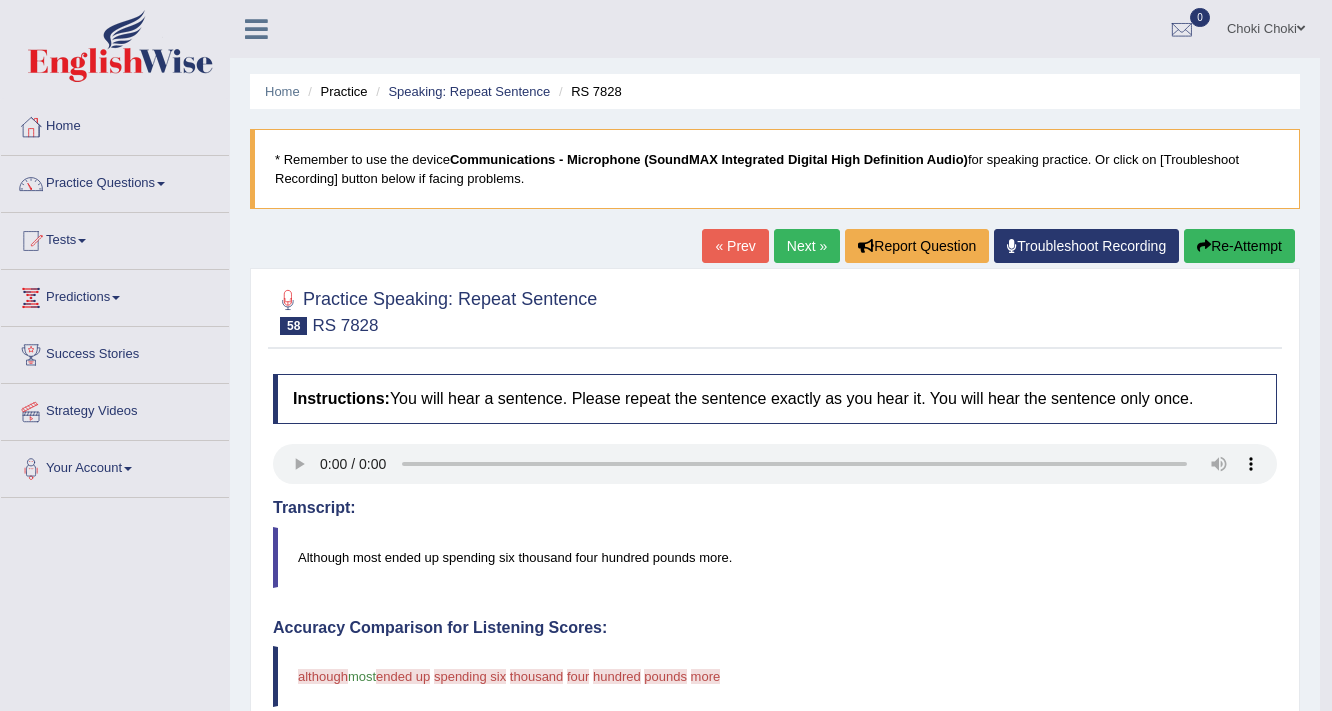 click on "Next »" at bounding box center (807, 246) 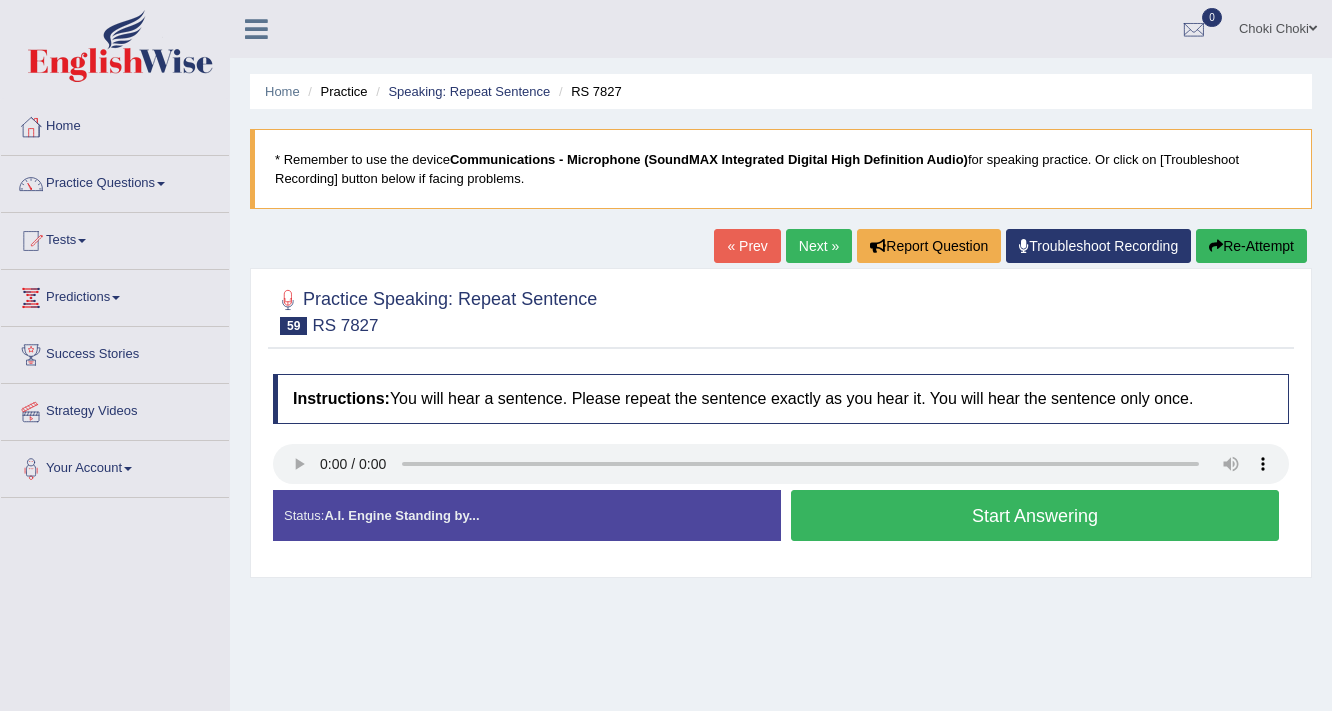scroll, scrollTop: 0, scrollLeft: 0, axis: both 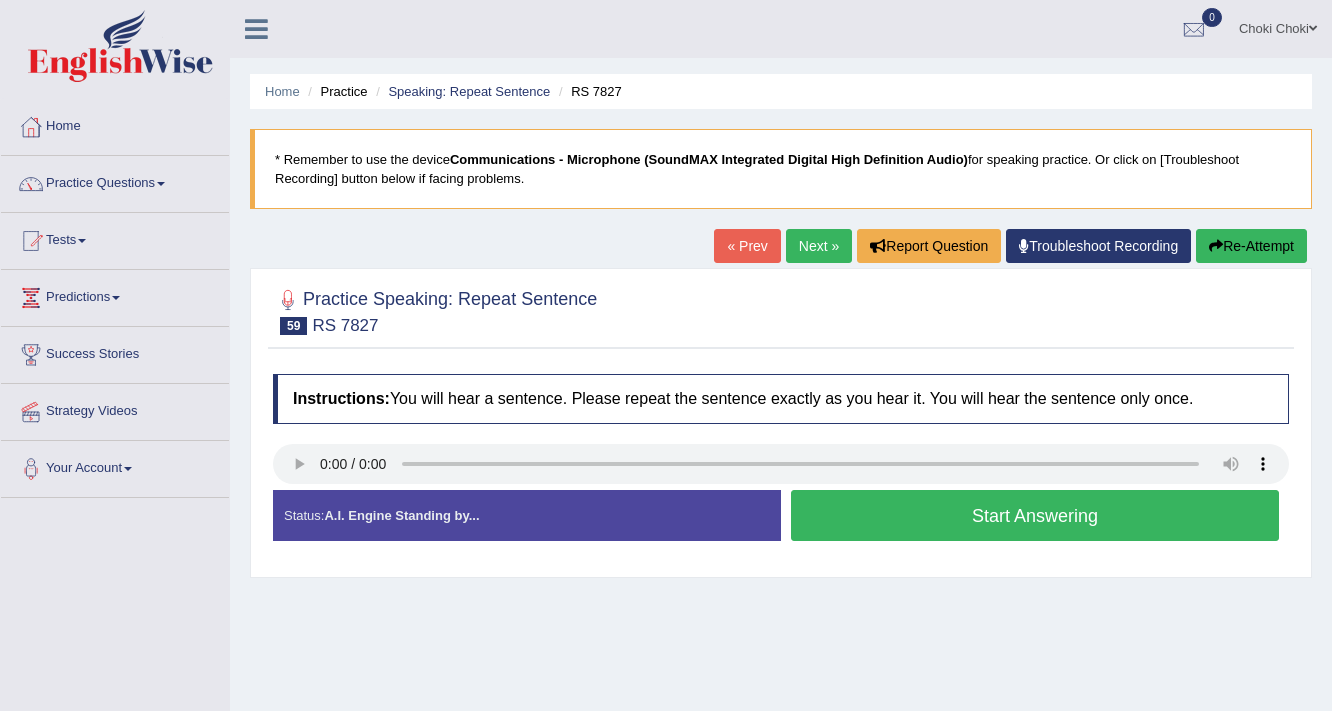 click on "Start Answering" at bounding box center (1035, 515) 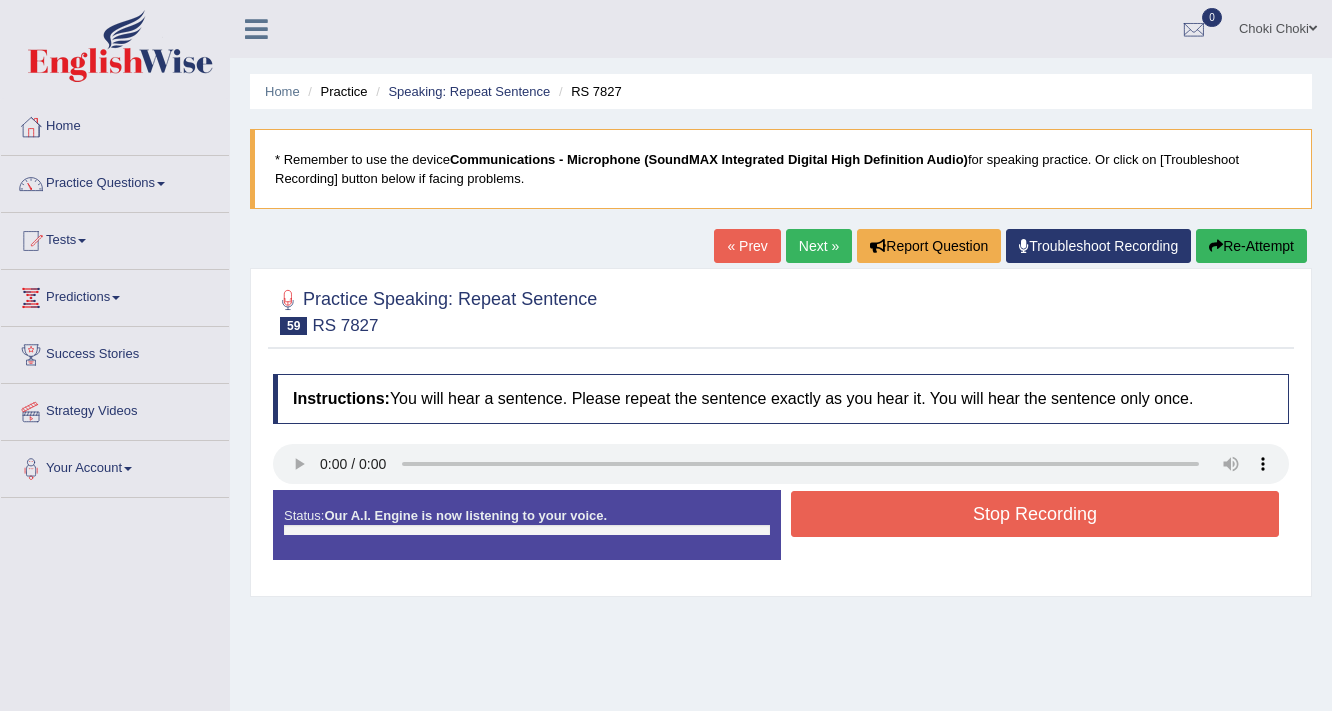 click on "Stop Recording" at bounding box center [1035, 514] 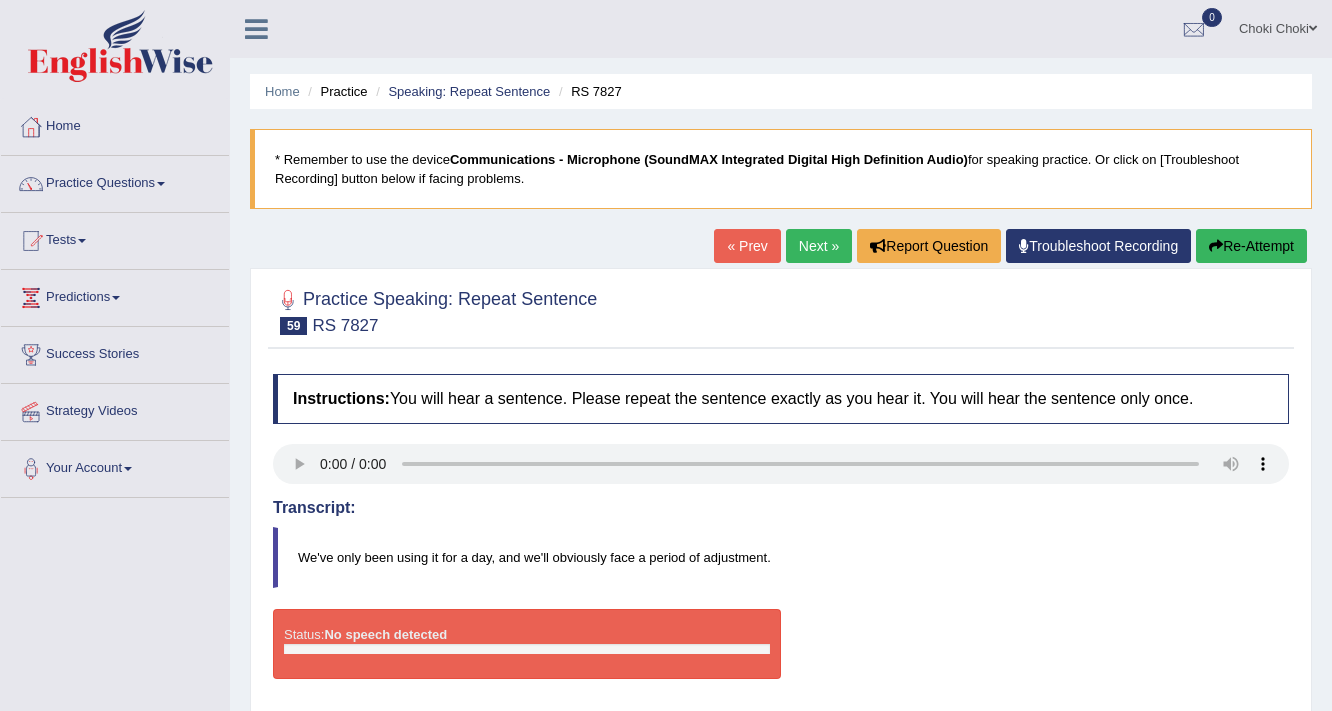 click on "Re-Attempt" at bounding box center [1251, 246] 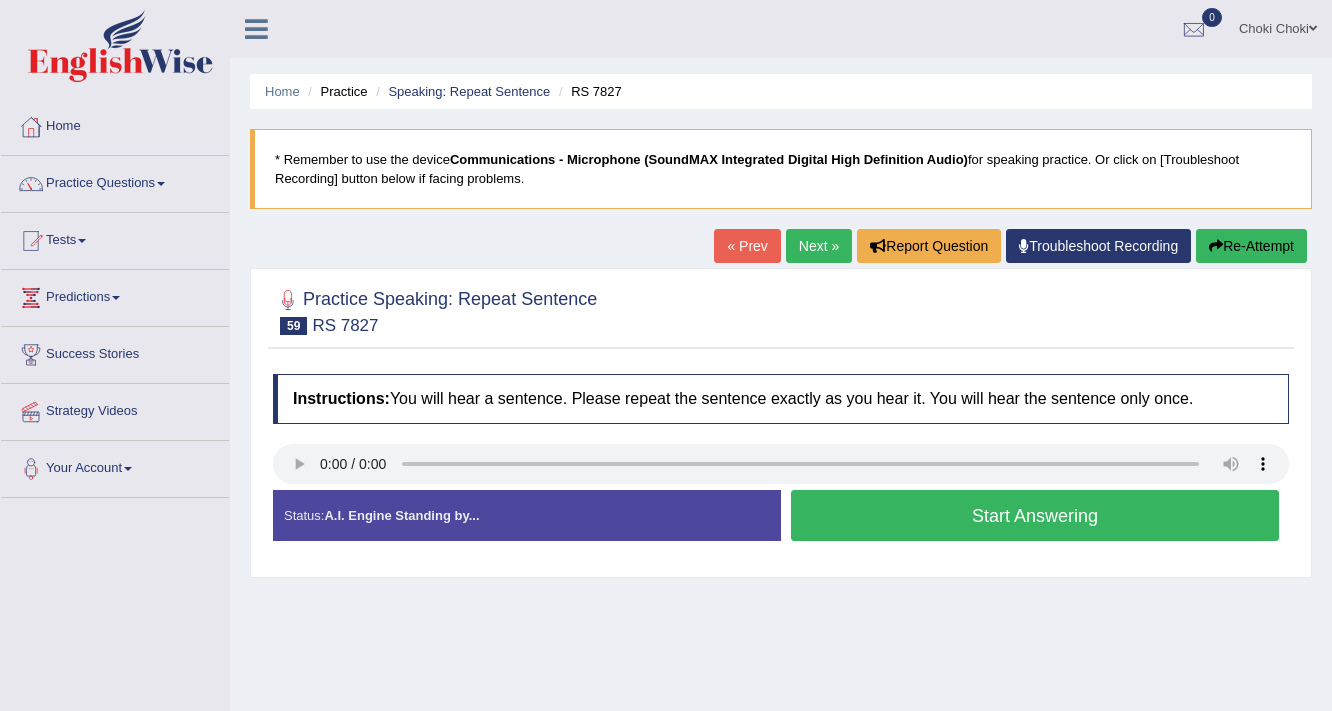 scroll, scrollTop: 0, scrollLeft: 0, axis: both 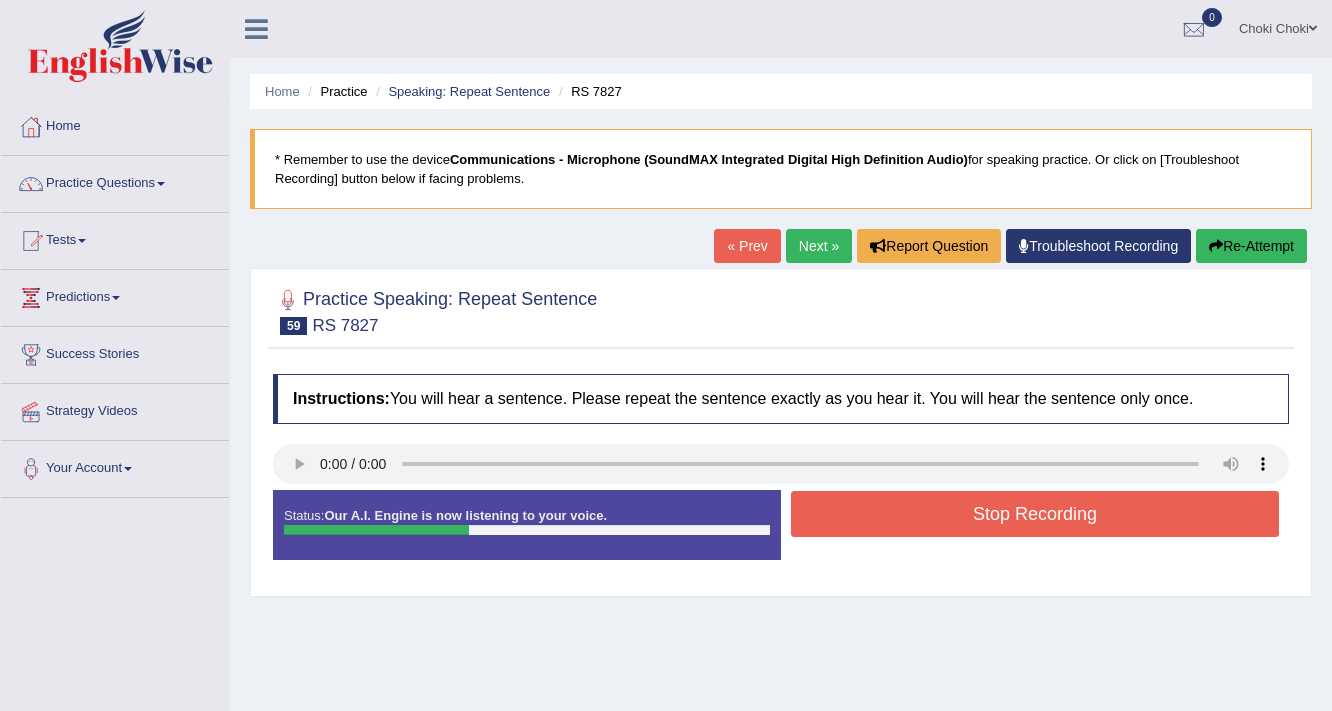 click on "Stop Recording" at bounding box center (1035, 514) 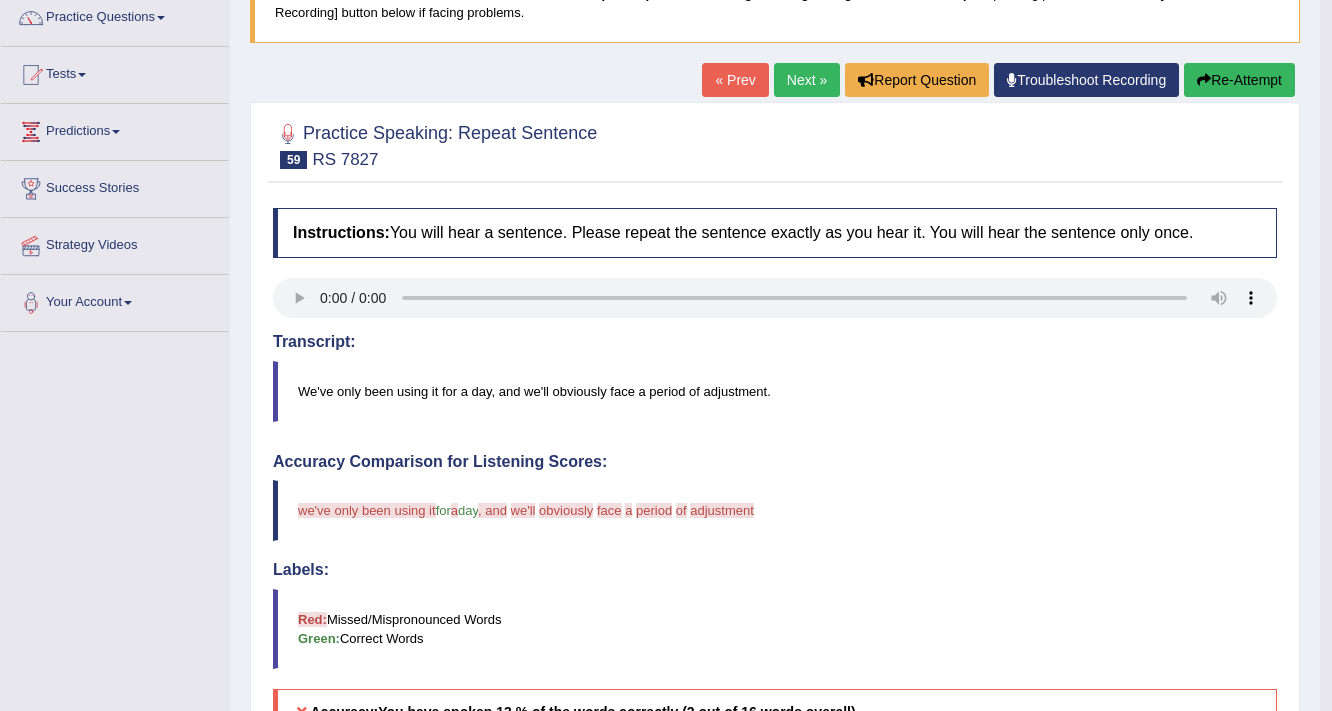 scroll, scrollTop: 160, scrollLeft: 0, axis: vertical 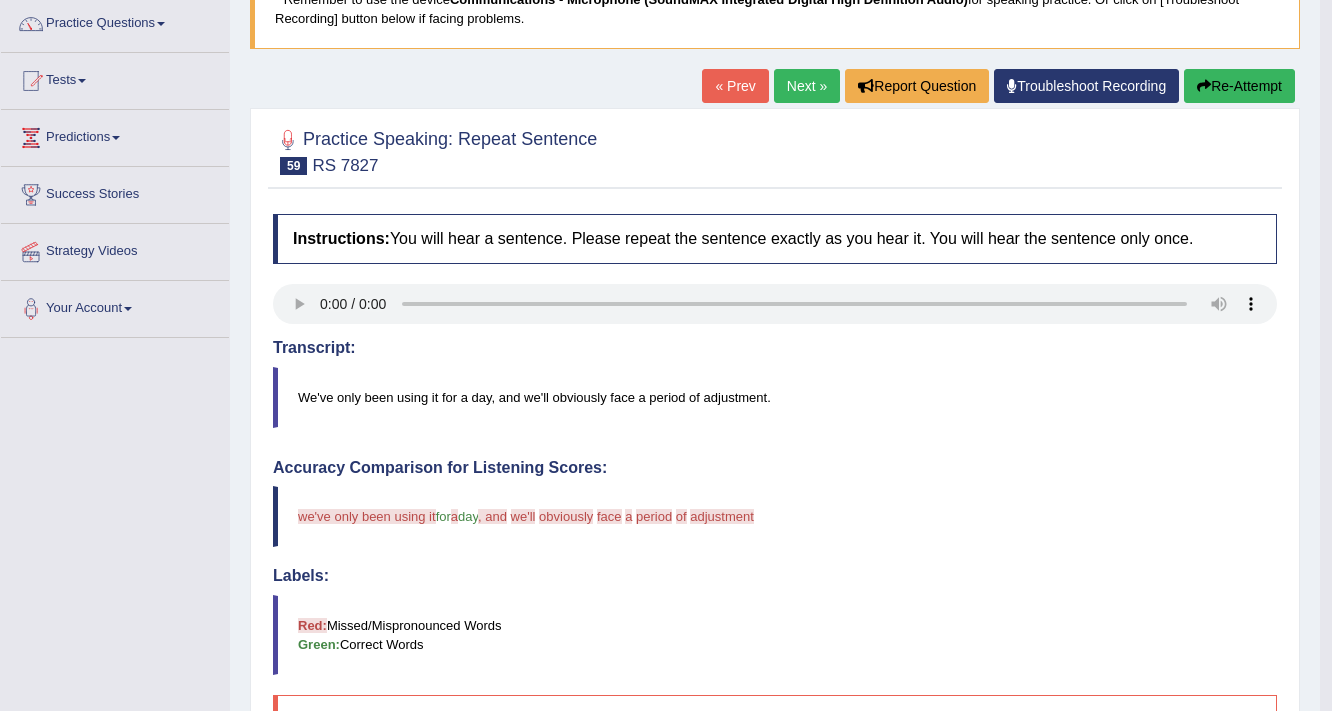 click on "Next »" 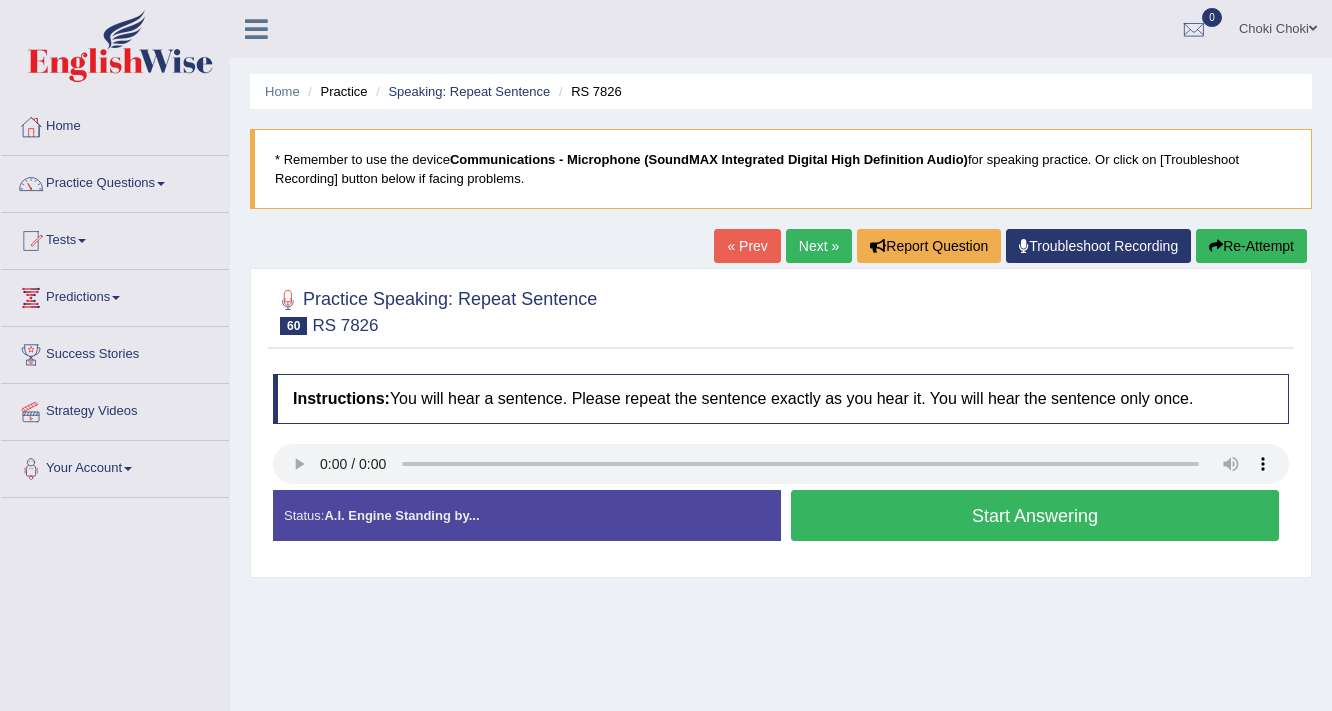 scroll, scrollTop: 0, scrollLeft: 0, axis: both 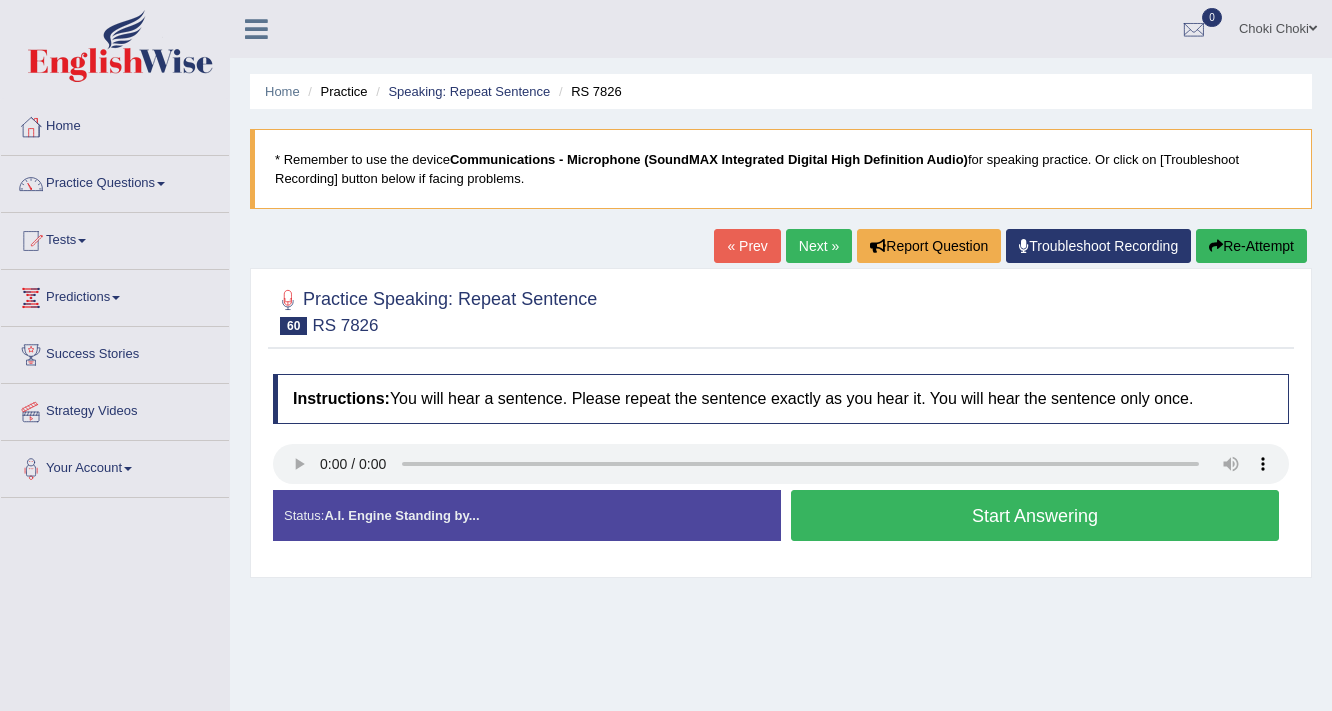 click on "Start Answering" at bounding box center (1035, 515) 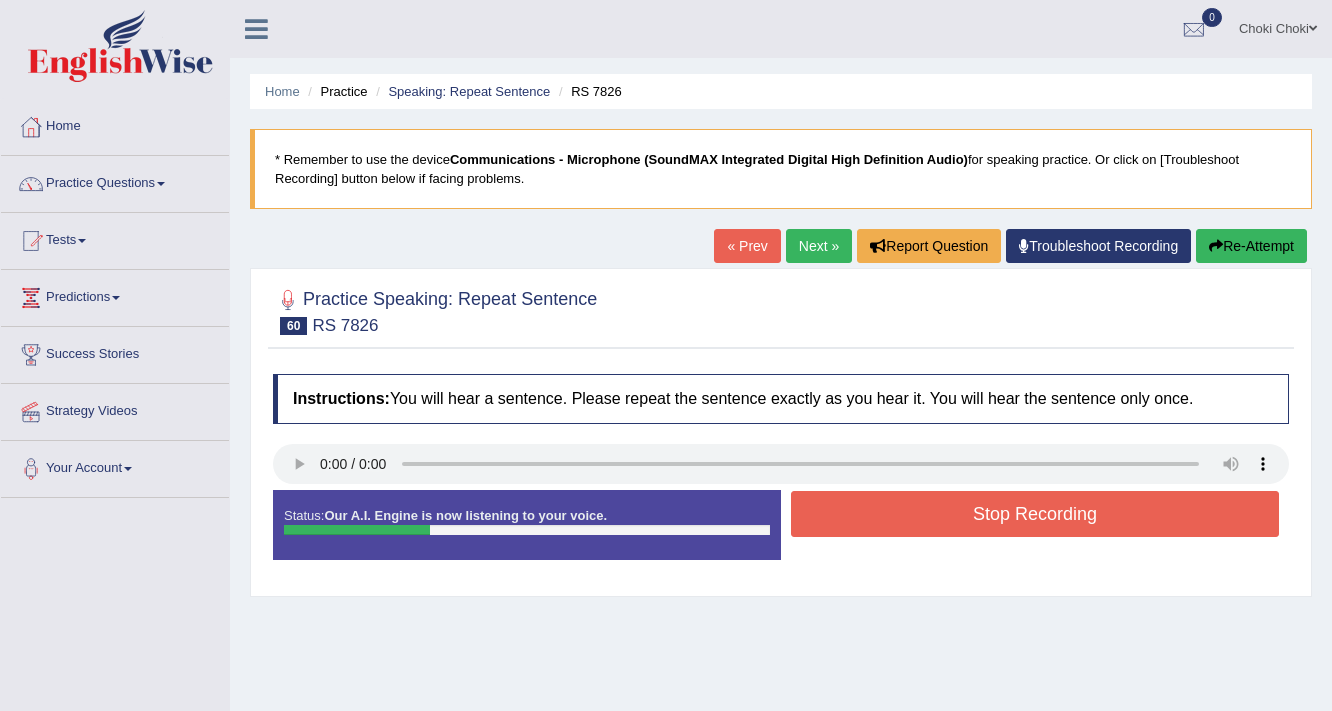 click on "Stop Recording" at bounding box center [1035, 514] 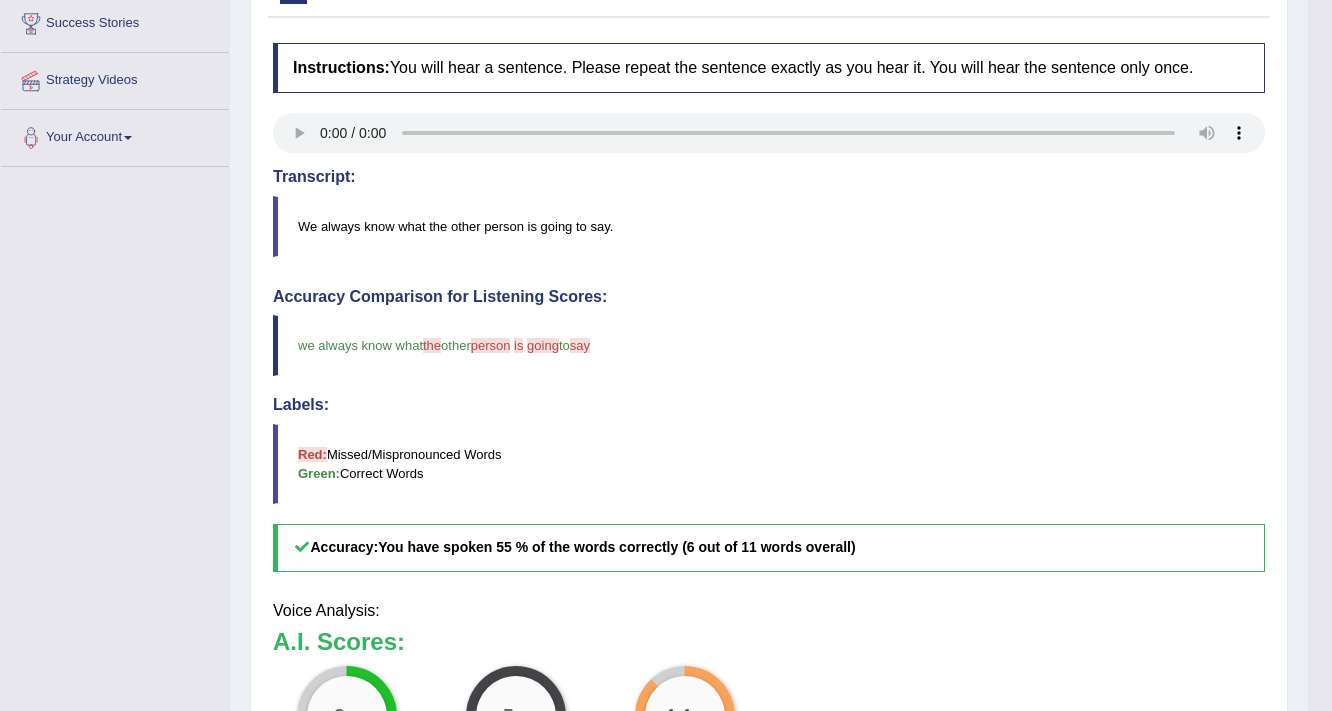 scroll, scrollTop: 339, scrollLeft: 0, axis: vertical 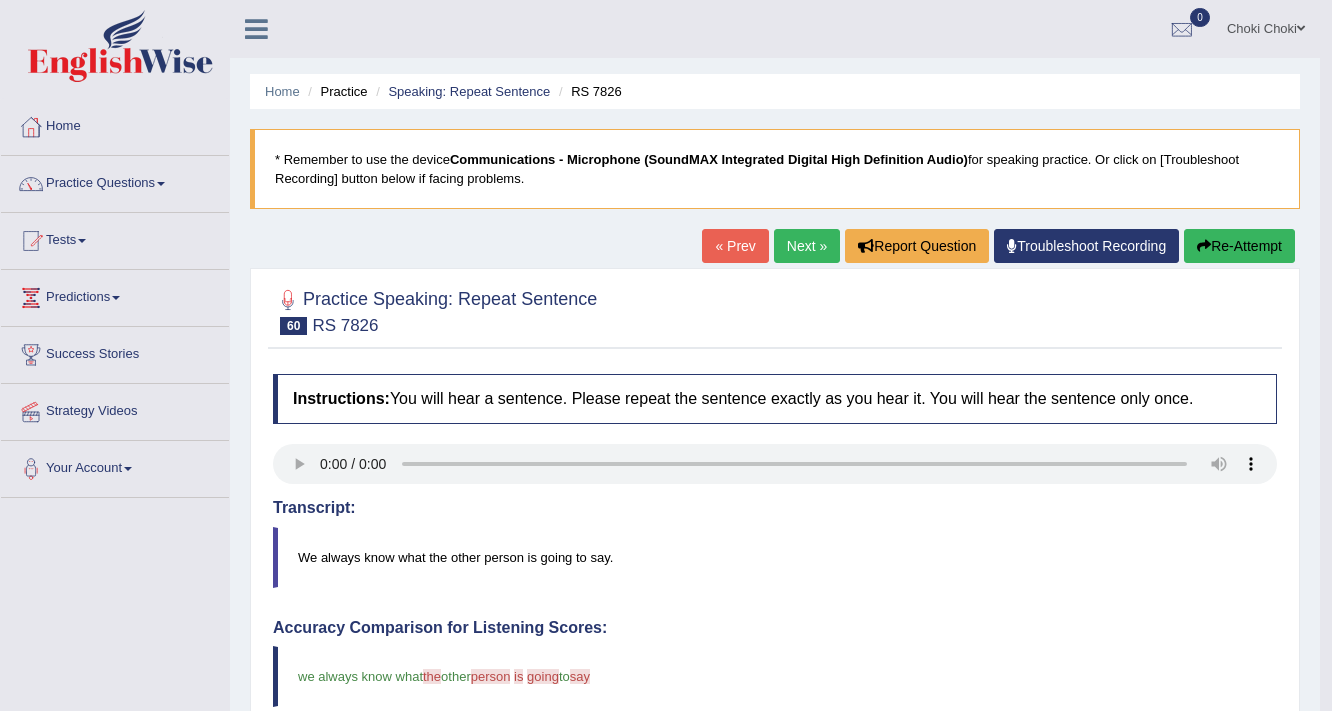click on "Next »" at bounding box center (807, 246) 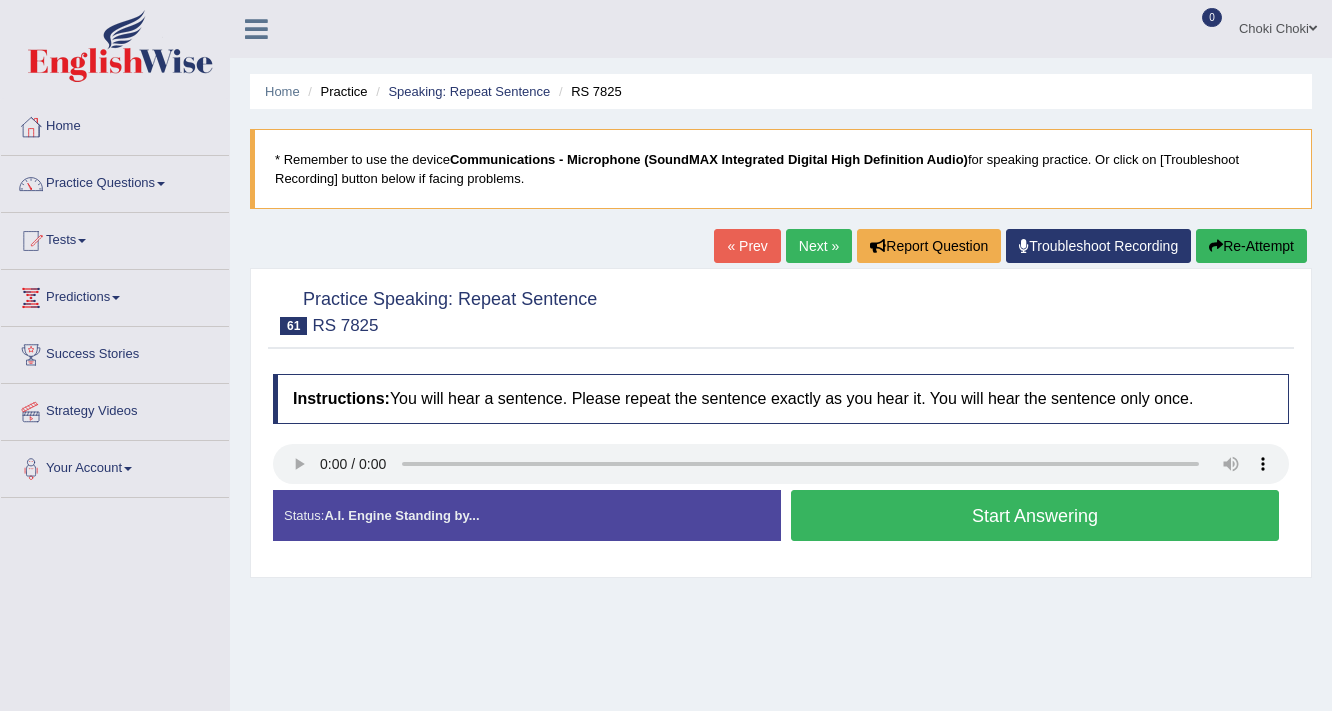 scroll, scrollTop: 0, scrollLeft: 0, axis: both 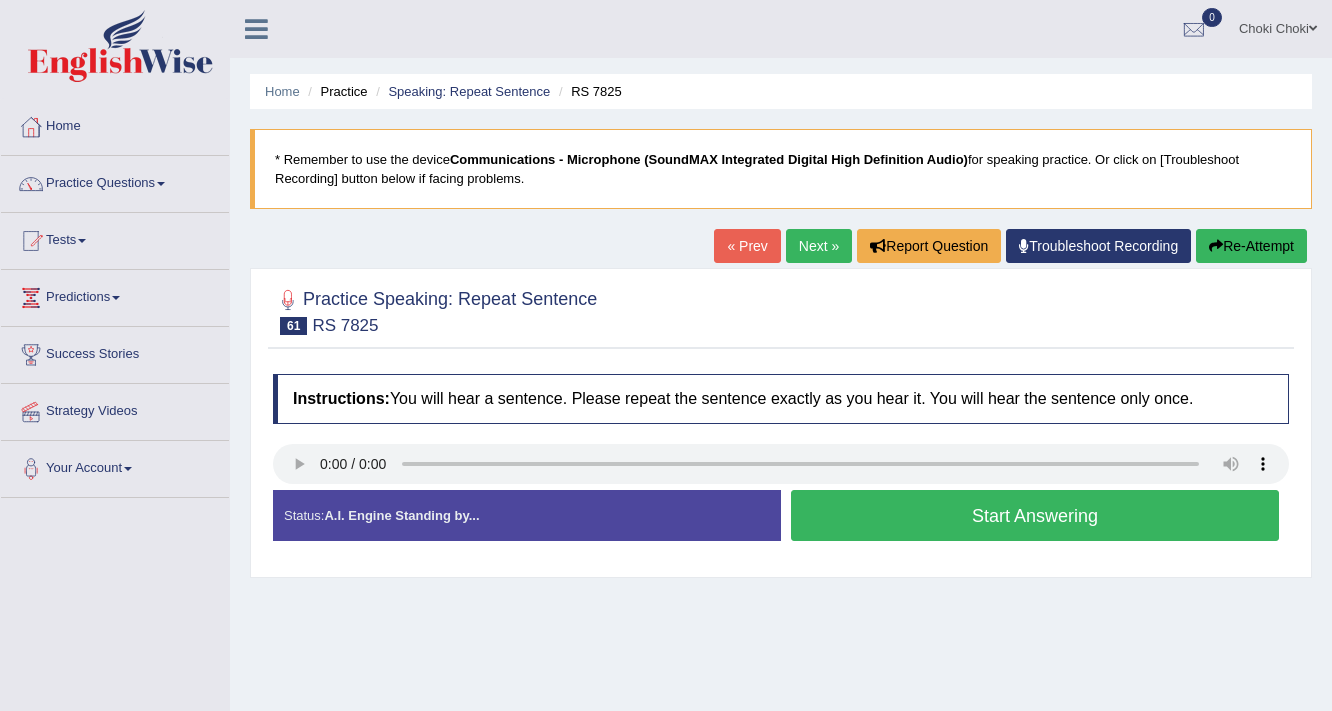 click on "Start Answering" at bounding box center [1035, 515] 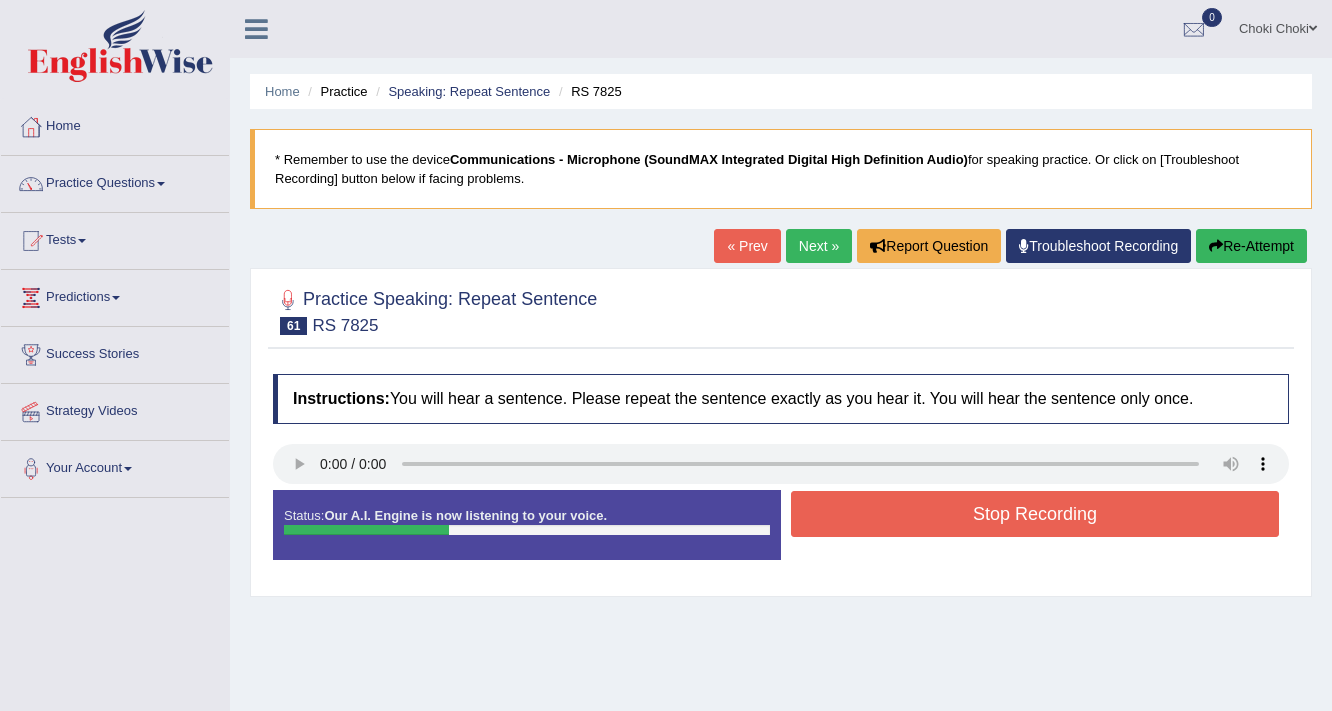 click on "Stop Recording" at bounding box center [1035, 514] 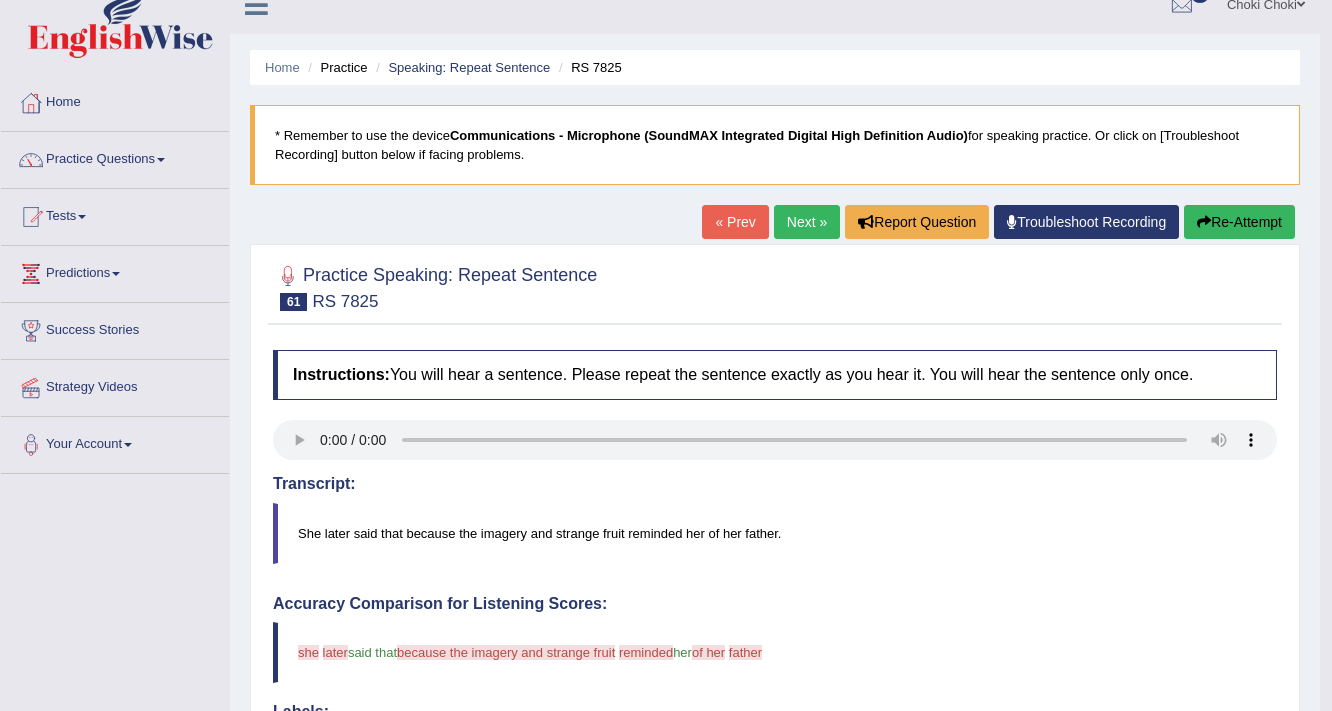 scroll, scrollTop: 0, scrollLeft: 0, axis: both 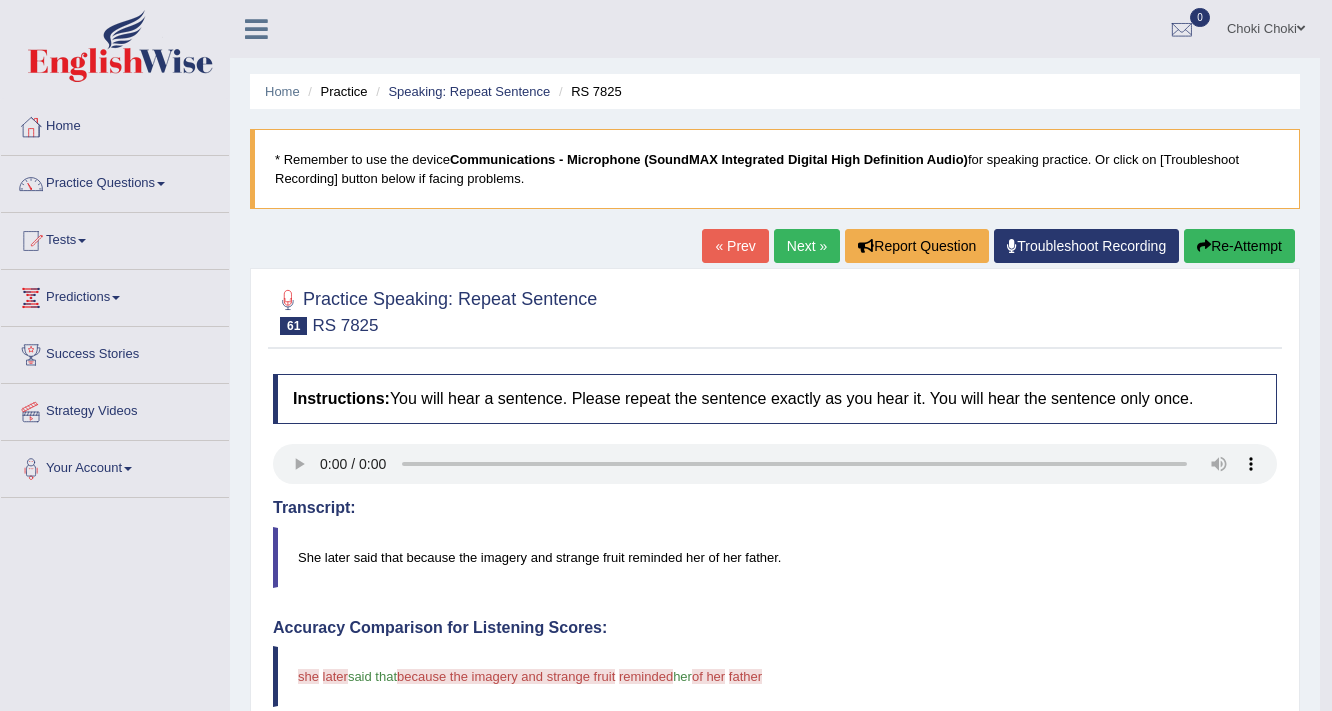 click on "Next »" at bounding box center (807, 246) 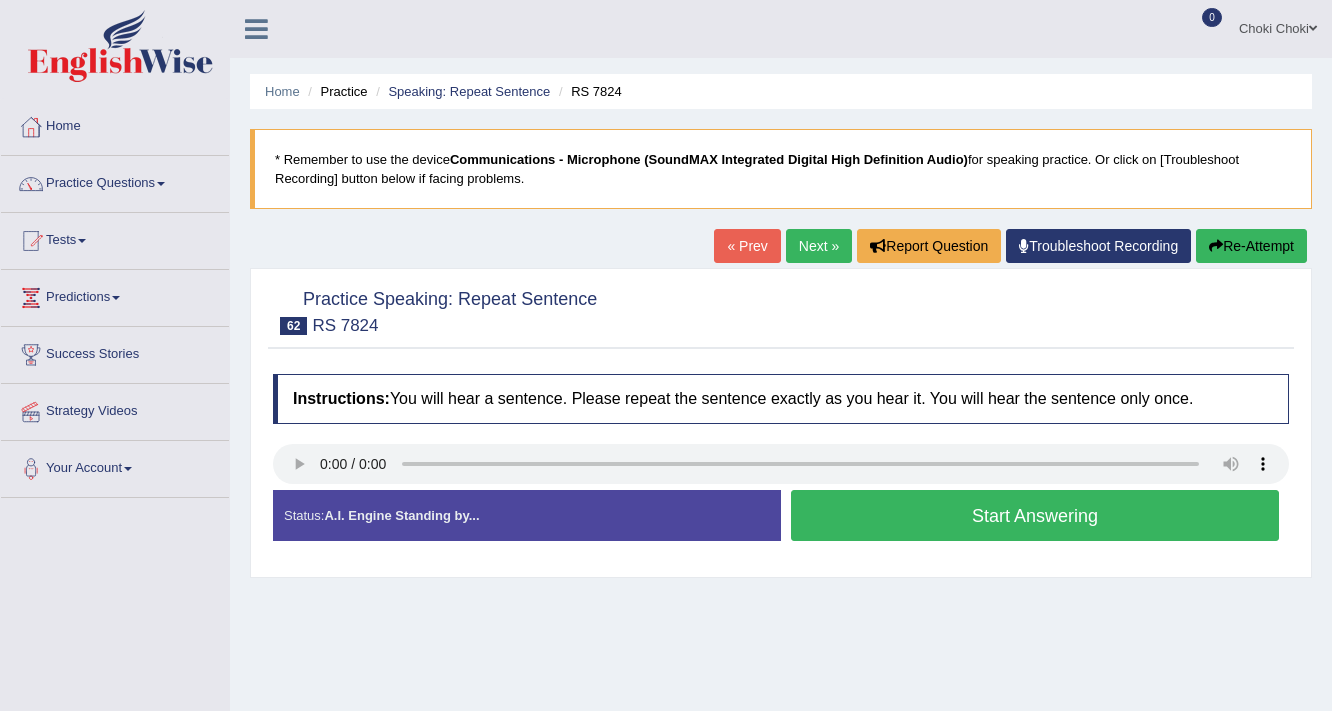 scroll, scrollTop: 0, scrollLeft: 0, axis: both 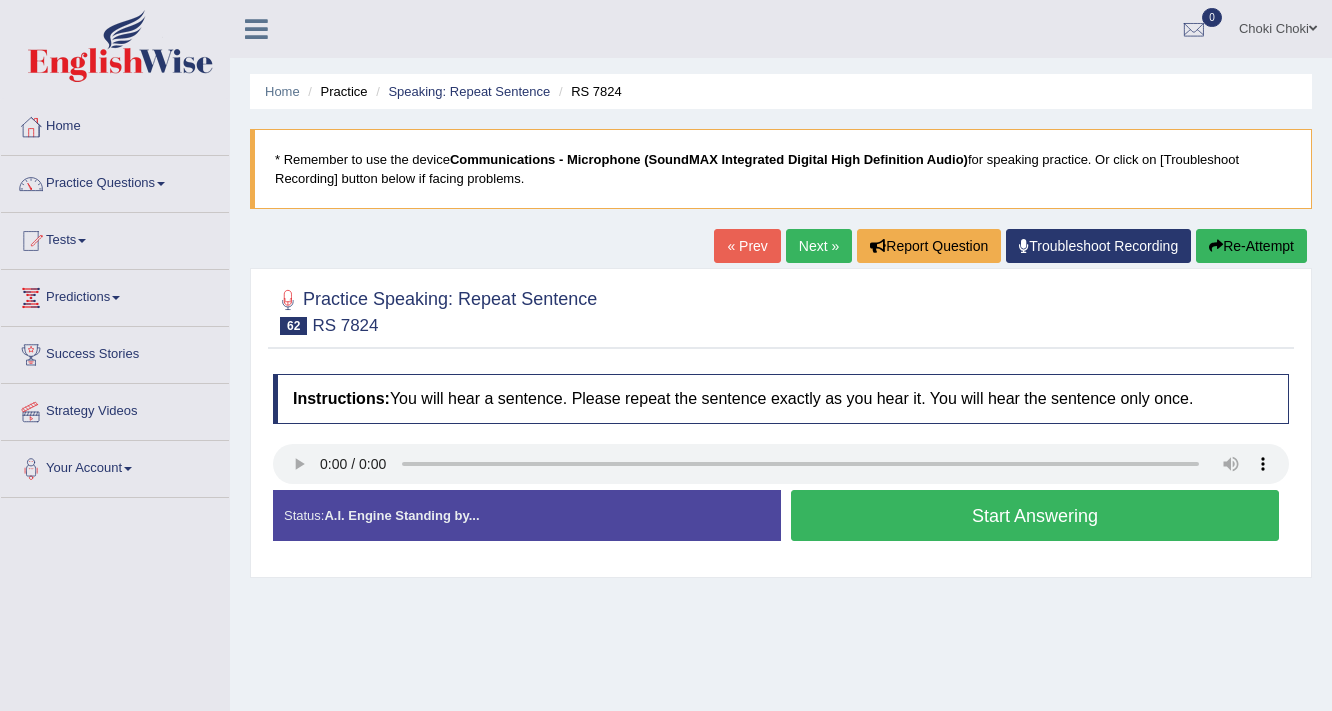 click on "Start Answering" at bounding box center (1035, 515) 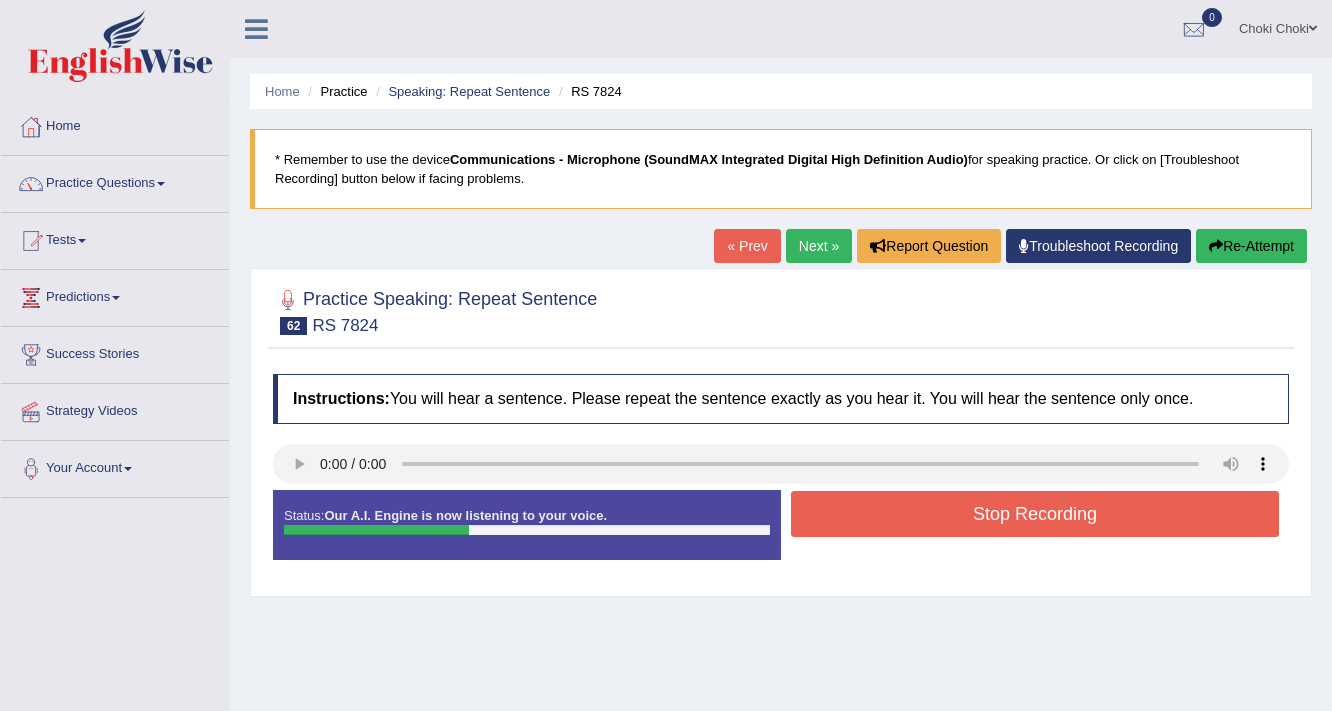 click on "Stop Recording" at bounding box center (1035, 514) 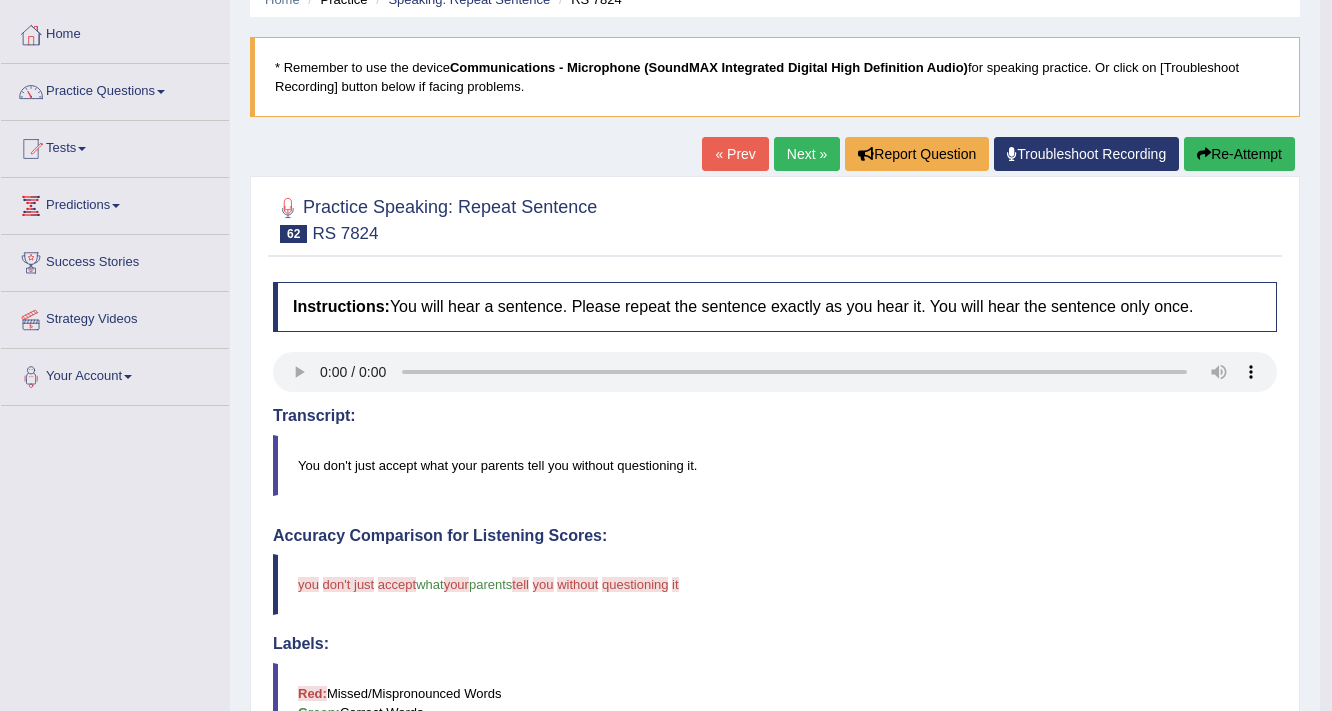 scroll, scrollTop: 80, scrollLeft: 0, axis: vertical 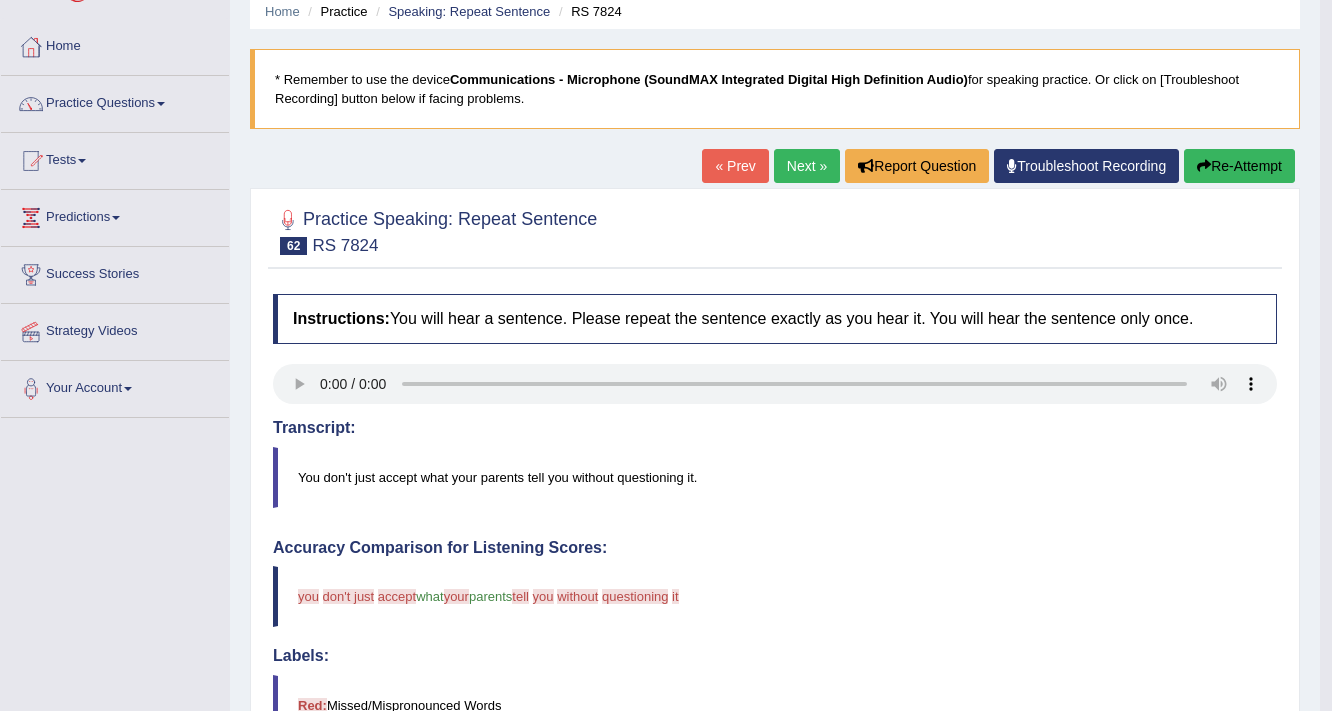 click on "Next »" at bounding box center [807, 166] 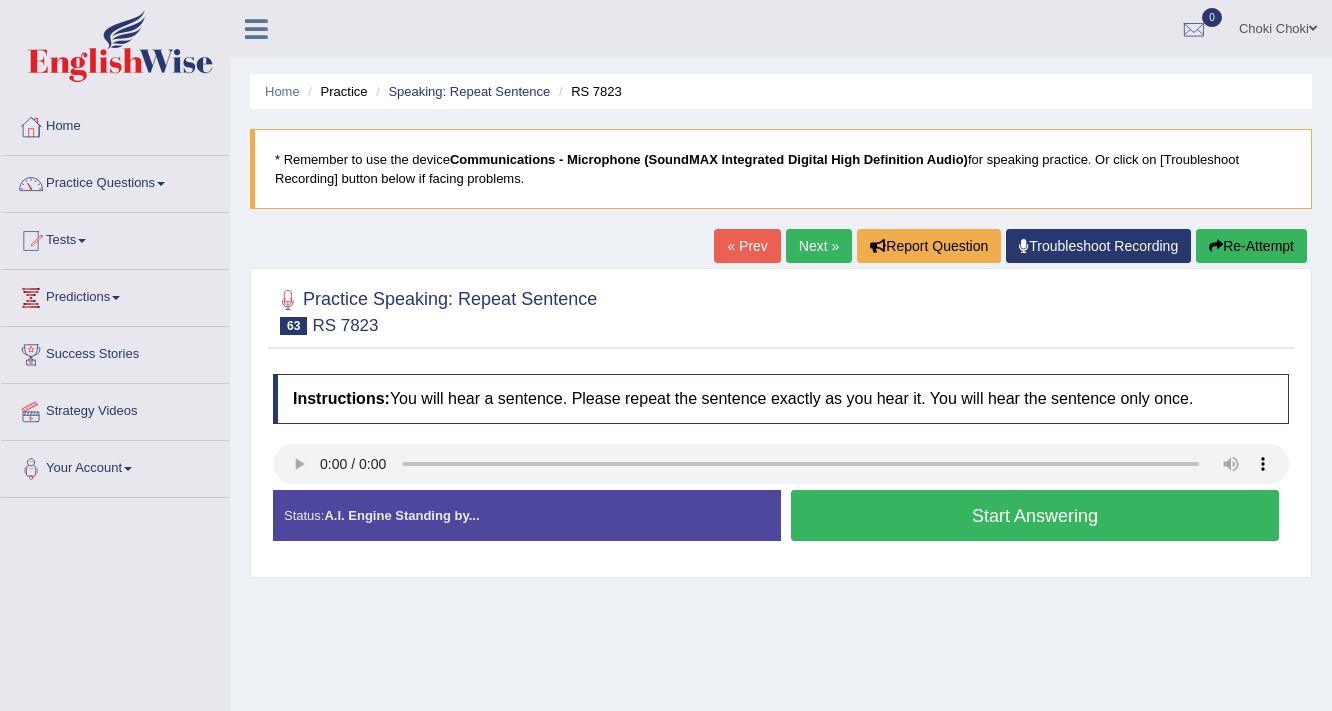 scroll, scrollTop: 0, scrollLeft: 0, axis: both 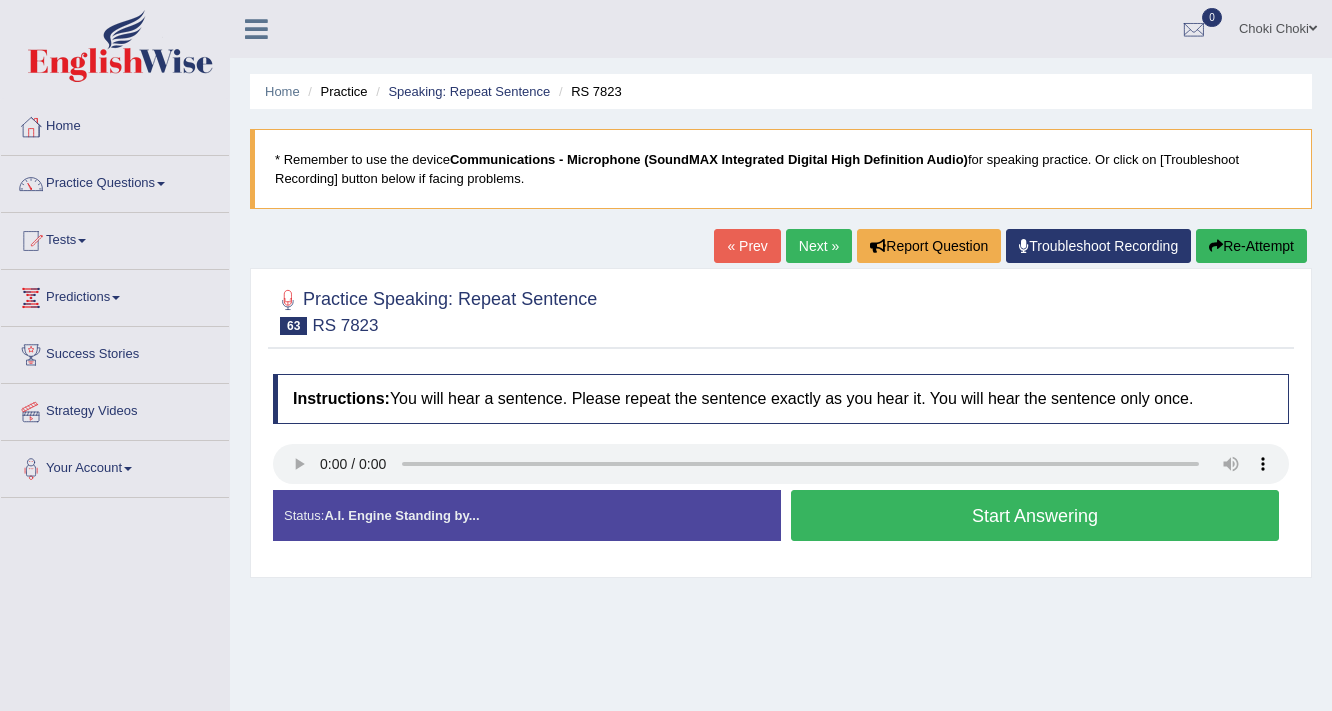 click on "Start Answering" at bounding box center (1035, 515) 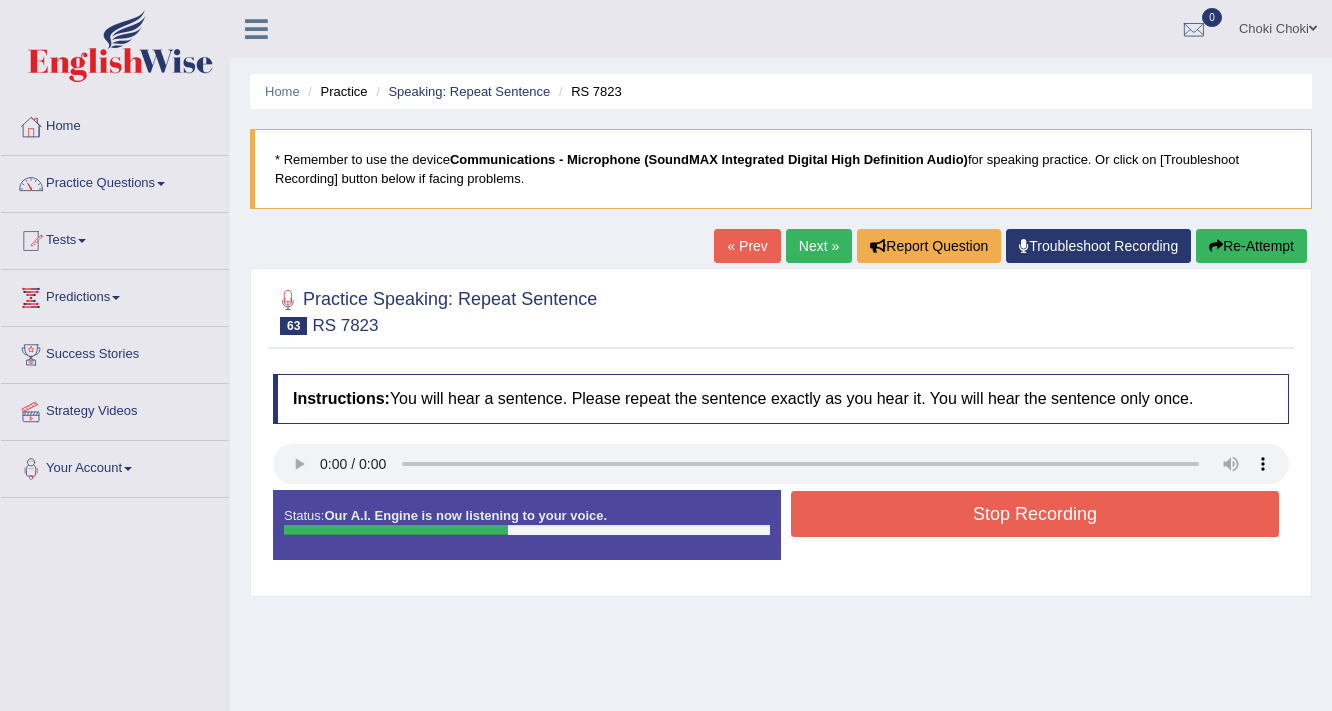 click on "Stop Recording" at bounding box center [1035, 514] 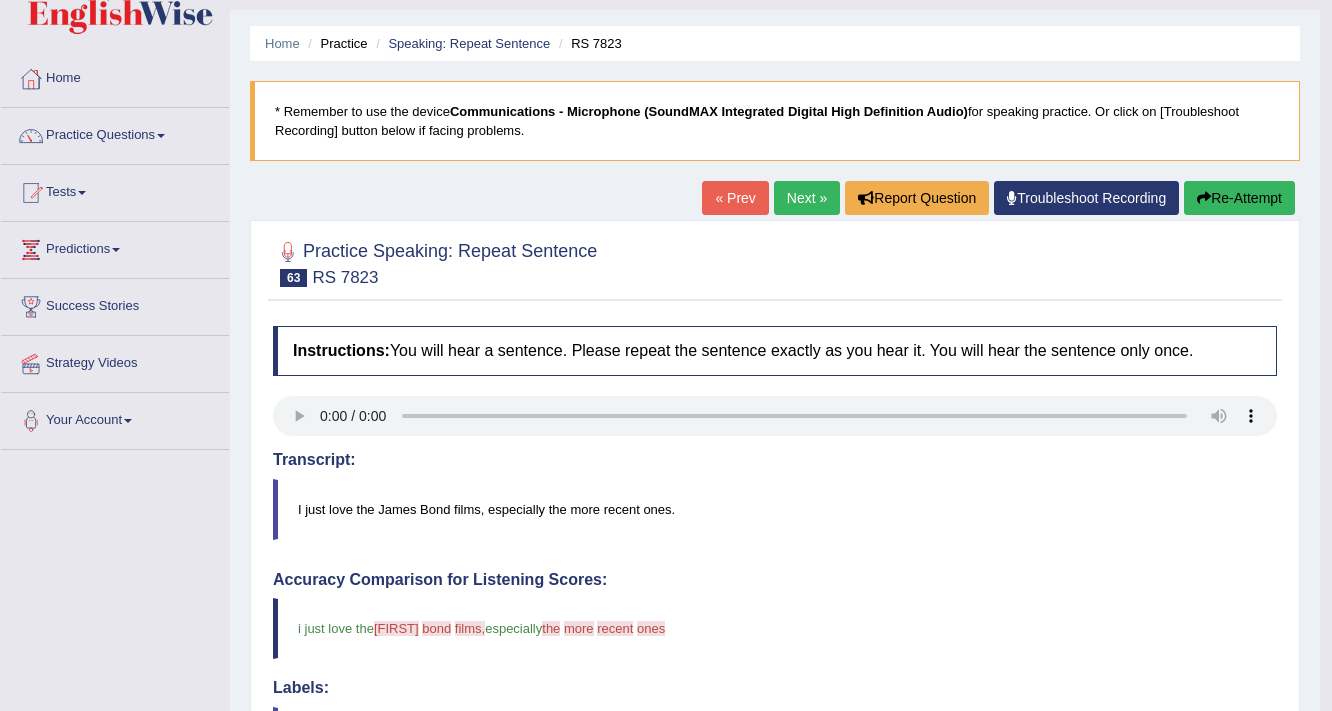scroll, scrollTop: 0, scrollLeft: 0, axis: both 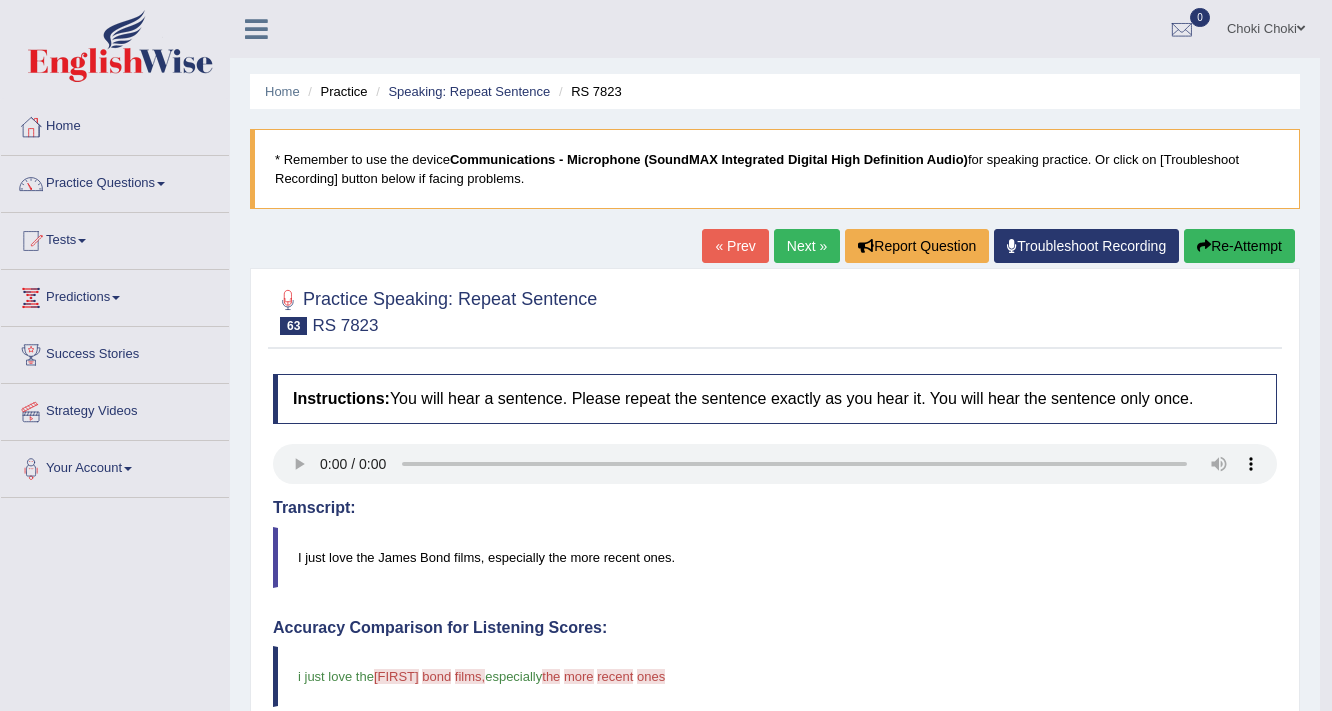 click on "Next »" at bounding box center [807, 246] 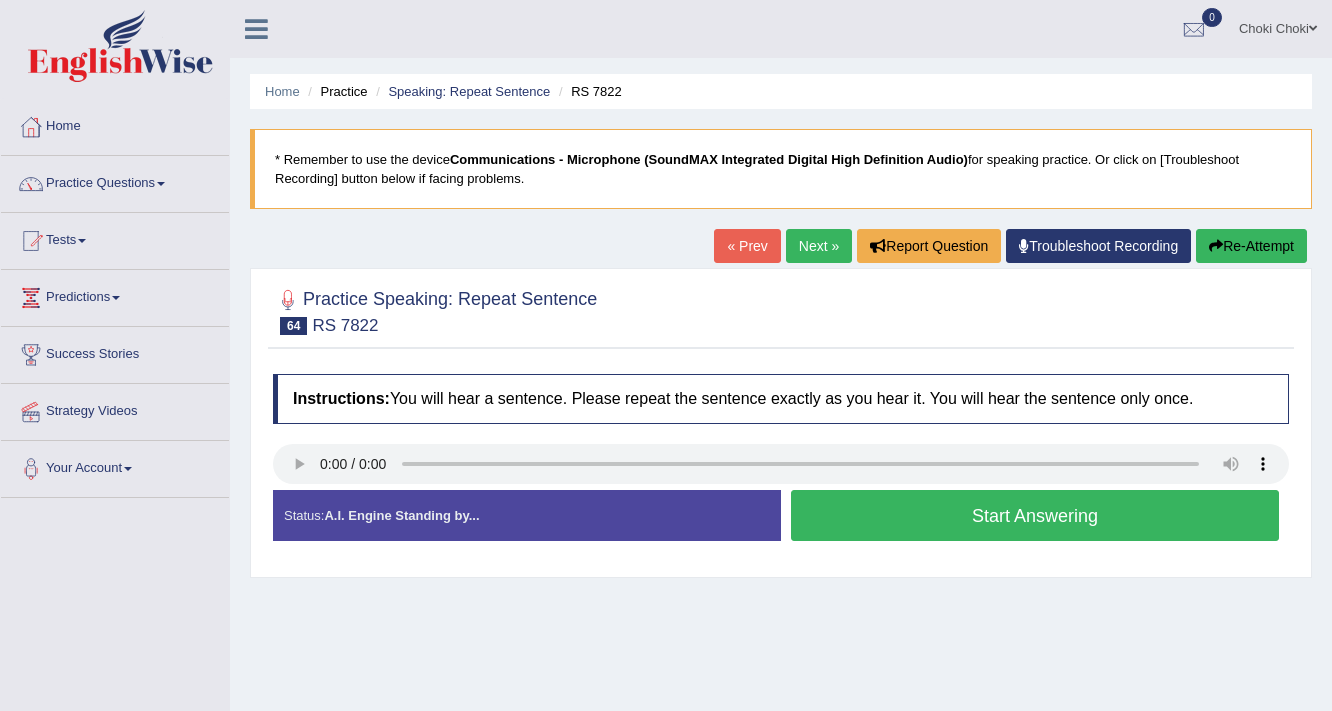 scroll, scrollTop: 0, scrollLeft: 0, axis: both 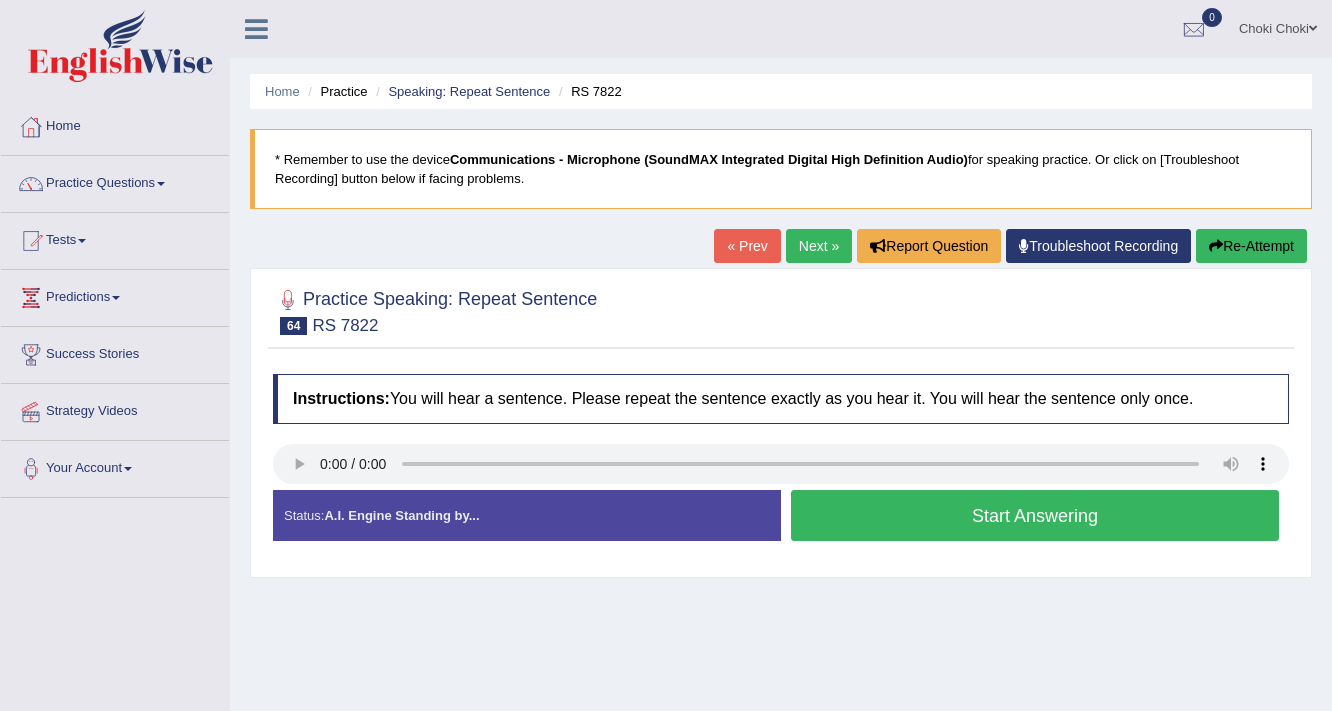 click on "Start Answering" at bounding box center (1035, 515) 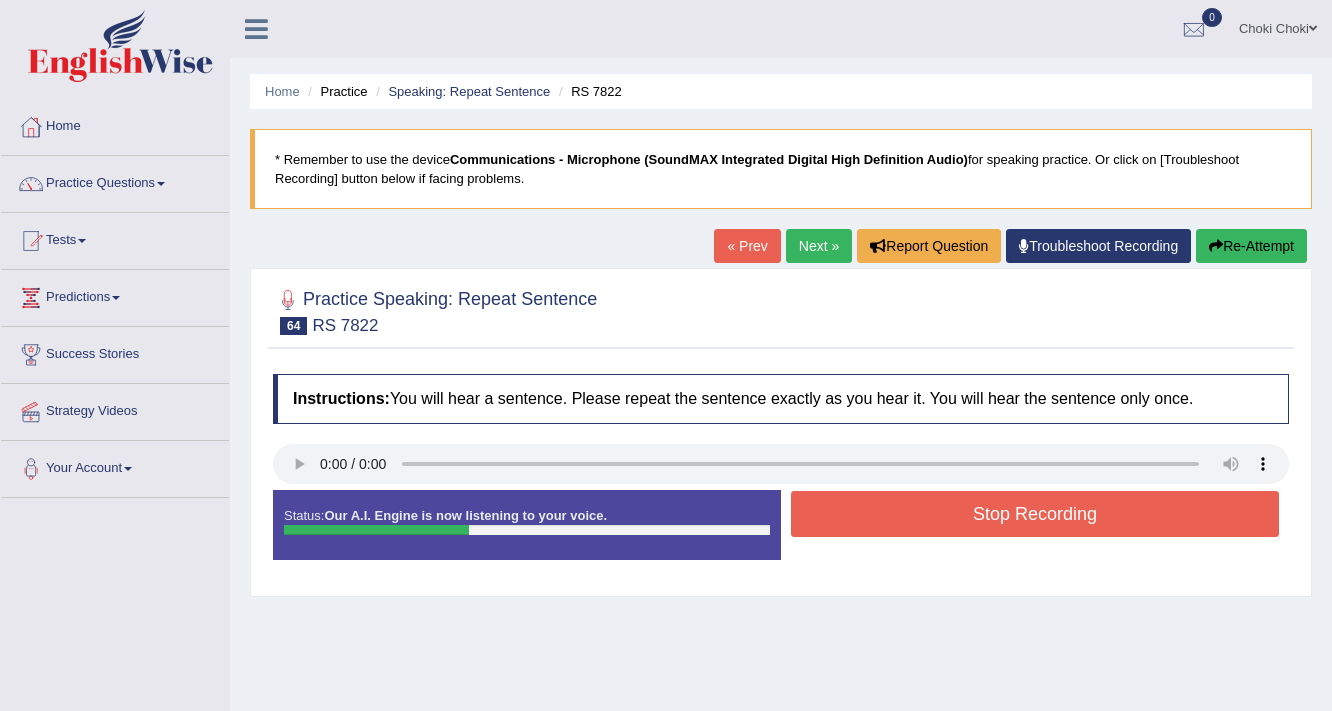 click on "Stop Recording" at bounding box center (1035, 514) 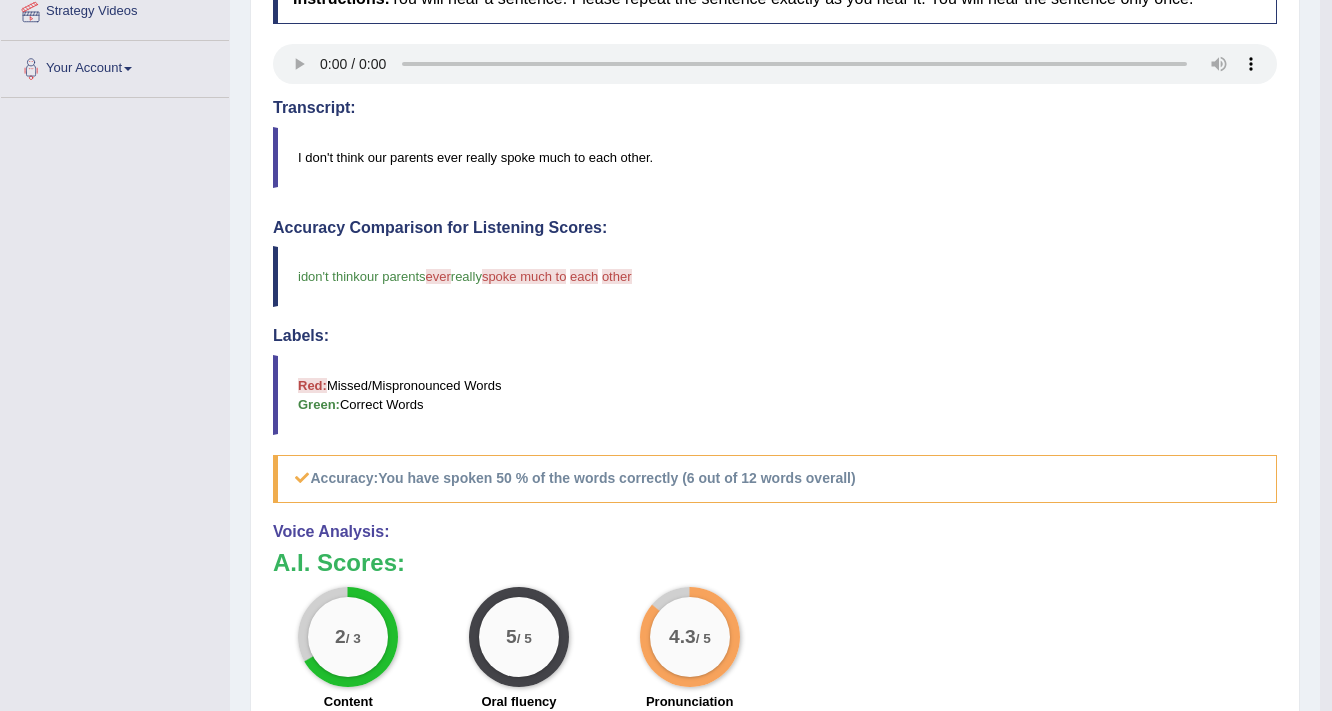 scroll, scrollTop: 0, scrollLeft: 0, axis: both 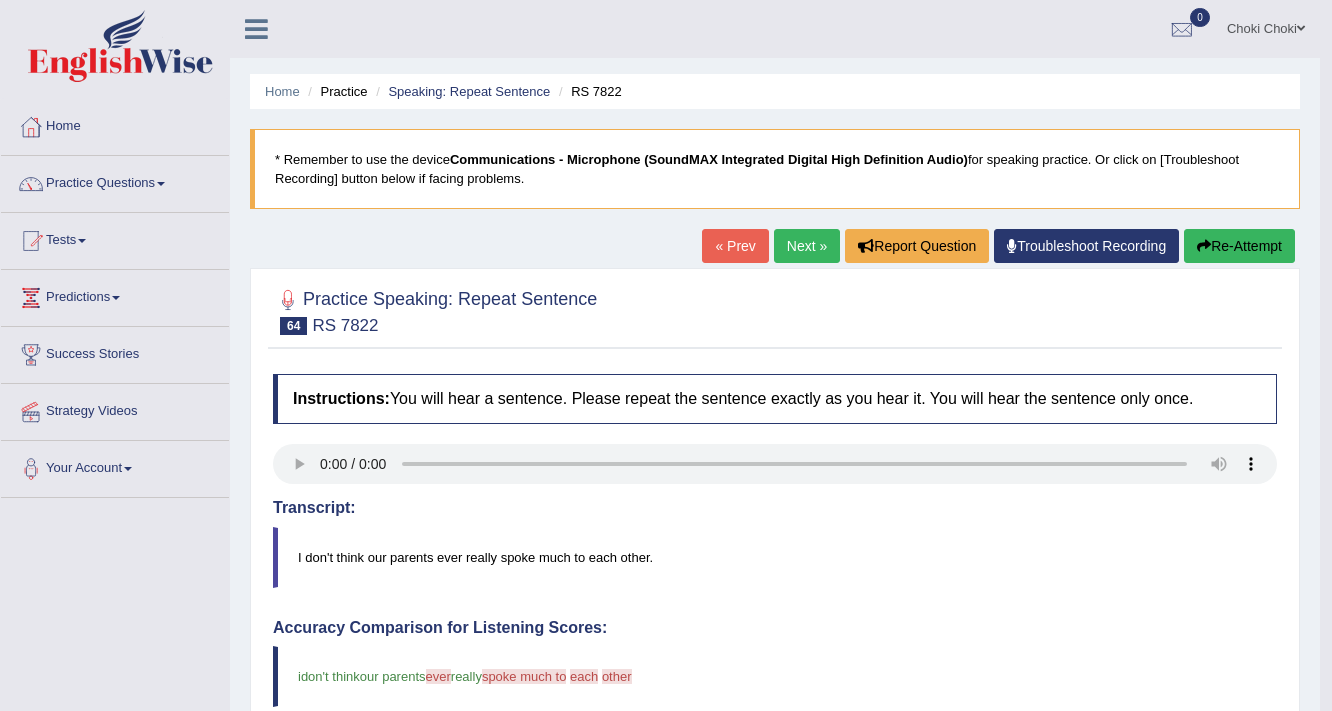 click on "Next »" at bounding box center [807, 246] 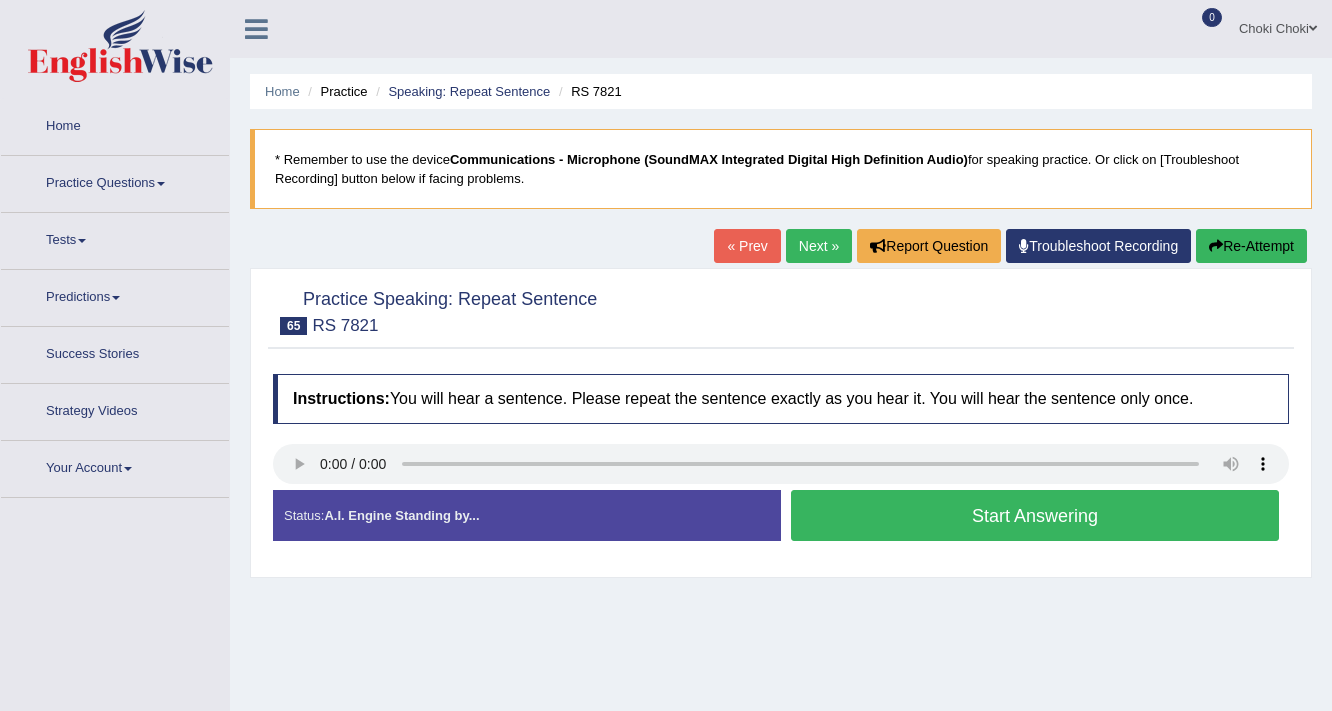 scroll, scrollTop: 0, scrollLeft: 0, axis: both 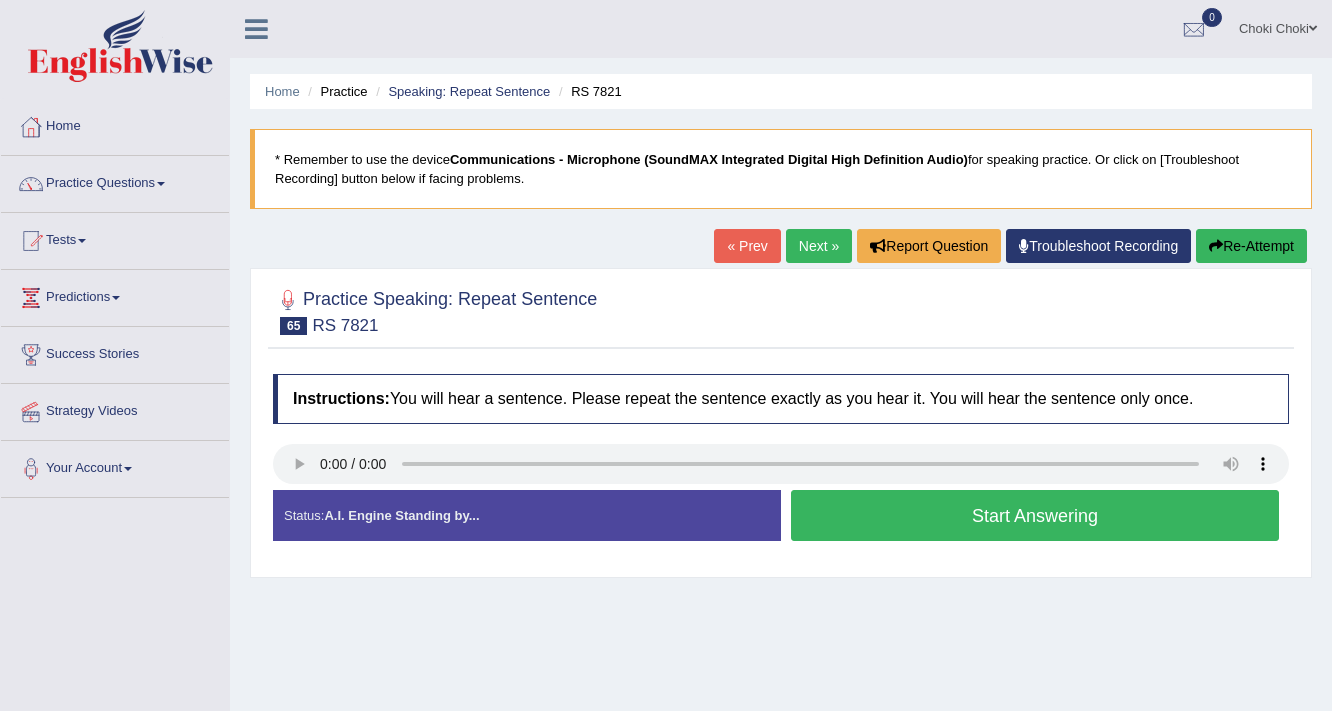 click on "Start Answering" at bounding box center [1035, 515] 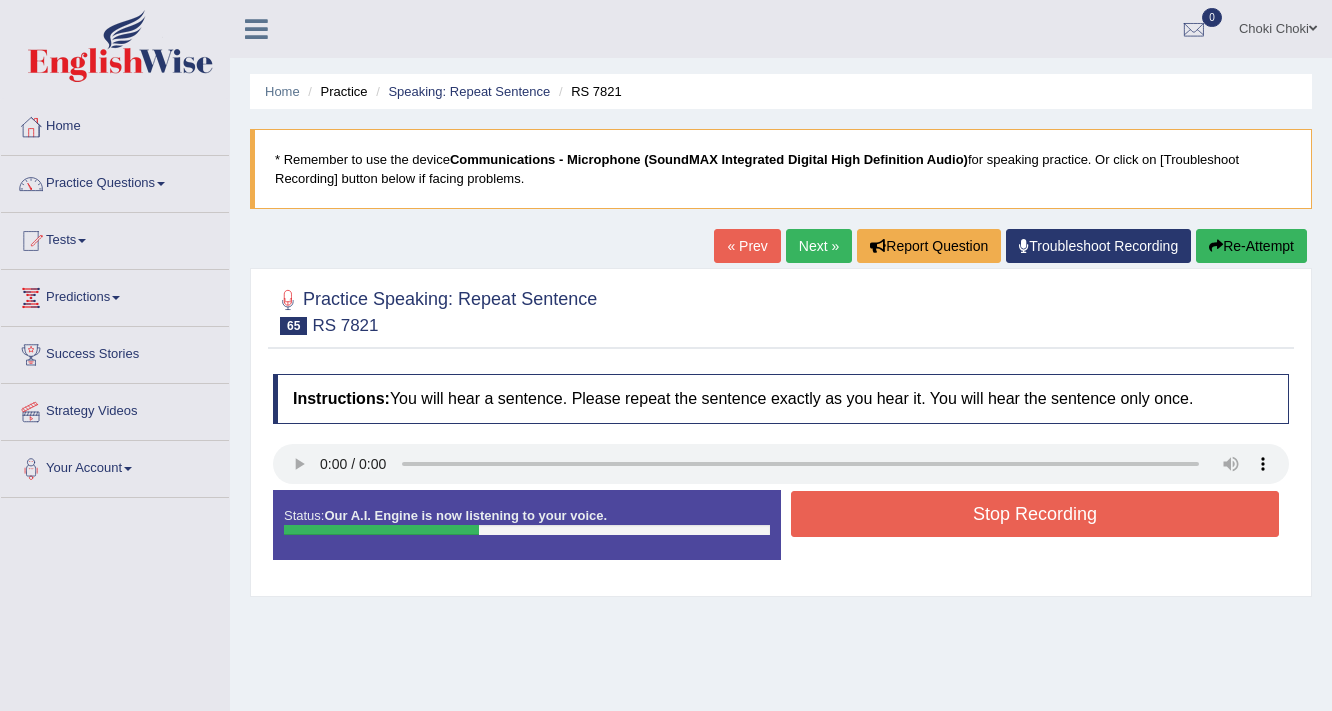 click on "Stop Recording" at bounding box center [1035, 514] 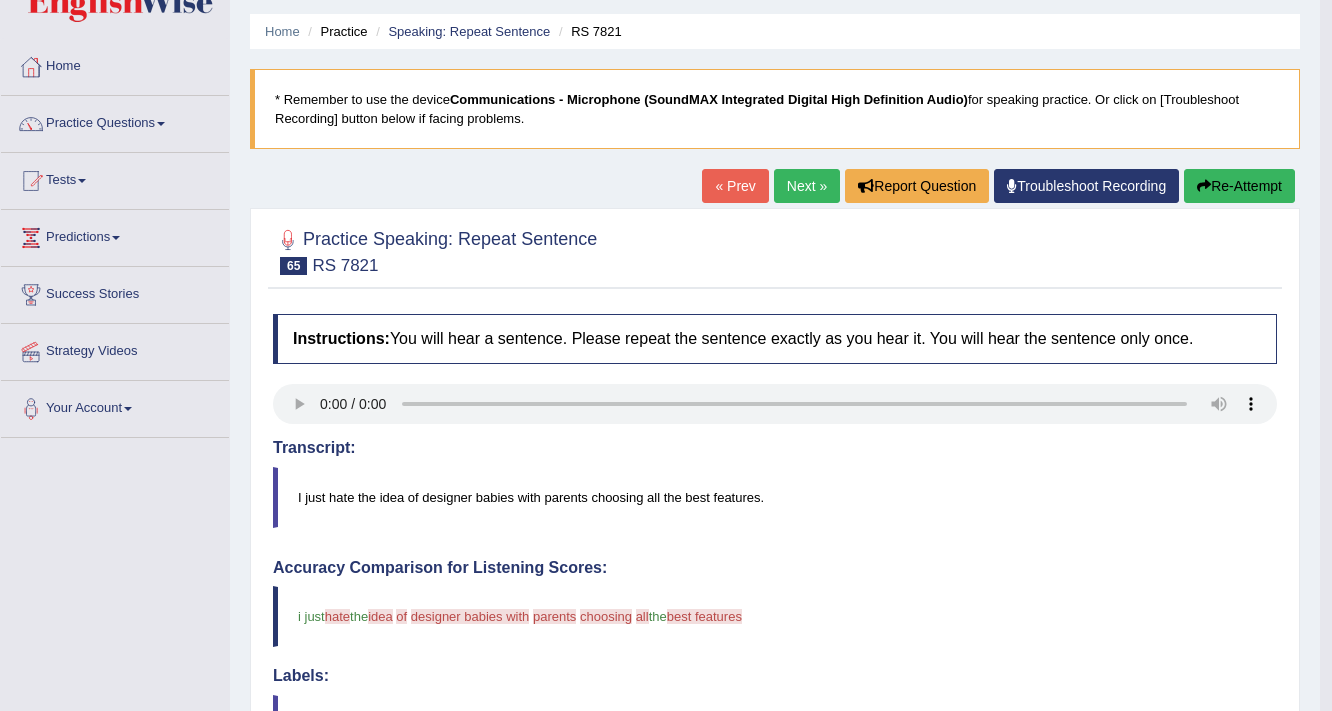 scroll, scrollTop: 0, scrollLeft: 0, axis: both 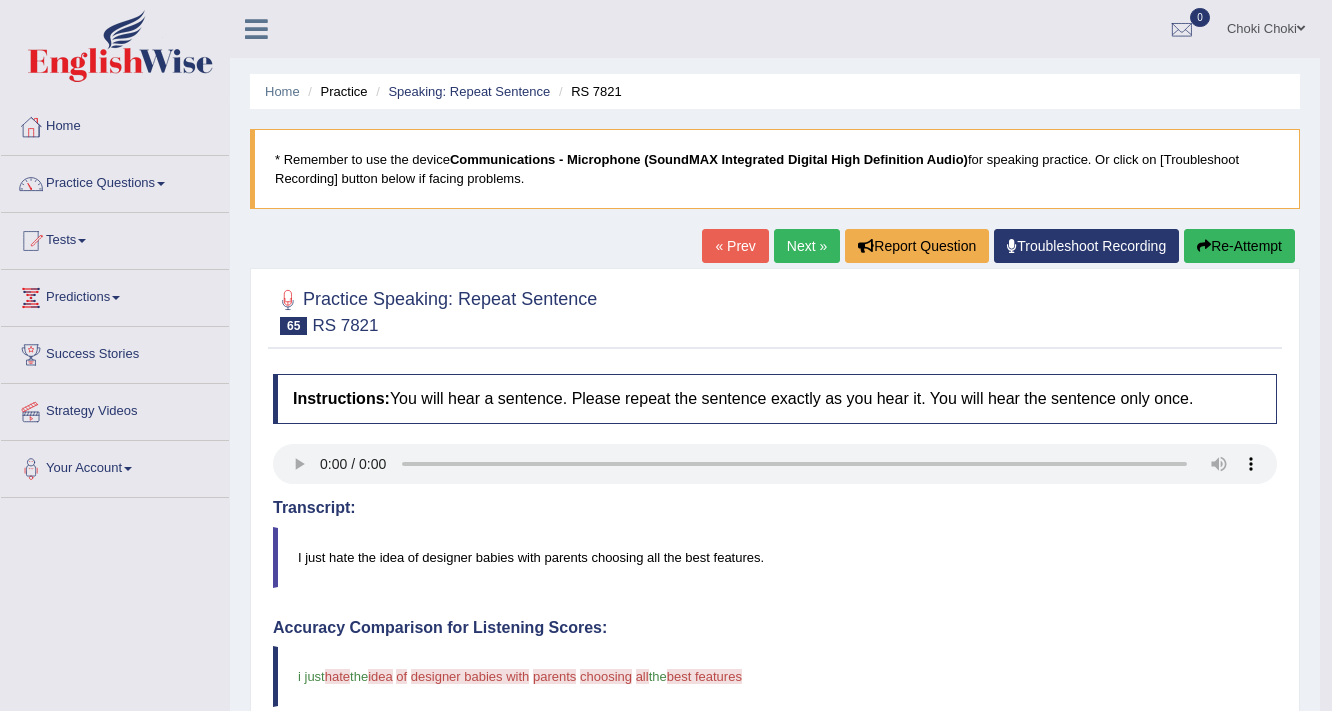 click on "Next »" at bounding box center [807, 246] 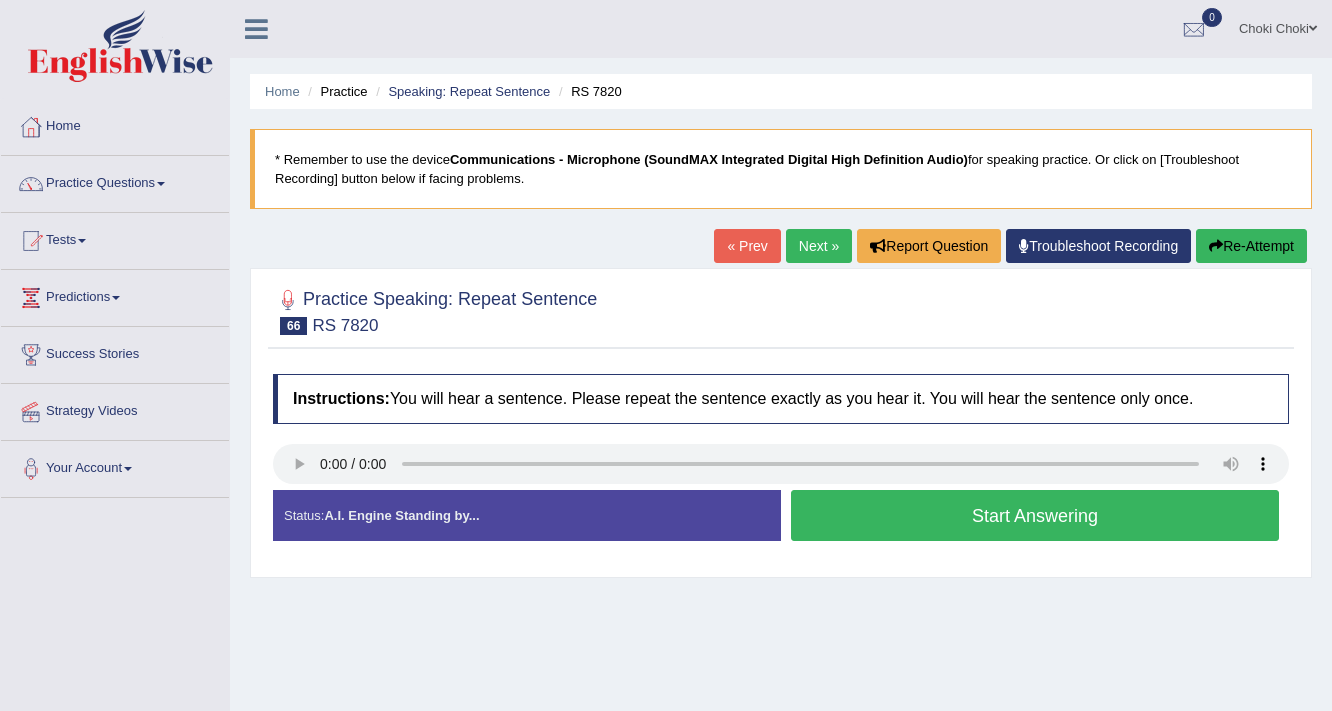 scroll, scrollTop: 0, scrollLeft: 0, axis: both 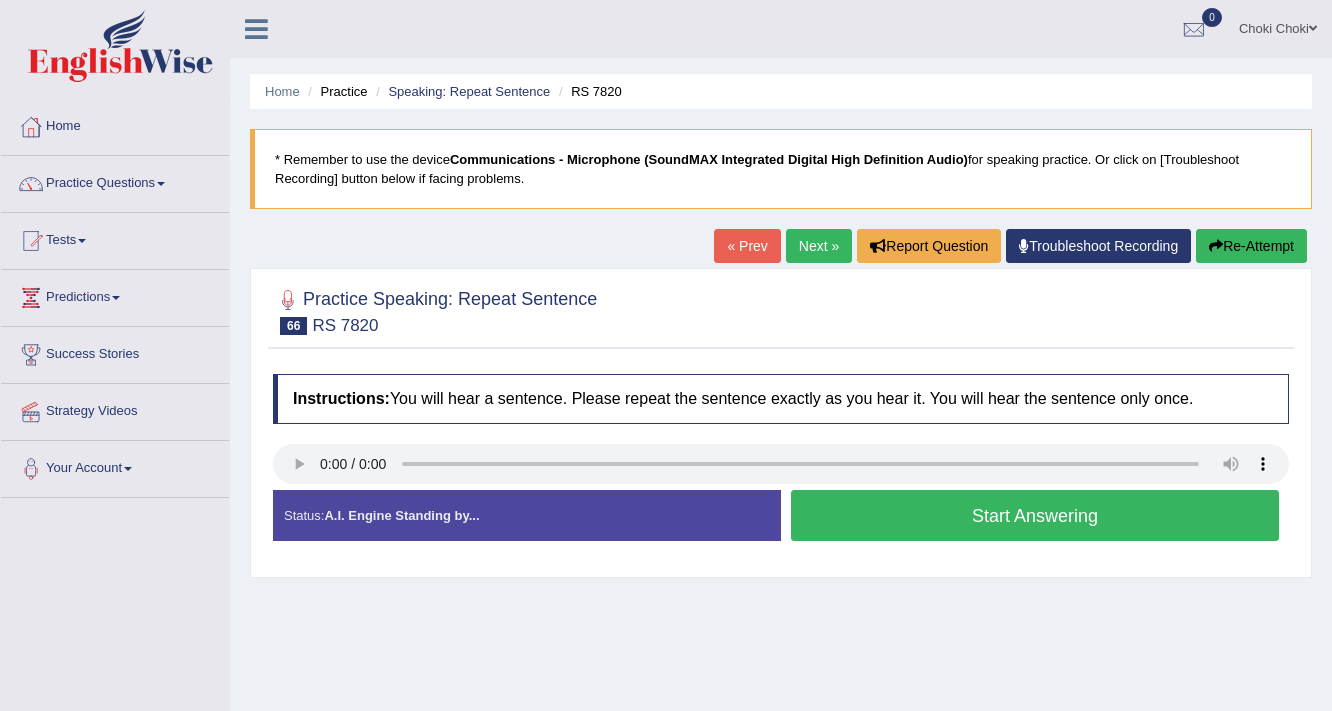 click on "Start Answering" at bounding box center (1035, 515) 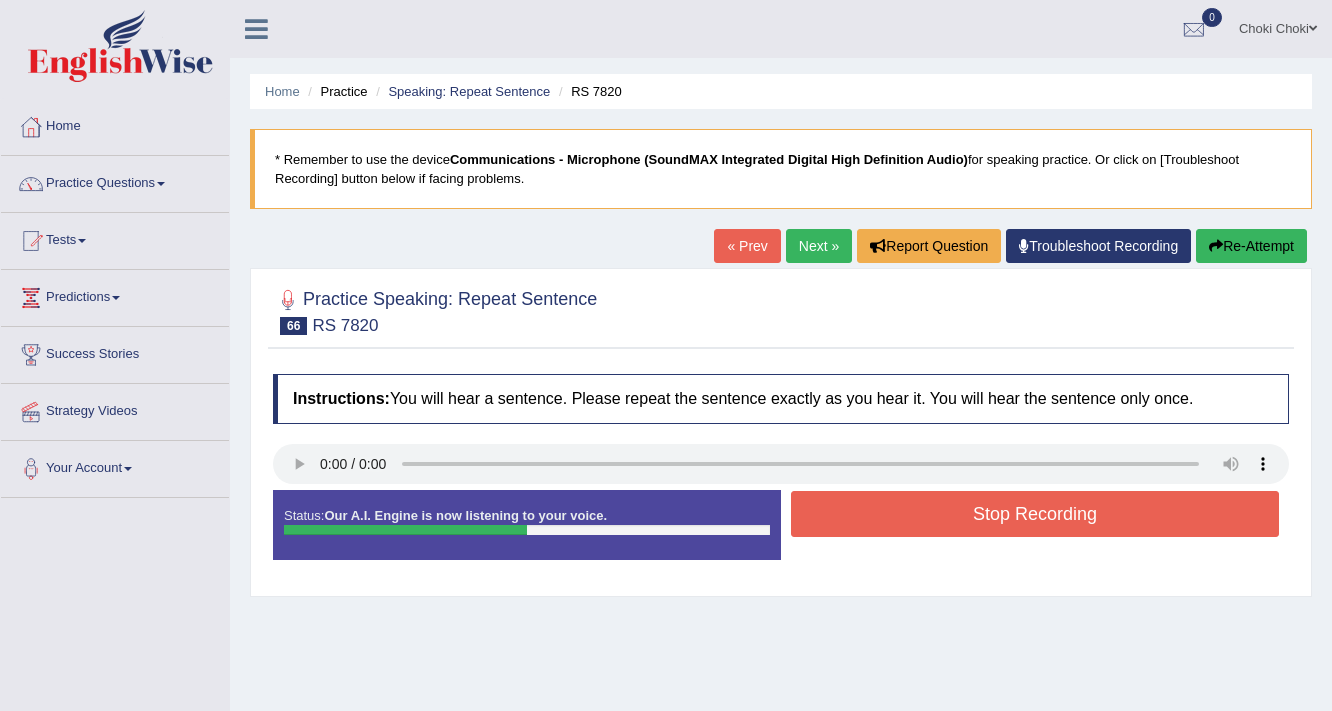 click on "Stop Recording" at bounding box center [1035, 514] 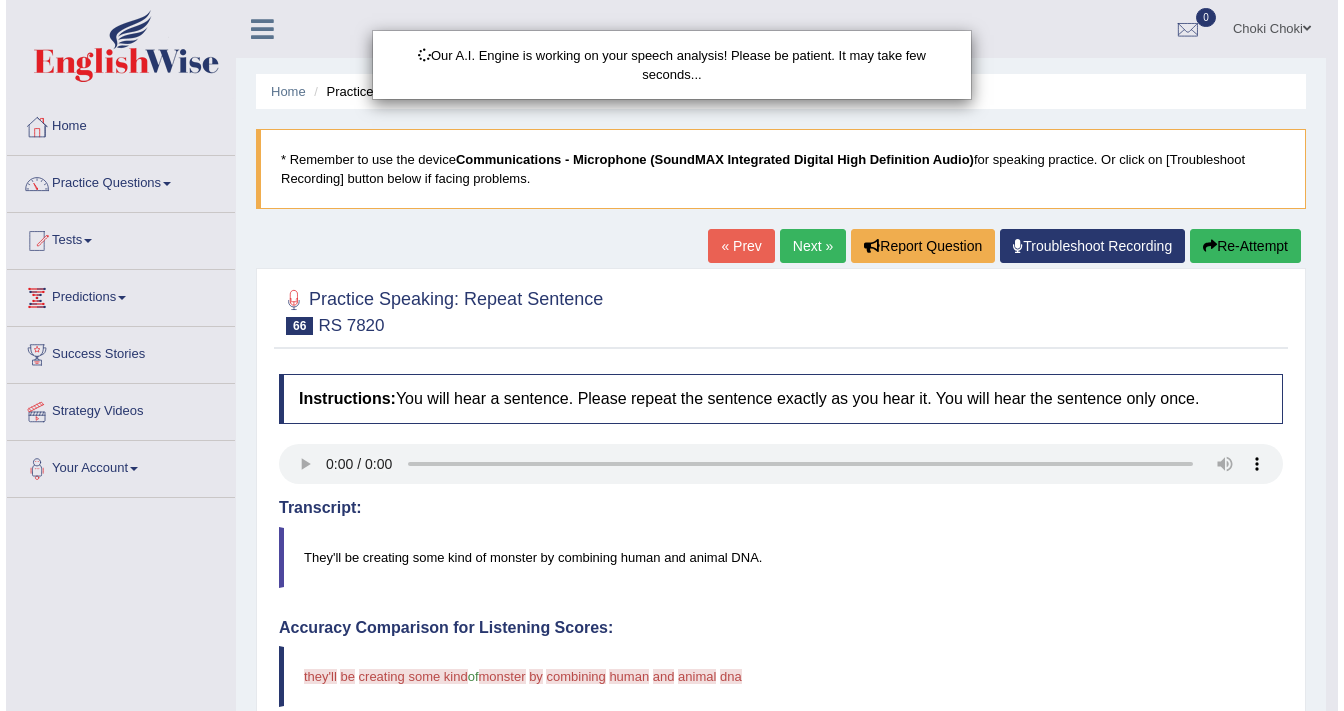 scroll, scrollTop: 0, scrollLeft: 0, axis: both 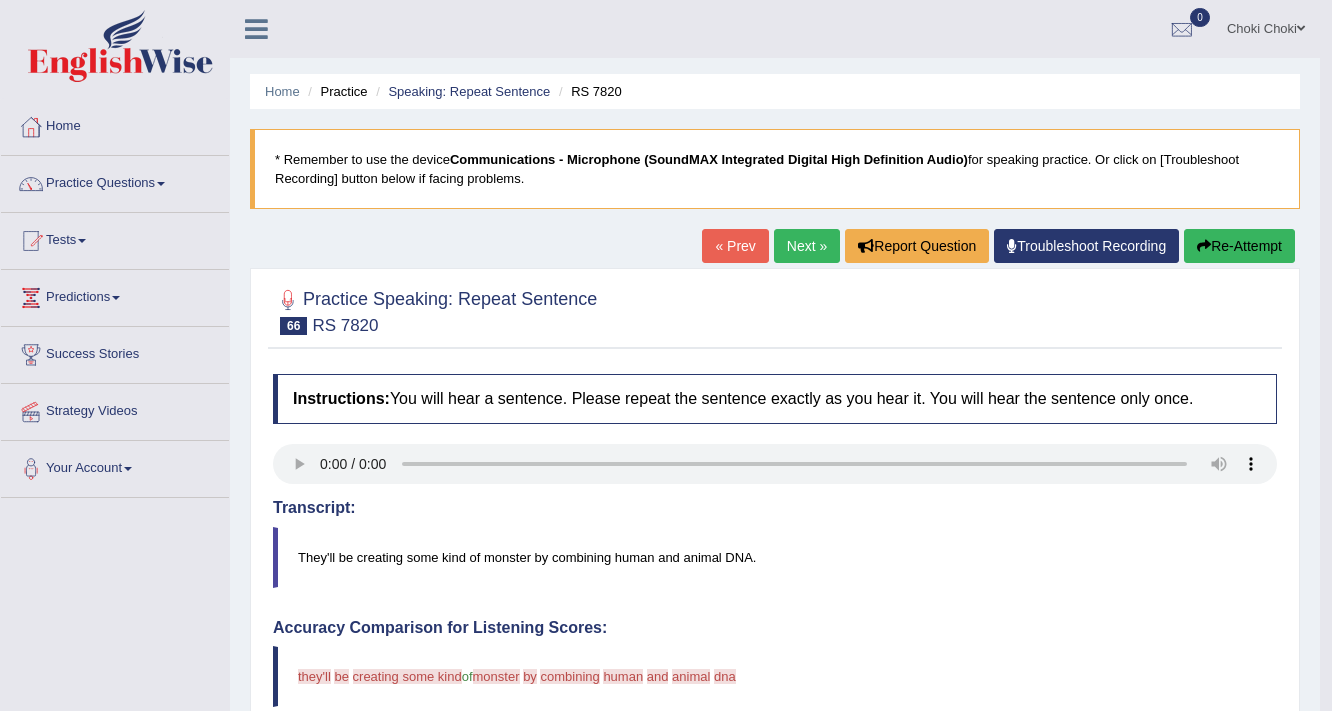 click on "Next »" at bounding box center (807, 246) 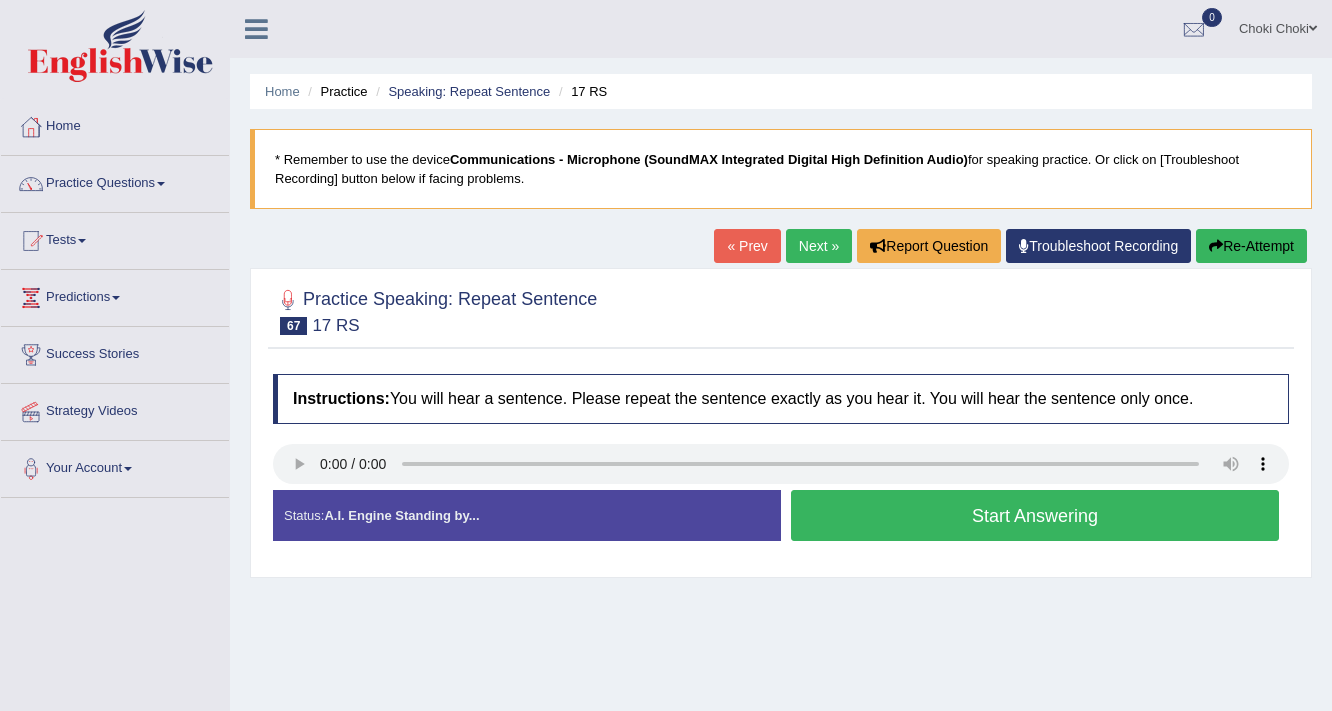 scroll, scrollTop: 0, scrollLeft: 0, axis: both 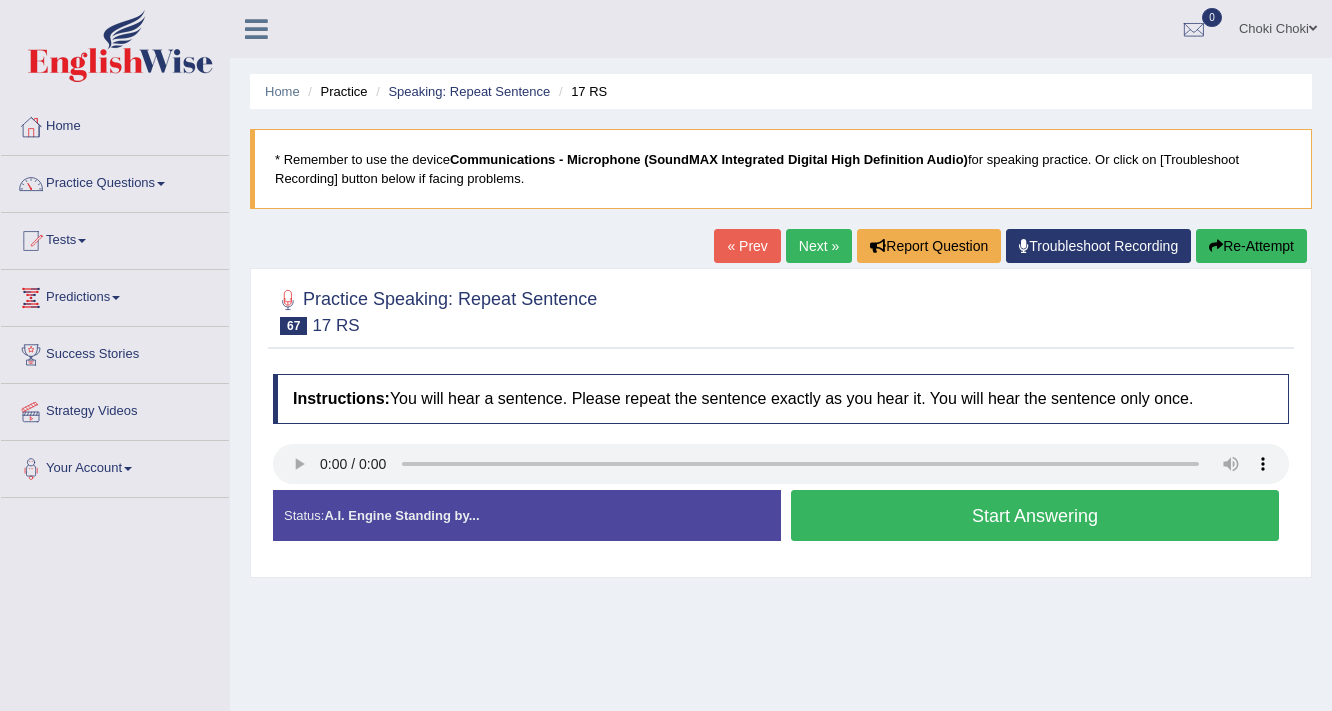 click on "Start Answering" at bounding box center [1035, 515] 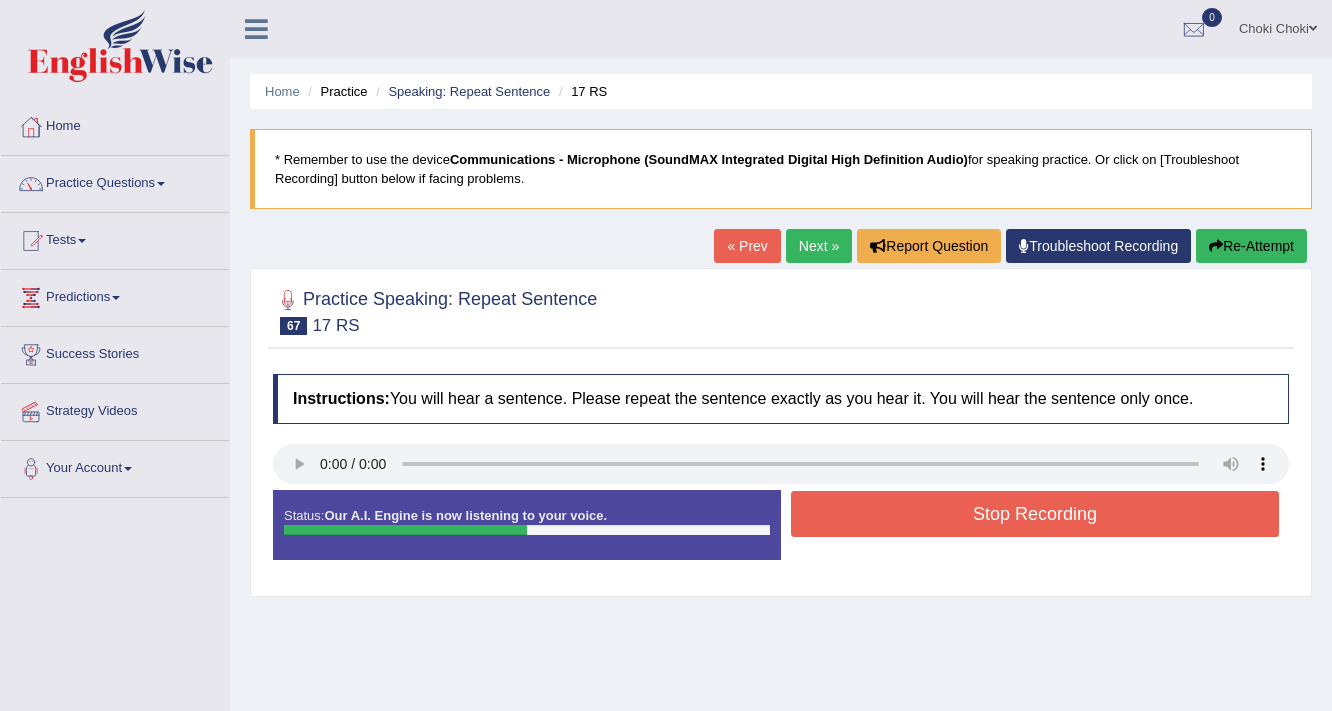 click on "Stop Recording" at bounding box center [1035, 514] 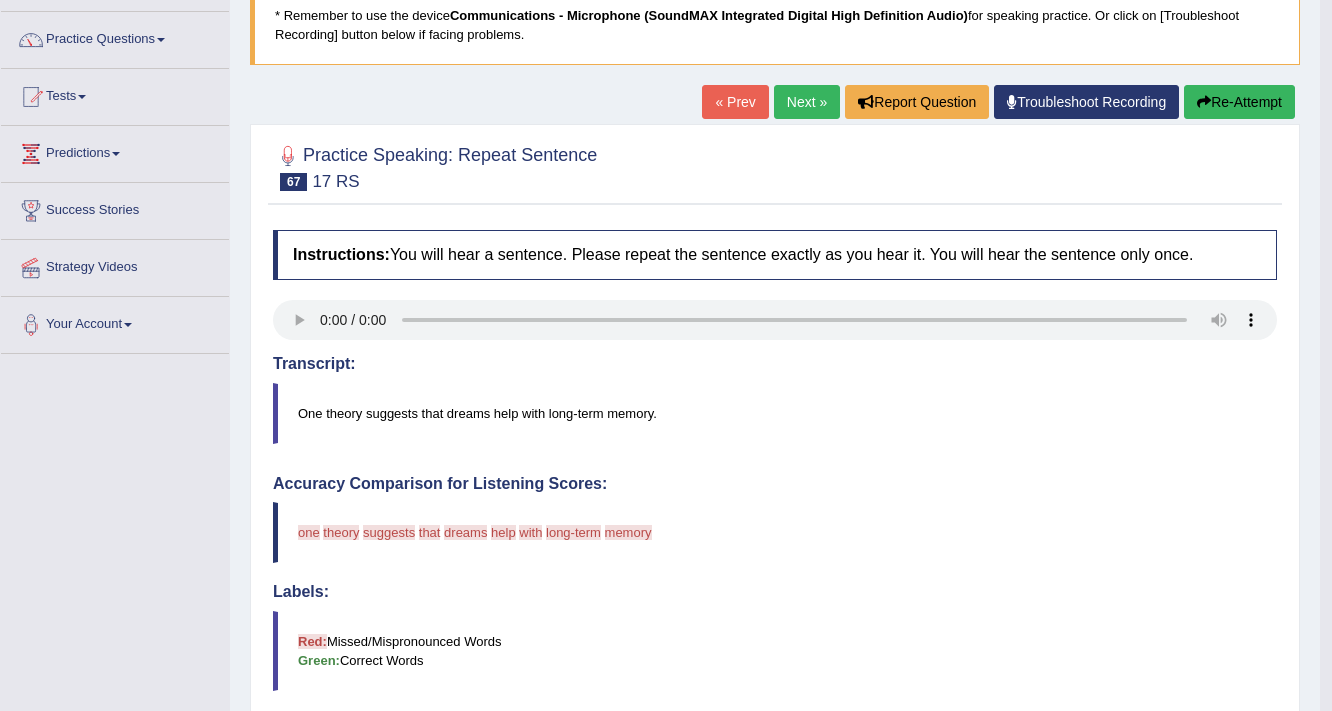 scroll, scrollTop: 80, scrollLeft: 0, axis: vertical 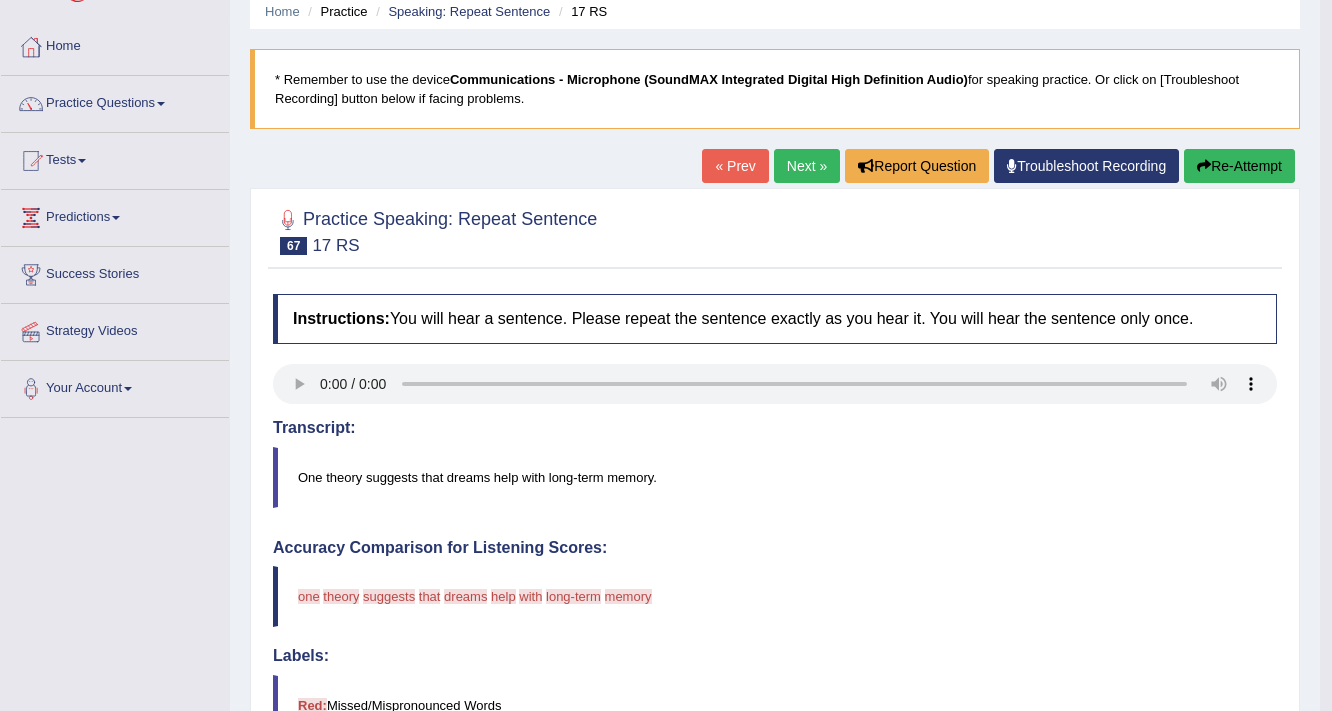 click on "Re-Attempt" at bounding box center (1239, 166) 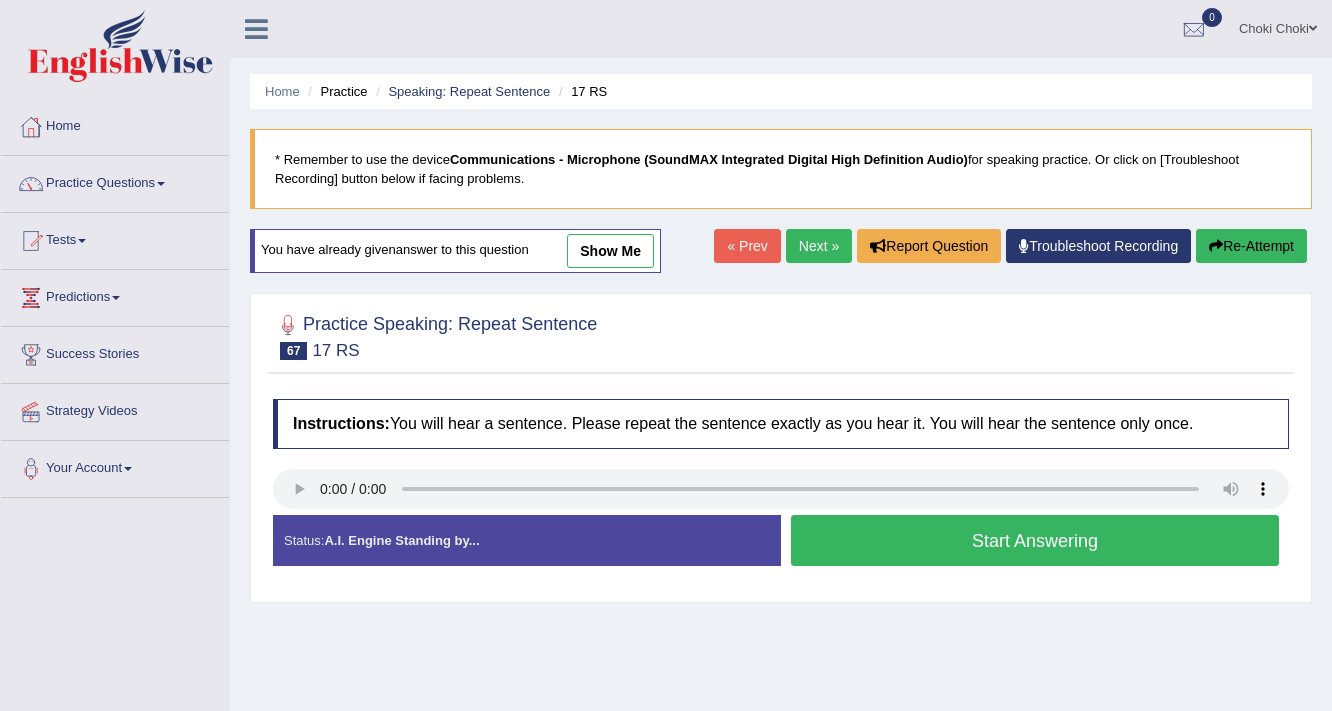 click on "Start Answering" at bounding box center [1035, 540] 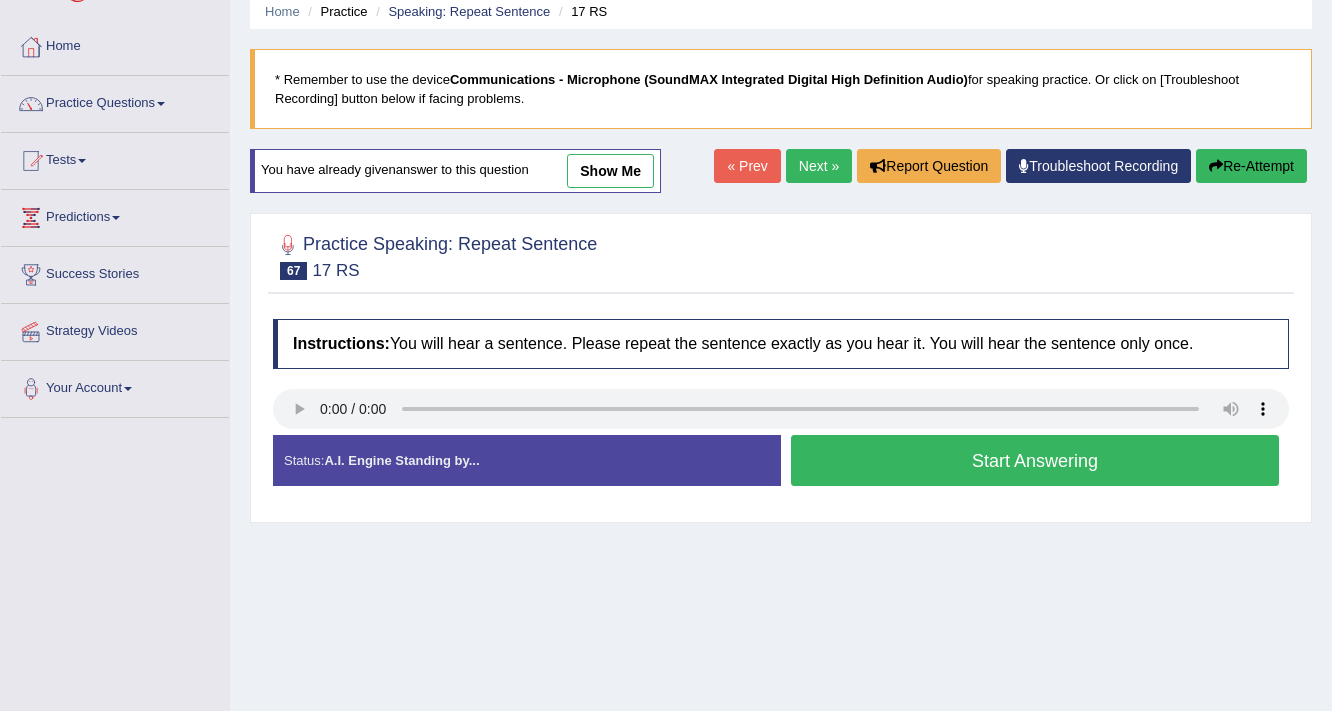 scroll, scrollTop: 80, scrollLeft: 0, axis: vertical 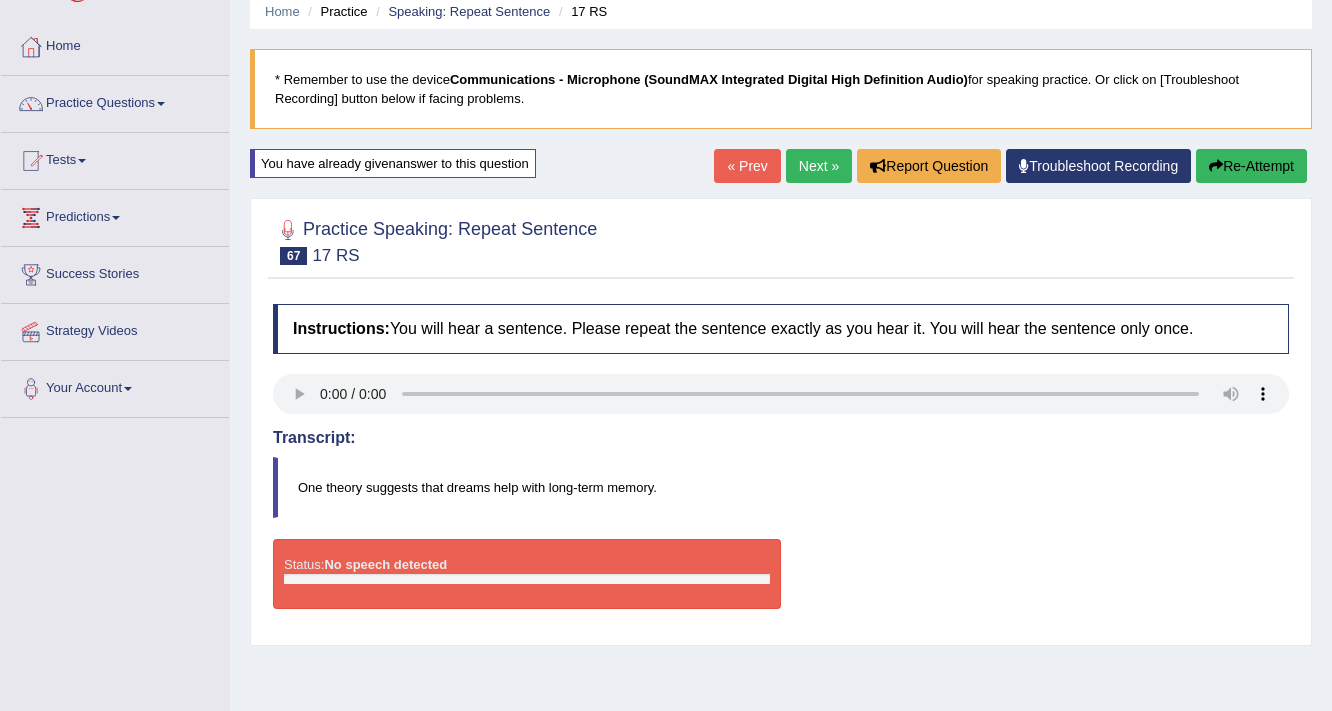 click on "Re-Attempt" at bounding box center [1251, 166] 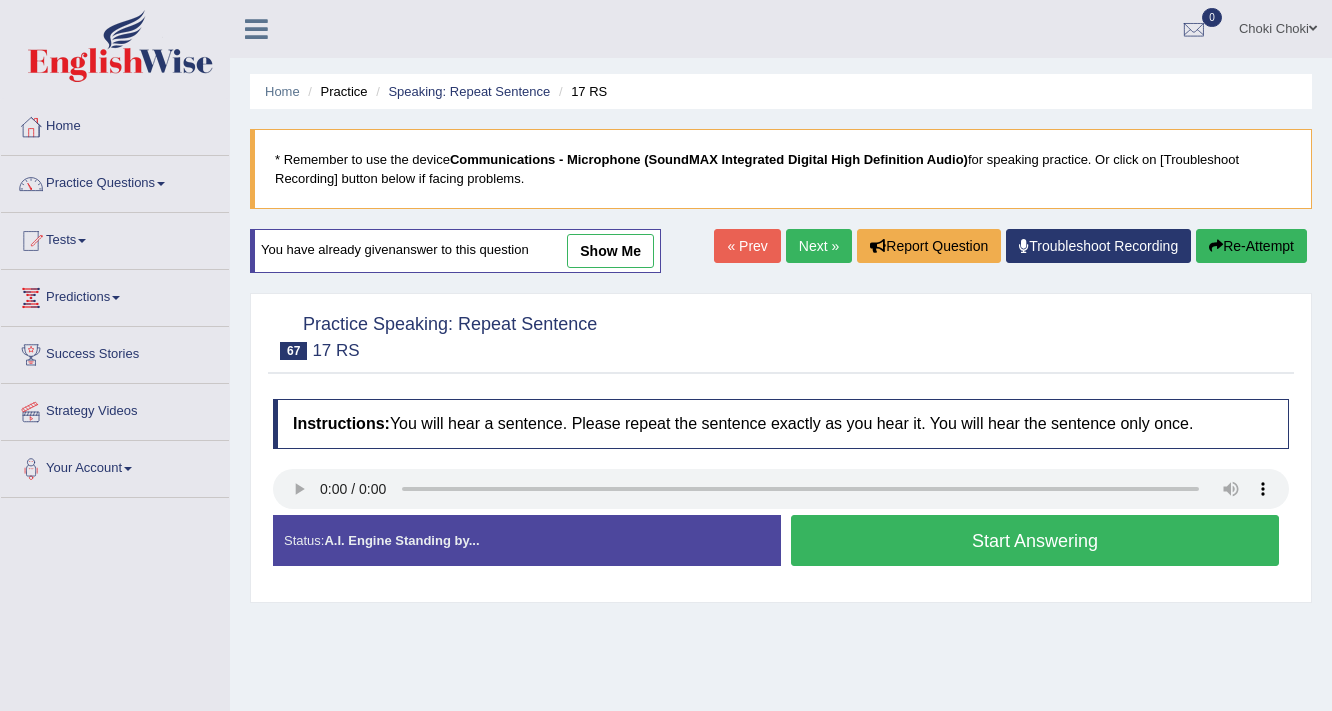 scroll, scrollTop: 80, scrollLeft: 0, axis: vertical 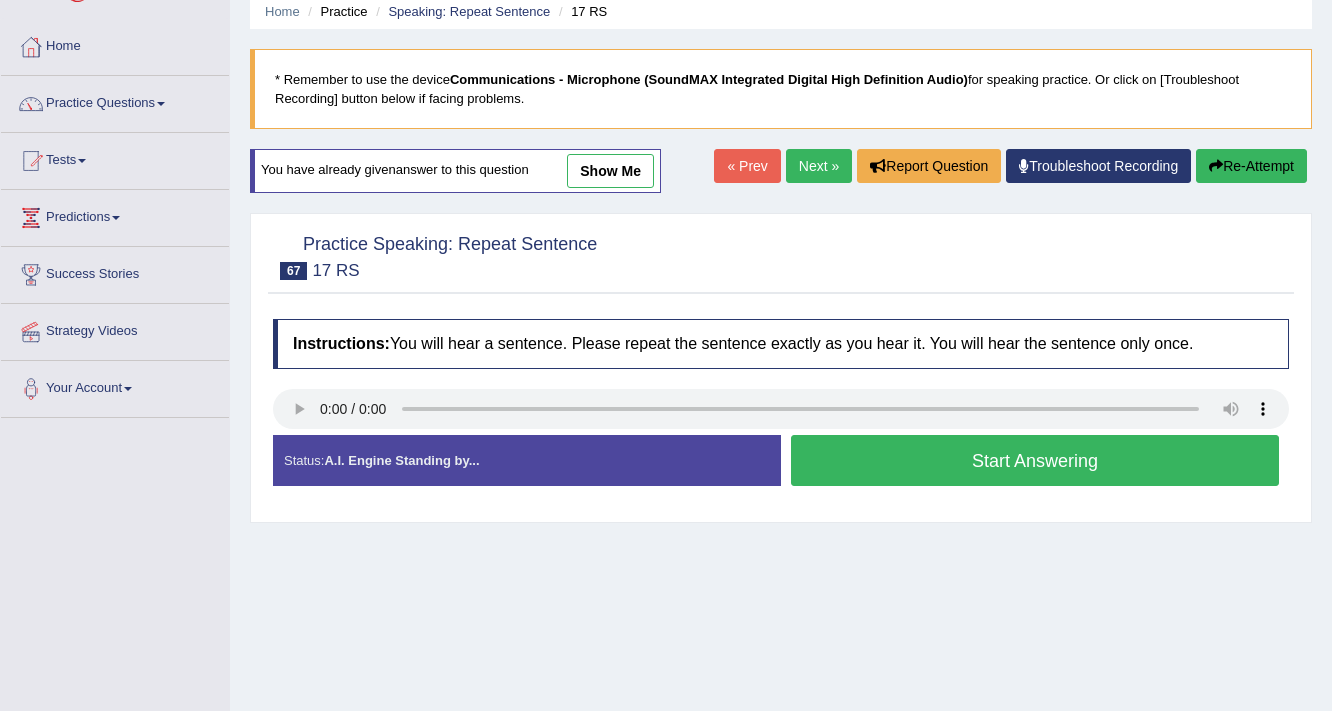 drag, startPoint x: 0, startPoint y: 0, endPoint x: 1068, endPoint y: 451, distance: 1159.3209 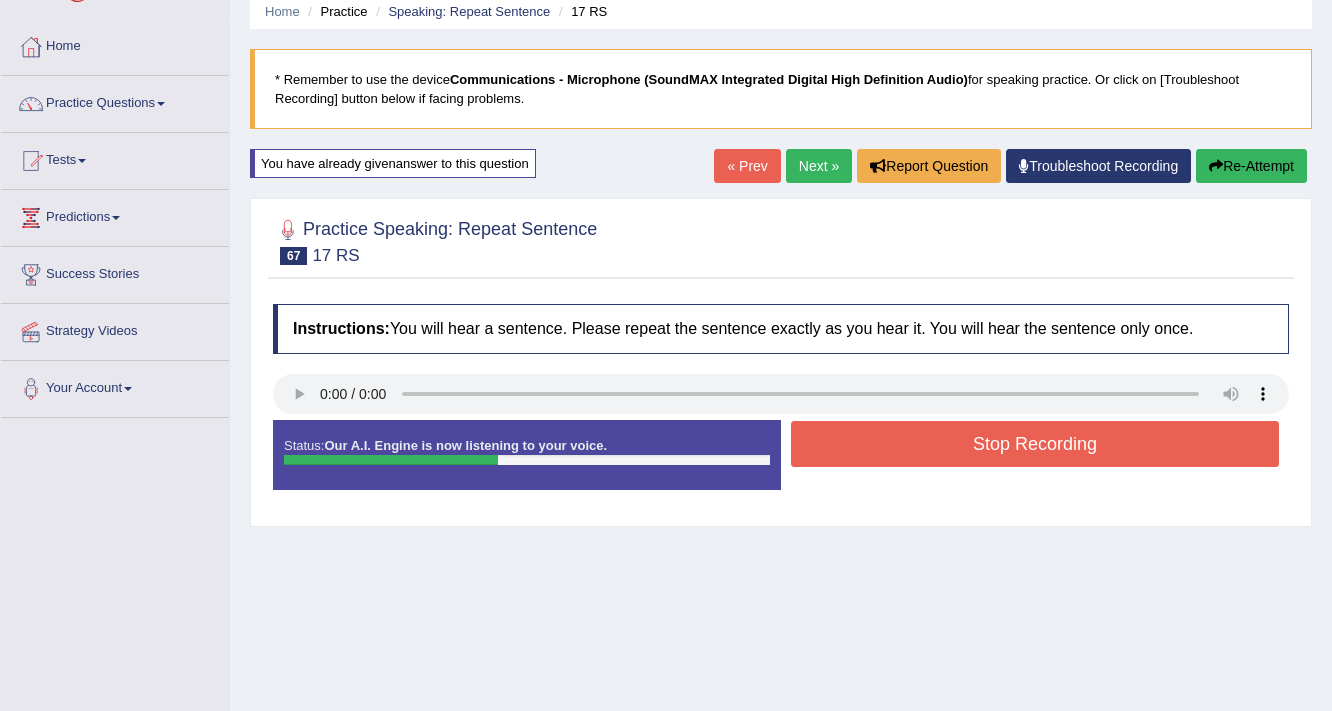 click on "Stop Recording" at bounding box center [1035, 444] 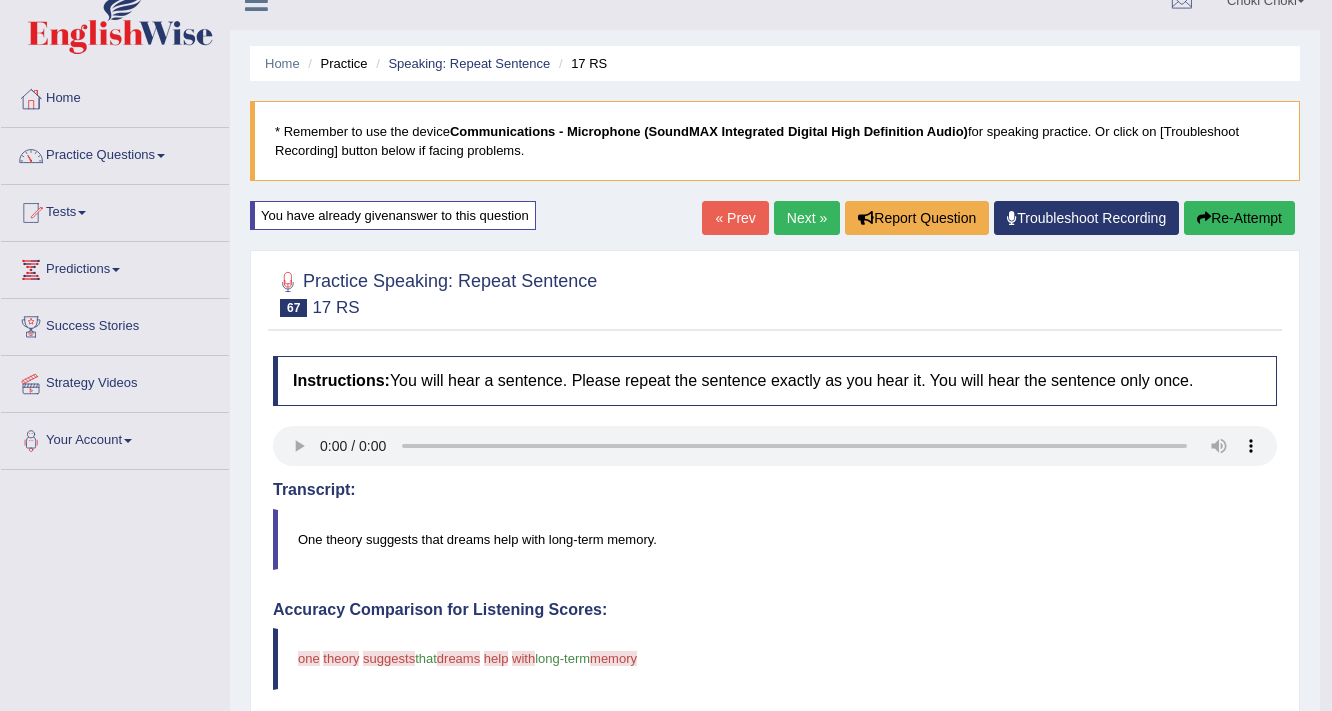 scroll, scrollTop: 0, scrollLeft: 0, axis: both 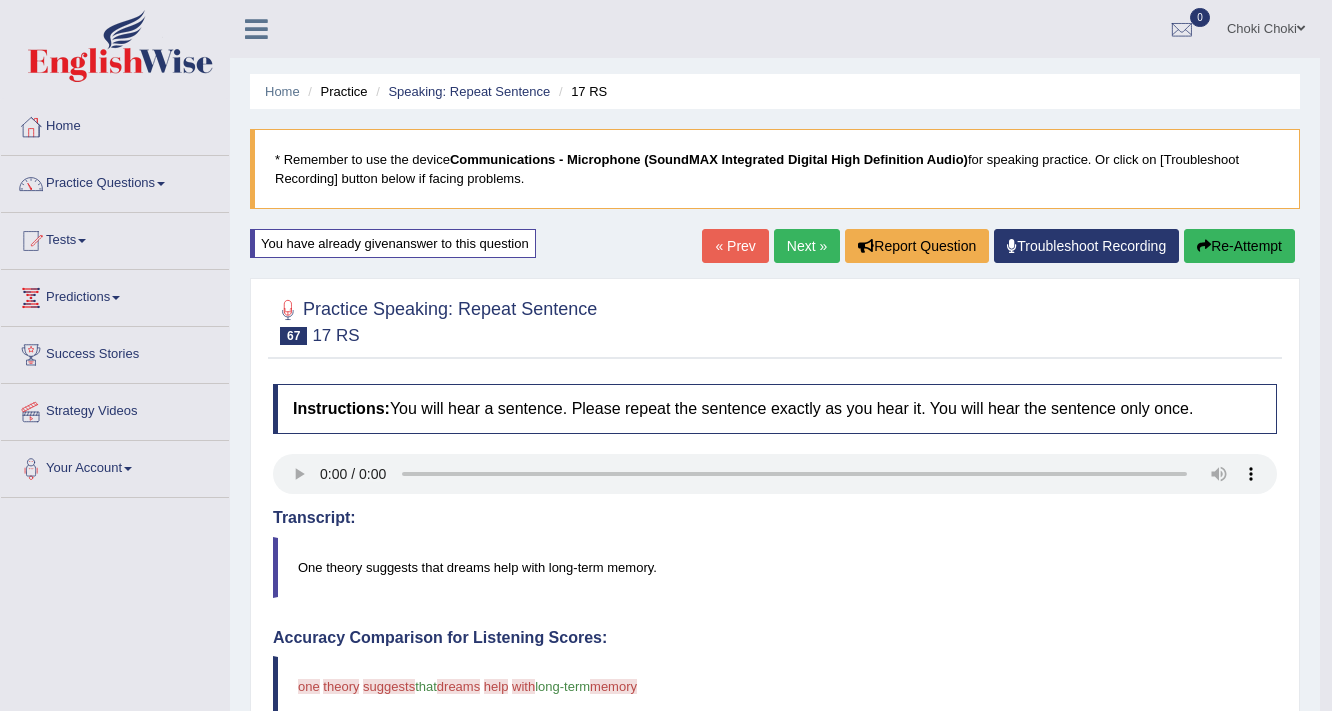 click on "Next »" at bounding box center [807, 246] 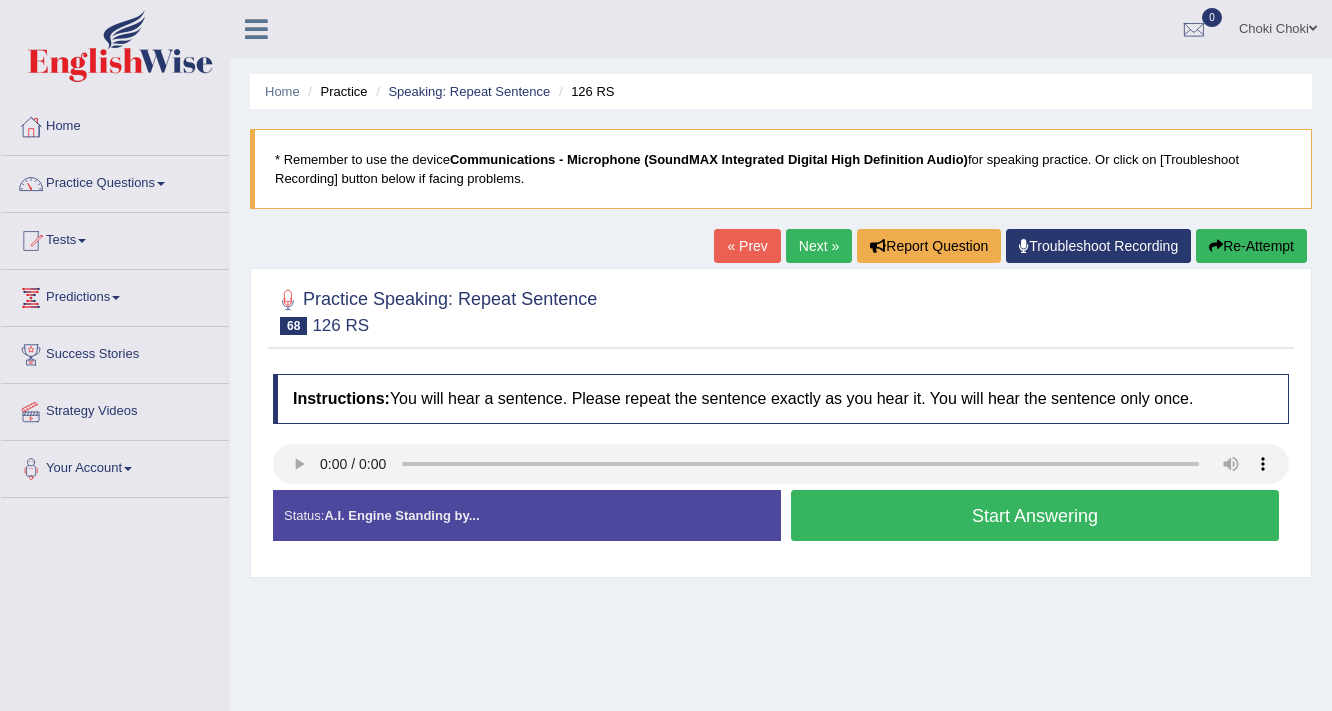 scroll, scrollTop: 0, scrollLeft: 0, axis: both 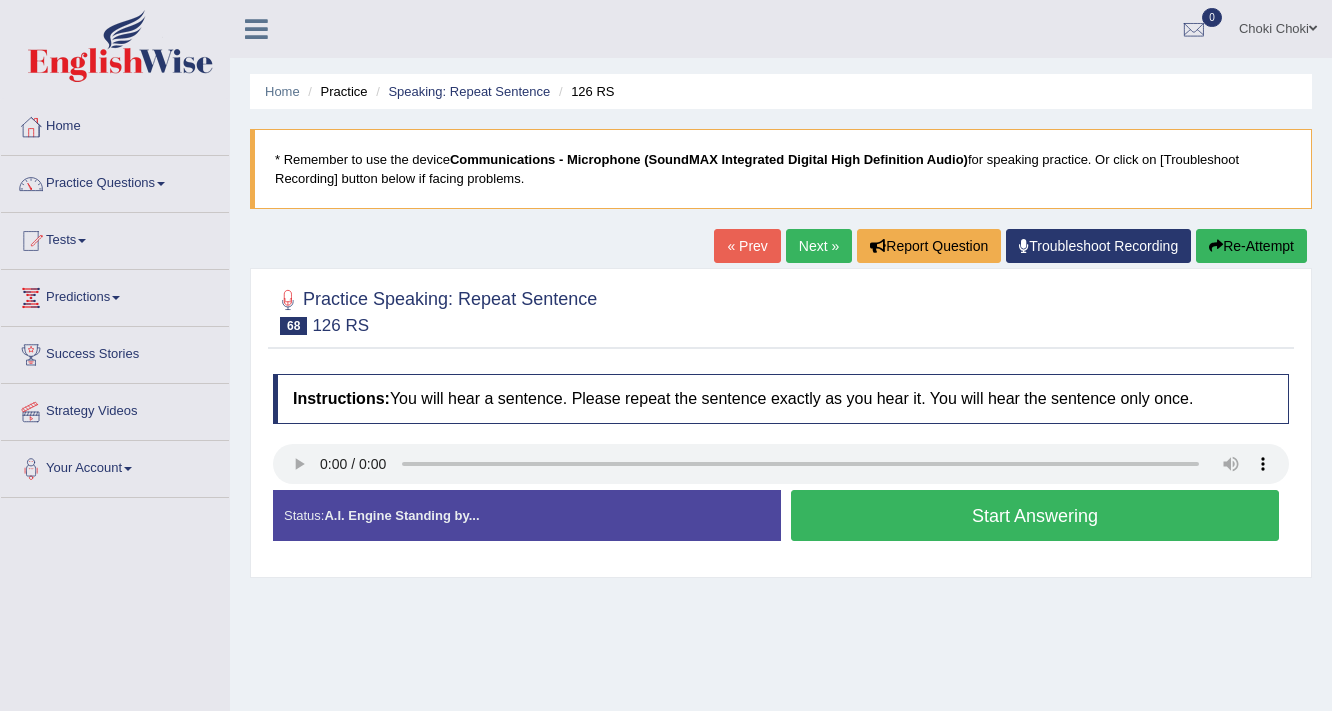 click on "Start Answering" at bounding box center [1035, 515] 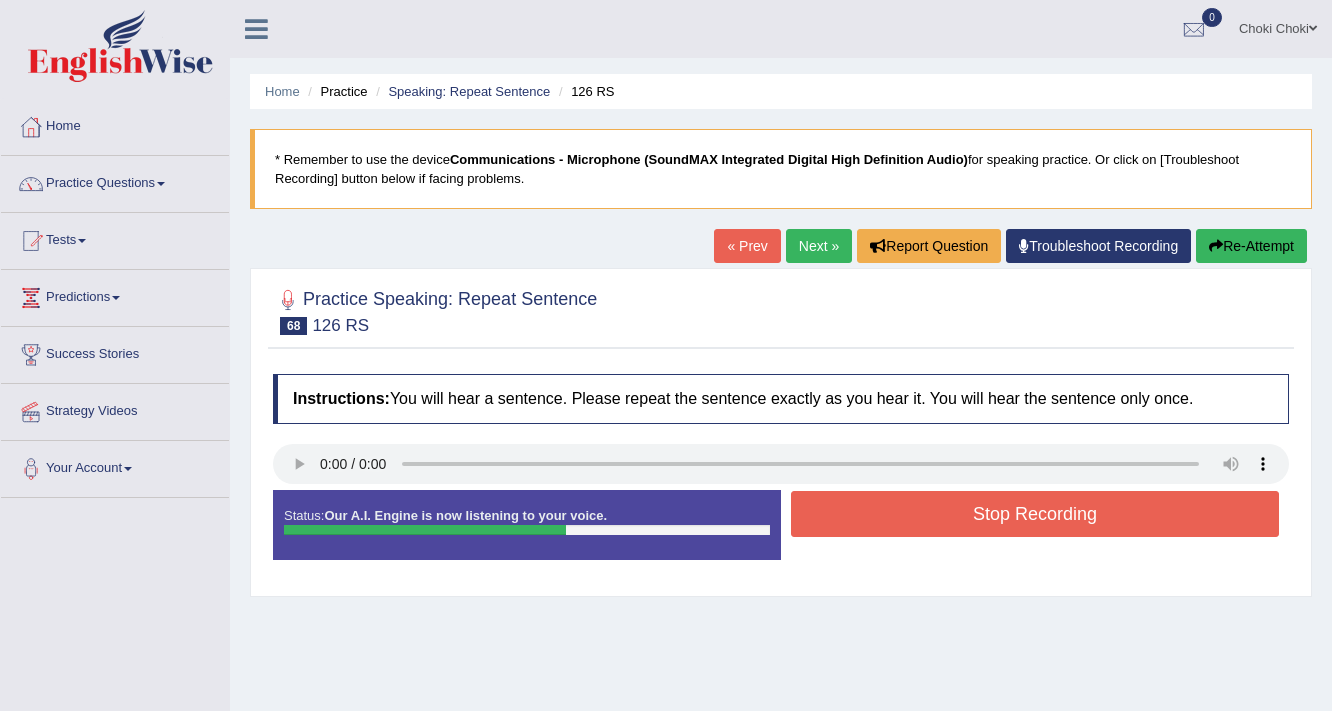 click on "Stop Recording" at bounding box center [1035, 514] 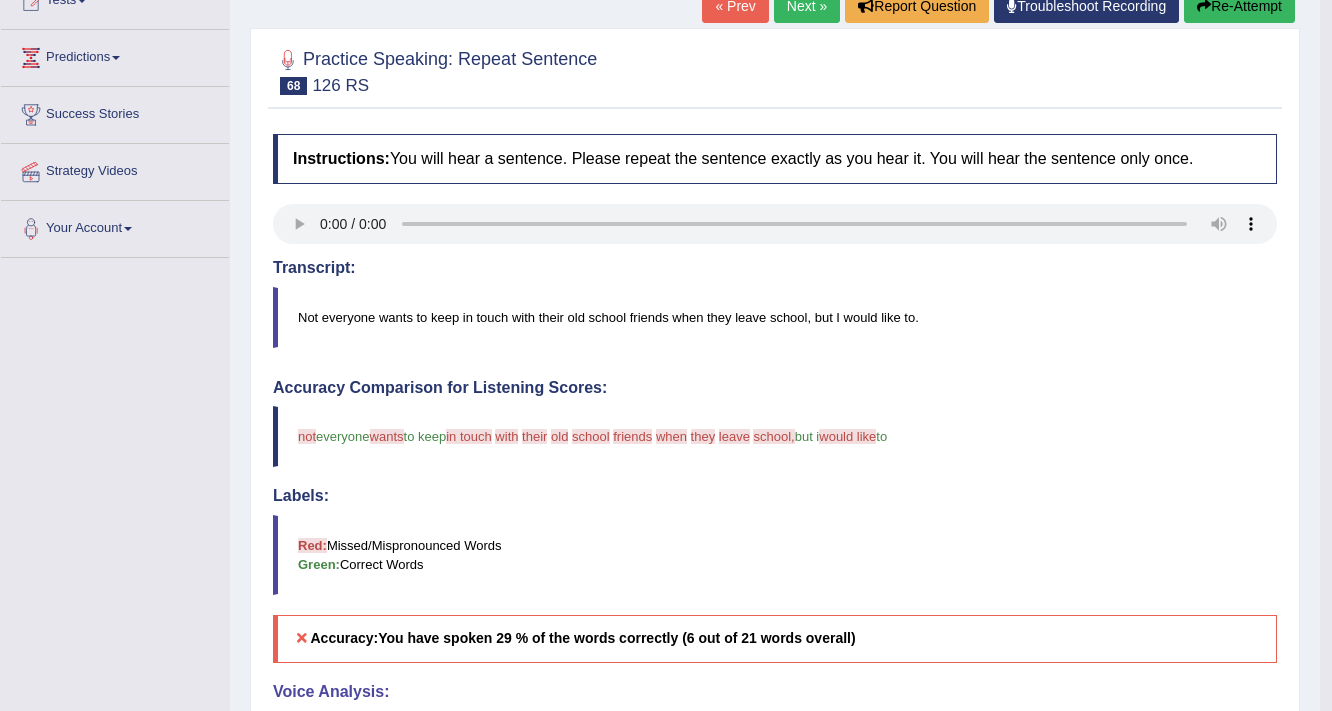 scroll, scrollTop: 480, scrollLeft: 0, axis: vertical 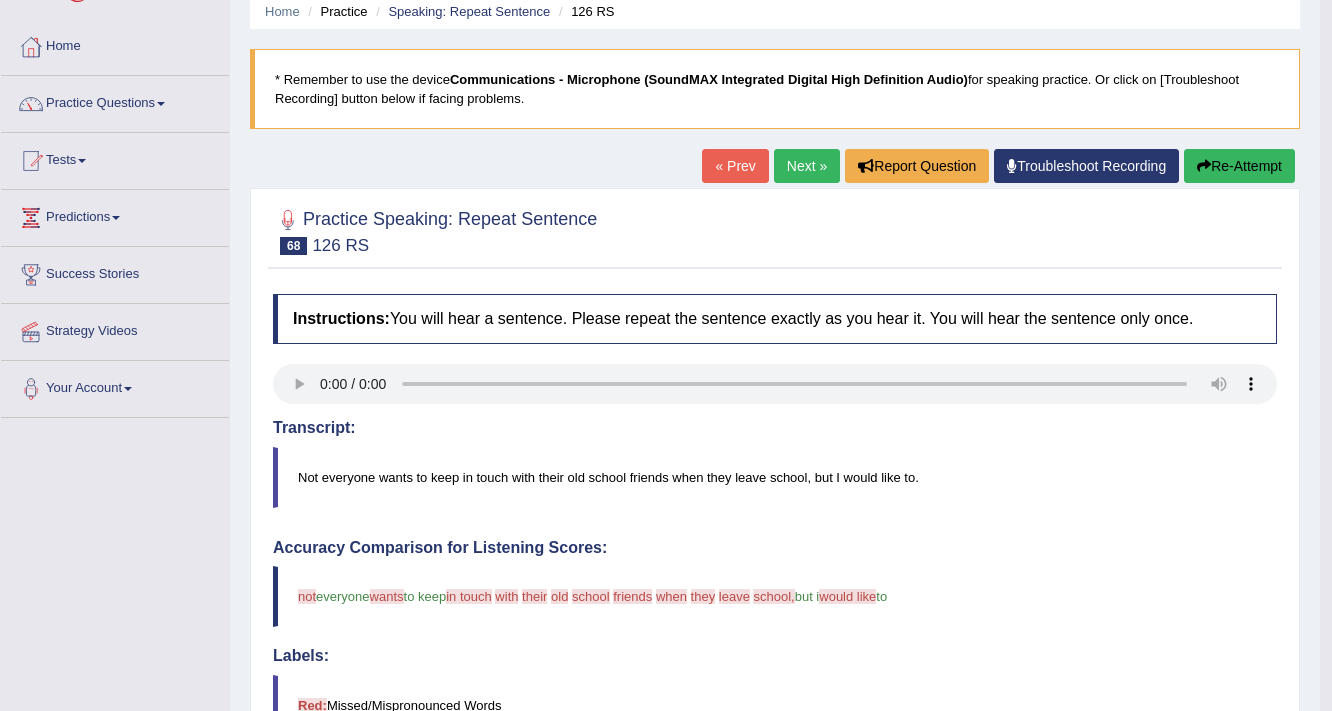 click on "Next »" at bounding box center [807, 166] 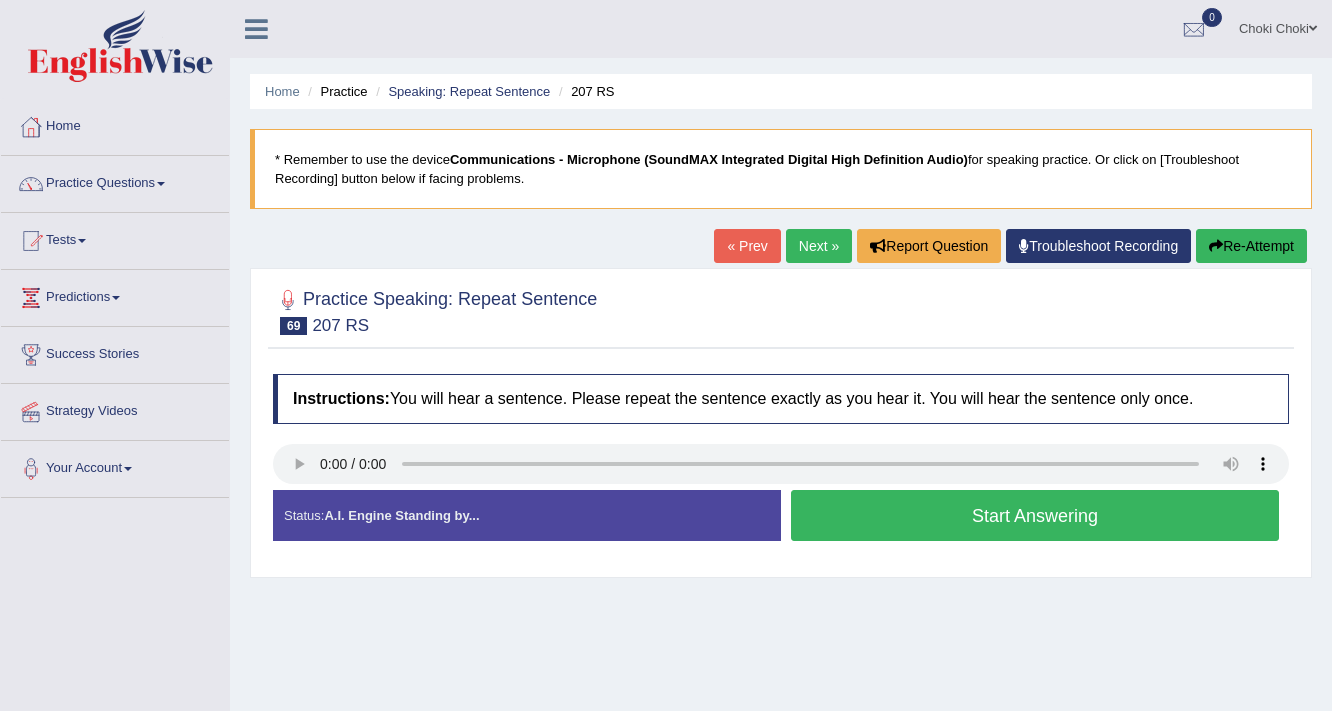 scroll, scrollTop: 0, scrollLeft: 0, axis: both 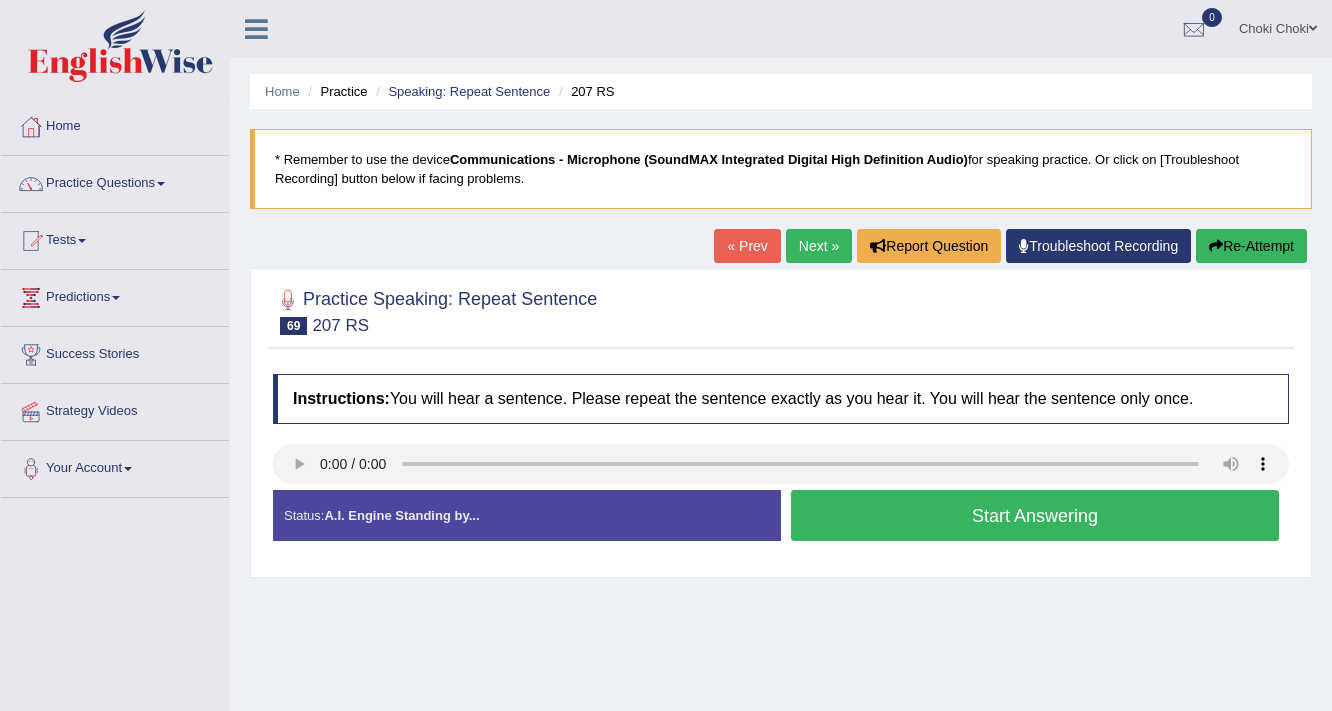 click on "Start Answering" at bounding box center (1035, 515) 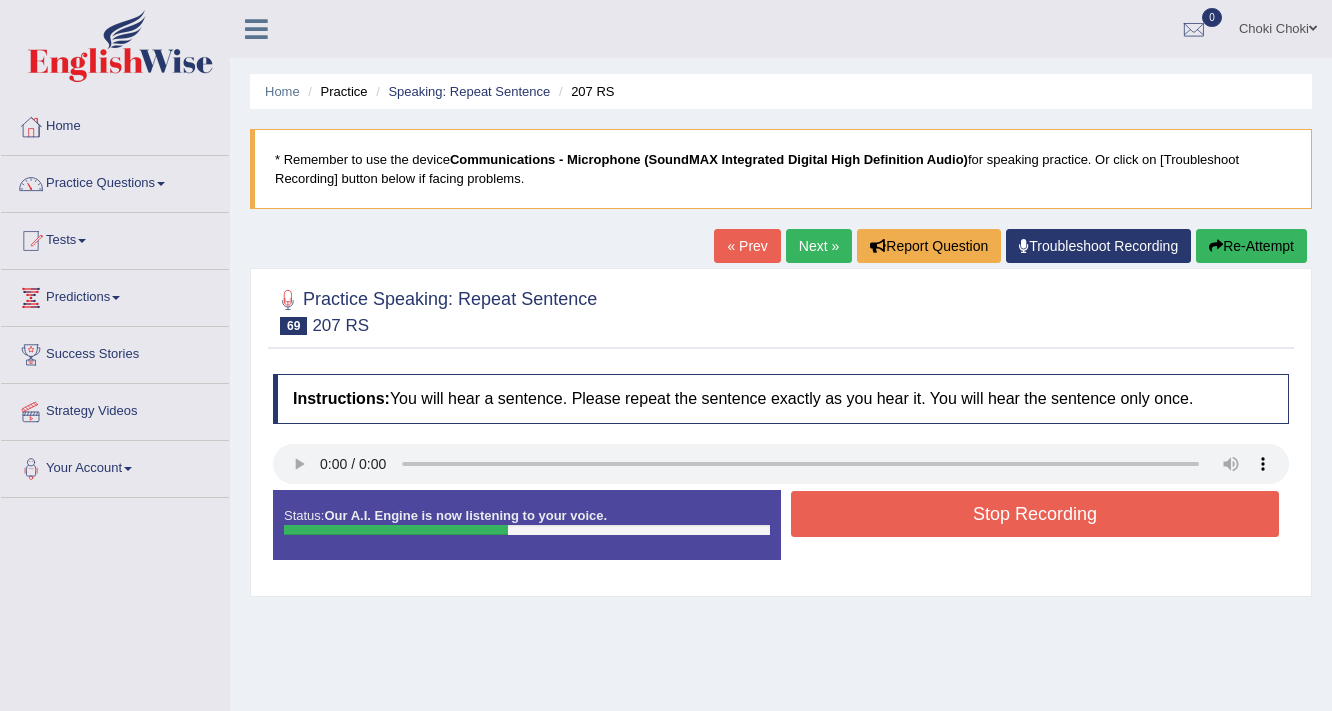 click on "Stop Recording" at bounding box center (1035, 514) 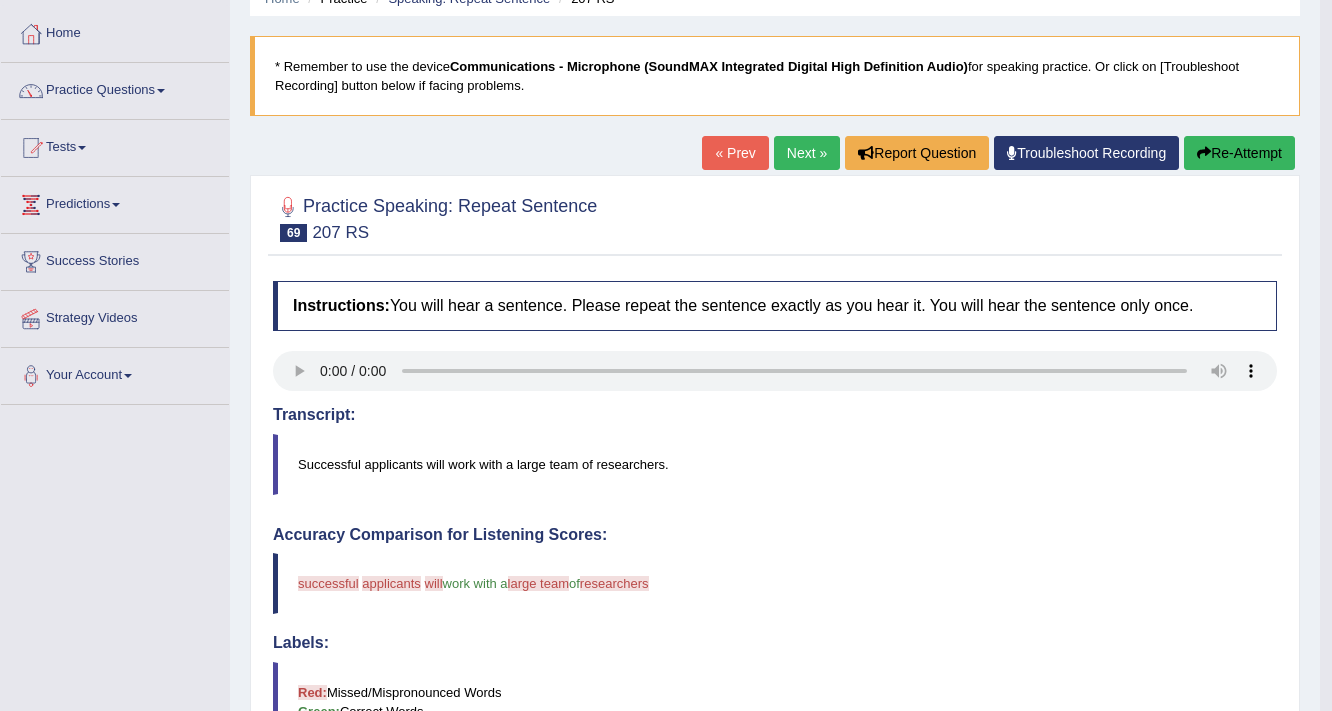 scroll, scrollTop: 80, scrollLeft: 0, axis: vertical 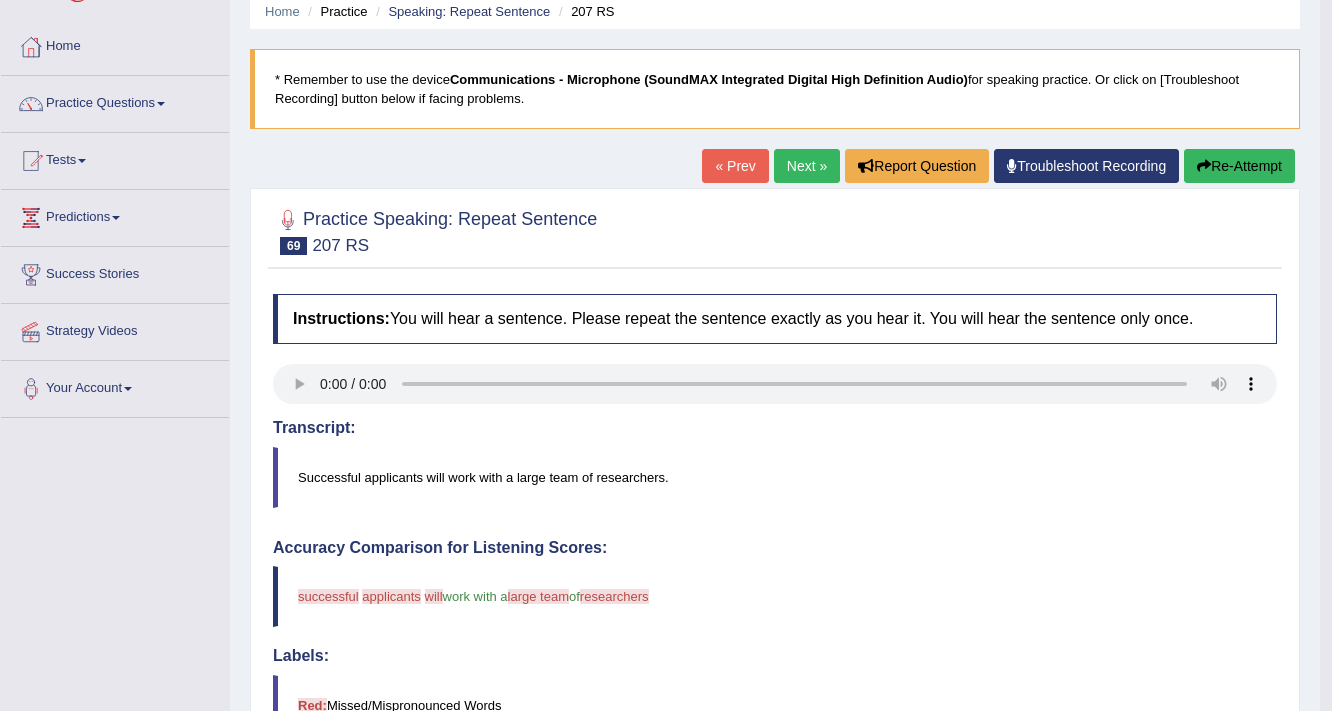 click on "Next »" at bounding box center (807, 166) 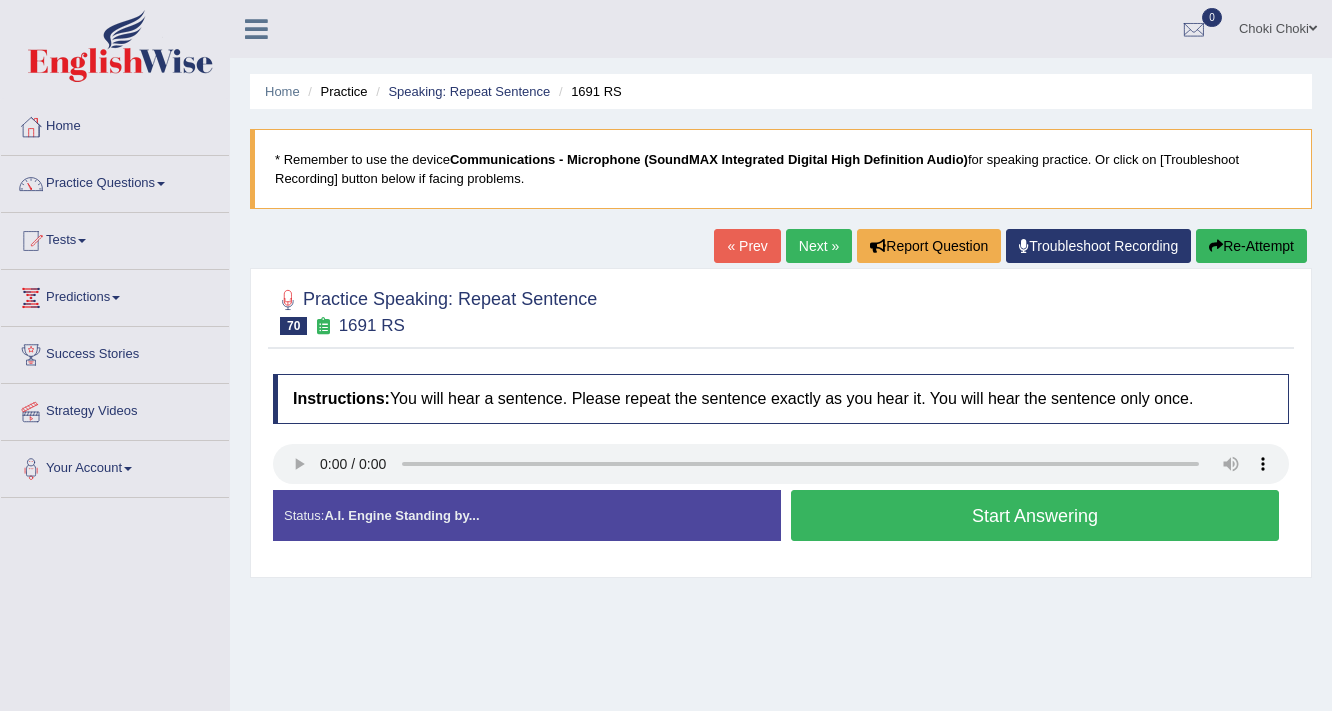 scroll, scrollTop: 0, scrollLeft: 0, axis: both 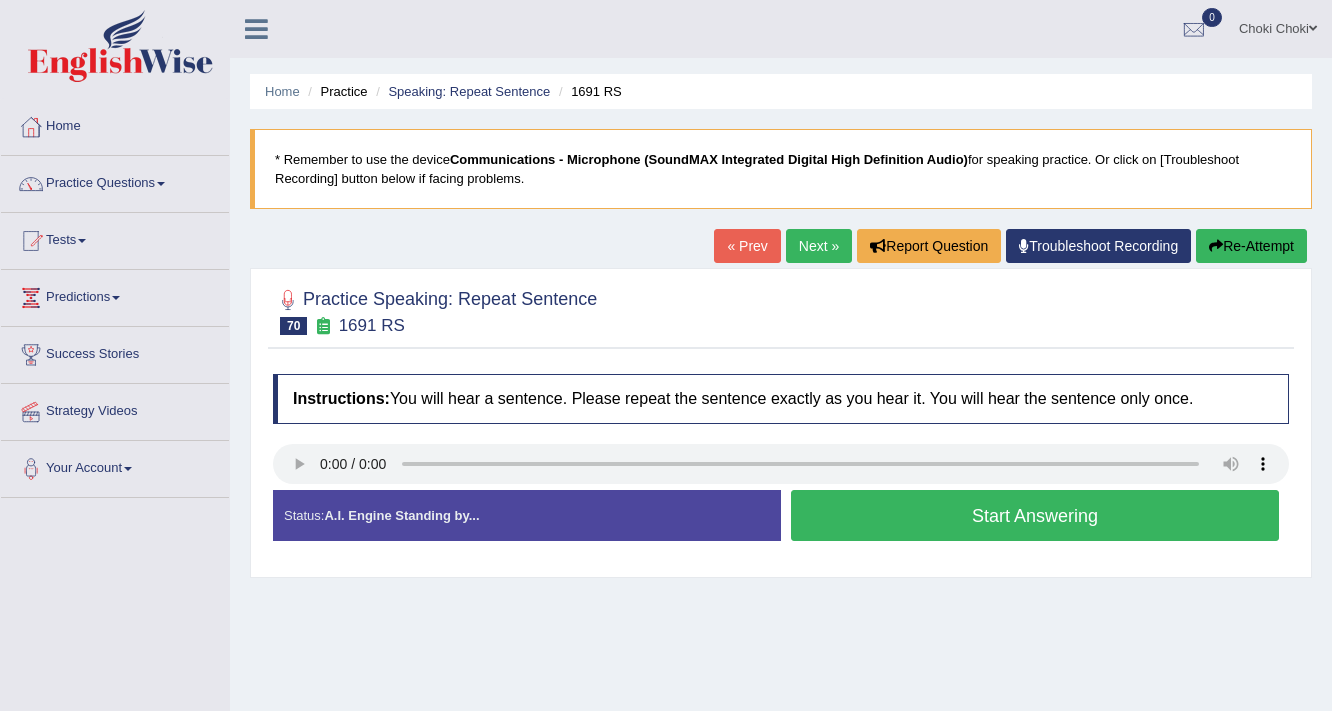 click on "Start Answering" at bounding box center (1035, 515) 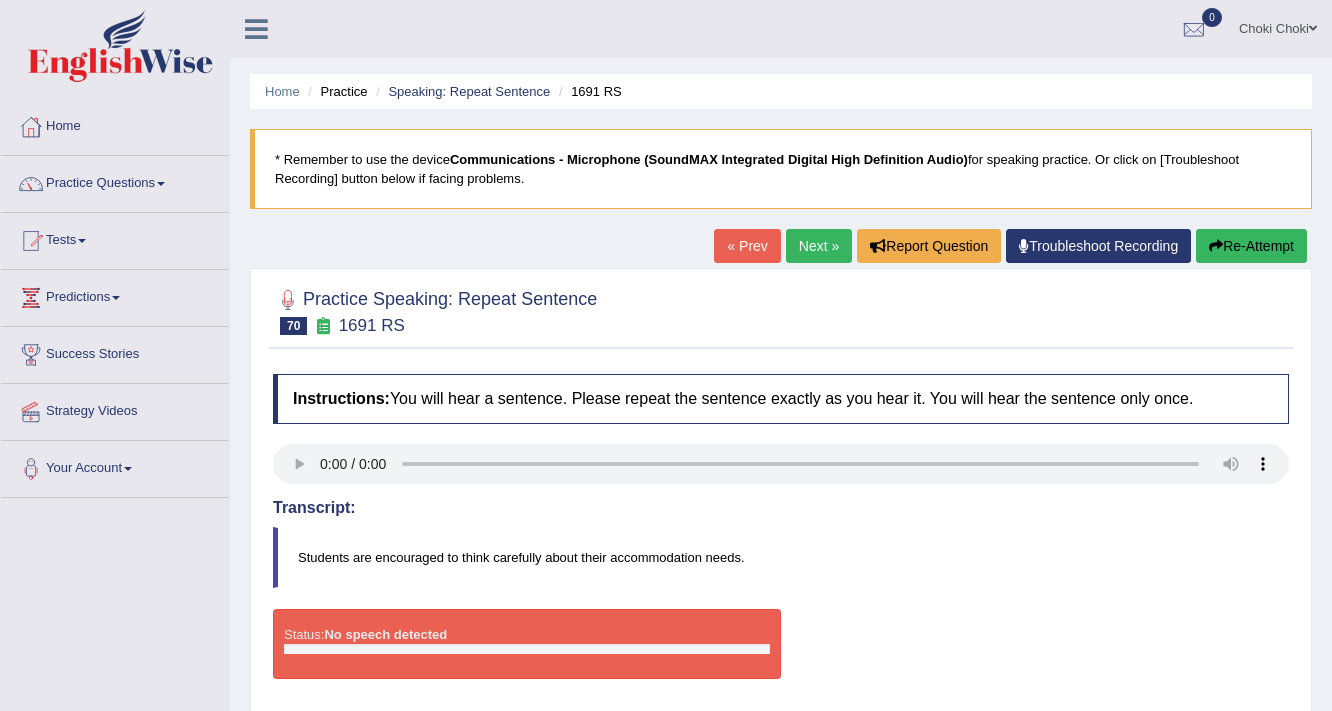 click on "Re-Attempt" at bounding box center [1251, 246] 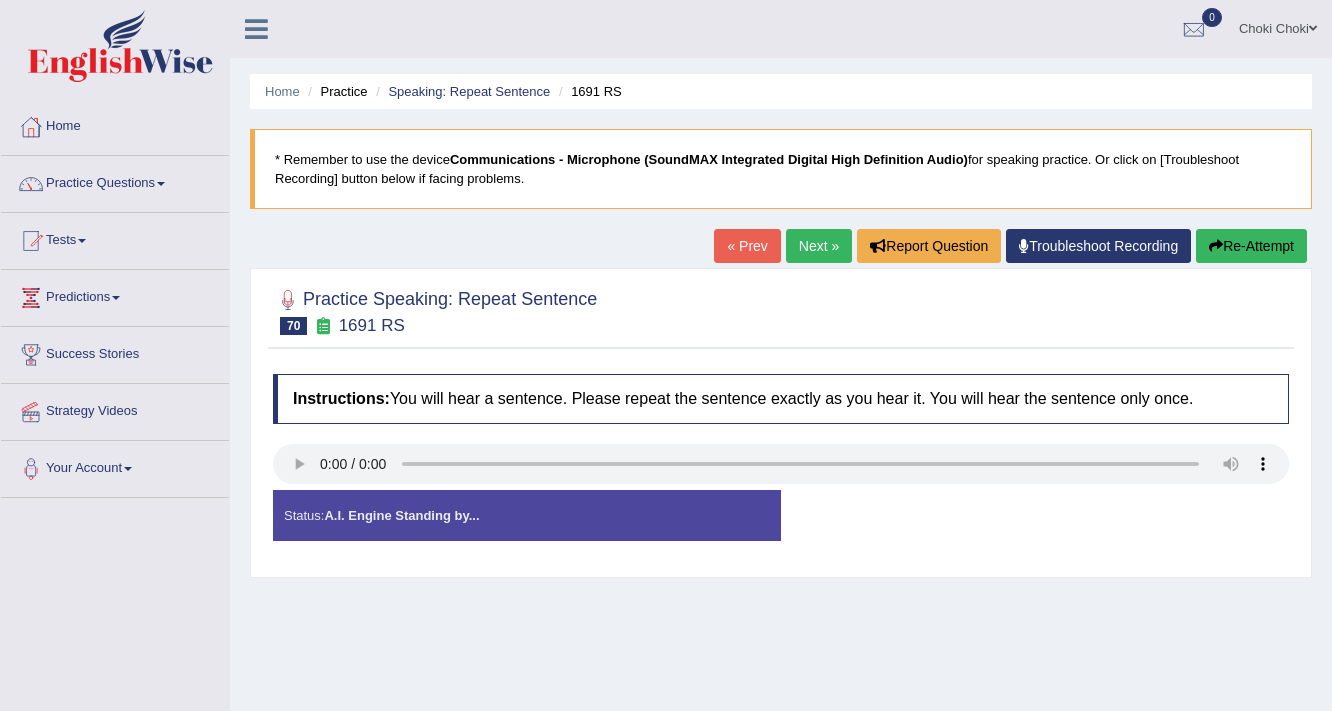 scroll, scrollTop: 0, scrollLeft: 0, axis: both 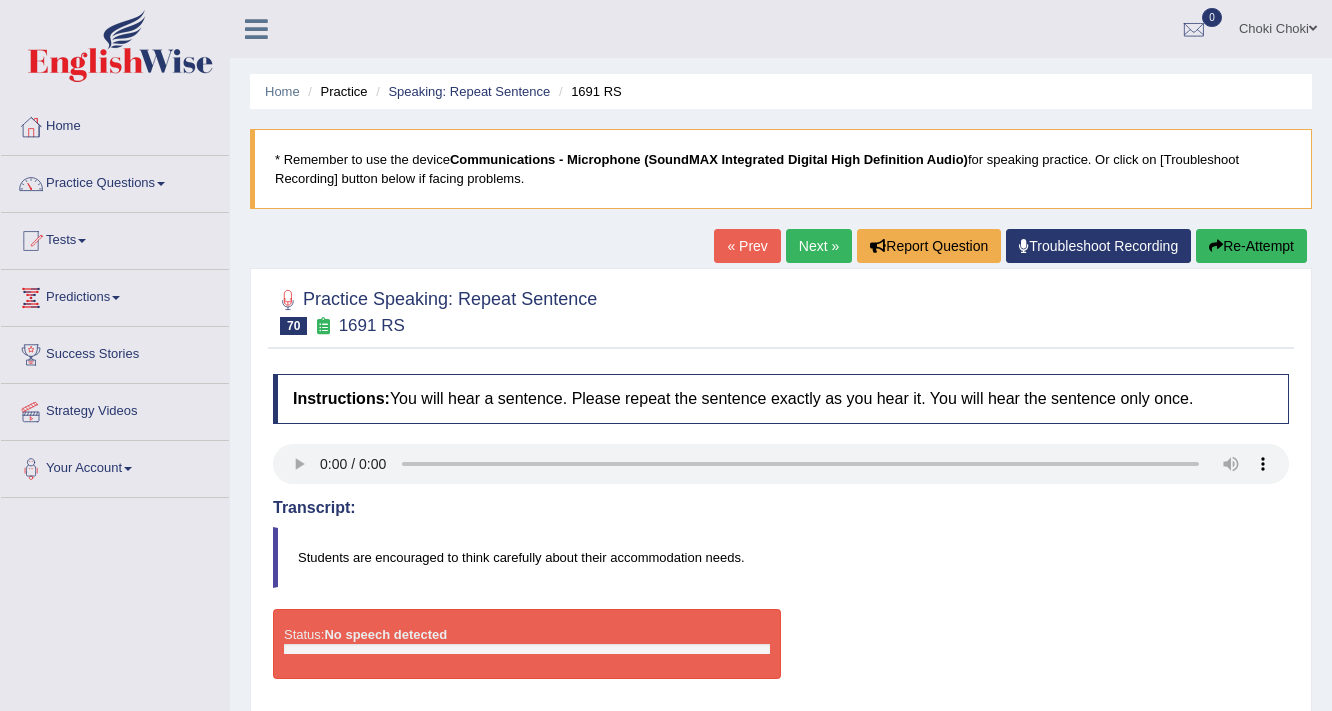 click on "Re-Attempt" at bounding box center [1251, 246] 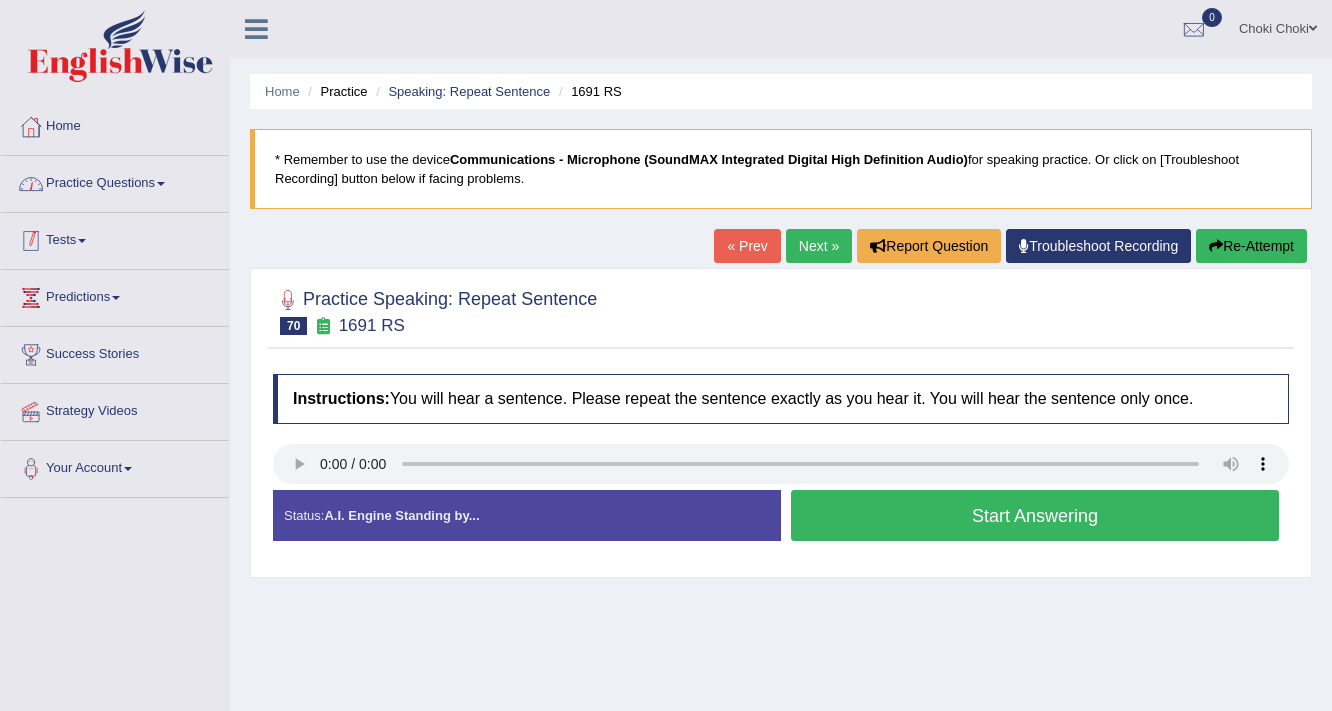 scroll, scrollTop: 0, scrollLeft: 0, axis: both 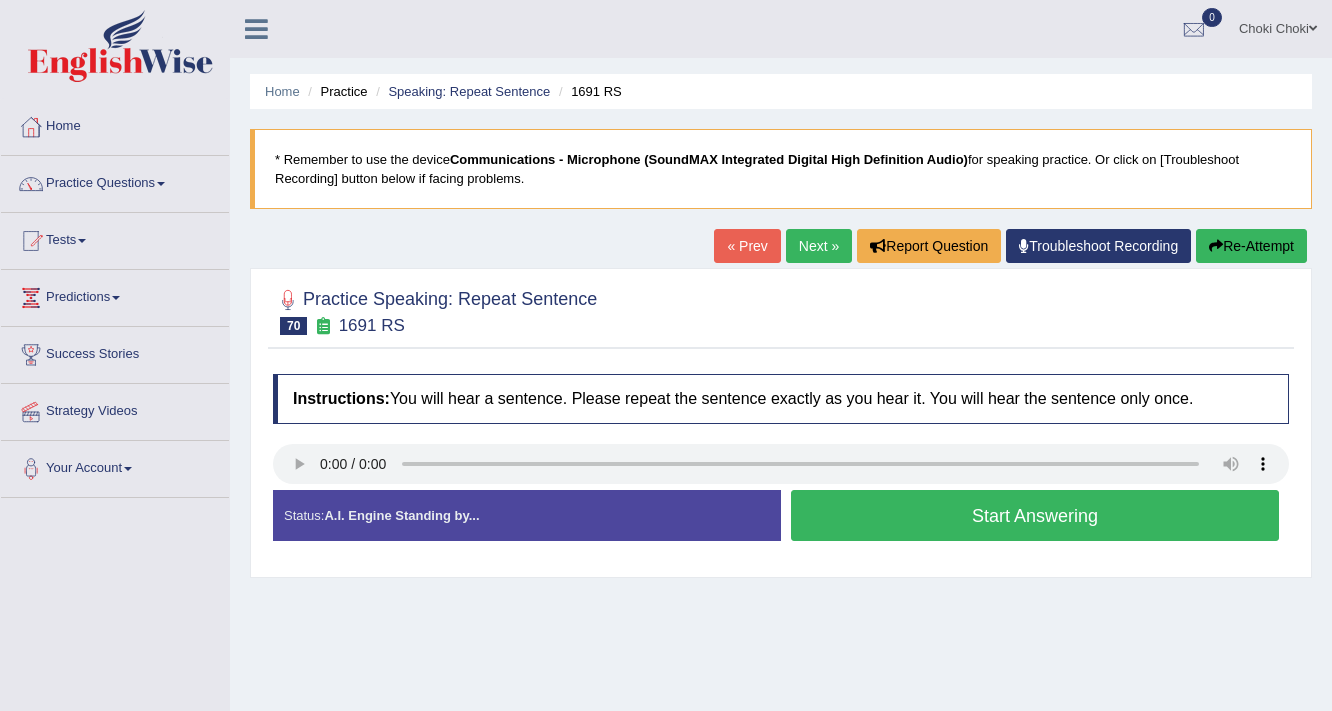 click on "Start Answering" at bounding box center (1035, 515) 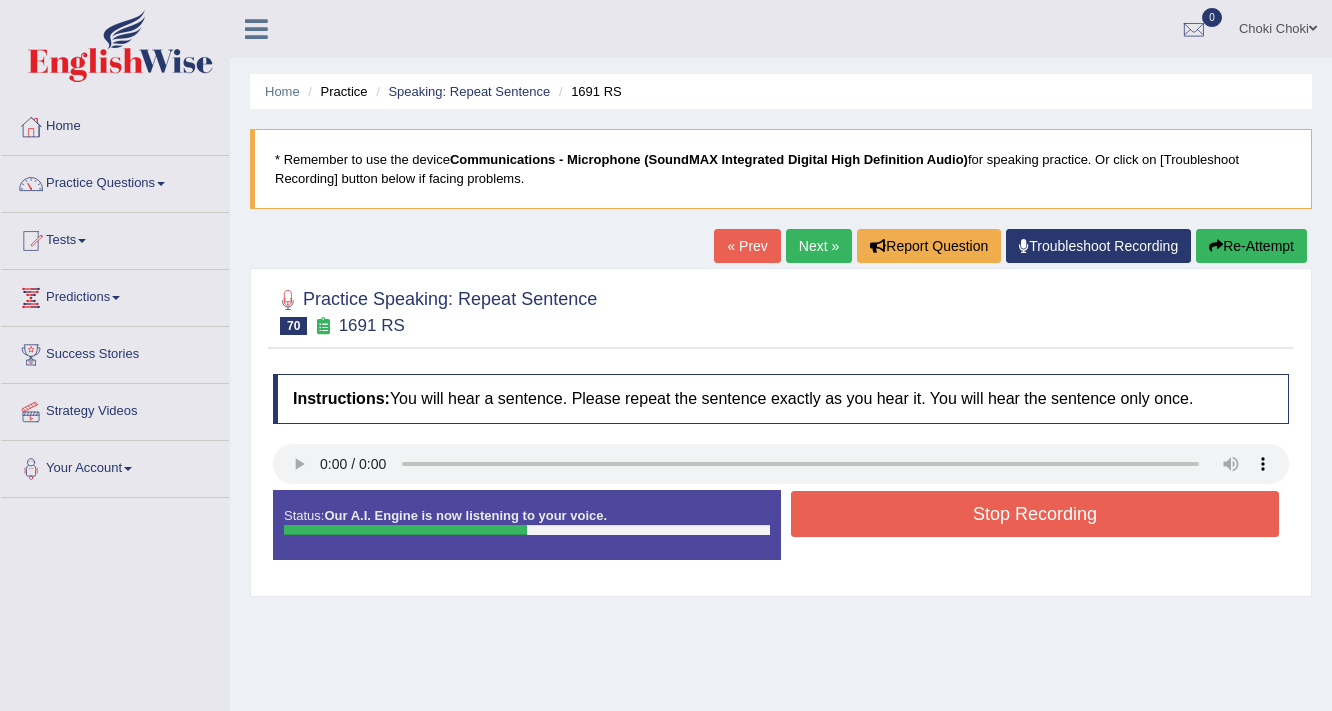 click on "Stop Recording" at bounding box center [1035, 514] 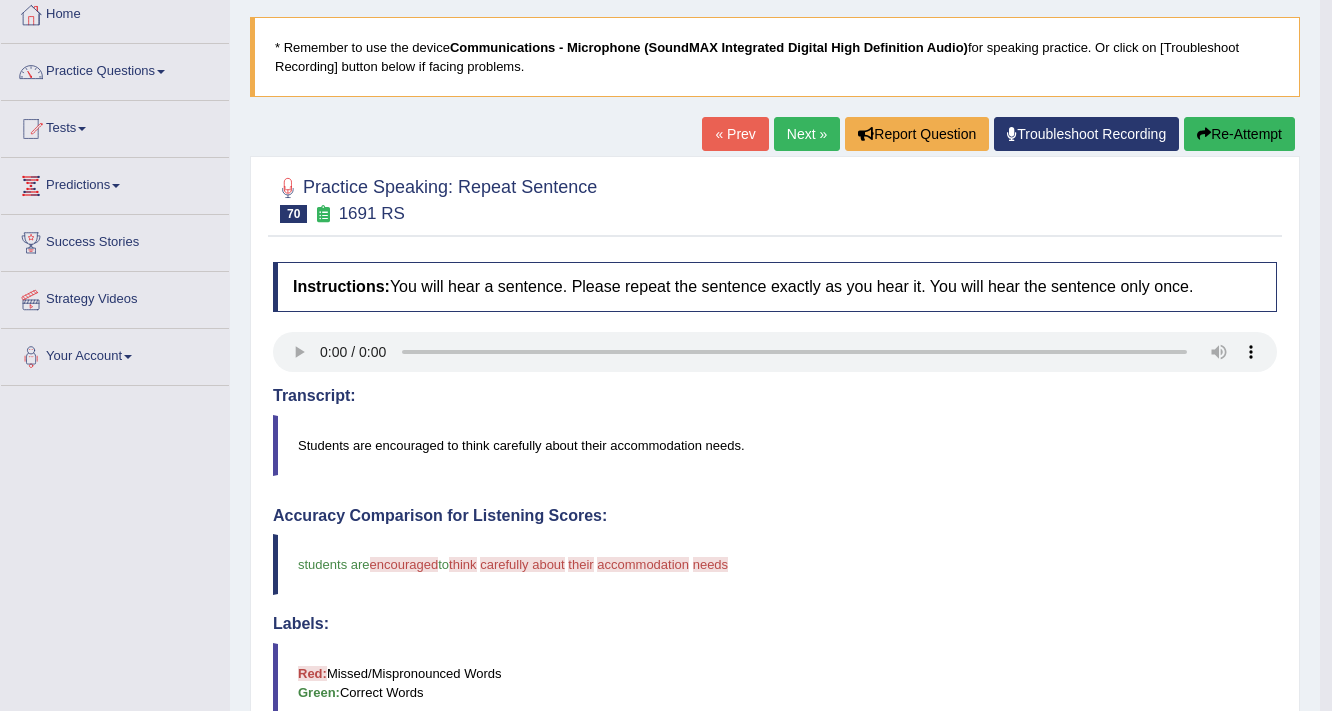 scroll, scrollTop: 80, scrollLeft: 0, axis: vertical 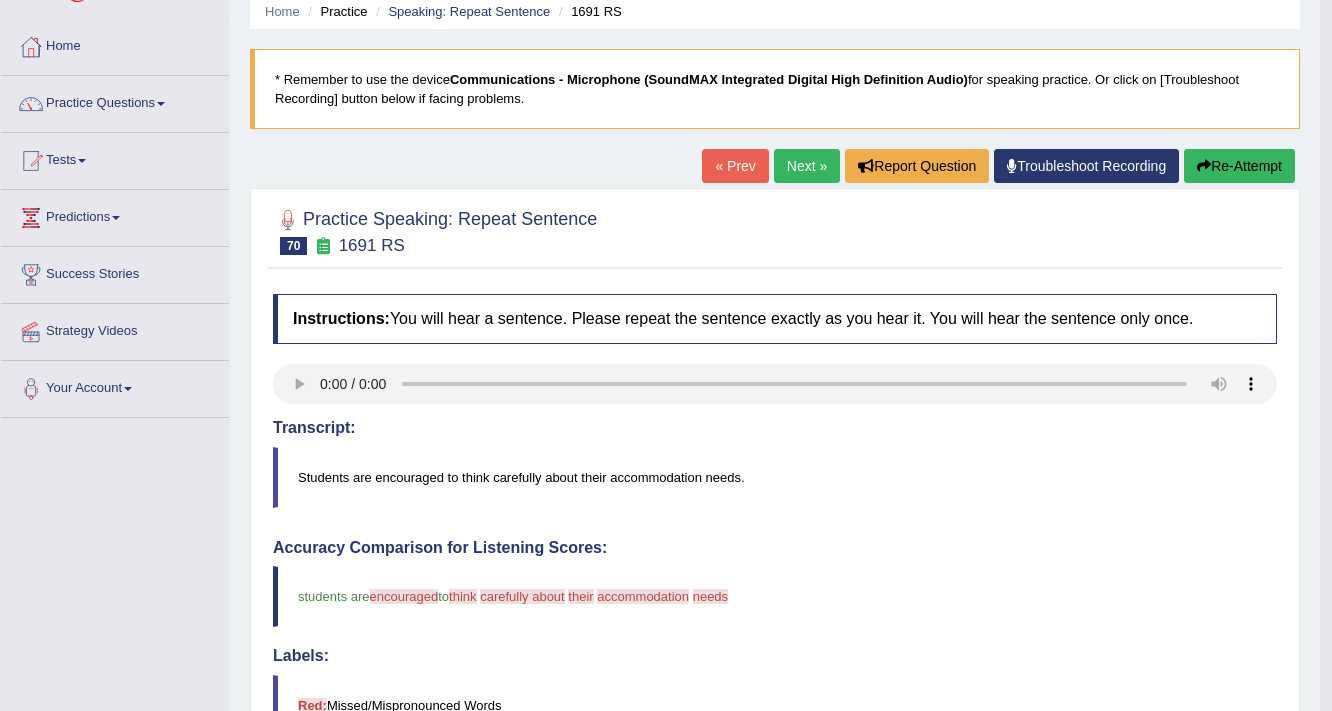 click on "Re-Attempt" at bounding box center [1239, 166] 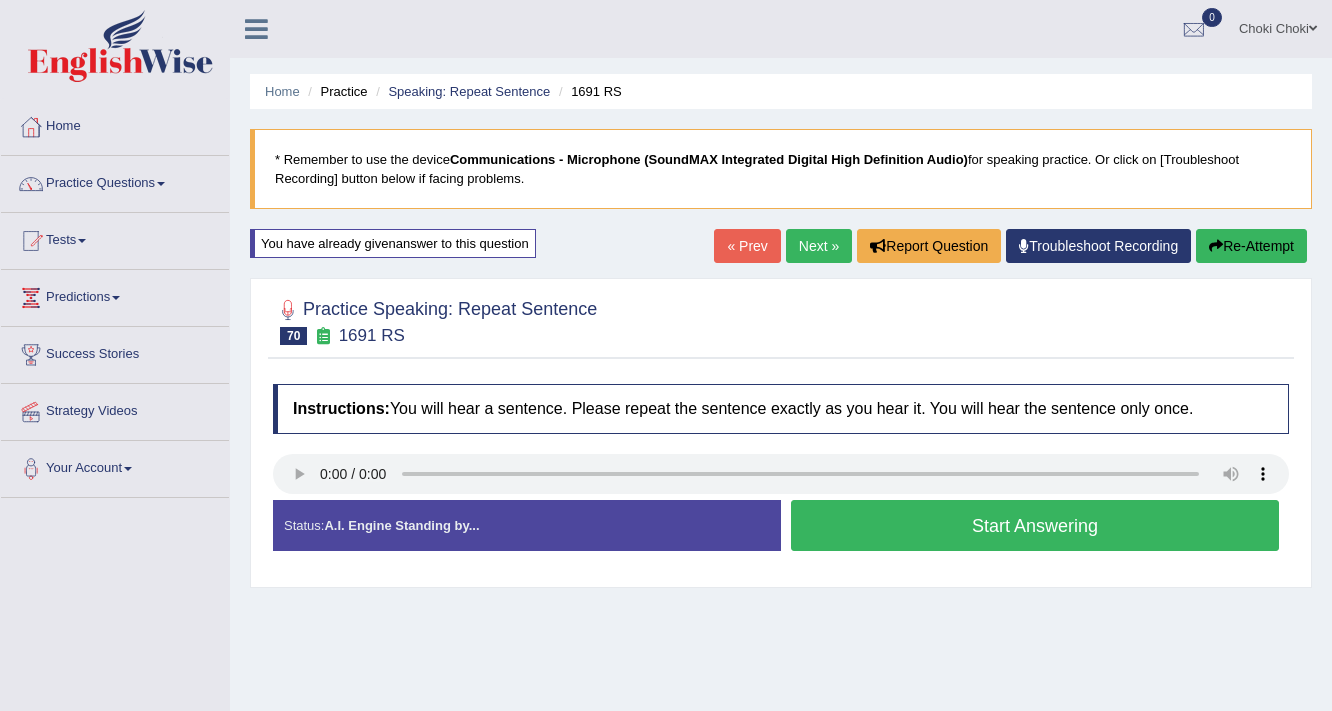 scroll, scrollTop: 80, scrollLeft: 0, axis: vertical 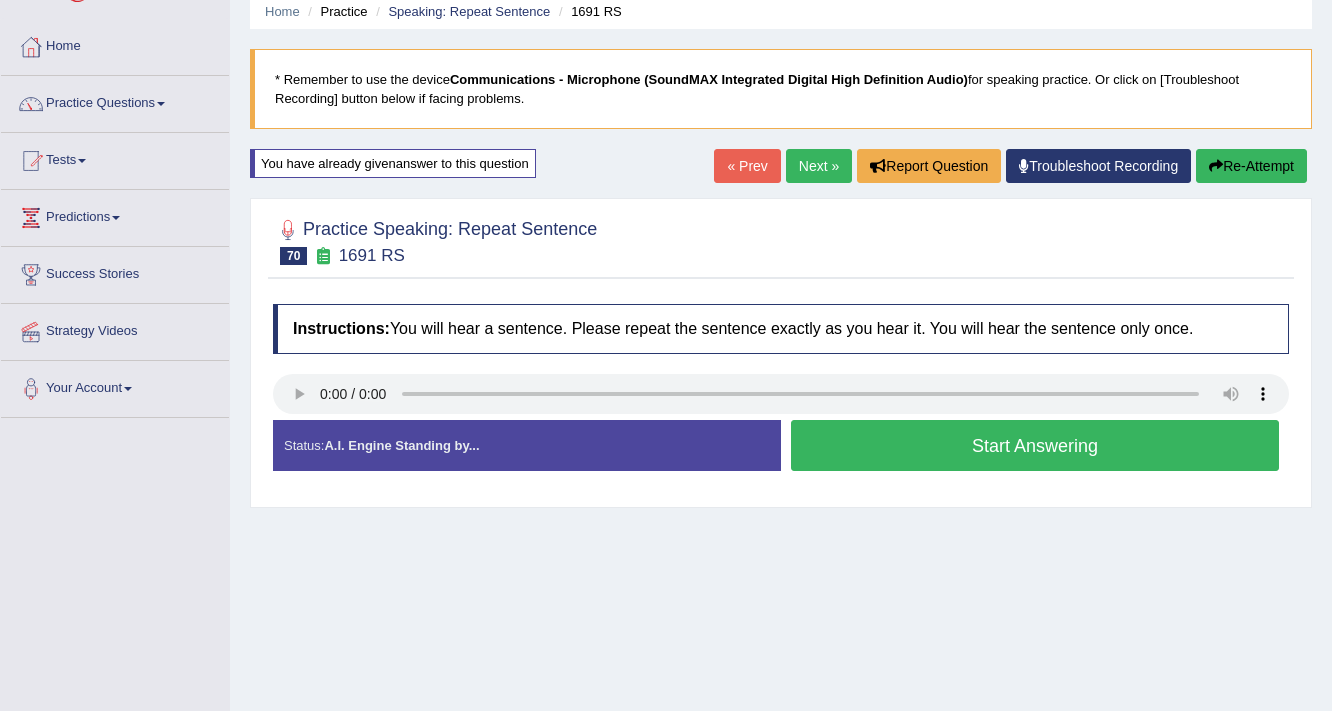 click on "Start Answering" at bounding box center [1035, 445] 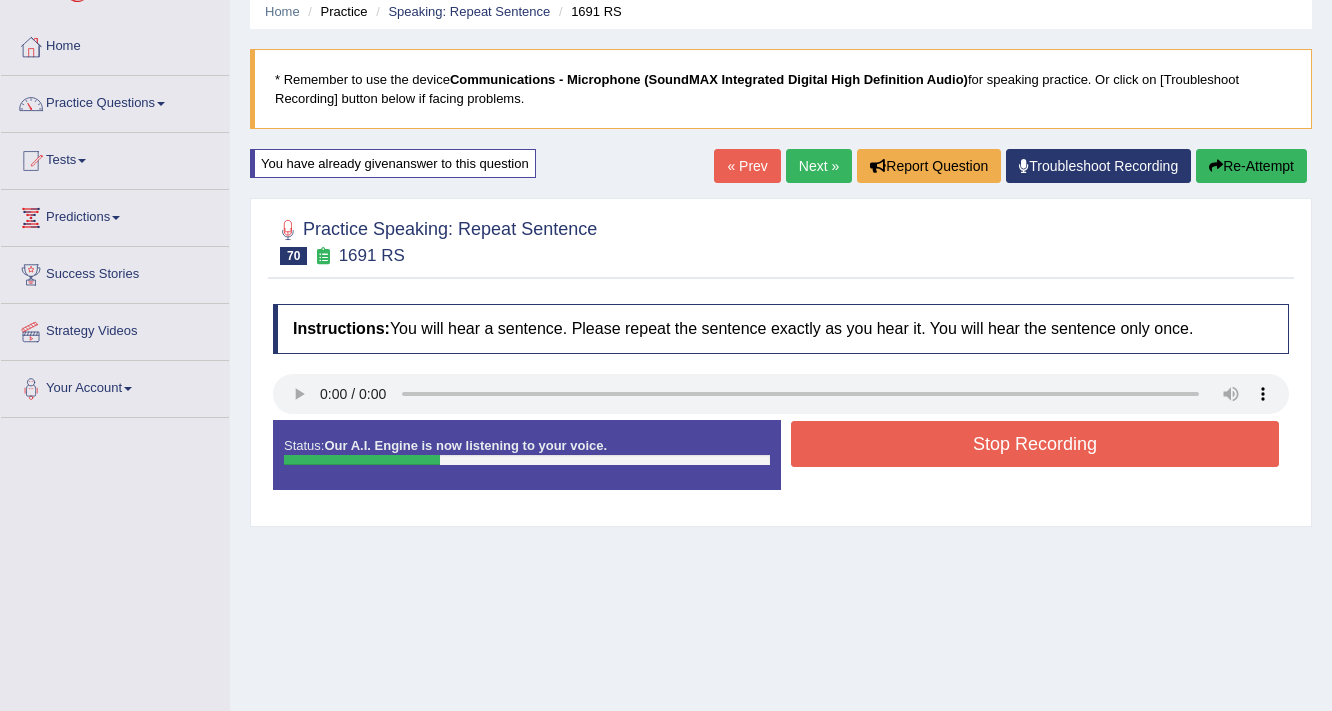 click on "Stop Recording" at bounding box center (1035, 444) 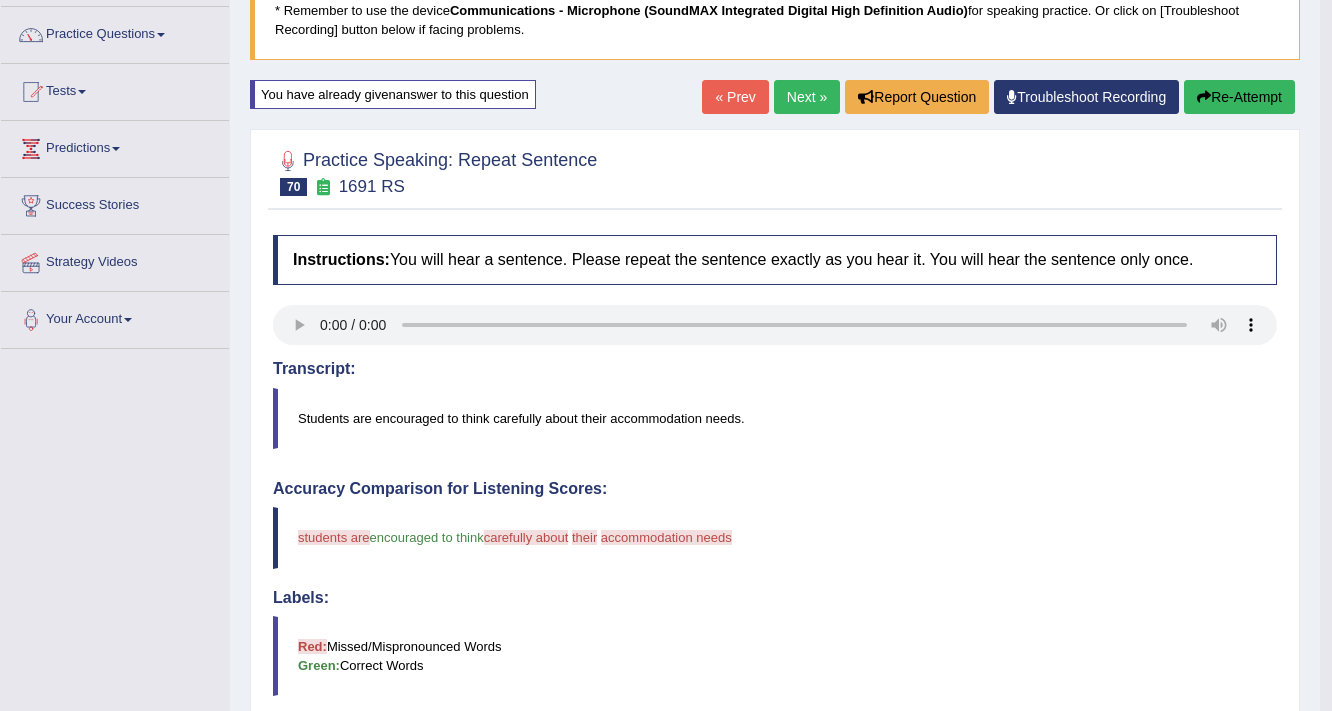 scroll, scrollTop: 0, scrollLeft: 0, axis: both 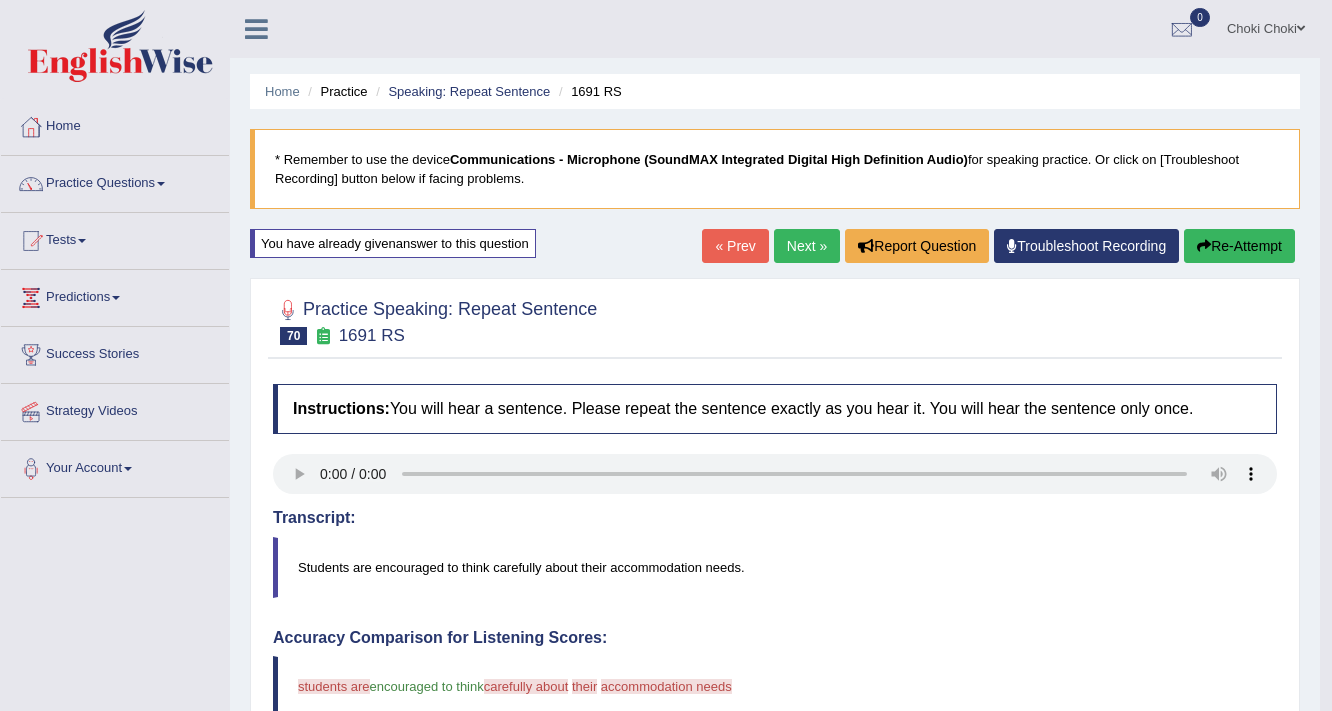 click on "Re-Attempt" at bounding box center [1239, 246] 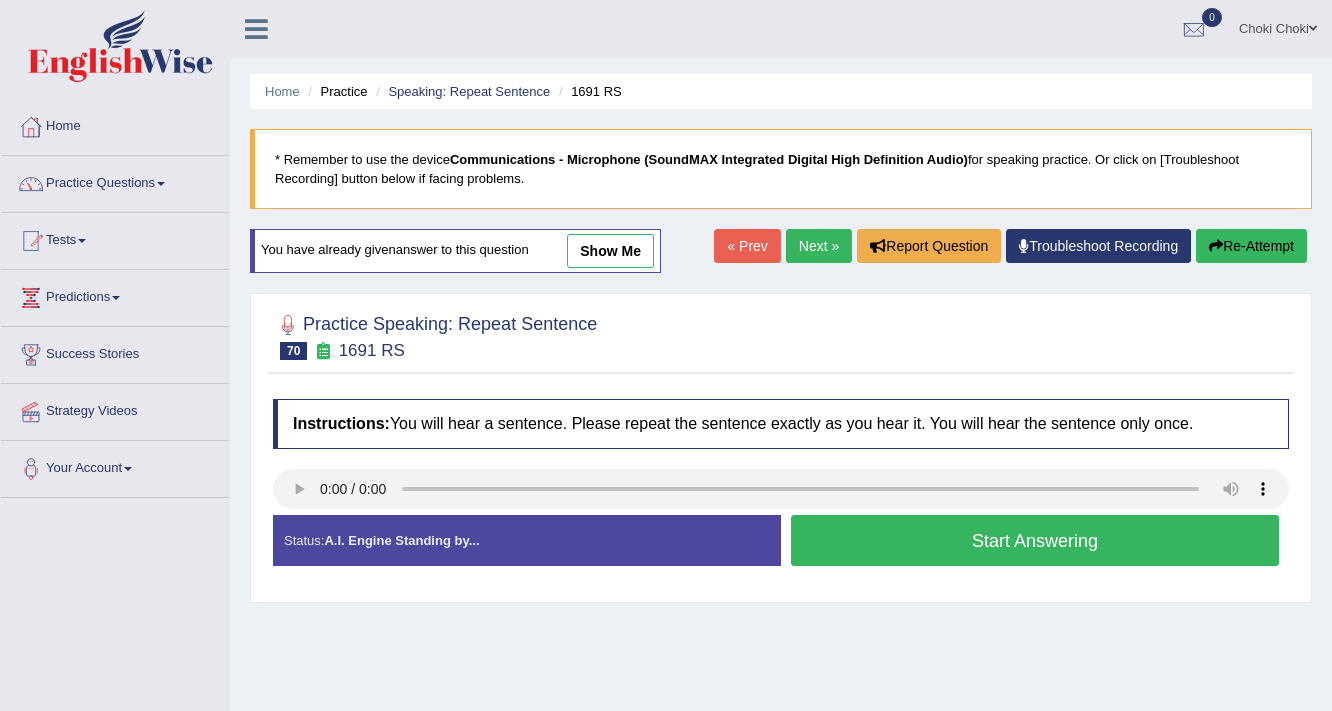 scroll, scrollTop: 0, scrollLeft: 0, axis: both 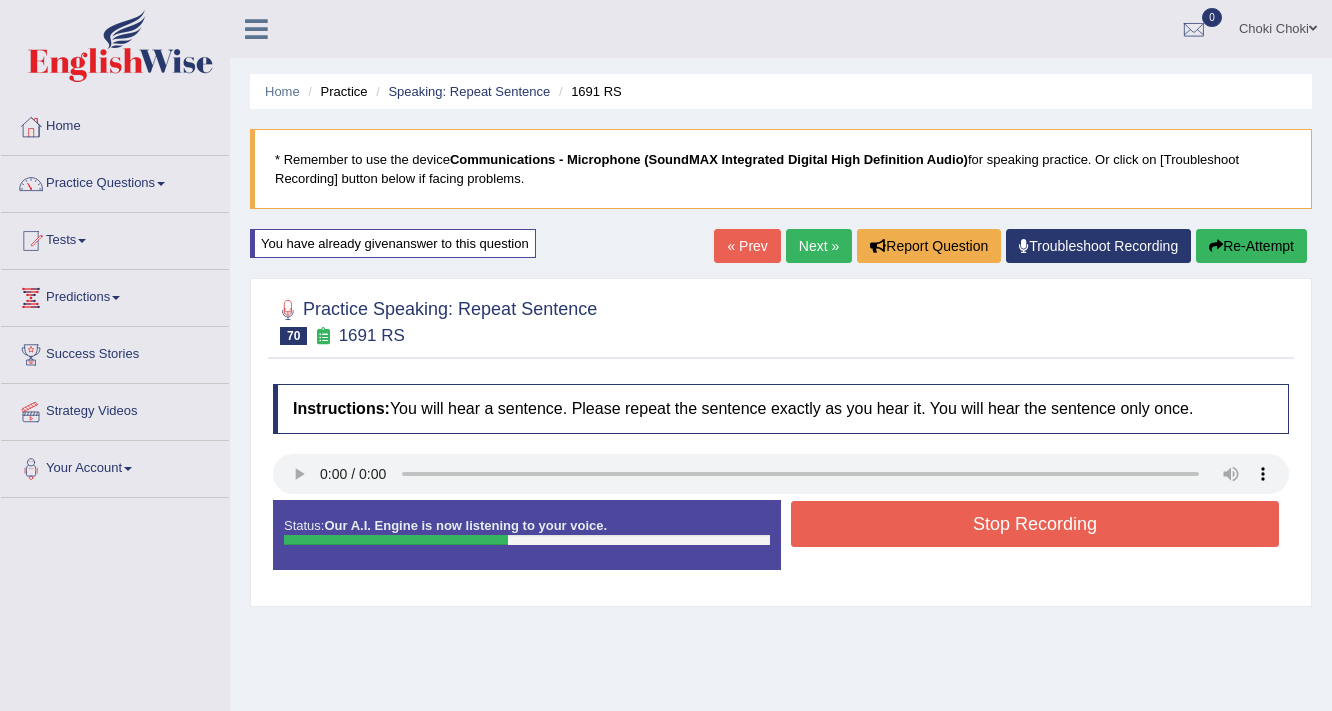 click on "Stop Recording" at bounding box center [1035, 524] 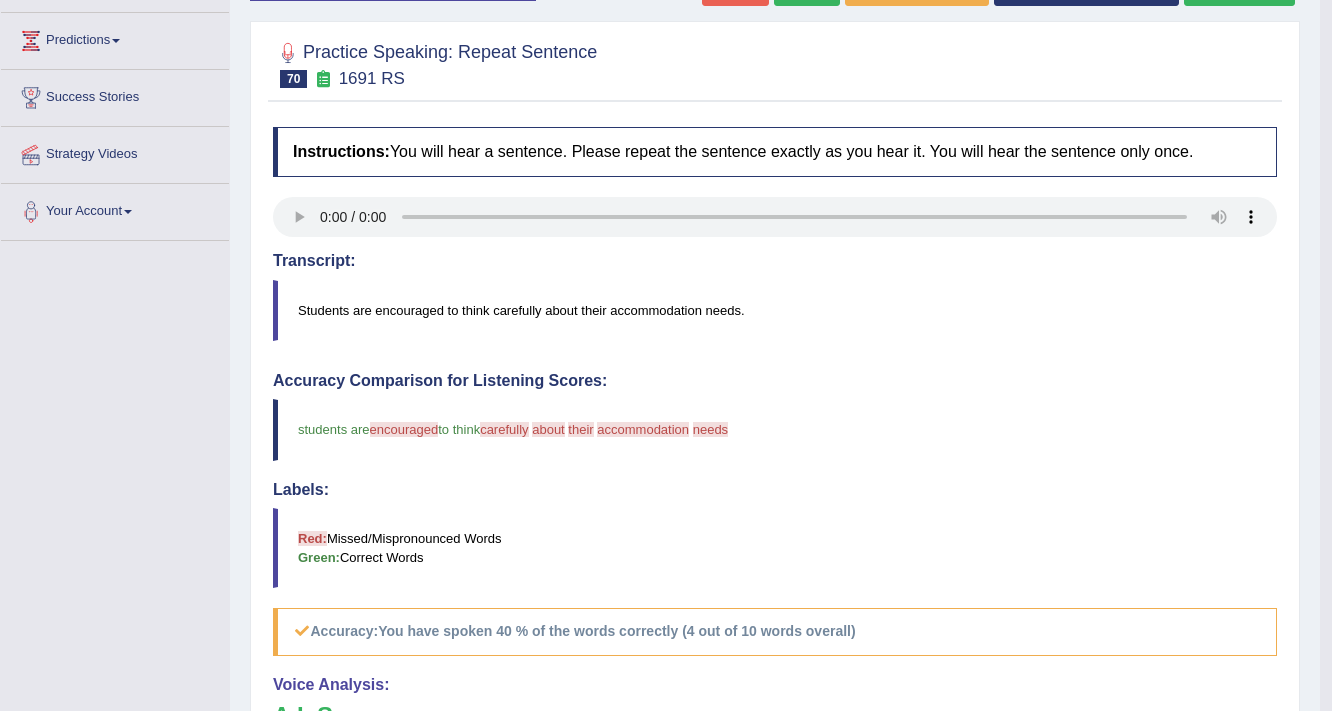 scroll, scrollTop: 80, scrollLeft: 0, axis: vertical 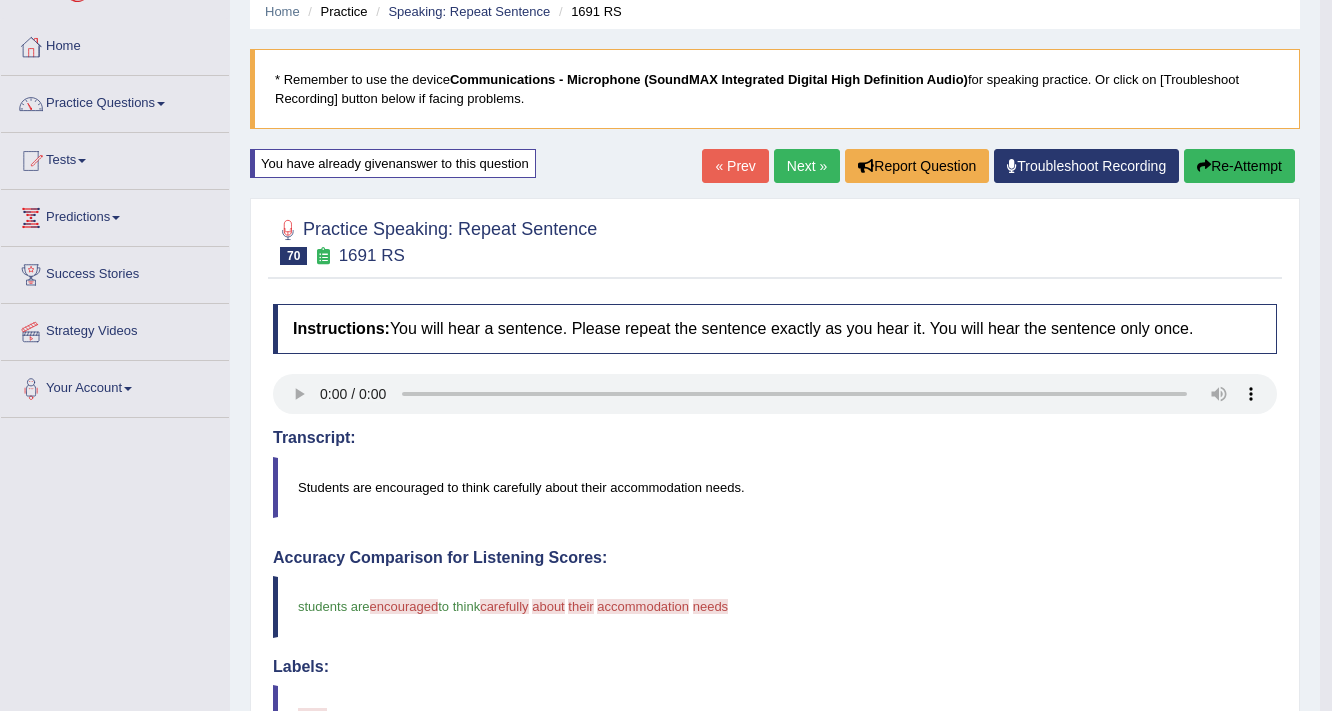 click on "Re-Attempt" at bounding box center [1239, 166] 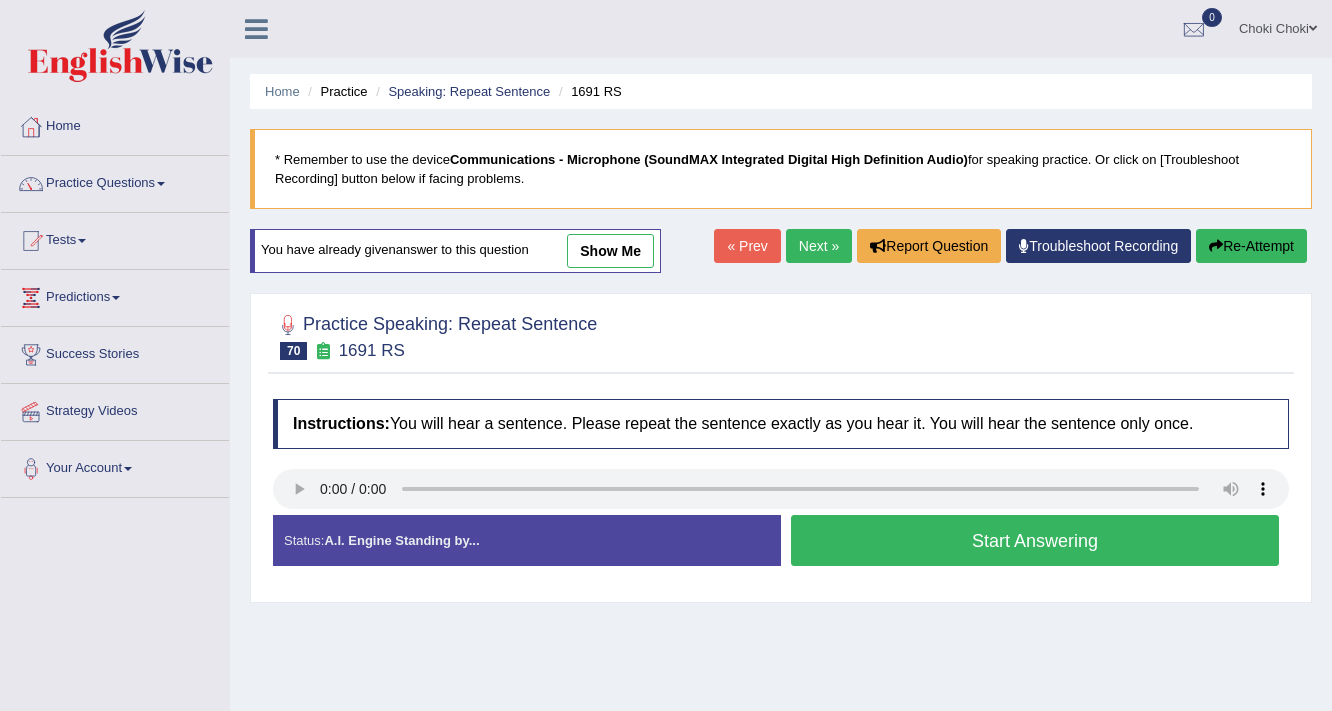 scroll, scrollTop: 80, scrollLeft: 0, axis: vertical 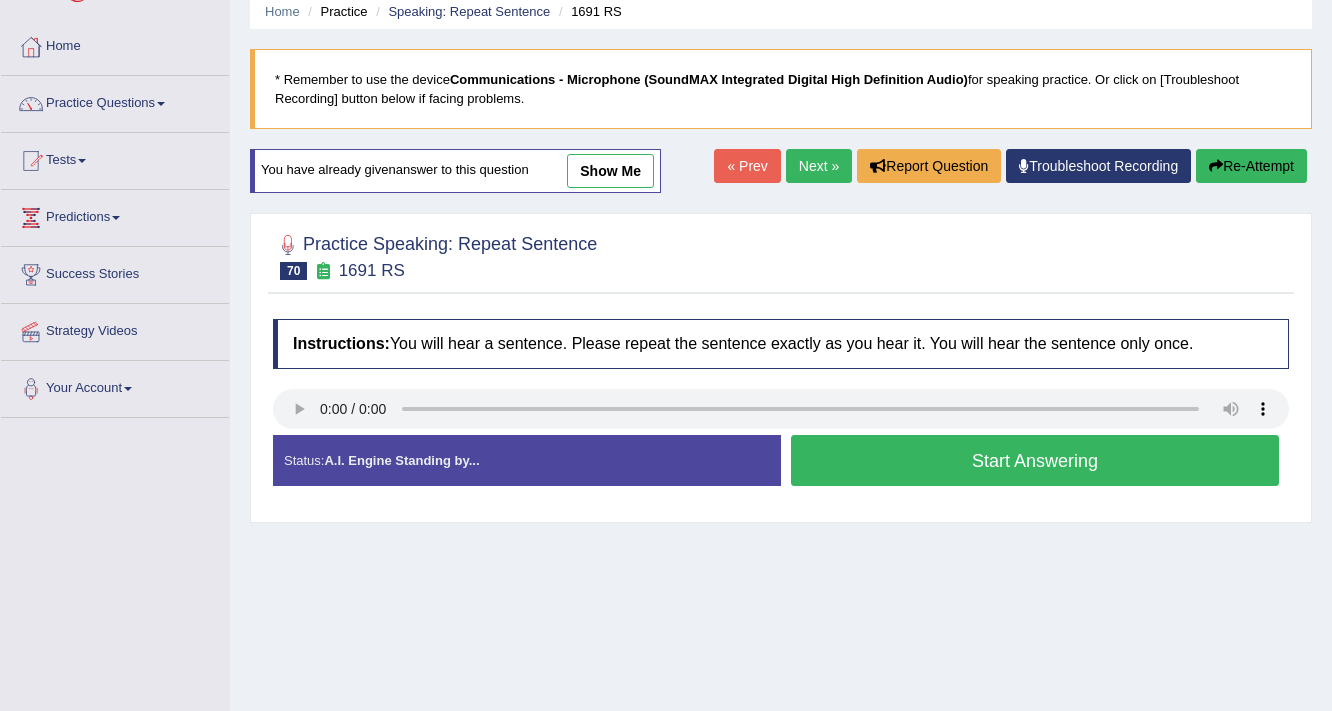 click on "Start Answering" at bounding box center (1035, 460) 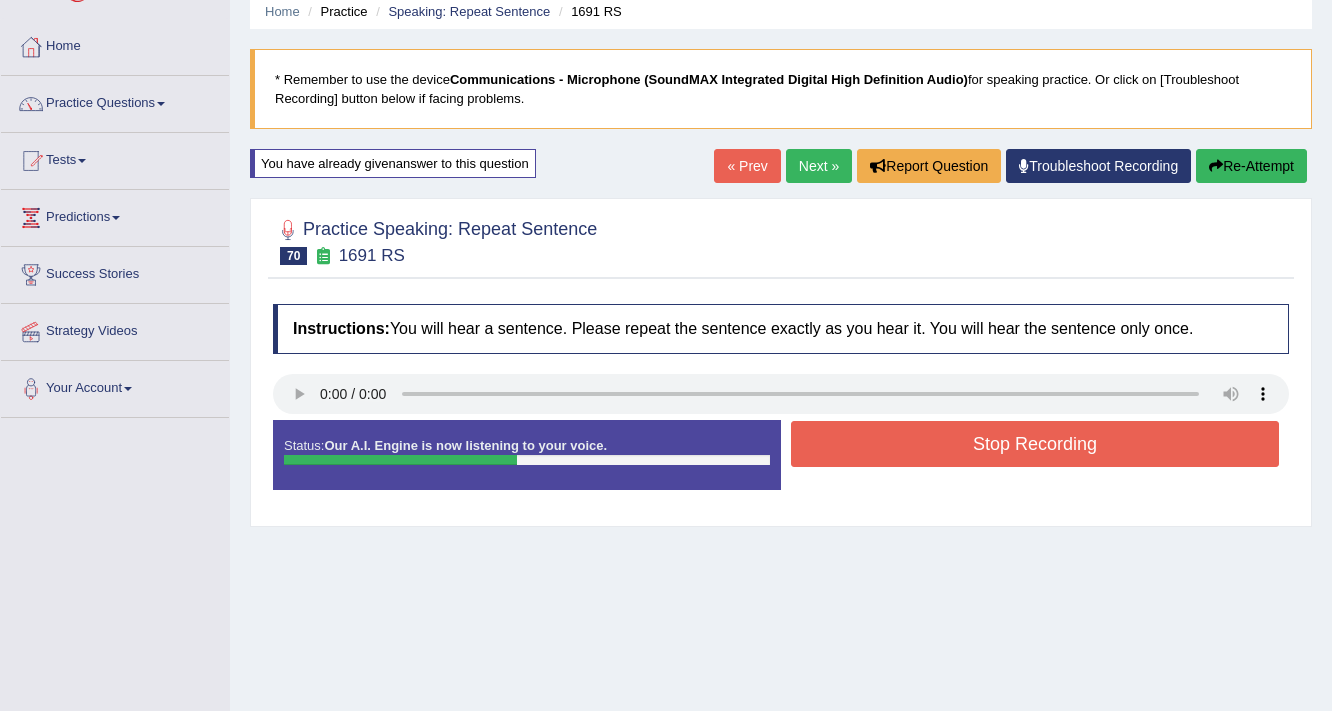 click on "Stop Recording" at bounding box center [1035, 444] 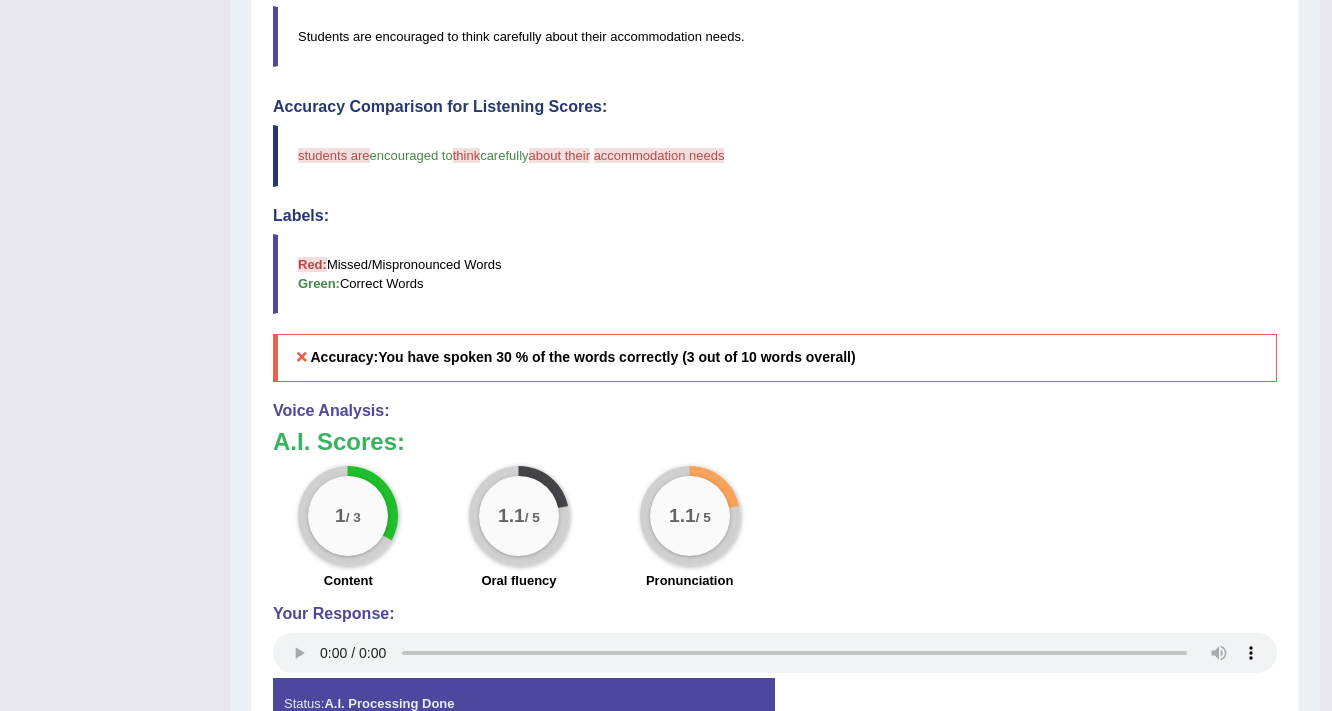 scroll, scrollTop: 560, scrollLeft: 0, axis: vertical 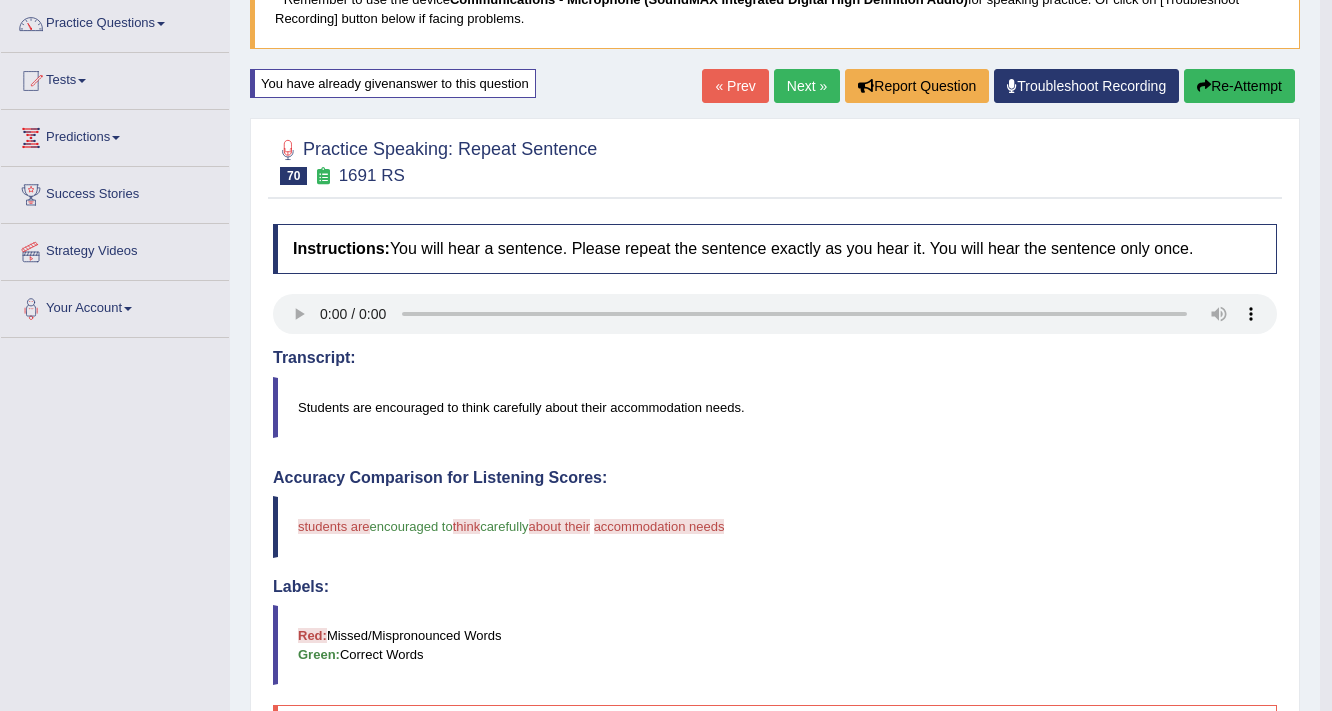 click on "Re-Attempt" at bounding box center [1239, 86] 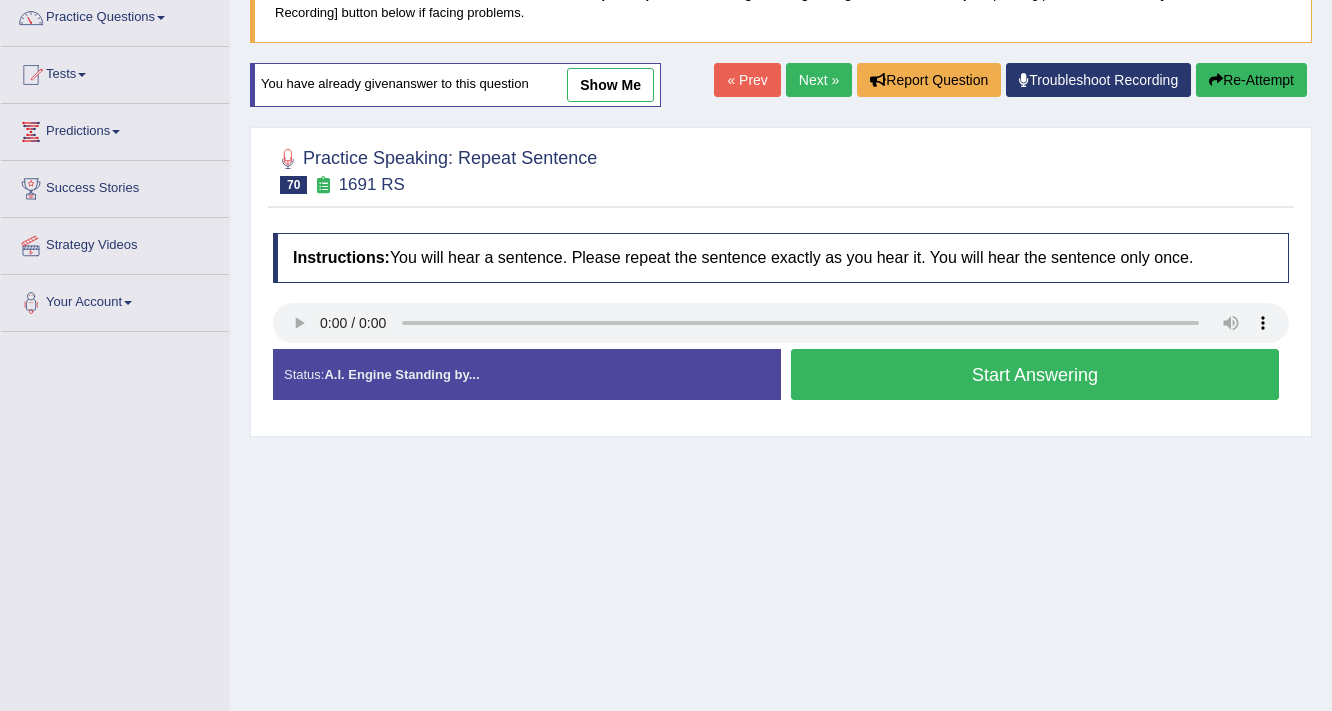 scroll, scrollTop: 166, scrollLeft: 0, axis: vertical 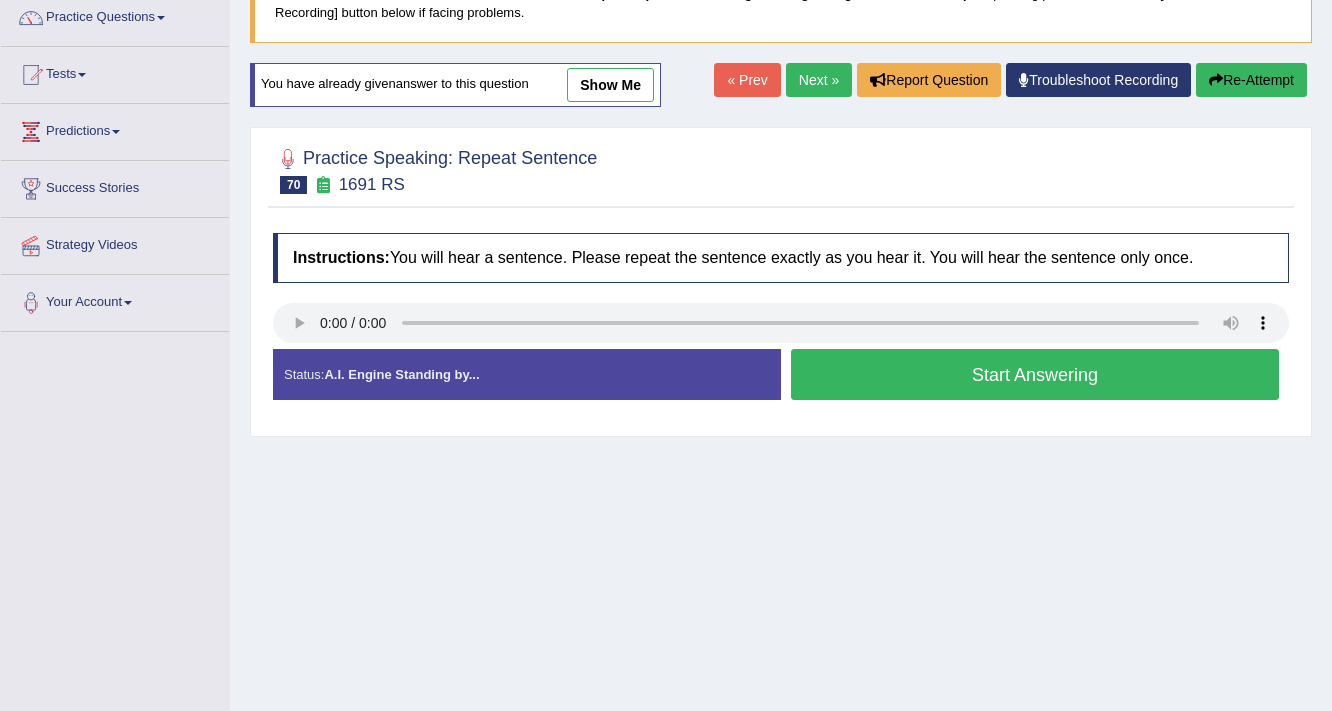 click on "Start Answering" at bounding box center (1035, 374) 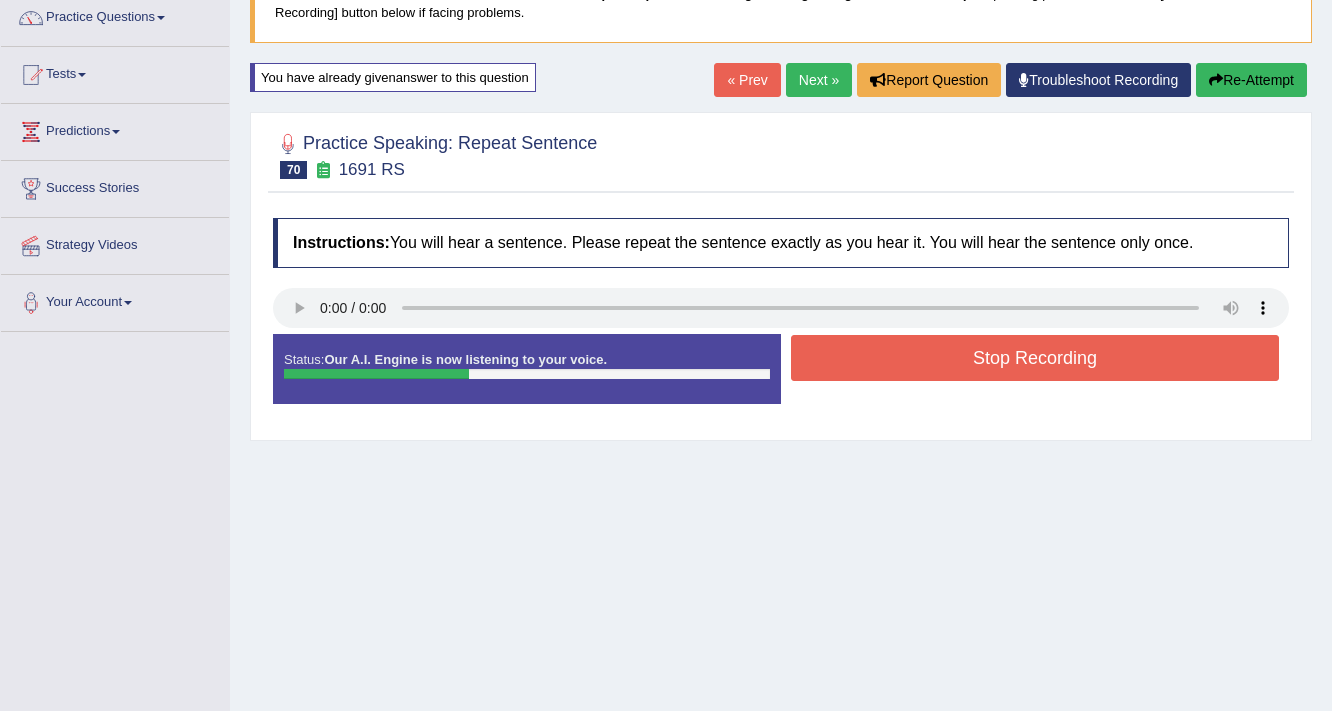 click on "Stop Recording" at bounding box center [1035, 358] 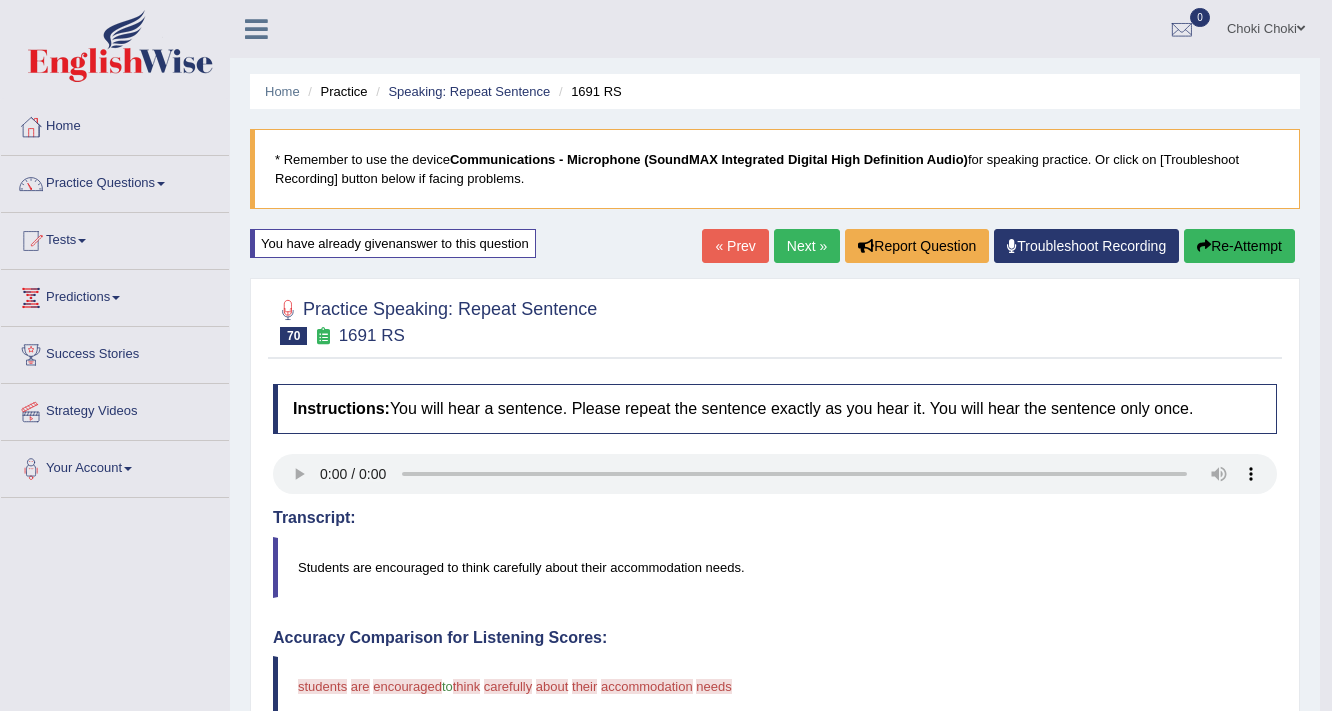 scroll, scrollTop: 0, scrollLeft: 0, axis: both 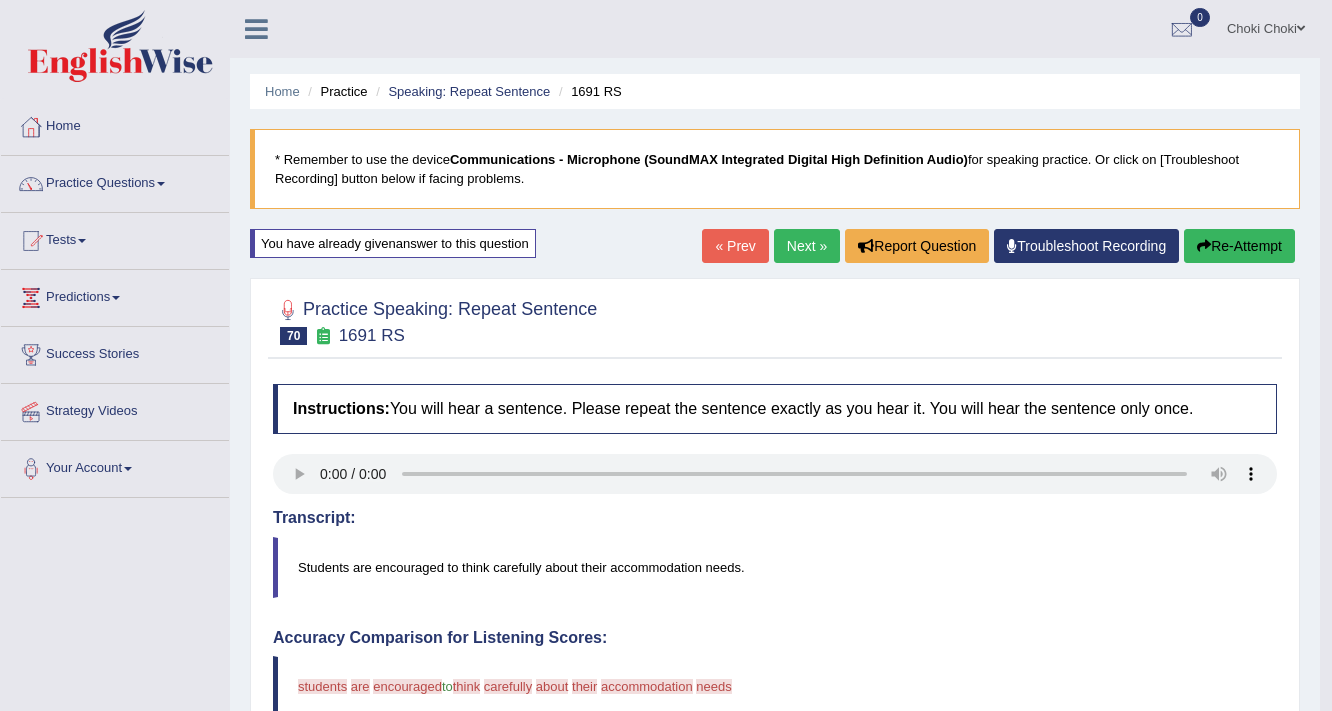 click on "Next »" at bounding box center [807, 246] 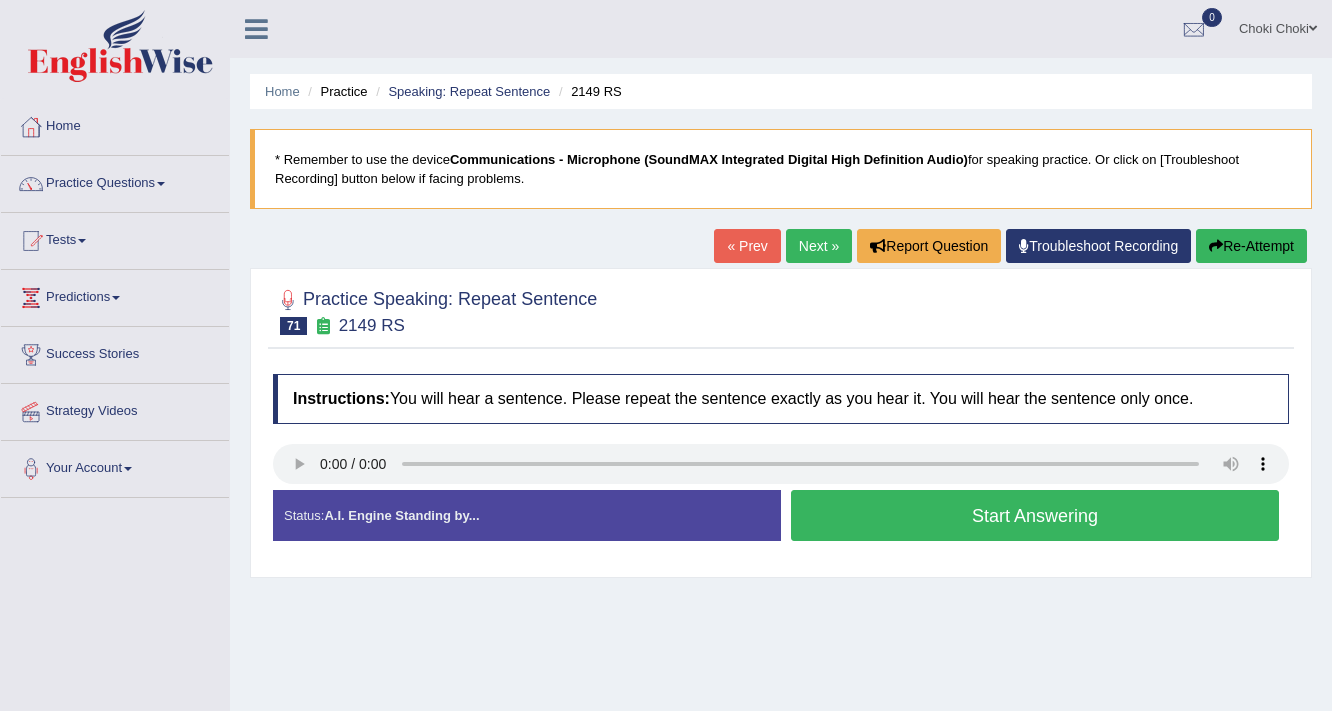 scroll, scrollTop: 0, scrollLeft: 0, axis: both 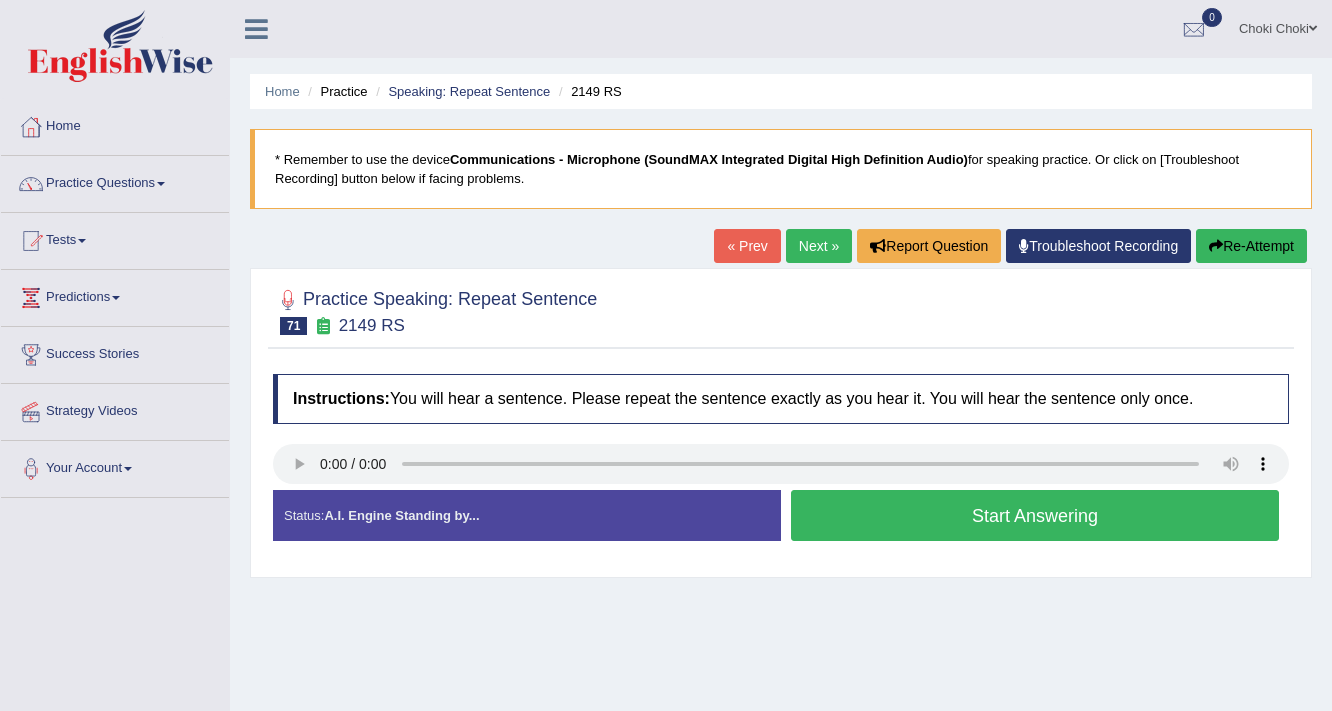 click on "Start Answering" at bounding box center [1035, 515] 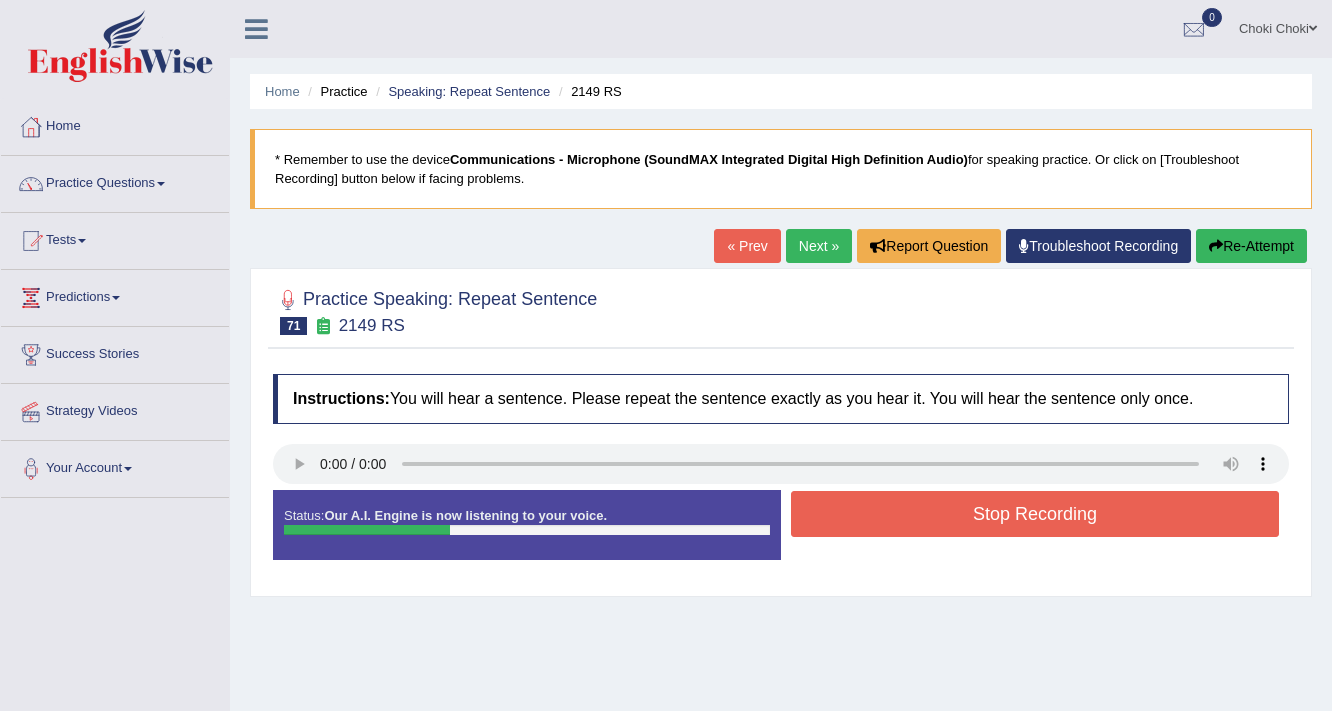 click on "Stop Recording" at bounding box center (1035, 514) 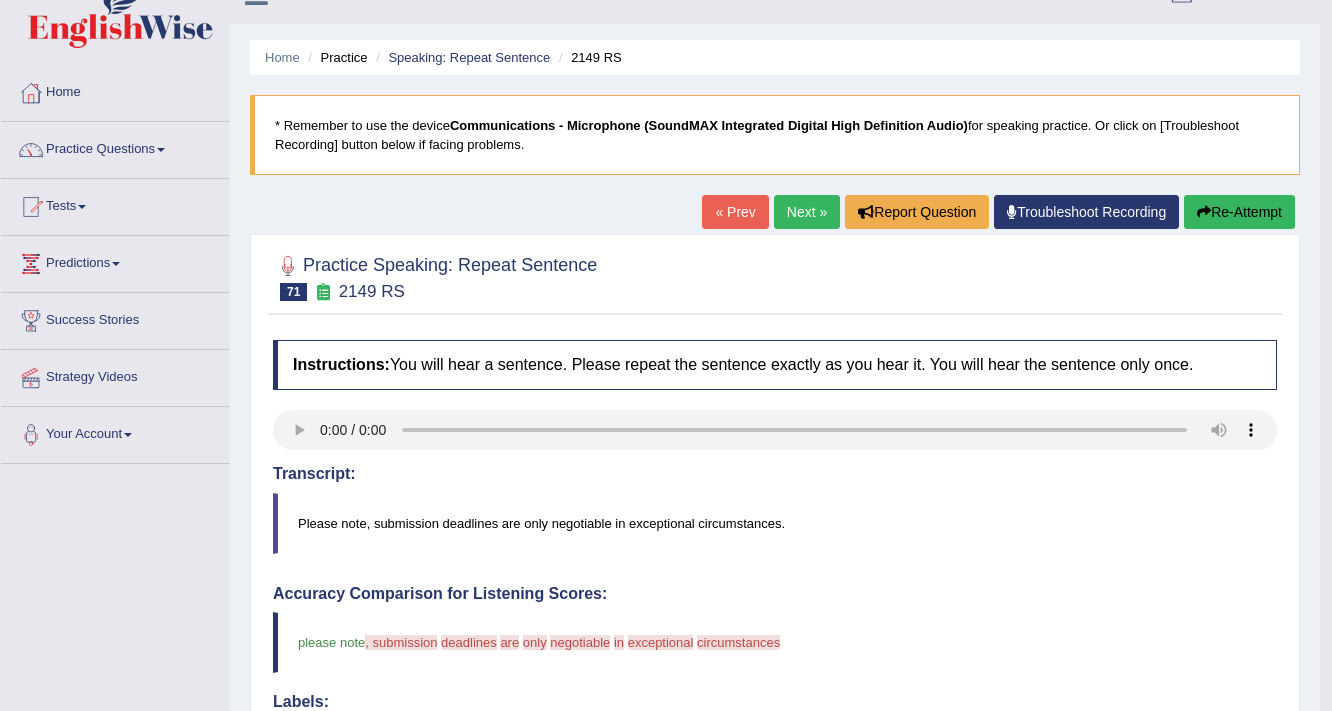 scroll, scrollTop: 0, scrollLeft: 0, axis: both 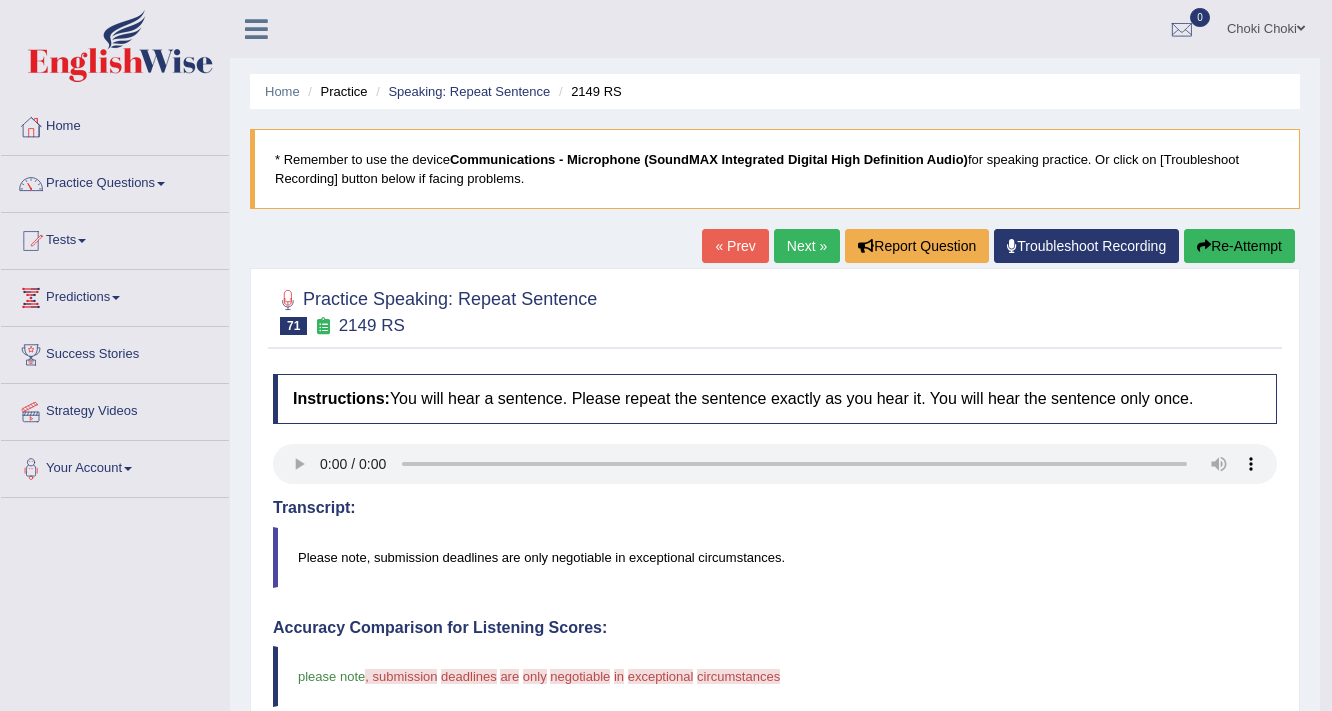 click on "Next »" at bounding box center [807, 246] 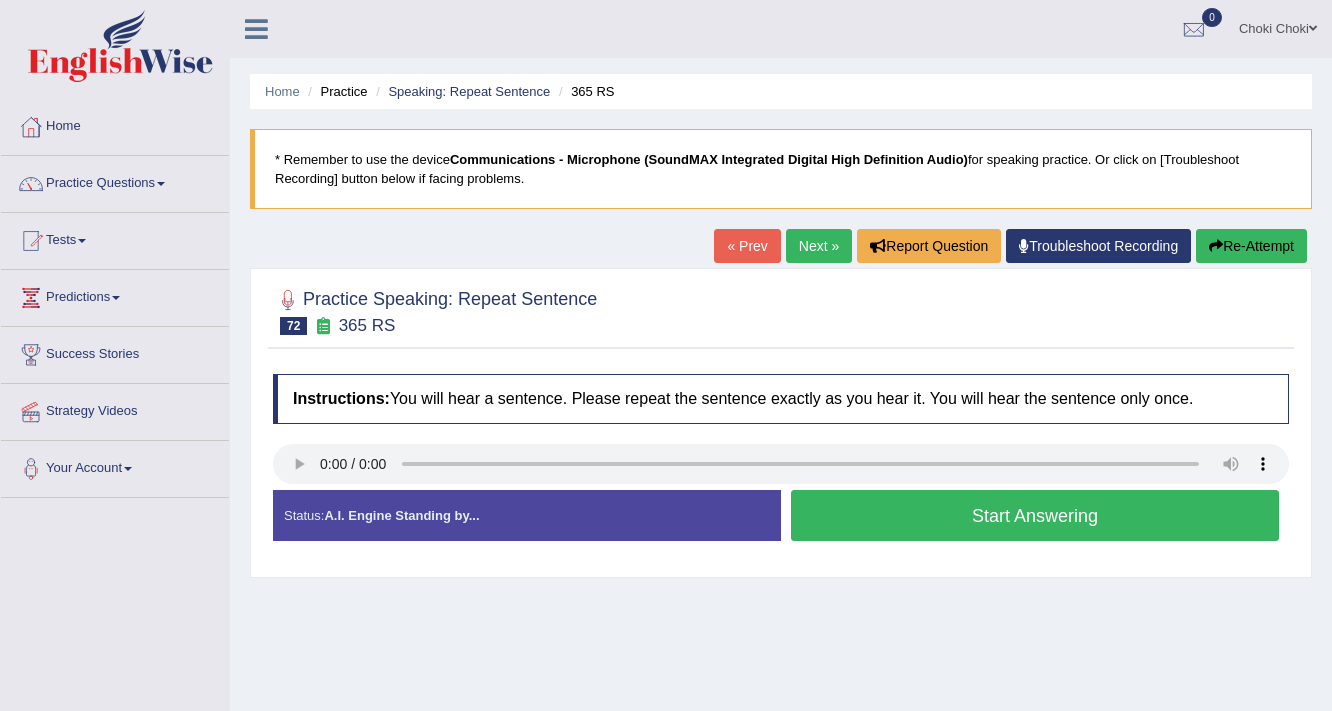 scroll, scrollTop: 0, scrollLeft: 0, axis: both 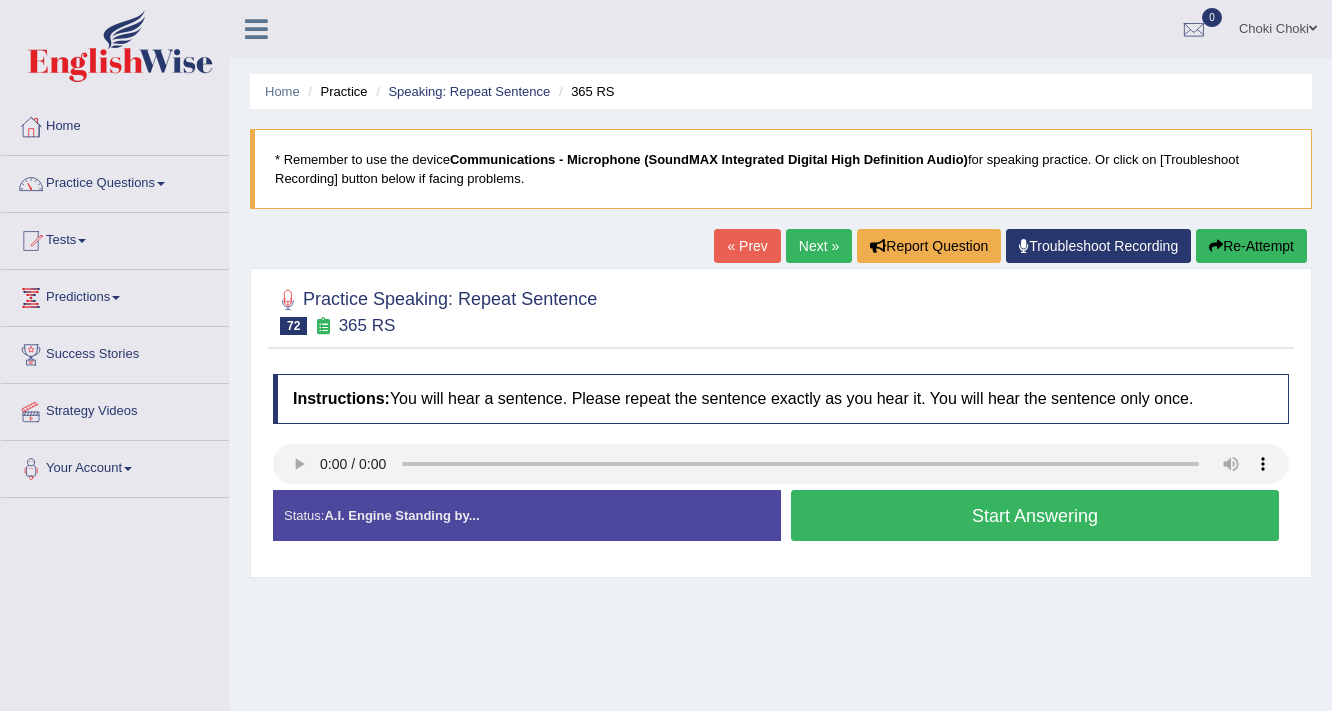 click on "Start Answering" at bounding box center (1035, 515) 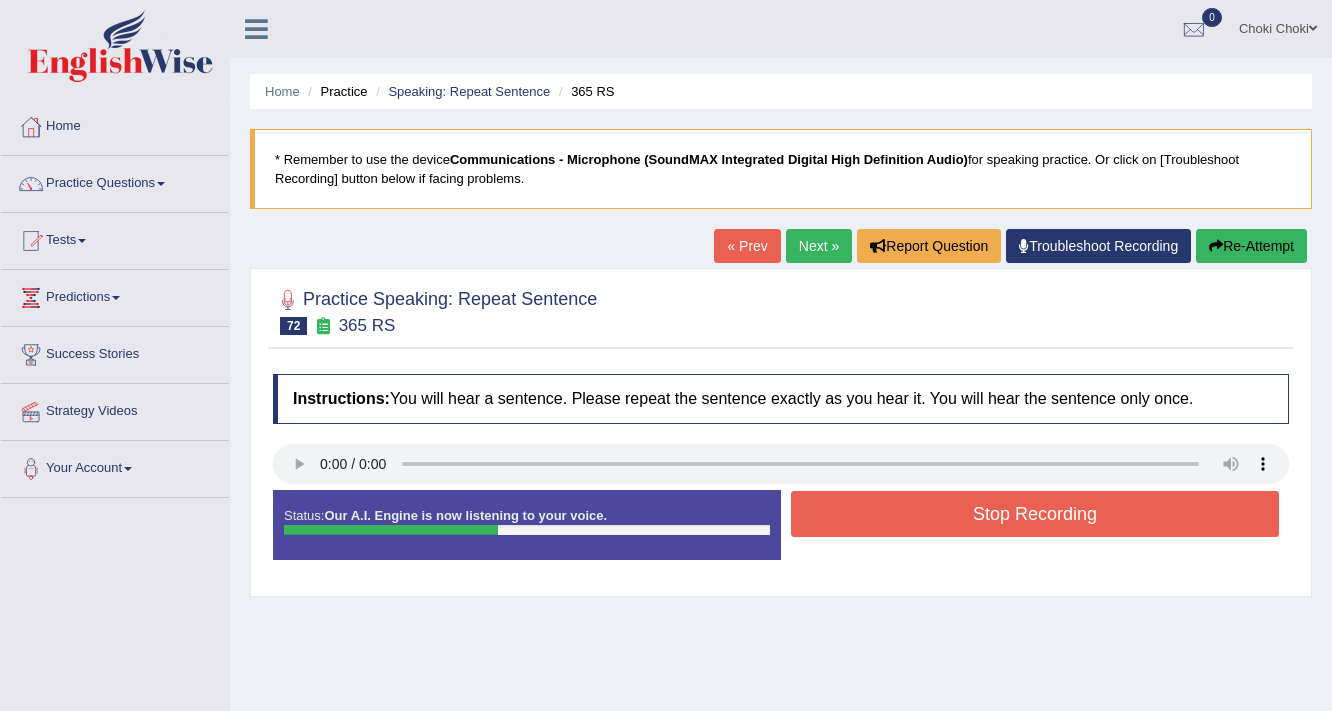 click on "Stop Recording" at bounding box center [1035, 514] 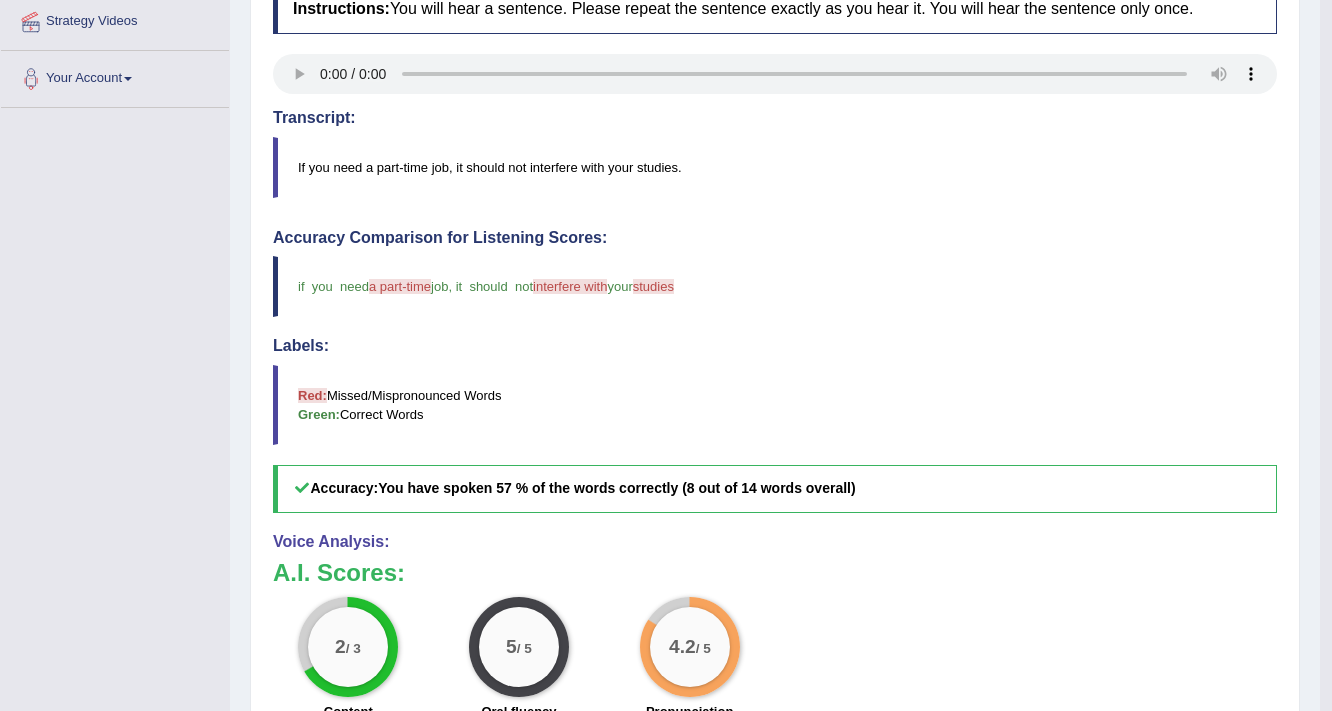 scroll, scrollTop: 480, scrollLeft: 0, axis: vertical 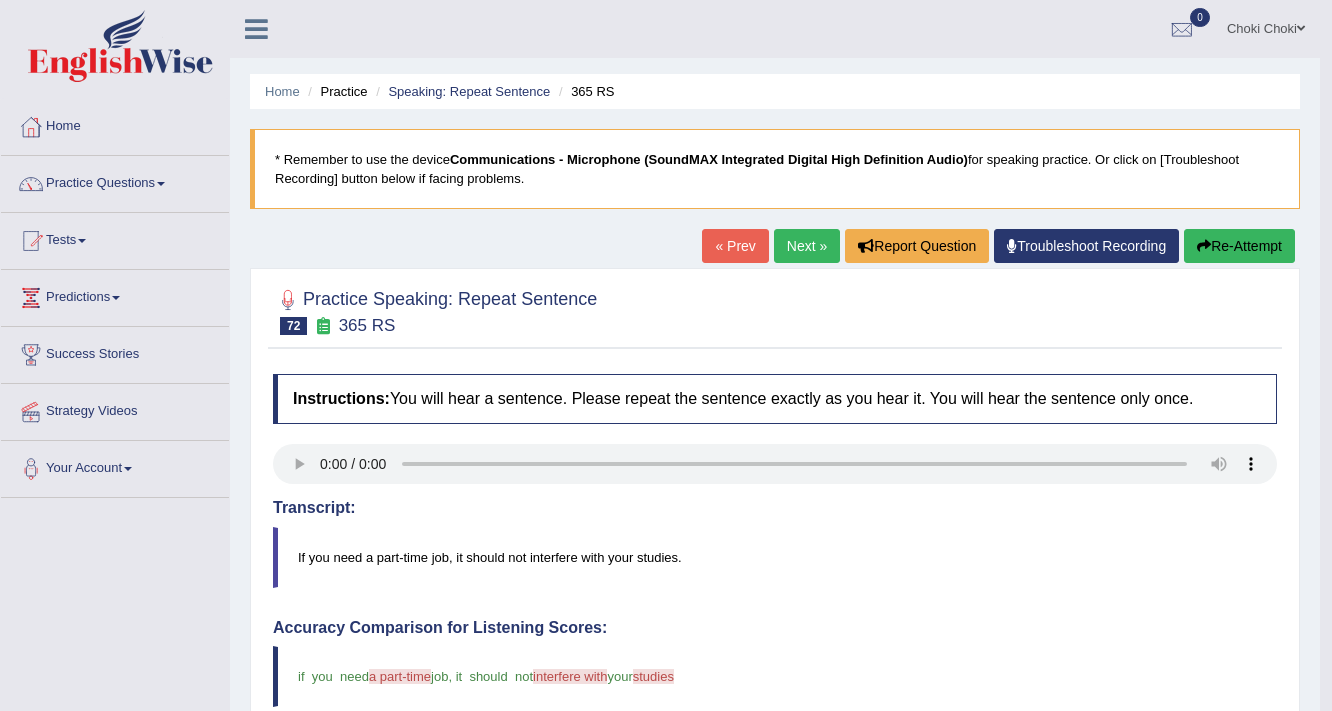 click on "Next »" at bounding box center (807, 246) 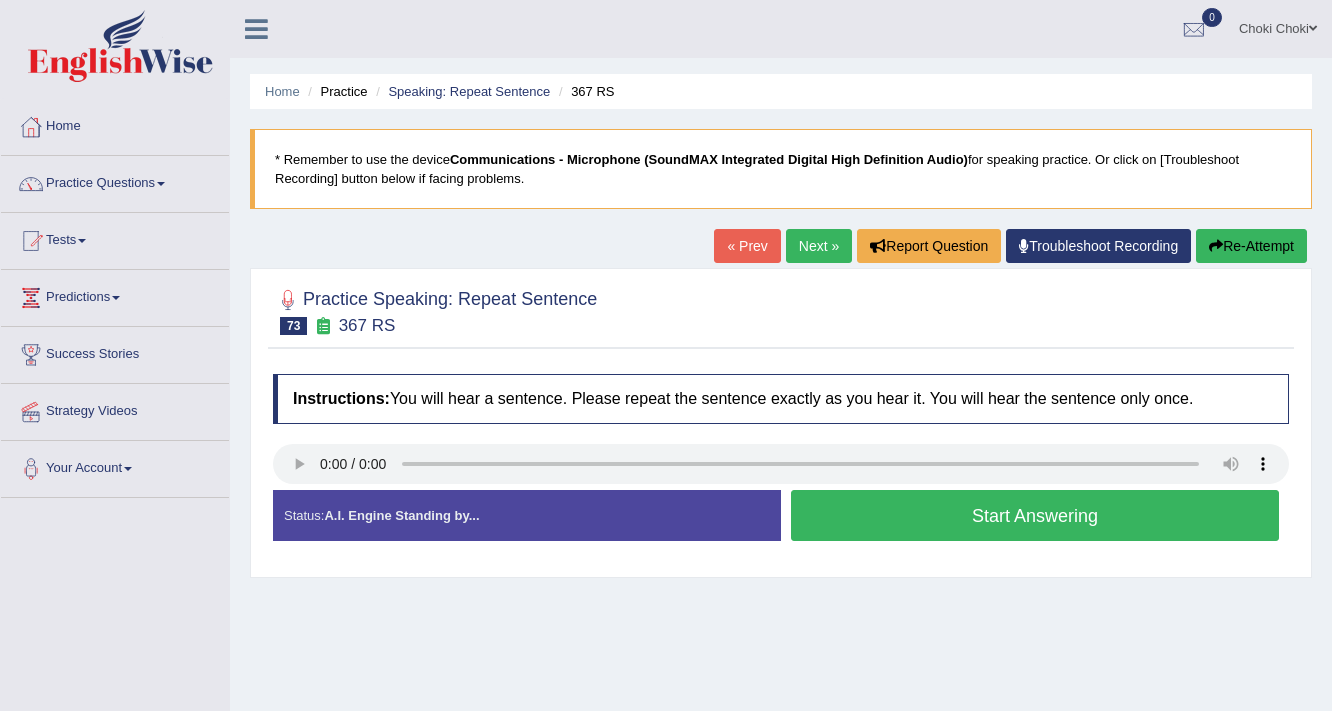 scroll, scrollTop: 0, scrollLeft: 0, axis: both 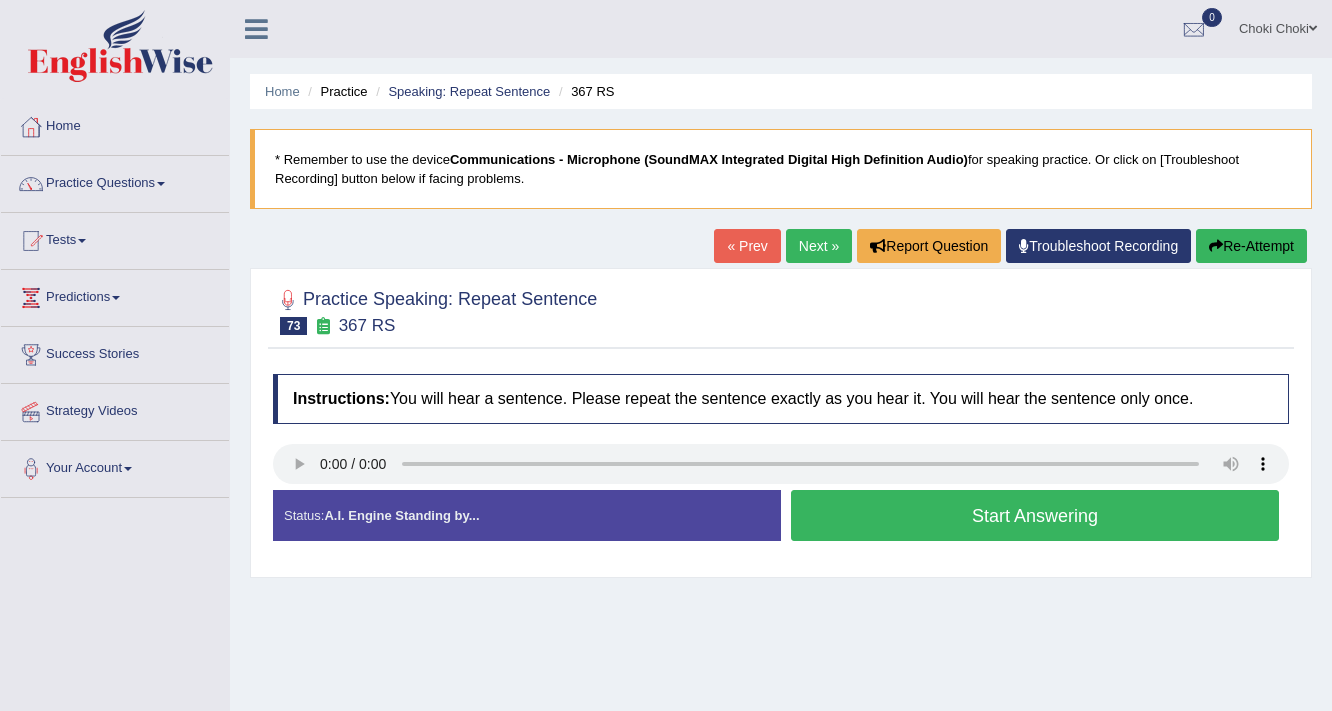 click on "Start Answering" at bounding box center (1035, 515) 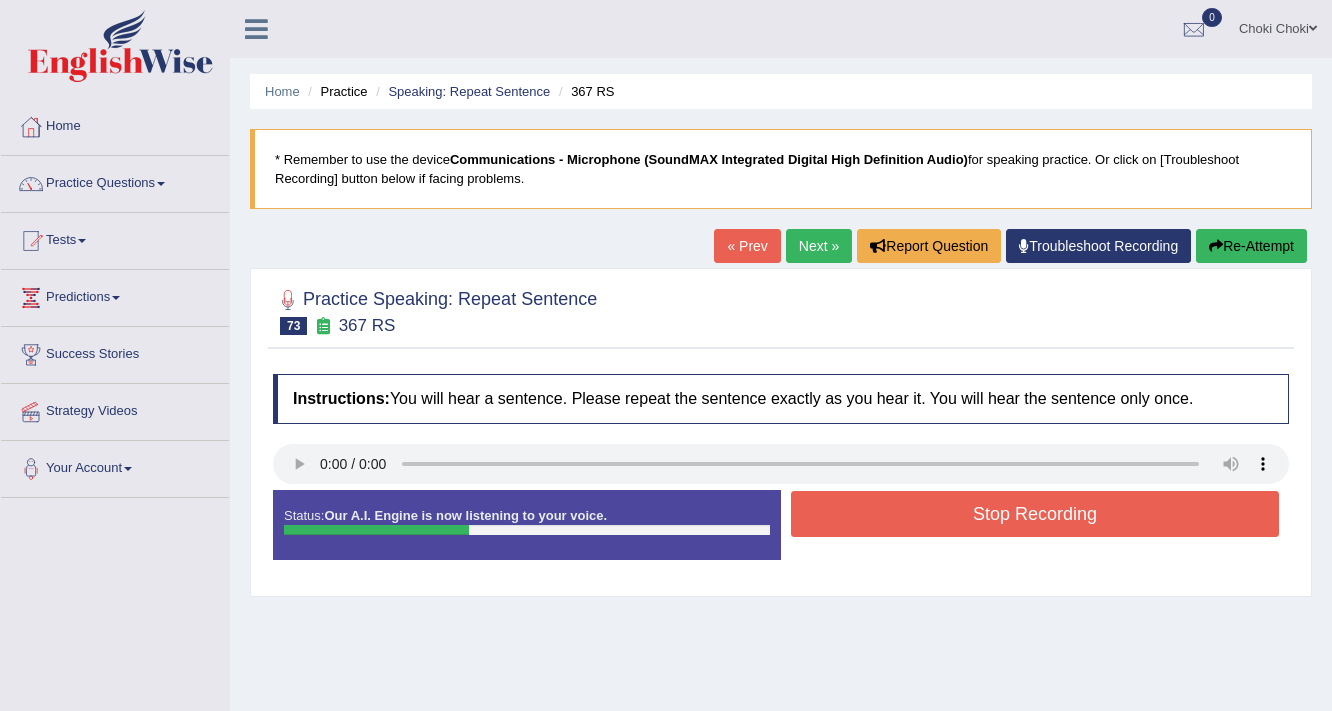 click on "Stop Recording" at bounding box center (1035, 514) 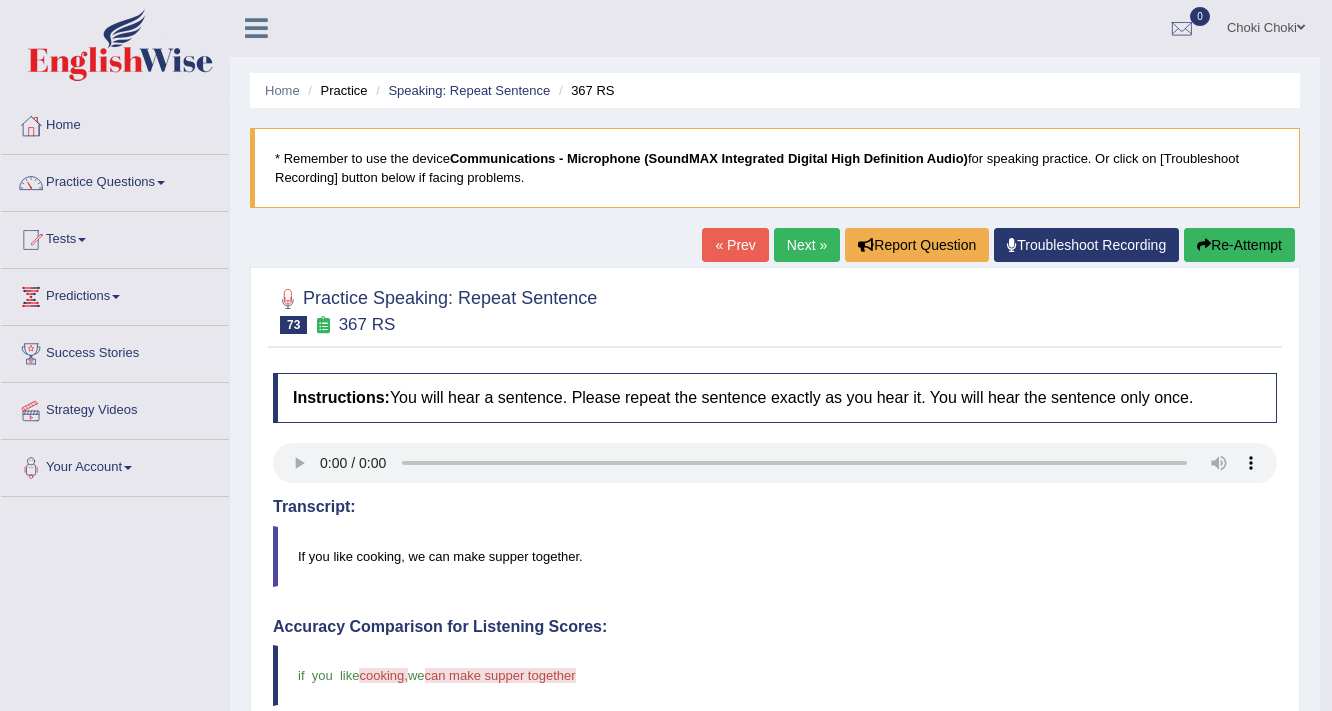 scroll, scrollTop: 0, scrollLeft: 0, axis: both 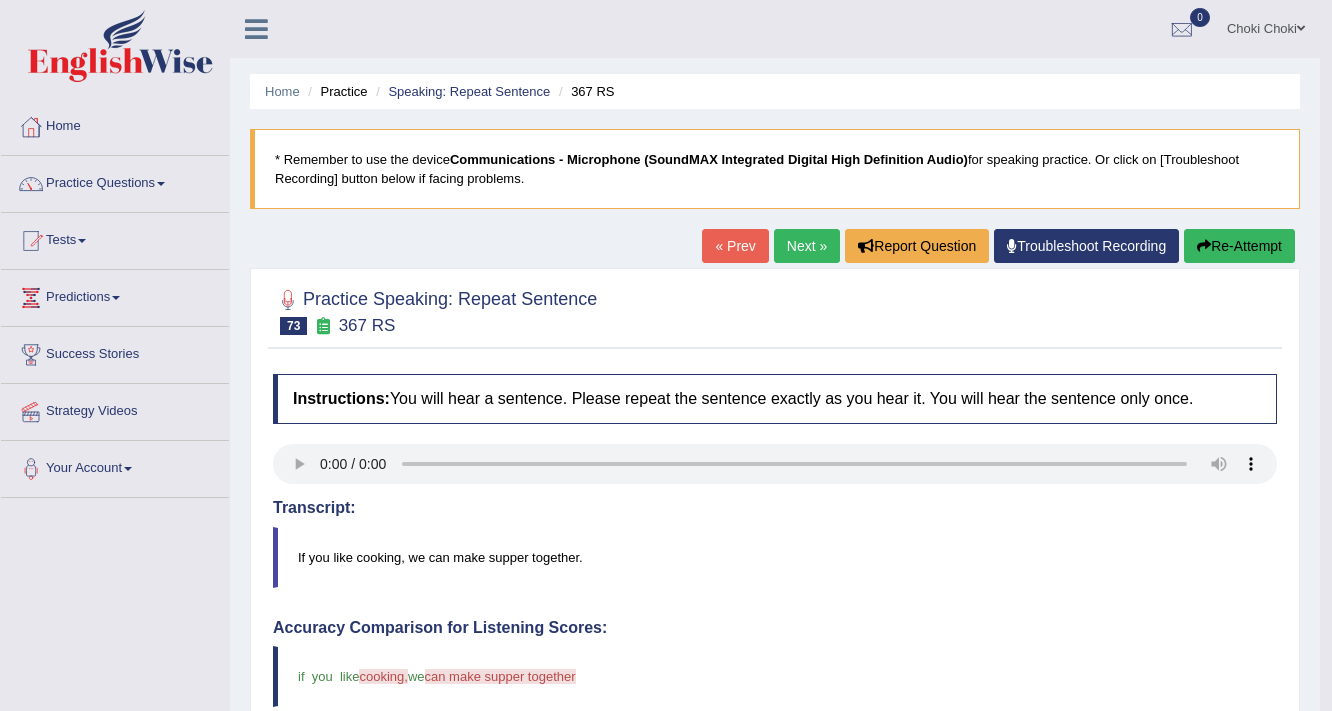click on "Re-Attempt" at bounding box center [1239, 246] 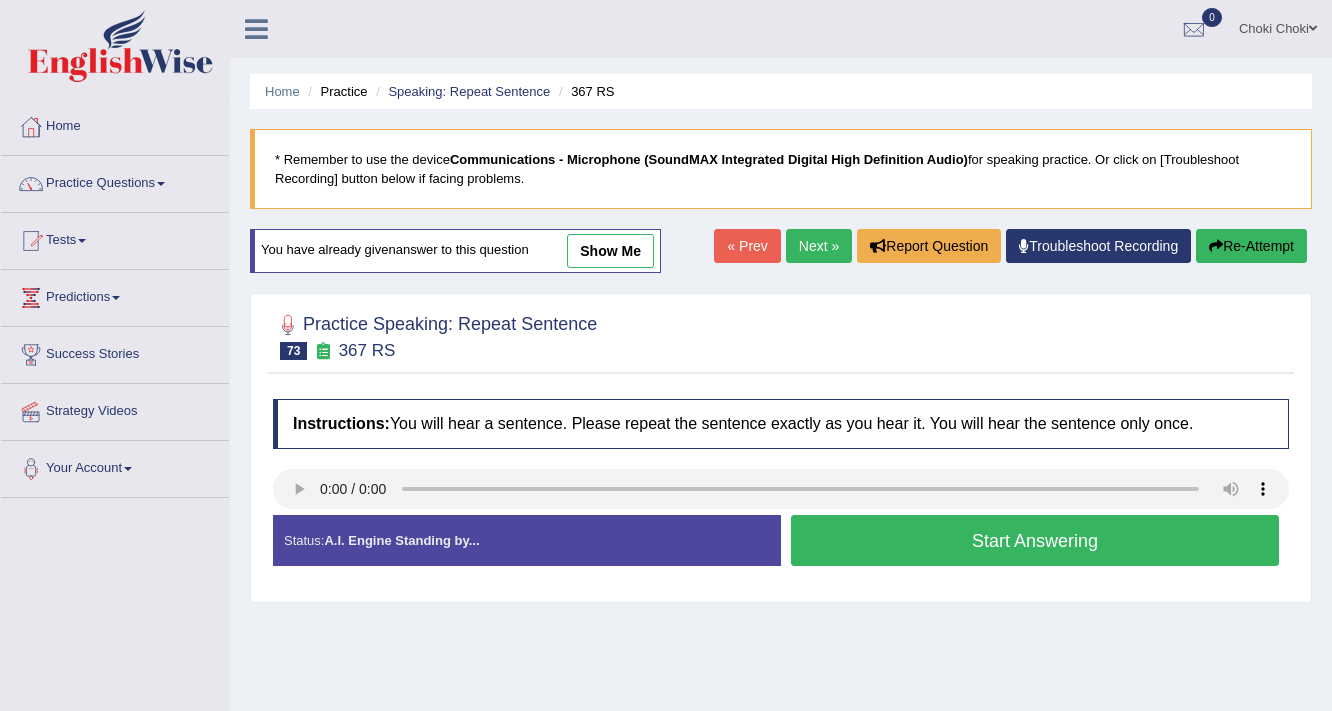 scroll, scrollTop: 0, scrollLeft: 0, axis: both 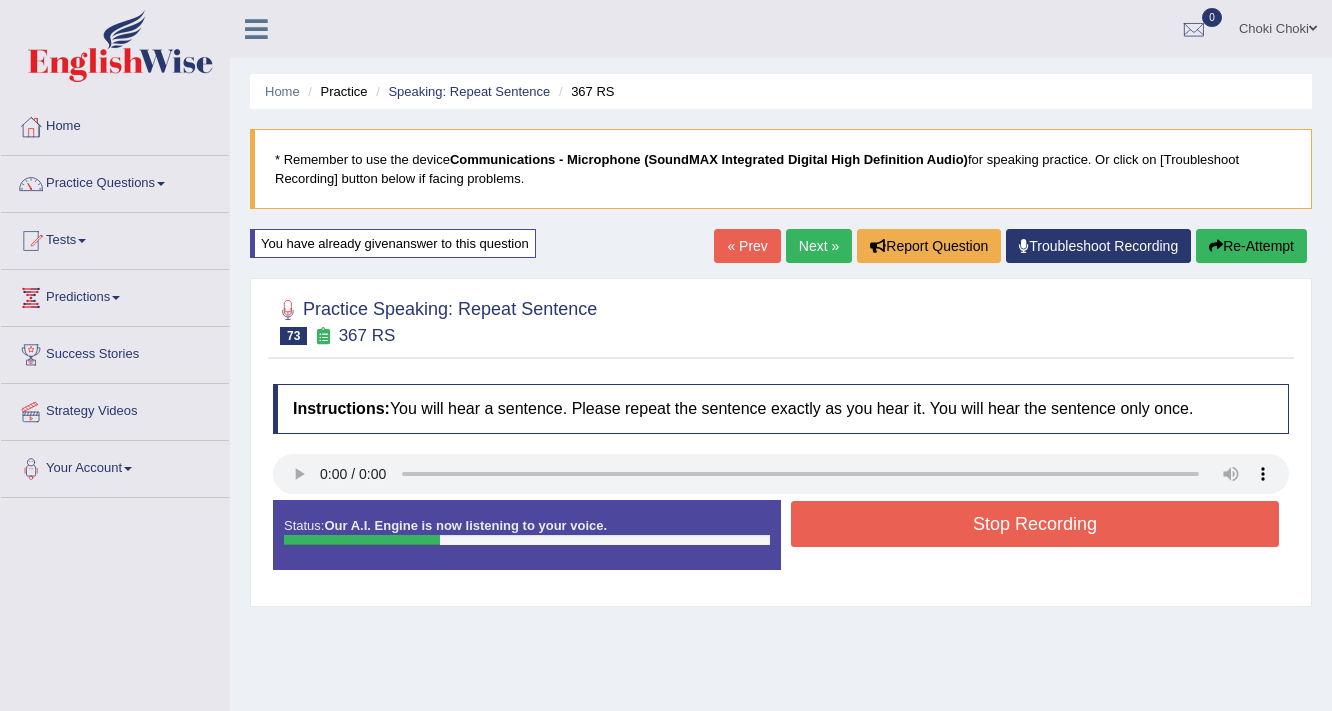 click on "Stop Recording" at bounding box center [1035, 524] 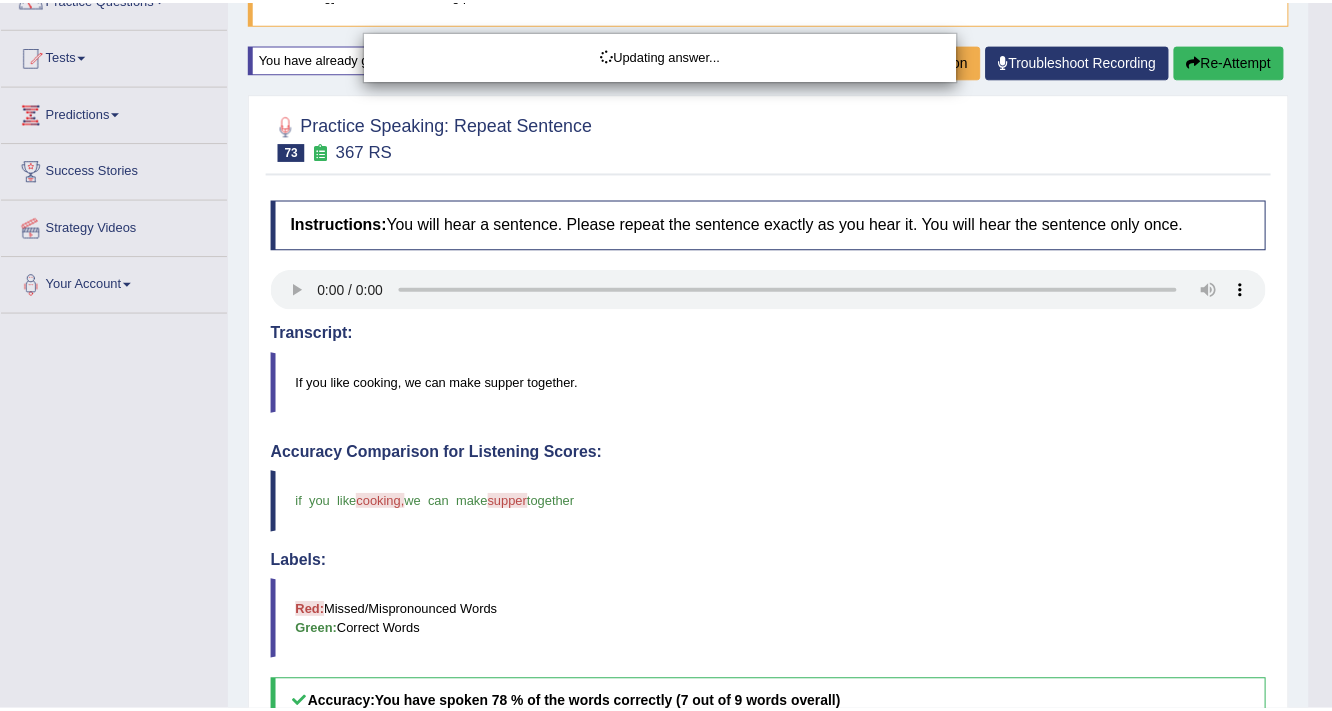scroll, scrollTop: 390, scrollLeft: 0, axis: vertical 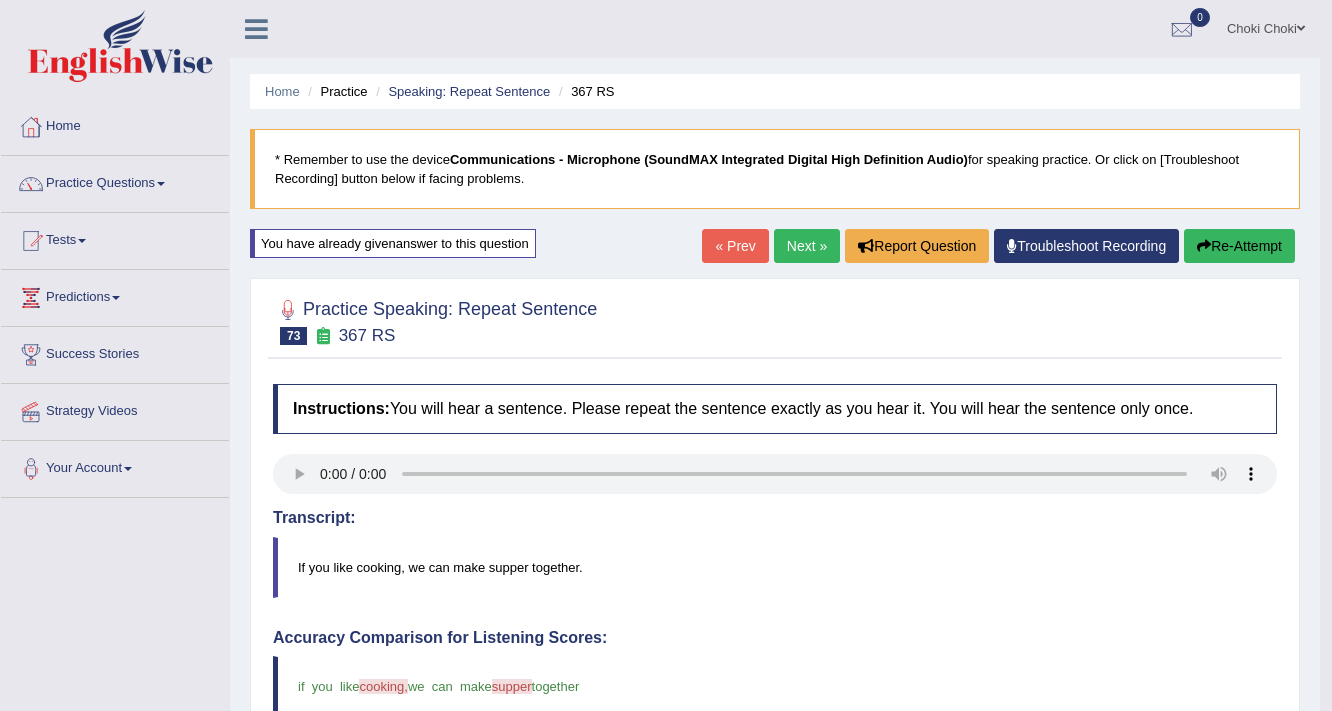 click on "Next »" at bounding box center (807, 246) 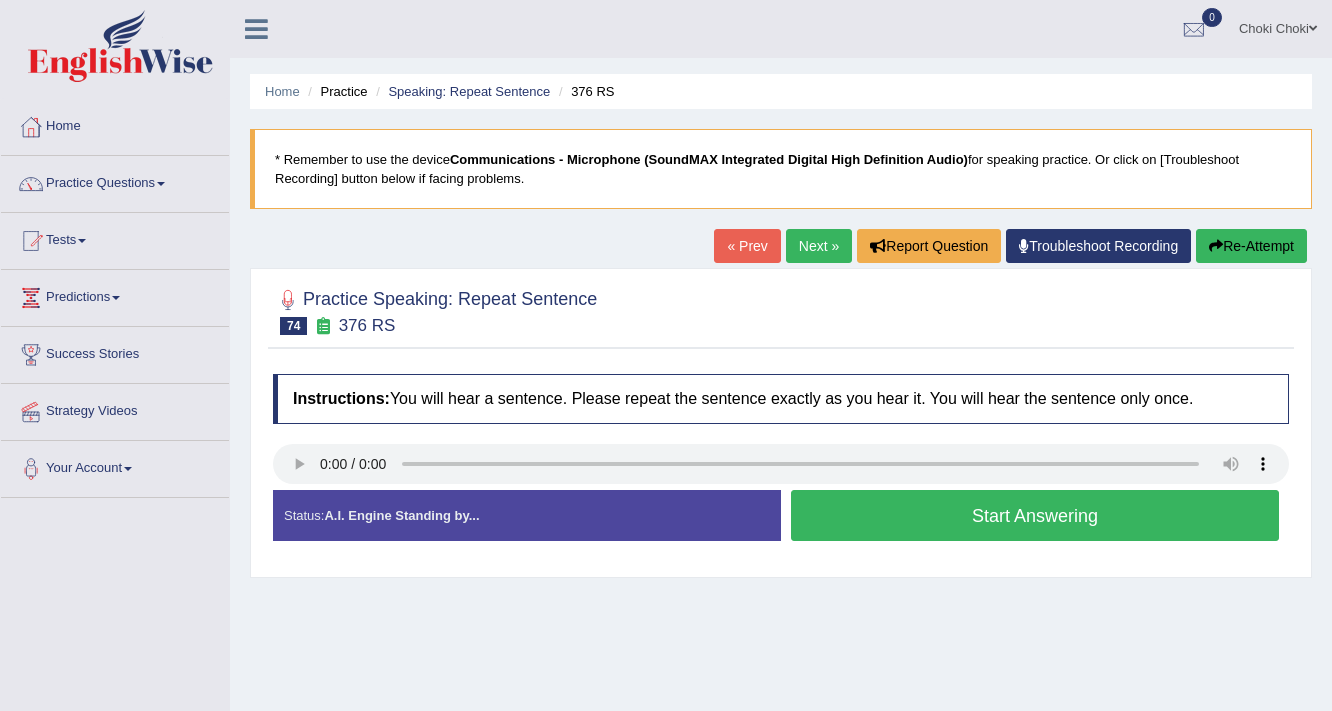 scroll, scrollTop: 0, scrollLeft: 0, axis: both 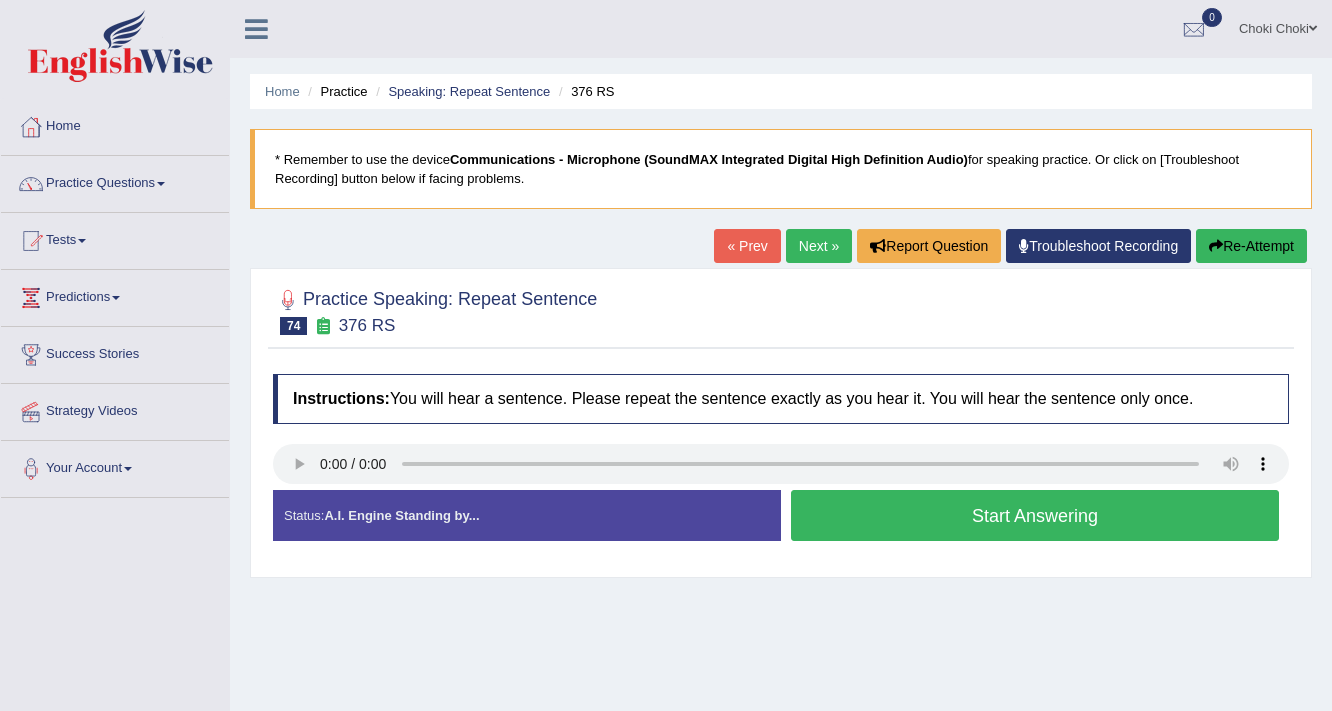 click on "Start Answering" at bounding box center (1035, 515) 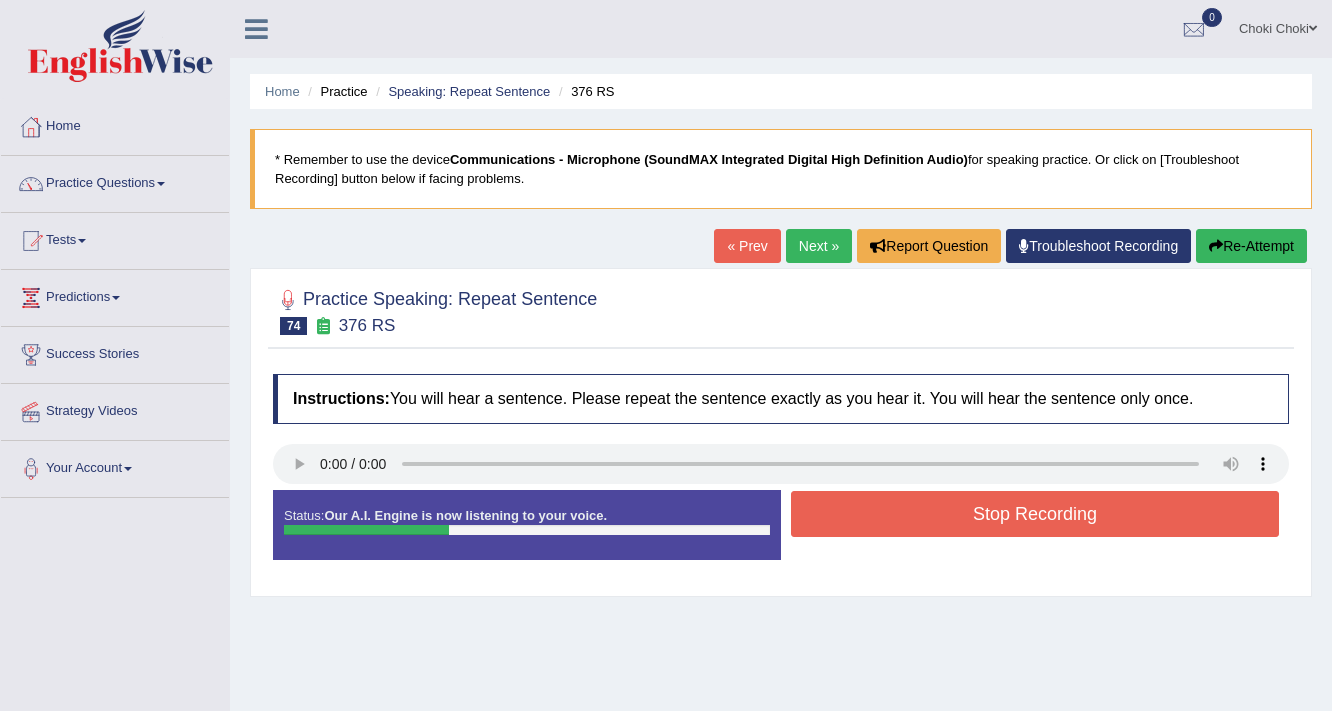 click on "Stop Recording" at bounding box center [1035, 514] 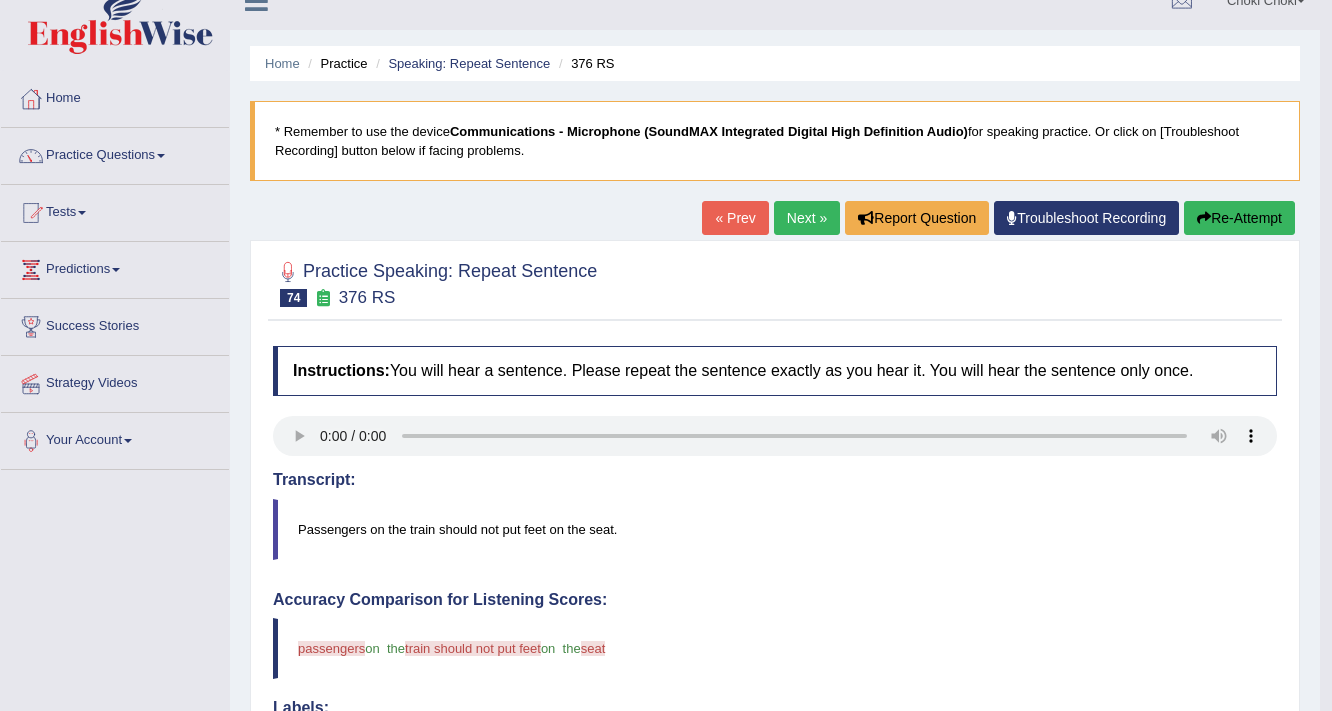 scroll, scrollTop: 0, scrollLeft: 0, axis: both 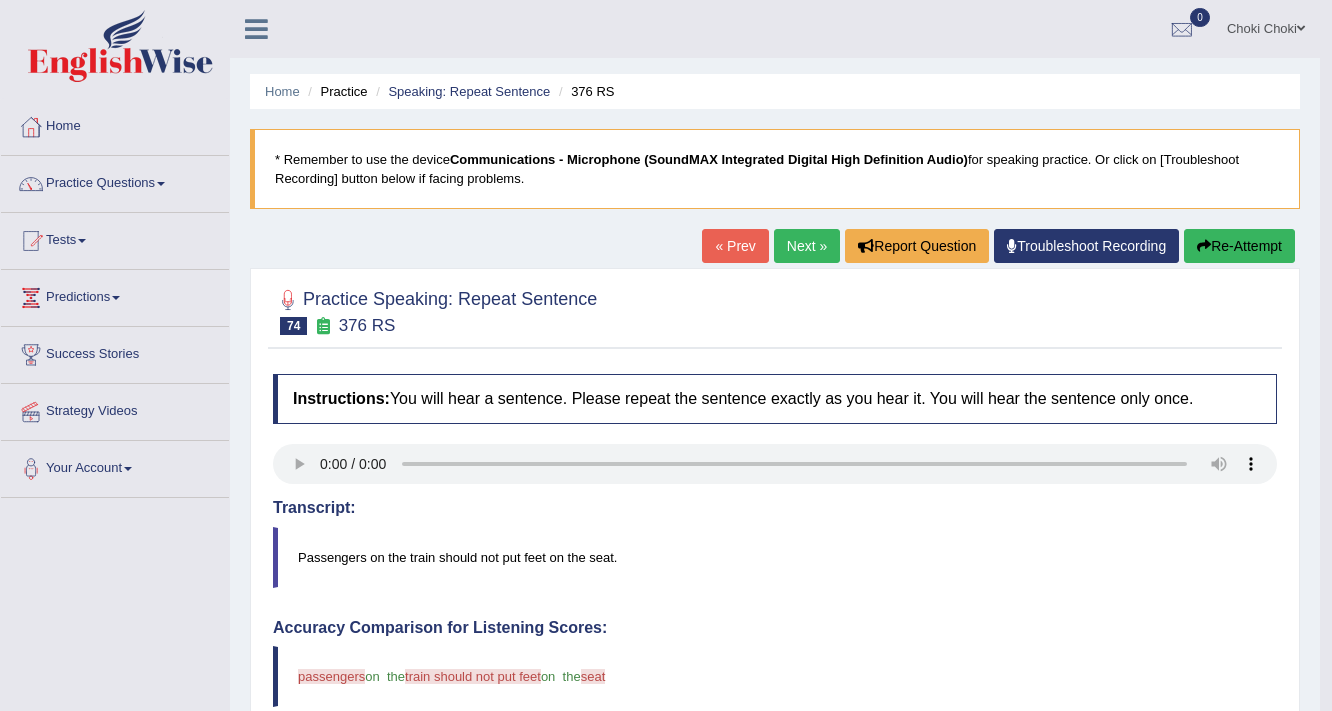 click on "Next »" at bounding box center (807, 246) 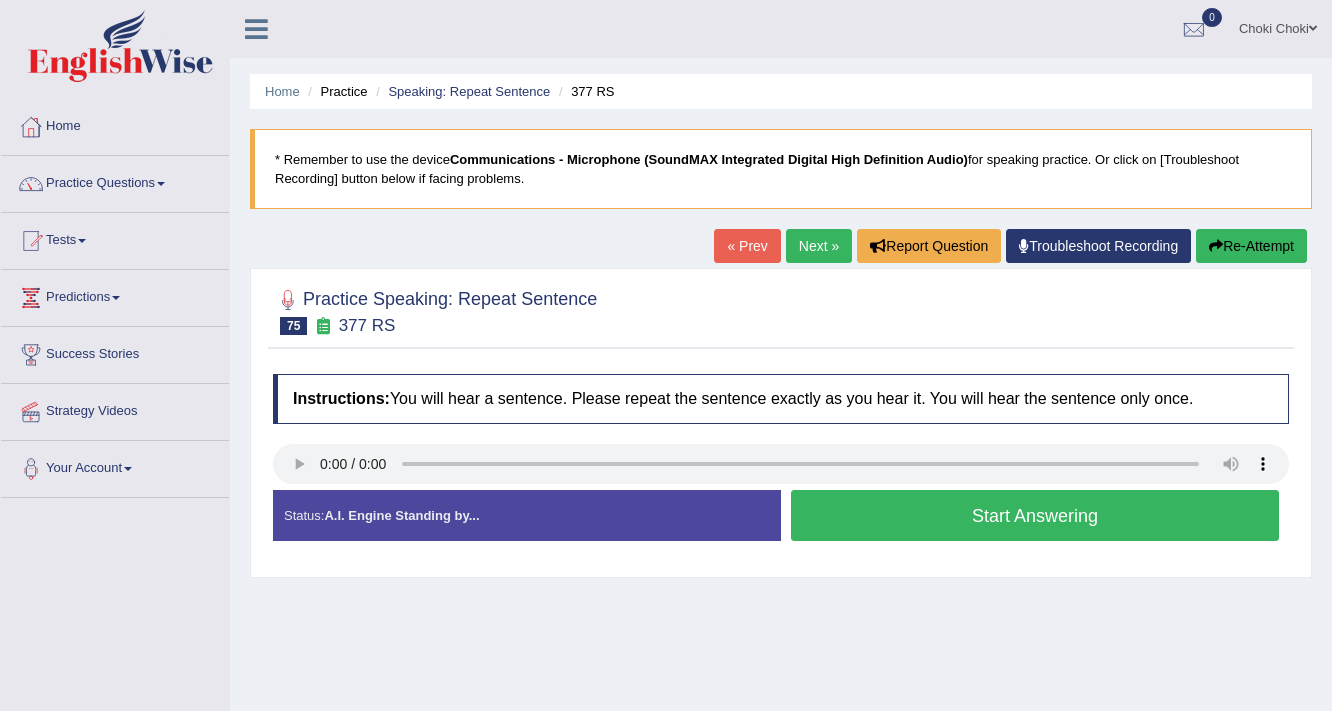 scroll, scrollTop: 0, scrollLeft: 0, axis: both 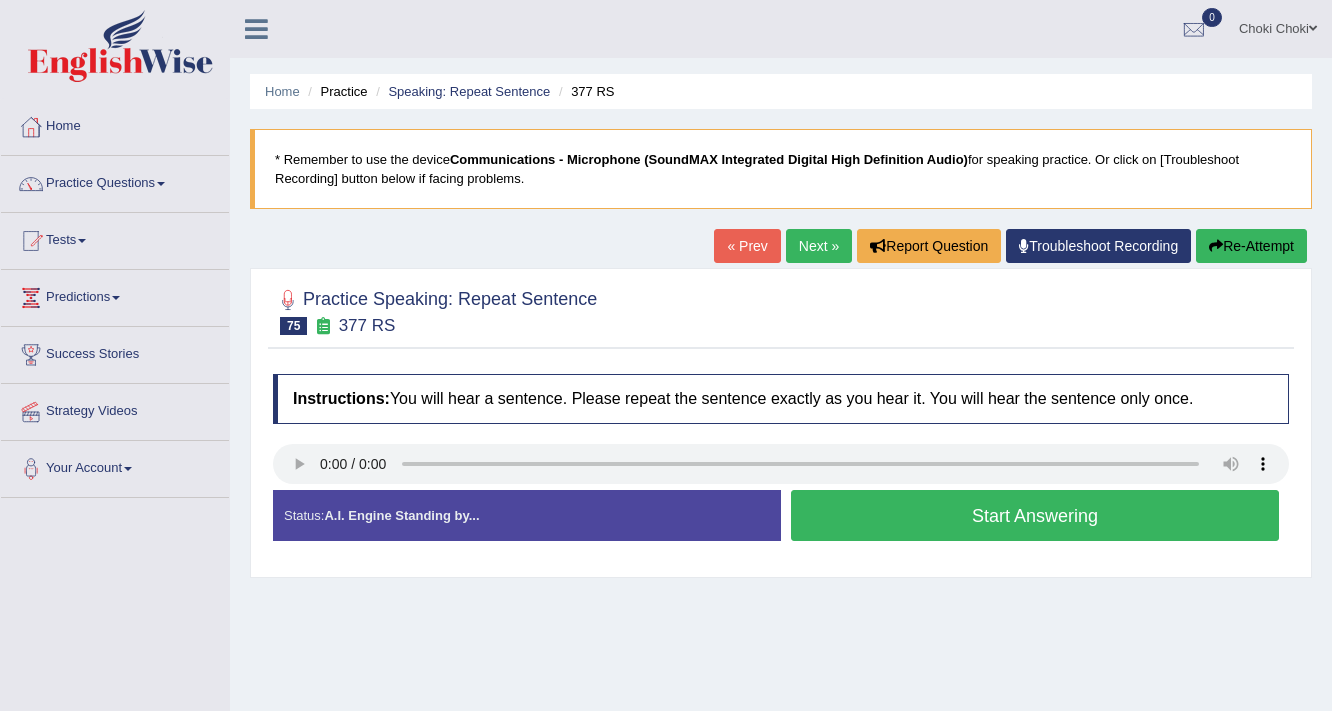 click on "Start Answering" at bounding box center (1035, 515) 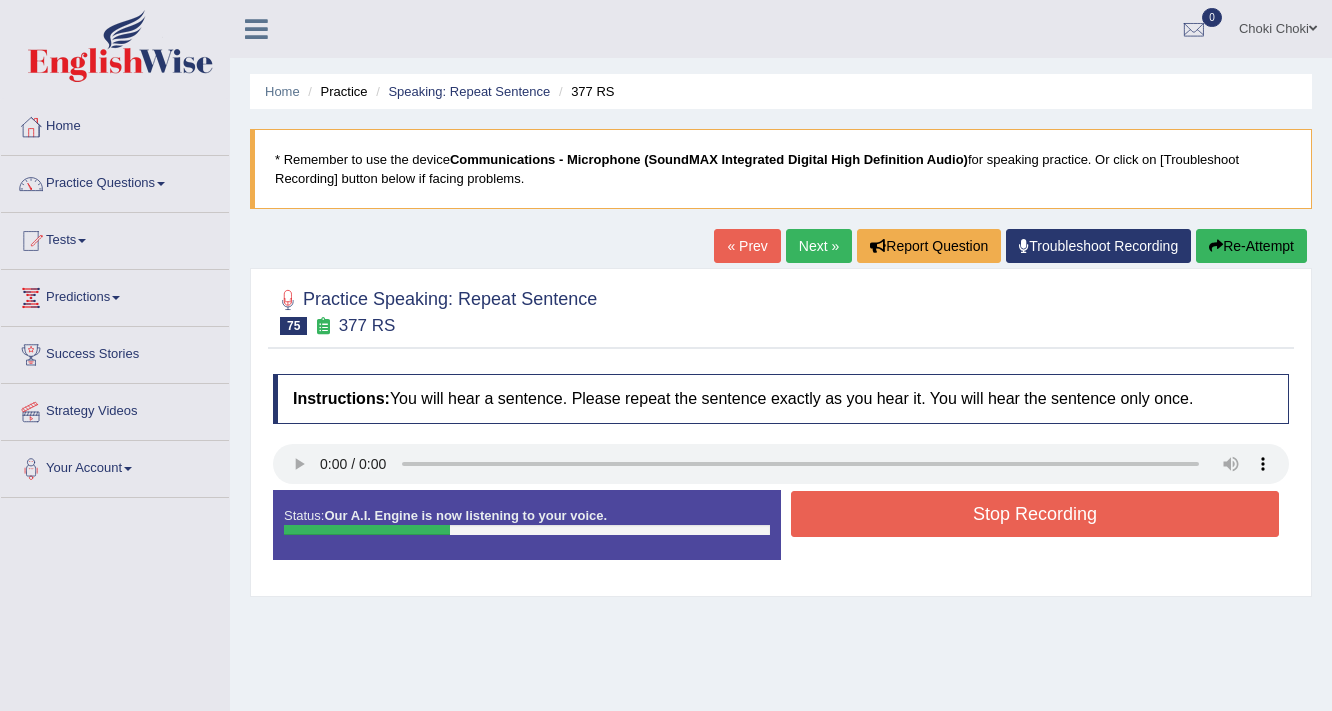 click on "Stop Recording" at bounding box center [1035, 514] 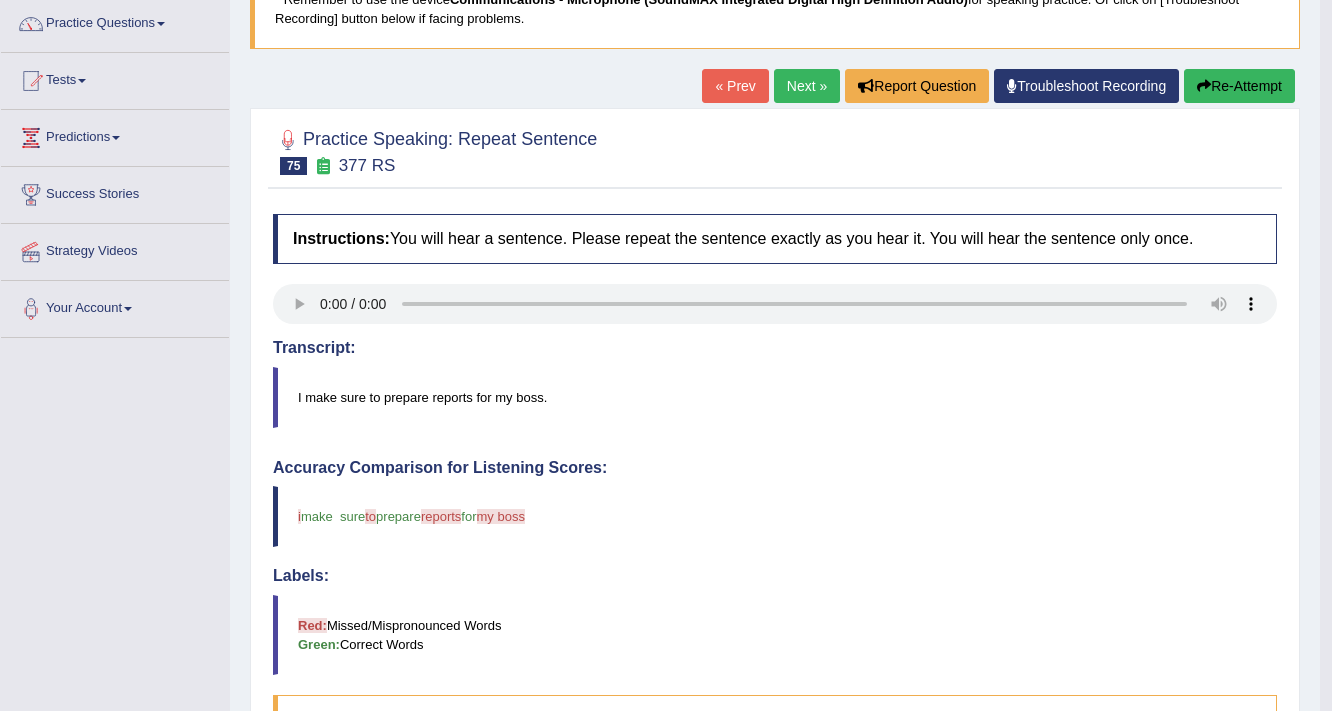 scroll, scrollTop: 160, scrollLeft: 0, axis: vertical 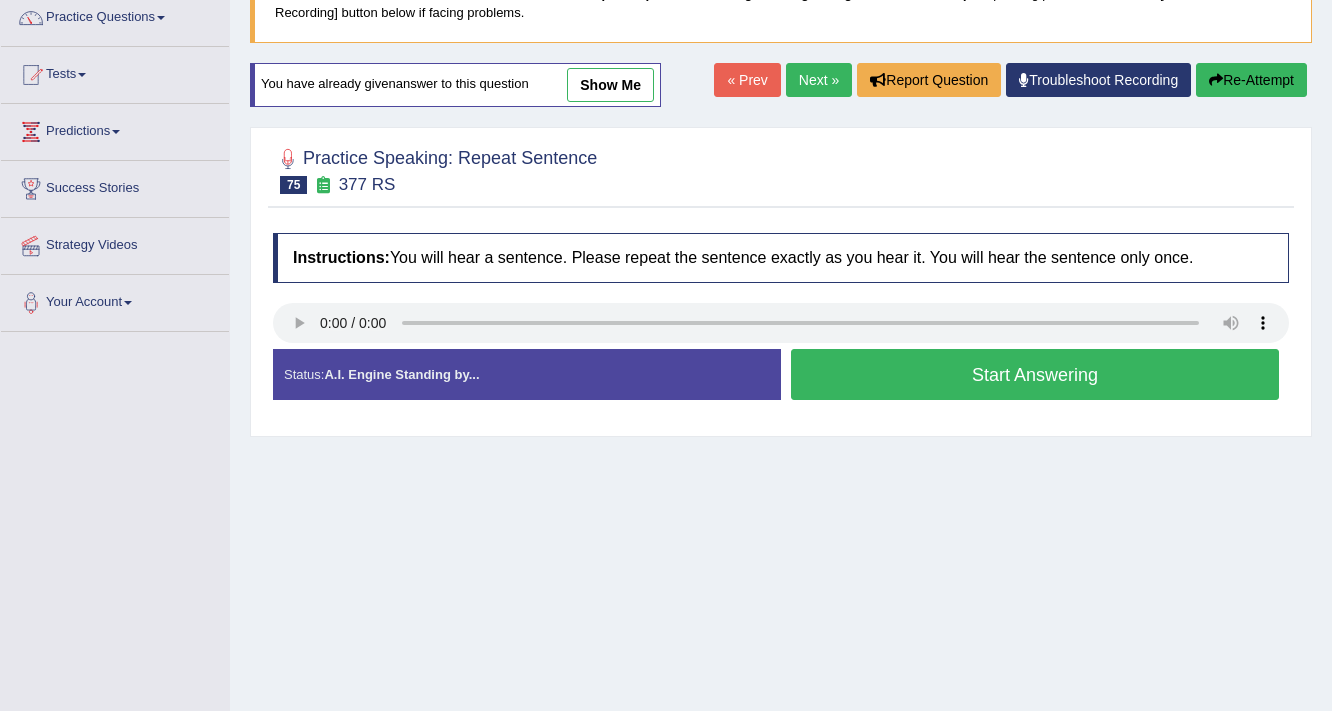 click on "Start Answering" at bounding box center [1035, 374] 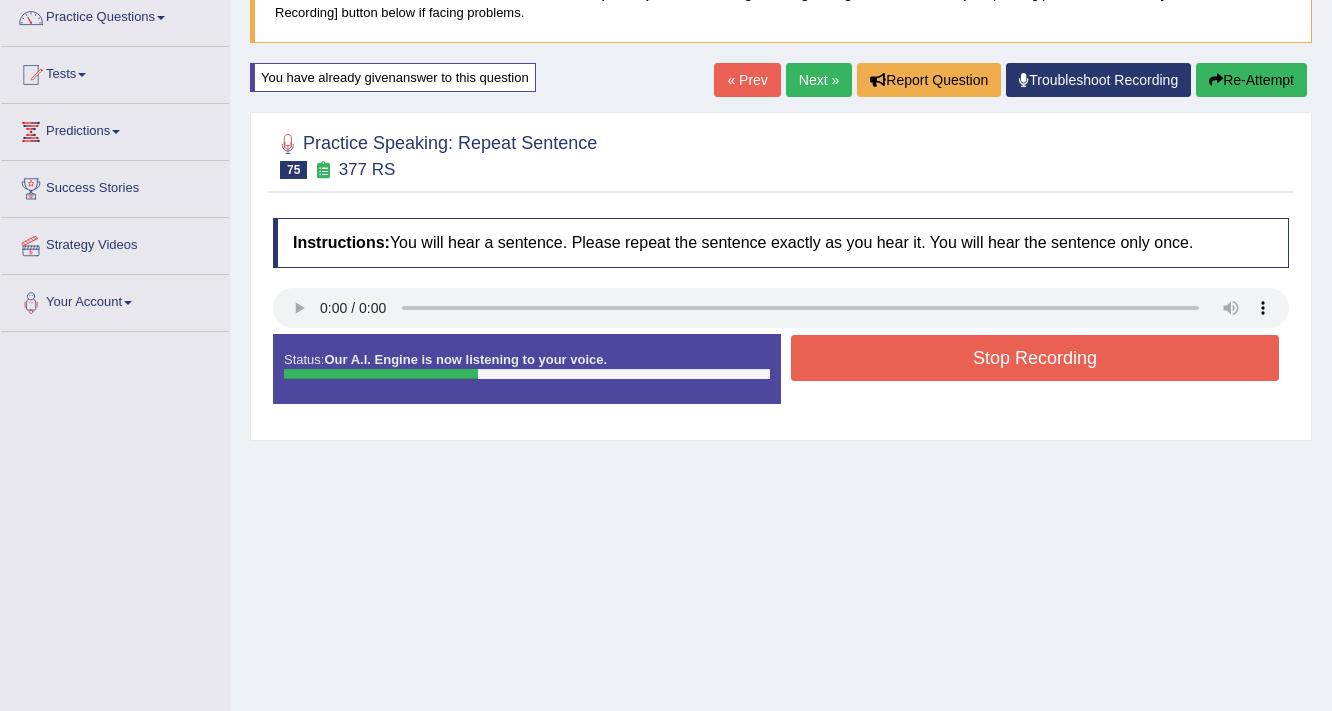click on "Stop Recording" at bounding box center (1035, 358) 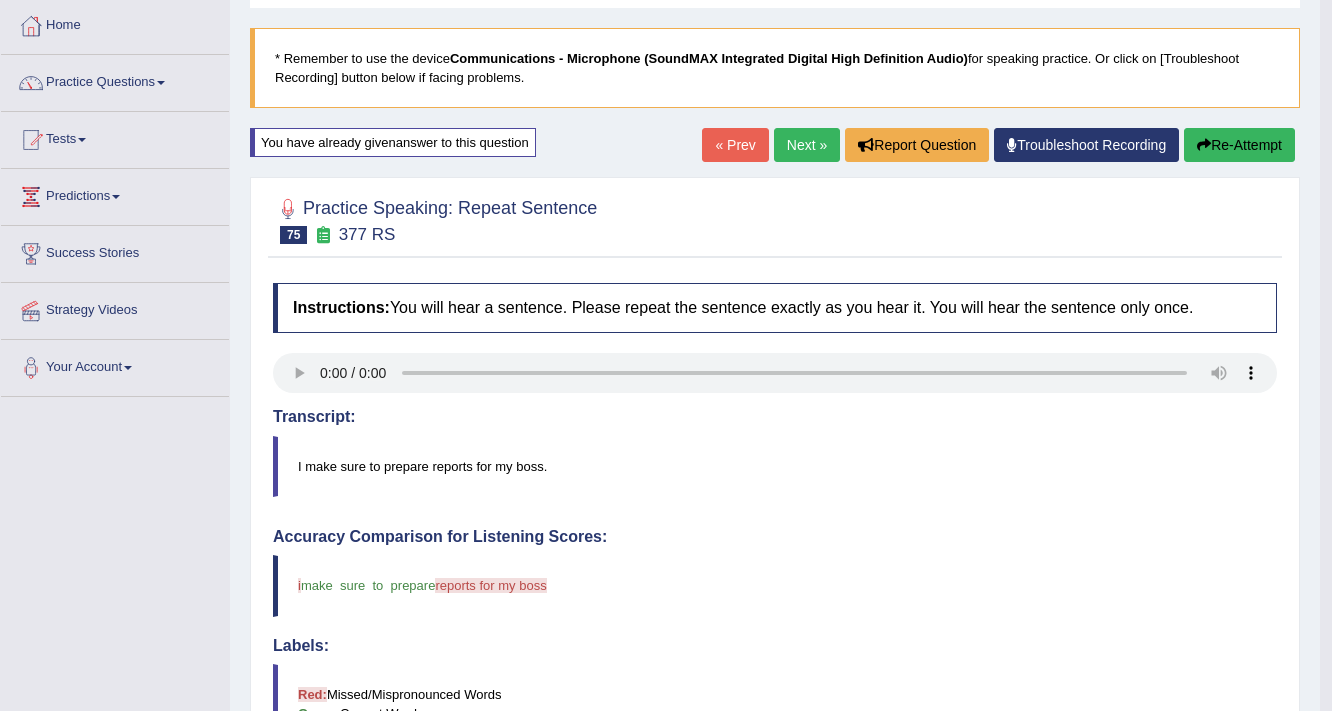 scroll, scrollTop: 99, scrollLeft: 0, axis: vertical 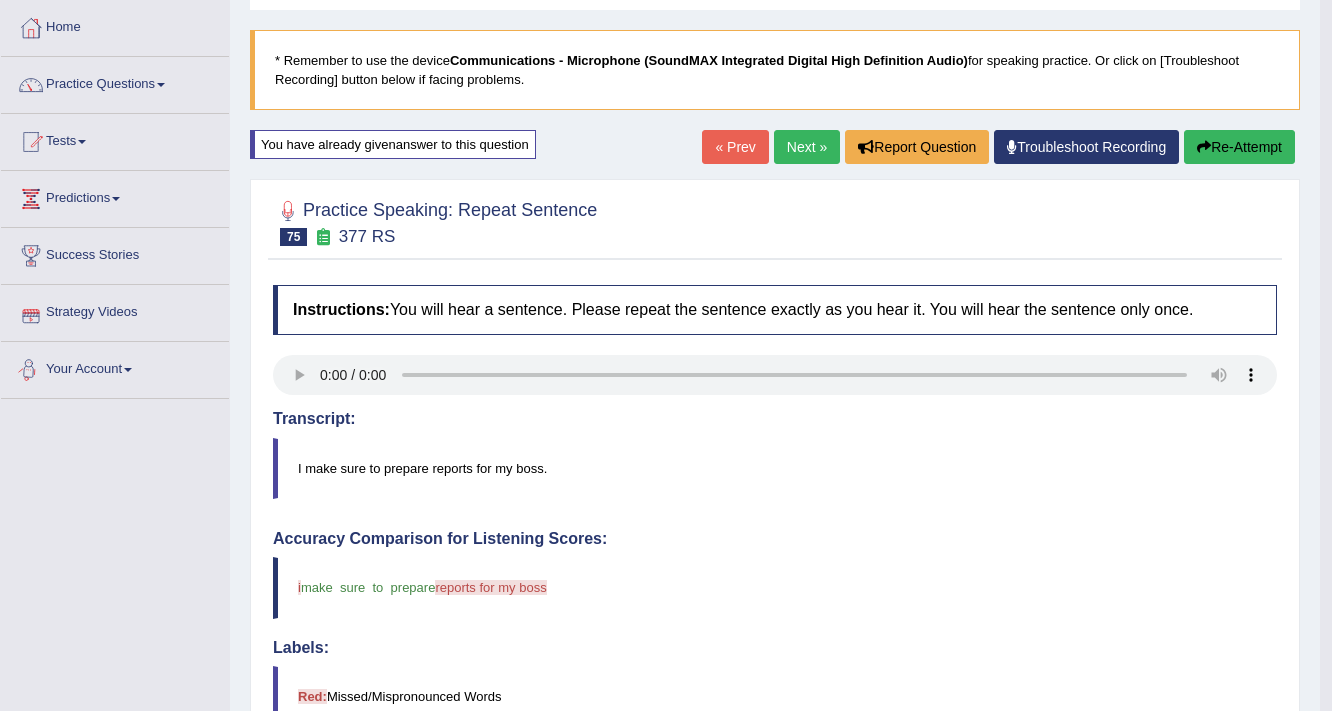click on "Re-Attempt" at bounding box center [1239, 147] 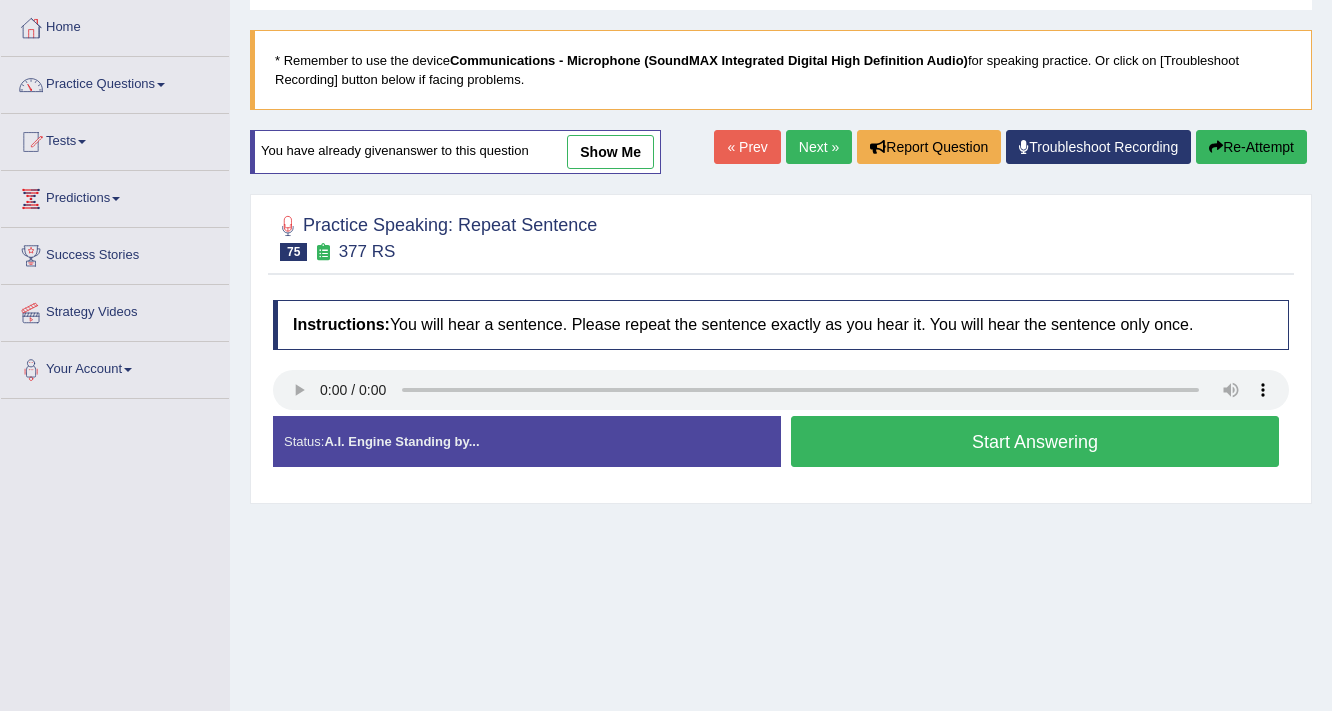 scroll, scrollTop: 0, scrollLeft: 0, axis: both 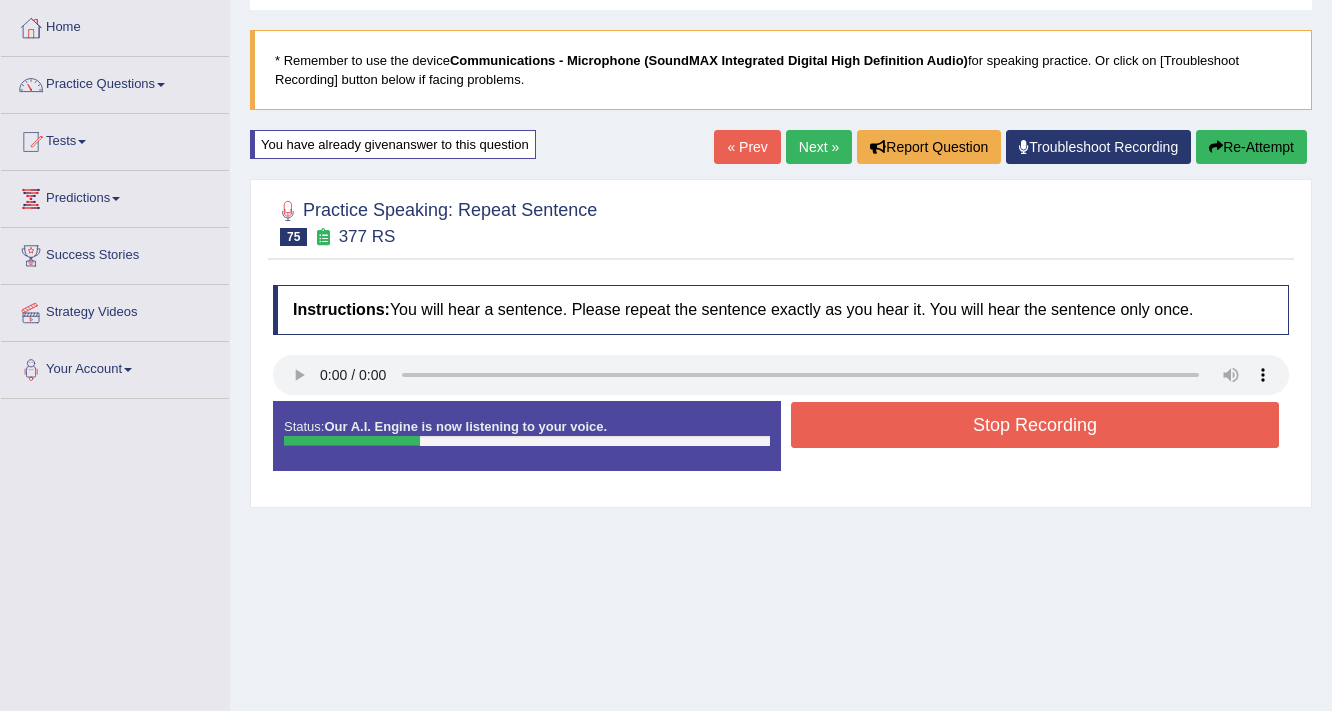 click on "Stop Recording" at bounding box center (1035, 425) 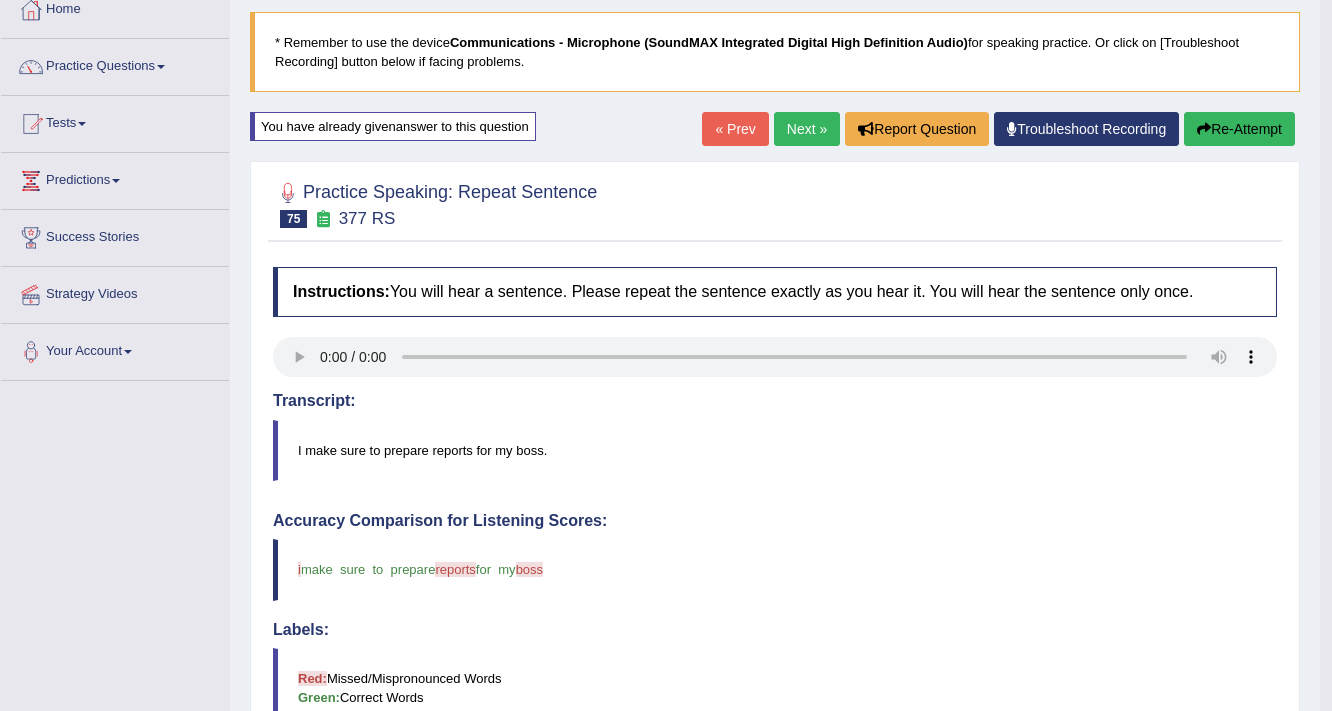 scroll, scrollTop: 99, scrollLeft: 0, axis: vertical 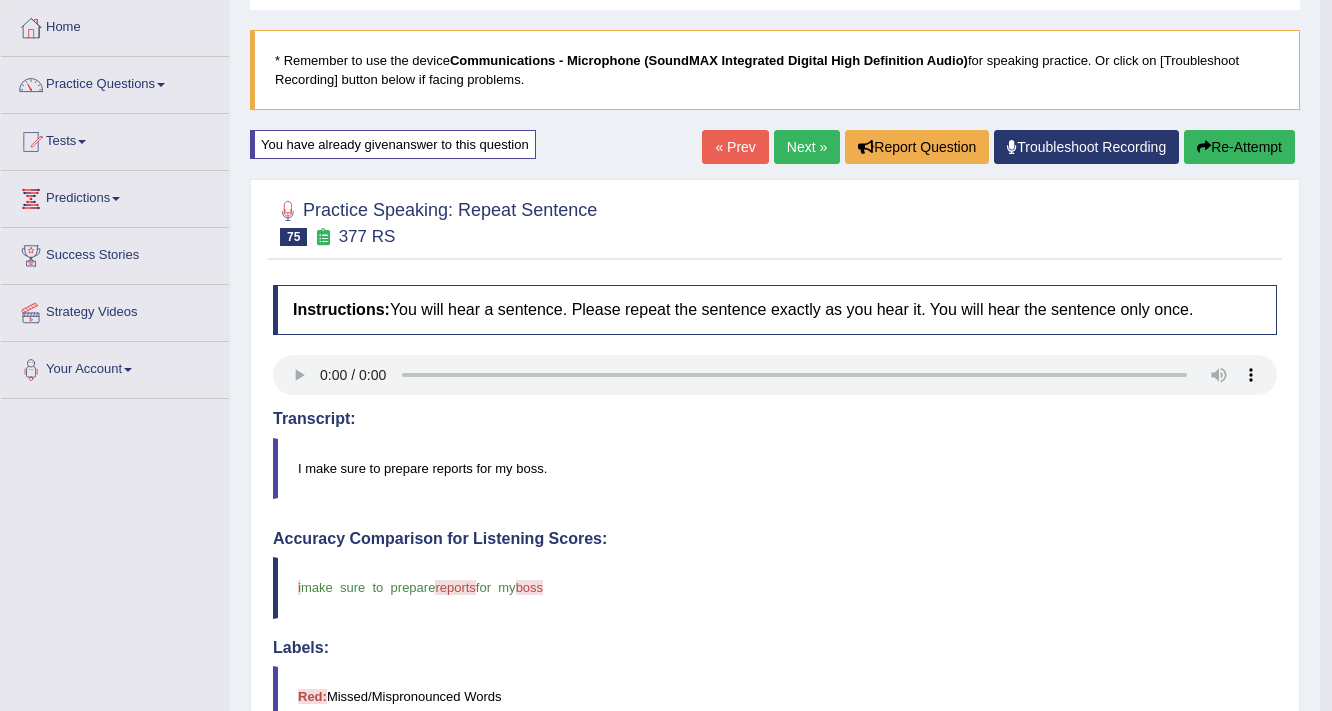 click on "Next »" at bounding box center [807, 147] 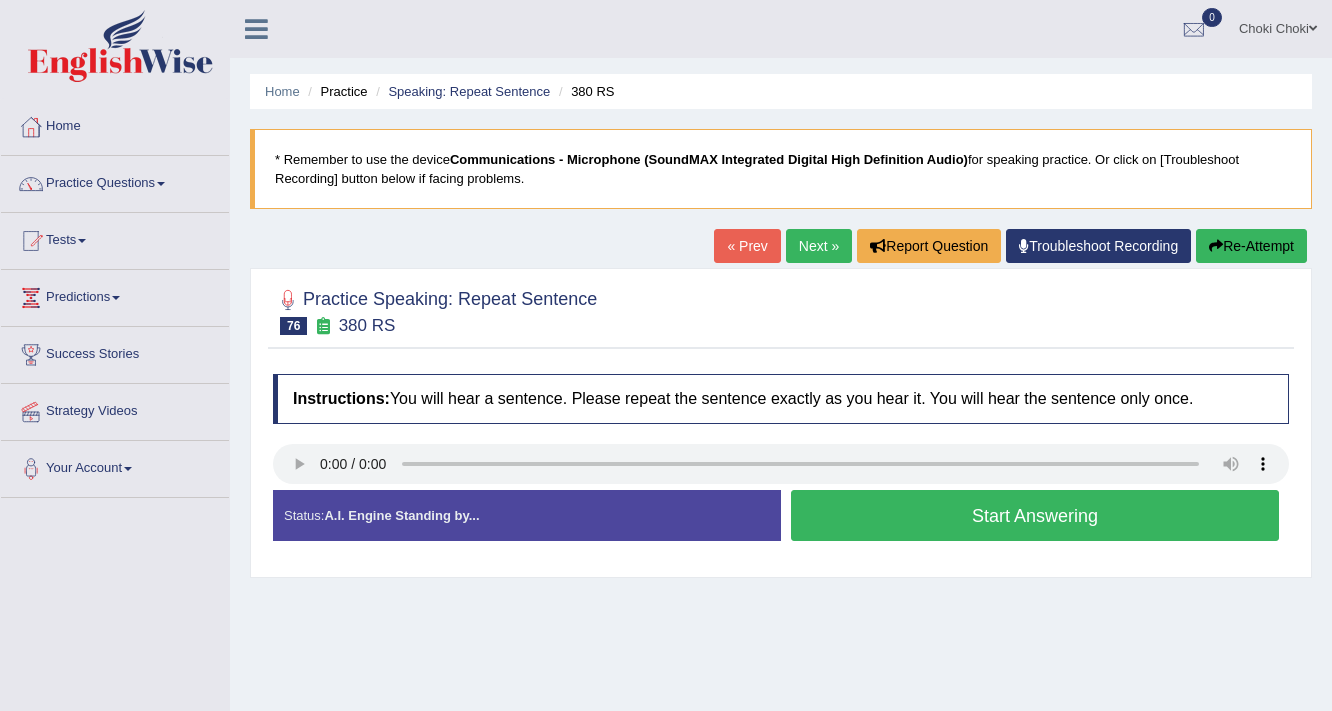 scroll, scrollTop: 0, scrollLeft: 0, axis: both 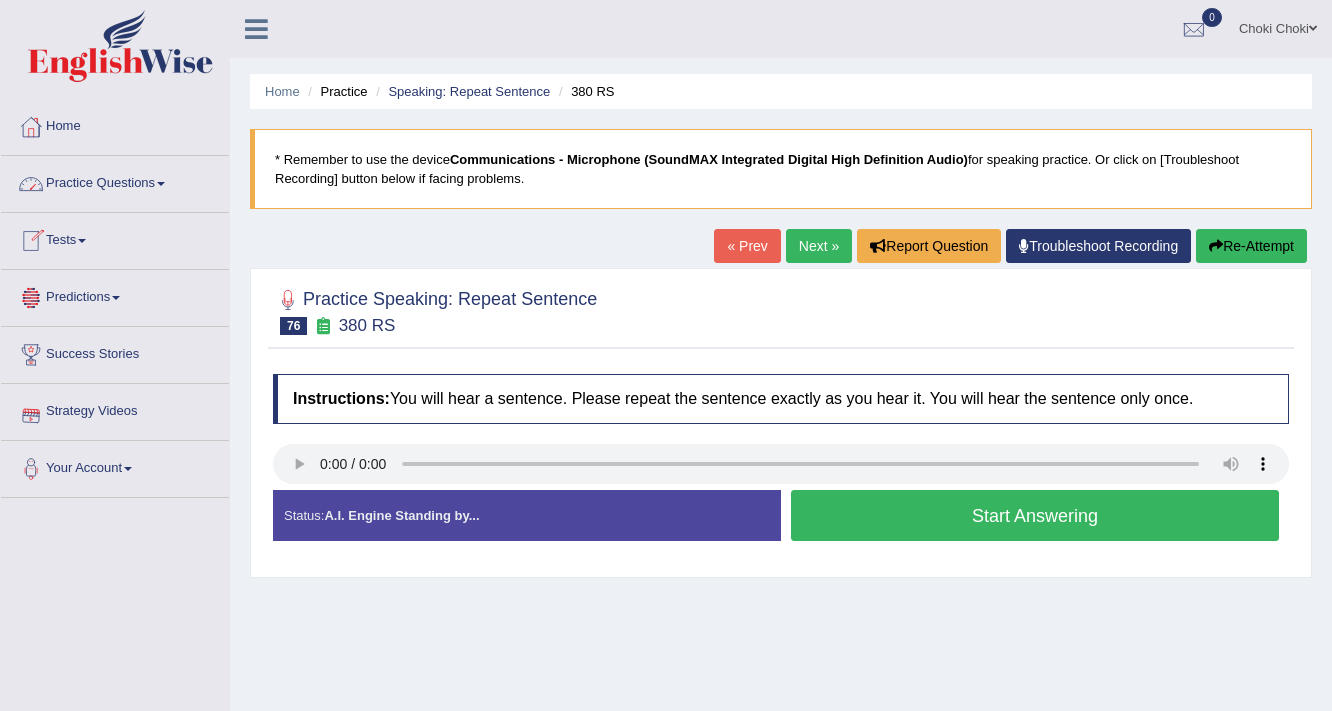 click on "Start Answering" at bounding box center [1035, 515] 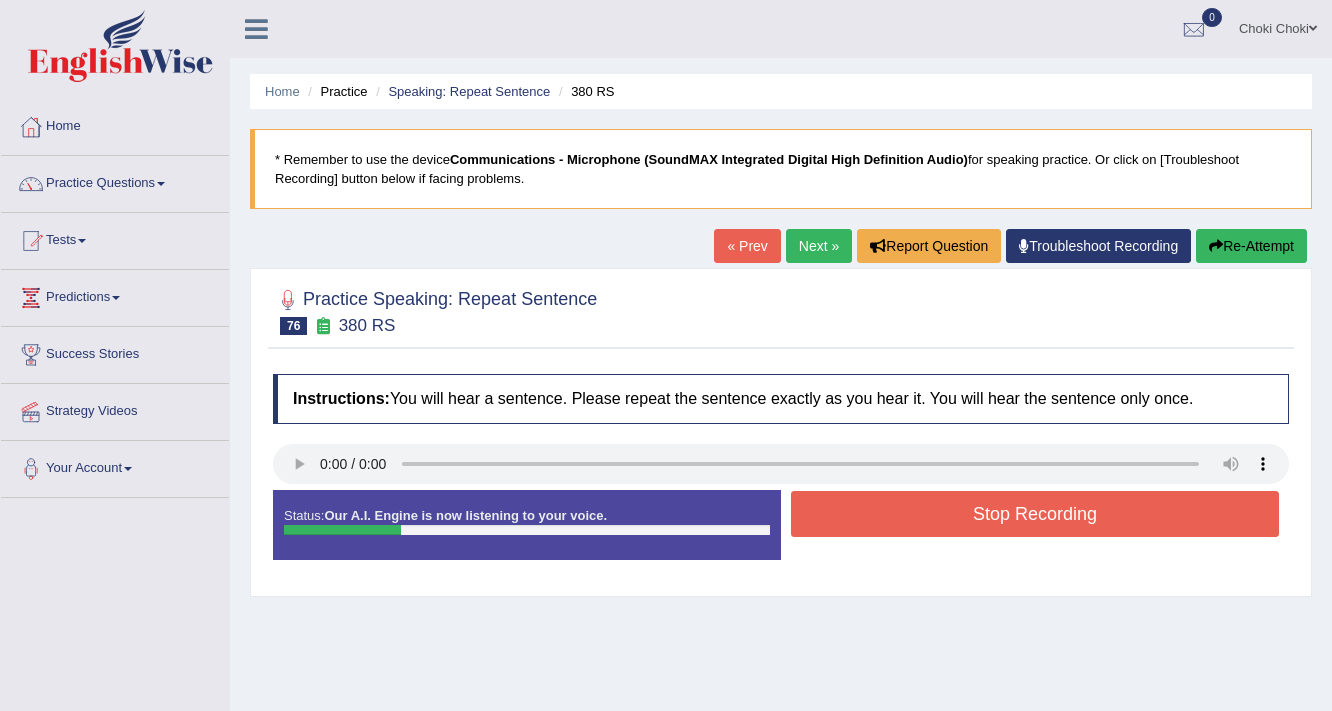 click on "Stop Recording" at bounding box center (1035, 514) 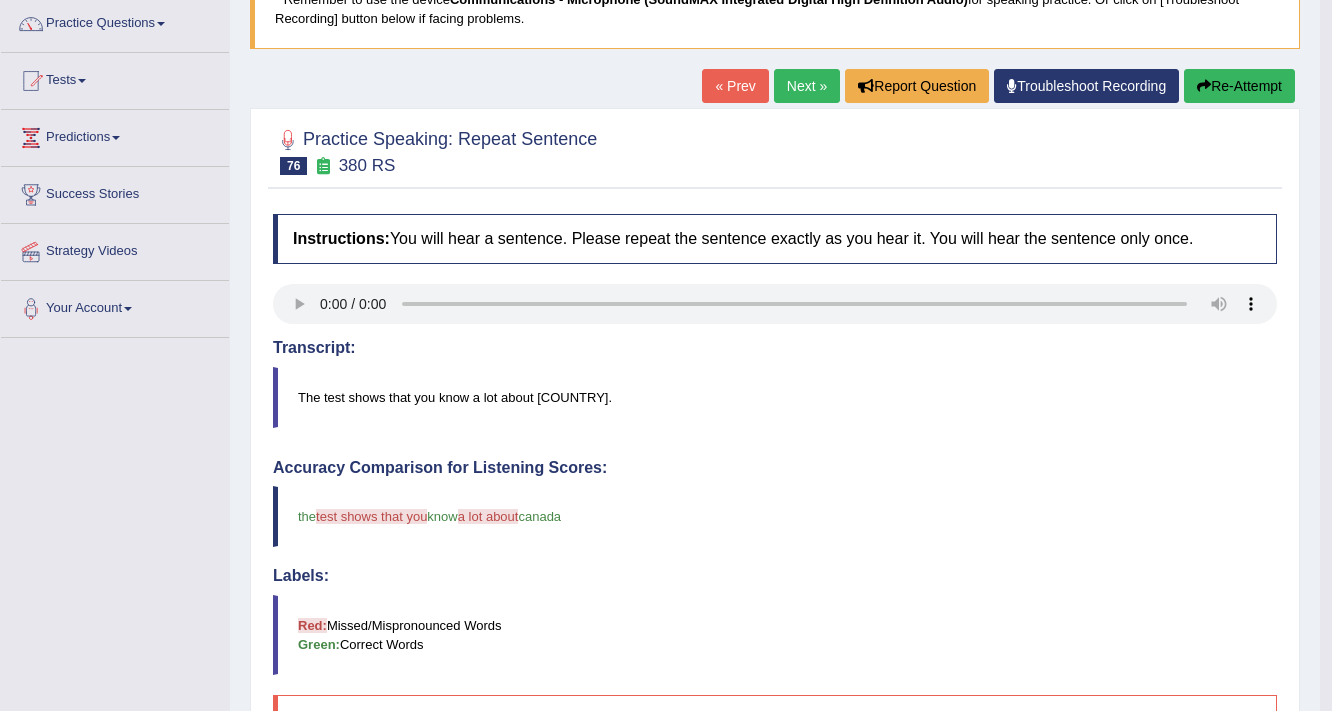 scroll, scrollTop: 80, scrollLeft: 0, axis: vertical 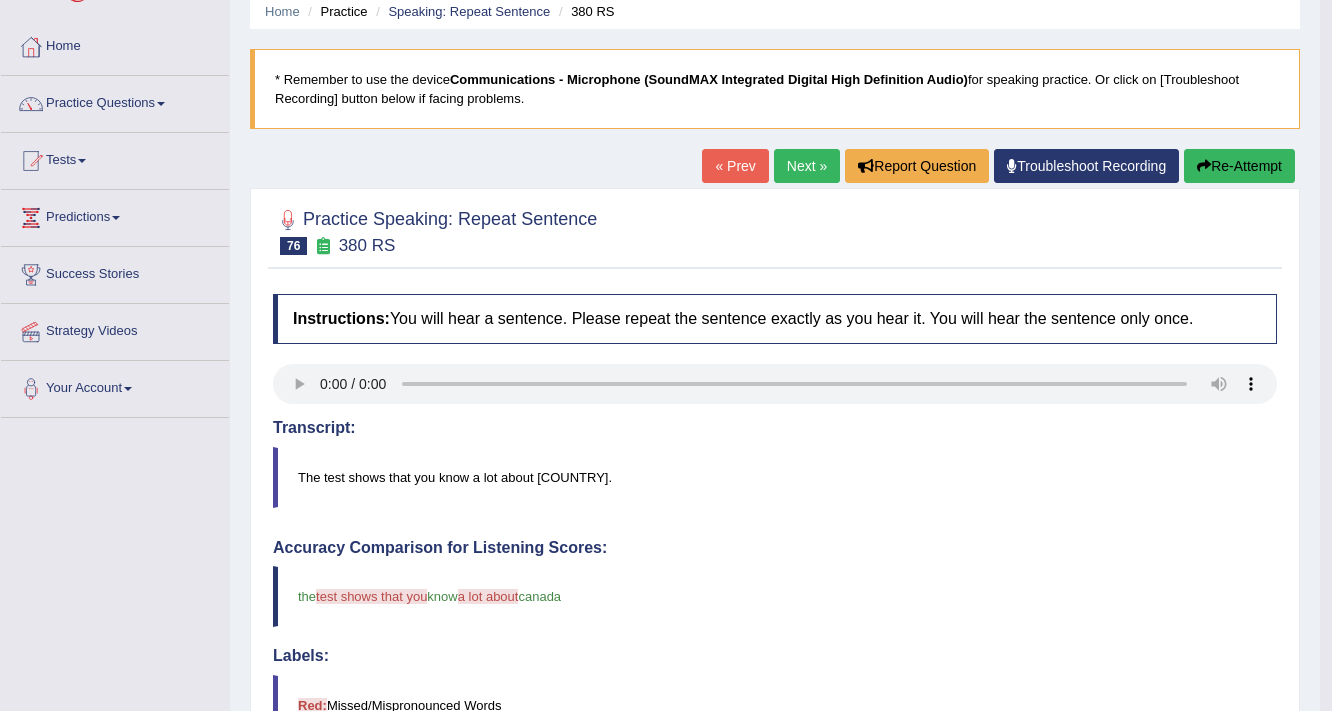 click on "Re-Attempt" at bounding box center [1239, 166] 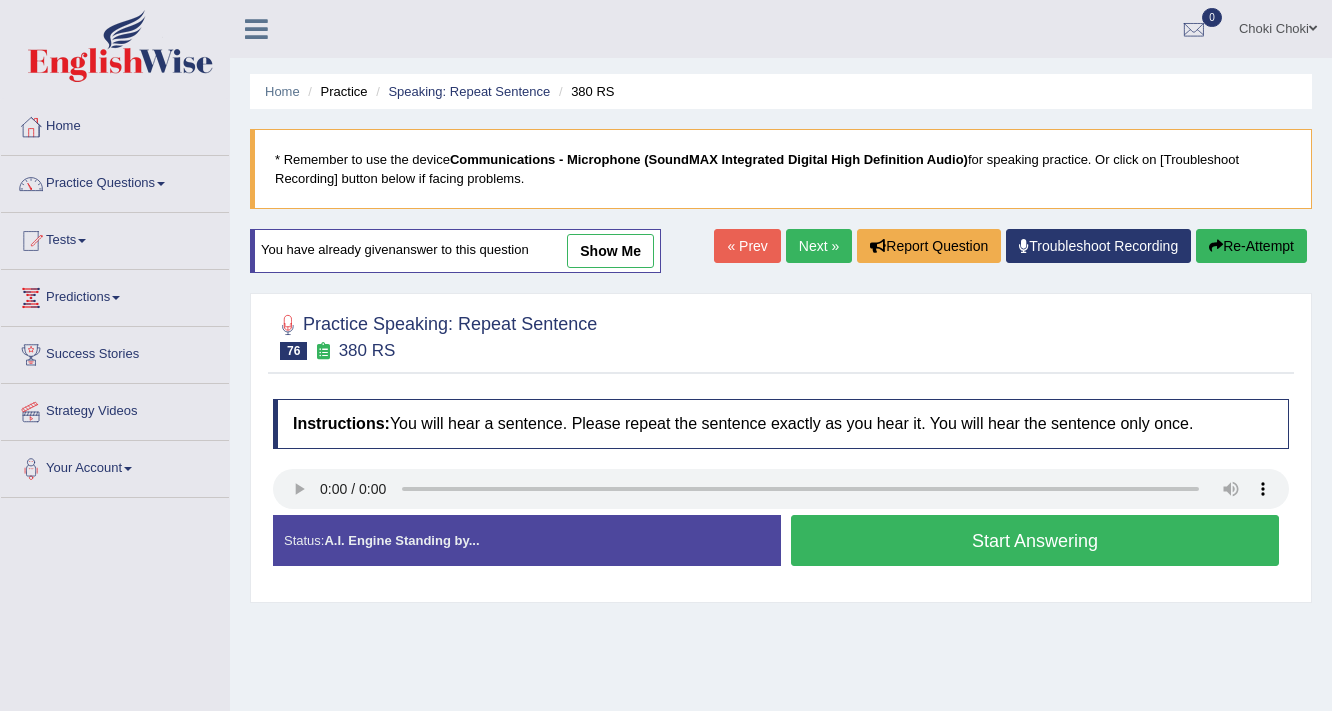 scroll, scrollTop: 80, scrollLeft: 0, axis: vertical 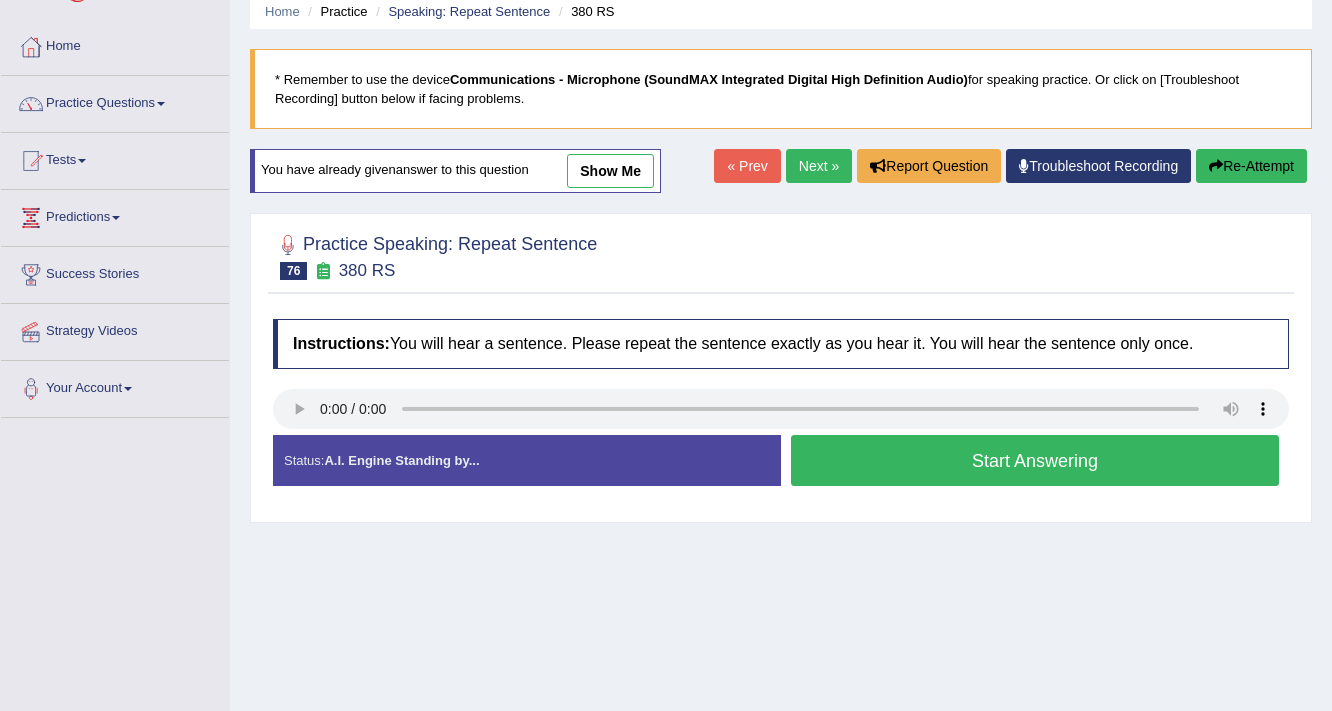 click on "Start Answering" at bounding box center [1035, 460] 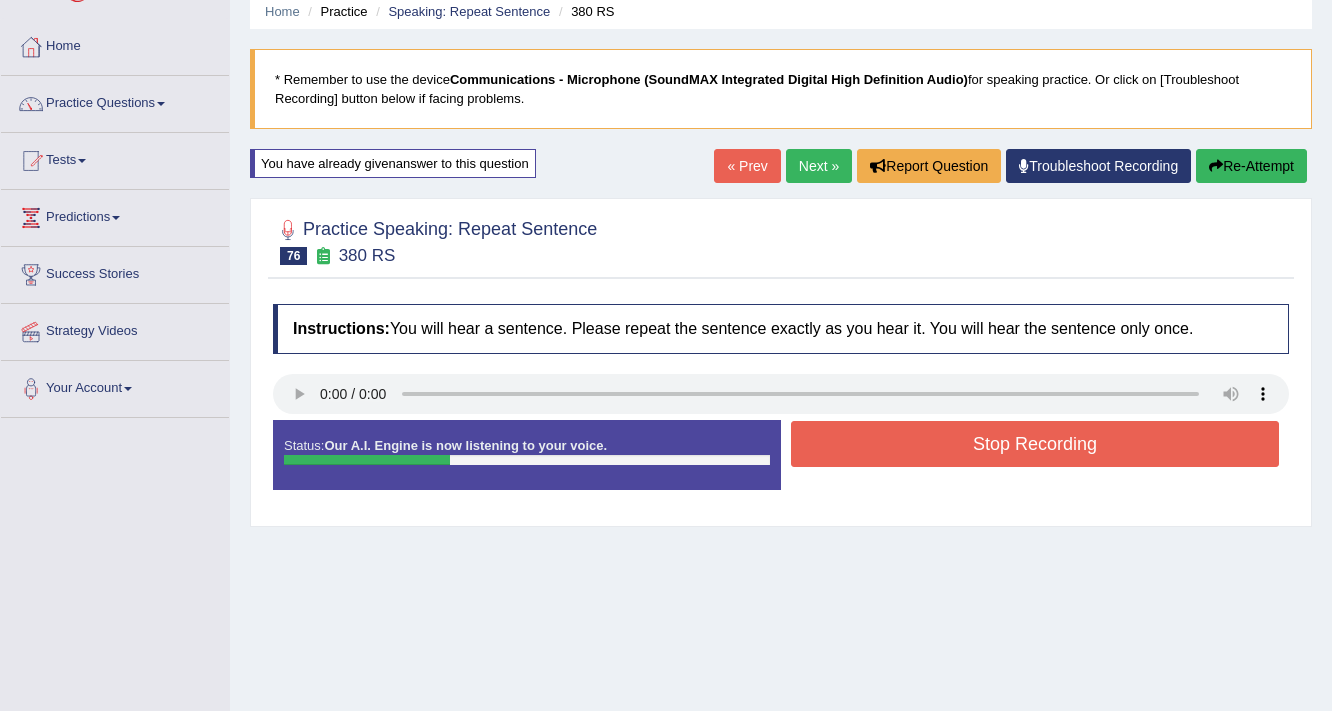 click on "Stop Recording" at bounding box center [1035, 444] 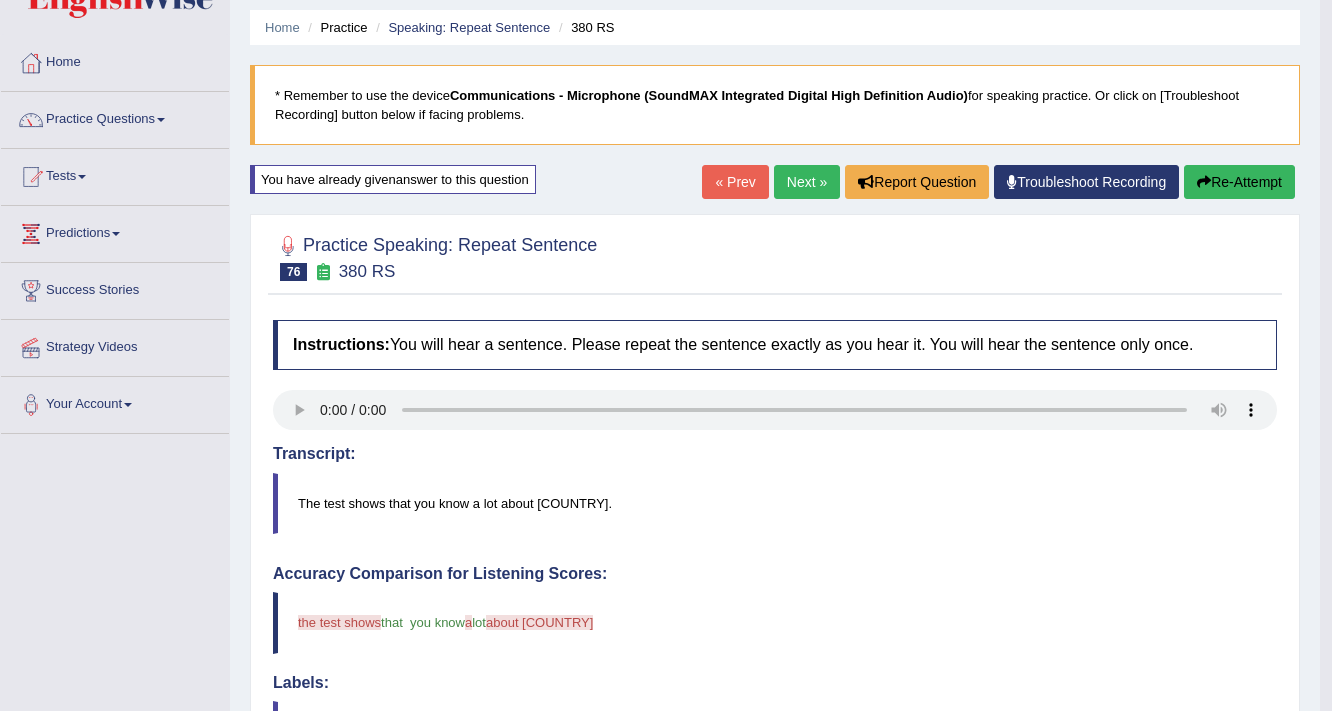 scroll, scrollTop: 0, scrollLeft: 0, axis: both 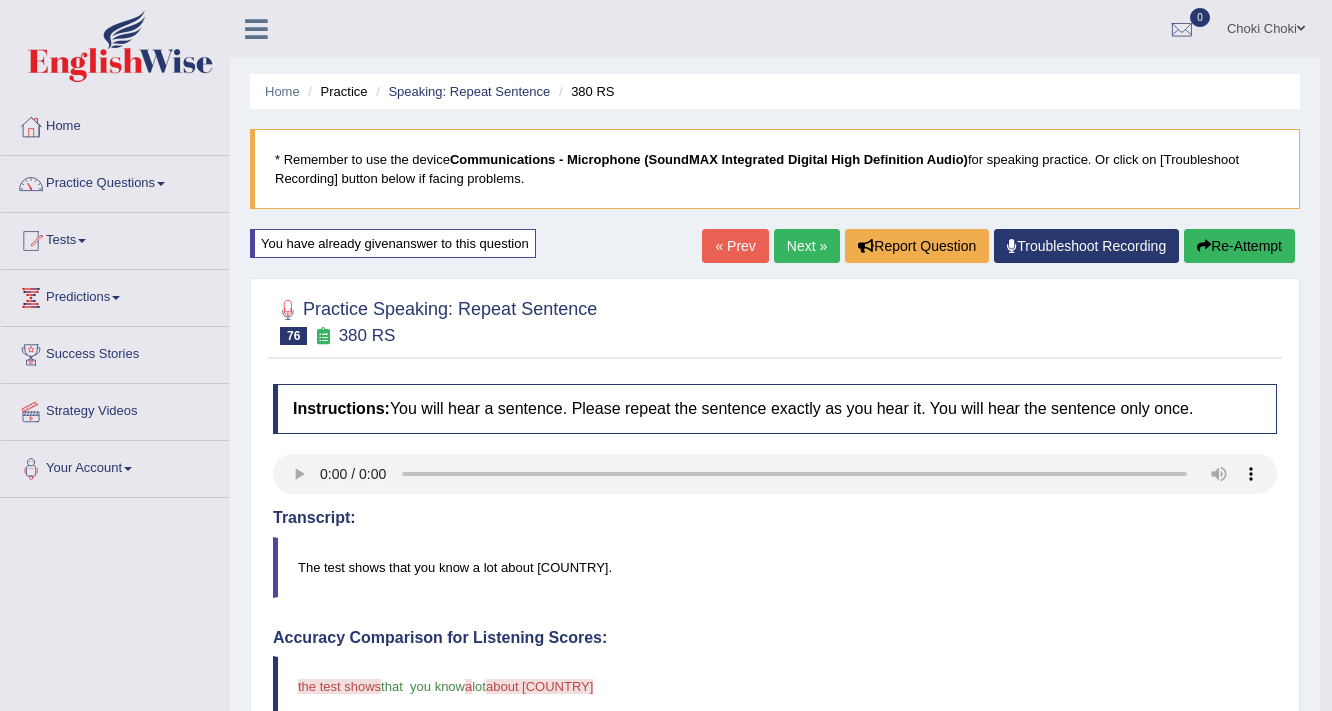 click on "Re-Attempt" at bounding box center [1239, 246] 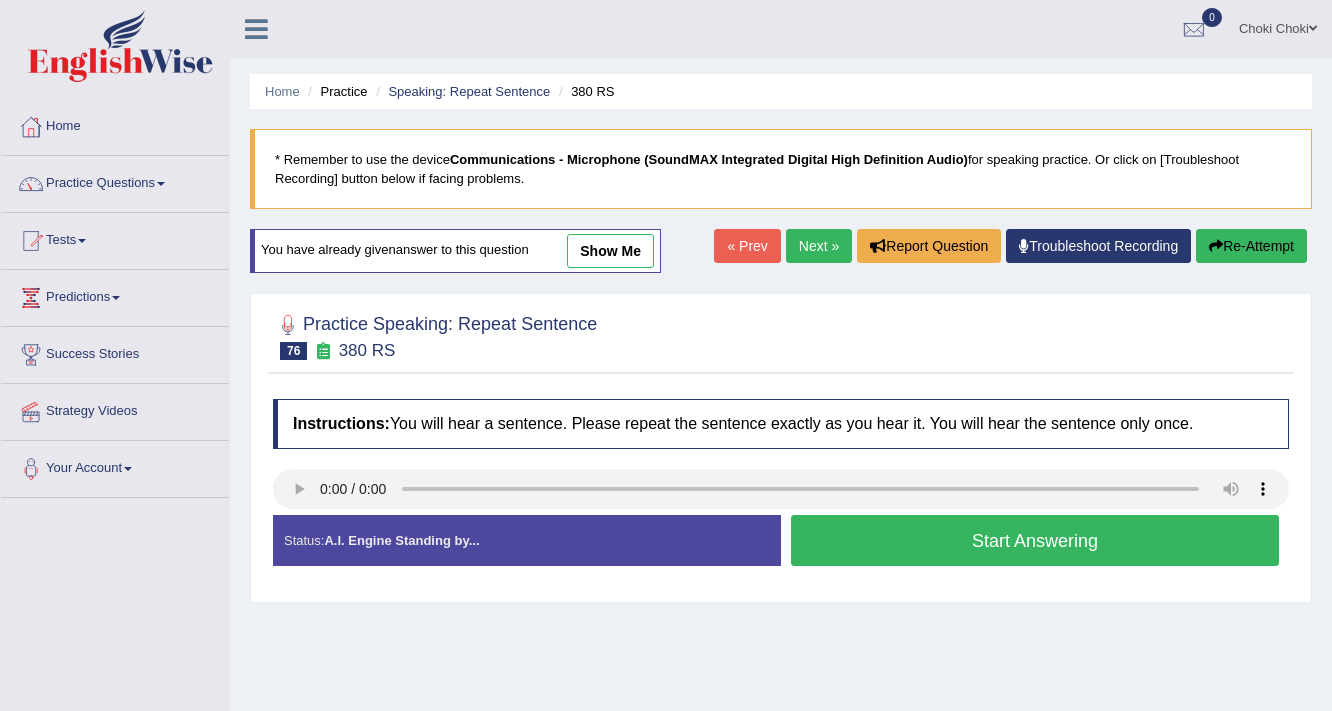 scroll, scrollTop: 0, scrollLeft: 0, axis: both 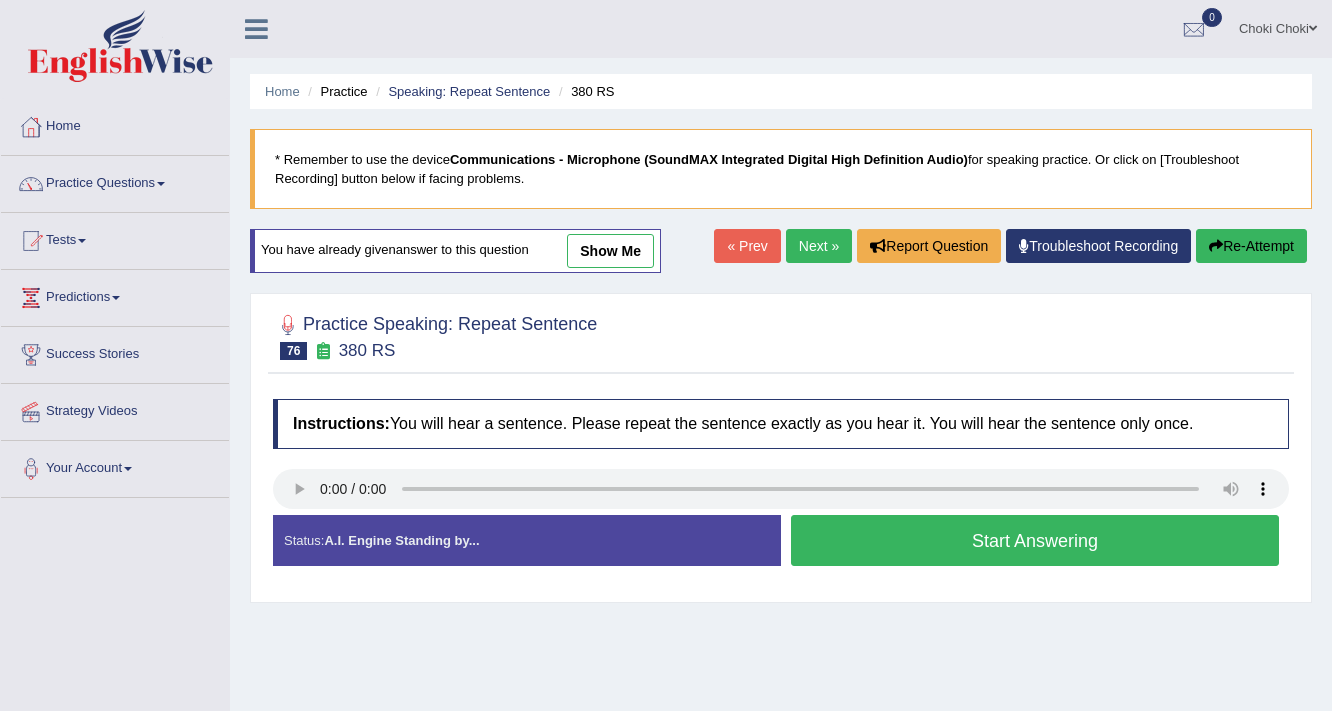 click on "Start Answering" at bounding box center [1035, 540] 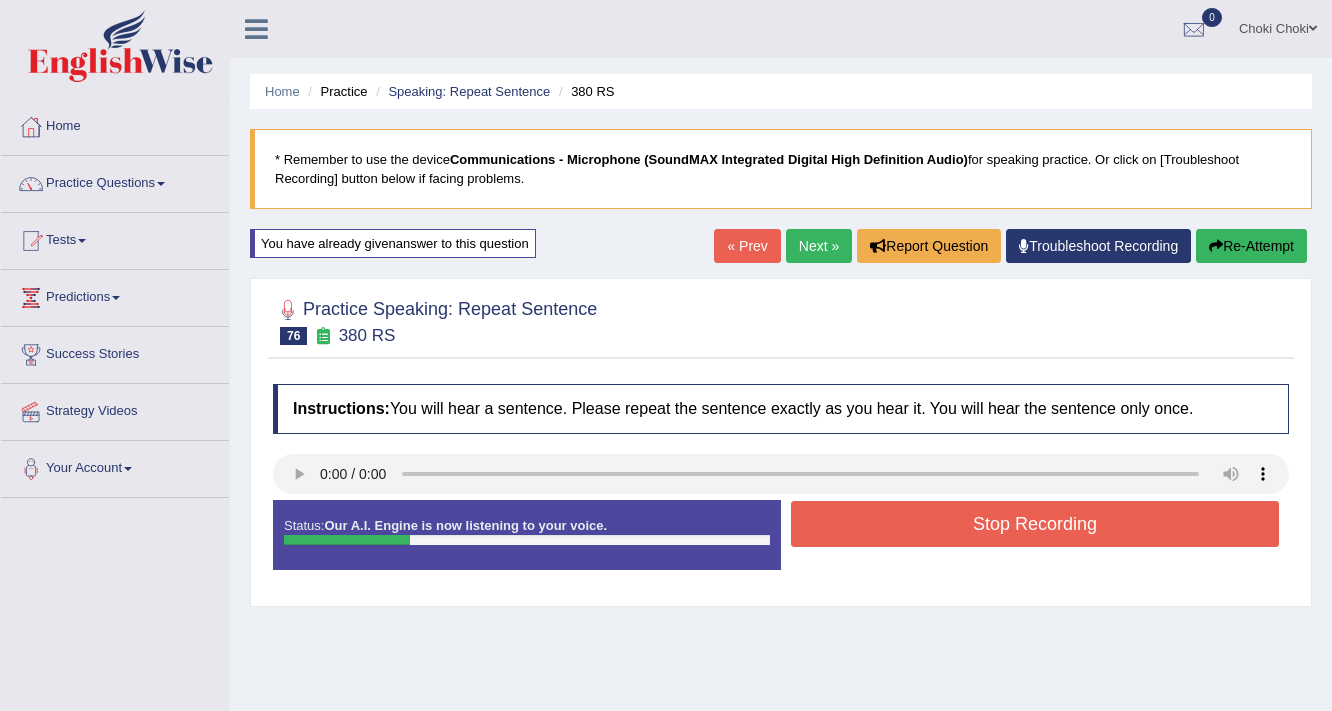 click on "Stop Recording" at bounding box center (1035, 524) 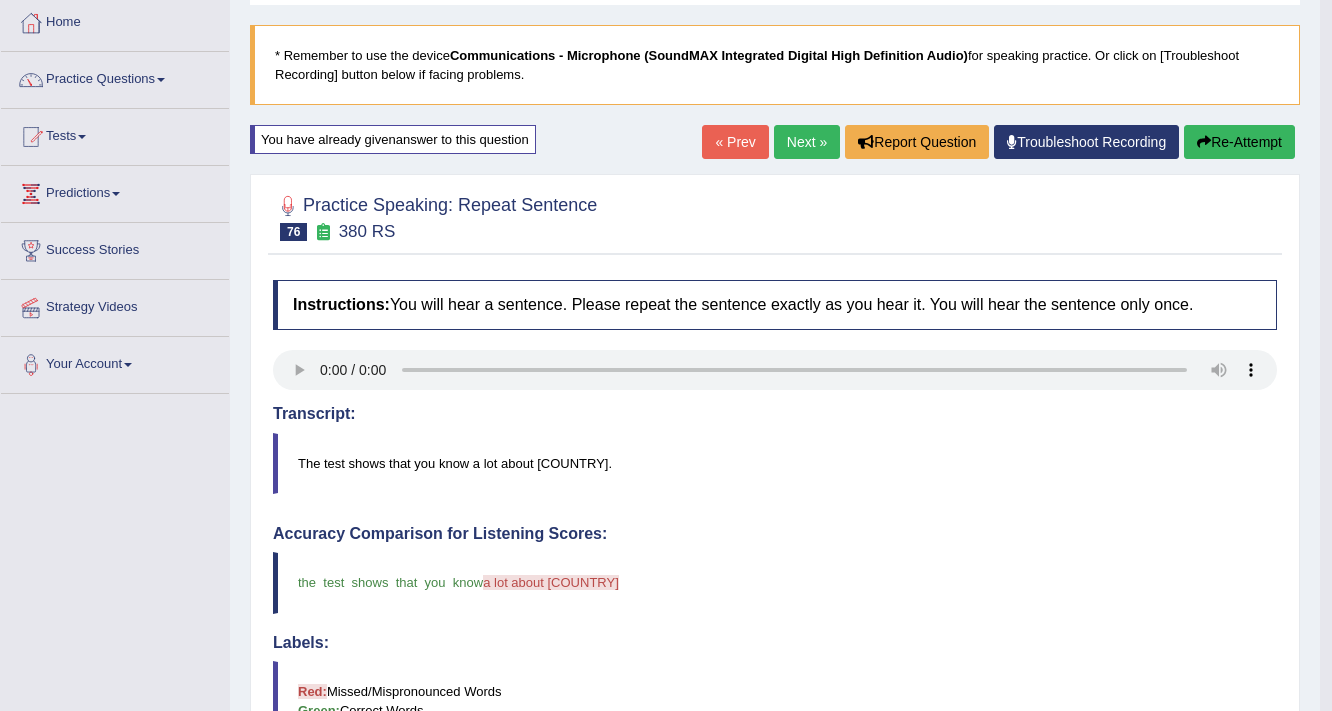 scroll, scrollTop: 0, scrollLeft: 0, axis: both 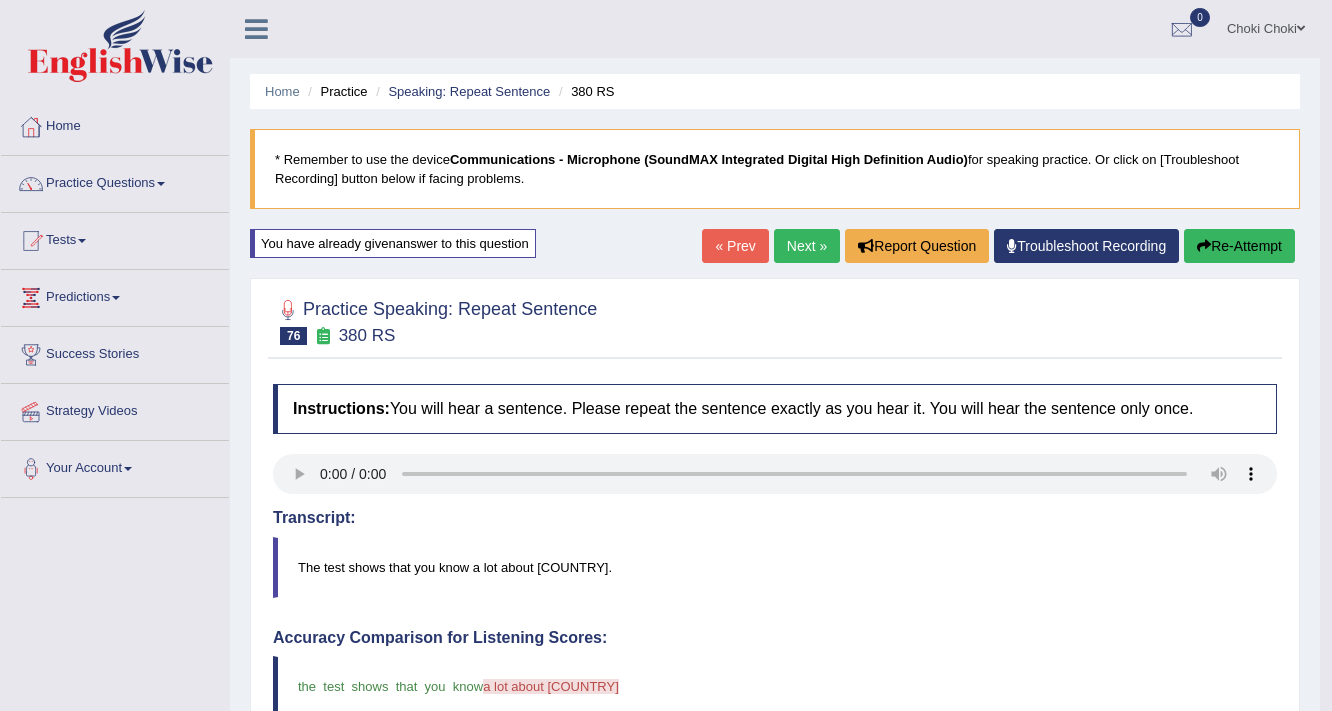 click on "Next »" at bounding box center [807, 246] 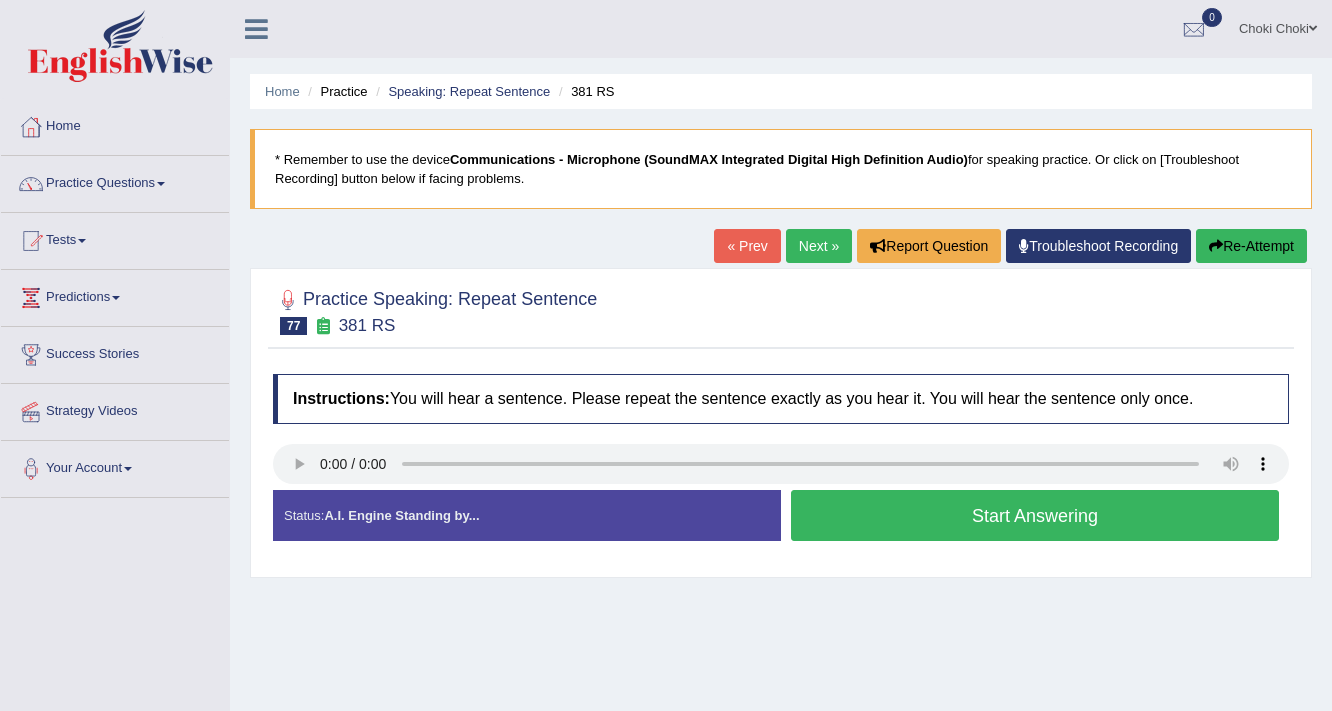 scroll, scrollTop: 0, scrollLeft: 0, axis: both 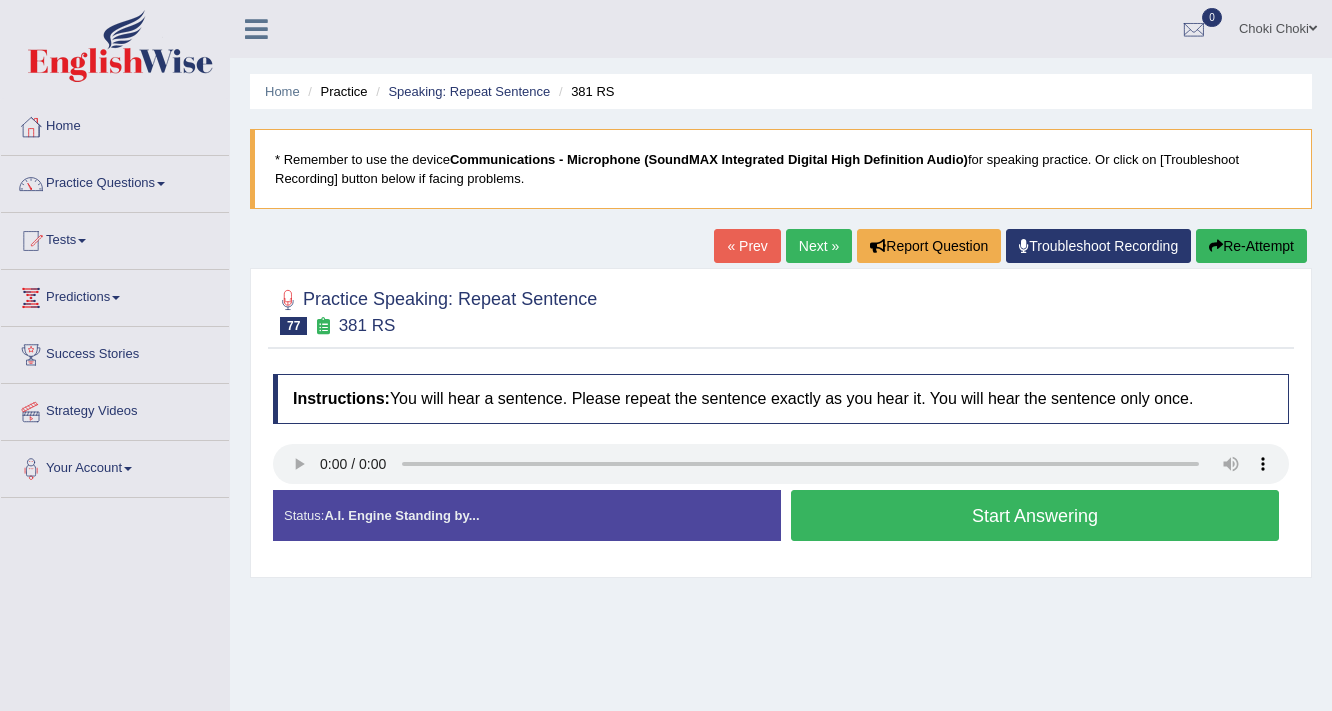 click on "Start Answering" at bounding box center [1035, 515] 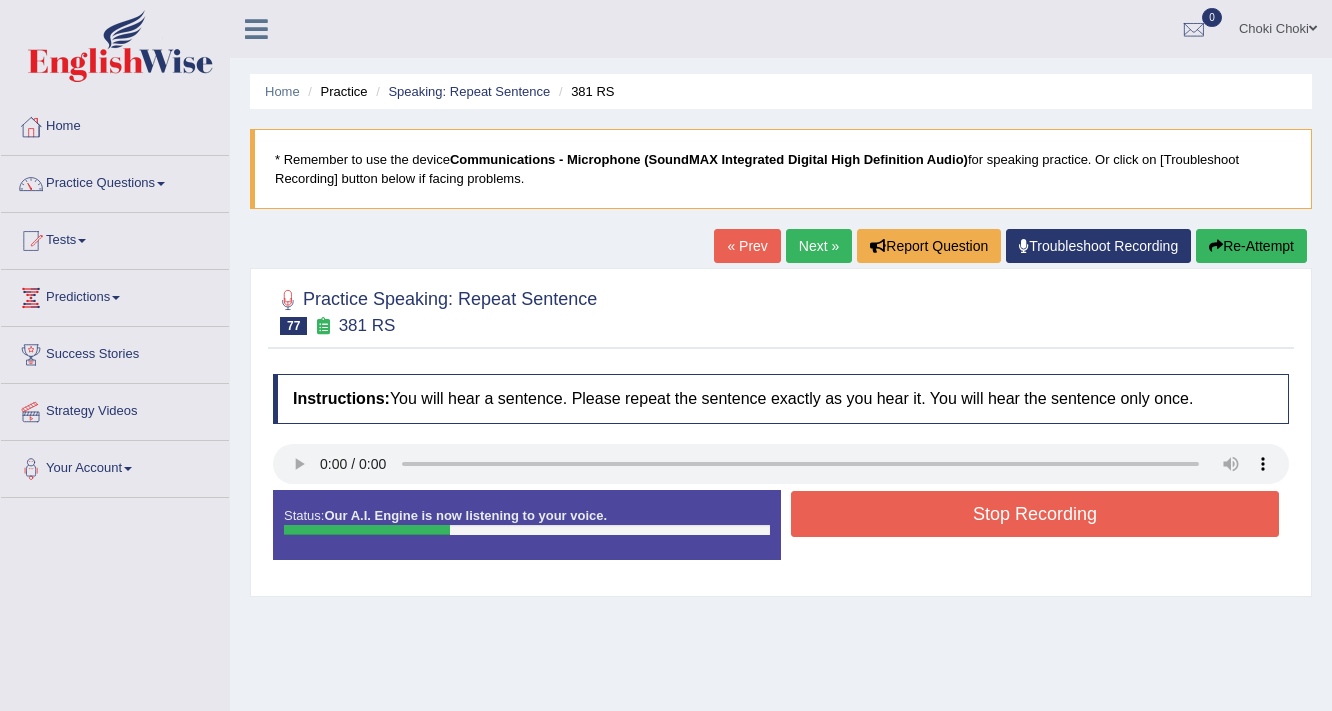 click on "Stop Recording" at bounding box center (1035, 514) 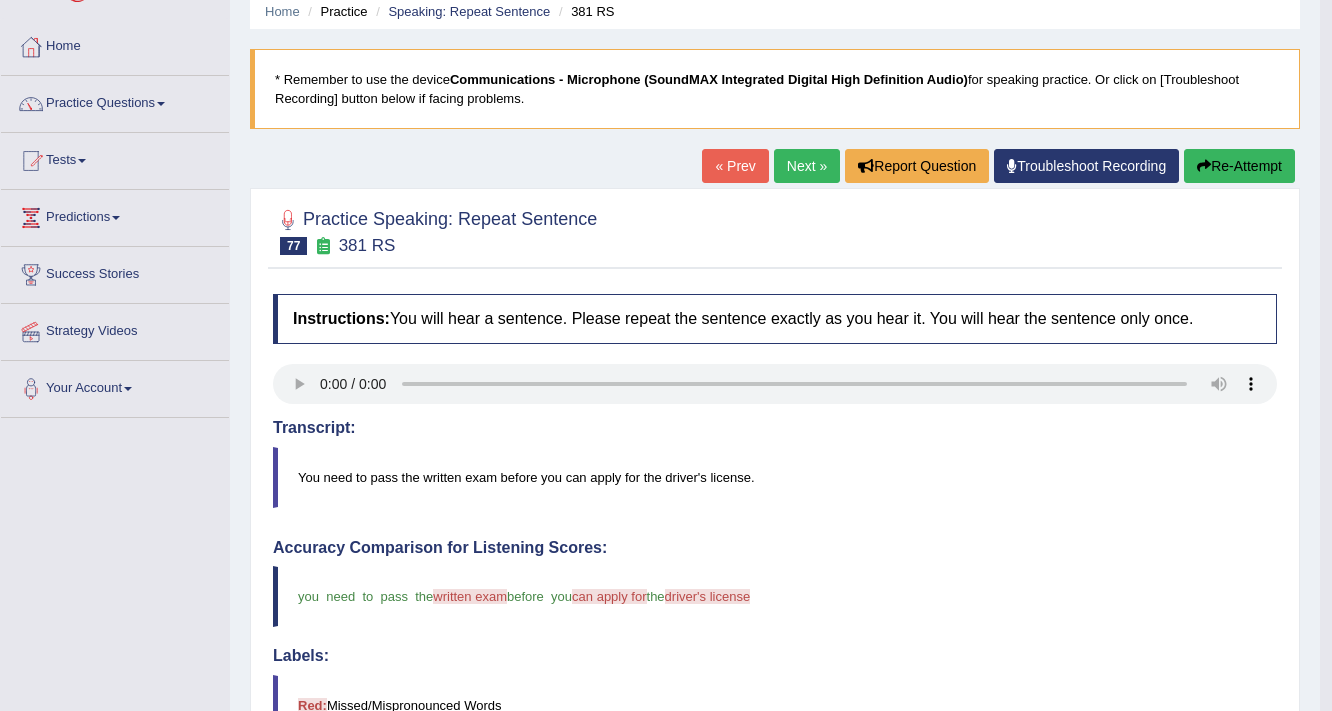 scroll, scrollTop: 0, scrollLeft: 0, axis: both 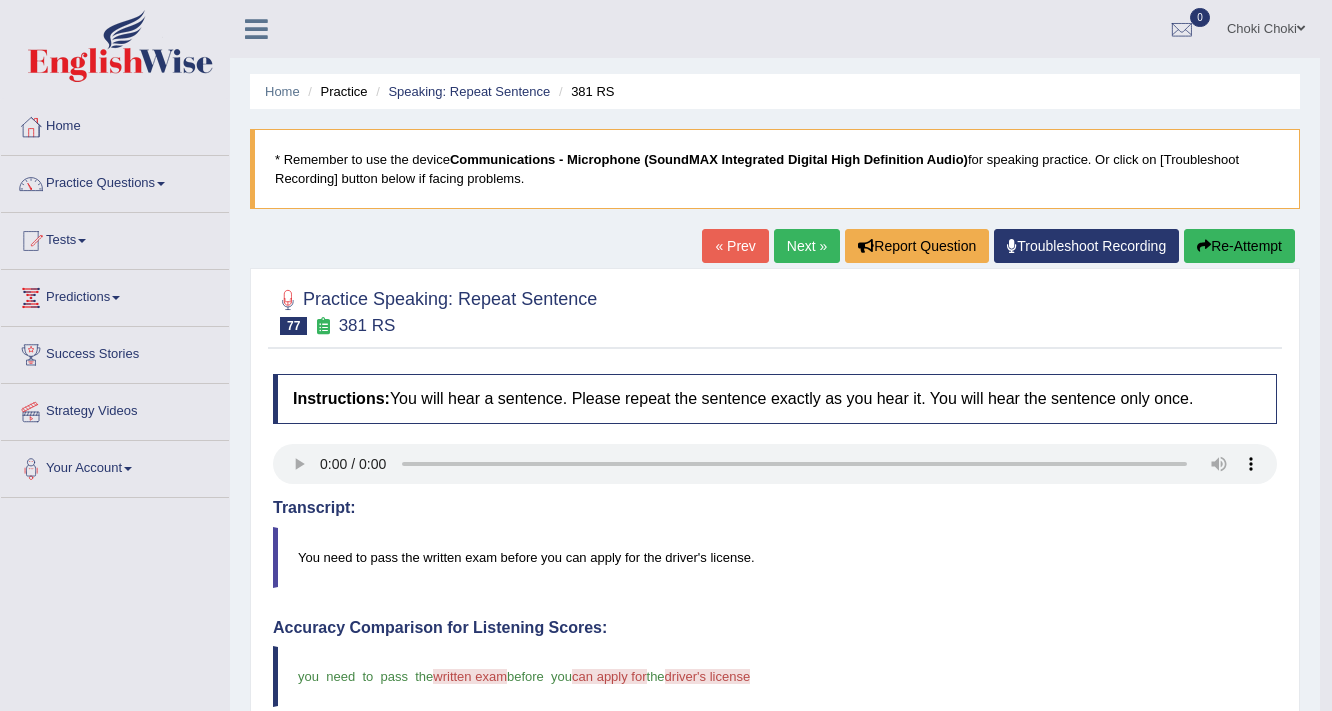 click on "Re-Attempt" at bounding box center [1239, 246] 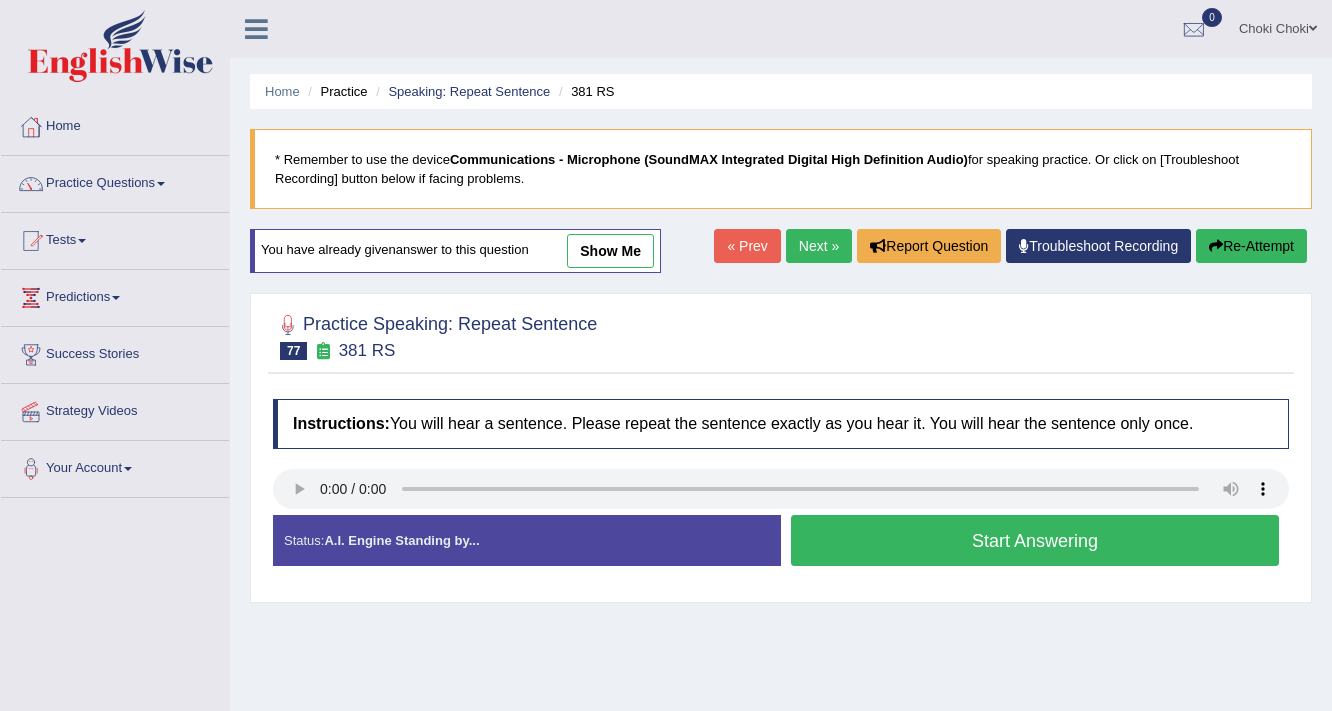 scroll, scrollTop: 0, scrollLeft: 0, axis: both 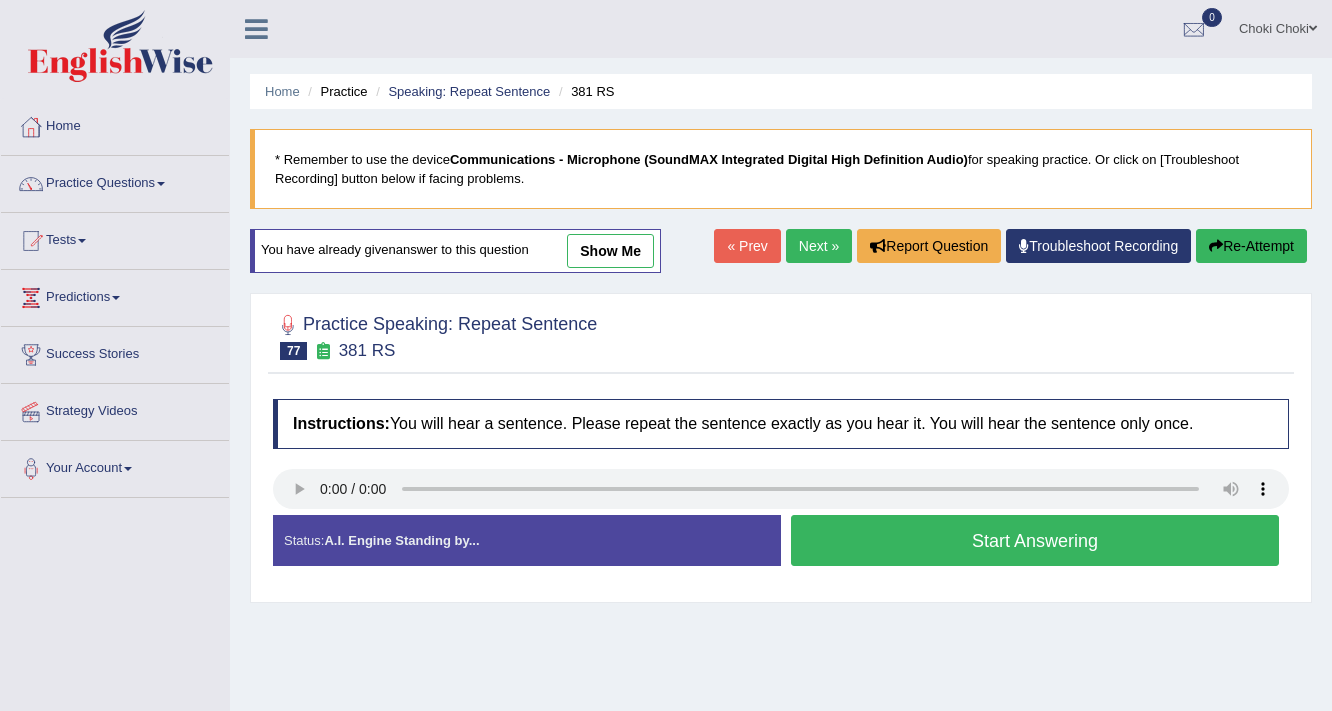 click on "Start Answering" at bounding box center (1035, 540) 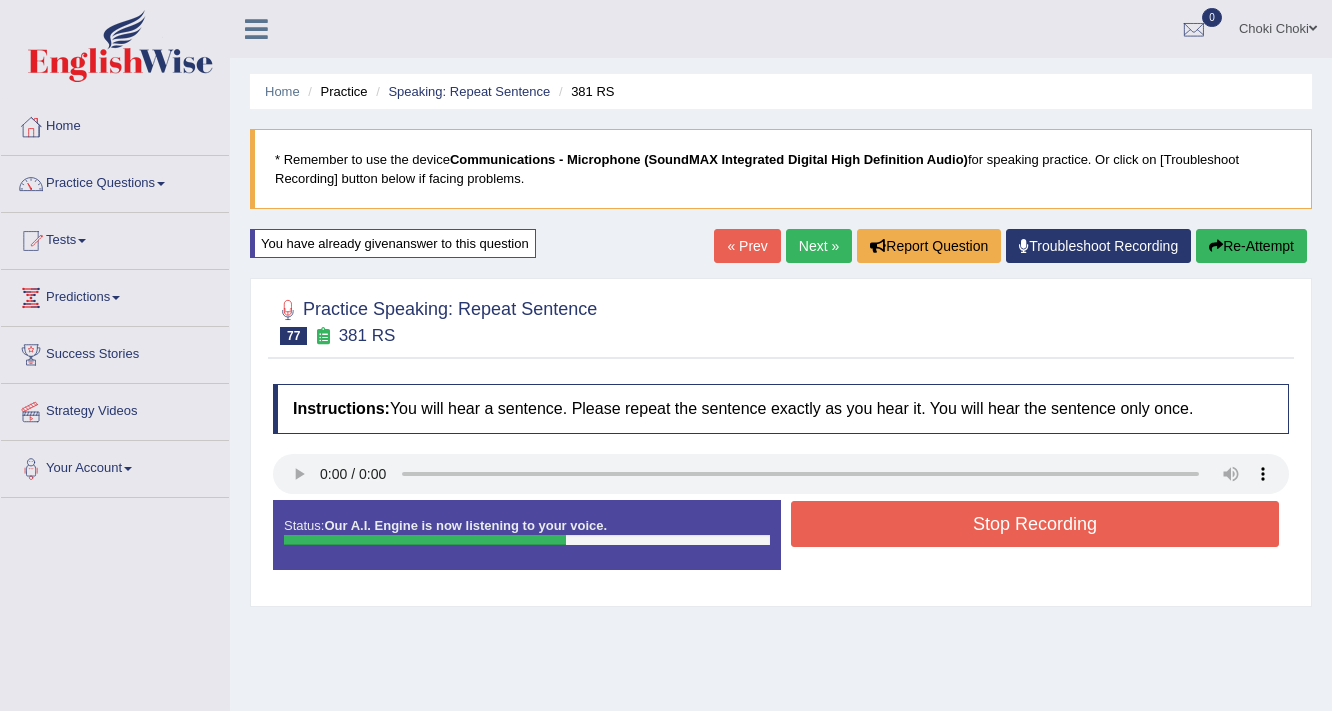click on "Stop Recording" at bounding box center [1035, 524] 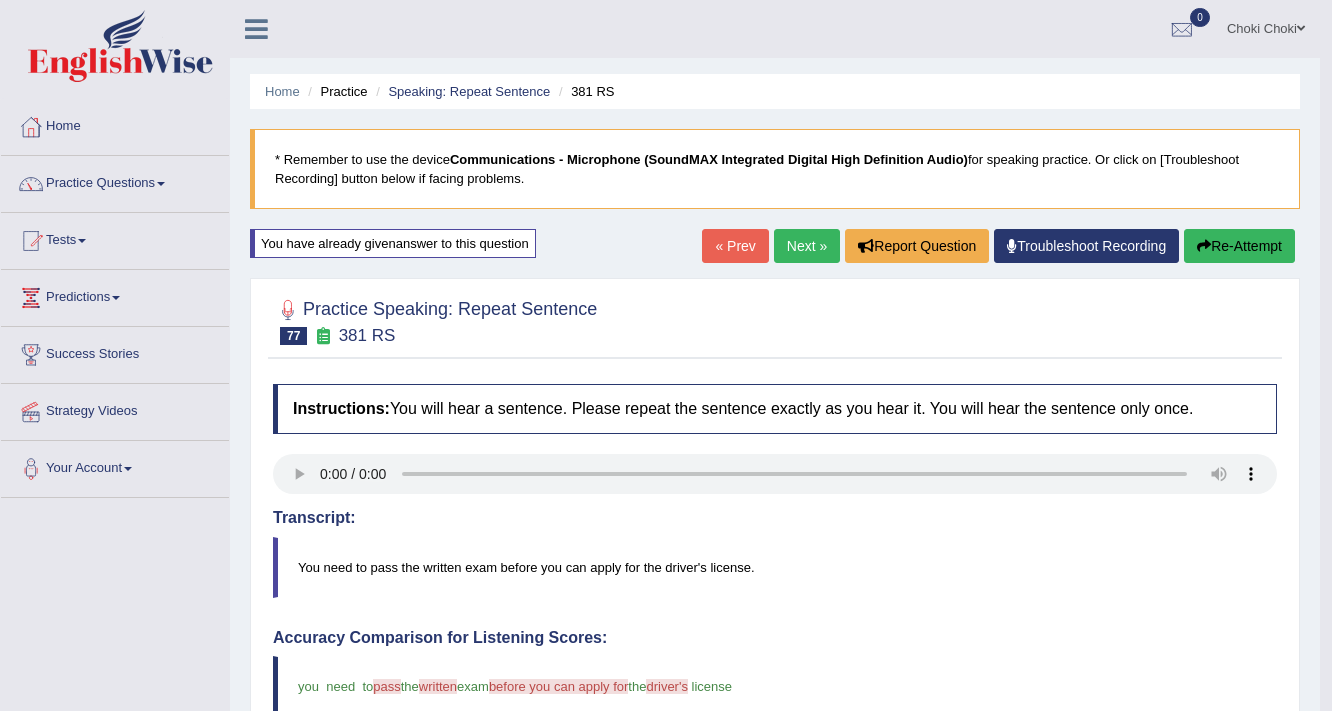 scroll, scrollTop: 0, scrollLeft: 0, axis: both 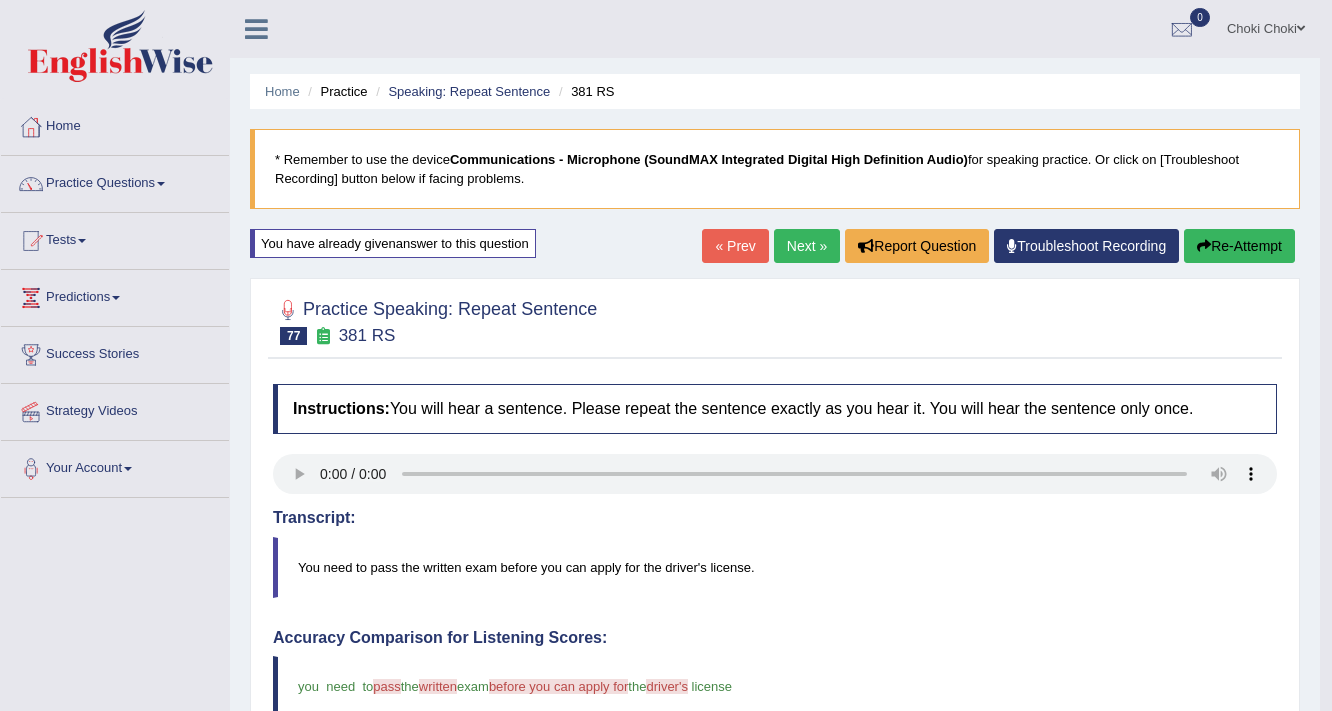 click on "Re-Attempt" at bounding box center (1239, 246) 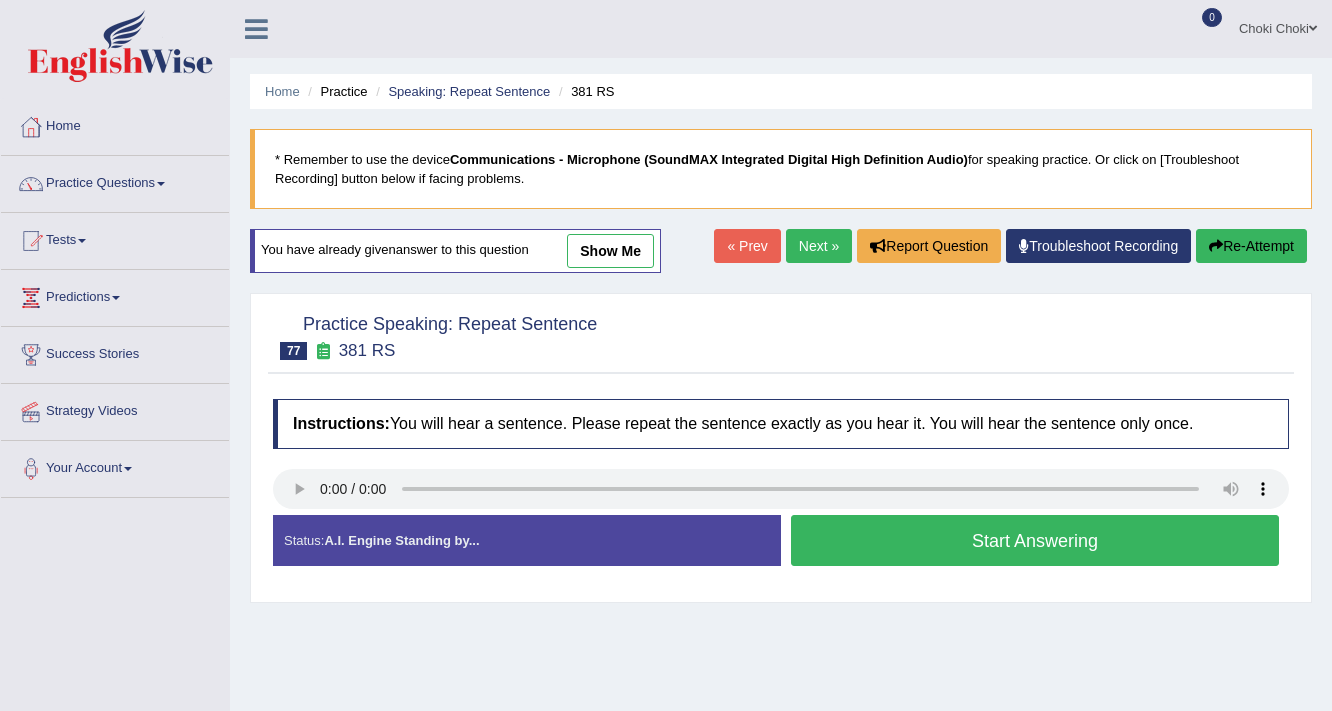 scroll, scrollTop: 0, scrollLeft: 0, axis: both 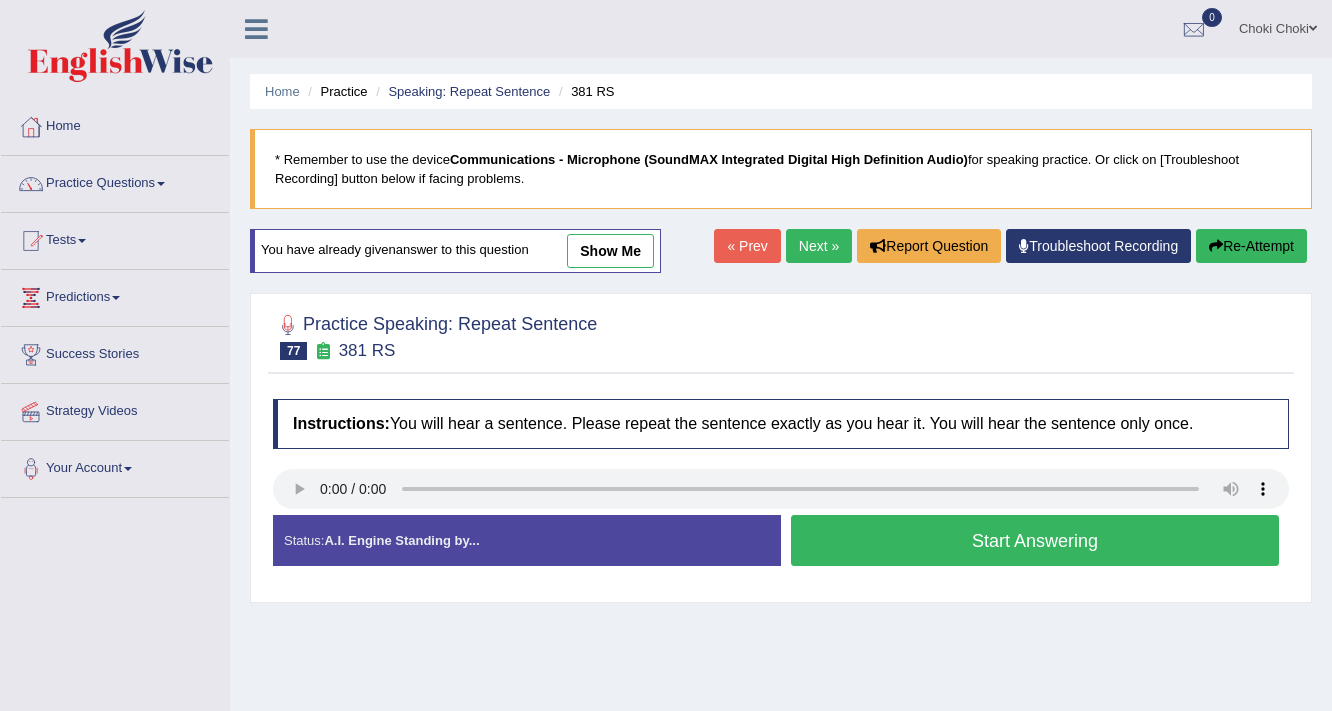 click on "Start Answering" at bounding box center [1035, 540] 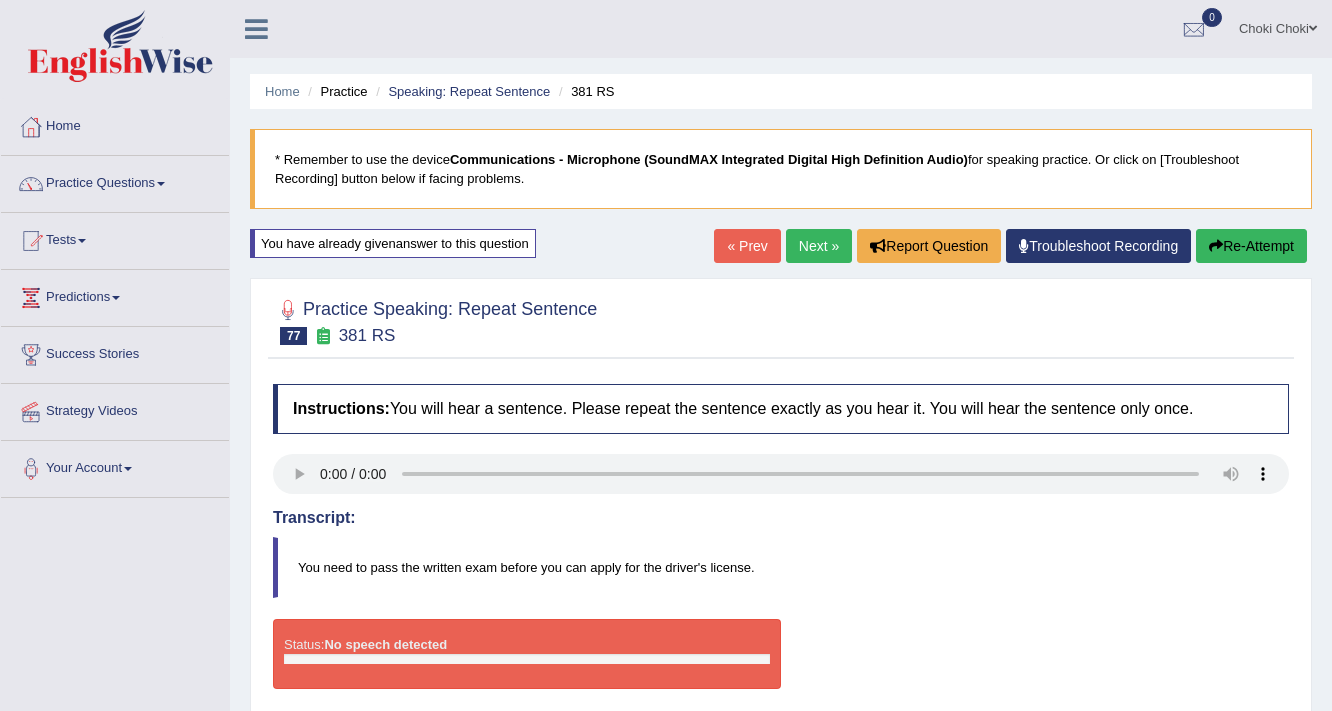 click on "Re-Attempt" at bounding box center [1251, 246] 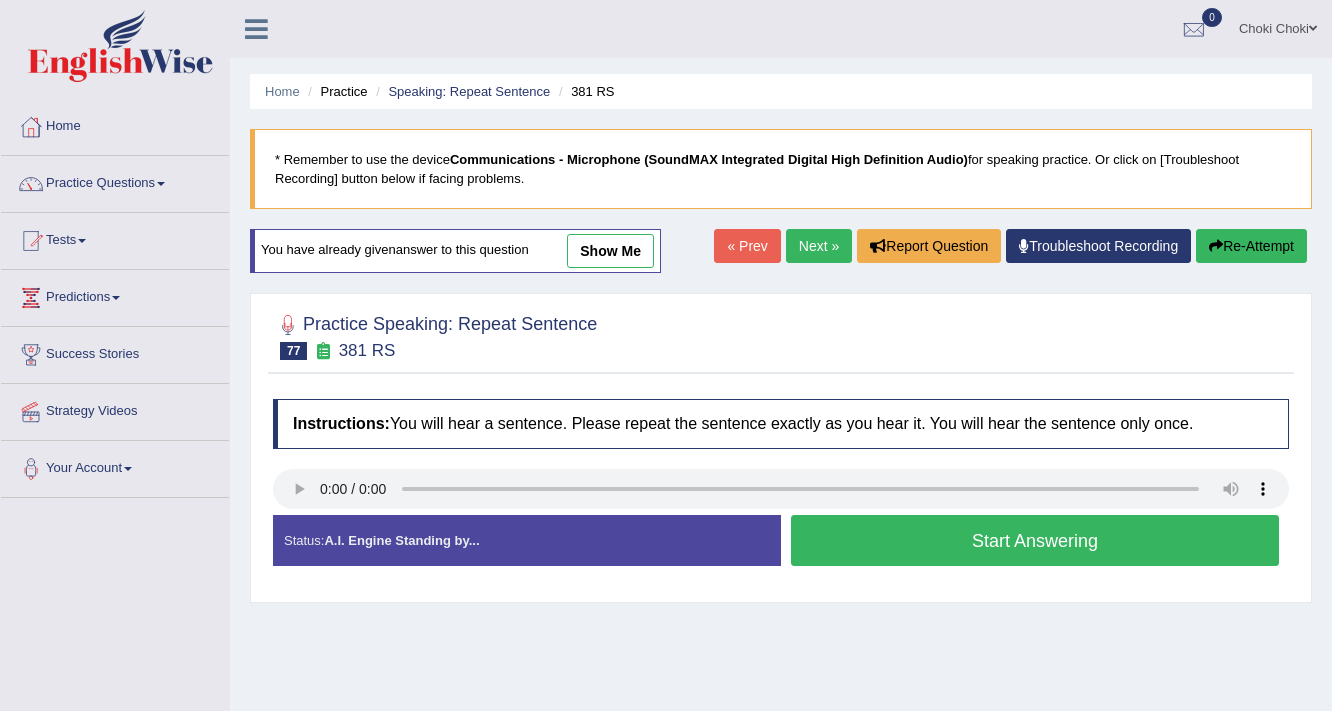 scroll, scrollTop: 0, scrollLeft: 0, axis: both 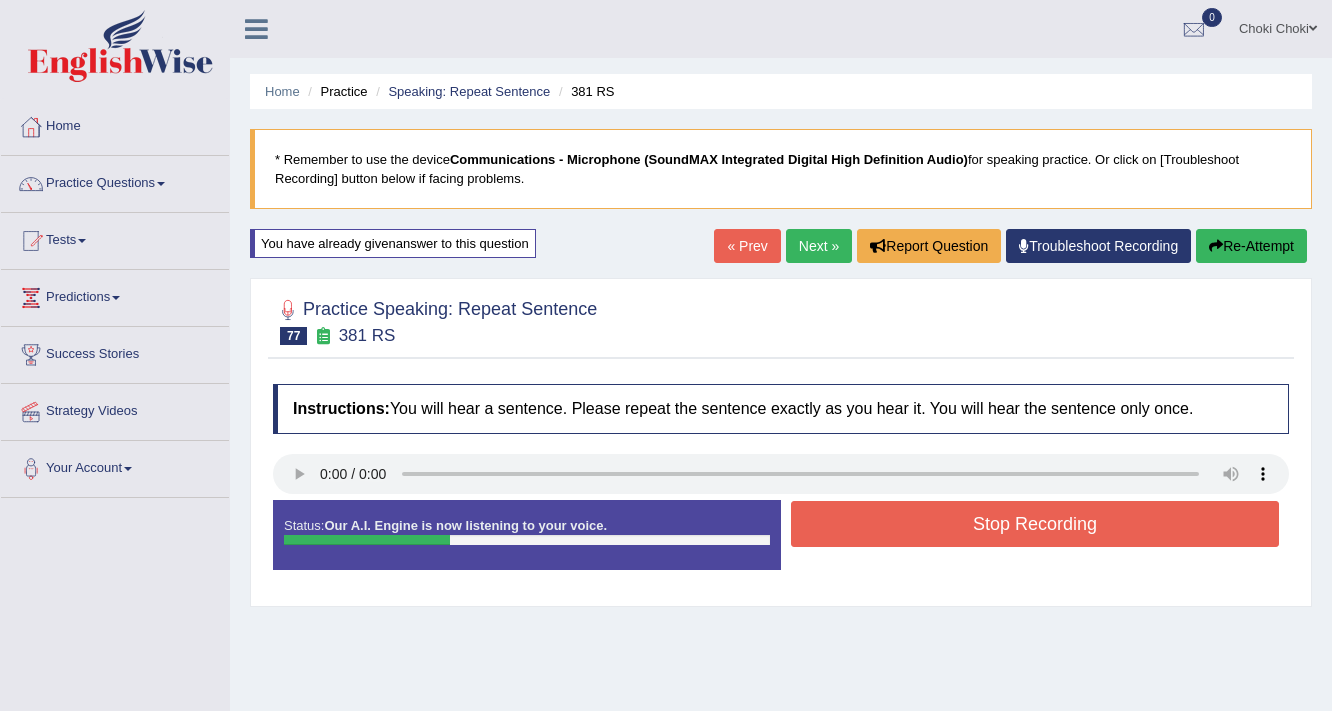 click on "Stop Recording" at bounding box center (1035, 524) 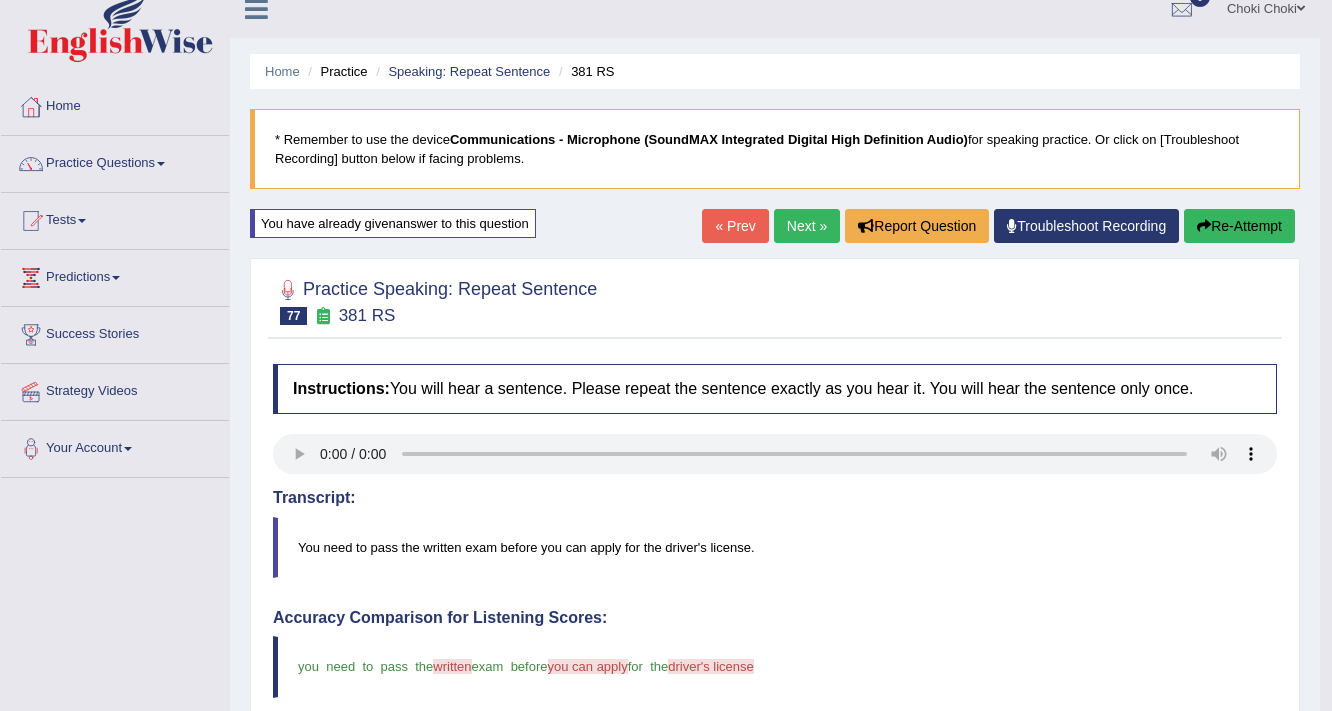 scroll, scrollTop: 0, scrollLeft: 0, axis: both 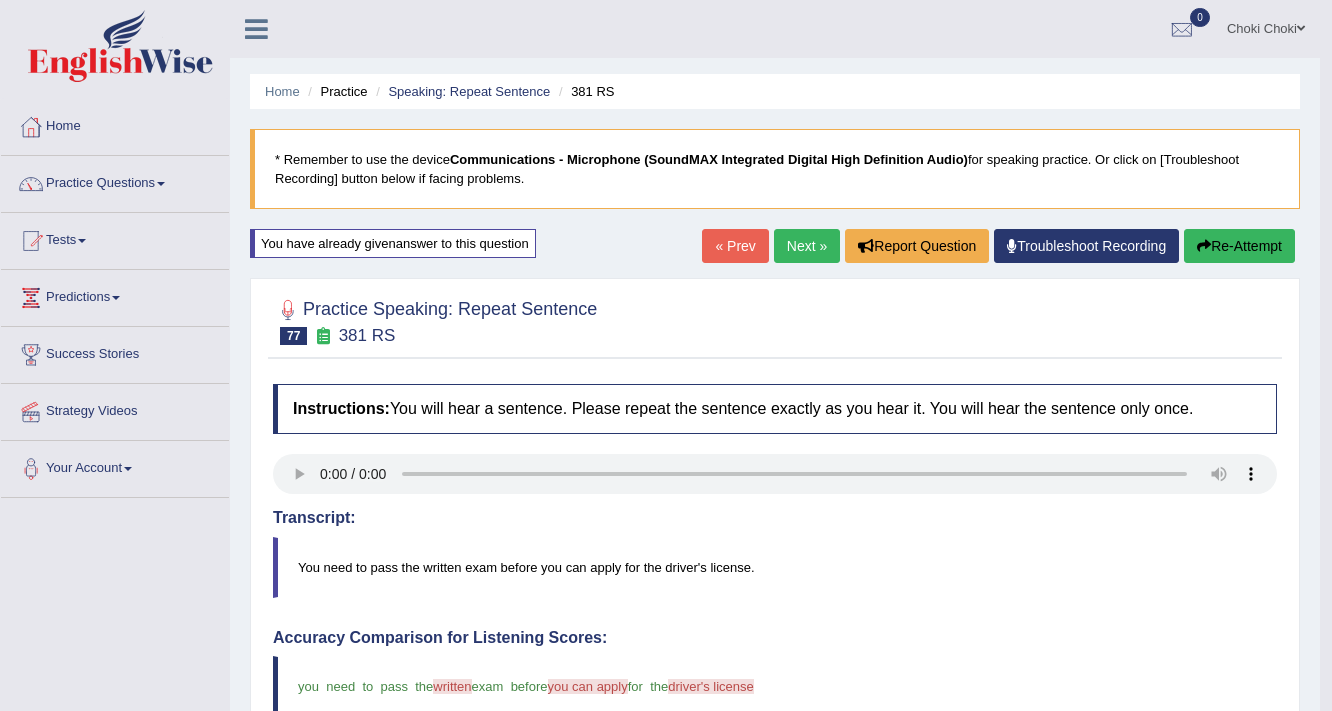 click on "Next »" at bounding box center [807, 246] 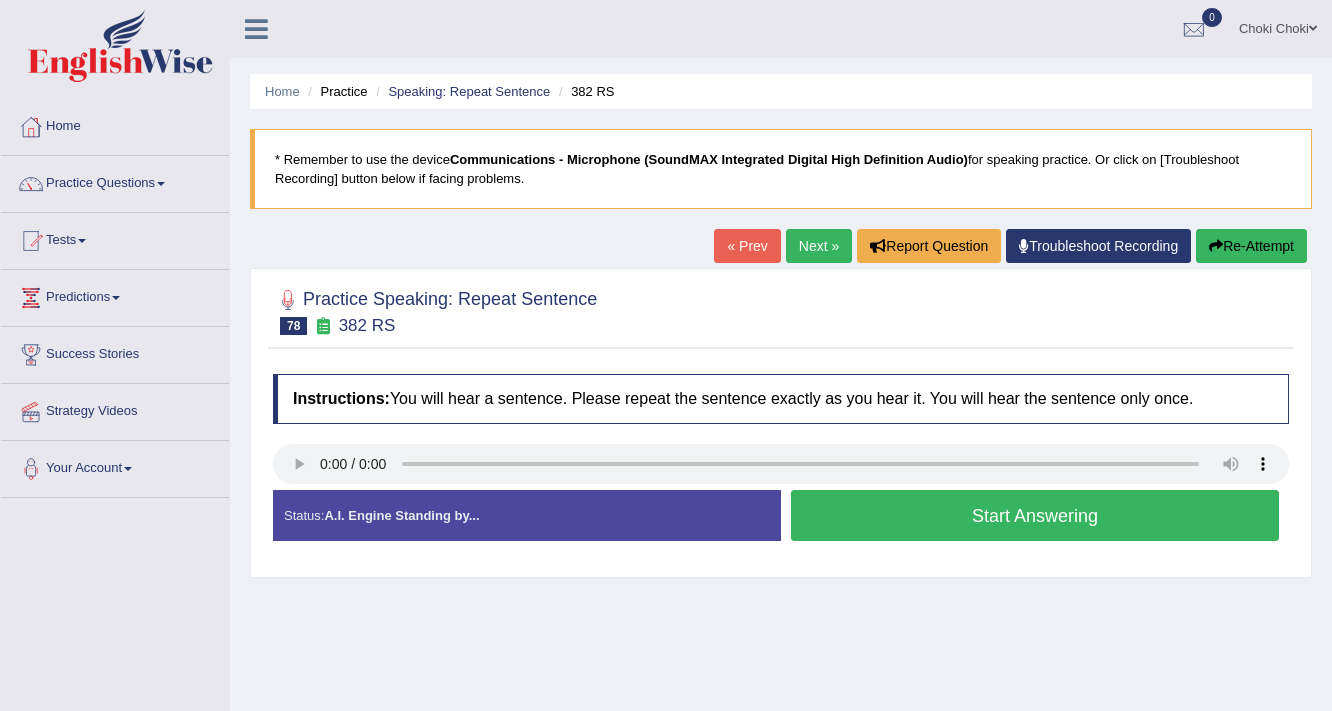 scroll, scrollTop: 0, scrollLeft: 0, axis: both 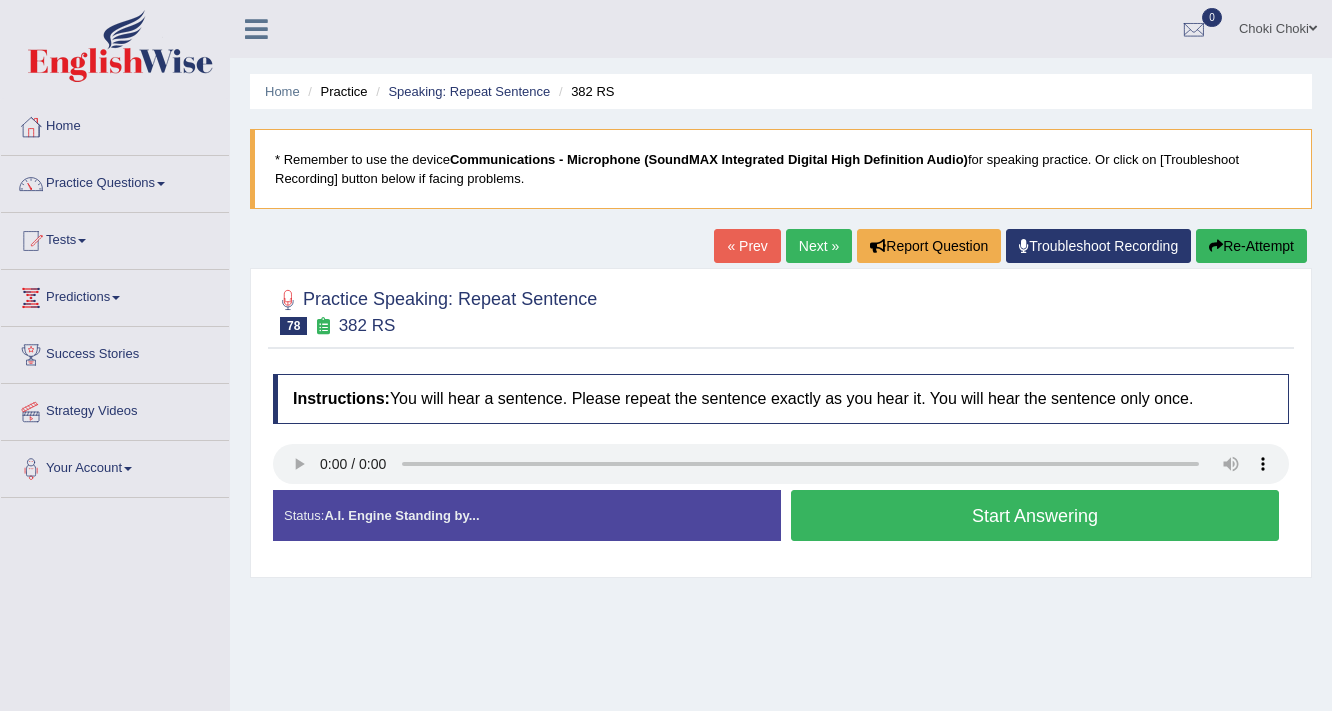 click on "Start Answering" at bounding box center [1035, 515] 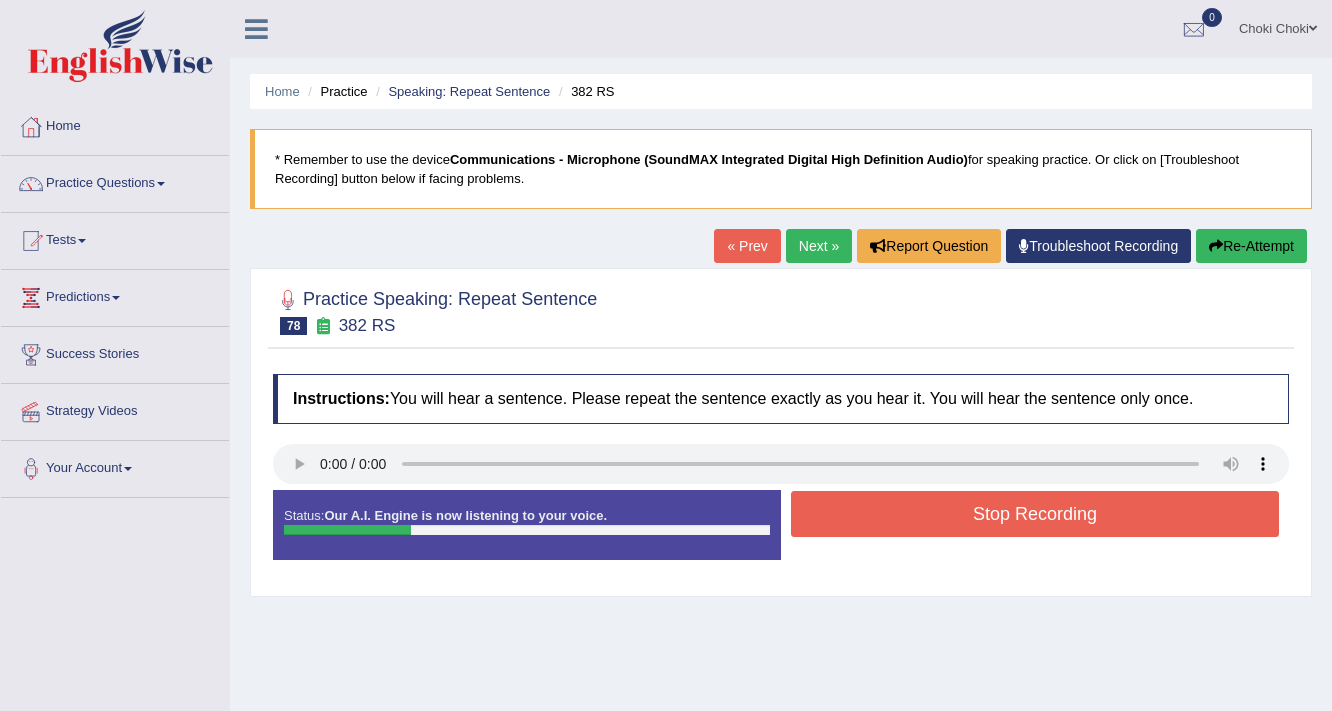 click on "Stop Recording" at bounding box center [1035, 514] 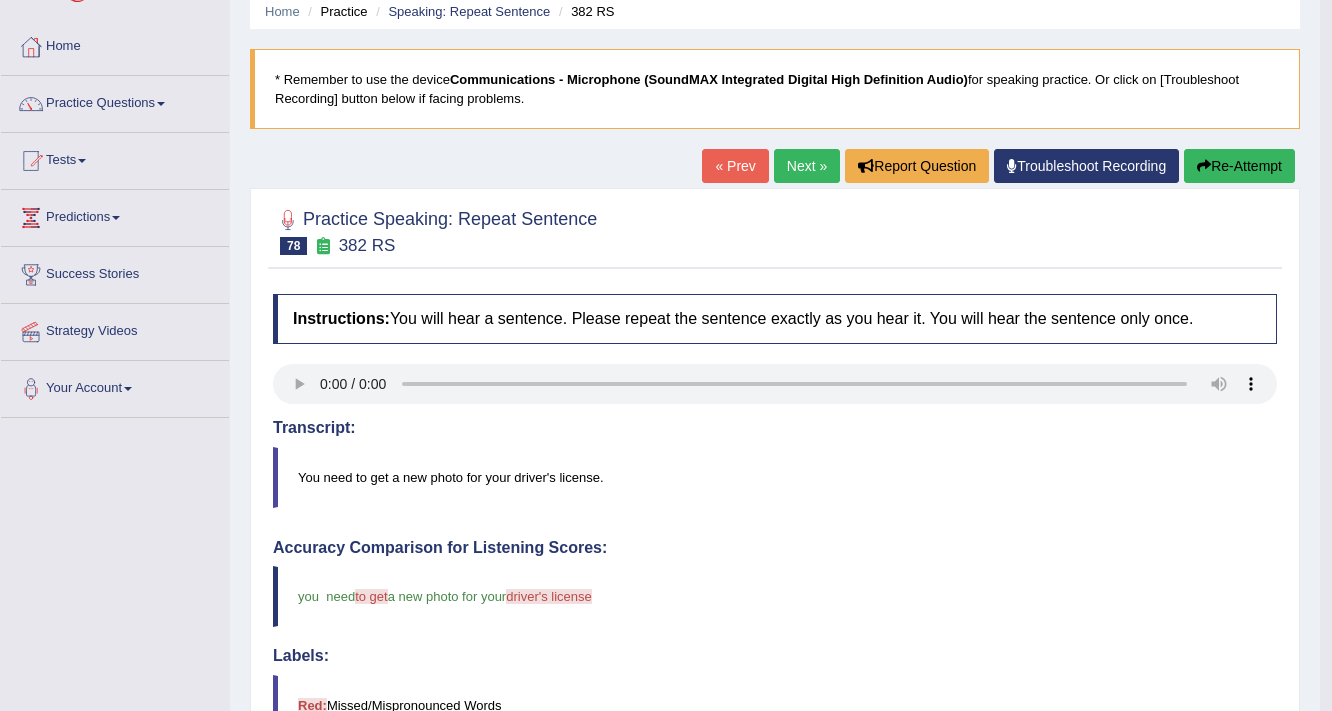 scroll, scrollTop: 0, scrollLeft: 0, axis: both 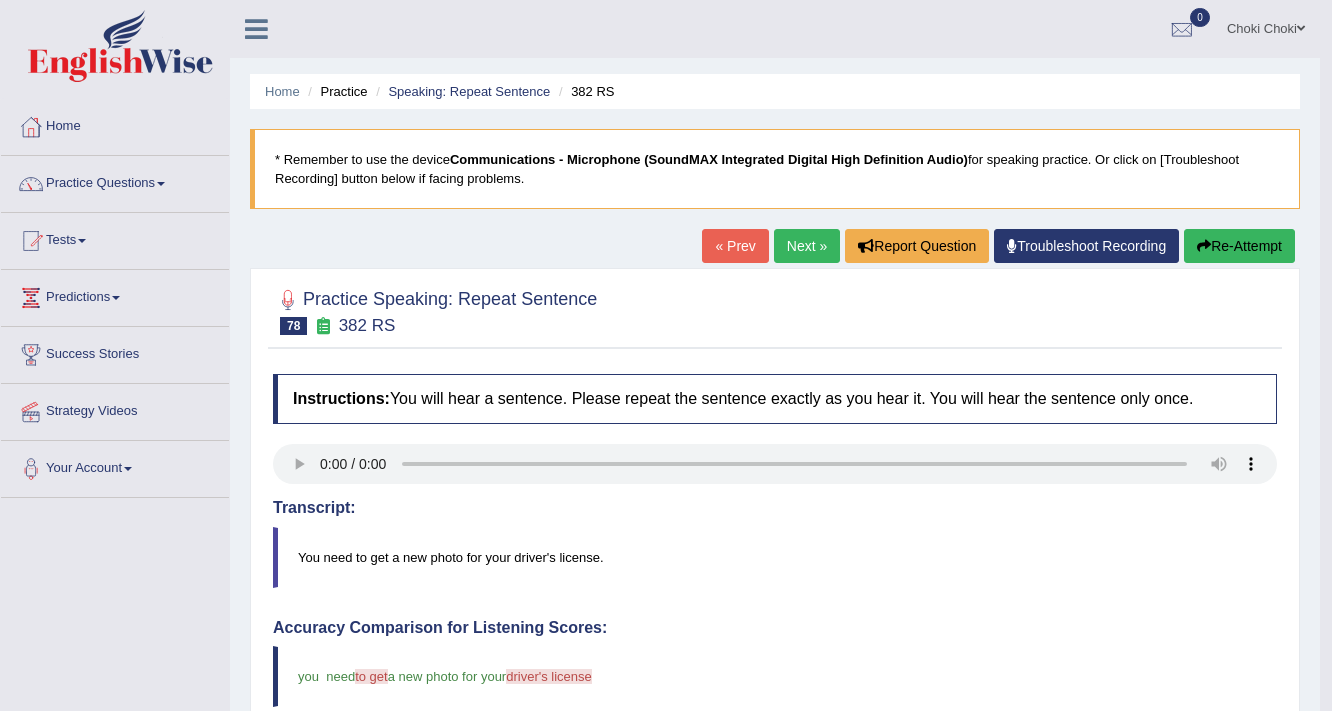 click on "Re-Attempt" at bounding box center [1239, 246] 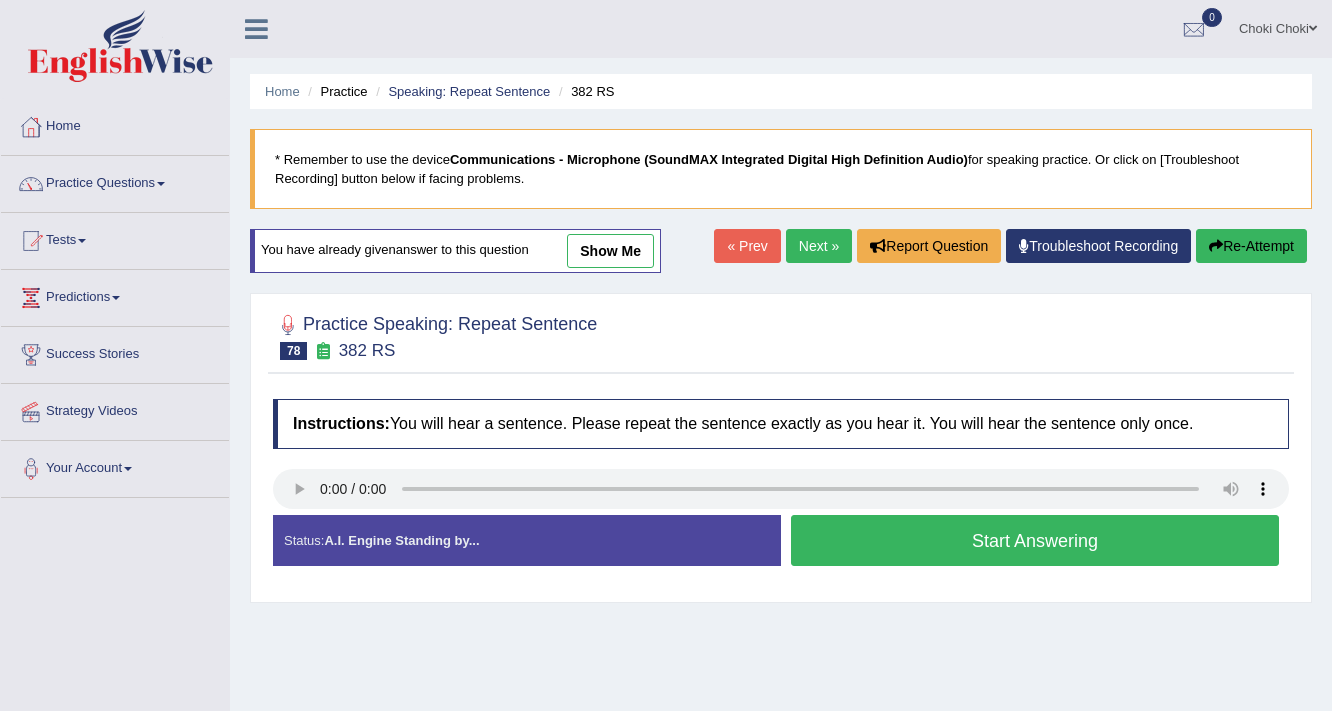 scroll, scrollTop: 0, scrollLeft: 0, axis: both 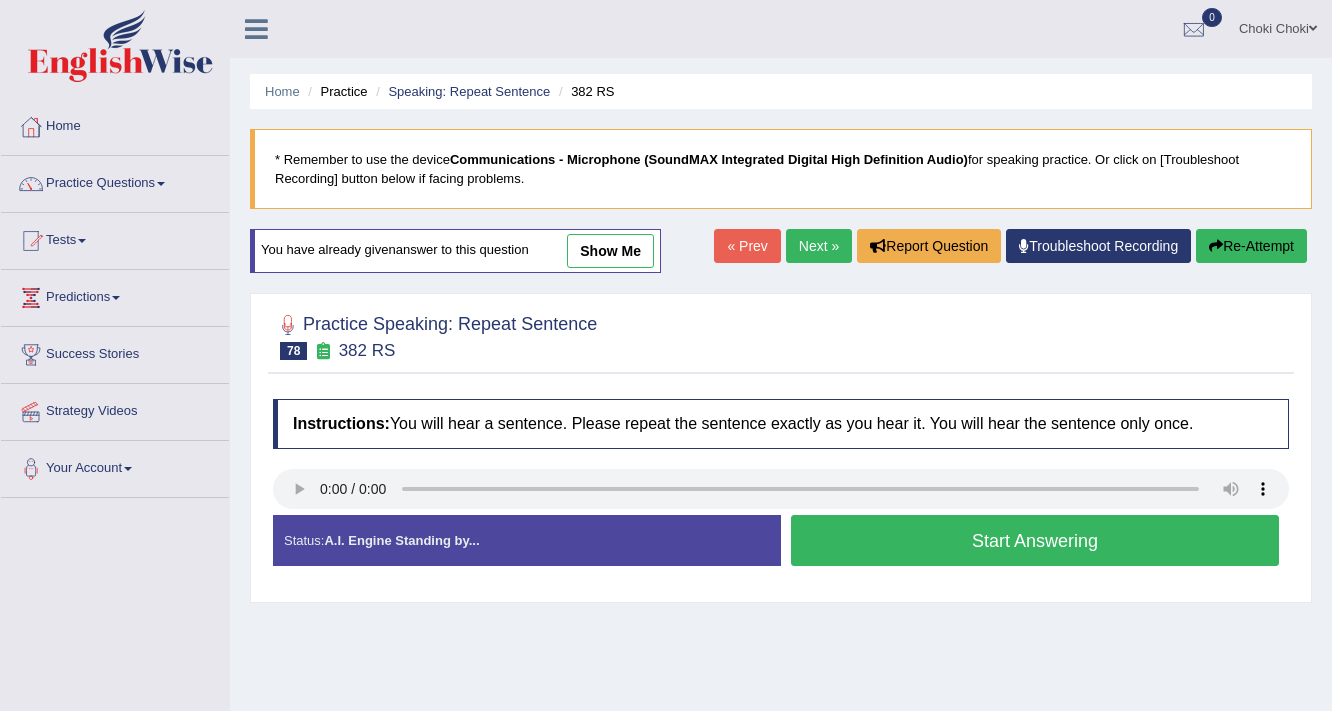 click on "Start Answering" at bounding box center (1035, 540) 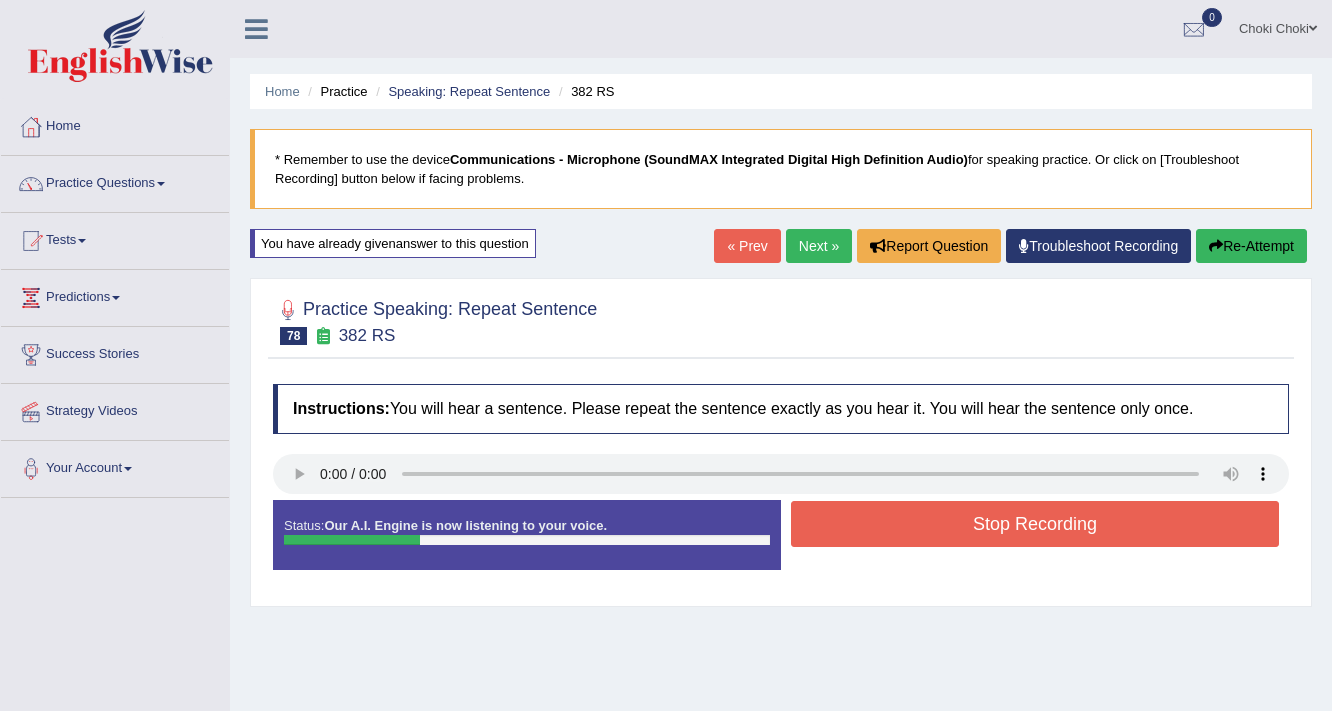 click on "Stop Recording" at bounding box center [1035, 524] 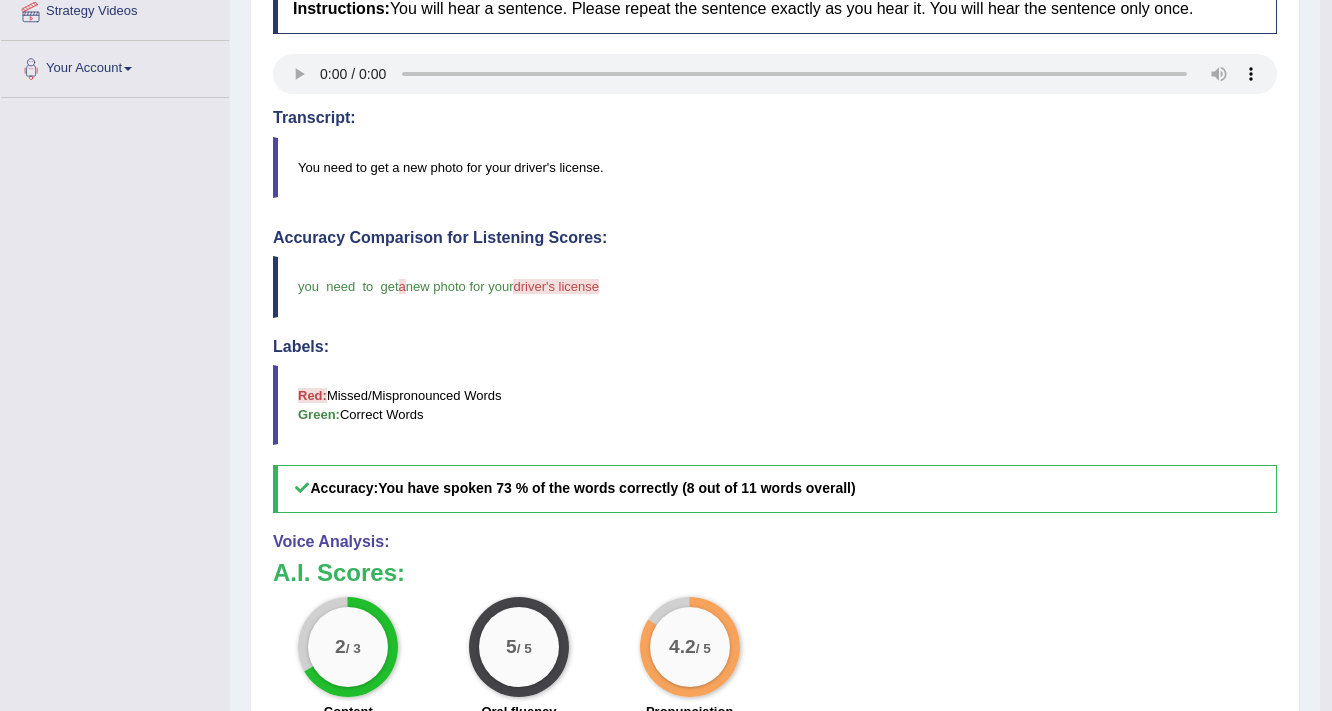 scroll, scrollTop: 0, scrollLeft: 0, axis: both 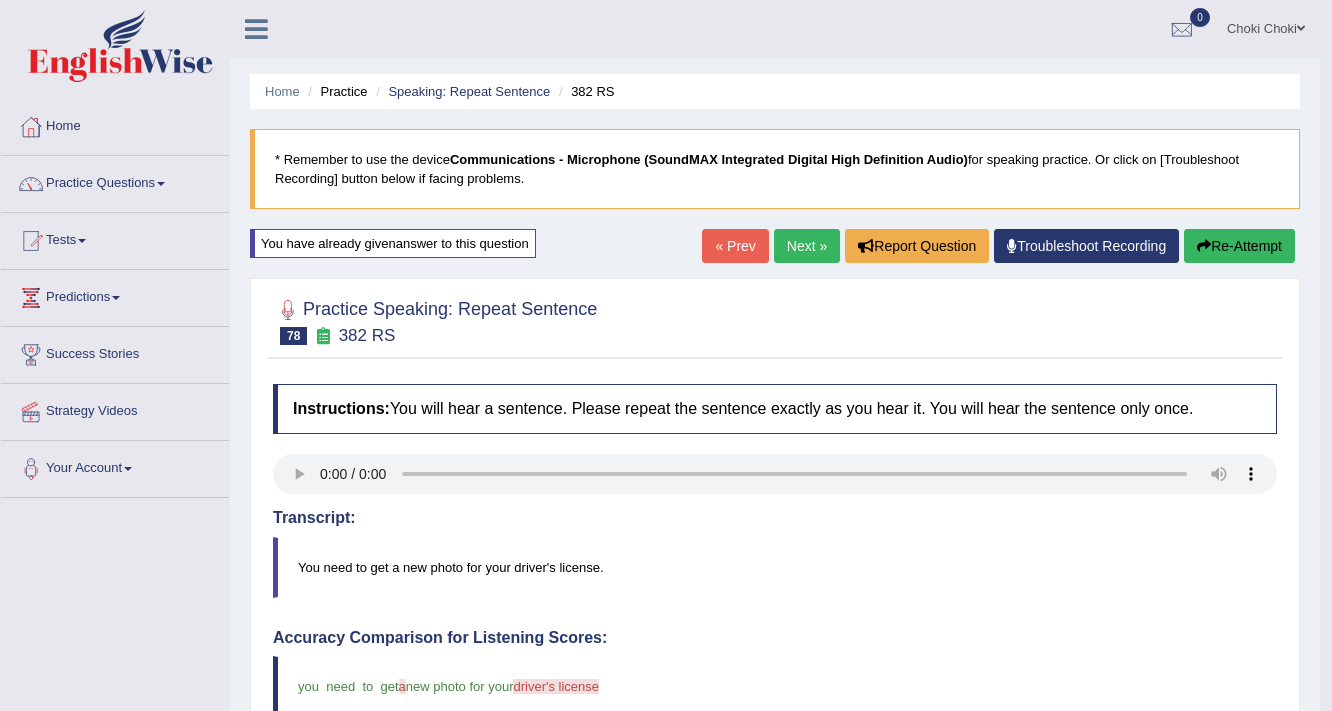 click on "Next »" at bounding box center (807, 246) 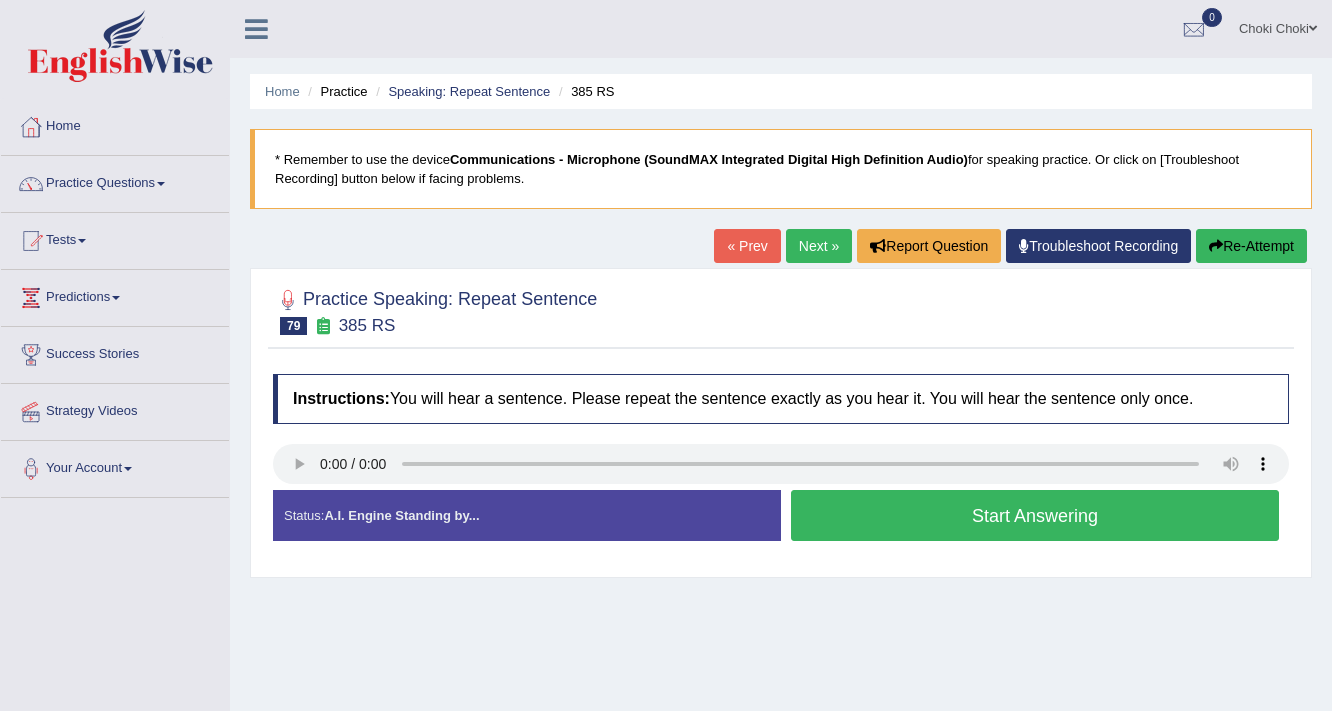 scroll, scrollTop: 0, scrollLeft: 0, axis: both 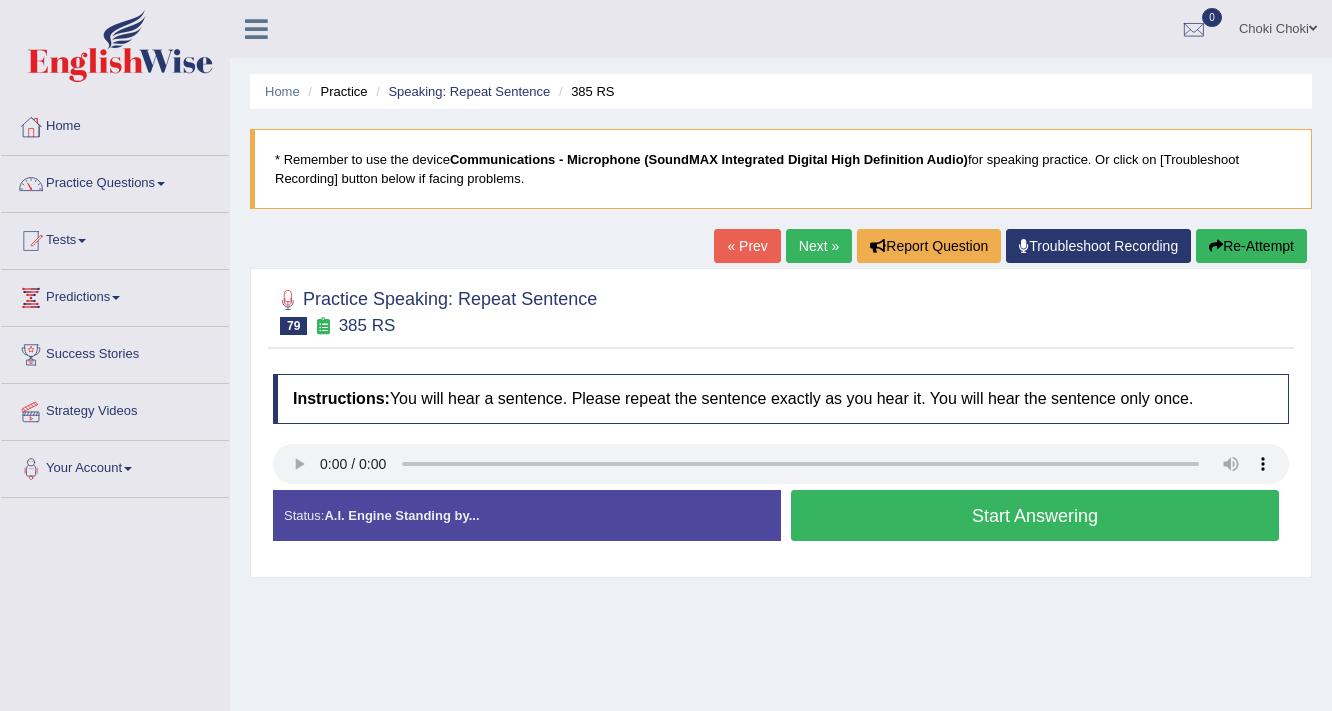 click on "Start Answering" at bounding box center (1035, 515) 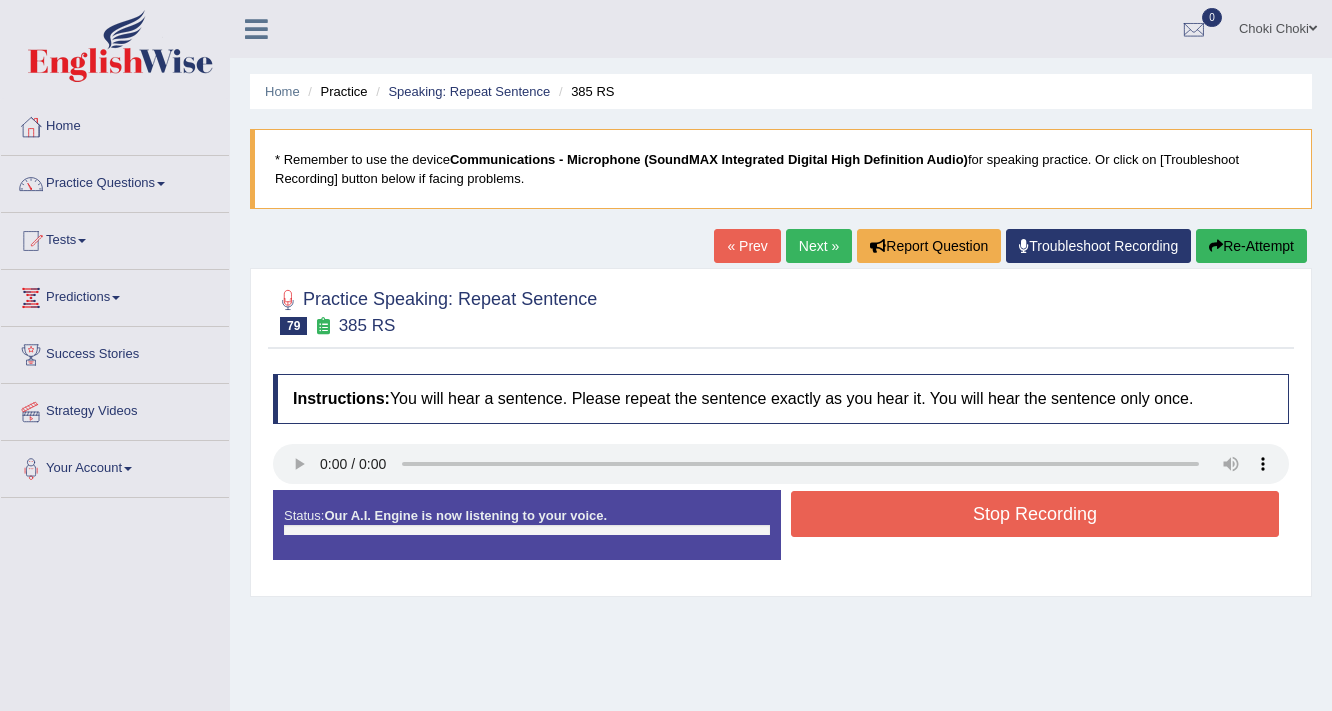 click on "Stop Recording" at bounding box center [1035, 514] 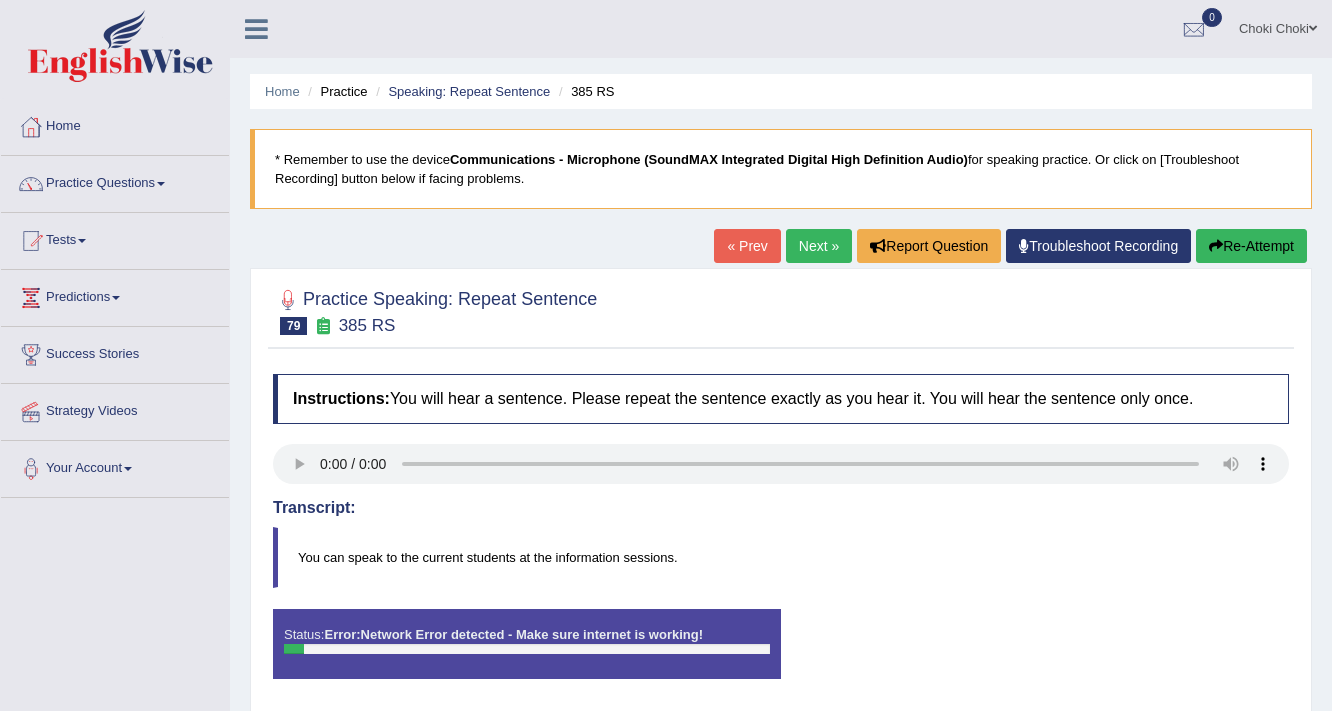click on "Re-Attempt" at bounding box center (1251, 246) 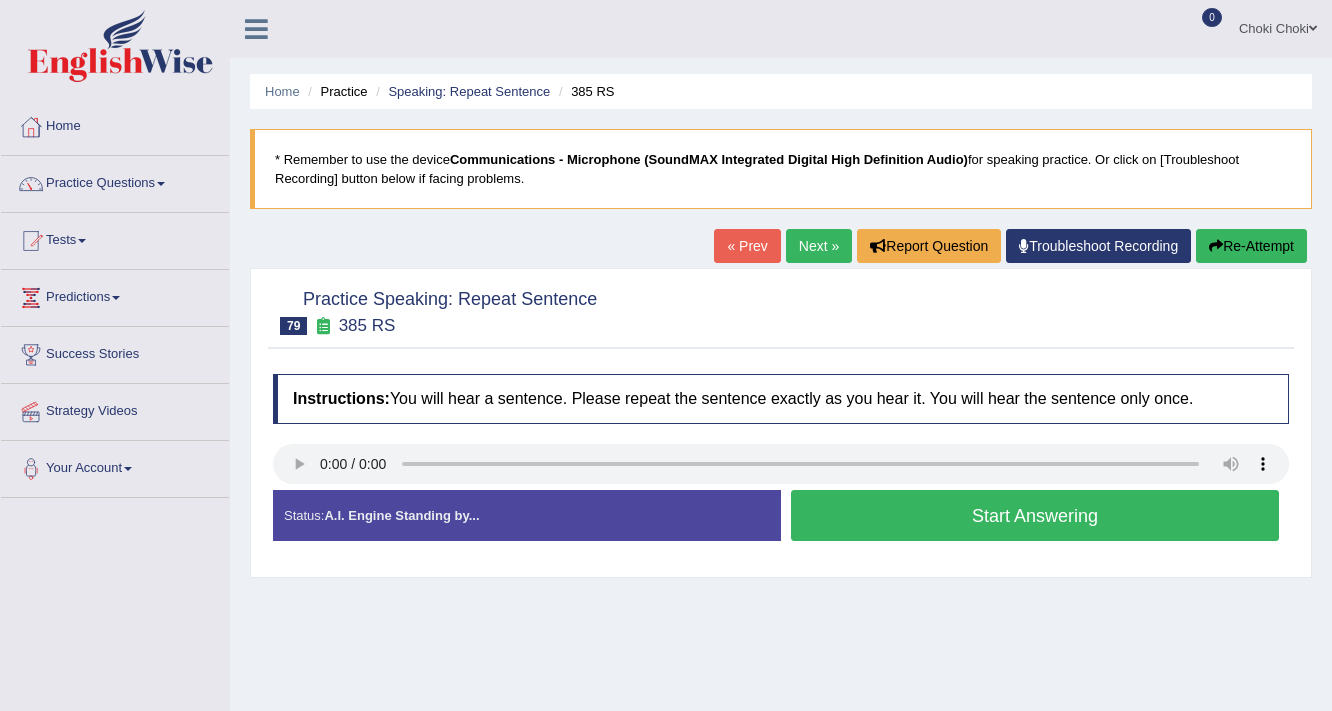 scroll, scrollTop: 0, scrollLeft: 0, axis: both 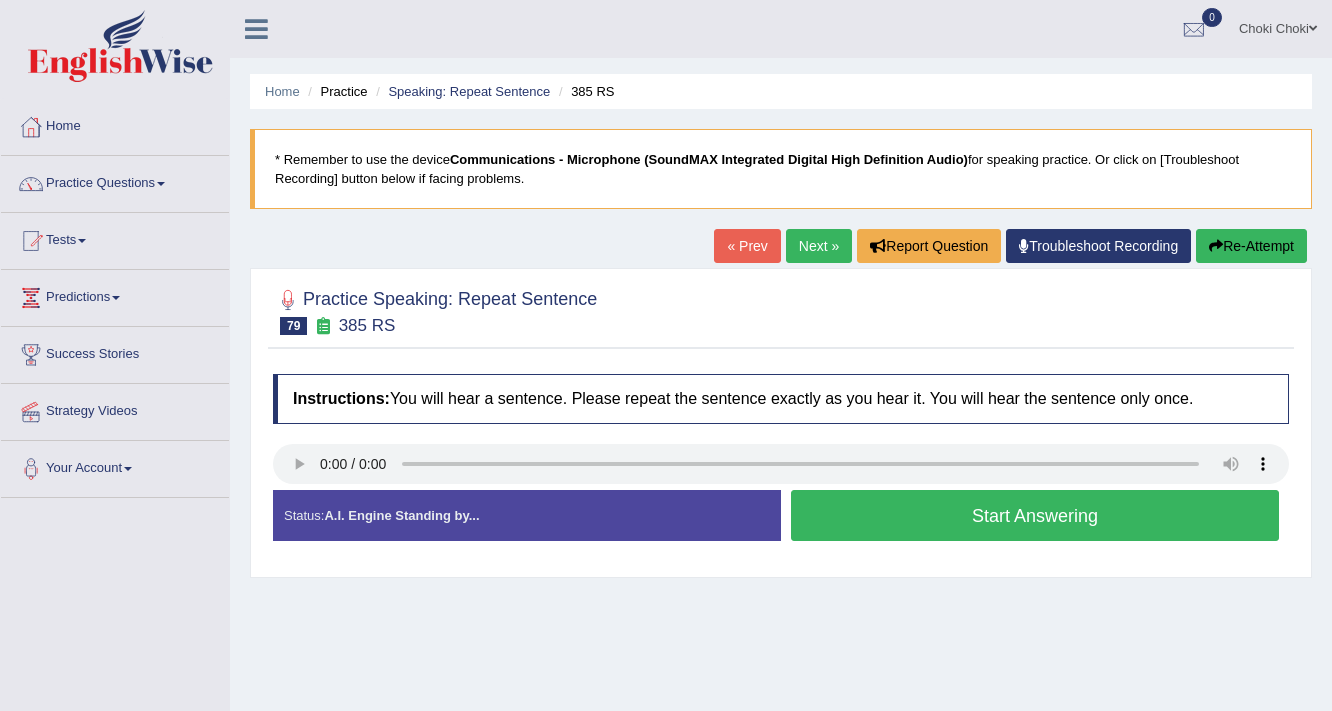 drag, startPoint x: 1024, startPoint y: 519, endPoint x: 1008, endPoint y: 516, distance: 16.27882 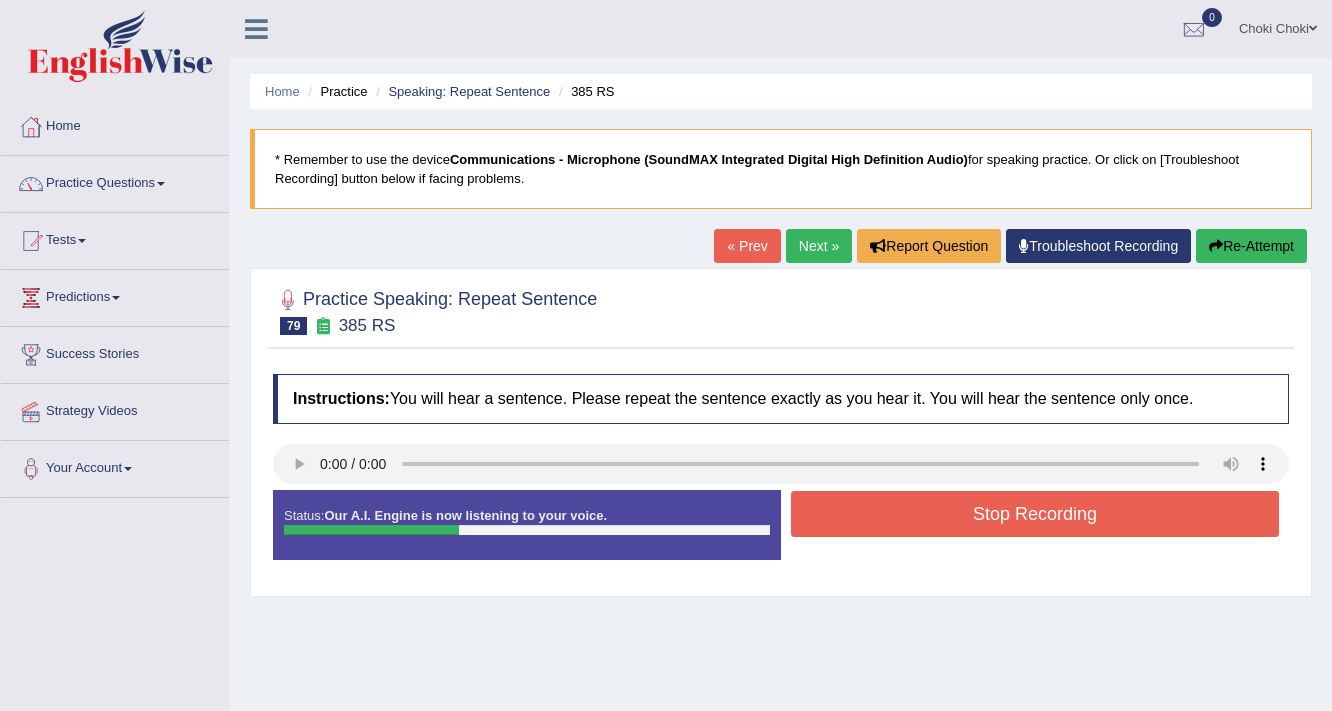 click on "Stop Recording" at bounding box center (1035, 514) 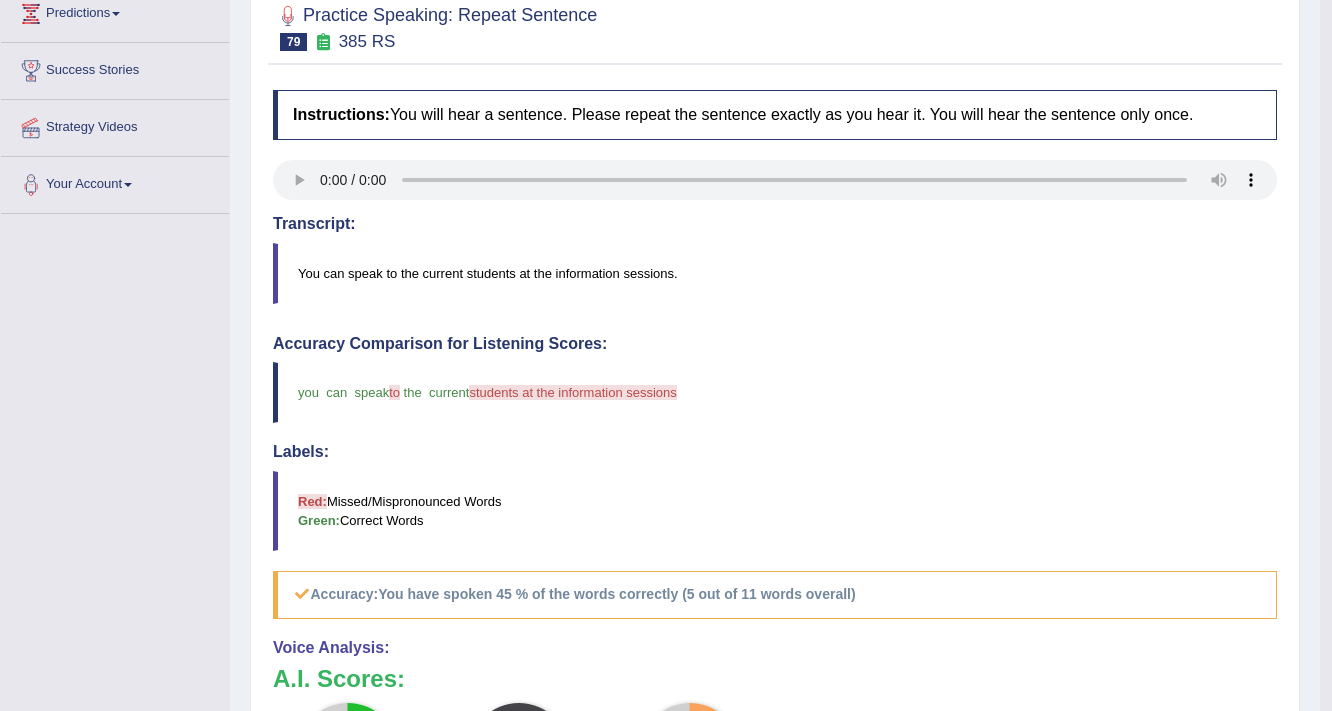 scroll, scrollTop: 0, scrollLeft: 0, axis: both 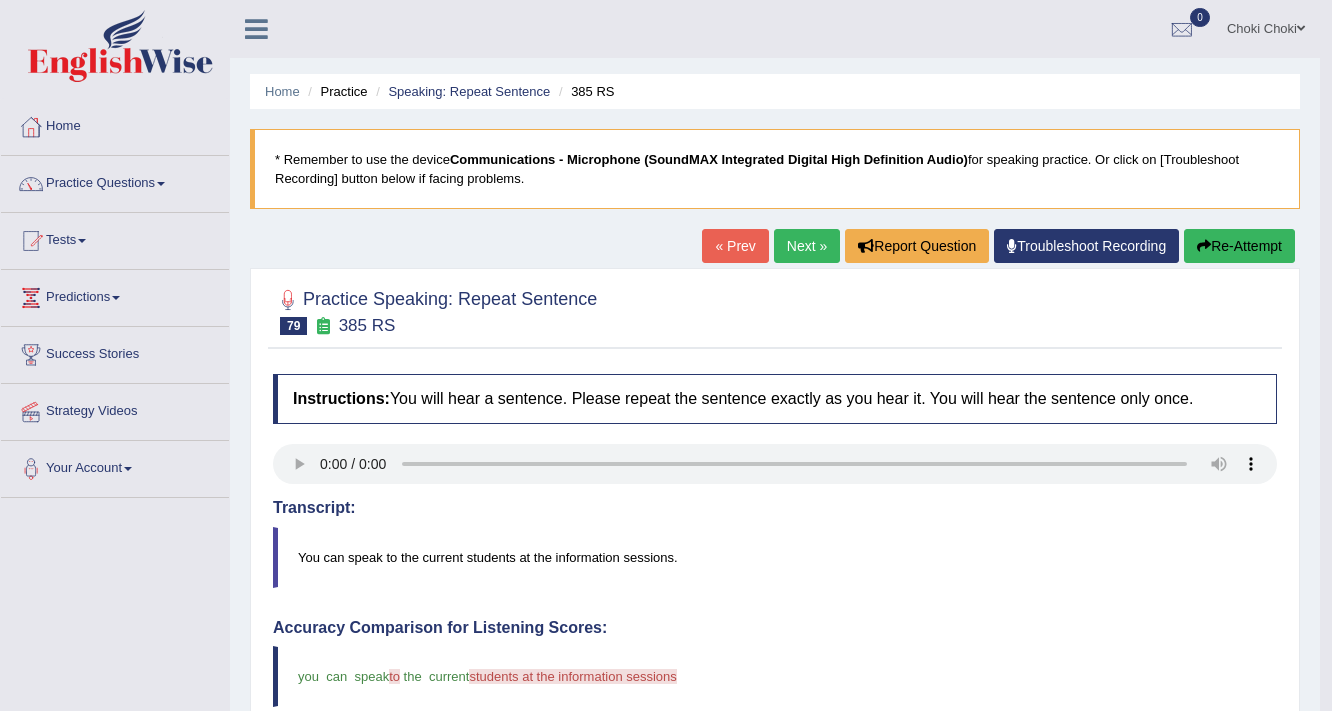 click on "Next »" at bounding box center [807, 246] 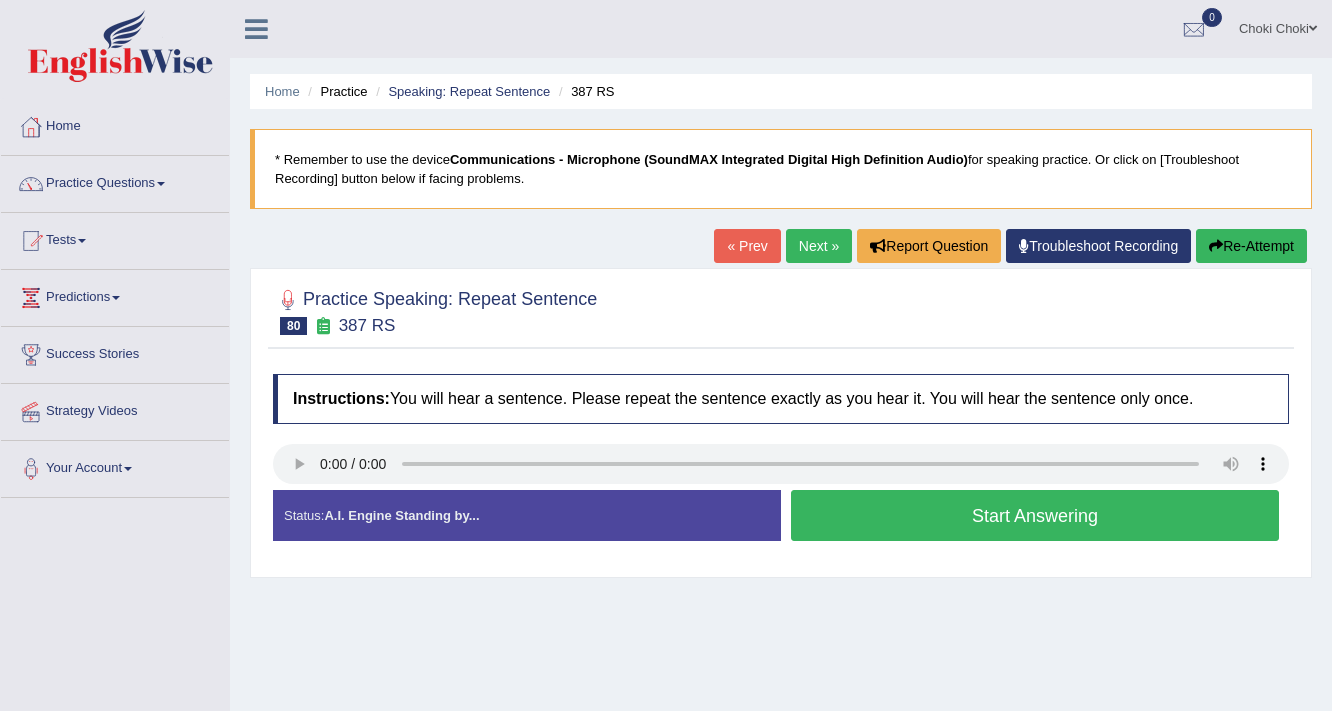 scroll, scrollTop: 0, scrollLeft: 0, axis: both 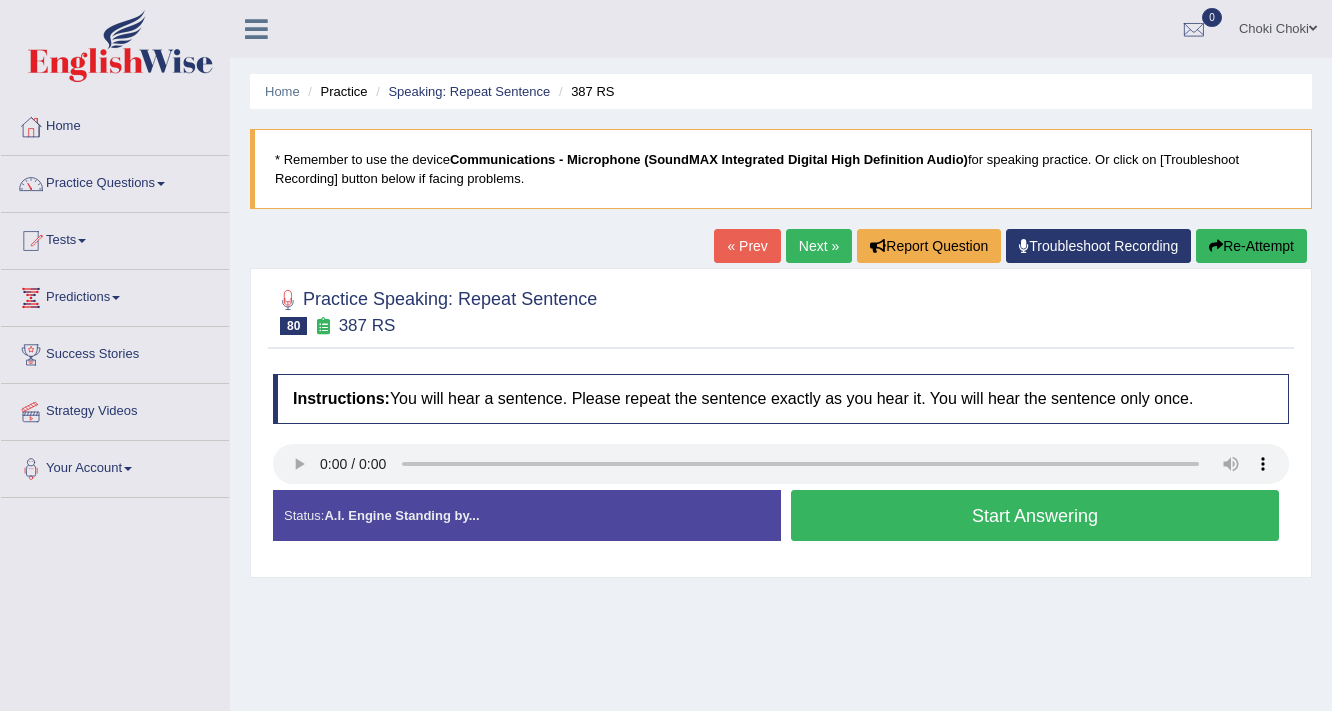 click on "Start Answering" at bounding box center [1035, 515] 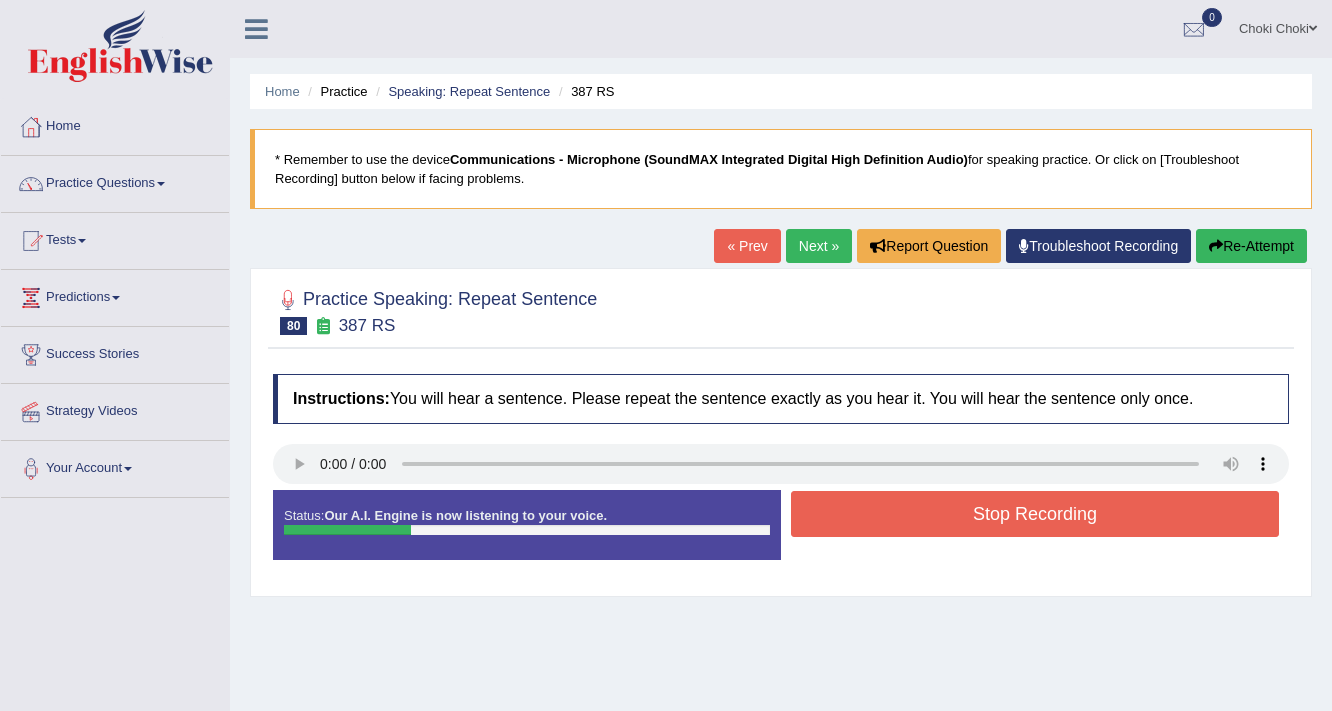 click on "Stop Recording" at bounding box center (1035, 514) 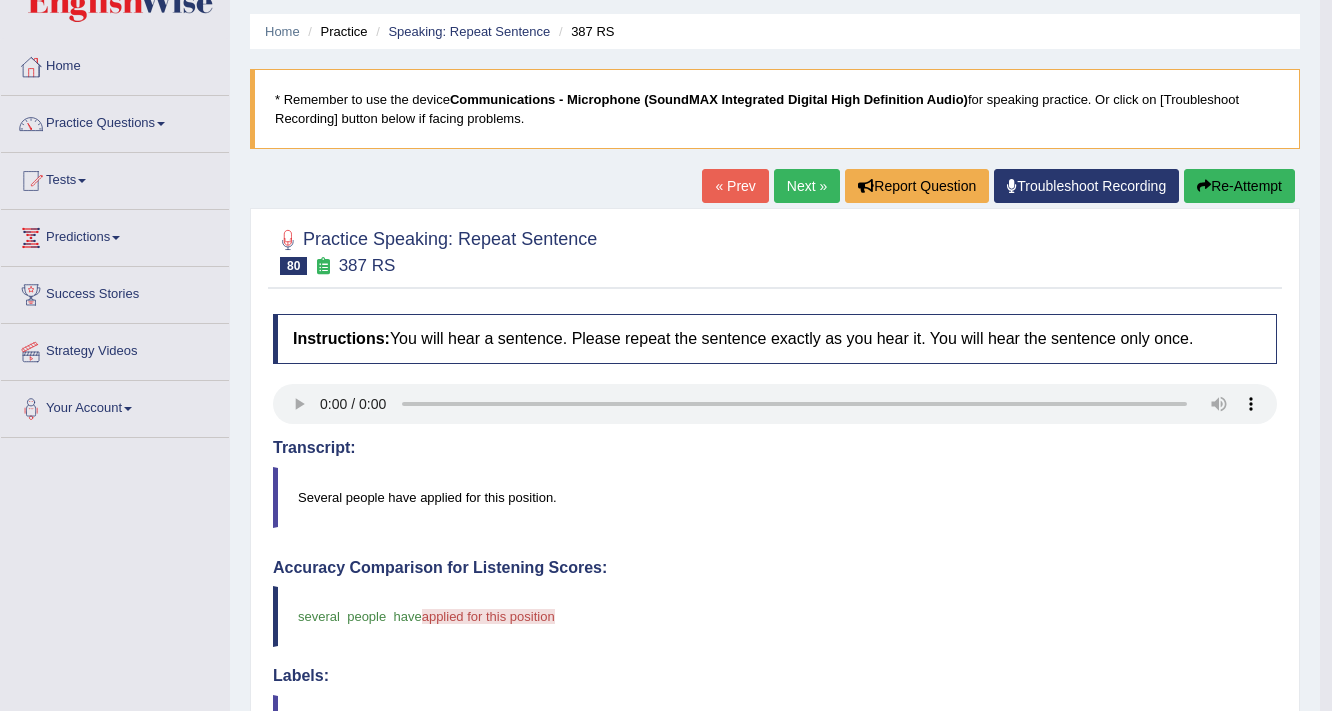 scroll, scrollTop: 0, scrollLeft: 0, axis: both 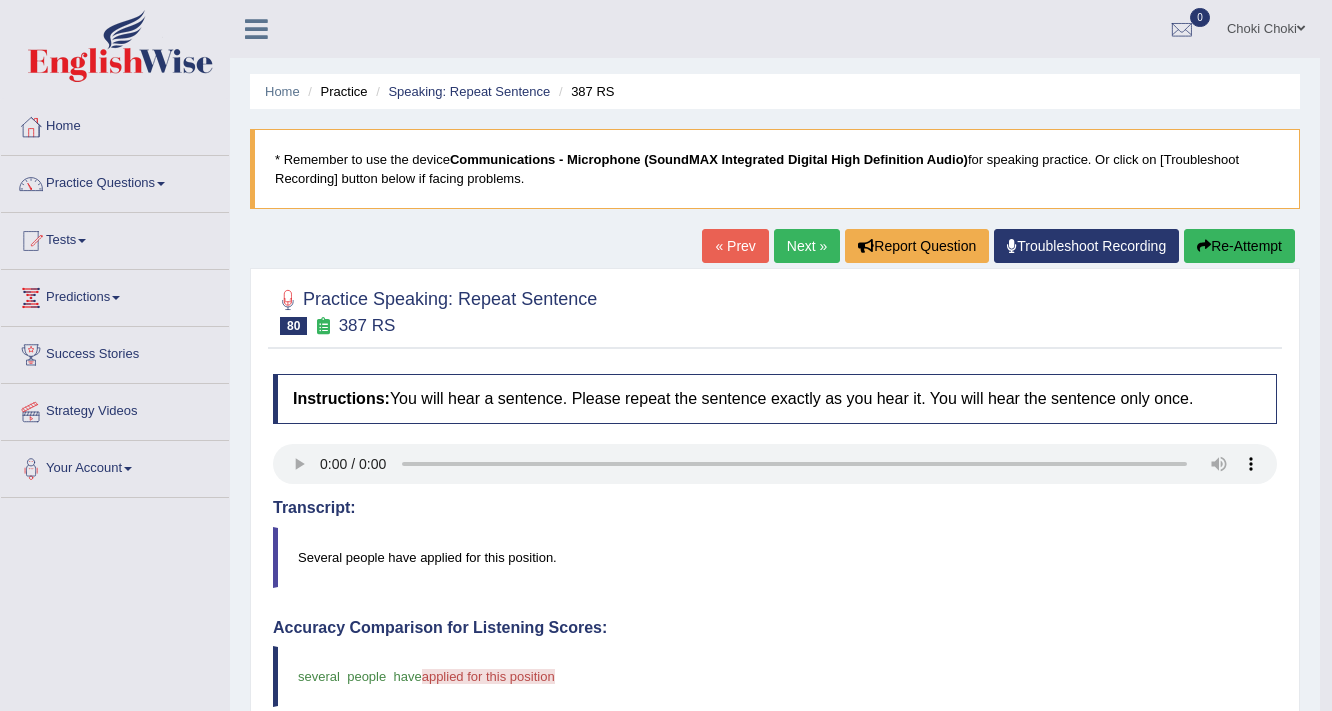 click on "Re-Attempt" at bounding box center (1239, 246) 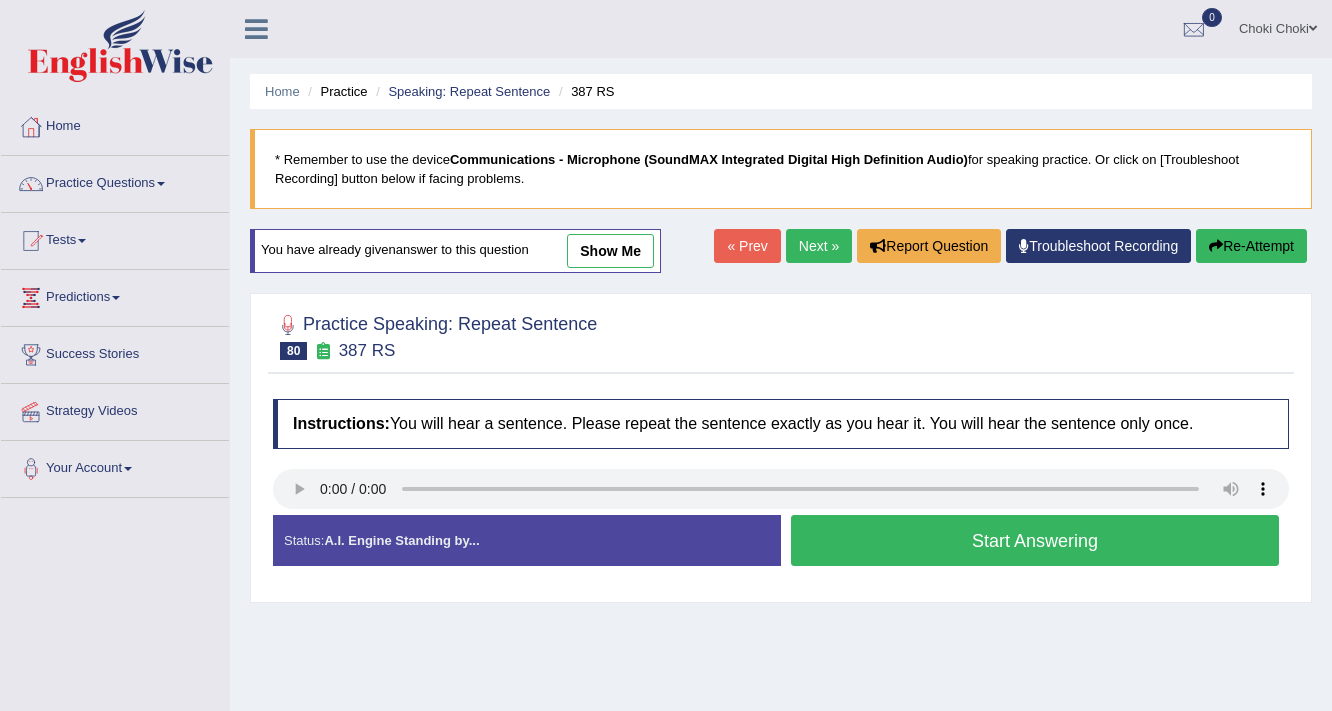 scroll, scrollTop: 0, scrollLeft: 0, axis: both 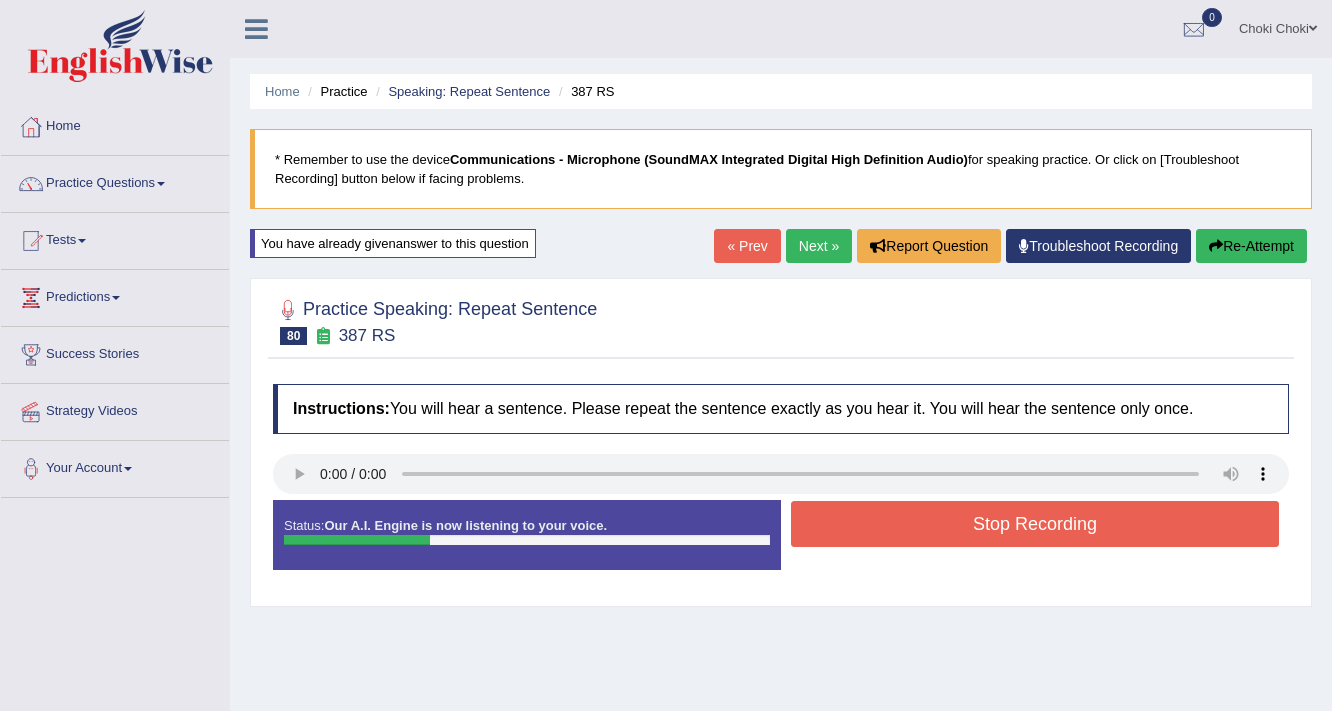 click on "Stop Recording" at bounding box center (1035, 524) 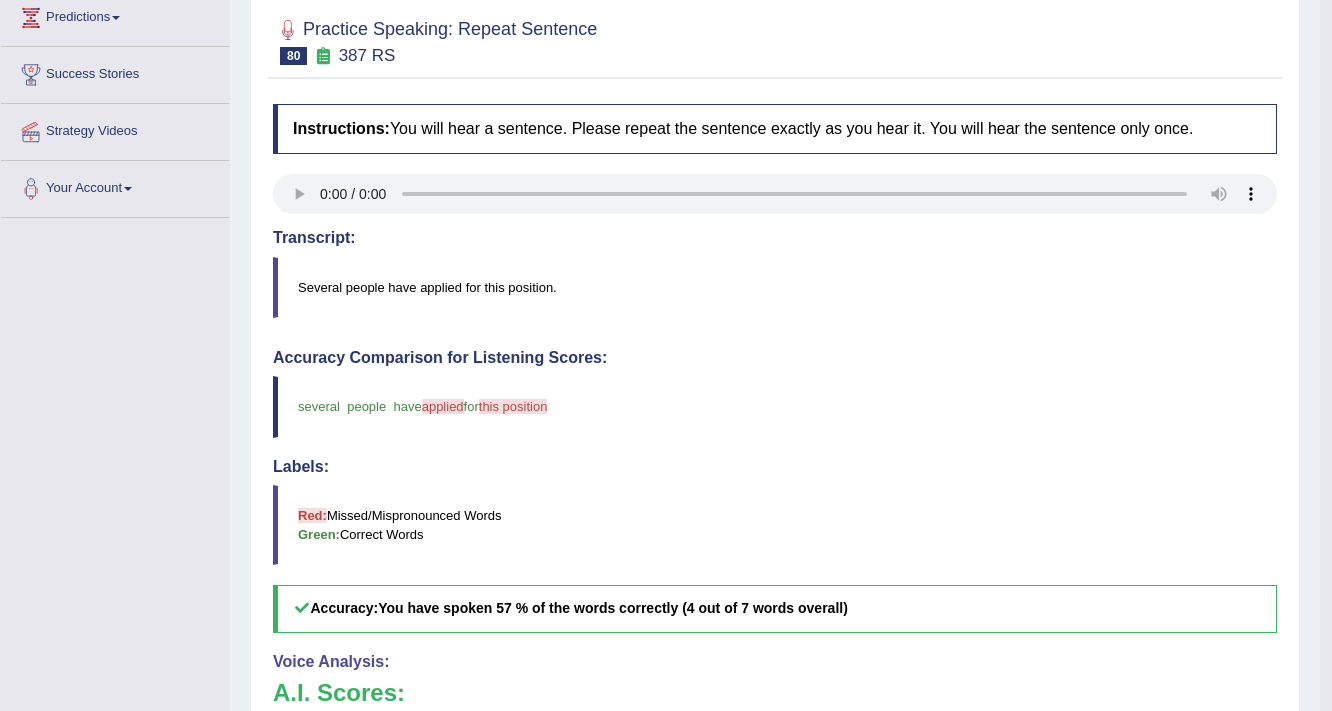 scroll, scrollTop: 80, scrollLeft: 0, axis: vertical 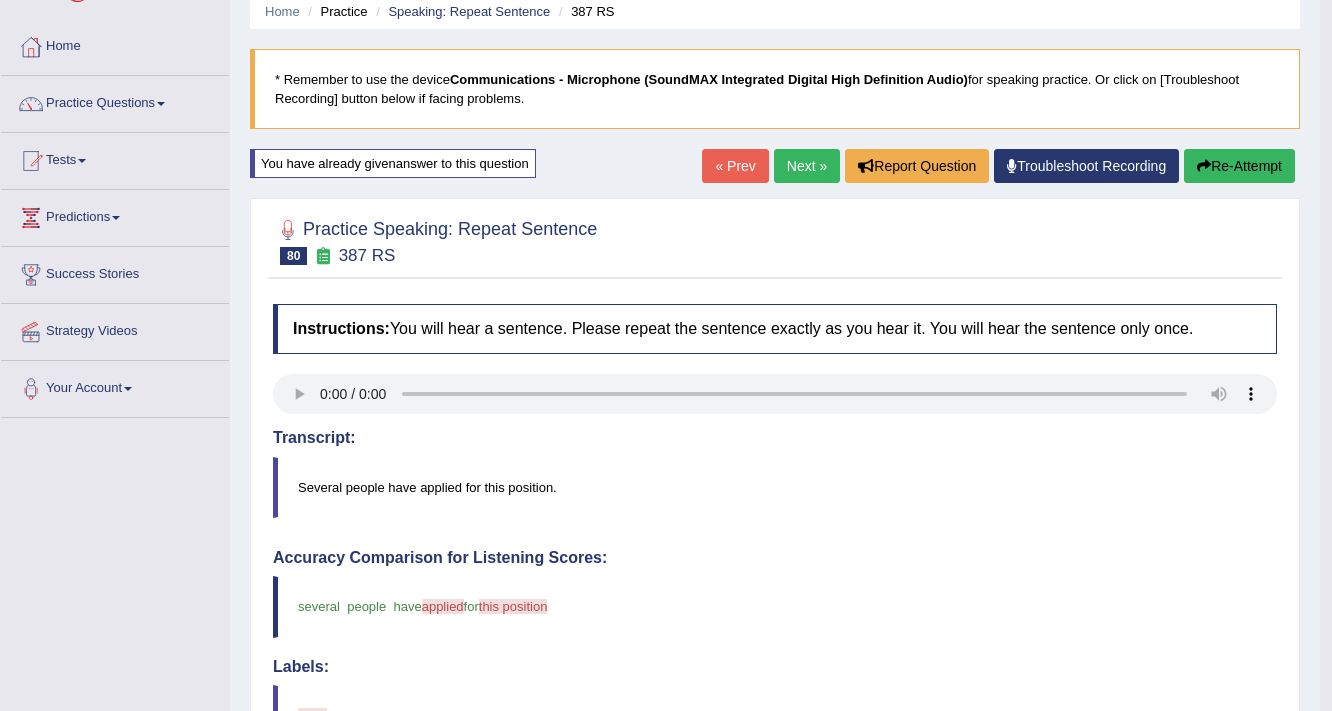 click on "Home
Practice
Speaking: Repeat Sentence
387 RS
* Remember to use the device  Communications - Microphone (SoundMAX Integrated Digital High Definition Audio)  for speaking practice. Or click on [Troubleshoot Recording] button below if facing problems.
You have already given   answer to this question
« Prev Next »  Report Question  Troubleshoot Recording  Re-Attempt
Practice Speaking: Repeat Sentence
80
387 RS
Instructions:  You will hear a sentence. Please repeat the sentence exactly as you hear it. You will hear the sentence only once.
Transcript: Several people have applied for this position. Created with Highcharts 7.1.2 Too low Too high Time Pitch meter: 0 2 4 6 8 10 Created with Highcharts 7.1.2 Great Too slow Too fast Time Speech pace meter: 0 10 20 30 40 several" at bounding box center (775, 585) 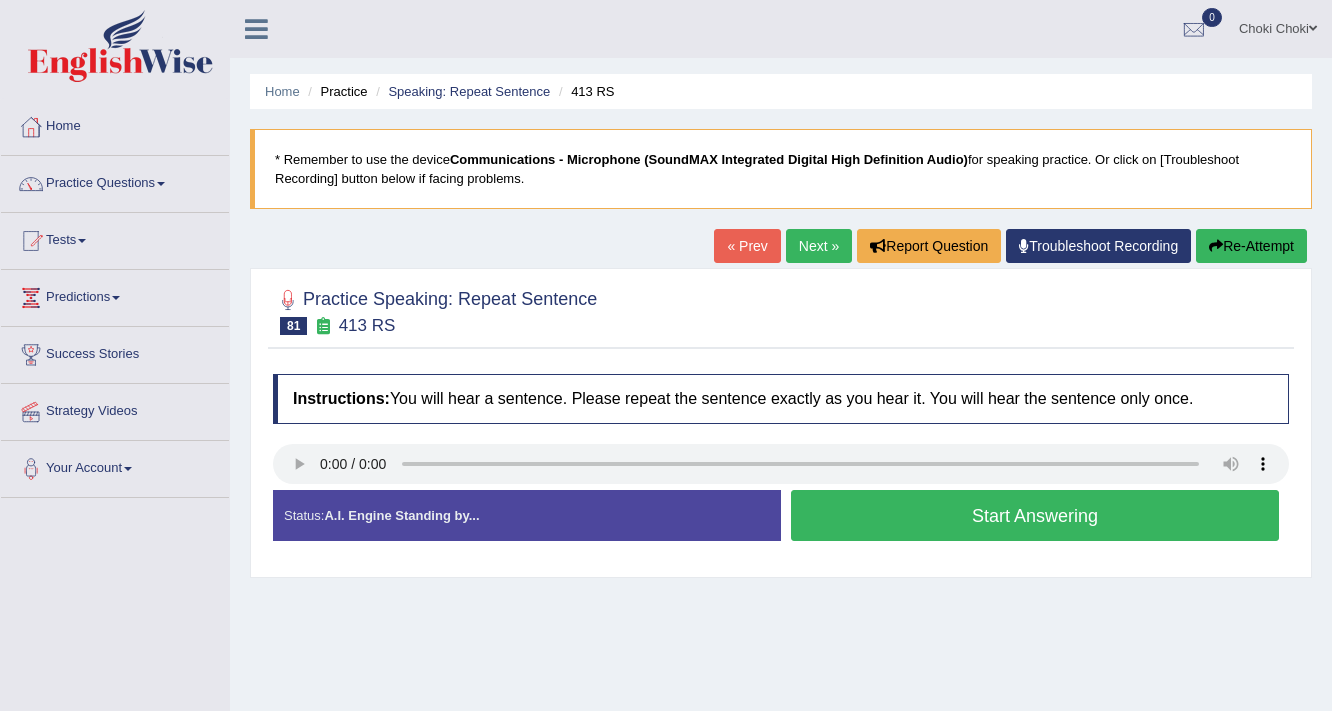 scroll, scrollTop: 0, scrollLeft: 0, axis: both 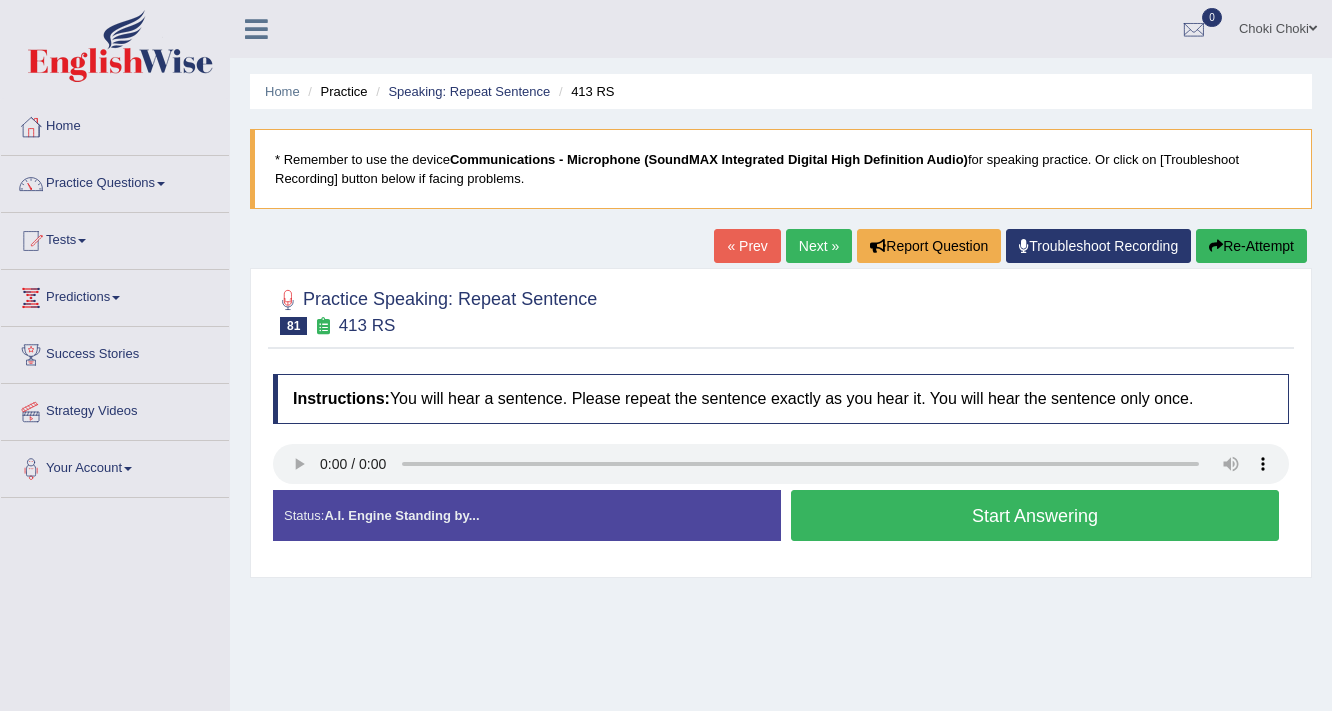 click on "Start Answering" at bounding box center [1035, 515] 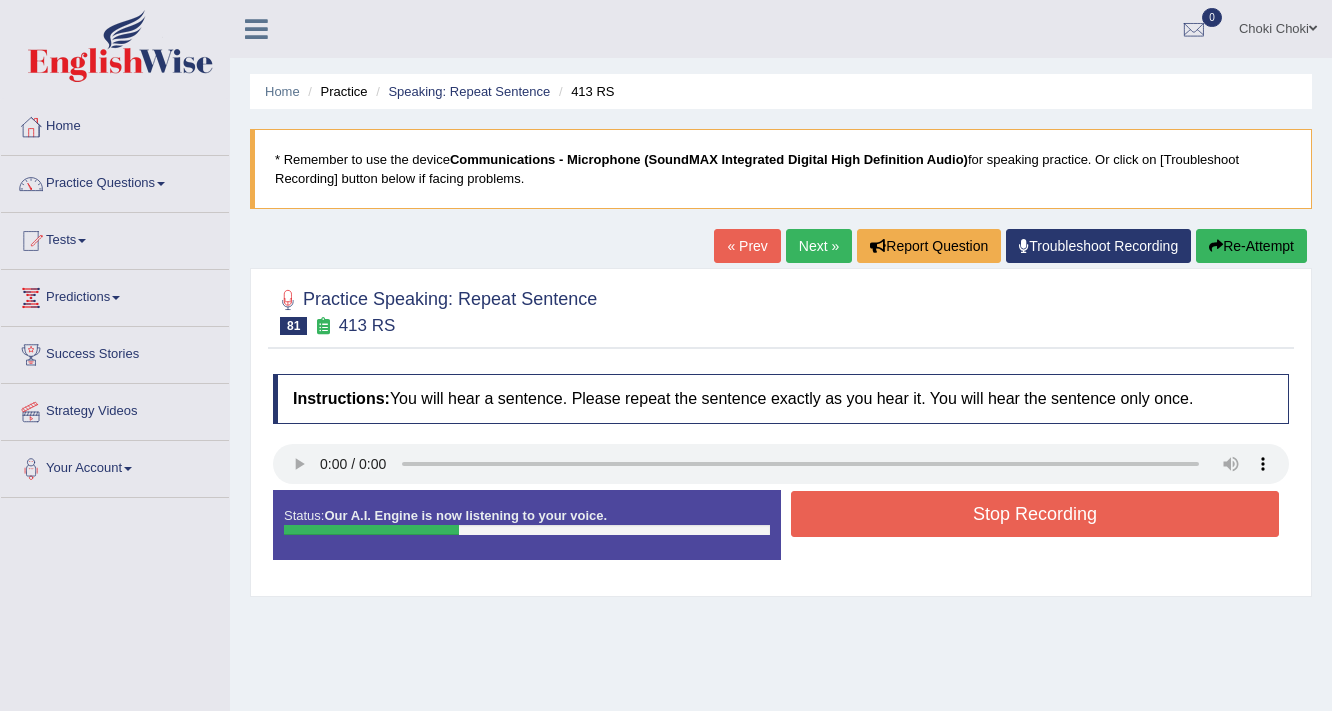 click on "Stop Recording" at bounding box center [1035, 514] 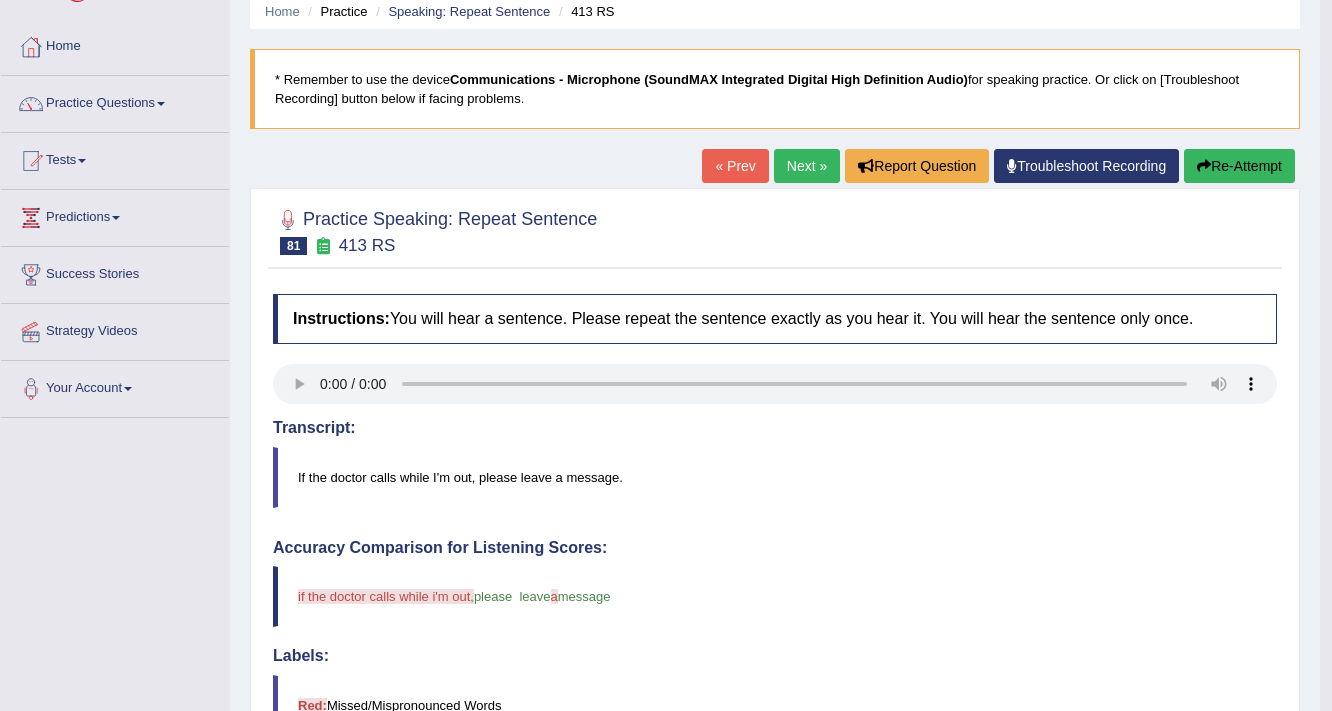 scroll, scrollTop: 0, scrollLeft: 0, axis: both 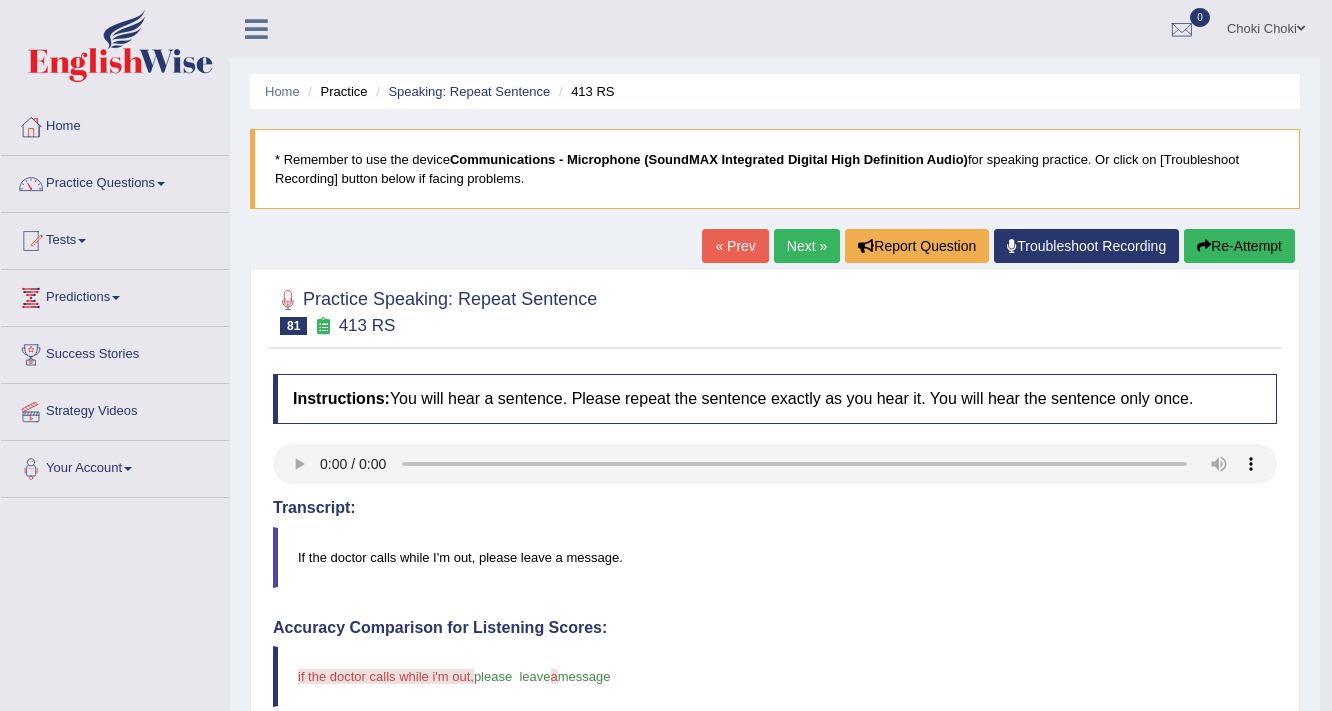 click on "Re-Attempt" at bounding box center (1239, 246) 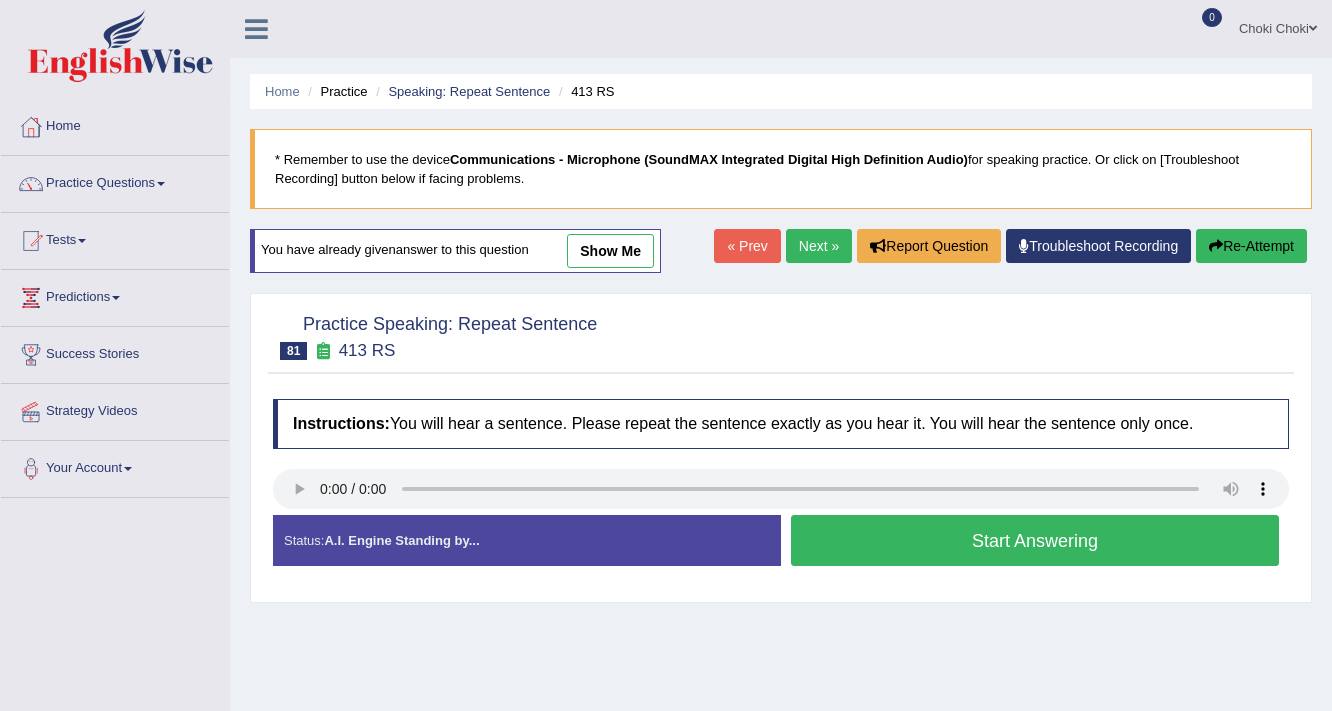 scroll, scrollTop: 0, scrollLeft: 0, axis: both 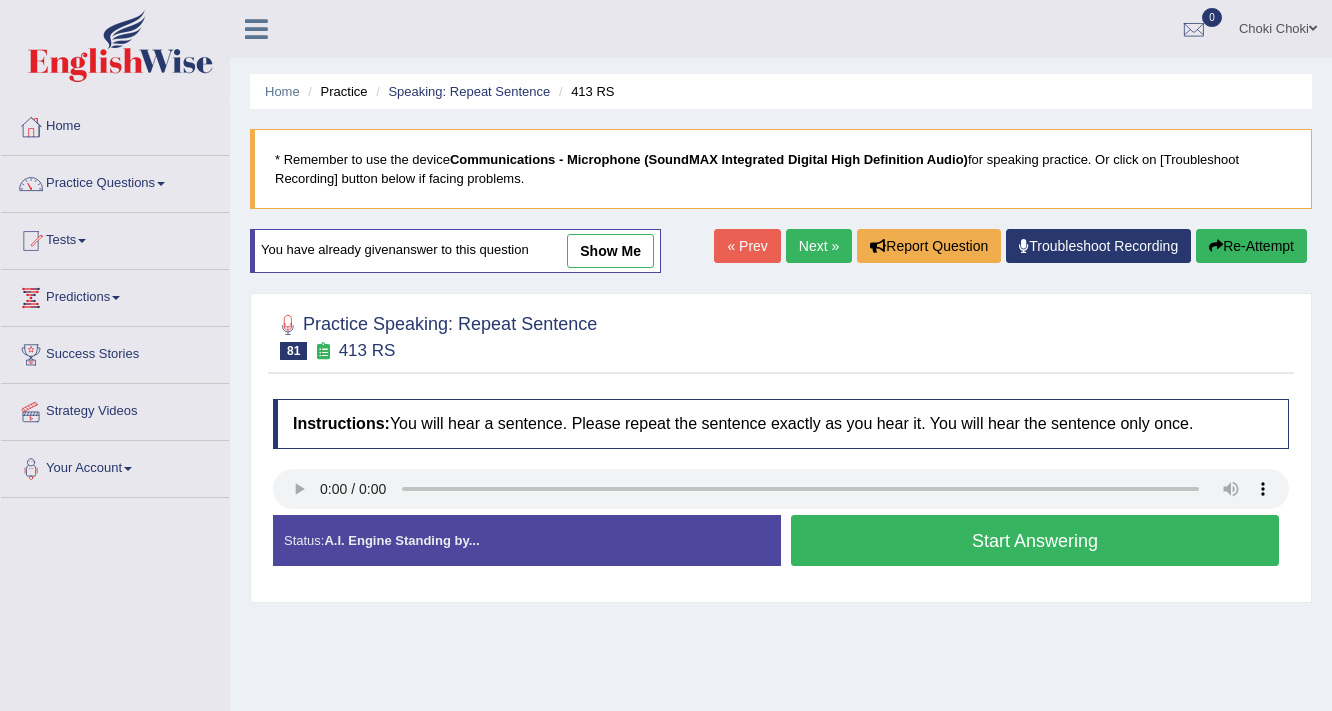 click on "Start Answering" at bounding box center (1035, 540) 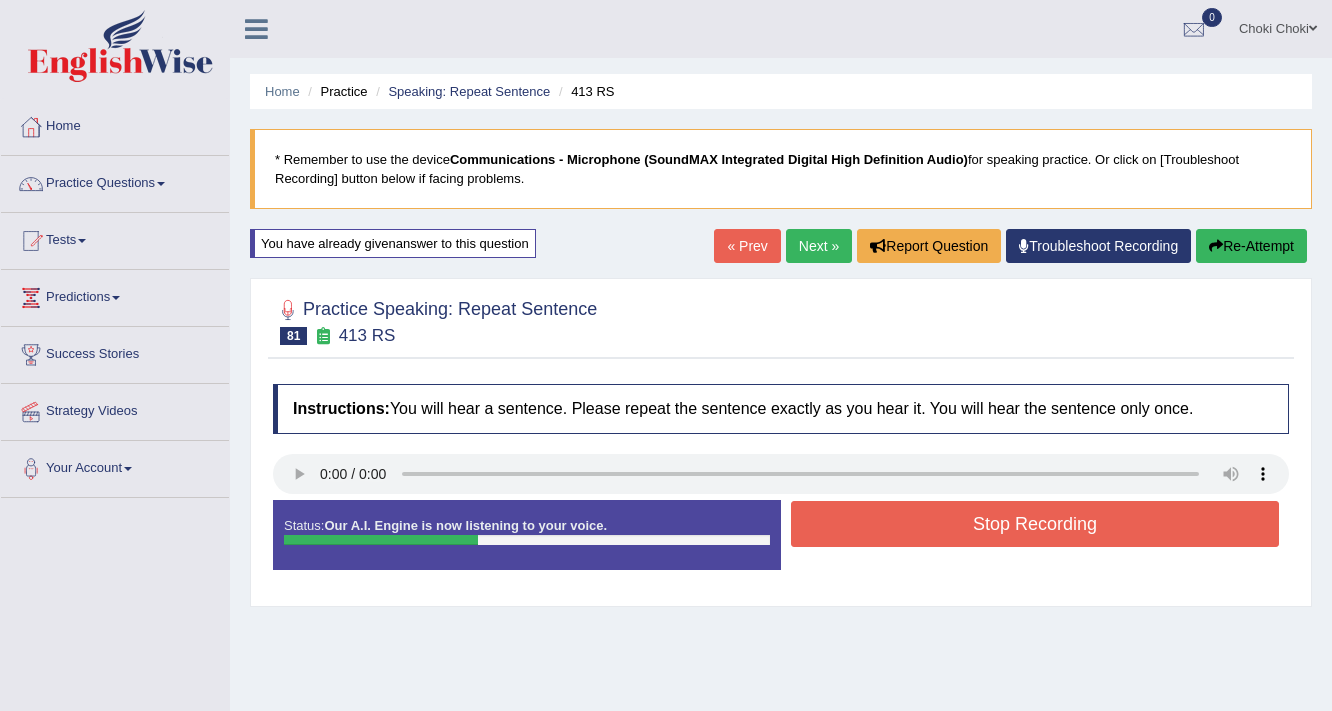 click on "Stop Recording" at bounding box center [1035, 524] 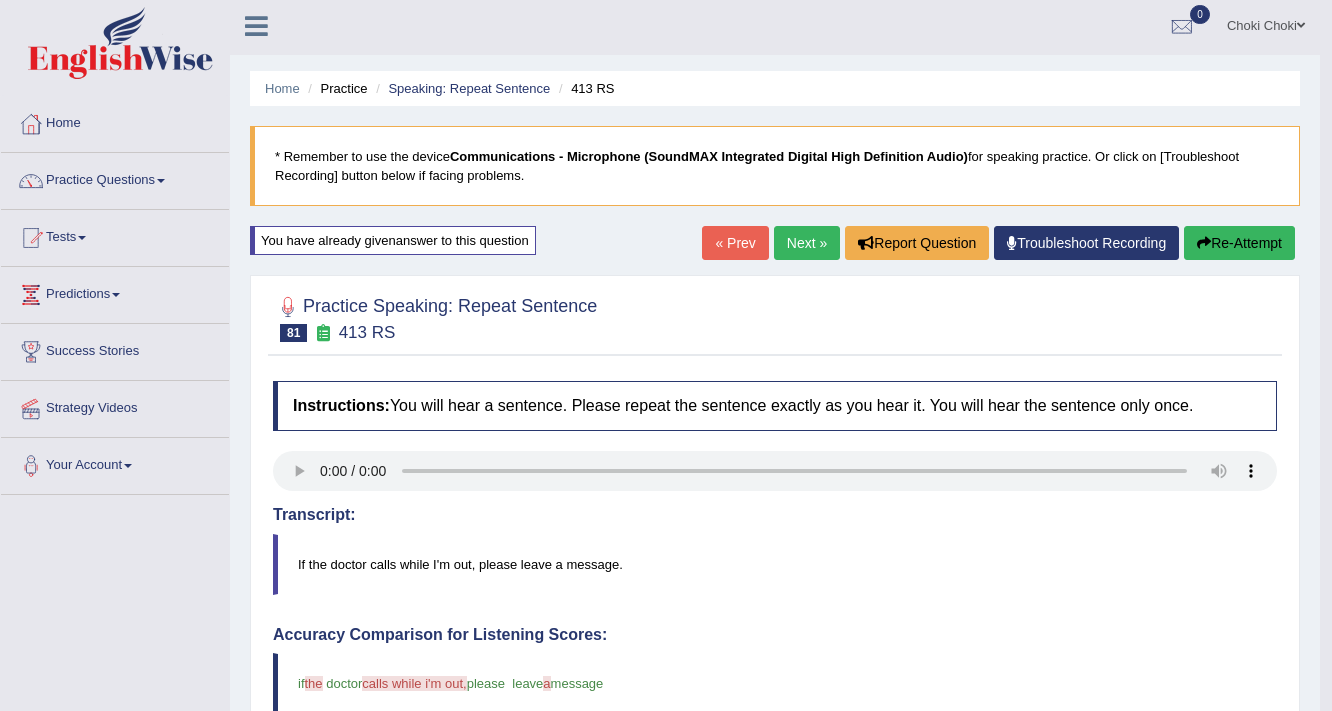 scroll, scrollTop: 0, scrollLeft: 0, axis: both 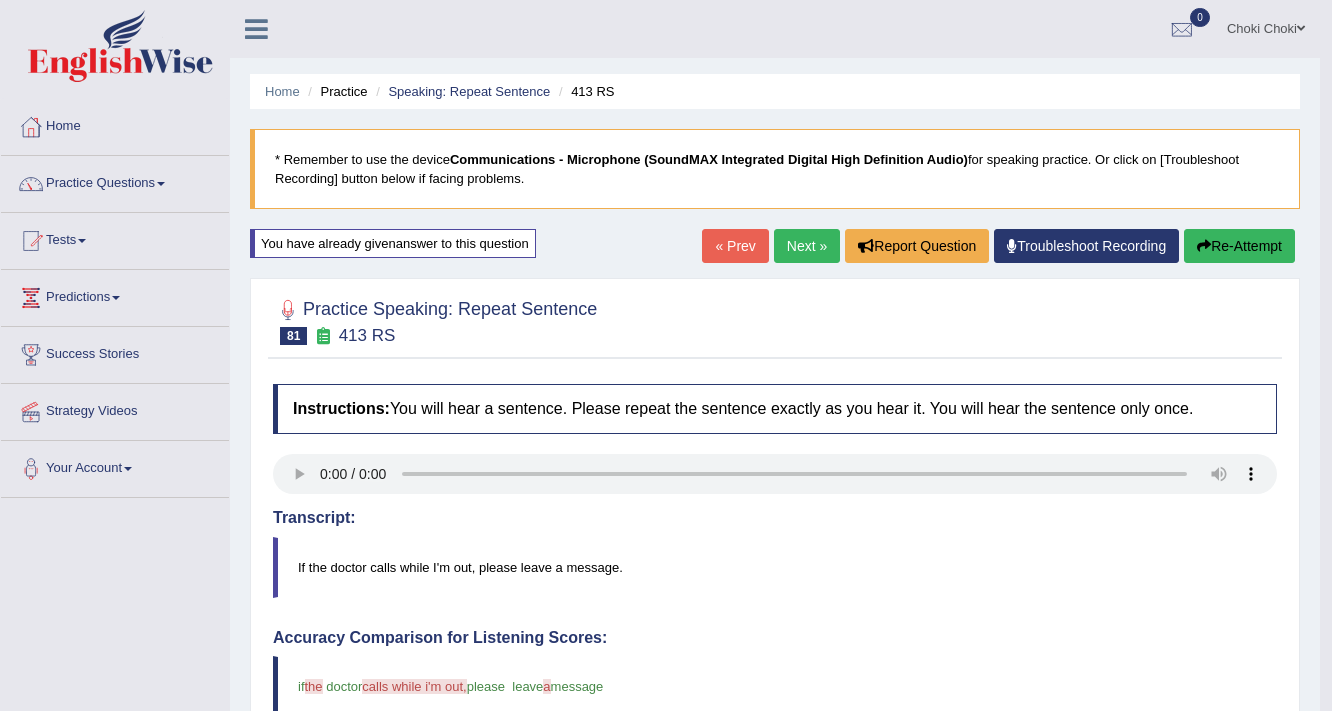 click on "Re-Attempt" at bounding box center (1239, 246) 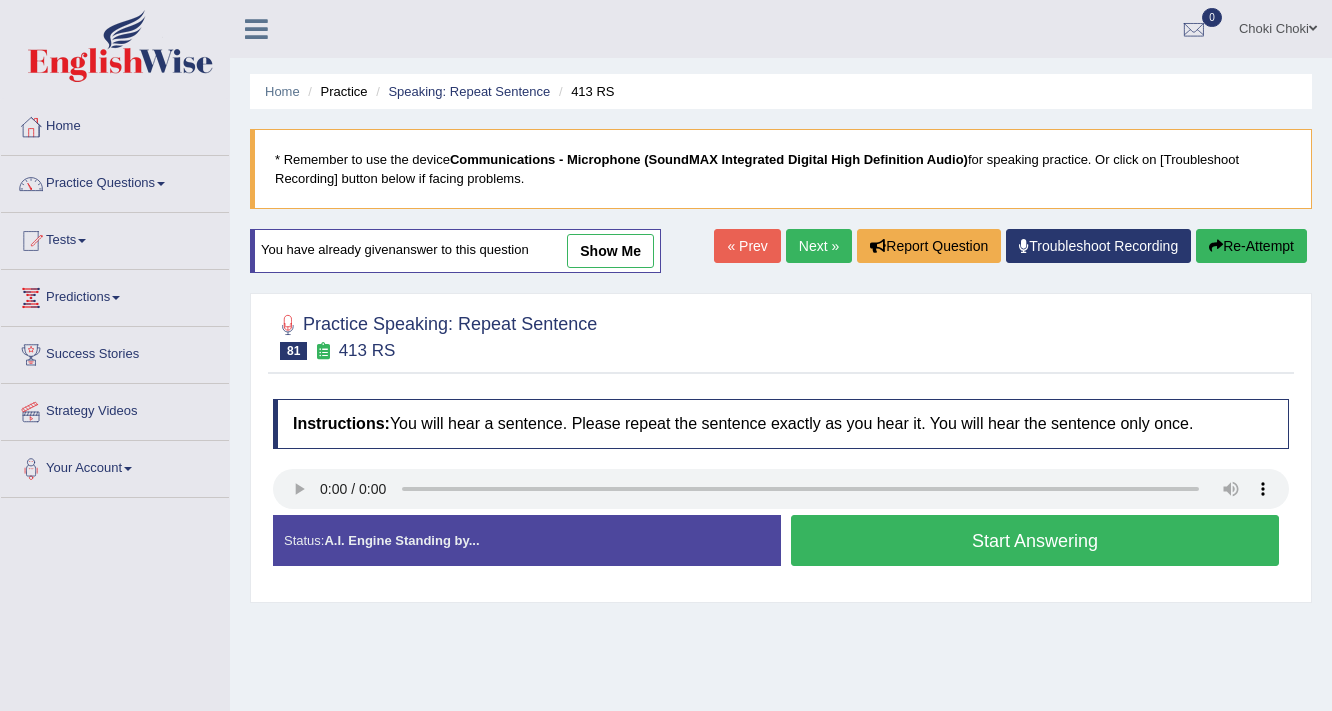 scroll, scrollTop: 0, scrollLeft: 0, axis: both 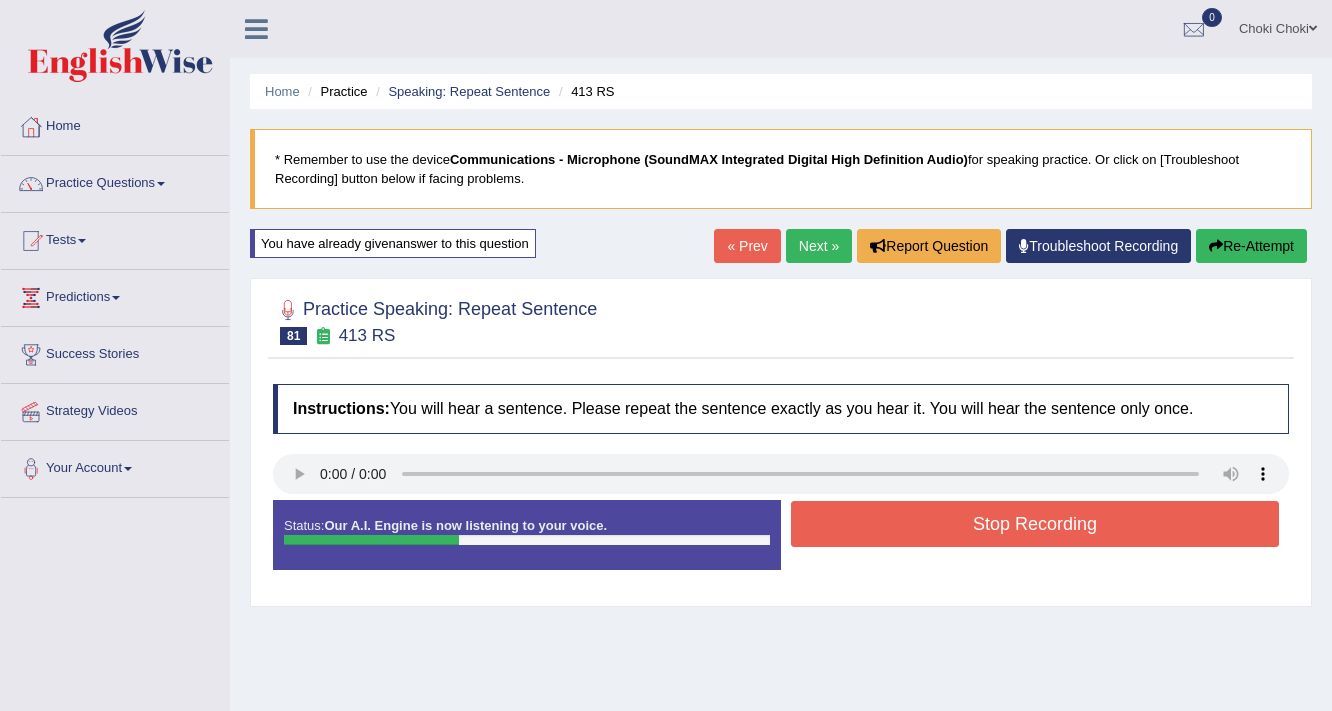 click on "Stop Recording" at bounding box center [1035, 524] 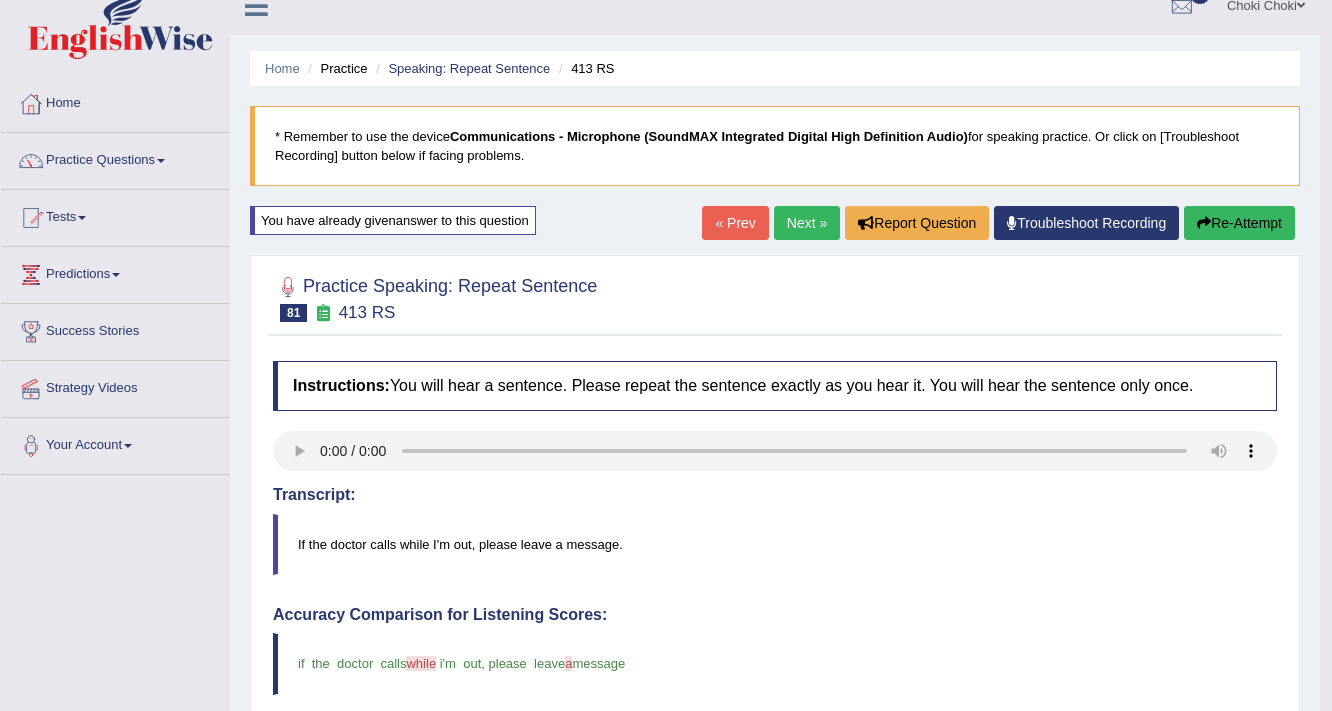 scroll, scrollTop: 0, scrollLeft: 0, axis: both 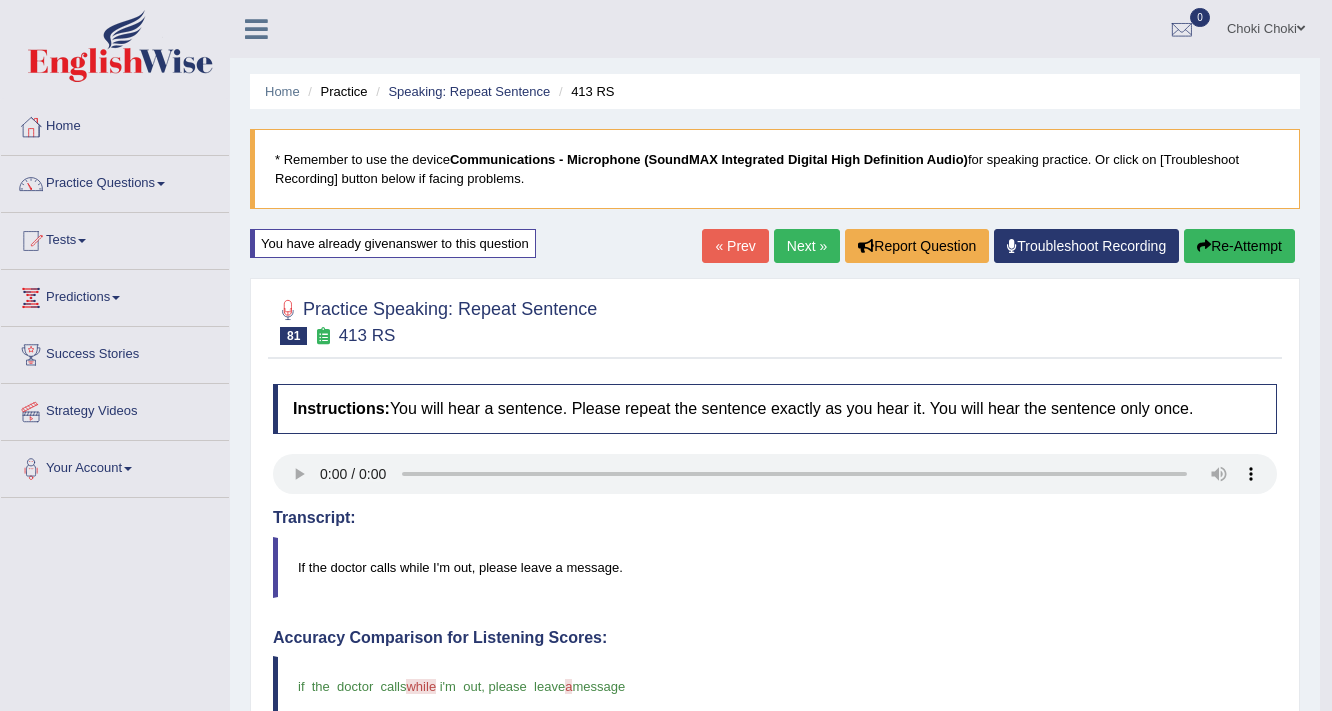 click on "Next »" at bounding box center [807, 246] 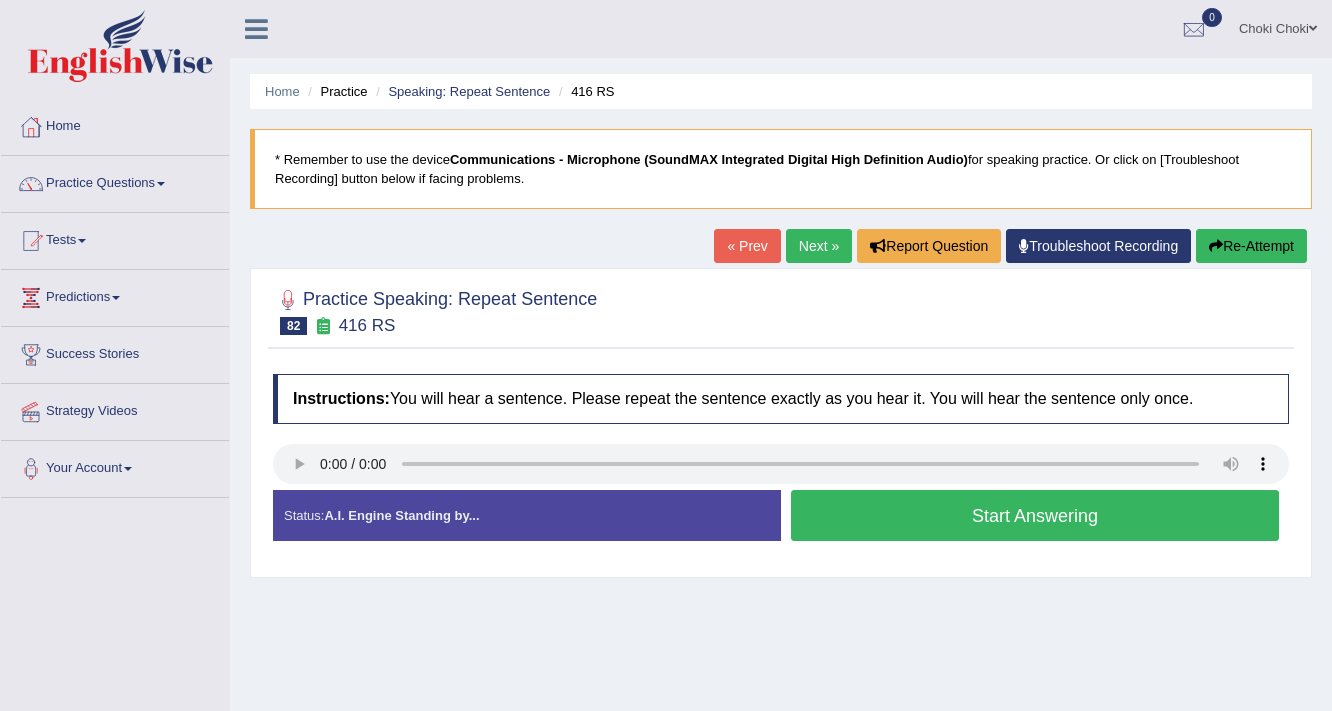 scroll, scrollTop: 0, scrollLeft: 0, axis: both 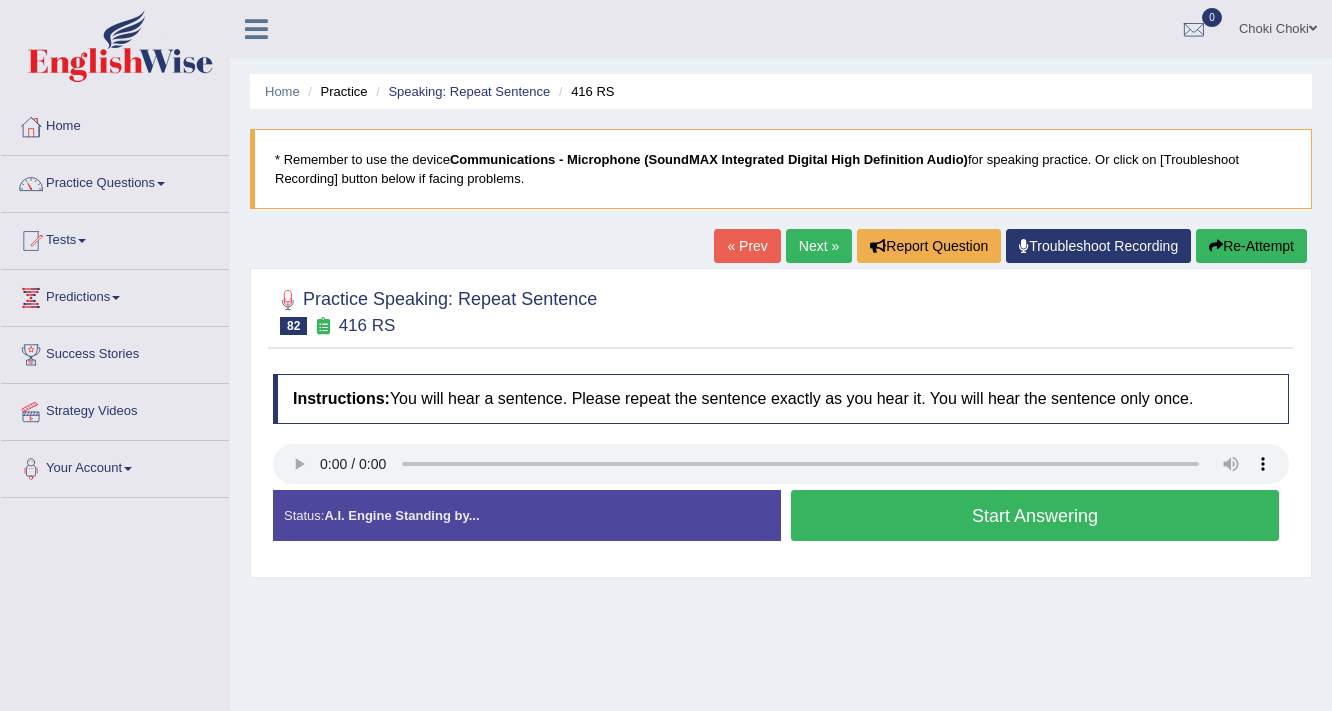 click on "Start Answering" at bounding box center [1035, 515] 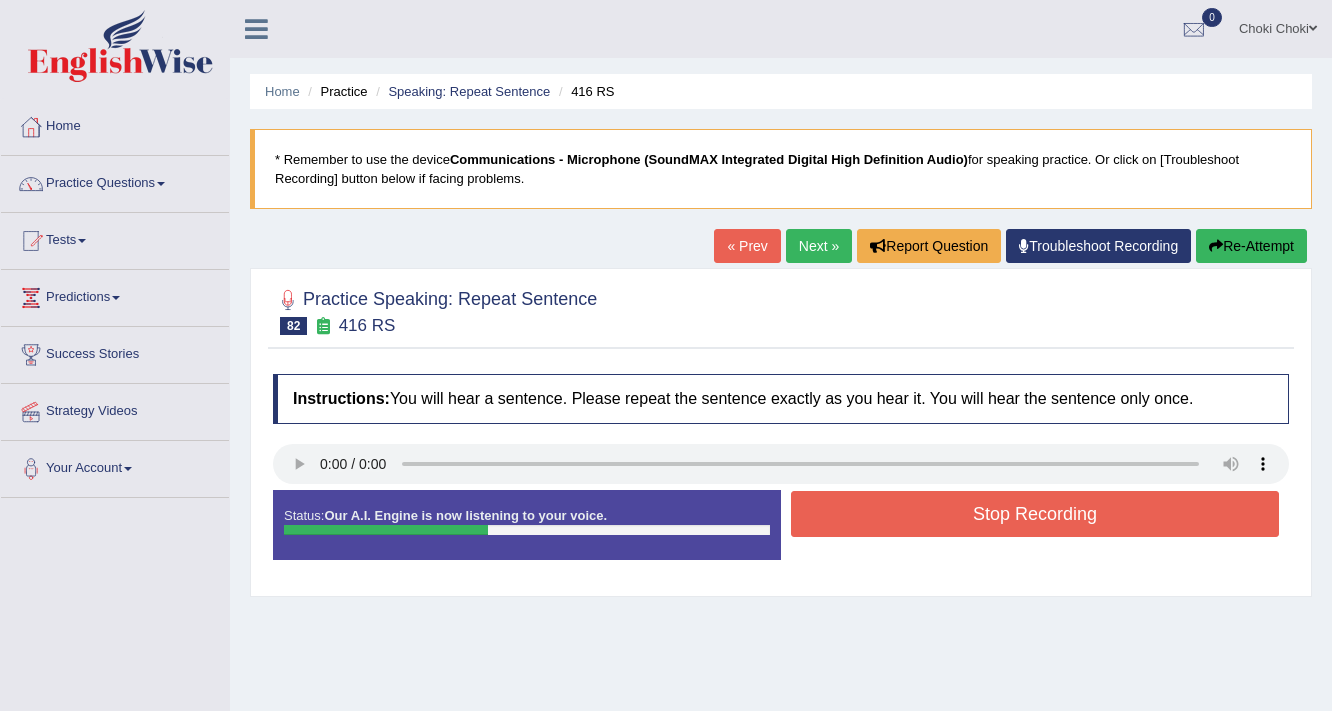 click on "Stop Recording" at bounding box center (1035, 514) 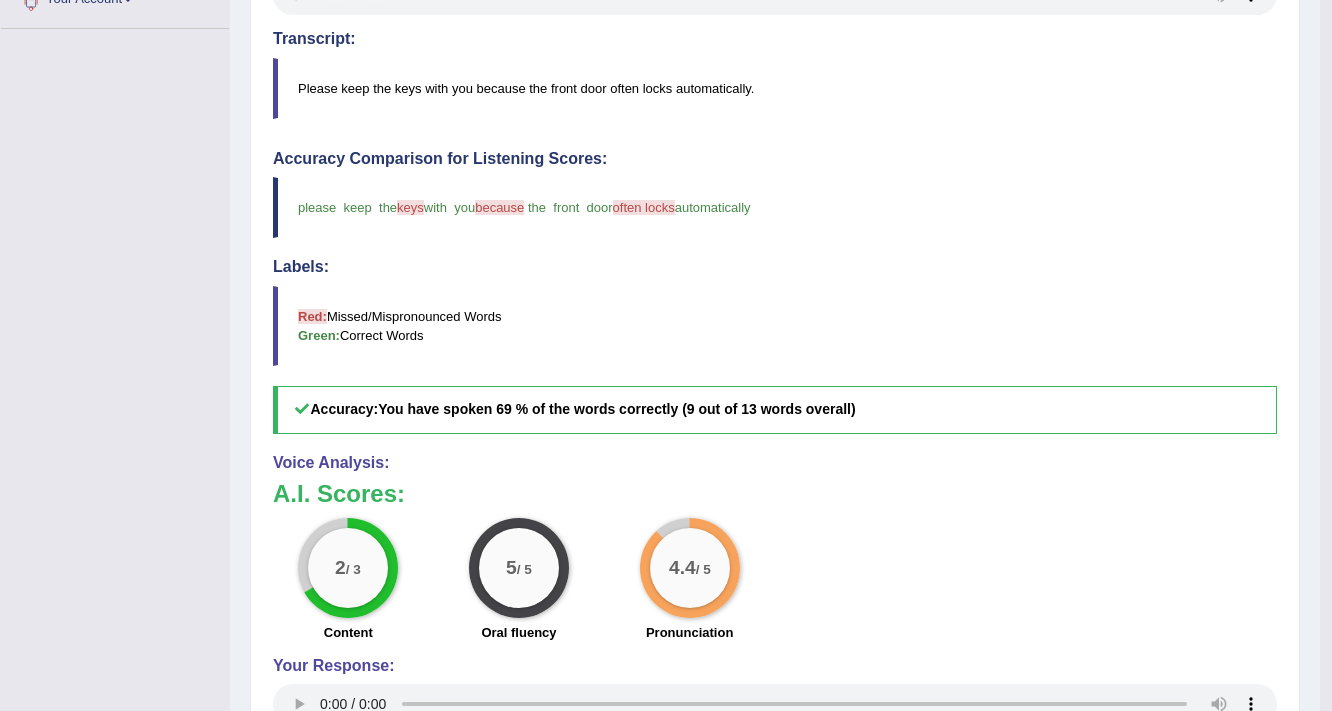 scroll, scrollTop: 560, scrollLeft: 0, axis: vertical 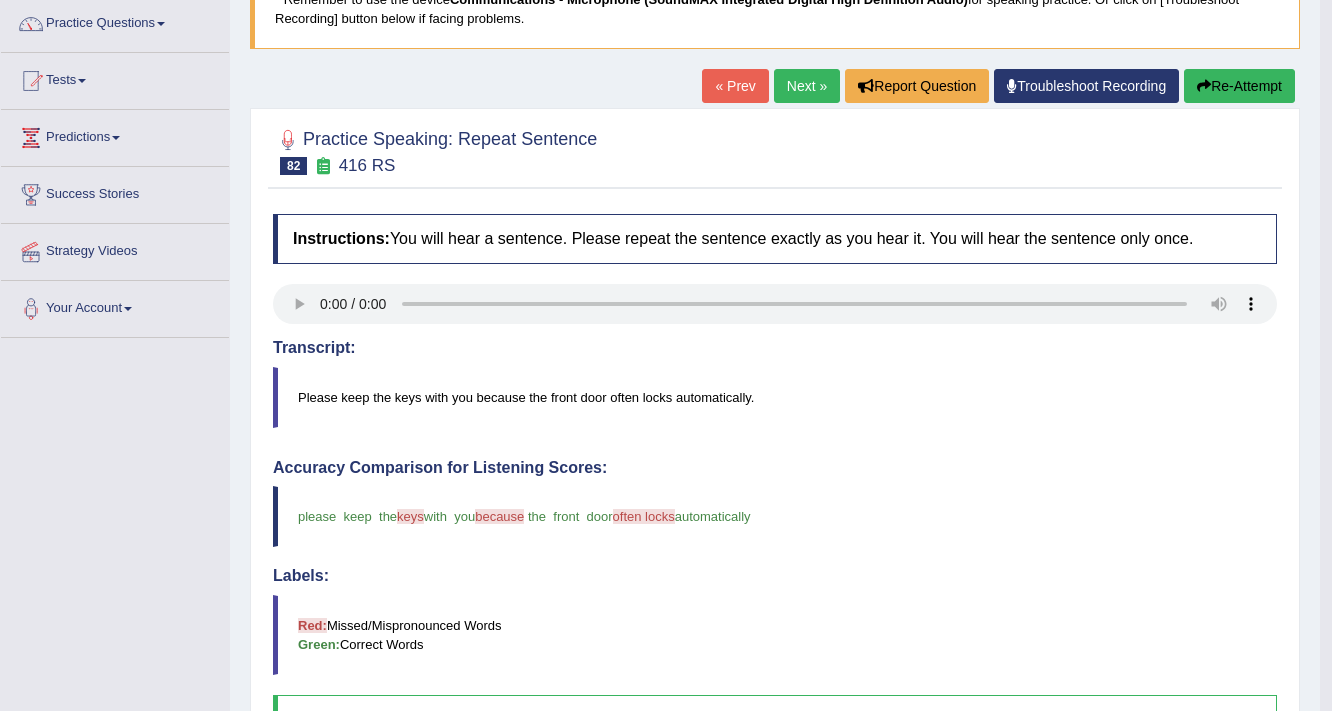 click on "Next »" at bounding box center [807, 86] 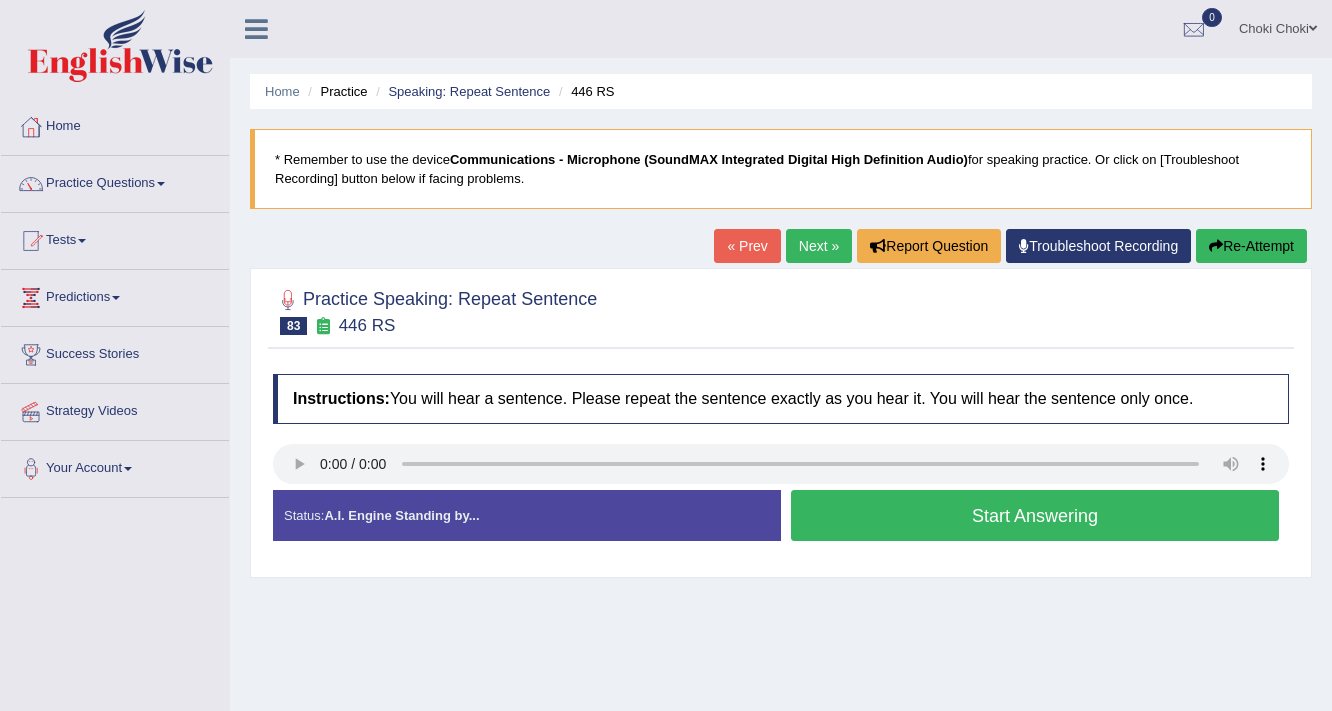 scroll, scrollTop: 0, scrollLeft: 0, axis: both 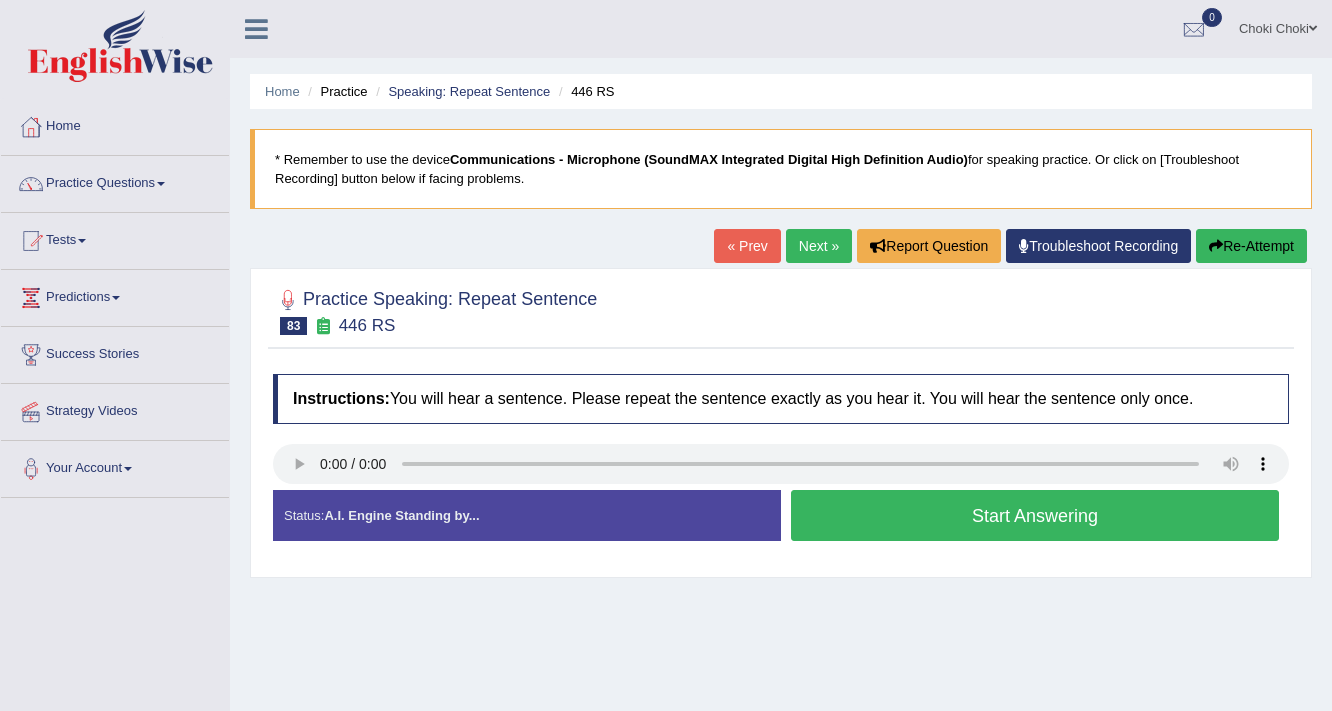 click on "Start Answering" at bounding box center [1035, 515] 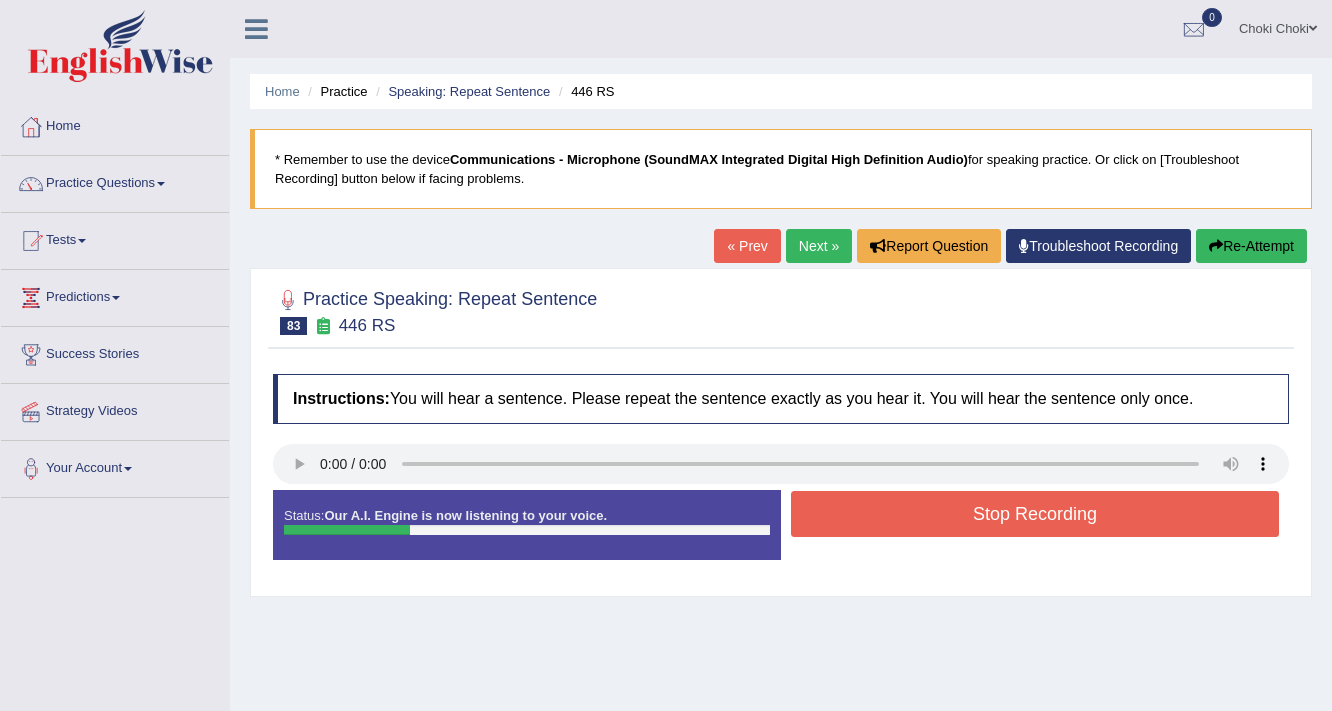 click on "Stop Recording" at bounding box center (1035, 514) 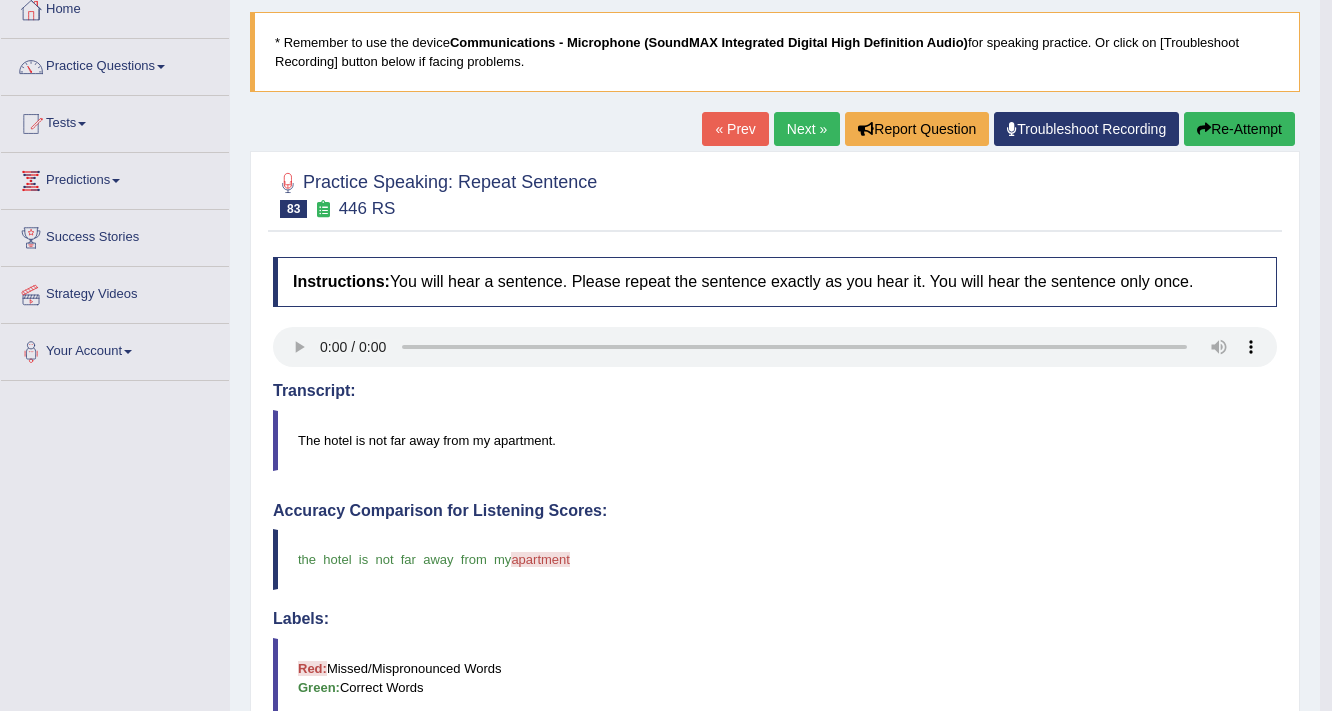 scroll, scrollTop: 80, scrollLeft: 0, axis: vertical 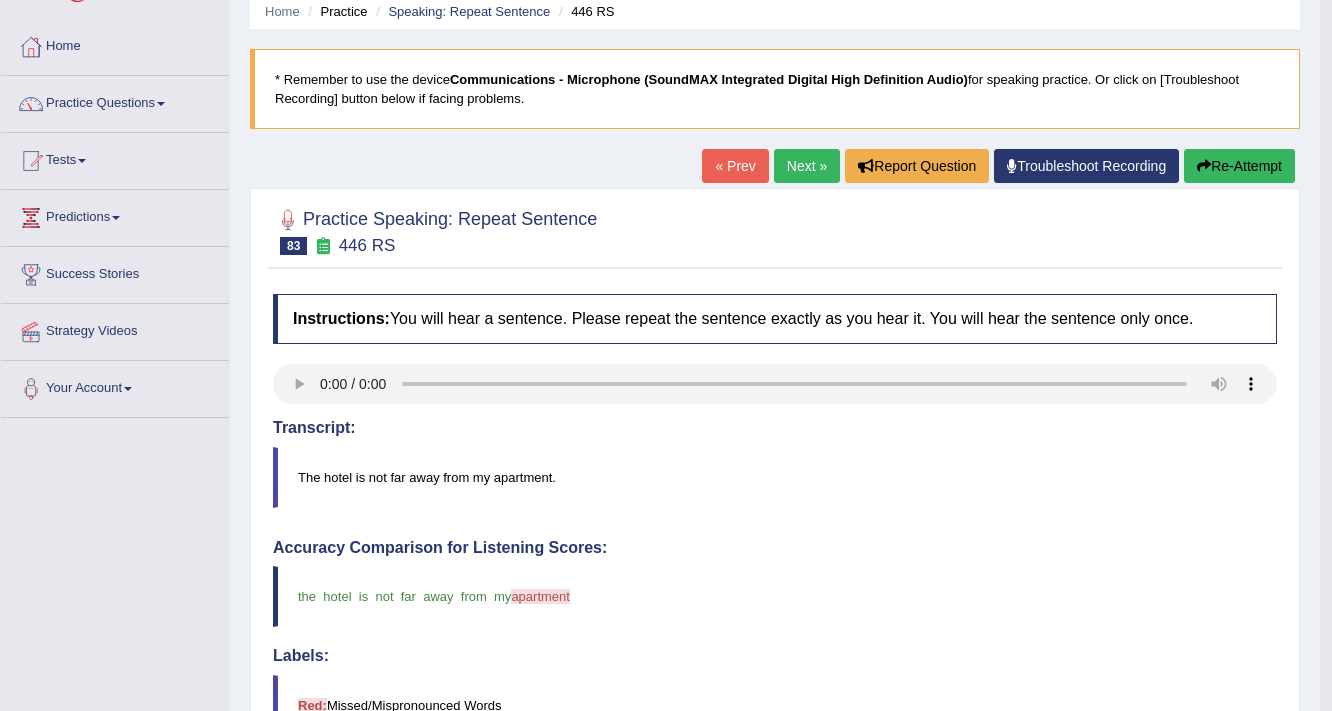 click on "Next »" at bounding box center [807, 166] 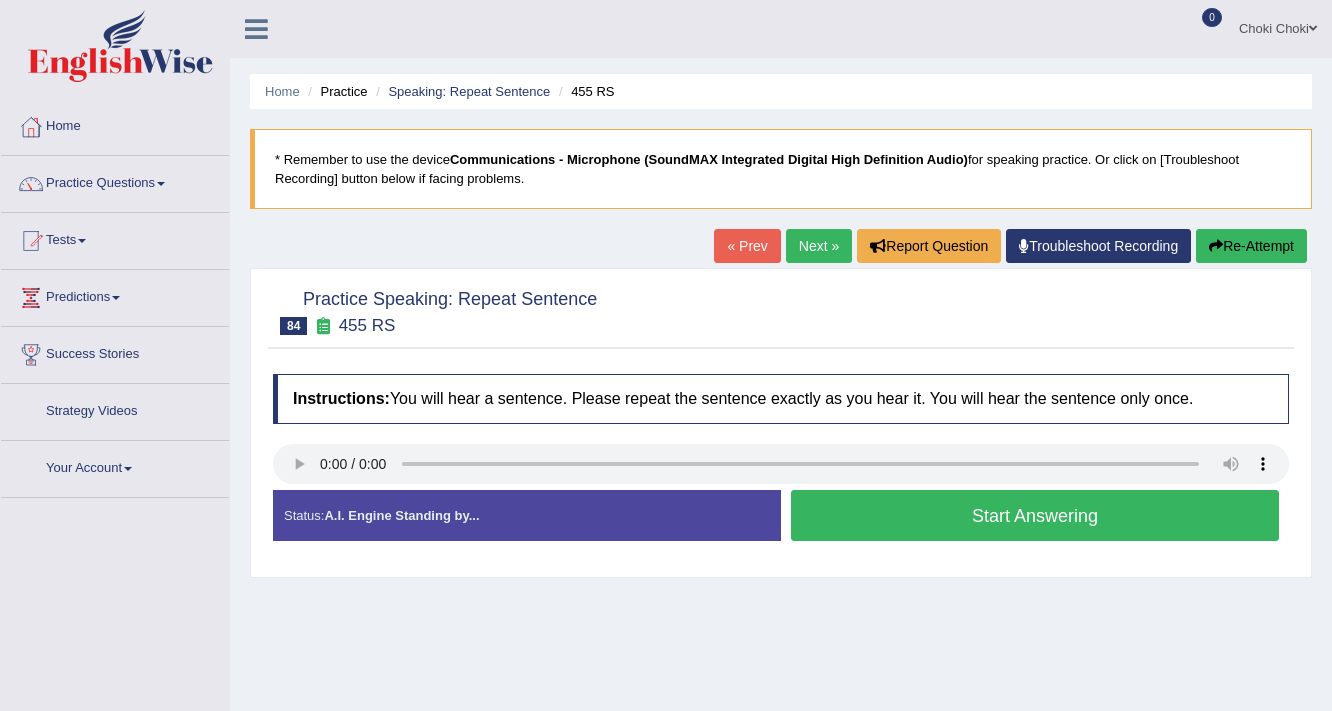 scroll, scrollTop: 0, scrollLeft: 0, axis: both 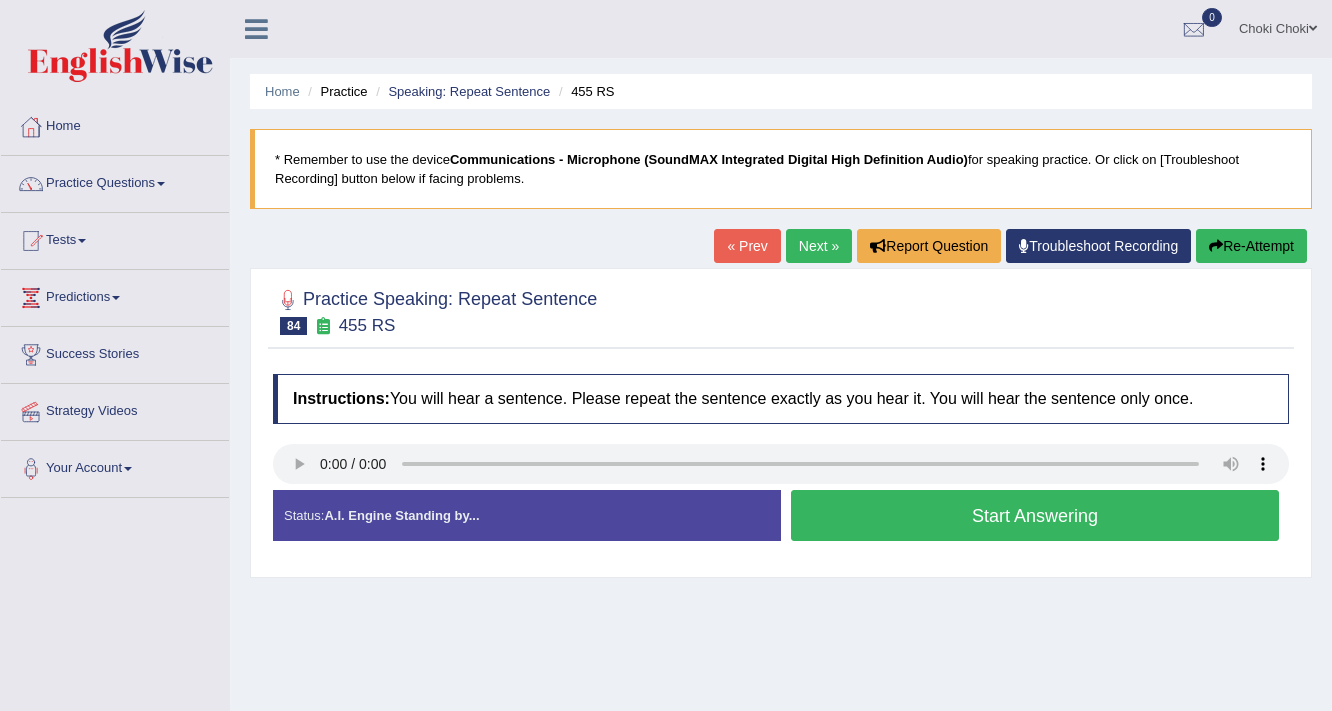 click on "Start Answering" at bounding box center (1035, 515) 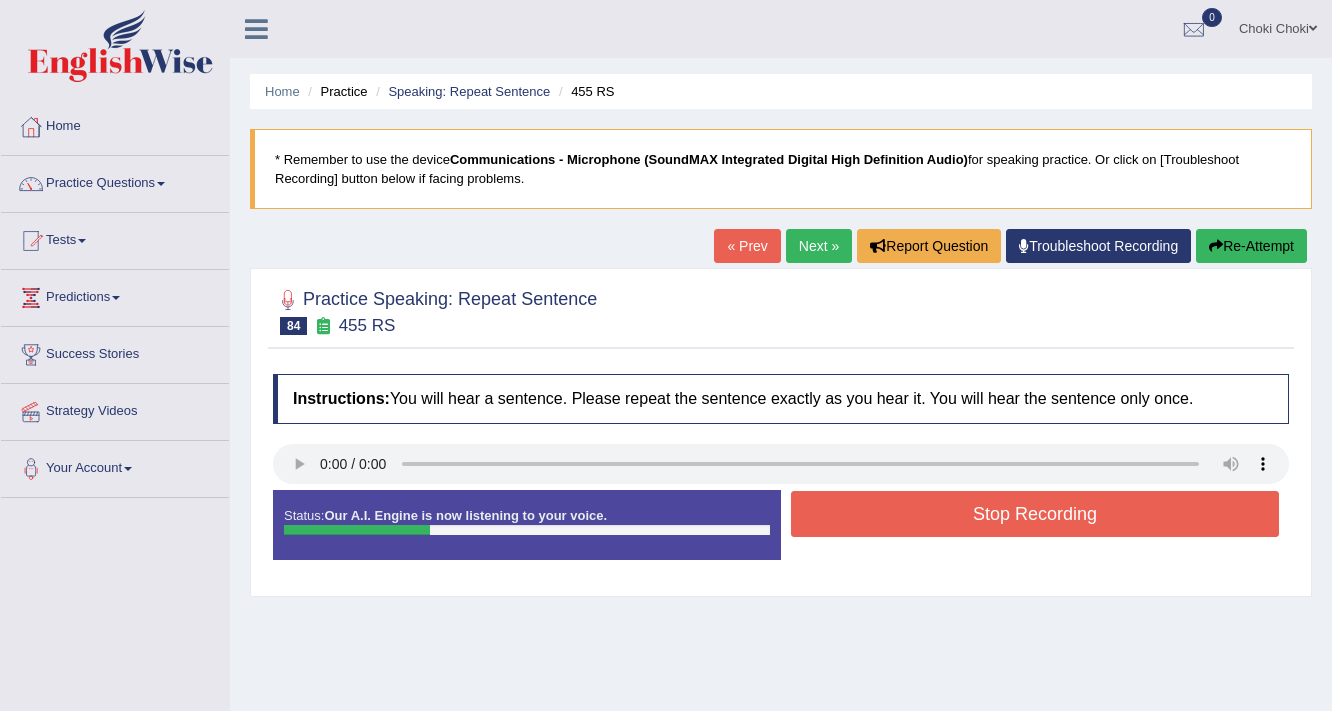 click on "Stop Recording" at bounding box center (1035, 514) 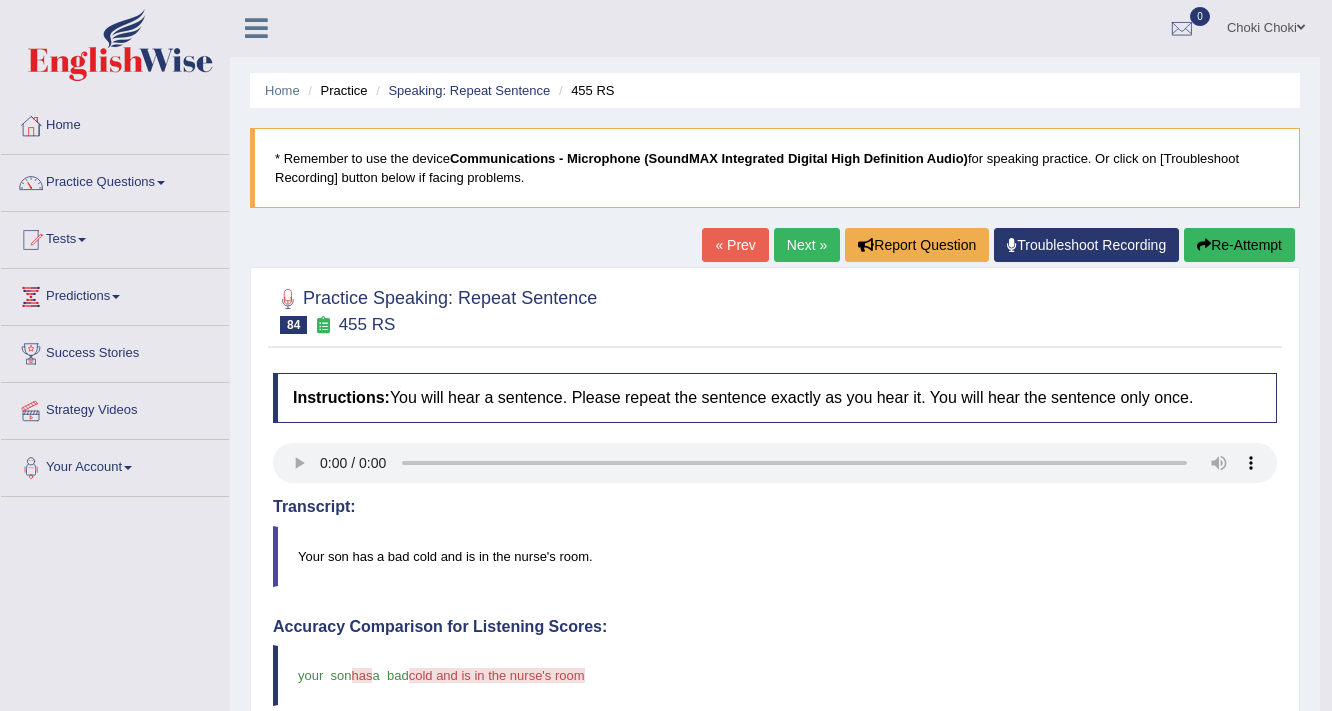 scroll, scrollTop: 0, scrollLeft: 0, axis: both 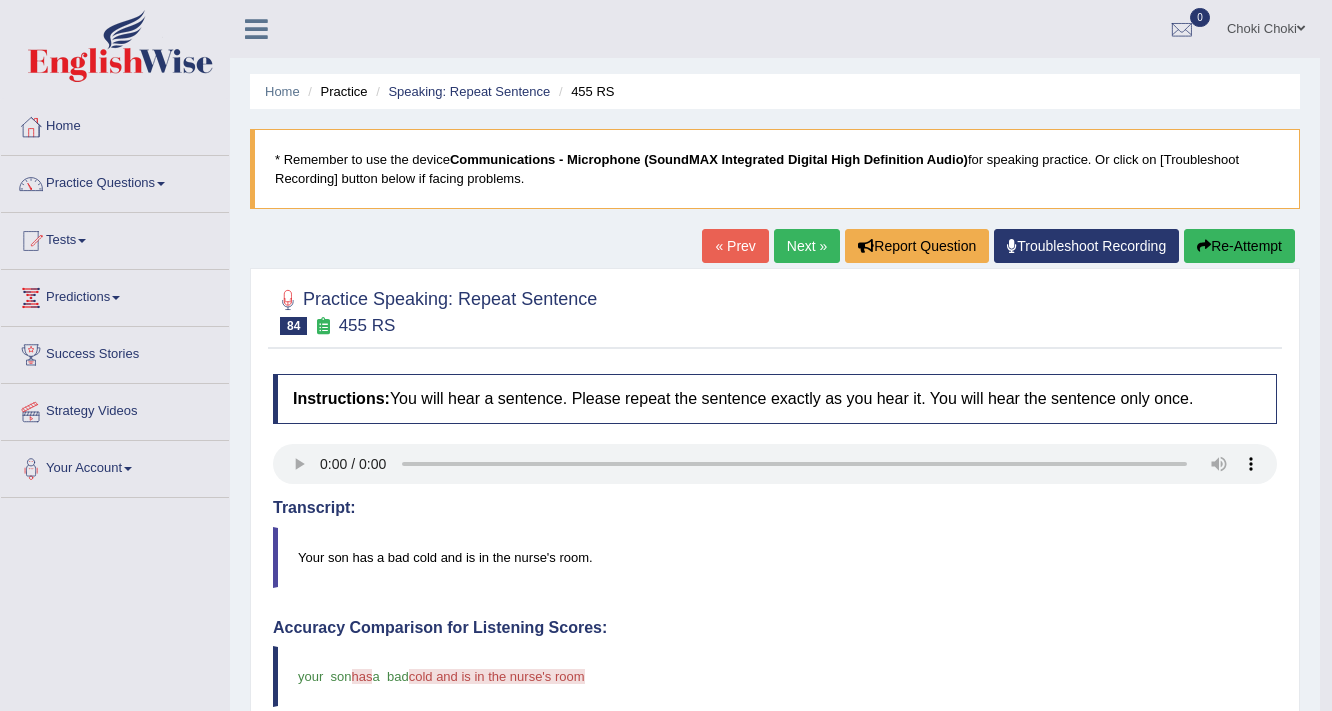 click on "Re-Attempt" at bounding box center [1239, 246] 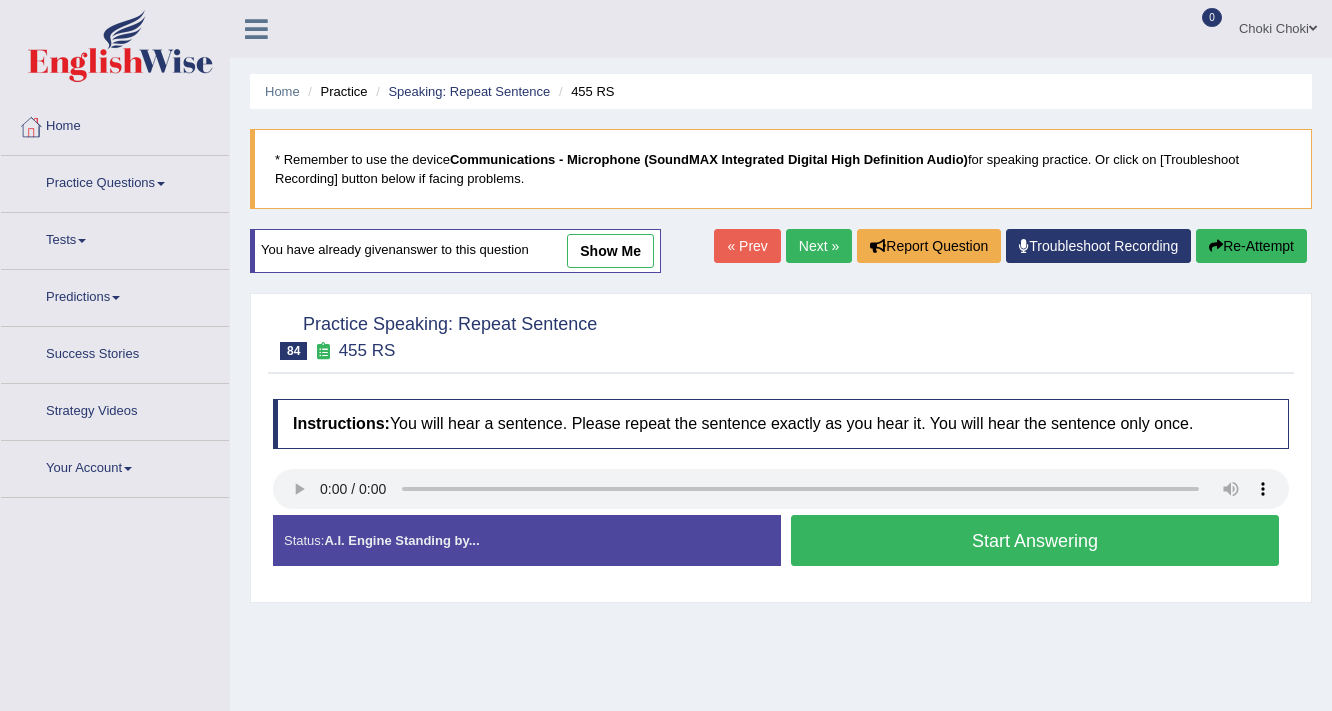scroll, scrollTop: 0, scrollLeft: 0, axis: both 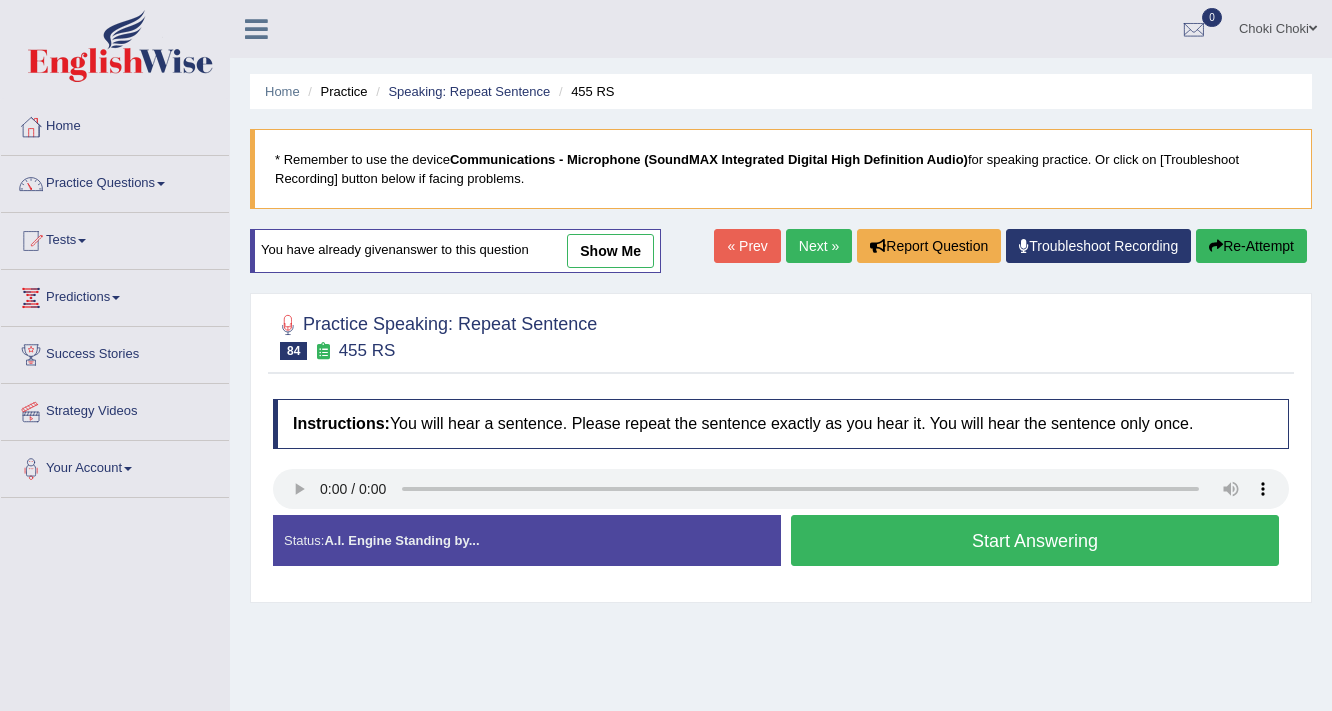 click on "Start Answering" at bounding box center [1035, 540] 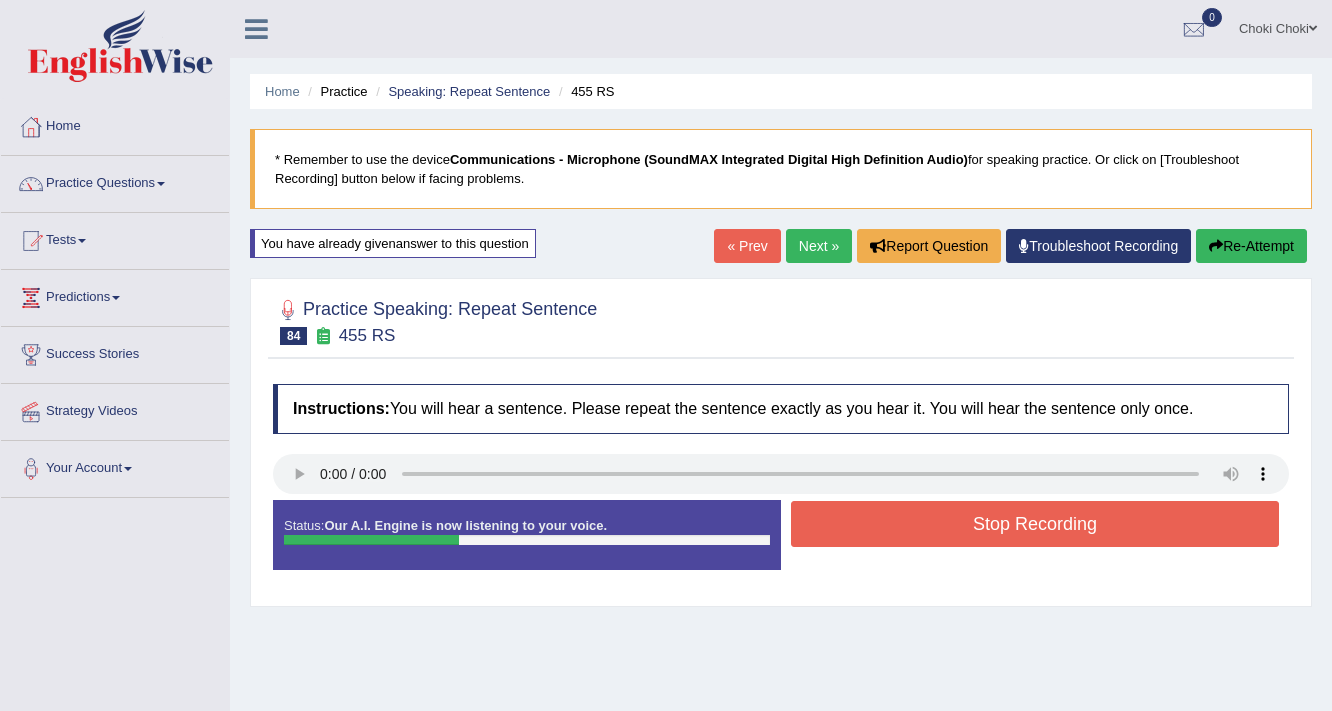 click on "Stop Recording" at bounding box center [1035, 524] 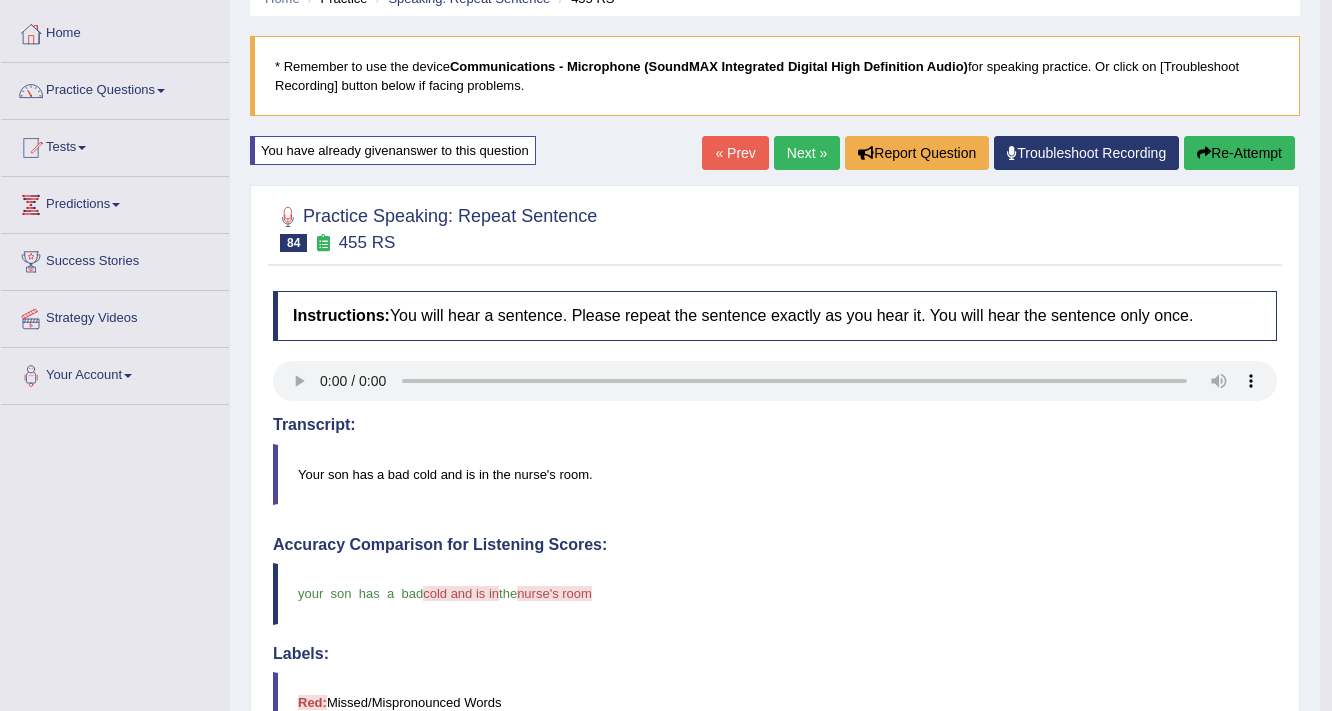 scroll, scrollTop: 0, scrollLeft: 0, axis: both 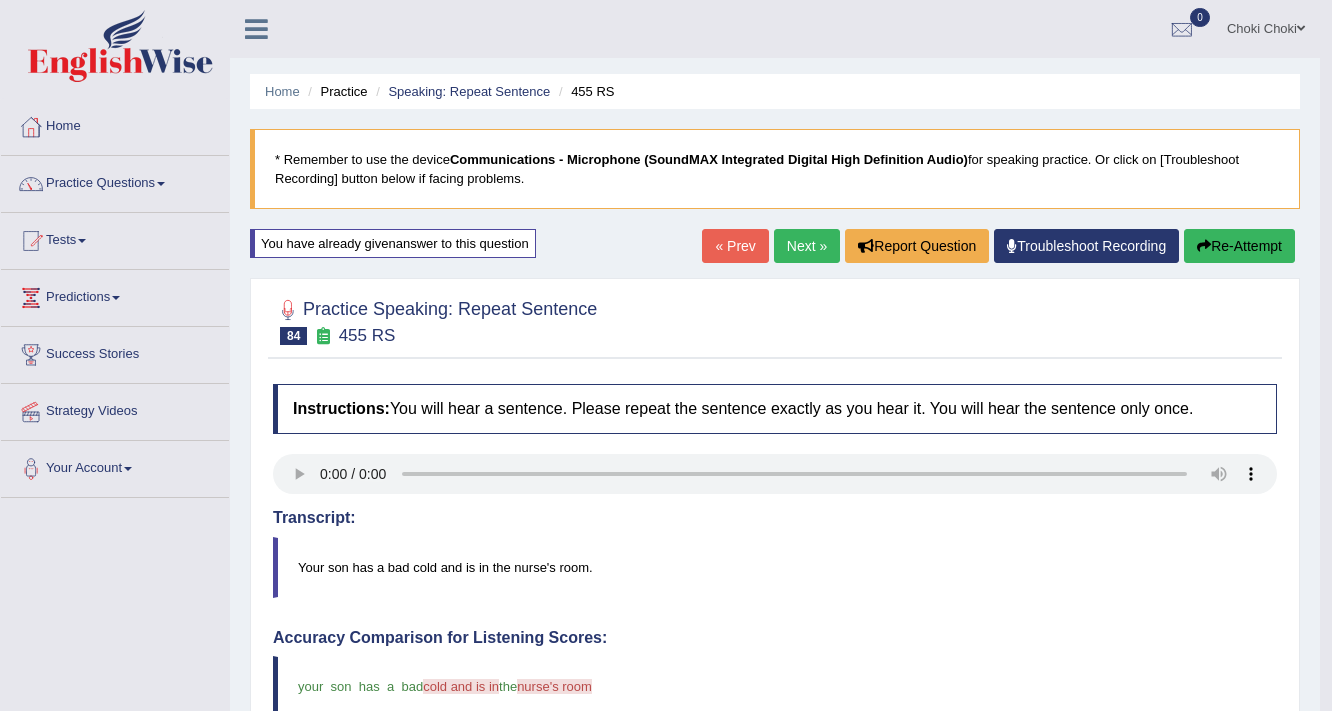 click on "Next »" at bounding box center [807, 246] 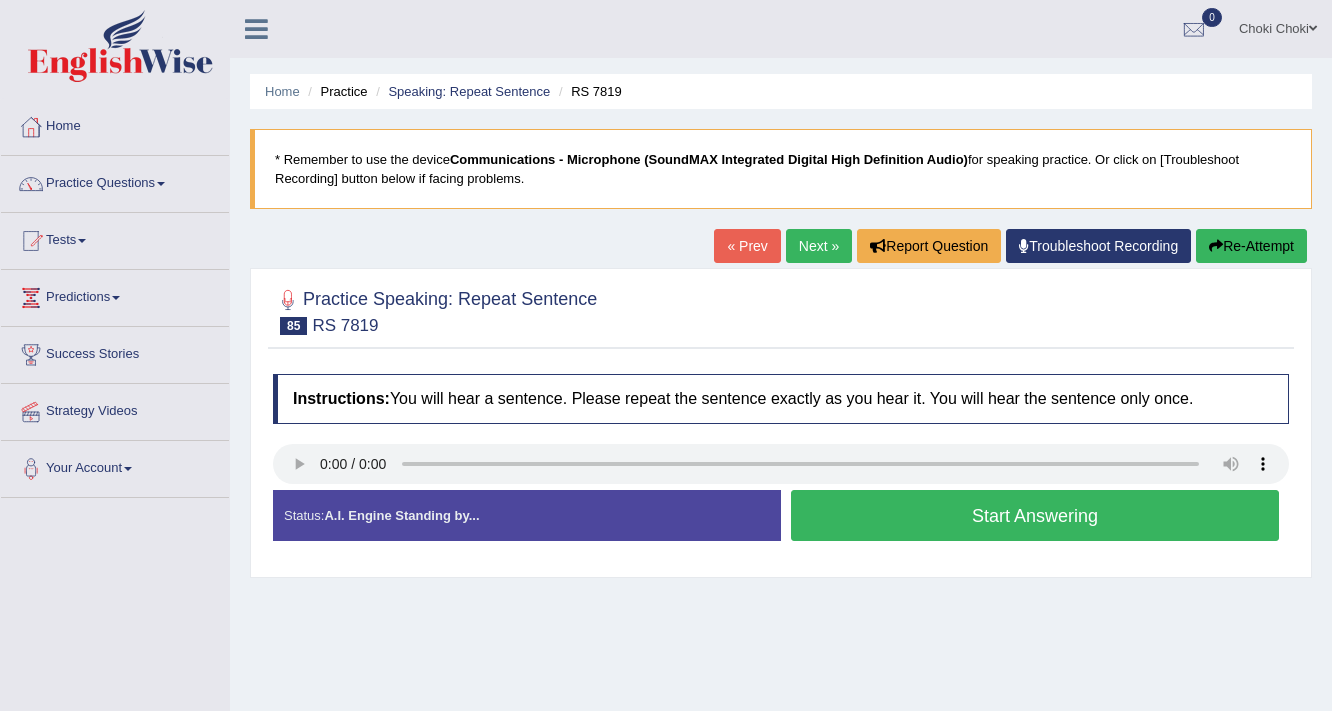scroll, scrollTop: 0, scrollLeft: 0, axis: both 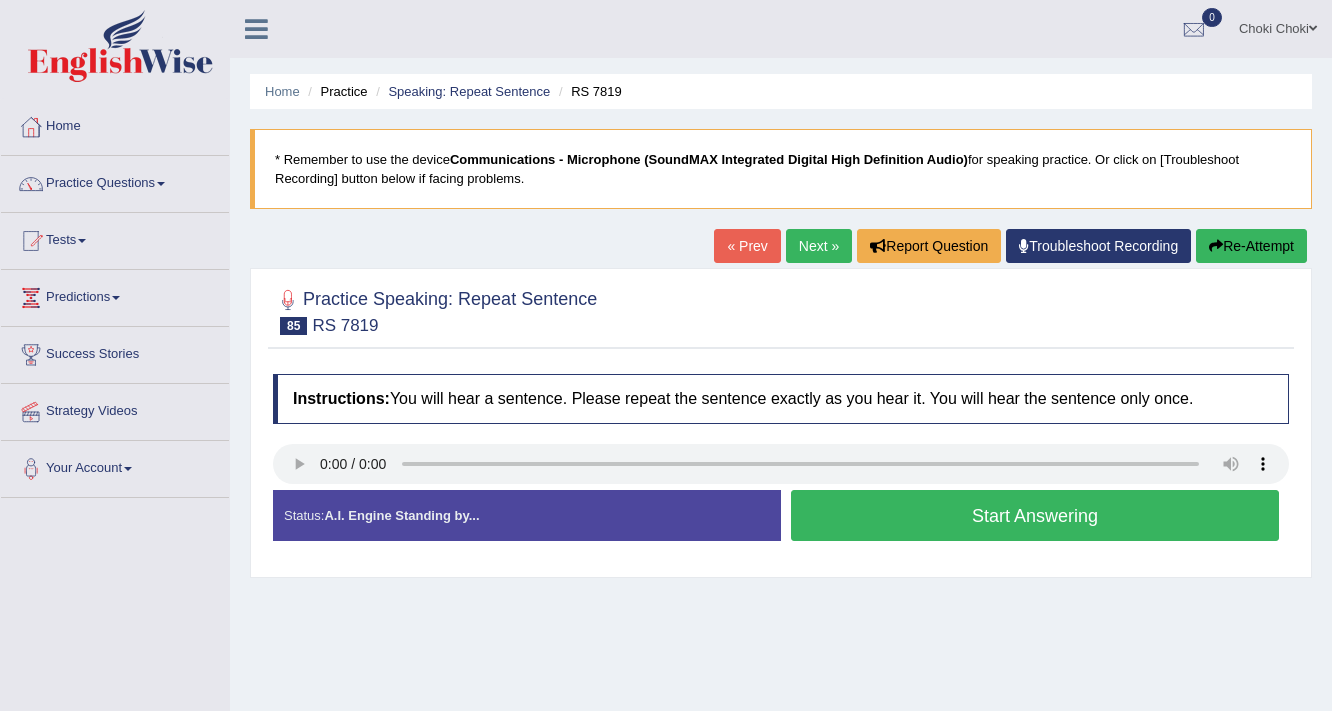 click on "Start Answering" at bounding box center [1035, 515] 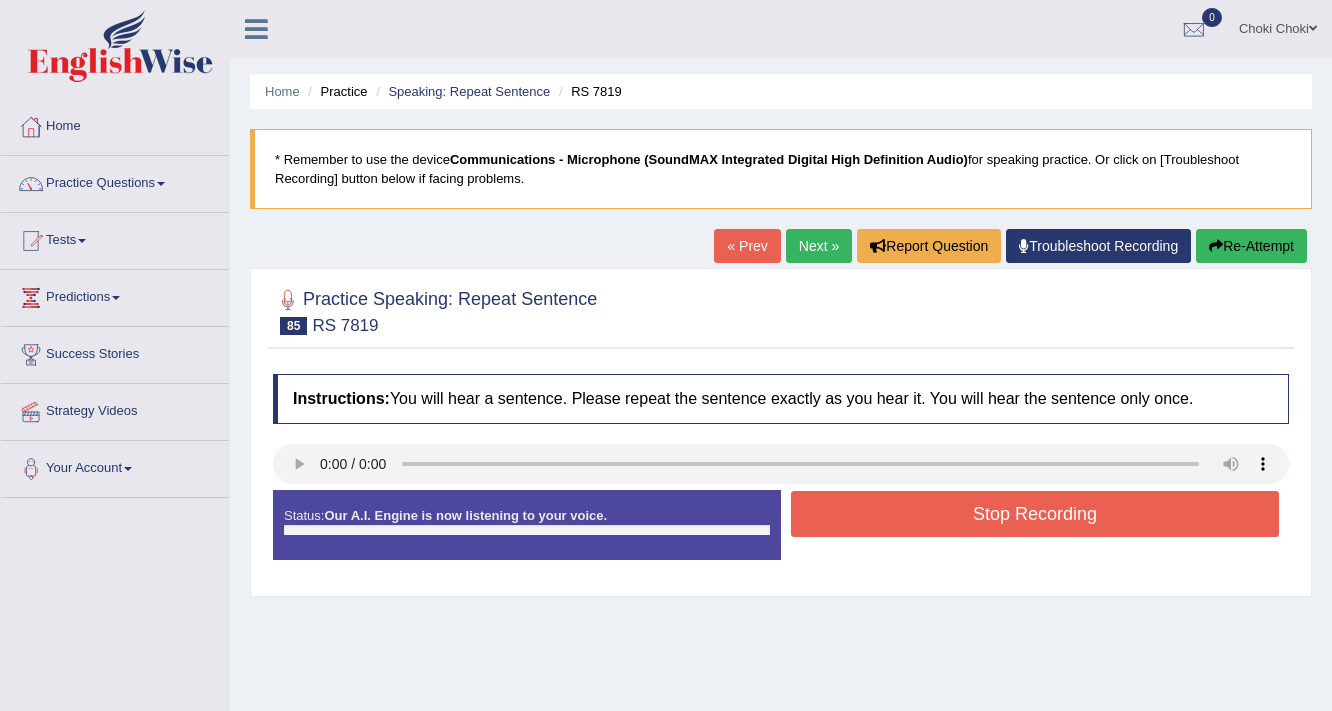 click on "Stop Recording" at bounding box center [1035, 514] 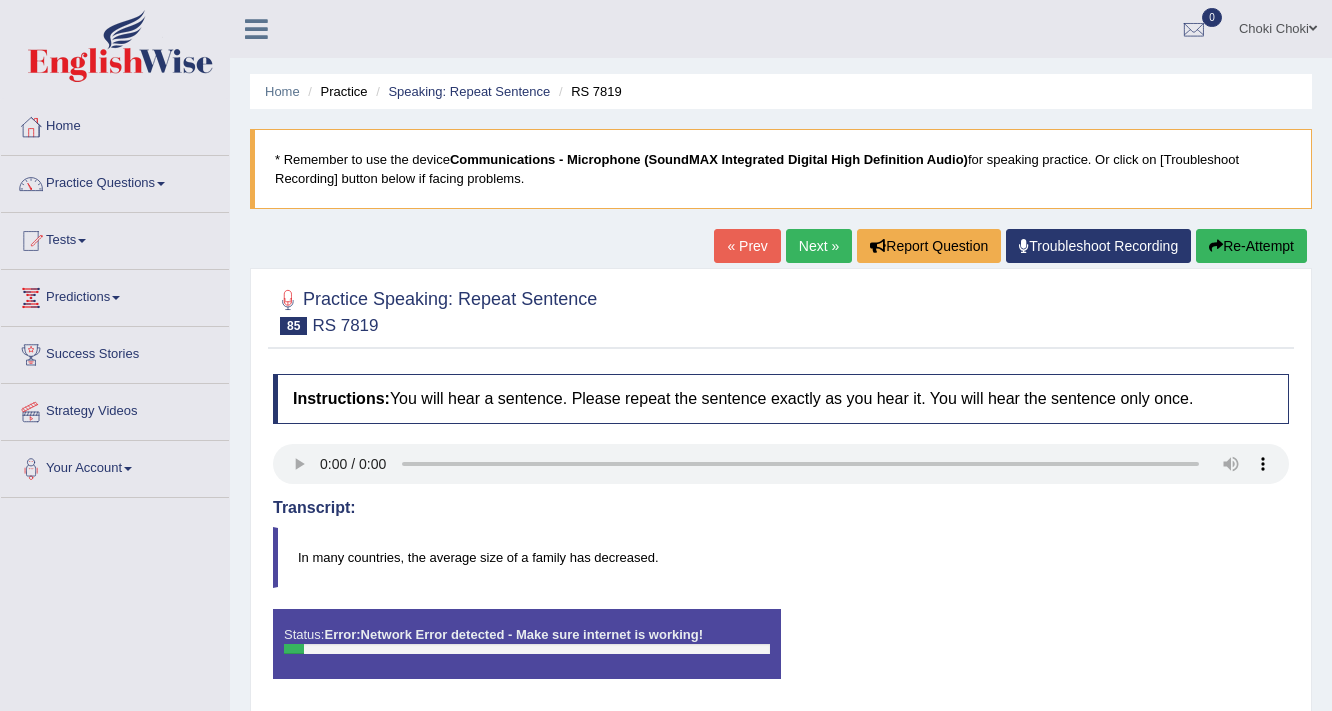 click on "Re-Attempt" at bounding box center (1251, 246) 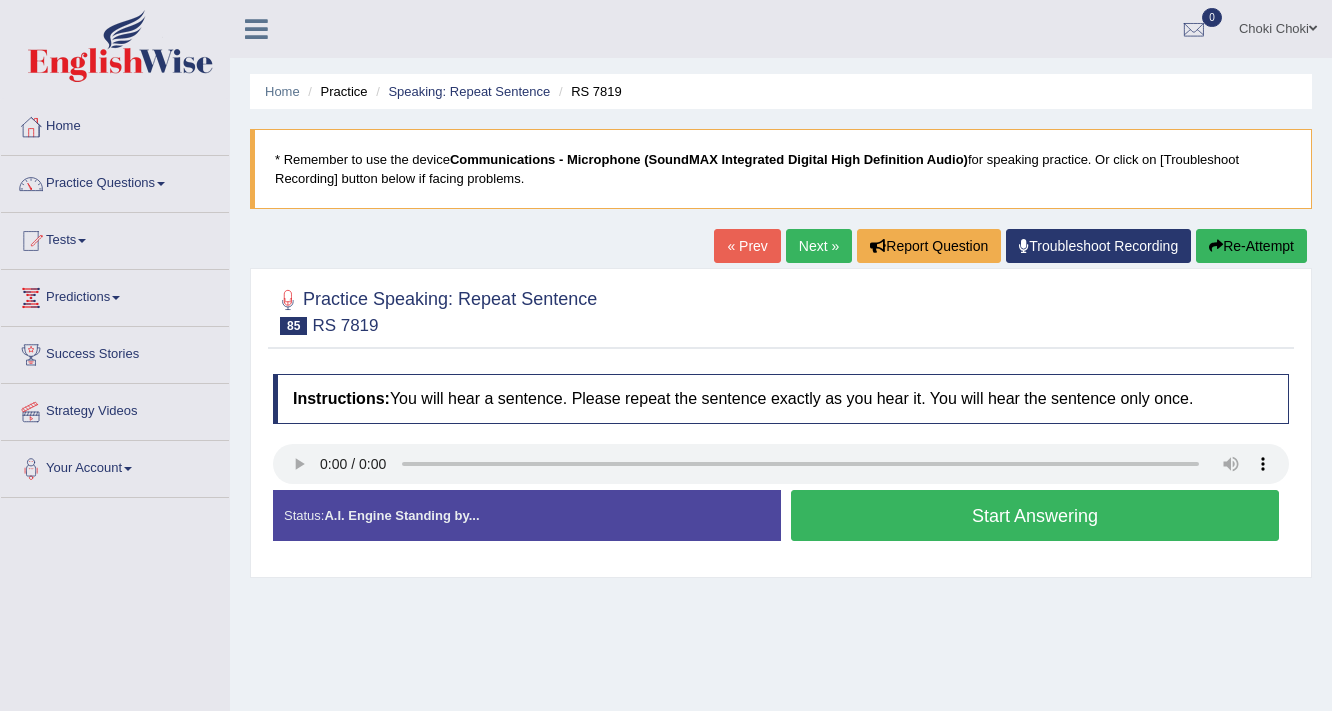 scroll, scrollTop: 0, scrollLeft: 0, axis: both 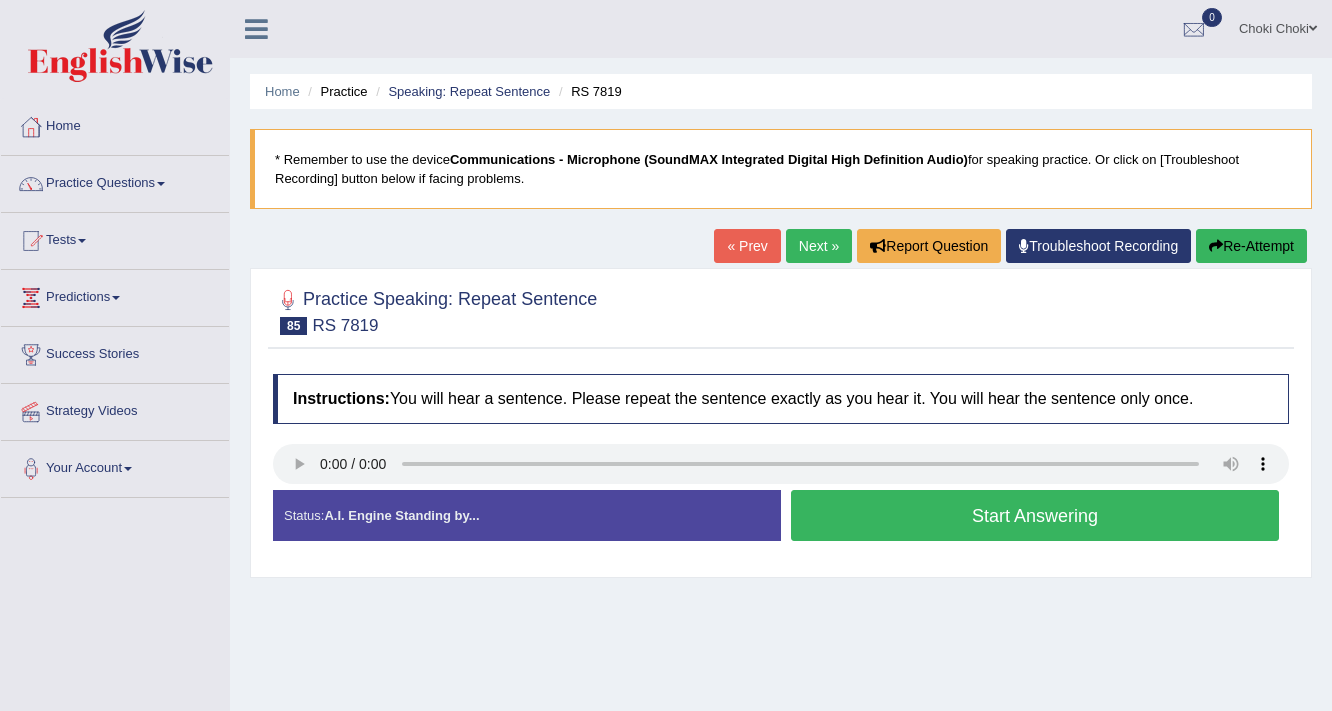 click on "Start Answering" at bounding box center [1035, 515] 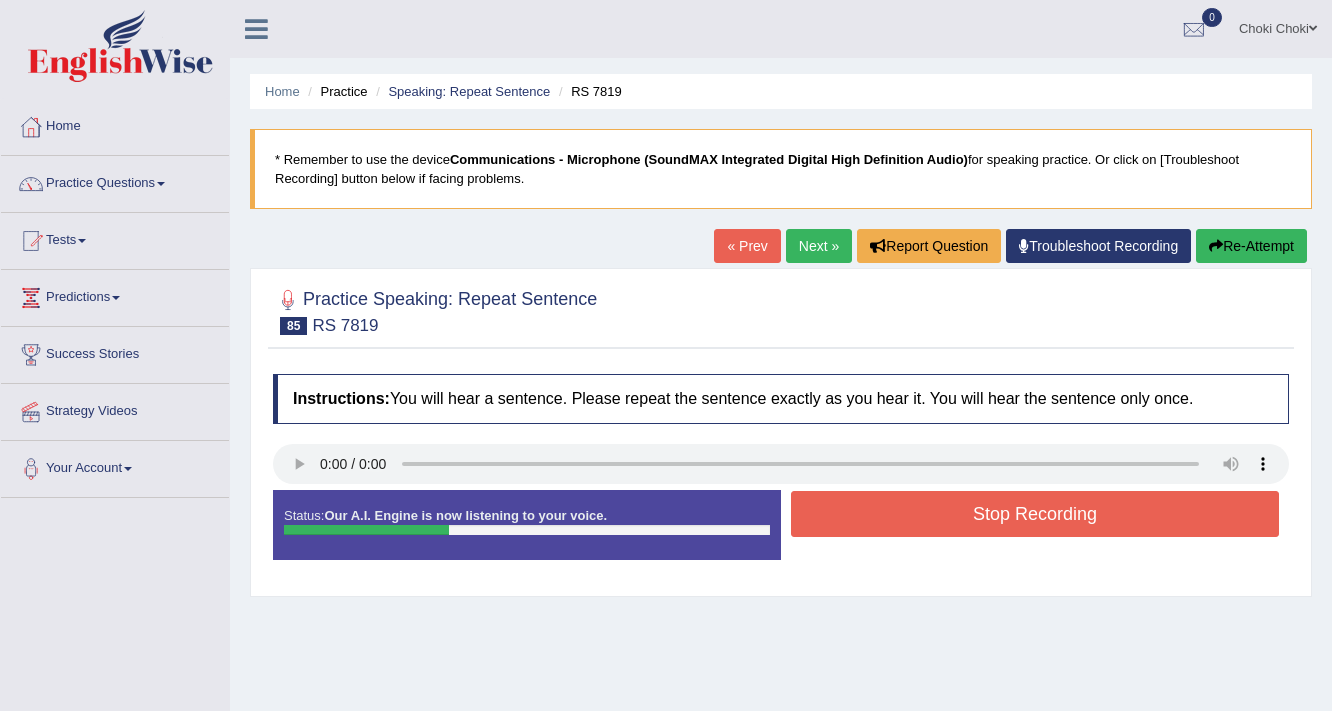 click on "Stop Recording" at bounding box center [1035, 514] 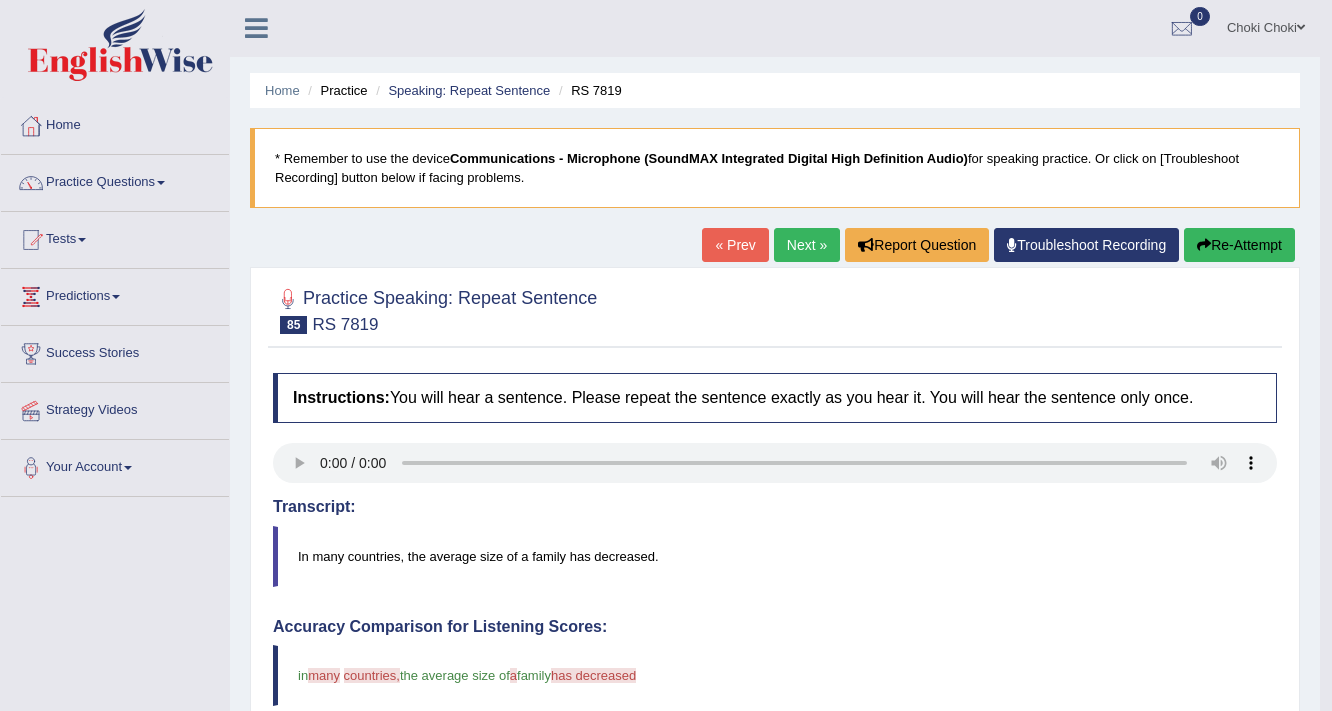 scroll, scrollTop: 0, scrollLeft: 0, axis: both 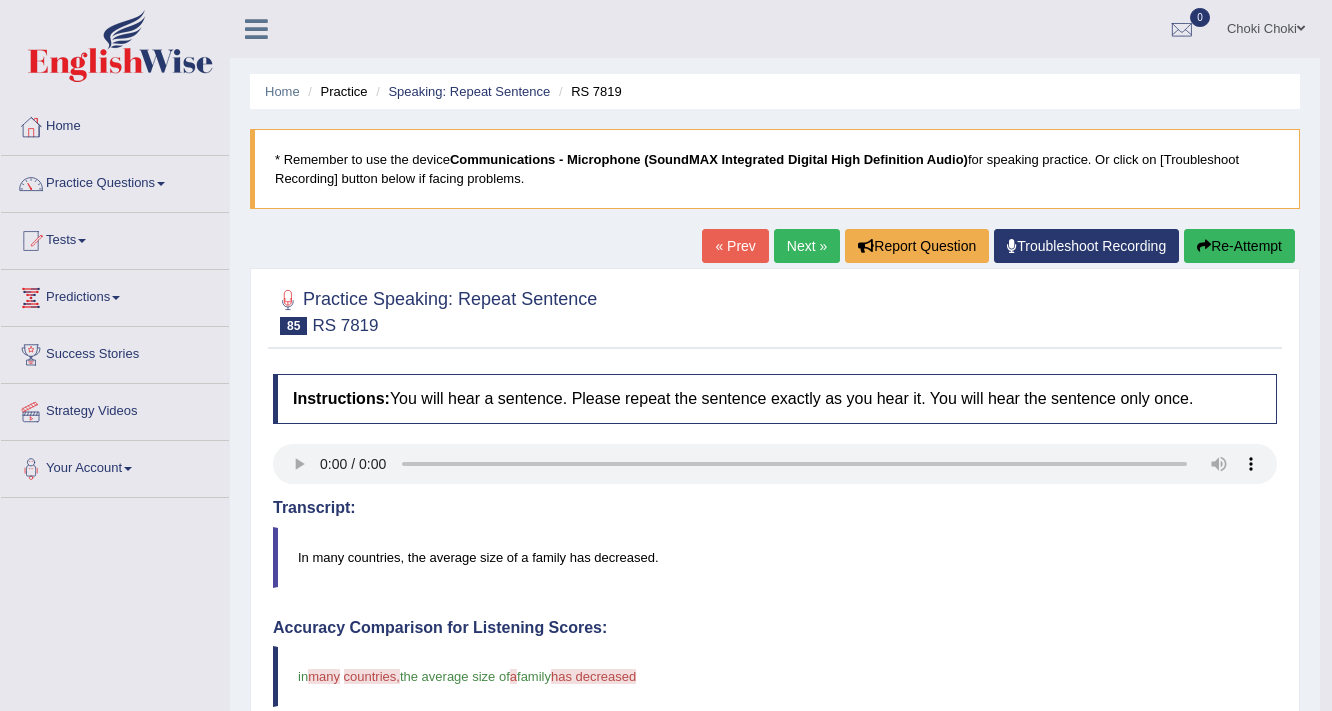 click on "Next »" at bounding box center [807, 246] 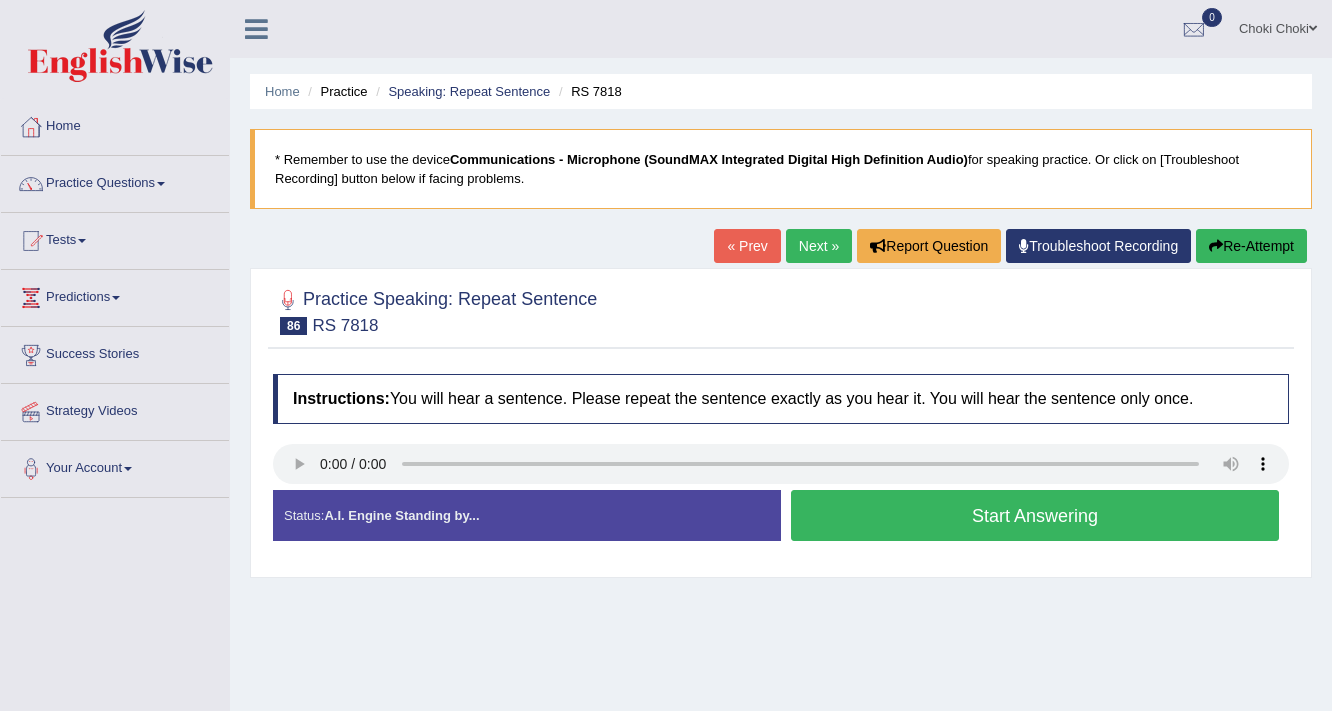 scroll, scrollTop: 0, scrollLeft: 0, axis: both 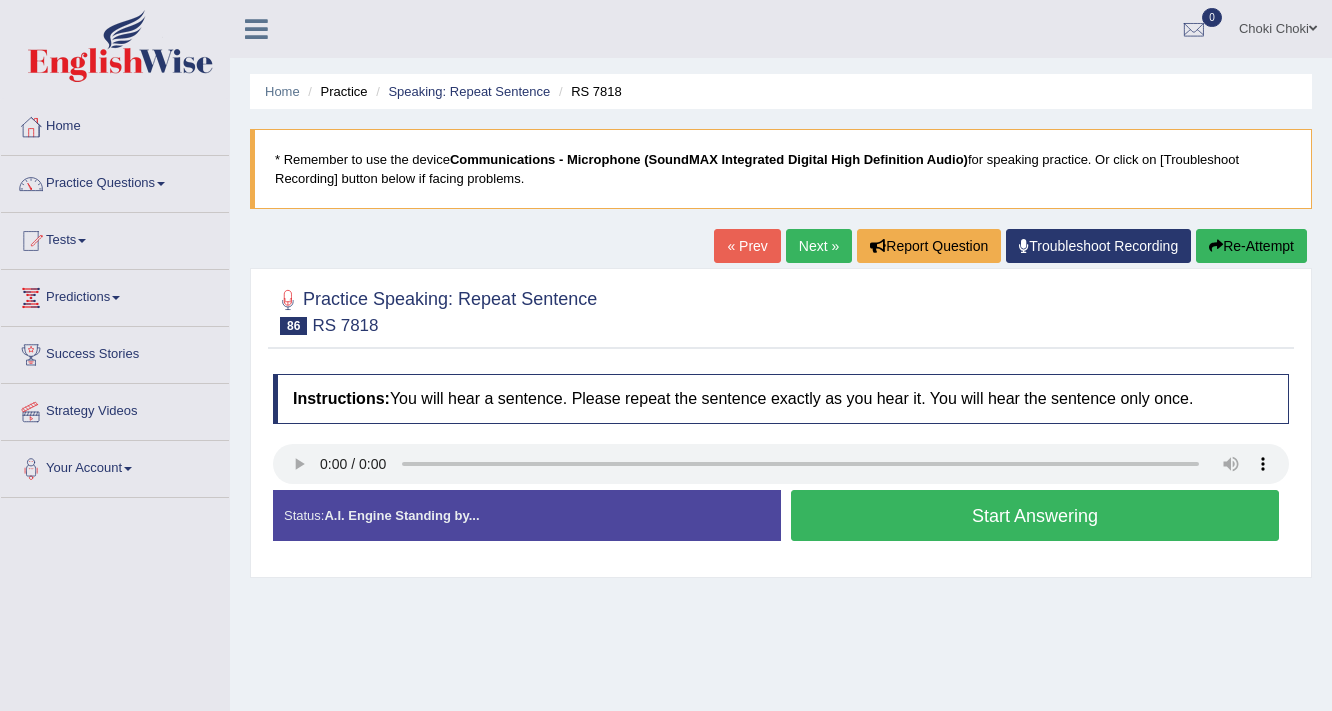 click on "Start Answering" at bounding box center (1035, 515) 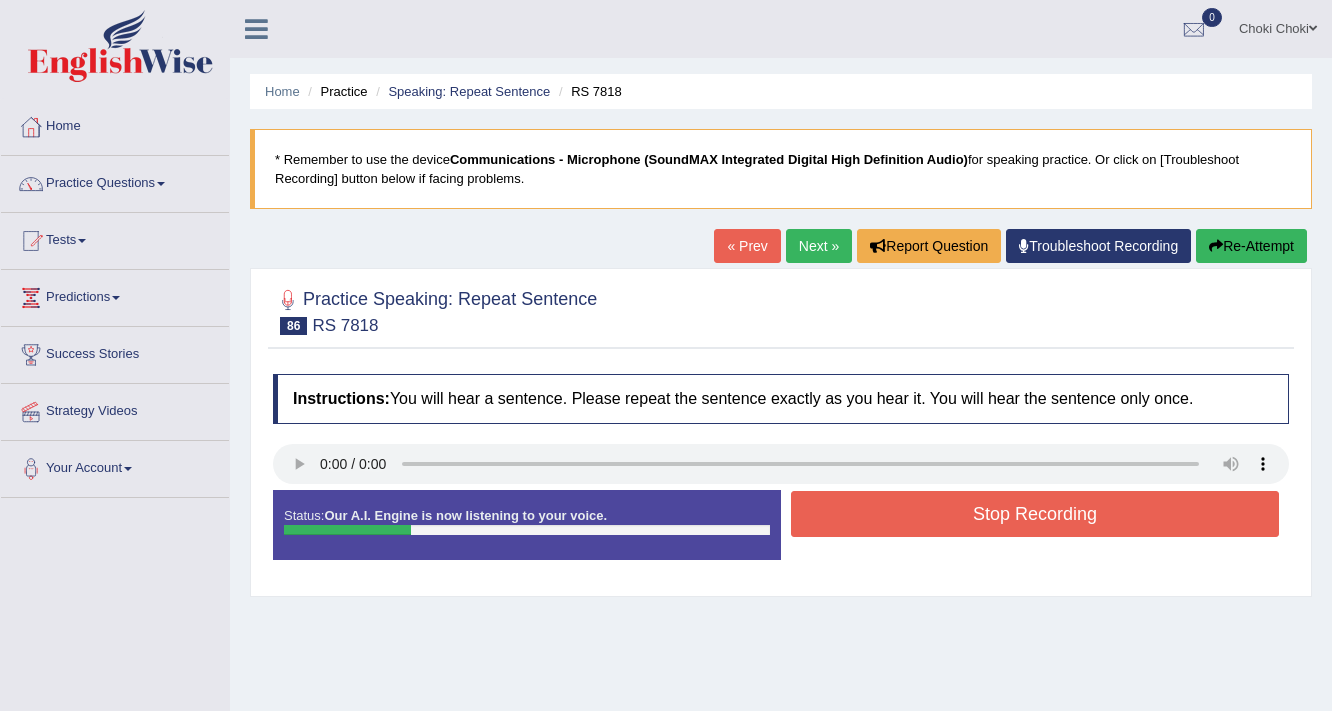 click on "Stop Recording" at bounding box center [1035, 514] 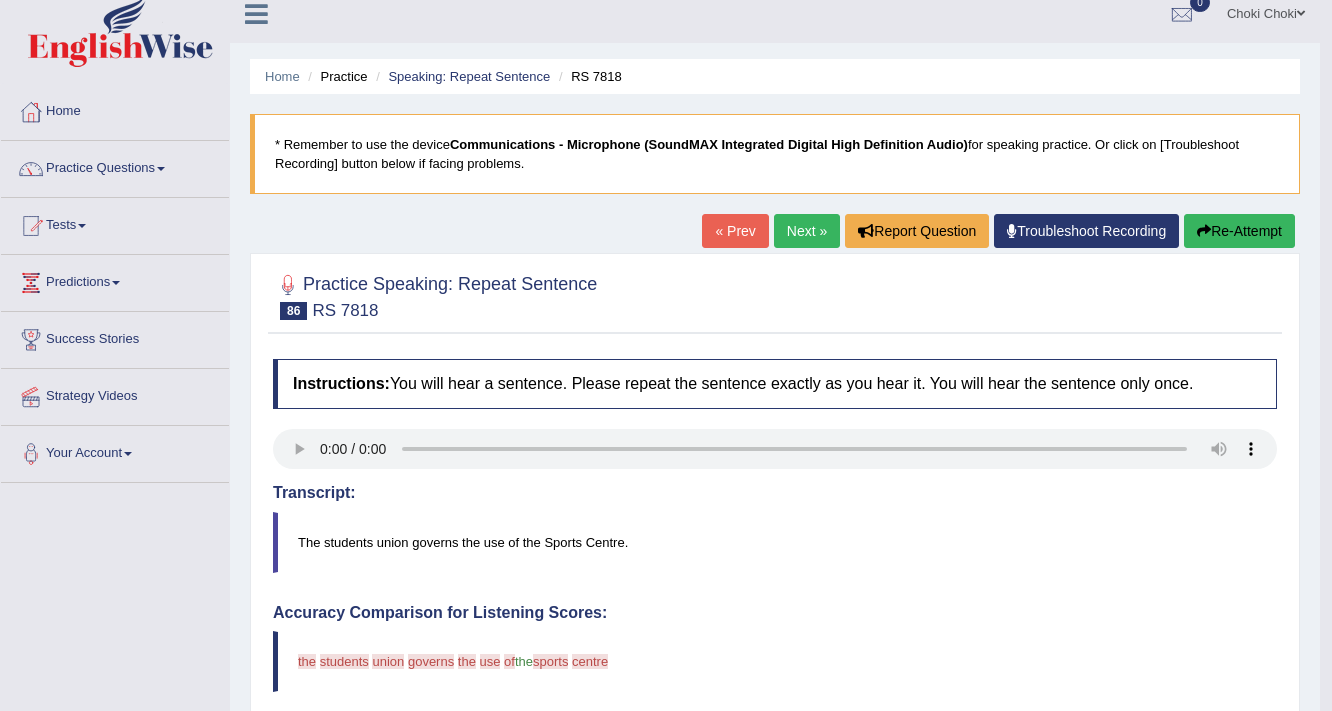 scroll, scrollTop: 0, scrollLeft: 0, axis: both 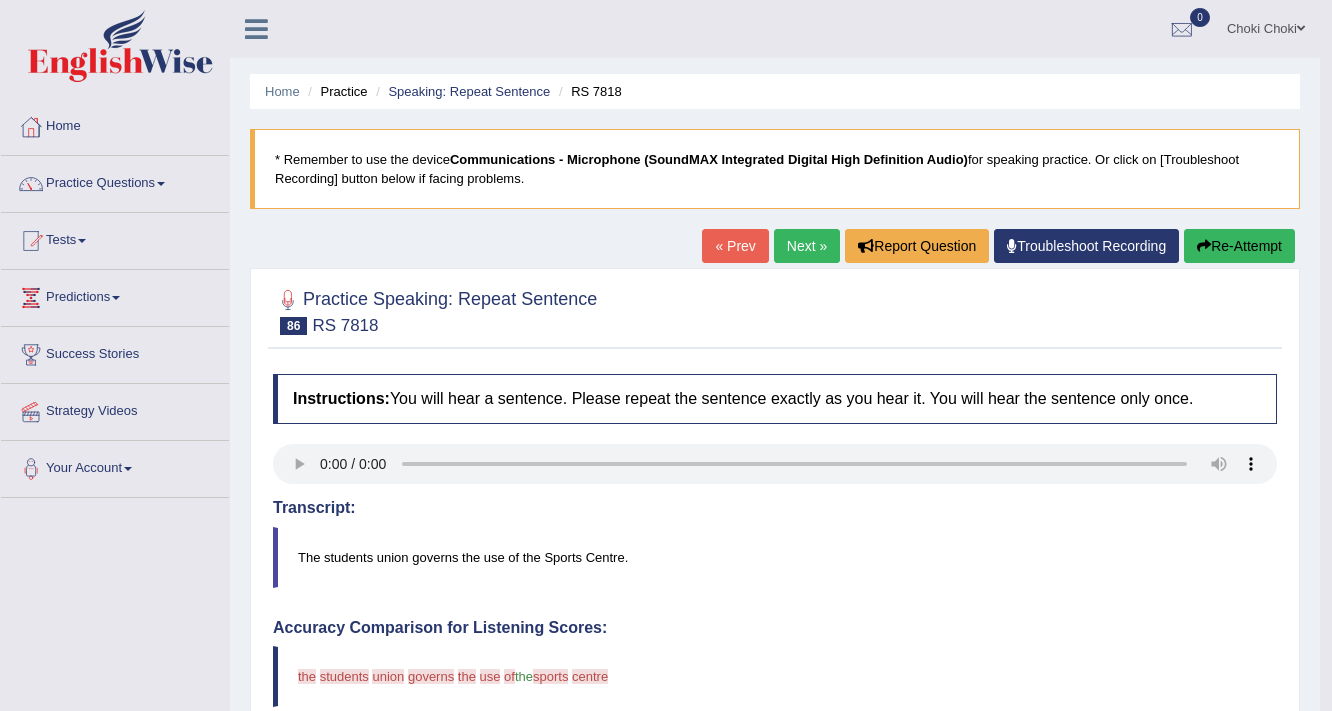 click on "Re-Attempt" at bounding box center [1239, 246] 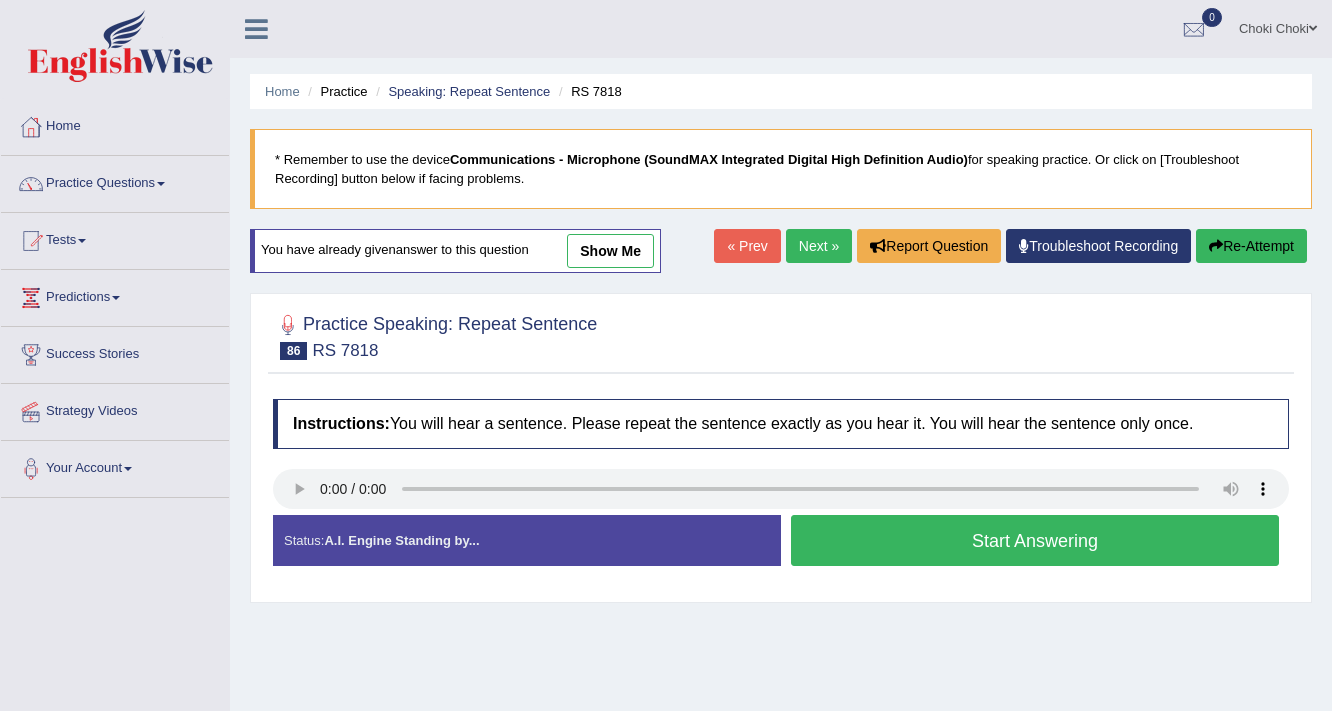 scroll, scrollTop: 0, scrollLeft: 0, axis: both 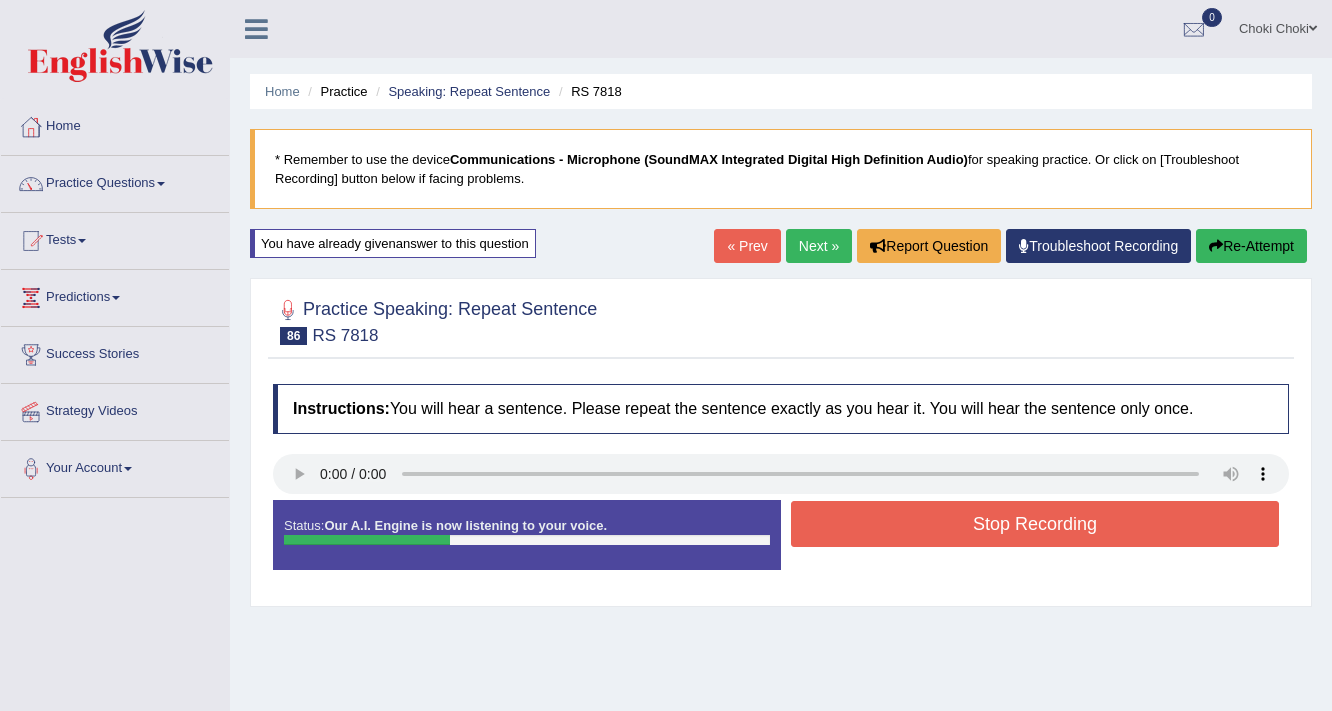 click on "Stop Recording" at bounding box center (1035, 524) 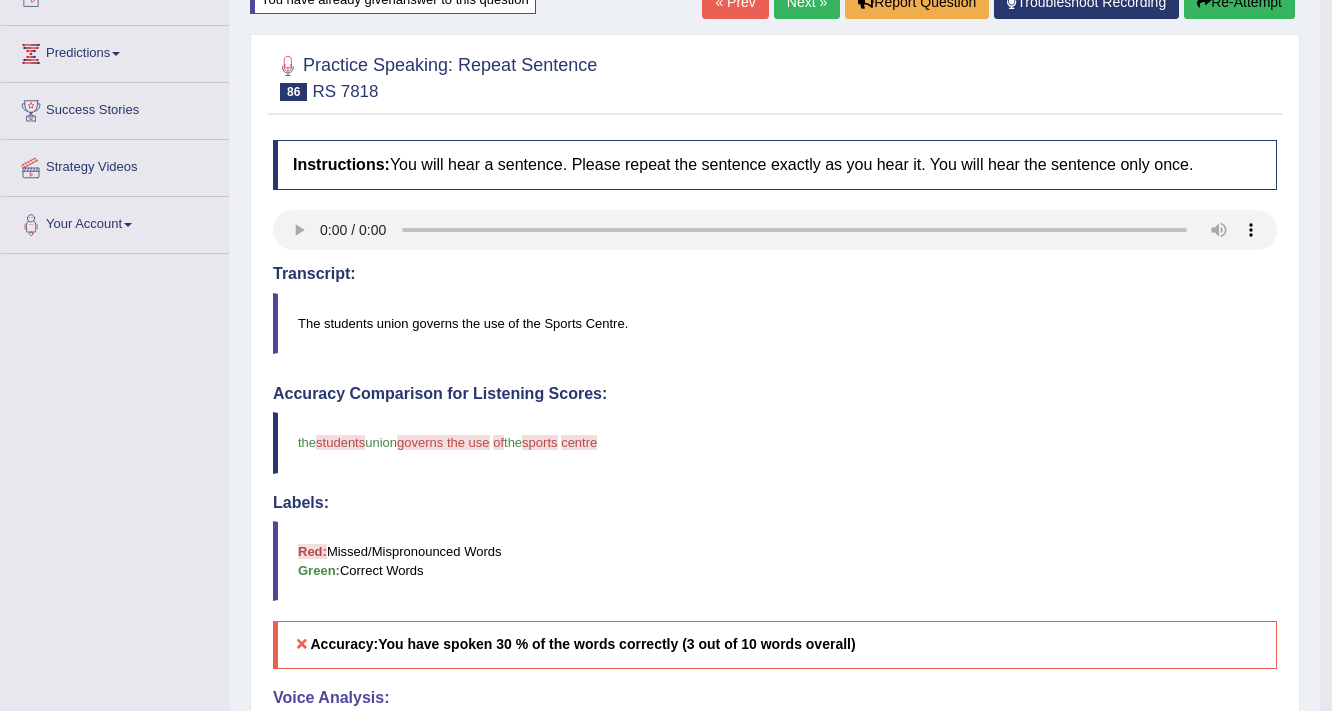 scroll, scrollTop: 0, scrollLeft: 0, axis: both 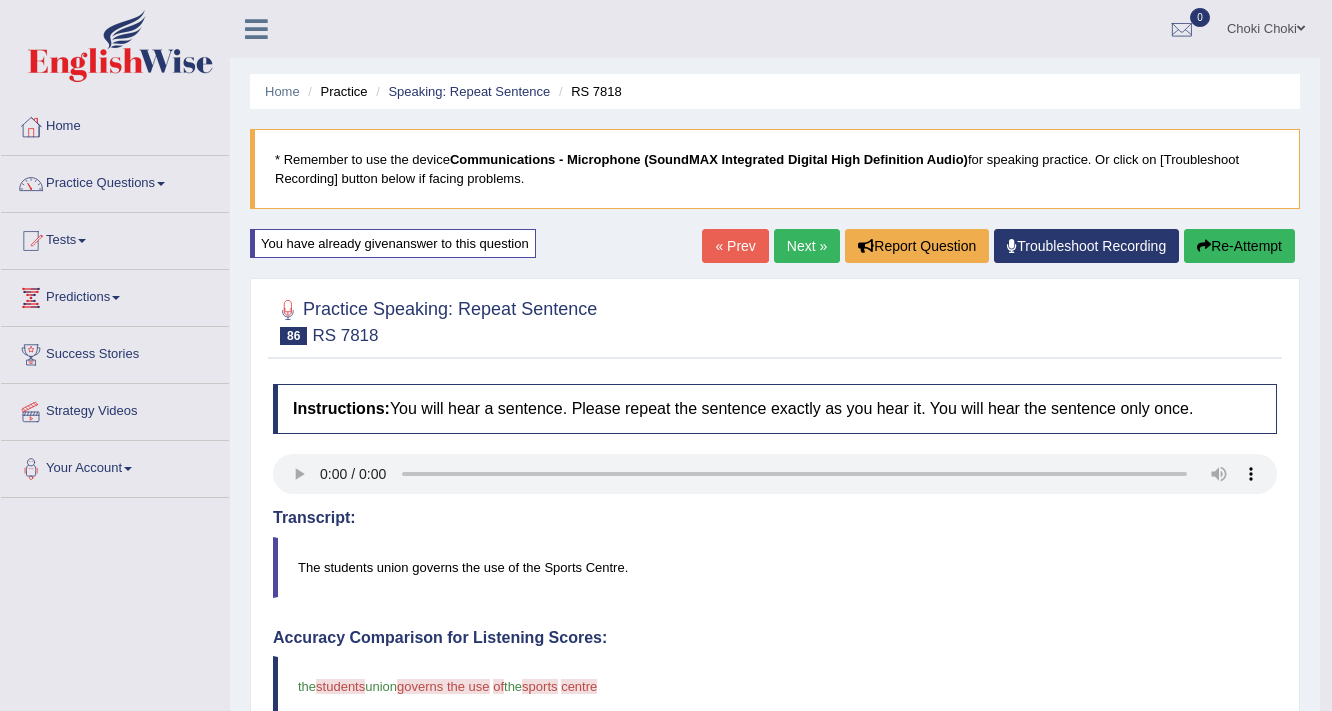 click on "Next »" at bounding box center (807, 246) 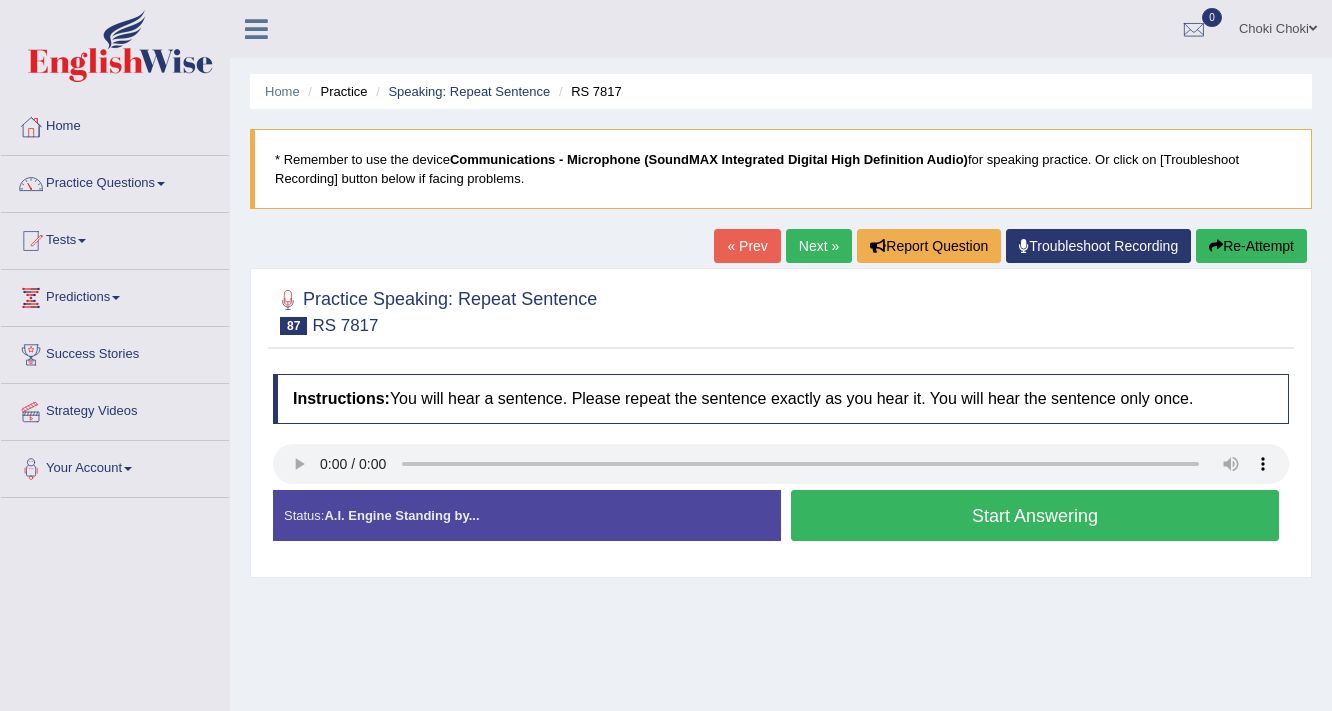scroll, scrollTop: 0, scrollLeft: 0, axis: both 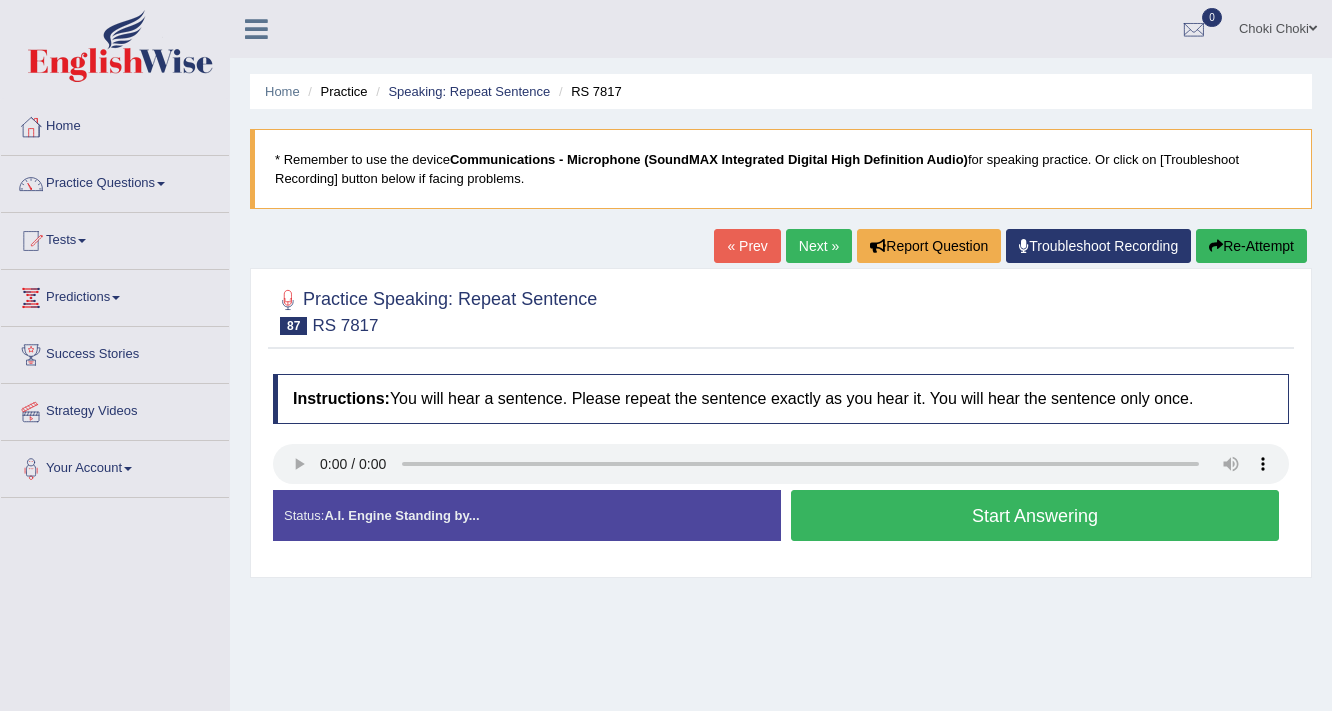 click on "Start Answering" at bounding box center (1035, 515) 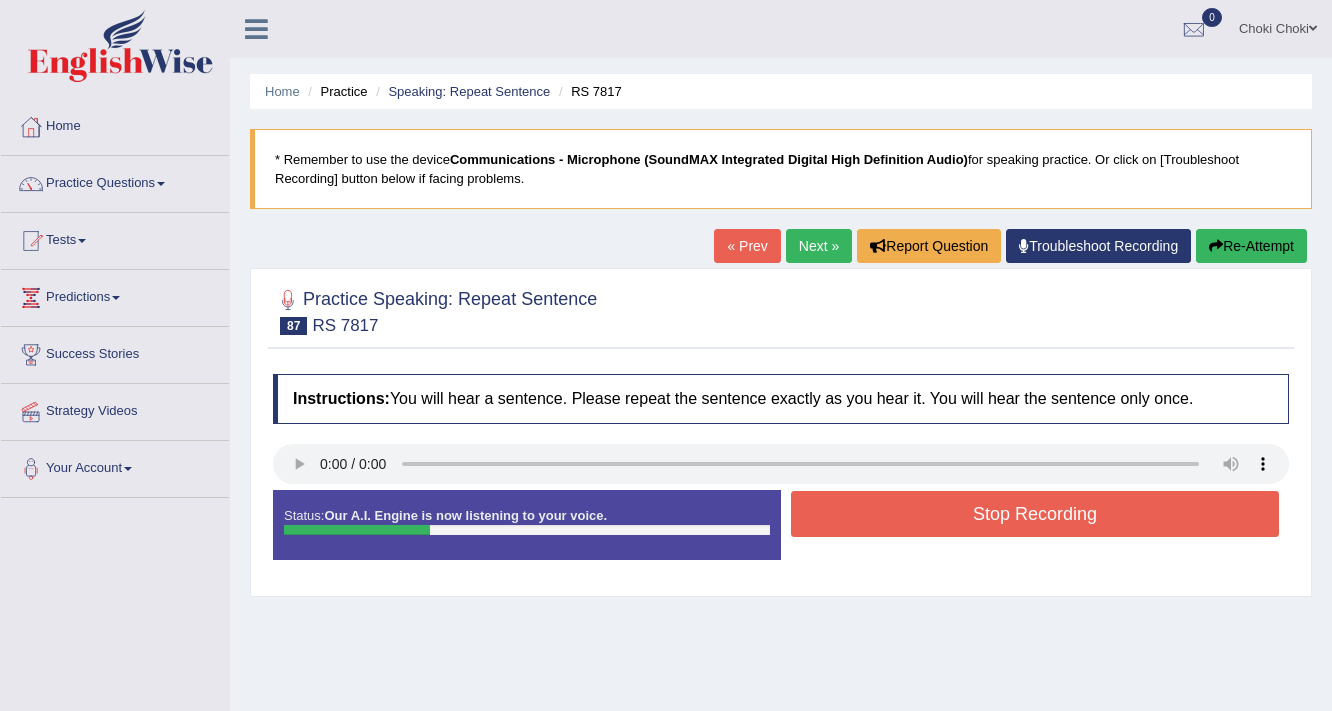 click on "Stop Recording" at bounding box center [1035, 514] 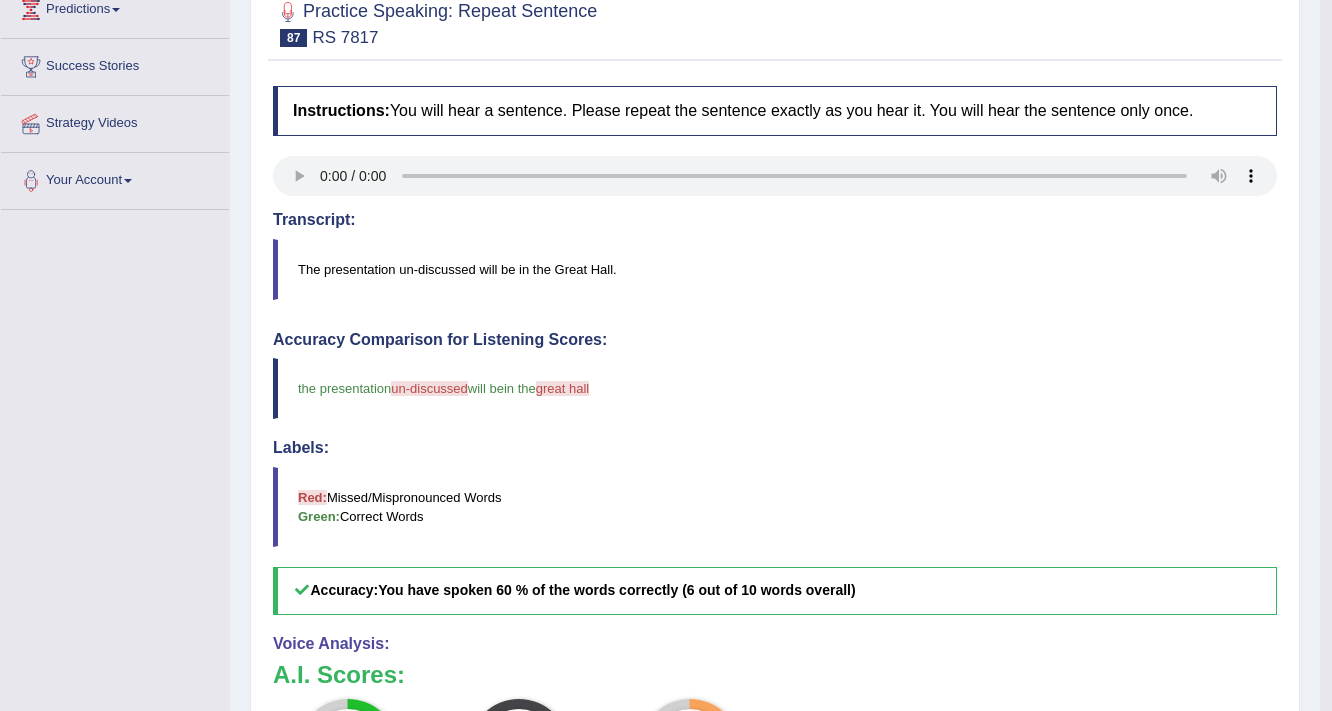 scroll, scrollTop: 80, scrollLeft: 0, axis: vertical 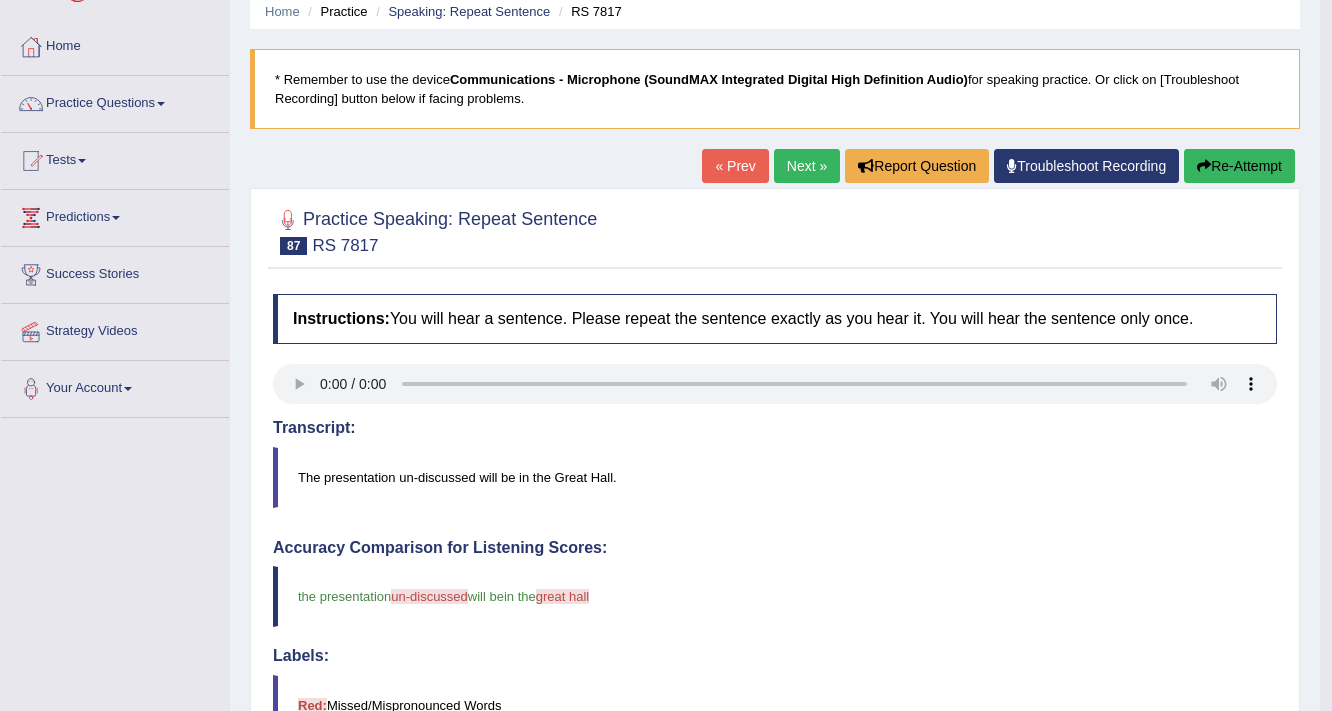 click on "Next »" at bounding box center [807, 166] 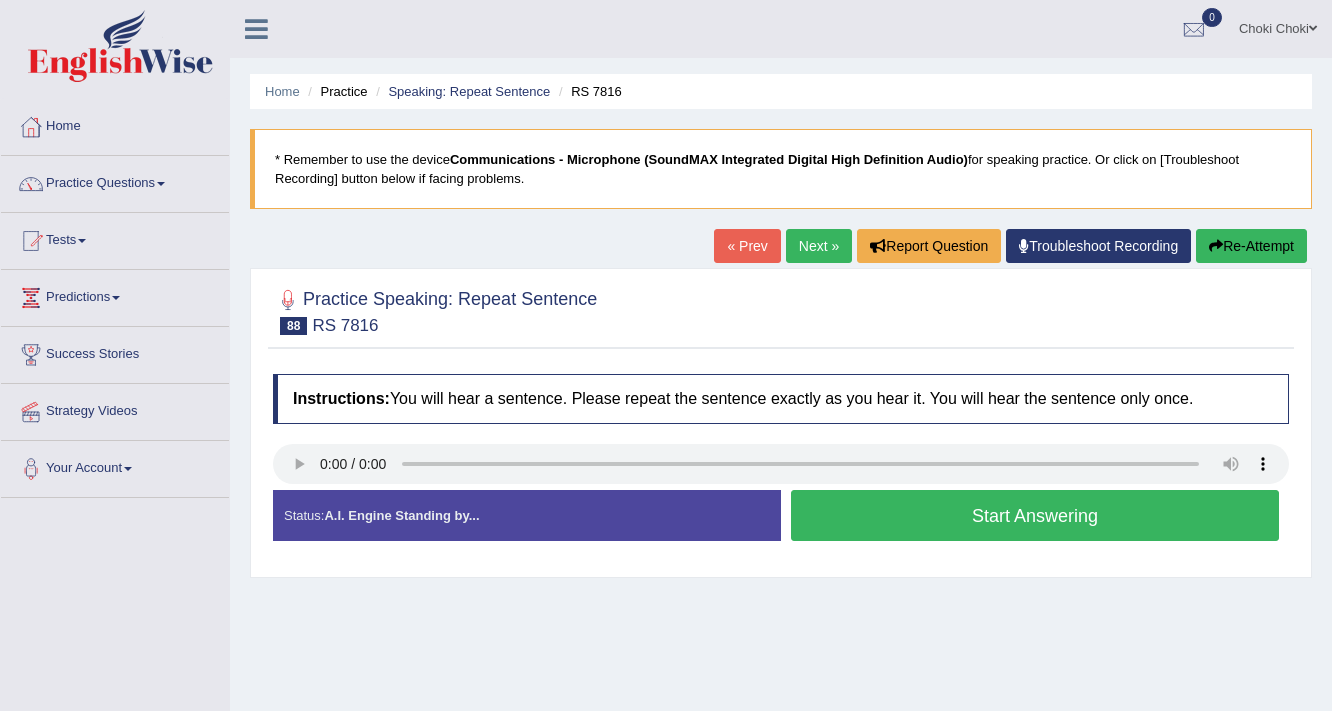 scroll, scrollTop: 0, scrollLeft: 0, axis: both 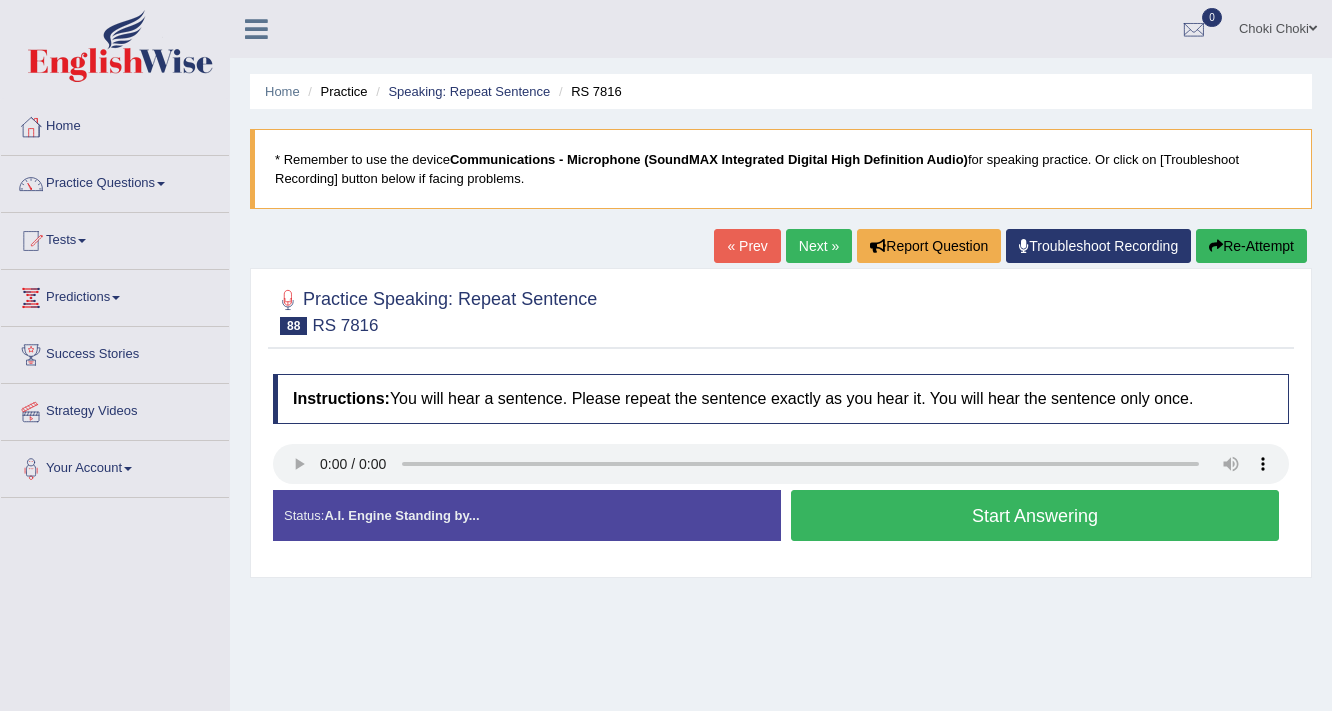 click on "Start Answering" at bounding box center [1035, 515] 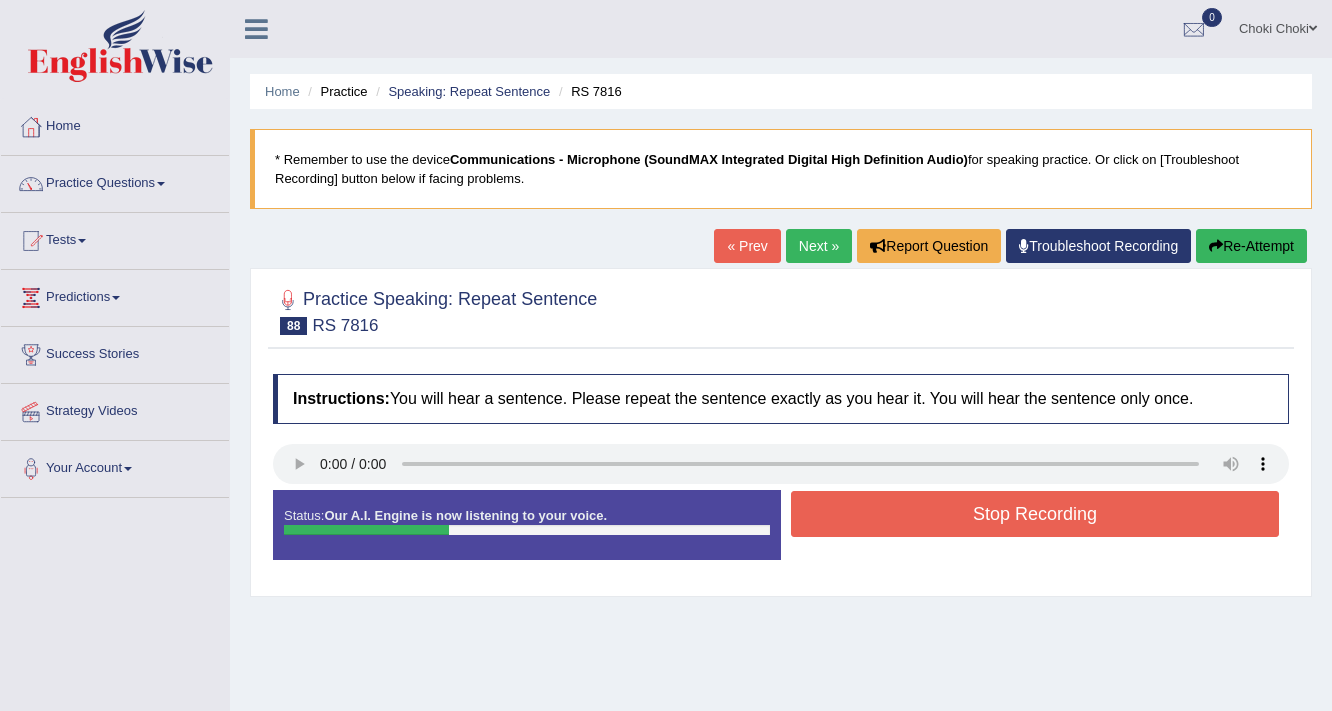 click on "Stop Recording" at bounding box center [1035, 514] 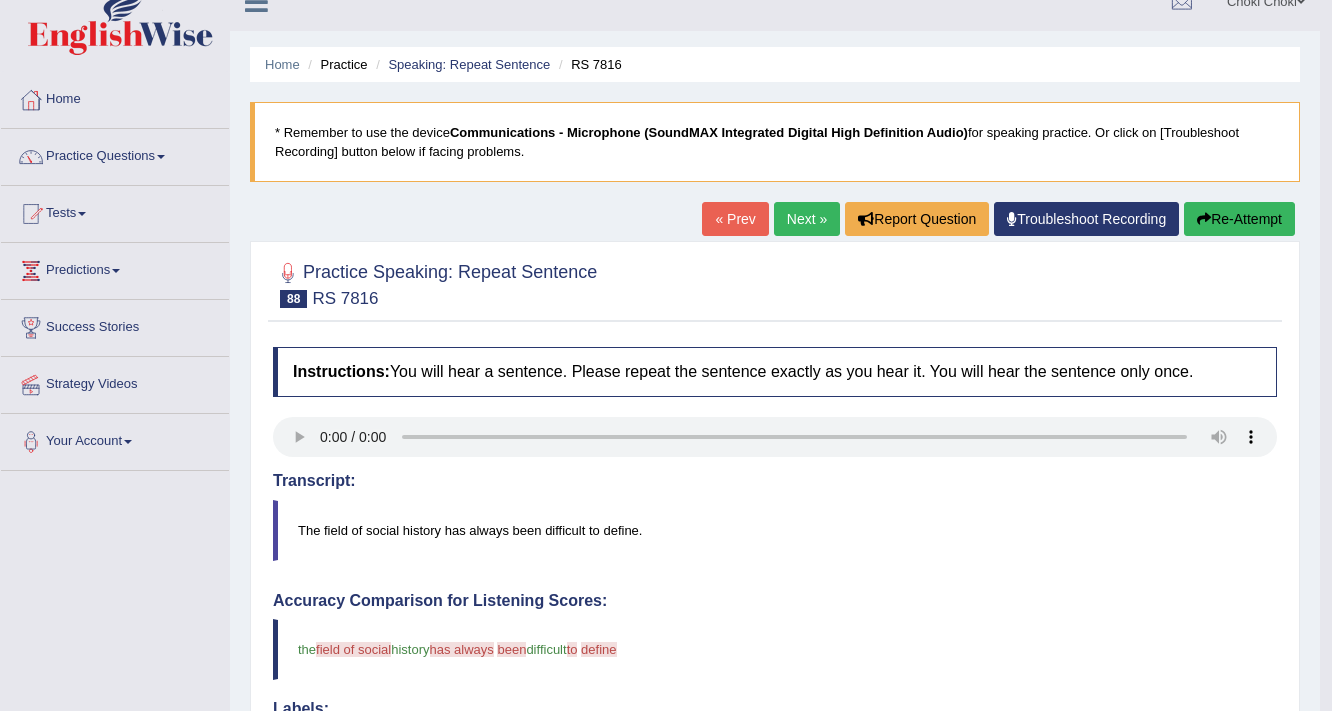 scroll, scrollTop: 0, scrollLeft: 0, axis: both 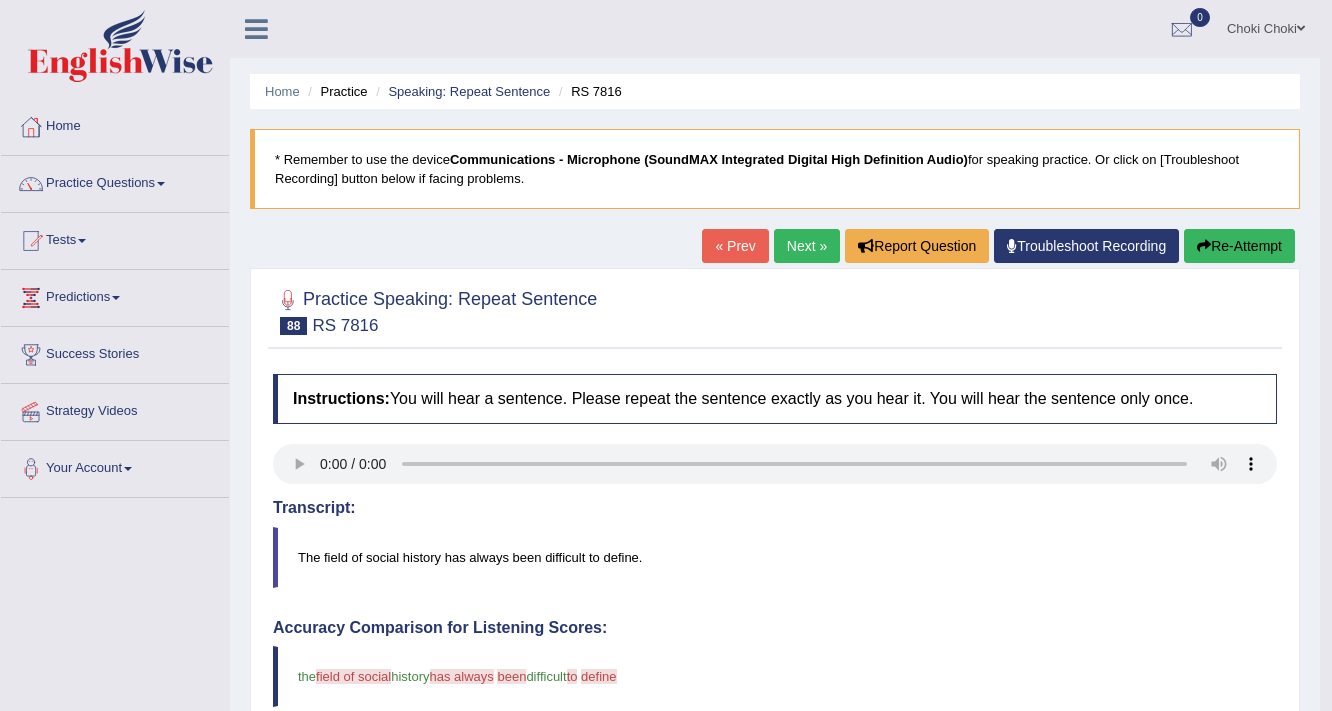 click on "Next »" at bounding box center [807, 246] 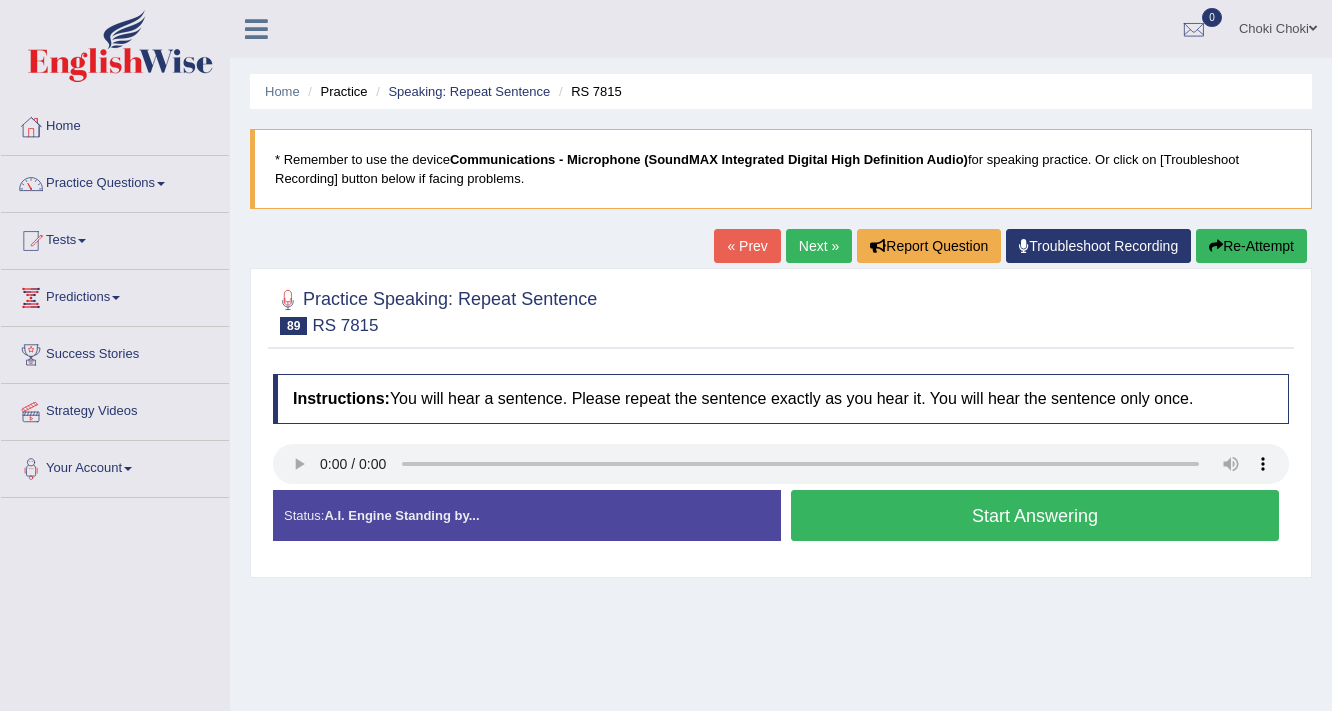 scroll, scrollTop: 0, scrollLeft: 0, axis: both 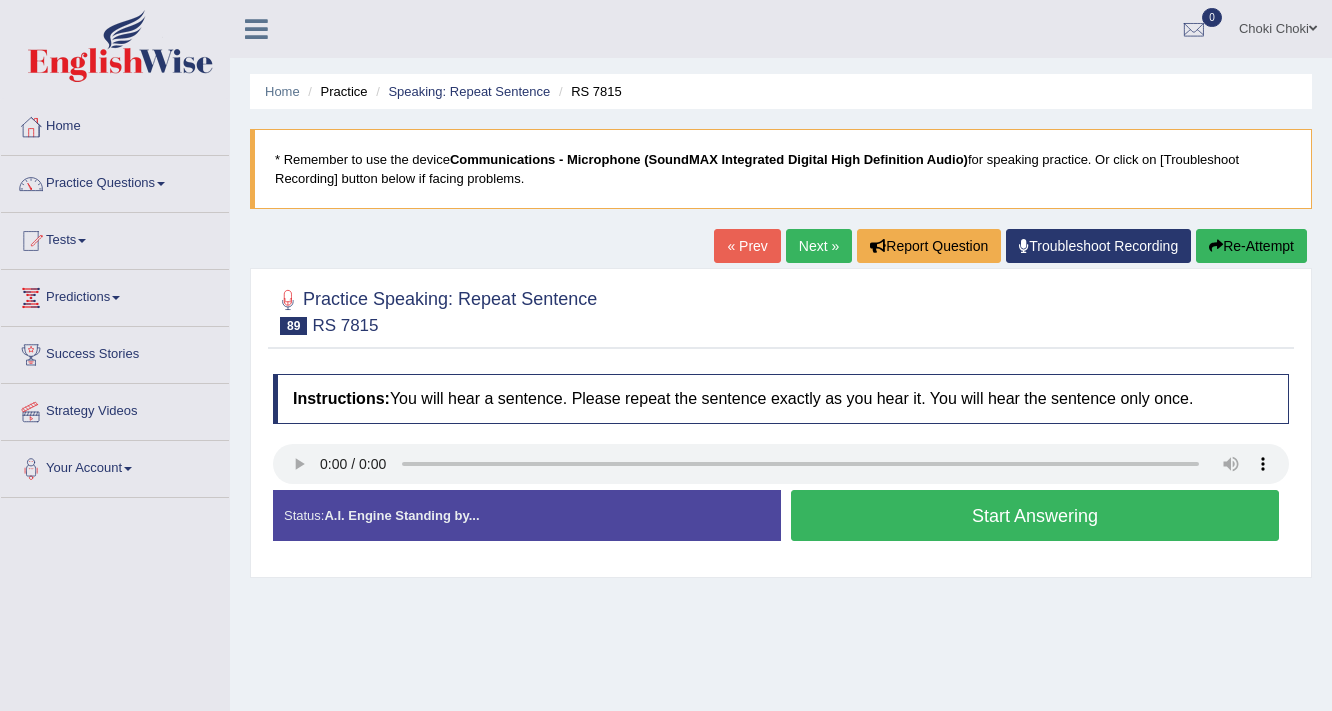 click on "Start Answering" at bounding box center (1035, 515) 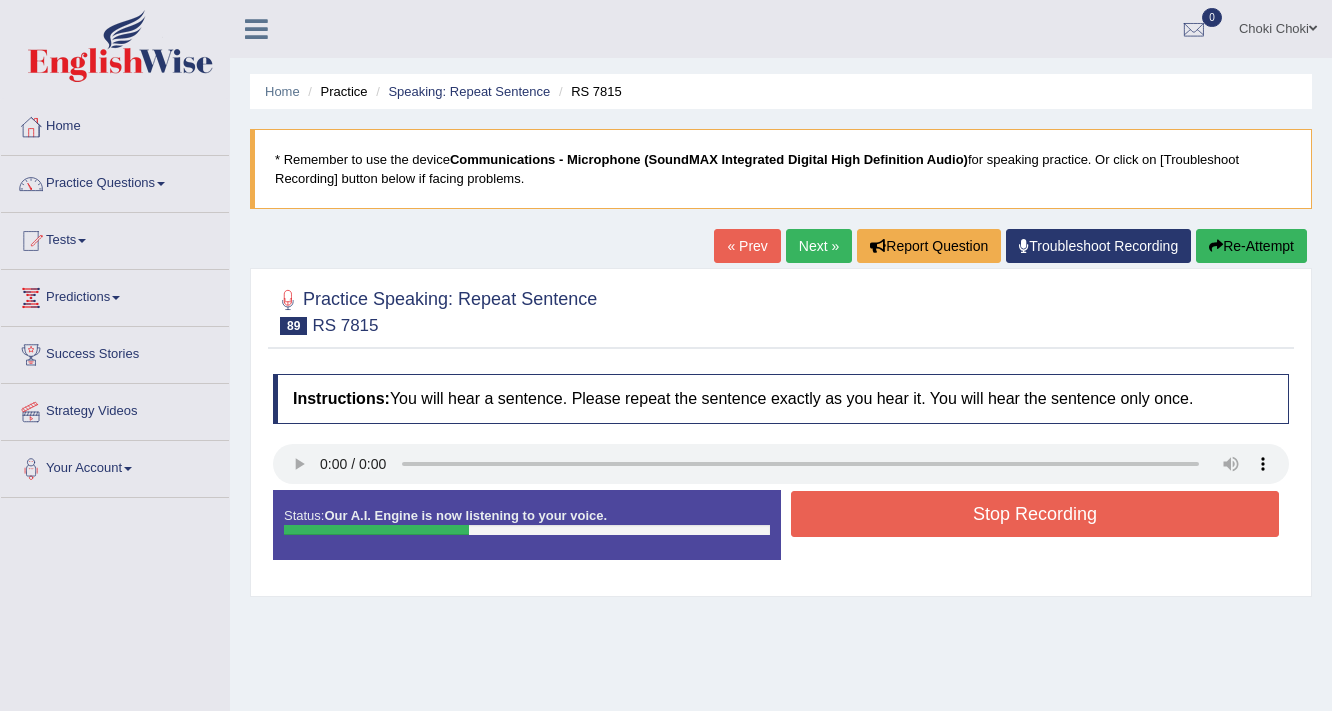 click on "Stop Recording" at bounding box center (1035, 514) 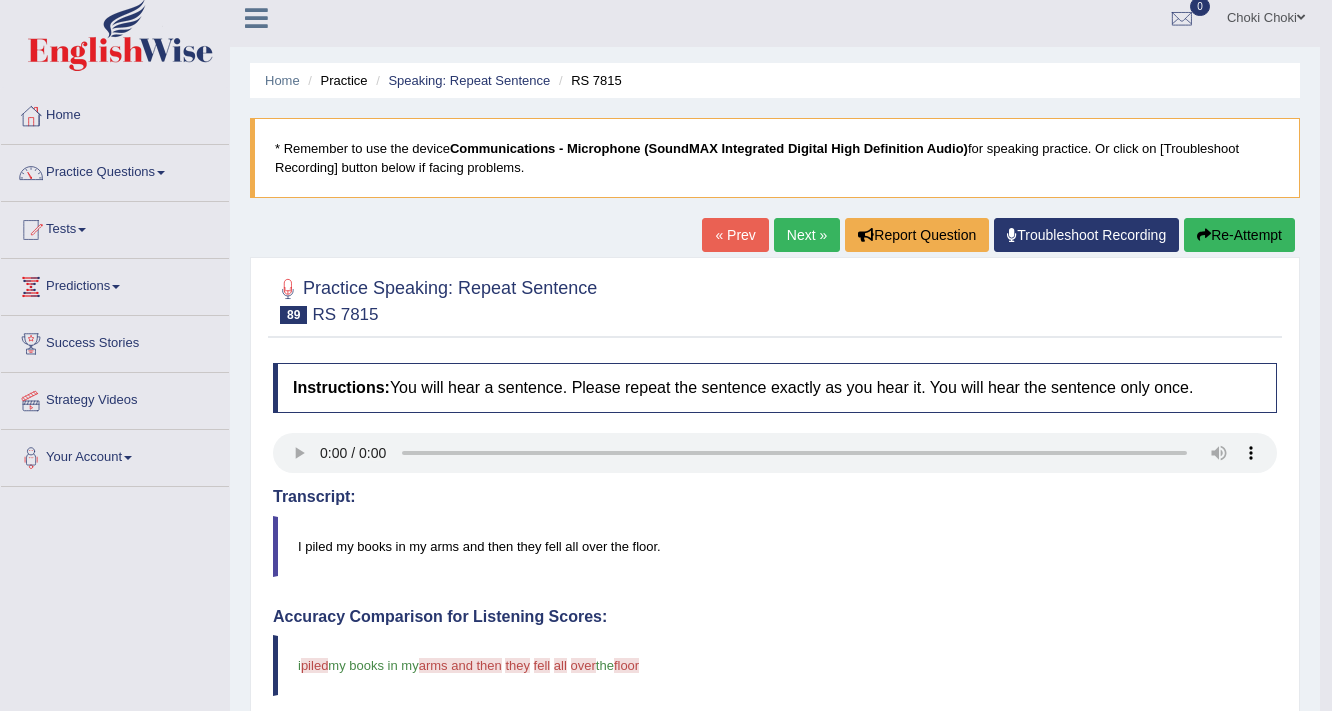 scroll, scrollTop: 0, scrollLeft: 0, axis: both 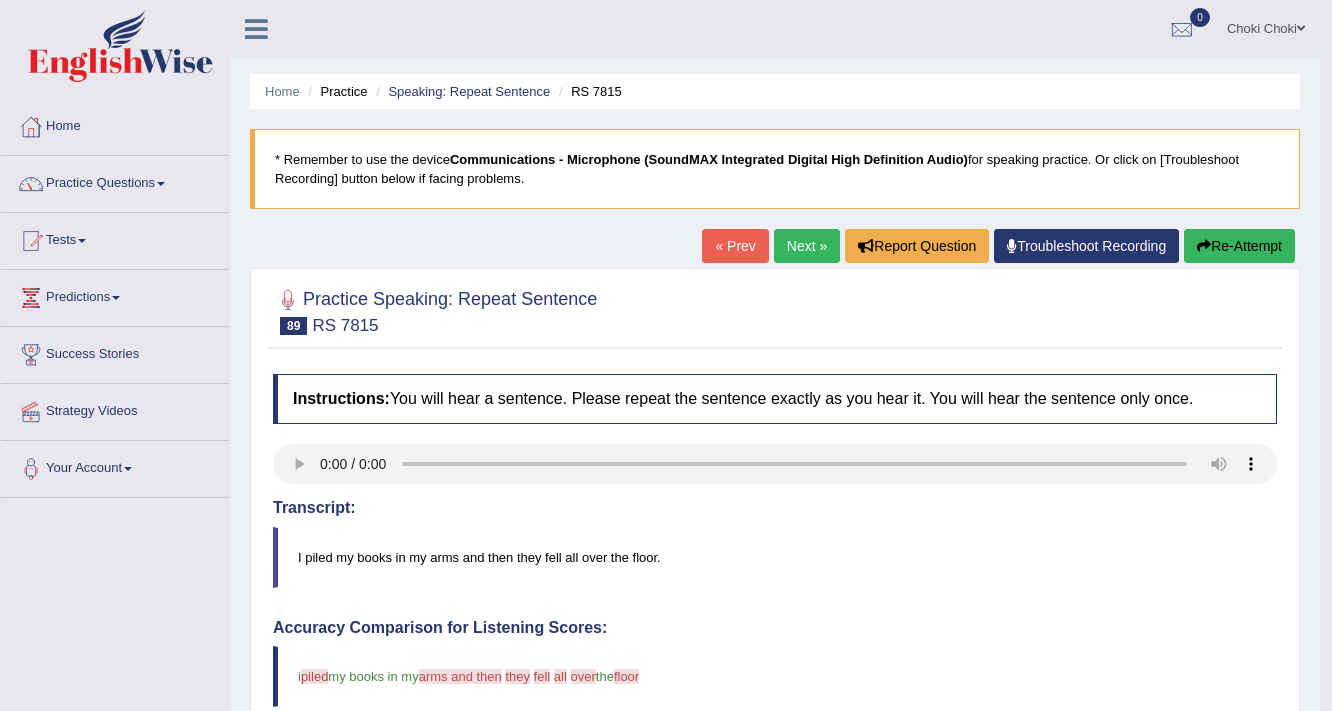 click on "Next »" at bounding box center [807, 246] 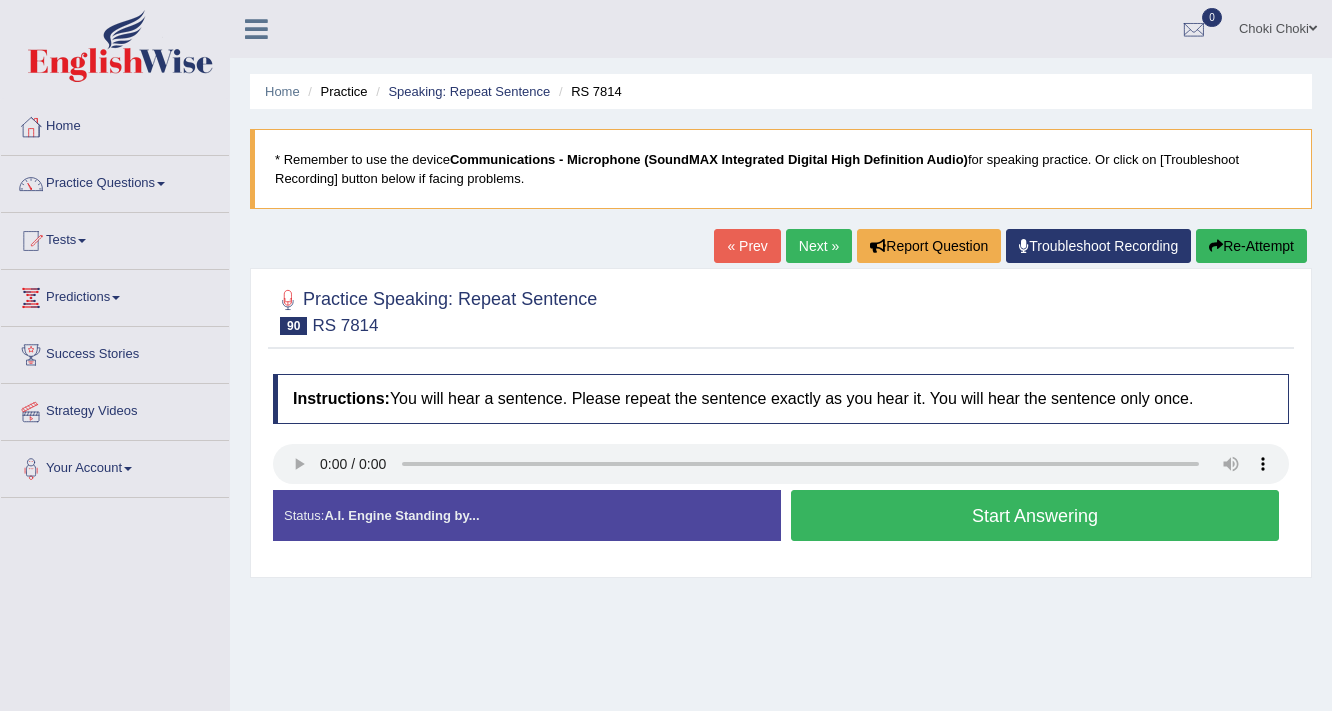 scroll, scrollTop: 0, scrollLeft: 0, axis: both 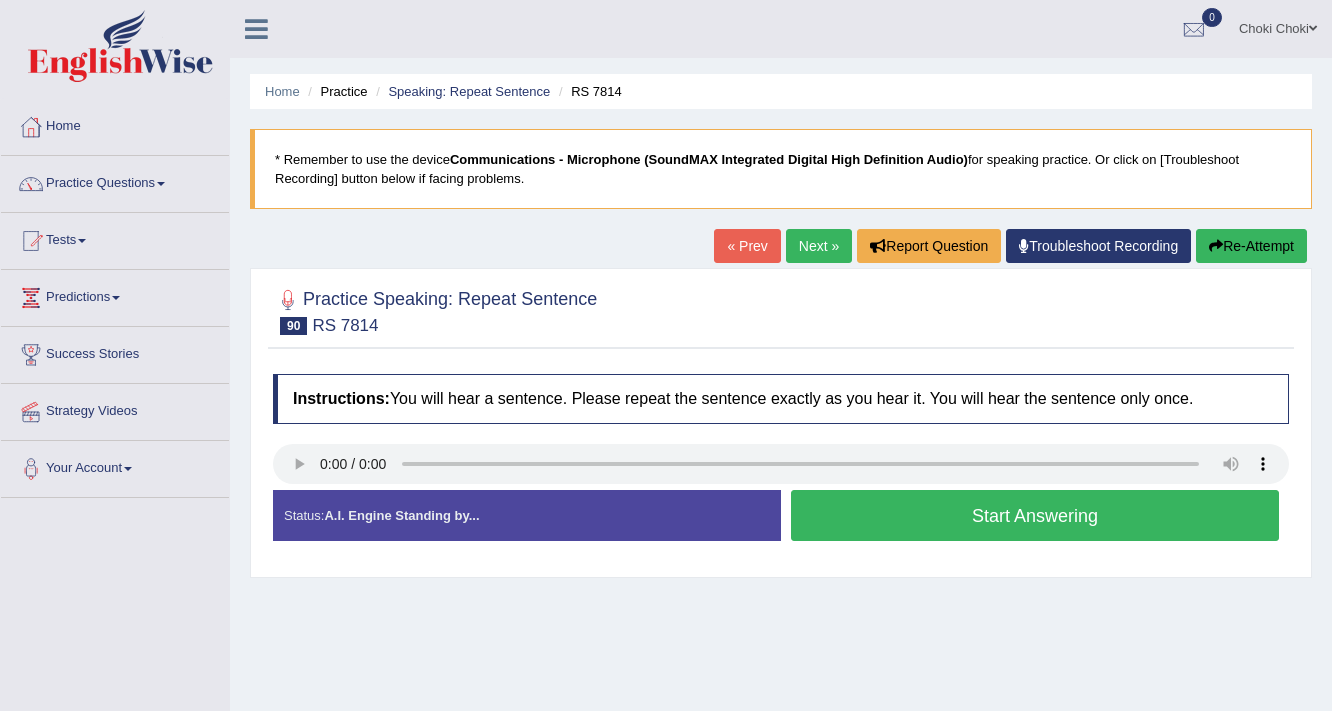 click on "Start Answering" at bounding box center (1035, 515) 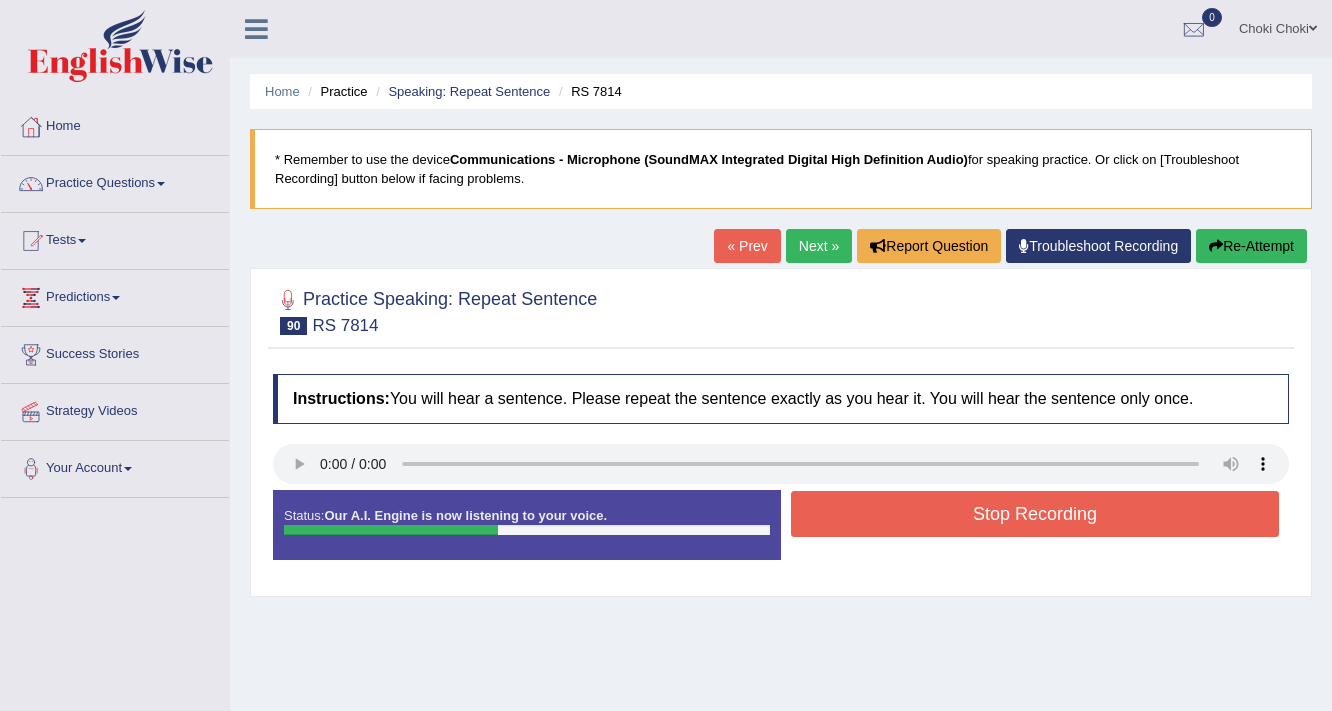 click on "Stop Recording" at bounding box center (1035, 514) 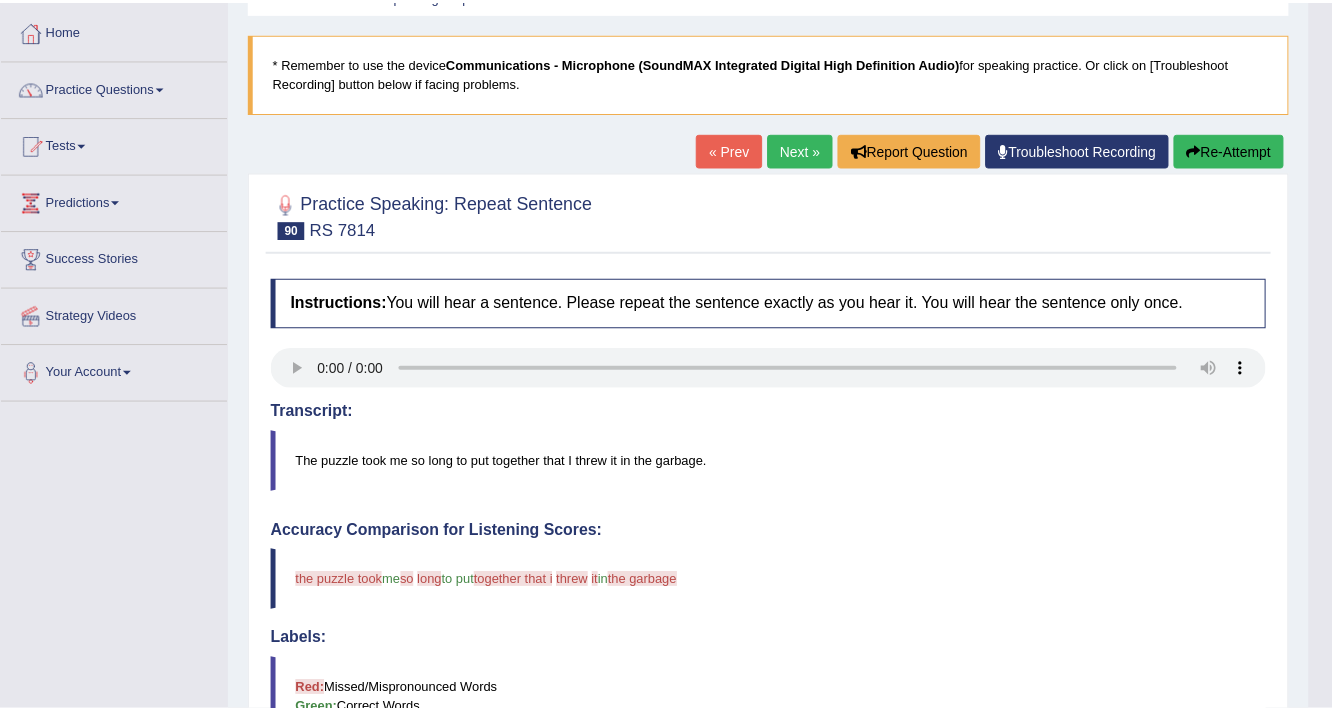 scroll, scrollTop: 380, scrollLeft: 0, axis: vertical 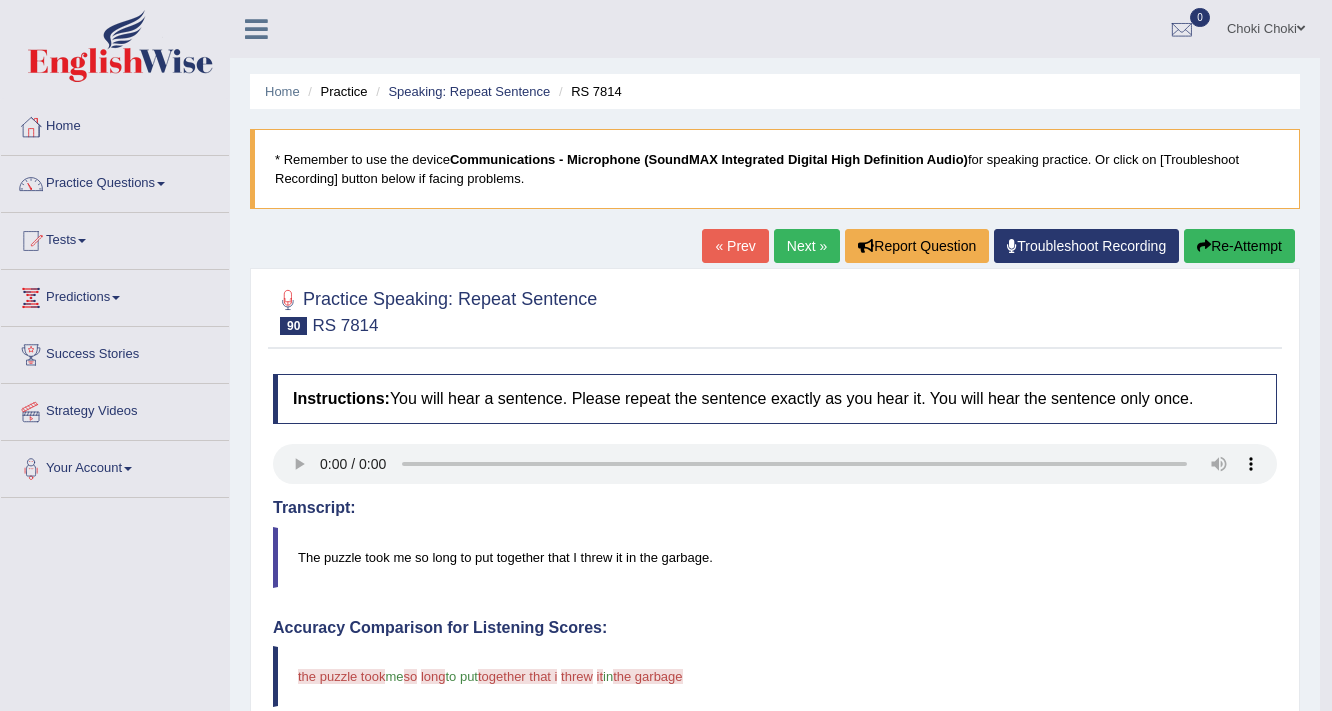 click on "Next »" at bounding box center [807, 246] 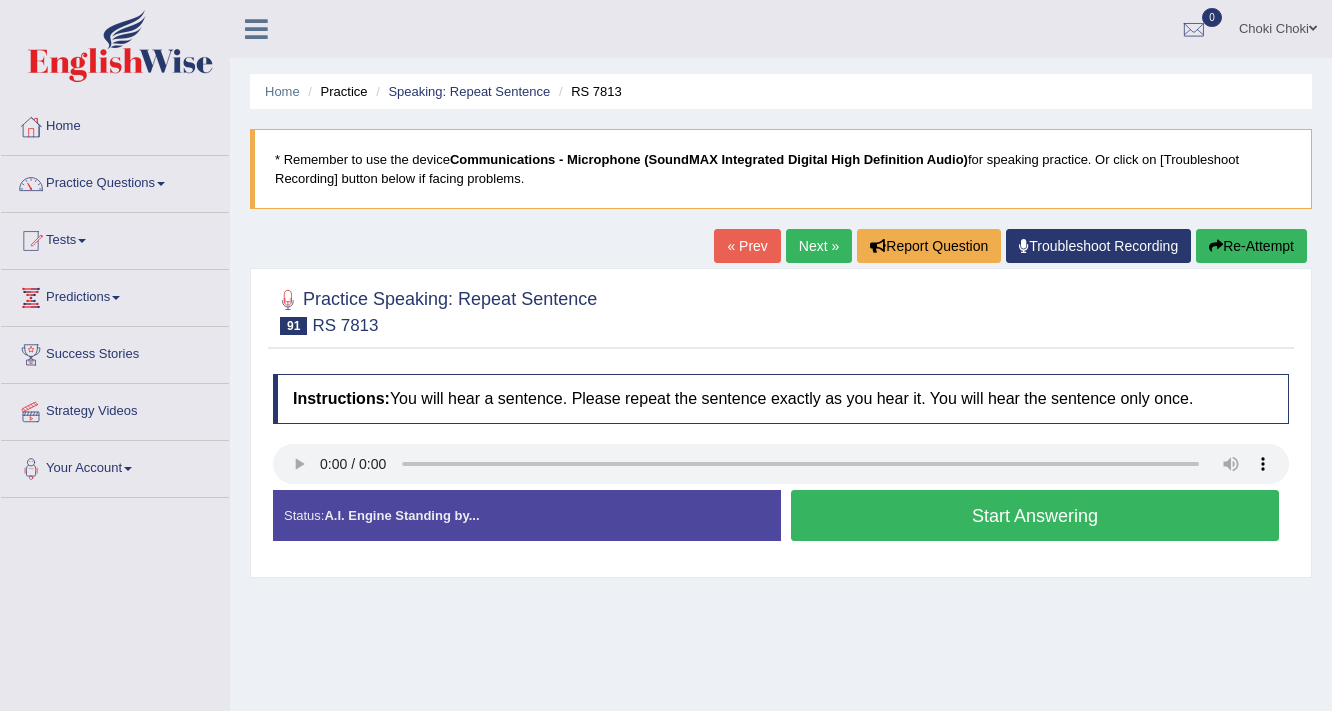 scroll, scrollTop: 0, scrollLeft: 0, axis: both 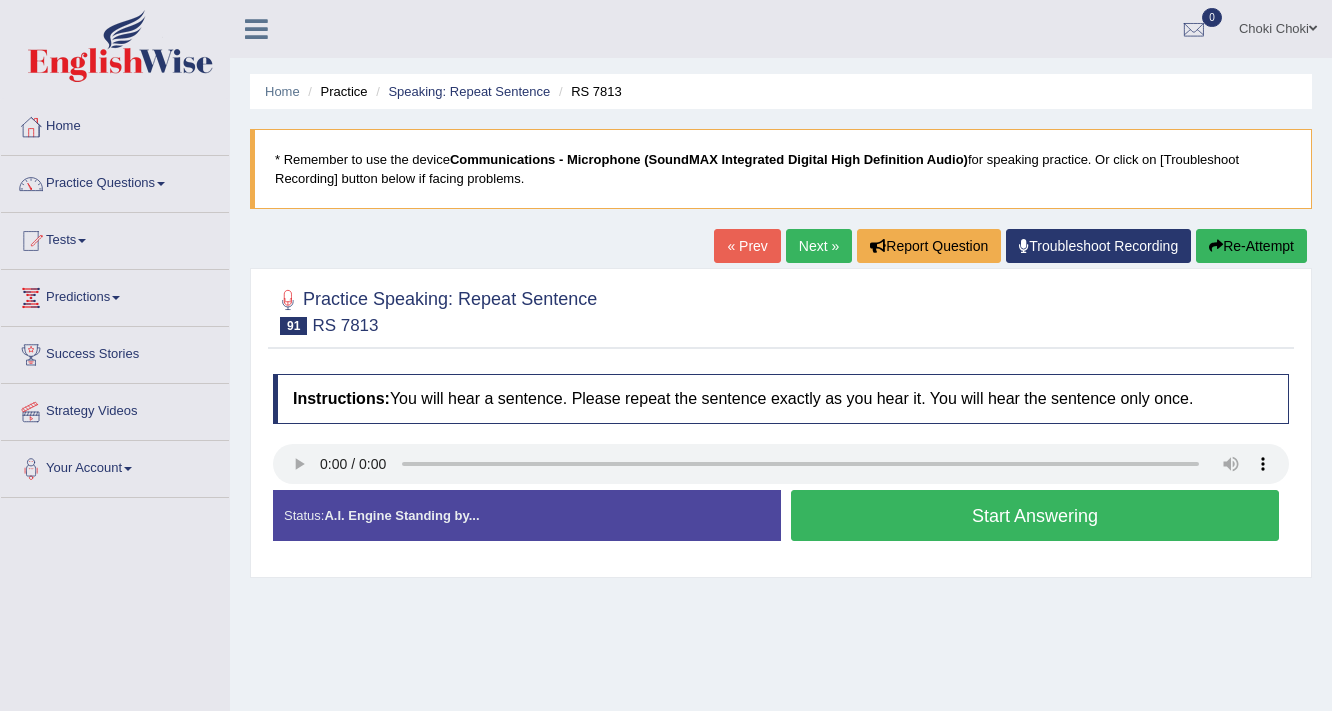 click on "Start Answering" at bounding box center [1035, 515] 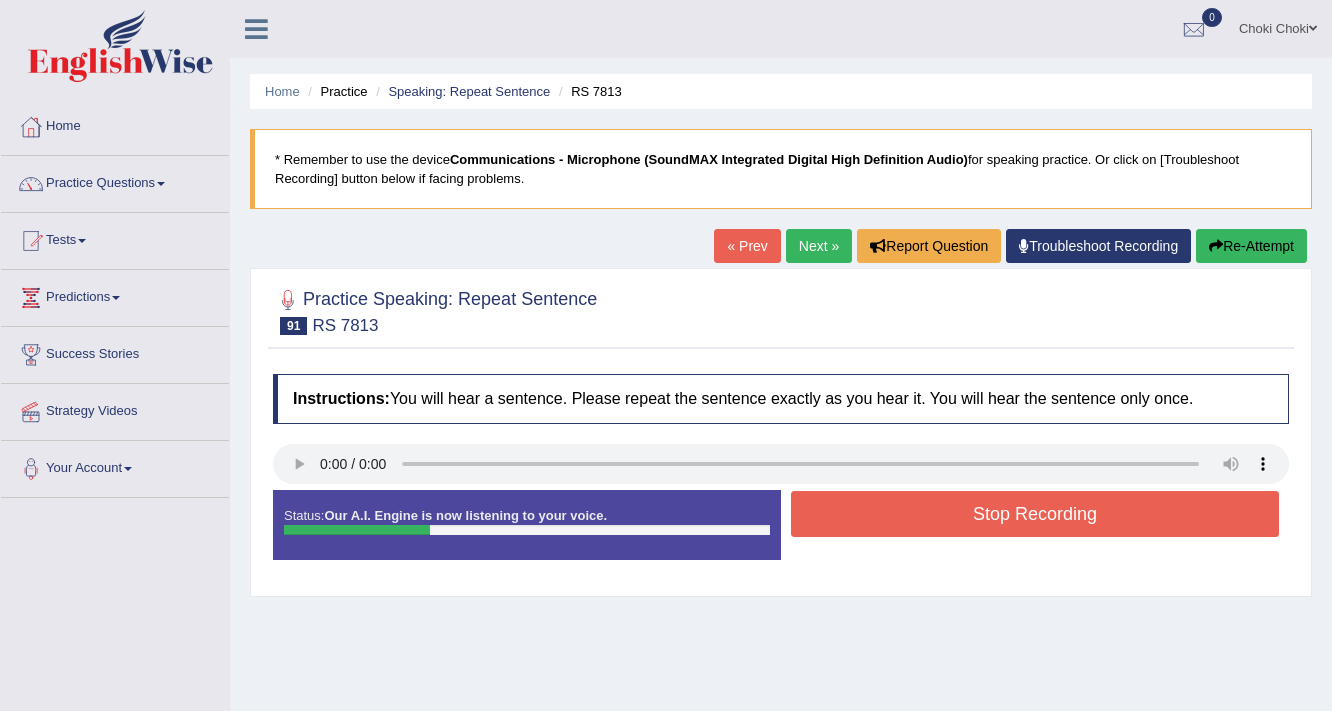 click on "Stop Recording" at bounding box center [1035, 514] 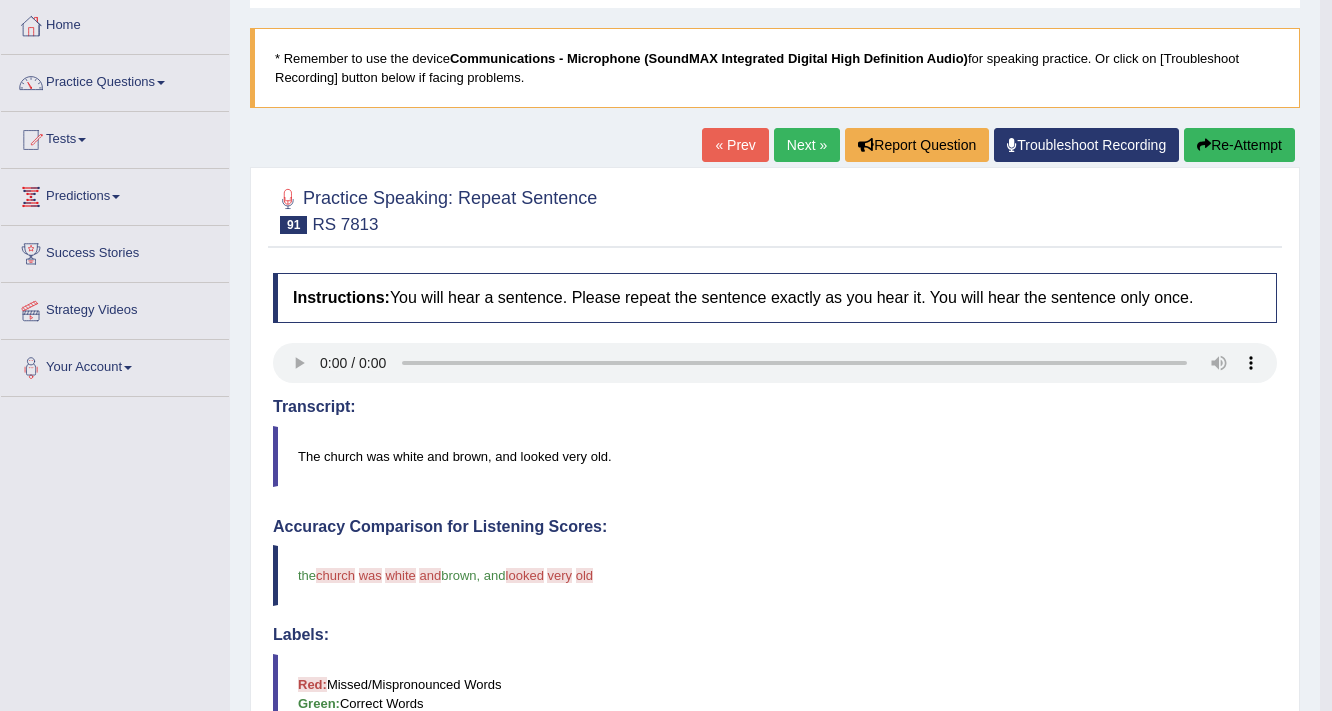 scroll, scrollTop: 80, scrollLeft: 0, axis: vertical 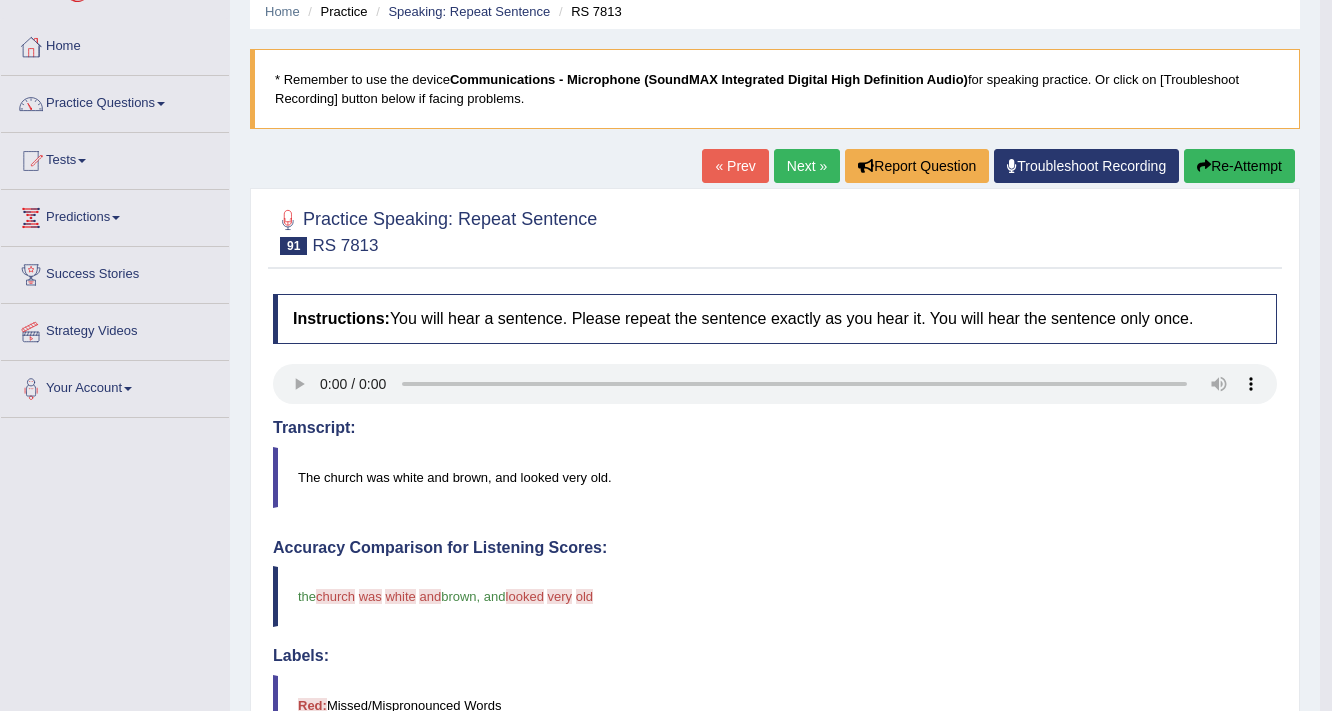 click on "Re-Attempt" at bounding box center [1239, 166] 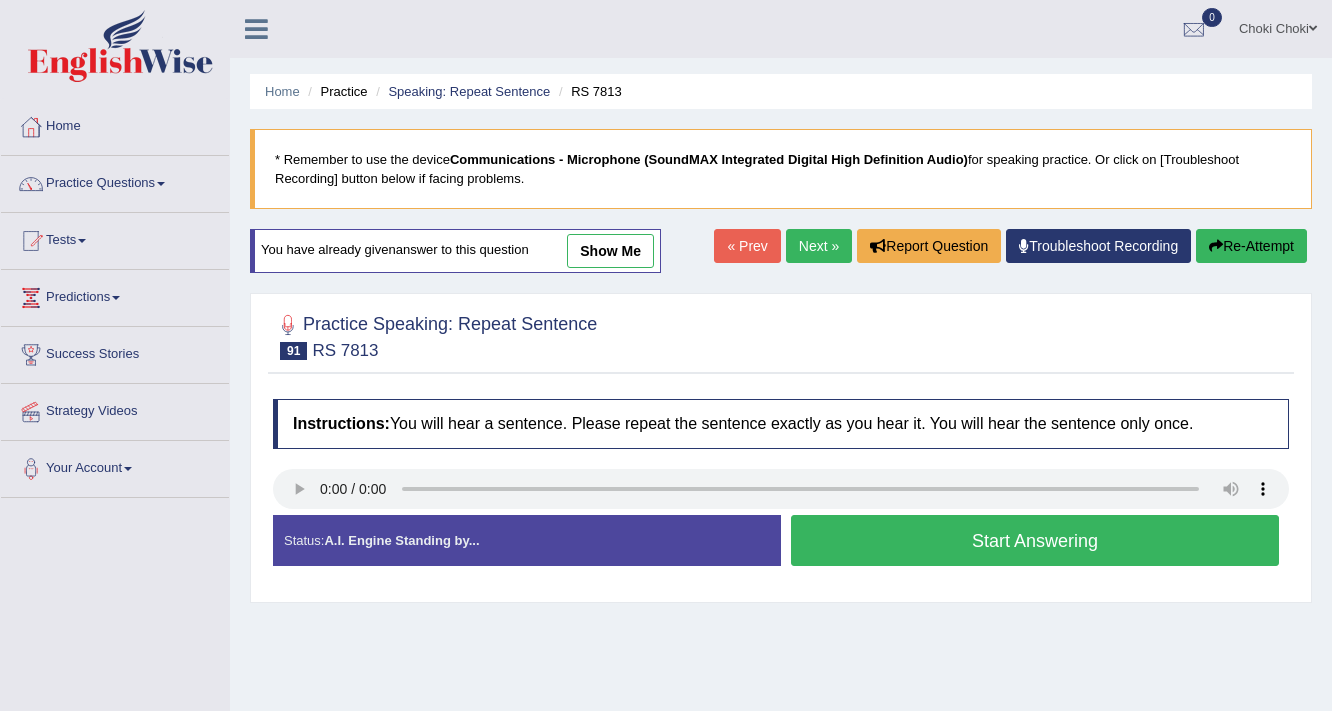 click on "Start Answering" at bounding box center [1035, 540] 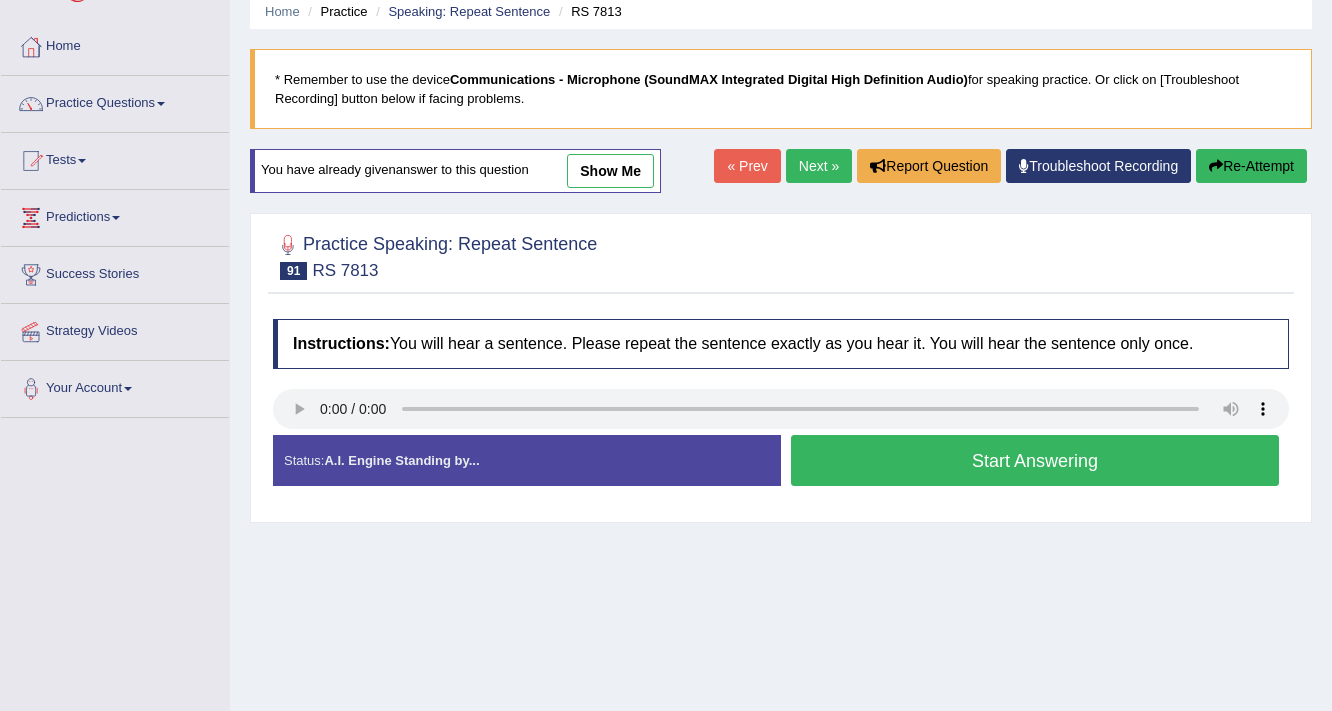 scroll, scrollTop: 0, scrollLeft: 0, axis: both 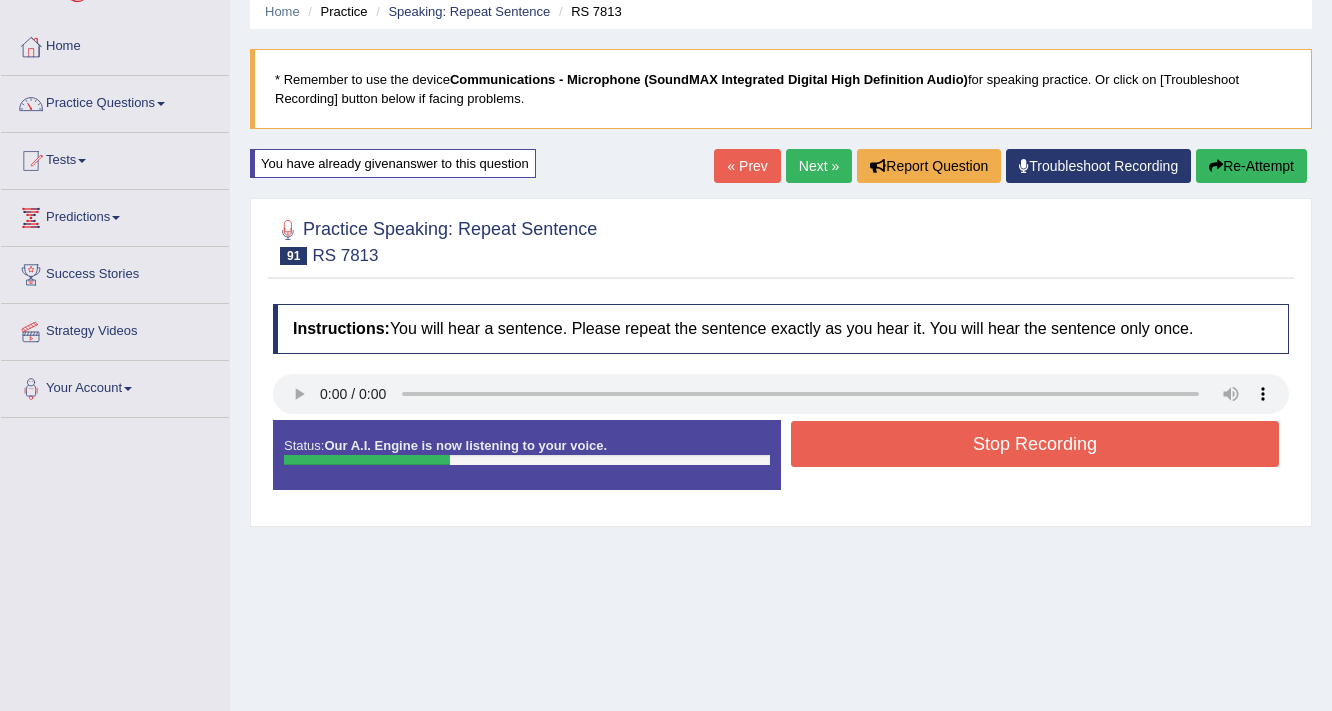 click on "Stop Recording" at bounding box center (1035, 444) 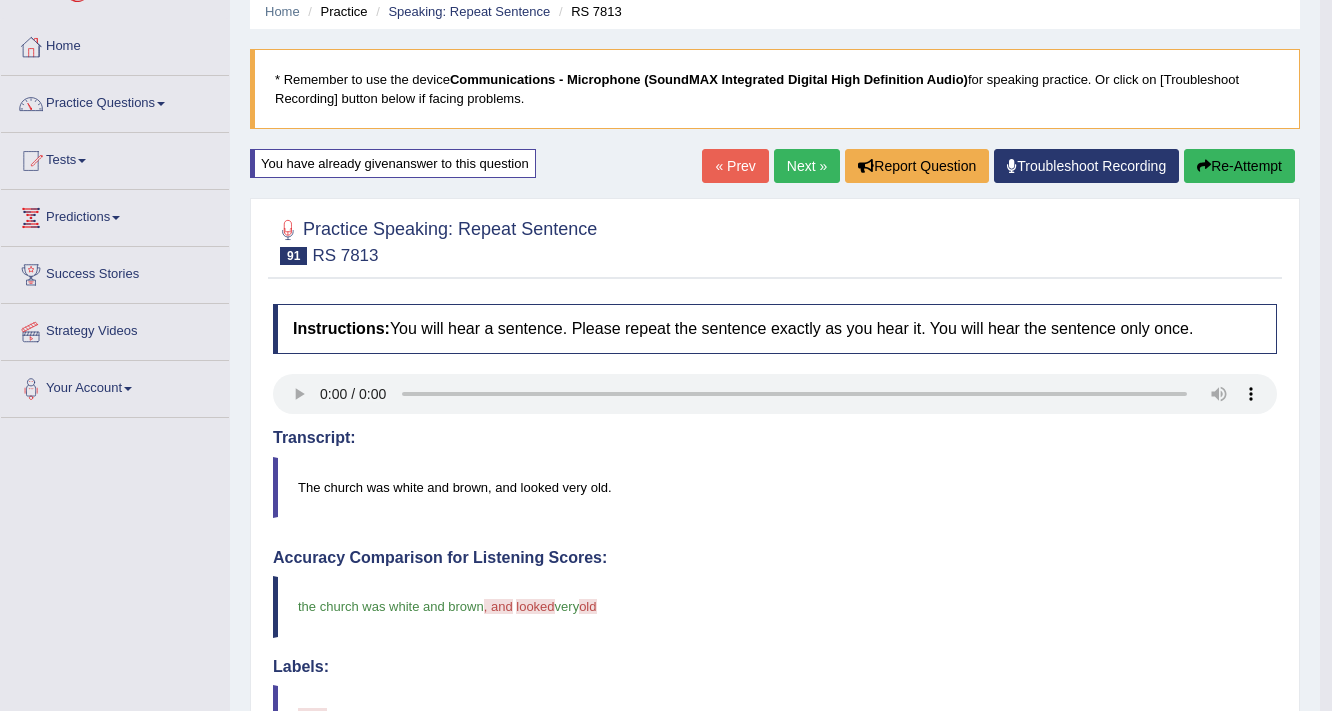 click on "Next »" at bounding box center [807, 166] 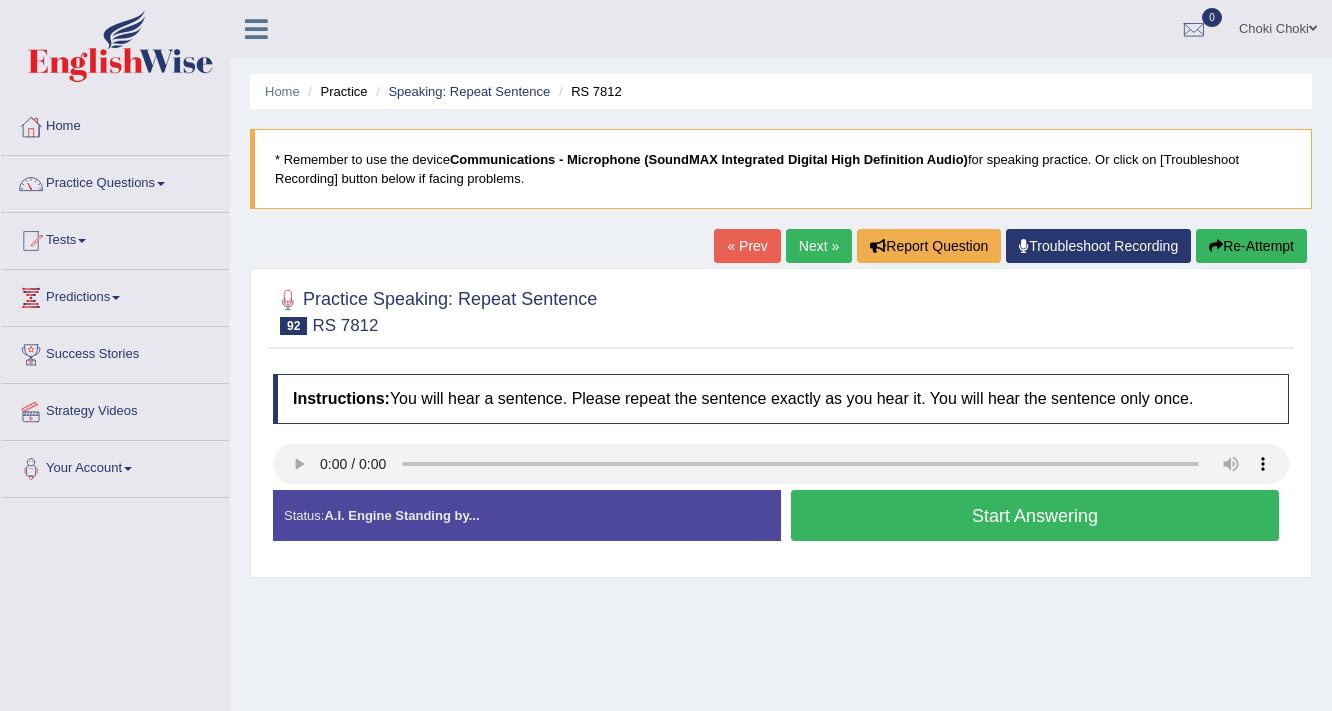 scroll, scrollTop: 0, scrollLeft: 0, axis: both 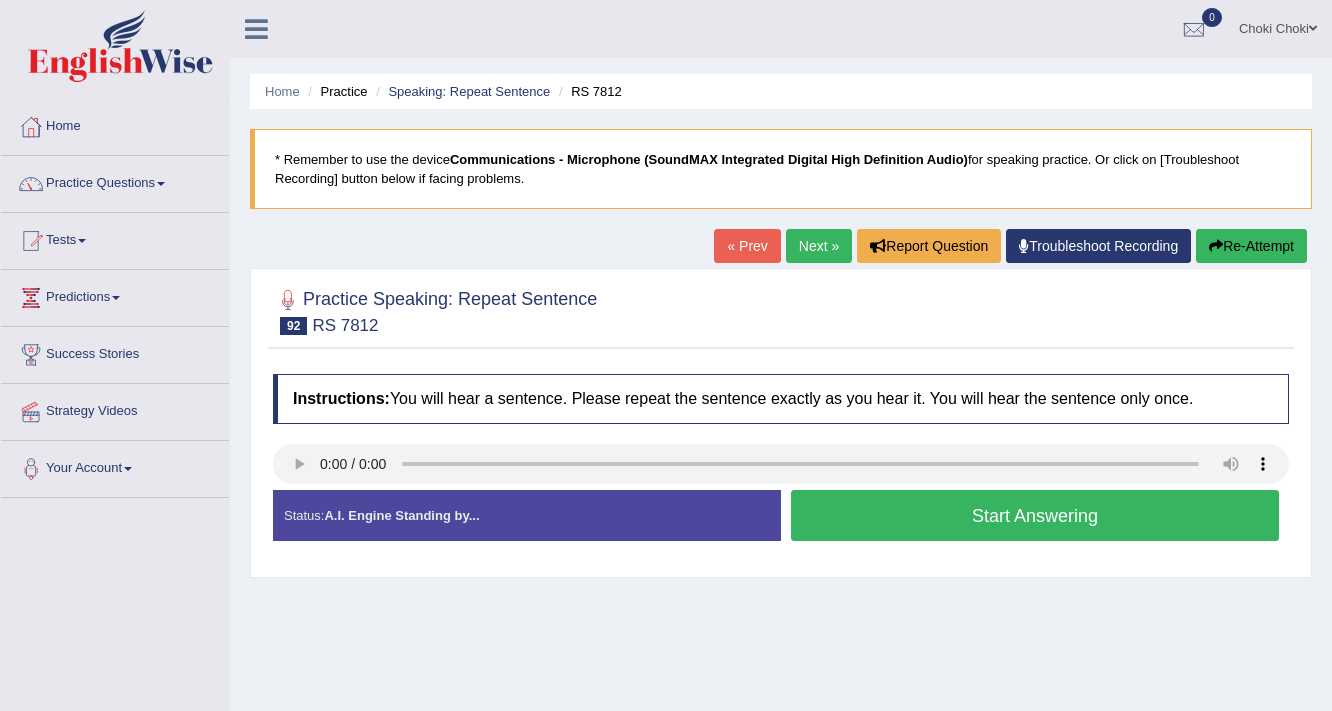 click on "Start Answering" at bounding box center (1035, 515) 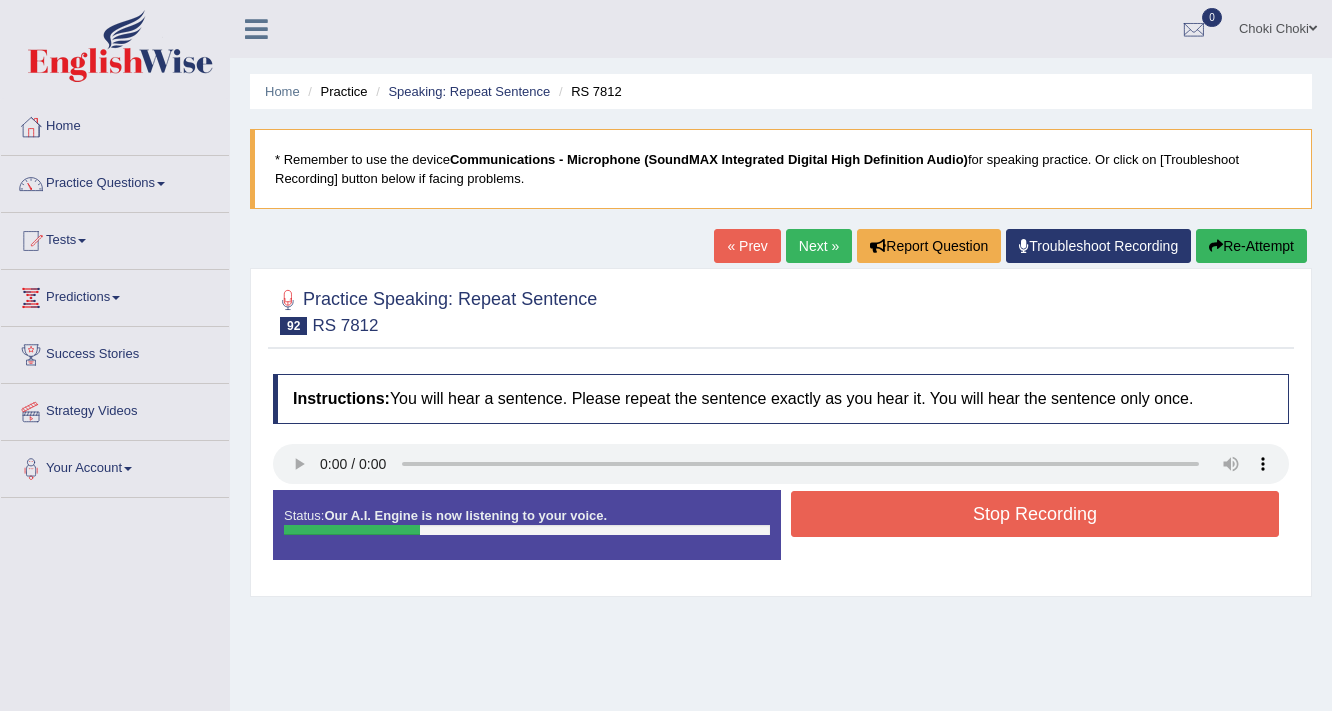 click on "Stop Recording" at bounding box center (1035, 514) 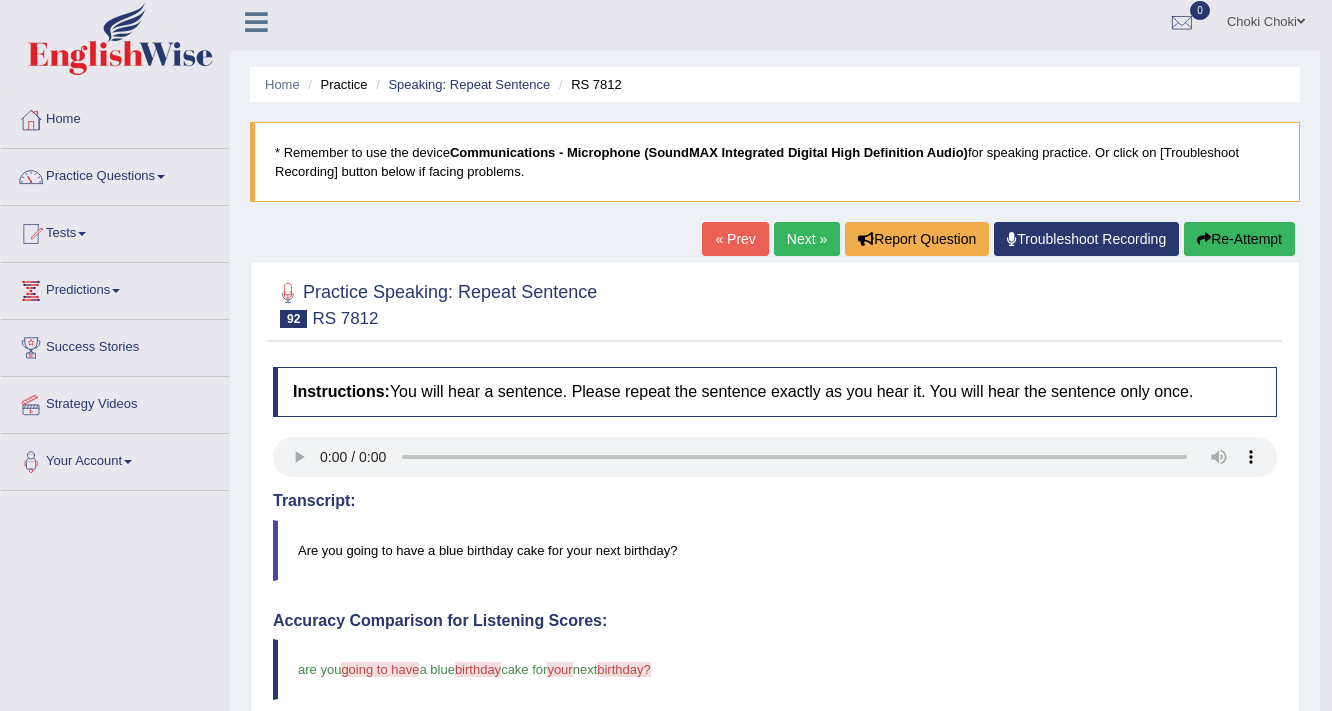 scroll, scrollTop: 0, scrollLeft: 0, axis: both 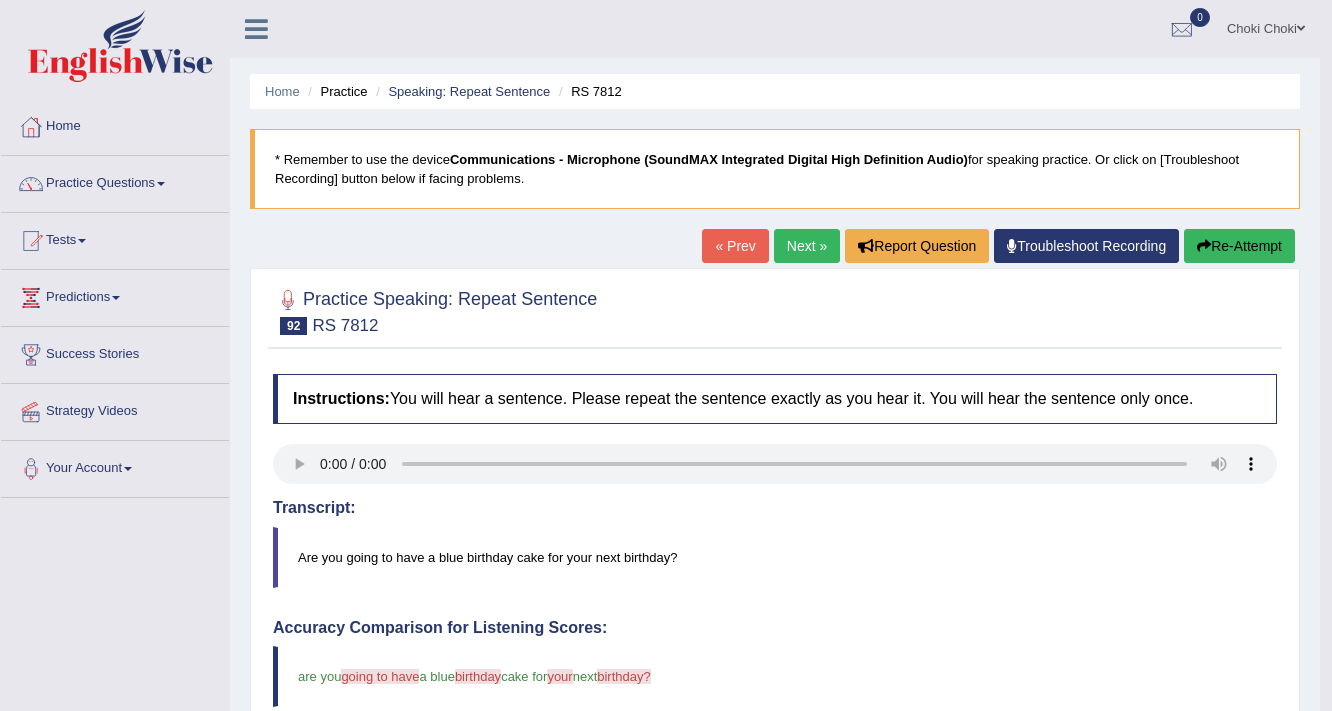 click on "Next »" at bounding box center [807, 246] 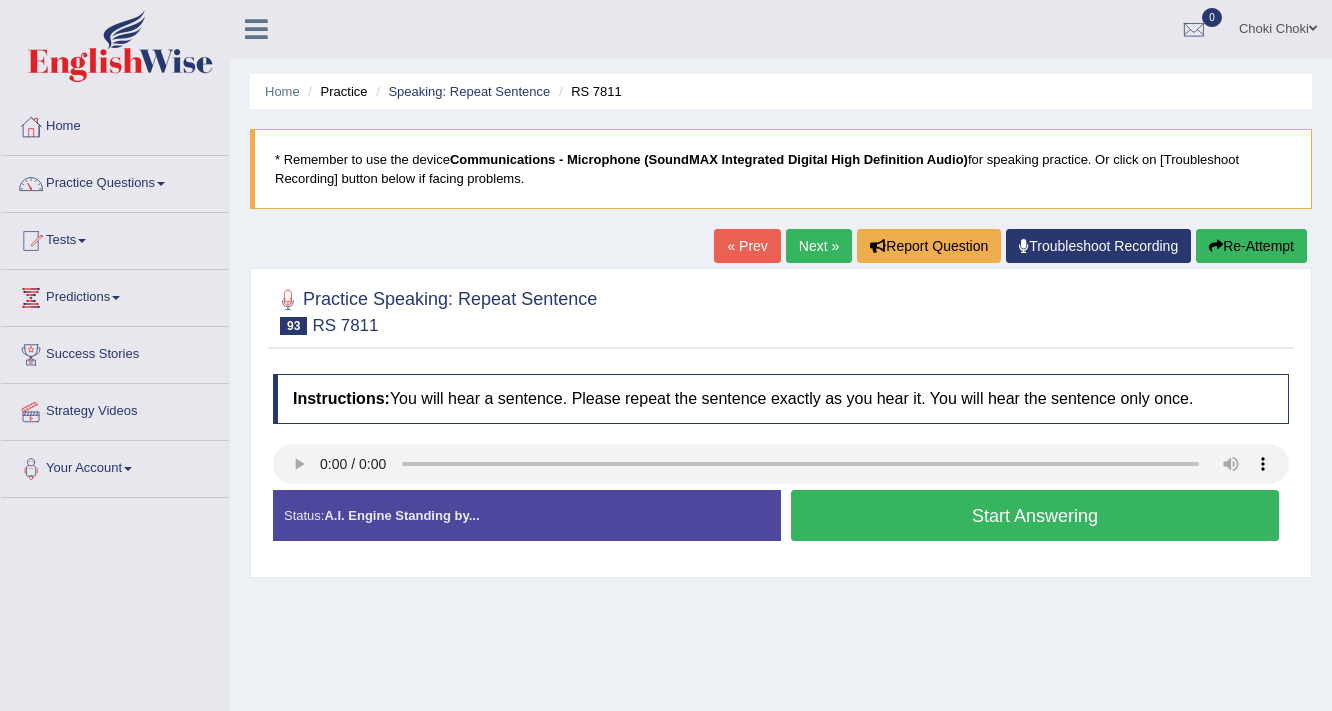 scroll, scrollTop: 0, scrollLeft: 0, axis: both 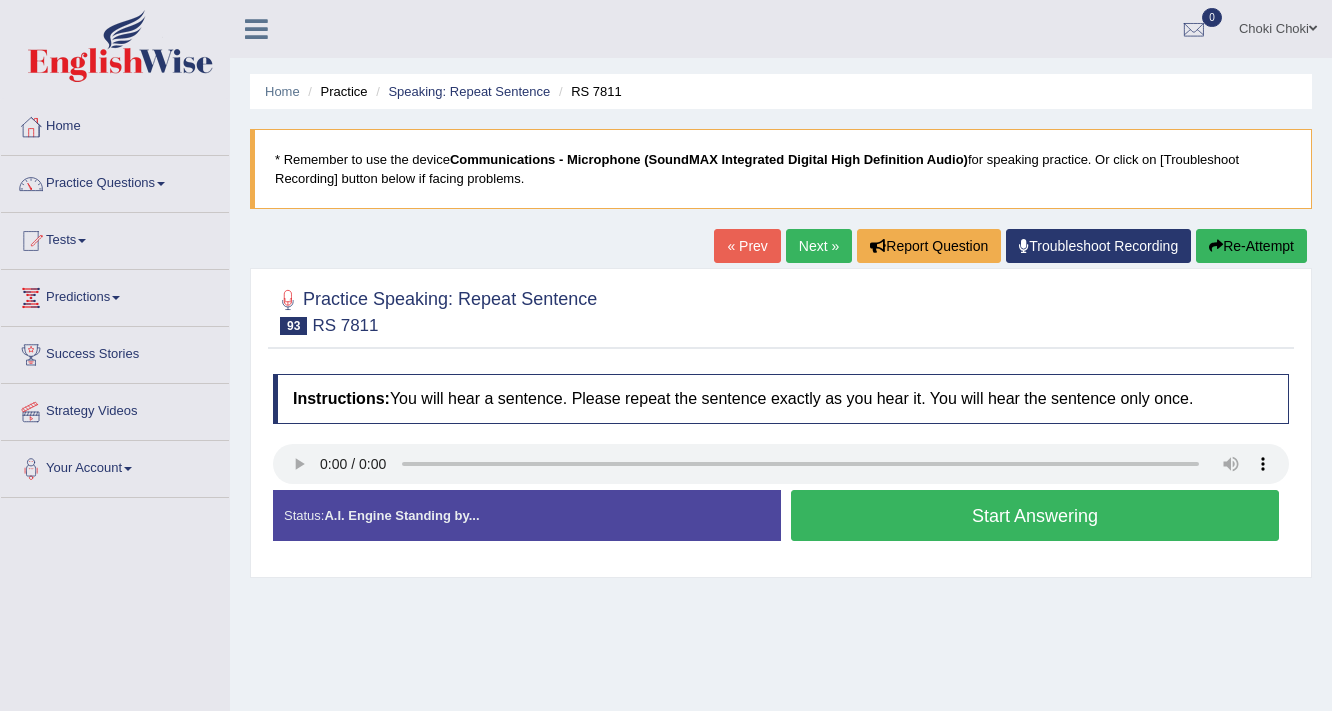 click on "Start Answering" at bounding box center (1035, 515) 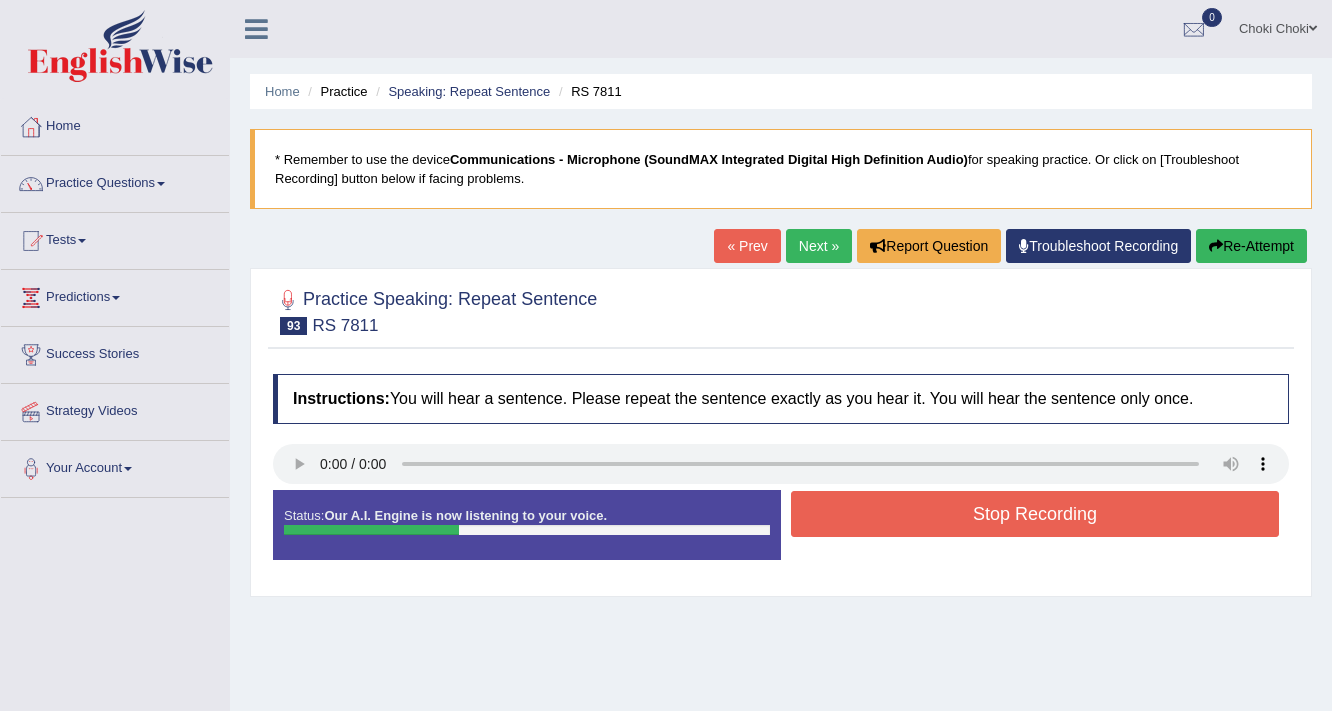 click on "Stop Recording" at bounding box center (1035, 514) 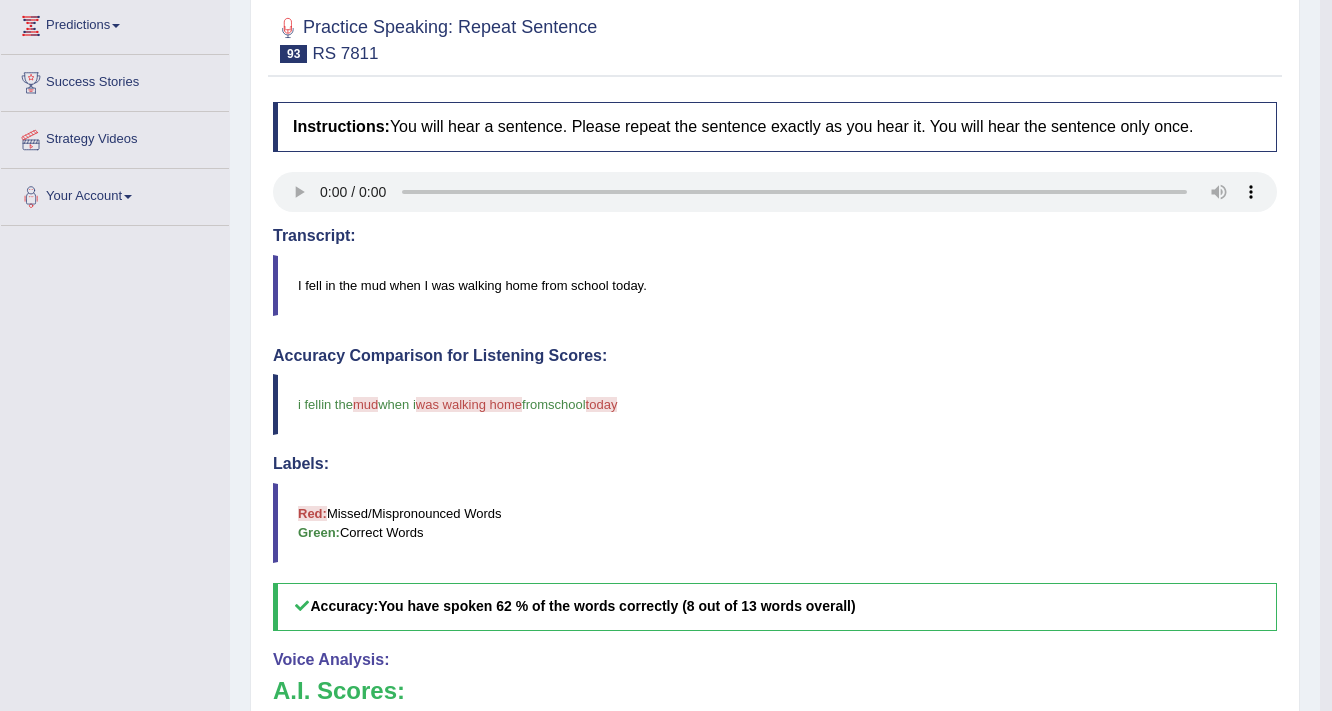 scroll, scrollTop: 0, scrollLeft: 0, axis: both 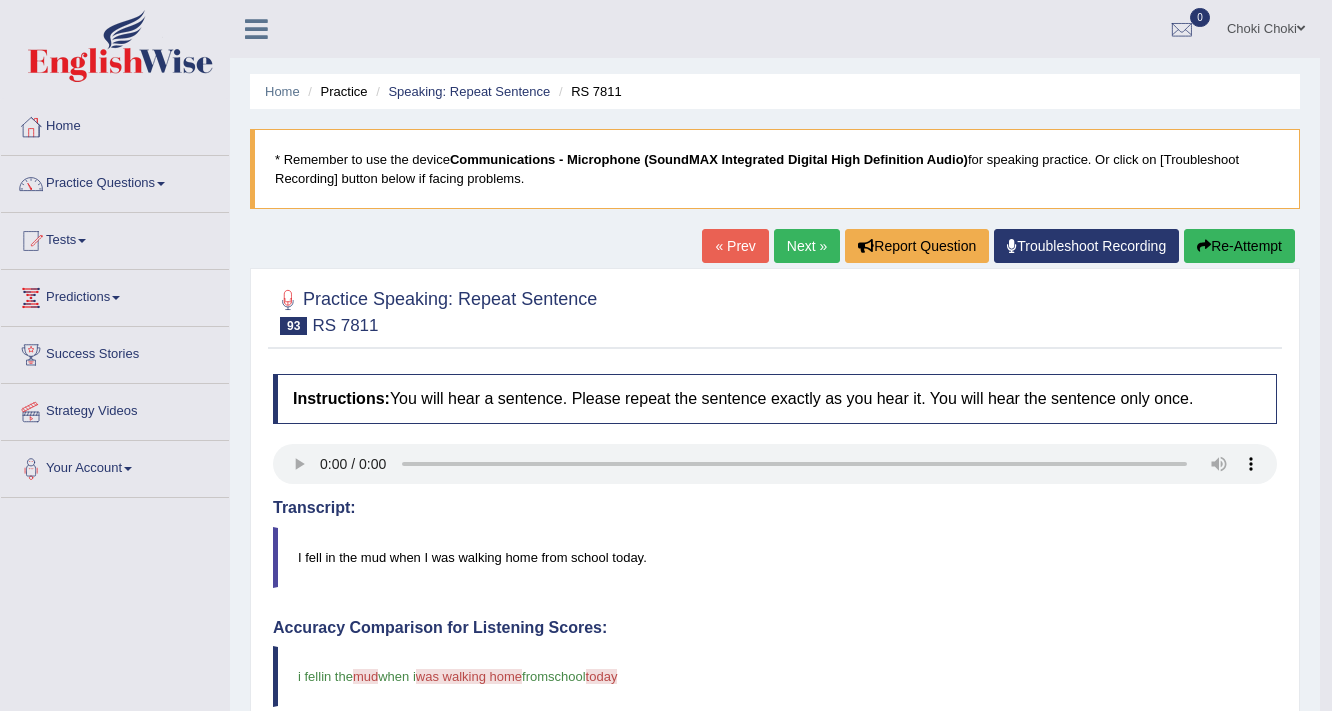click on "Next »" at bounding box center [807, 246] 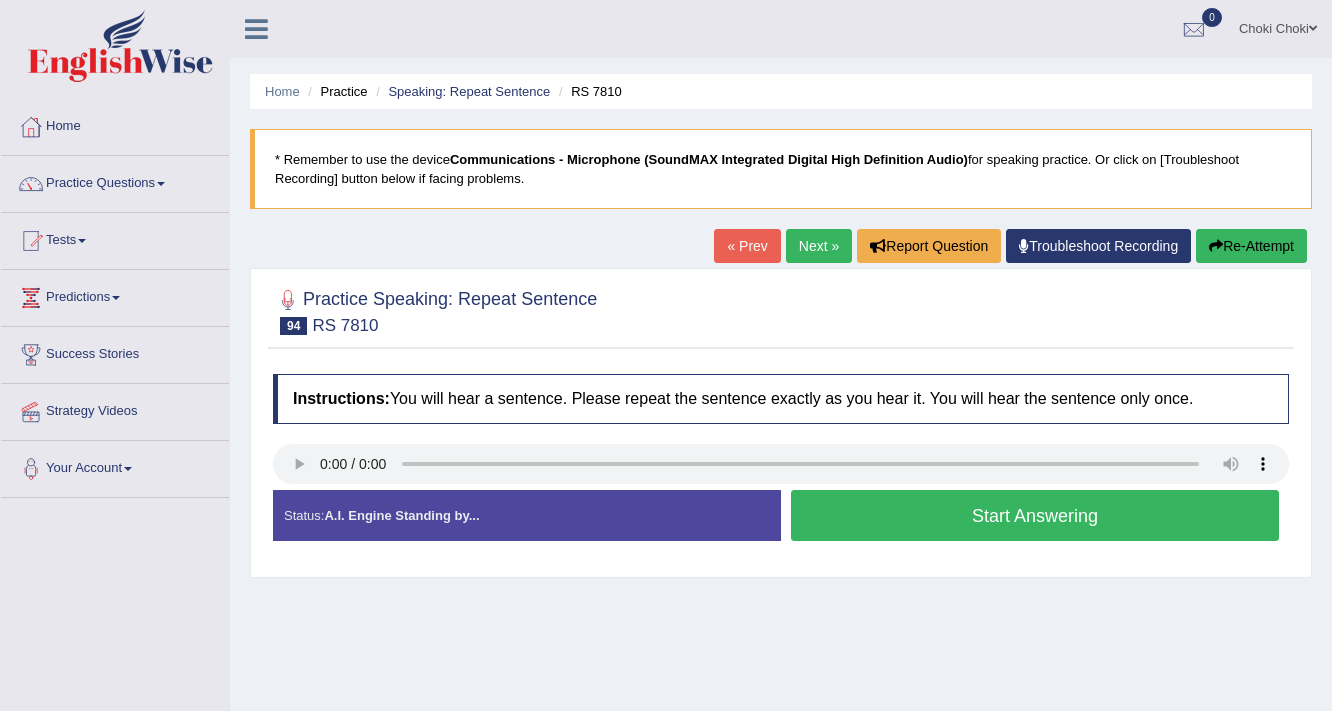 scroll, scrollTop: 0, scrollLeft: 0, axis: both 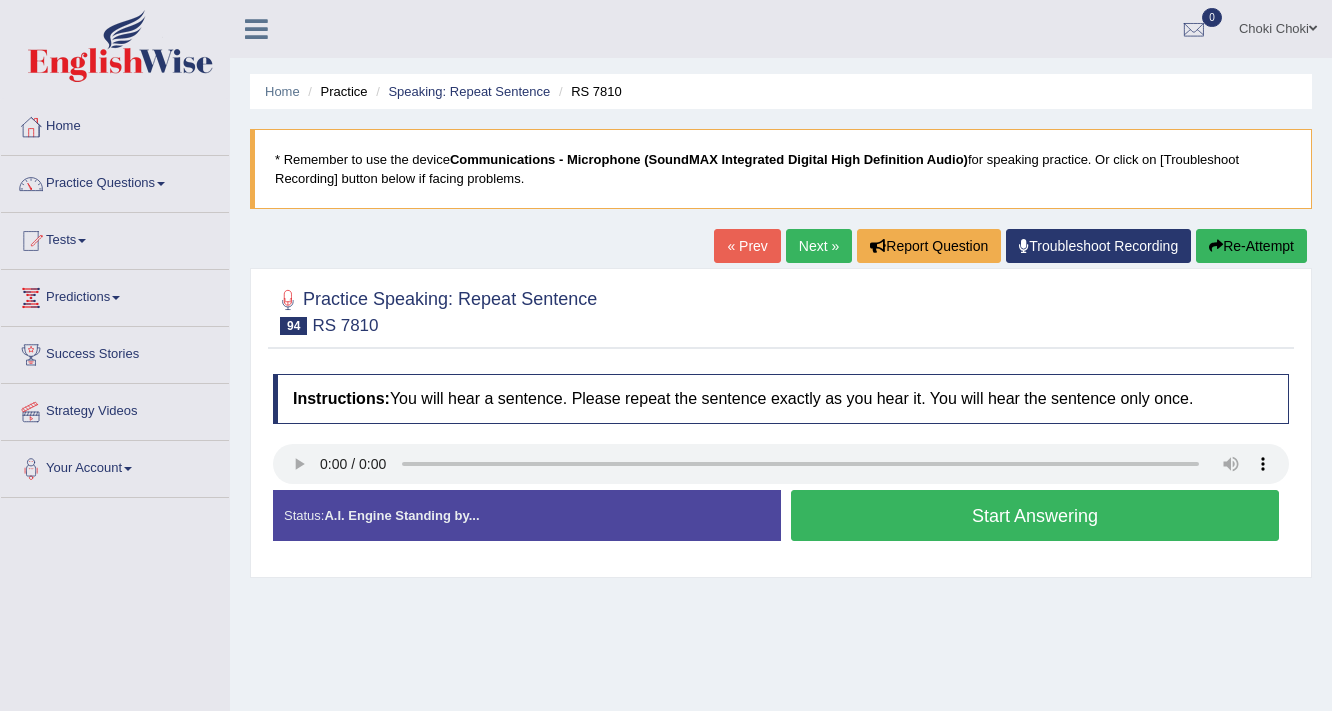 click on "Start Answering" at bounding box center (1035, 515) 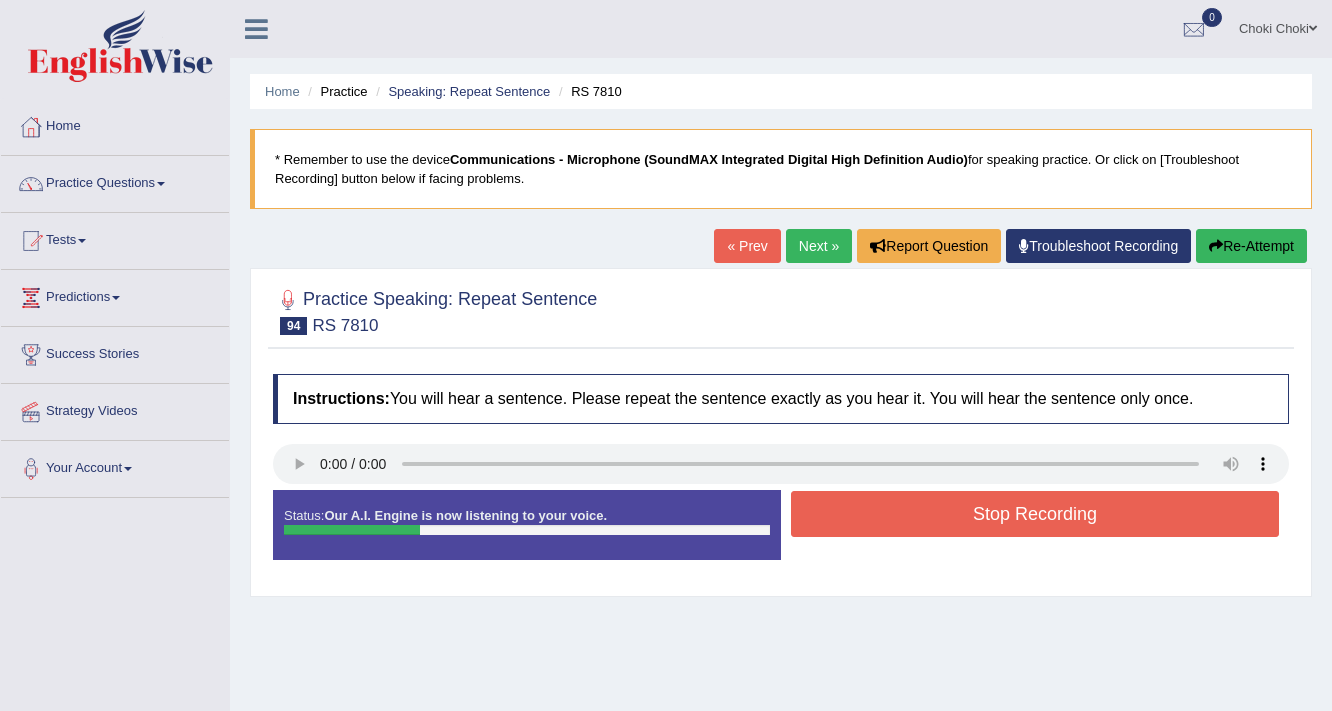 click on "Stop Recording" at bounding box center (1035, 514) 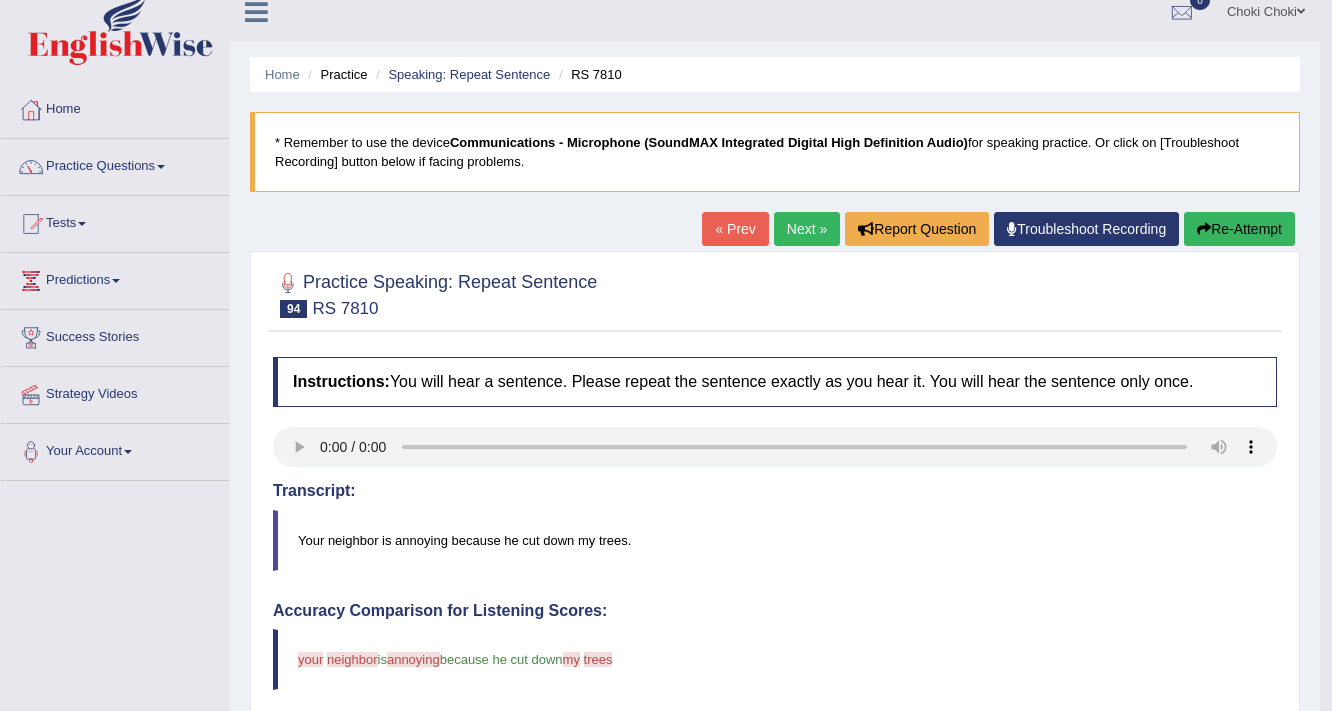 scroll, scrollTop: 0, scrollLeft: 0, axis: both 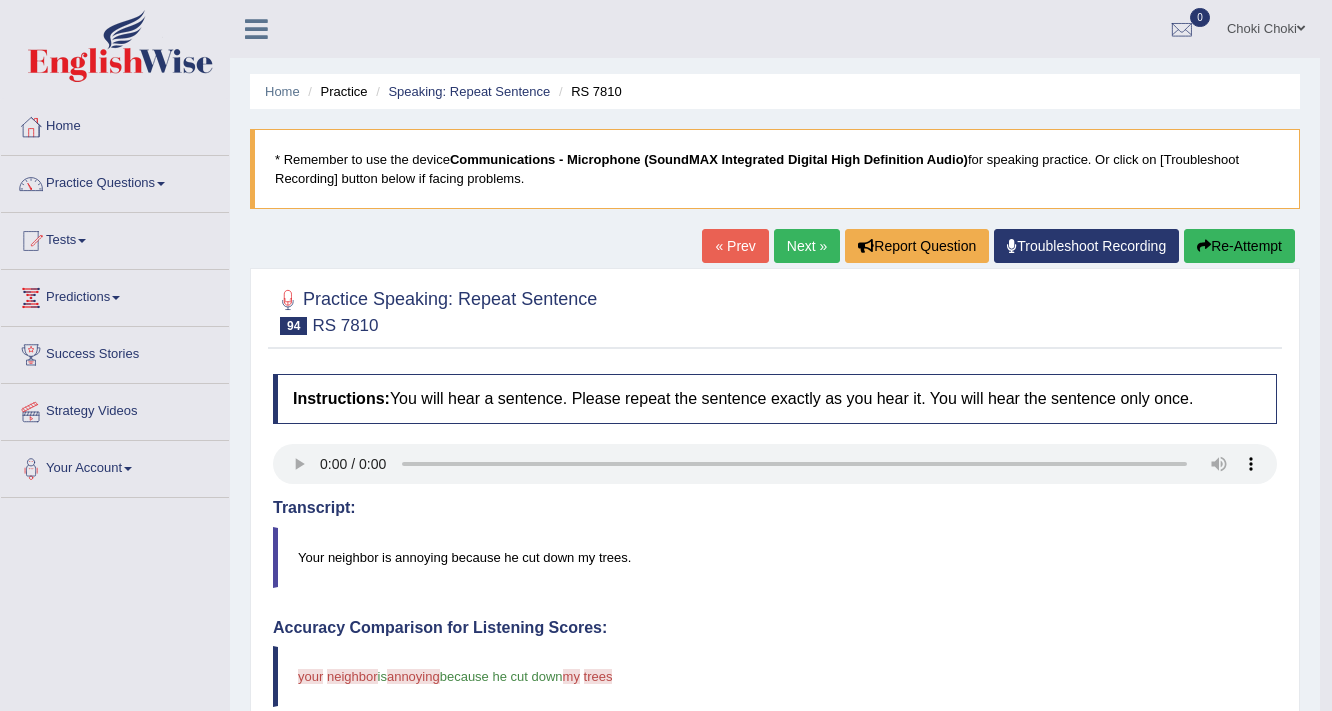 click on "Next »" at bounding box center [807, 246] 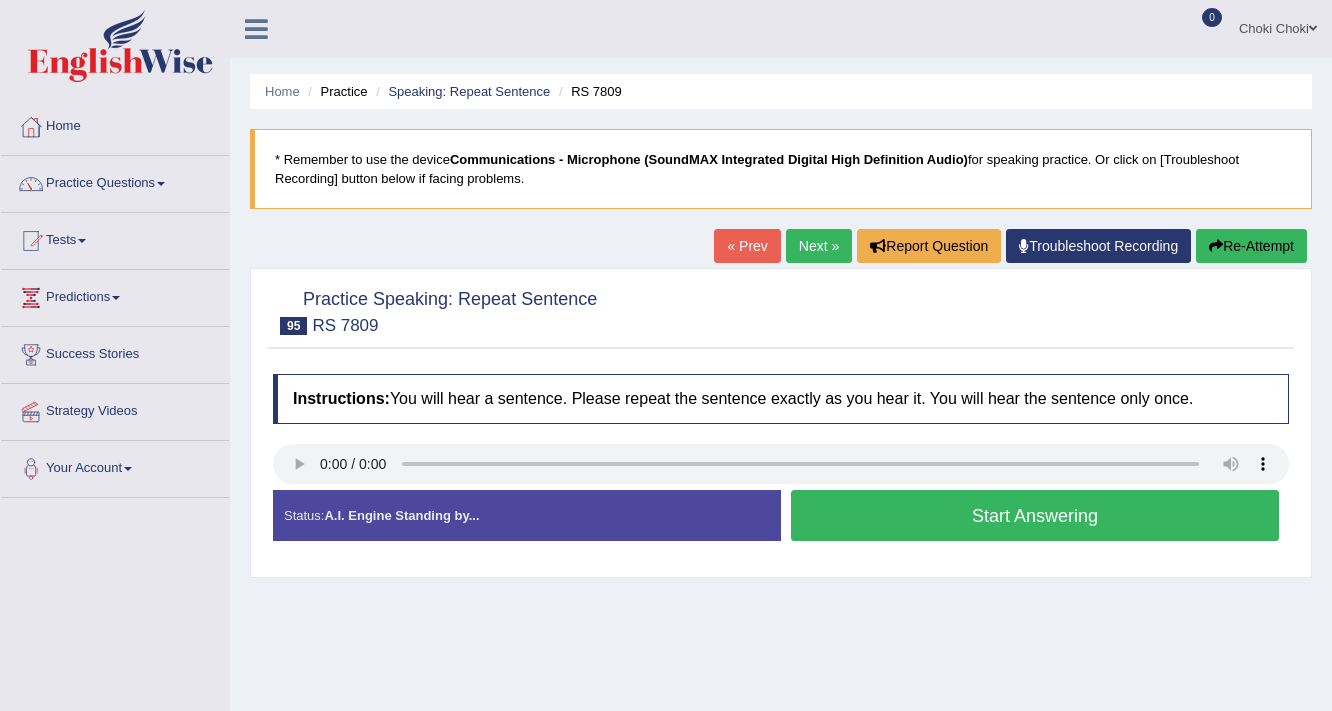 scroll, scrollTop: 0, scrollLeft: 0, axis: both 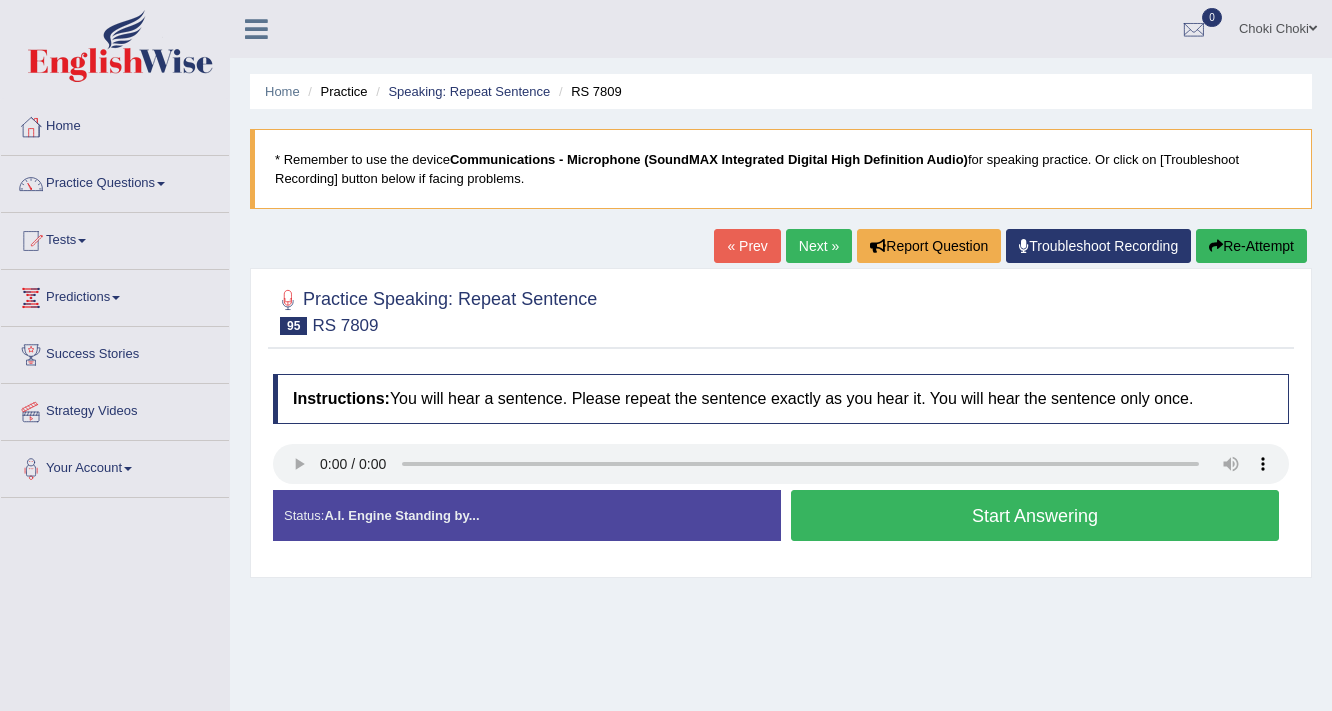 click on "Start Answering" at bounding box center (1035, 515) 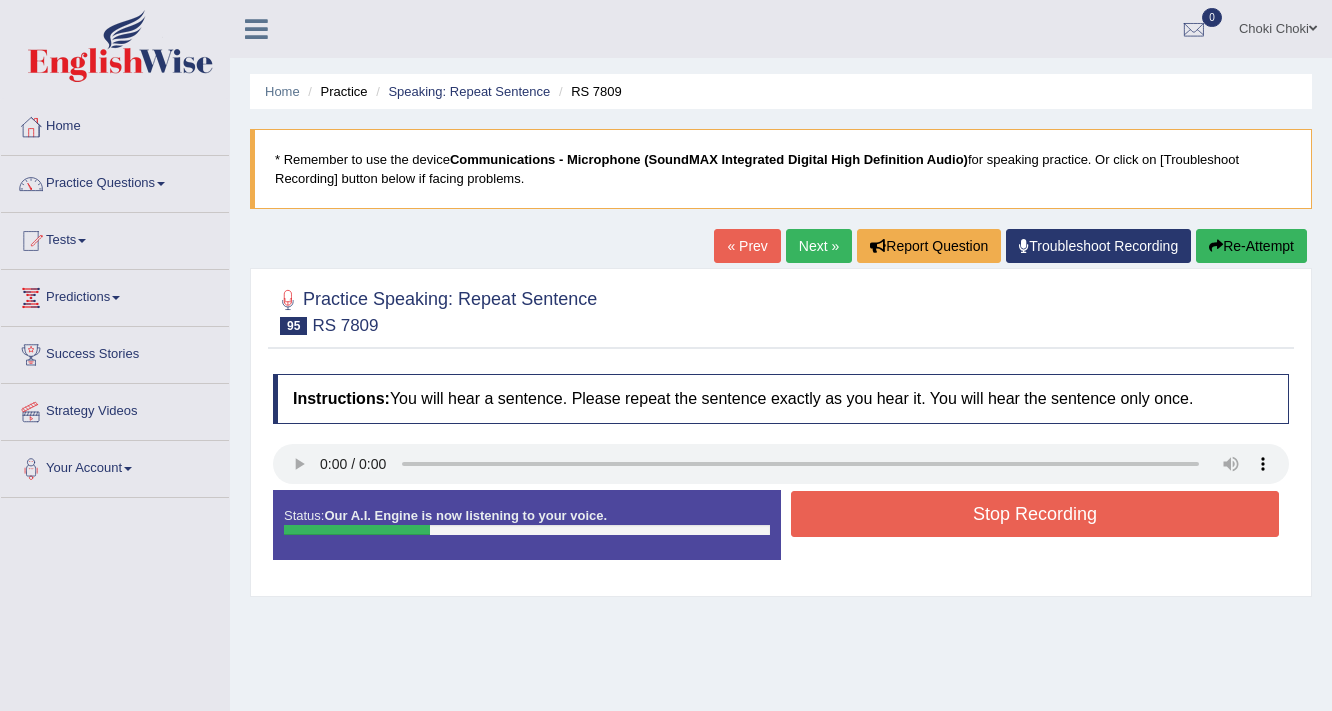 click on "Stop Recording" at bounding box center (1035, 514) 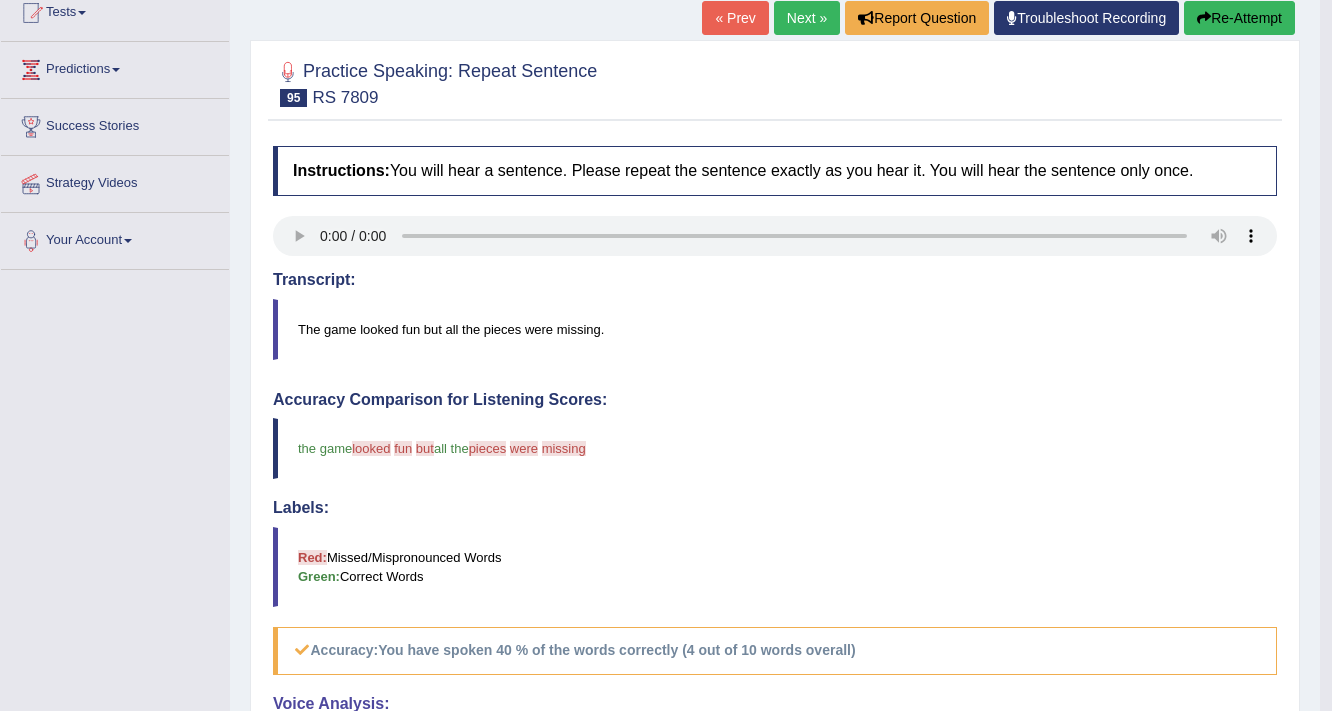 scroll, scrollTop: 0, scrollLeft: 0, axis: both 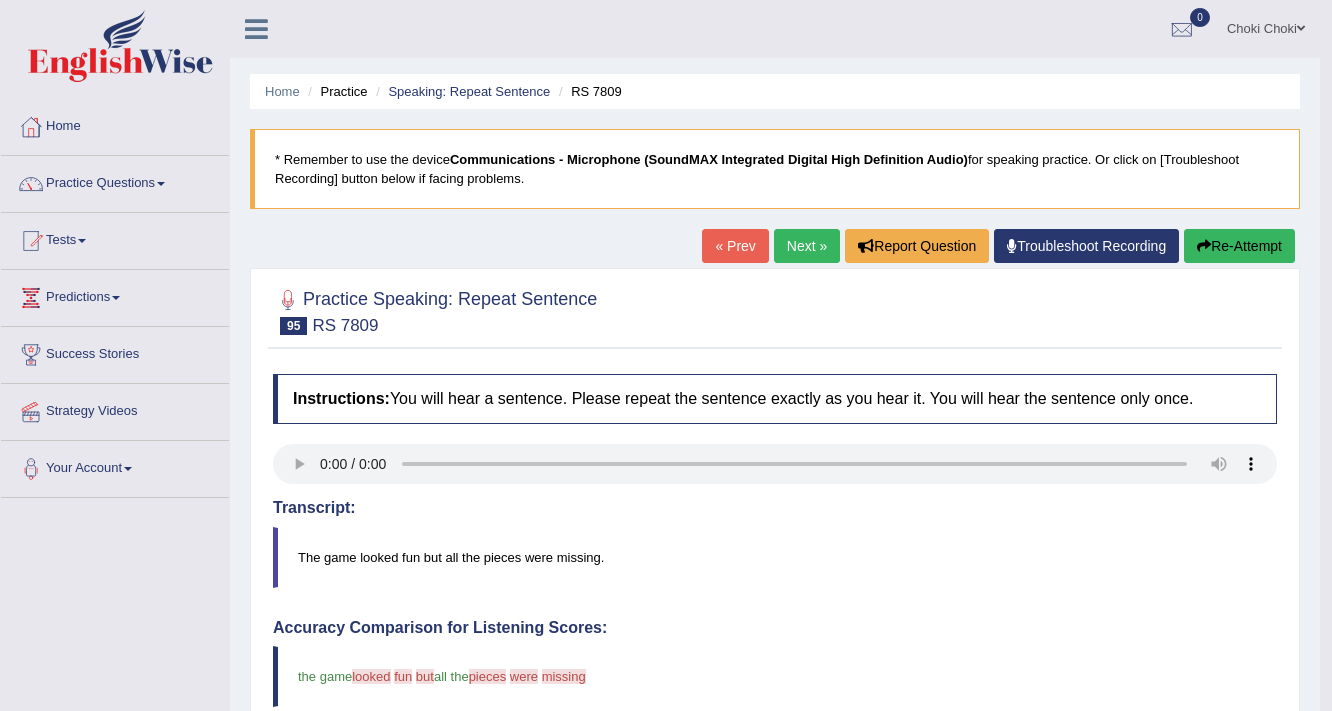 click on "Next »" at bounding box center (807, 246) 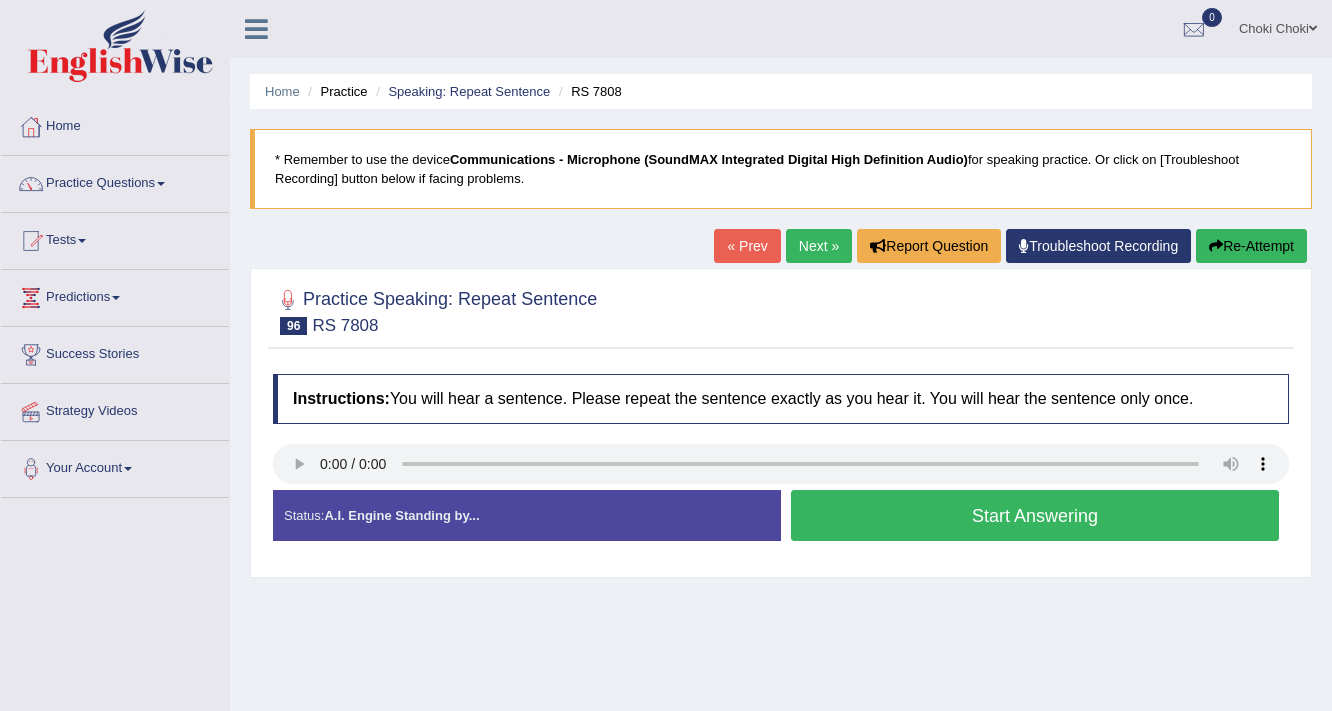 scroll, scrollTop: 0, scrollLeft: 0, axis: both 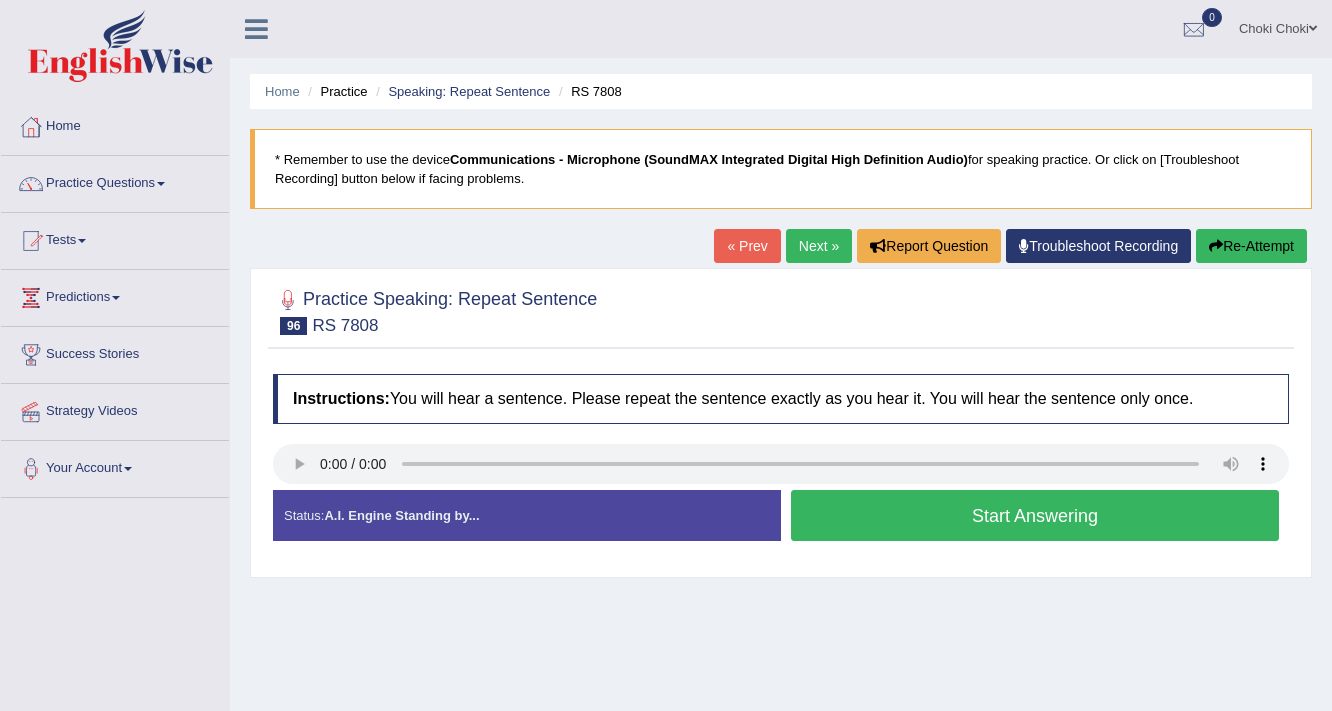 click on "Start Answering" at bounding box center (1035, 515) 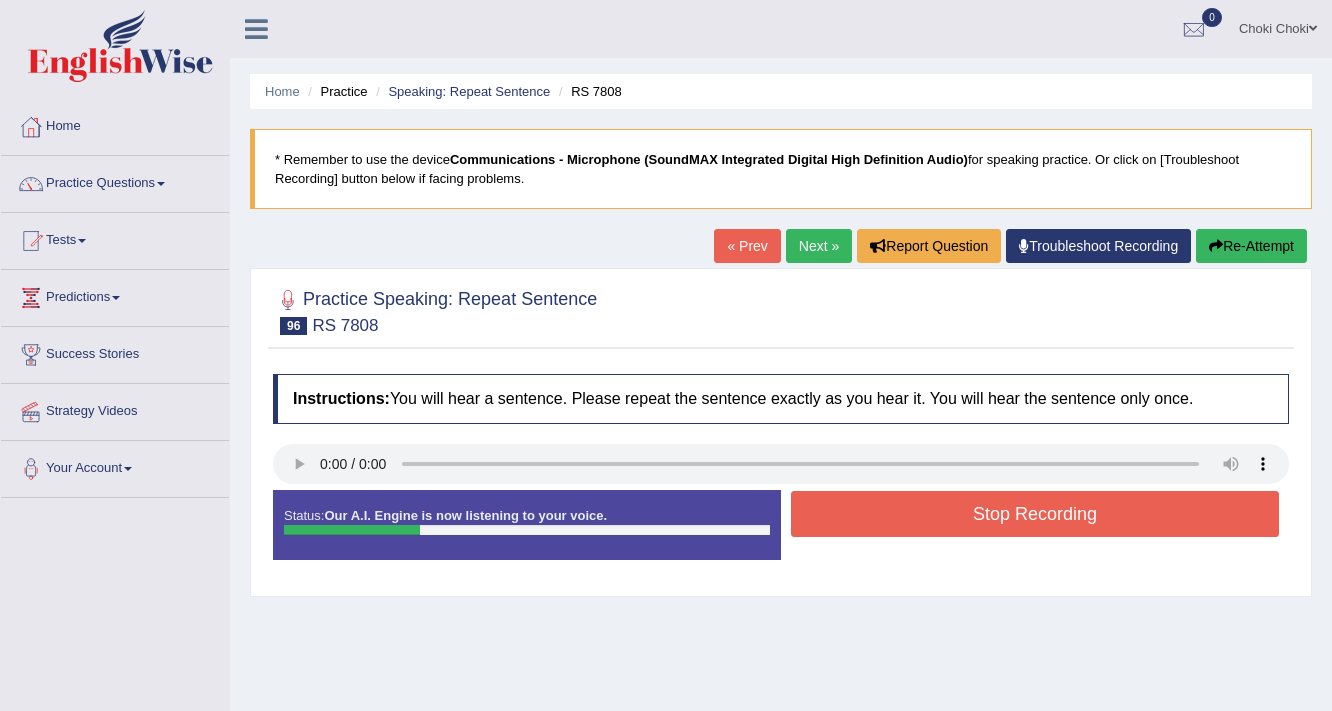 click on "Stop Recording" at bounding box center [1035, 514] 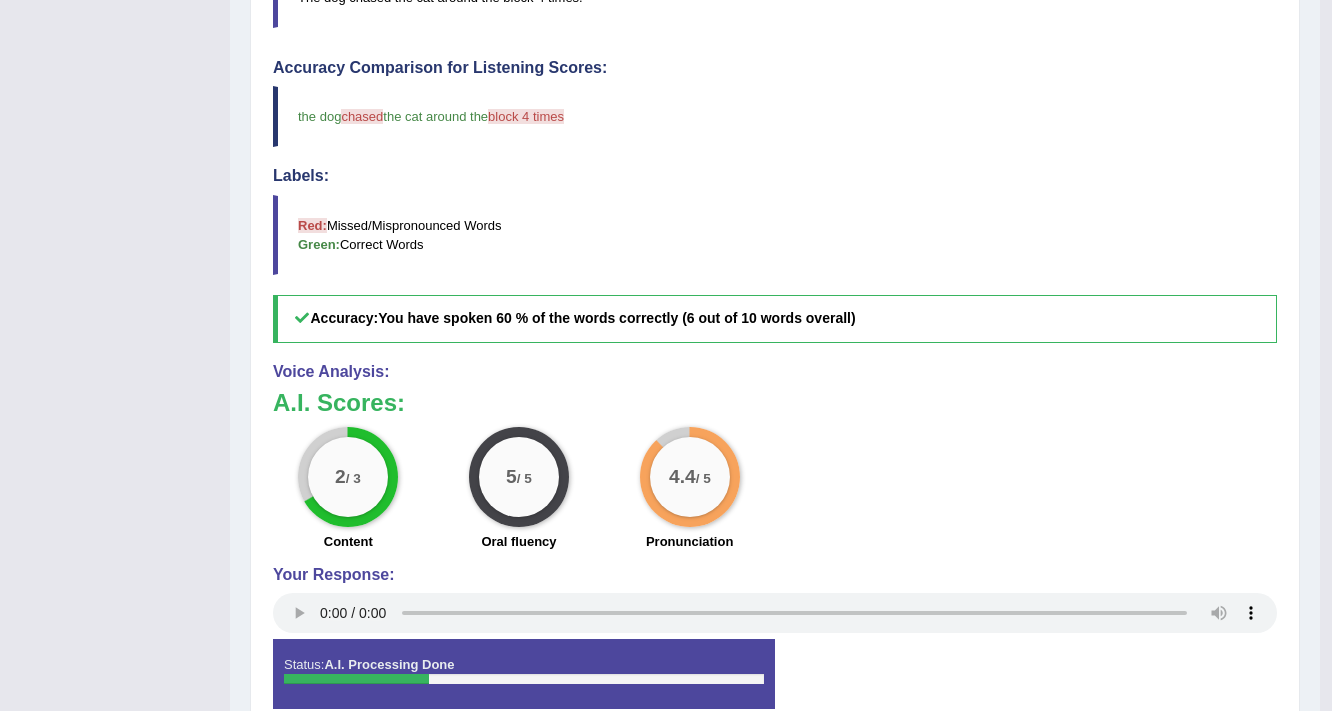 scroll, scrollTop: 160, scrollLeft: 0, axis: vertical 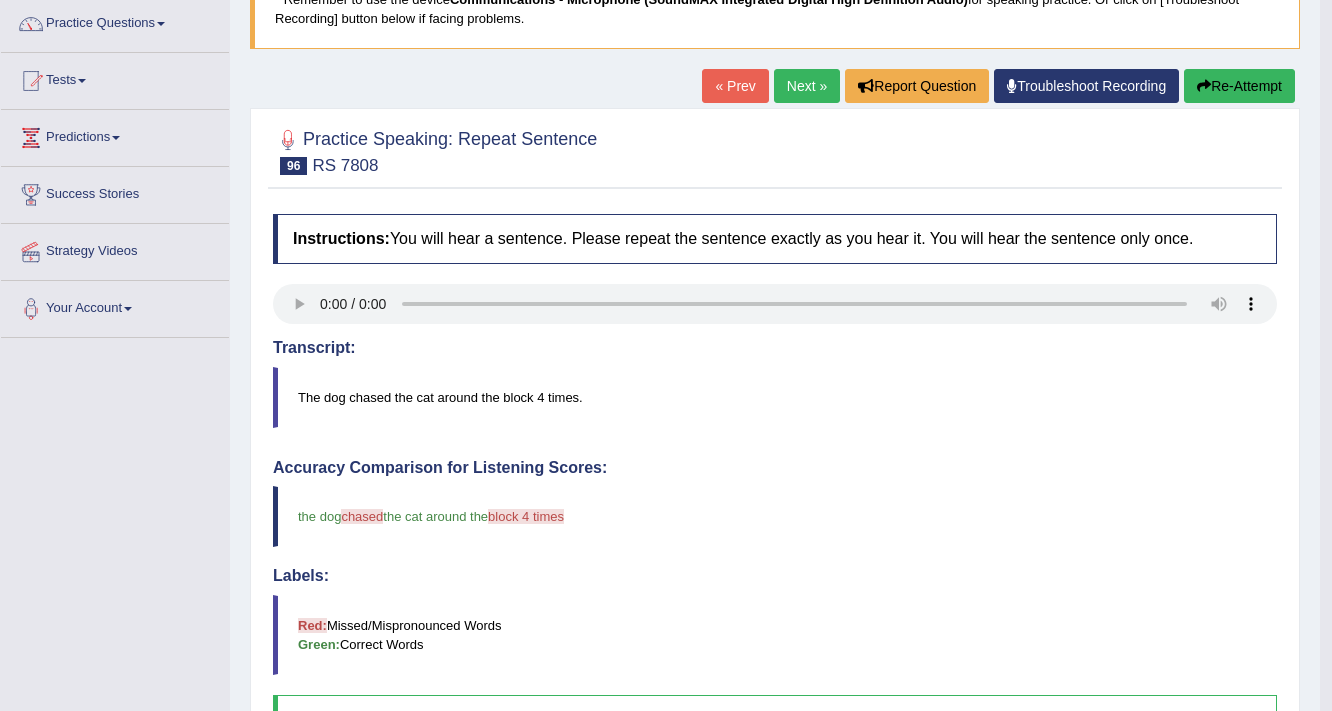 click on "Next »" at bounding box center (807, 86) 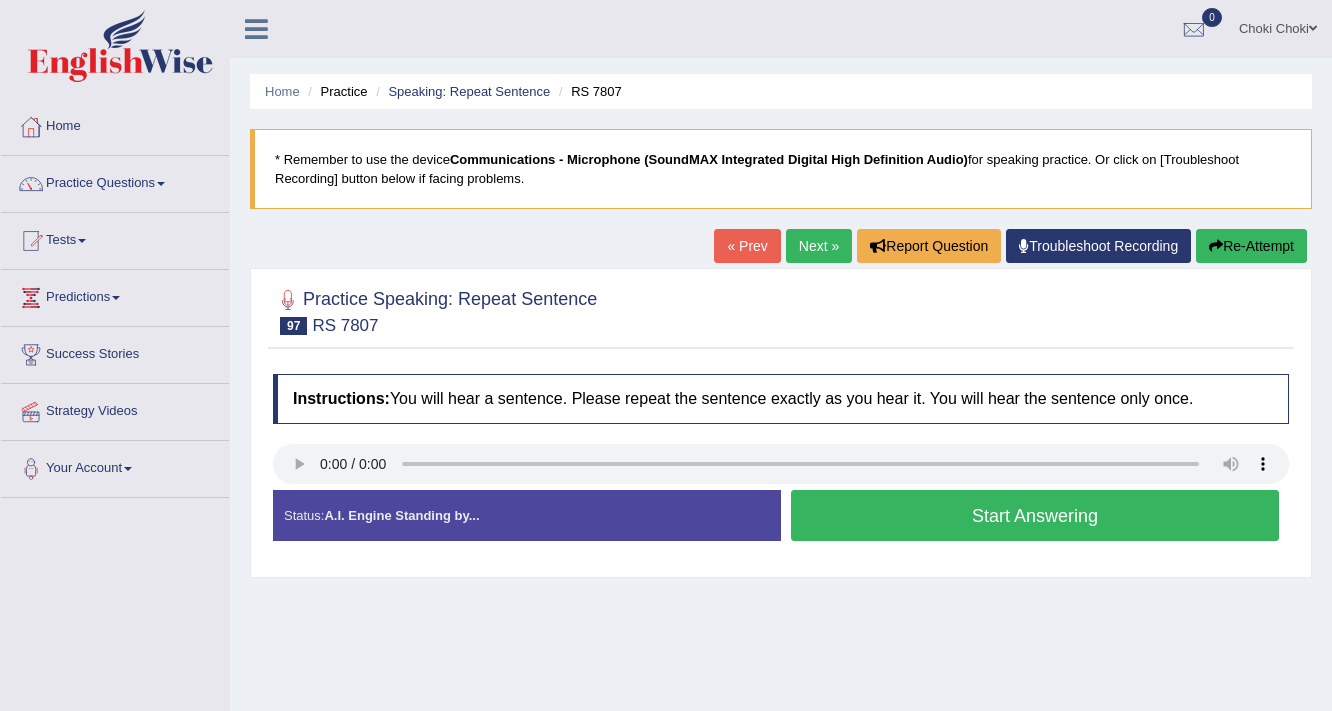 scroll, scrollTop: 0, scrollLeft: 0, axis: both 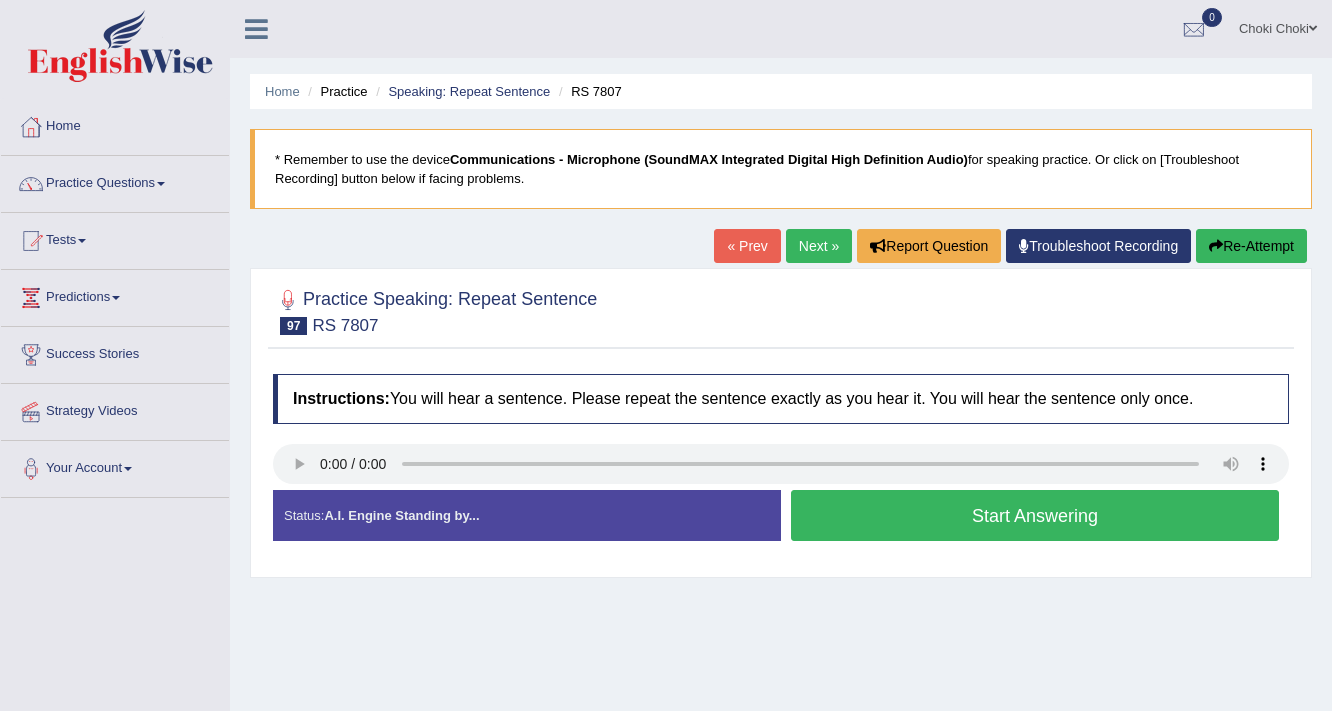 click on "Start Answering" at bounding box center (1035, 515) 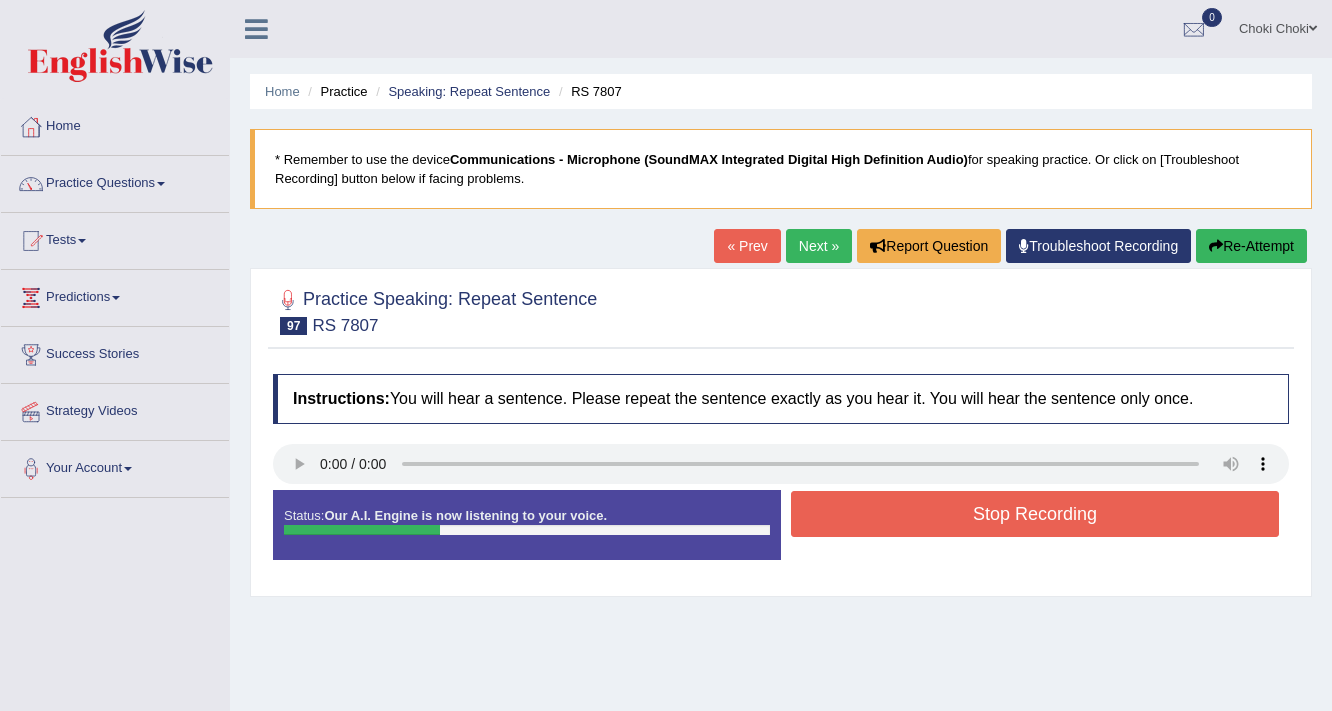 click on "Stop Recording" at bounding box center (1035, 514) 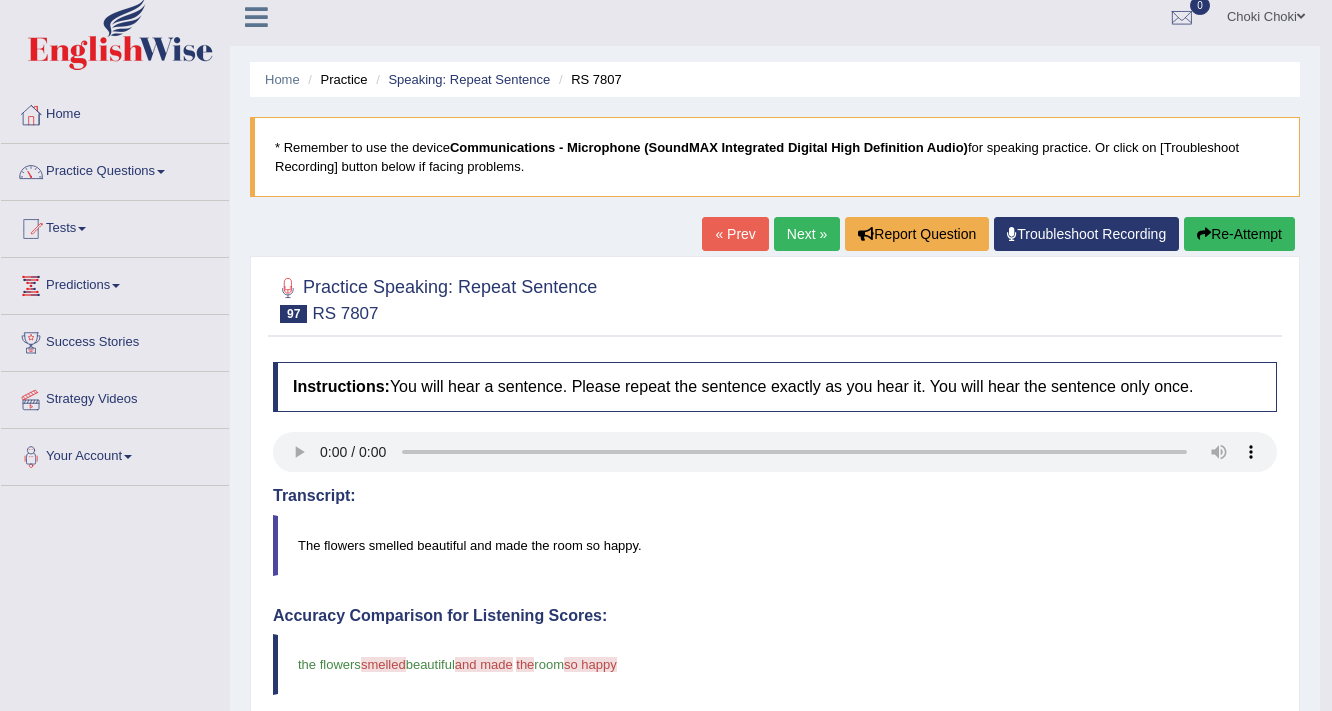 scroll, scrollTop: 0, scrollLeft: 0, axis: both 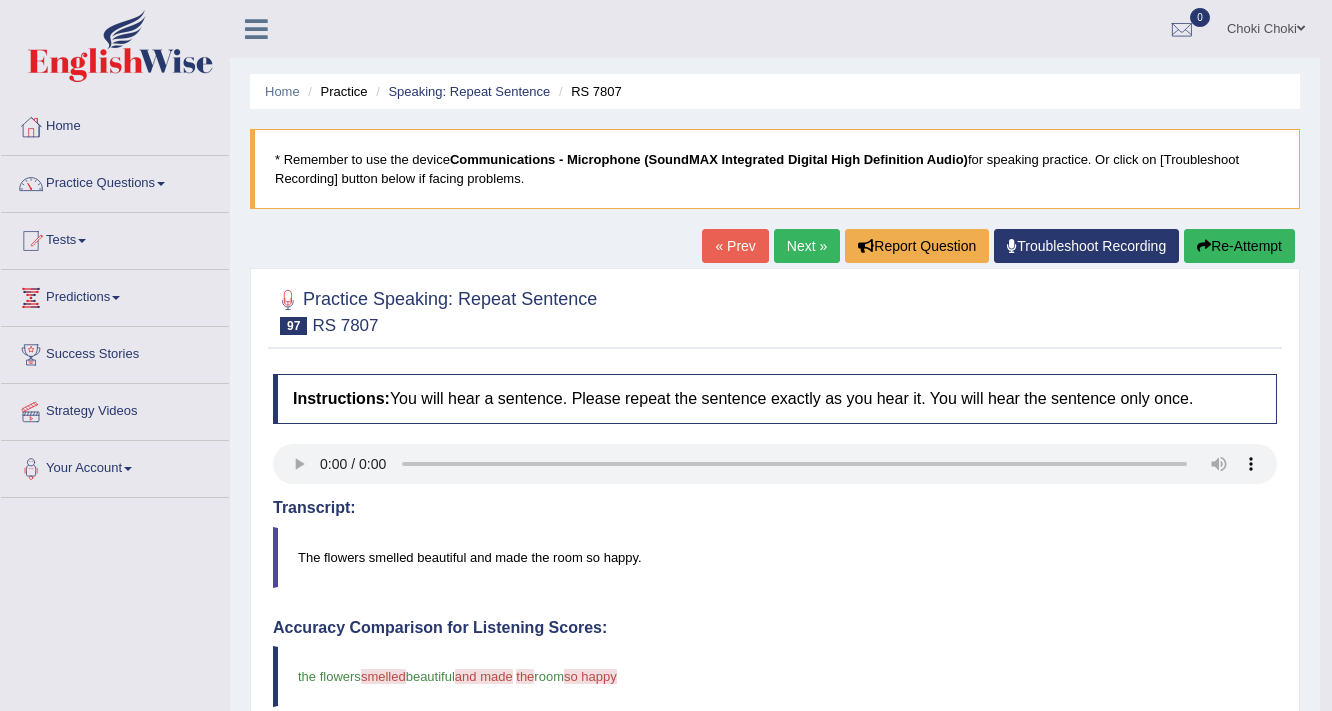 click on "Re-Attempt" at bounding box center (1239, 246) 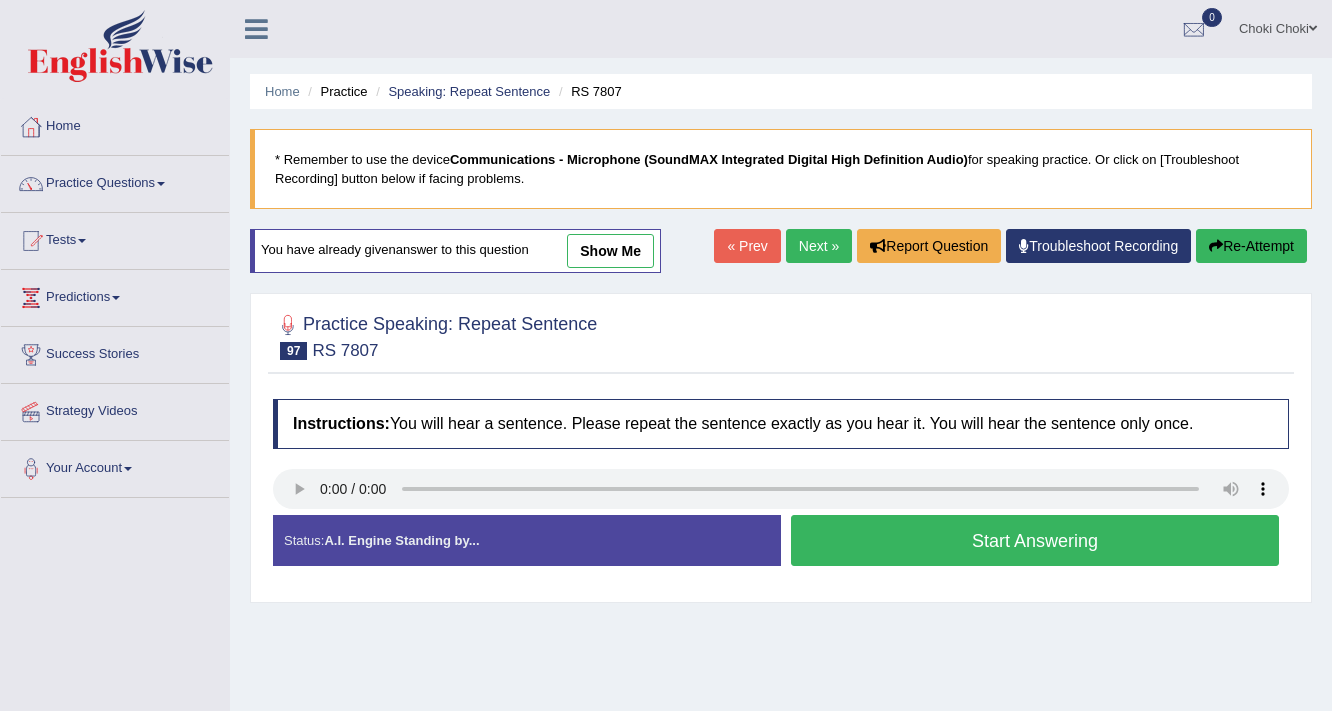 scroll, scrollTop: 0, scrollLeft: 0, axis: both 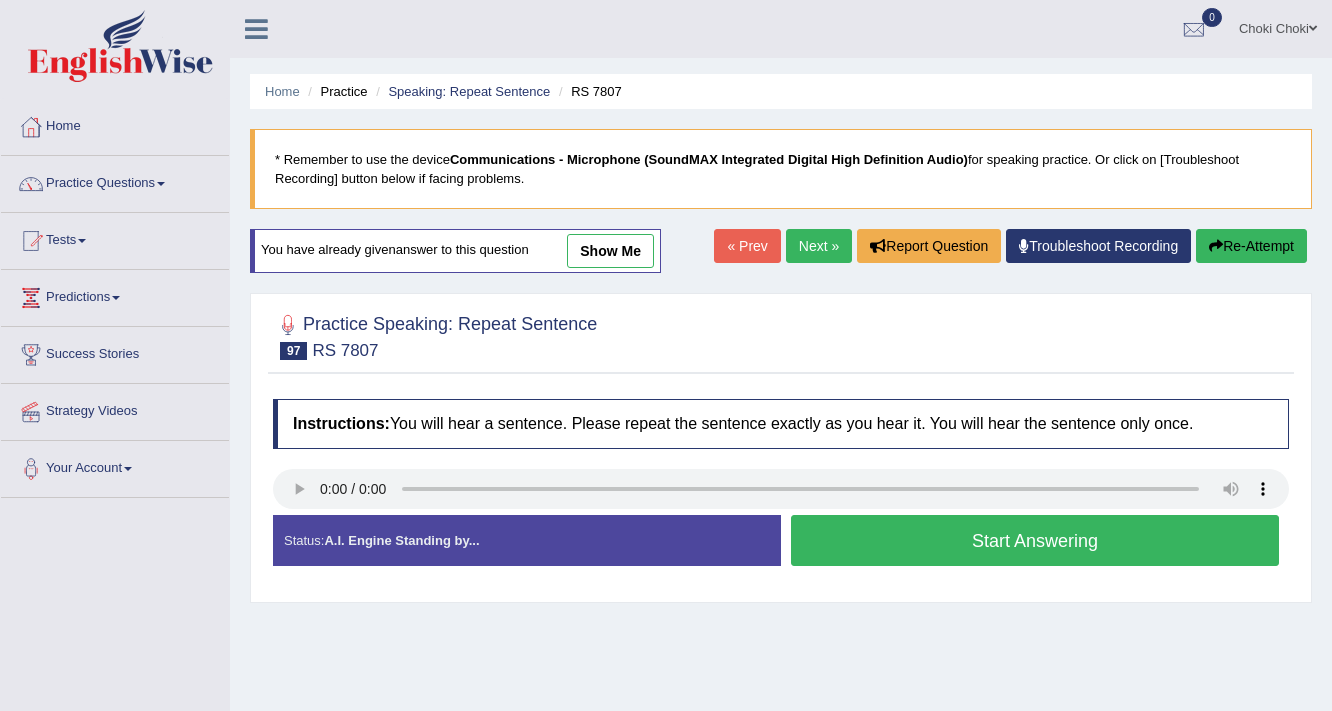 click on "Start Answering" at bounding box center [1035, 540] 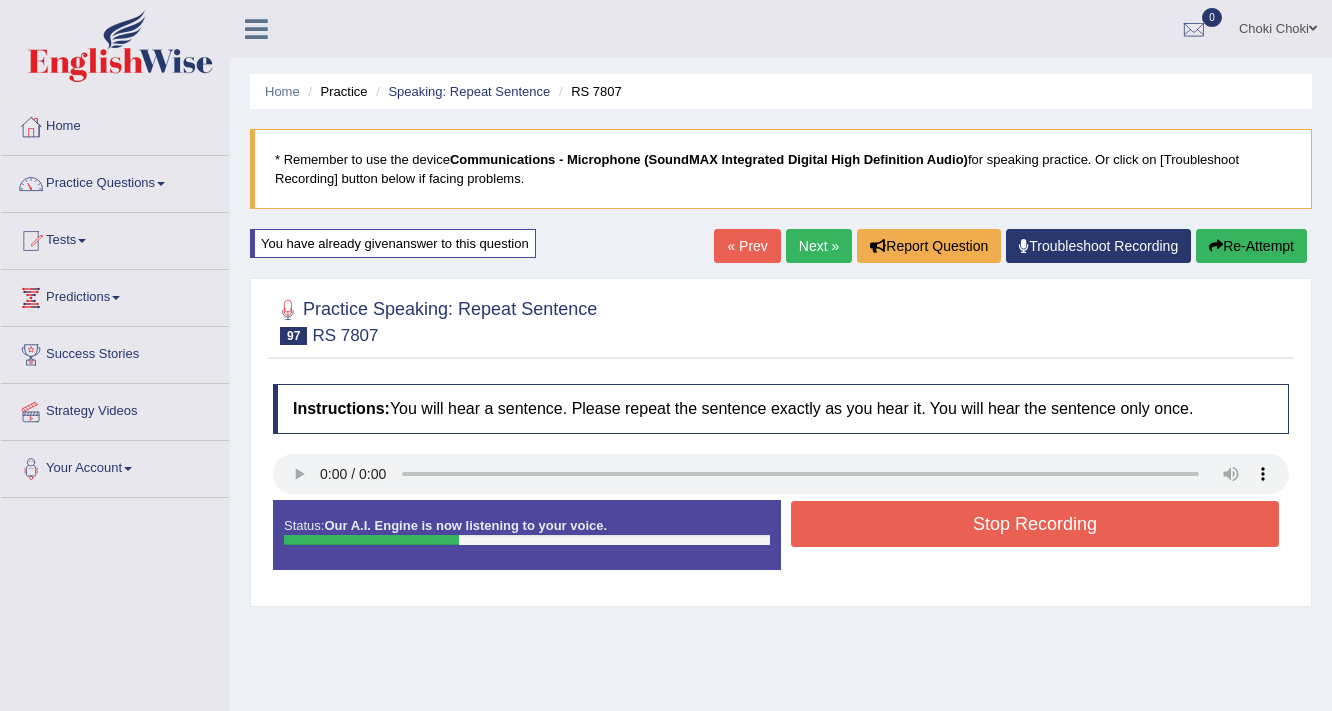 click on "Stop Recording" at bounding box center (1035, 524) 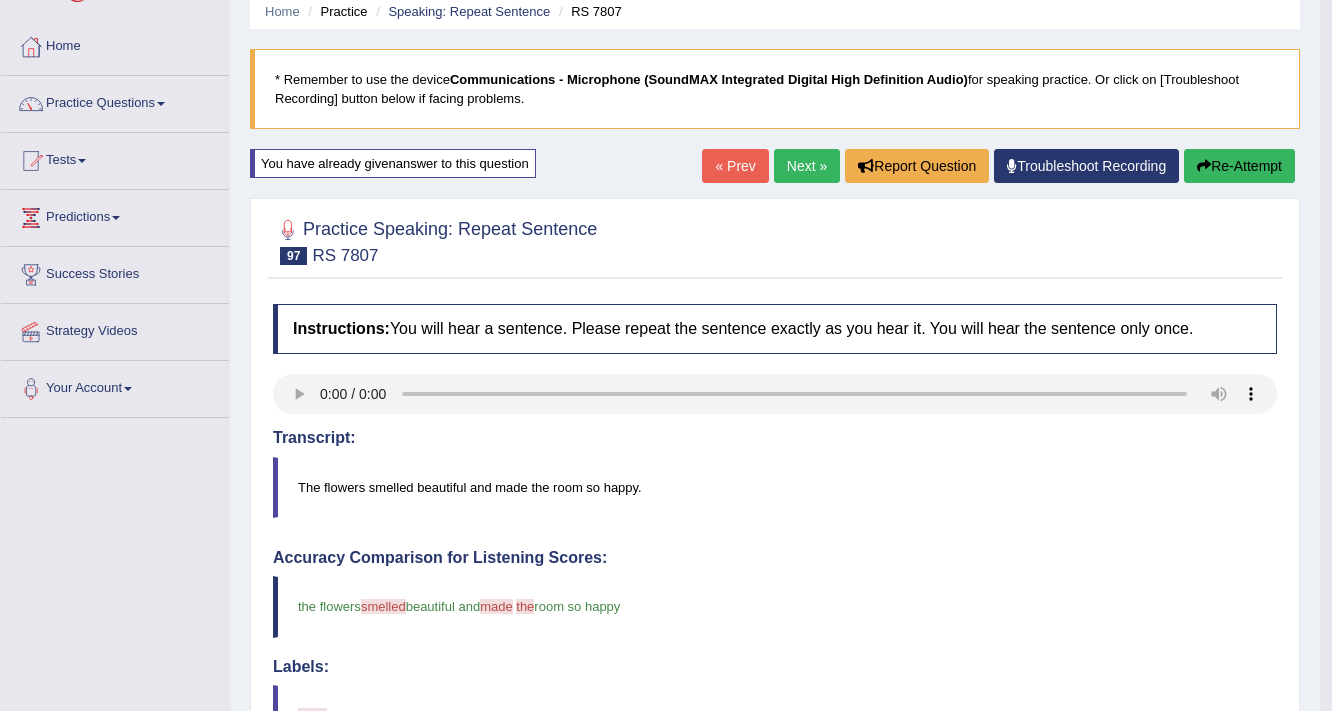 scroll, scrollTop: 0, scrollLeft: 0, axis: both 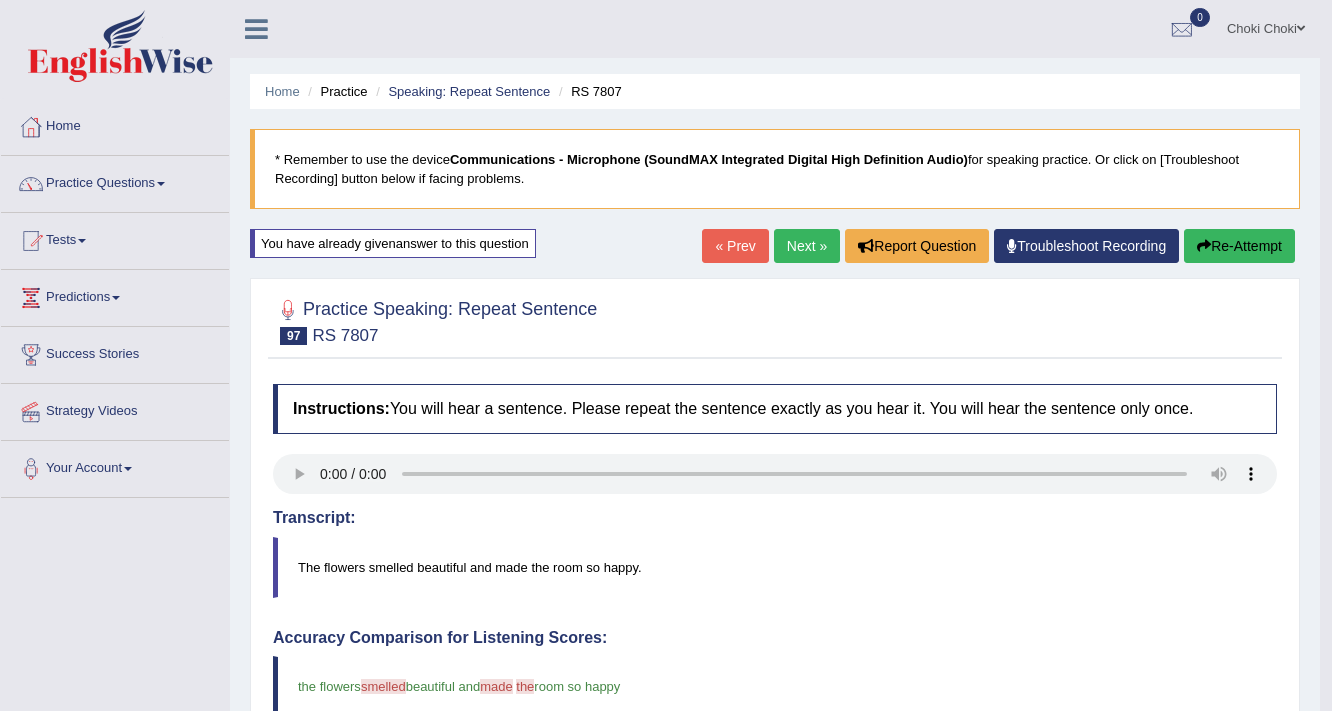click on "Next »" at bounding box center (807, 246) 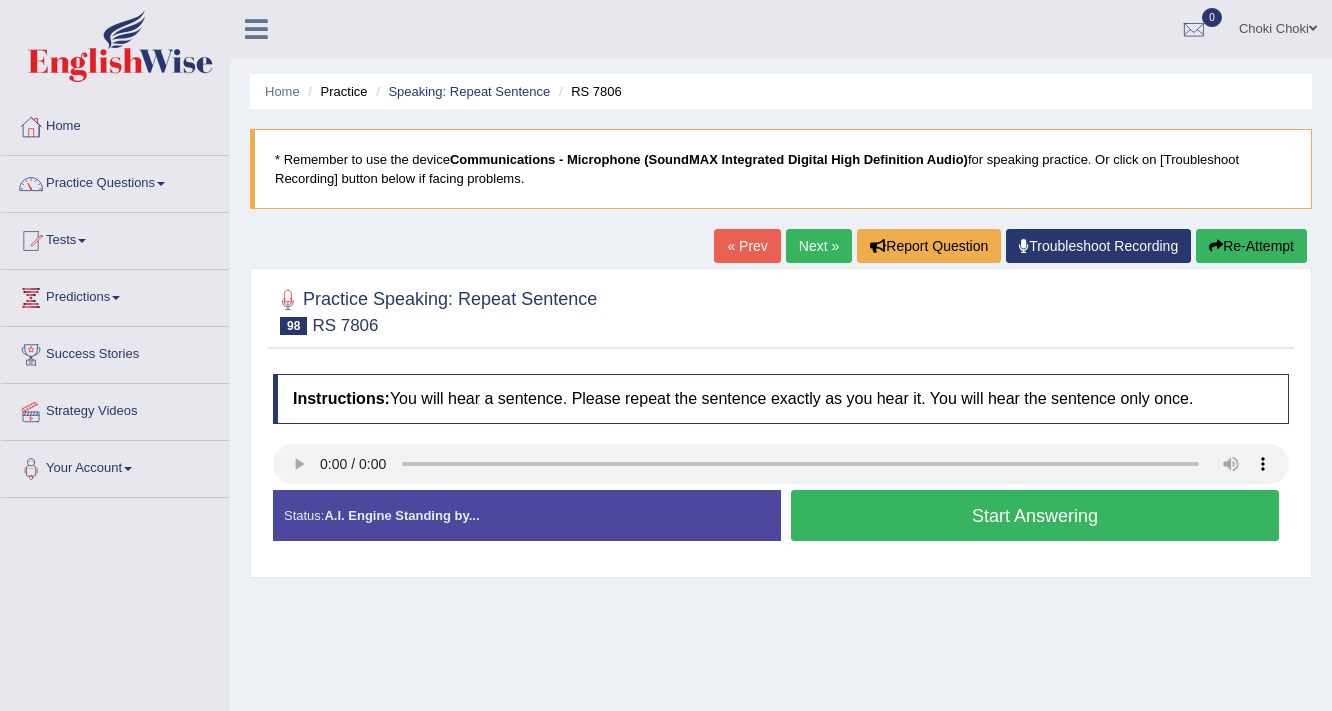 scroll, scrollTop: 0, scrollLeft: 0, axis: both 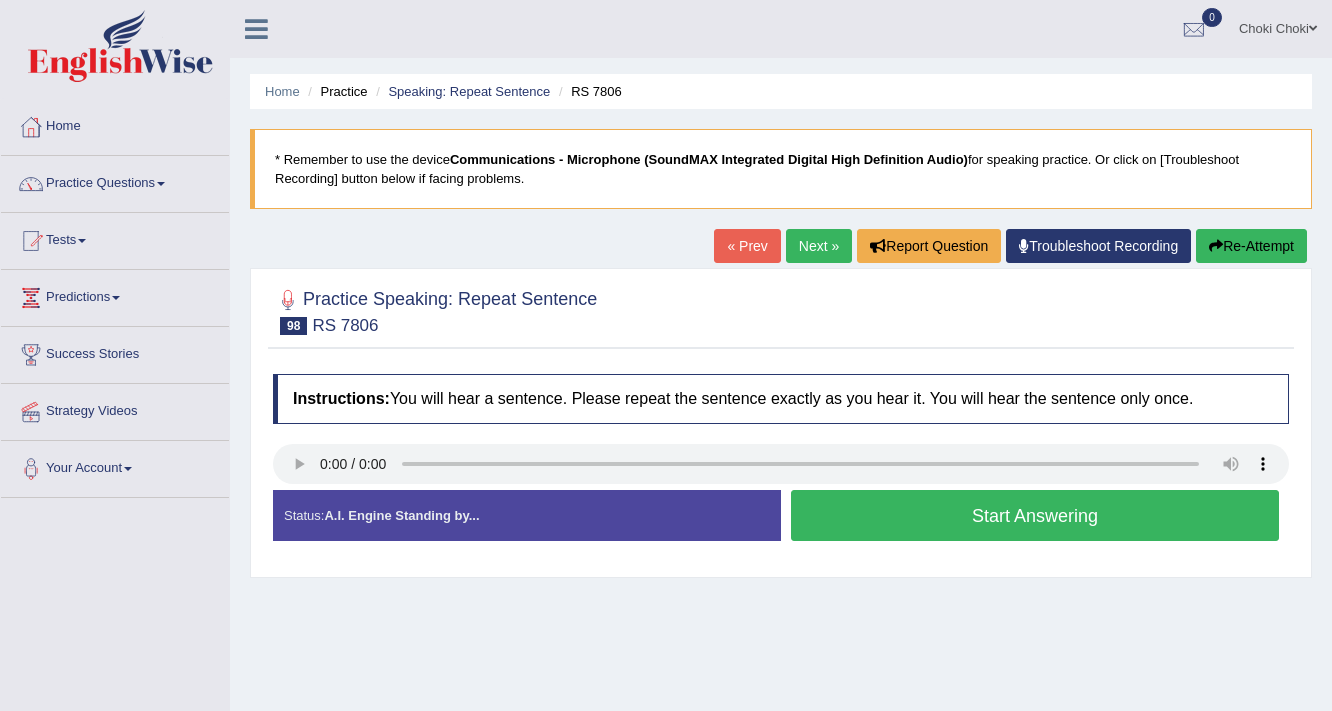 click on "Start Answering" at bounding box center [1035, 515] 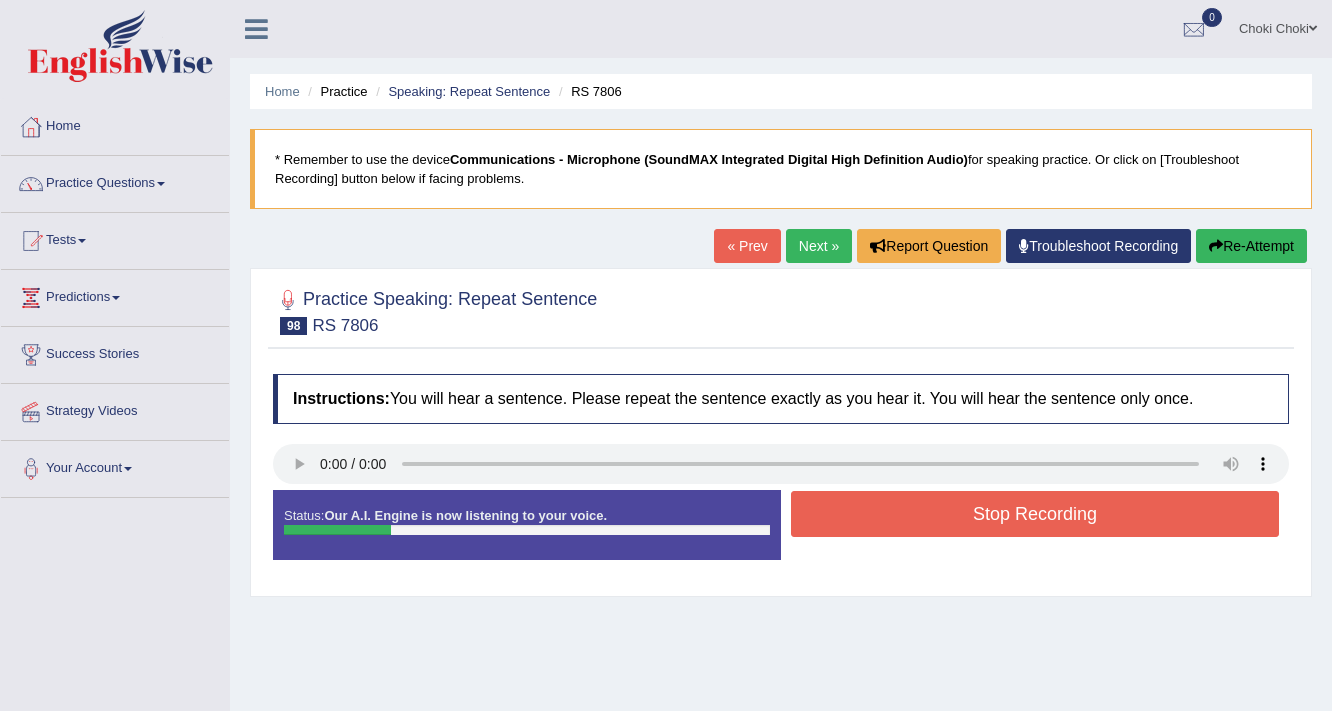 click on "Stop Recording" at bounding box center [1035, 514] 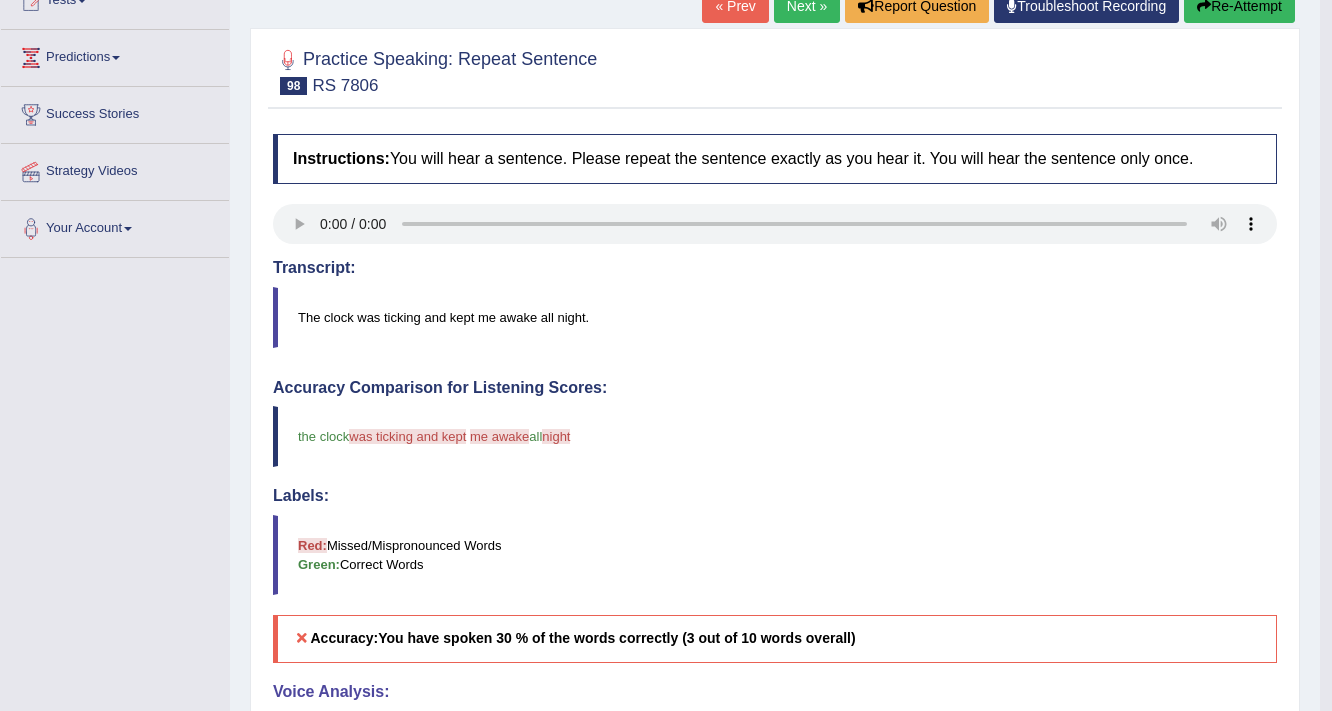 scroll, scrollTop: 0, scrollLeft: 0, axis: both 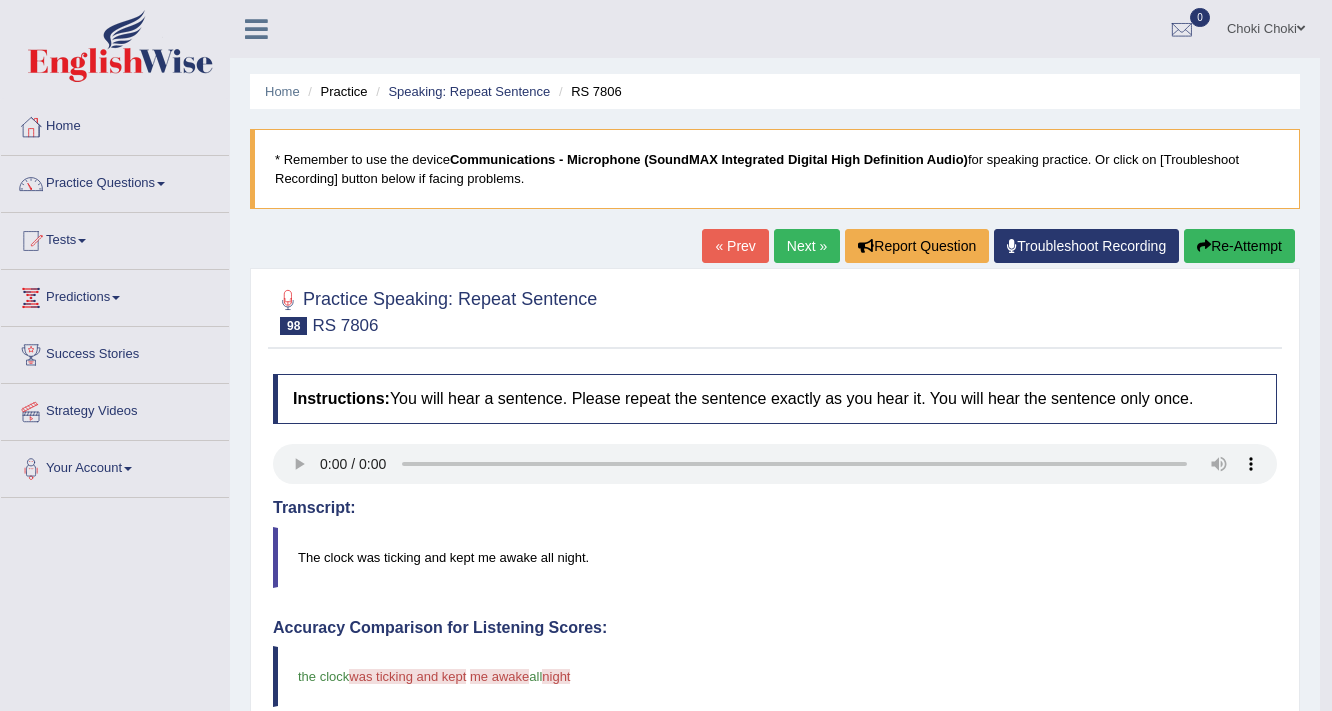 click on "Next »" at bounding box center (807, 246) 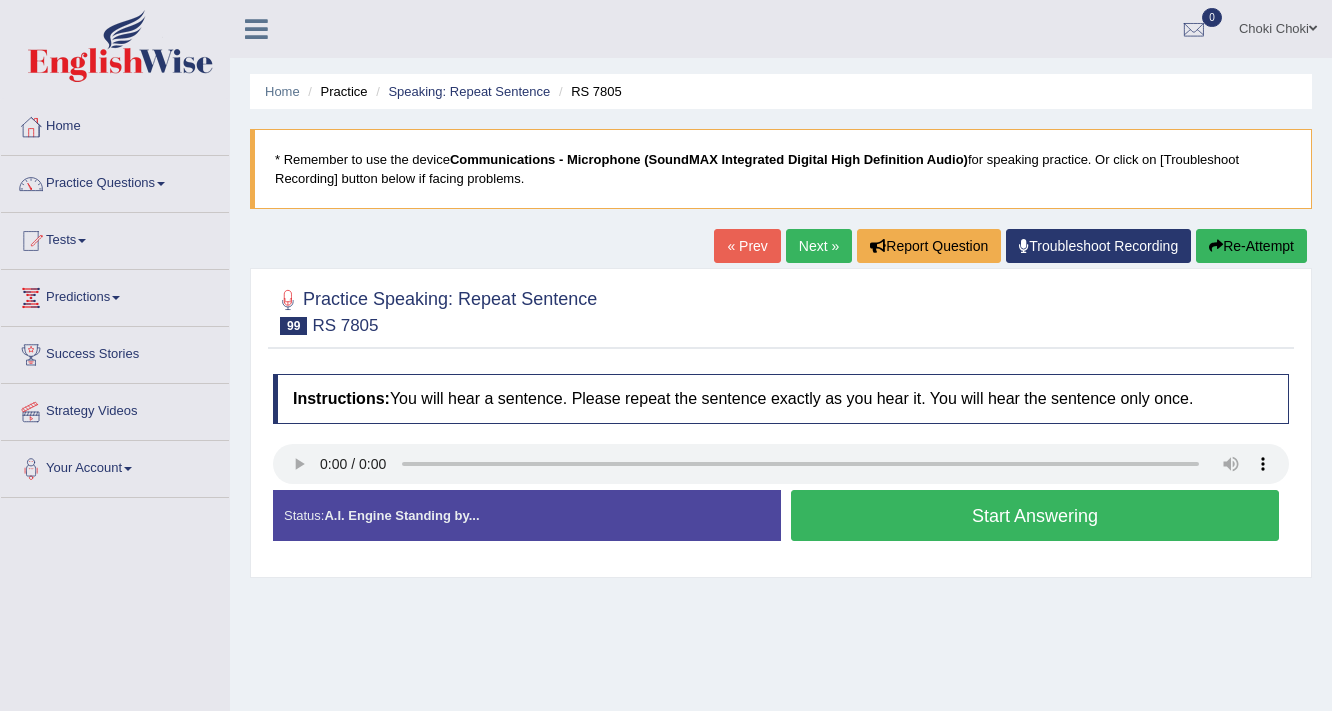 scroll, scrollTop: 0, scrollLeft: 0, axis: both 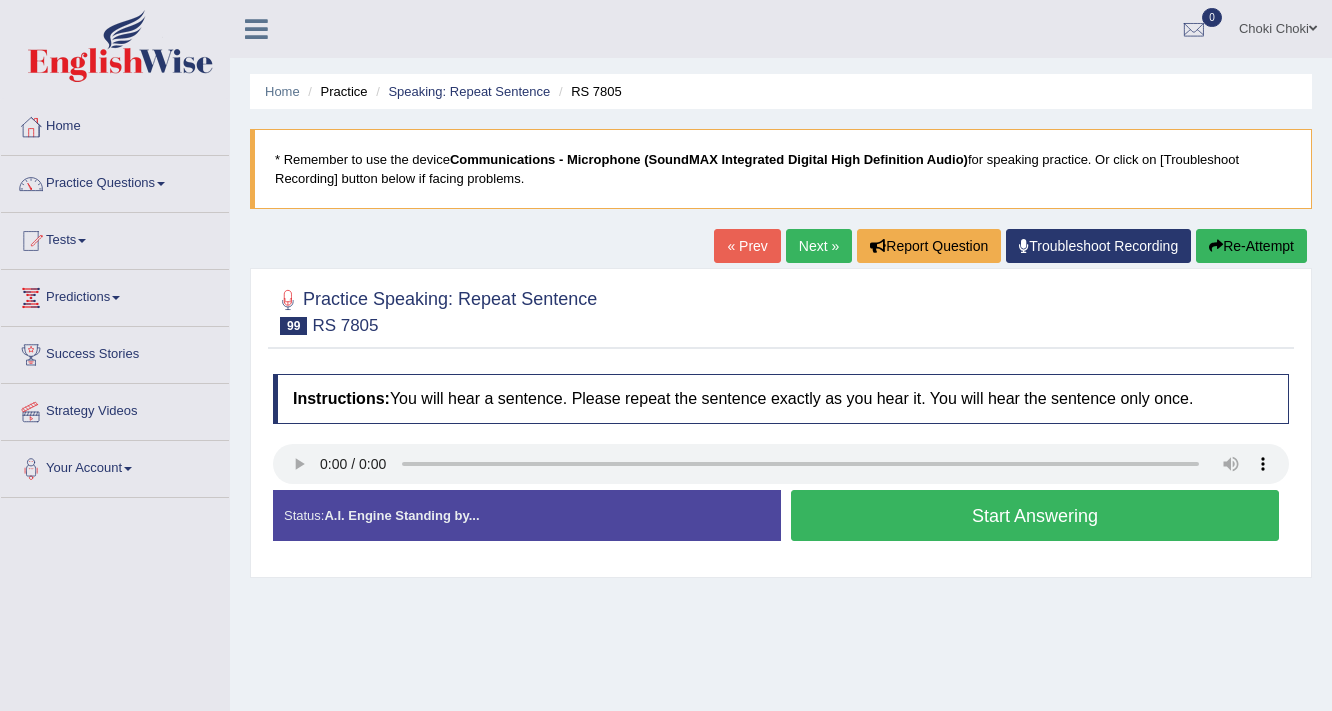 click on "Start Answering" at bounding box center (1035, 515) 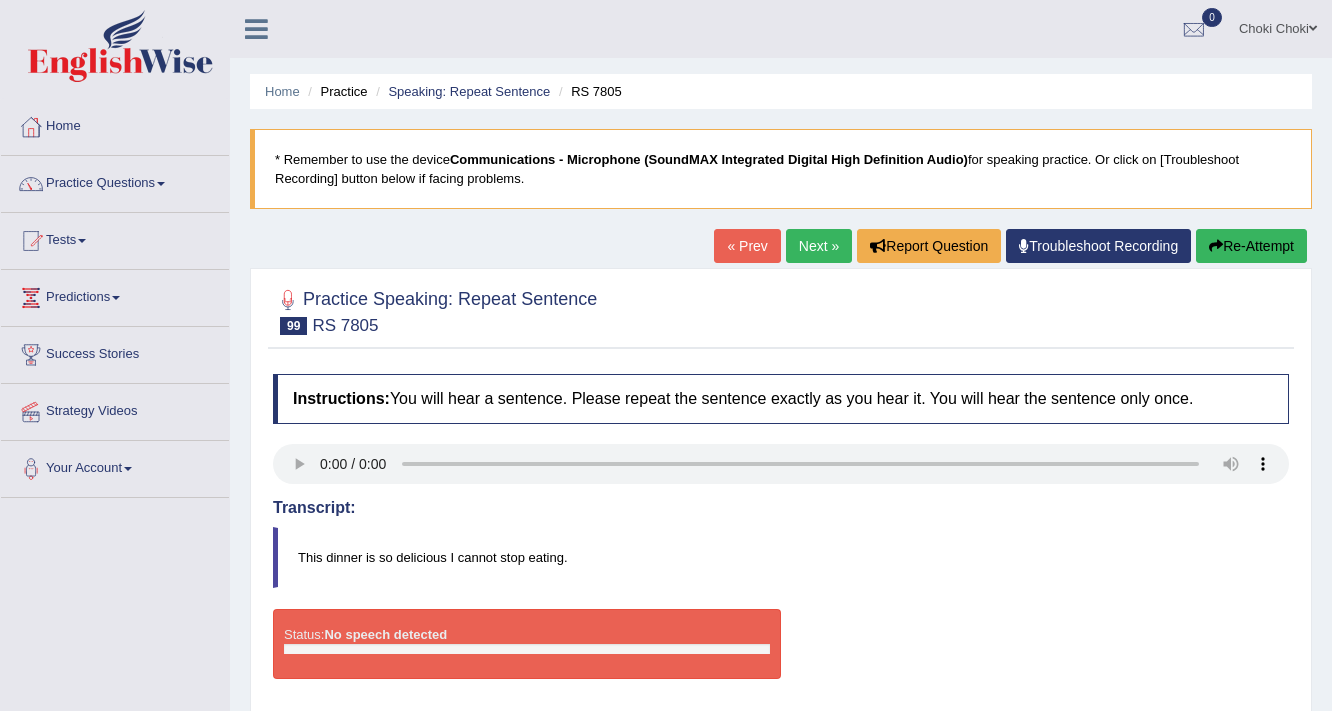 click on "Re-Attempt" at bounding box center (1251, 246) 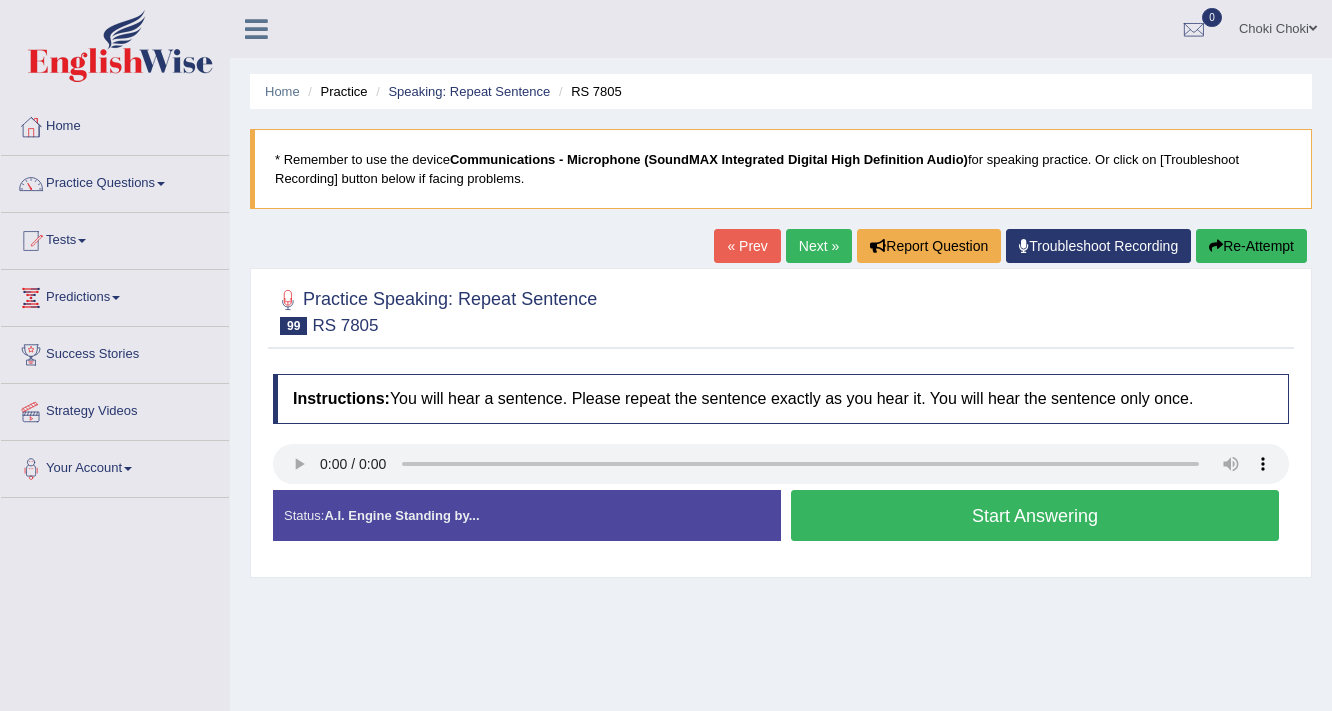 scroll, scrollTop: 0, scrollLeft: 0, axis: both 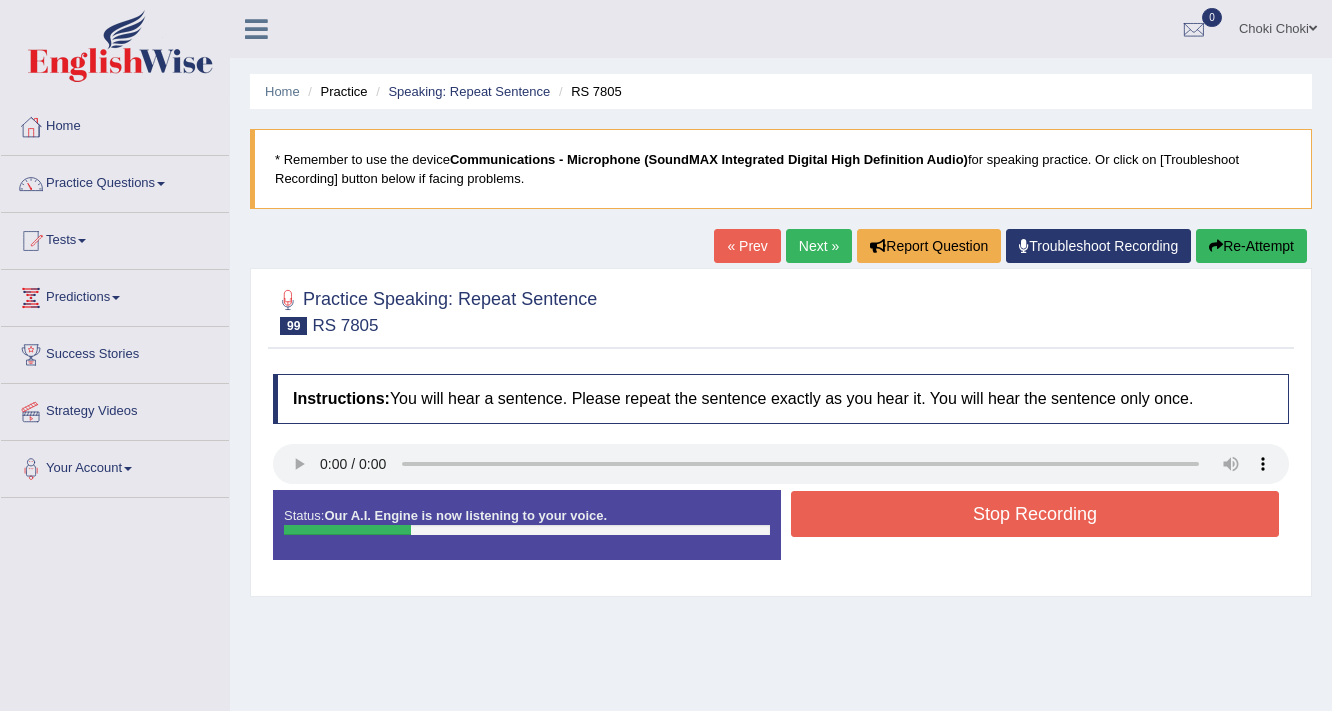 click on "Stop Recording" at bounding box center (1035, 514) 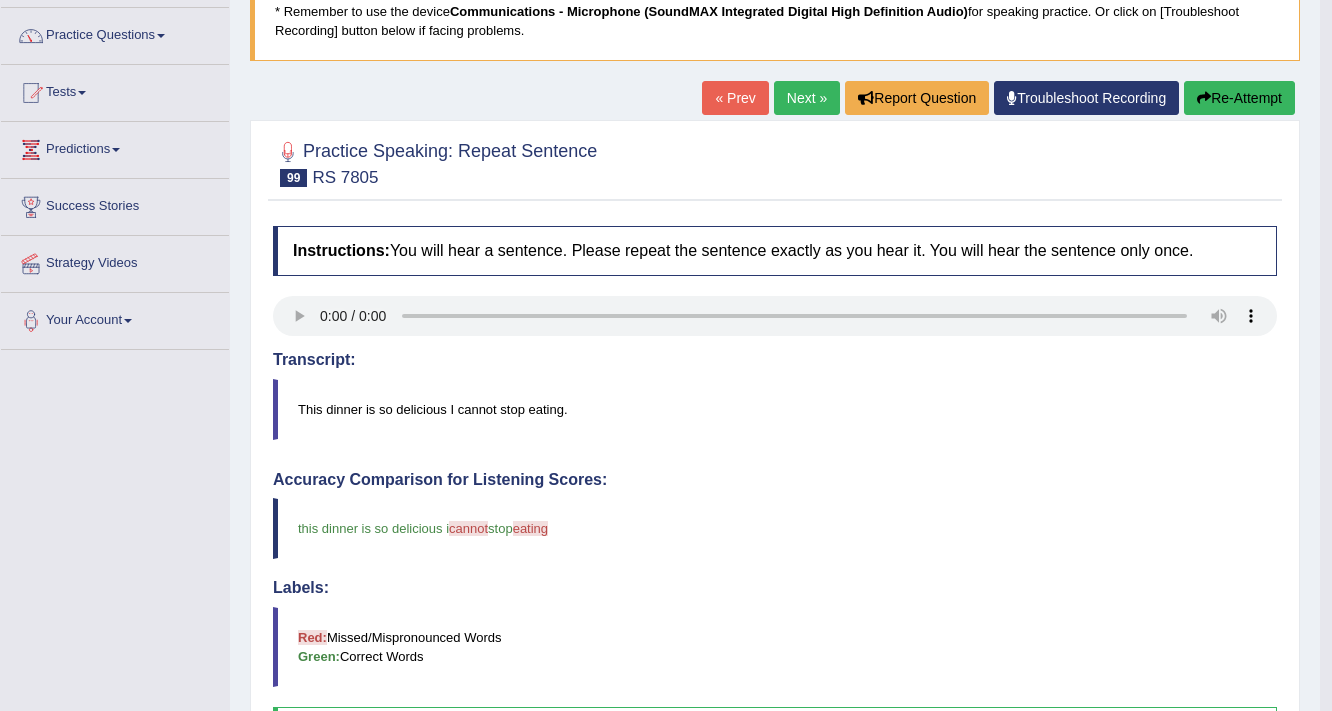 scroll, scrollTop: 0, scrollLeft: 0, axis: both 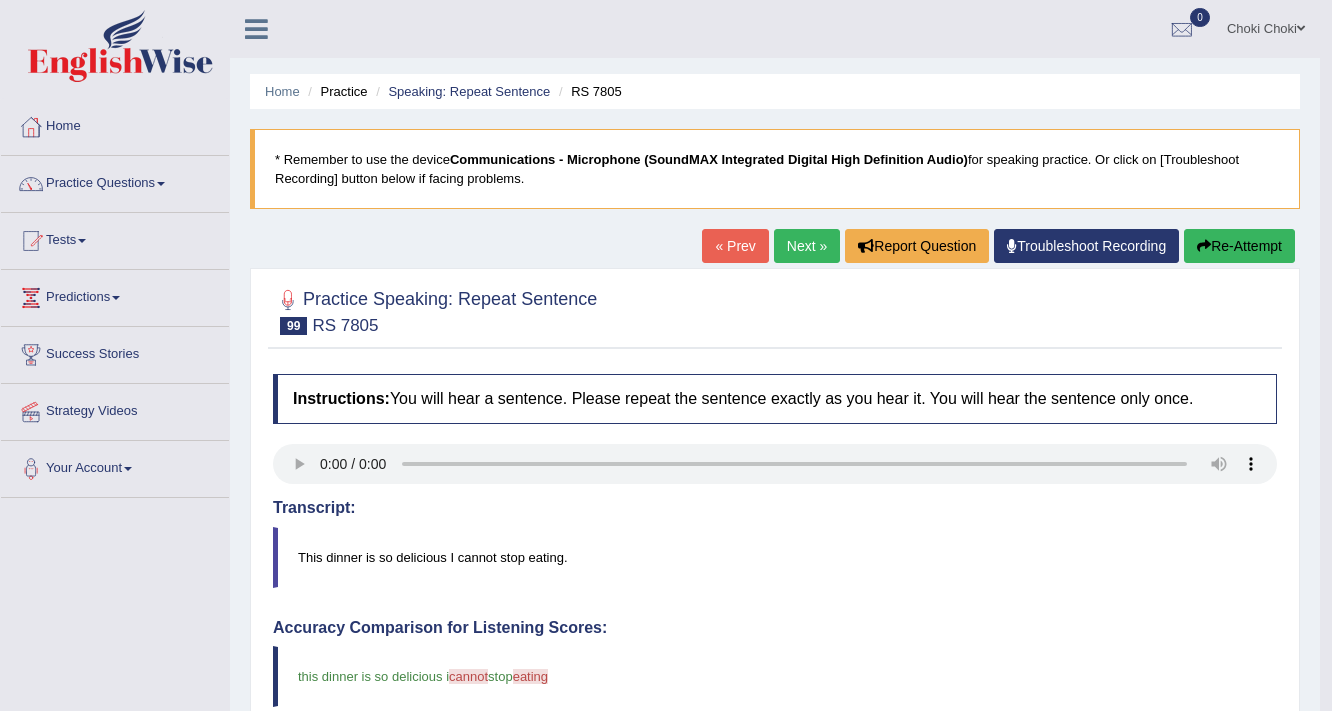 click on "Next »" at bounding box center [807, 246] 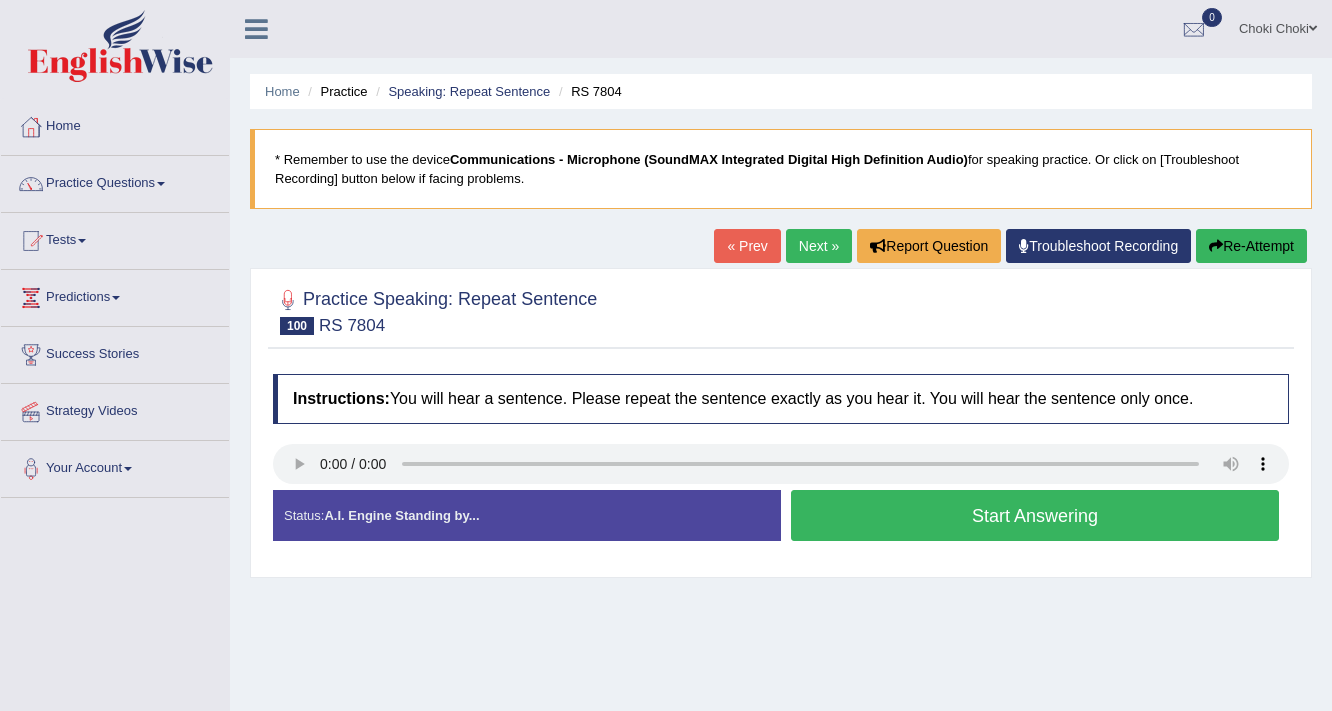 scroll, scrollTop: 0, scrollLeft: 0, axis: both 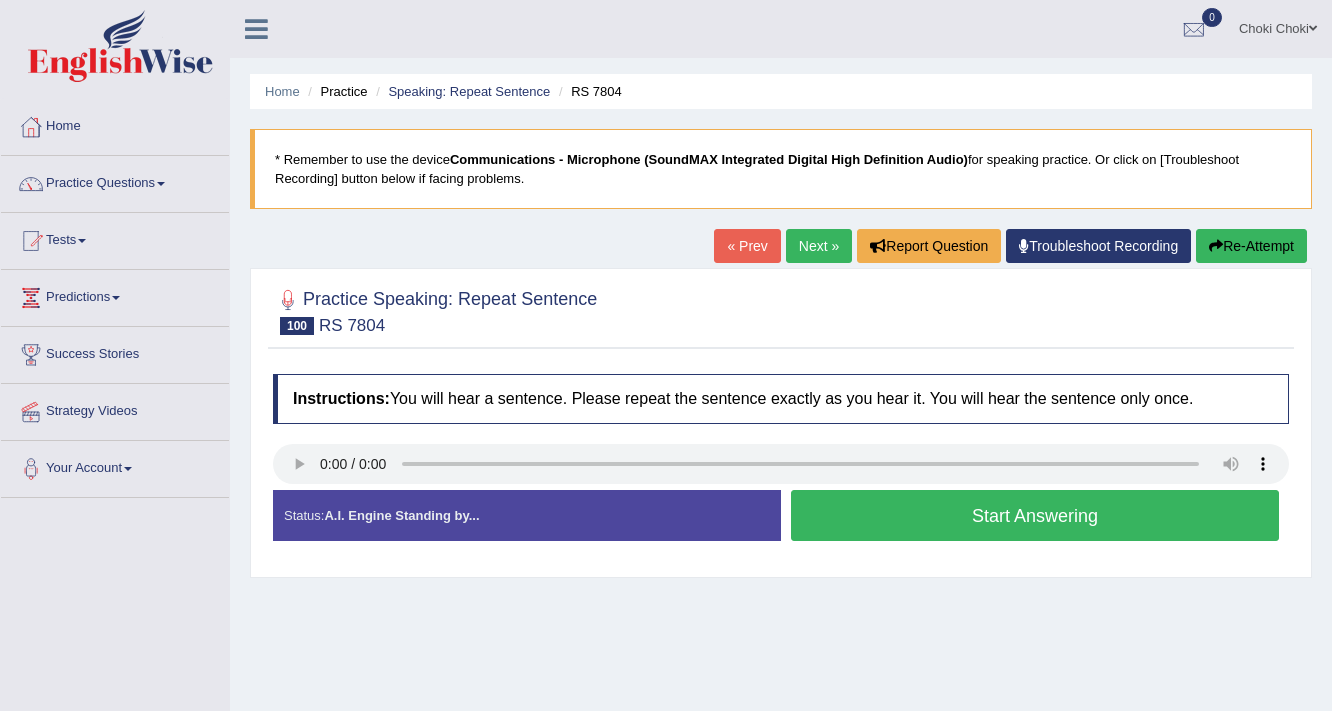 click on "Start Answering" at bounding box center (1035, 515) 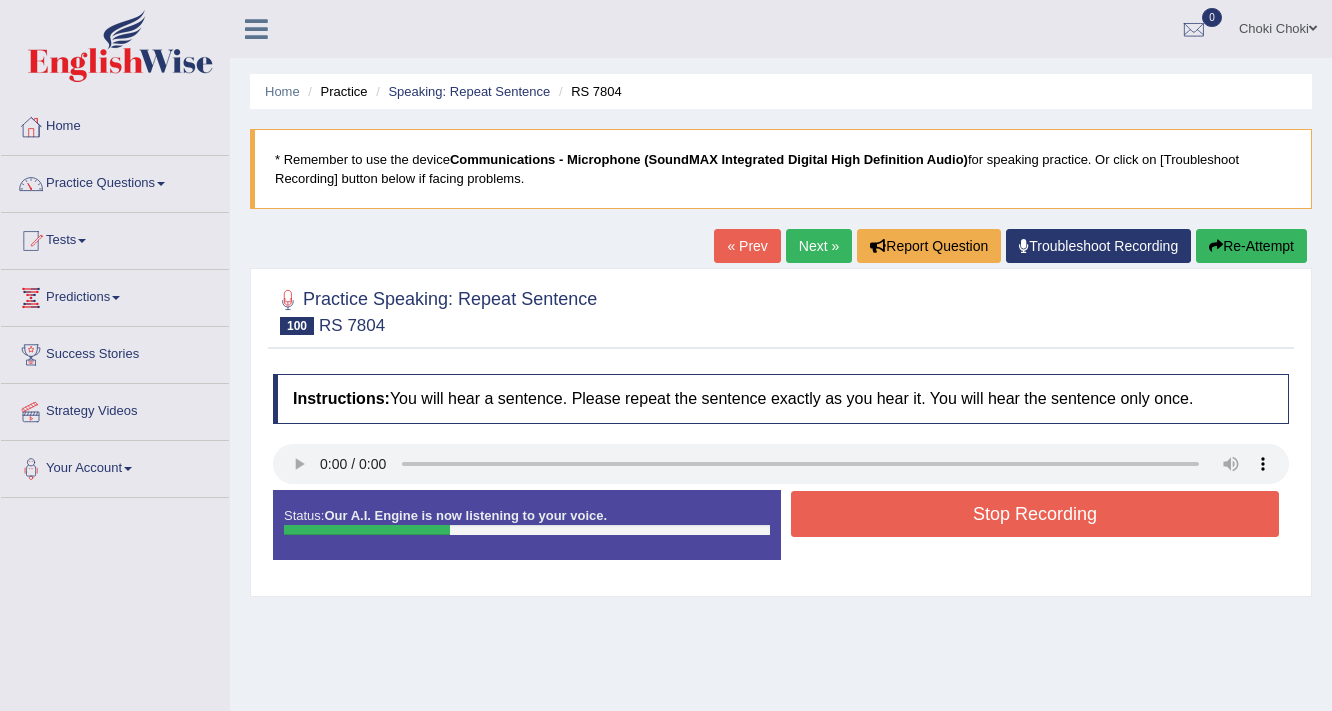 click on "Stop Recording" at bounding box center (1035, 514) 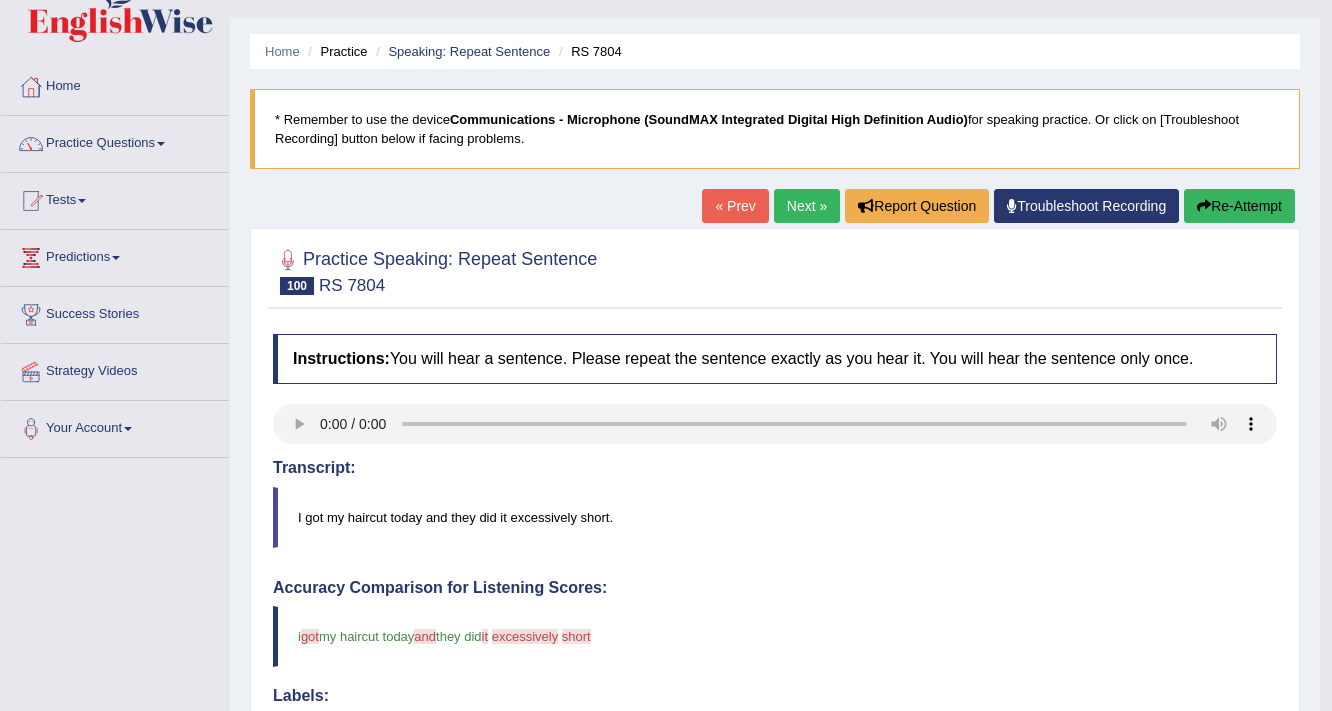 scroll, scrollTop: 0, scrollLeft: 0, axis: both 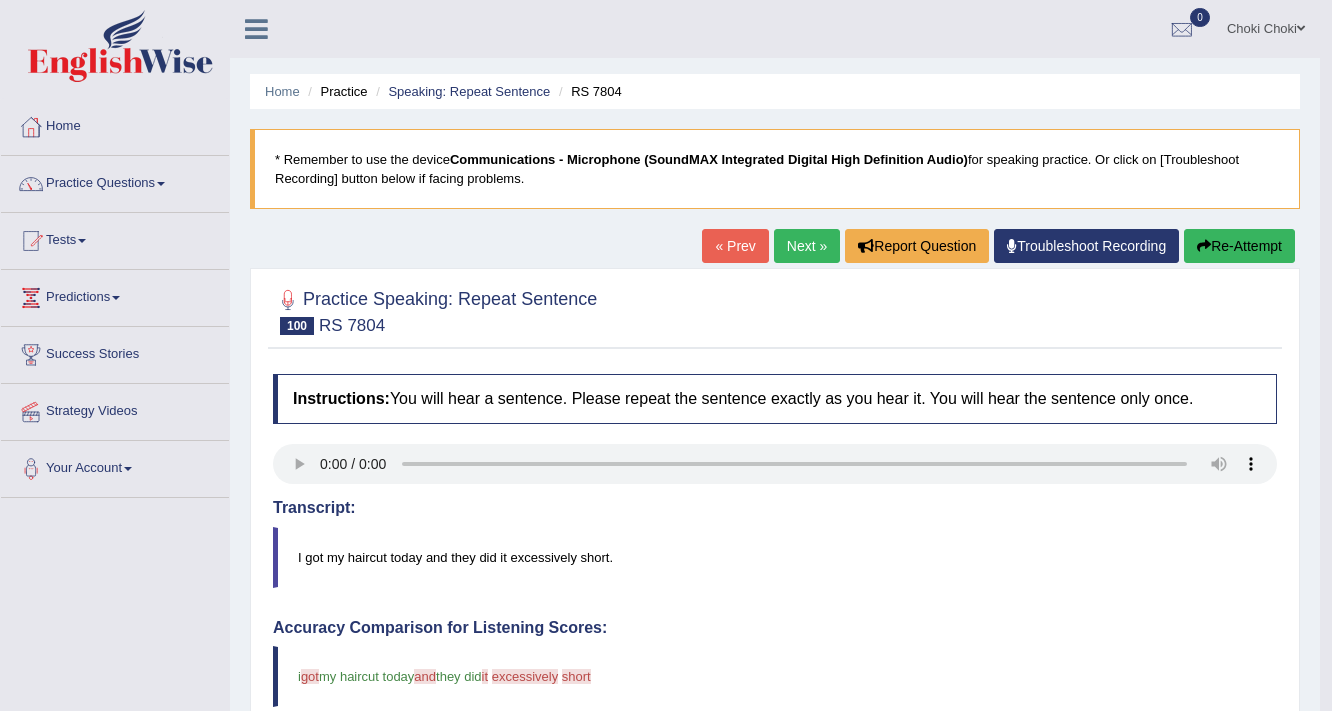 click on "Next »" at bounding box center [807, 246] 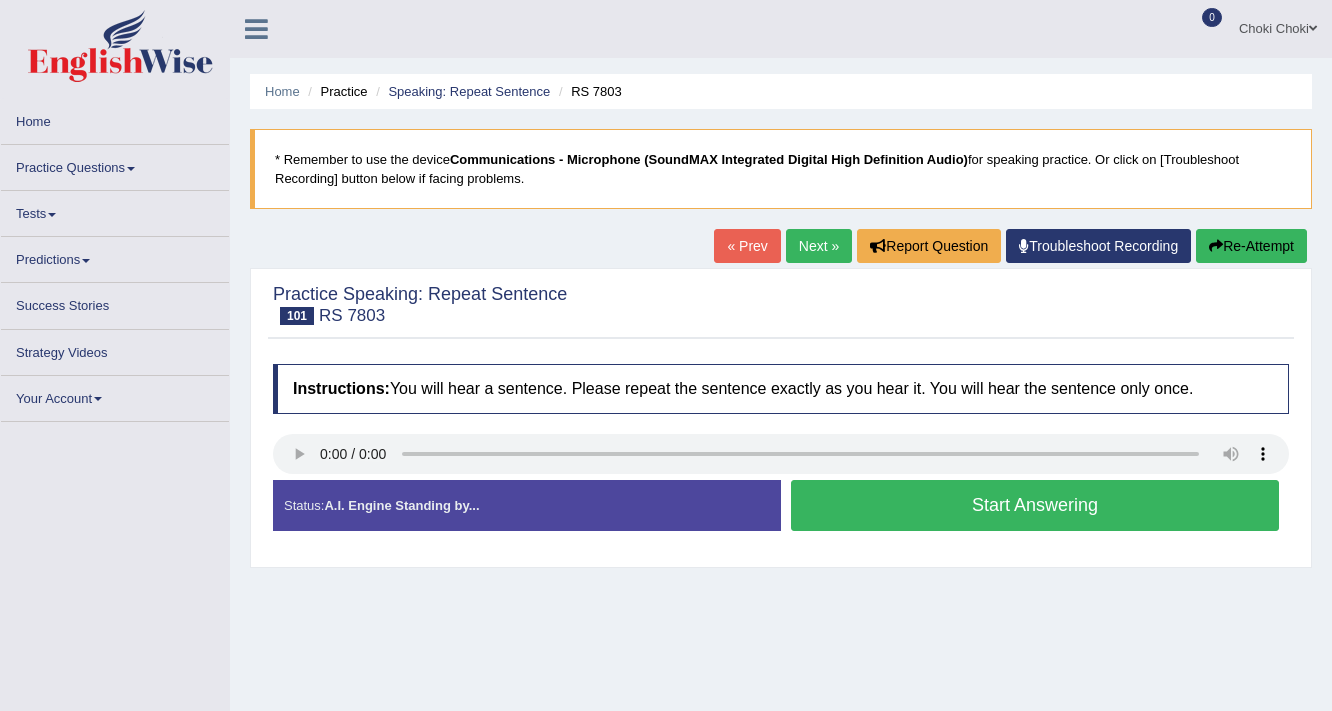 scroll, scrollTop: 0, scrollLeft: 0, axis: both 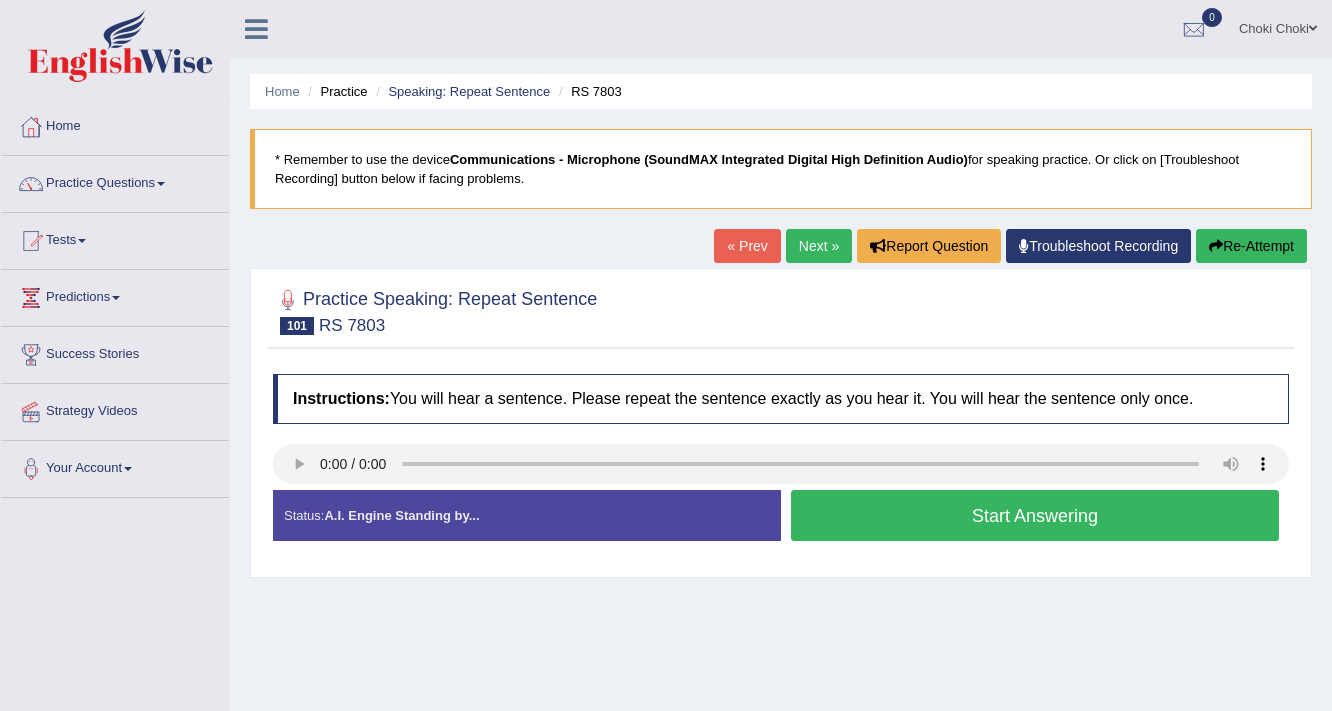 click on "Start Answering" at bounding box center (1035, 515) 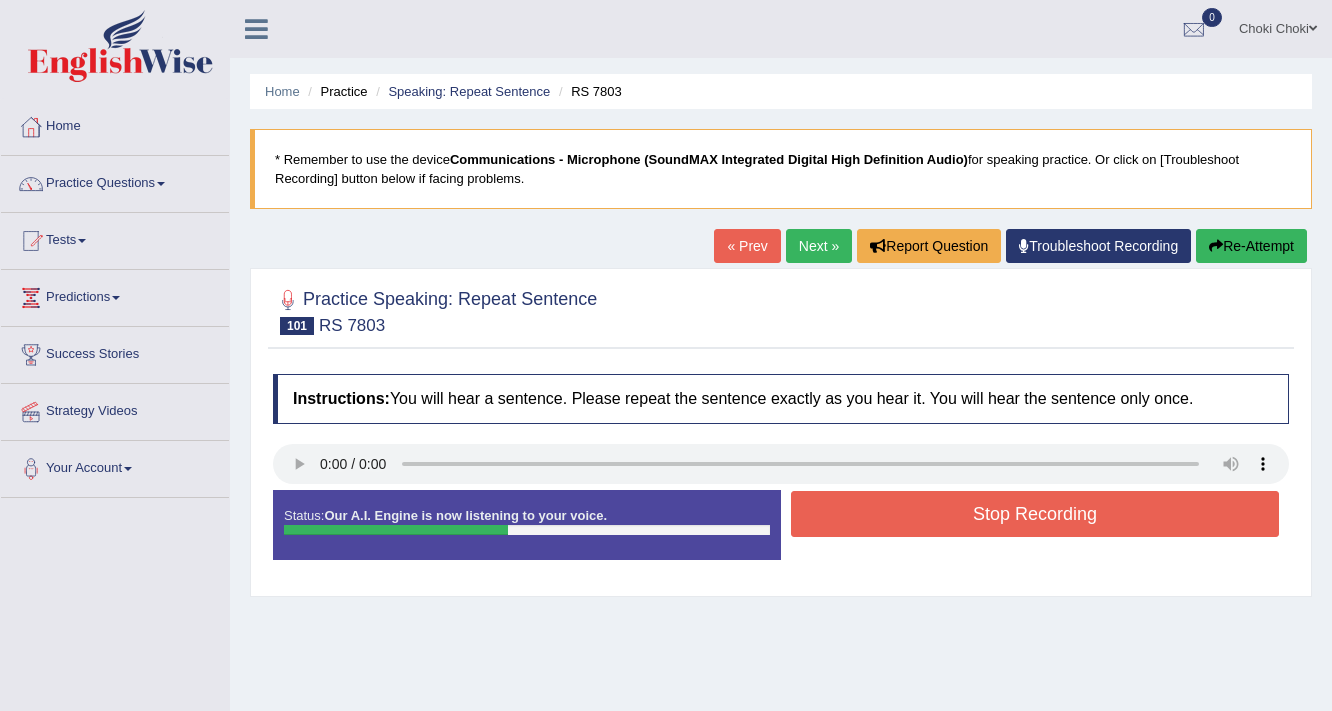 click on "Stop Recording" at bounding box center (1035, 514) 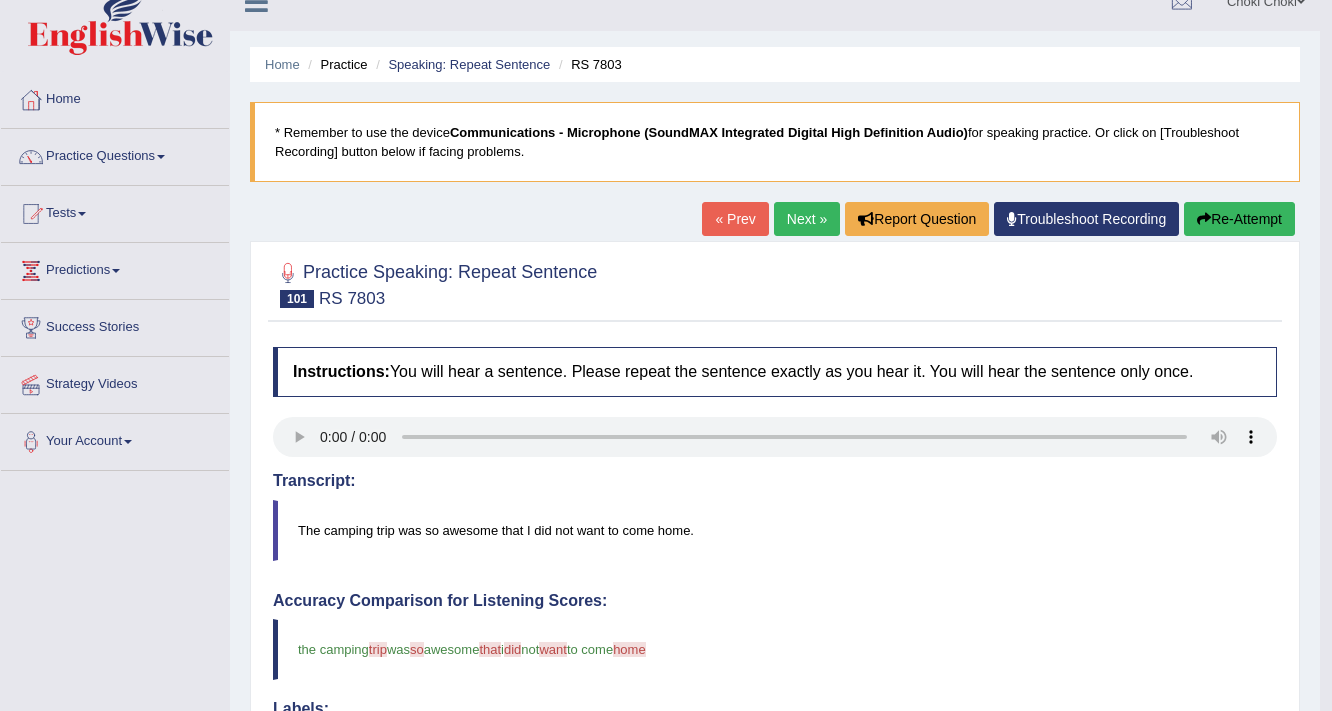 scroll, scrollTop: 0, scrollLeft: 0, axis: both 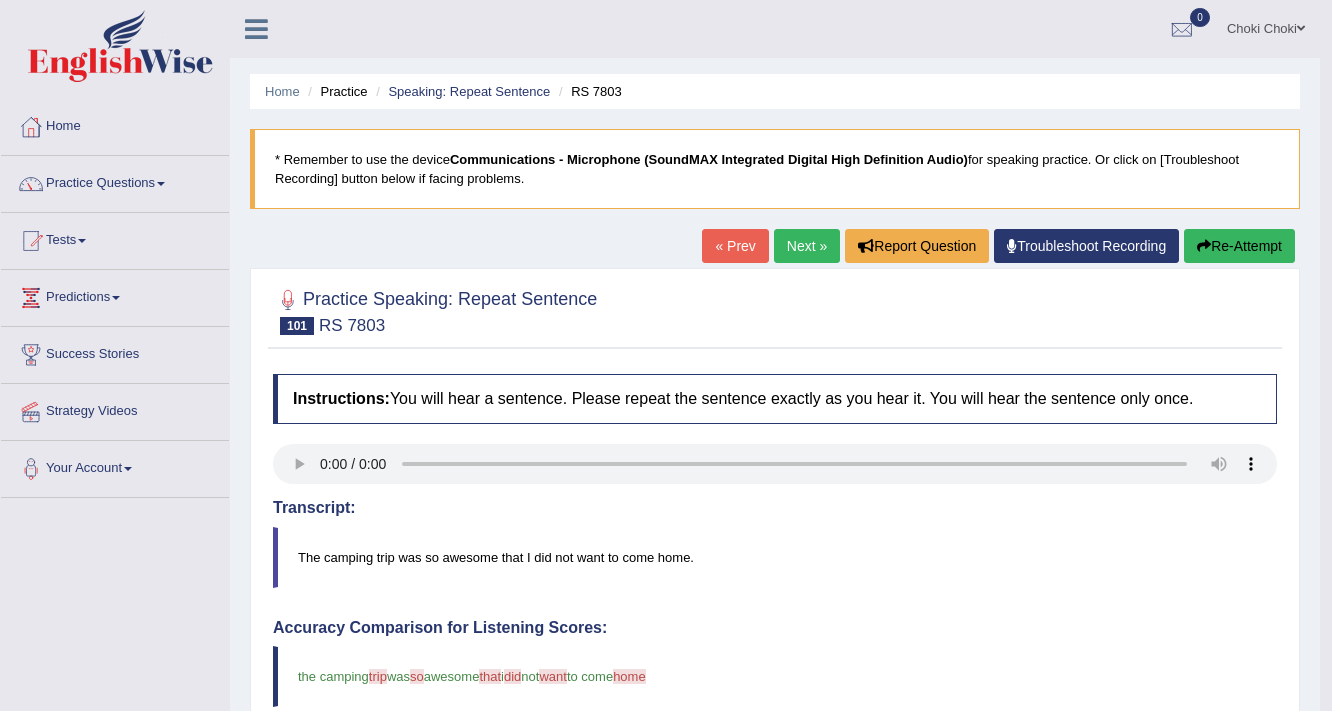 click on "Next »" at bounding box center (807, 246) 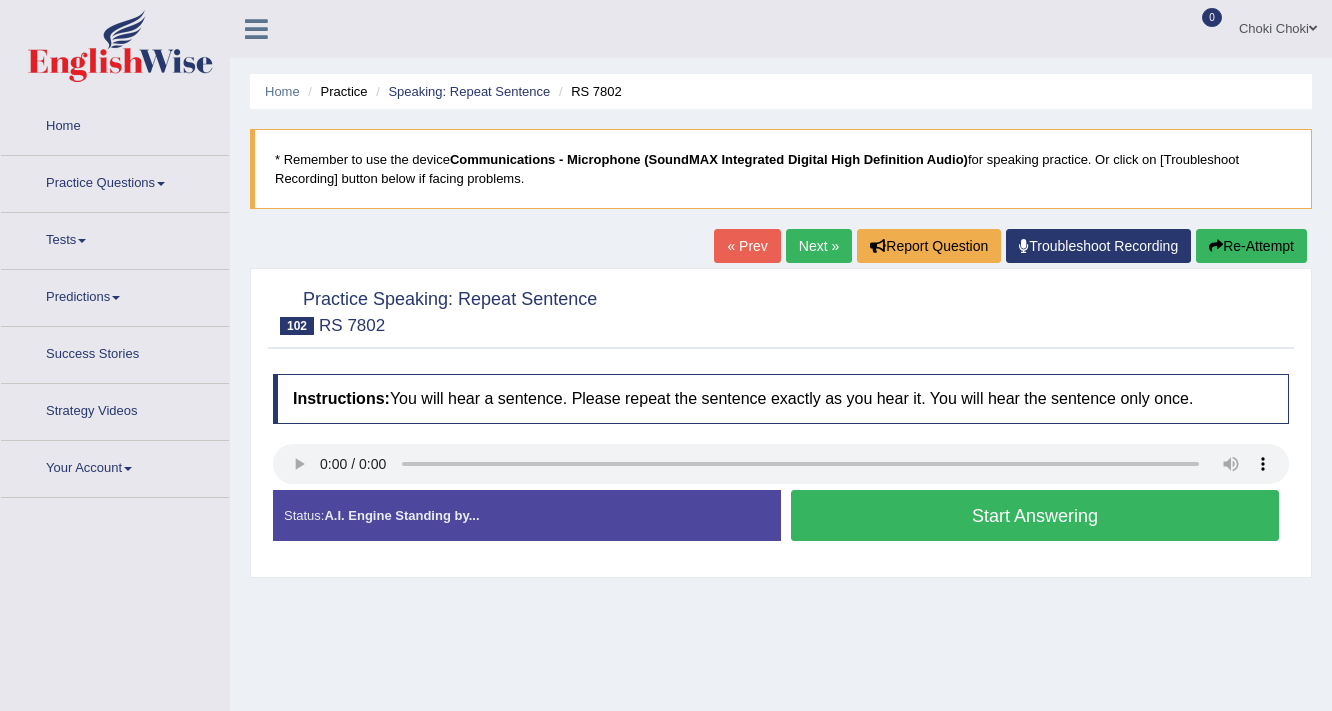scroll, scrollTop: 0, scrollLeft: 0, axis: both 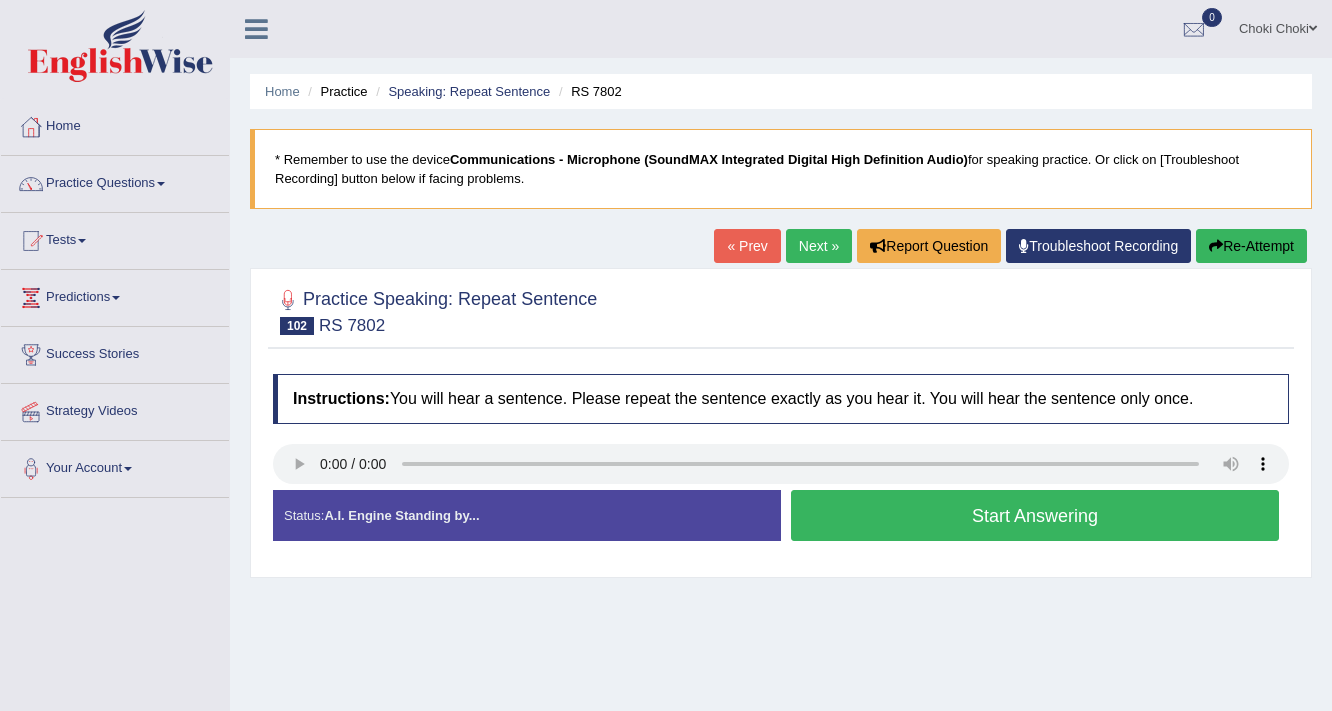 click on "Start Answering" at bounding box center (1035, 515) 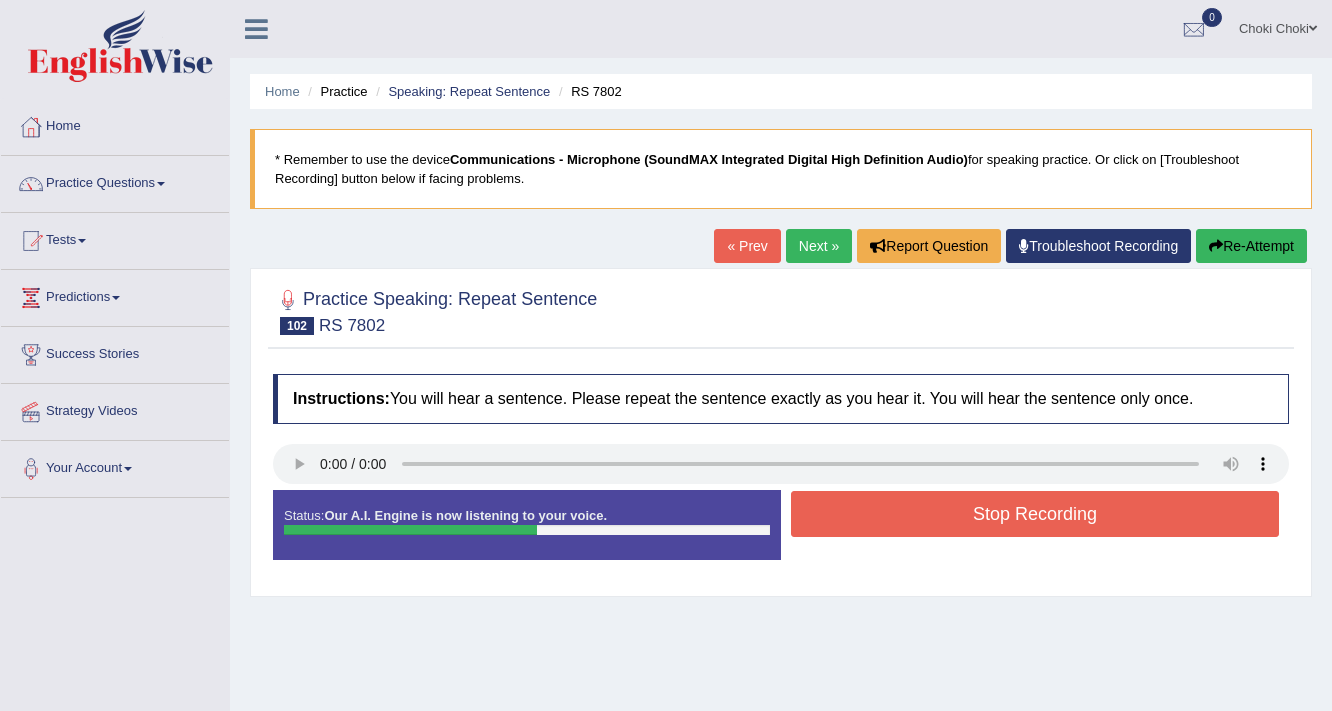 click on "Stop Recording" at bounding box center [1035, 514] 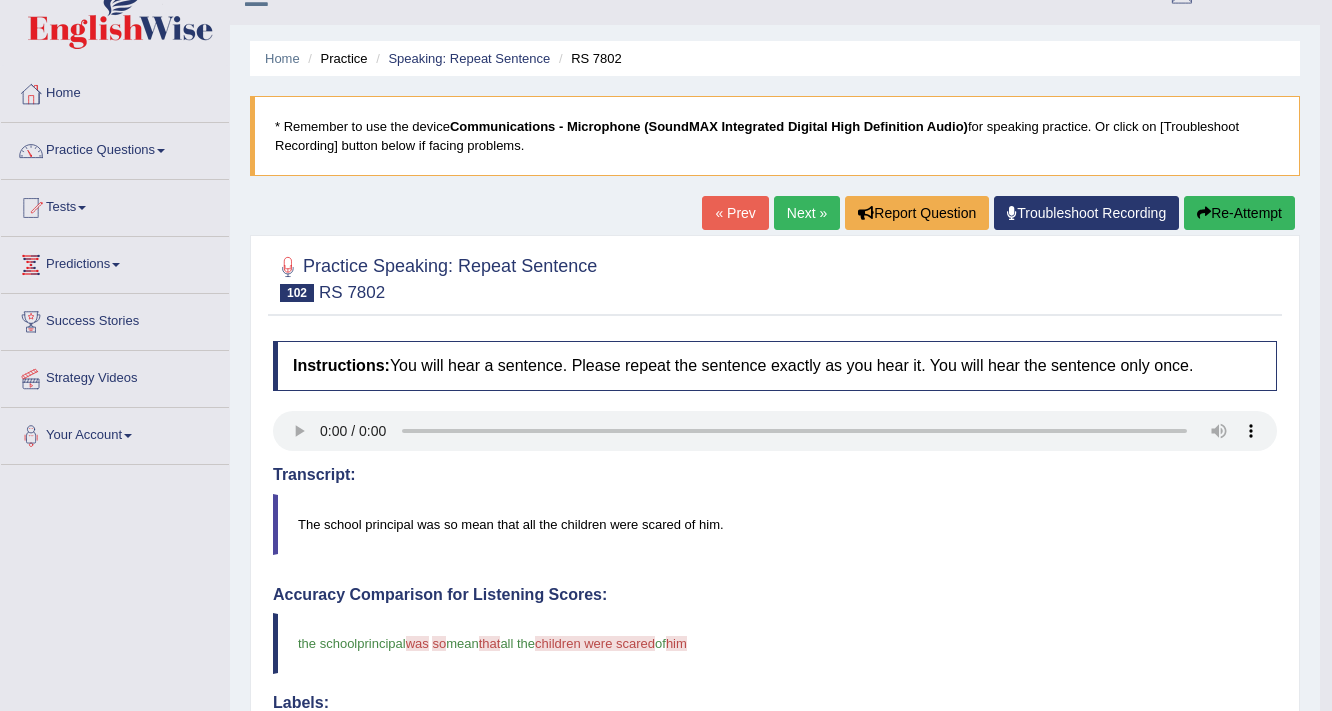 scroll, scrollTop: 0, scrollLeft: 0, axis: both 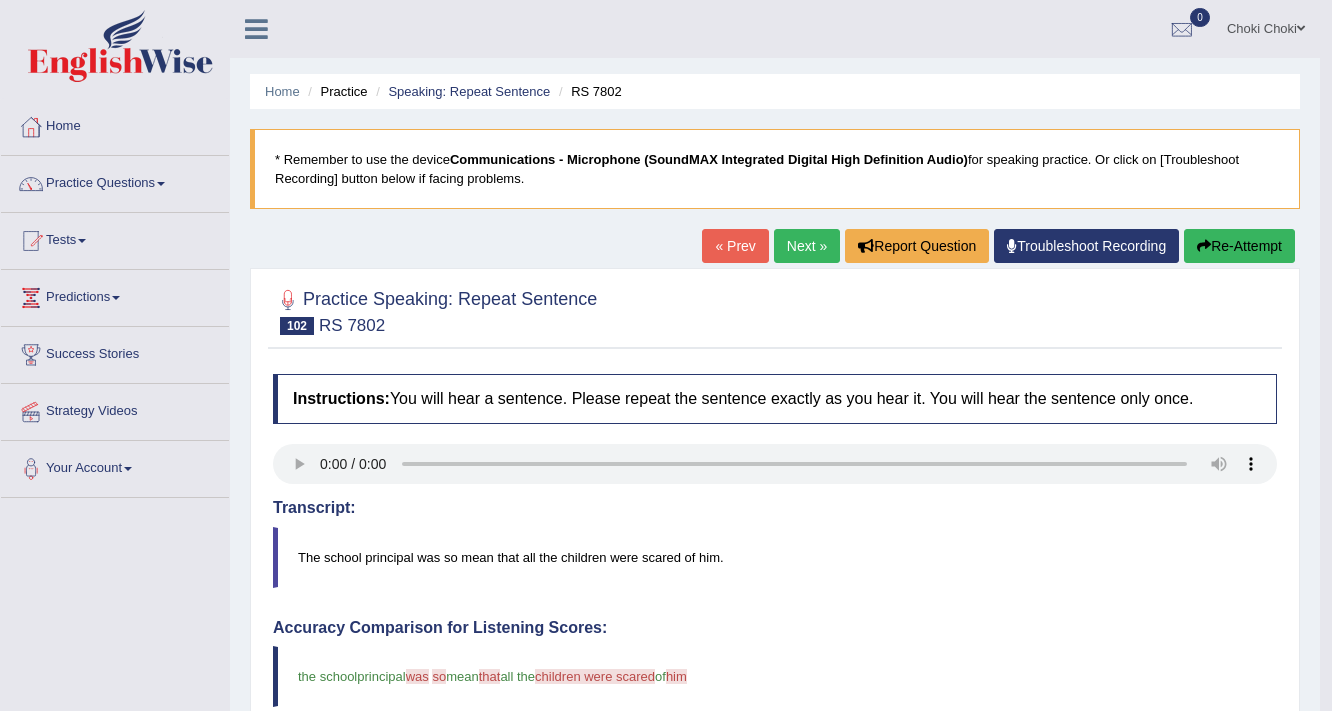 click on "Next »" at bounding box center (807, 246) 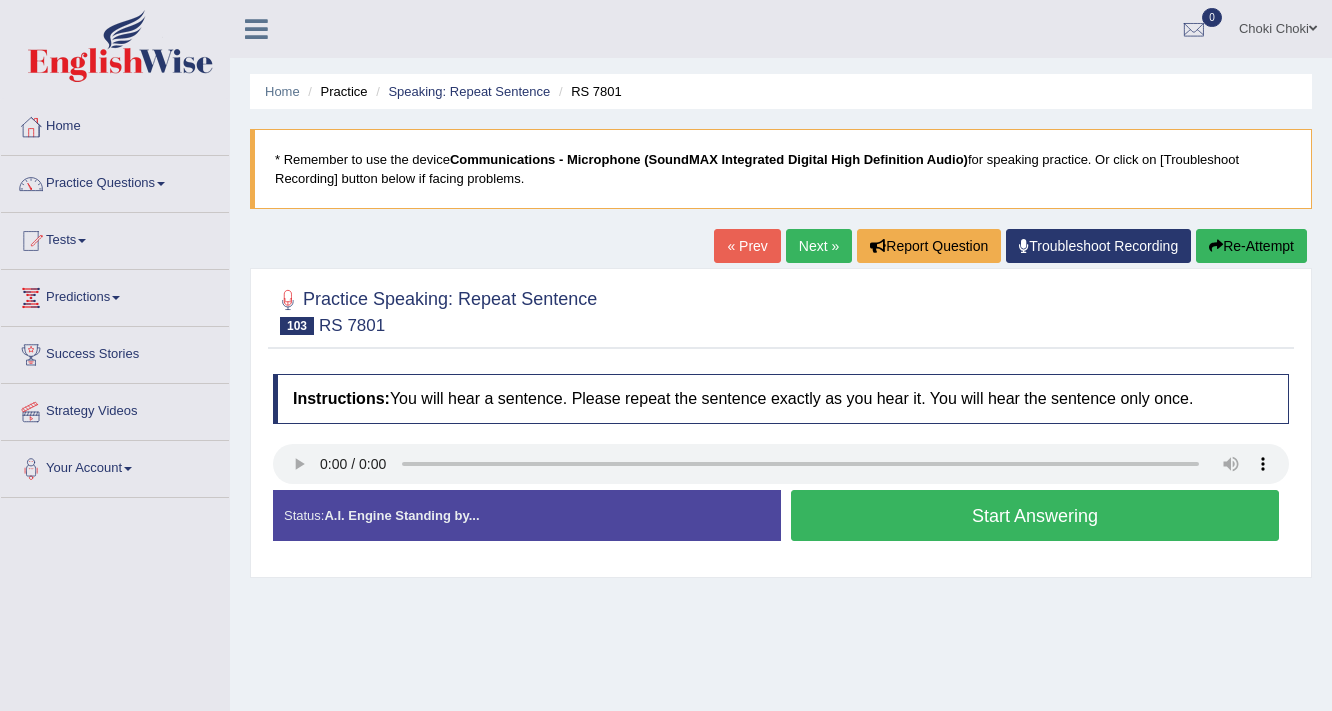 scroll, scrollTop: 0, scrollLeft: 0, axis: both 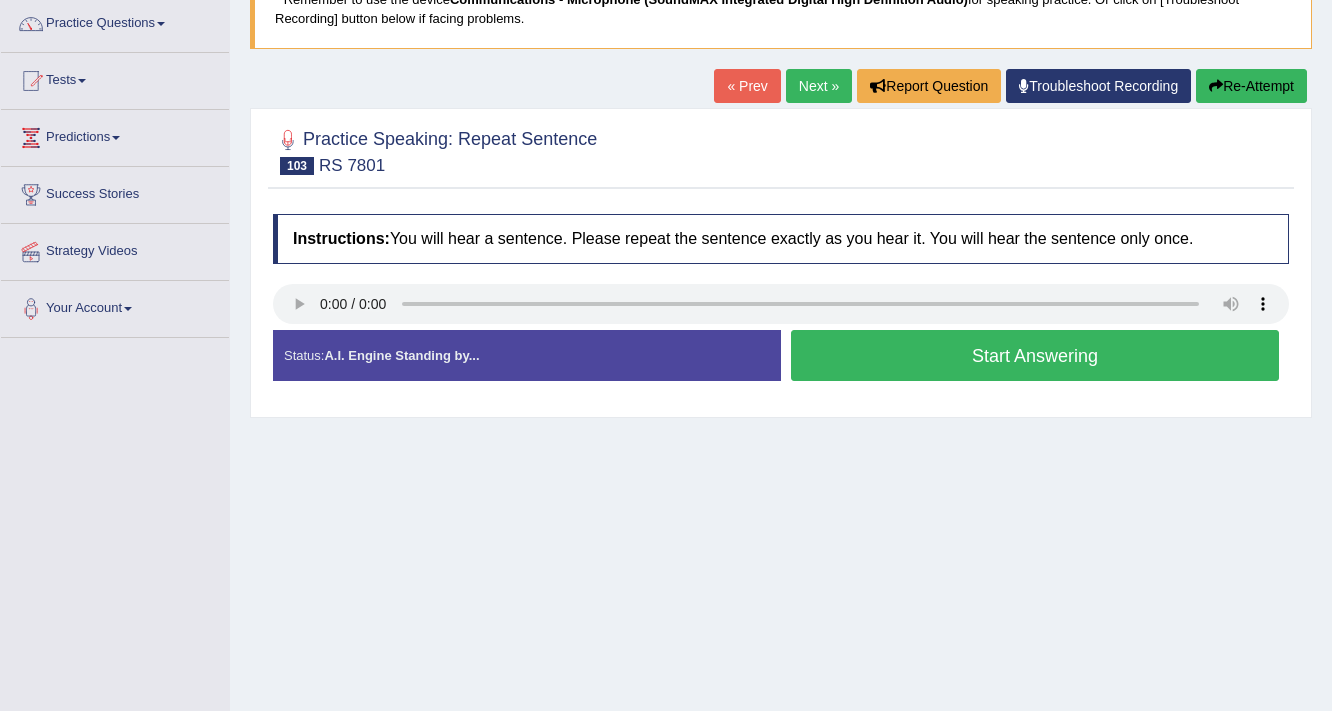 click on "Start Answering" at bounding box center [1035, 355] 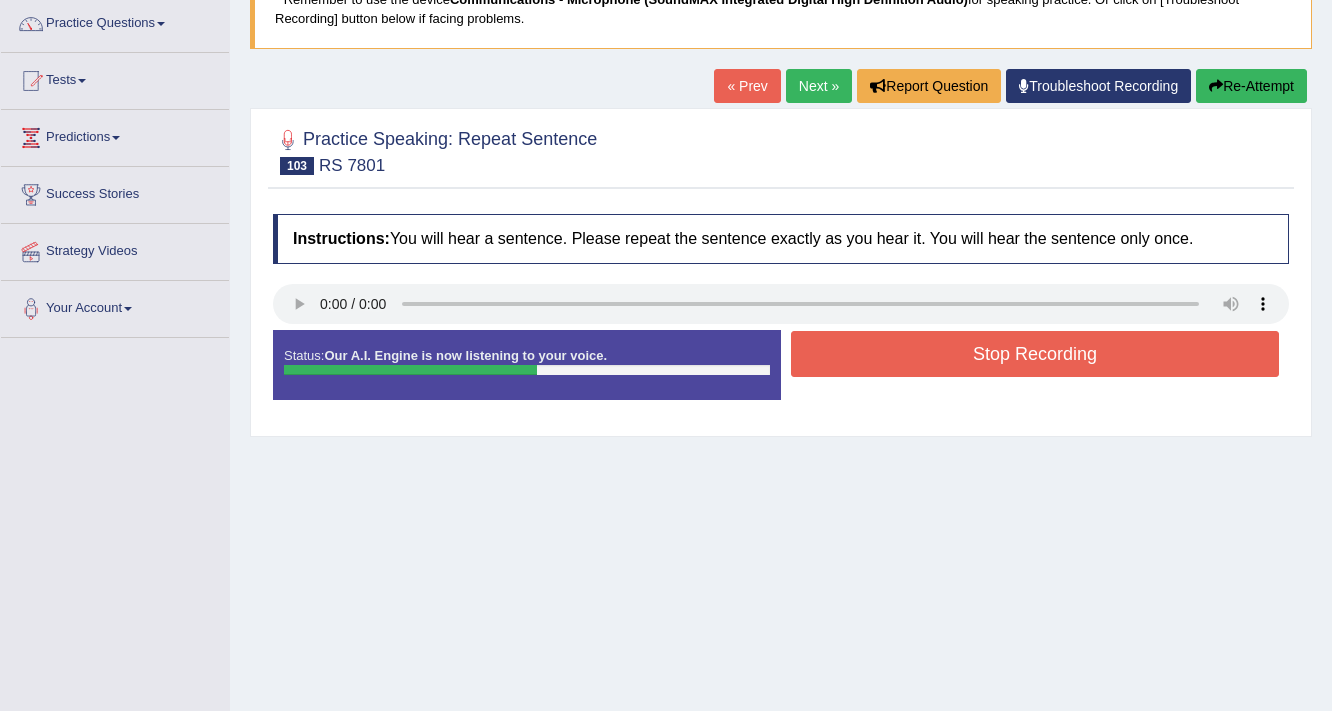 click on "Stop Recording" at bounding box center (1035, 354) 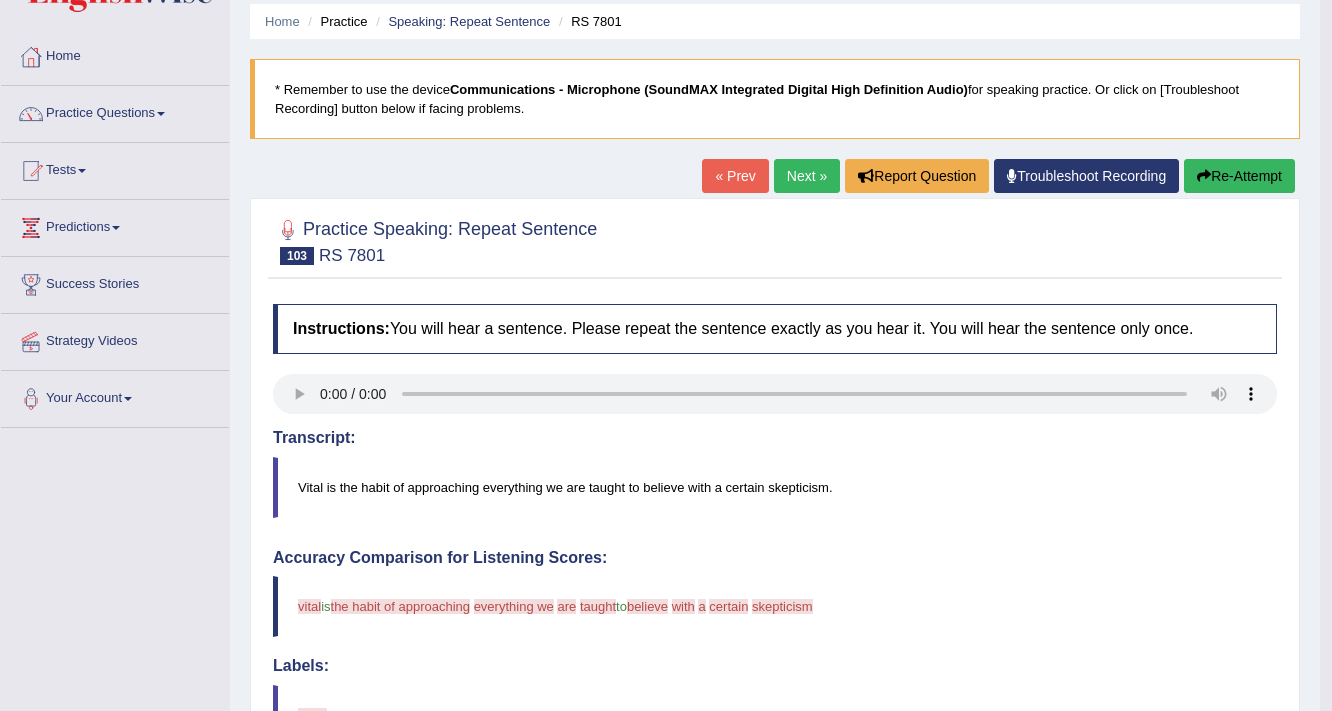 scroll, scrollTop: 59, scrollLeft: 0, axis: vertical 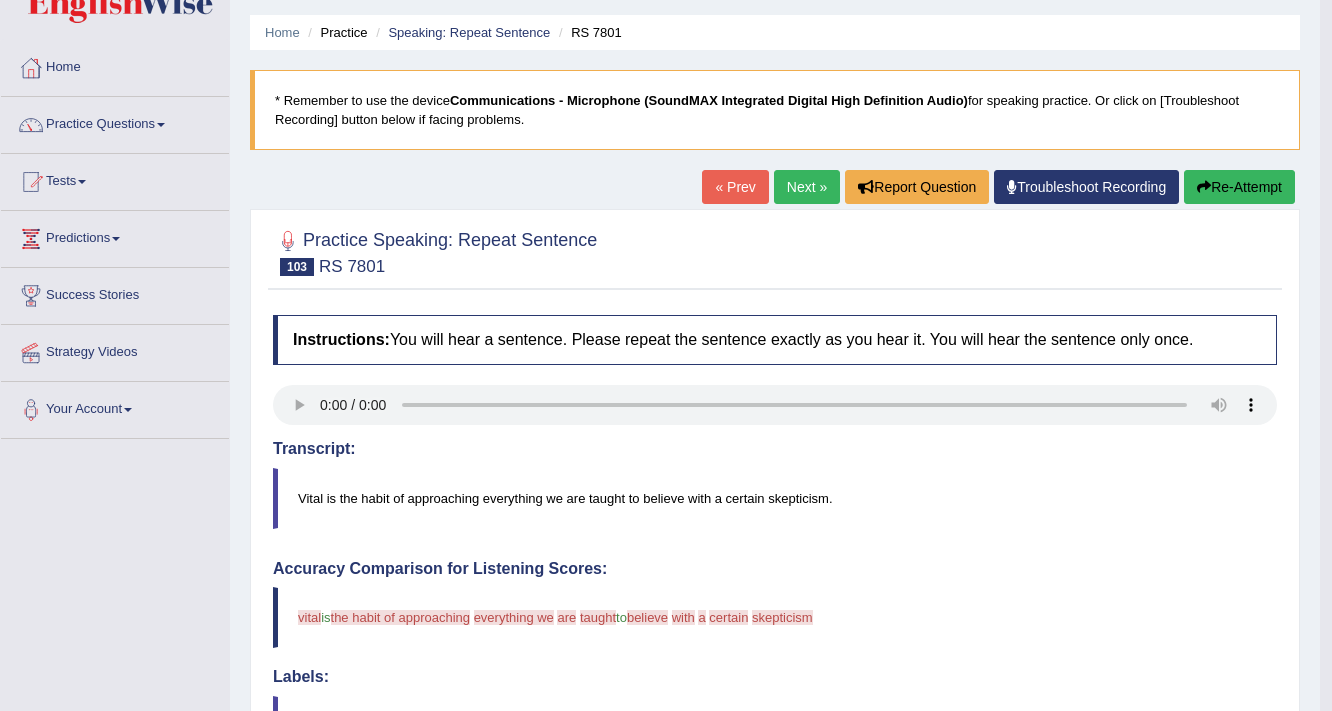 click on "Next »" at bounding box center [807, 187] 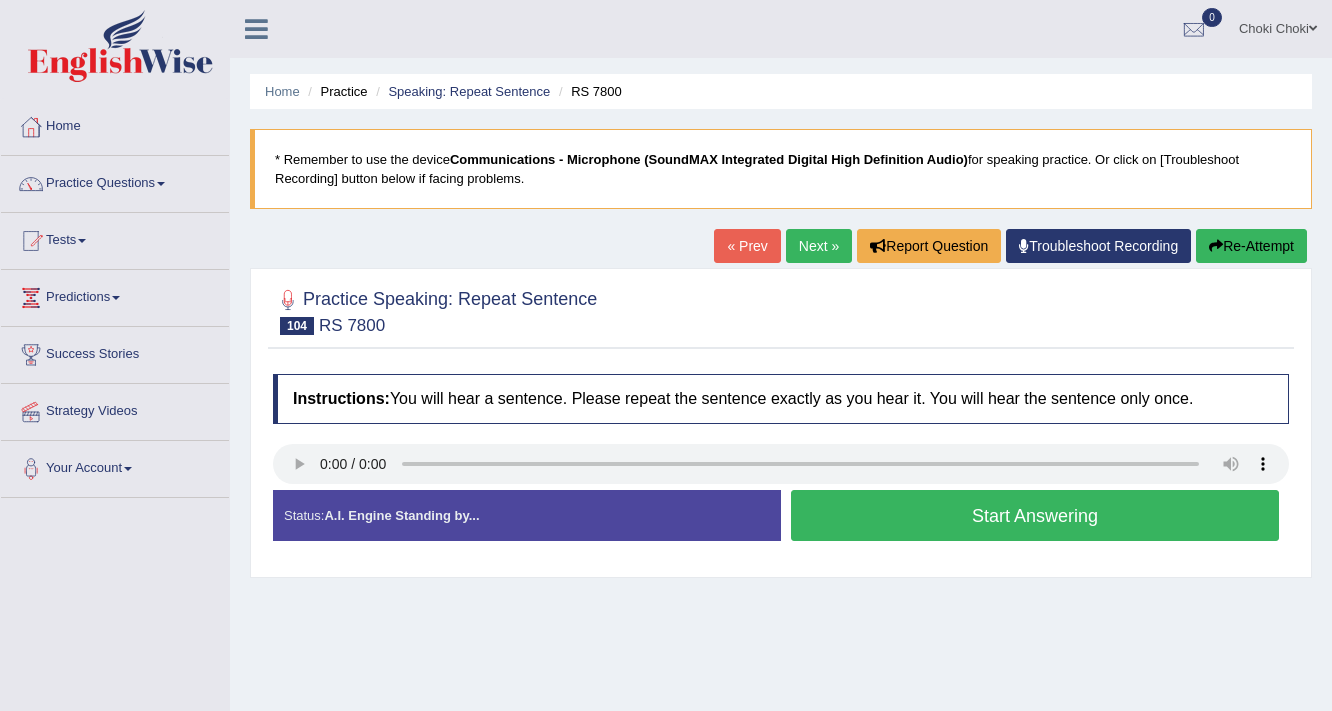 scroll, scrollTop: 0, scrollLeft: 0, axis: both 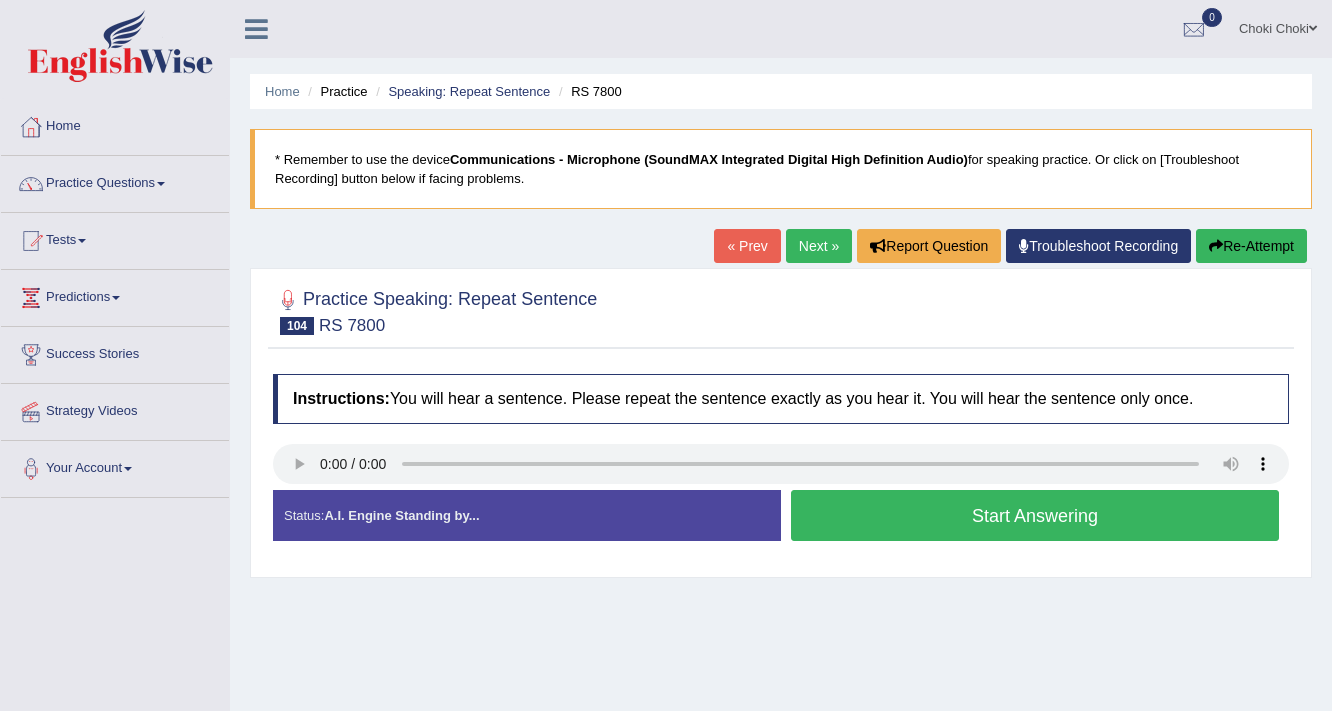 click on "Start Answering" at bounding box center [1035, 515] 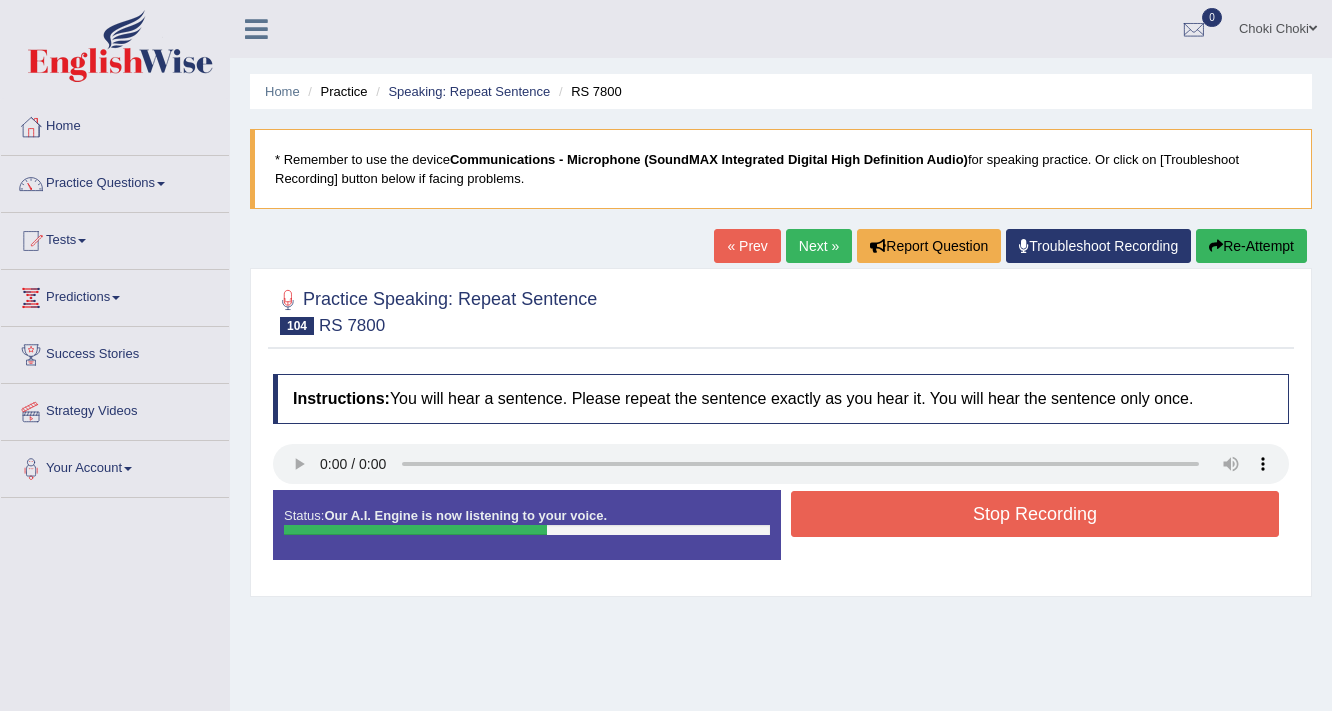 click on "Stop Recording" at bounding box center (1035, 514) 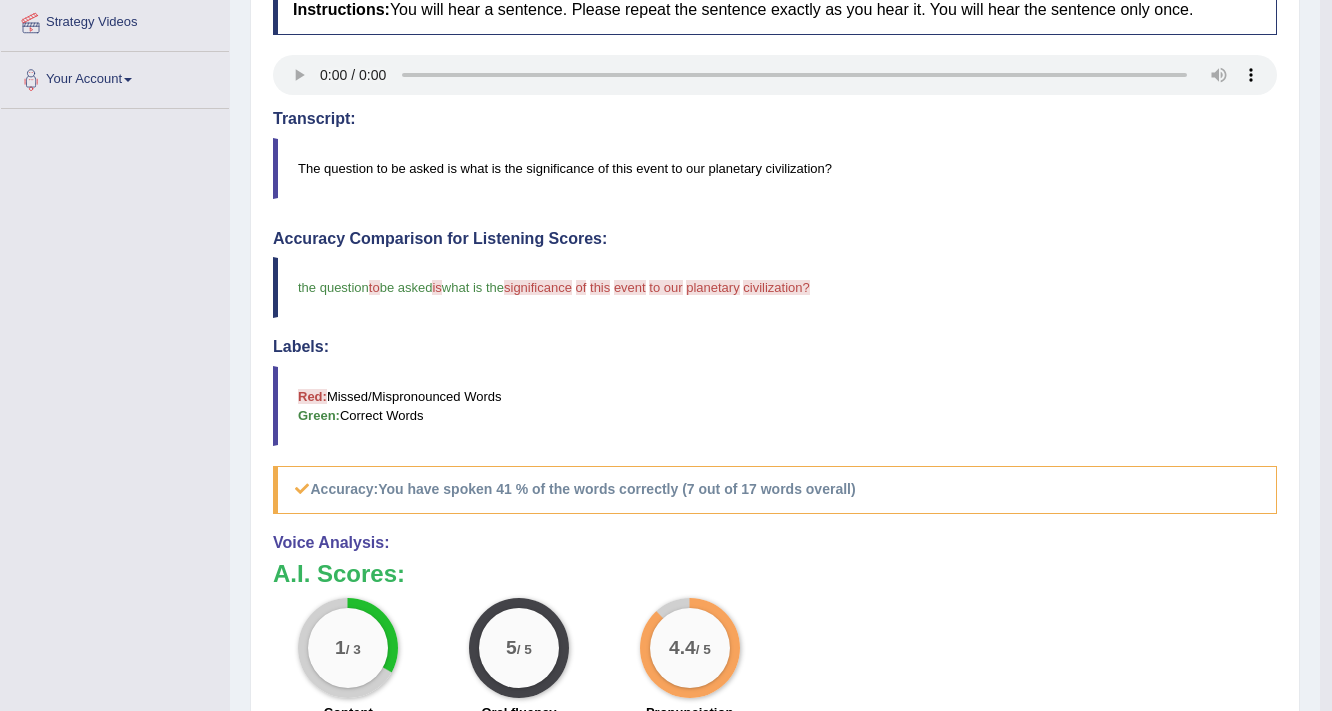 scroll, scrollTop: 160, scrollLeft: 0, axis: vertical 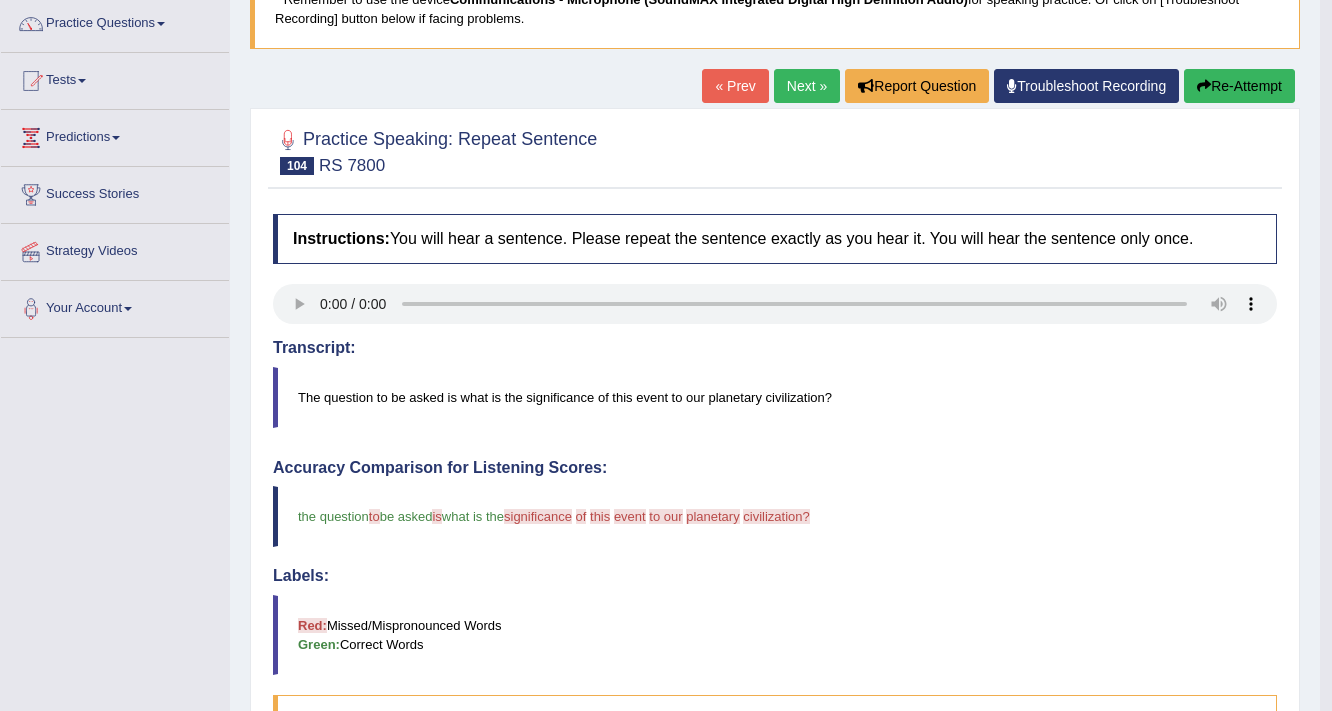 click on "Next »" at bounding box center (807, 86) 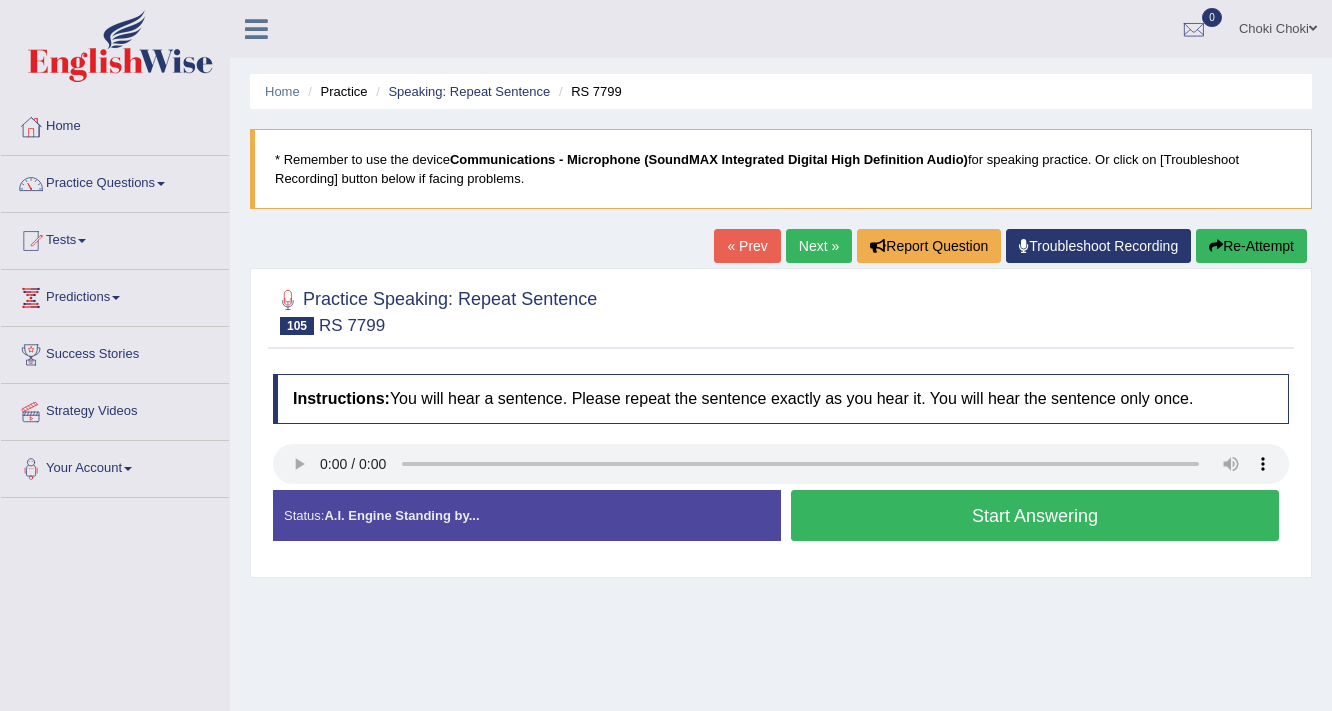 scroll, scrollTop: 0, scrollLeft: 0, axis: both 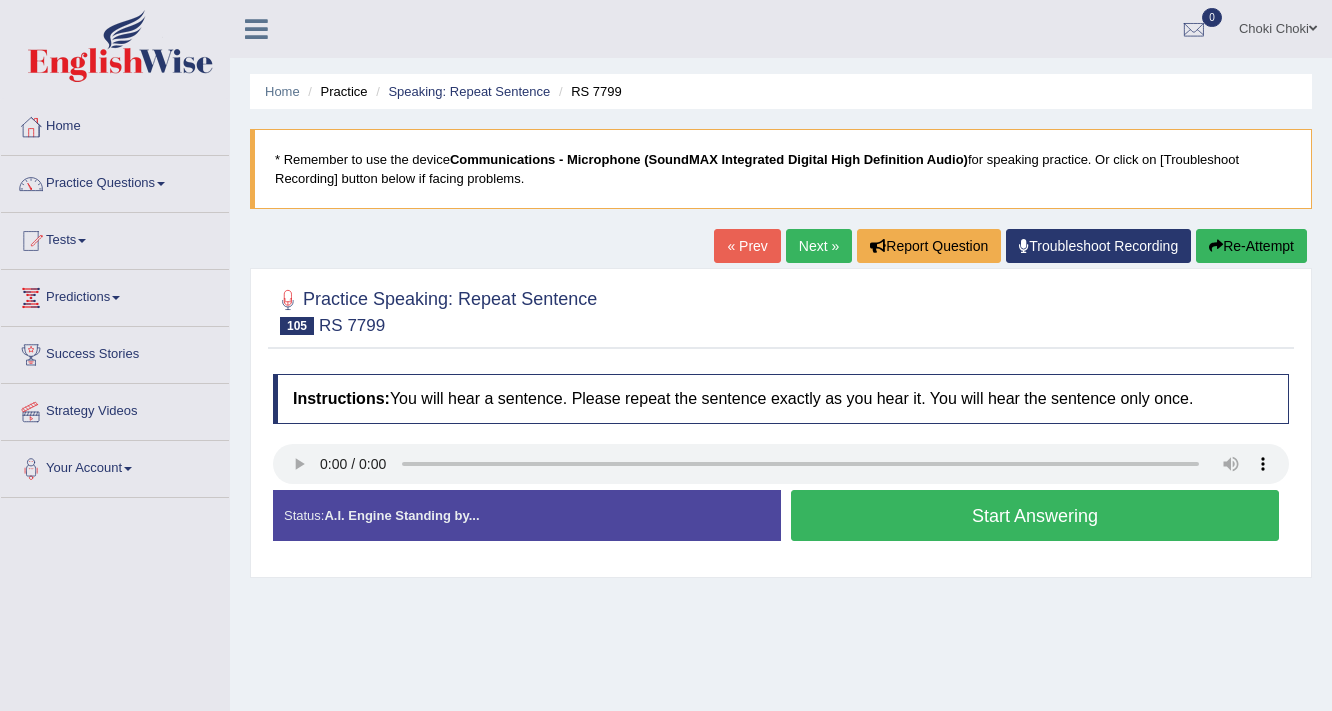click on "Start Answering" at bounding box center [1035, 515] 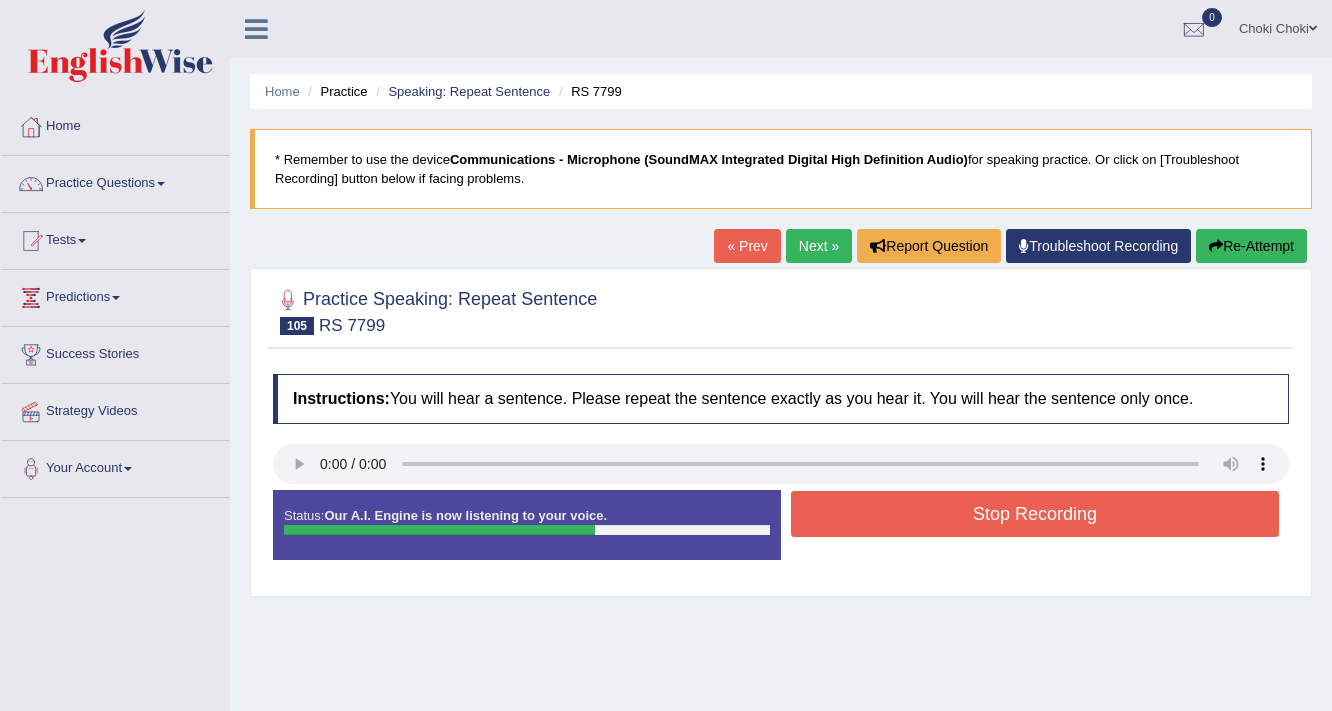 click on "Stop Recording" at bounding box center [1035, 514] 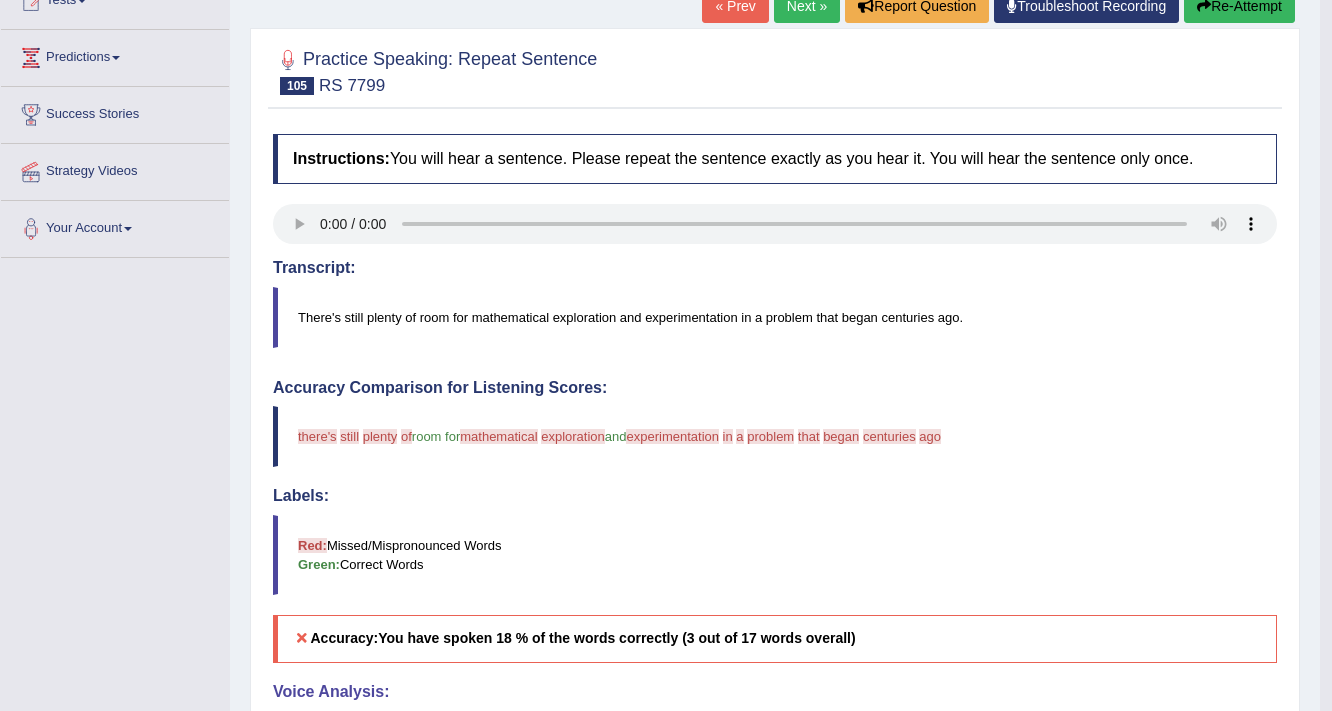 scroll, scrollTop: 160, scrollLeft: 0, axis: vertical 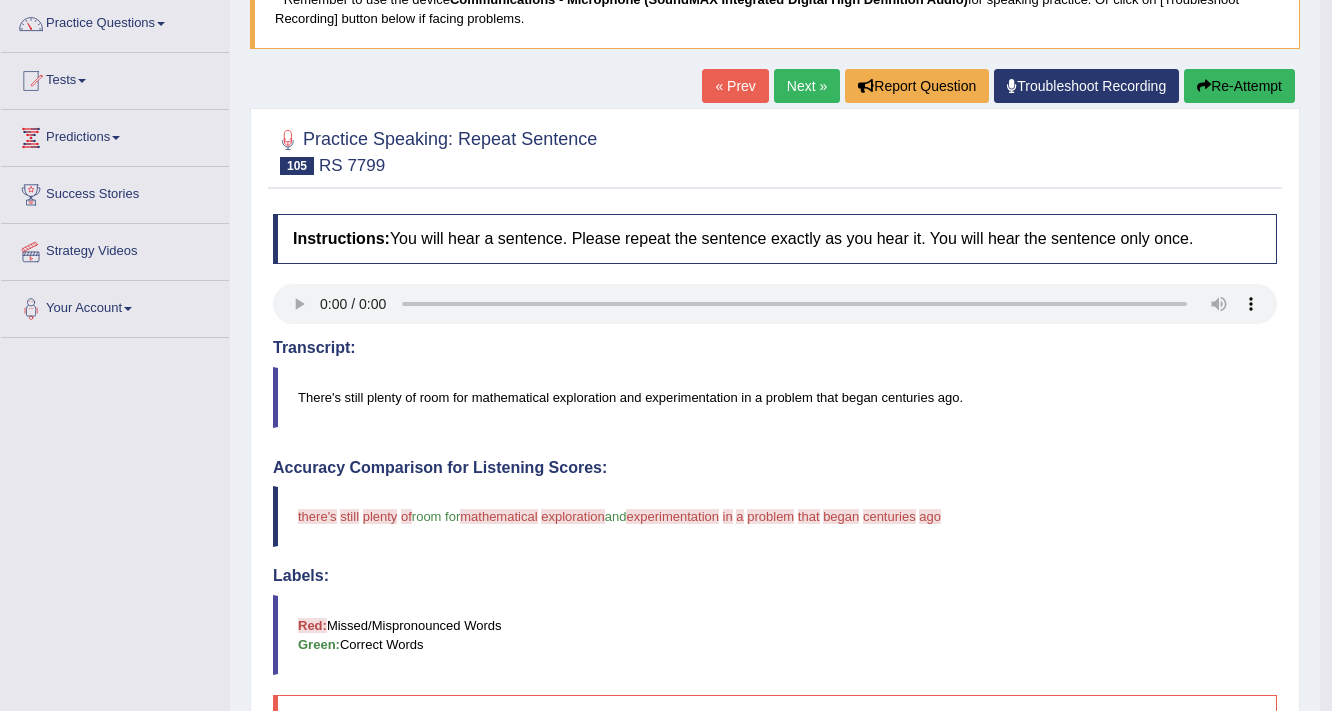 click on "Next »" at bounding box center (807, 86) 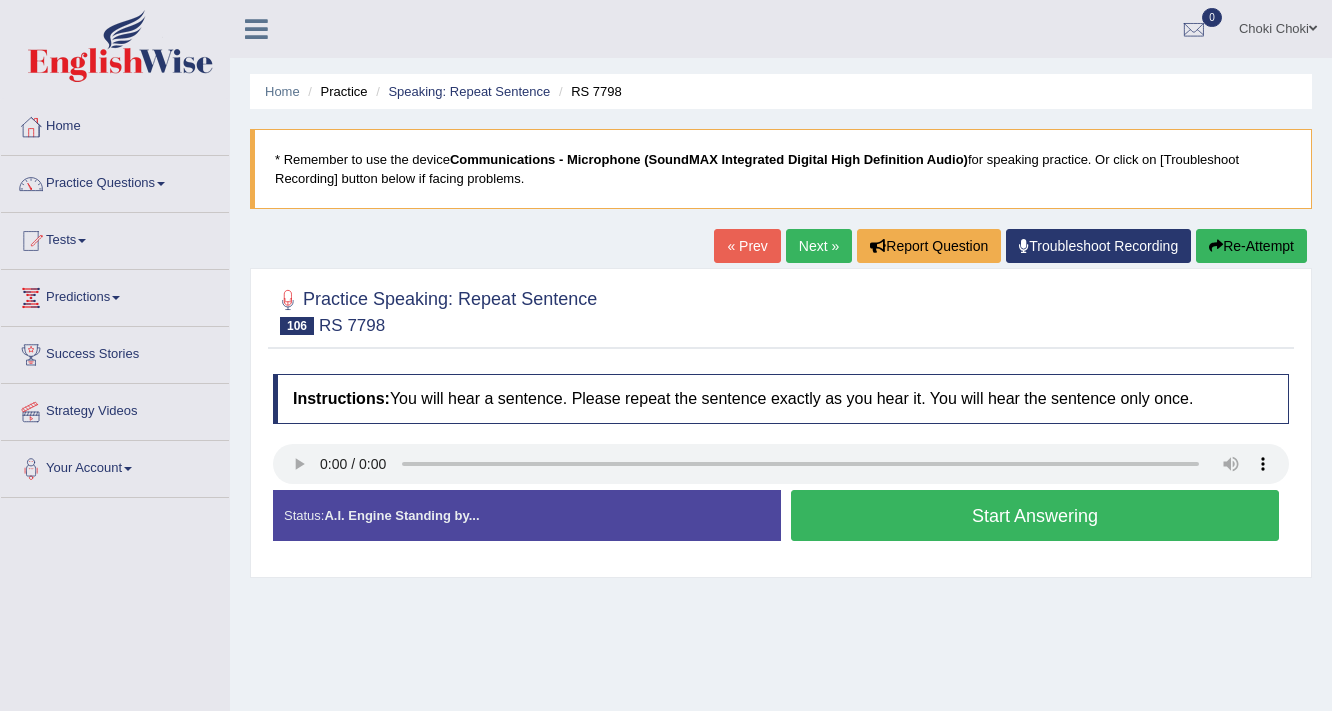 scroll, scrollTop: 0, scrollLeft: 0, axis: both 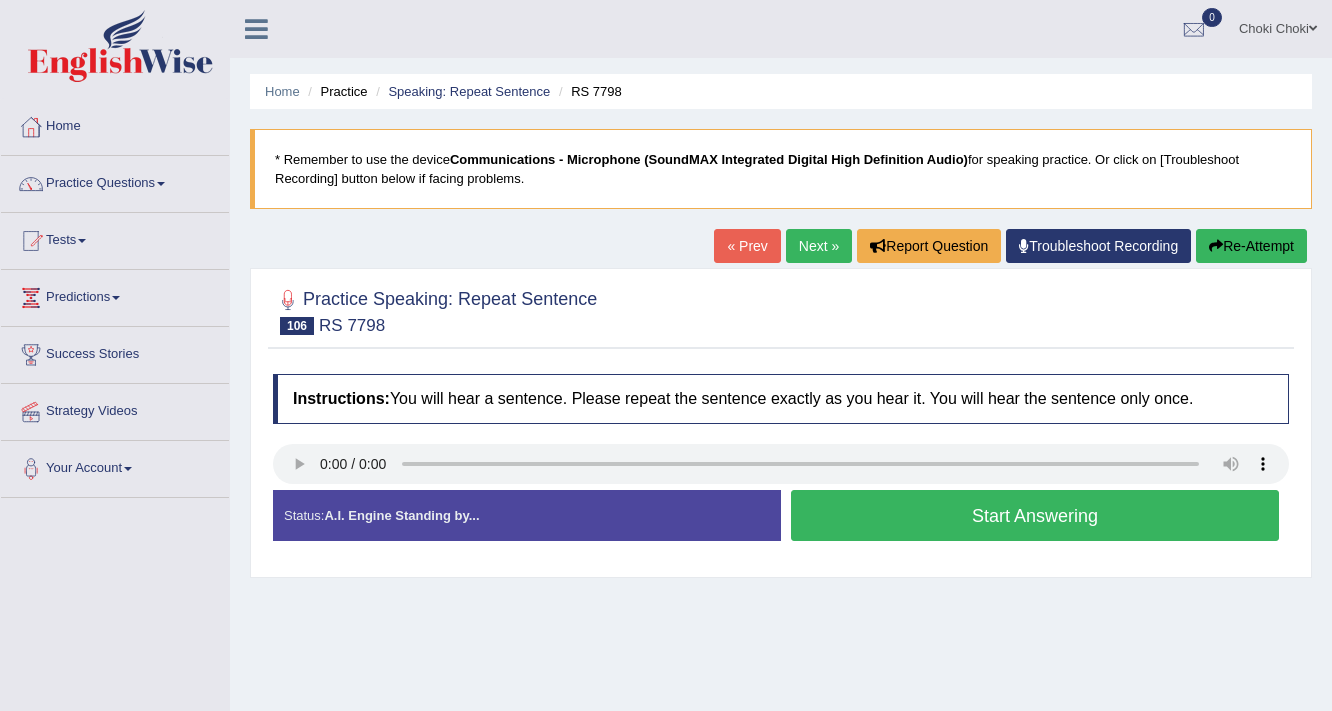 click on "Start Answering" at bounding box center (1035, 515) 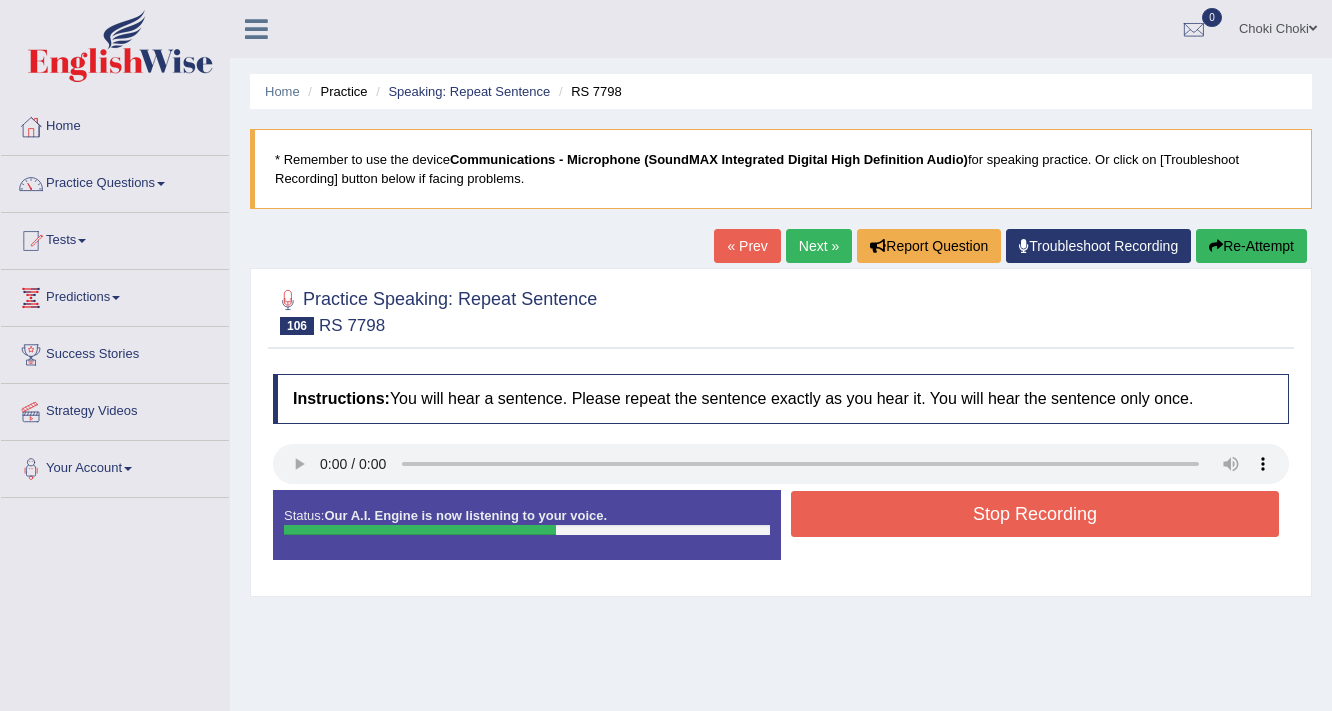 click on "Stop Recording" at bounding box center [1035, 514] 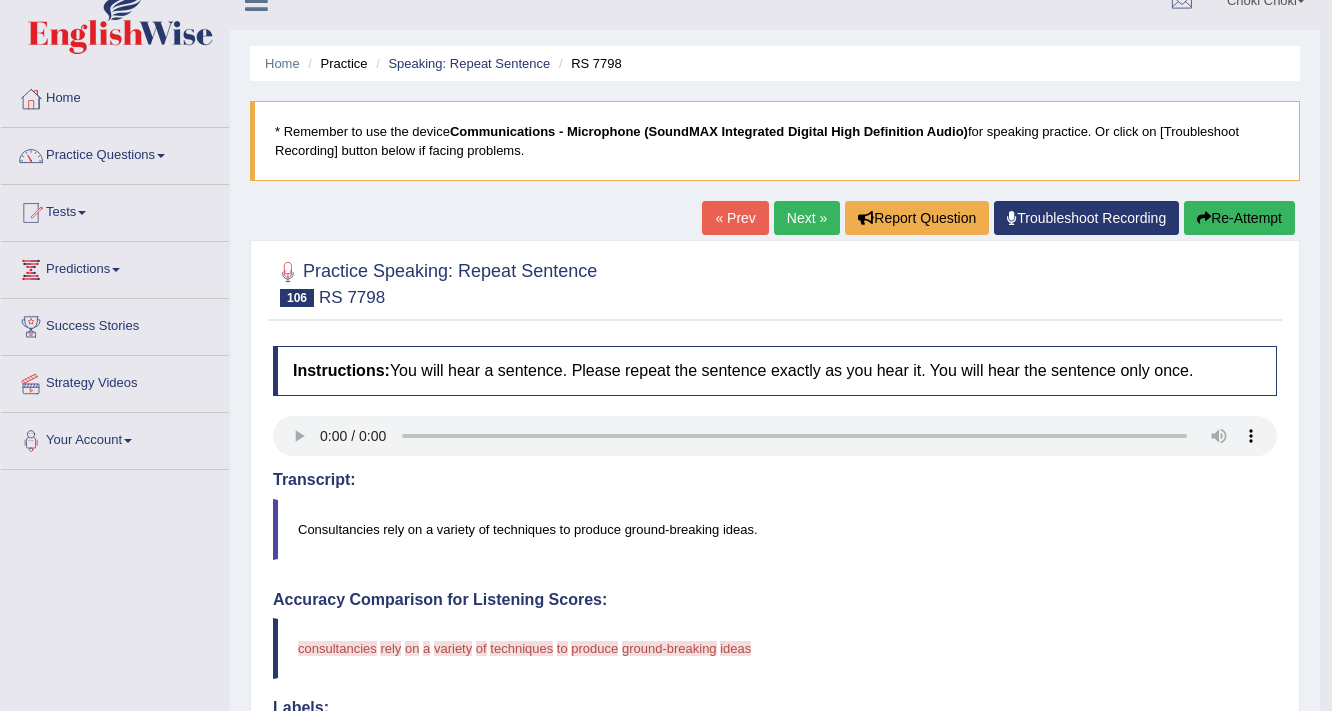 scroll, scrollTop: 0, scrollLeft: 0, axis: both 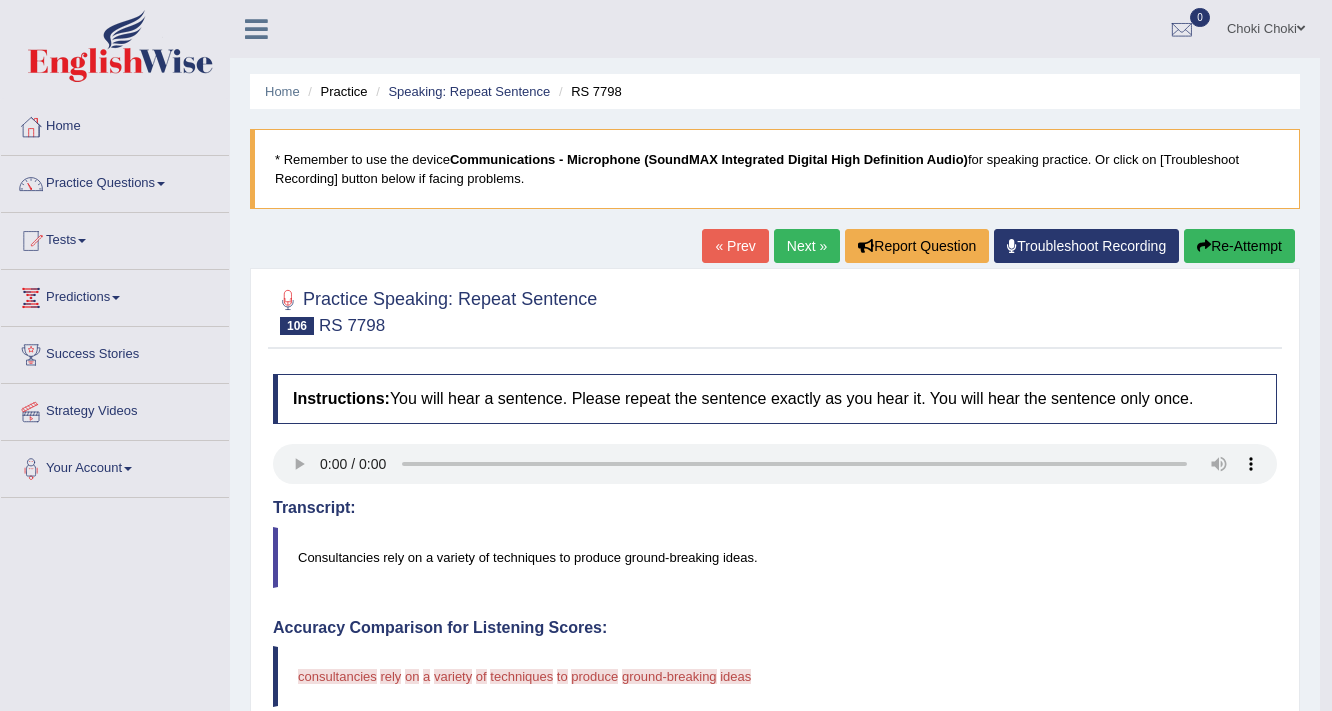 click on "Next »" at bounding box center (807, 246) 